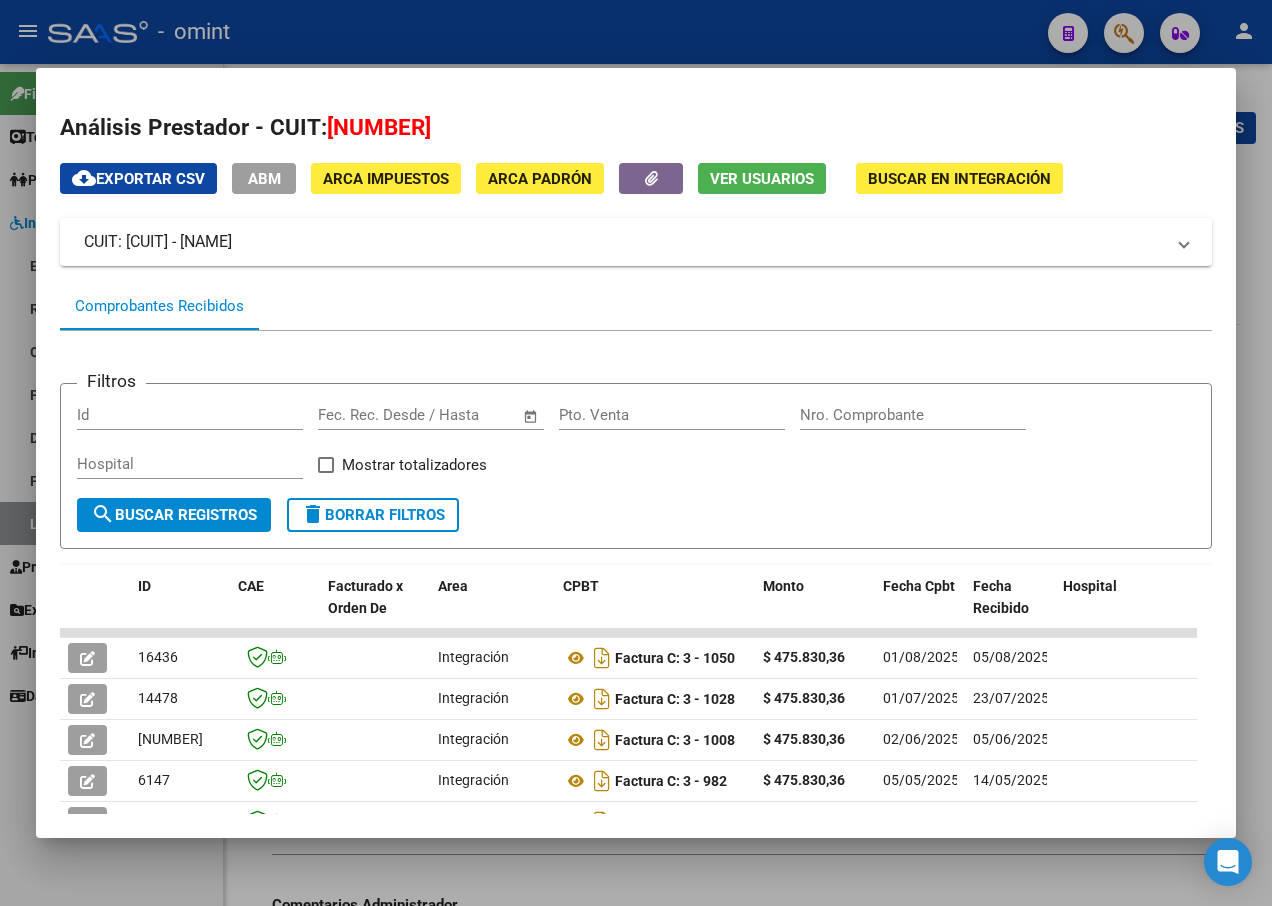 scroll, scrollTop: 0, scrollLeft: 0, axis: both 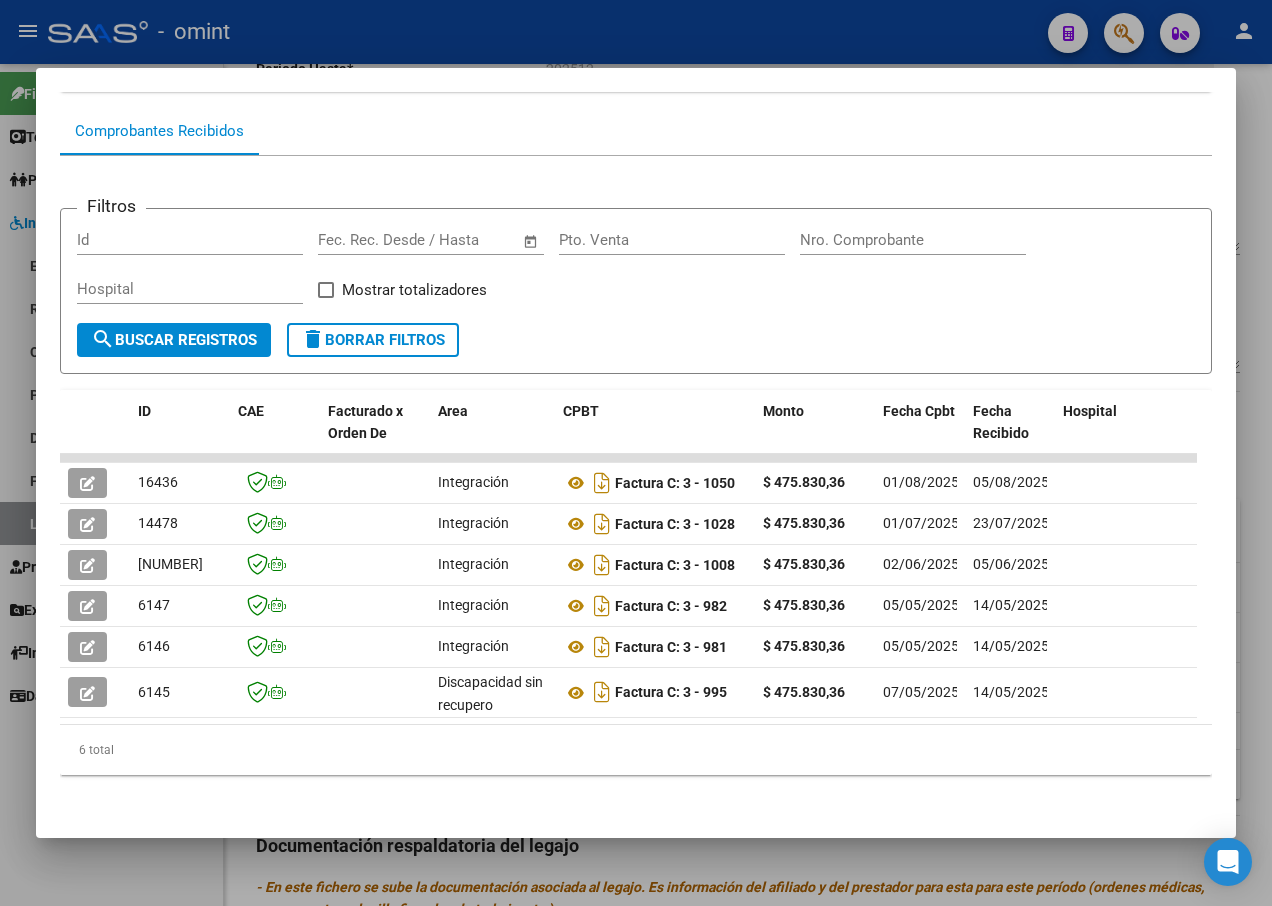 click at bounding box center [636, 453] 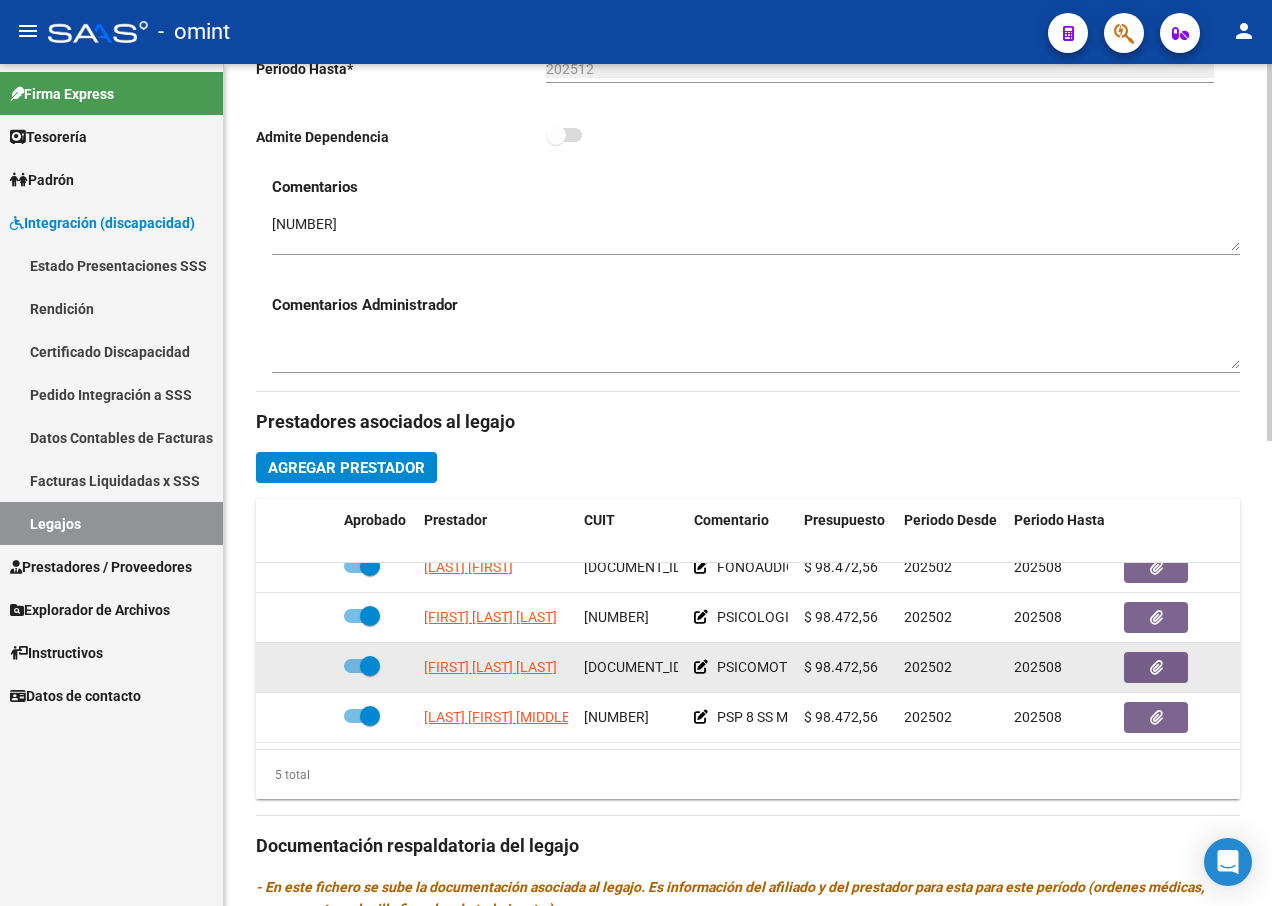 scroll, scrollTop: 0, scrollLeft: 0, axis: both 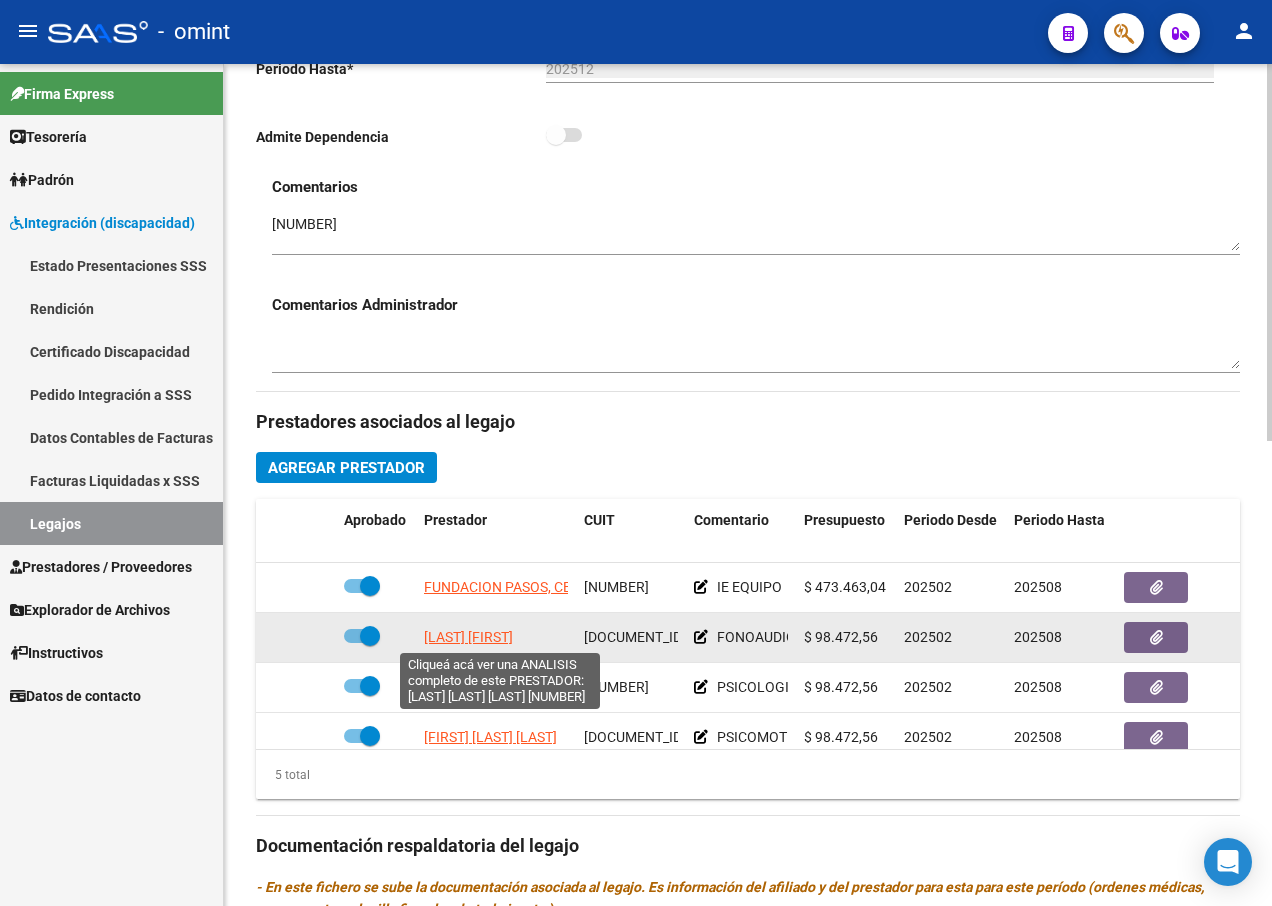 click on "[LAST] [FIRST]" 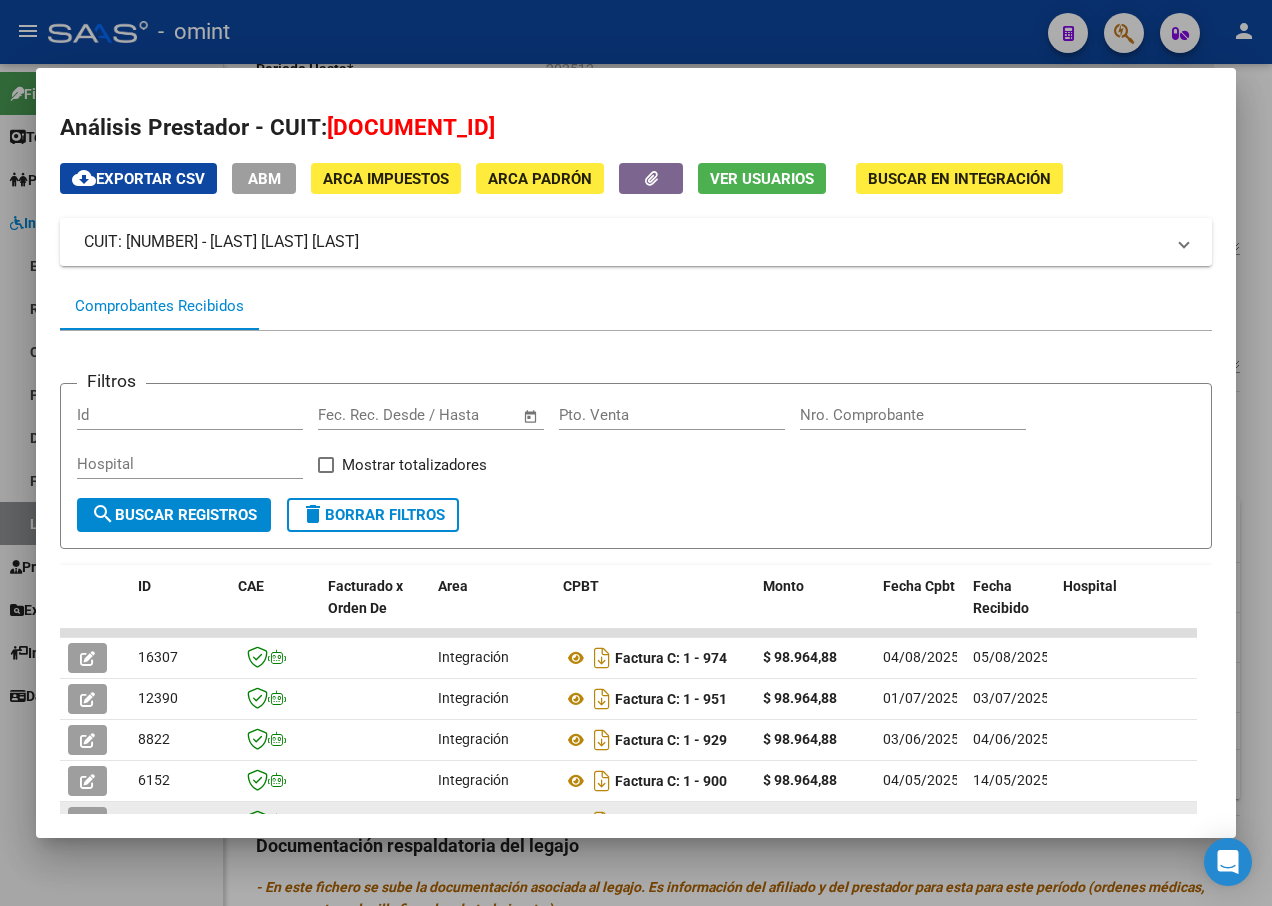 scroll, scrollTop: 200, scrollLeft: 0, axis: vertical 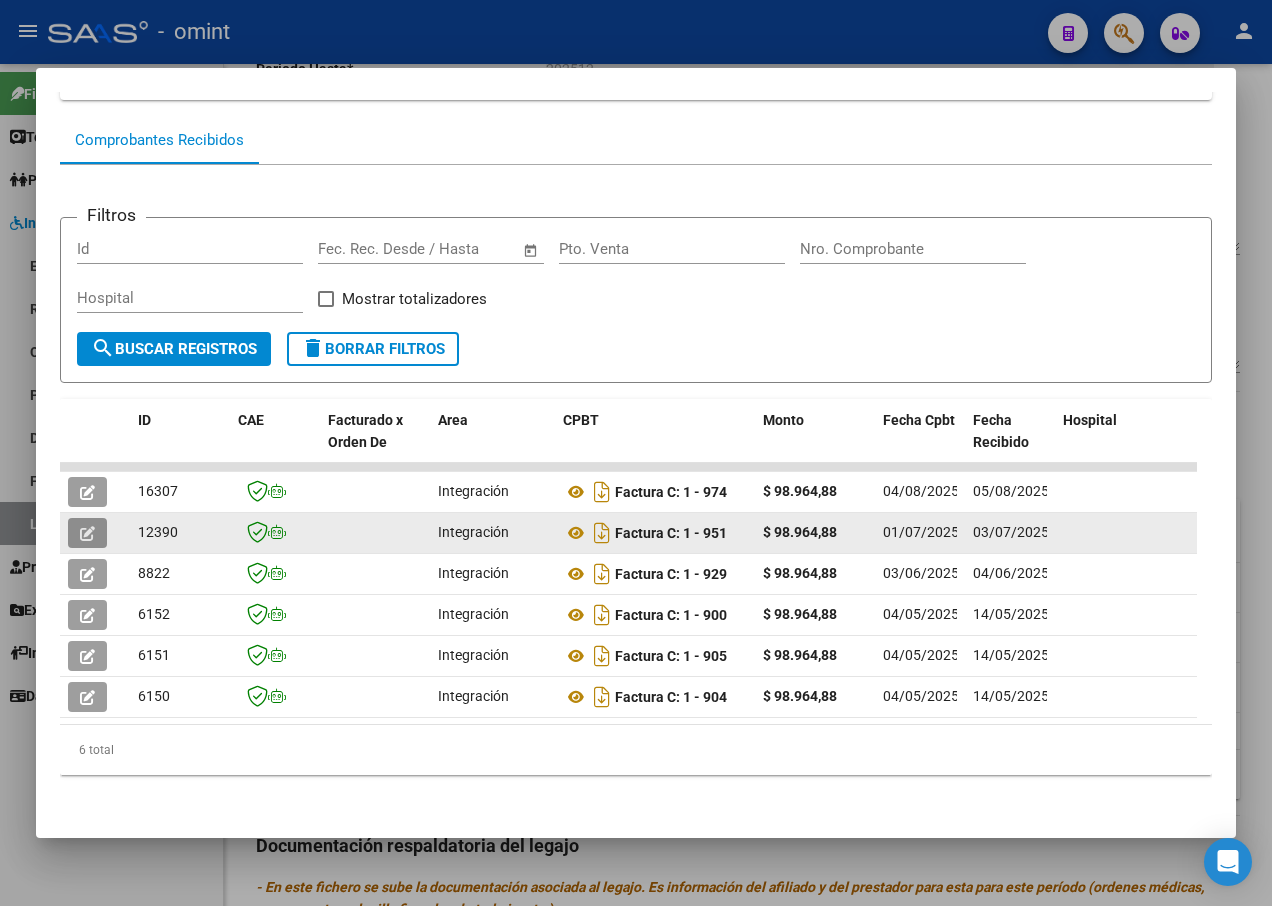 click 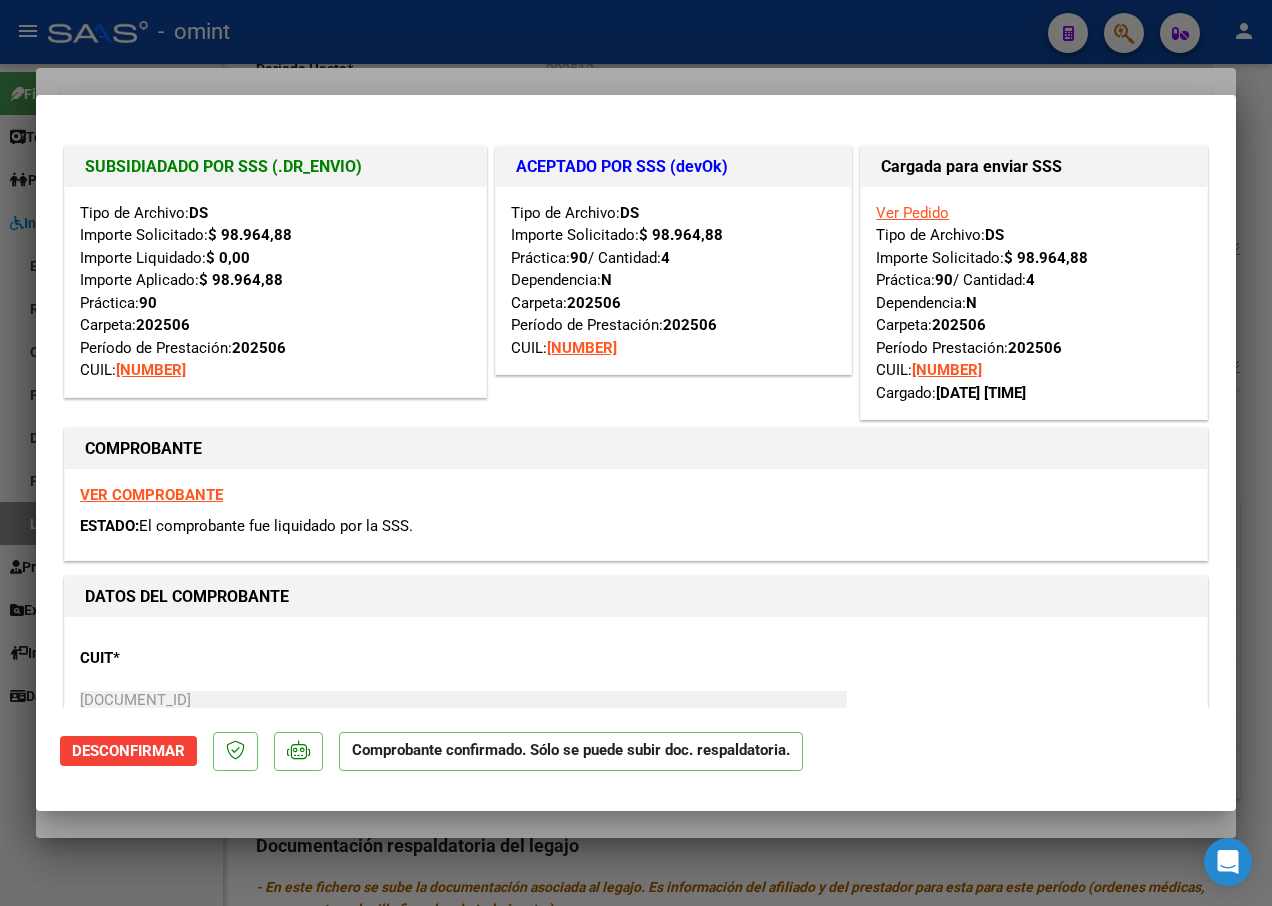 click at bounding box center (636, 453) 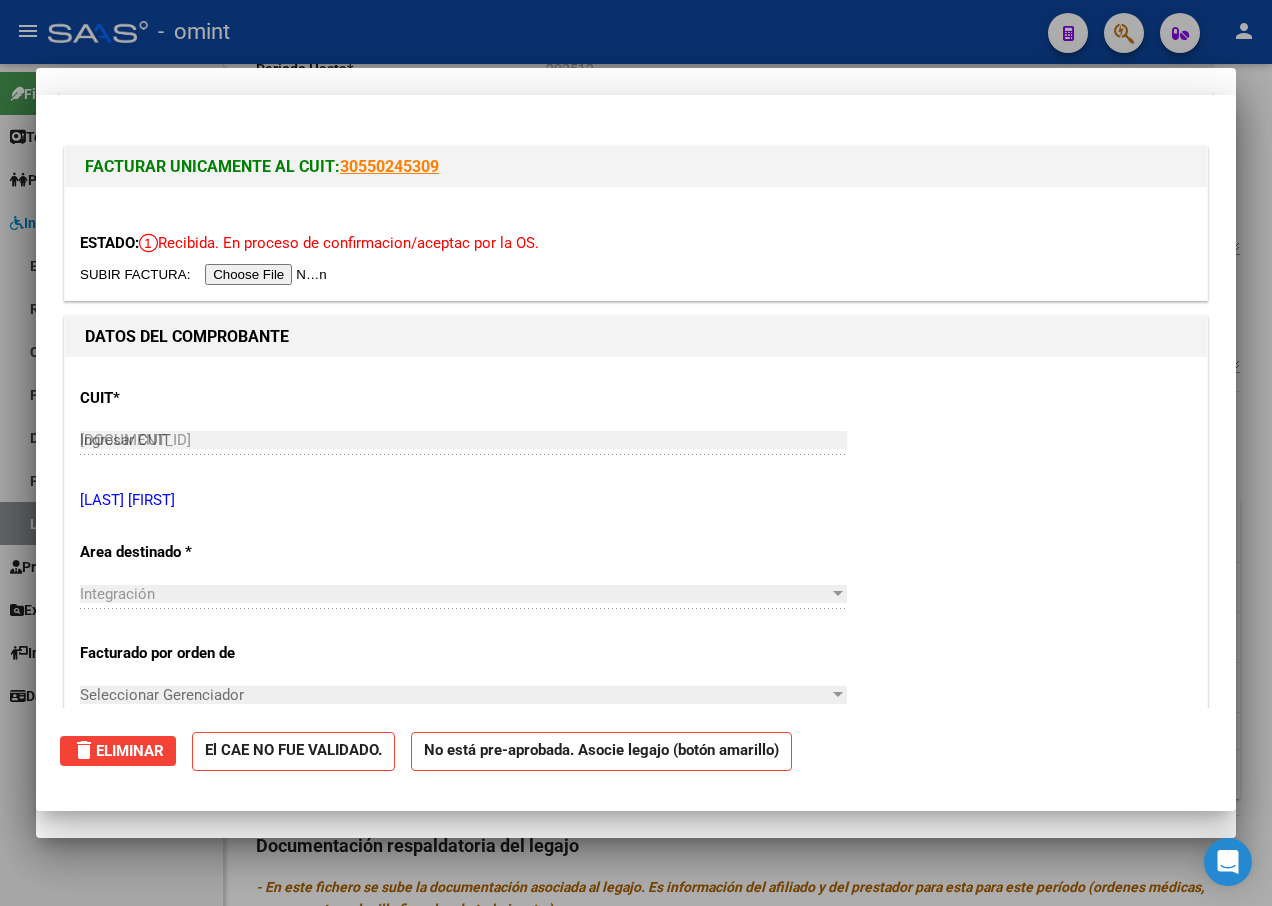 type 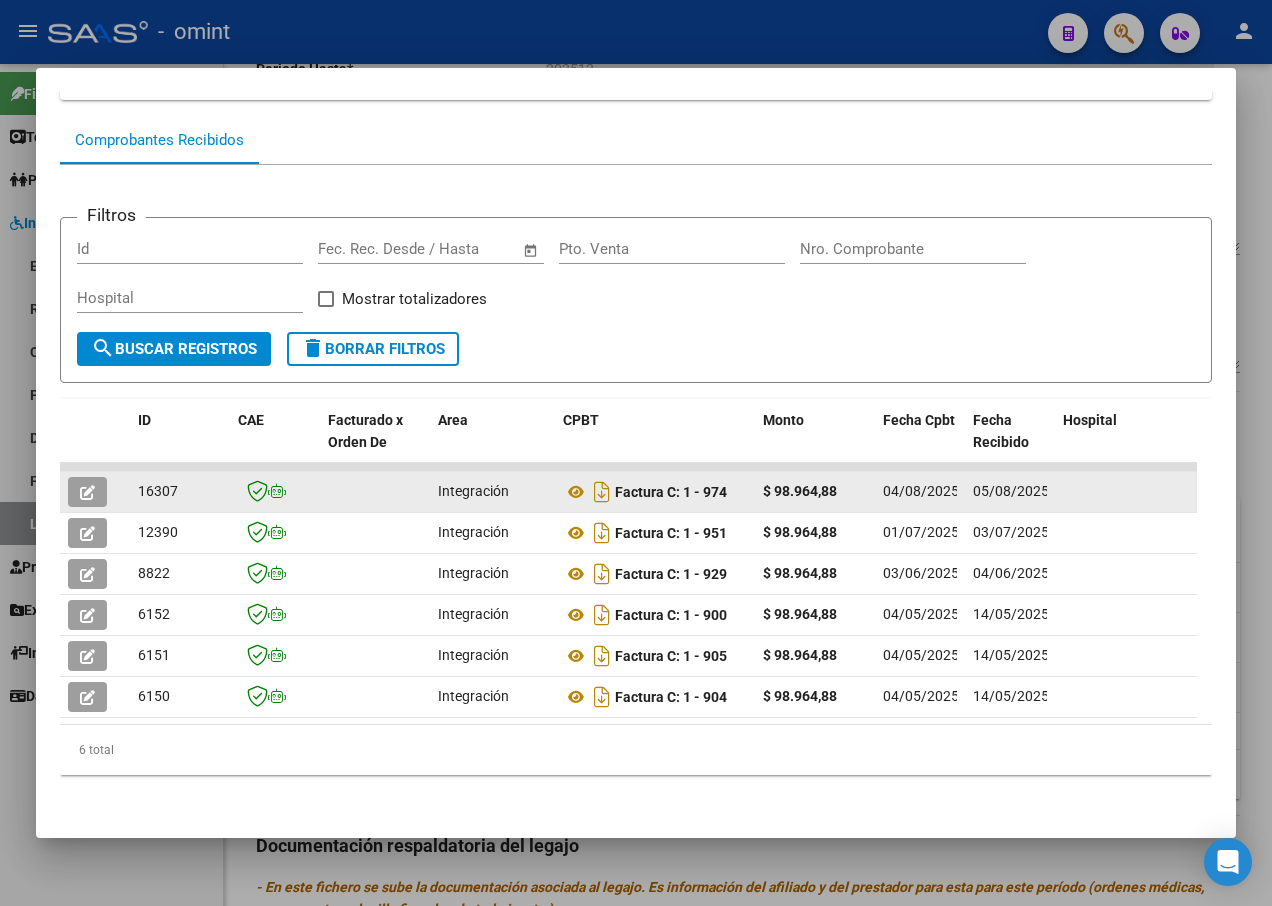 click 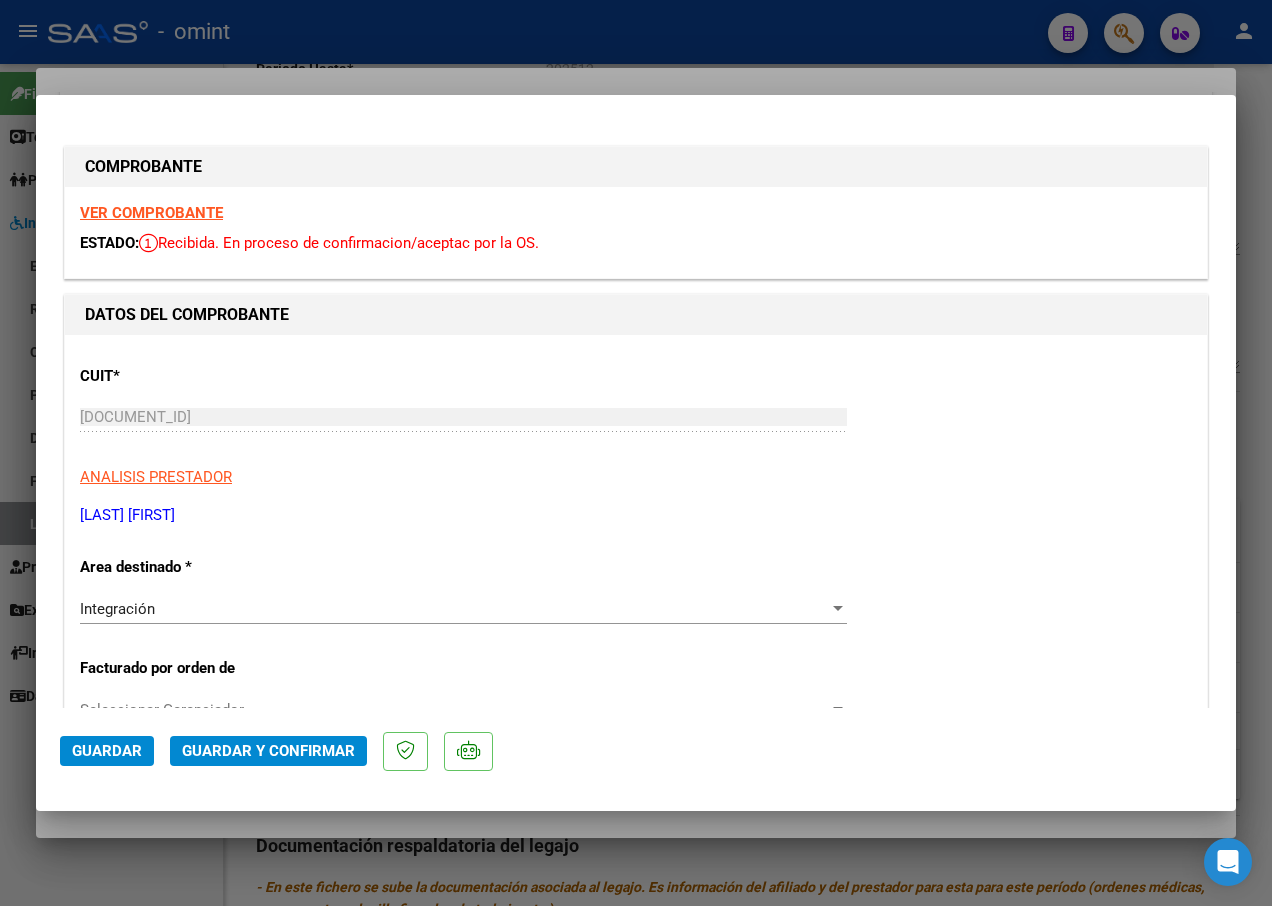click on "VER COMPROBANTE" at bounding box center [151, 213] 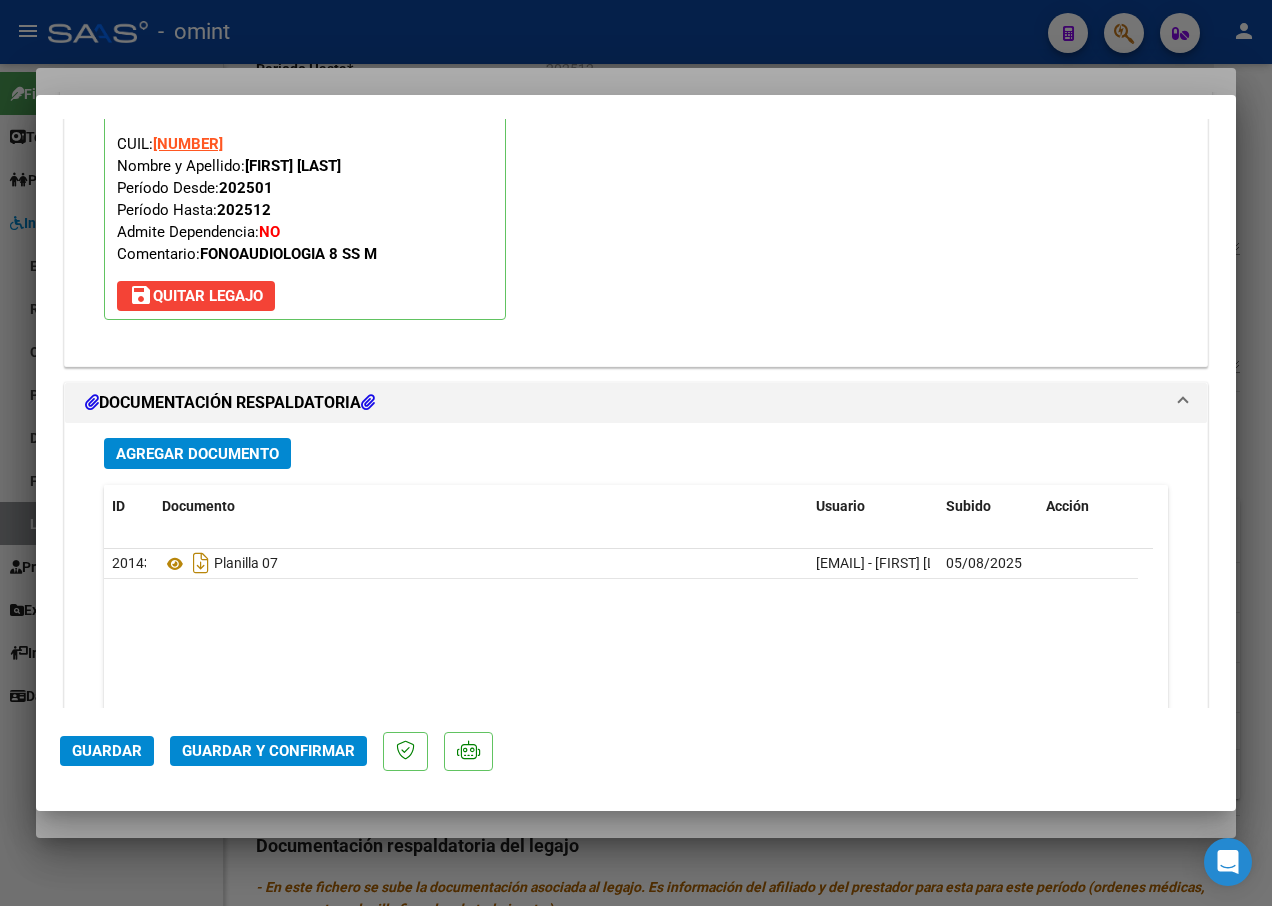 scroll, scrollTop: 2300, scrollLeft: 0, axis: vertical 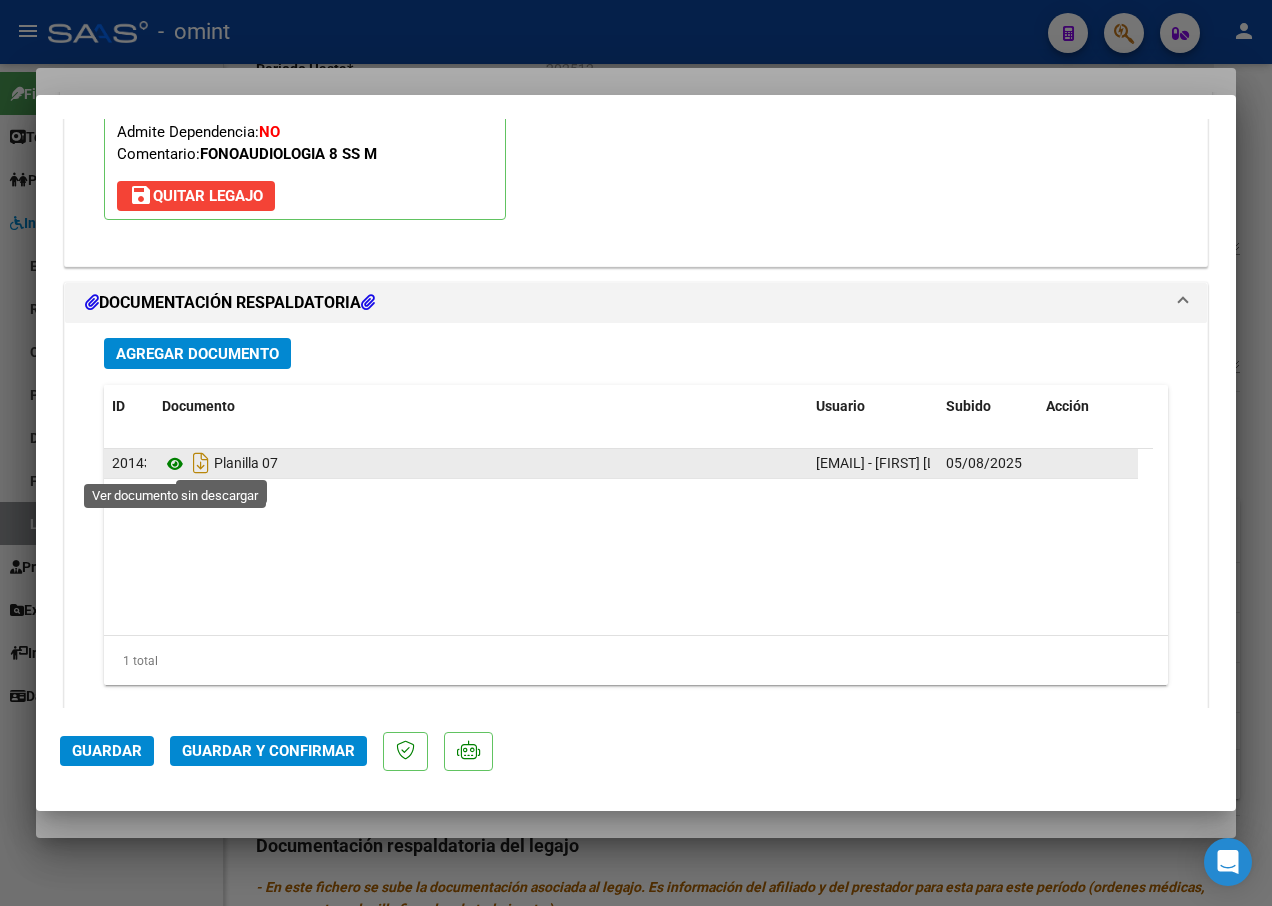 click 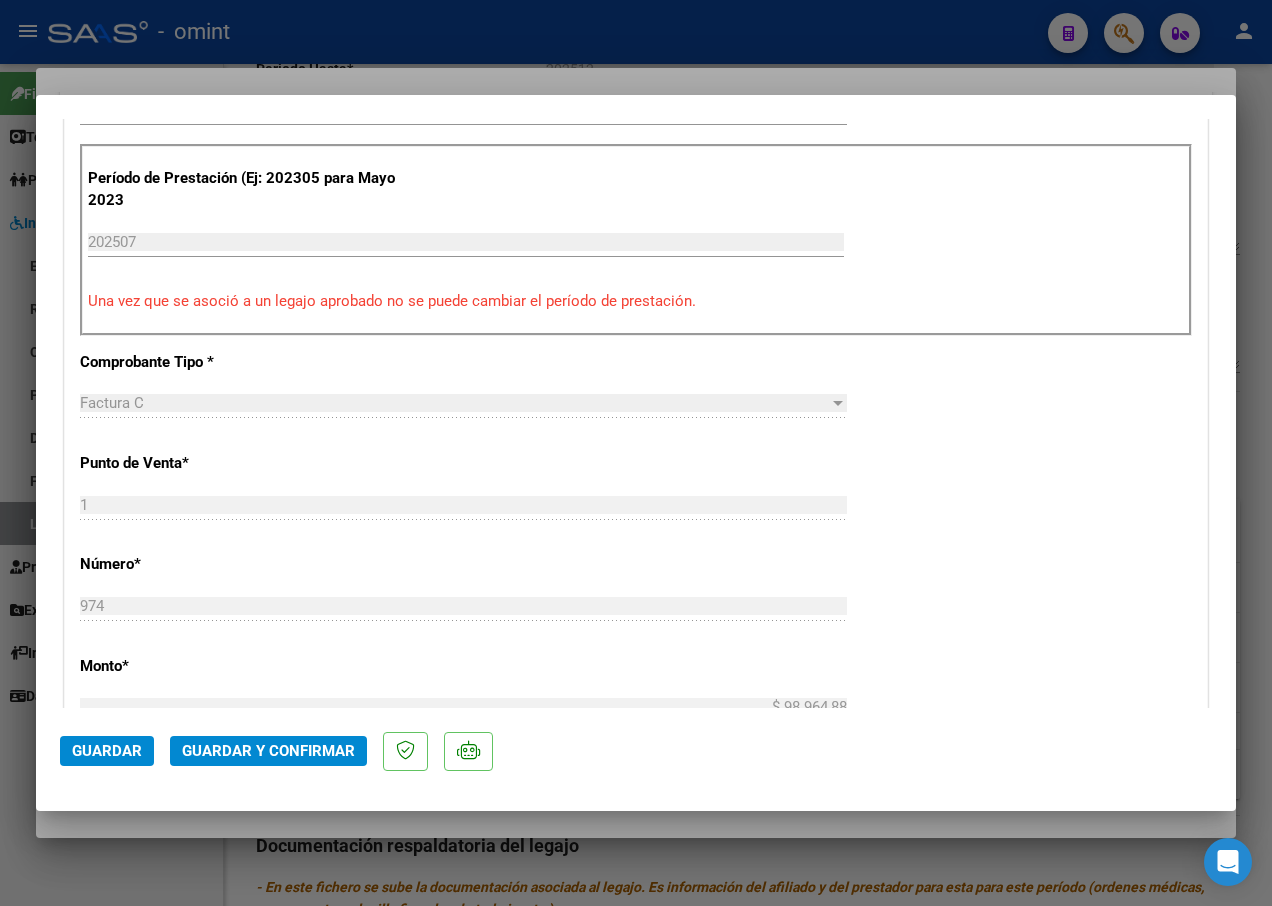 scroll, scrollTop: 0, scrollLeft: 0, axis: both 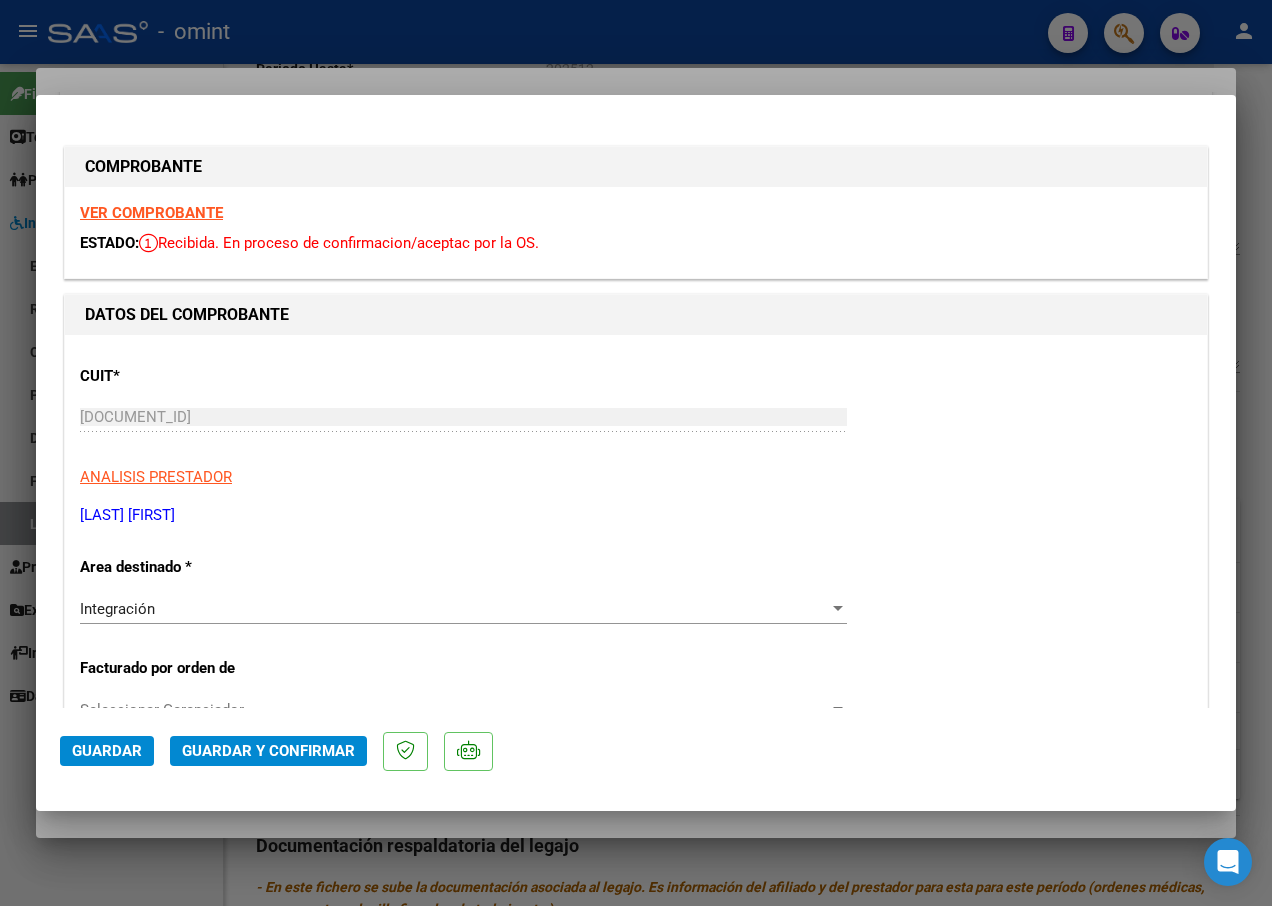 click on "VER COMPROBANTE" at bounding box center (151, 213) 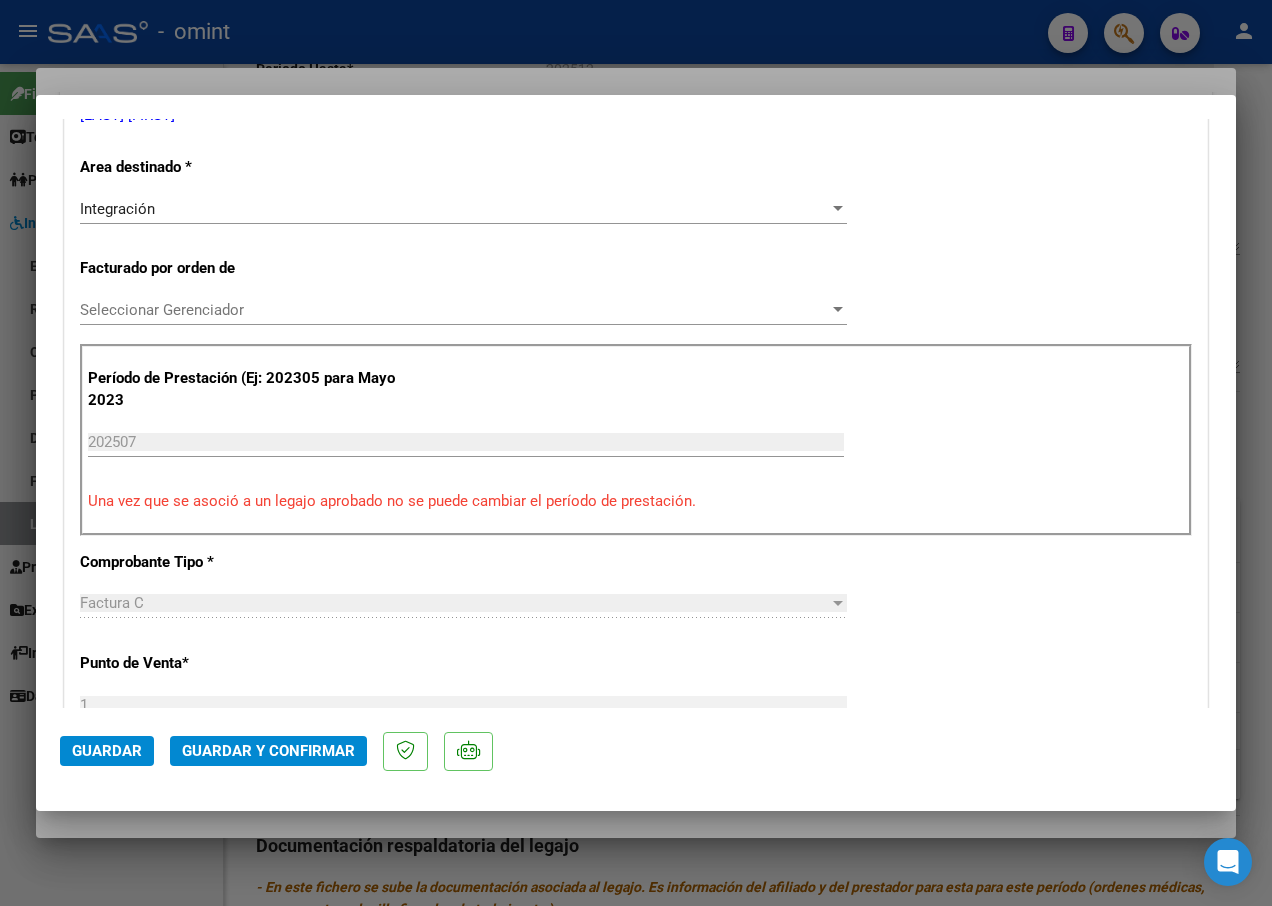 click on "Guardar y Confirmar" 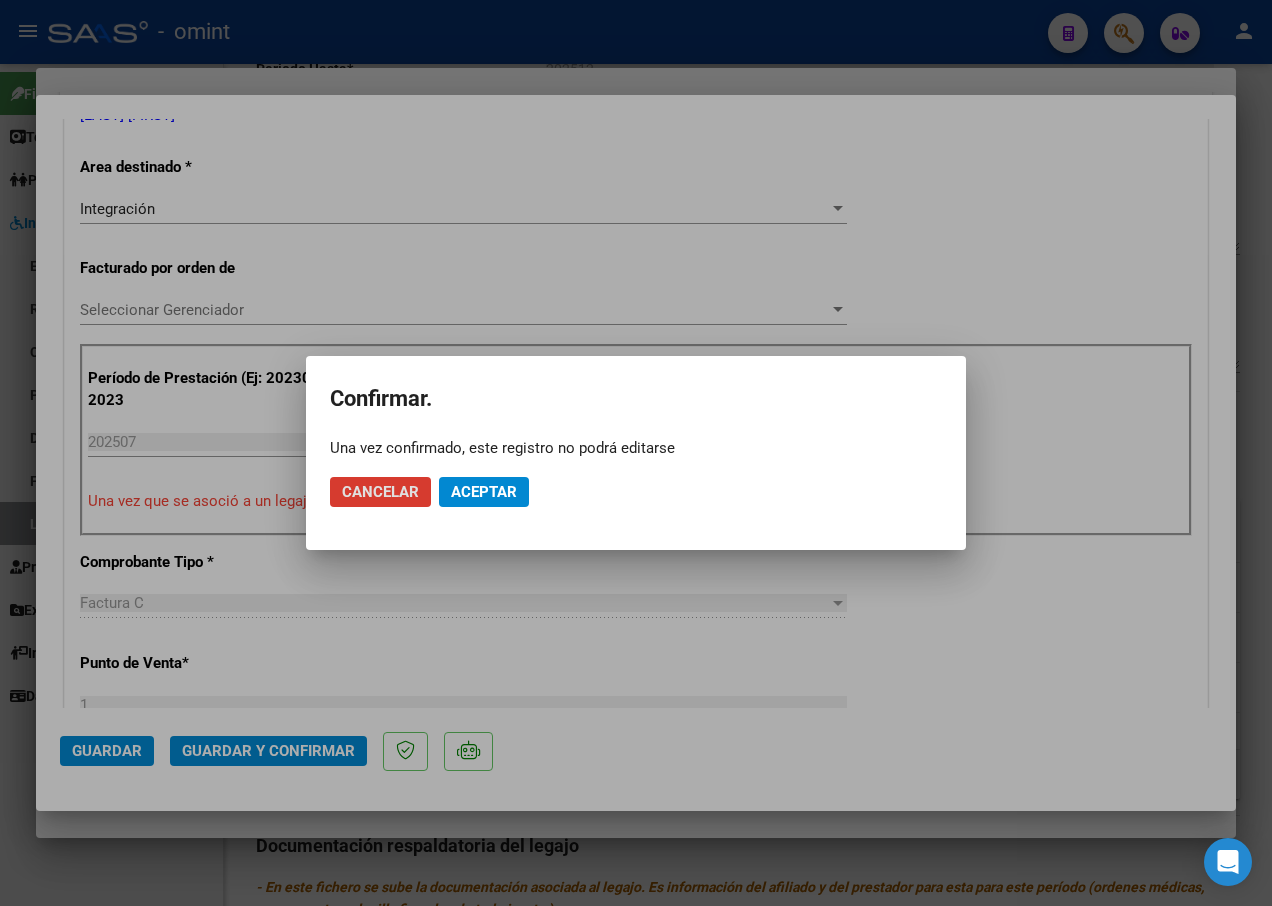 click on "Aceptar" 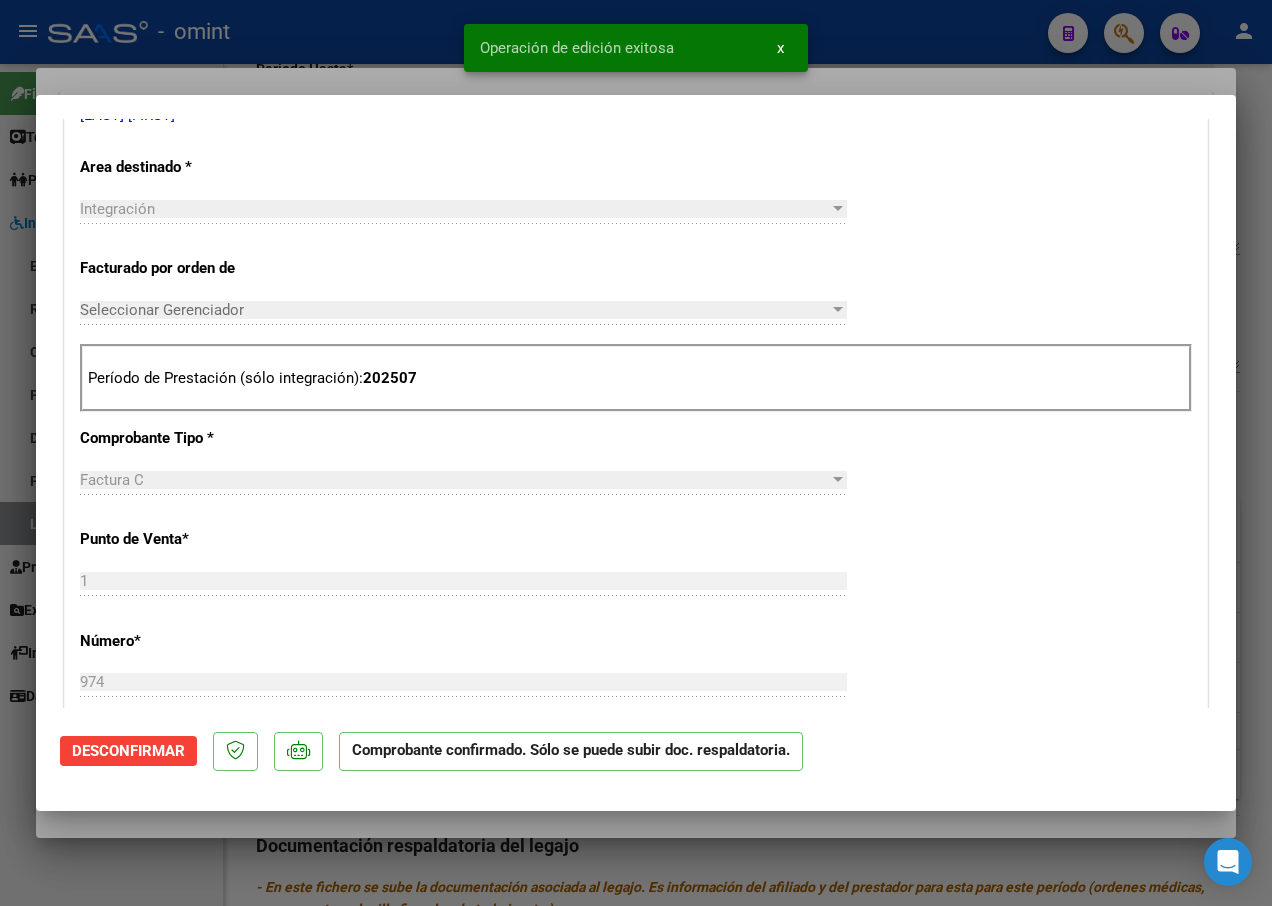 click at bounding box center [636, 453] 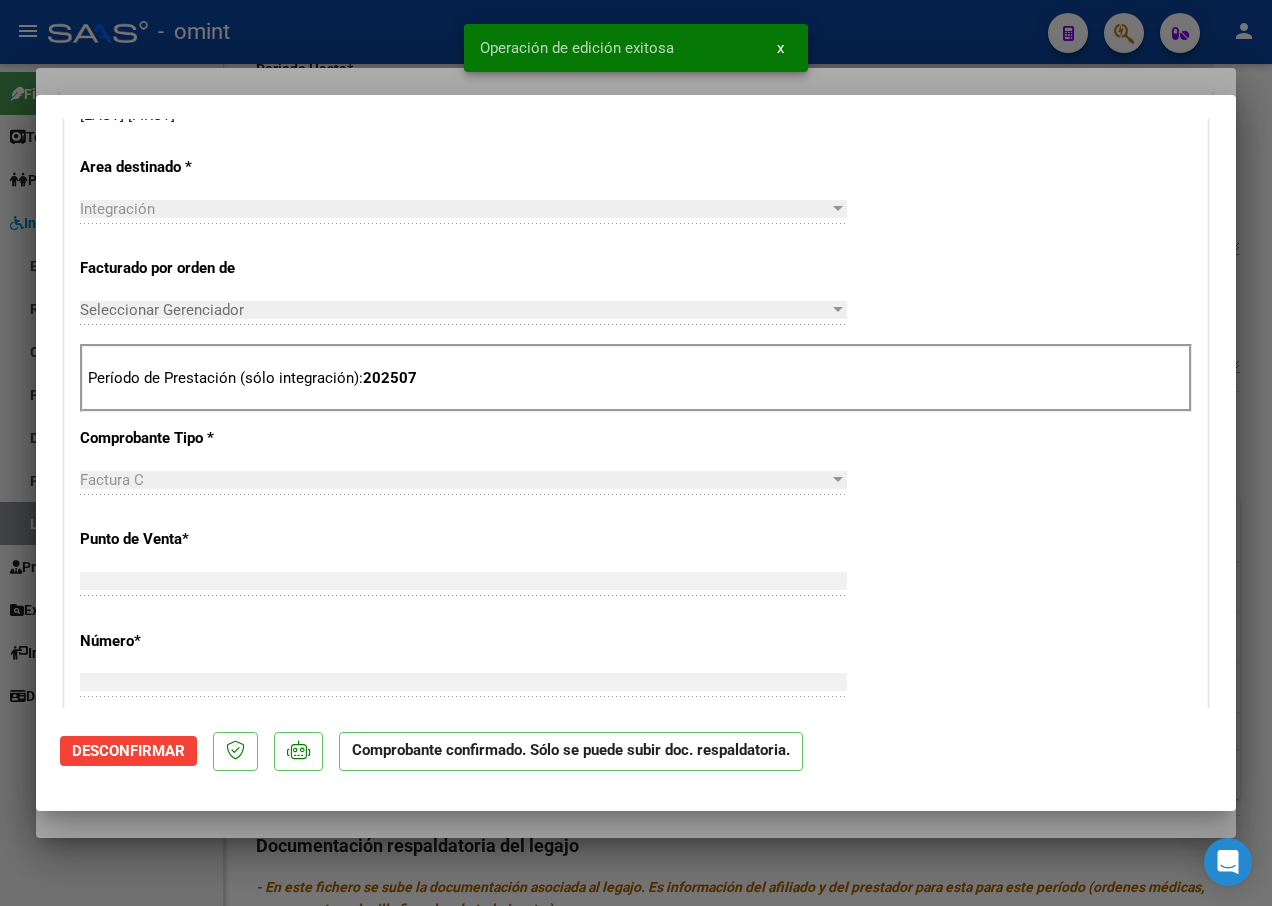 scroll, scrollTop: 410, scrollLeft: 0, axis: vertical 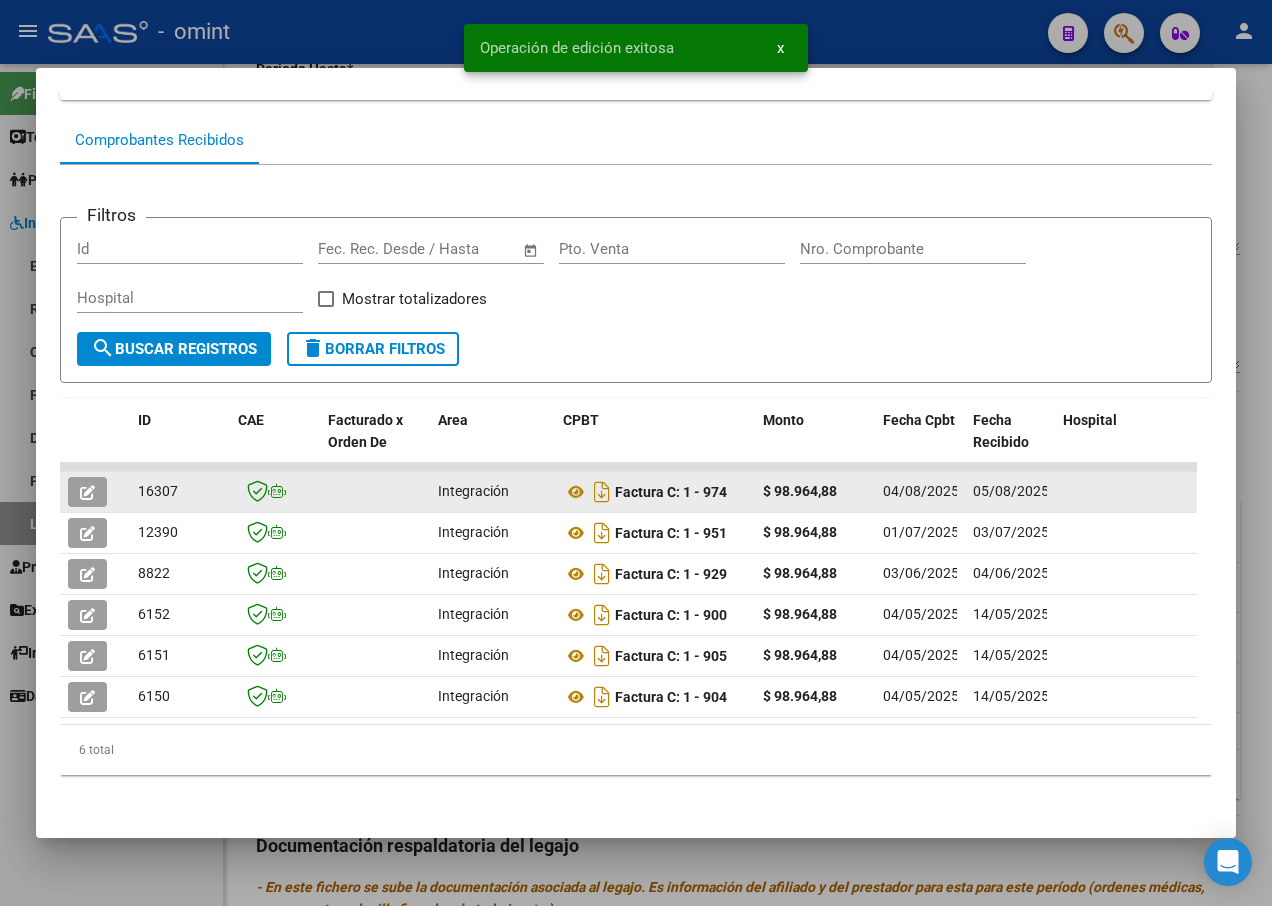 click on "16307" 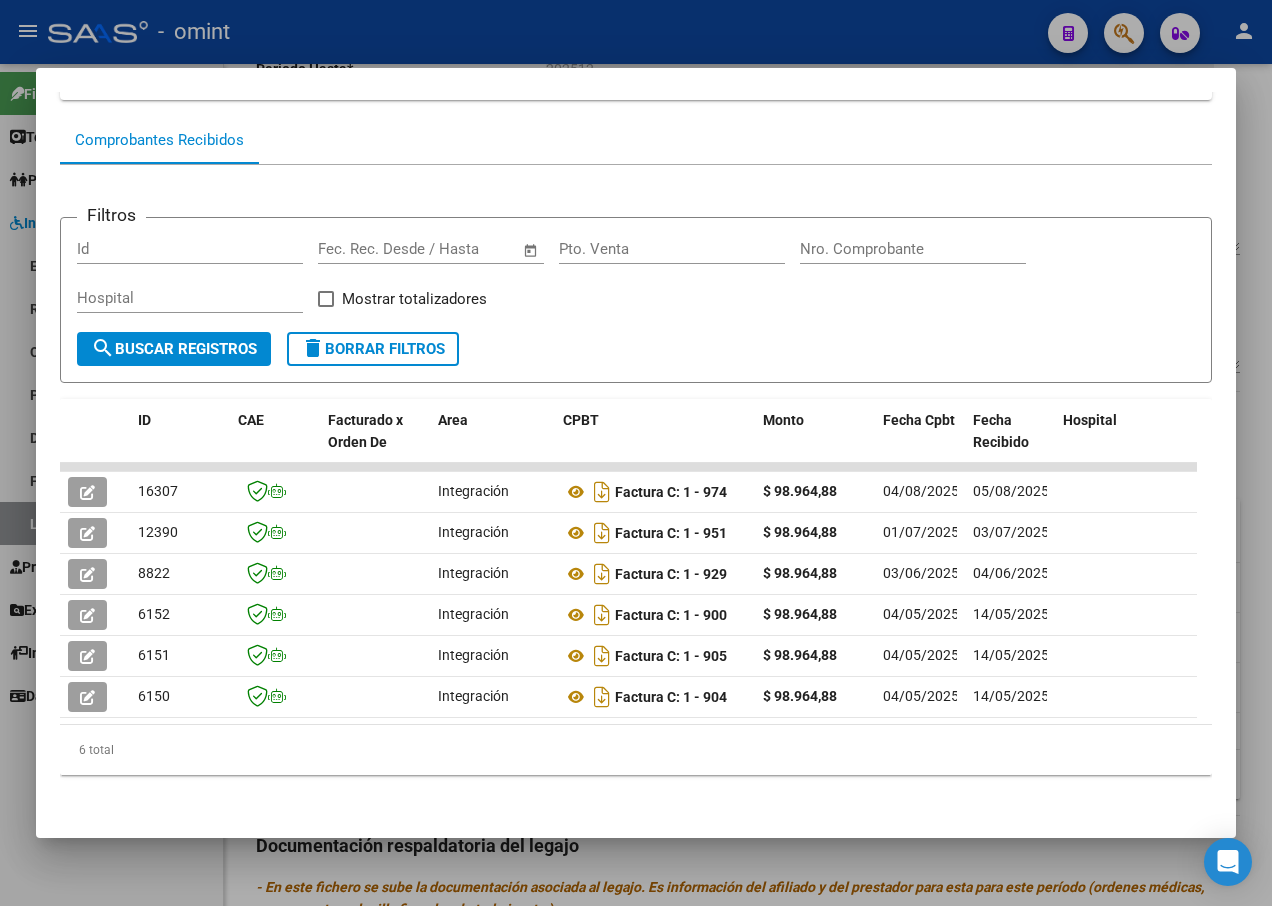 click at bounding box center [636, 453] 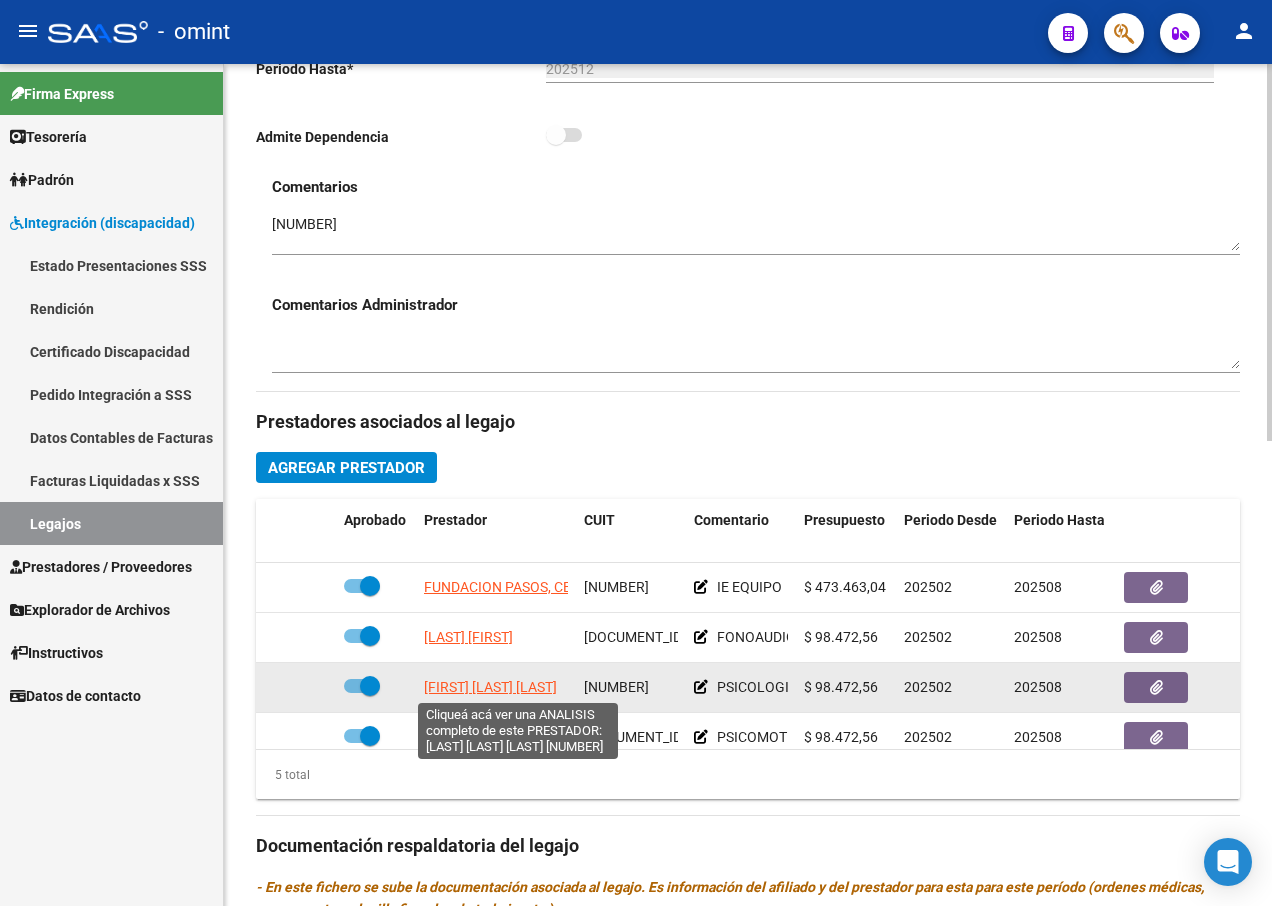 click on "[FIRST] [LAST] [LAST]" 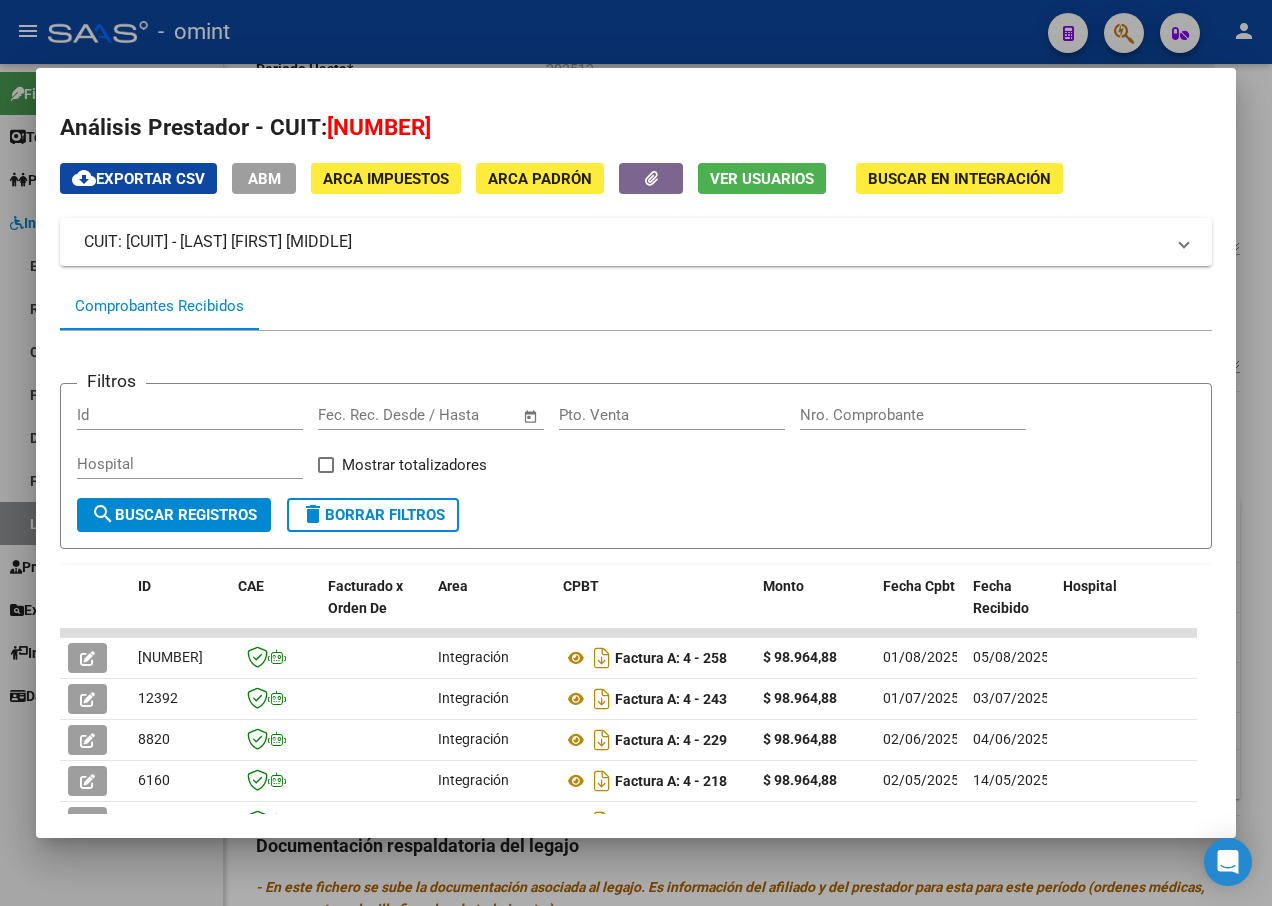 scroll, scrollTop: 235, scrollLeft: 0, axis: vertical 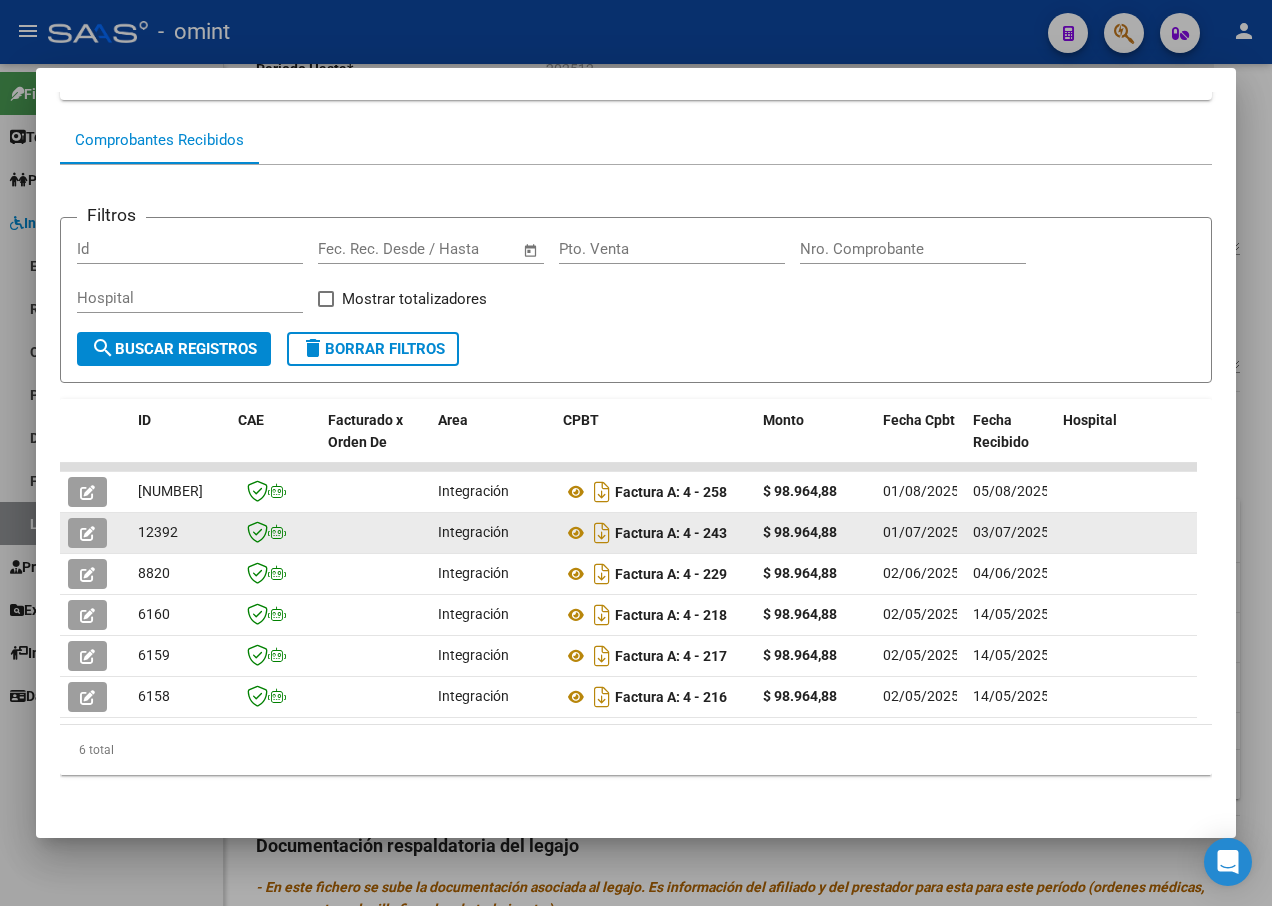 click 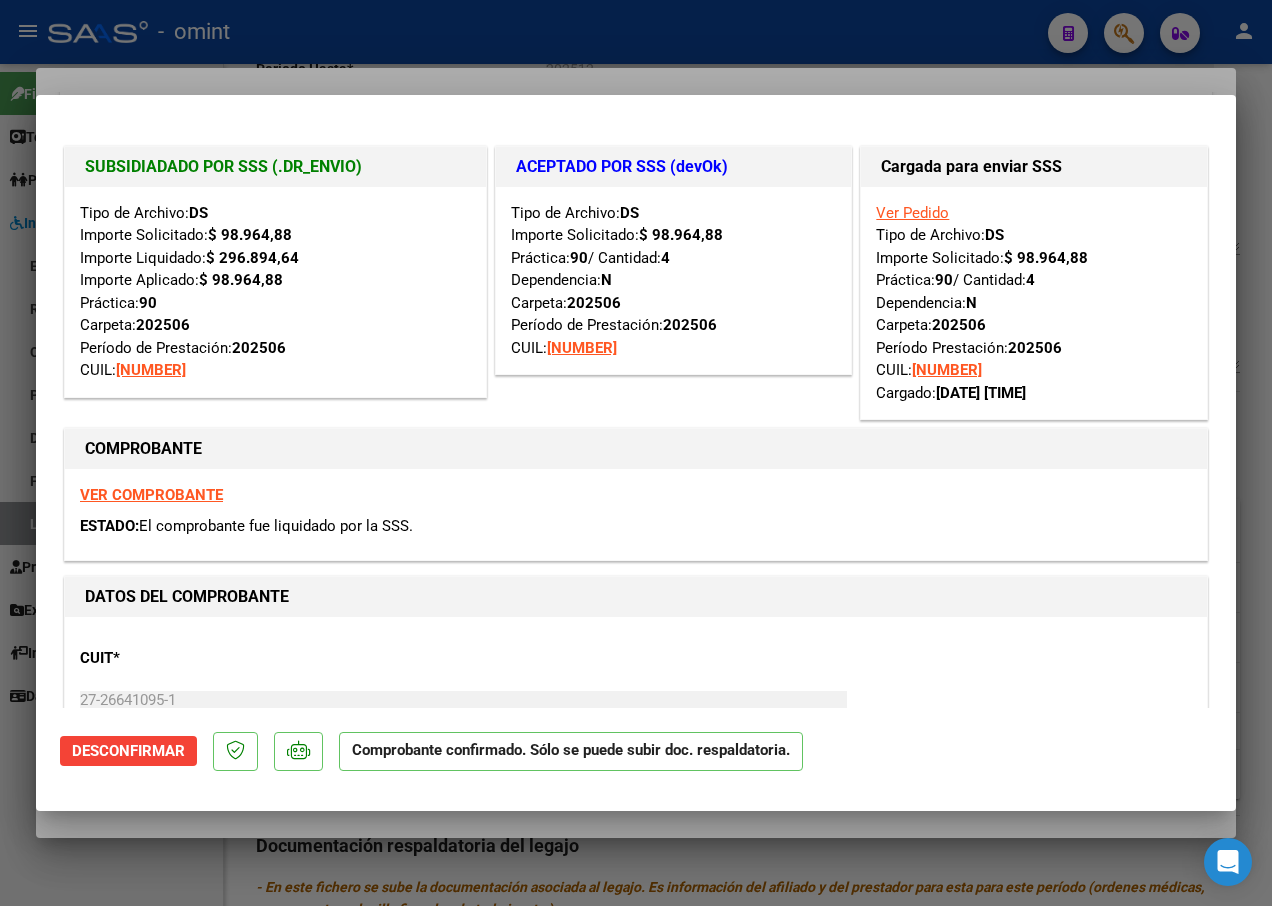 click at bounding box center (636, 453) 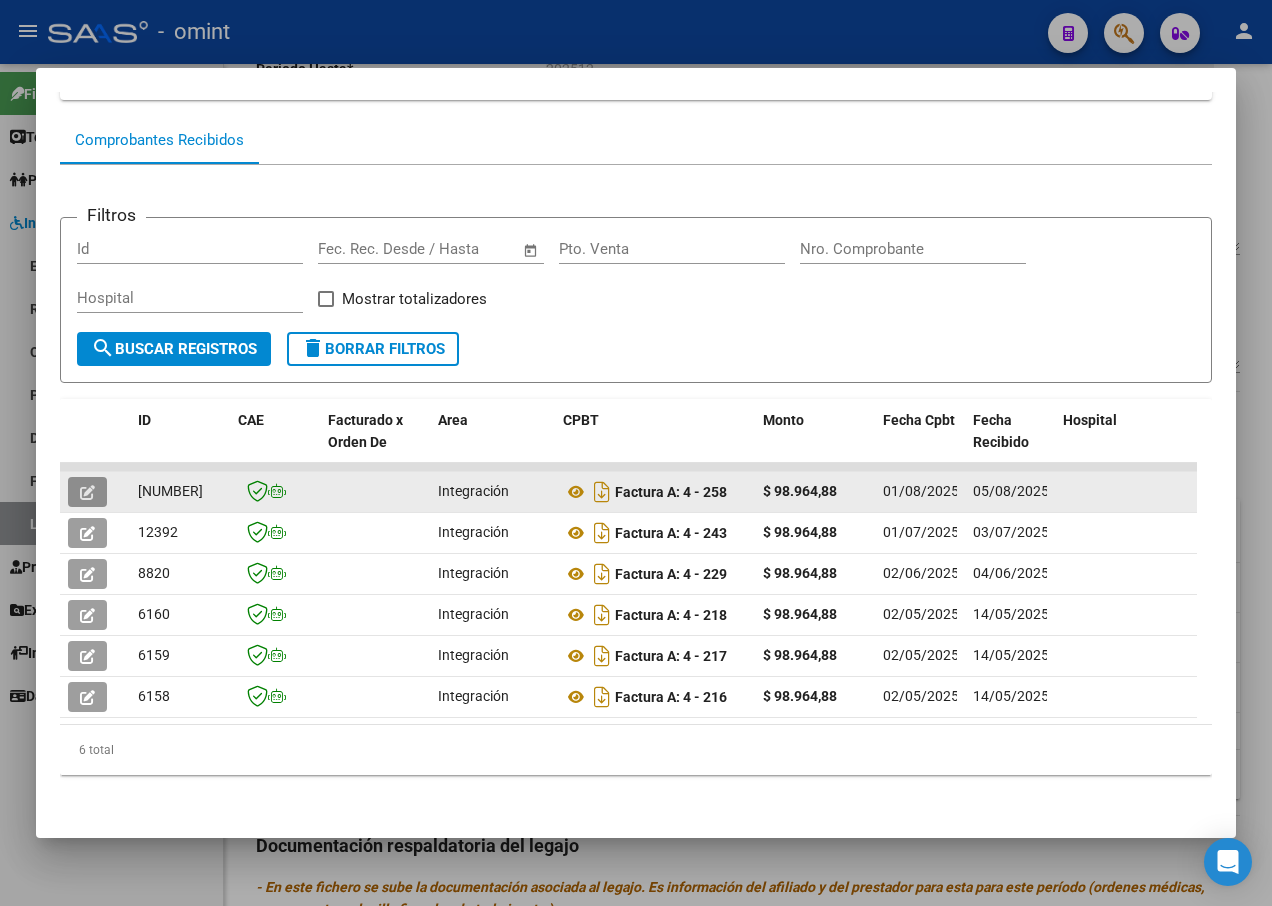 click 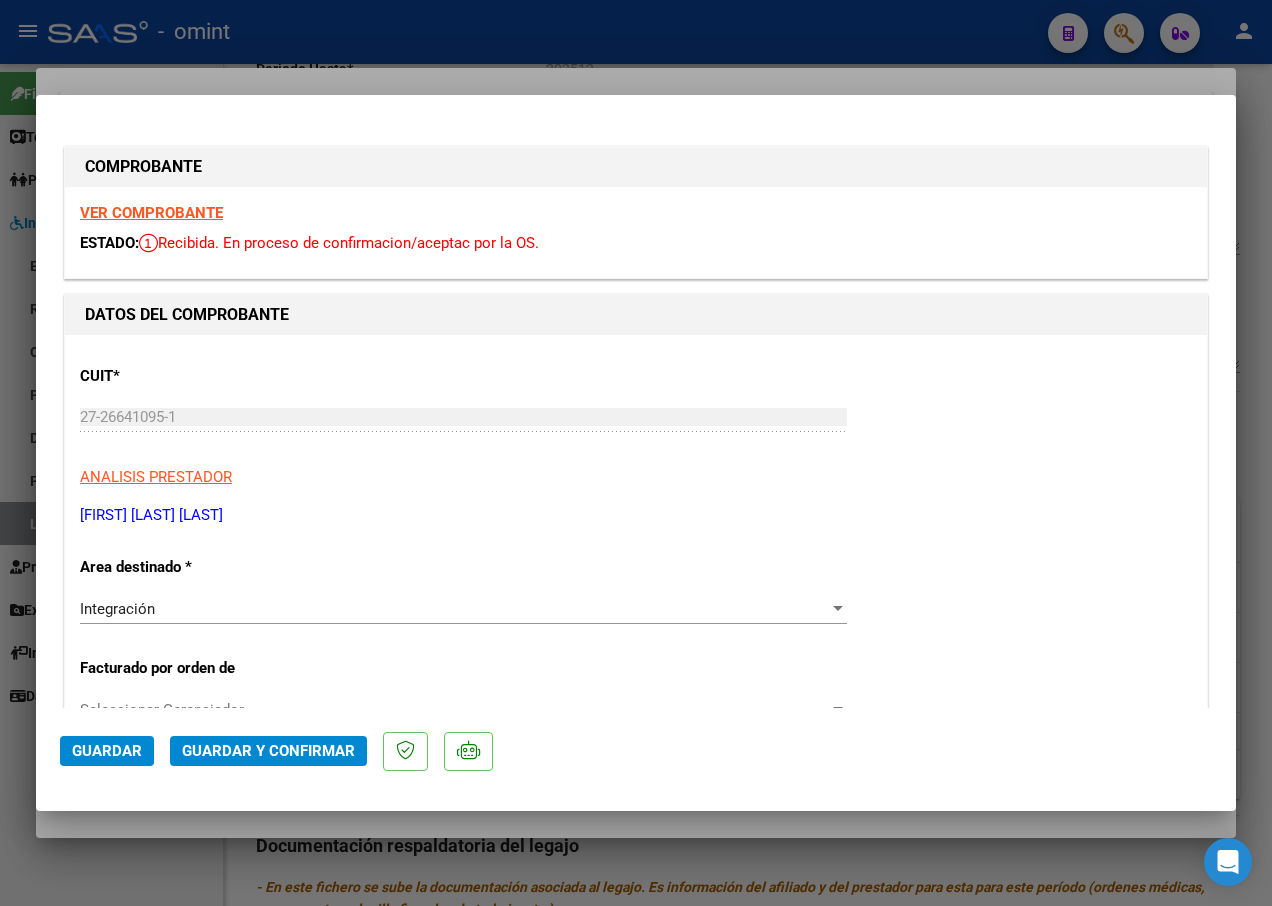 click on "VER COMPROBANTE" at bounding box center [151, 213] 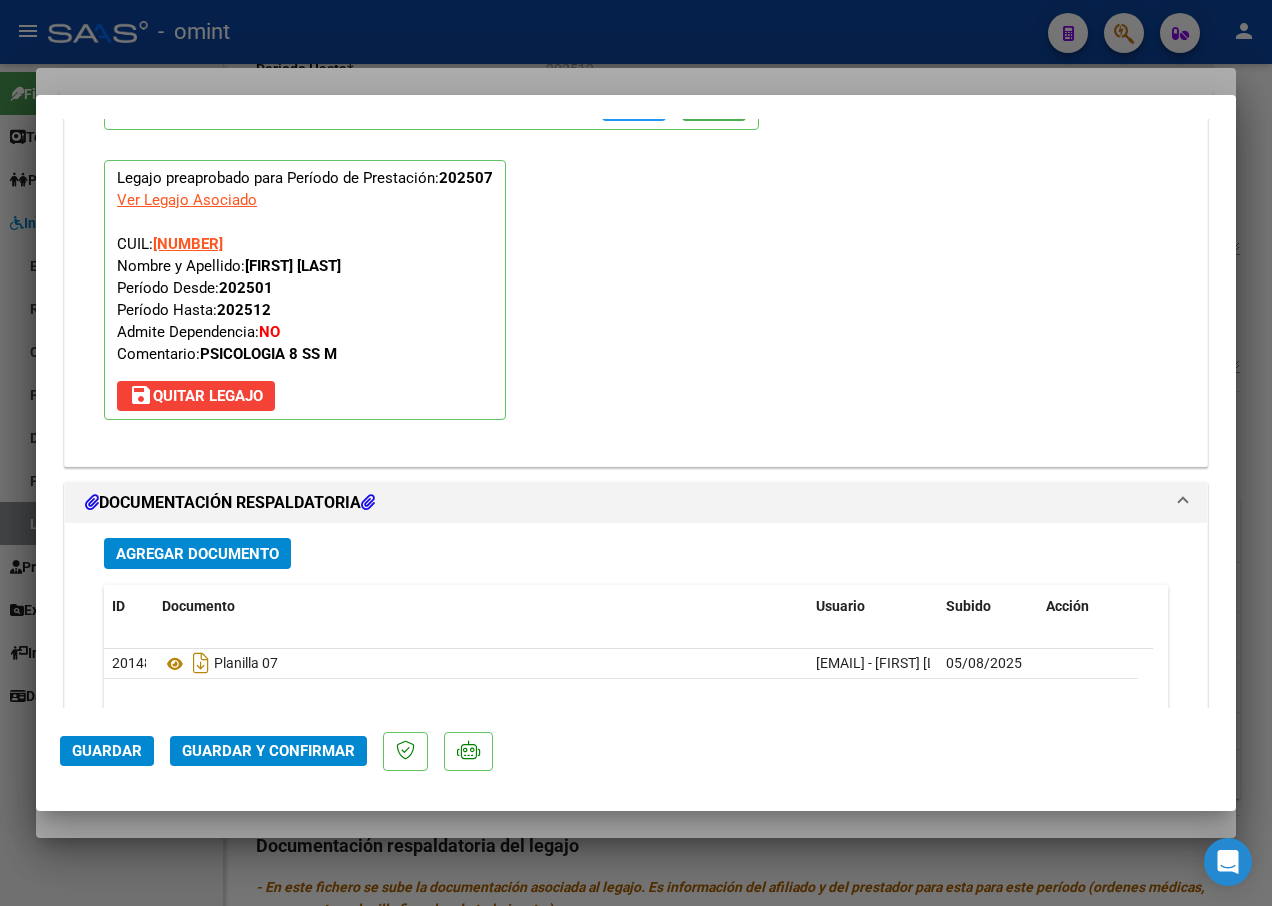 scroll, scrollTop: 2300, scrollLeft: 0, axis: vertical 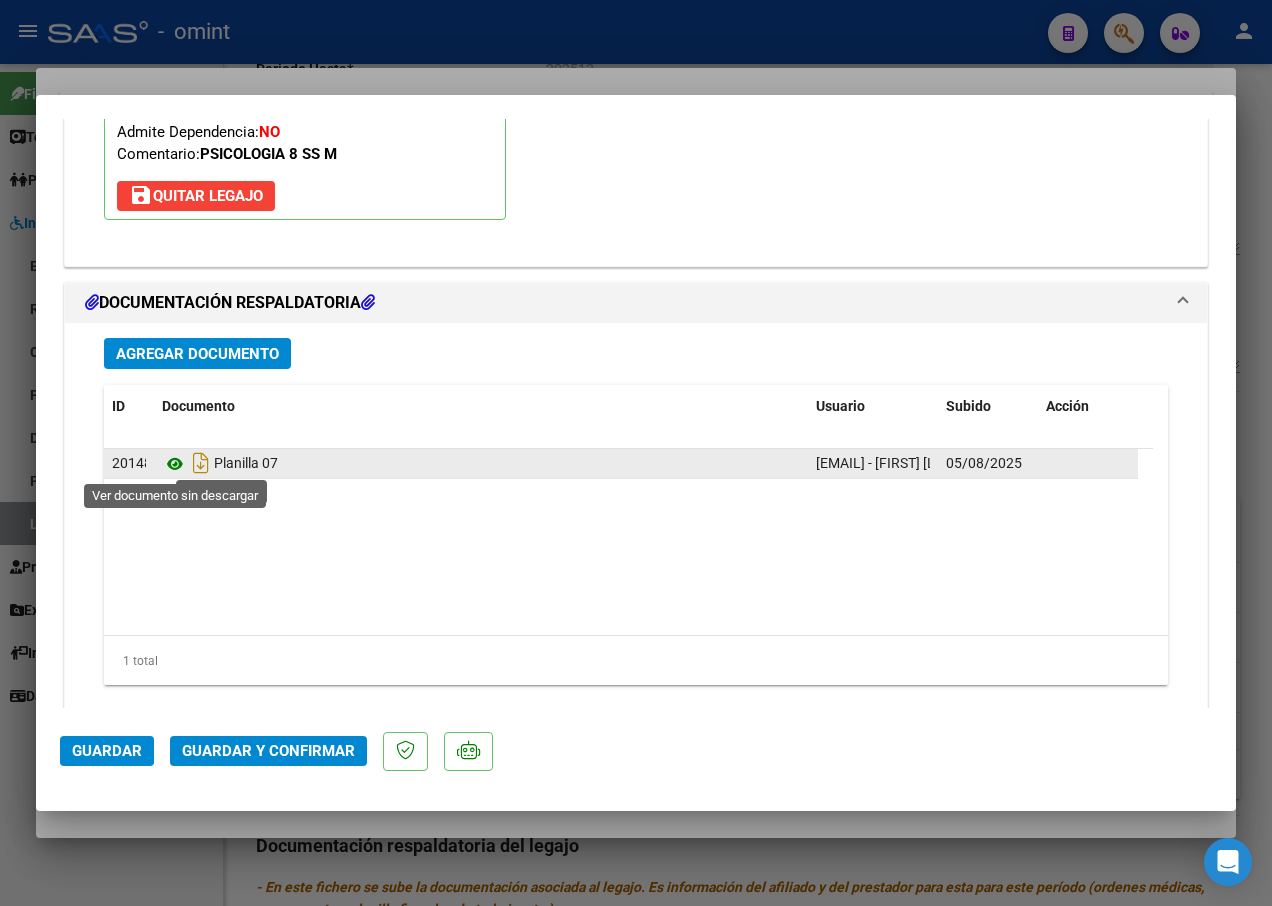 click 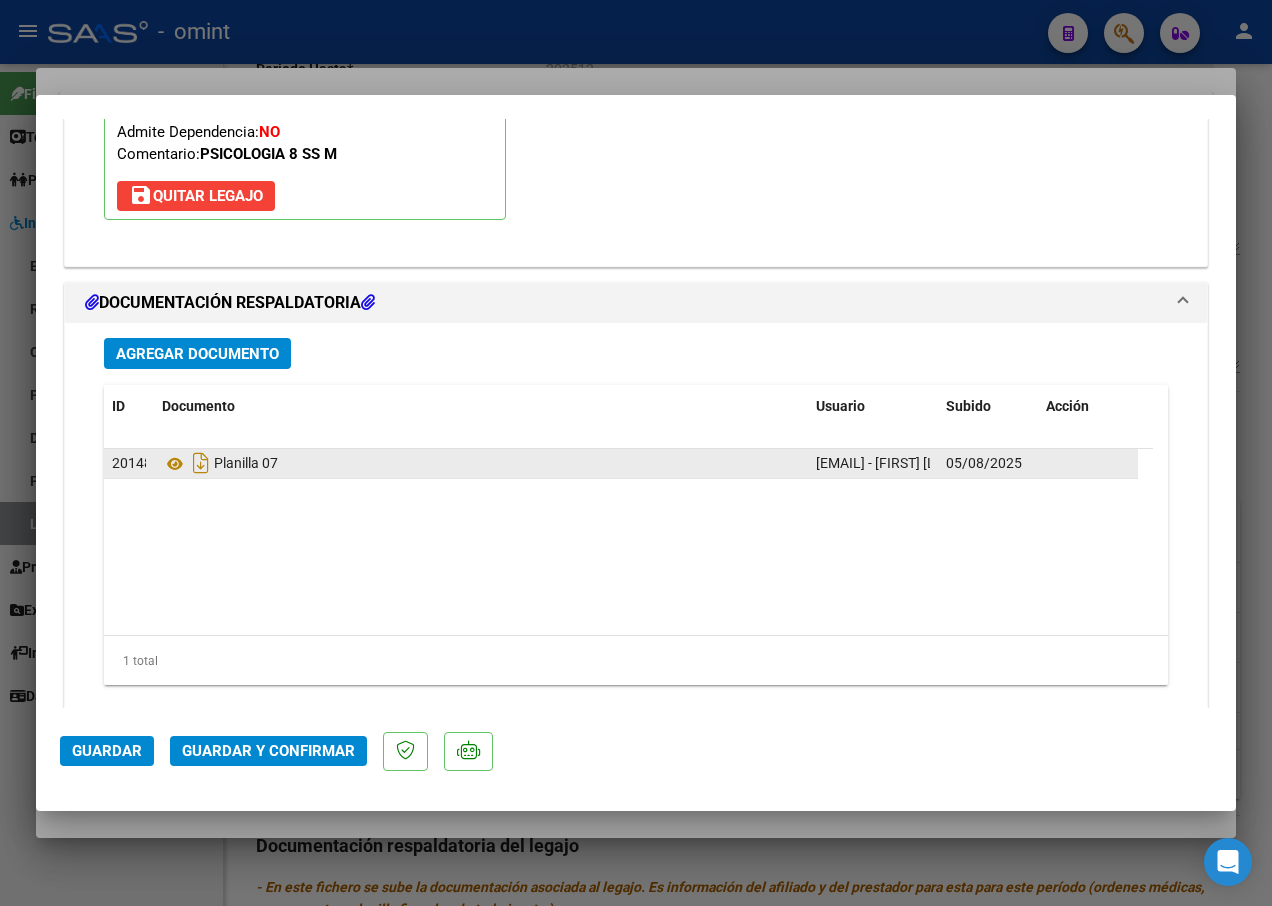 scroll, scrollTop: 2340, scrollLeft: 0, axis: vertical 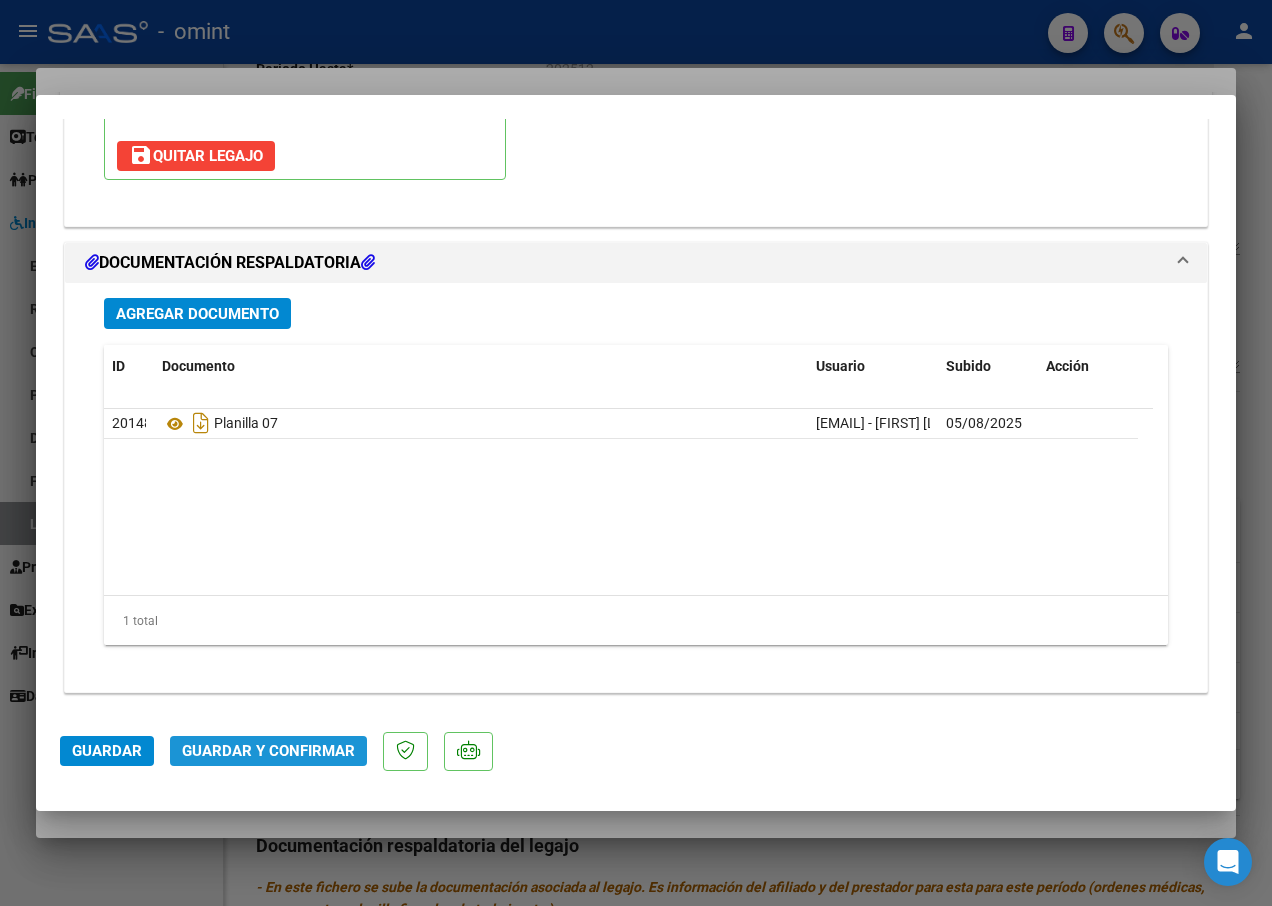 click on "Guardar y Confirmar" 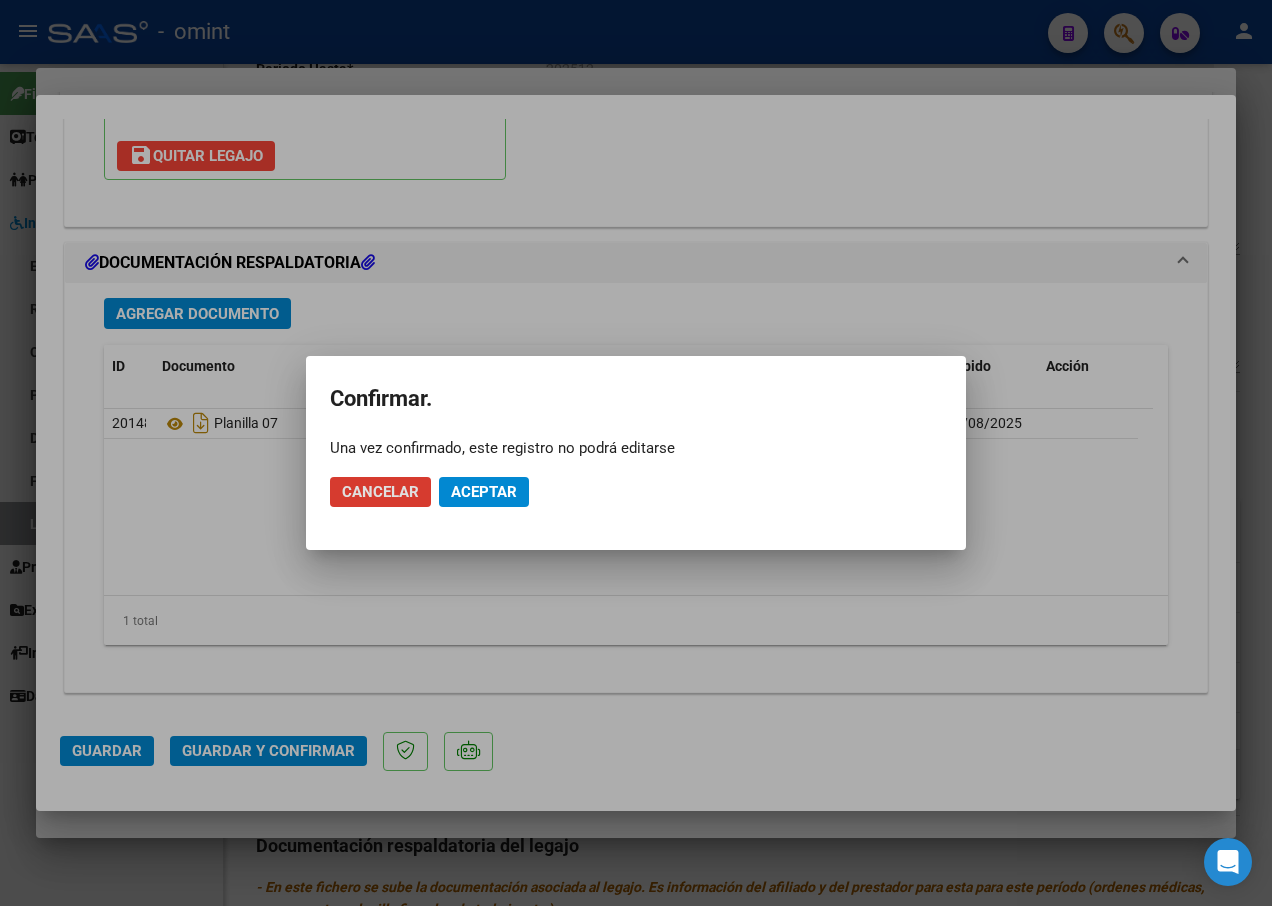 click on "Aceptar" 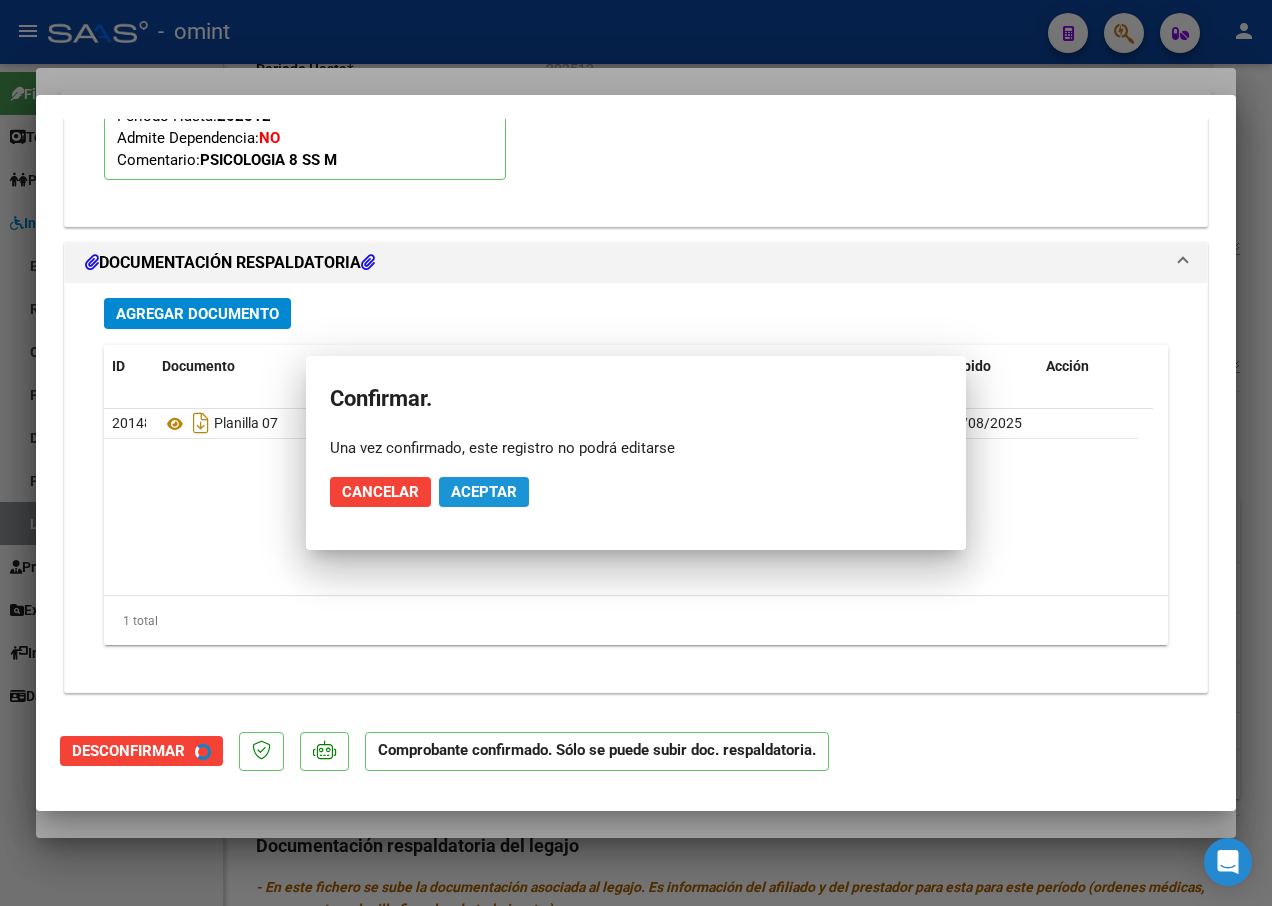 scroll, scrollTop: 2113, scrollLeft: 0, axis: vertical 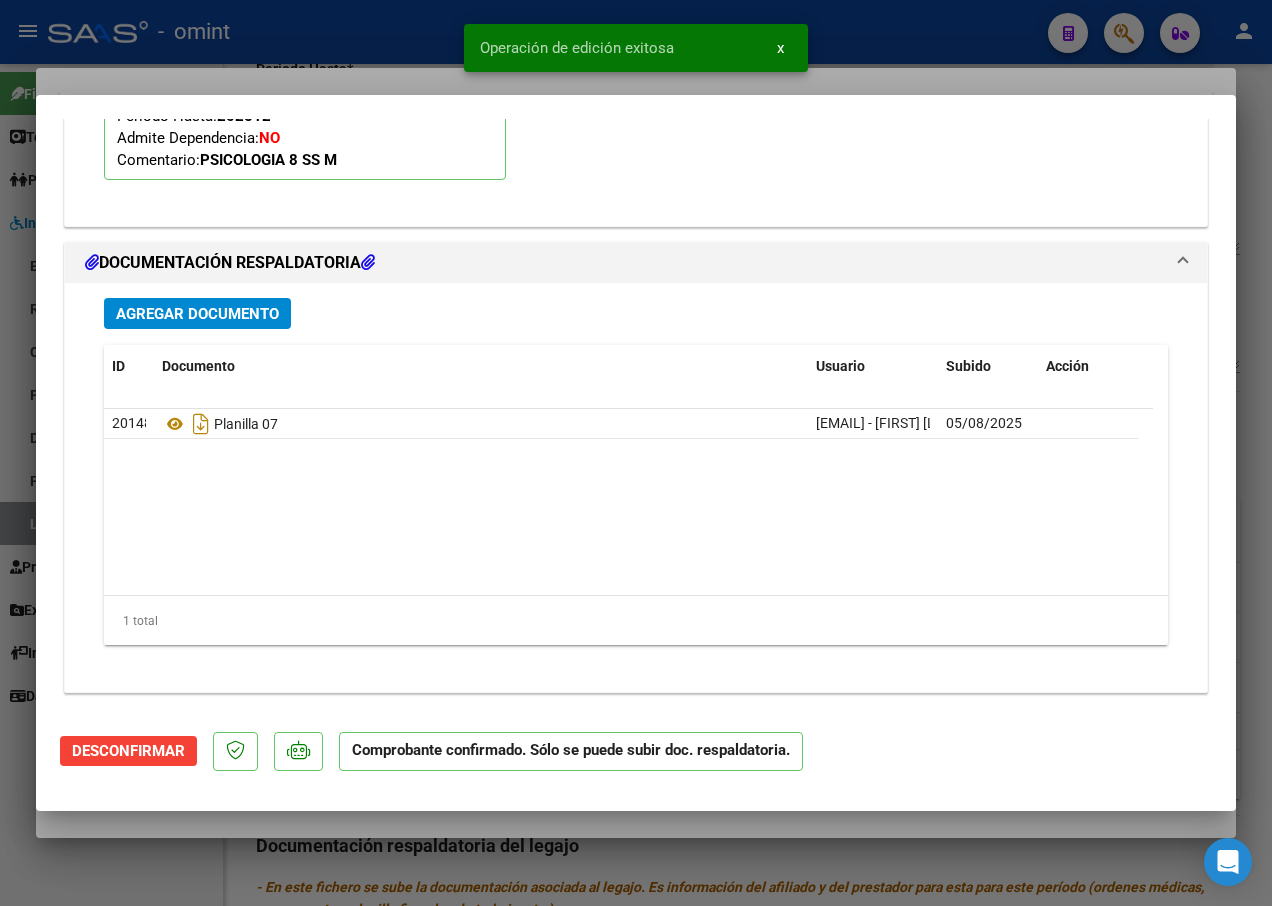 click at bounding box center (636, 453) 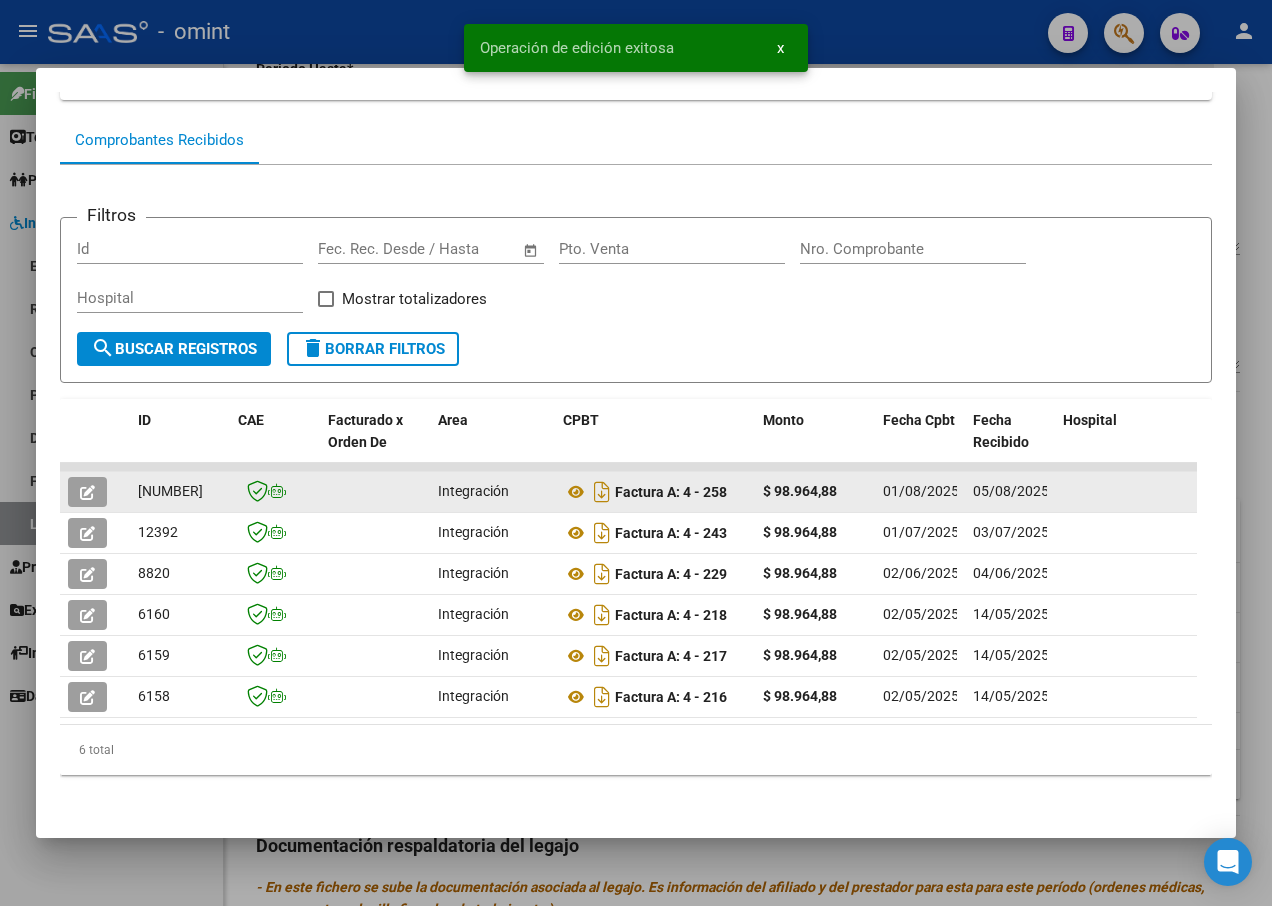 click on "[NUMBER]" 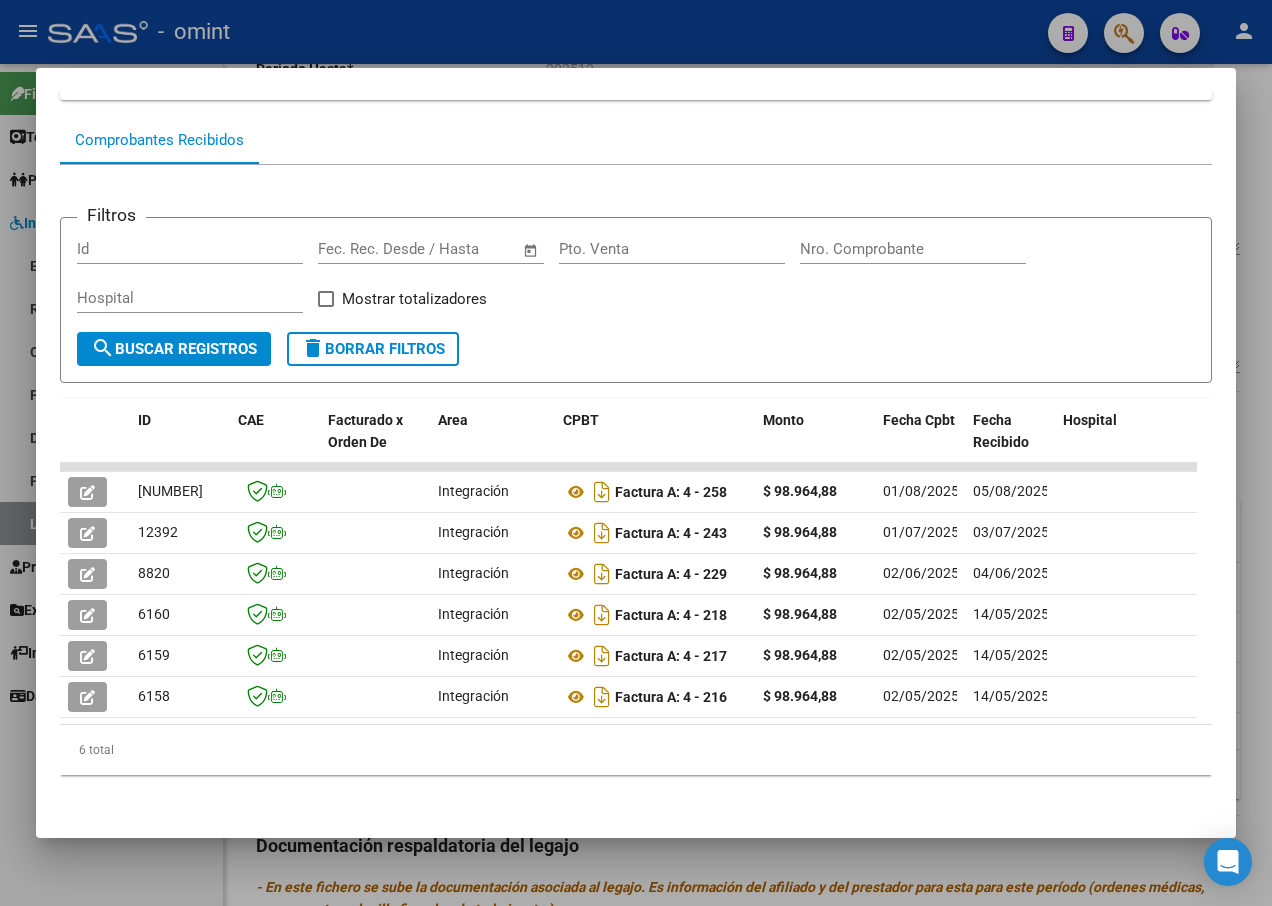 click at bounding box center (636, 453) 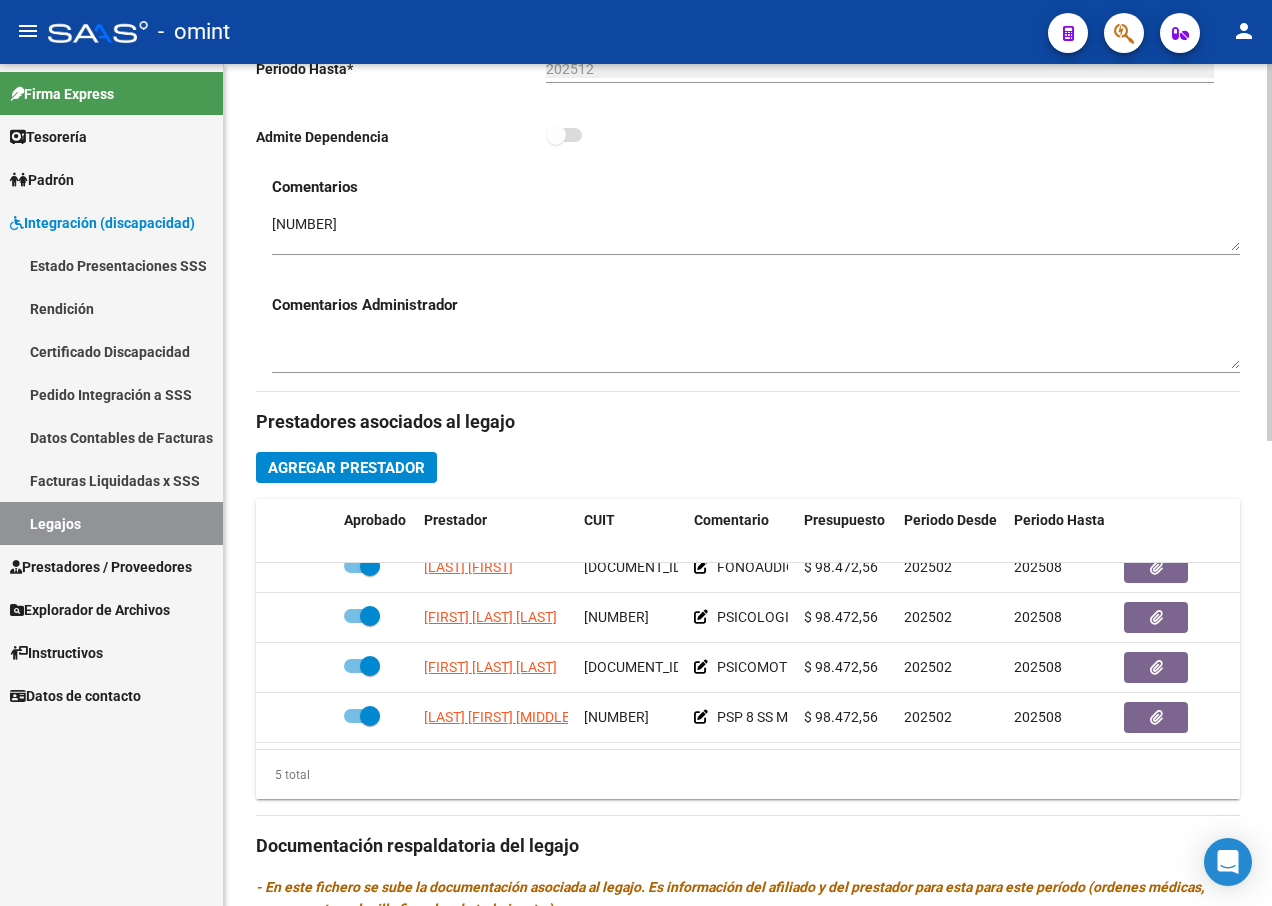 scroll, scrollTop: 85, scrollLeft: 0, axis: vertical 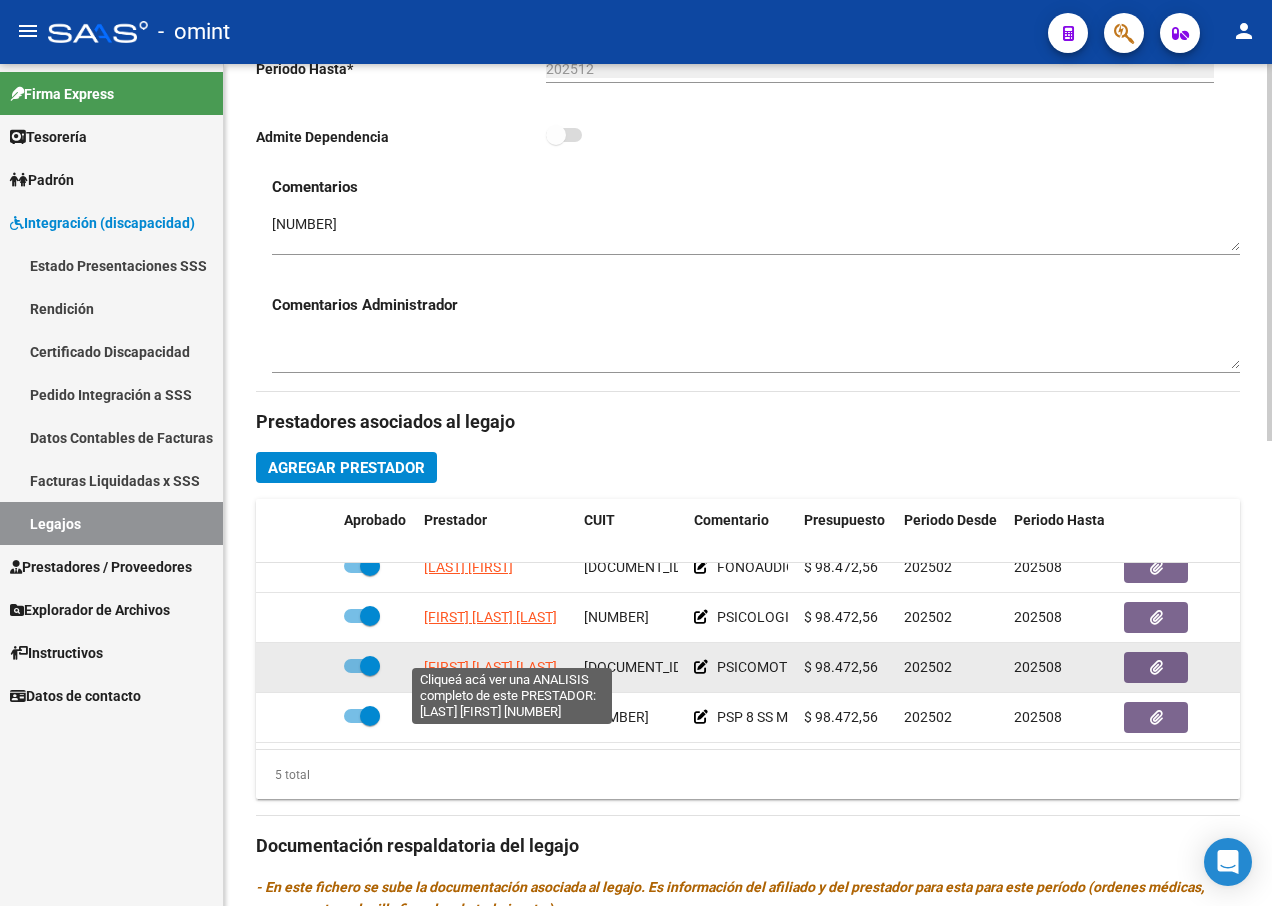 click on "[FIRST] [LAST] [LAST]" 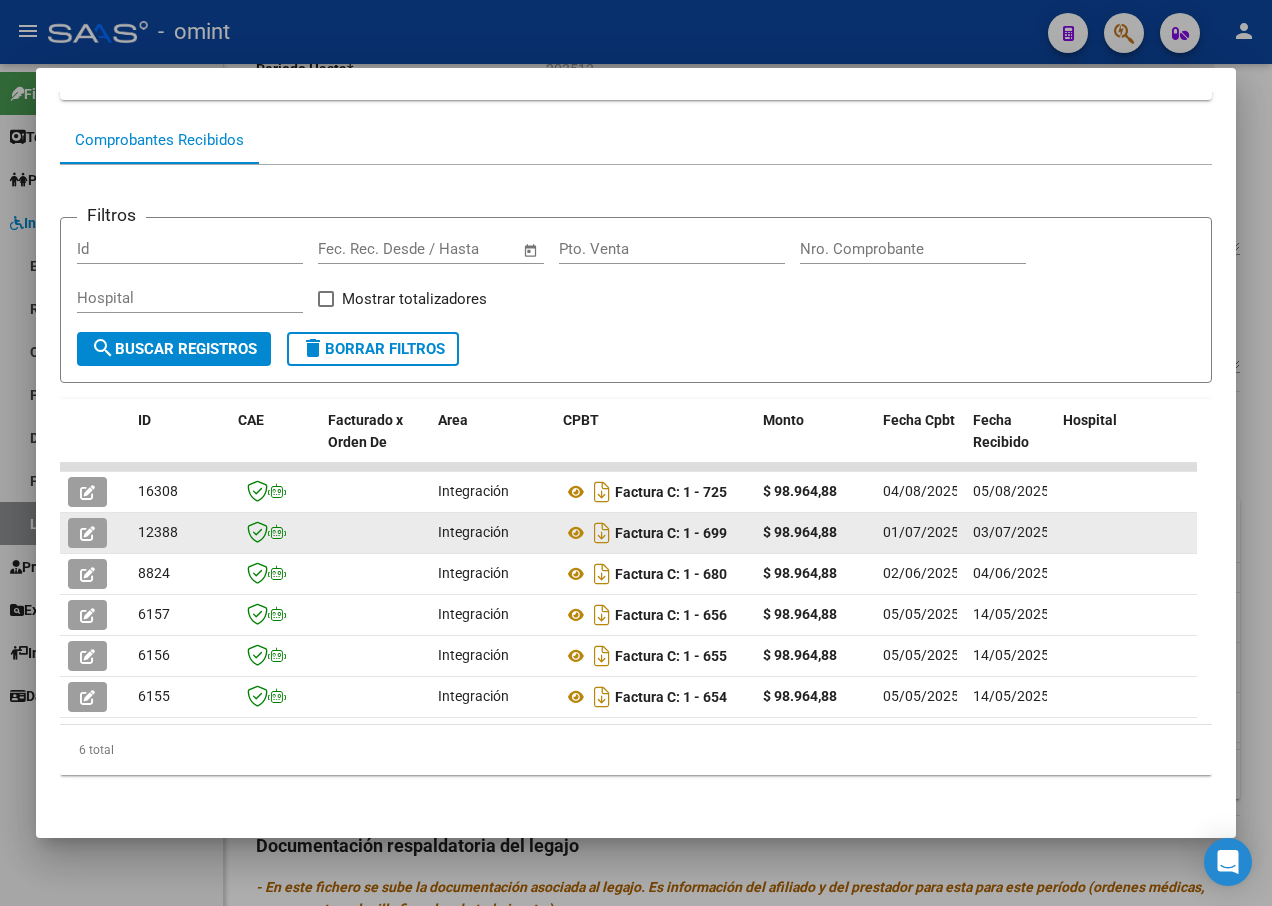 scroll, scrollTop: 235, scrollLeft: 0, axis: vertical 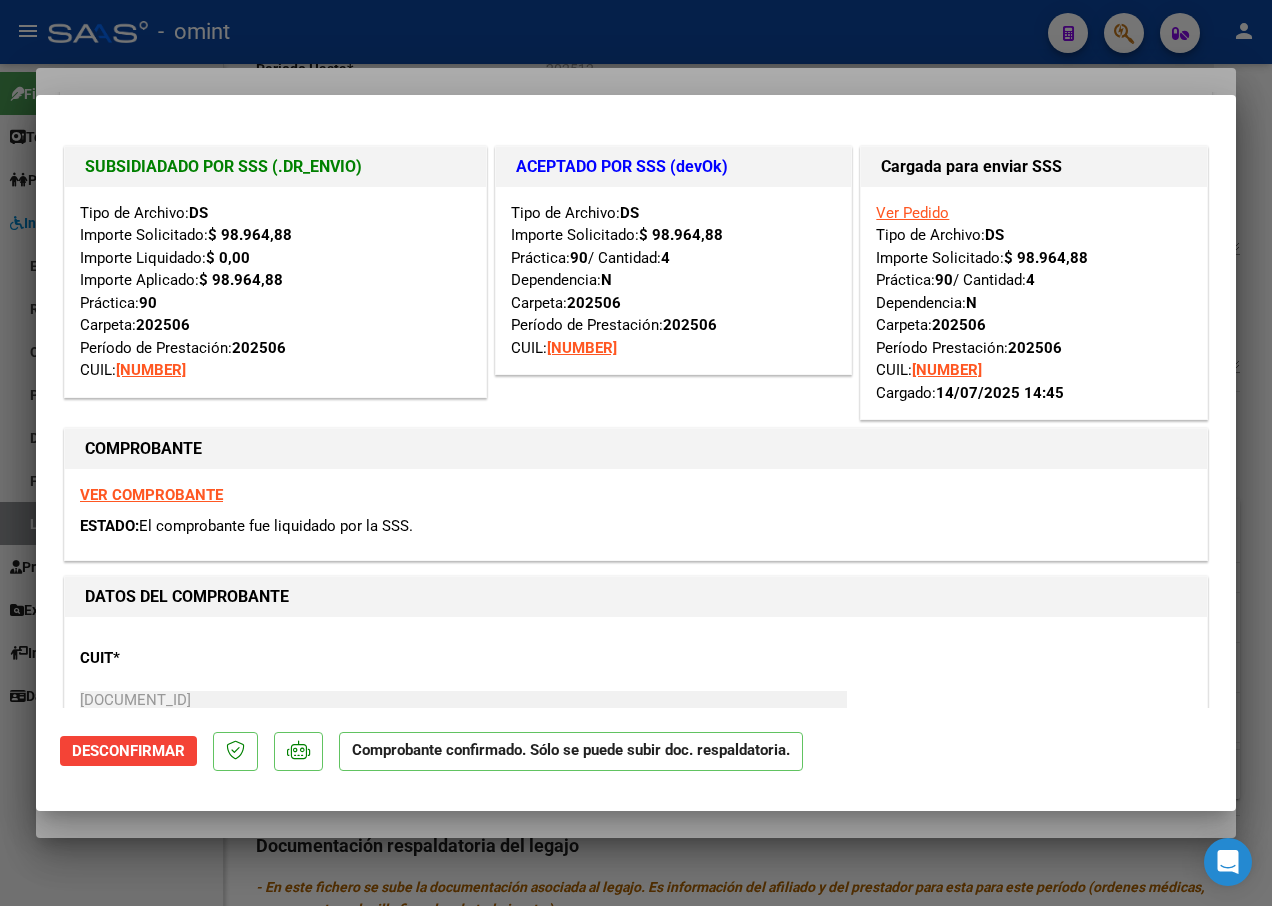 click at bounding box center (636, 453) 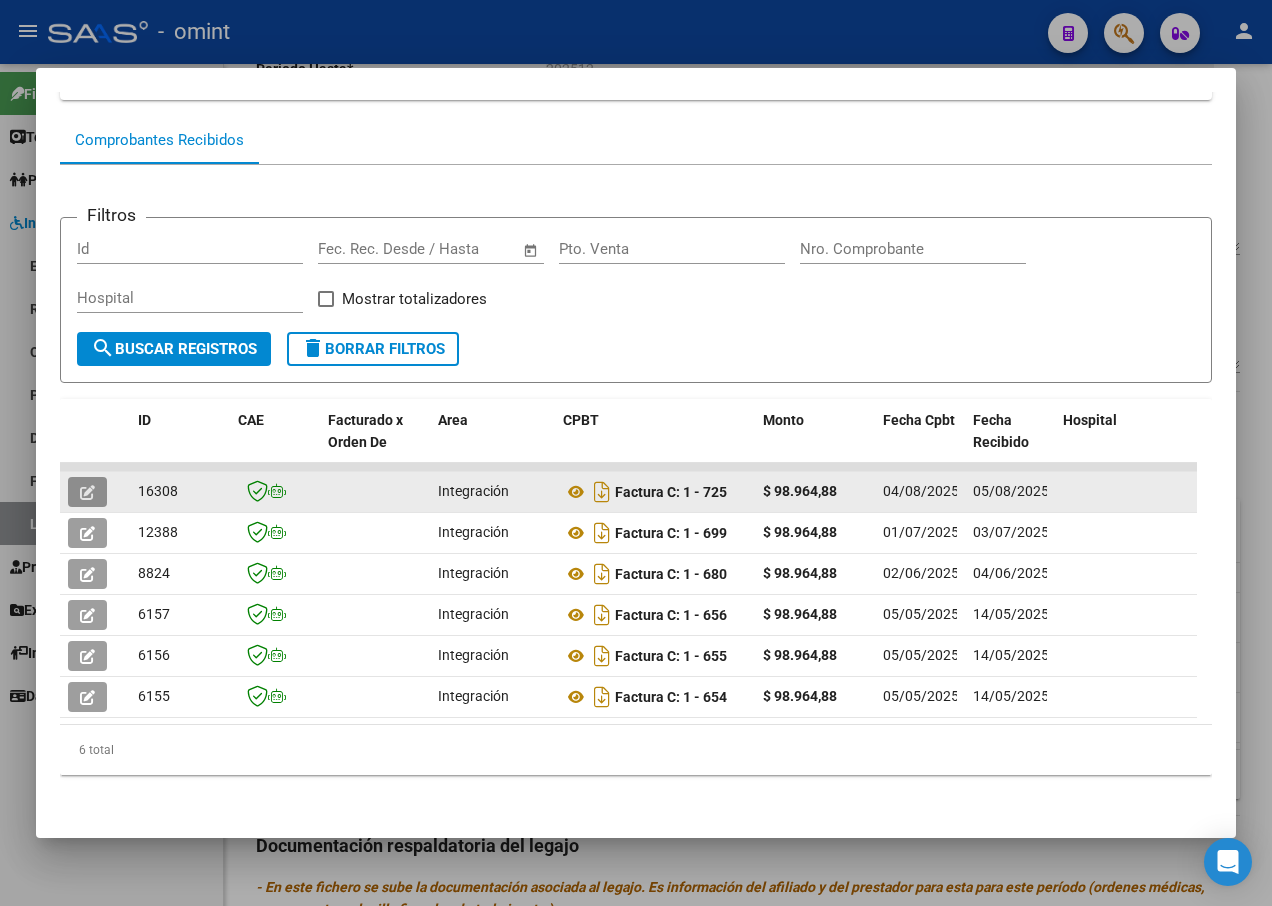 click 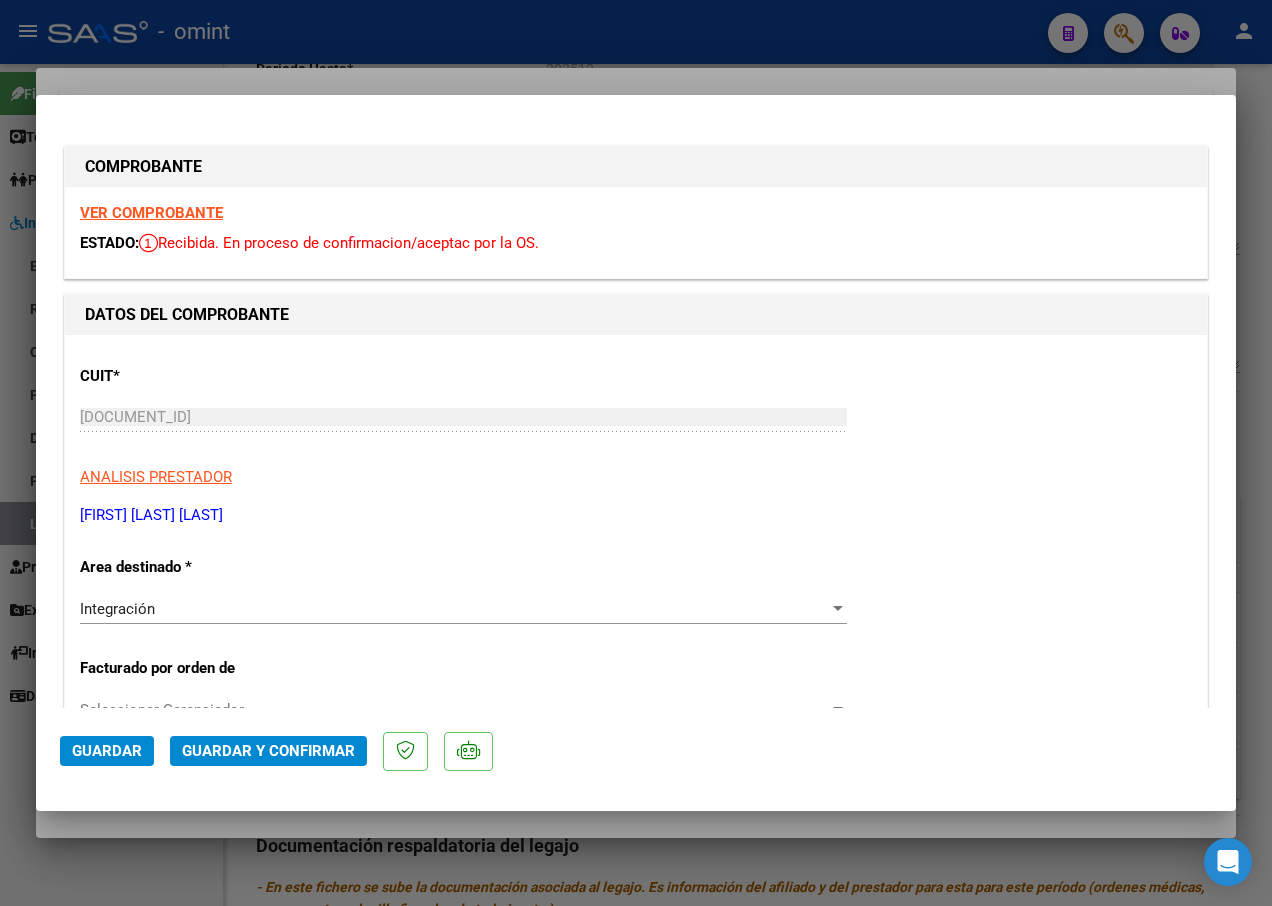 click on "VER COMPROBANTE" at bounding box center (151, 213) 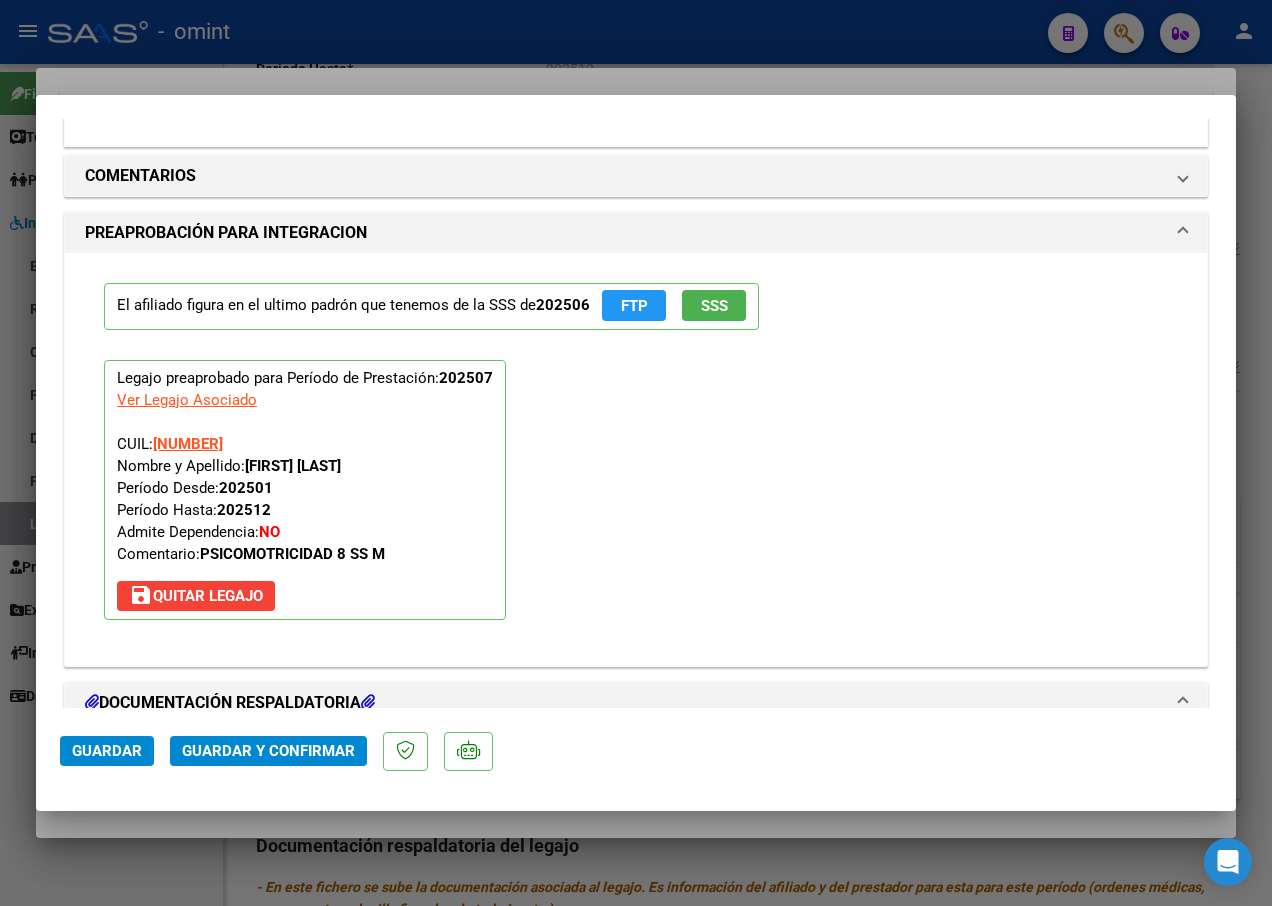 scroll, scrollTop: 2100, scrollLeft: 0, axis: vertical 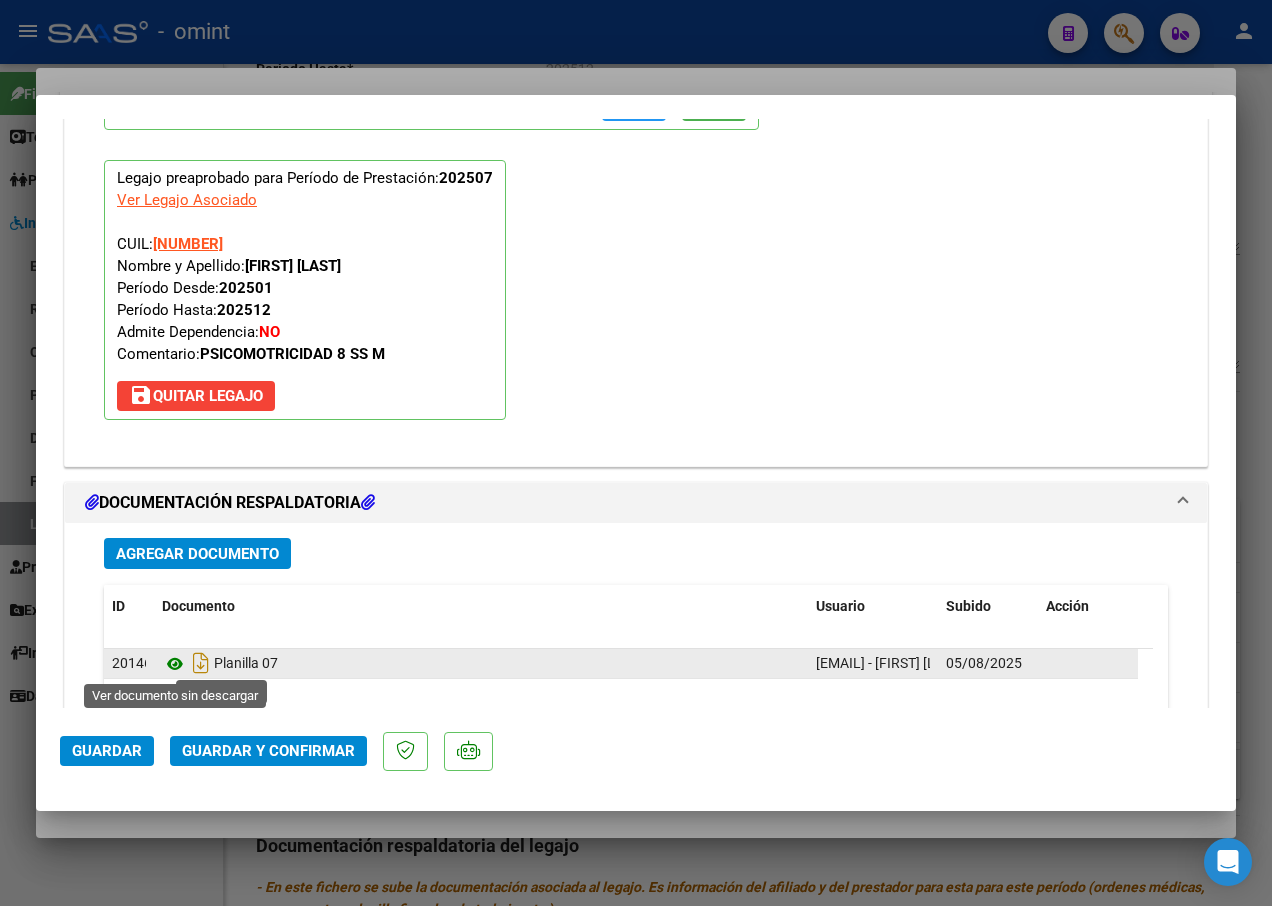 click 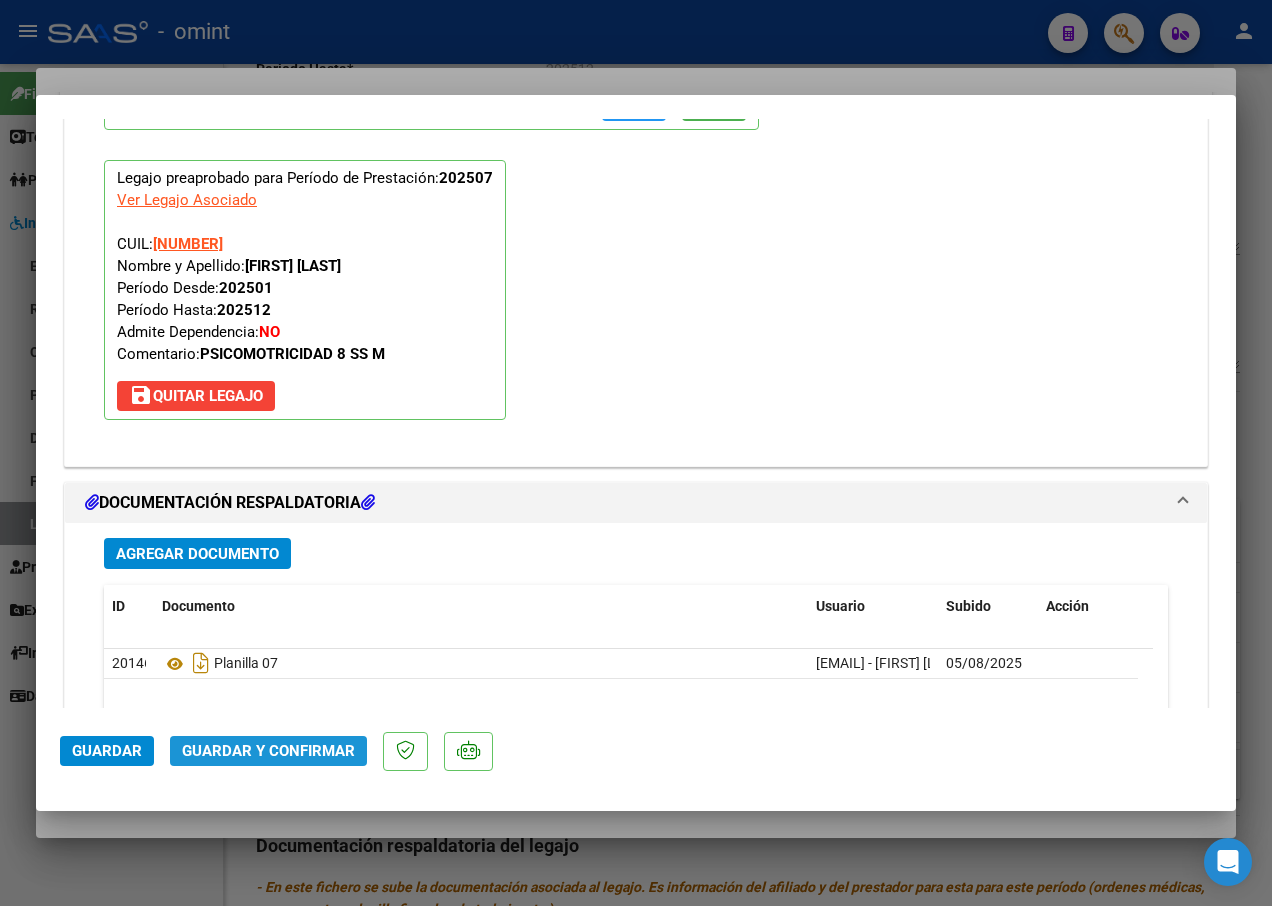 click on "Guardar y Confirmar" 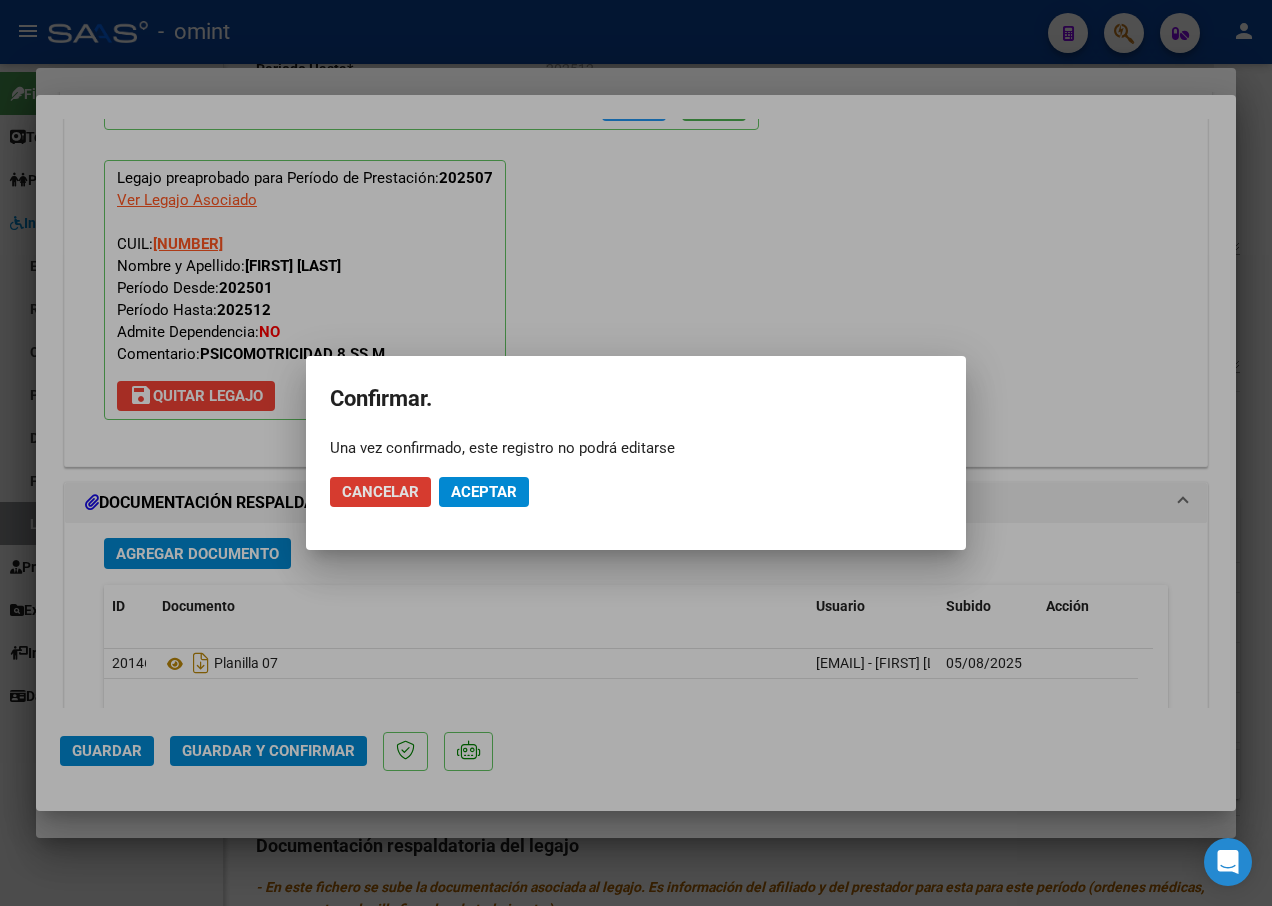 click on "Aceptar" 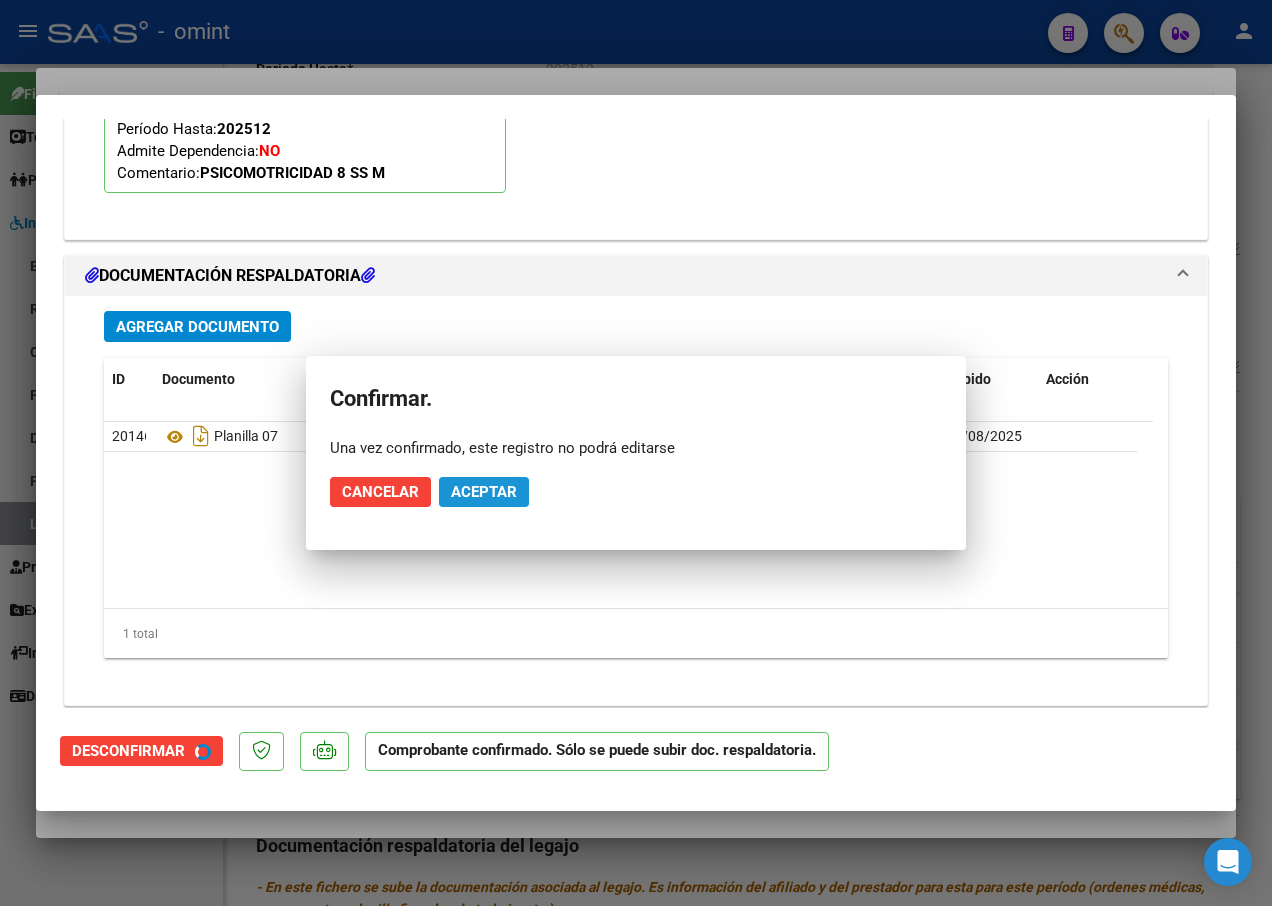 scroll, scrollTop: 1919, scrollLeft: 0, axis: vertical 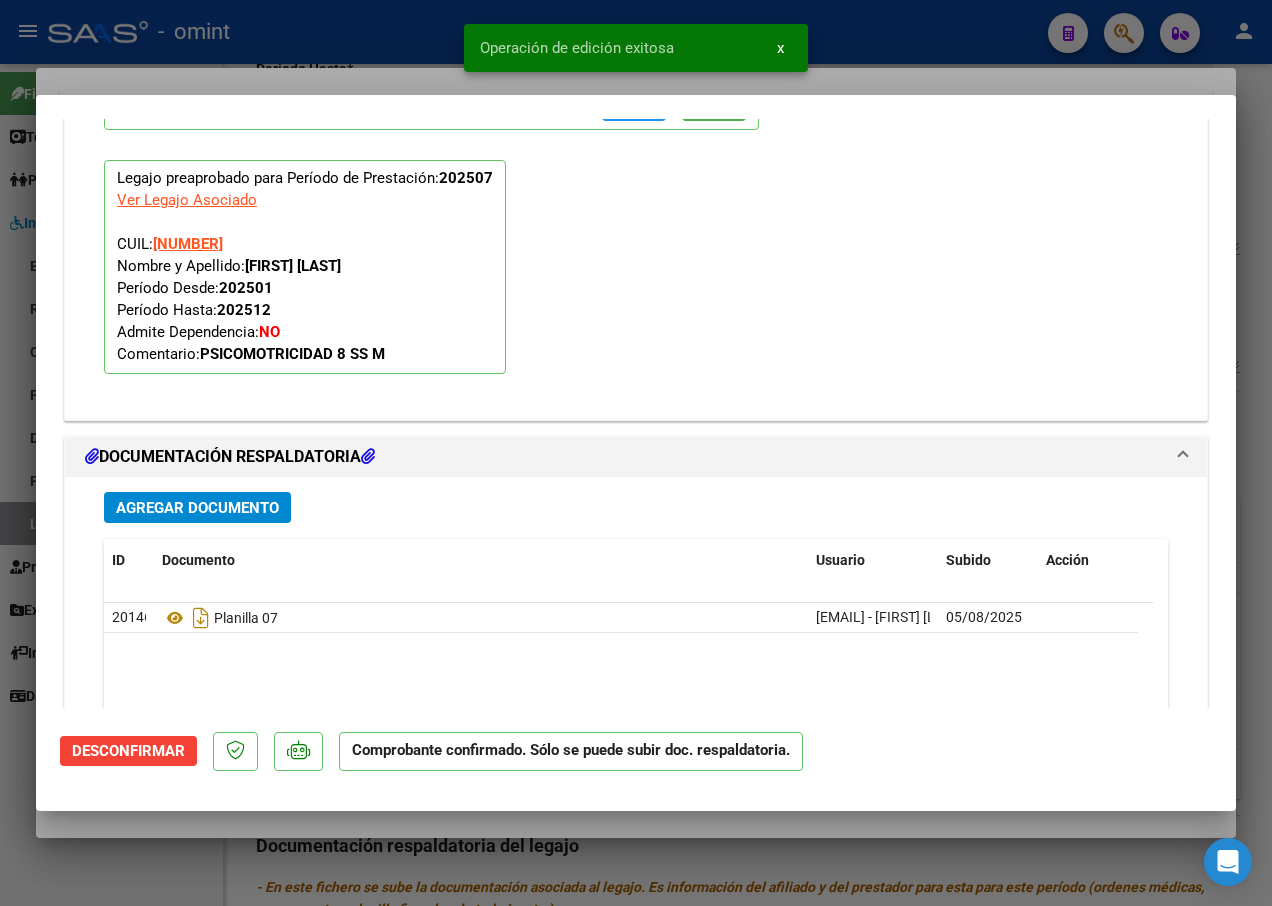 click at bounding box center (636, 453) 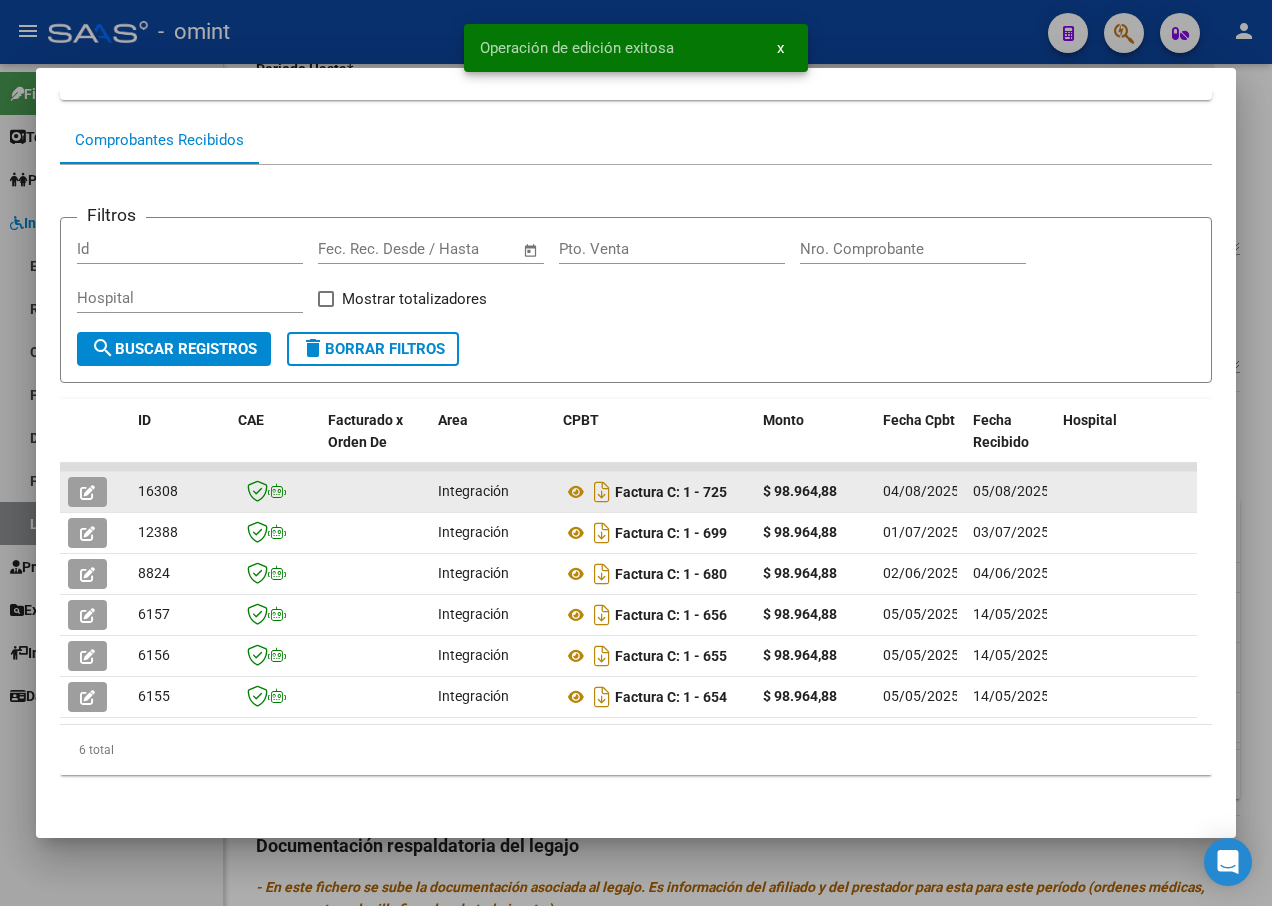 click on "16308" 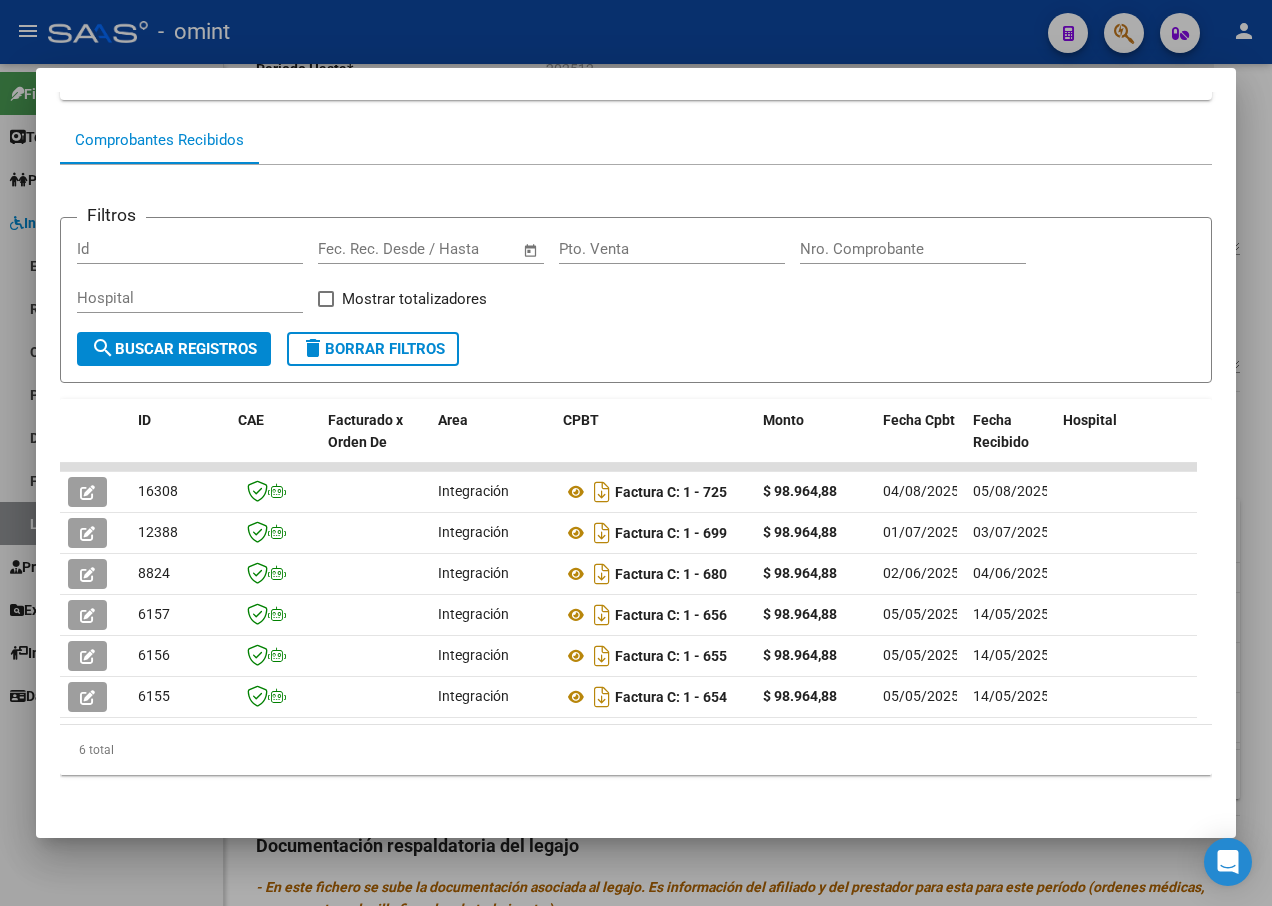 click at bounding box center (636, 453) 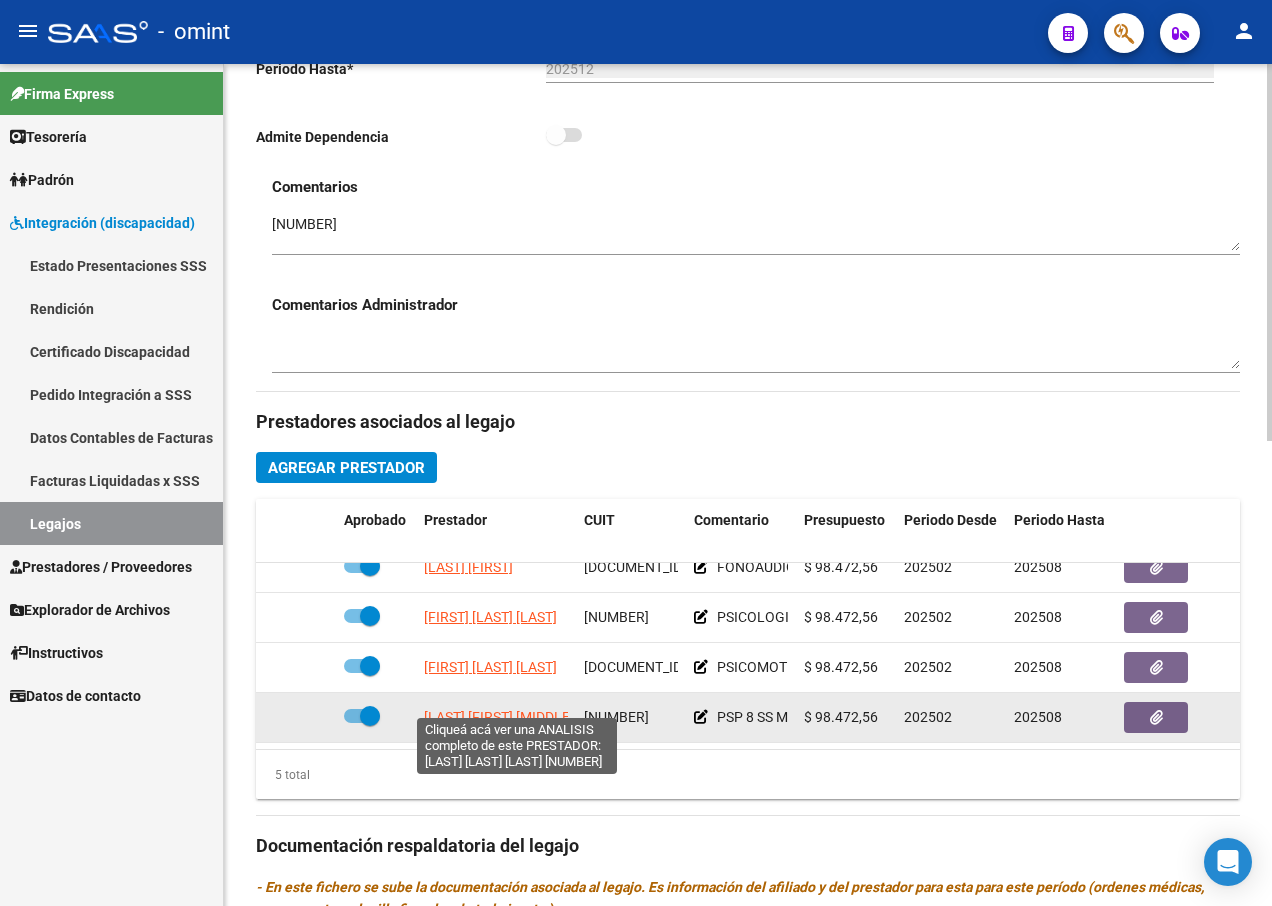 click on "[LAST] [FIRST] [MIDDLE]" 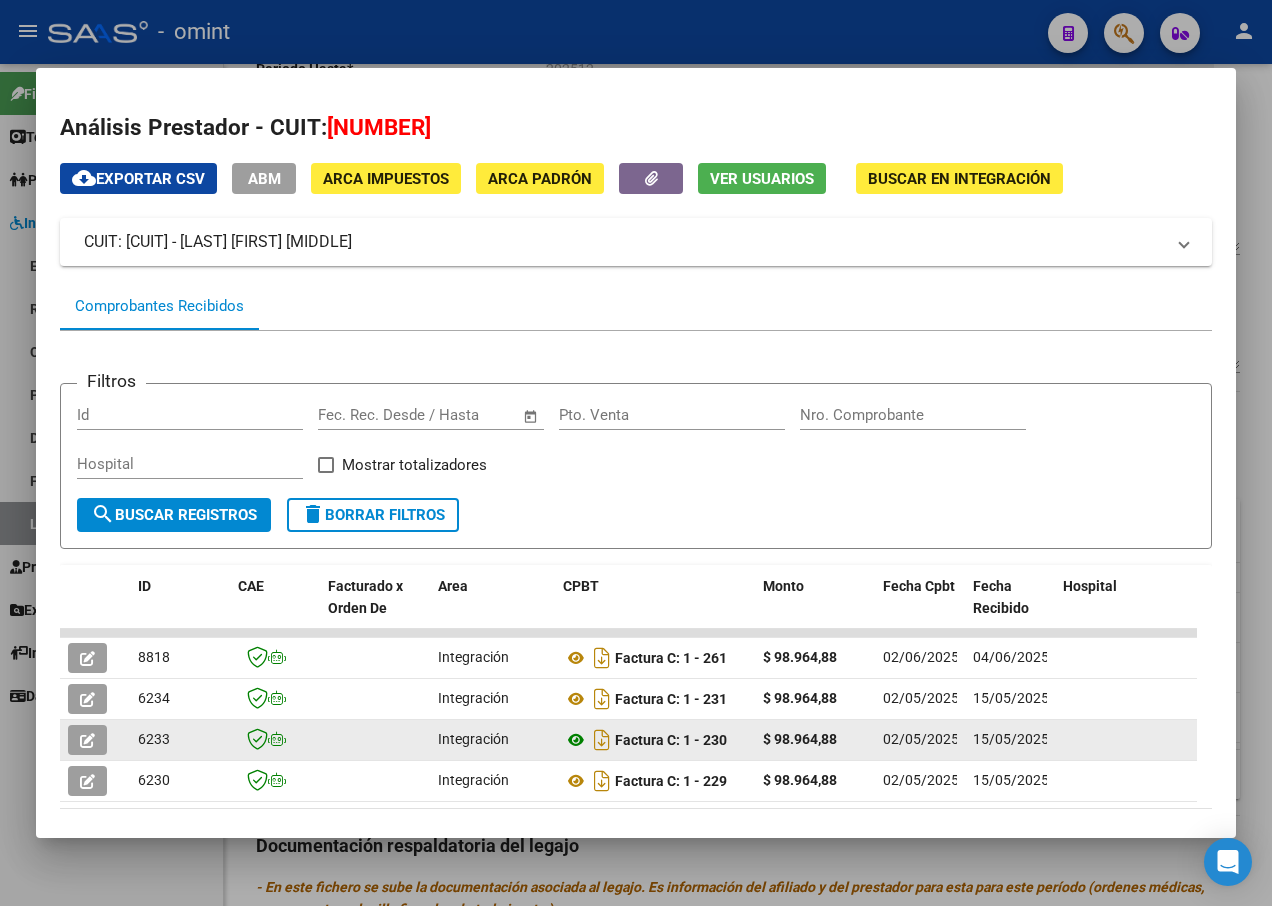scroll, scrollTop: 135, scrollLeft: 0, axis: vertical 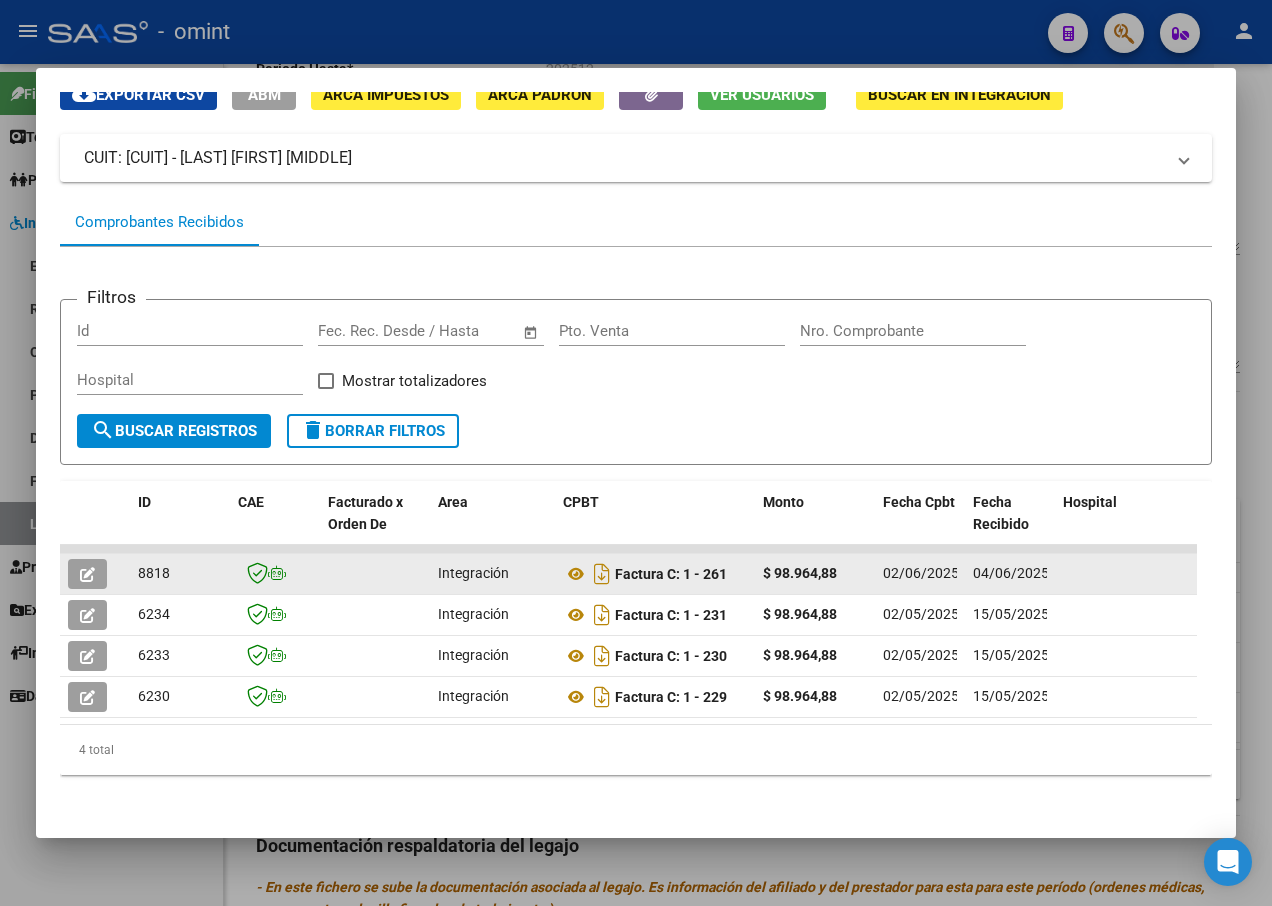 click 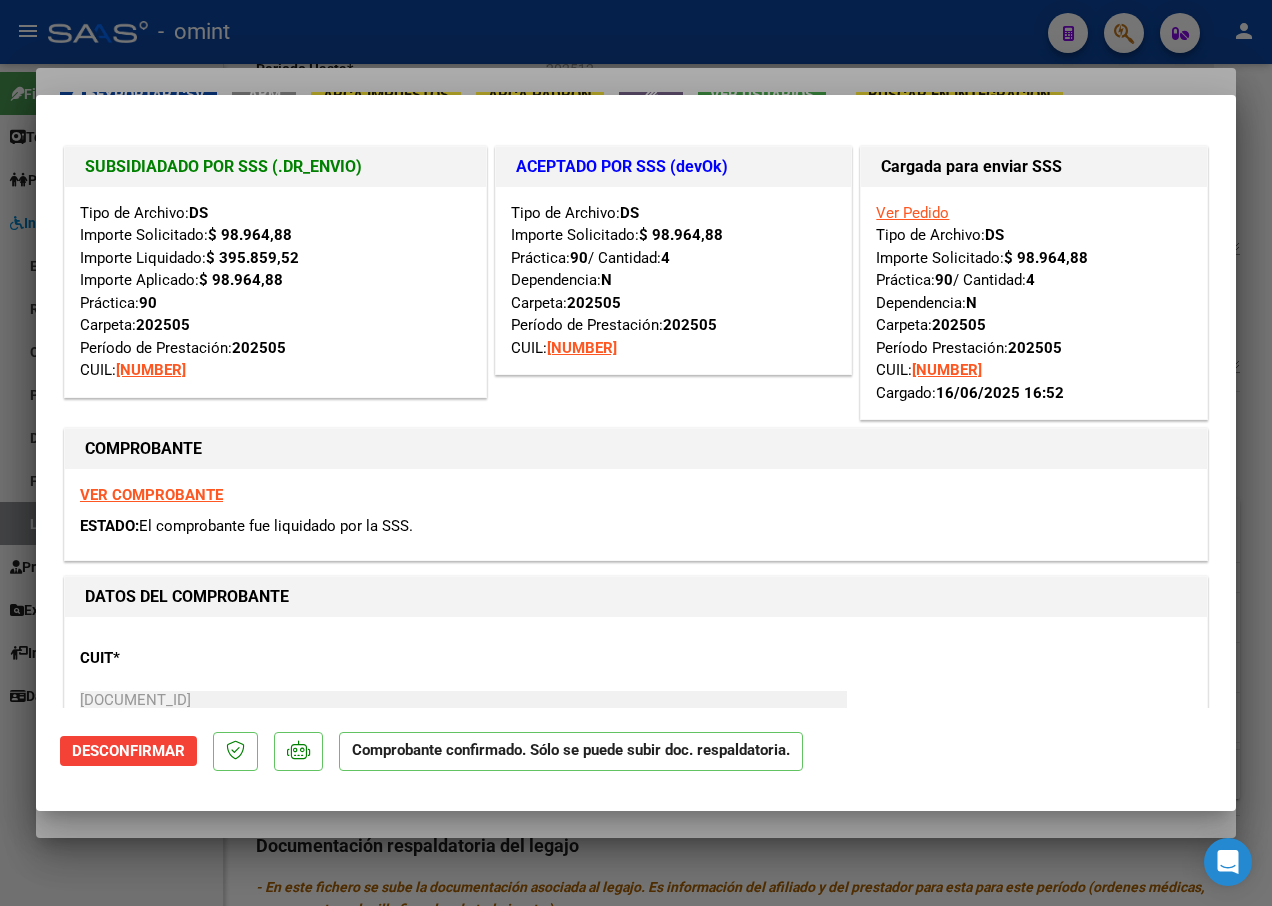 click at bounding box center (636, 453) 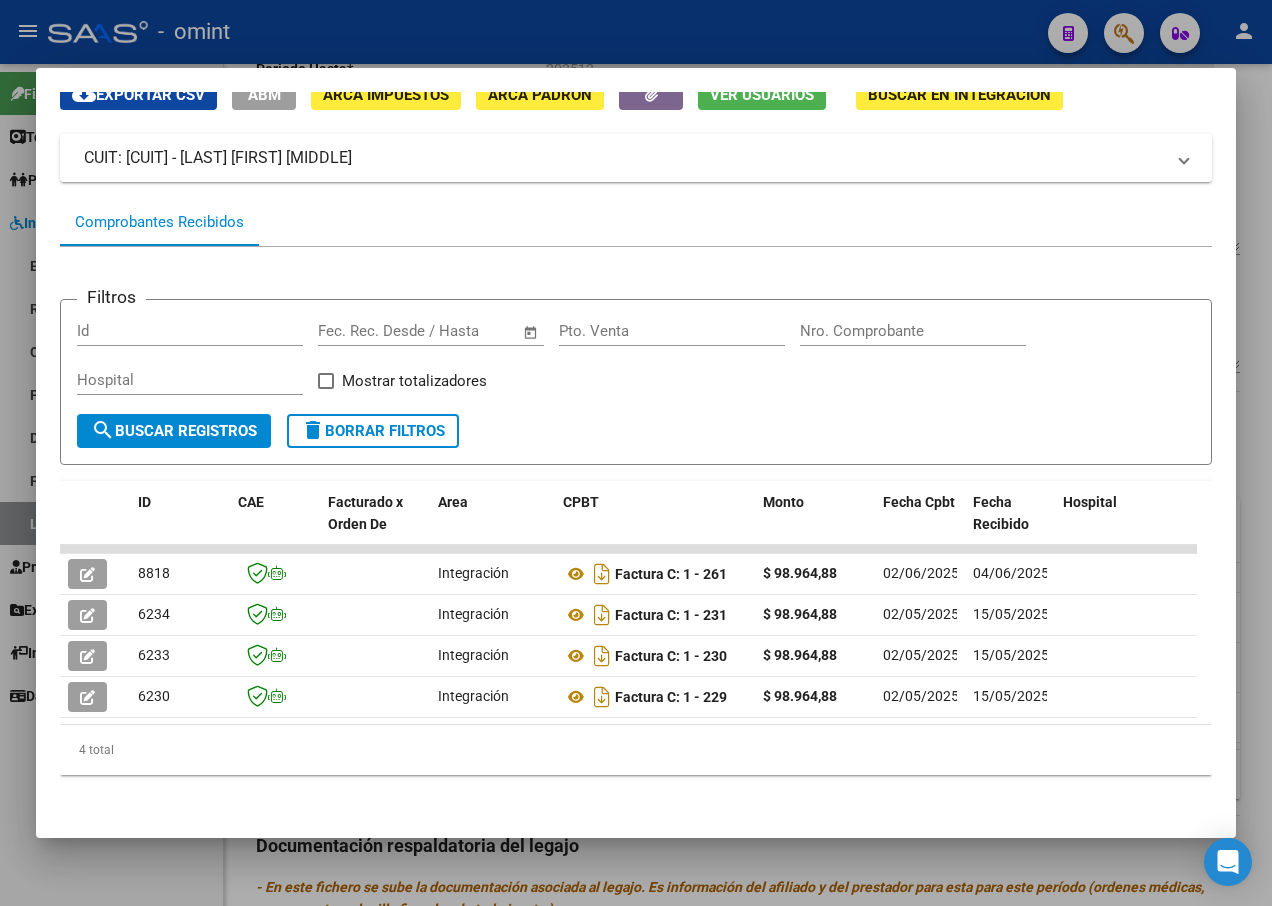 click on "Análisis Prestador - CUIT:  [CUIT] [LAST] [FIRST] [MIDDLE]  Es Prestador Discapacidad:  Si Activo:  Si Comprobantes Recibidos Filtros Id Start date – End date Fec. Rec. Desde / Hasta Pto. Venta Nro. Comprobante Hospital   Mostrar totalizadores  search  Buscar Registros  delete  Borrar Filtros  ID CAE Facturado x Orden De Area CPBT Monto Fecha Cpbt Fecha Recibido Hospital Vencimiento Auditoría Doc Respaldatoria Doc Trazabilidad Expediente SUR Asociado Auditoria Retención IIBB Retención Ganancias OP Fecha Transferido Monto Transferido Comprobante Creado Usuario Email Integracion Tipo Archivo Integracion Periodo Presentacion Integracion Importe Sol. Integracion Importe Liq. Legajo CUIL Nombre Afiliado Periodo Prestacion Comentario Prestador / Gerenciador Comentario Obra Social Fecha Confimado Codigo SSS
[NUMBER]  Integración  Factura C: 1 - 261  $ 98.964,88 [DATE] [DATE]" at bounding box center [636, 453] 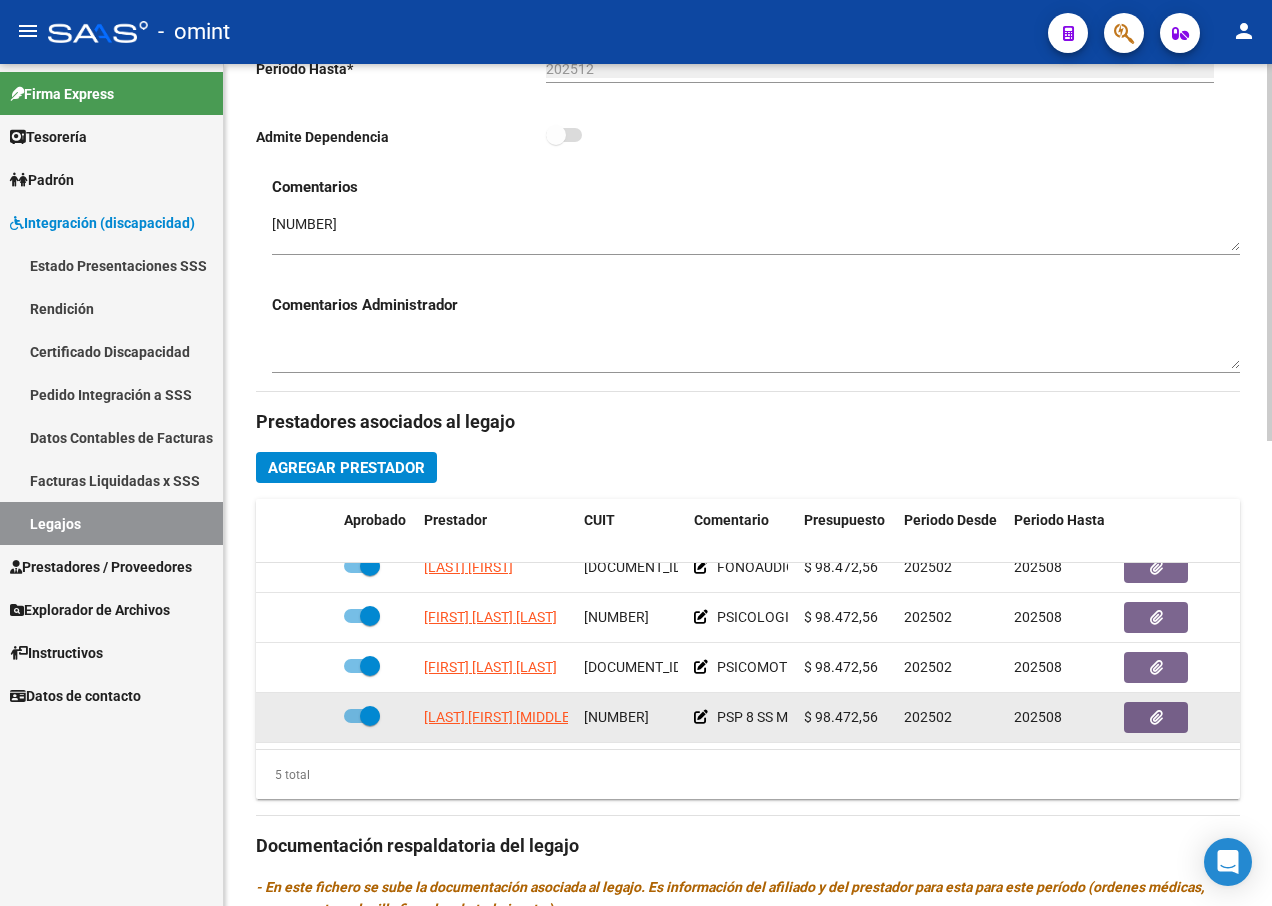 scroll, scrollTop: 700, scrollLeft: 0, axis: vertical 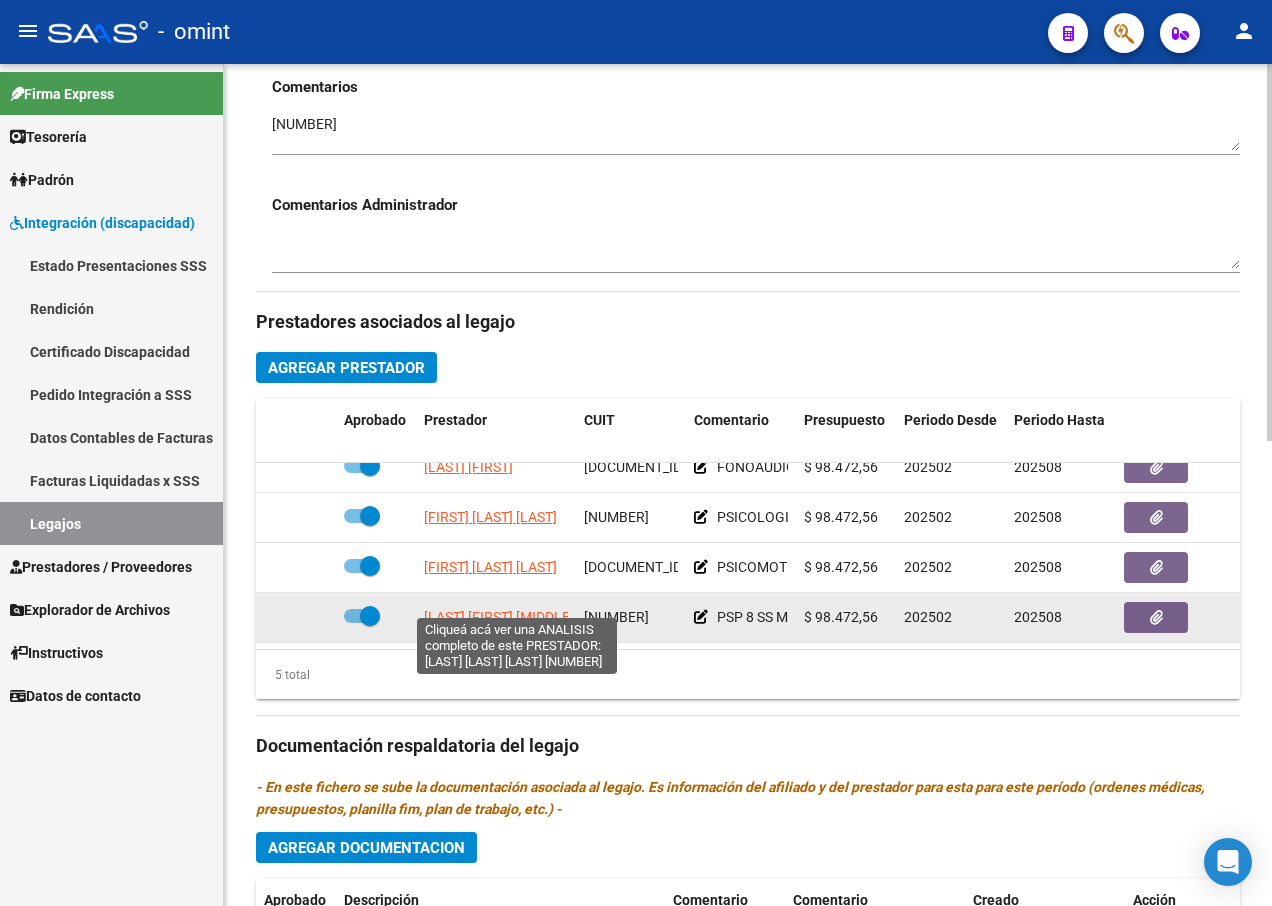 click on "[LAST] [FIRST] [MIDDLE]" 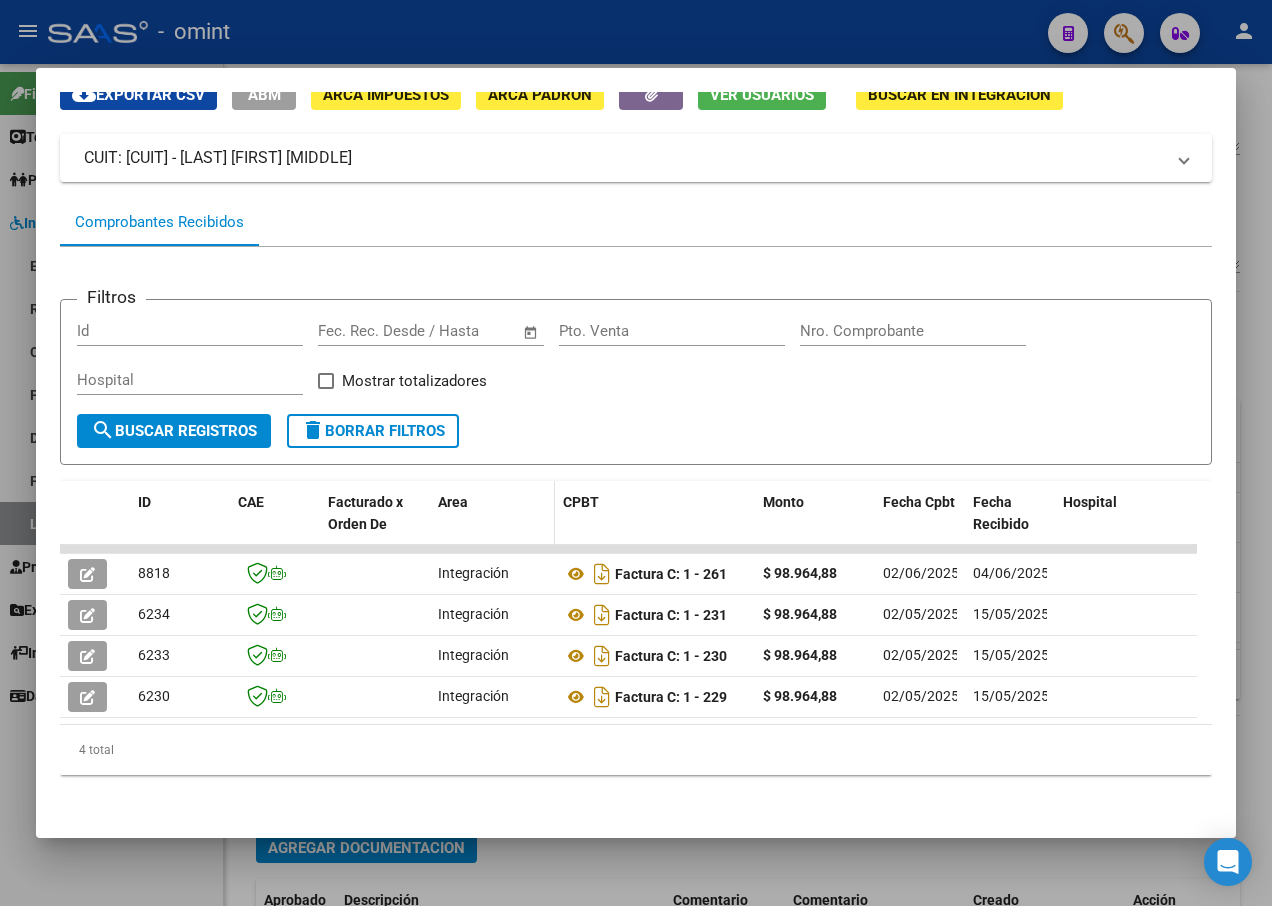 scroll, scrollTop: 35, scrollLeft: 0, axis: vertical 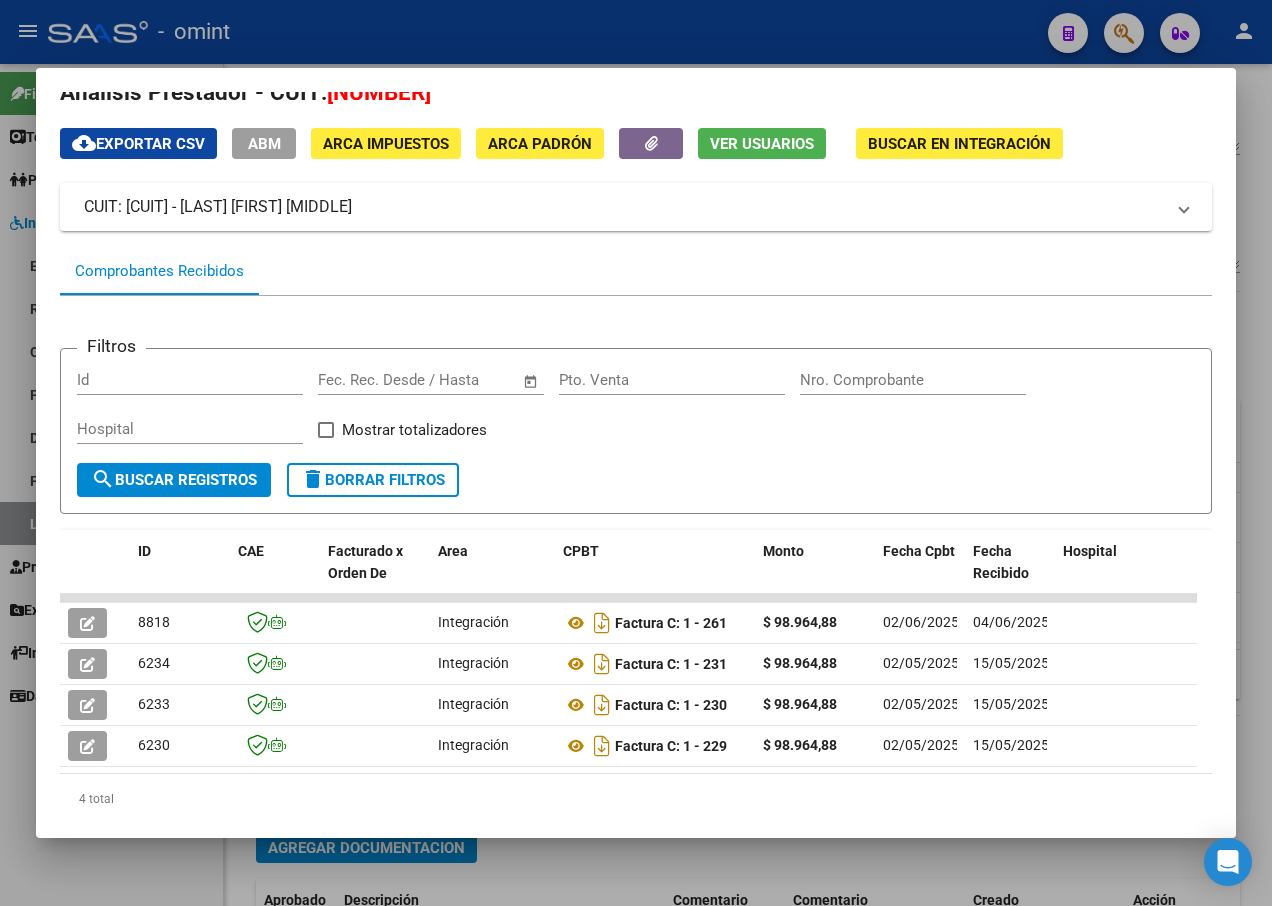 click at bounding box center (636, 453) 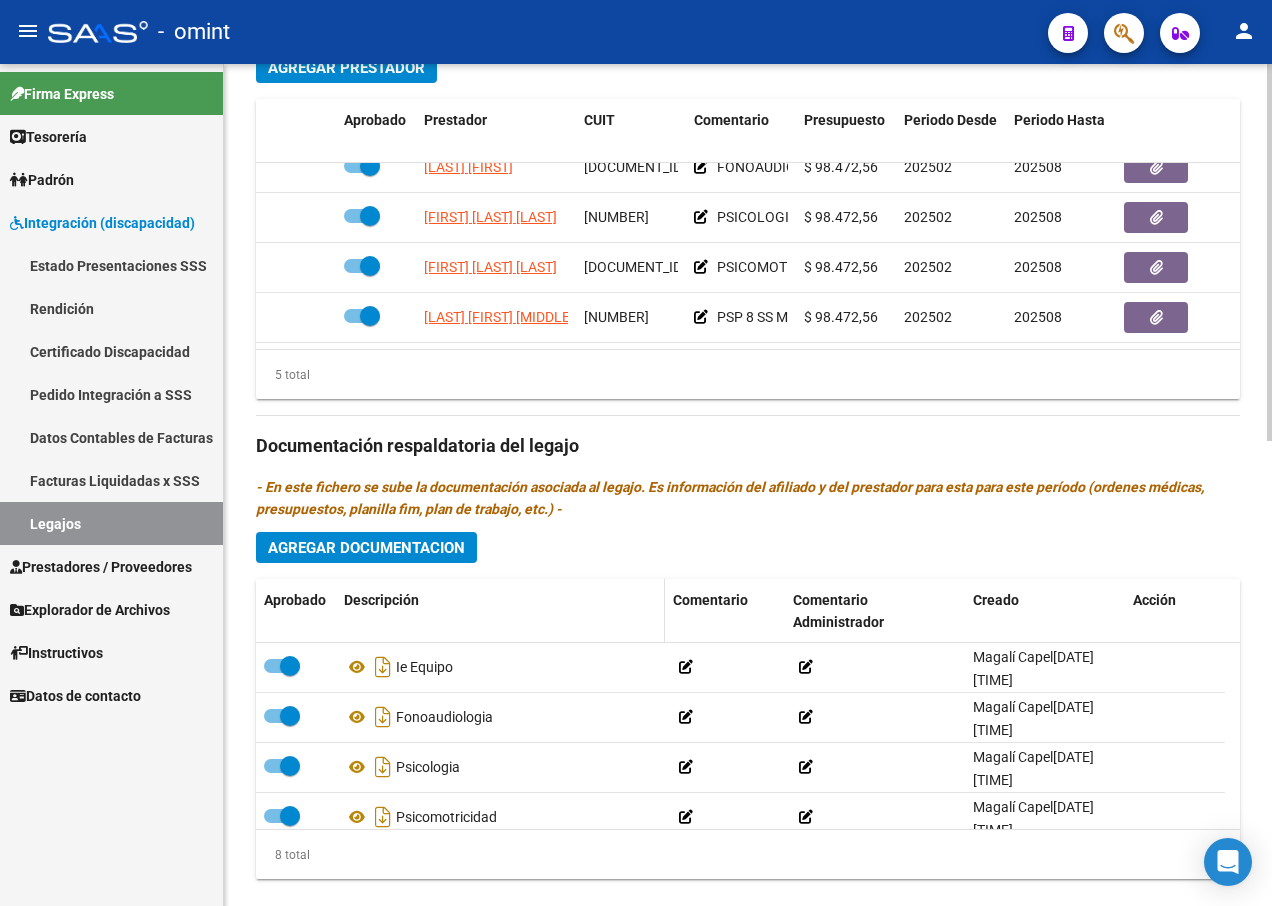 scroll, scrollTop: 1037, scrollLeft: 0, axis: vertical 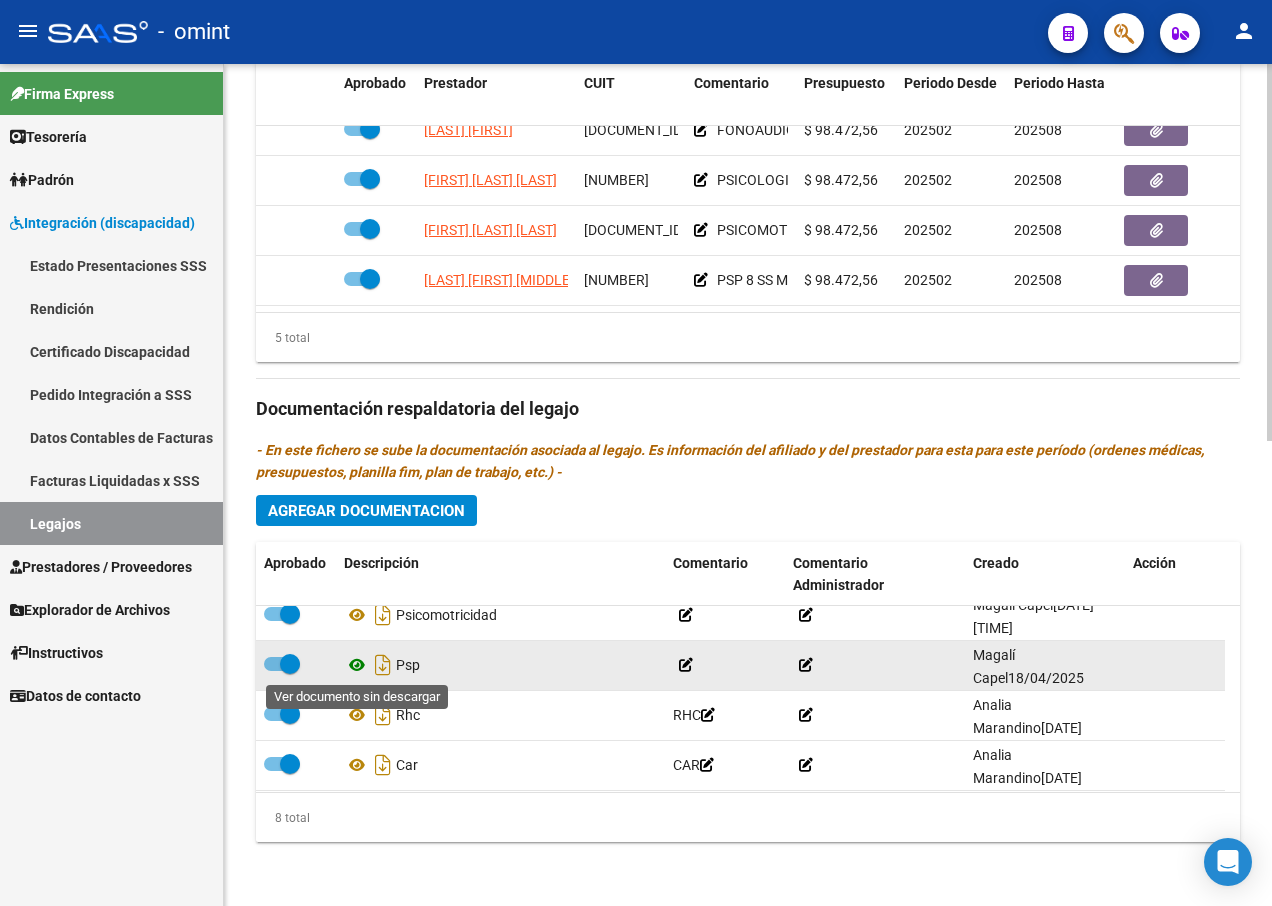 click 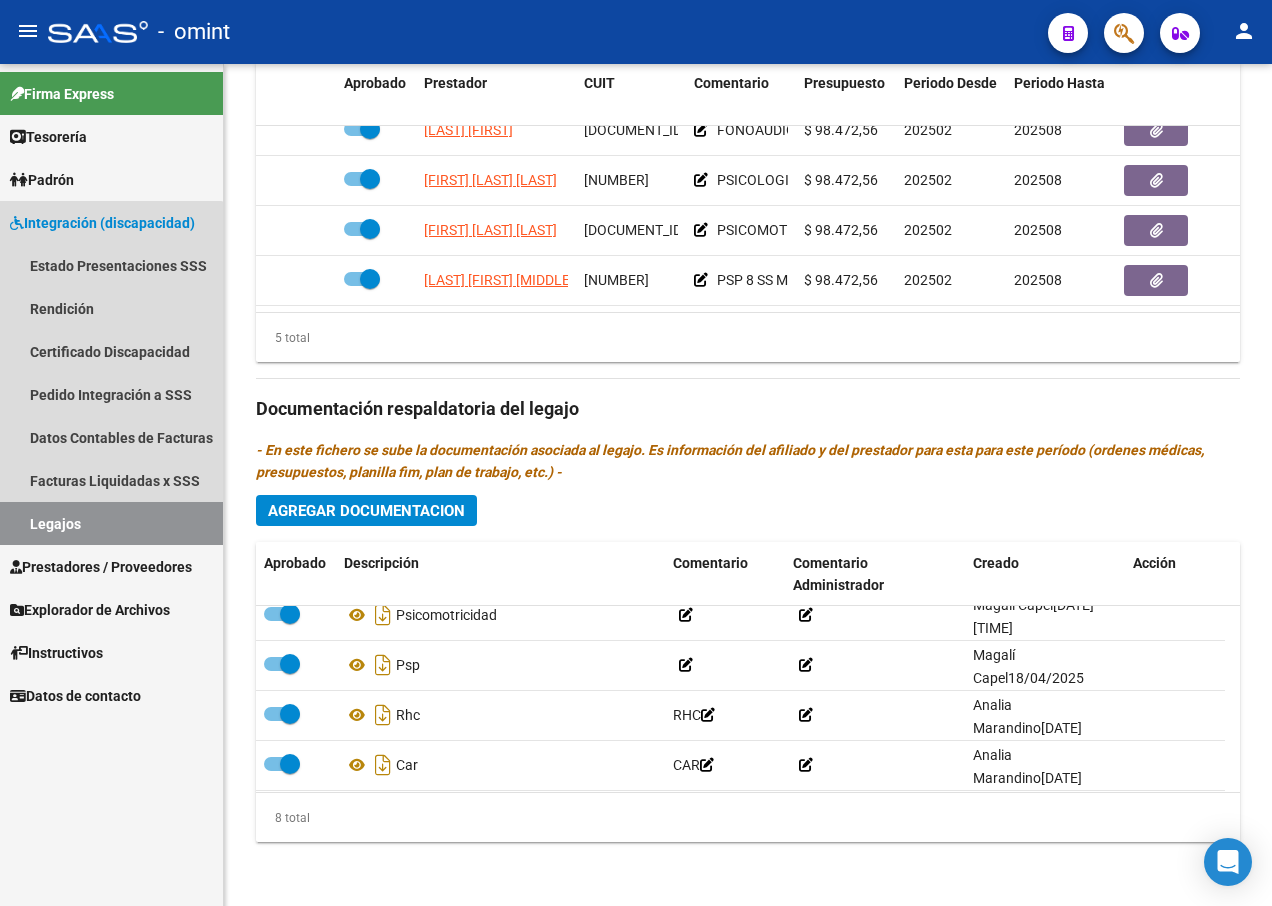 click on "Legajos" at bounding box center [111, 523] 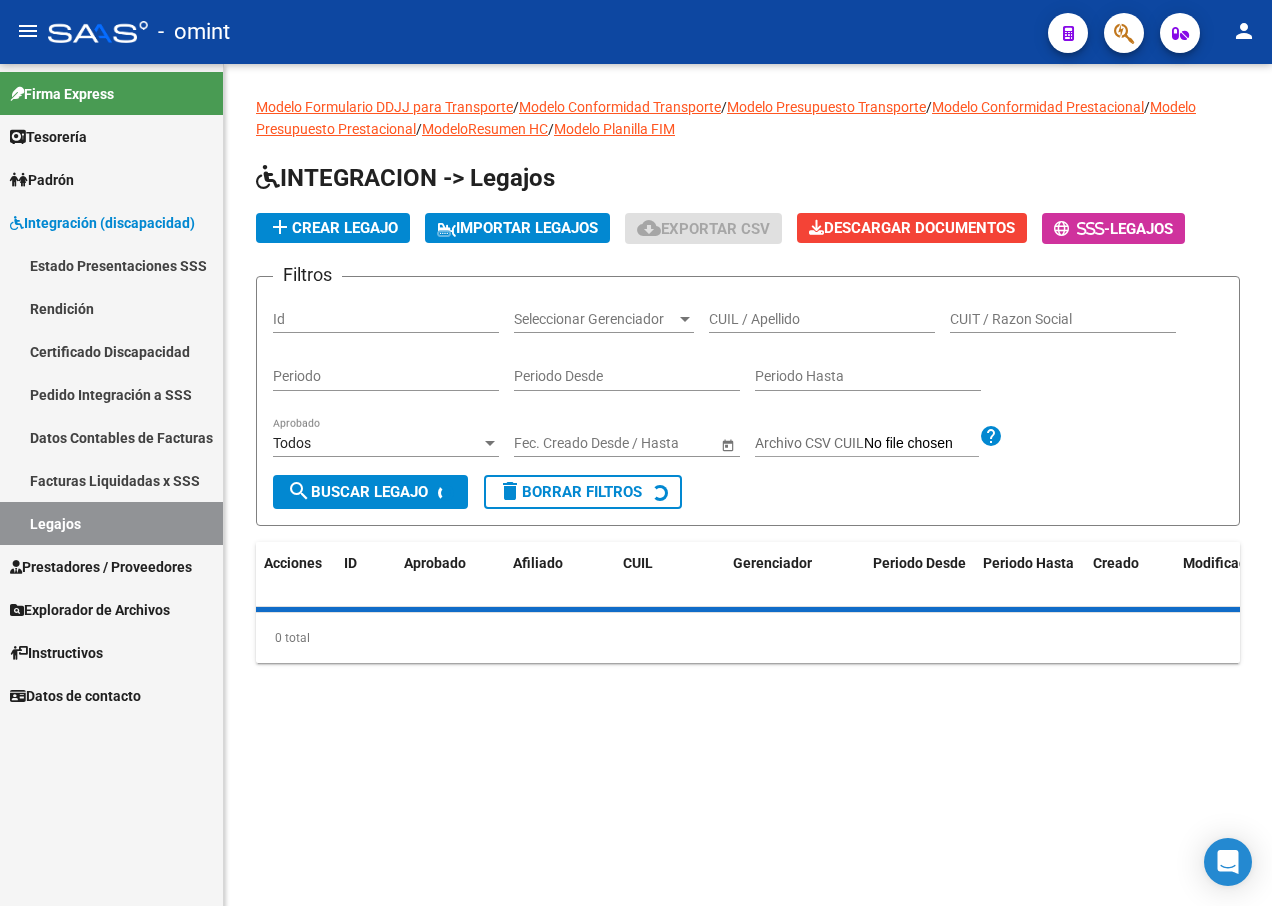 scroll, scrollTop: 0, scrollLeft: 0, axis: both 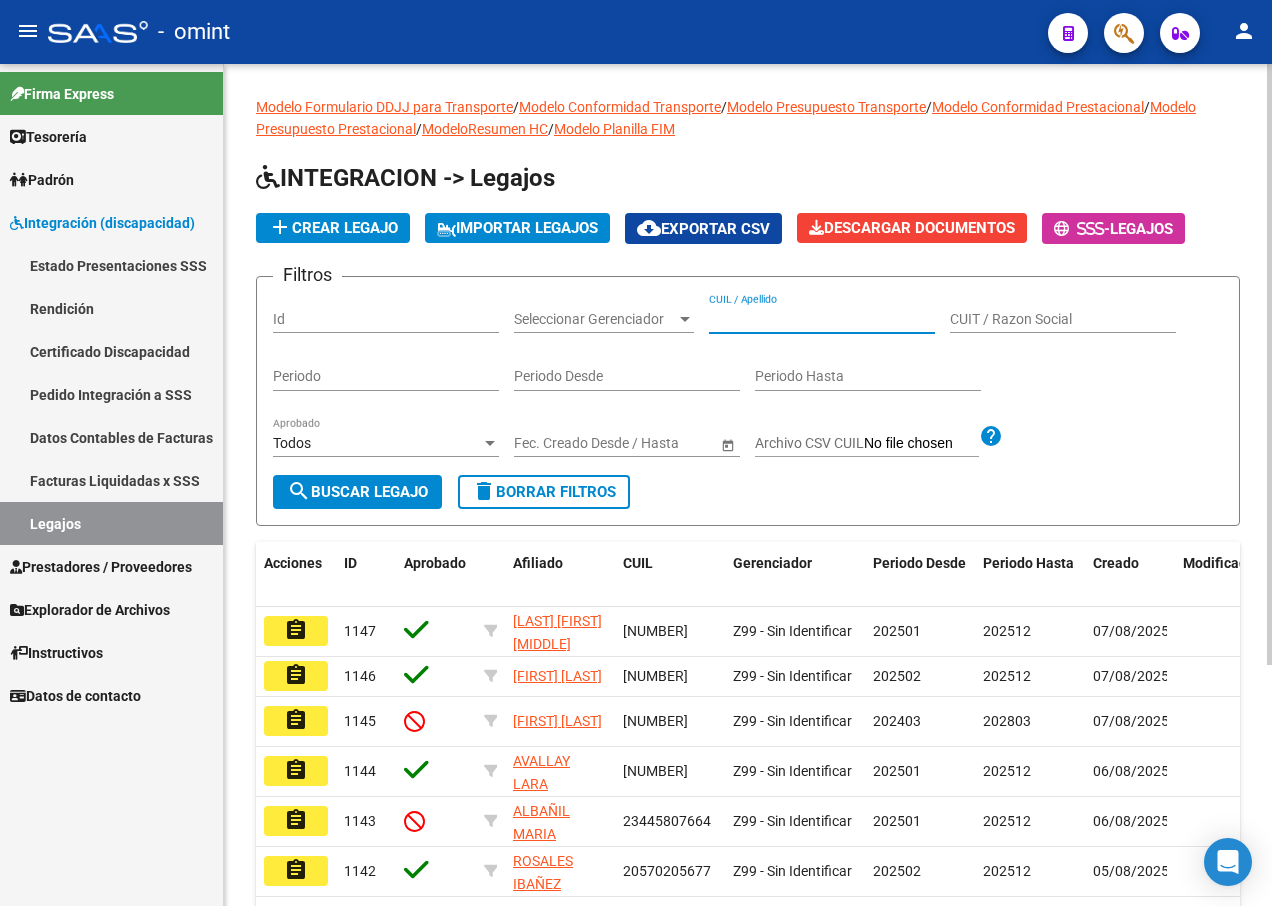 paste on "[DOCUMENT_ID]" 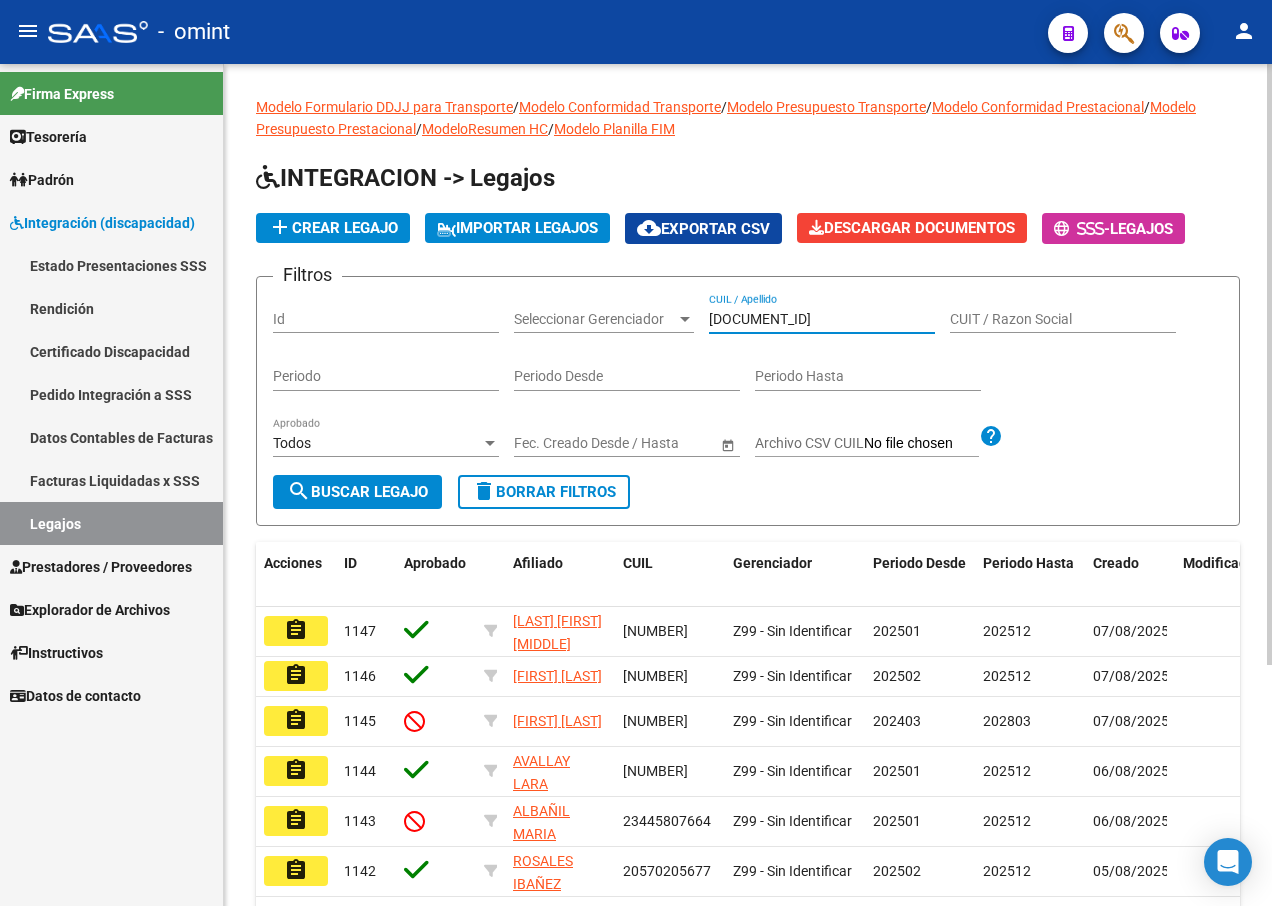 type on "[DOCUMENT_ID]" 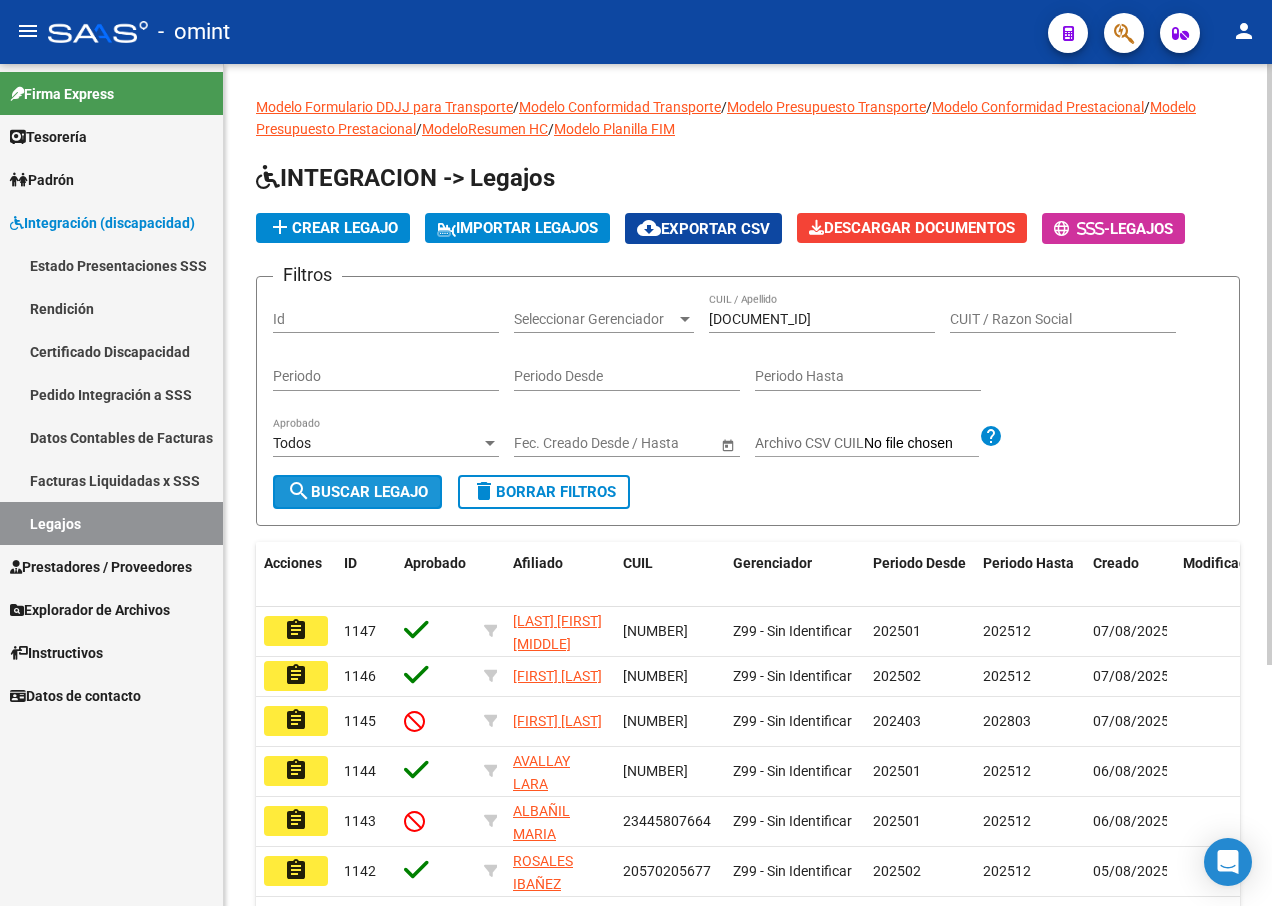 click on "search  Buscar Legajo" 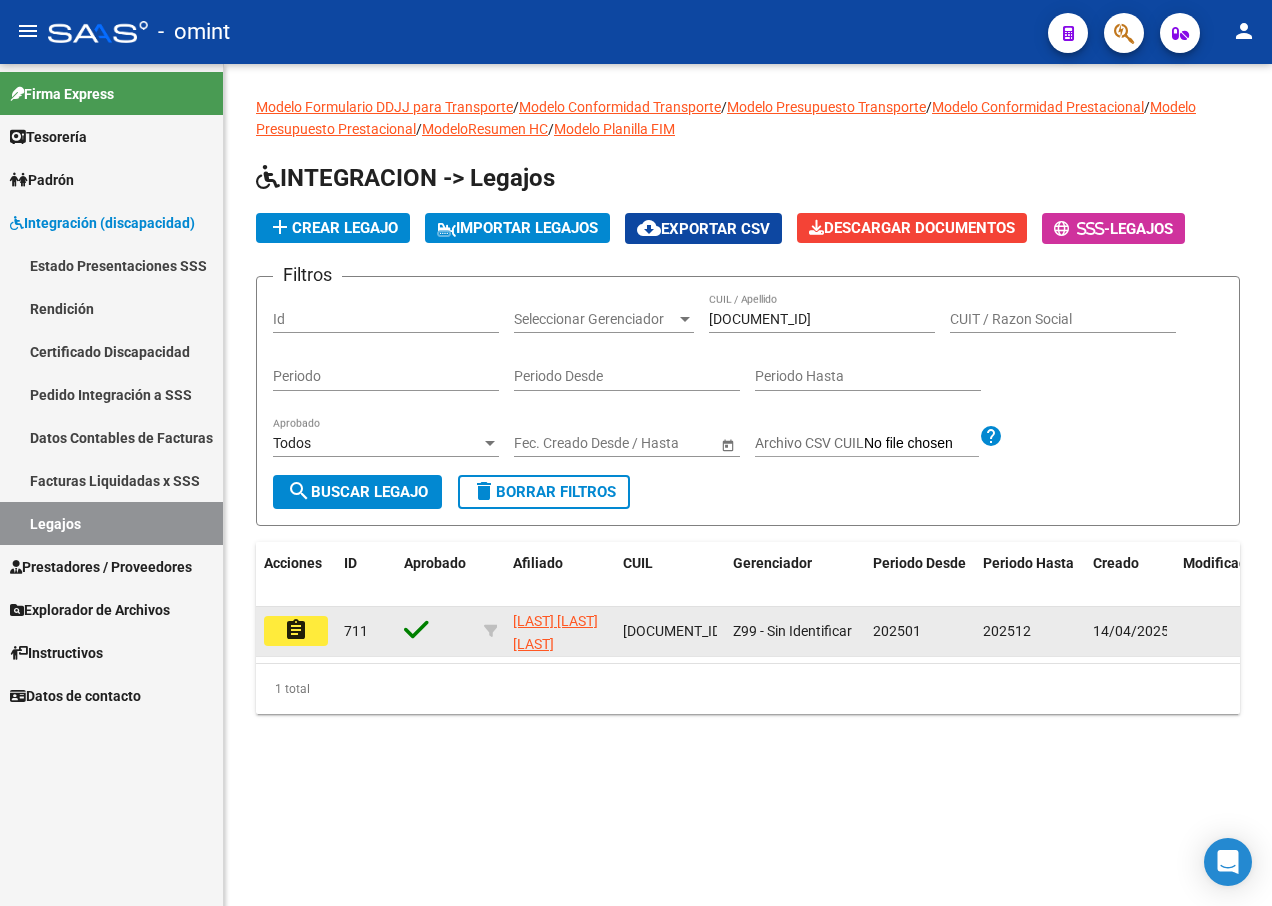 click on "assignment" 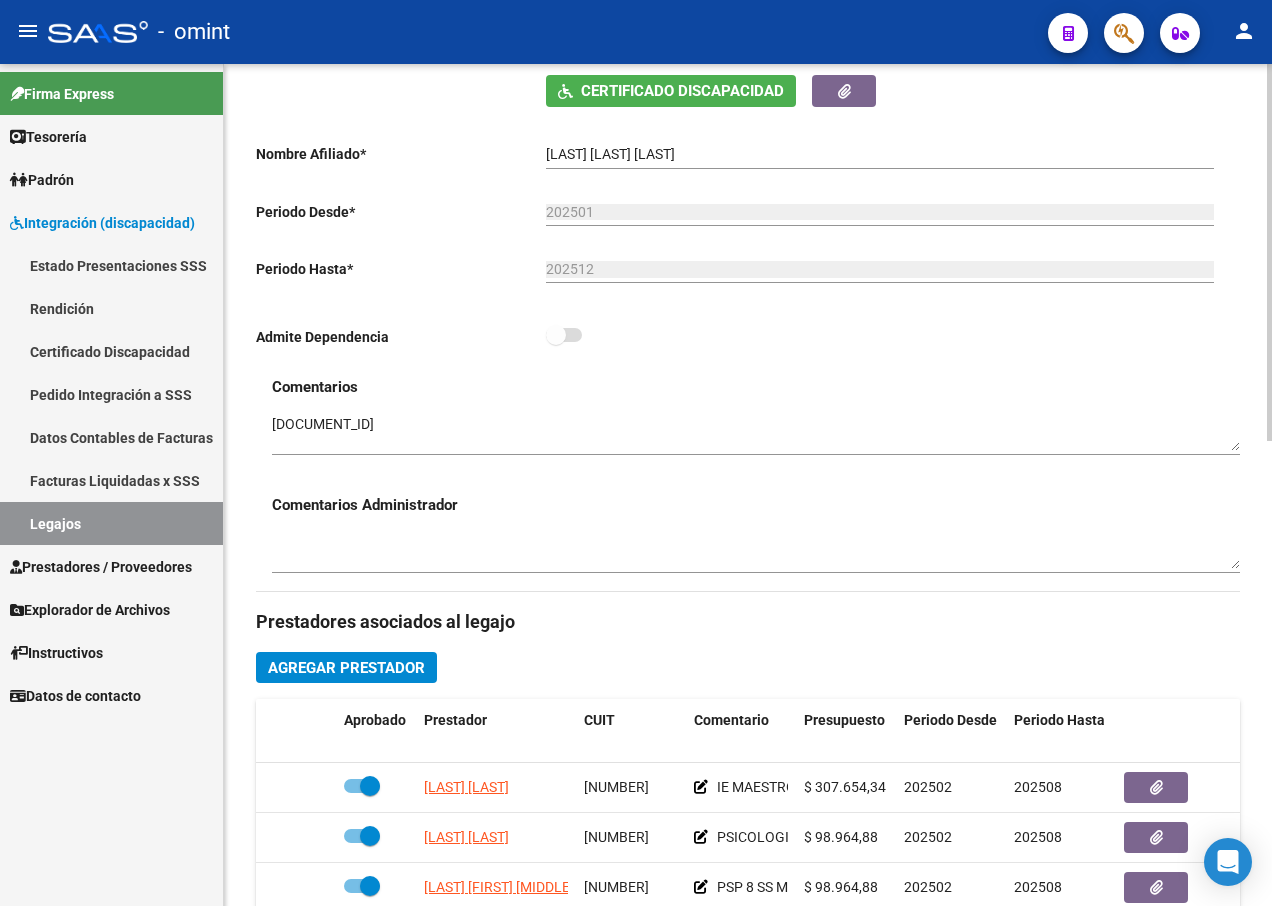 scroll, scrollTop: 700, scrollLeft: 0, axis: vertical 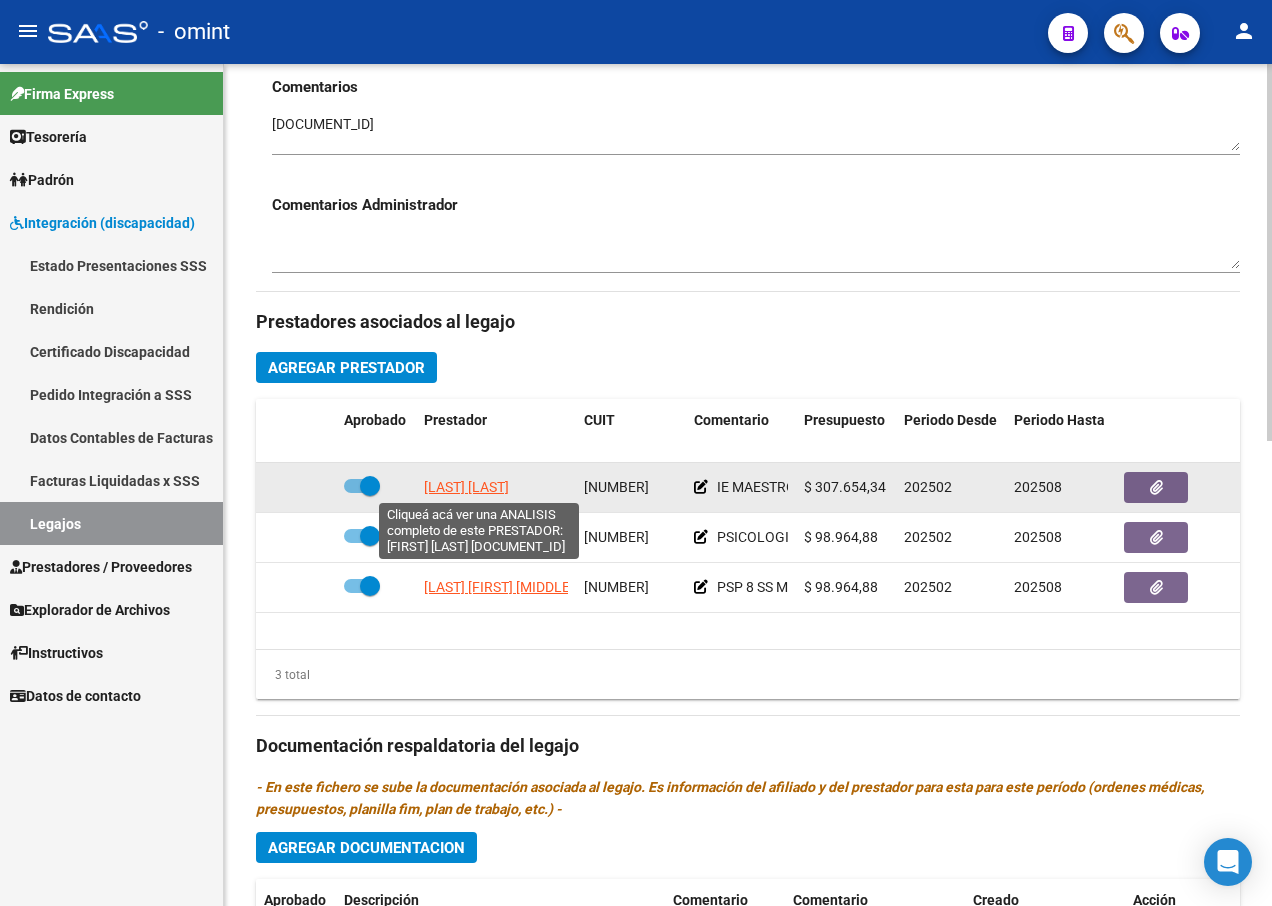 click on "[LAST] [LAST]" 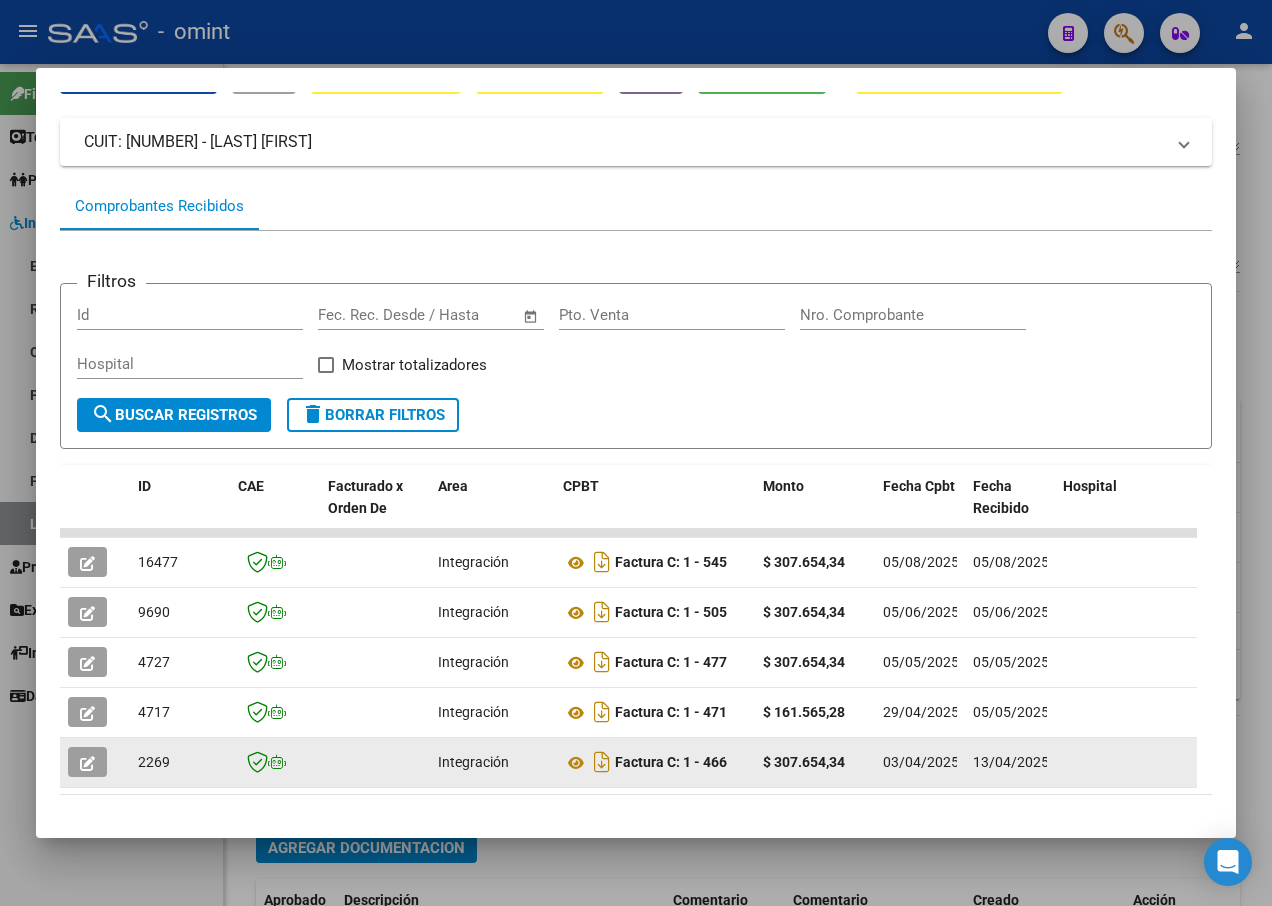 scroll, scrollTop: 185, scrollLeft: 0, axis: vertical 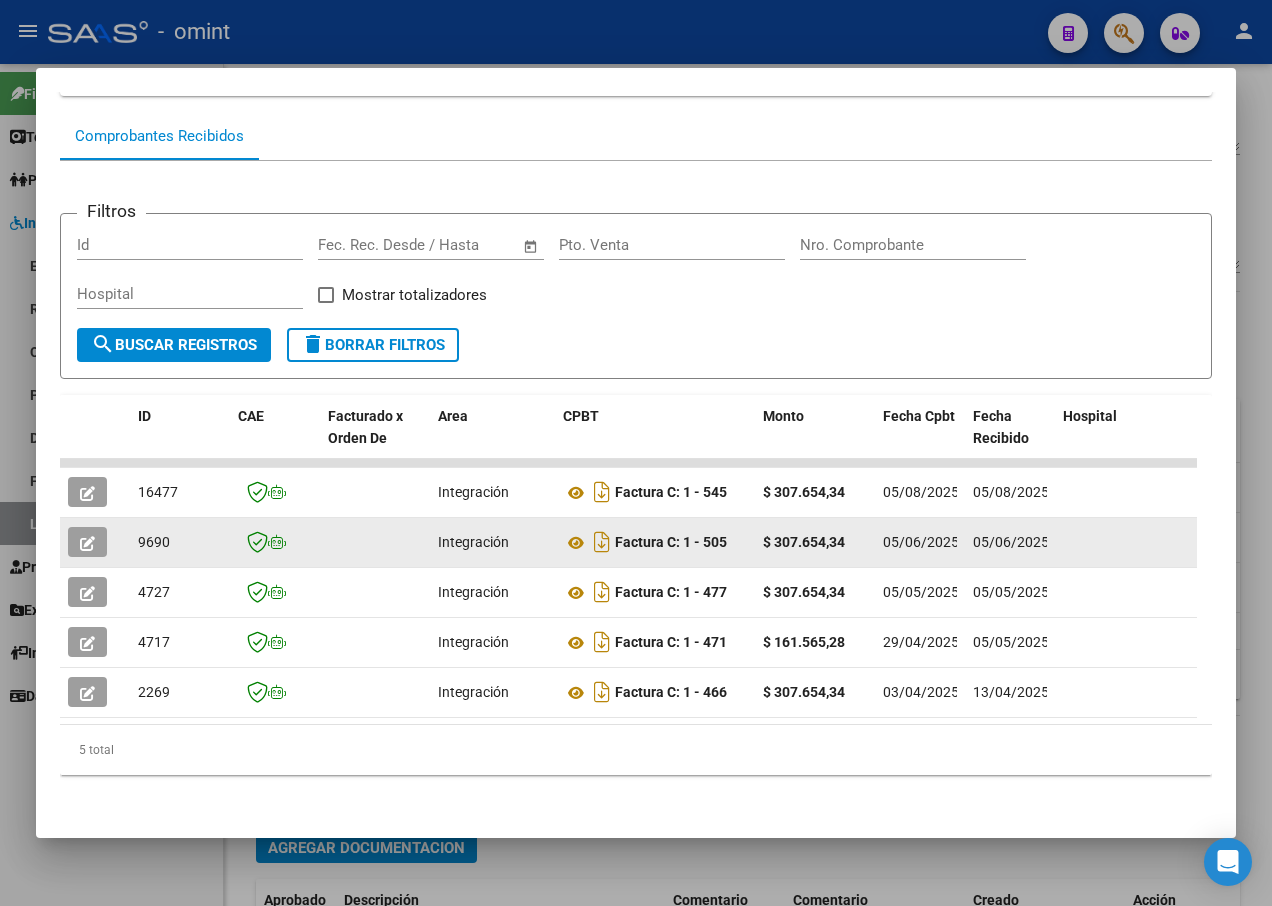 click 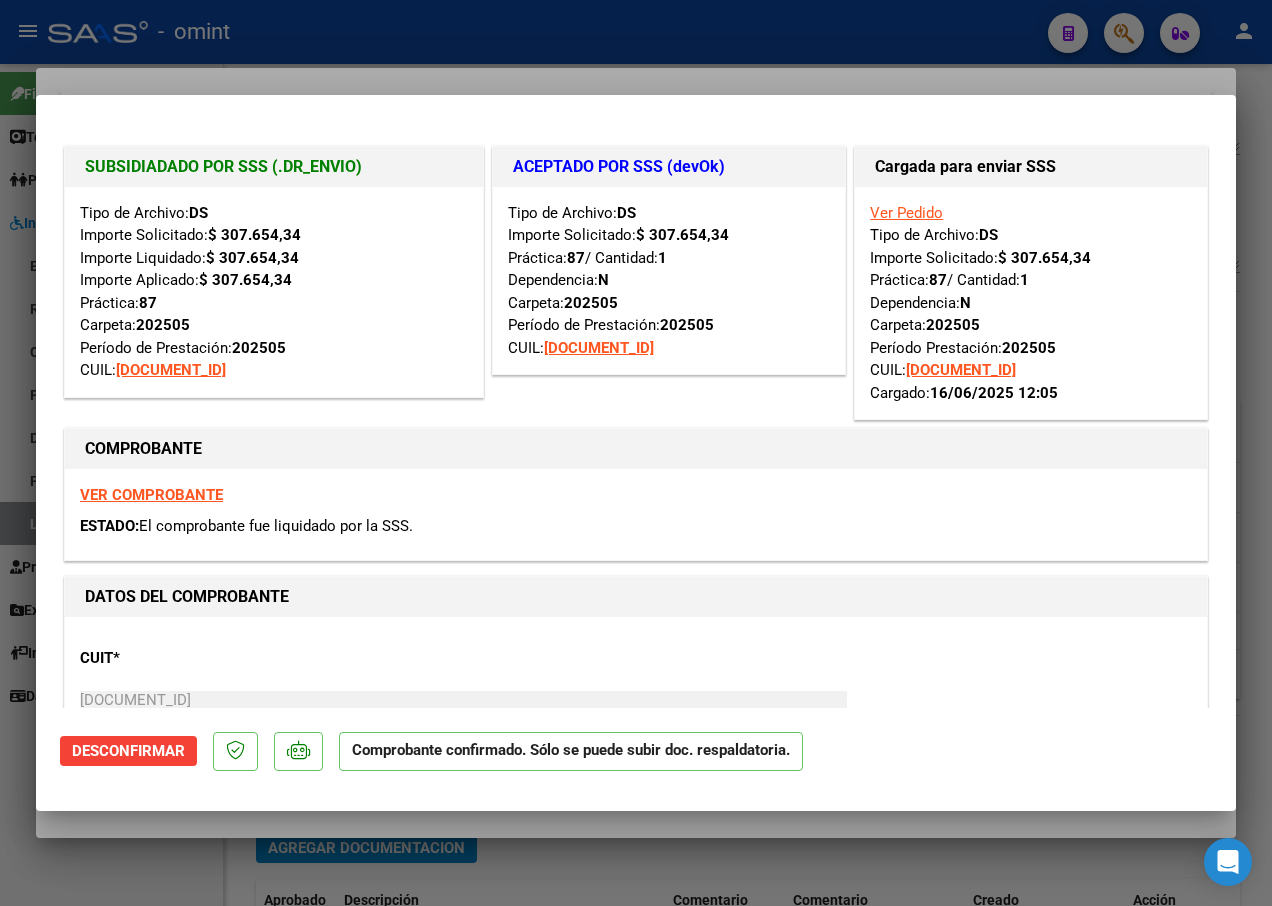 click at bounding box center [636, 453] 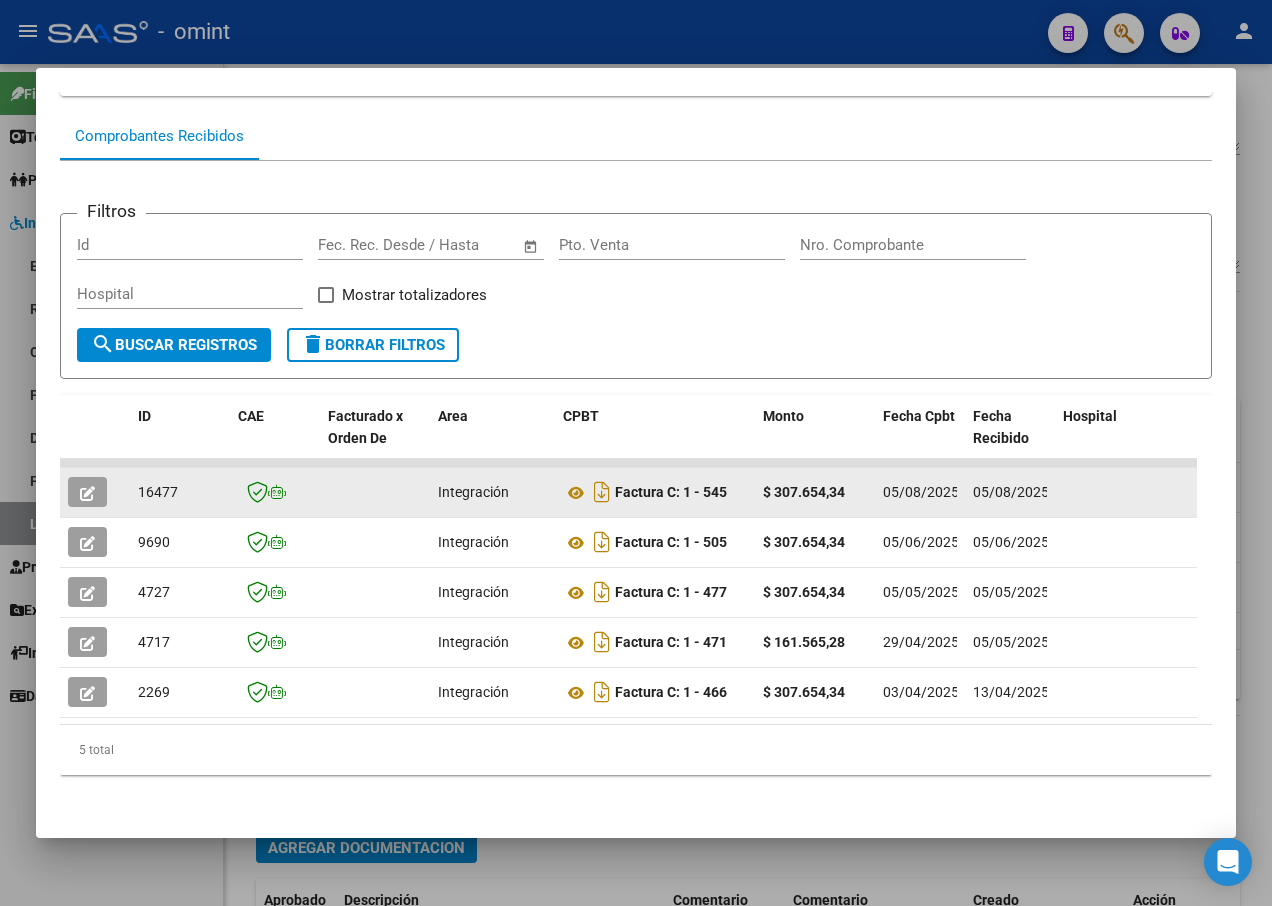 click 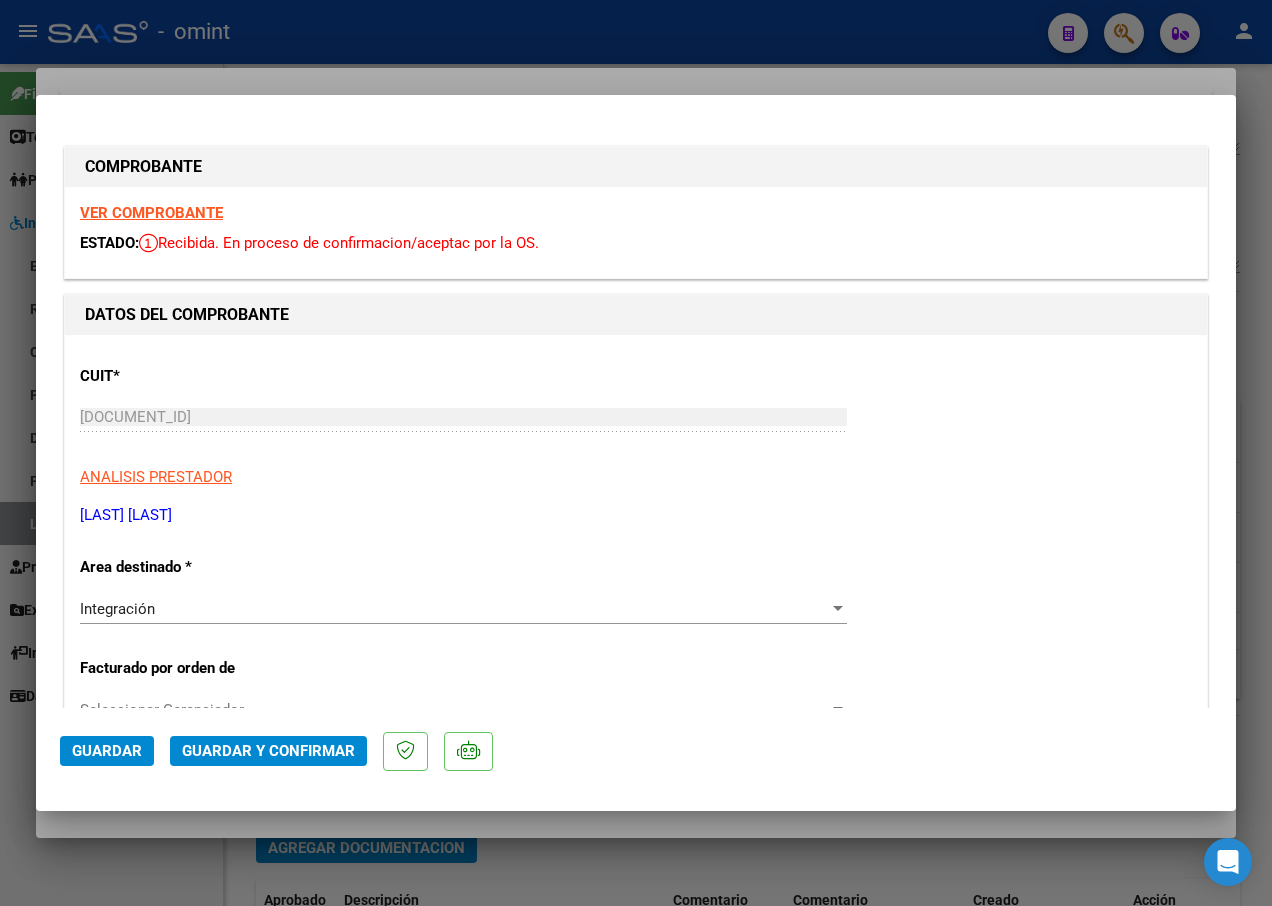click on "VER COMPROBANTE" at bounding box center (151, 213) 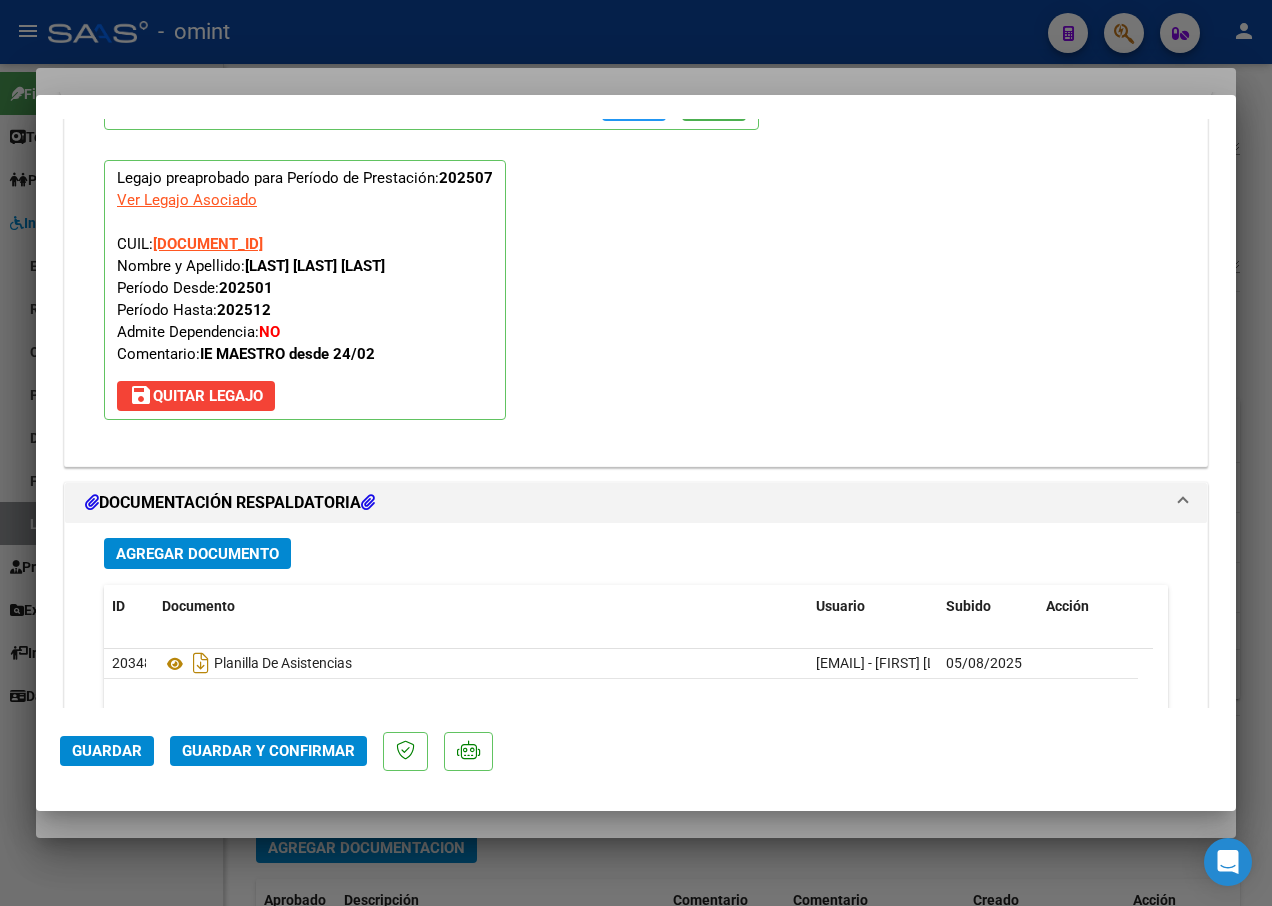 scroll, scrollTop: 2300, scrollLeft: 0, axis: vertical 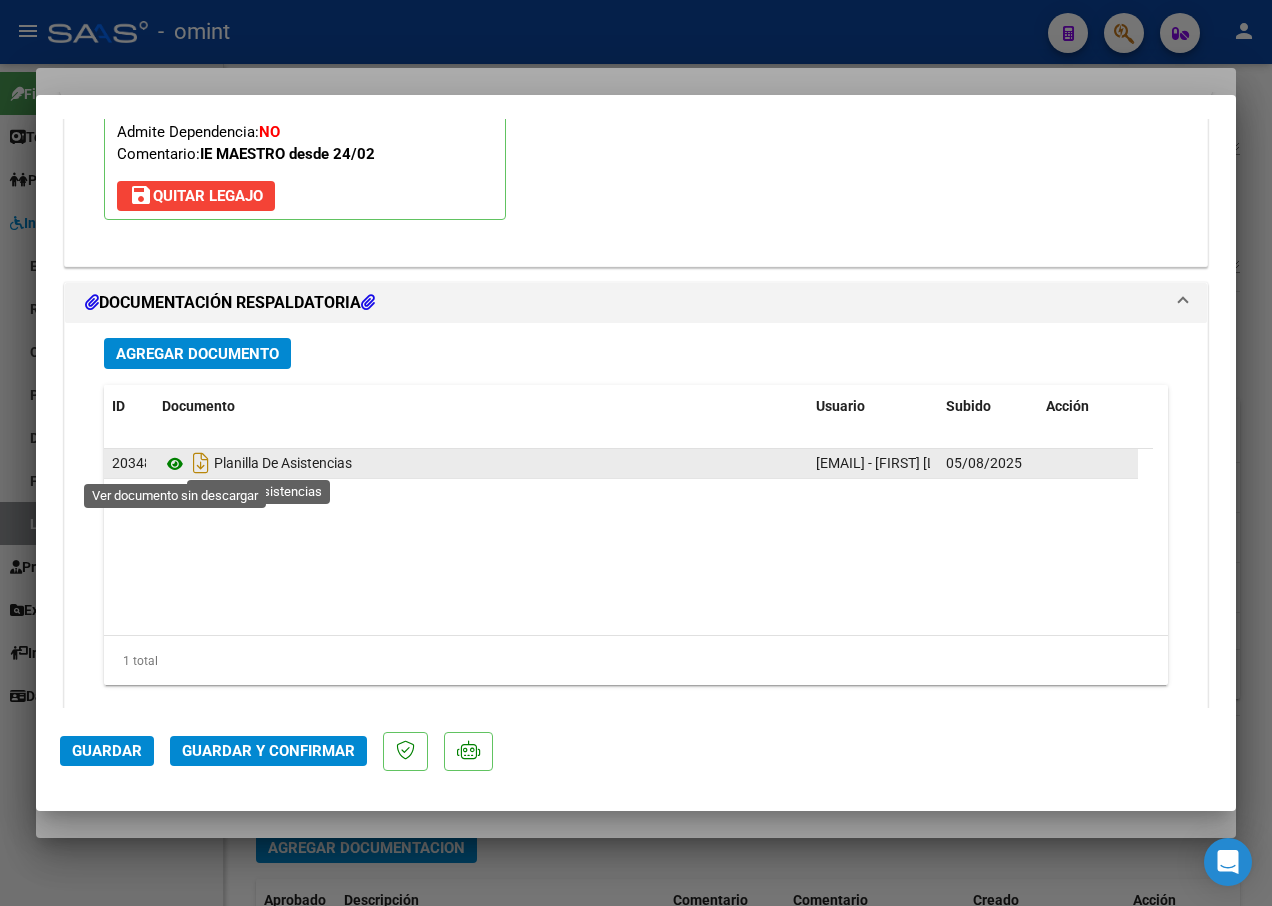 click 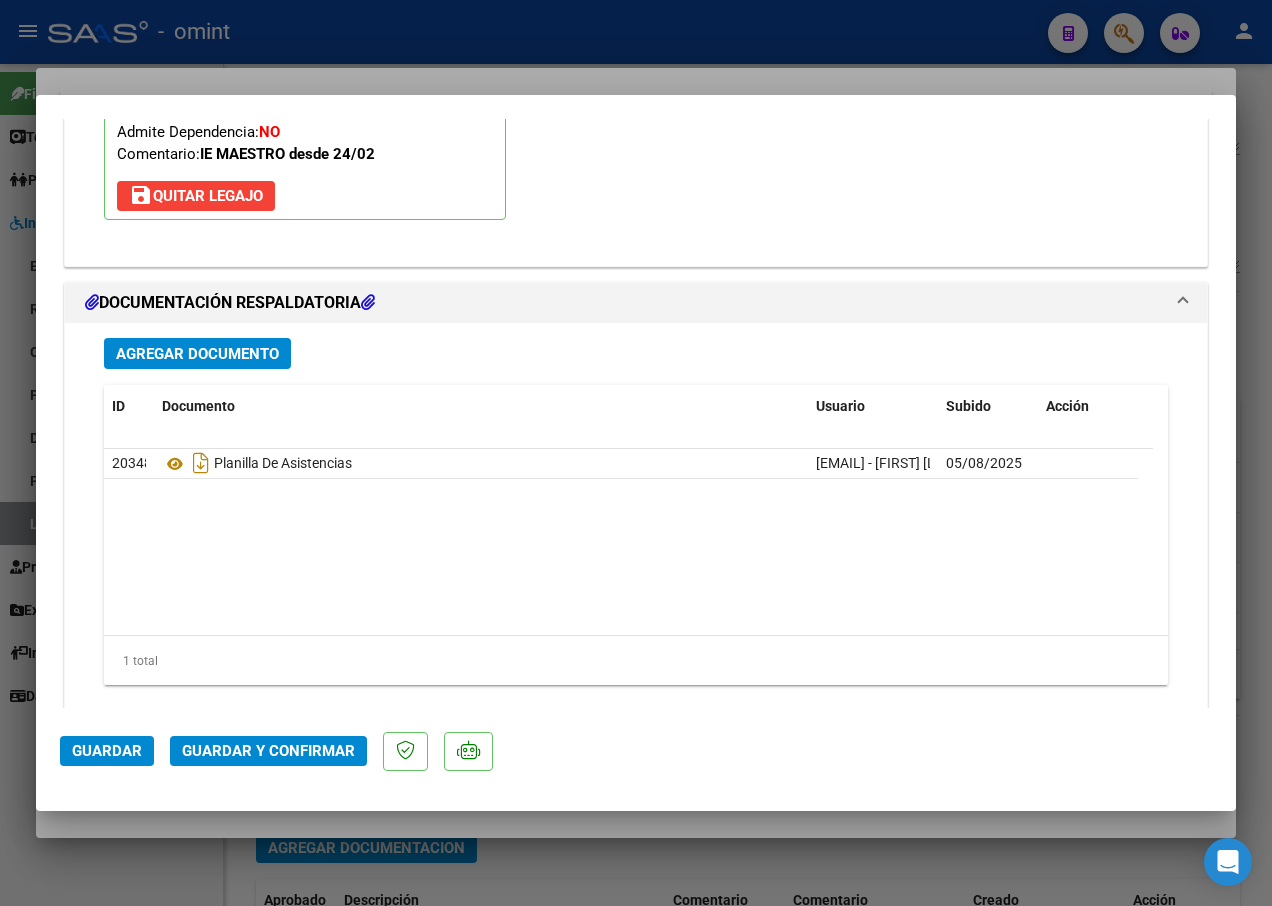 click on "Guardar y Confirmar" 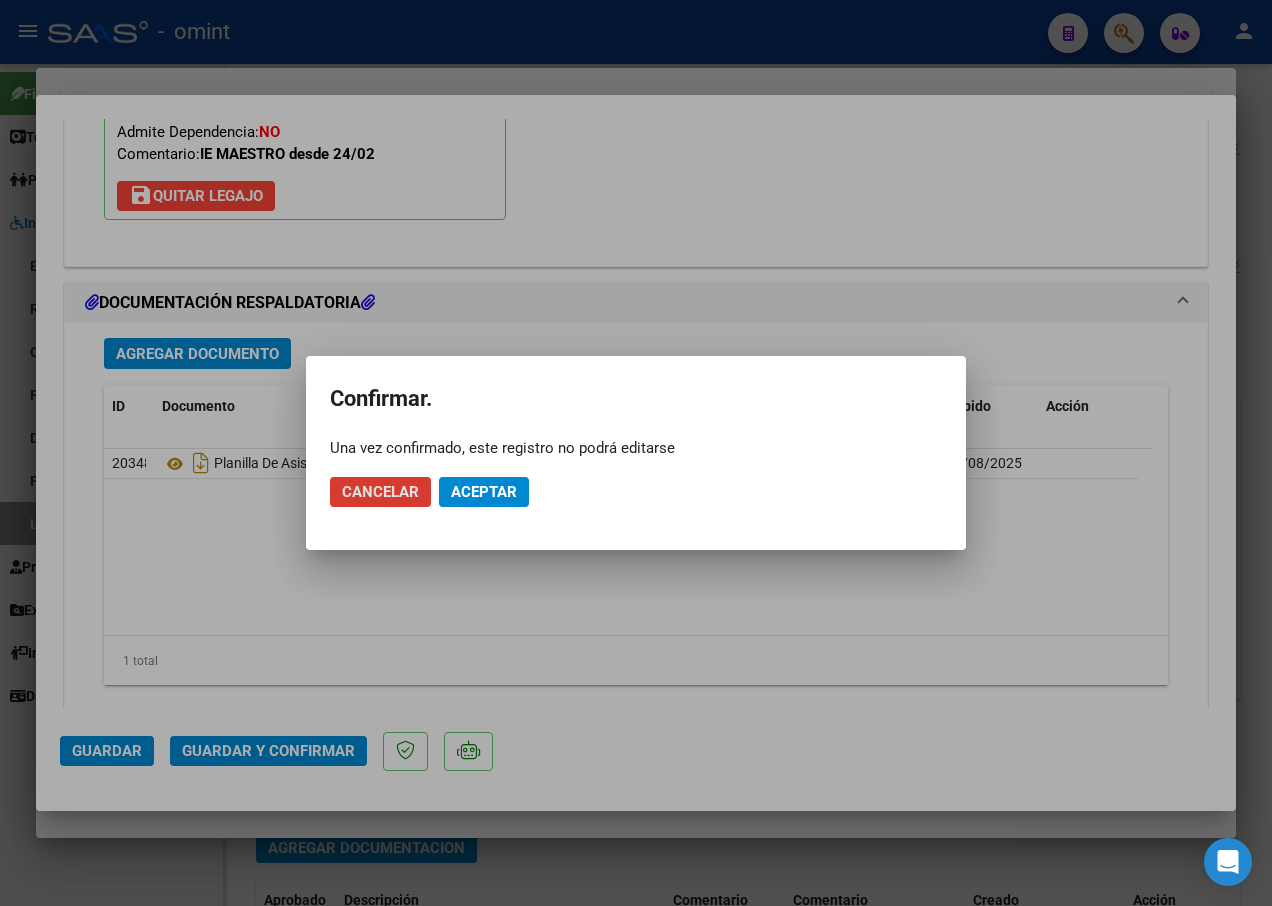 click on "Aceptar" 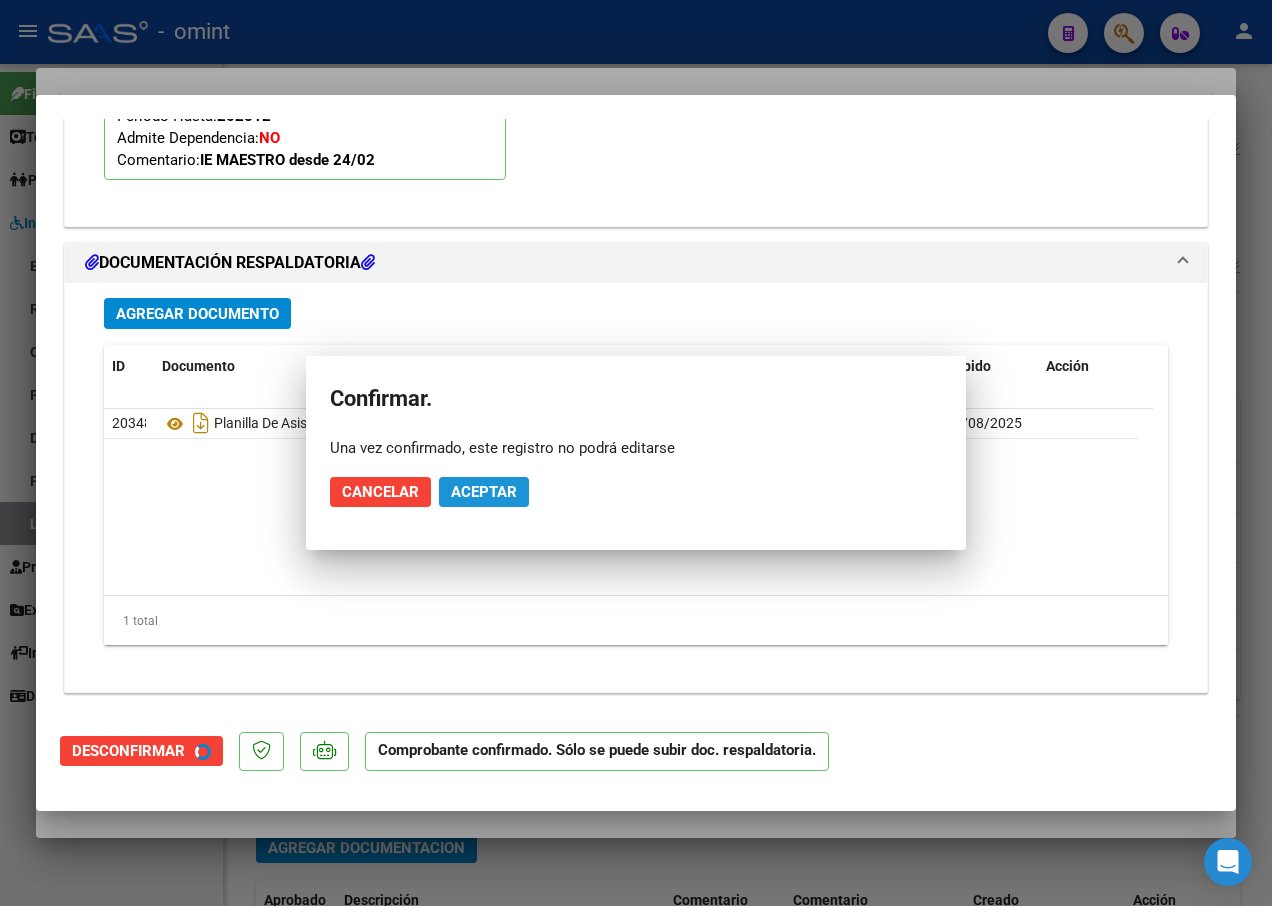 scroll, scrollTop: 2113, scrollLeft: 0, axis: vertical 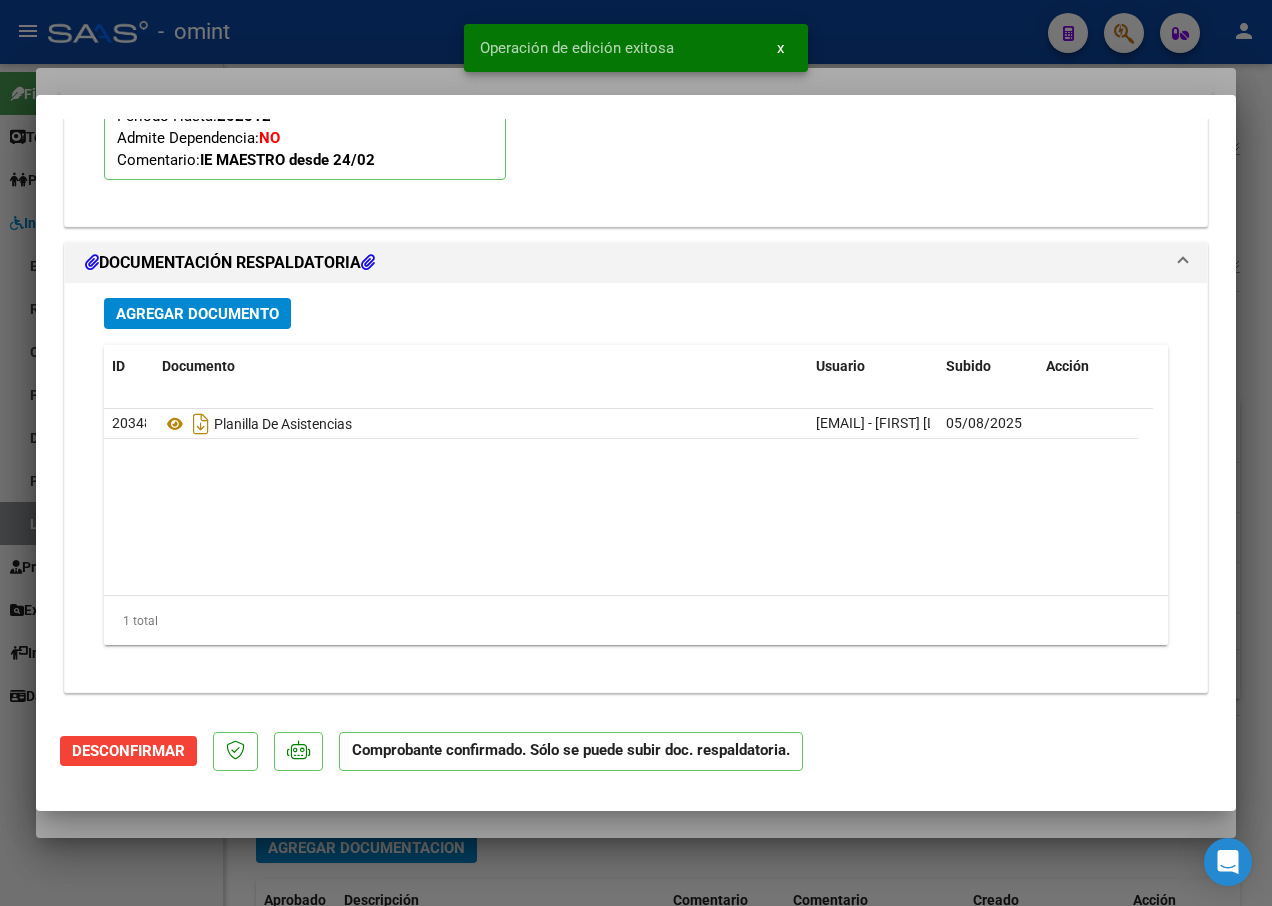 click at bounding box center [636, 453] 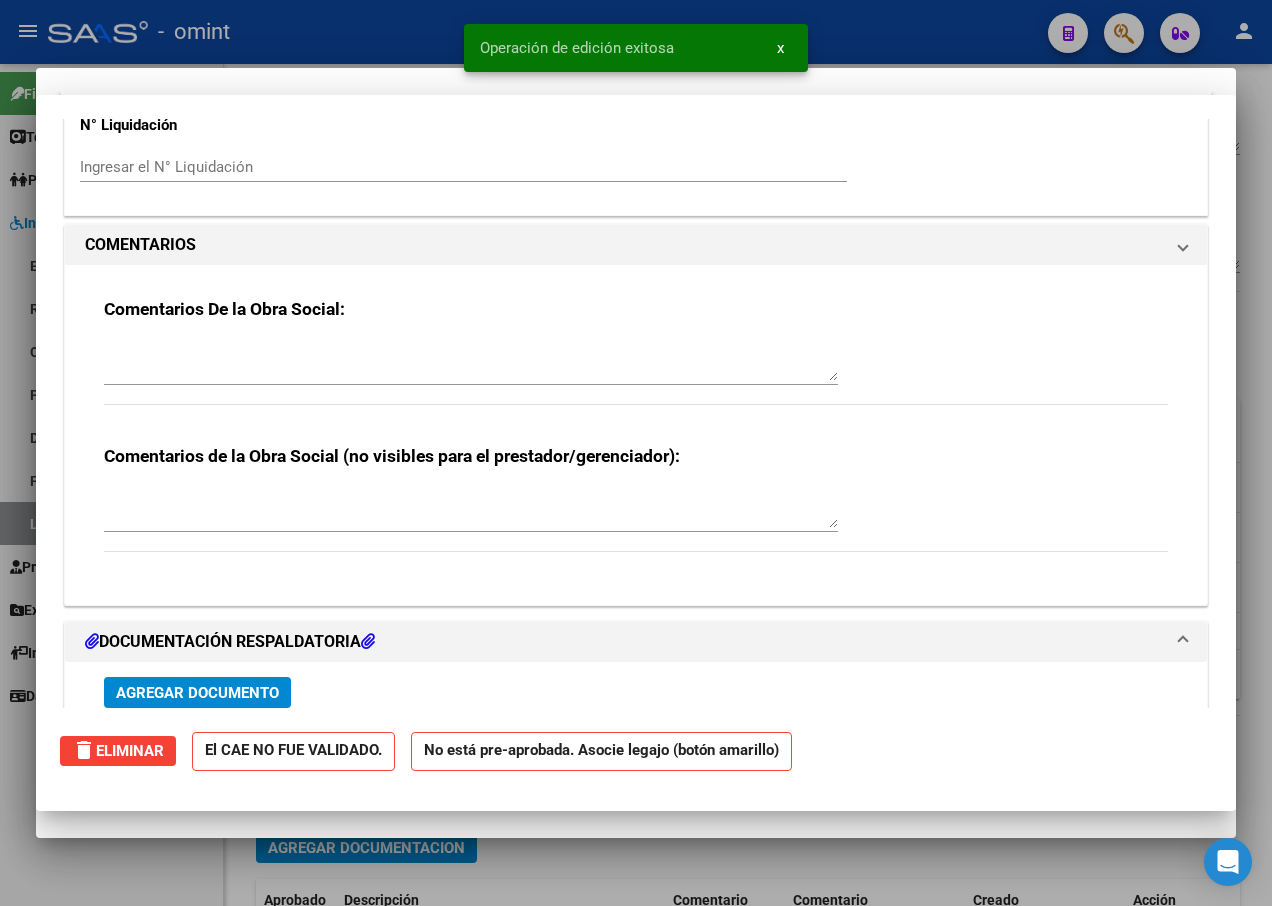 scroll, scrollTop: 0, scrollLeft: 0, axis: both 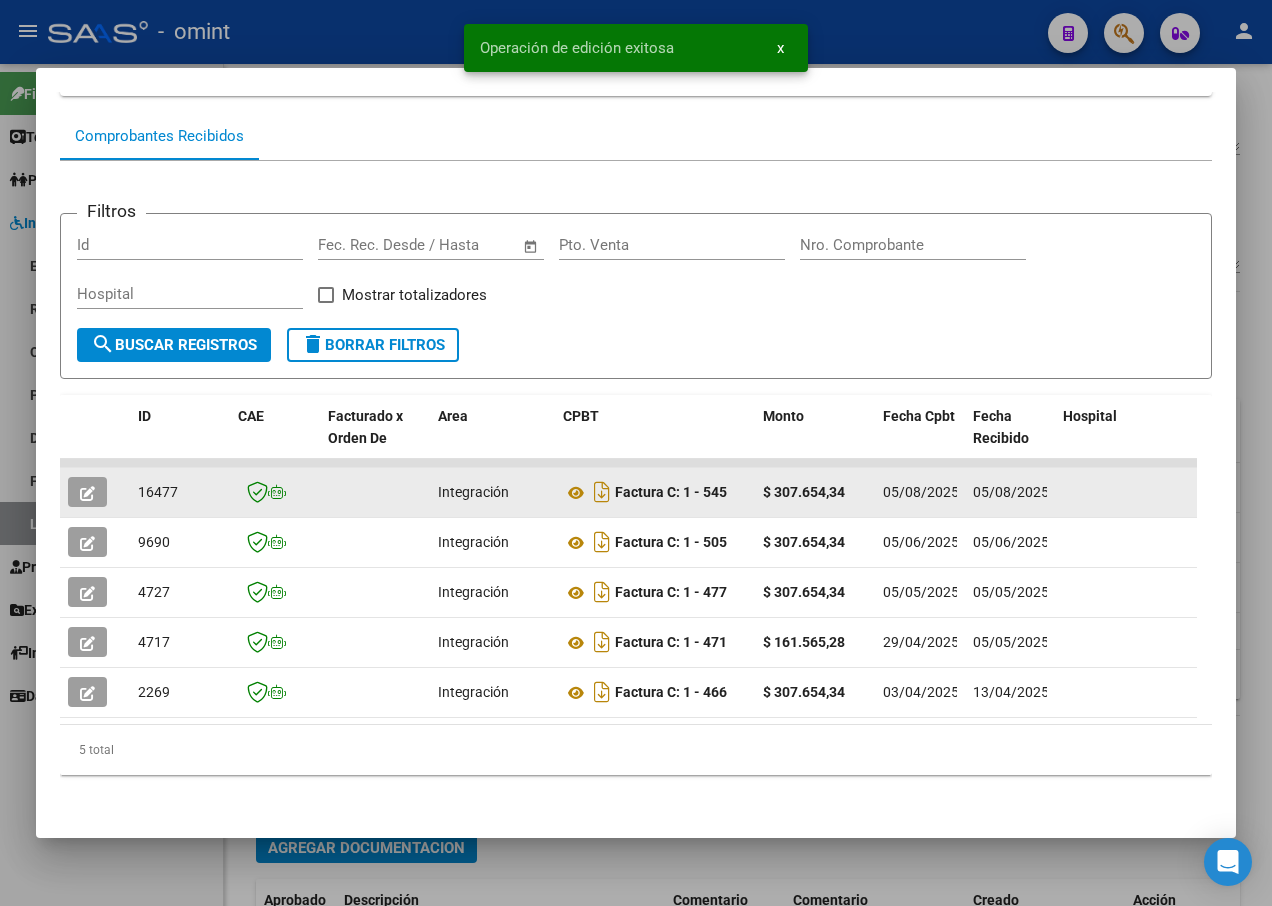 click on "16477" 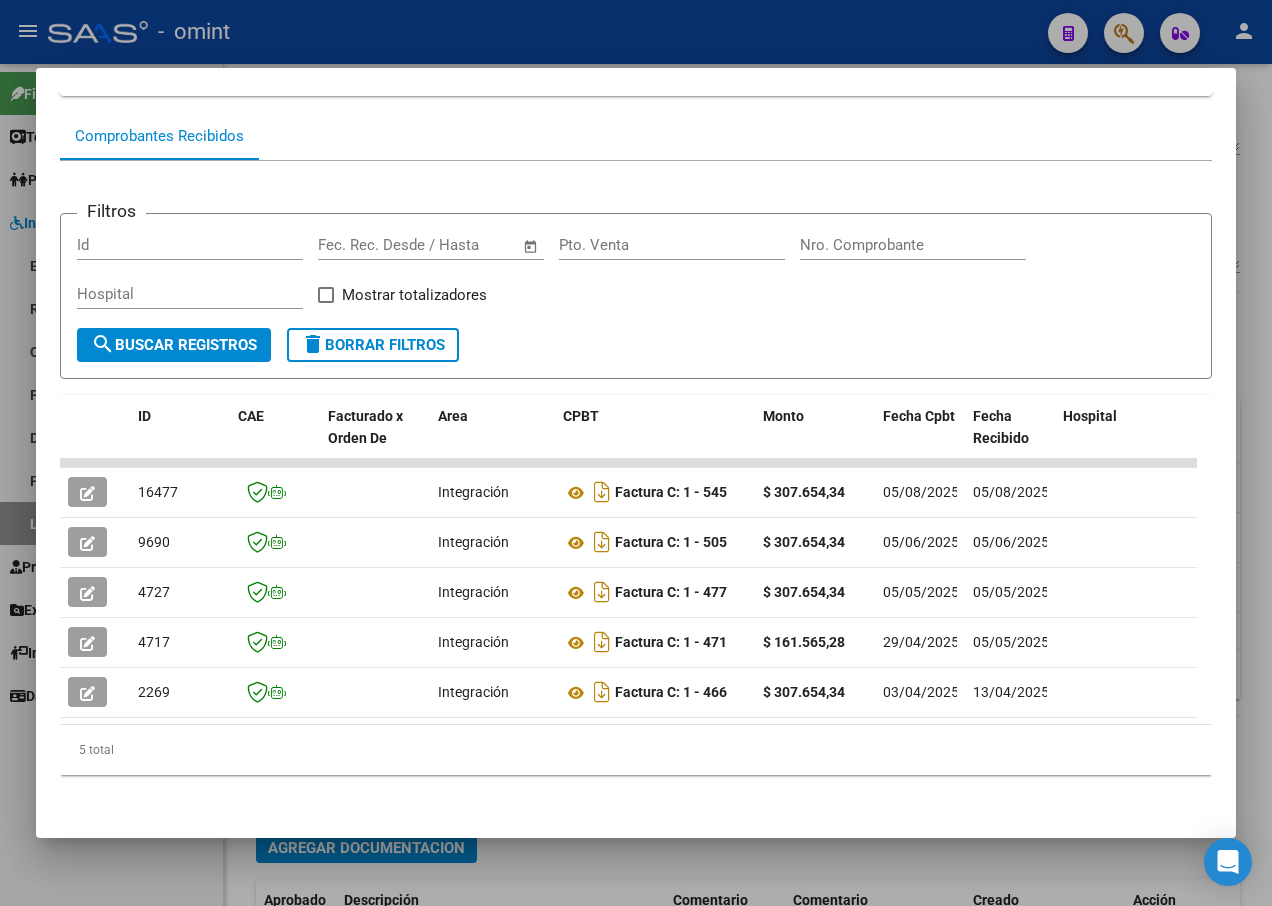 click at bounding box center (636, 453) 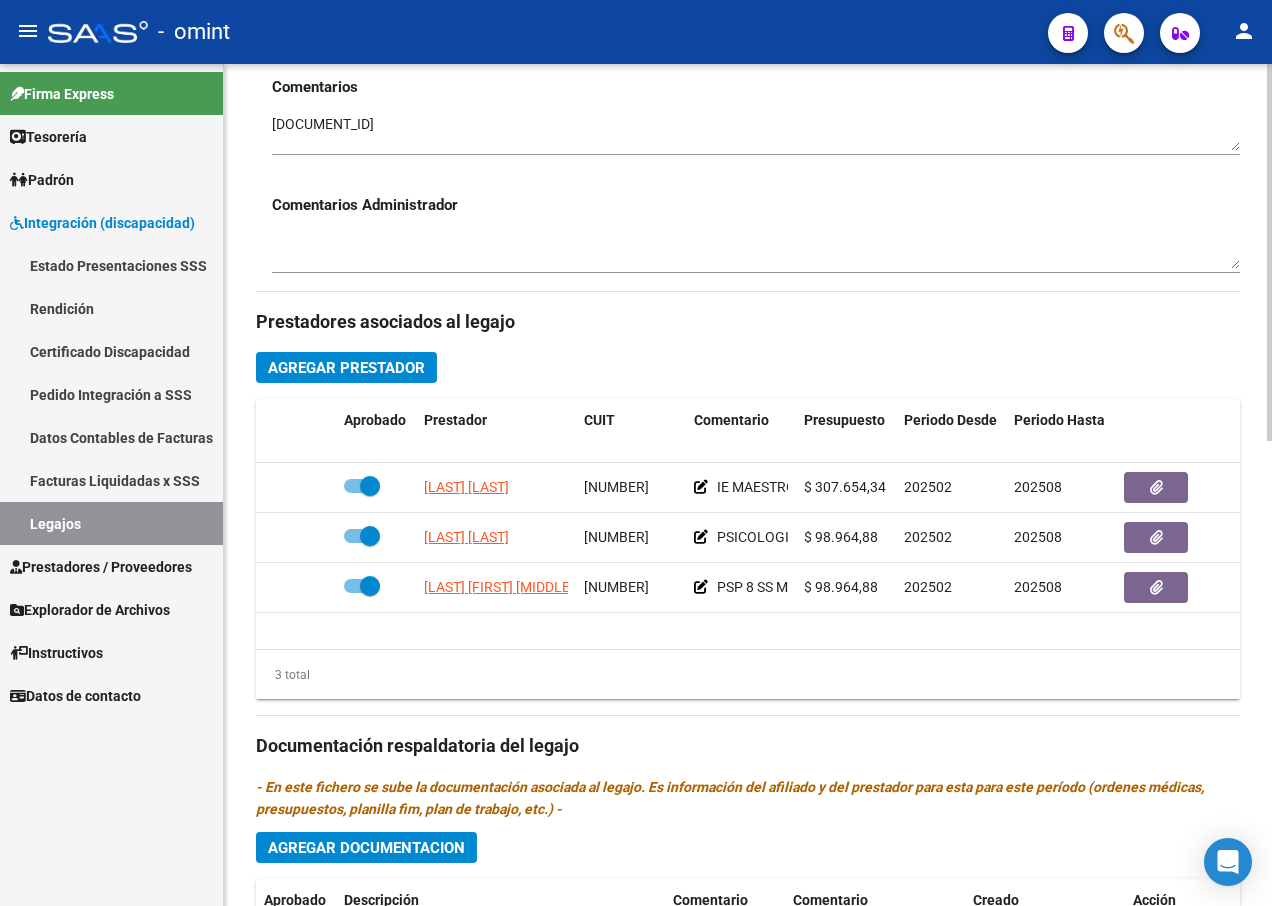 scroll, scrollTop: 1037, scrollLeft: 0, axis: vertical 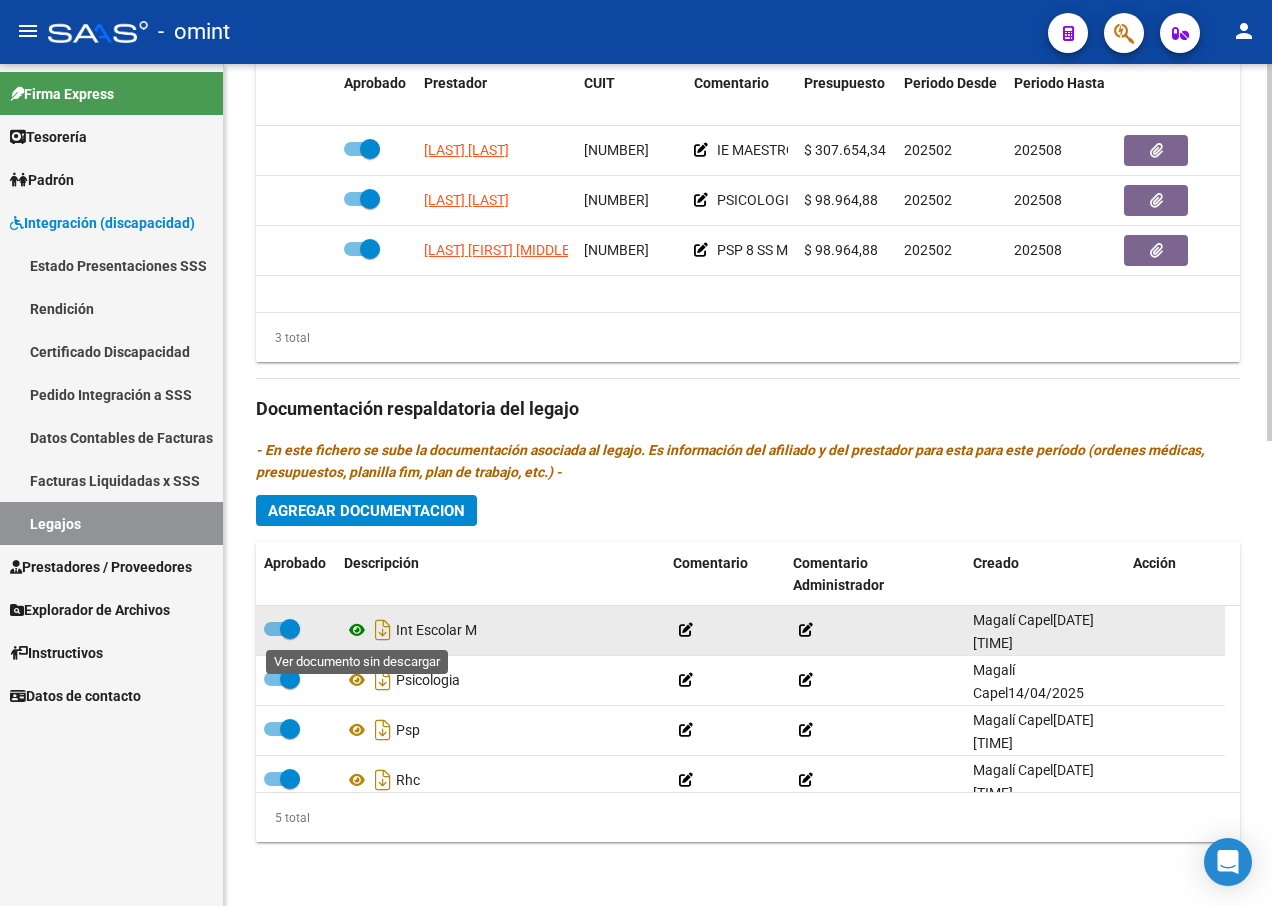 click 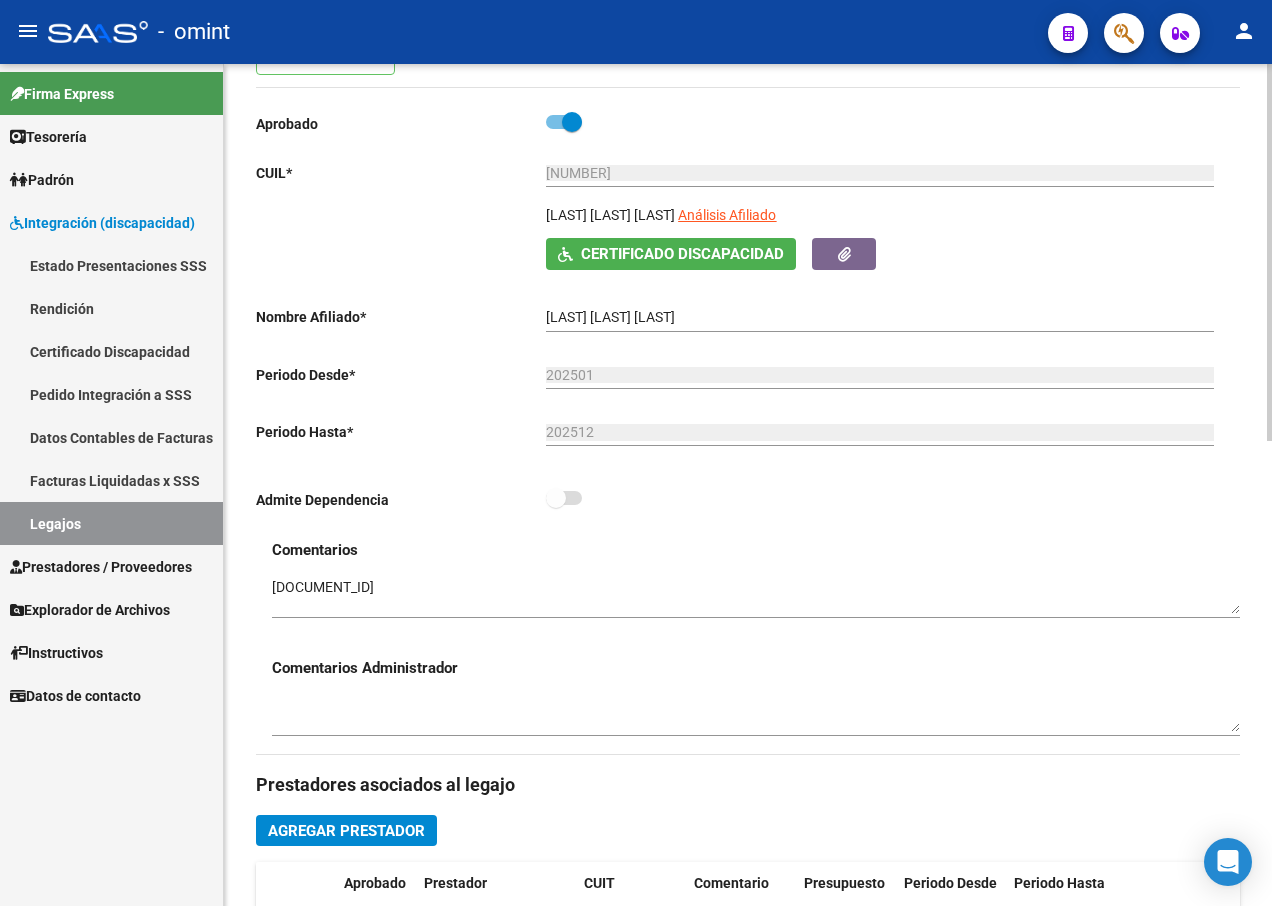 scroll, scrollTop: 37, scrollLeft: 0, axis: vertical 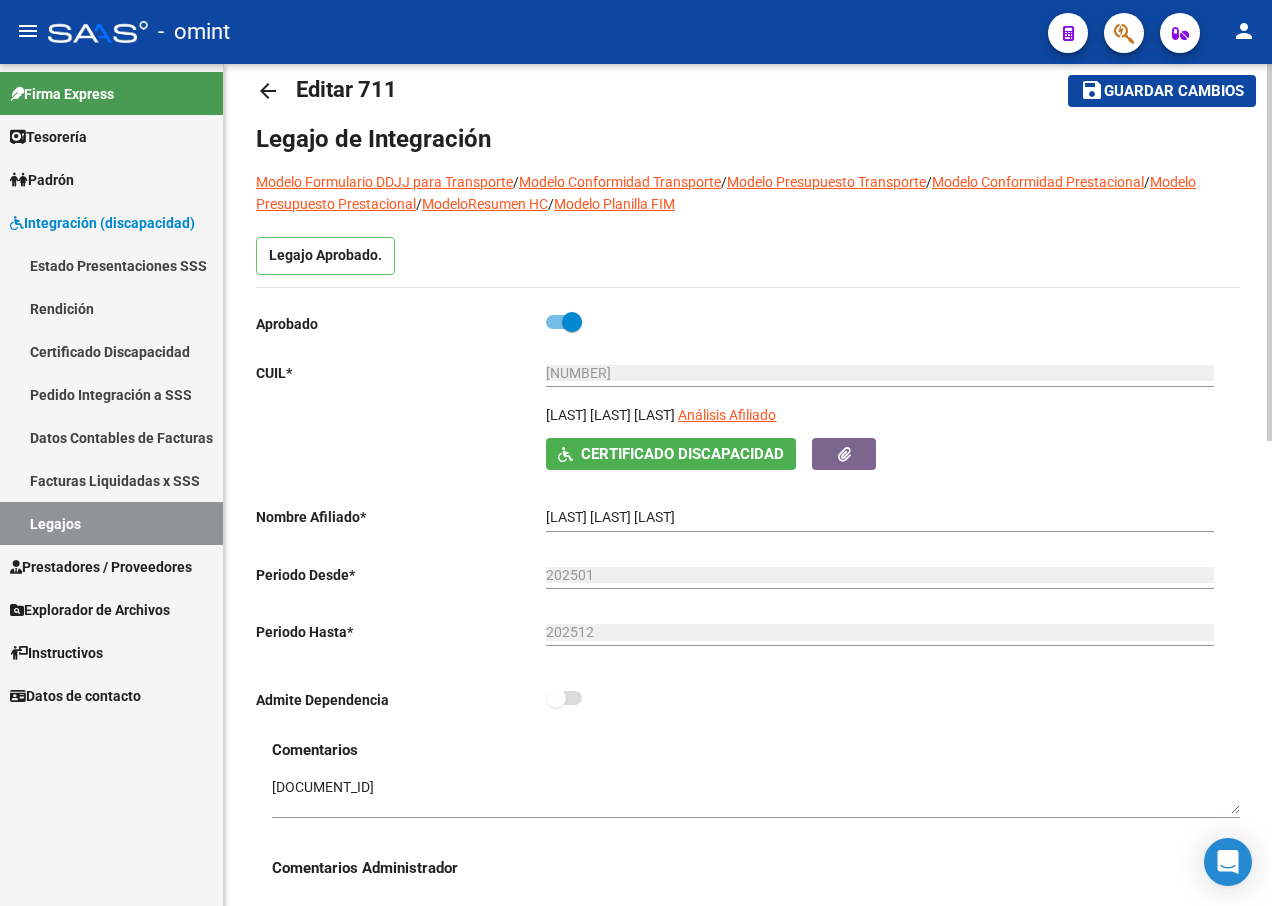drag, startPoint x: 732, startPoint y: 408, endPoint x: 546, endPoint y: 416, distance: 186.17197 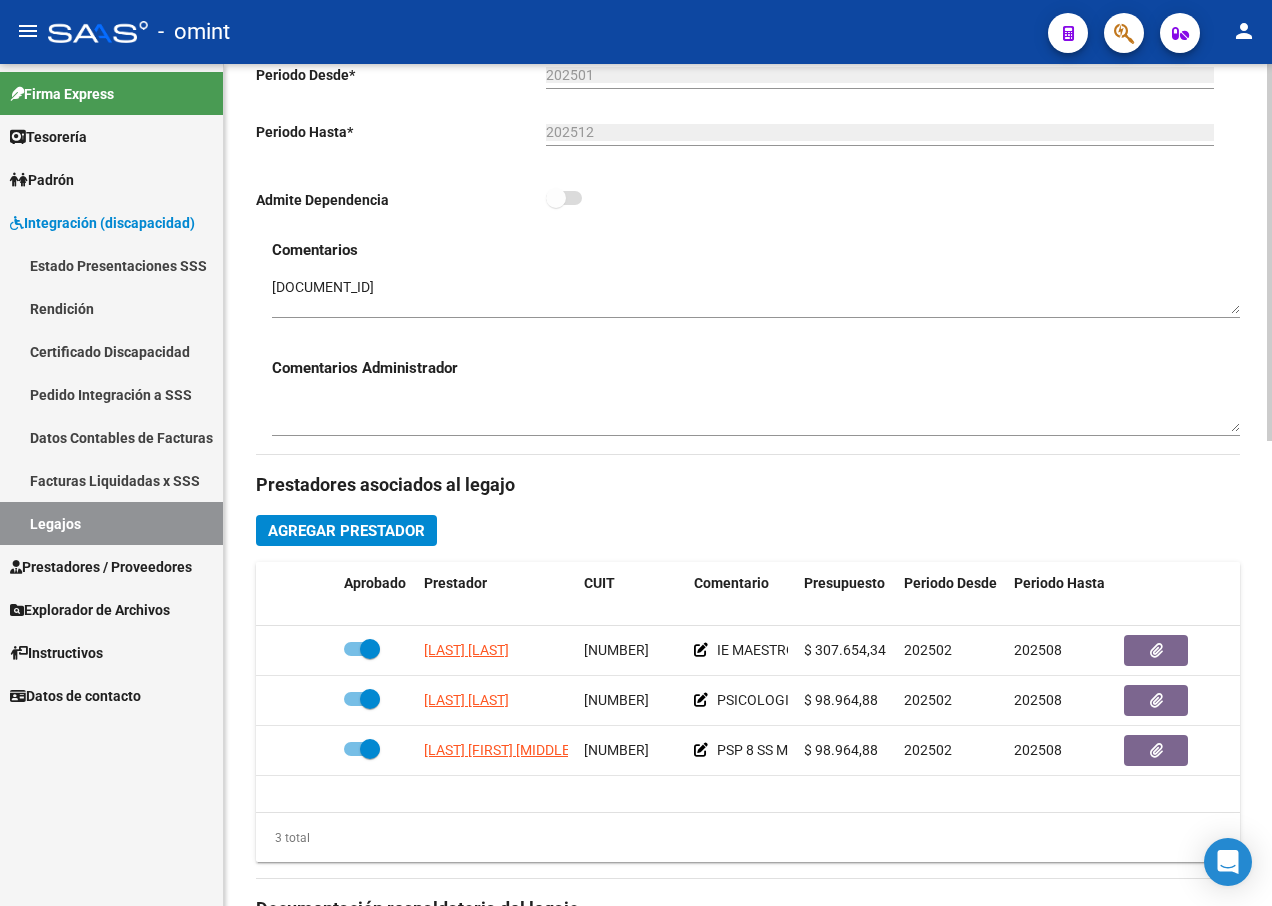 scroll, scrollTop: 837, scrollLeft: 0, axis: vertical 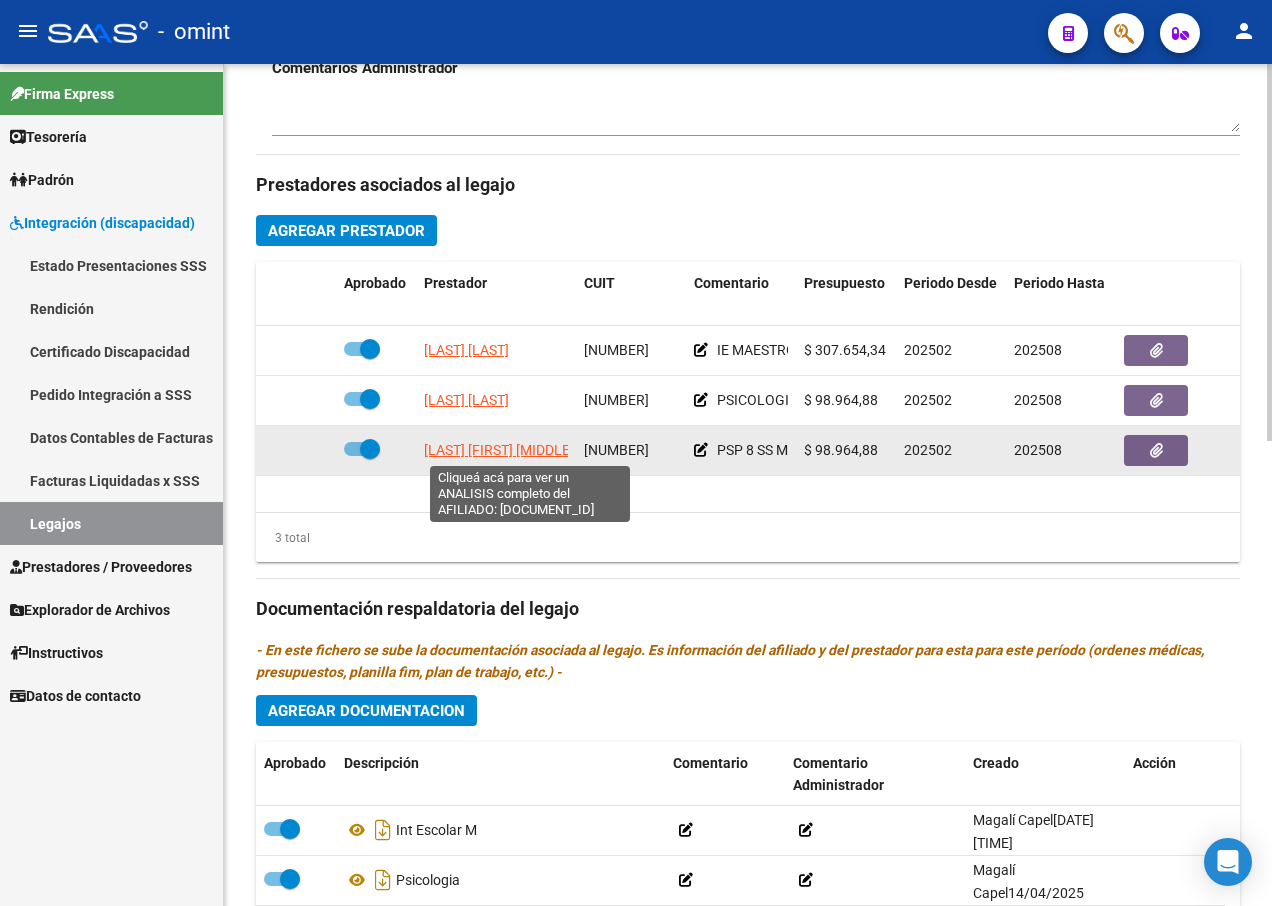 click on "[LAST] [FIRST] [MIDDLE]" 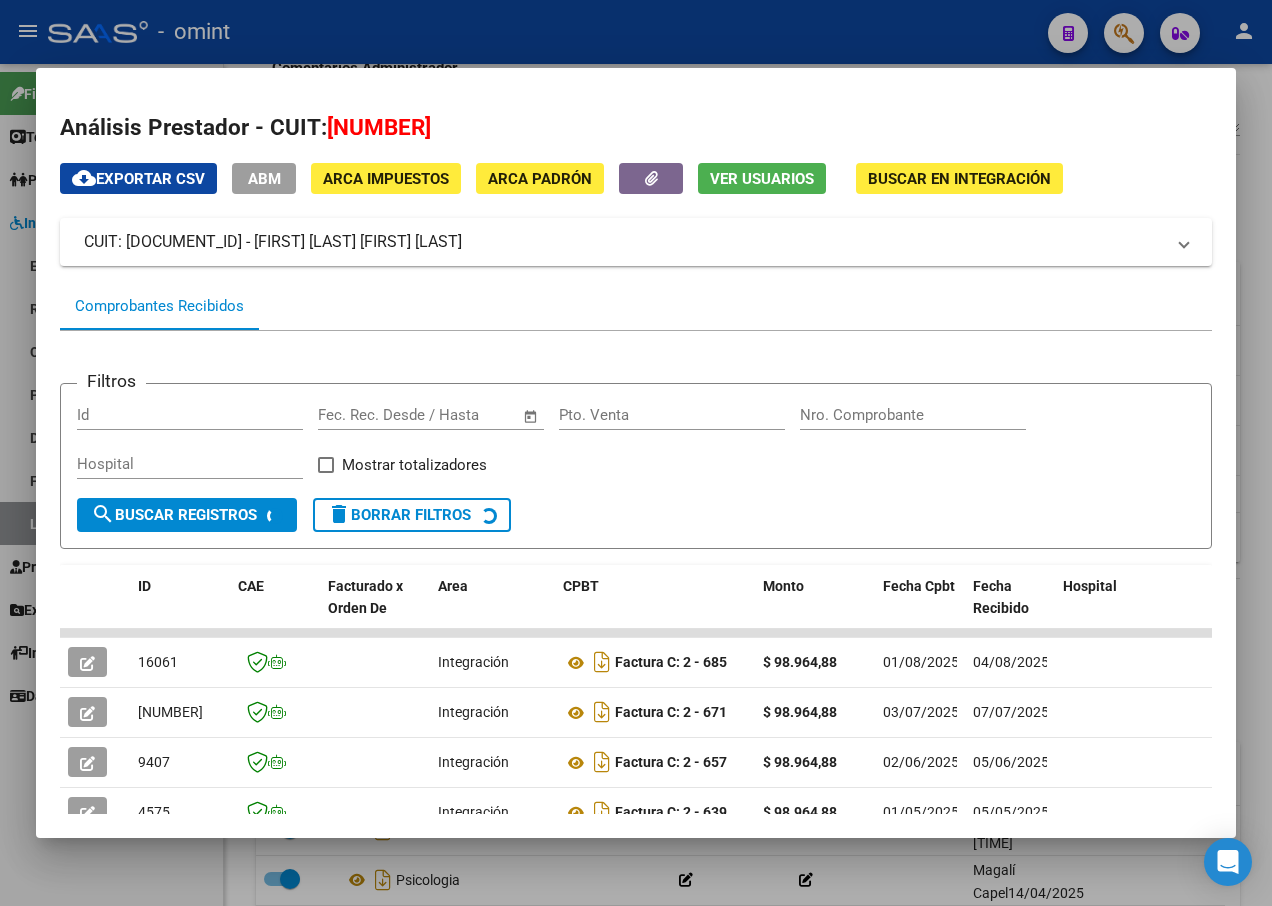 scroll, scrollTop: 235, scrollLeft: 0, axis: vertical 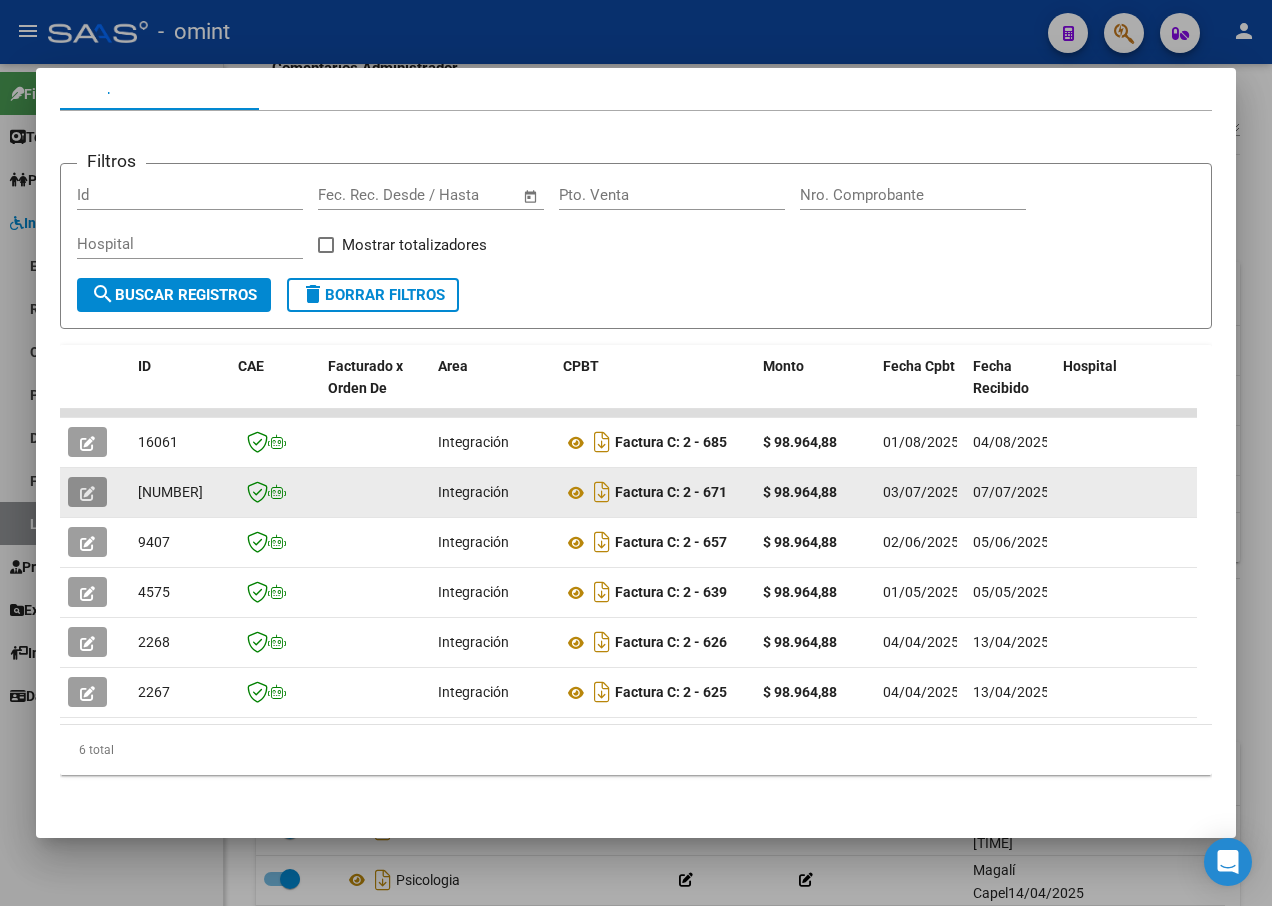 click 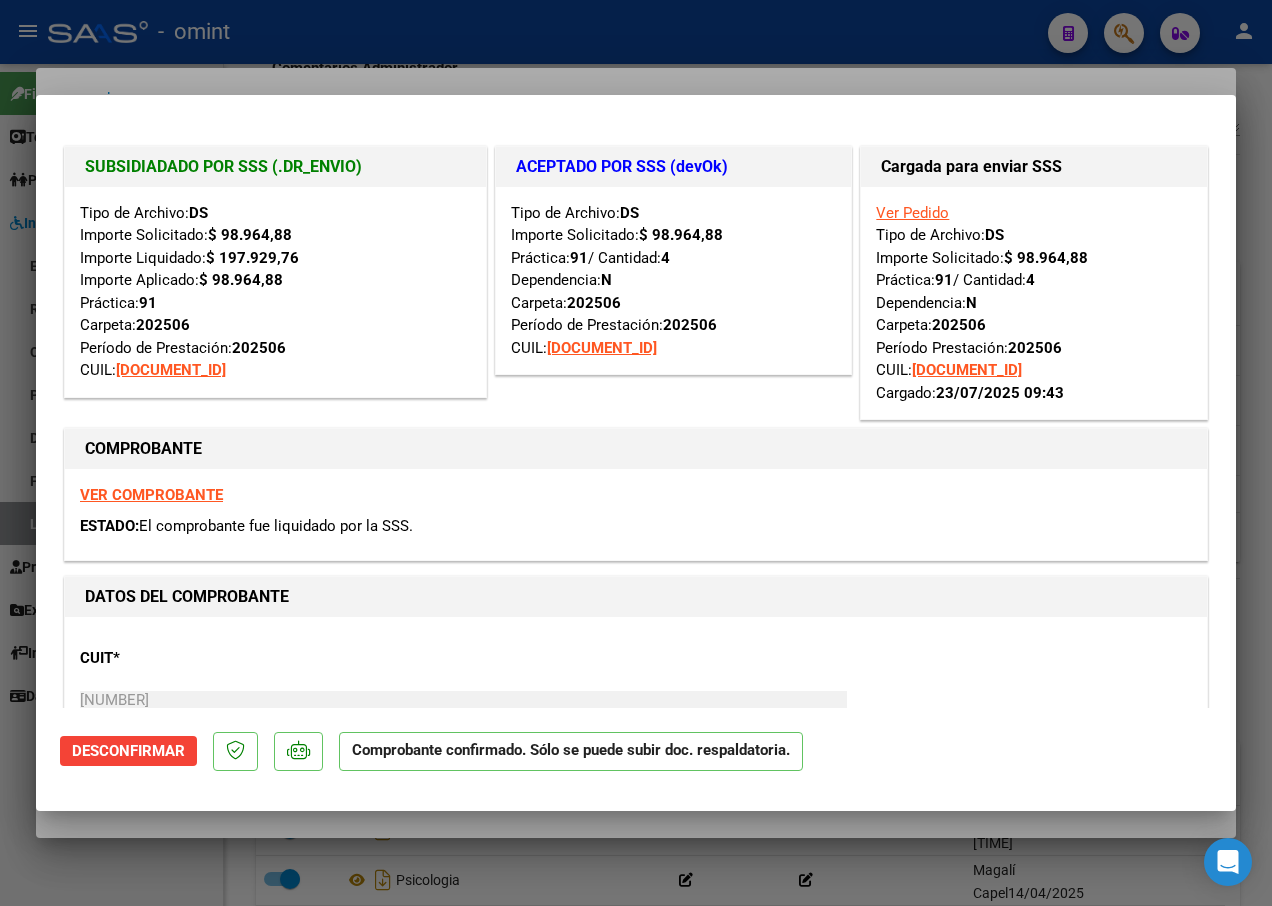 click at bounding box center (636, 453) 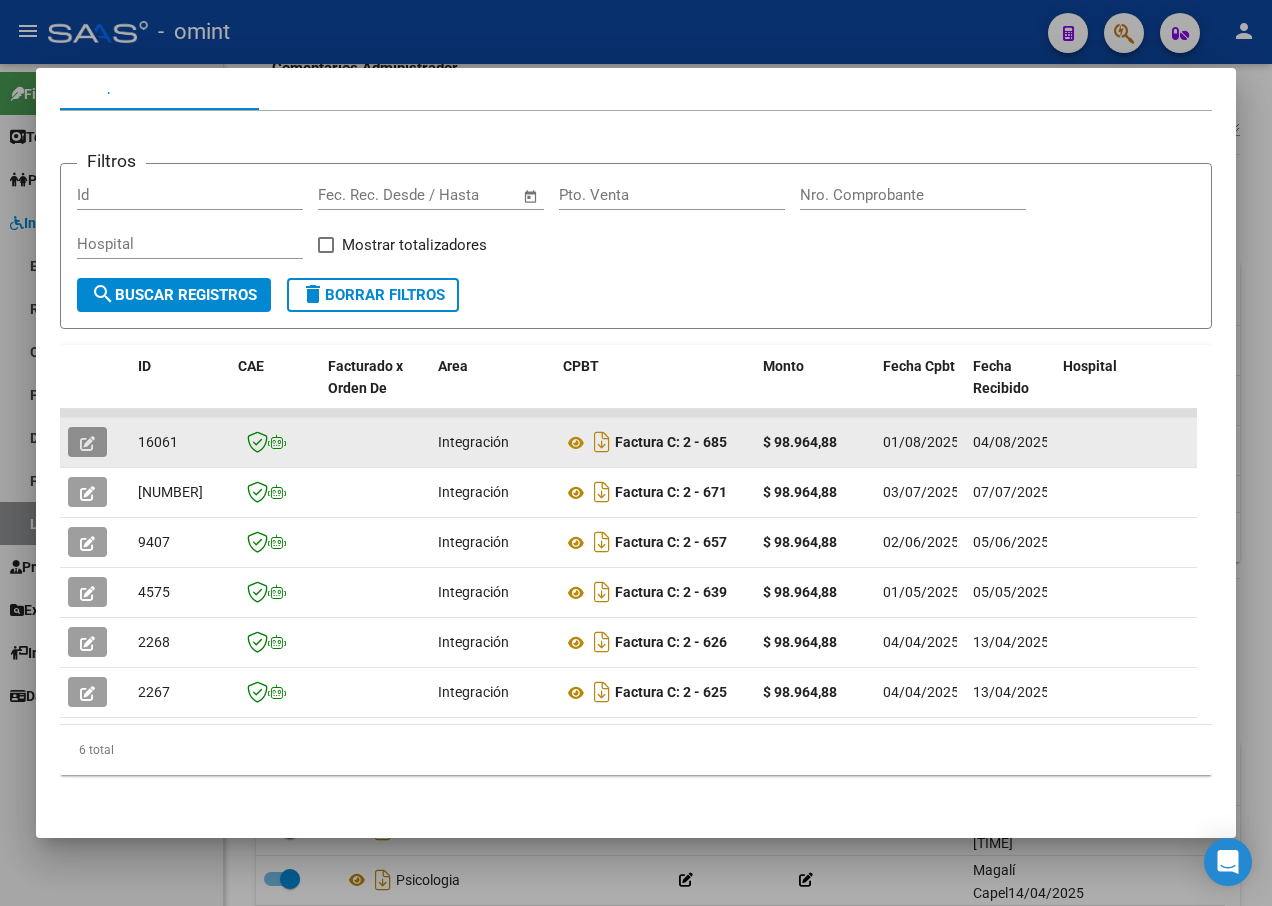 click 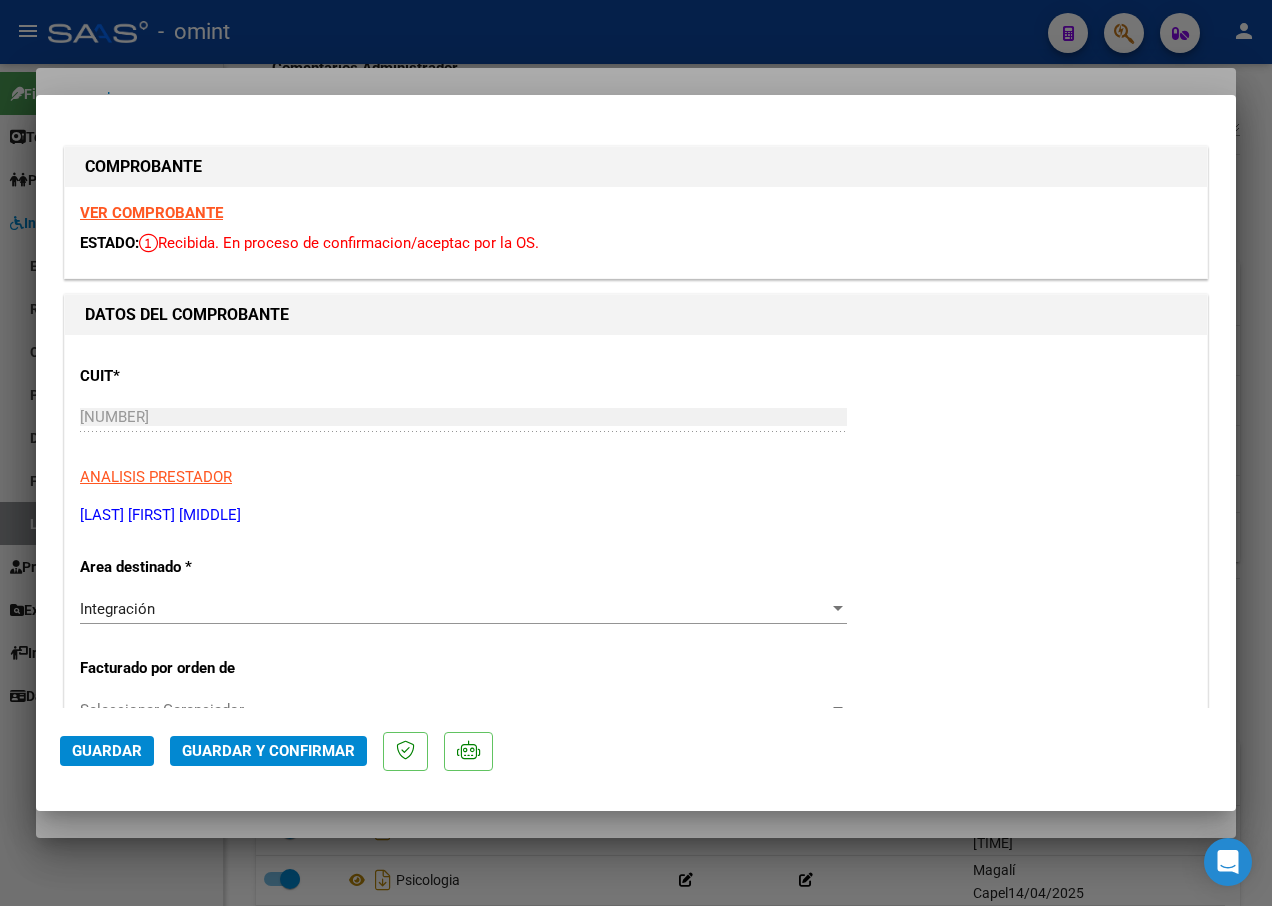 click on "VER COMPROBANTE" at bounding box center [151, 213] 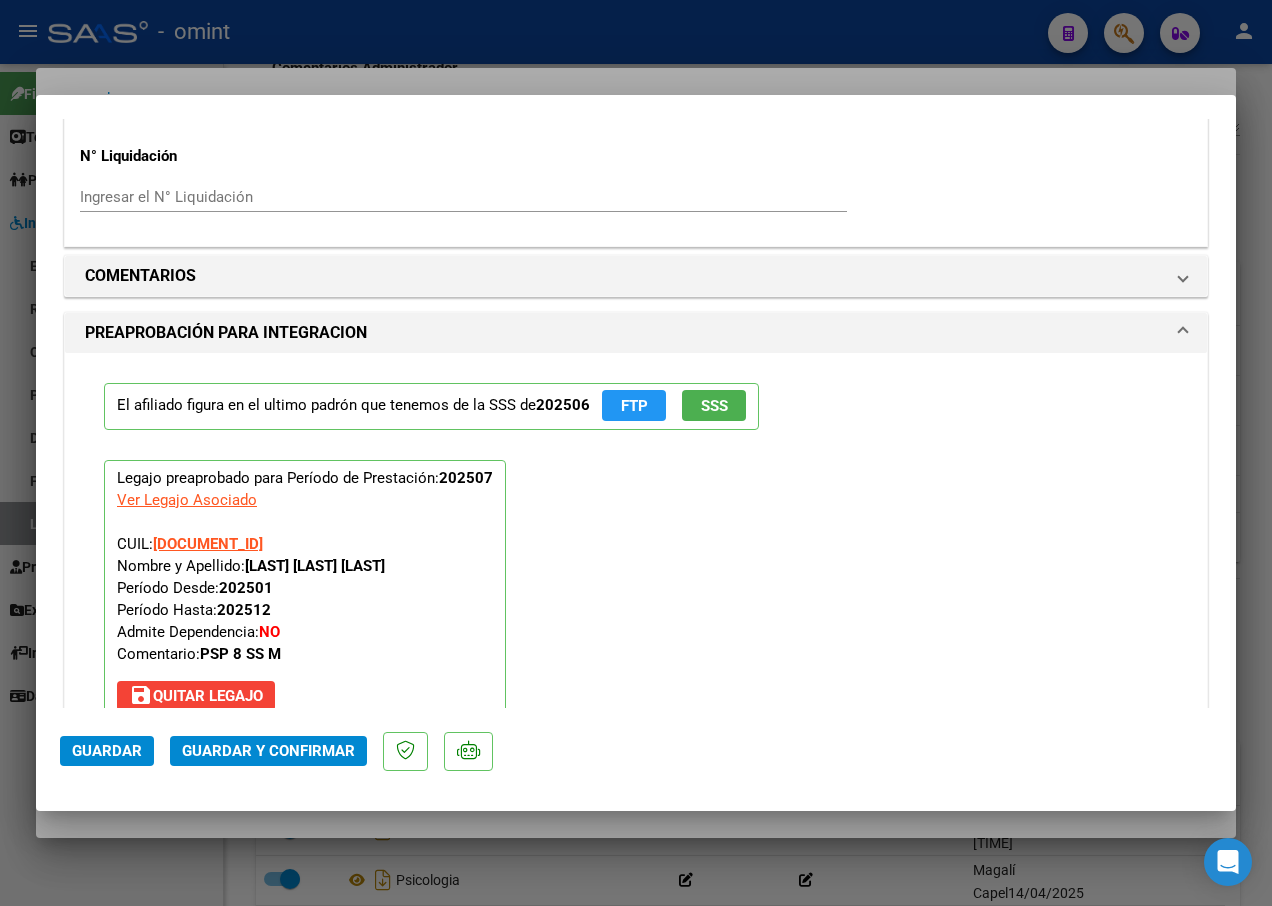 scroll, scrollTop: 2100, scrollLeft: 0, axis: vertical 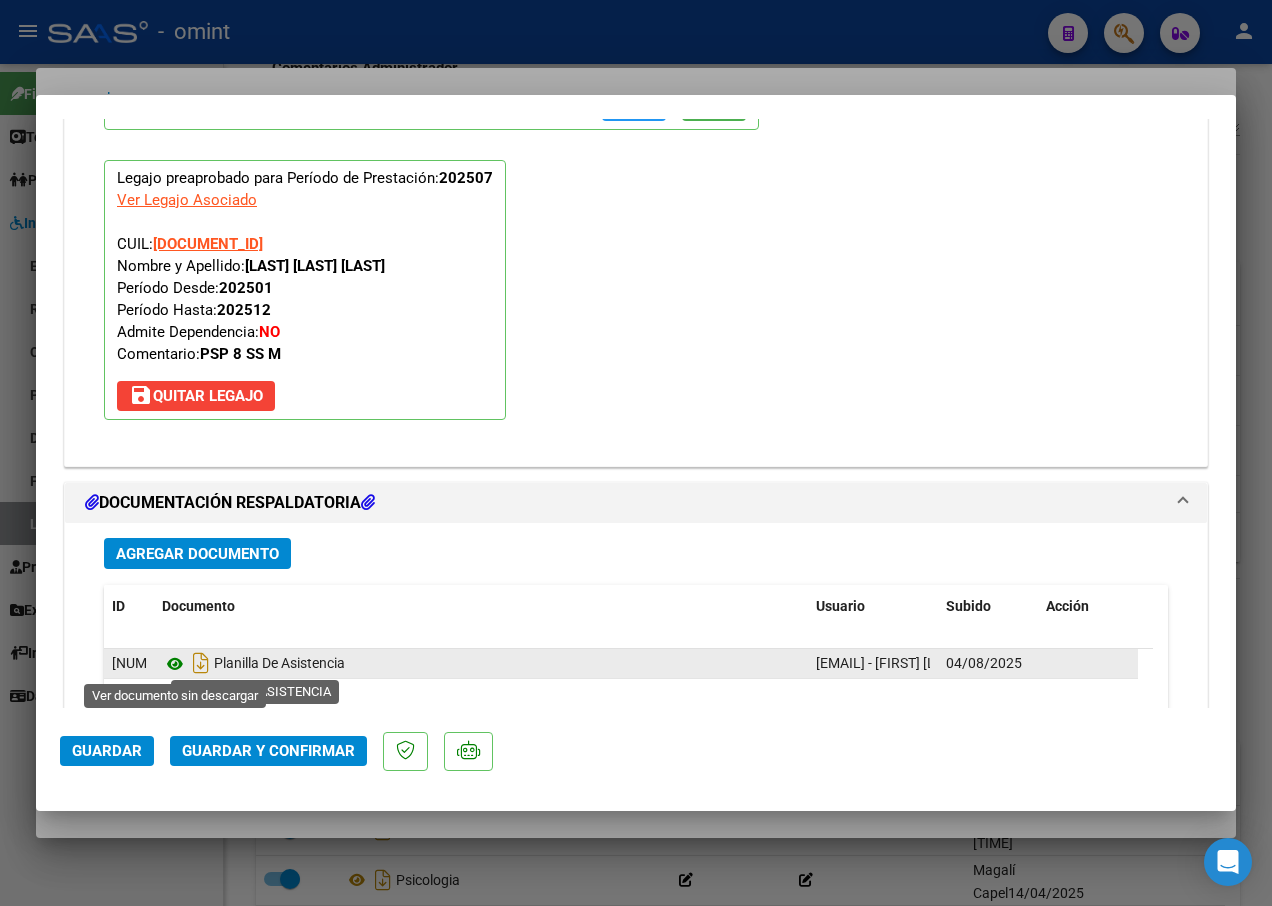 click 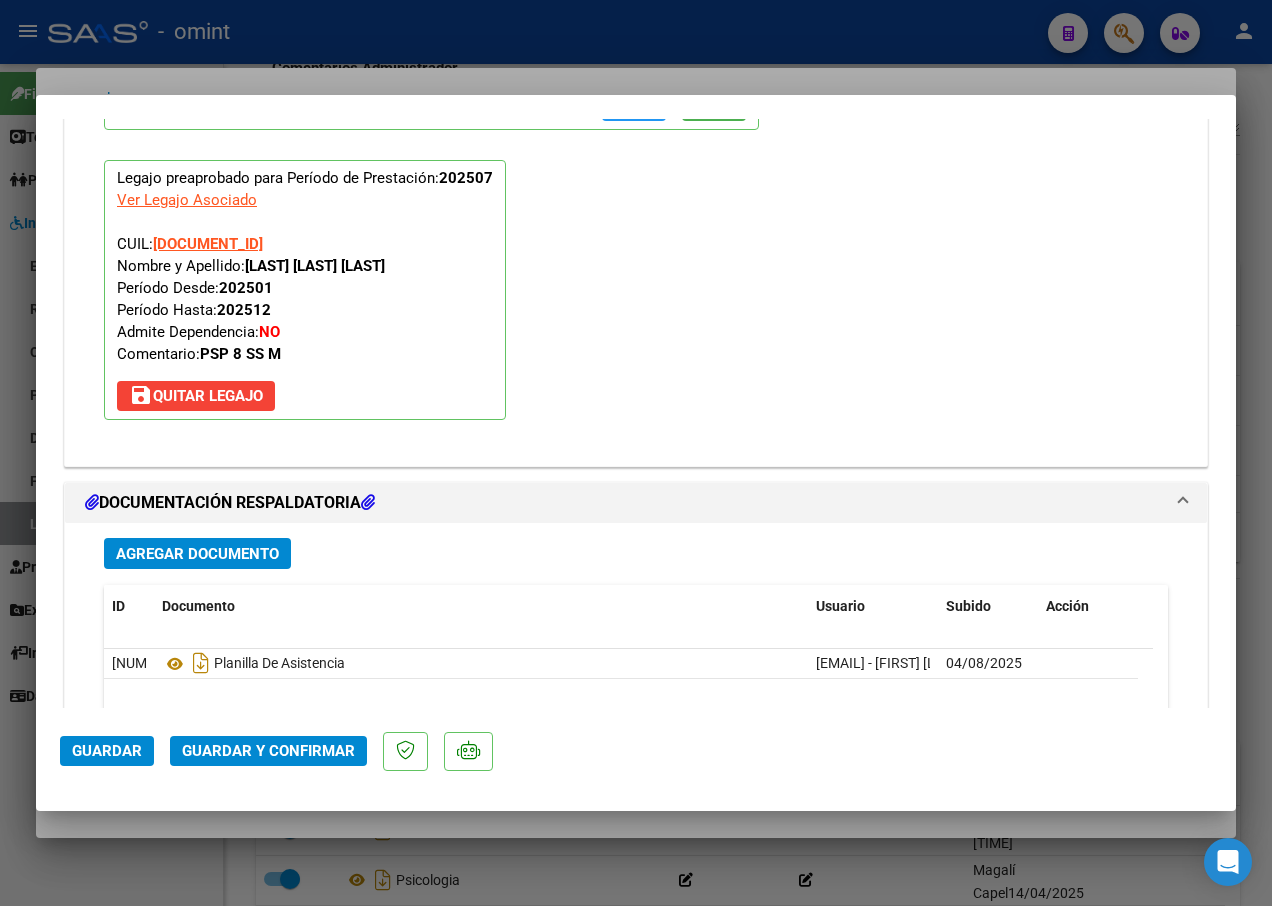 scroll, scrollTop: 2340, scrollLeft: 0, axis: vertical 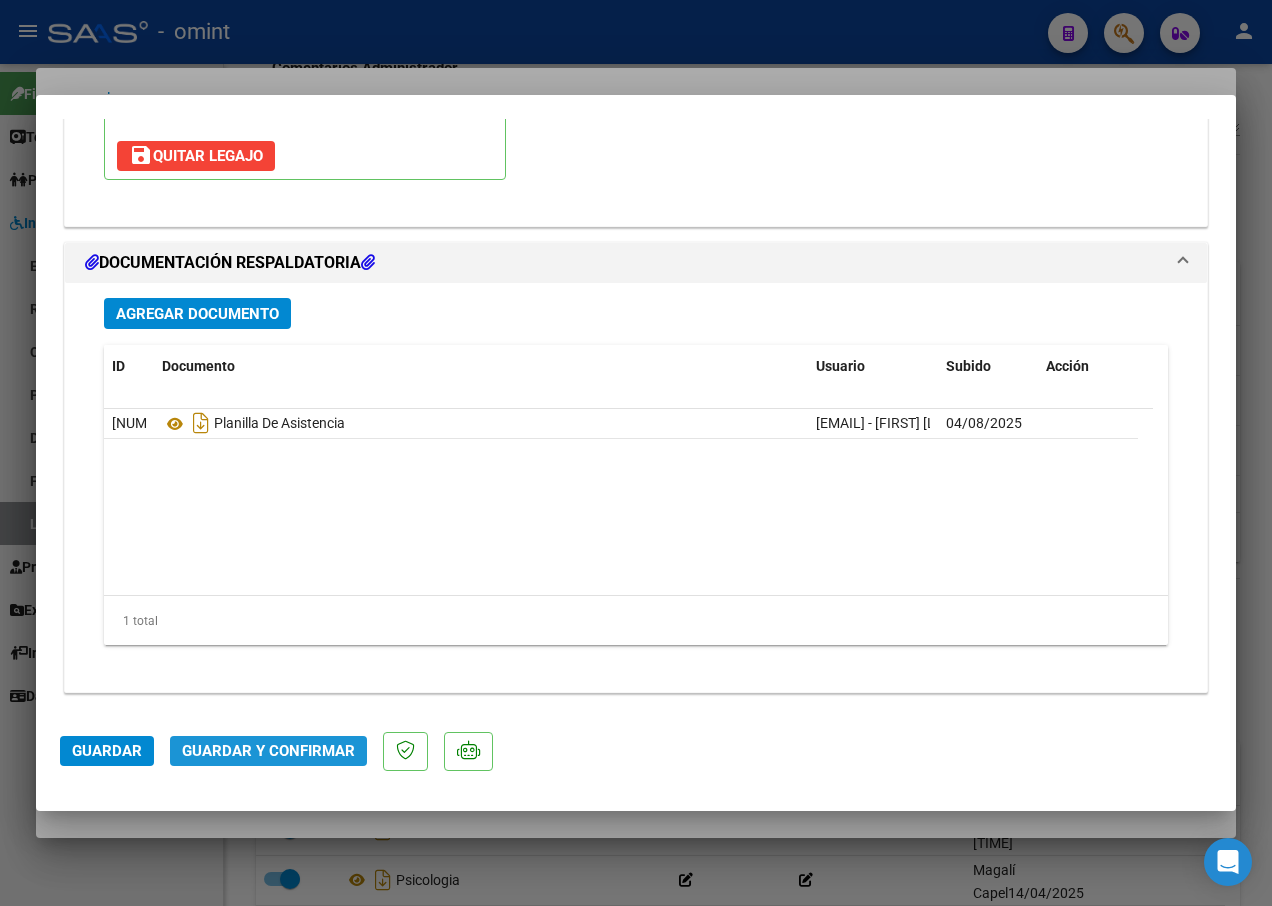 click on "Guardar y Confirmar" 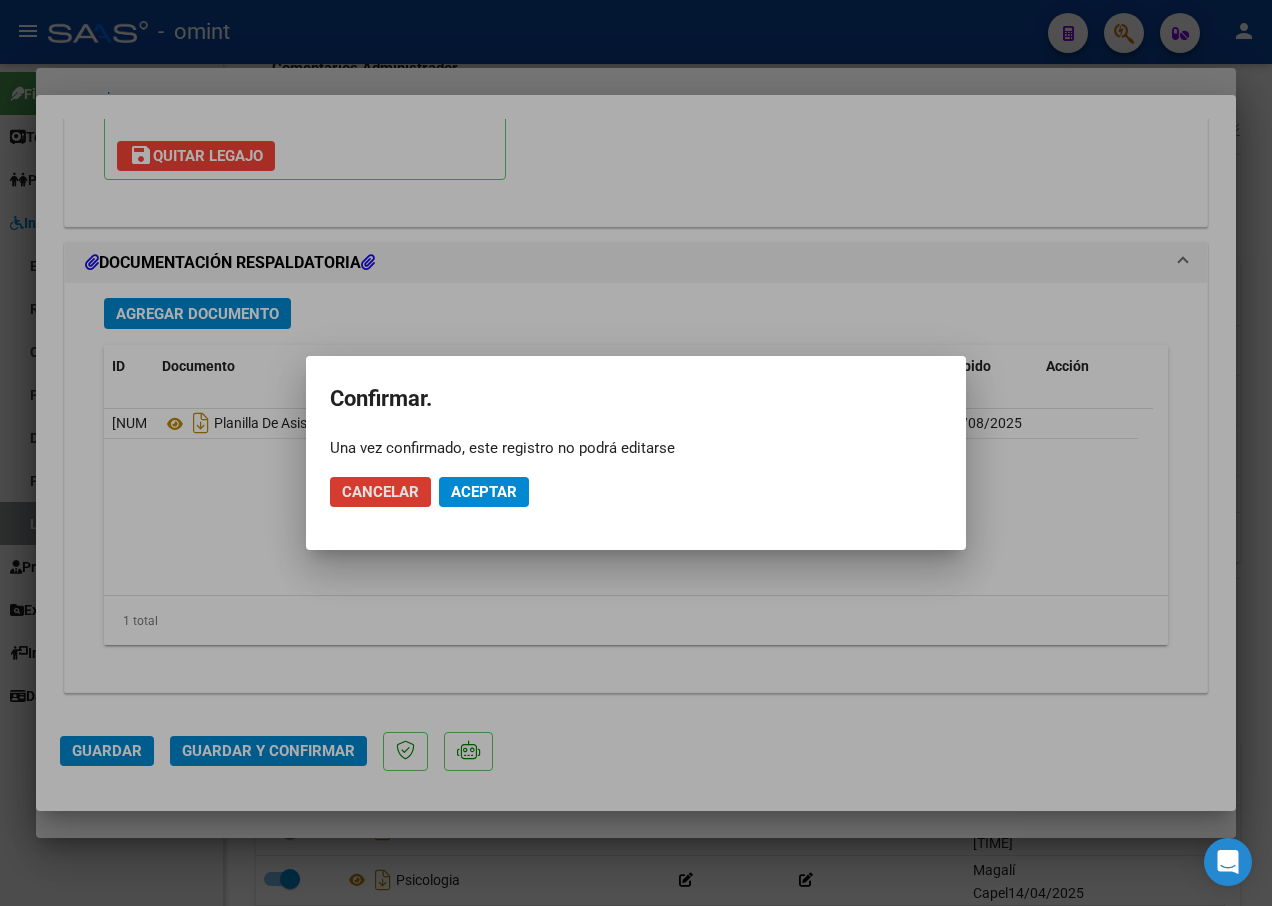 click on "Aceptar" 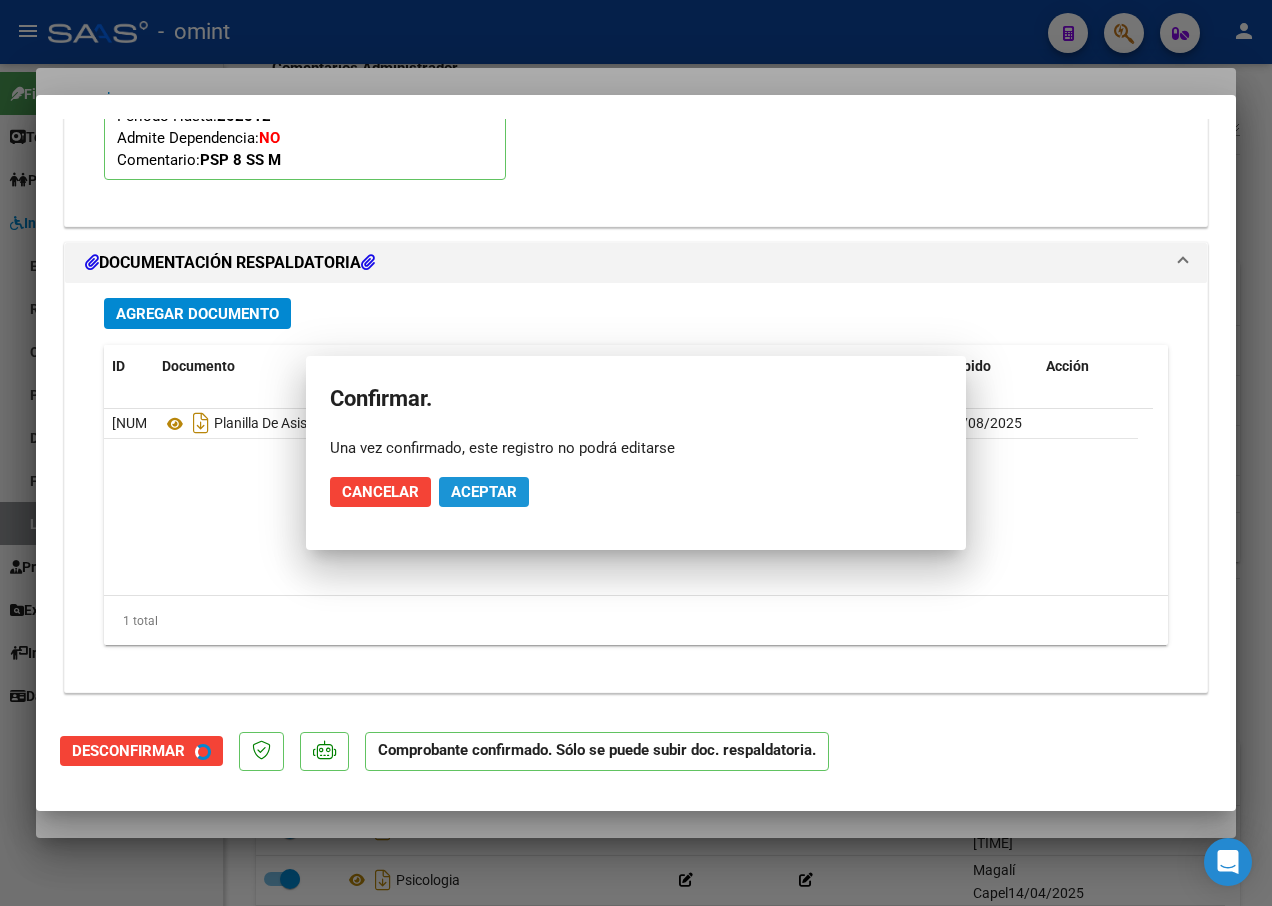 scroll, scrollTop: 2113, scrollLeft: 0, axis: vertical 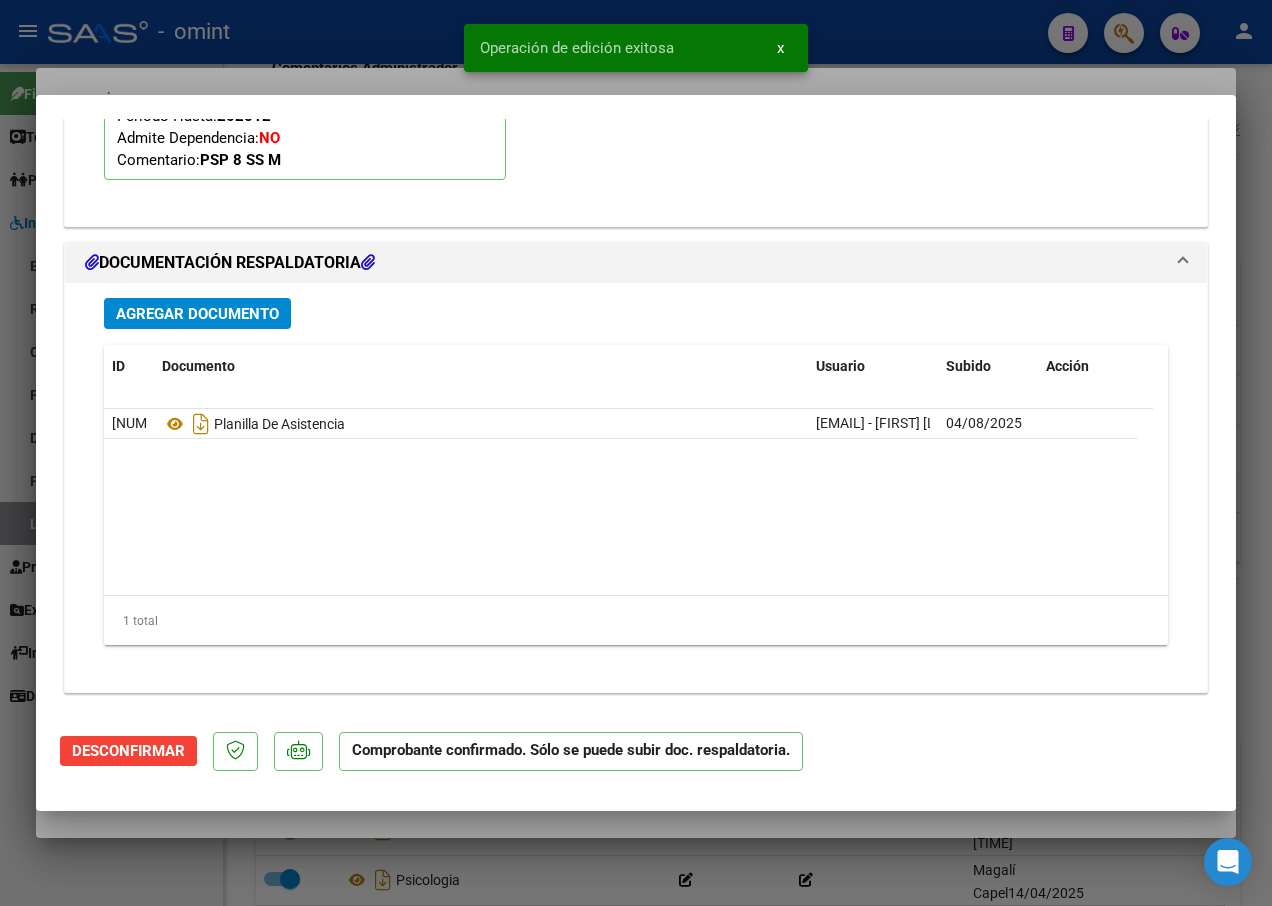 click at bounding box center [636, 453] 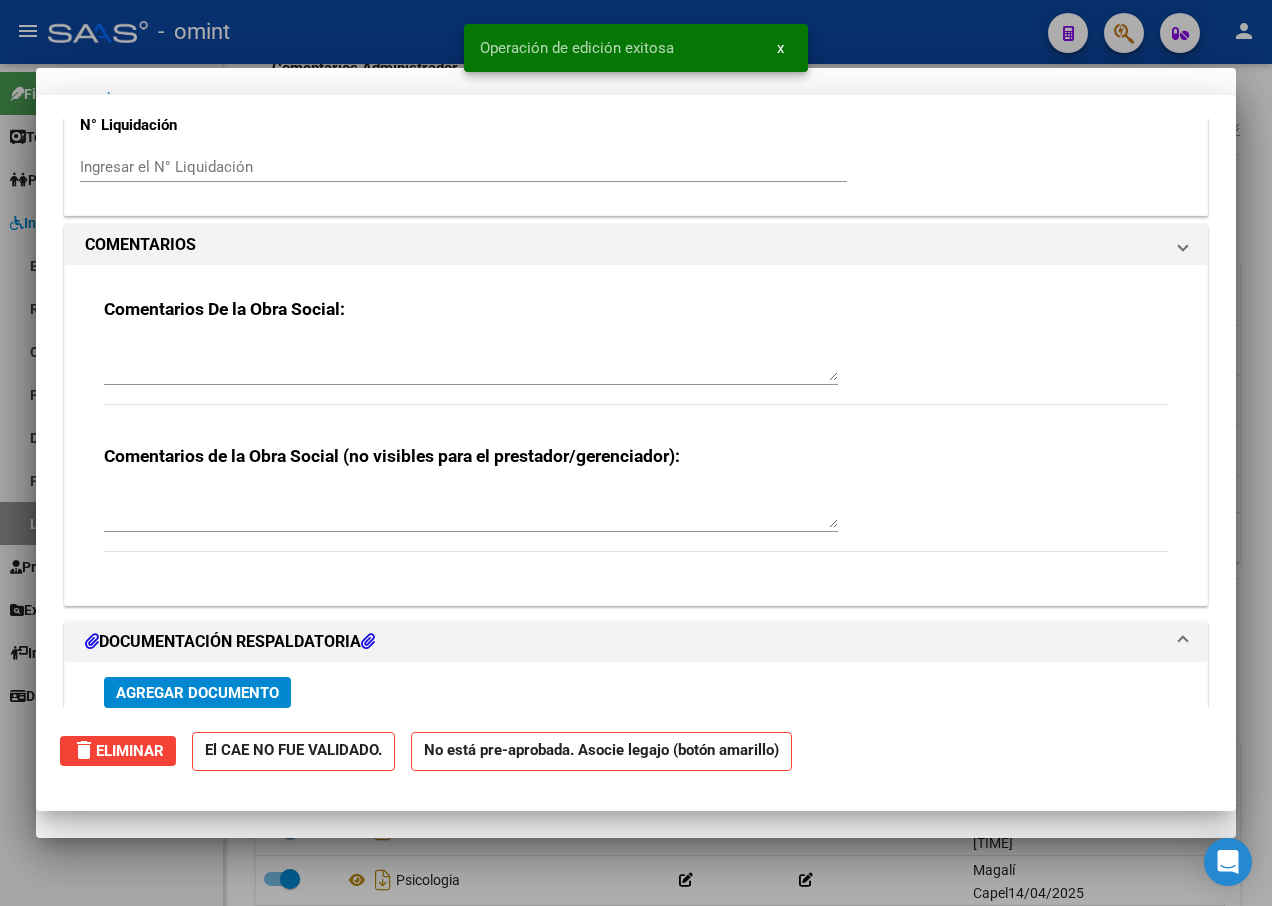scroll, scrollTop: 0, scrollLeft: 0, axis: both 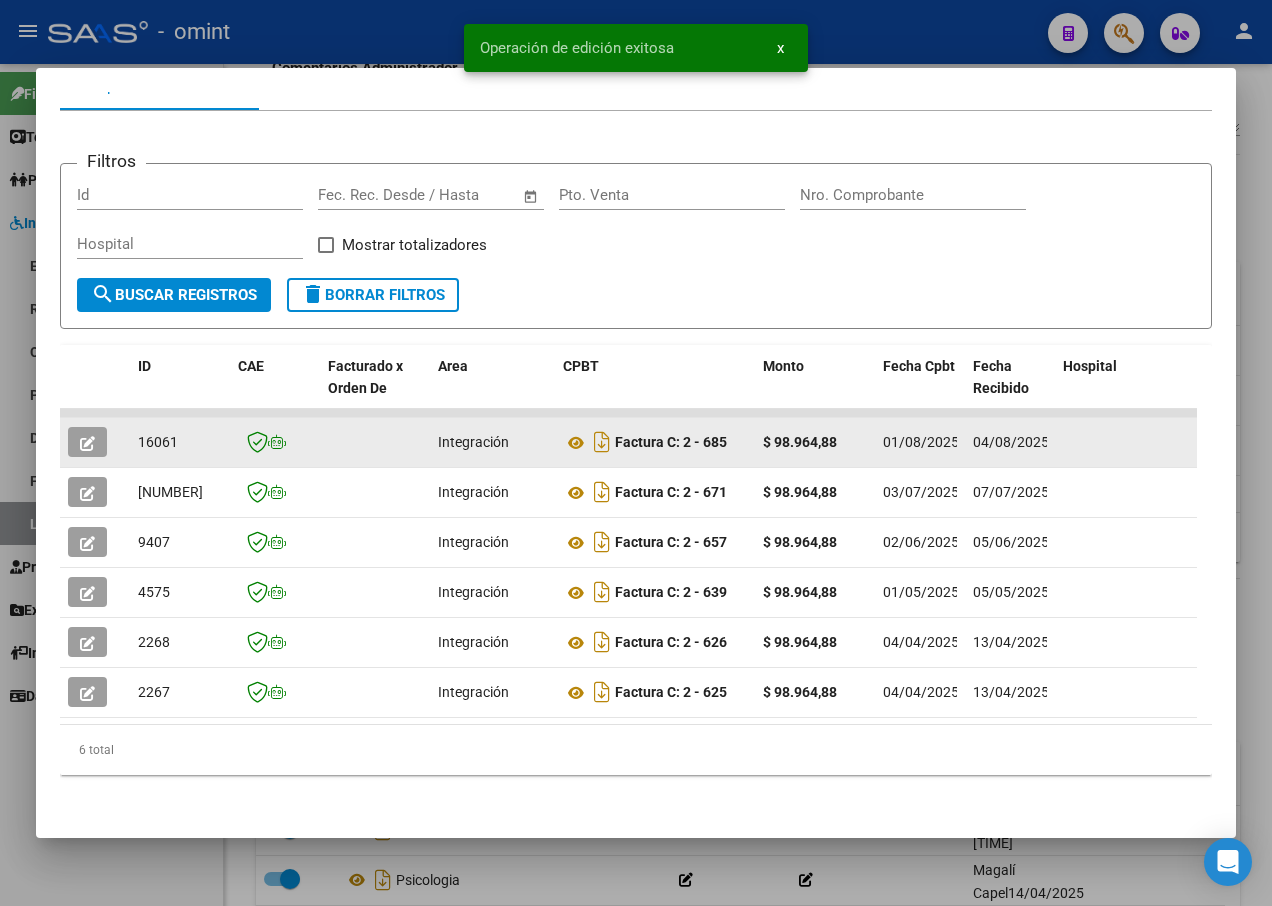 click on "16061" 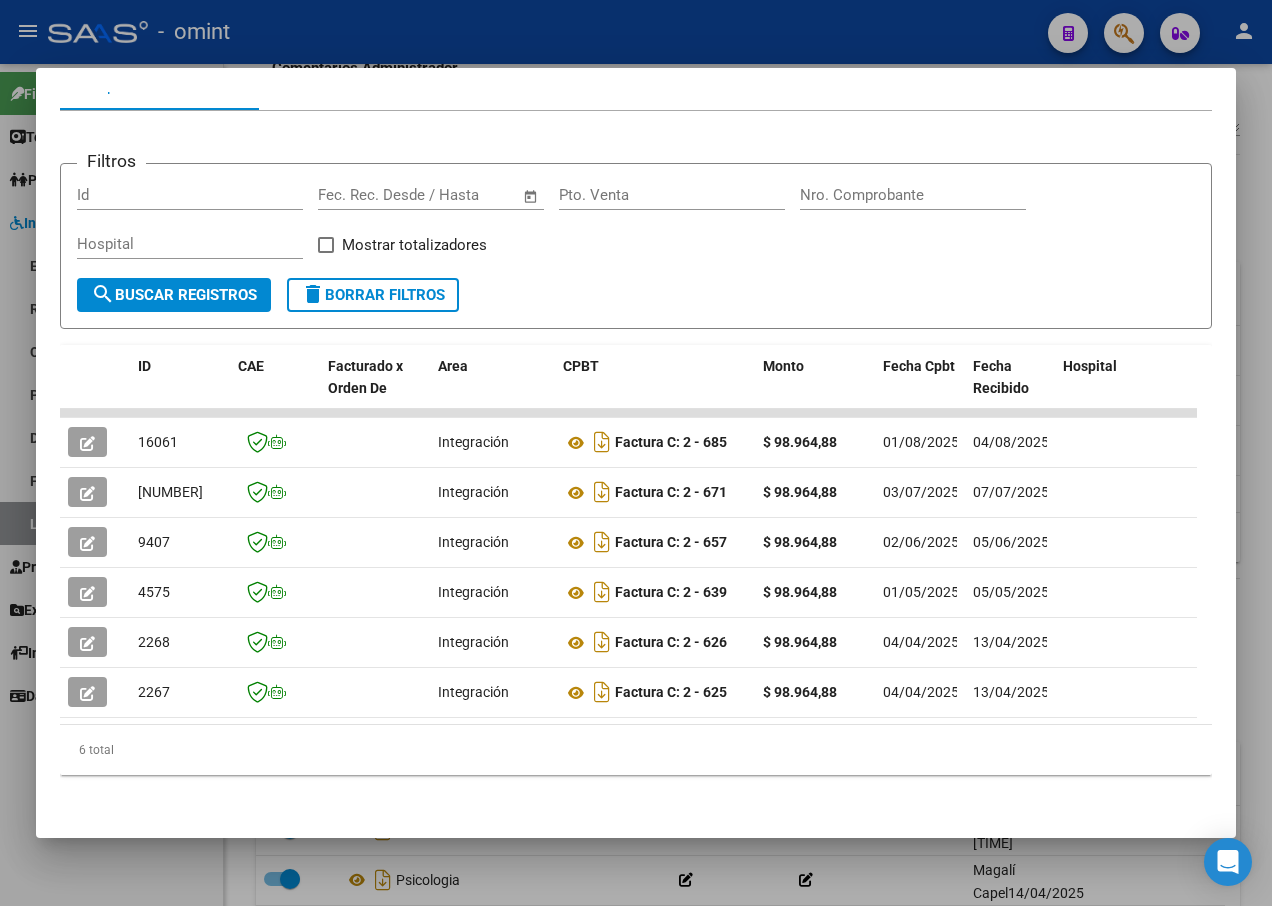 click at bounding box center [636, 453] 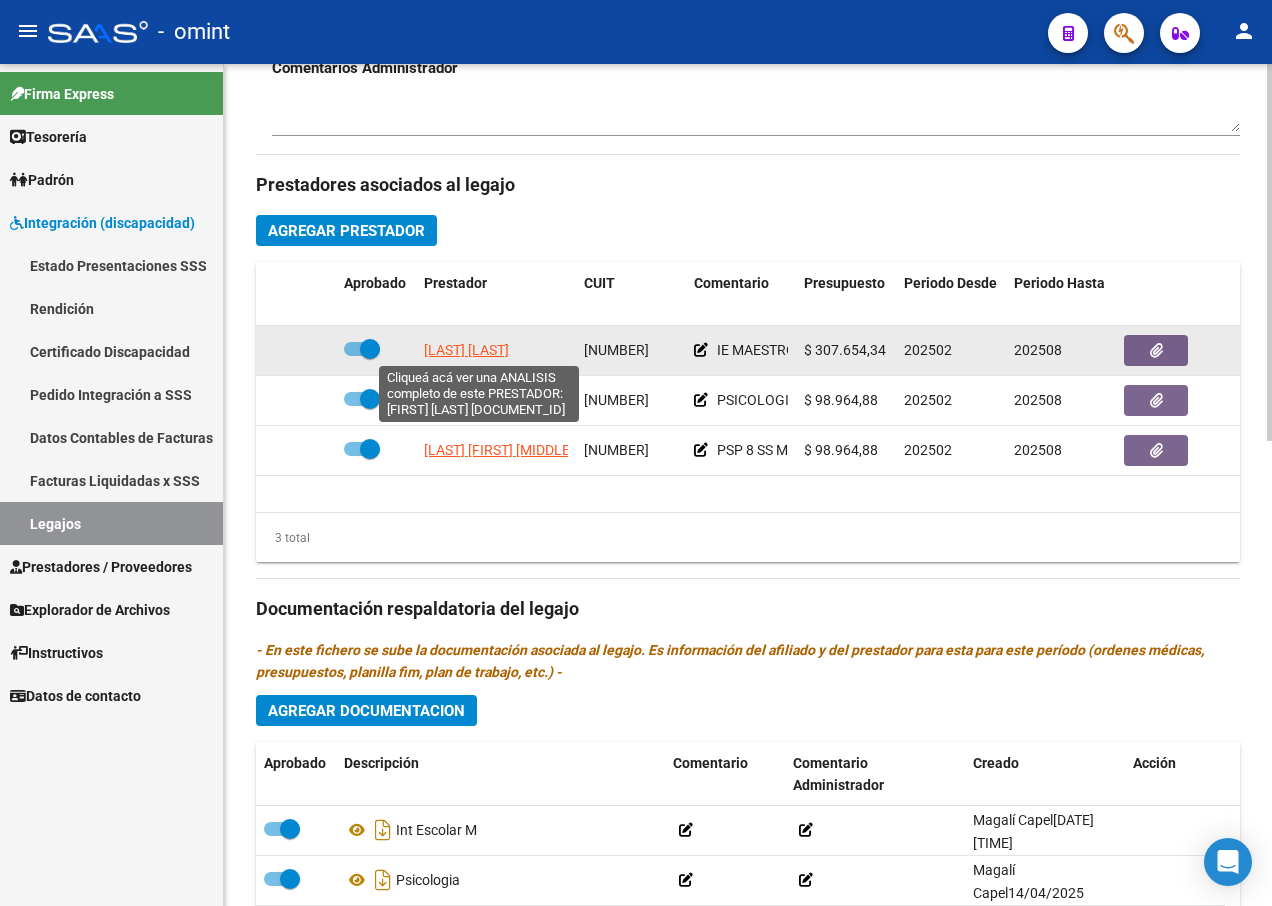 click on "[LAST] [LAST]" 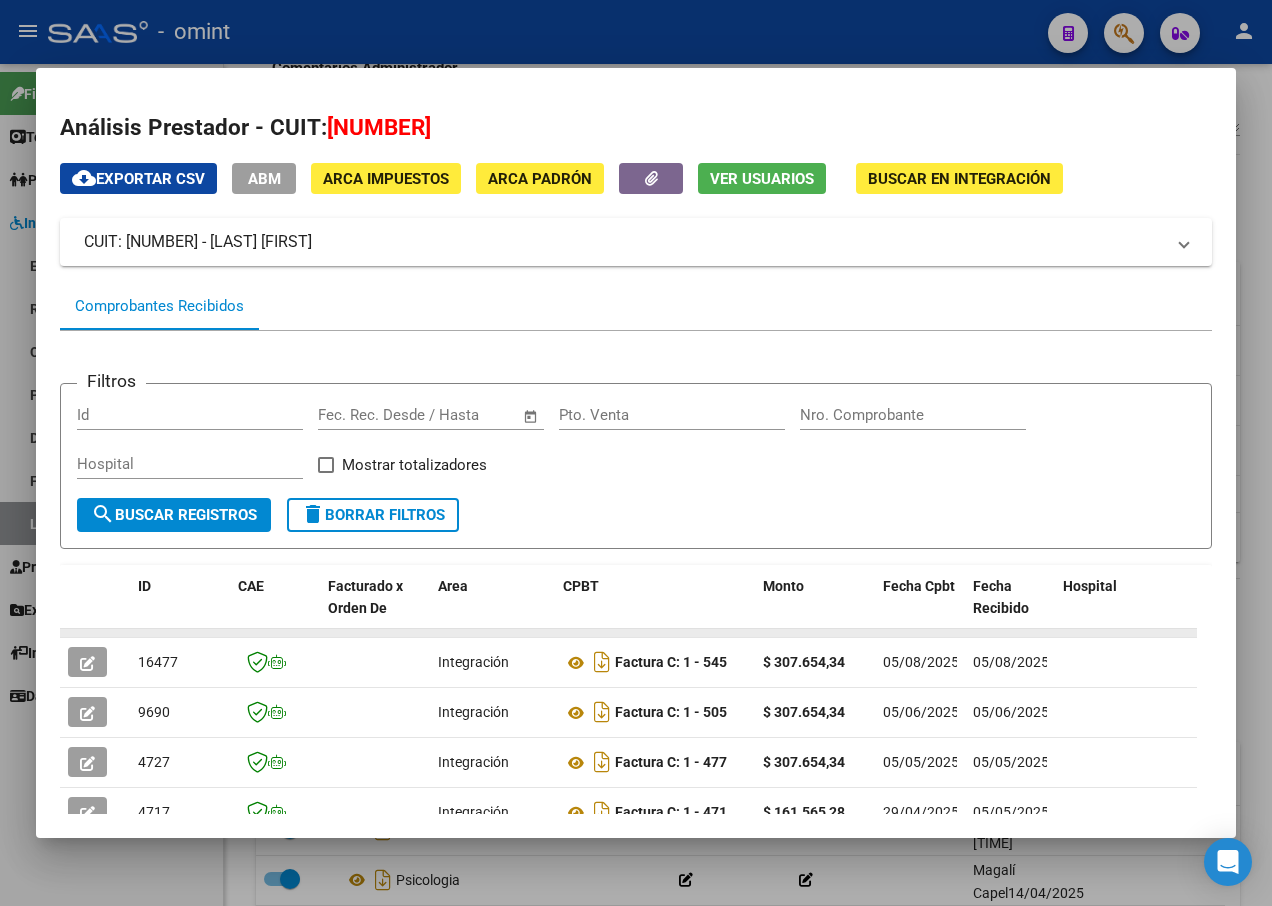 scroll, scrollTop: 100, scrollLeft: 0, axis: vertical 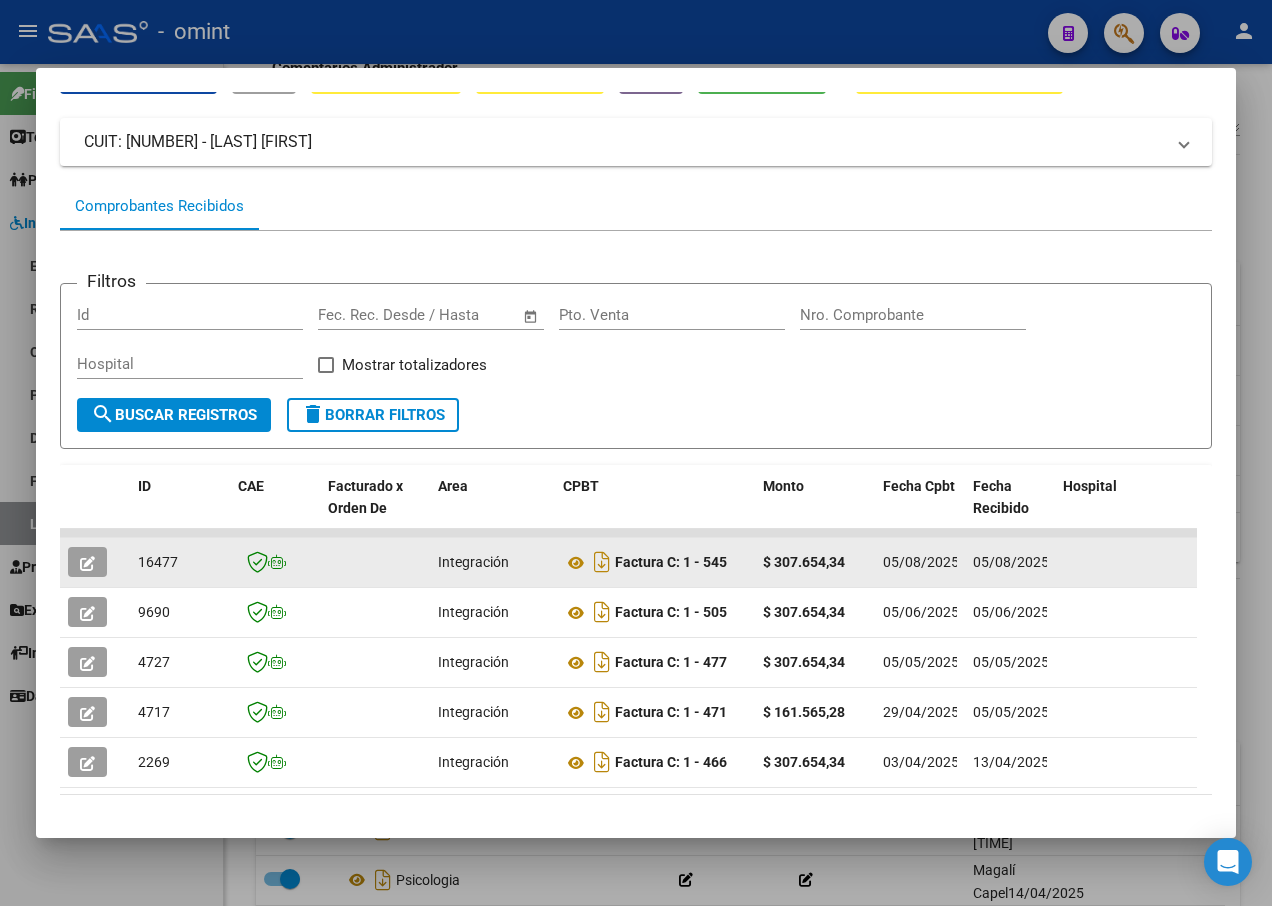 click on "16477" 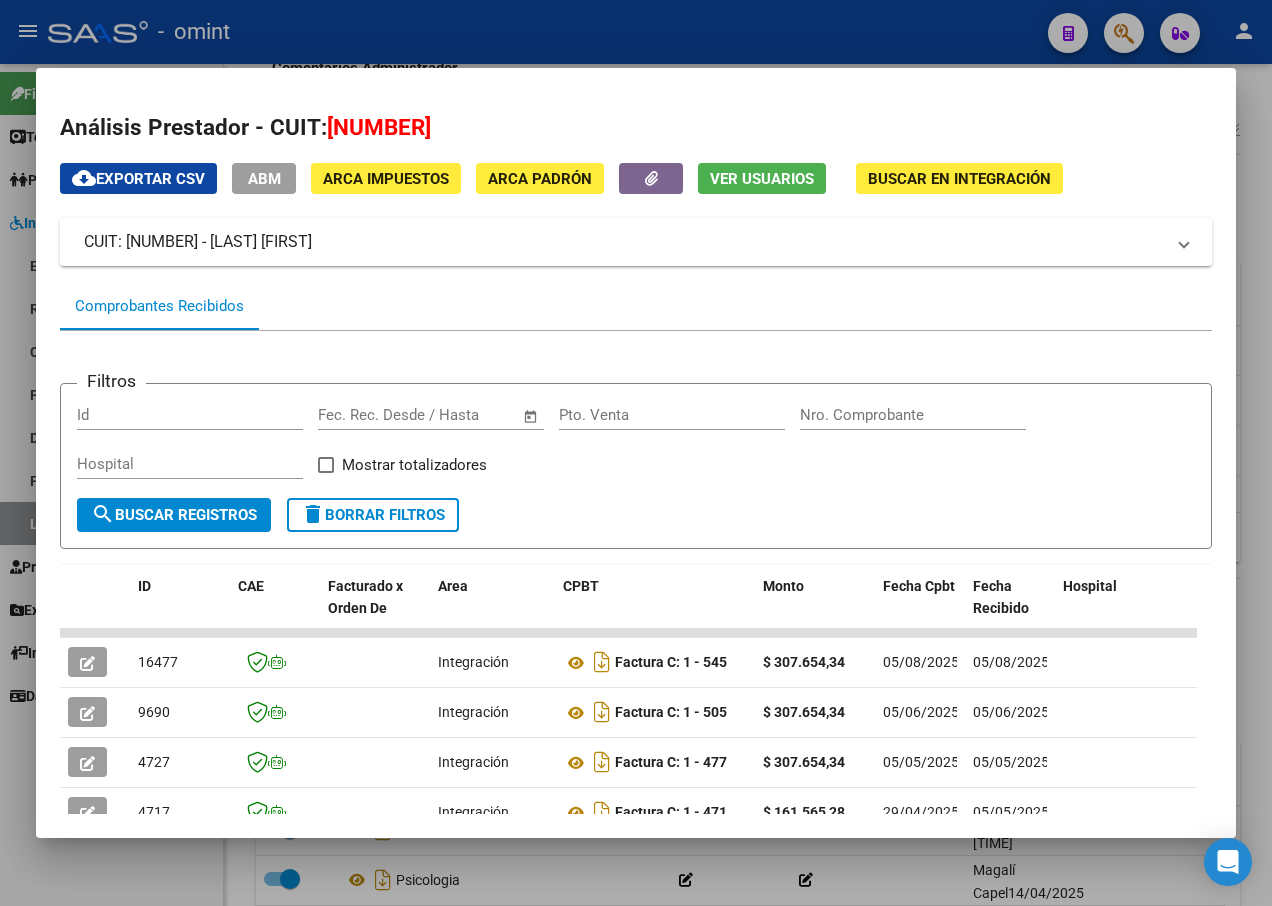 scroll, scrollTop: 185, scrollLeft: 0, axis: vertical 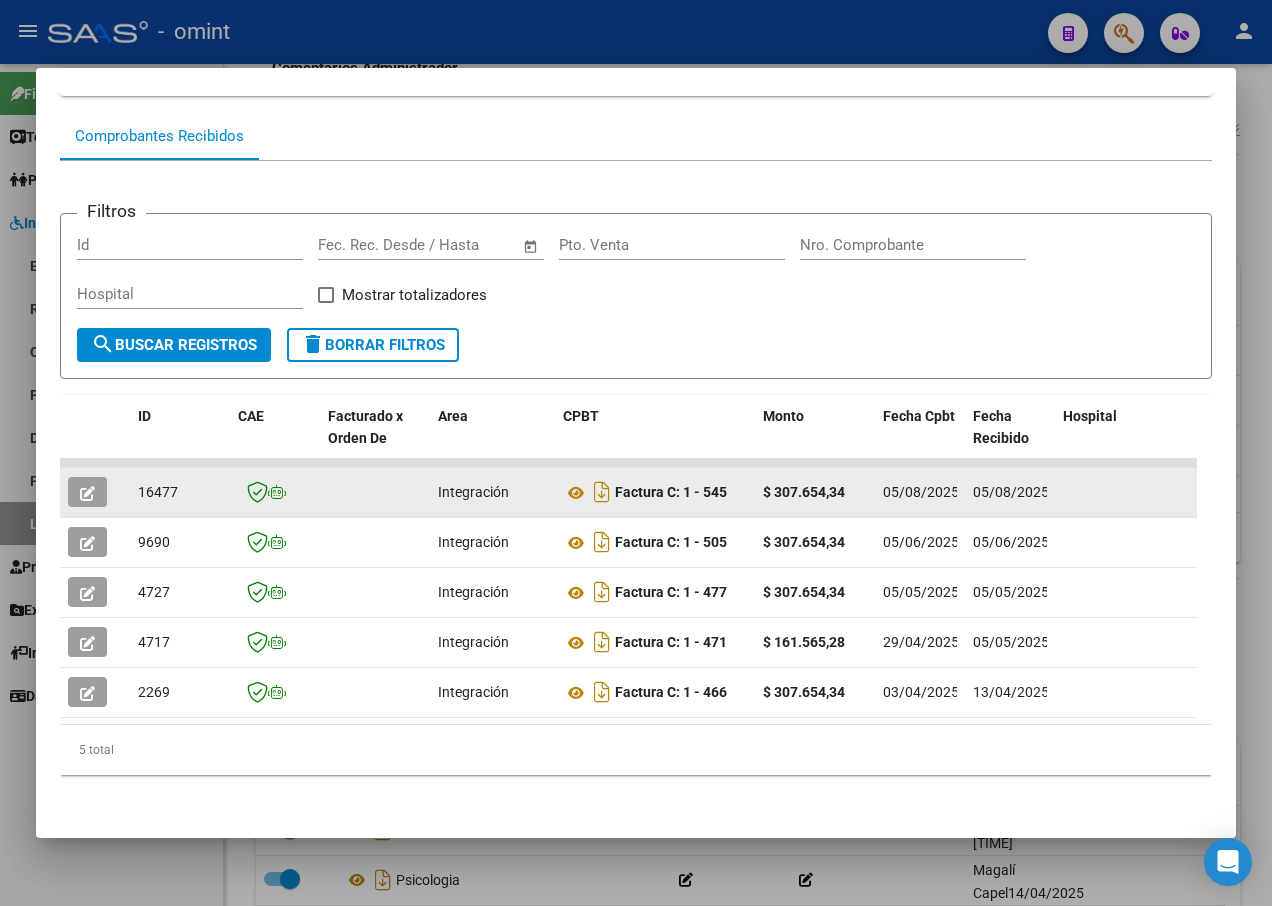 click 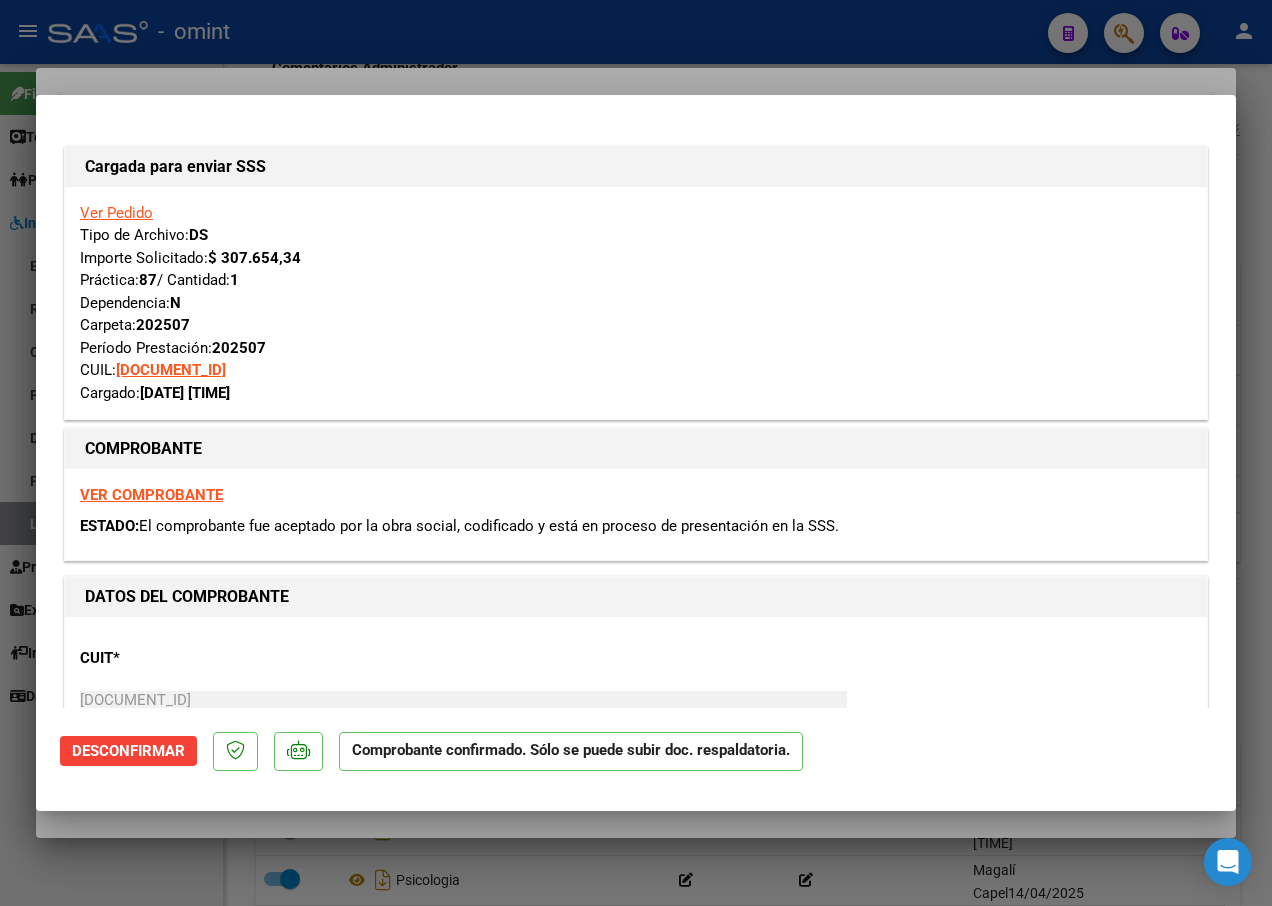 click at bounding box center (636, 453) 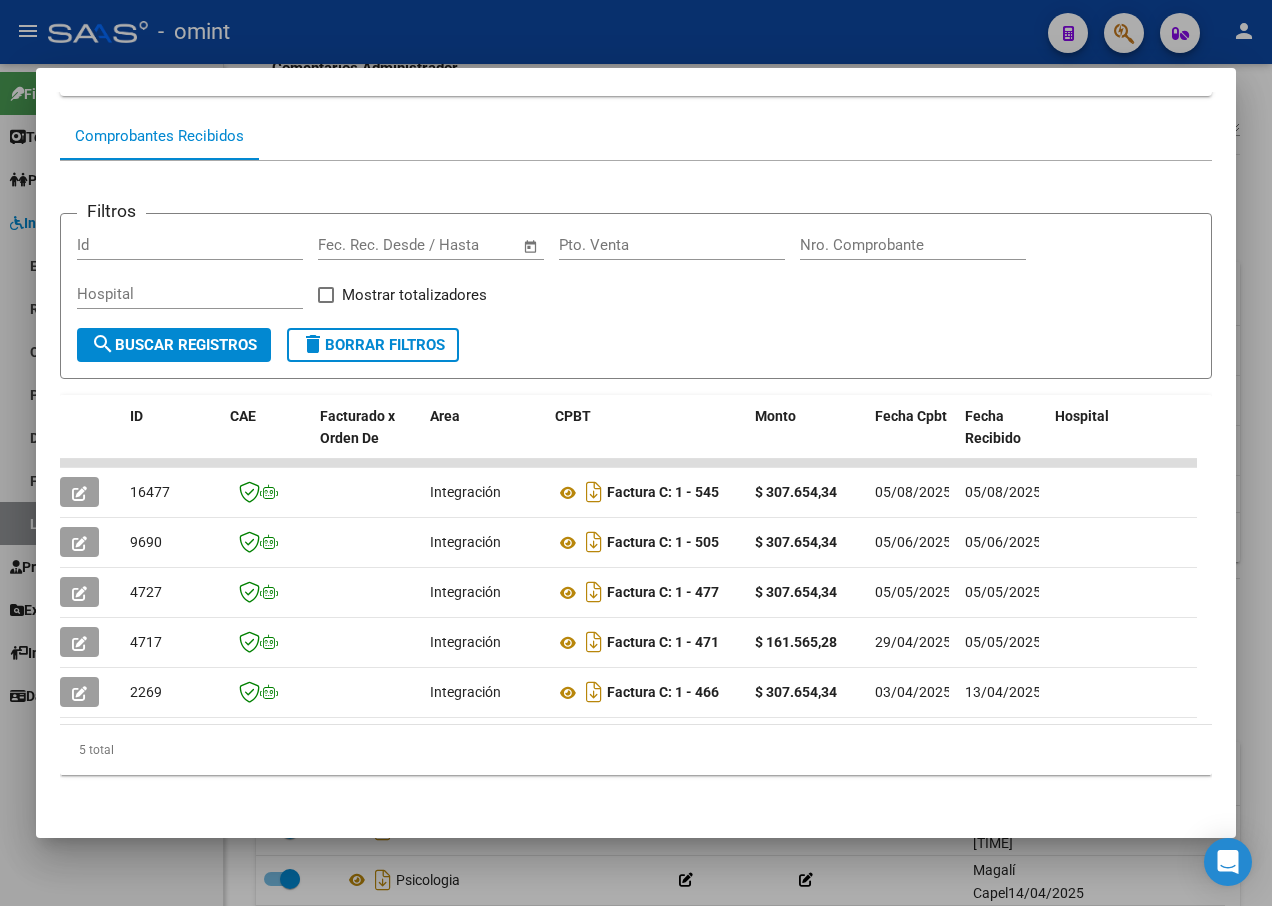 scroll, scrollTop: 0, scrollLeft: 20, axis: horizontal 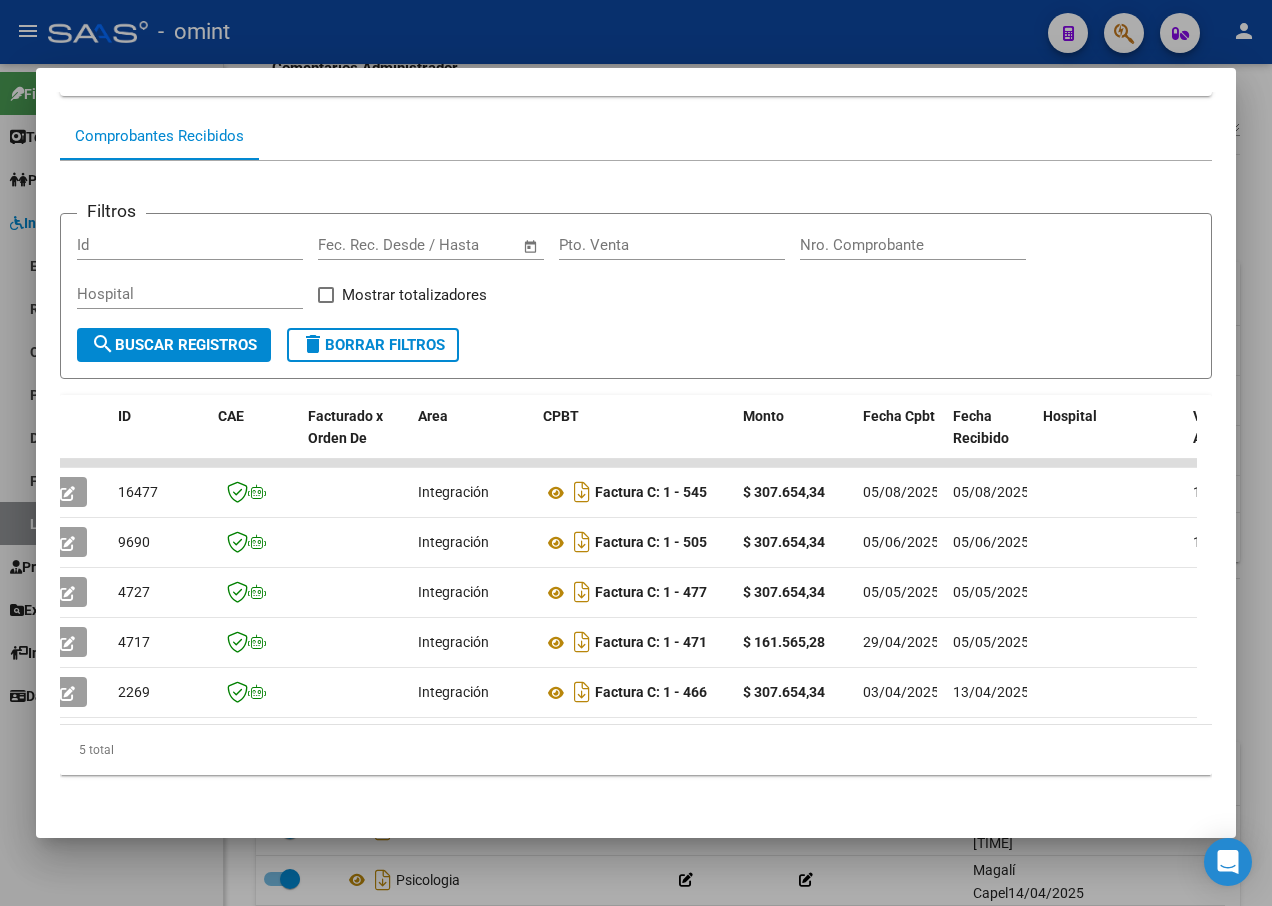 click at bounding box center [636, 453] 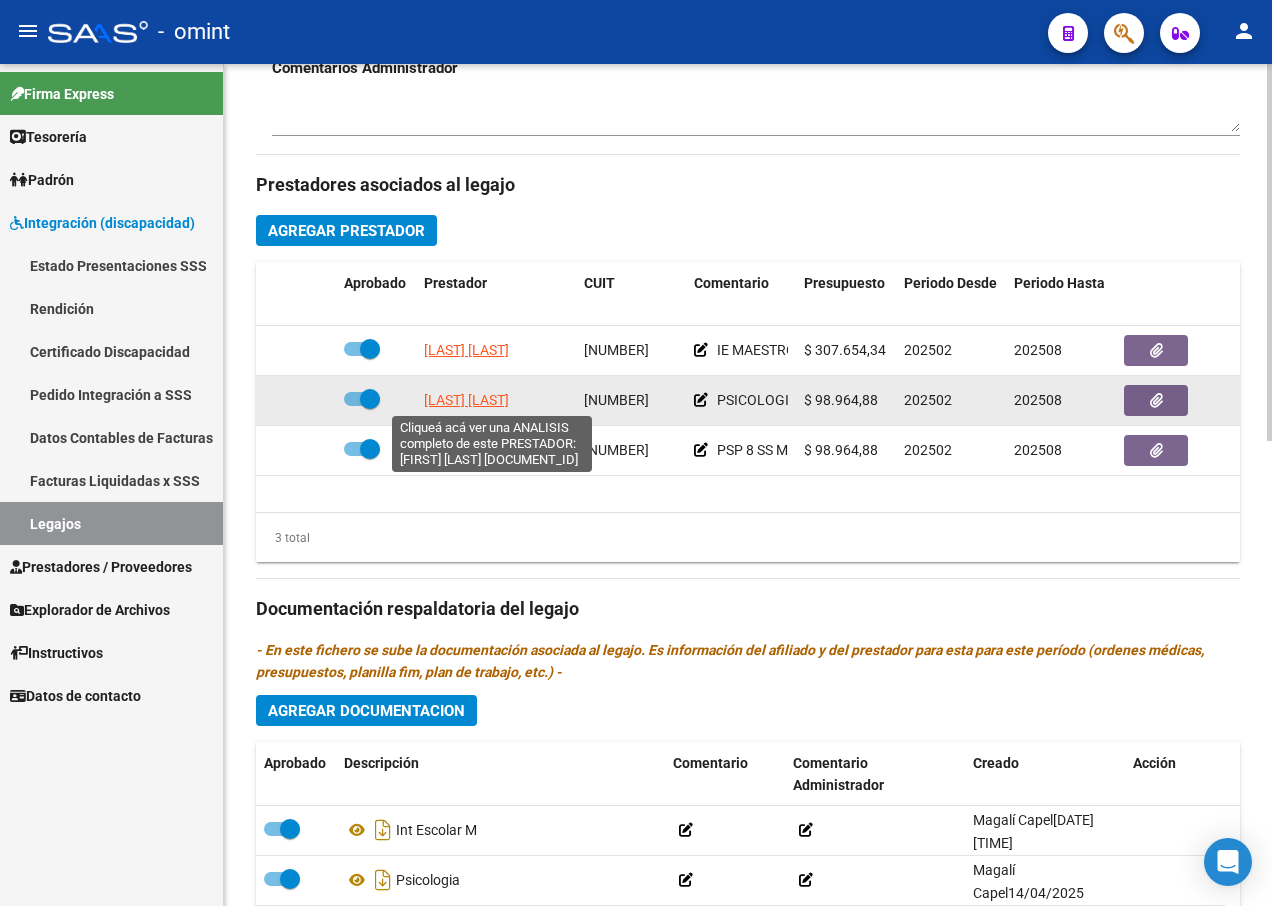 click on "[LAST] [LAST]" 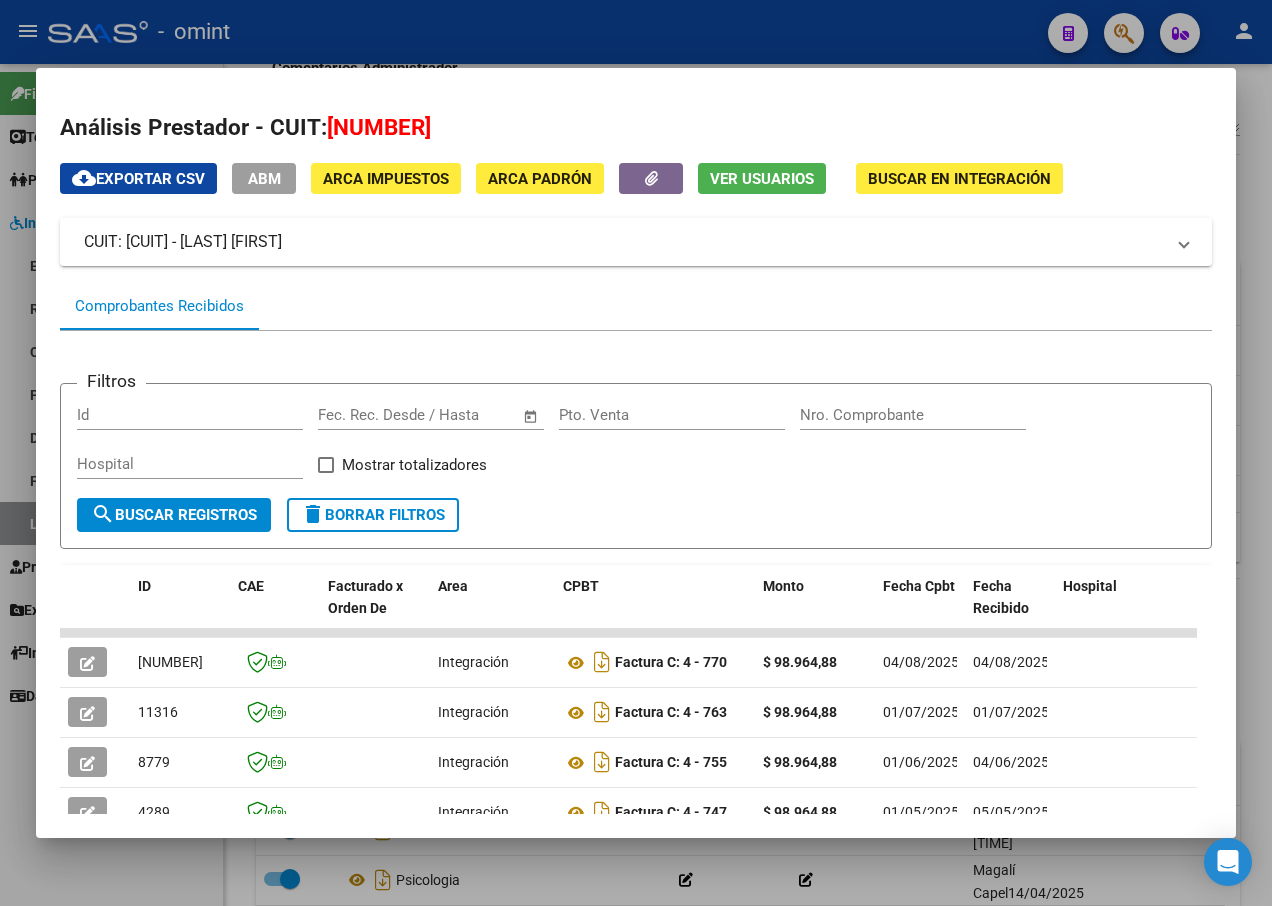 click at bounding box center [636, 453] 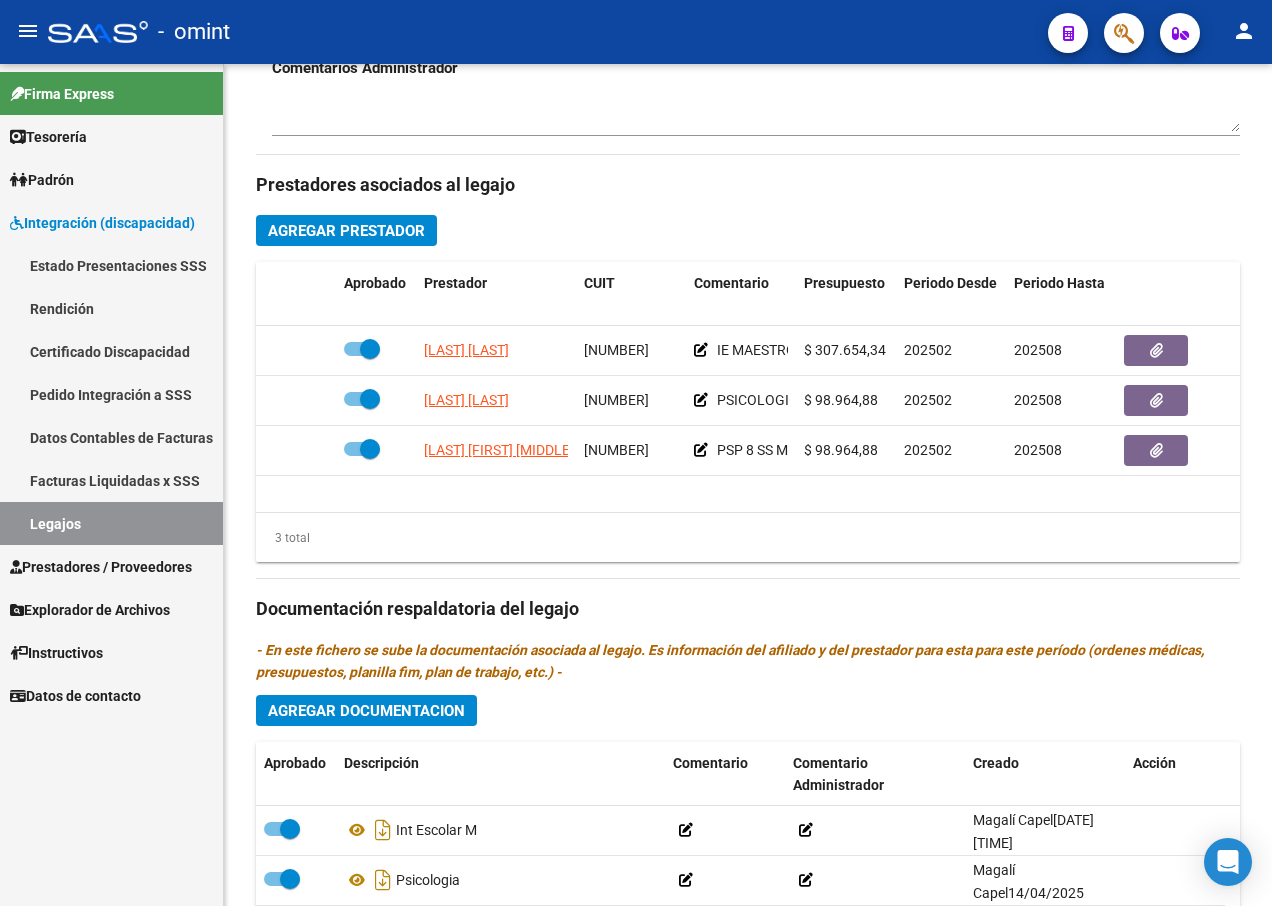 click on "Legajos" at bounding box center [111, 523] 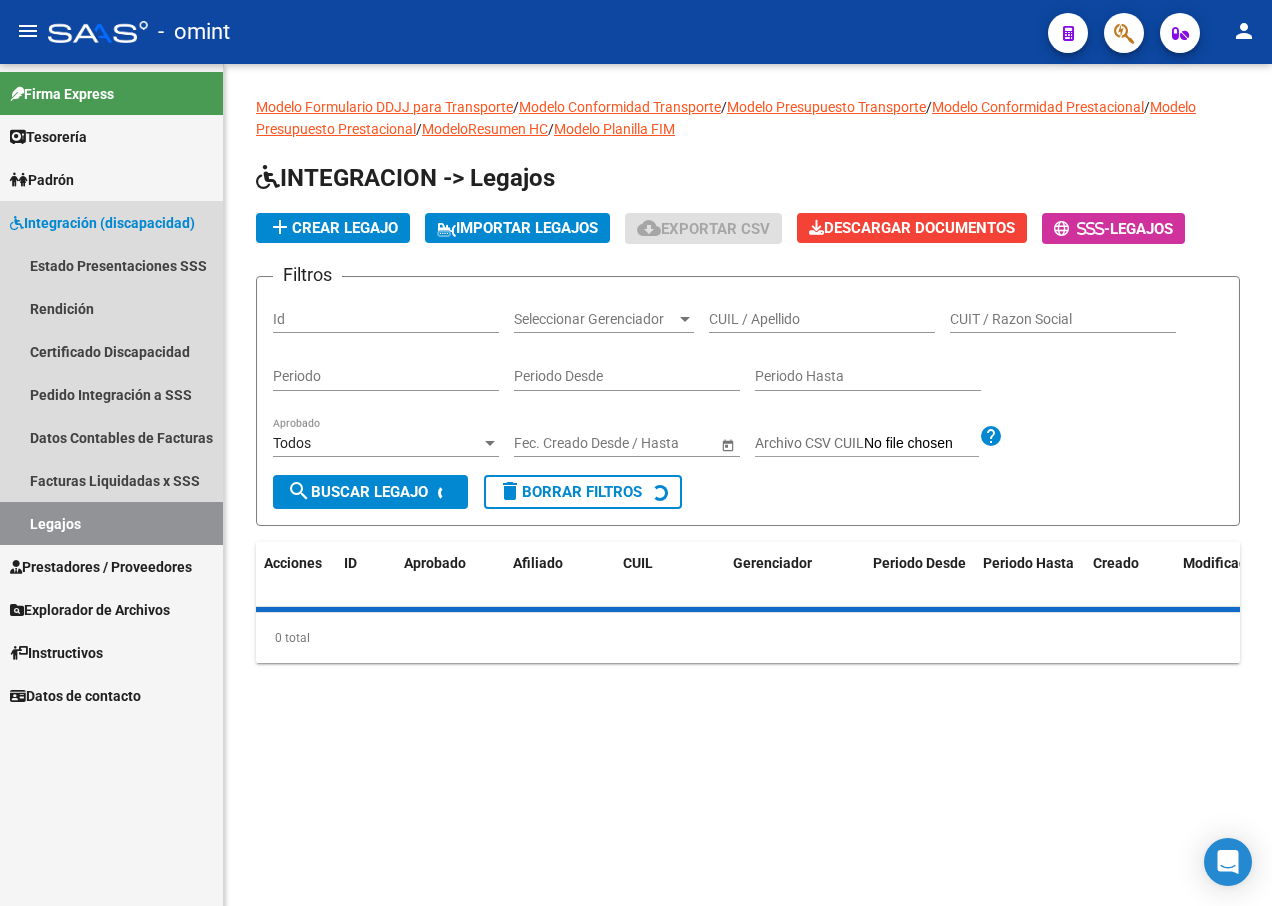 scroll, scrollTop: 0, scrollLeft: 0, axis: both 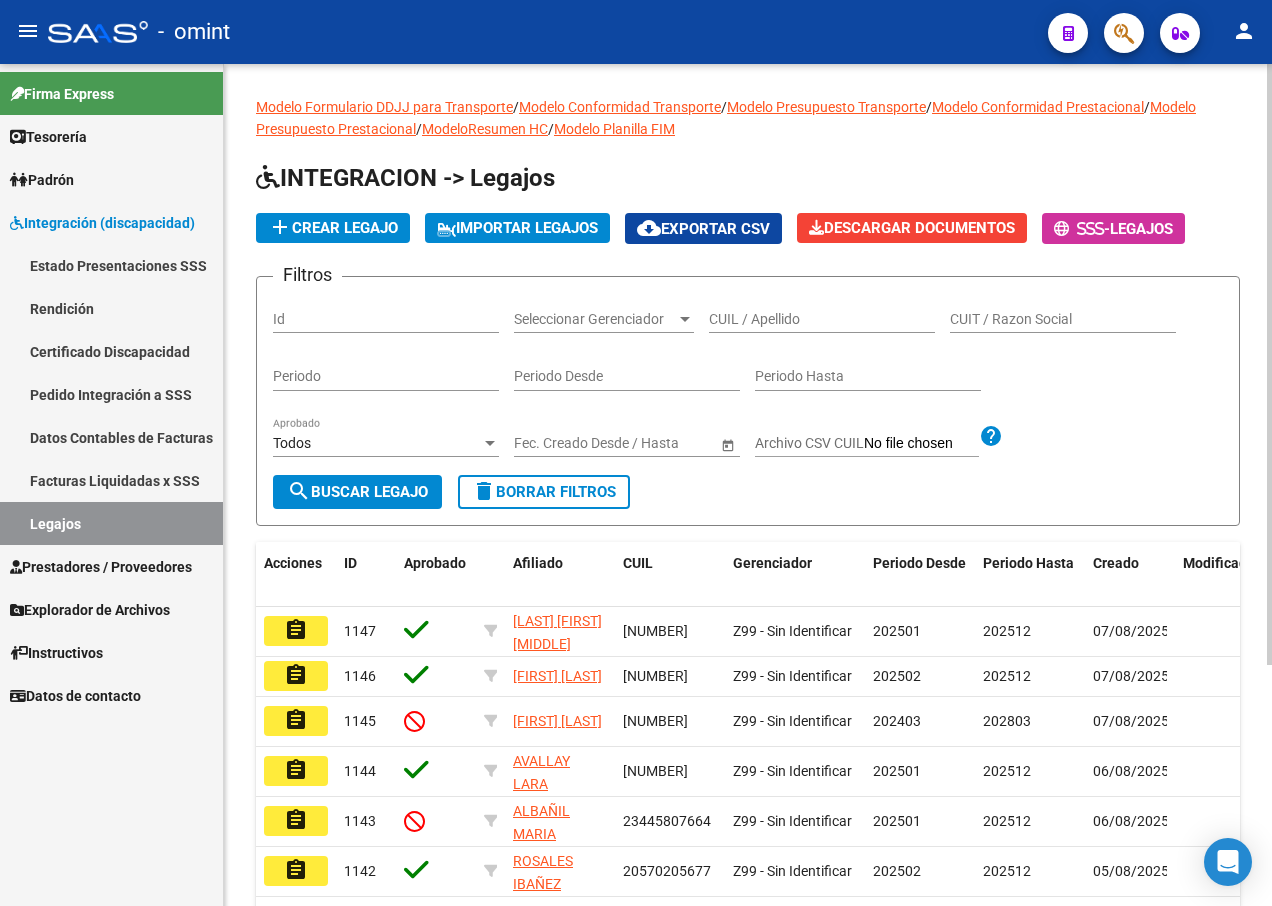 drag, startPoint x: 788, startPoint y: 309, endPoint x: 779, endPoint y: 323, distance: 16.643316 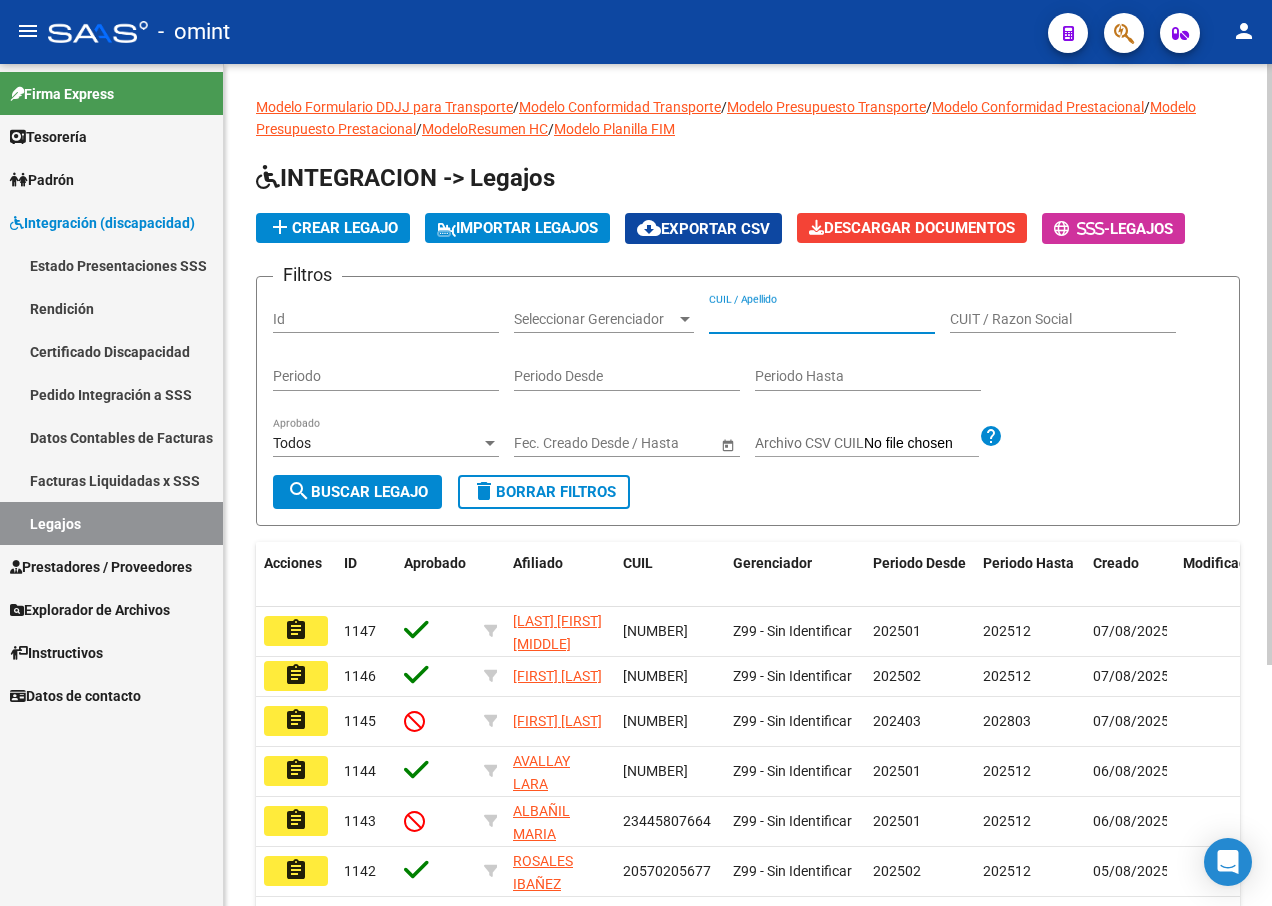 paste on "[NUMBER]" 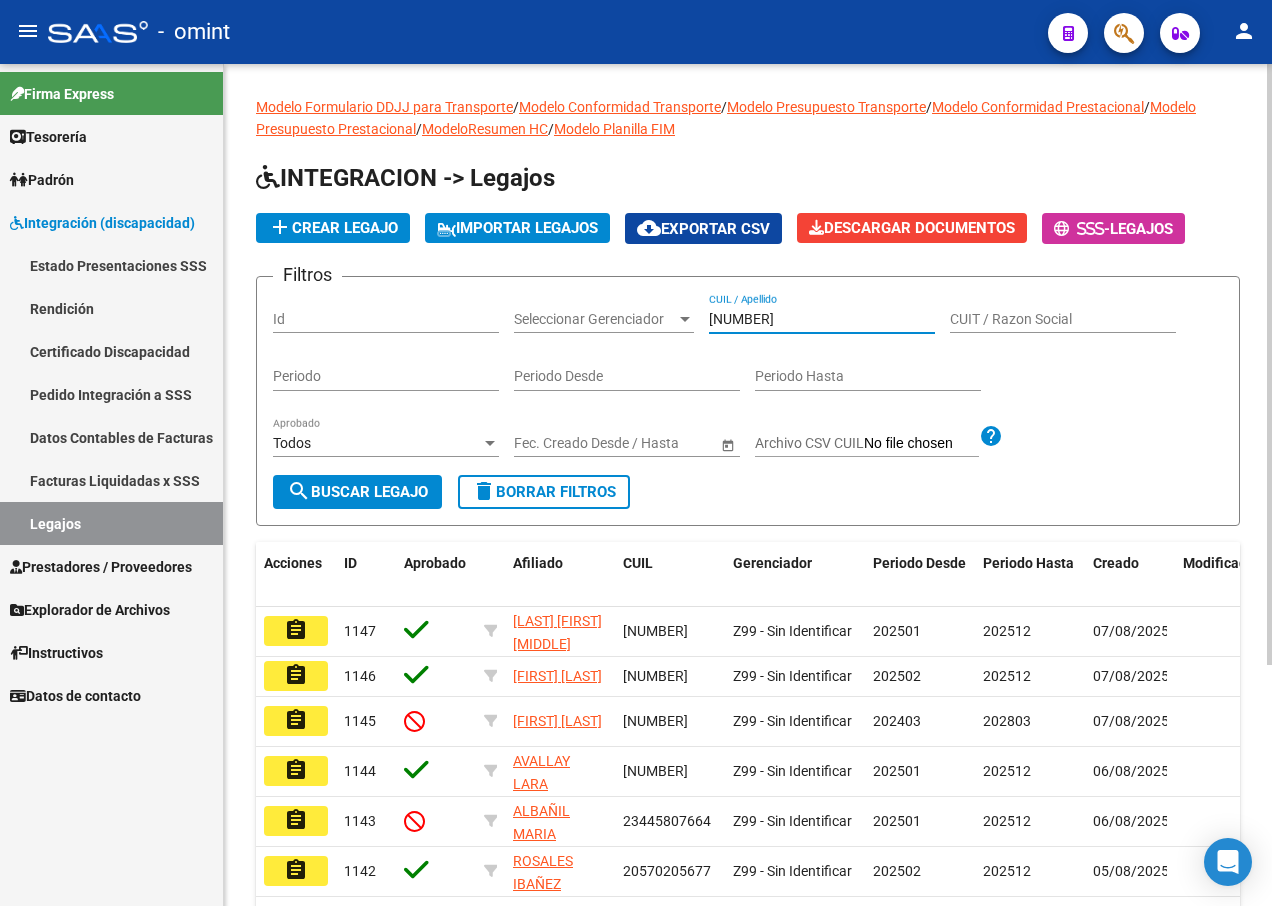 type on "[NUMBER]" 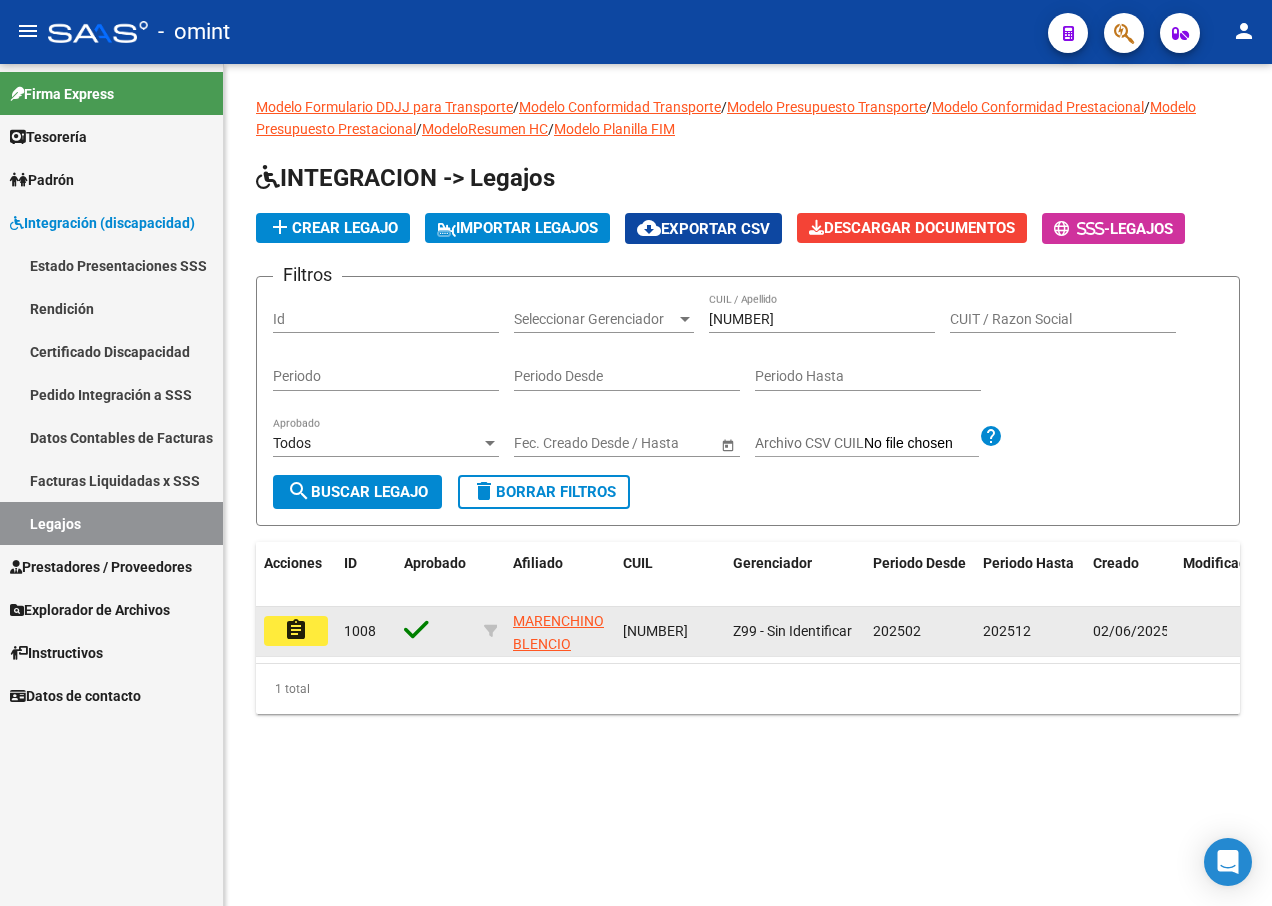 click on "assignment" 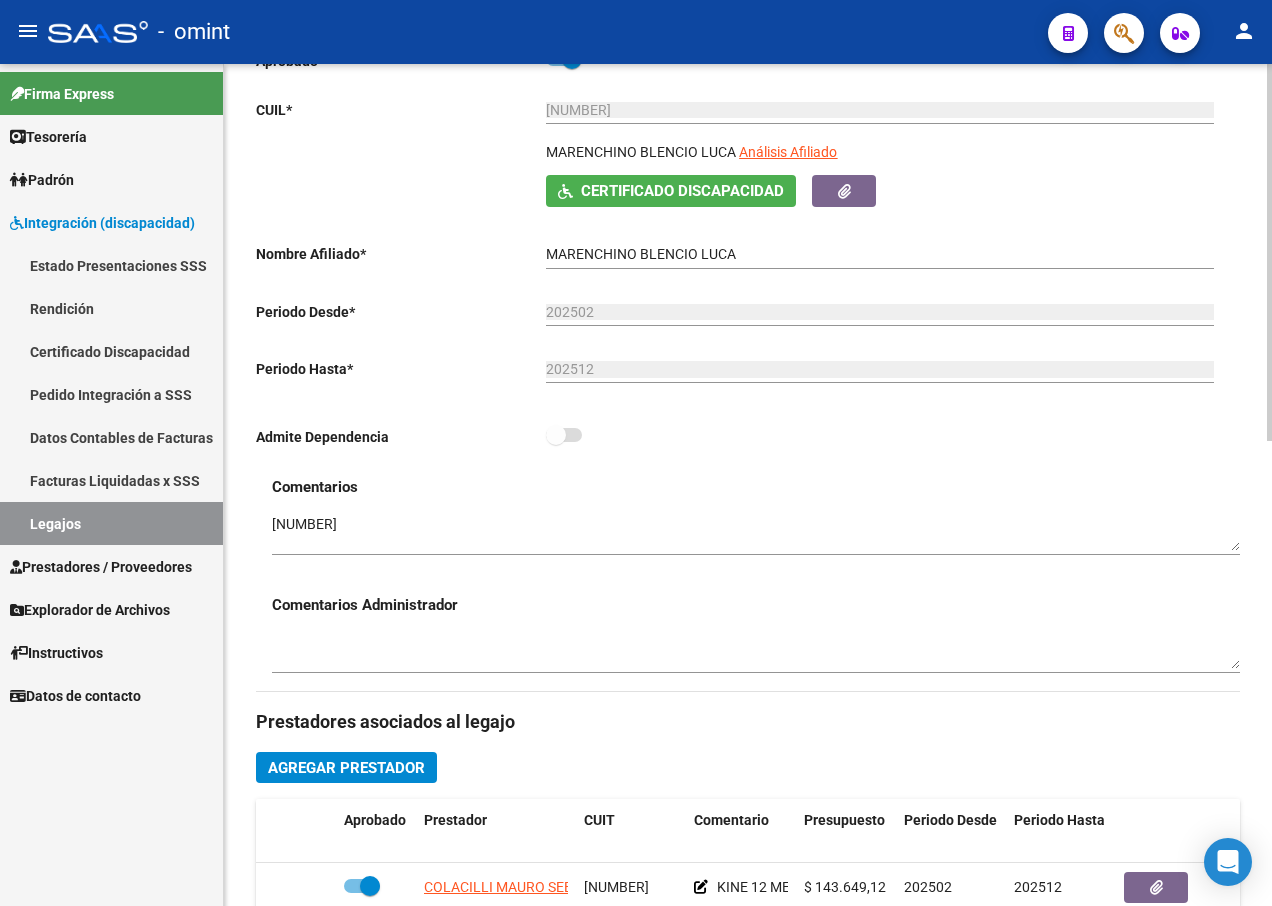 scroll, scrollTop: 500, scrollLeft: 0, axis: vertical 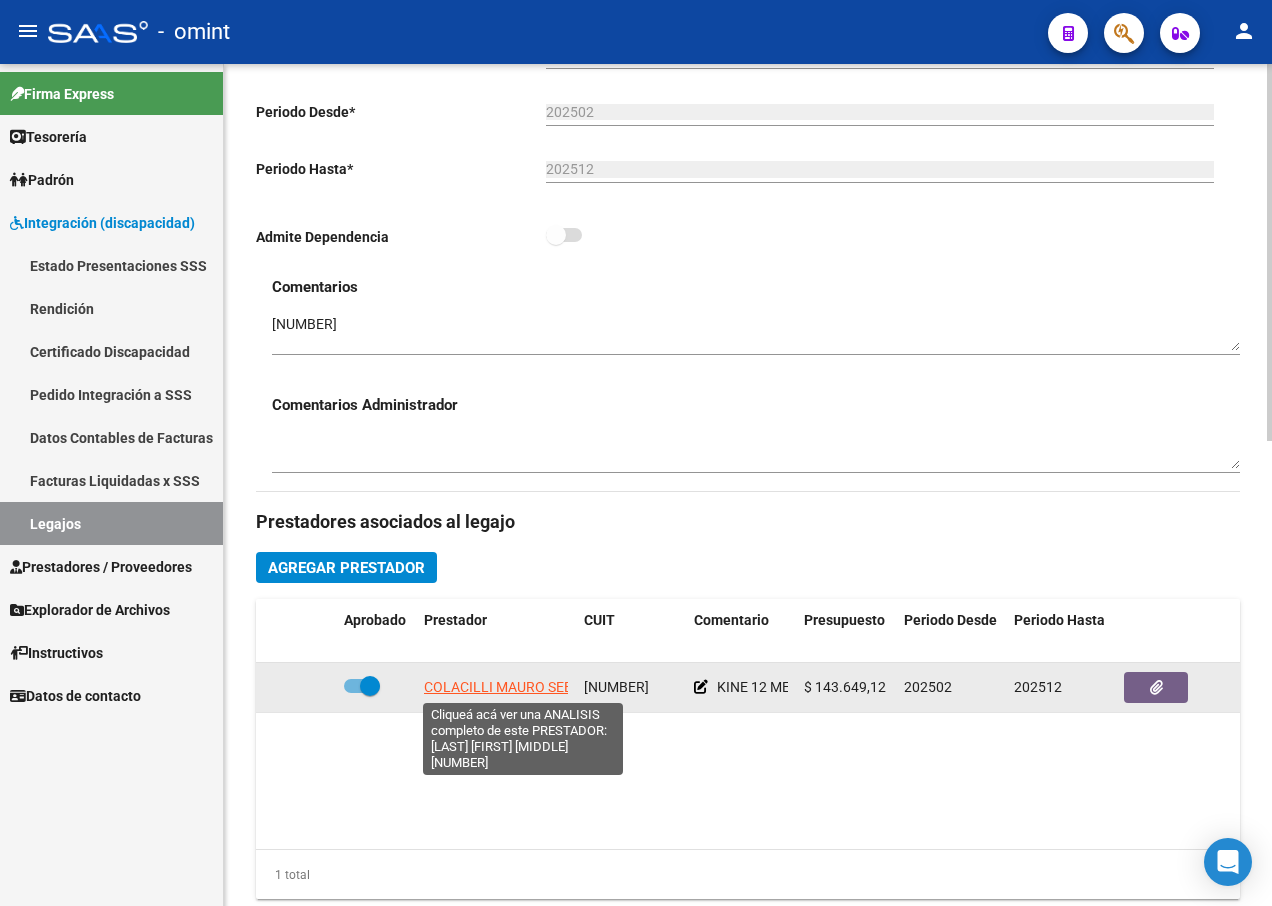 click on "COLACILLI MAURO SEBASTIAN" 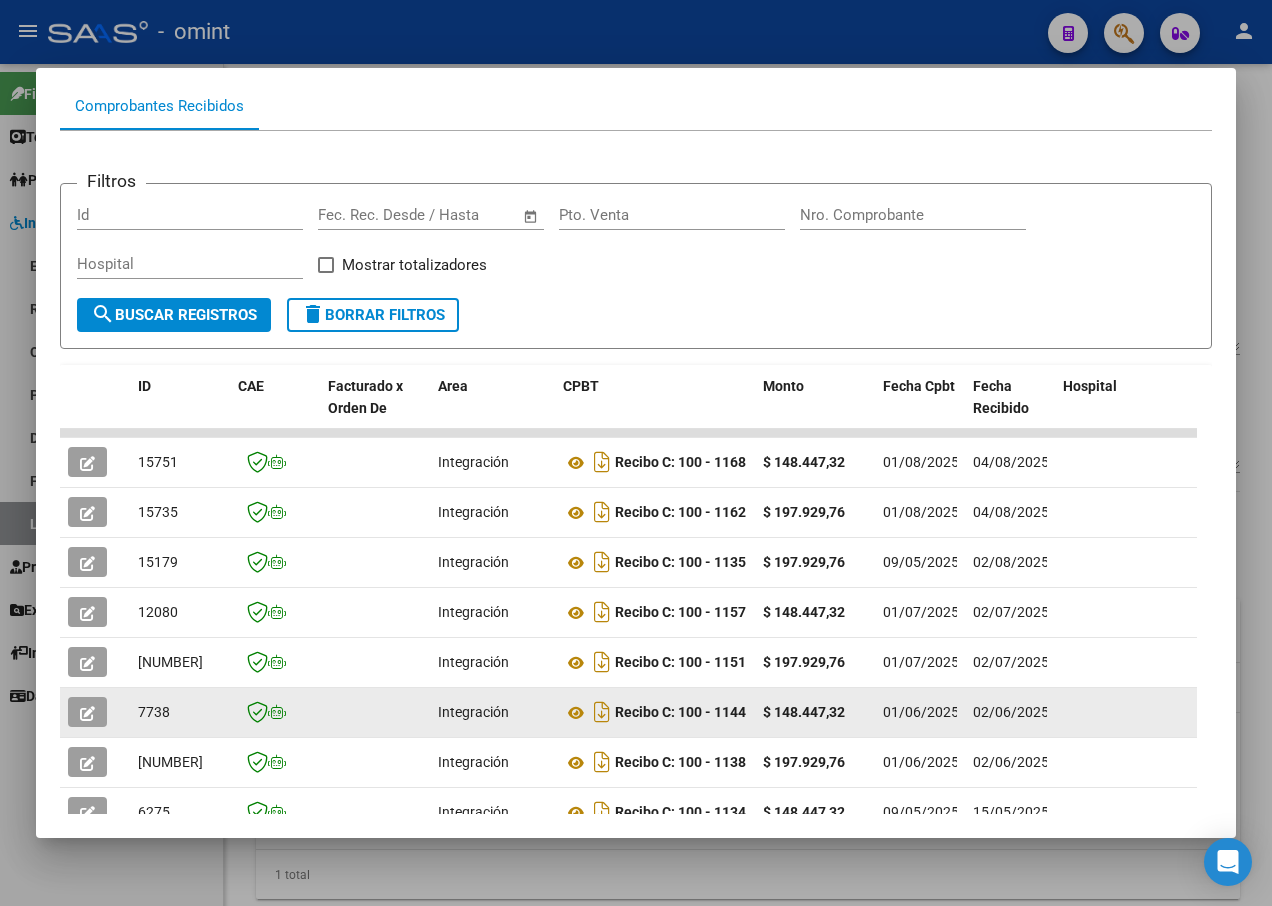 scroll, scrollTop: 435, scrollLeft: 0, axis: vertical 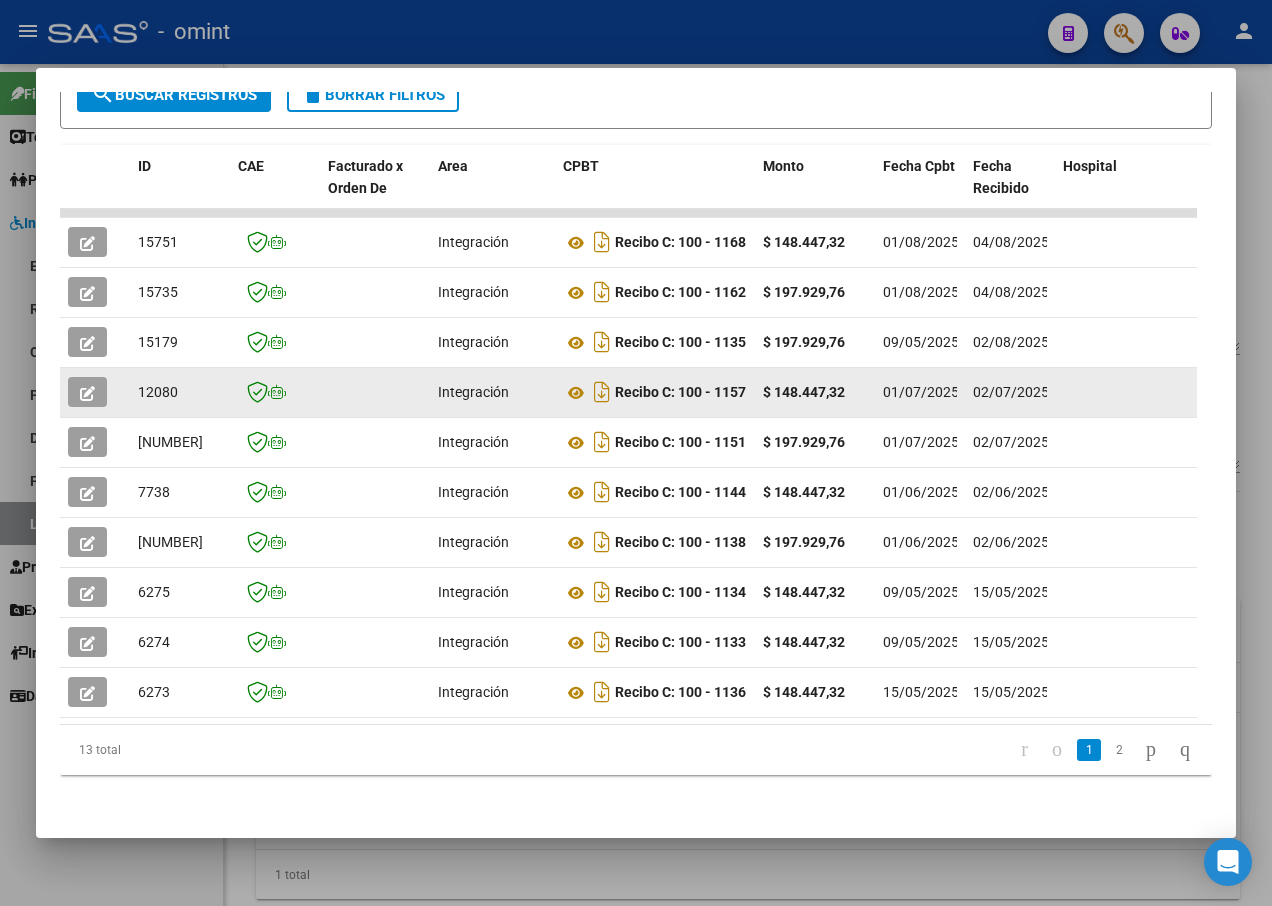drag, startPoint x: 923, startPoint y: 373, endPoint x: 145, endPoint y: 382, distance: 778.05206 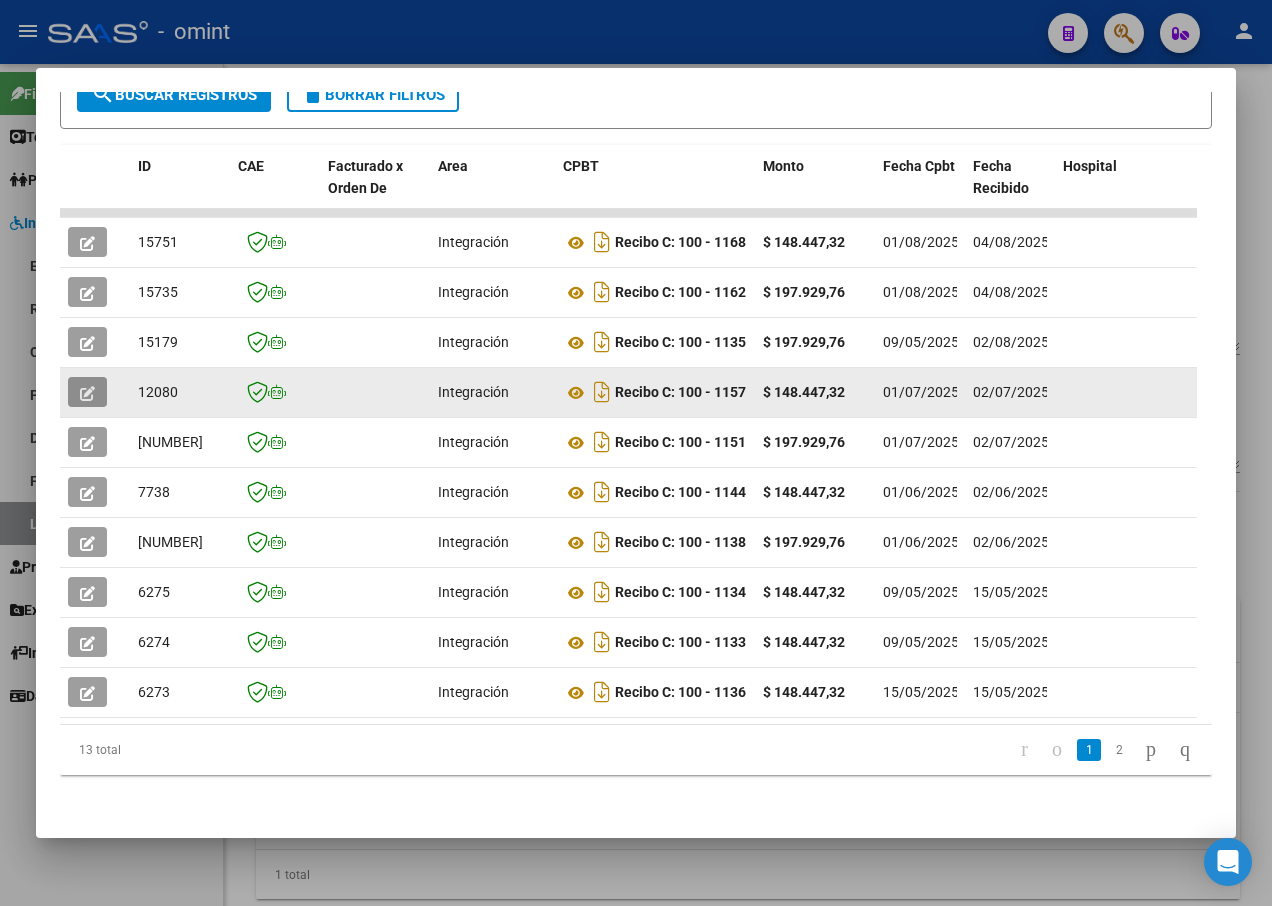 drag, startPoint x: 145, startPoint y: 382, endPoint x: 79, endPoint y: 381, distance: 66.007576 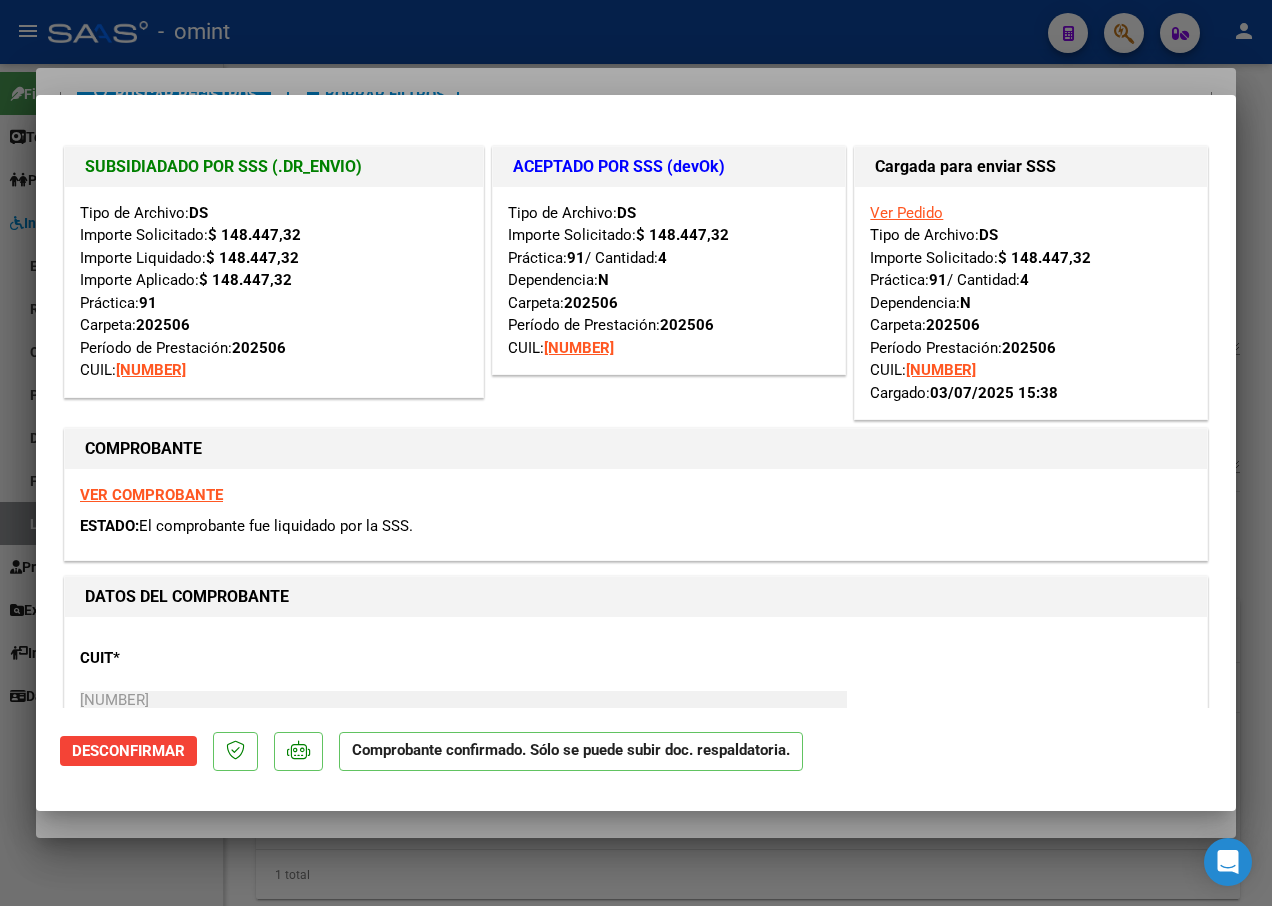 click at bounding box center [636, 453] 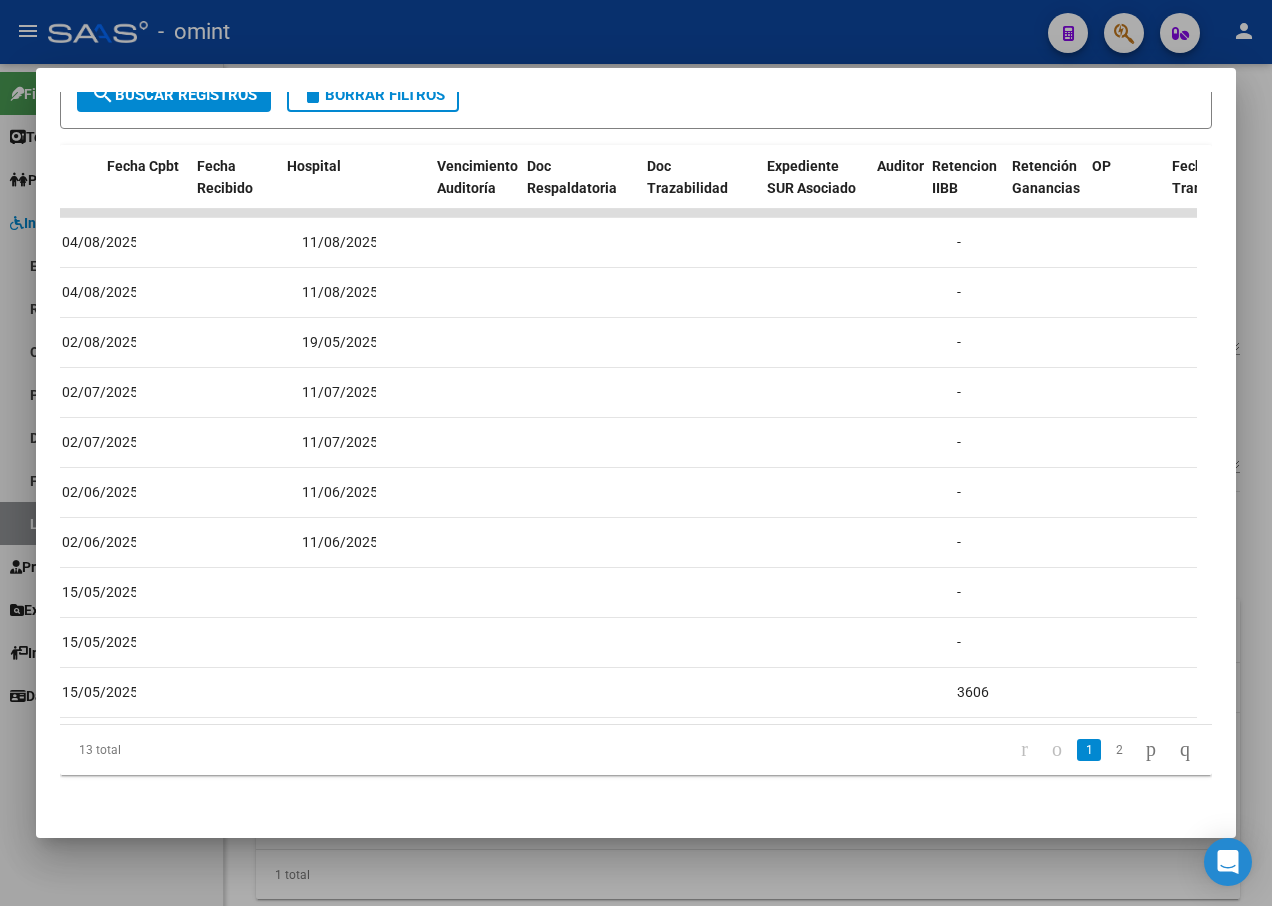 scroll, scrollTop: 0, scrollLeft: 0, axis: both 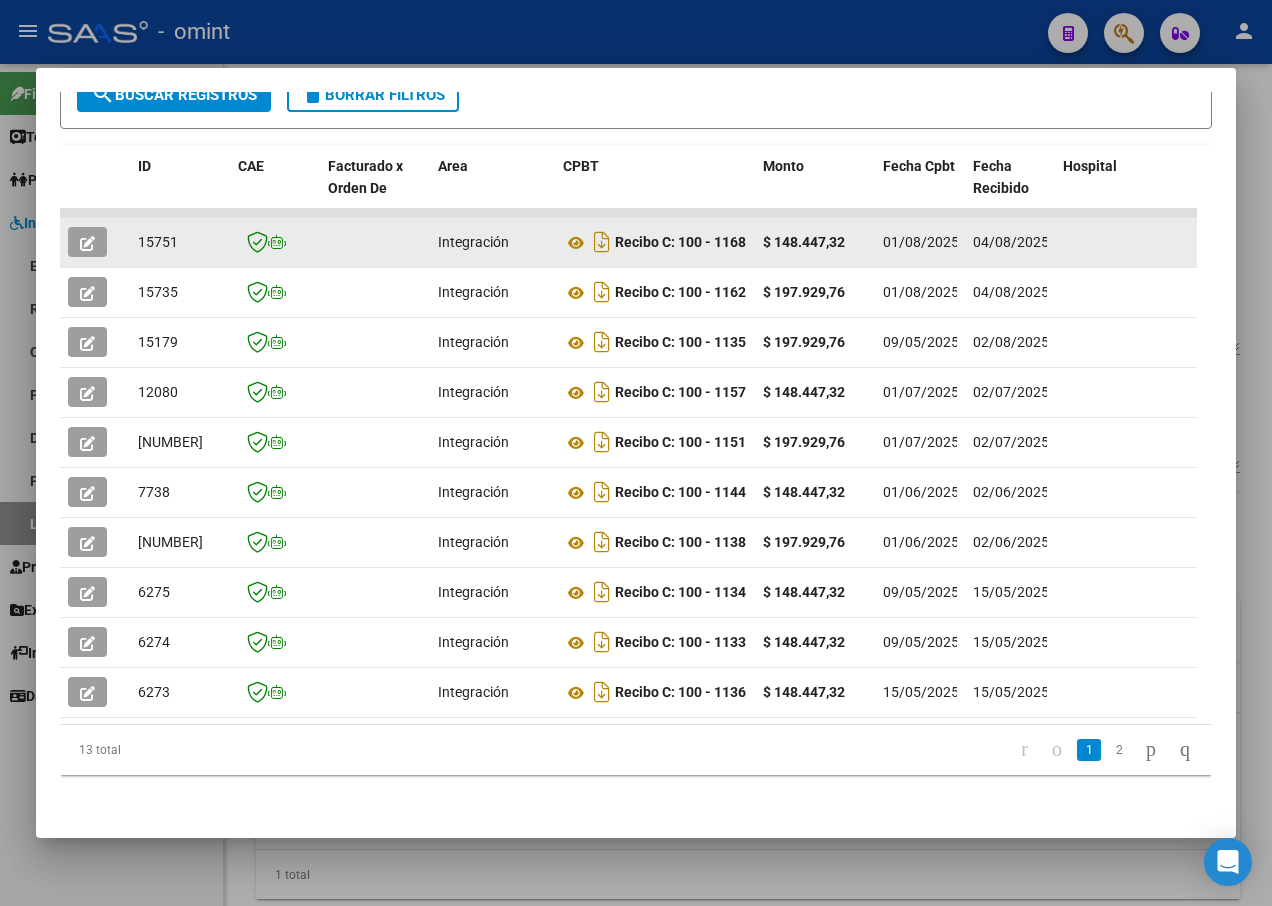 click 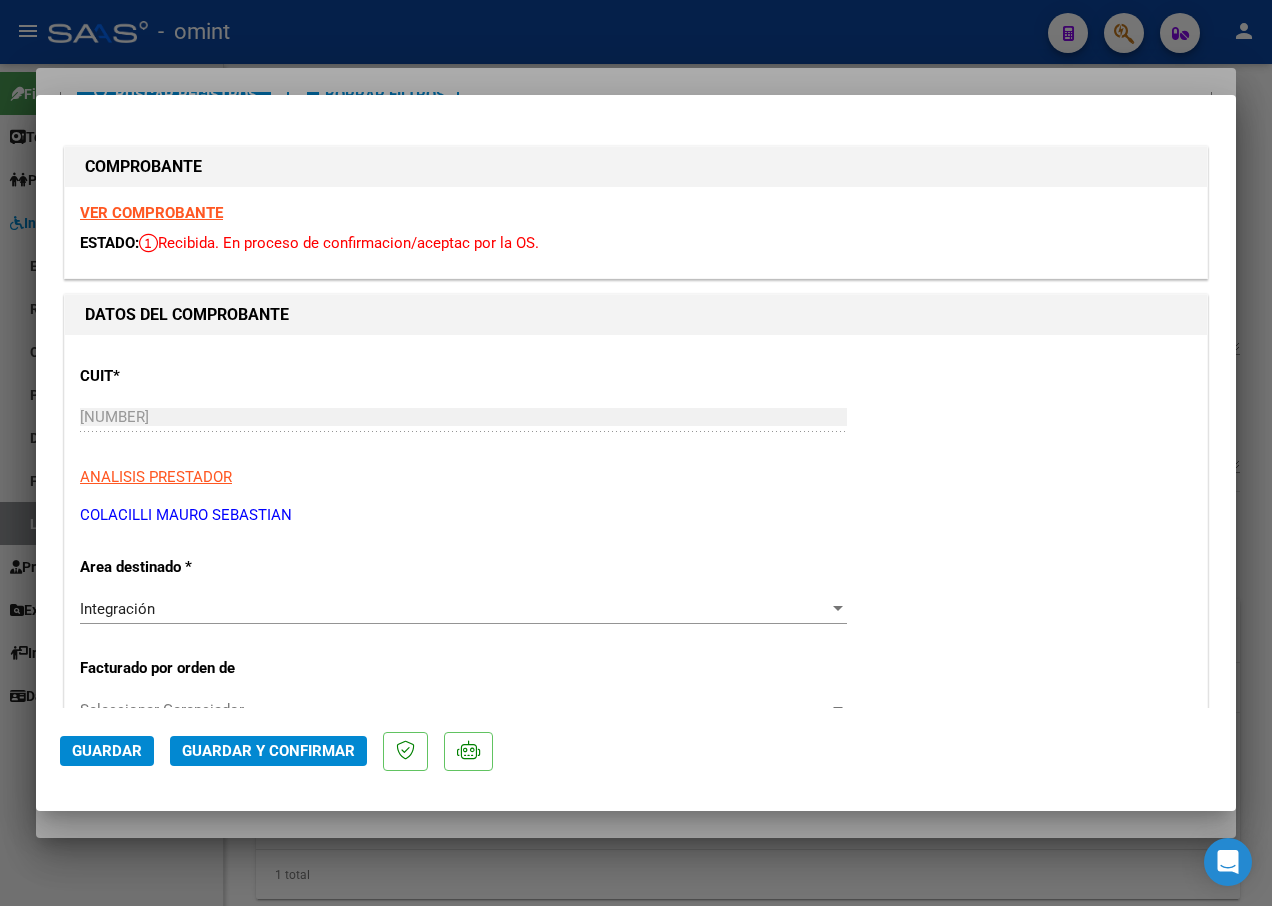 click on "VER COMPROBANTE" at bounding box center [151, 213] 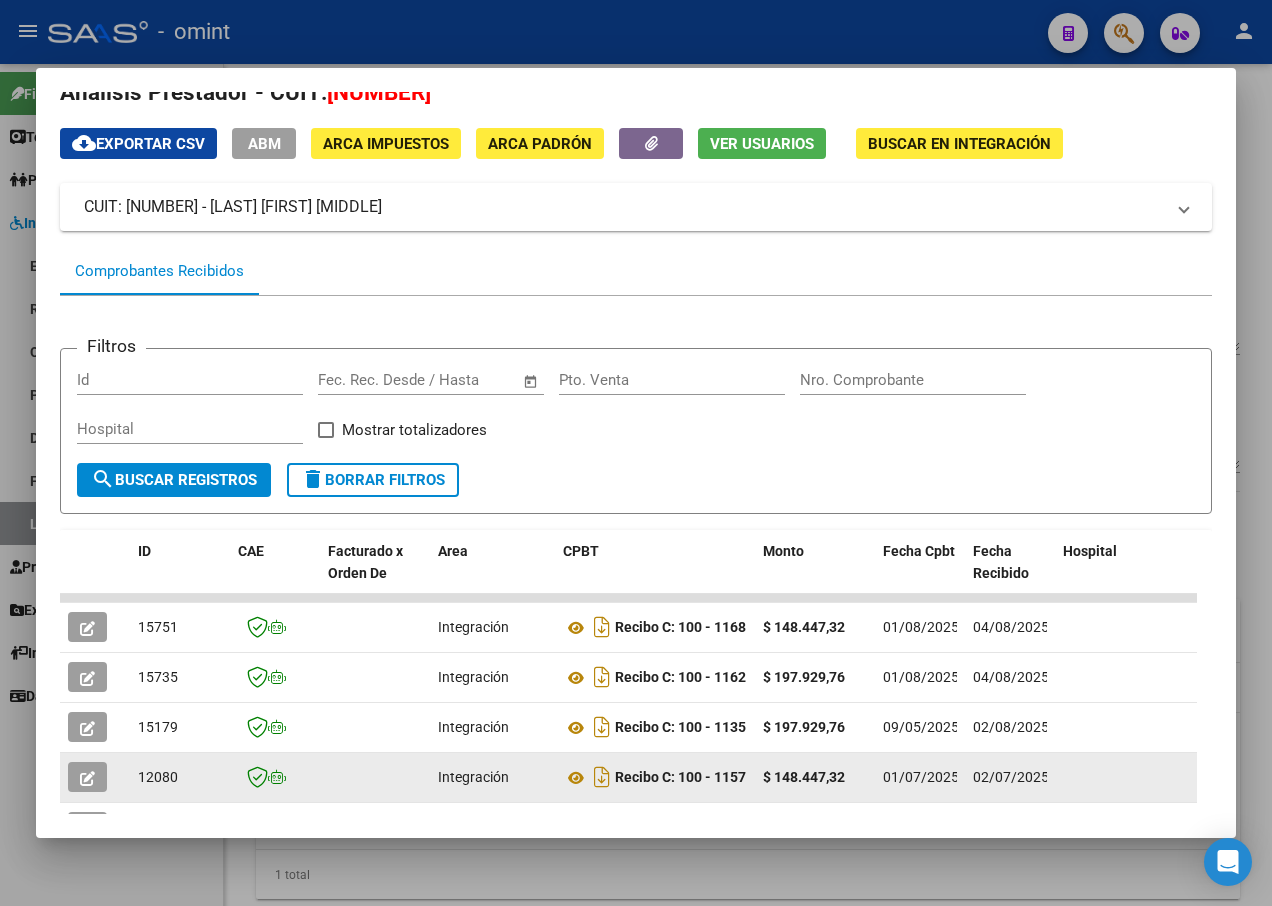 scroll, scrollTop: 0, scrollLeft: 0, axis: both 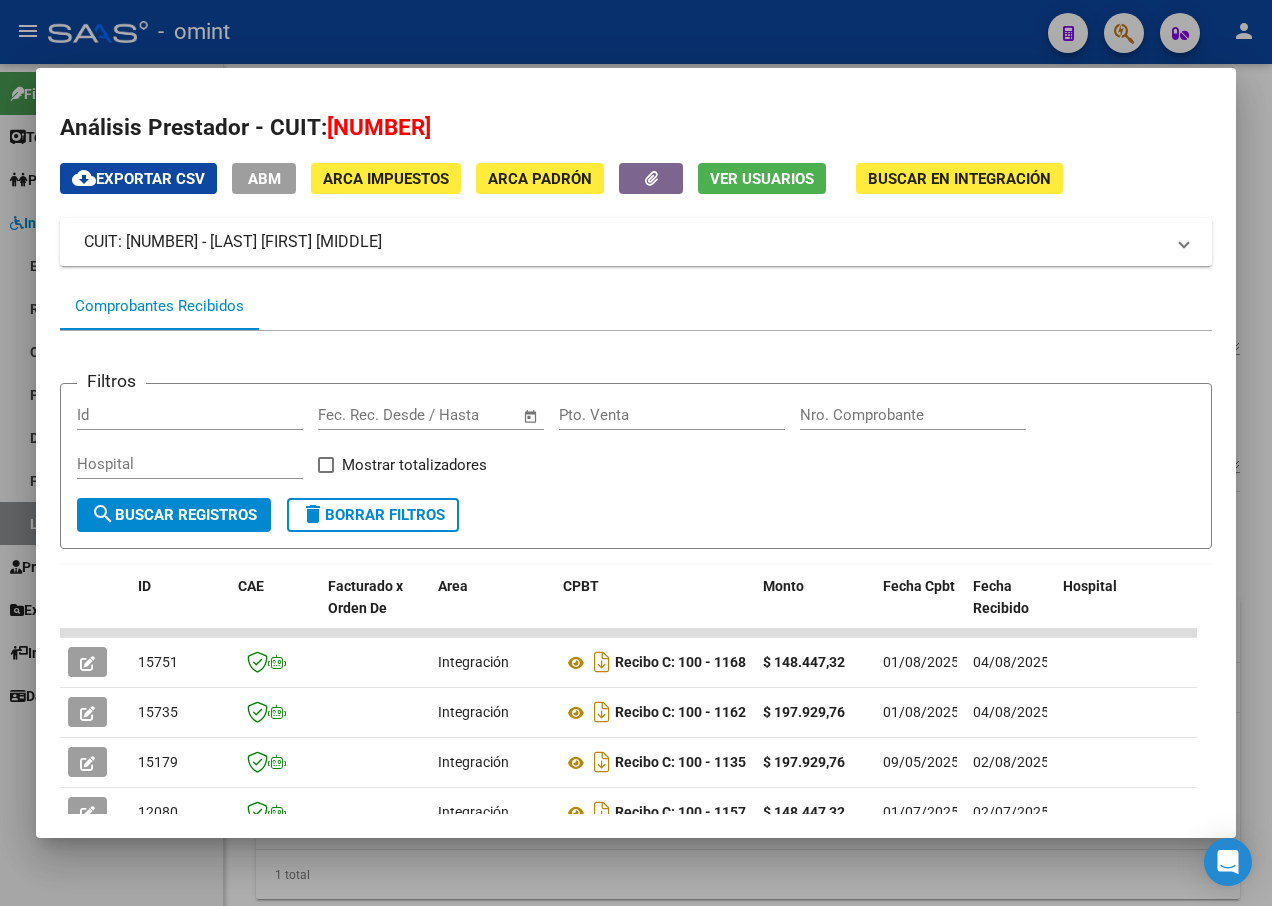 click at bounding box center (636, 453) 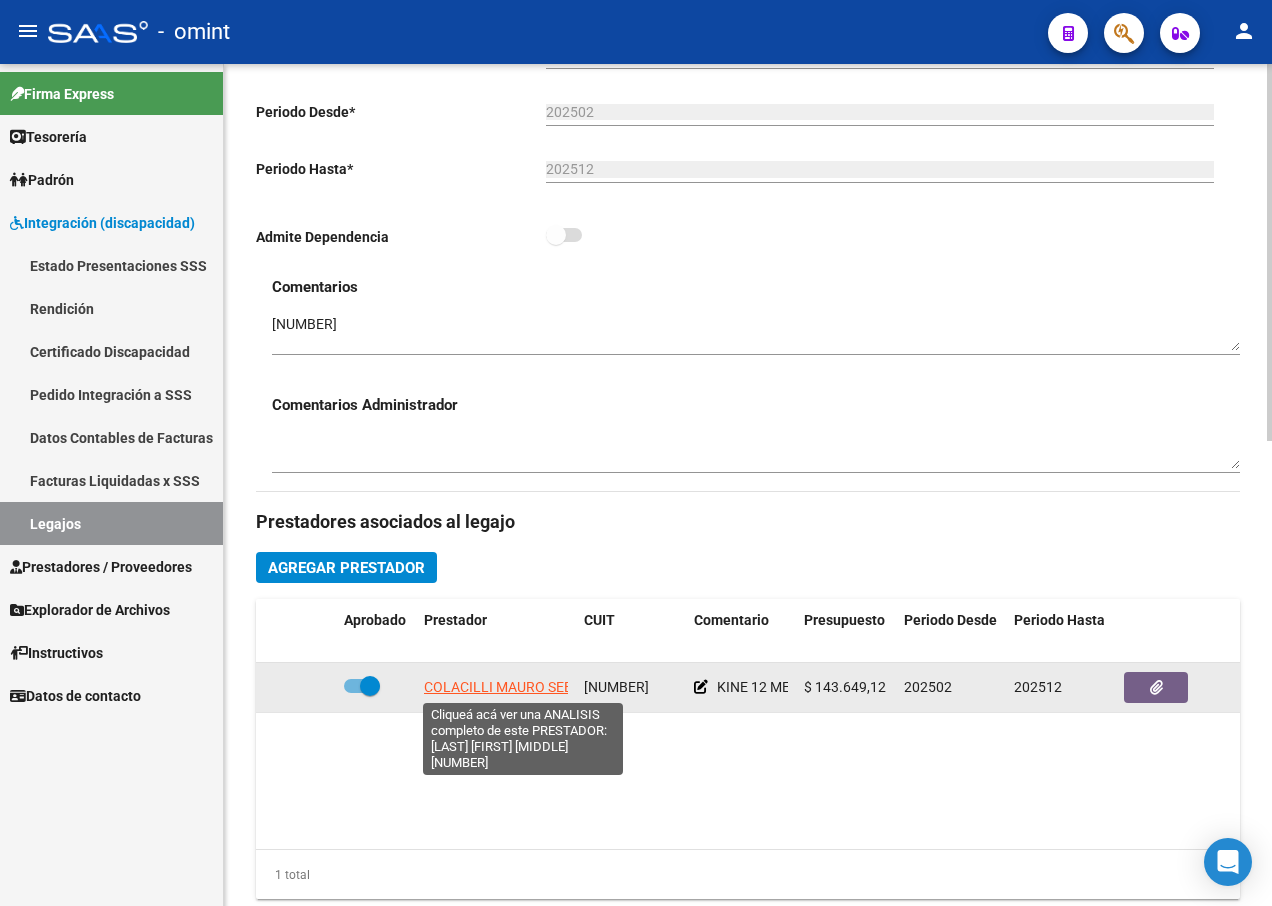 click on "COLACILLI MAURO SEBASTIAN" 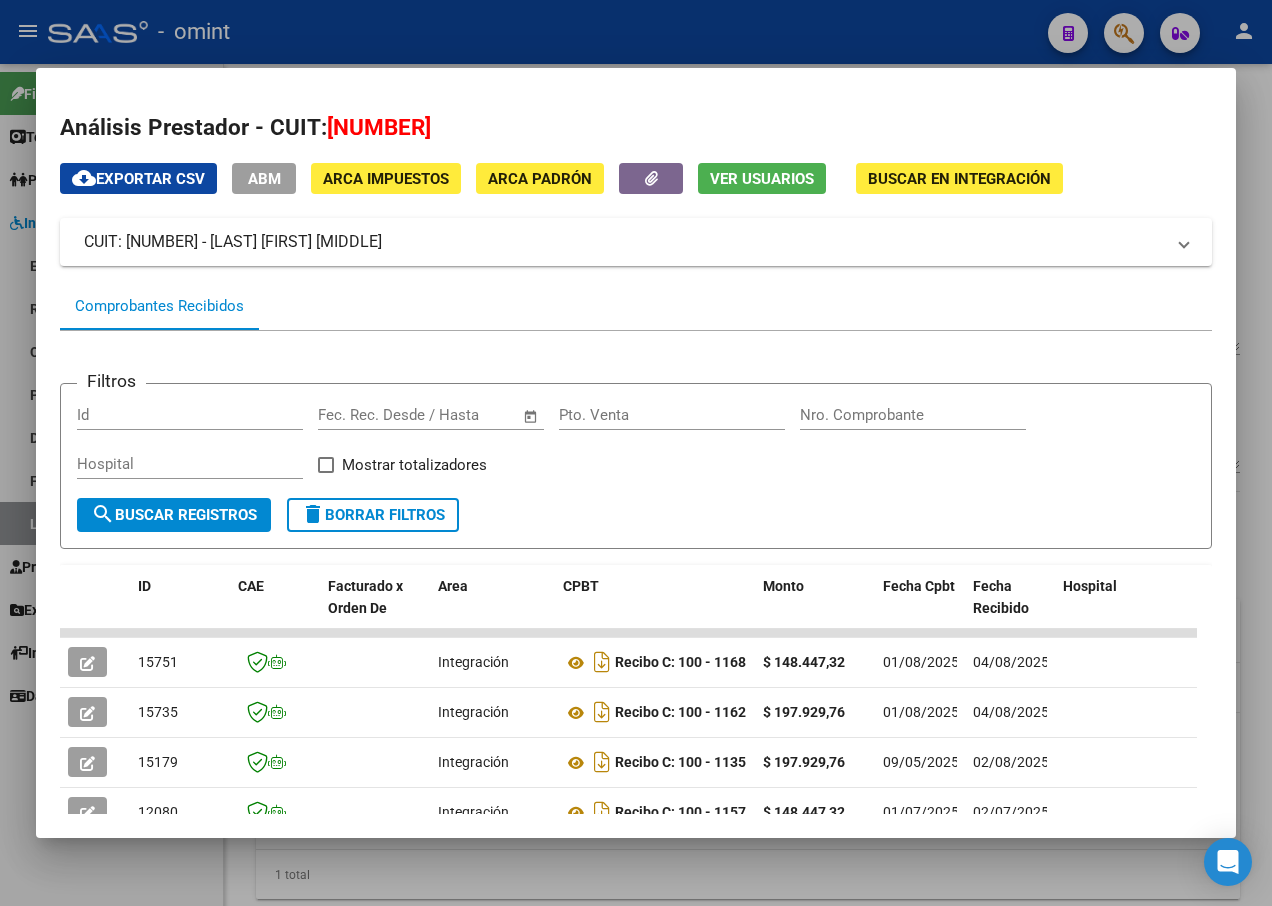 scroll, scrollTop: 400, scrollLeft: 0, axis: vertical 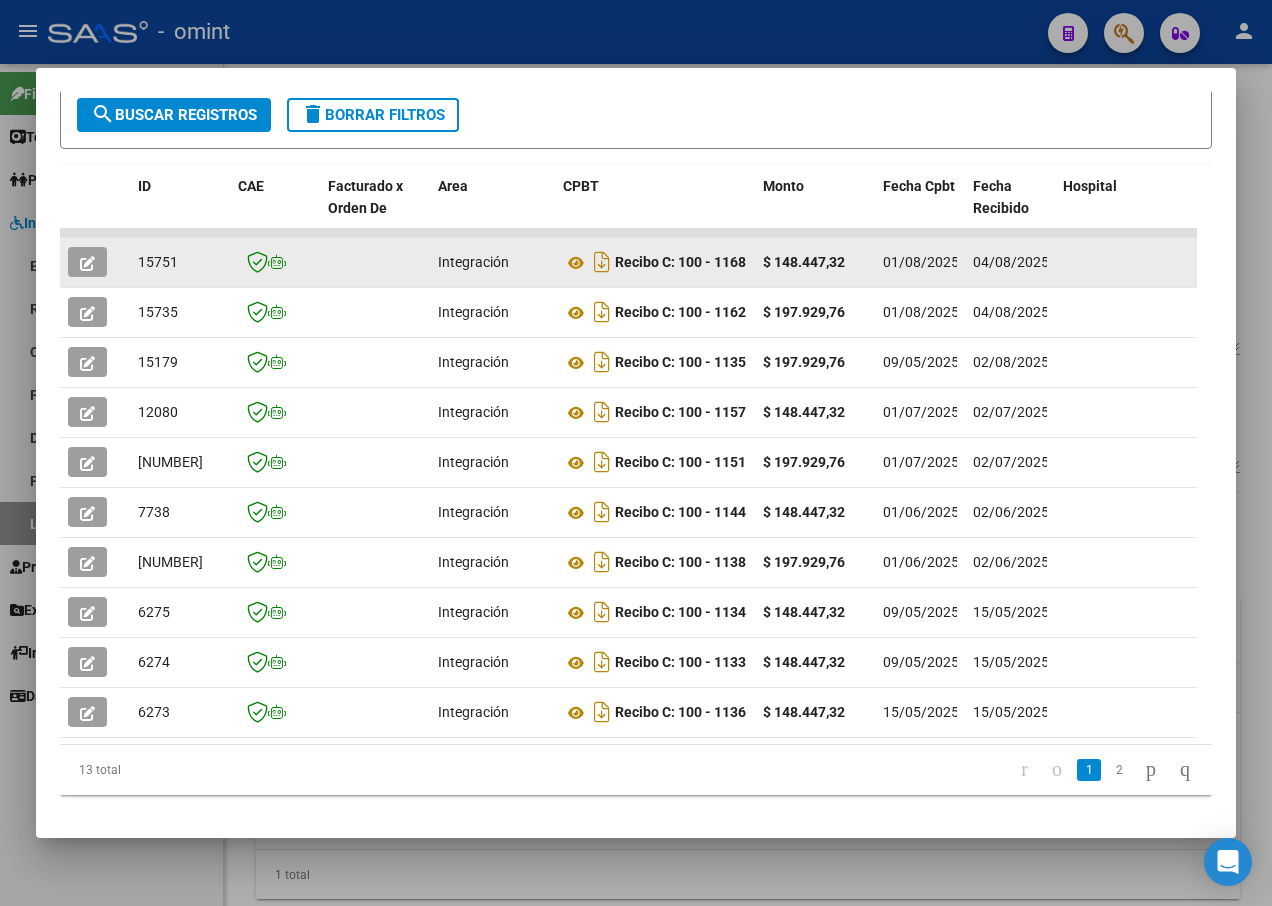 click 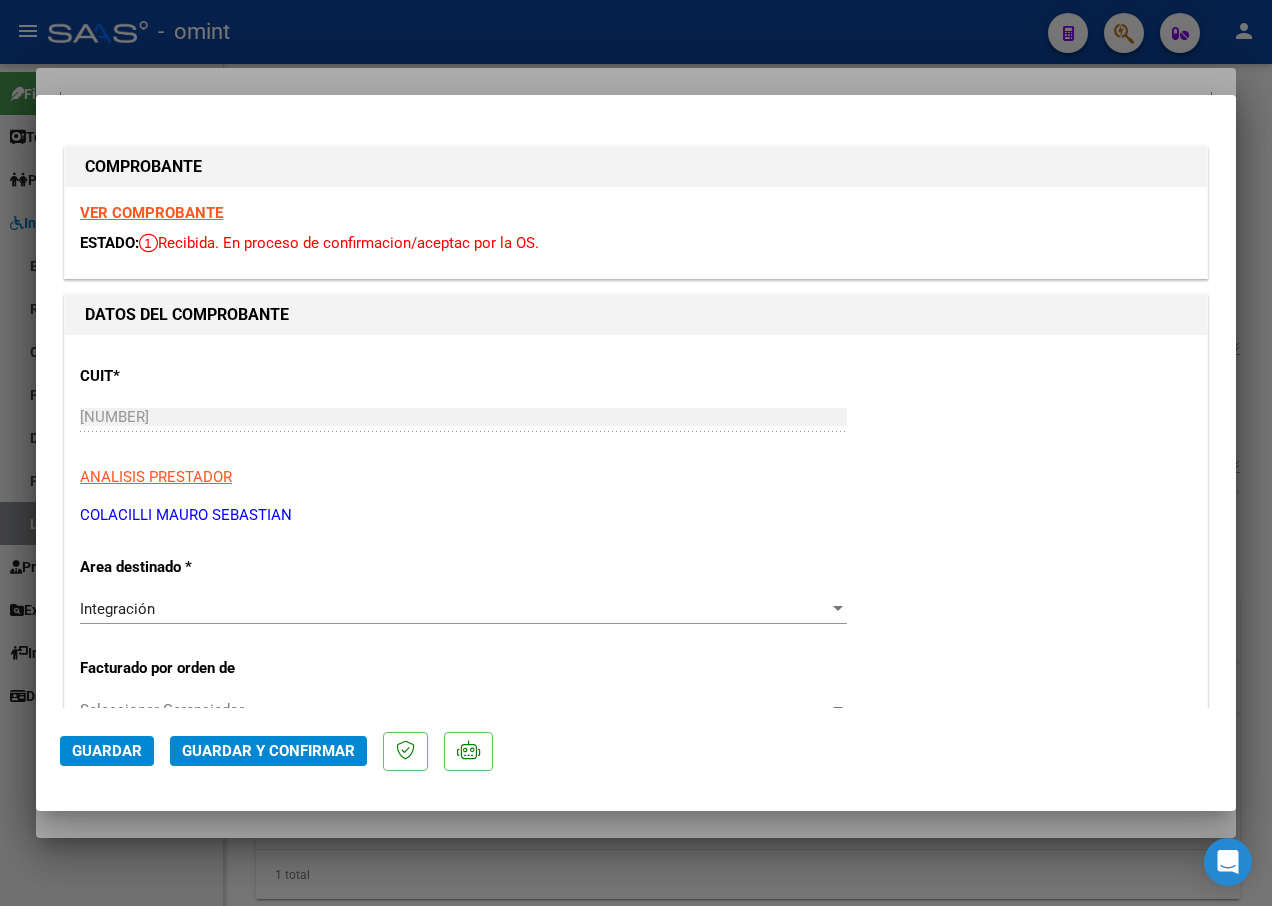 click on "VER COMPROBANTE" at bounding box center (151, 213) 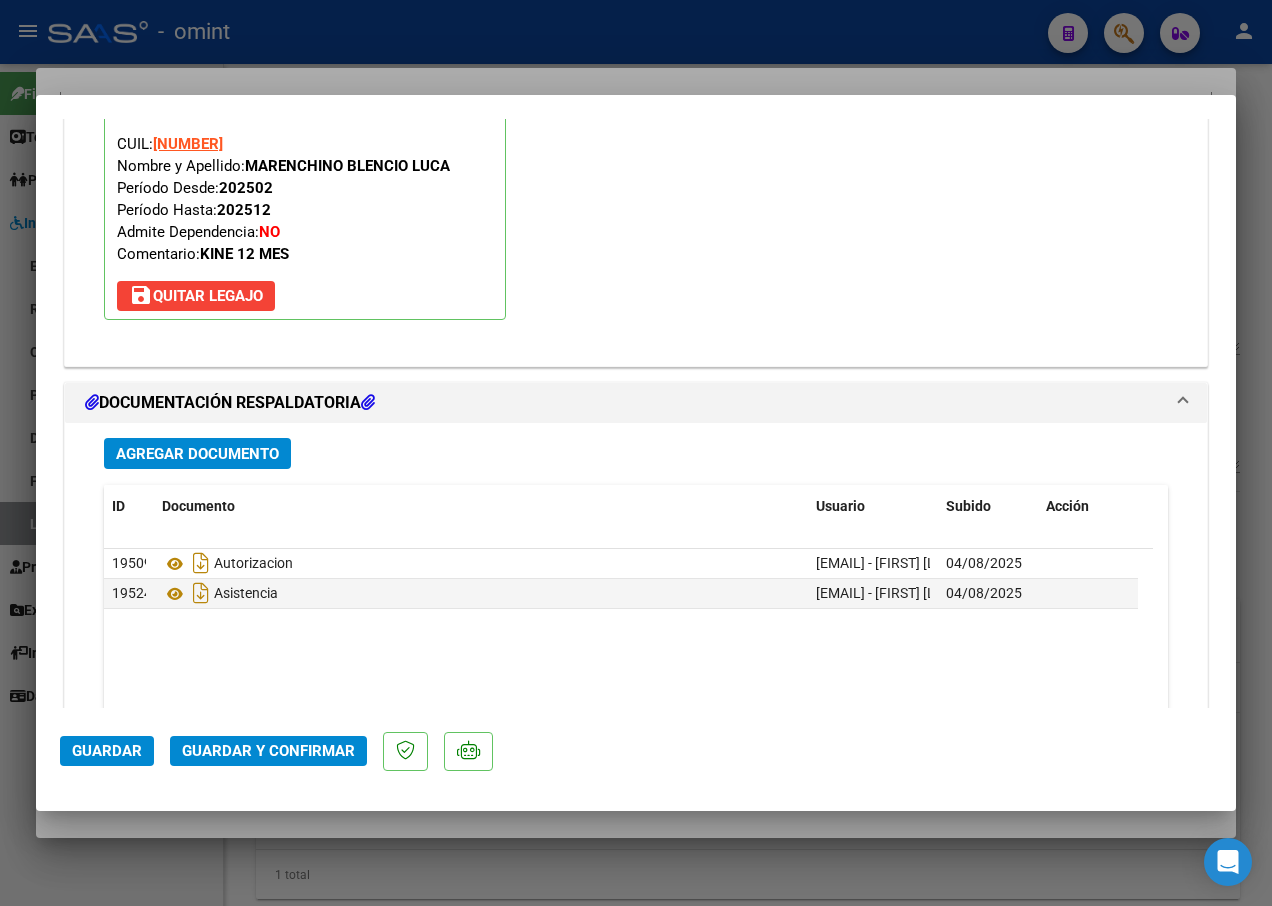 scroll, scrollTop: 2300, scrollLeft: 0, axis: vertical 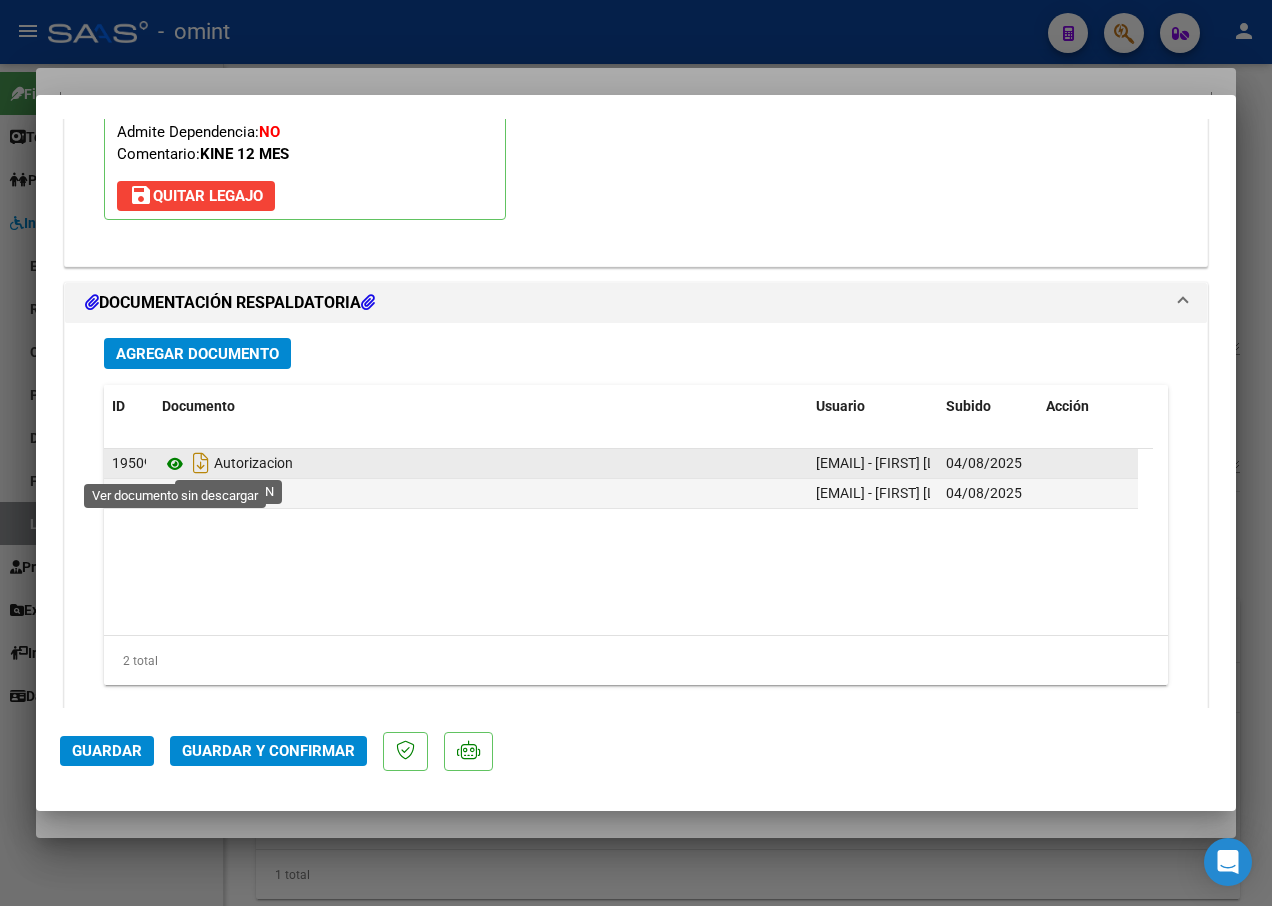 click 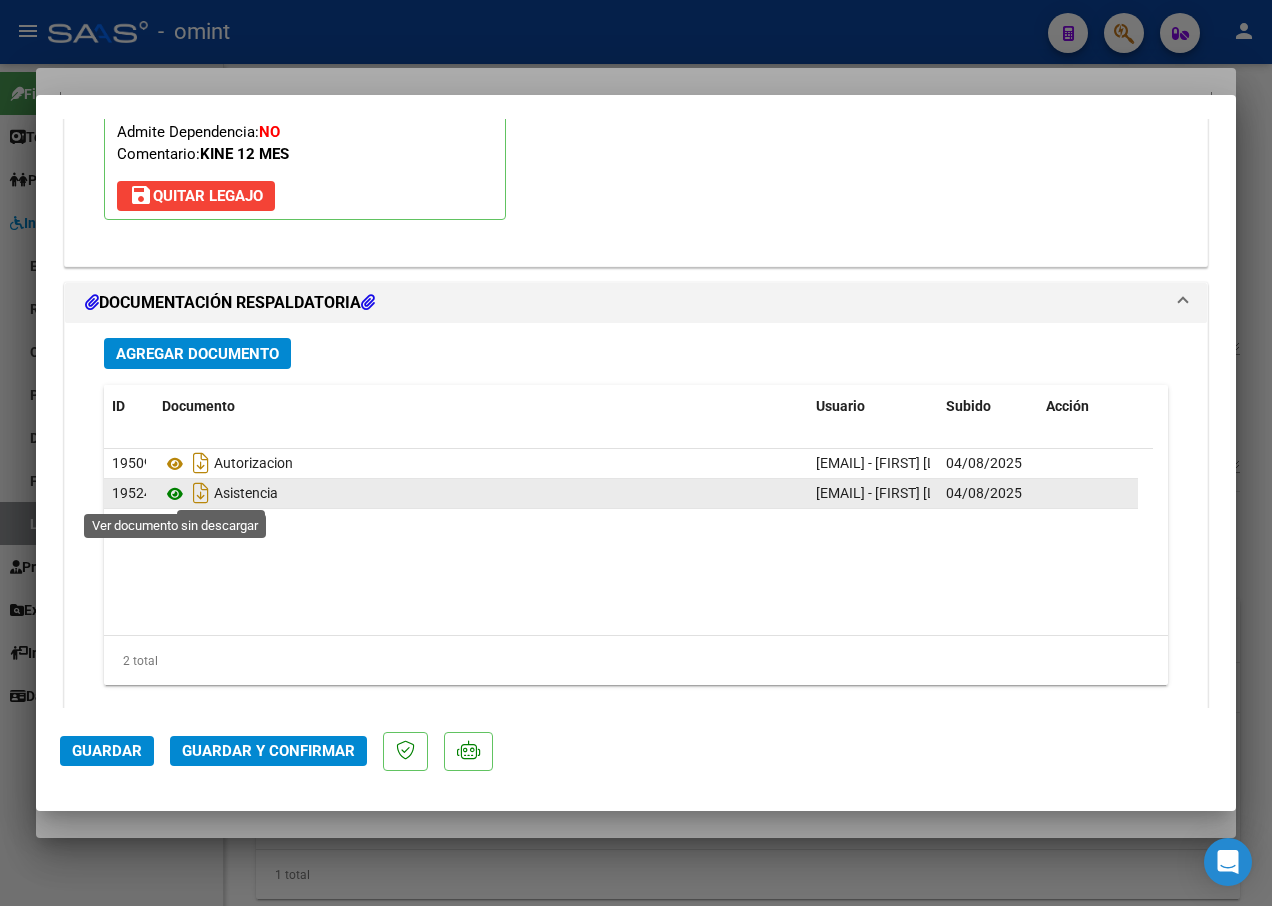 click 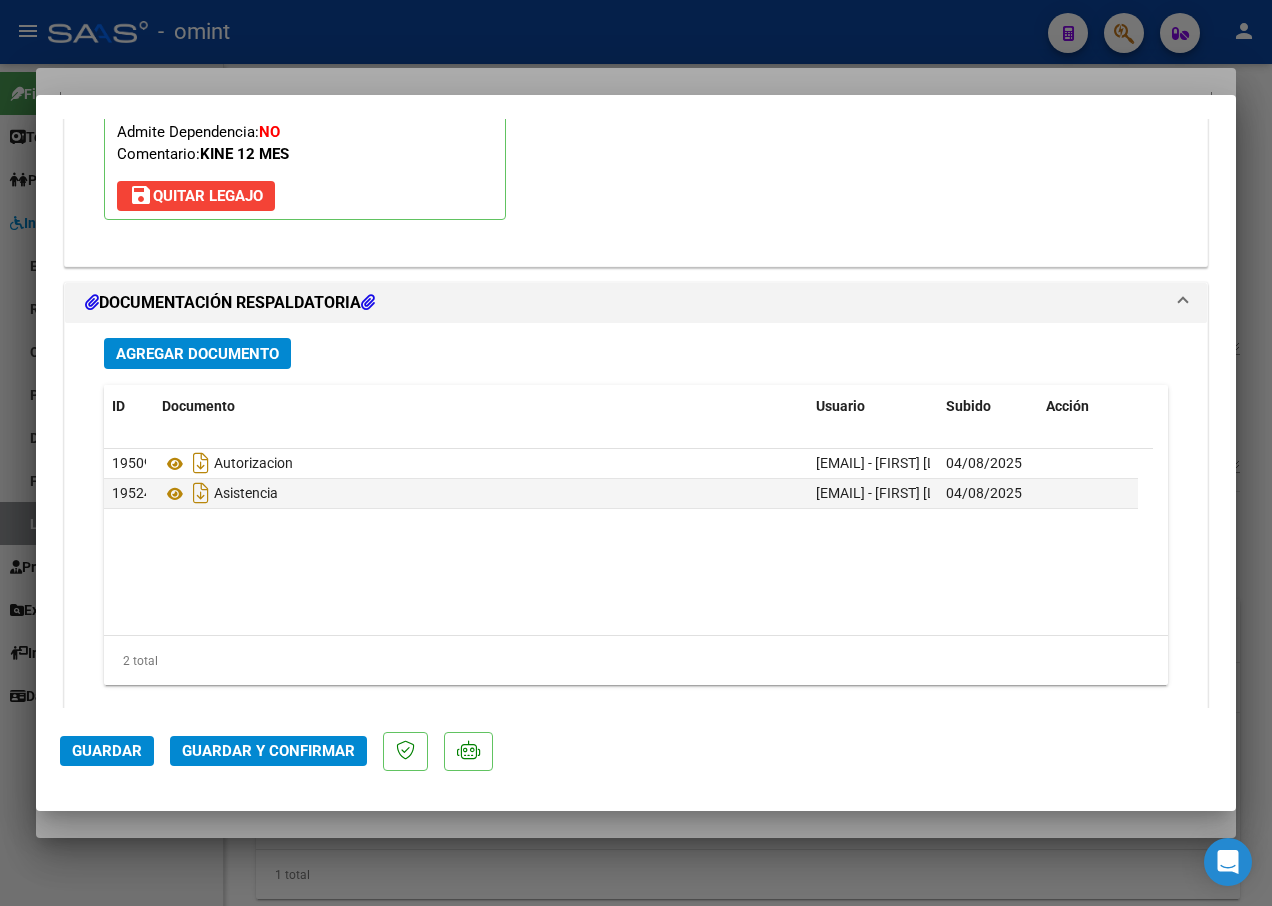 scroll, scrollTop: 2340, scrollLeft: 0, axis: vertical 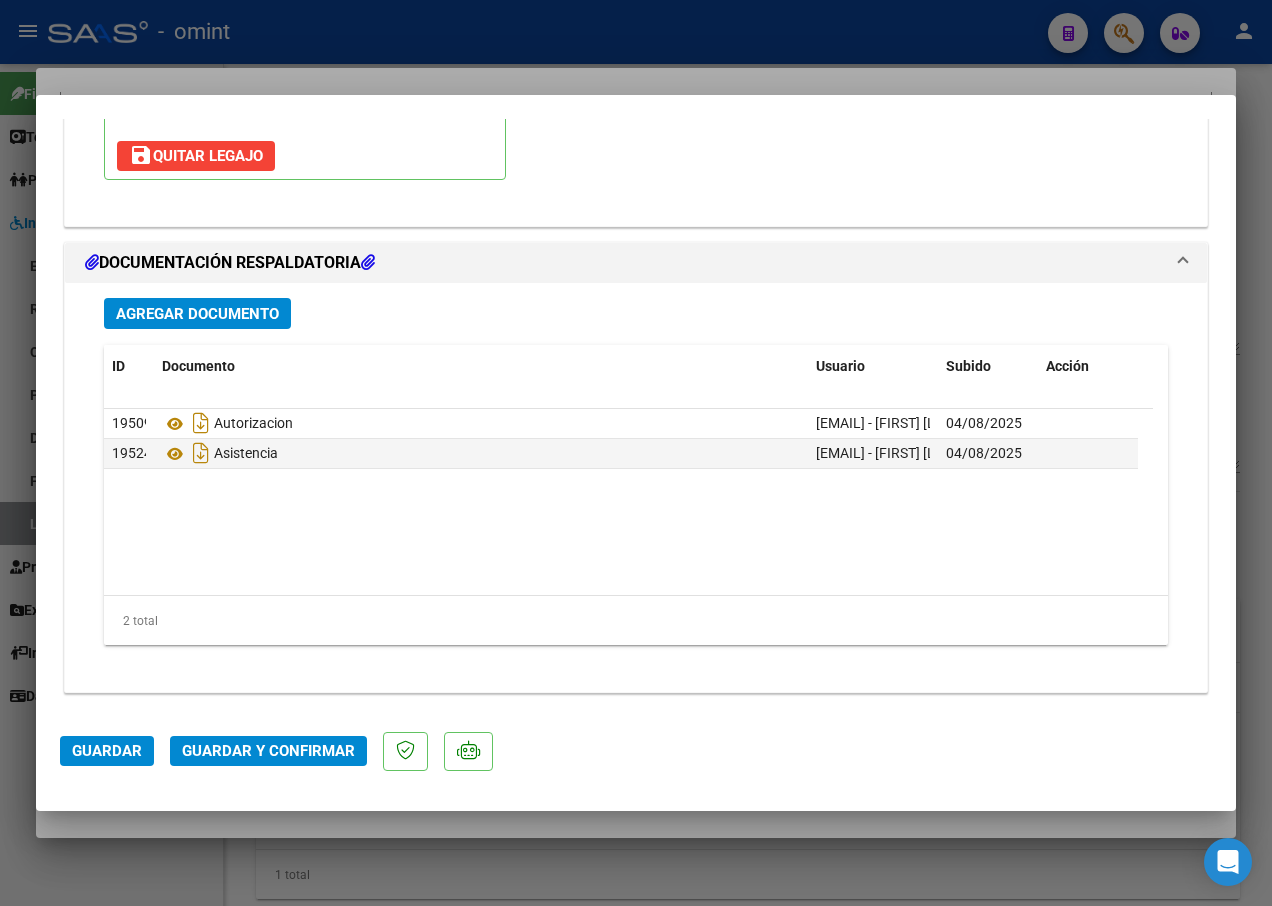 click on "Guardar y Confirmar" 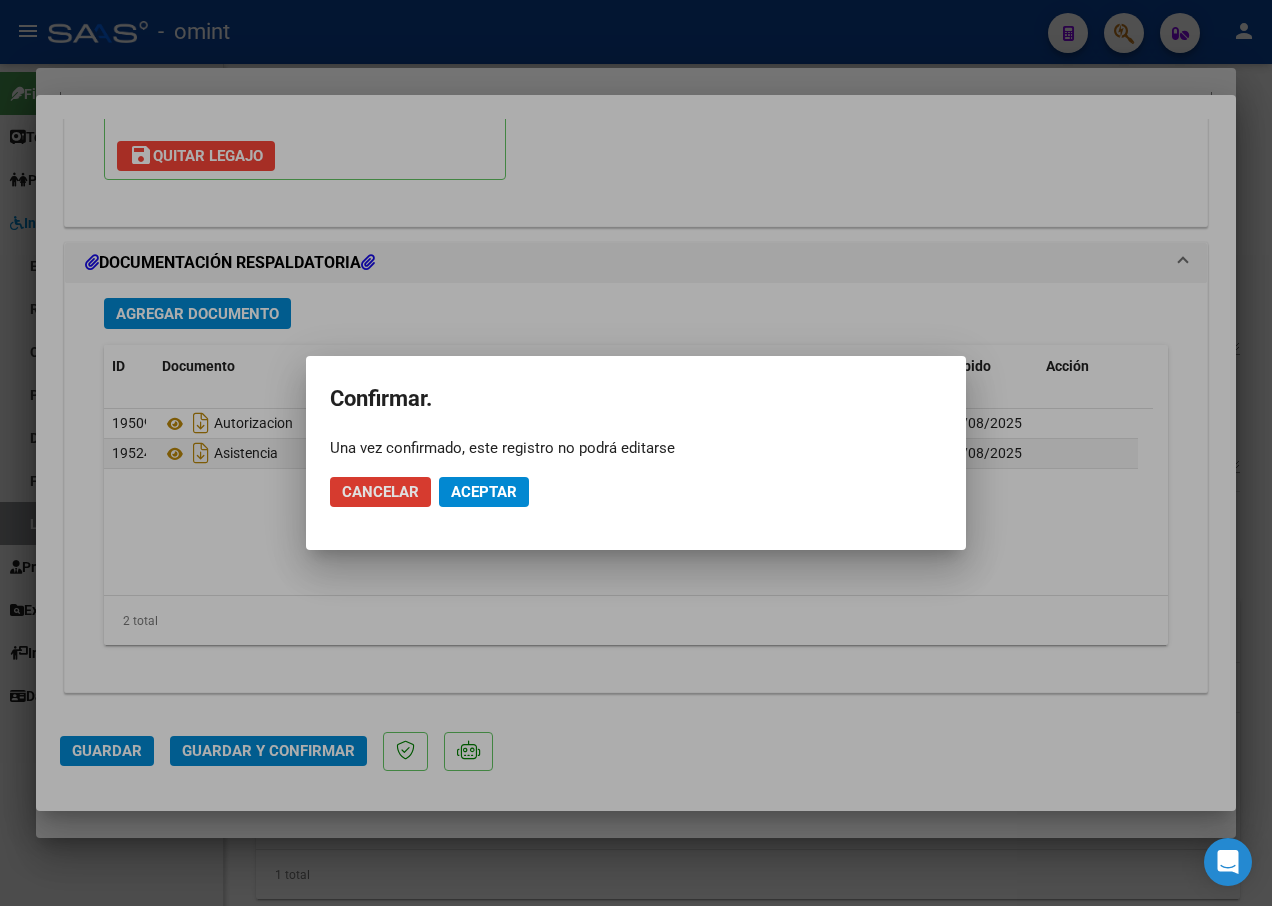 click on "Aceptar" 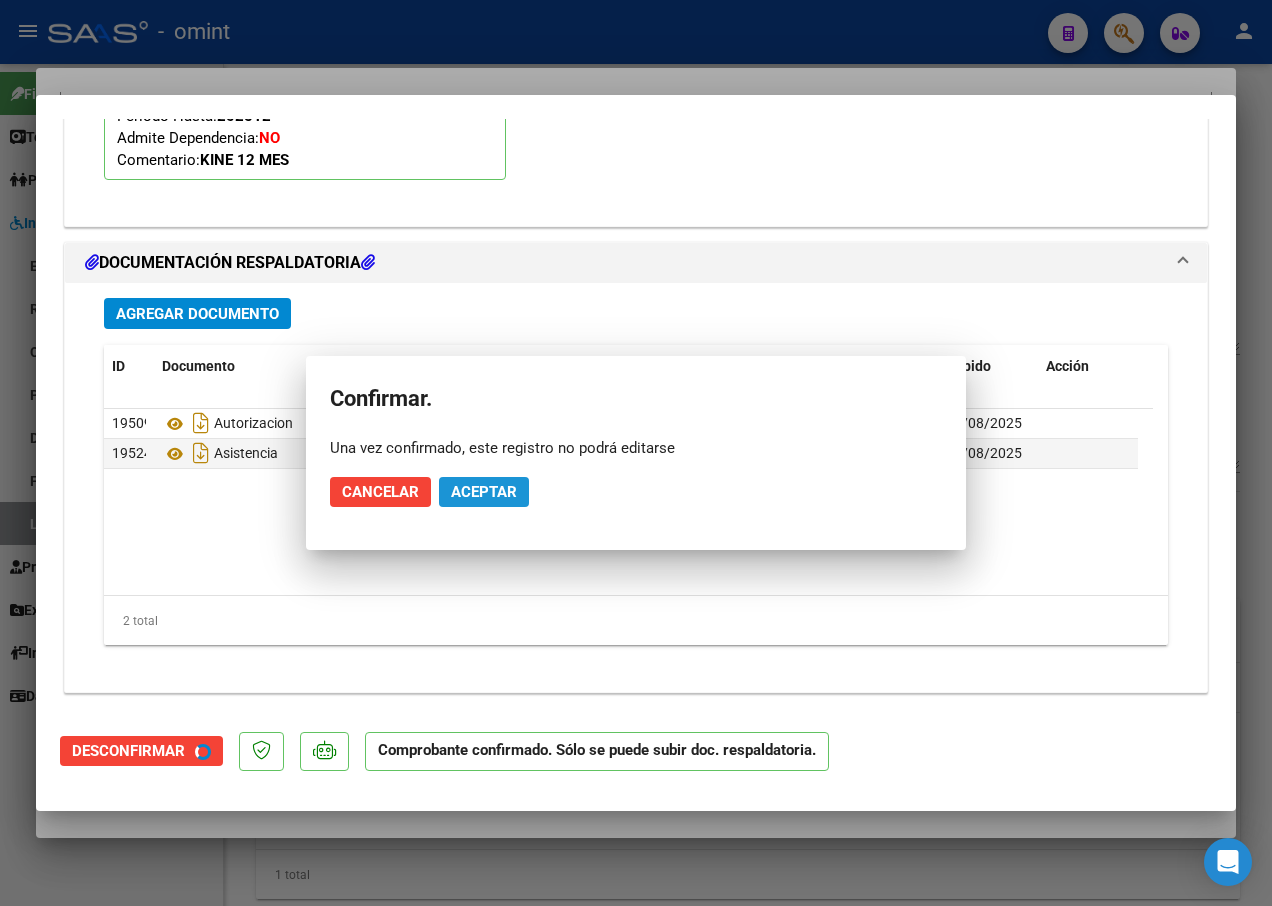 scroll, scrollTop: 2113, scrollLeft: 0, axis: vertical 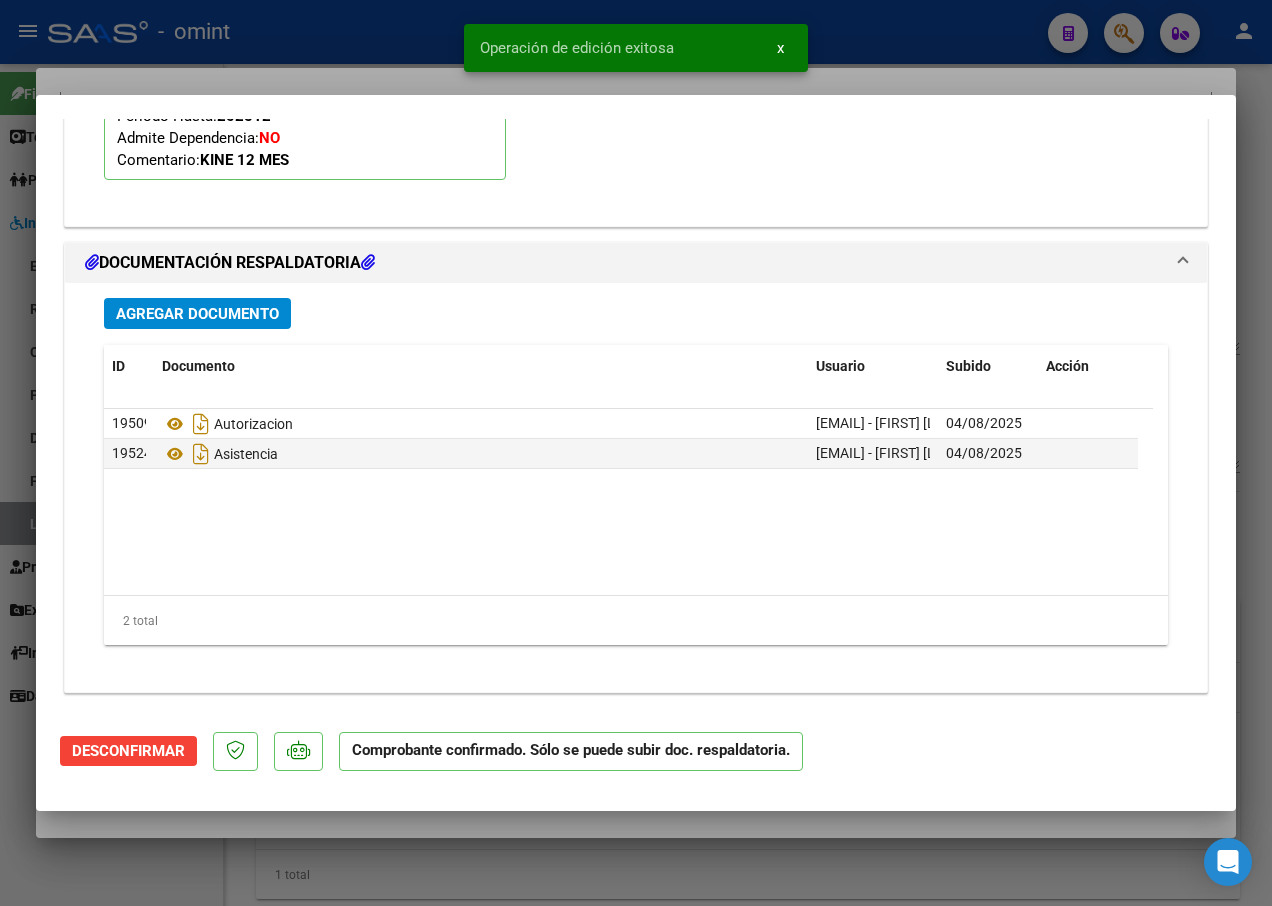 click at bounding box center [636, 453] 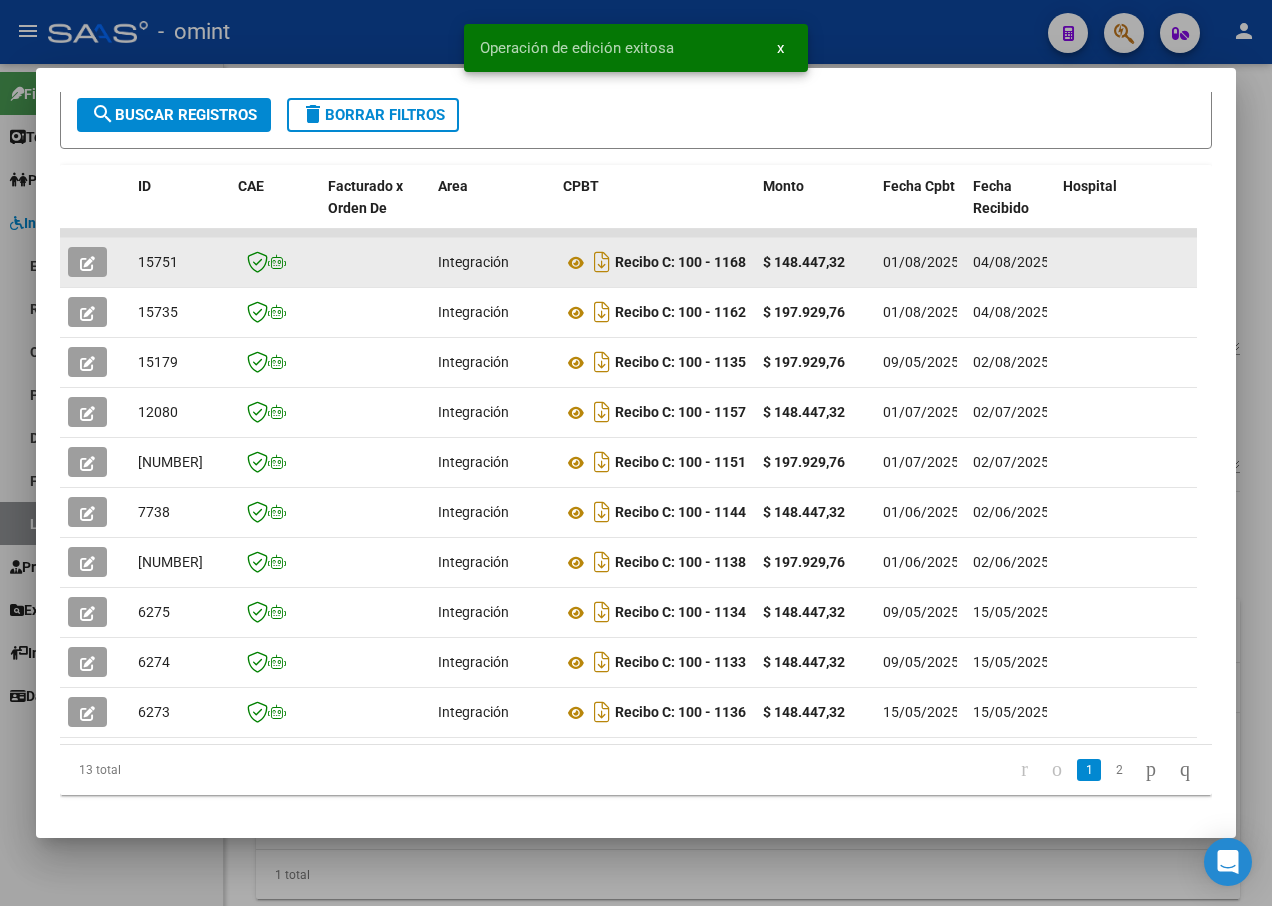 click on "15751" 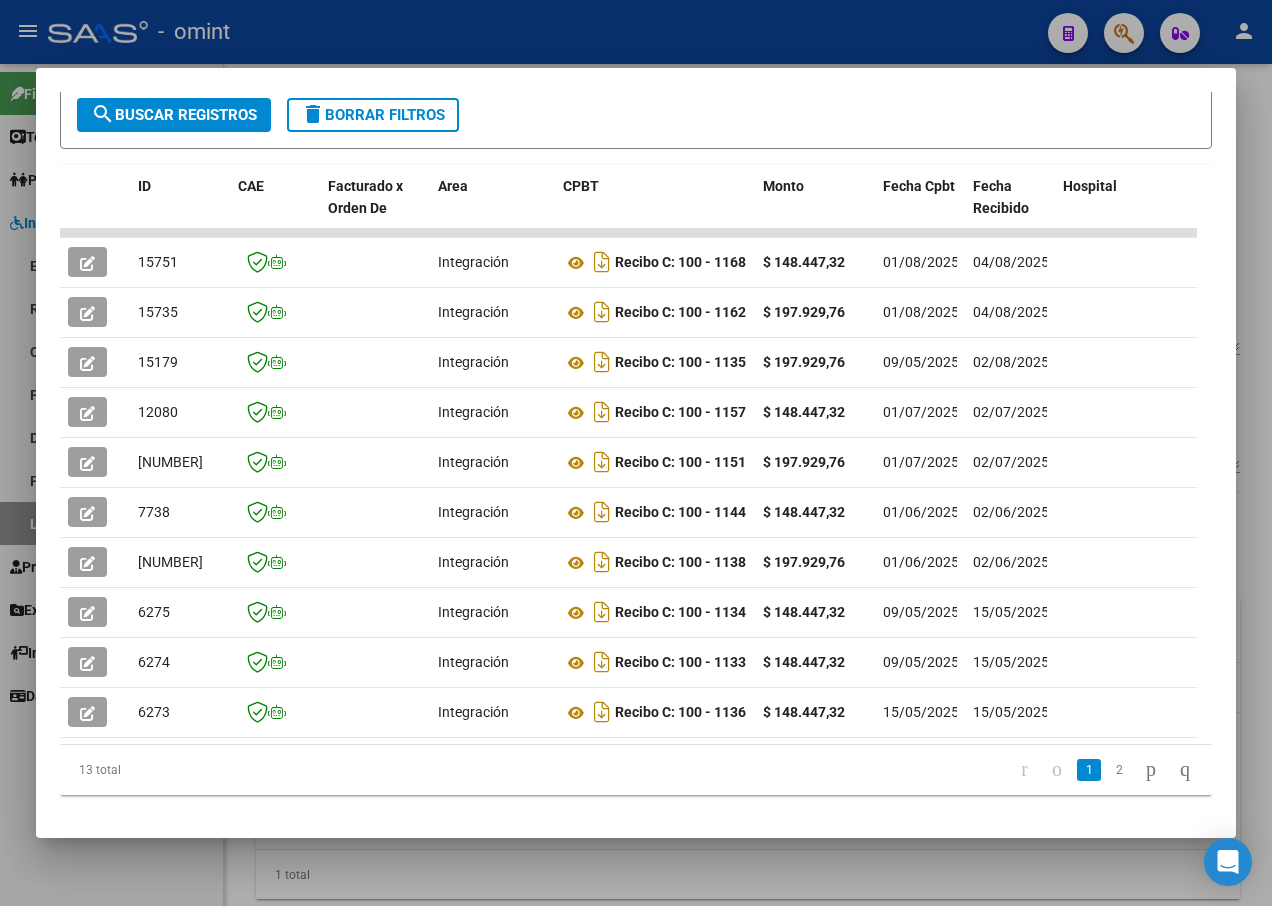 drag, startPoint x: 274, startPoint y: 38, endPoint x: 278, endPoint y: 59, distance: 21.377558 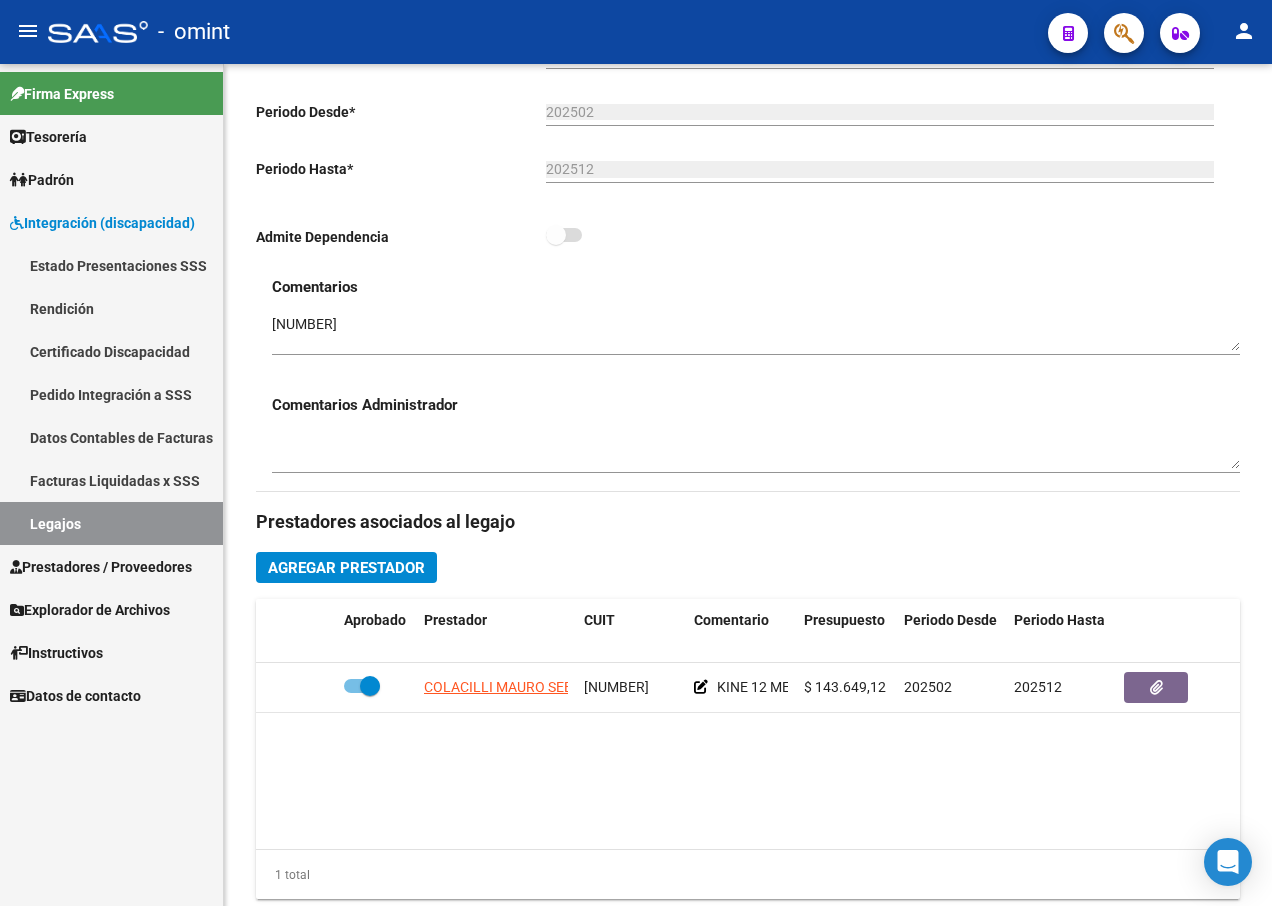 click on "Legajos" at bounding box center [111, 523] 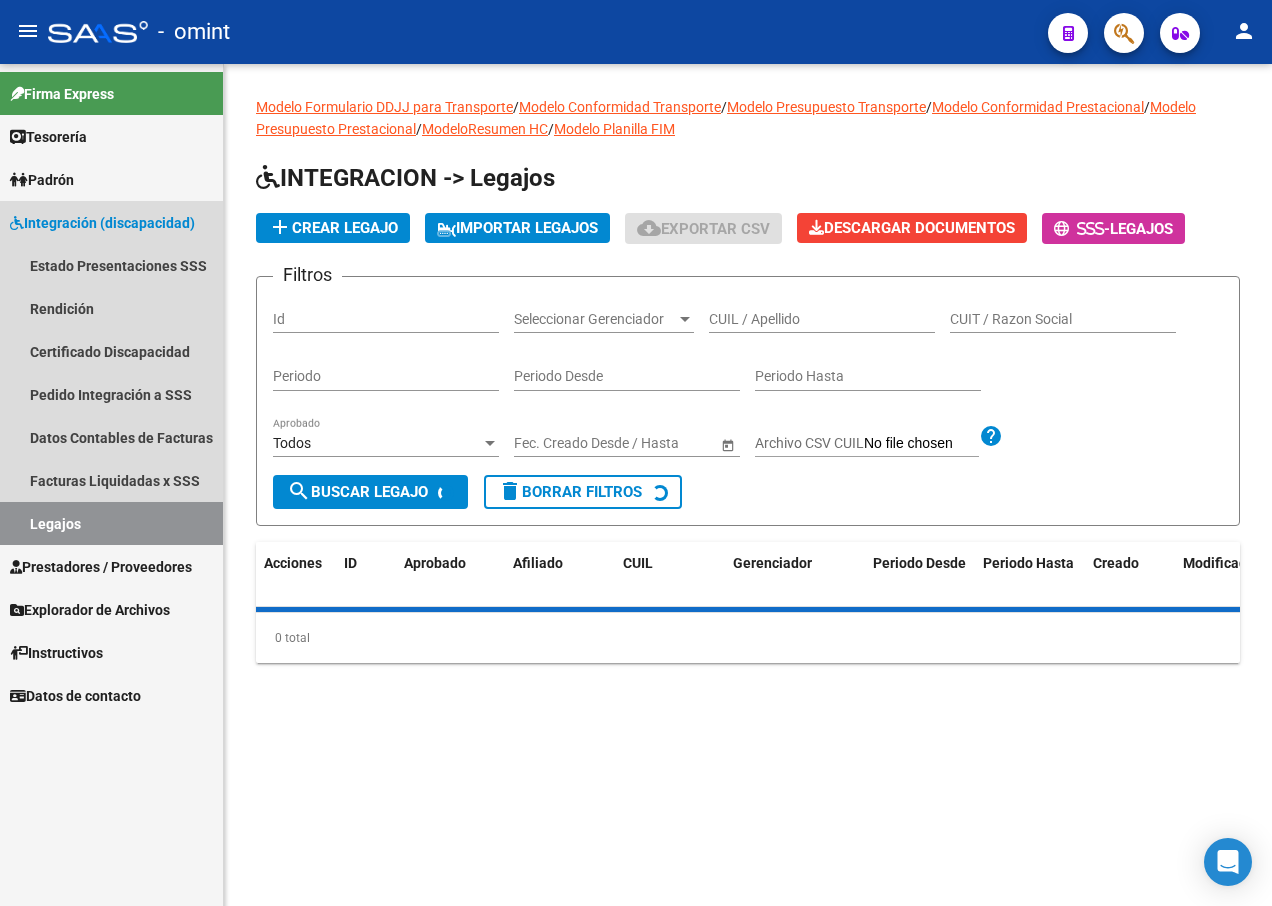 scroll, scrollTop: 0, scrollLeft: 0, axis: both 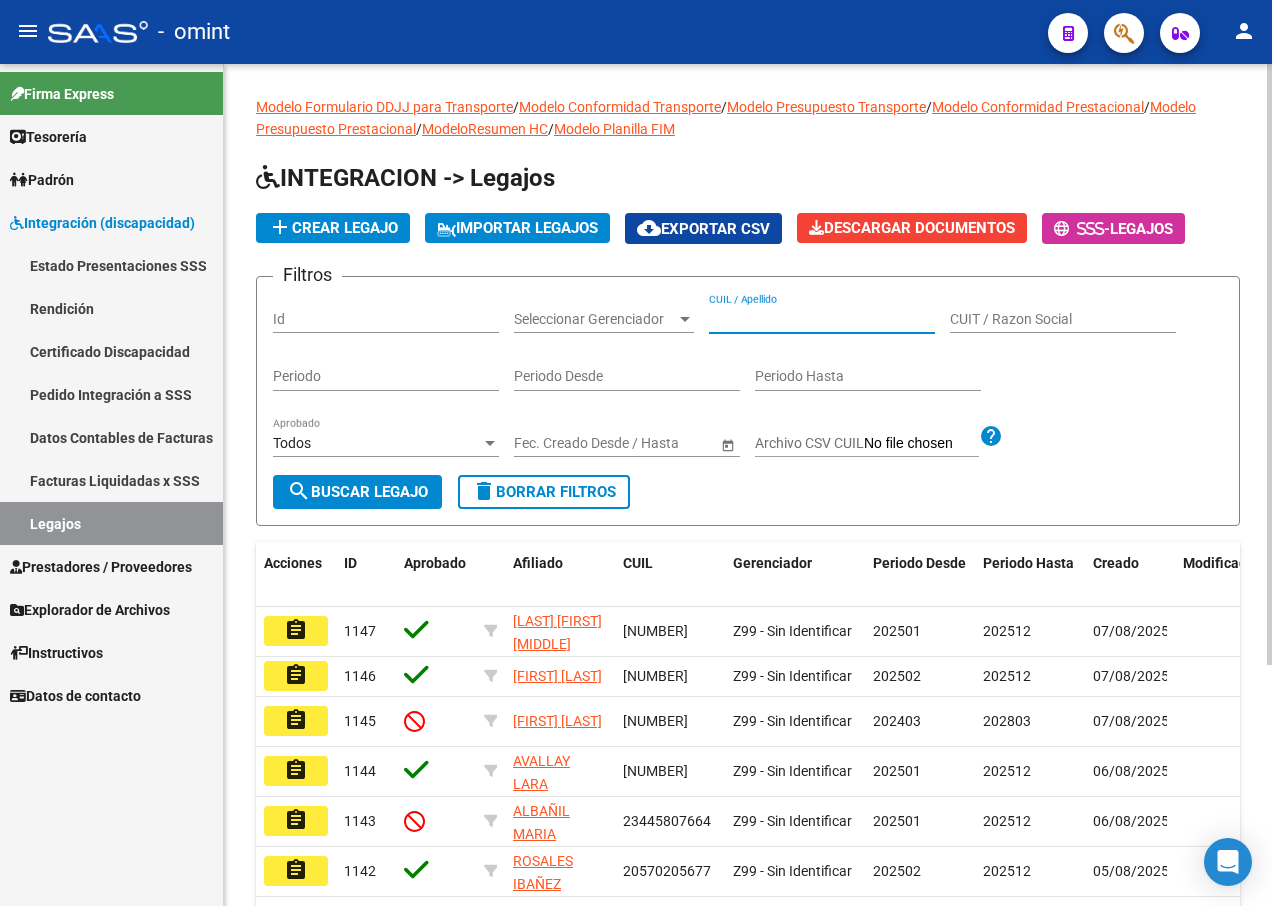 paste on "[NUMBER]" 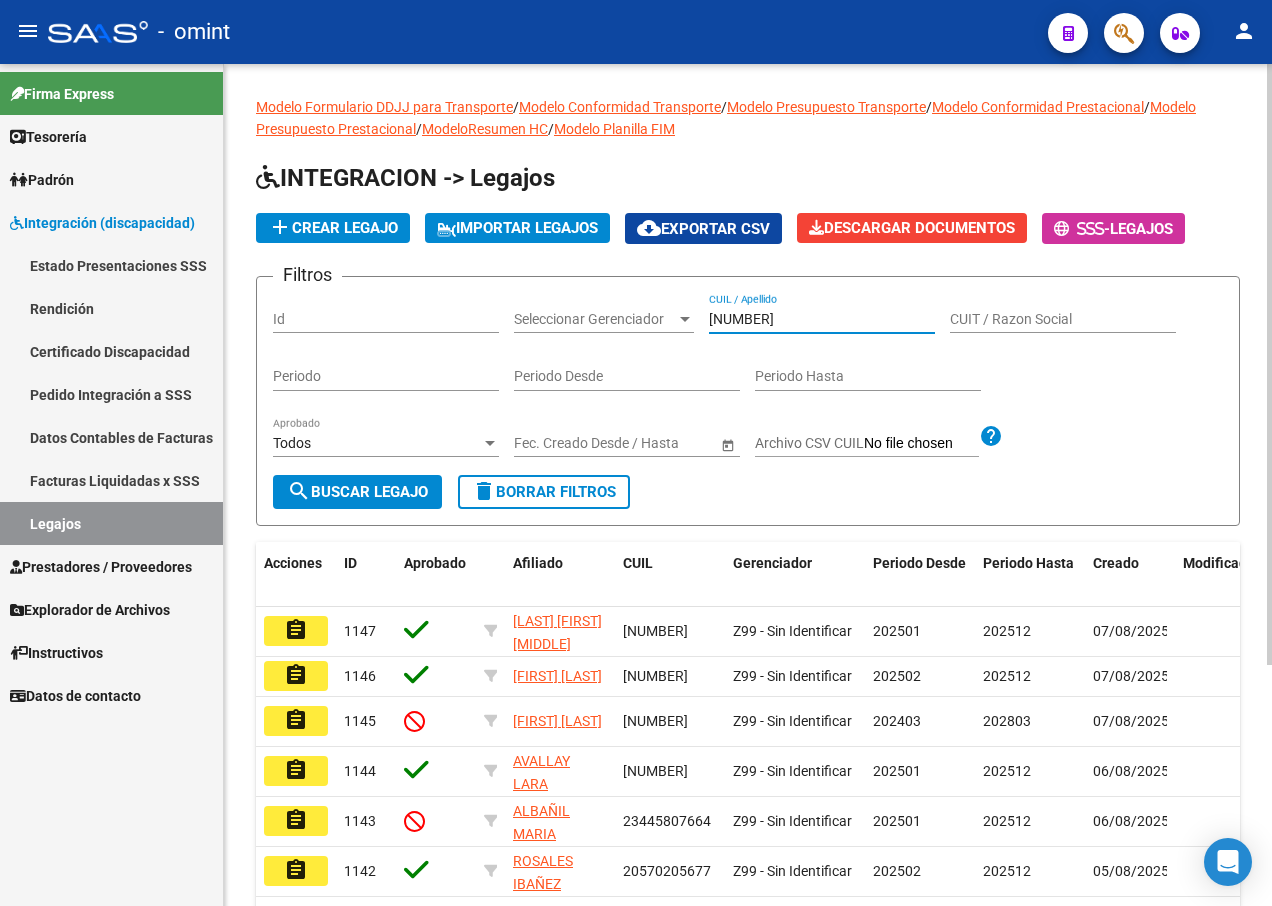 type on "[NUMBER]" 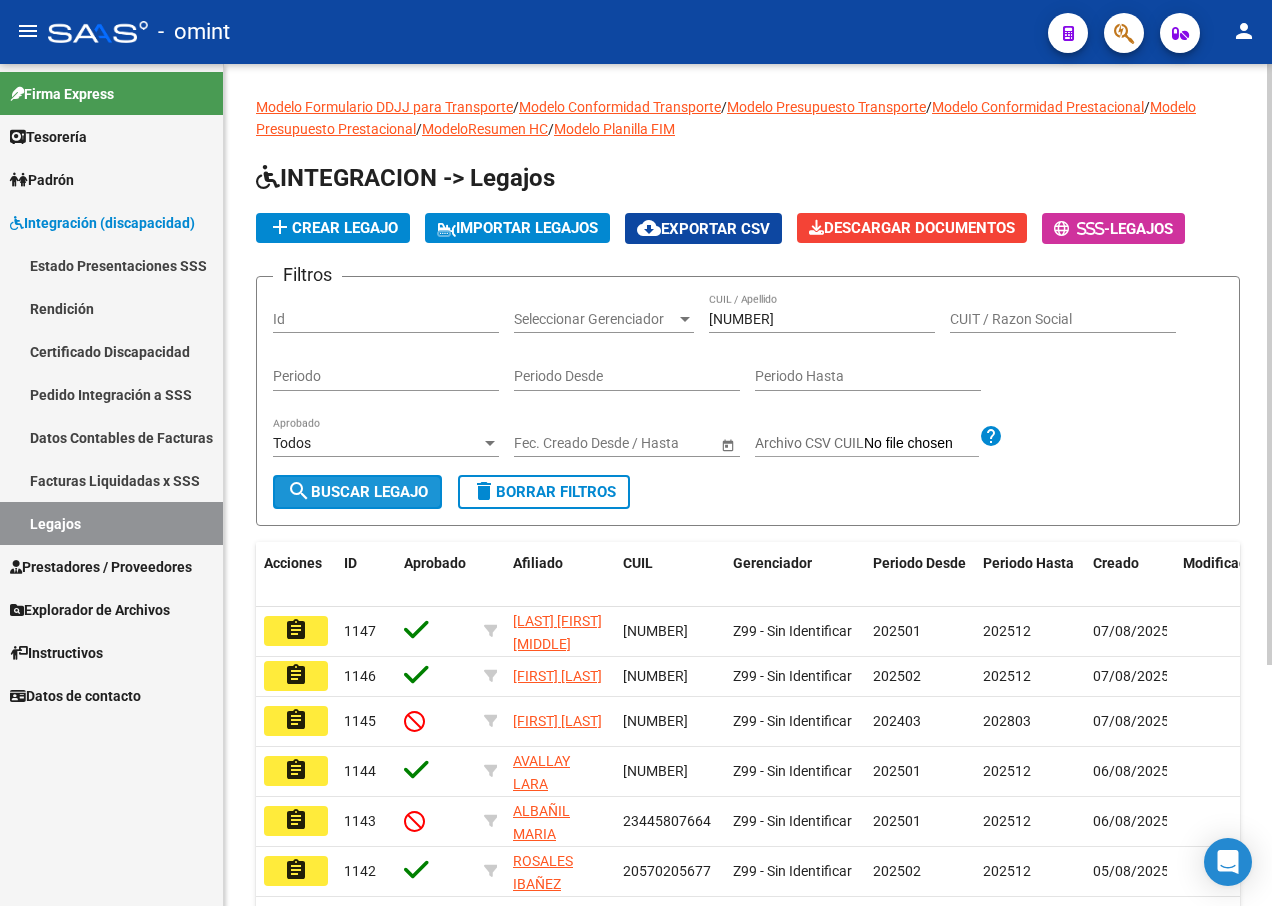 click on "search  Buscar Legajo" 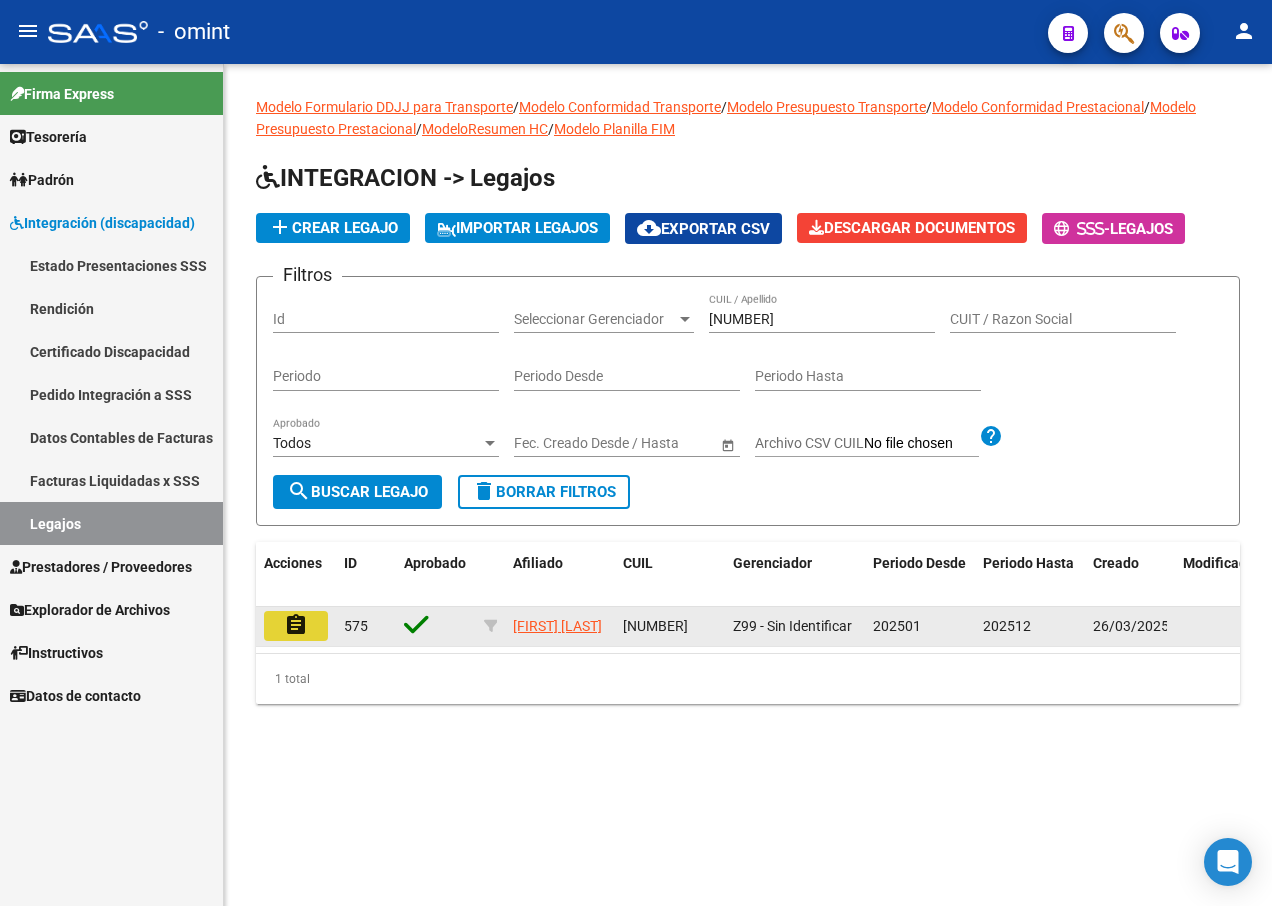 click on "assignment" 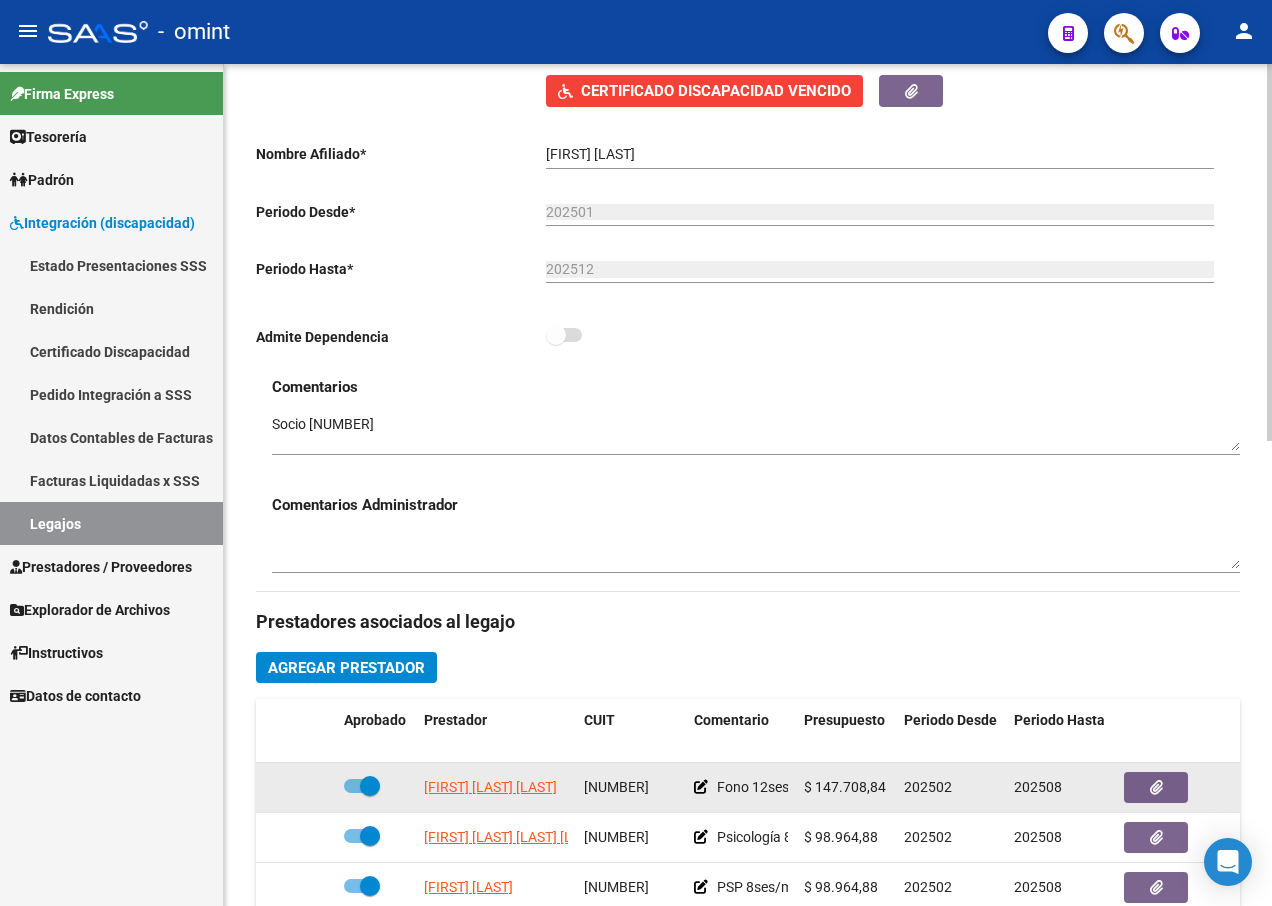 scroll, scrollTop: 700, scrollLeft: 0, axis: vertical 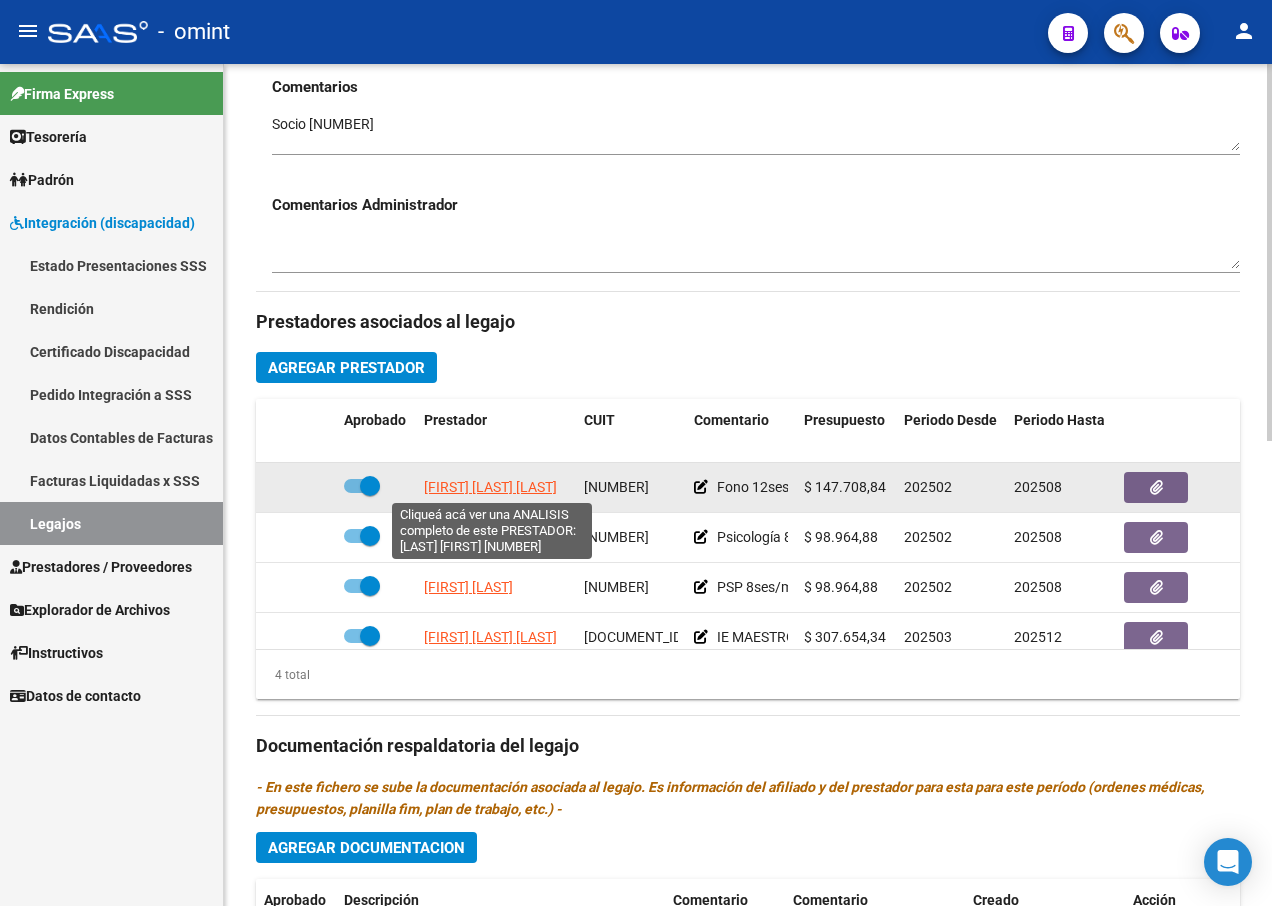 click on "[FIRST] [LAST] [LAST]" 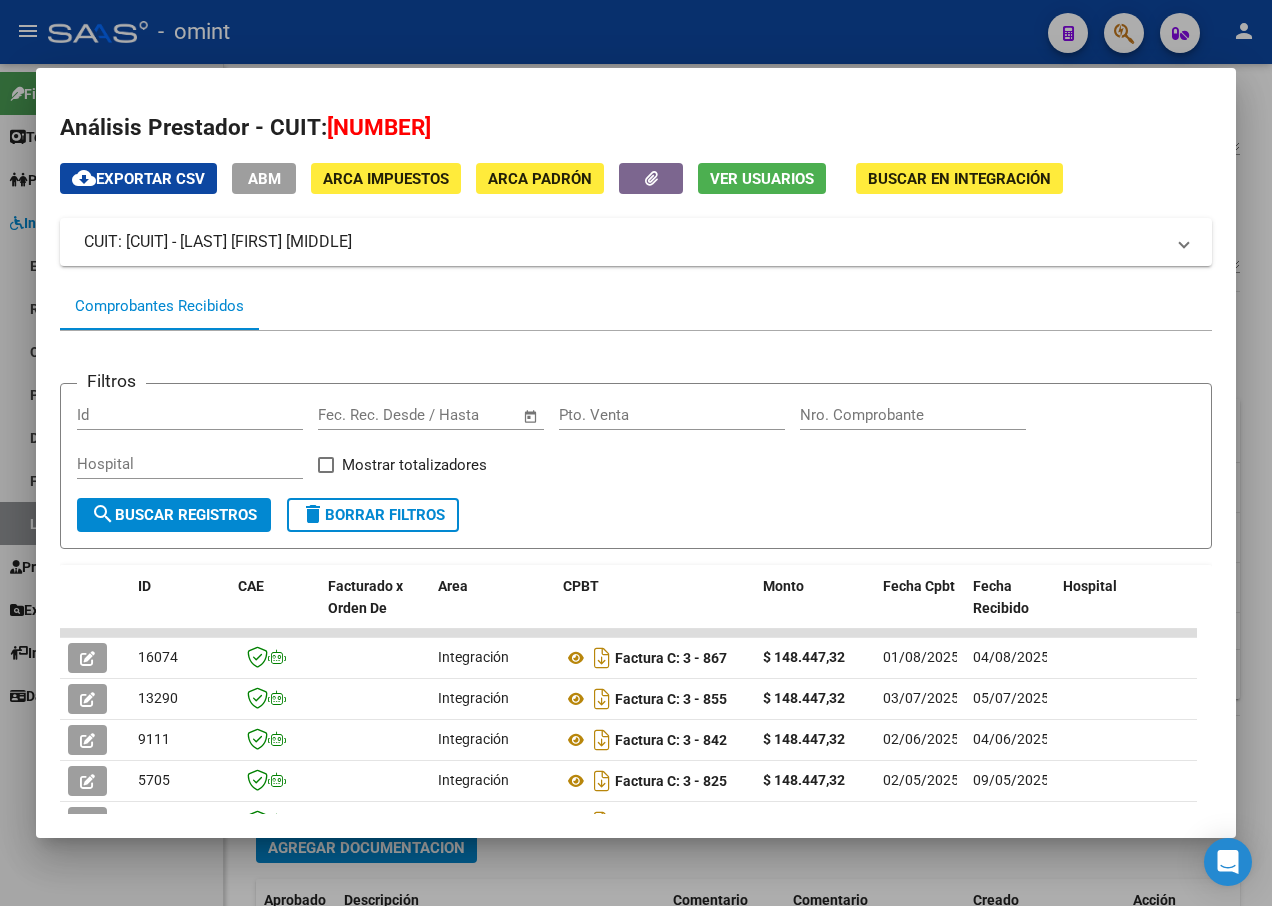scroll, scrollTop: 235, scrollLeft: 0, axis: vertical 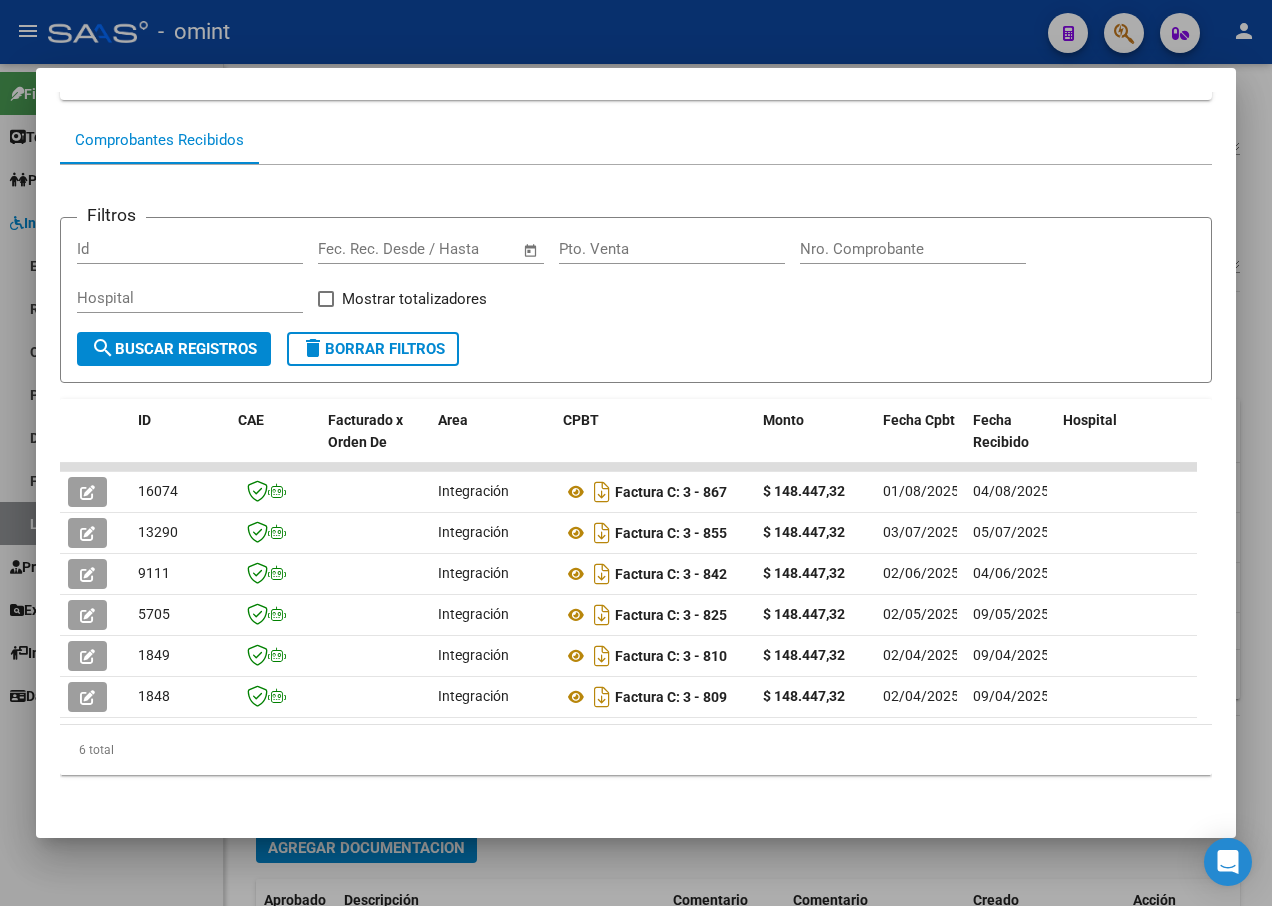 click on "[NUMBER]  Integración  Factura C: 3 - 867  $ 148.447,32 [DATE] [DATE]    [DATE]  -     [DATE]   [FIRST] [LAST] [EMAIL] [NUMBER] [NUMBER]  [LAST] [FIRST]  [NUMBER]
13290  Integración  Factura C: 3 - 855  $ 148.447,32 [DATE] [DATE]    [DATE]  -     [DATE]   [FIRST] [LAST] [EMAIL] DS [NUMBER] $ 148.447,32 $ 346.377,08 [NUMBER] [NUMBER]  [LAST] [FIRST]  [NUMBER] [DATE]
9111  Integración  Factura C: 3 - 842  $ 148.447,32 [DATE] [DATE]    [DATE]  -     [DATE]   [FIRST] [LAST] [EMAIL] DS [NUMBER] $ 148.447,32 $ 0,00 [NUMBER] [NUMBER]  [LAST] [FIRST]  [NUMBER] [DATE]
5705  Integración  Factura C: 3 - 825  $ 148.447,32 [DATE] [DATE]    [DATE] [NUMBER] 3517    [DATE]   [FIRST] [LAST] [EMAIL] DS [NUMBER] $ 148.447,32 $ 0,00 [NUMBER] [NUMBER]  [LAST] [FIRST]  [NUMBER] [DATE]
1849  Integración  Factura C: 3 - 810  $ 148.447,32" 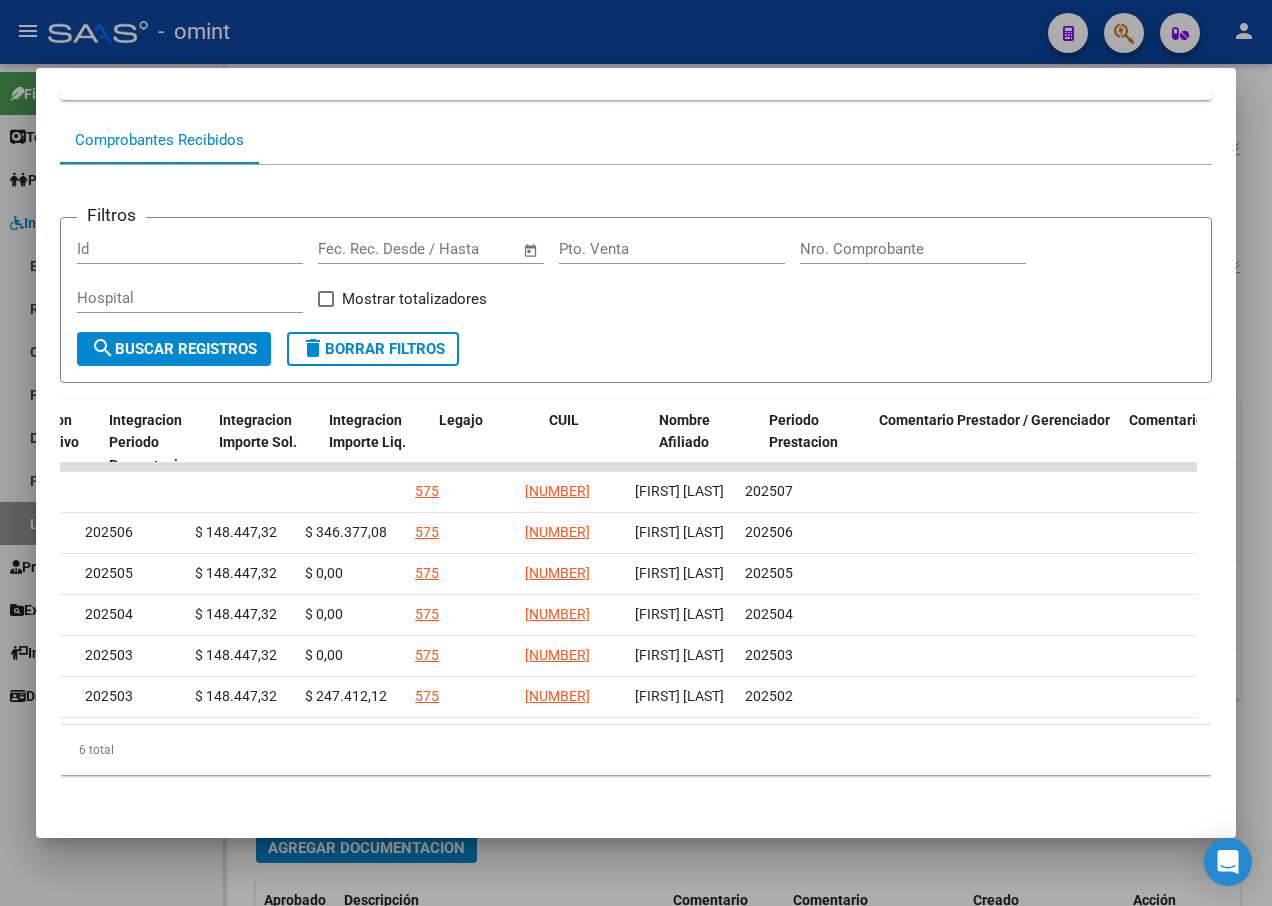 scroll, scrollTop: 0, scrollLeft: 2839, axis: horizontal 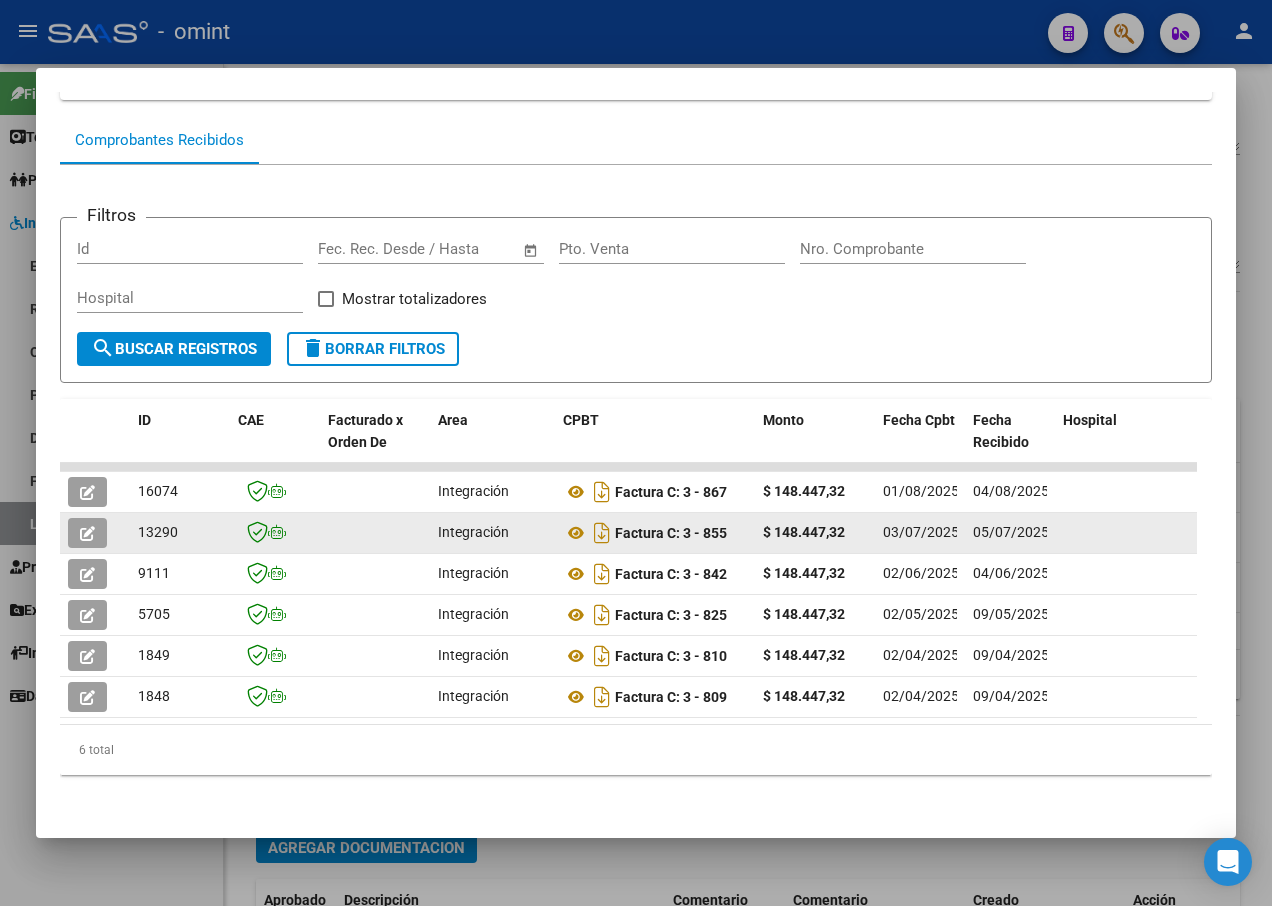 click 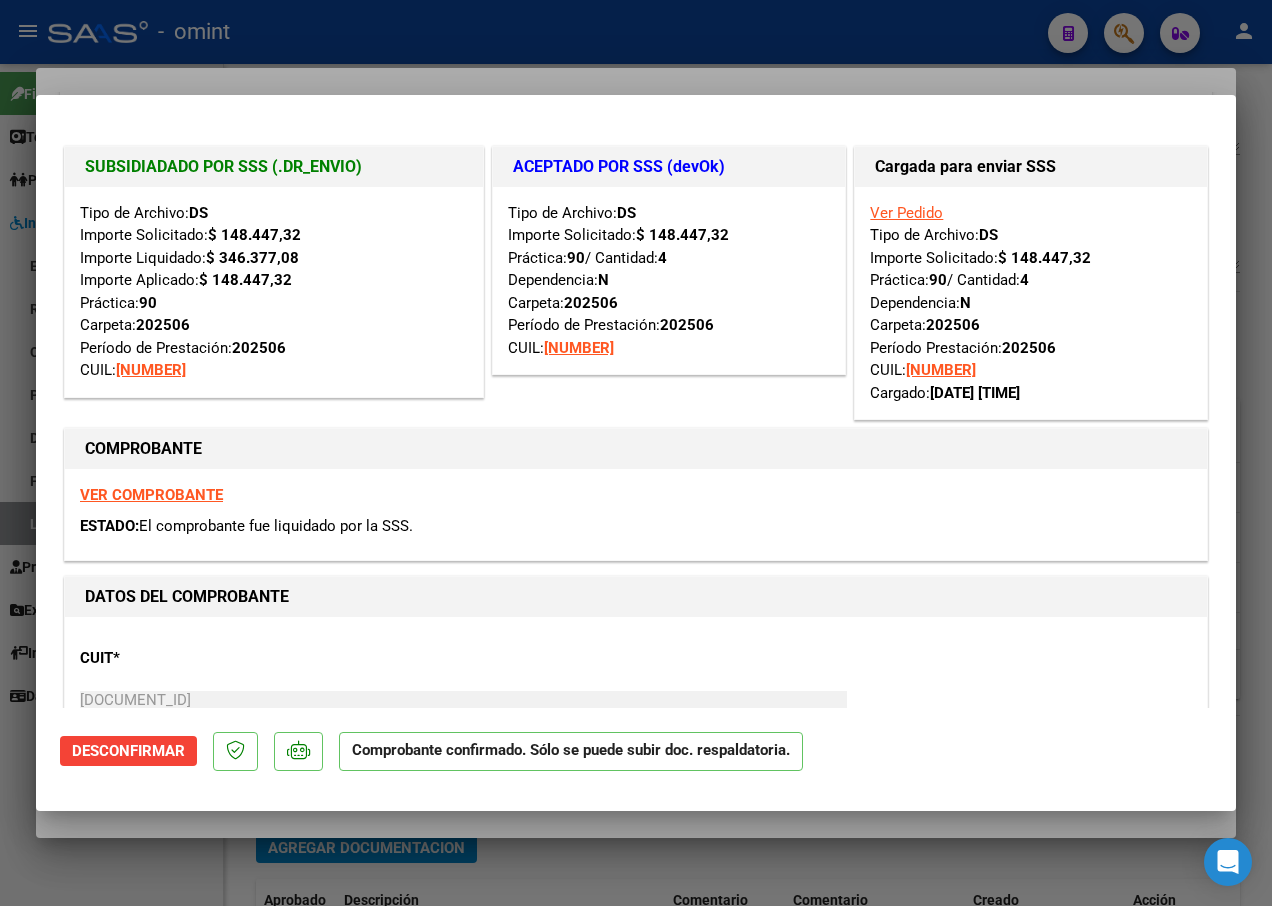 click at bounding box center [636, 453] 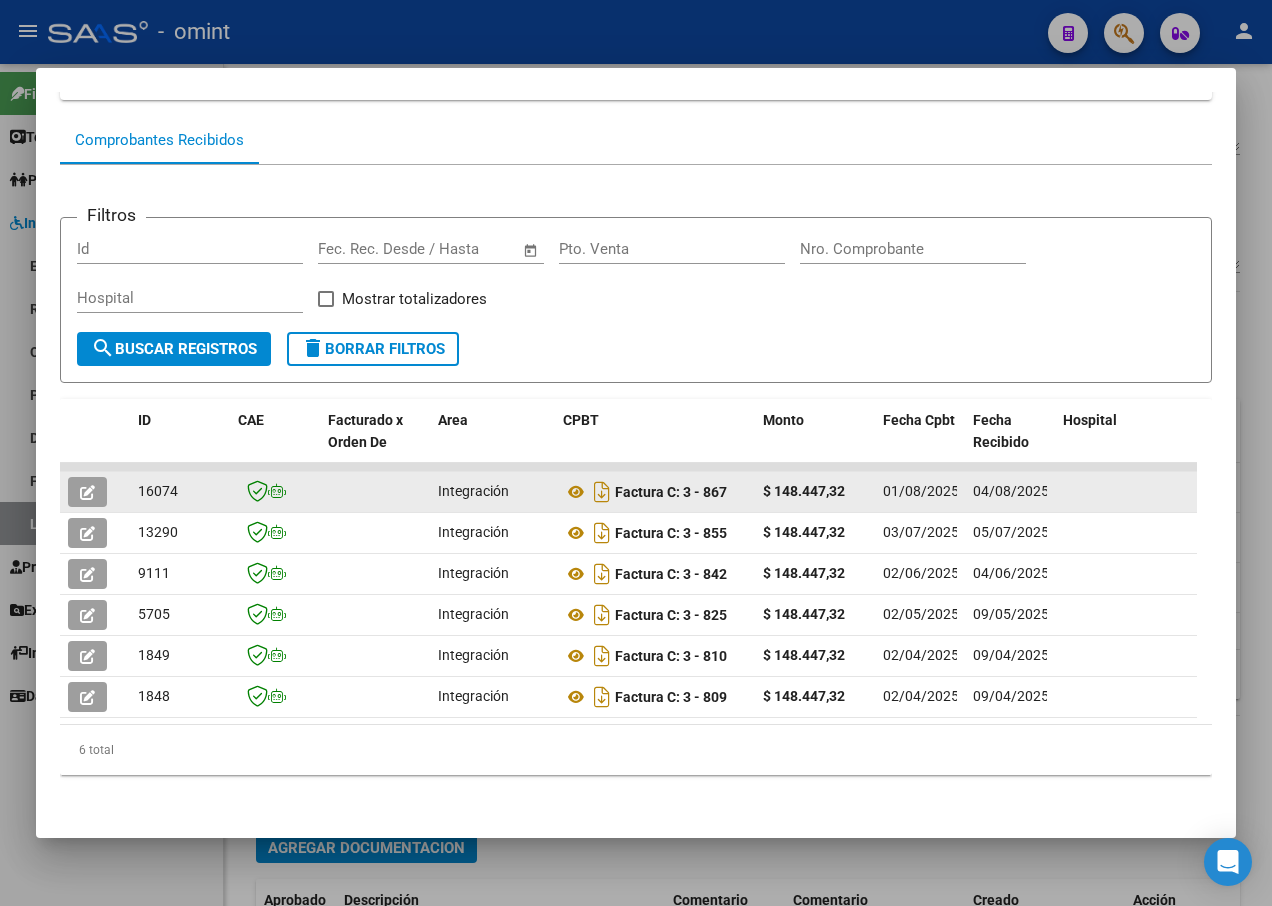 click 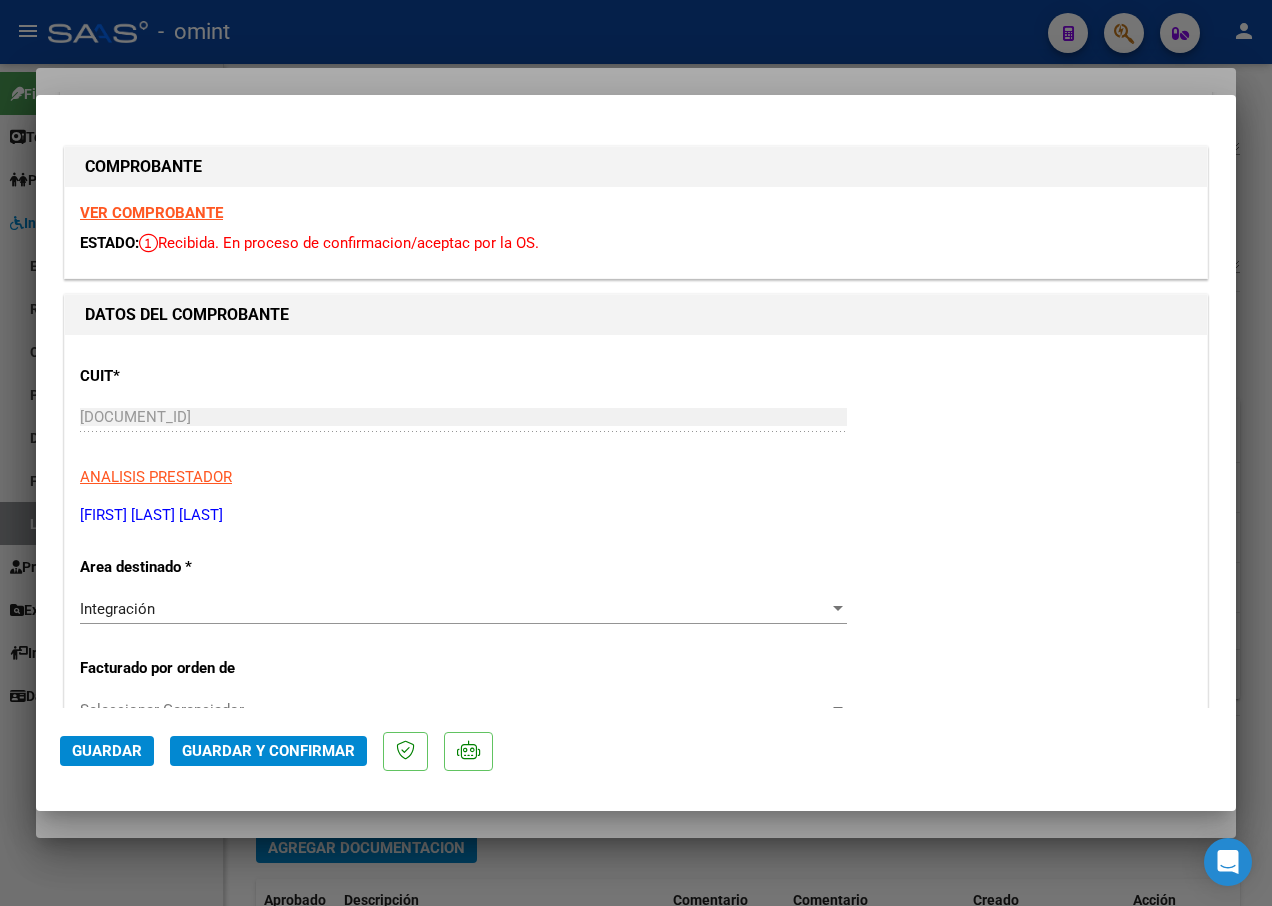click on "VER COMPROBANTE" at bounding box center (151, 213) 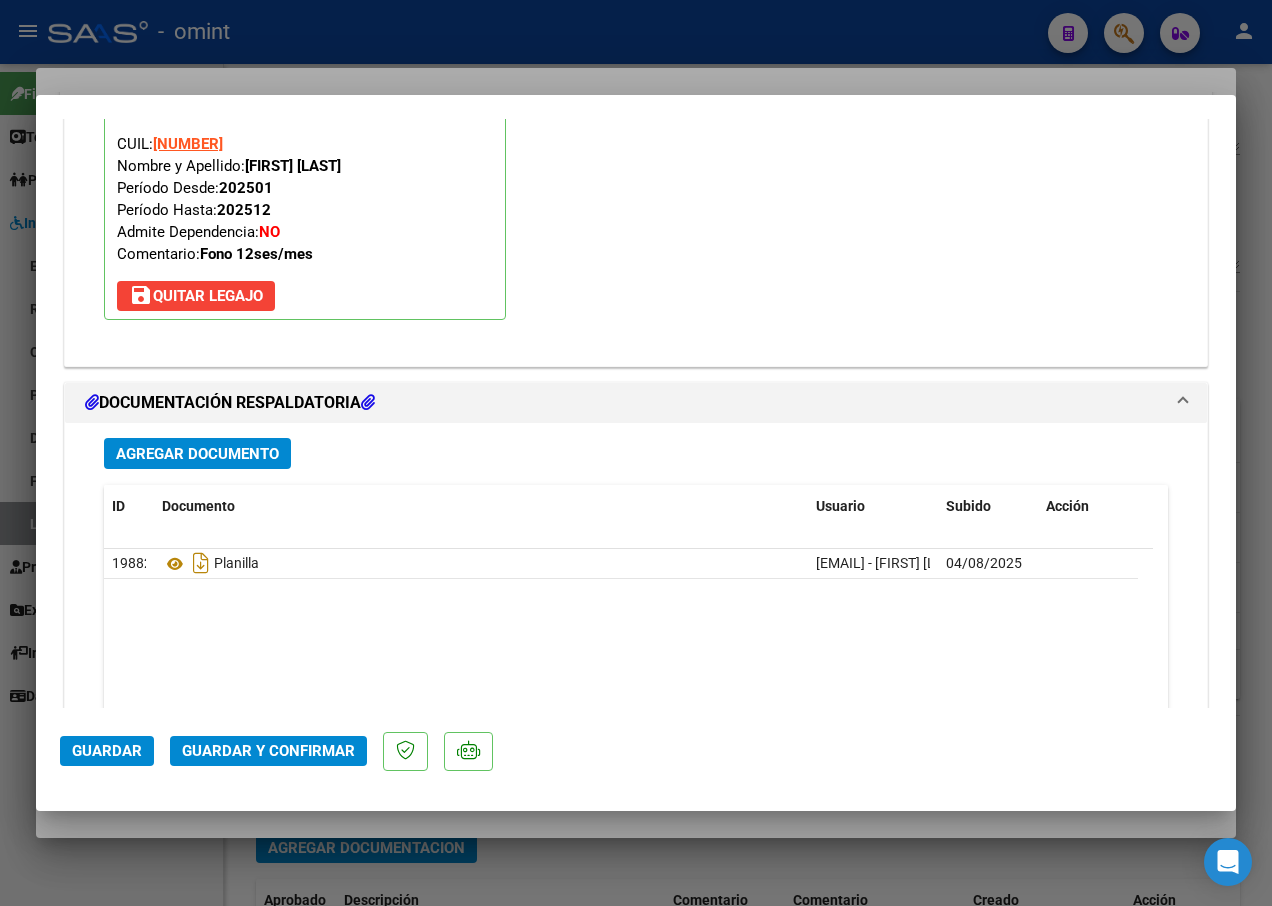 scroll, scrollTop: 2300, scrollLeft: 0, axis: vertical 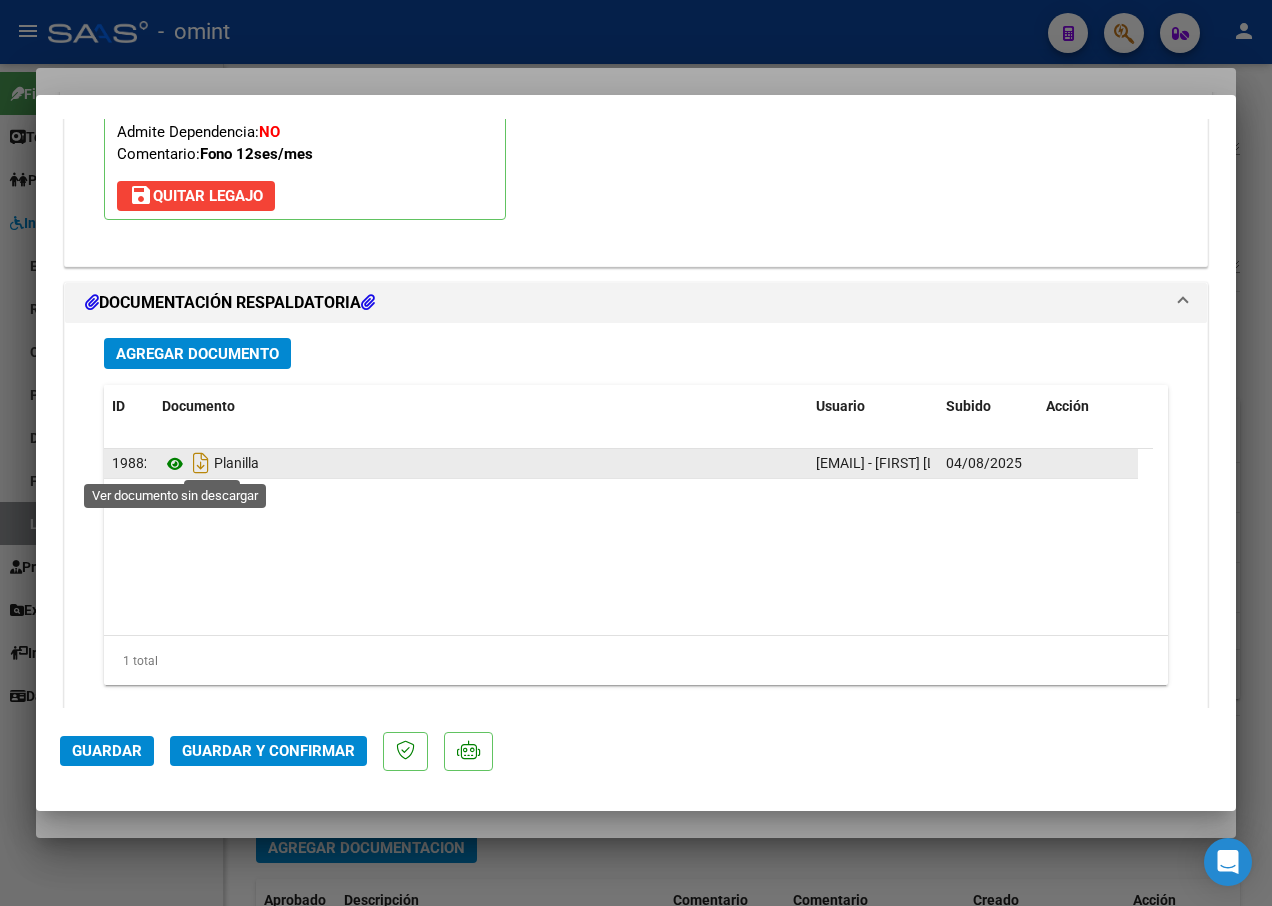 click 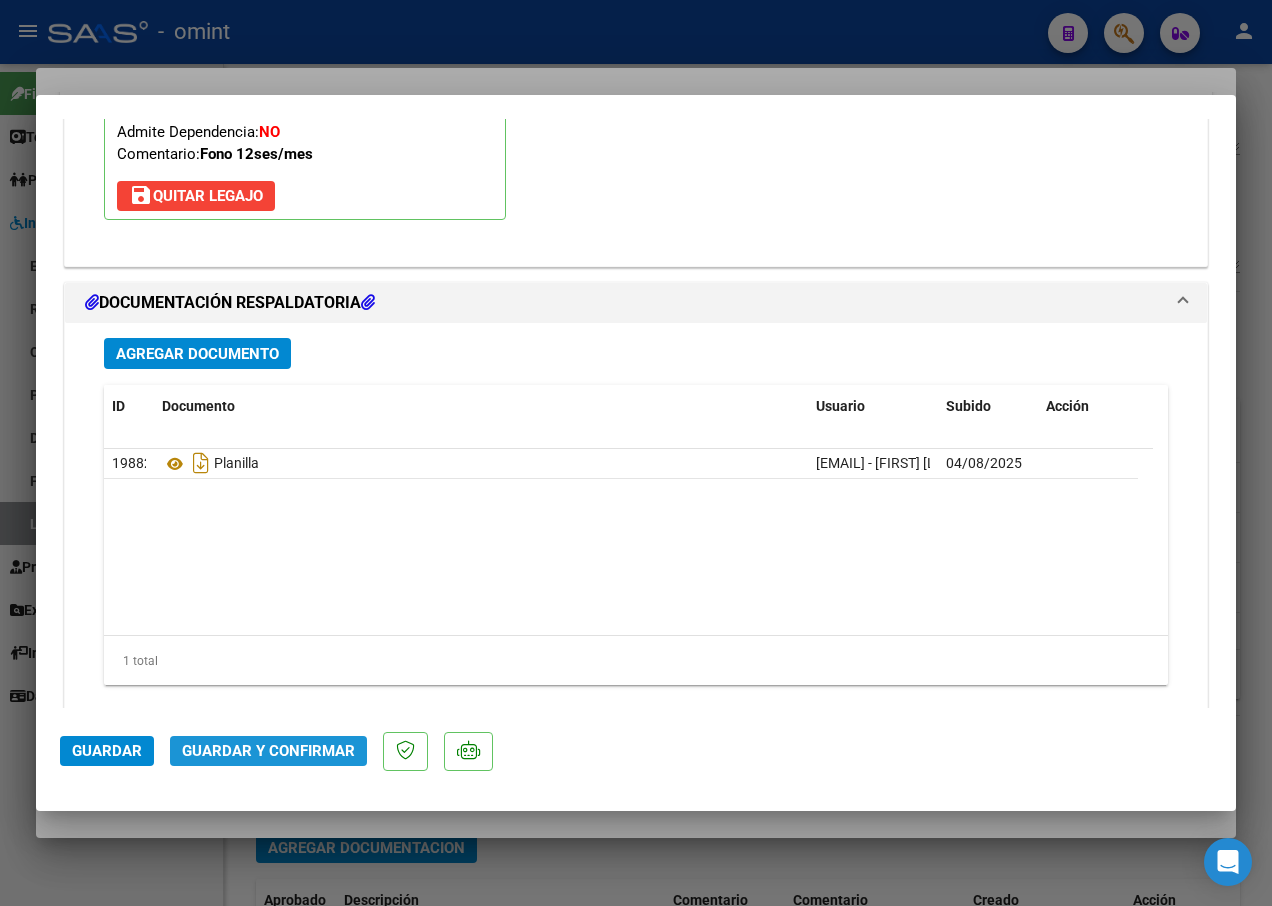 click on "Guardar y Confirmar" 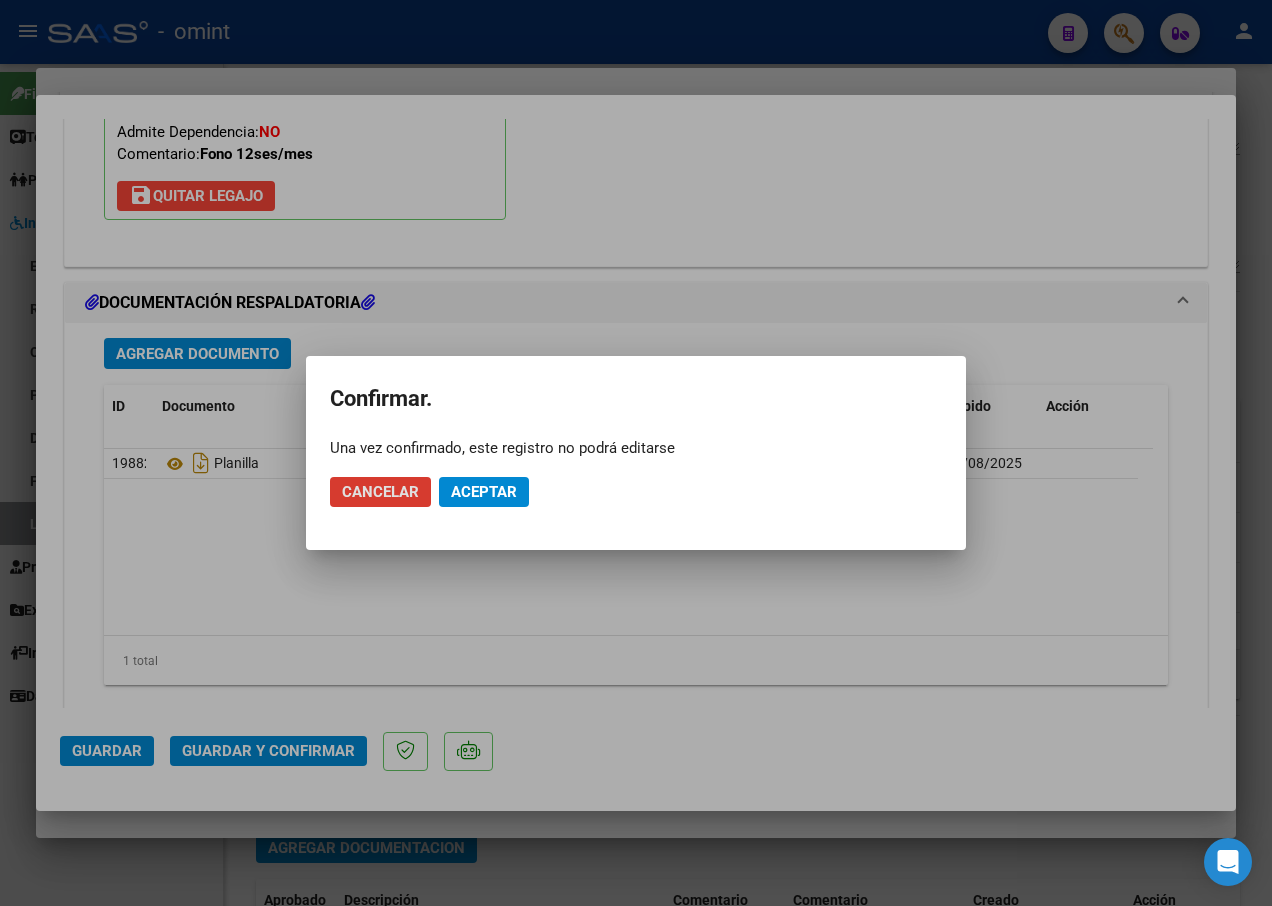 click on "Cancelar Aceptar" 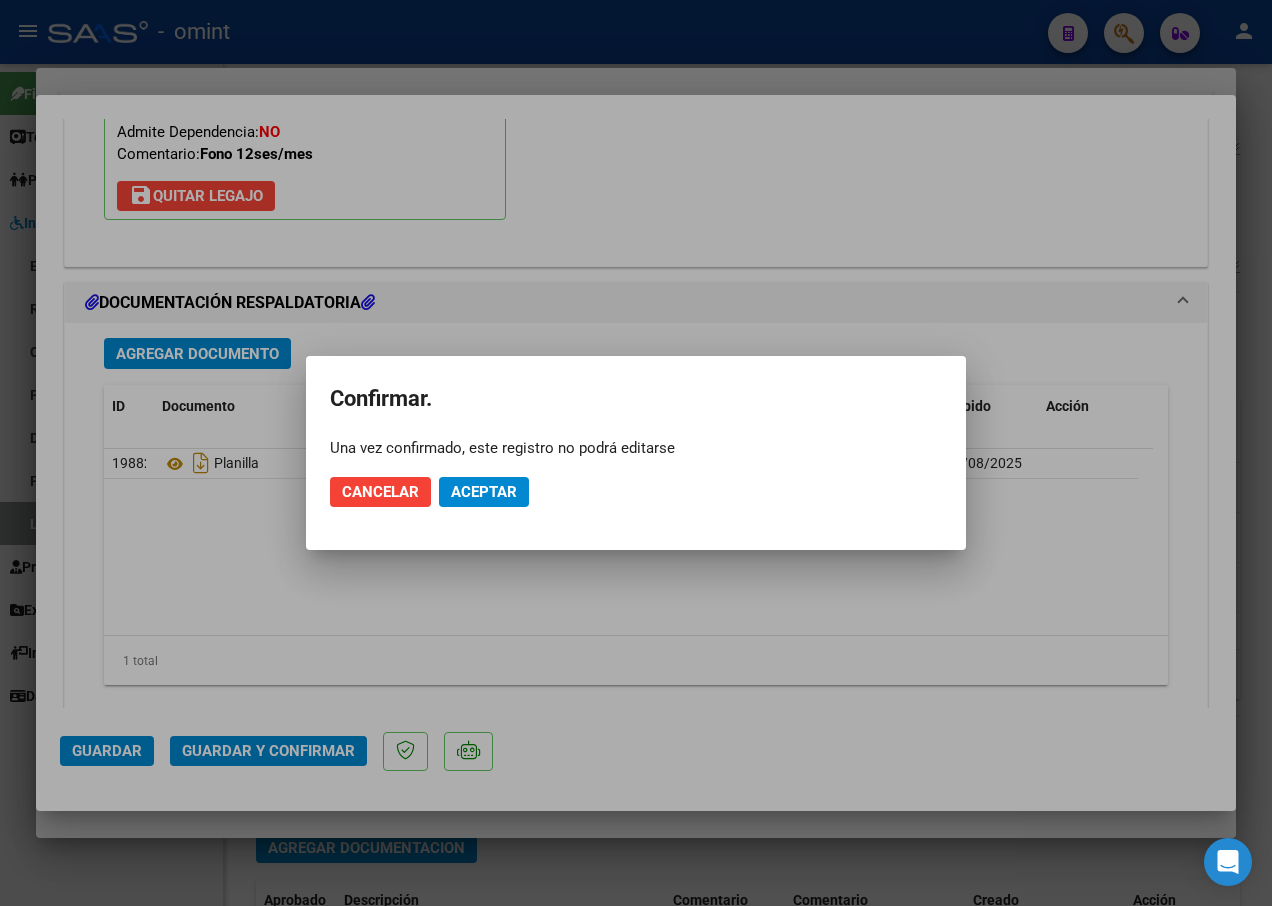 click on "Aceptar" 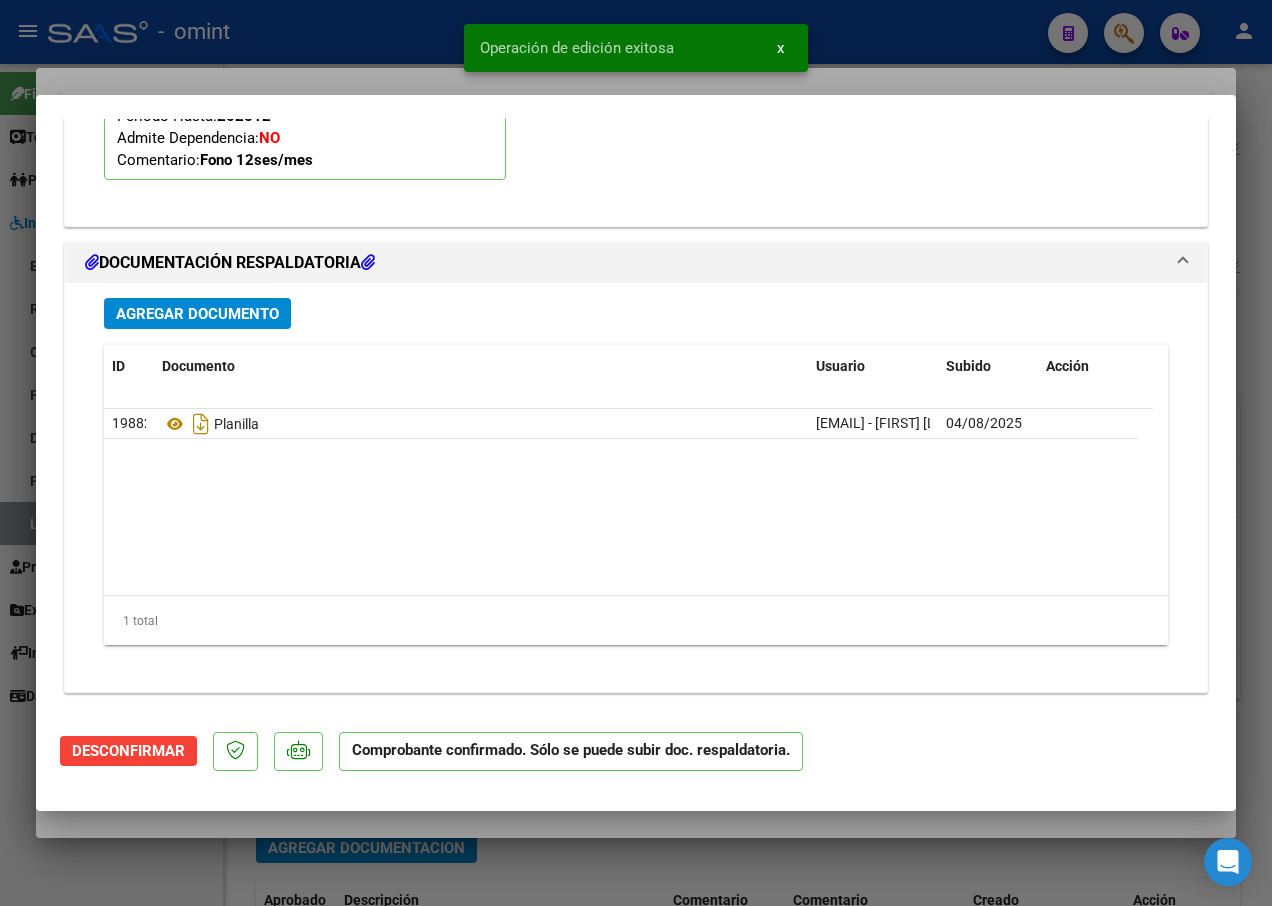 click at bounding box center (636, 453) 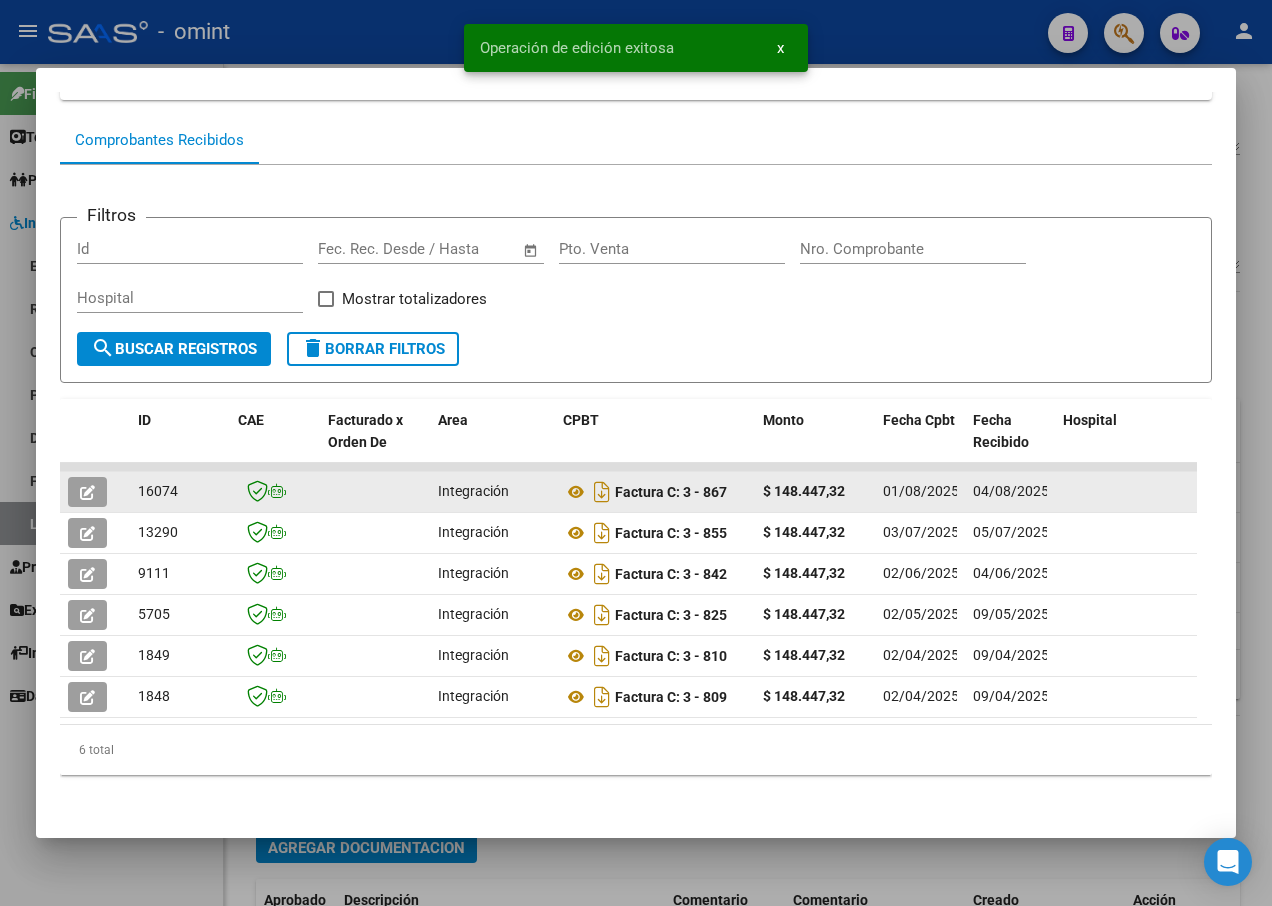 click on "16074" 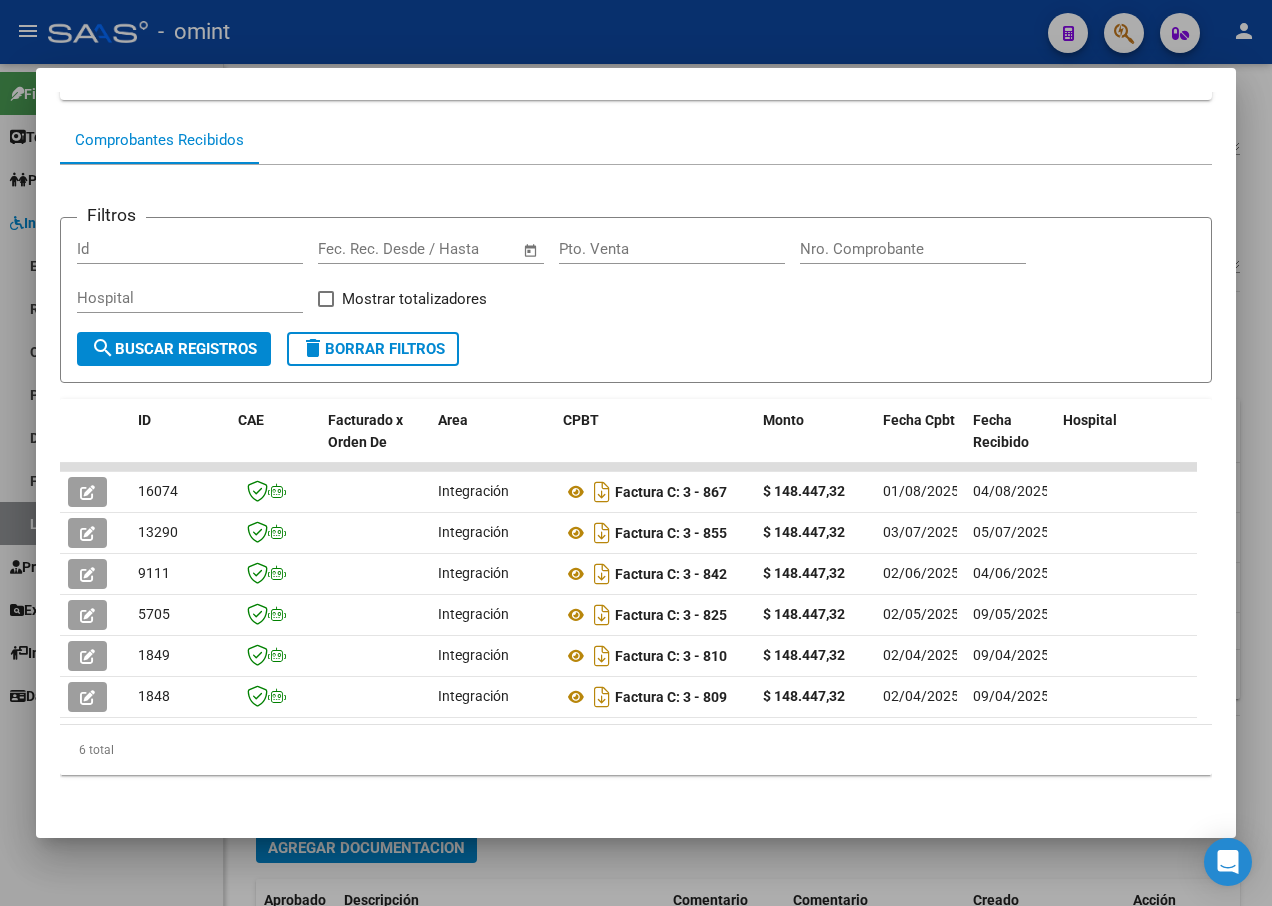 click at bounding box center [636, 453] 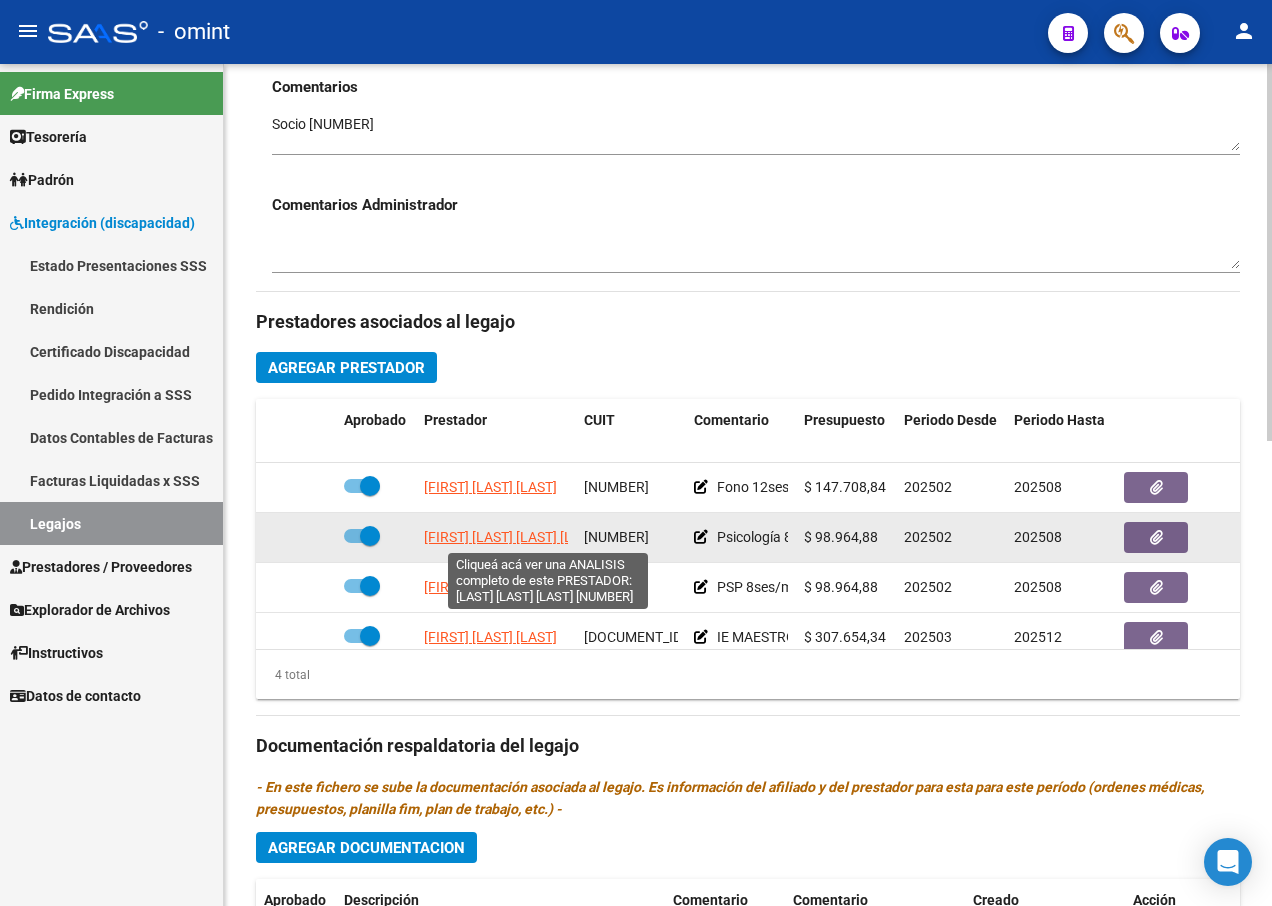 click on "[FIRST] [LAST] [LAST] [LAST]" 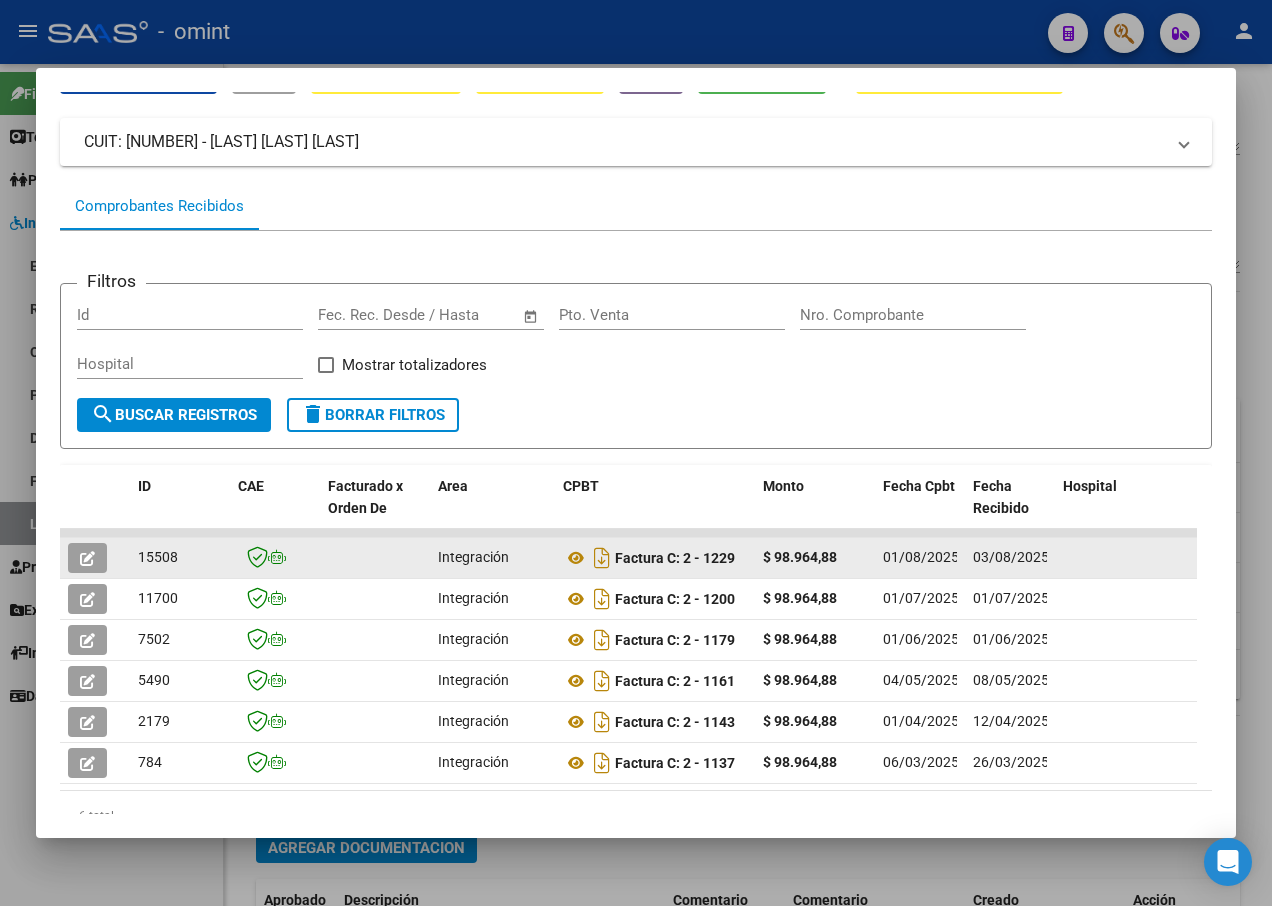 scroll, scrollTop: 200, scrollLeft: 0, axis: vertical 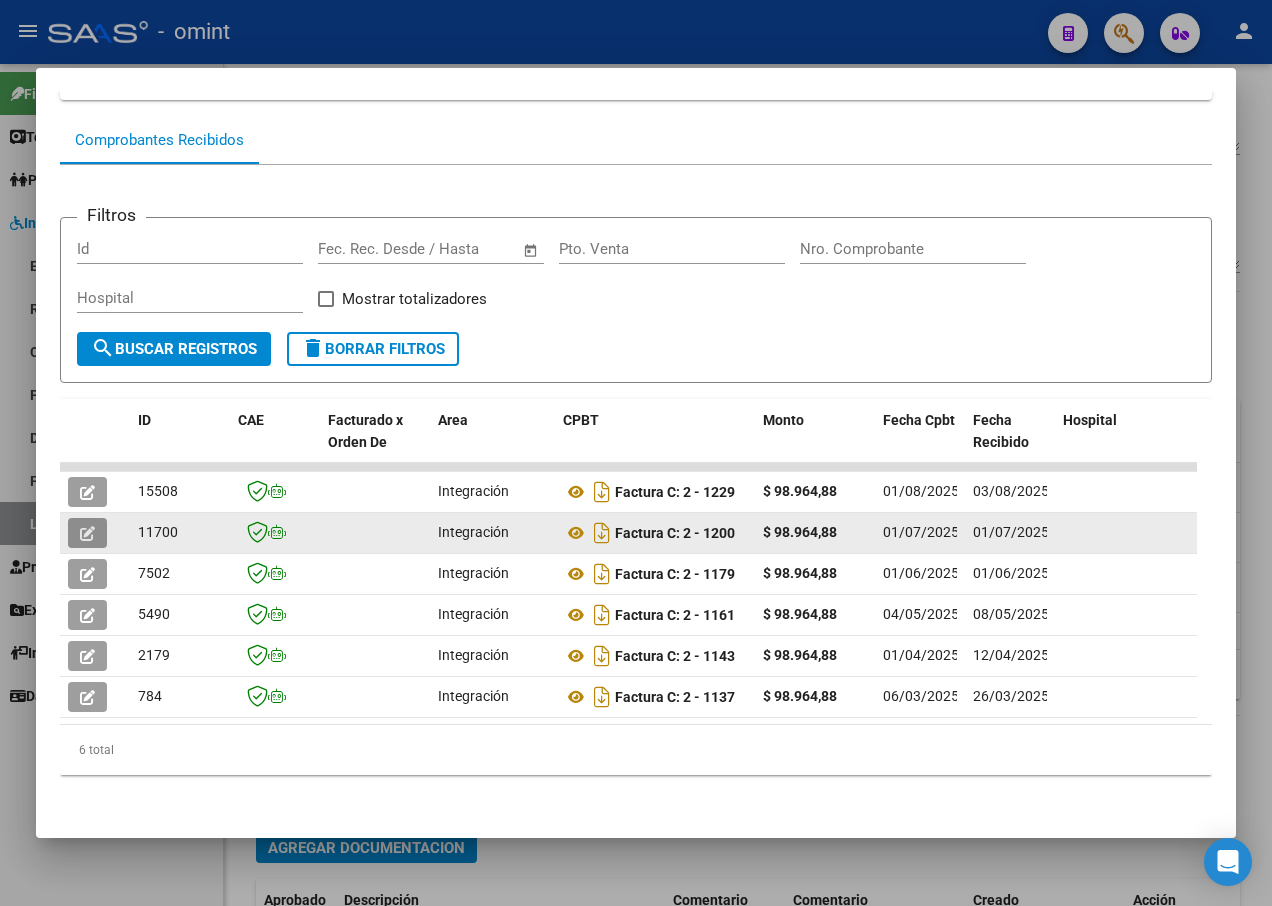 click 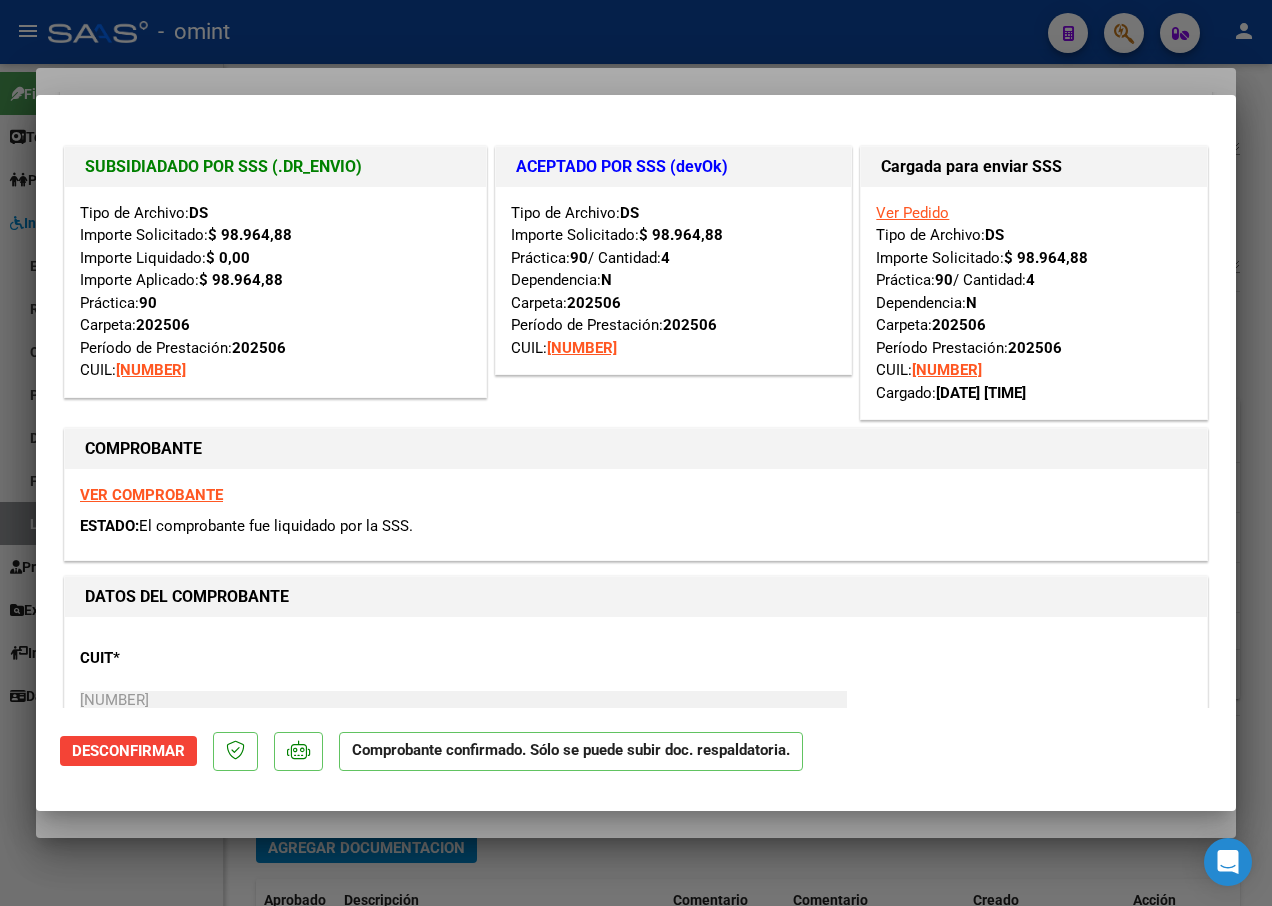 click at bounding box center (636, 453) 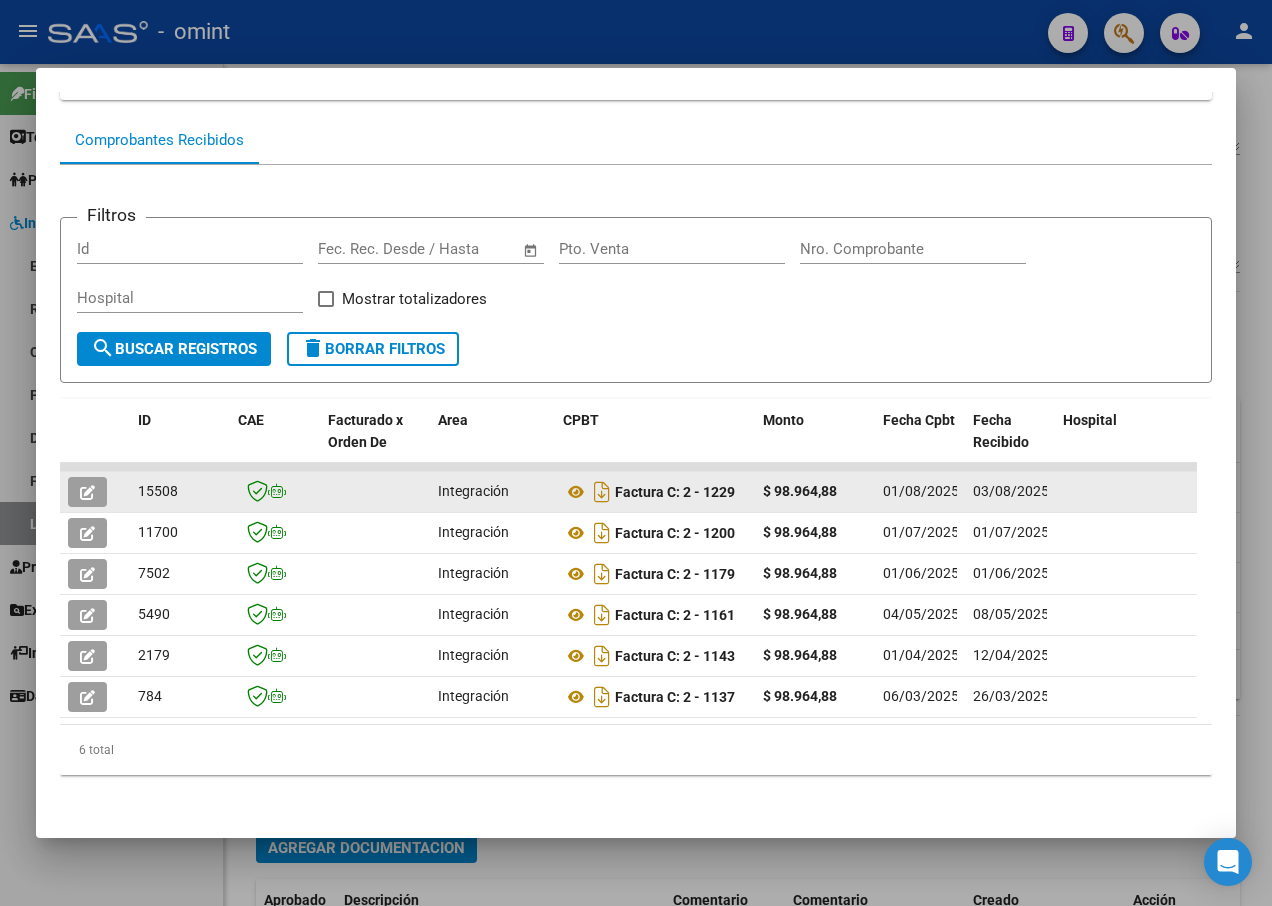 click 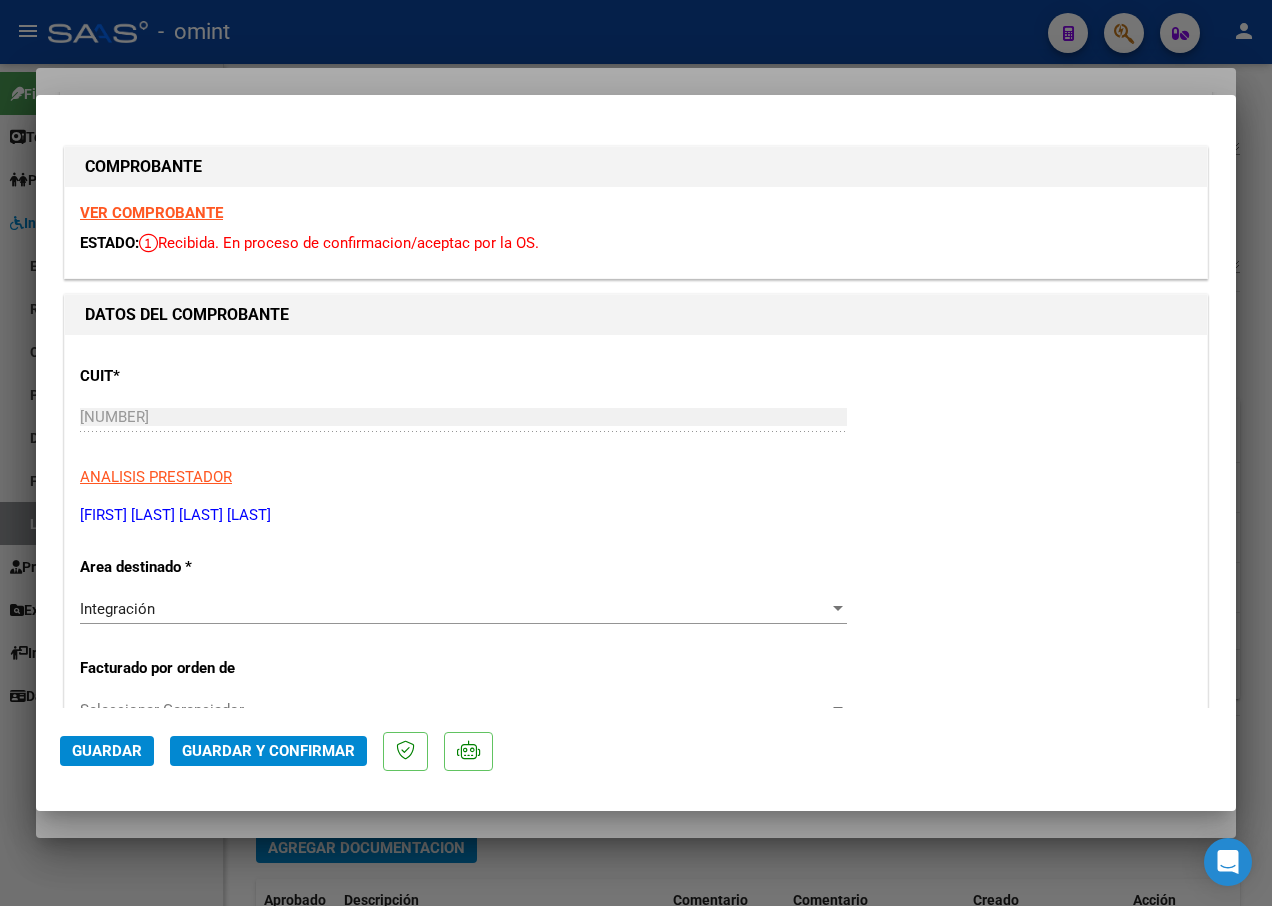 click on "VER COMPROBANTE" at bounding box center (151, 213) 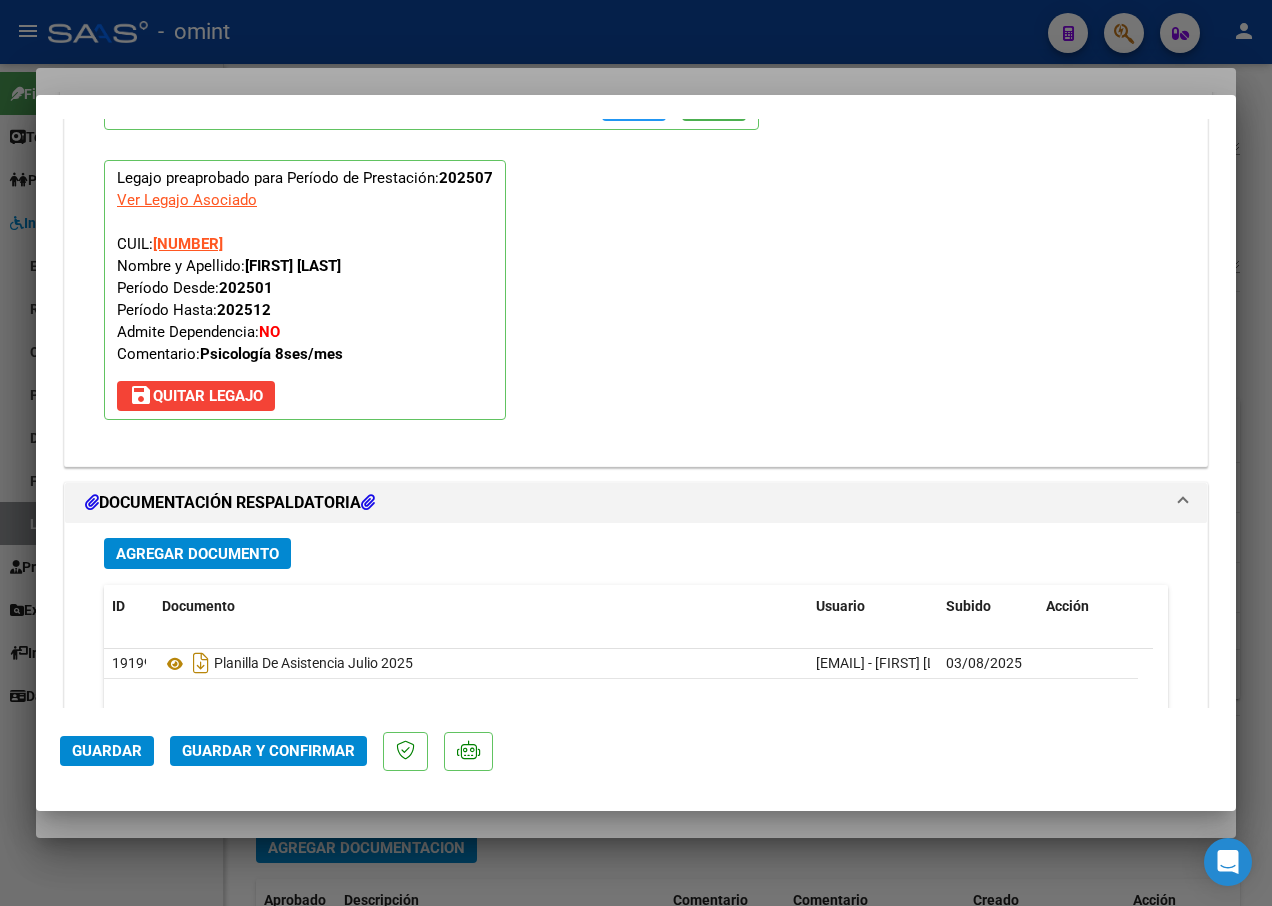 scroll, scrollTop: 2200, scrollLeft: 0, axis: vertical 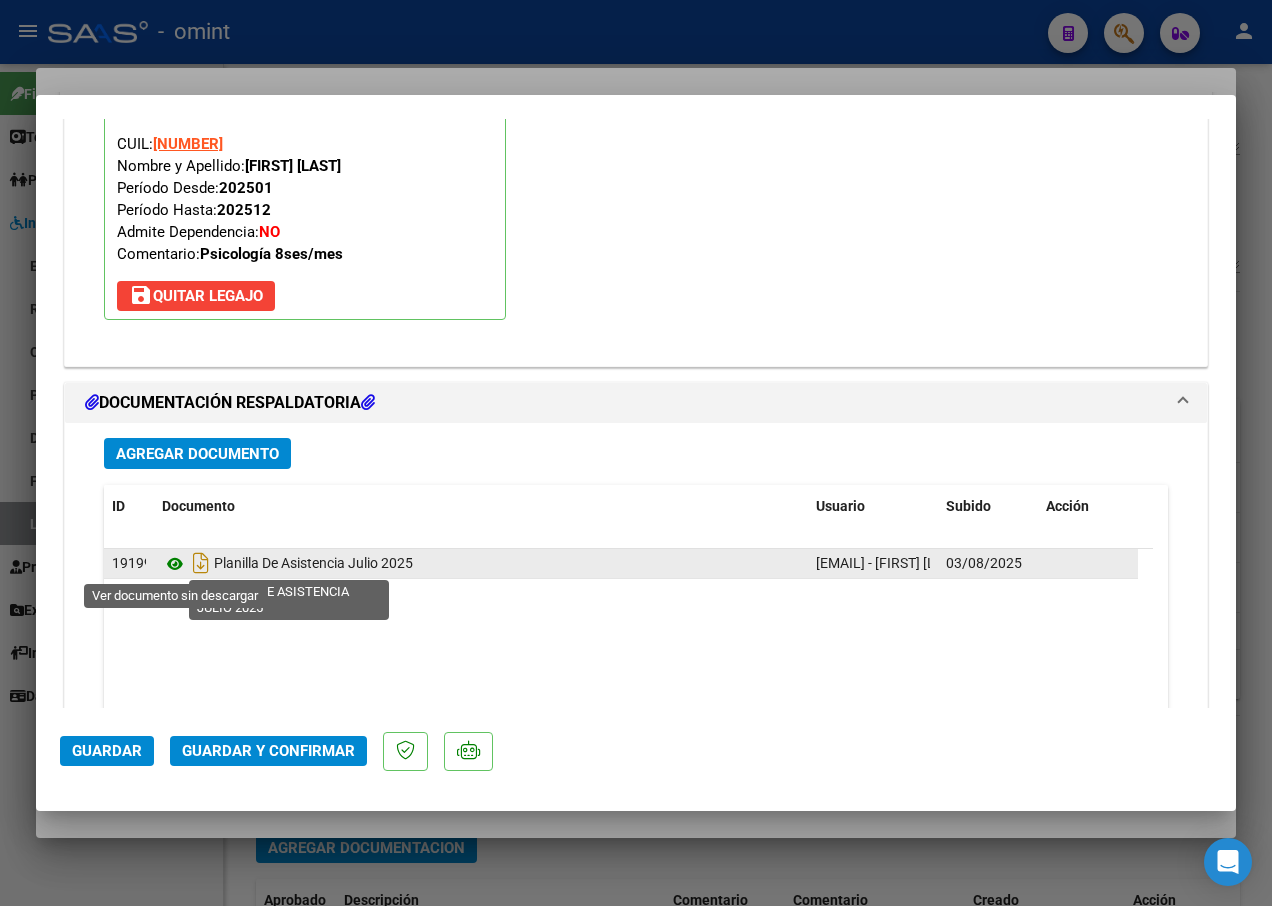 click 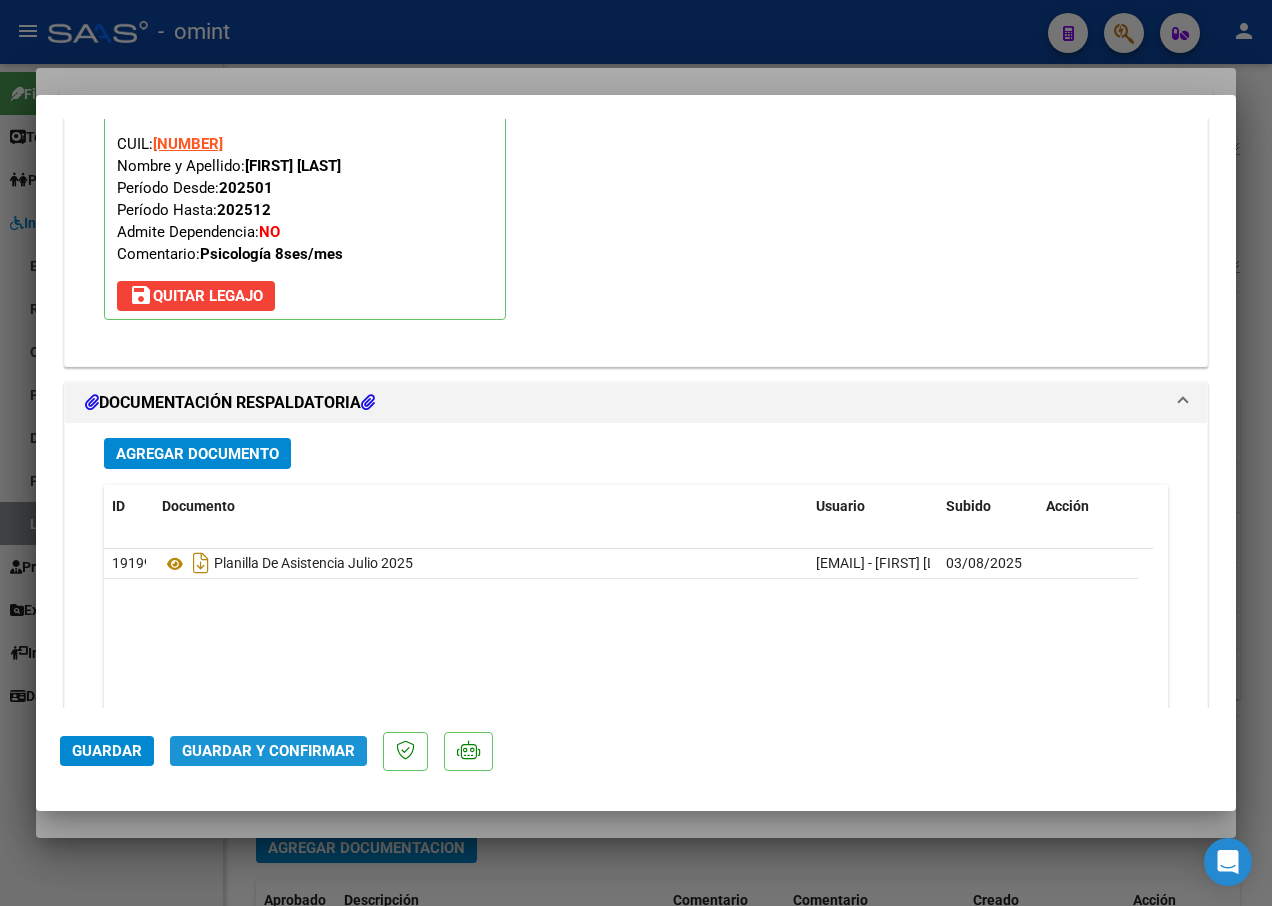 click on "Guardar y Confirmar" 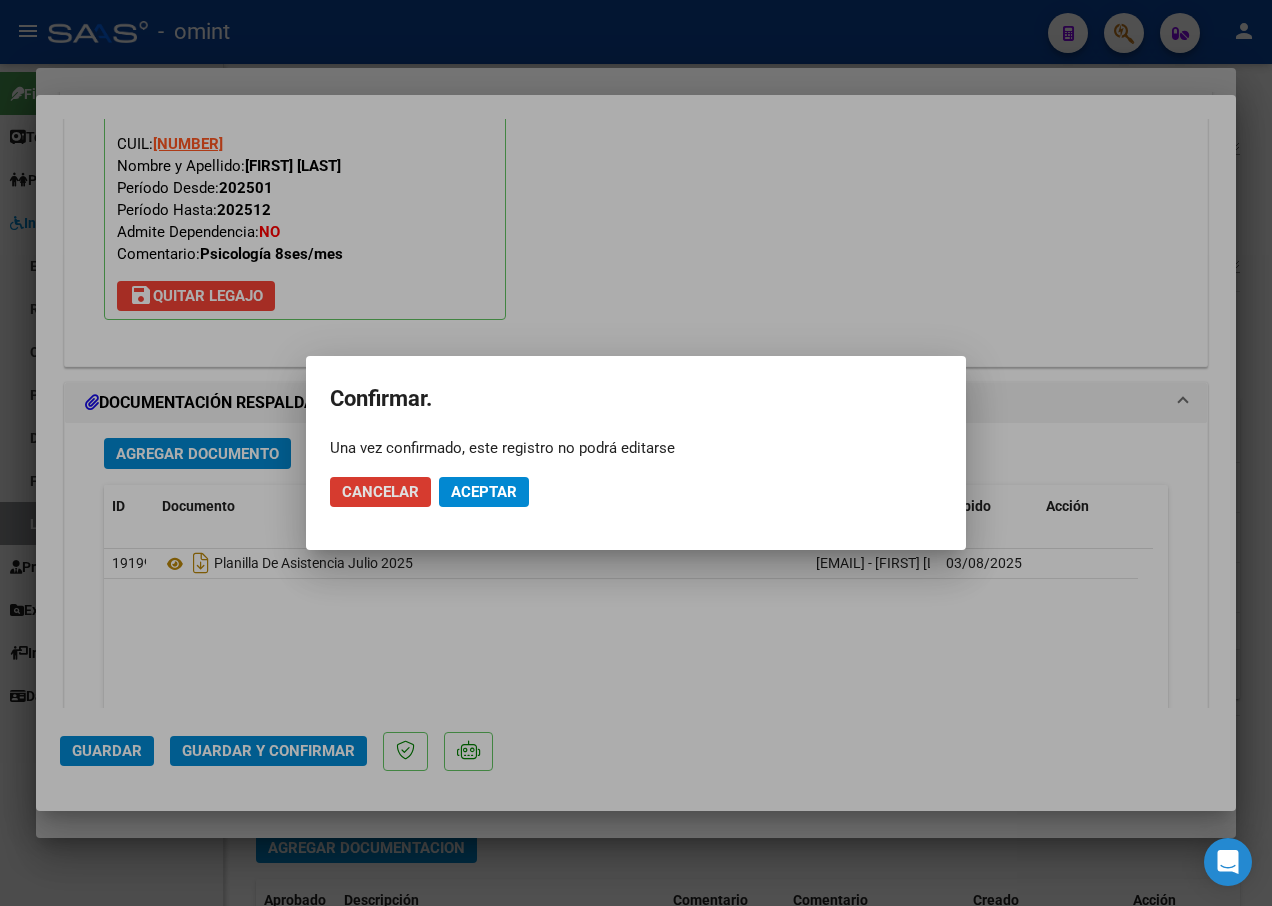 click on "Aceptar" 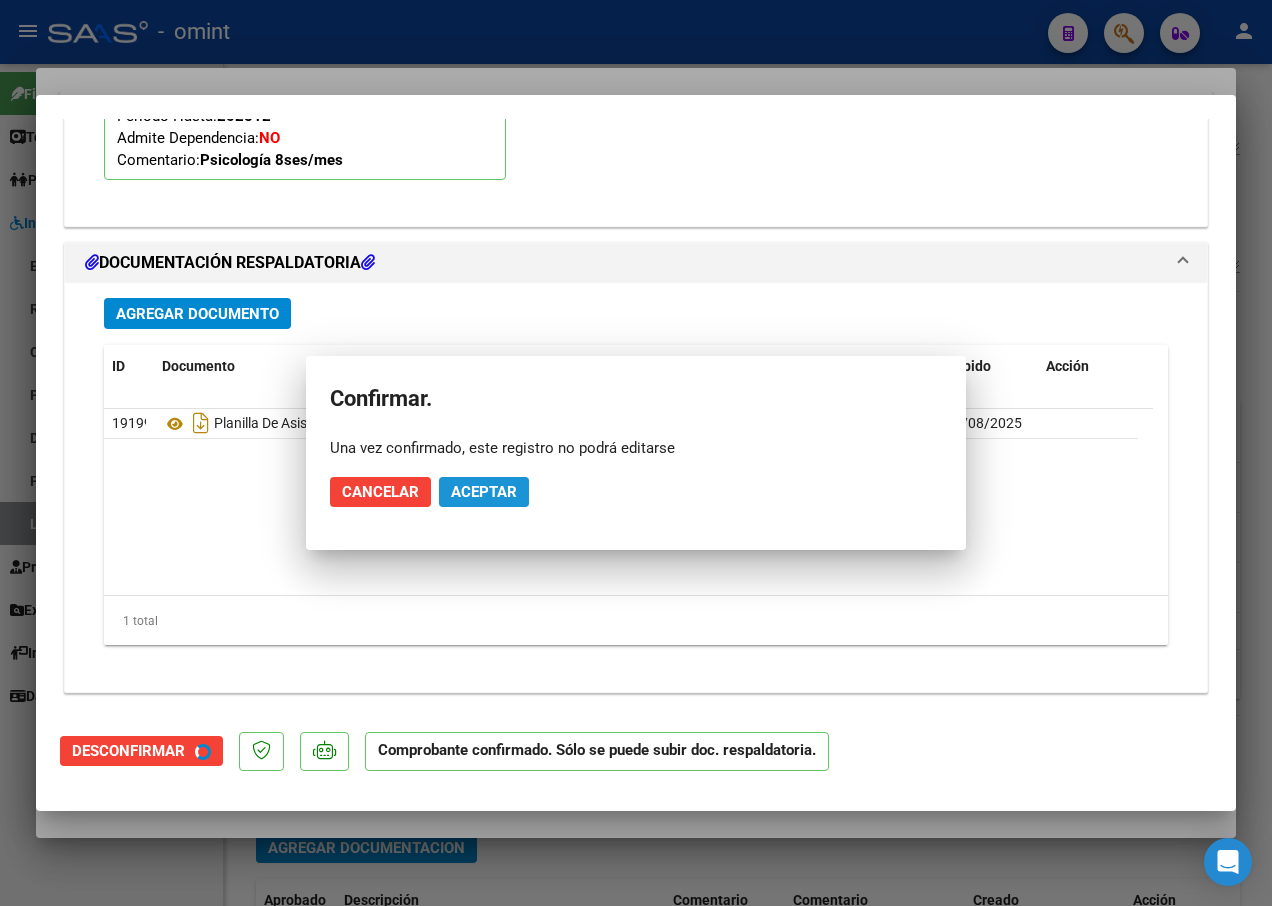 scroll, scrollTop: 2019, scrollLeft: 0, axis: vertical 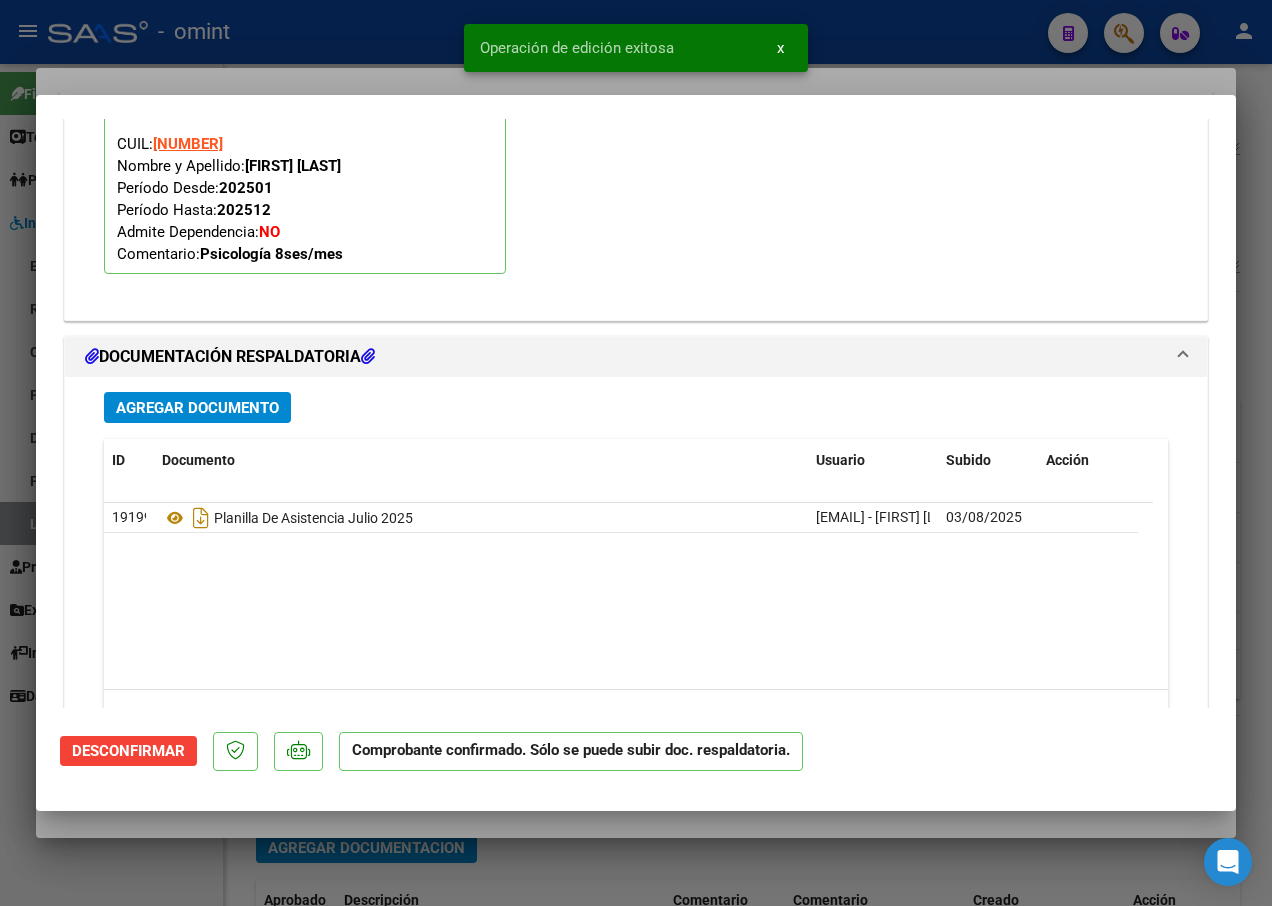 click at bounding box center (636, 453) 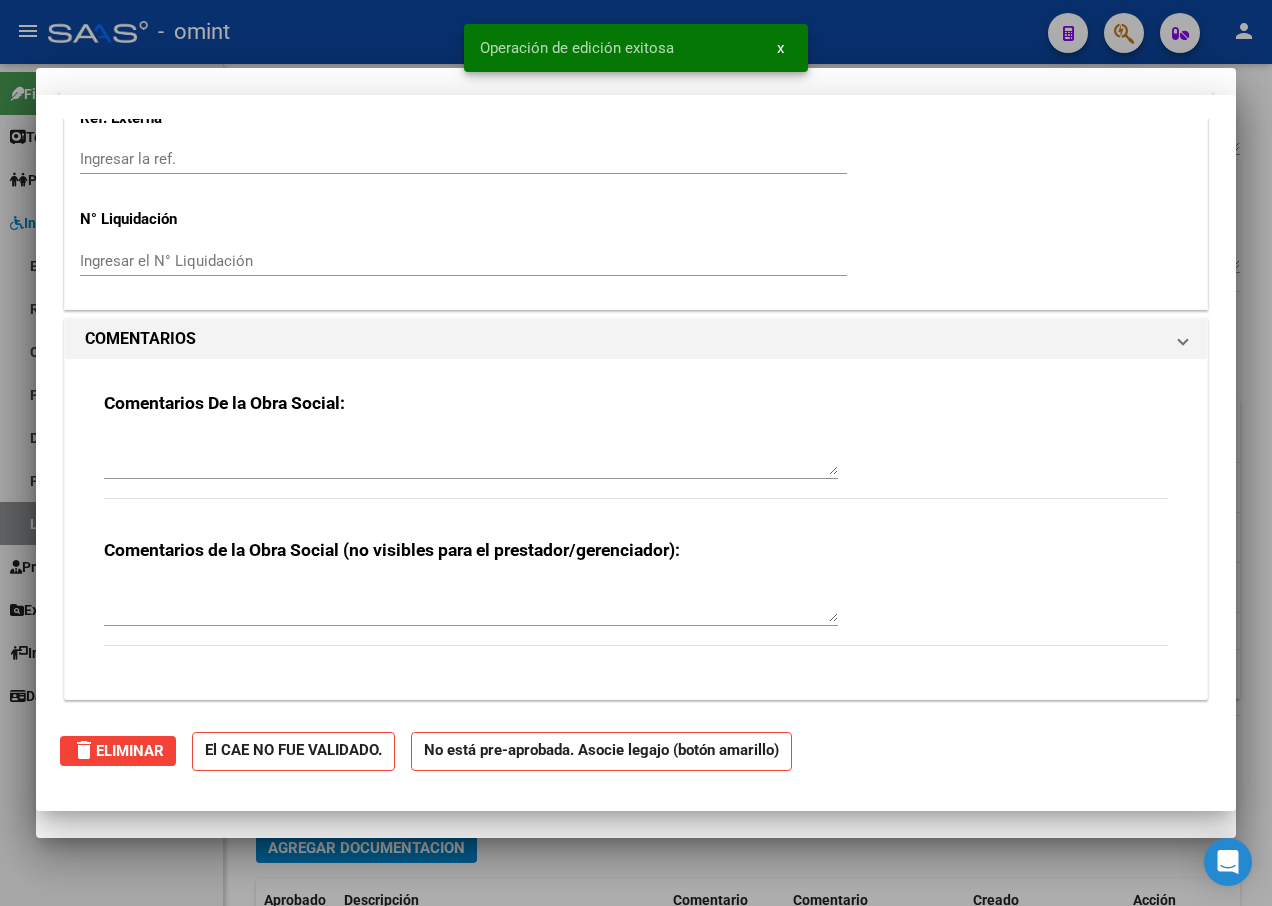 scroll, scrollTop: 2058, scrollLeft: 0, axis: vertical 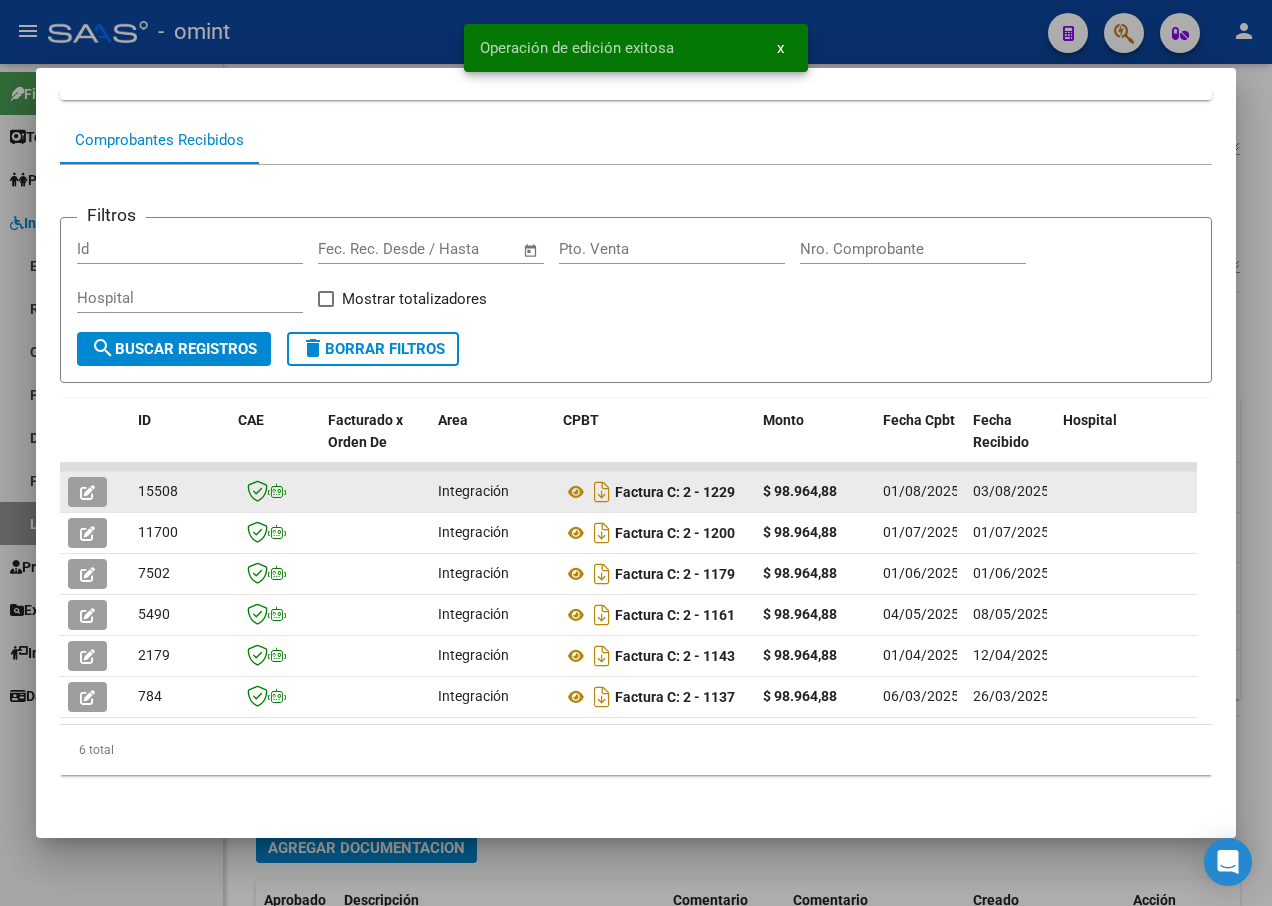click on "15508" 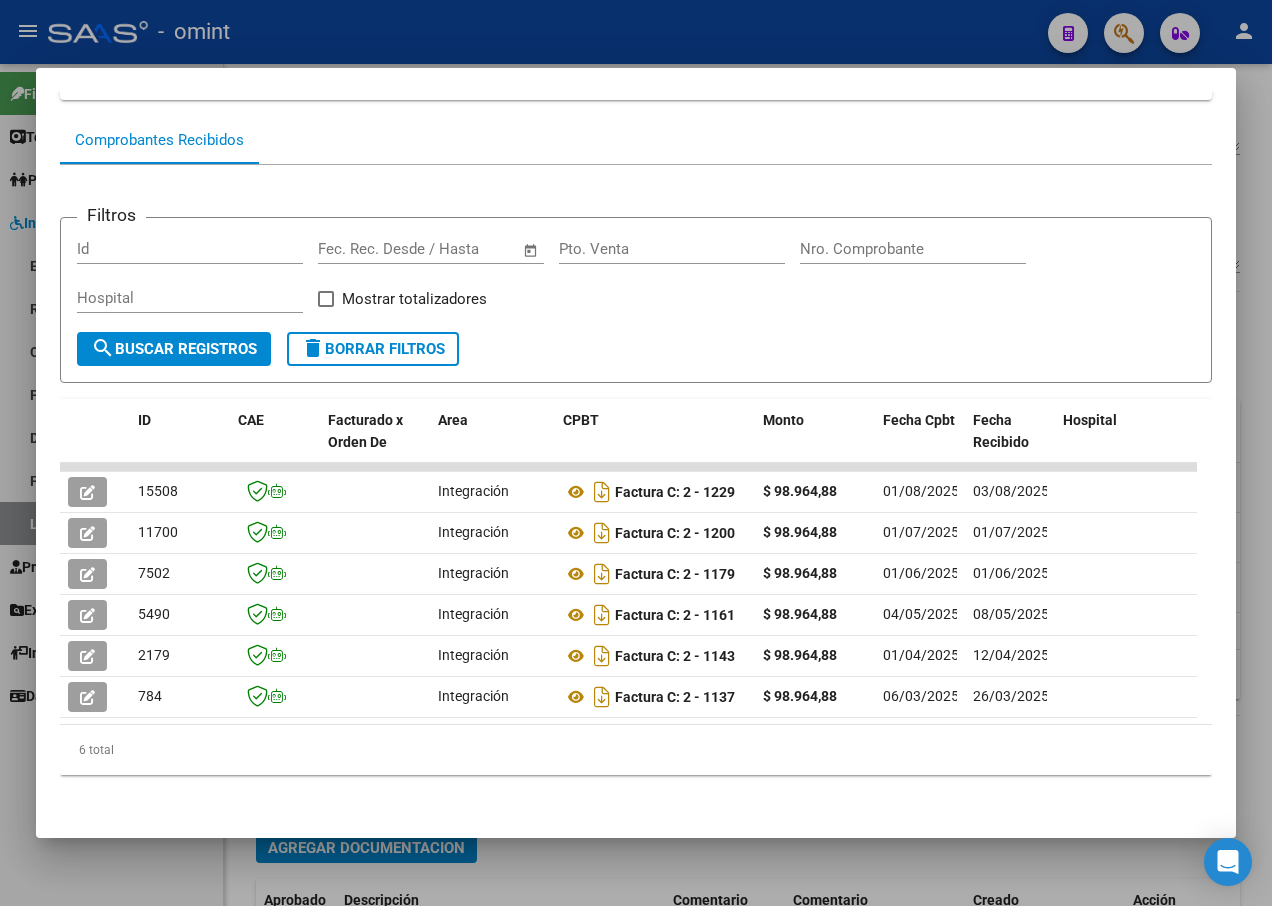 scroll, scrollTop: 0, scrollLeft: 0, axis: both 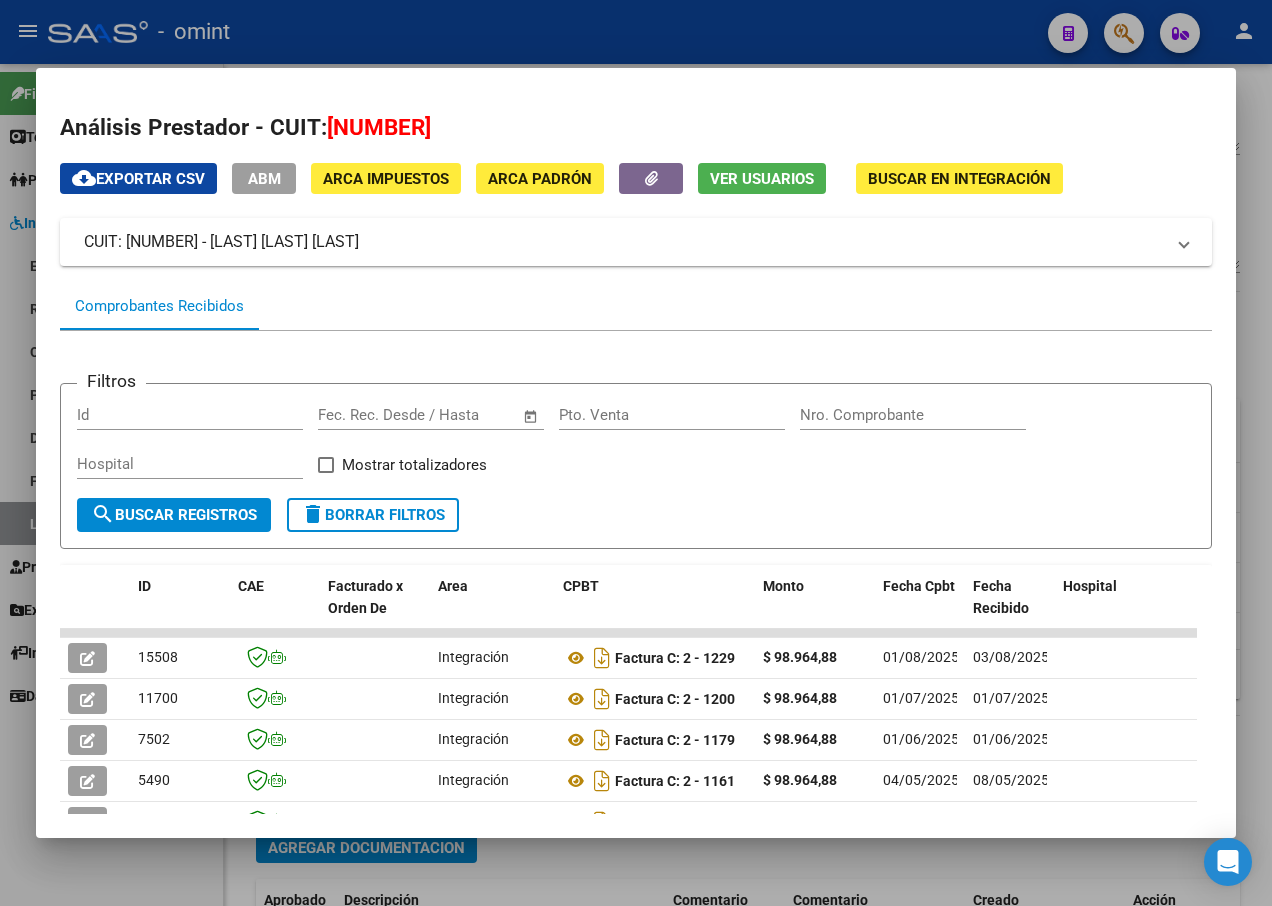 click at bounding box center [636, 453] 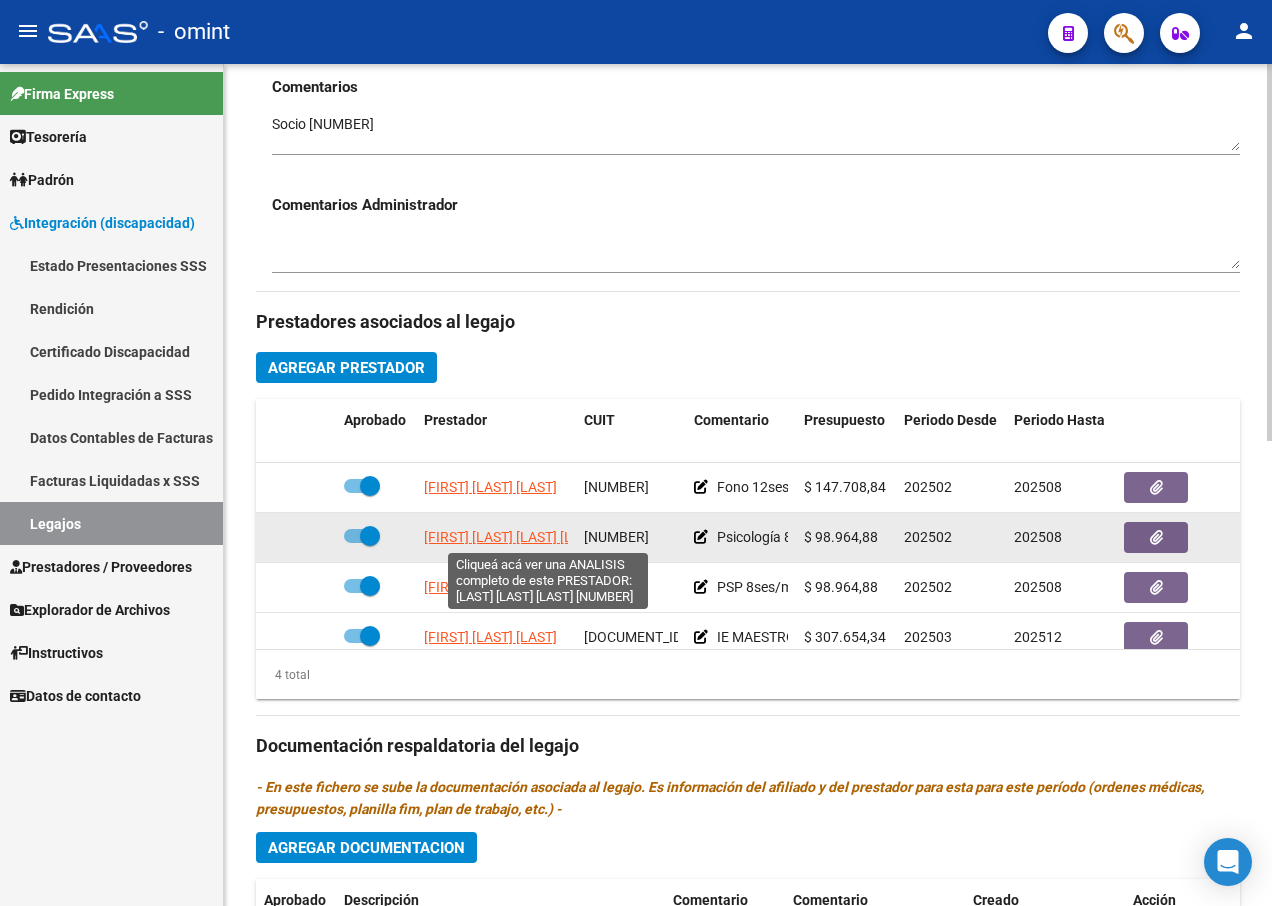 click on "[FIRST] [LAST] [LAST] [LAST]" 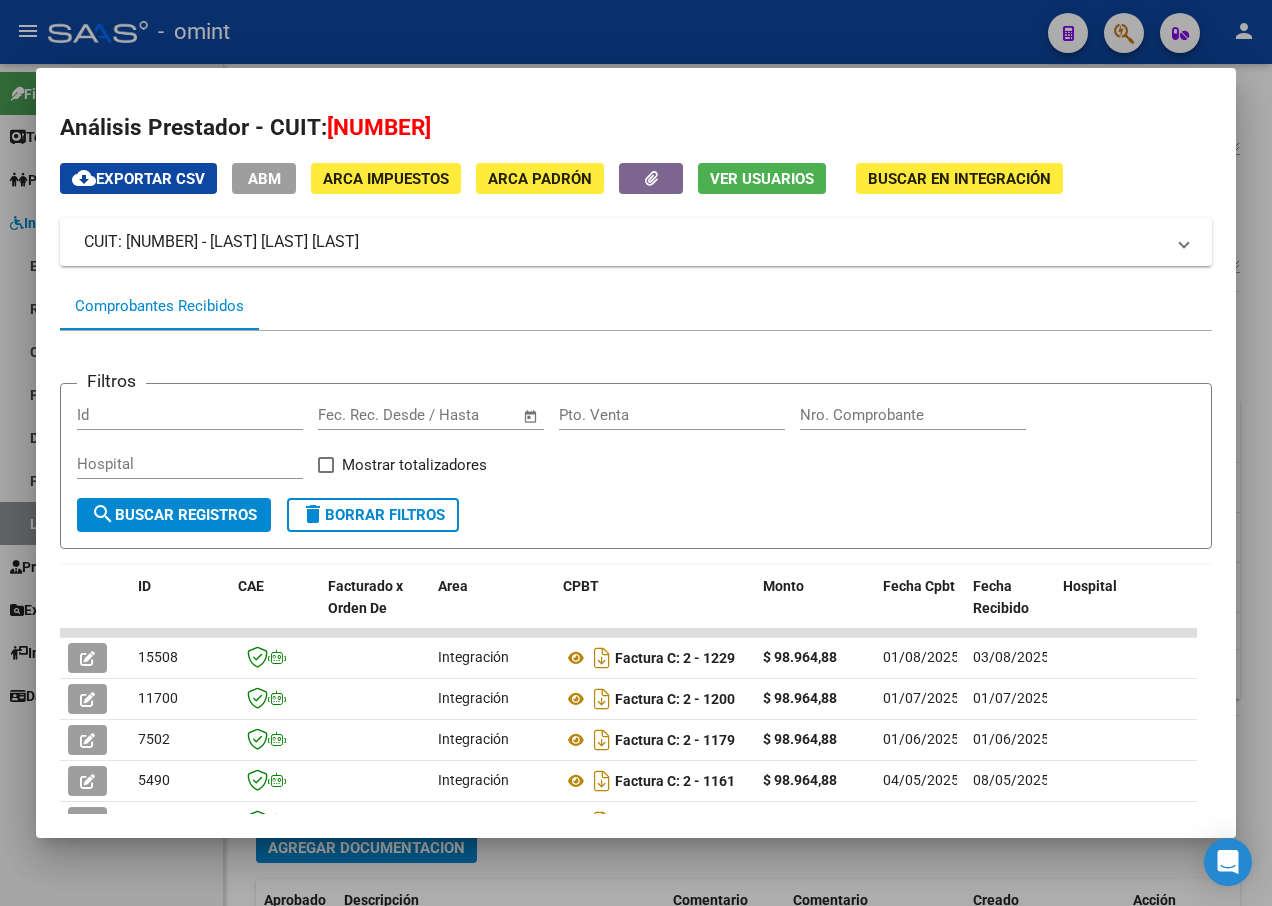 click at bounding box center (636, 453) 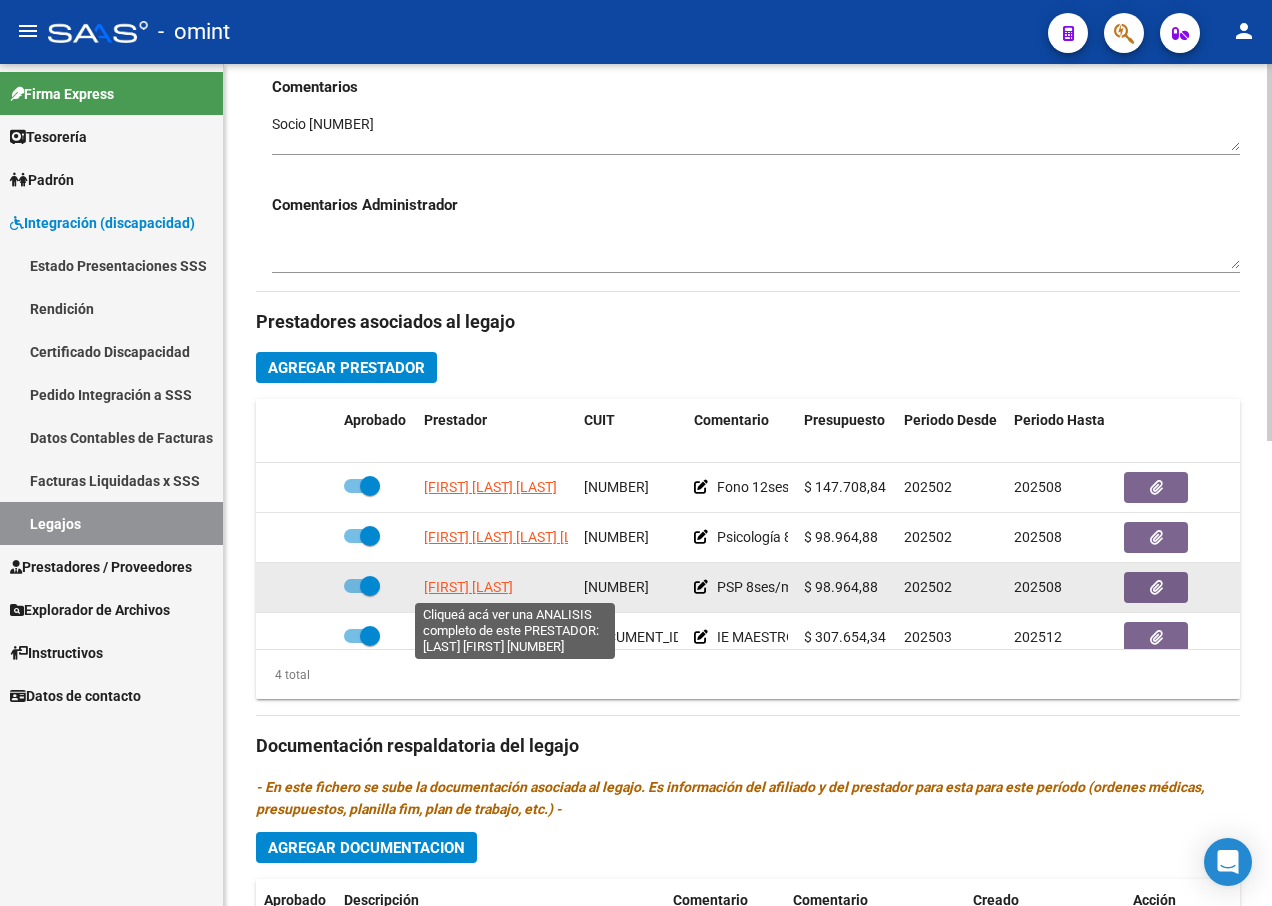 click on "[FIRST] [LAST]" 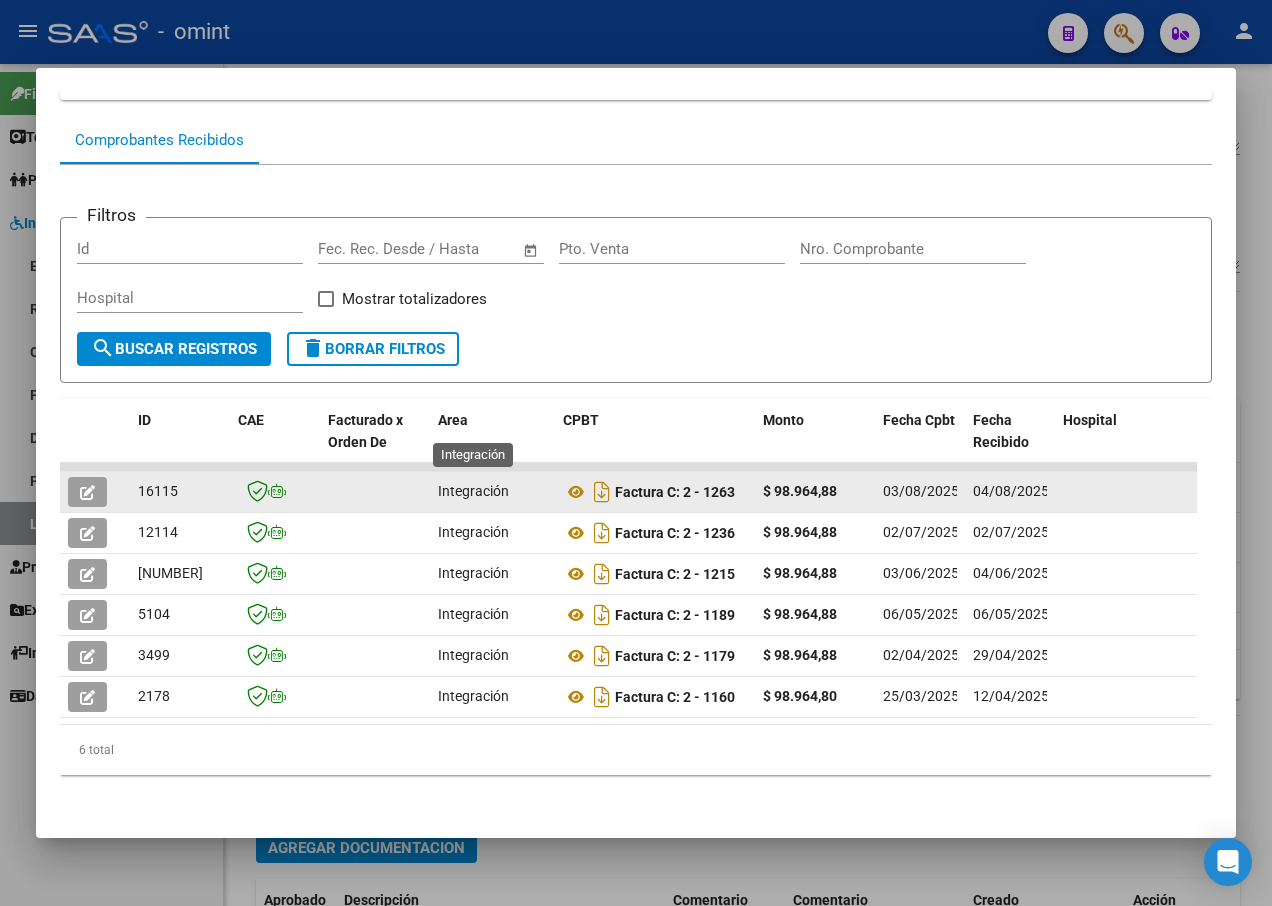 scroll, scrollTop: 235, scrollLeft: 0, axis: vertical 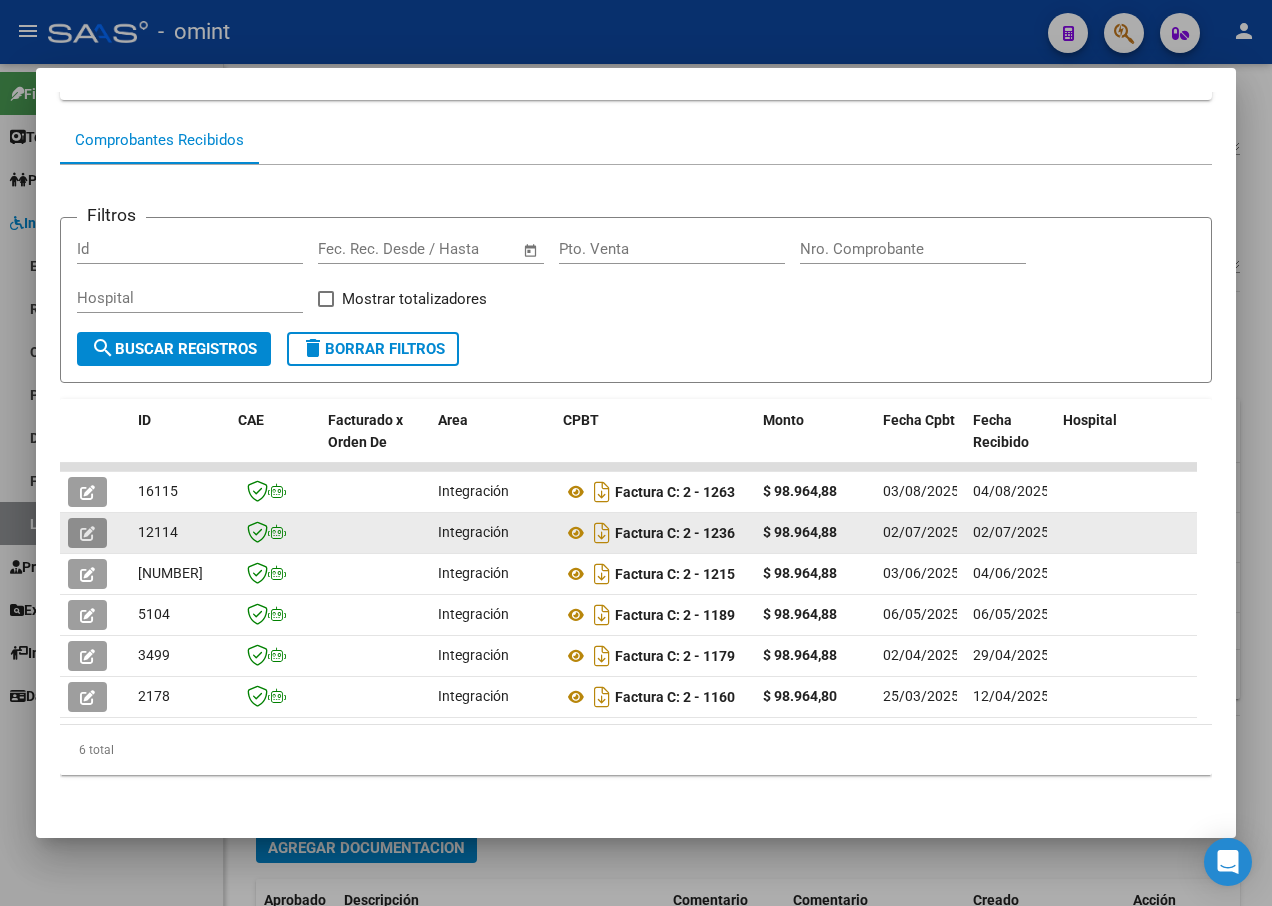click 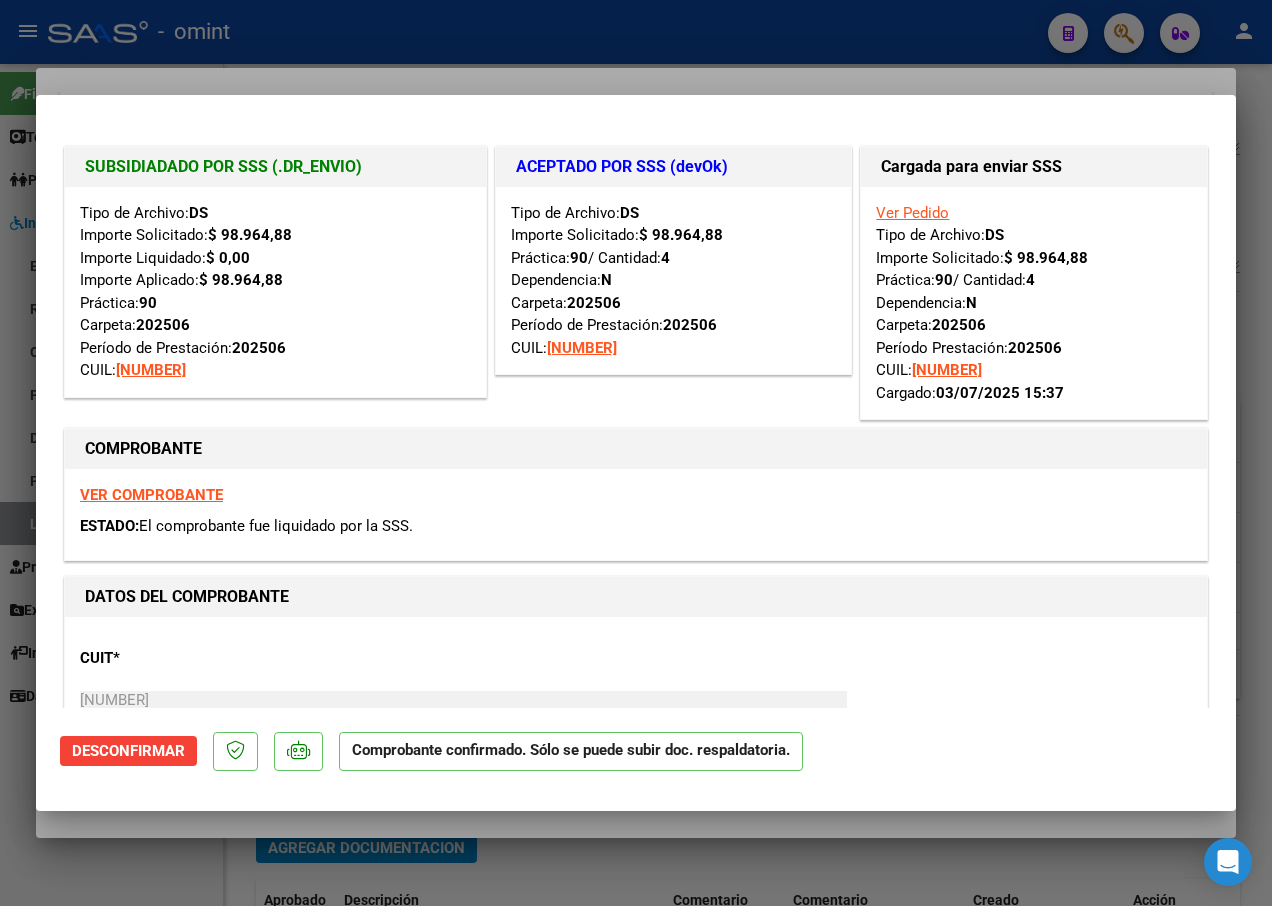 click at bounding box center (636, 453) 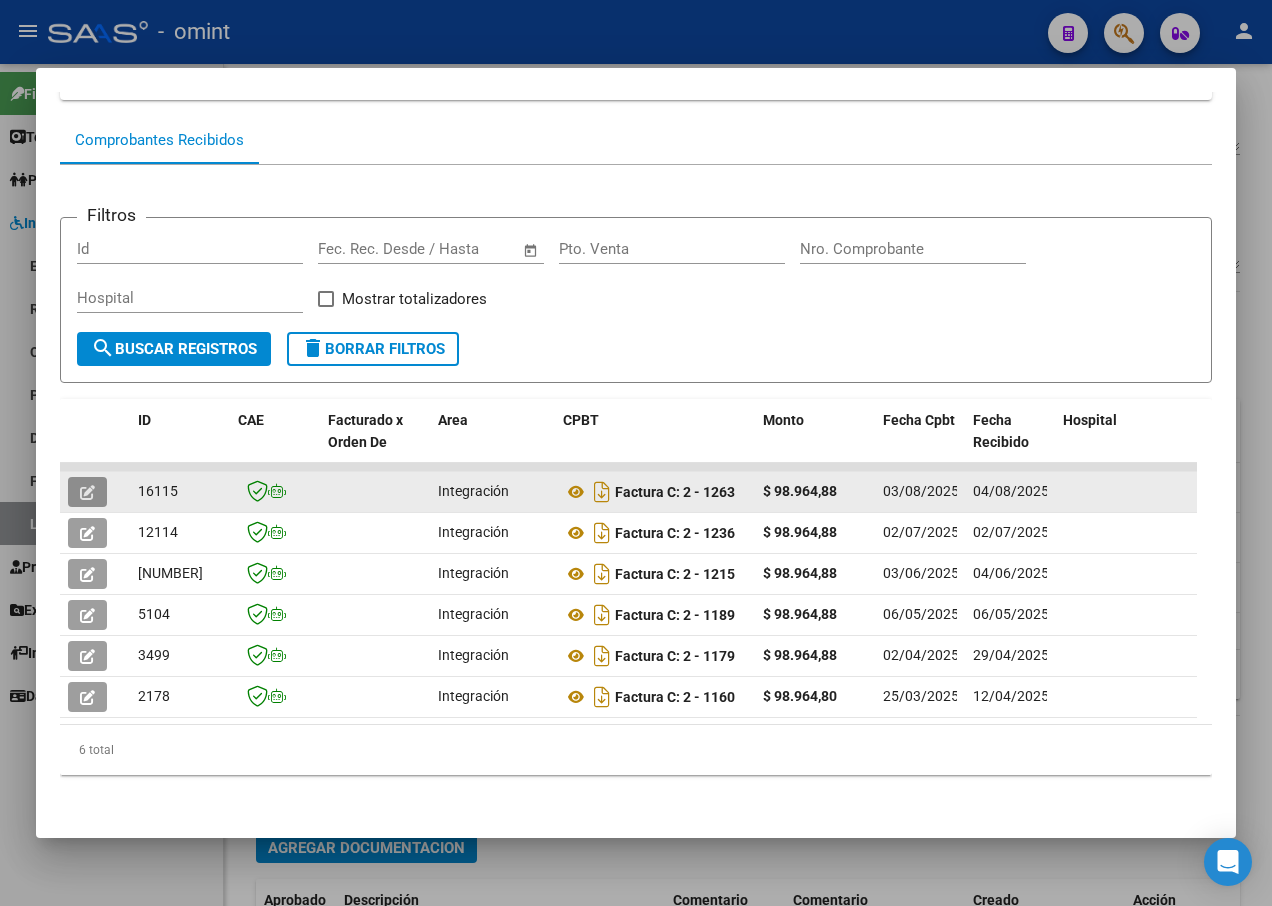 click 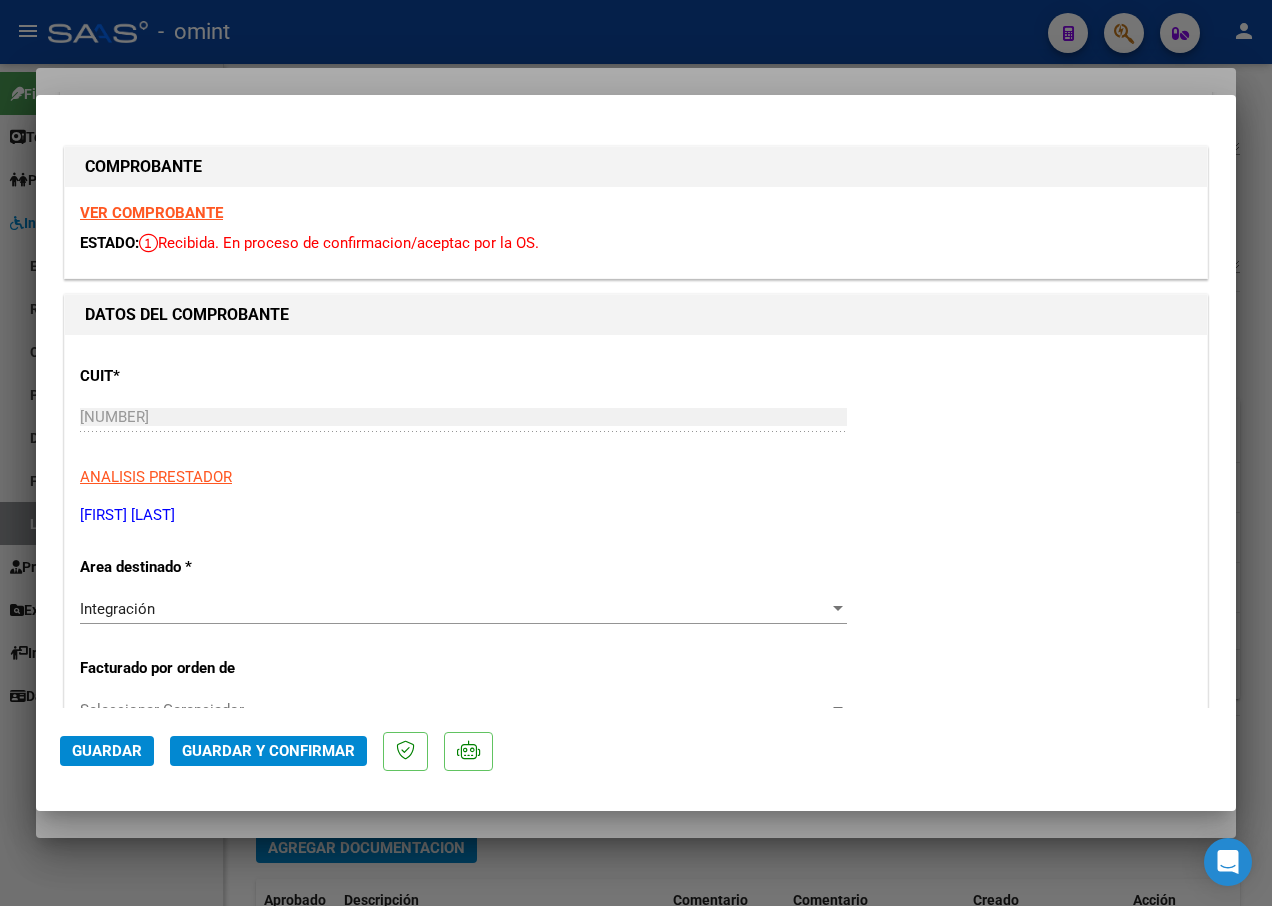 click on "VER COMPROBANTE" at bounding box center (151, 213) 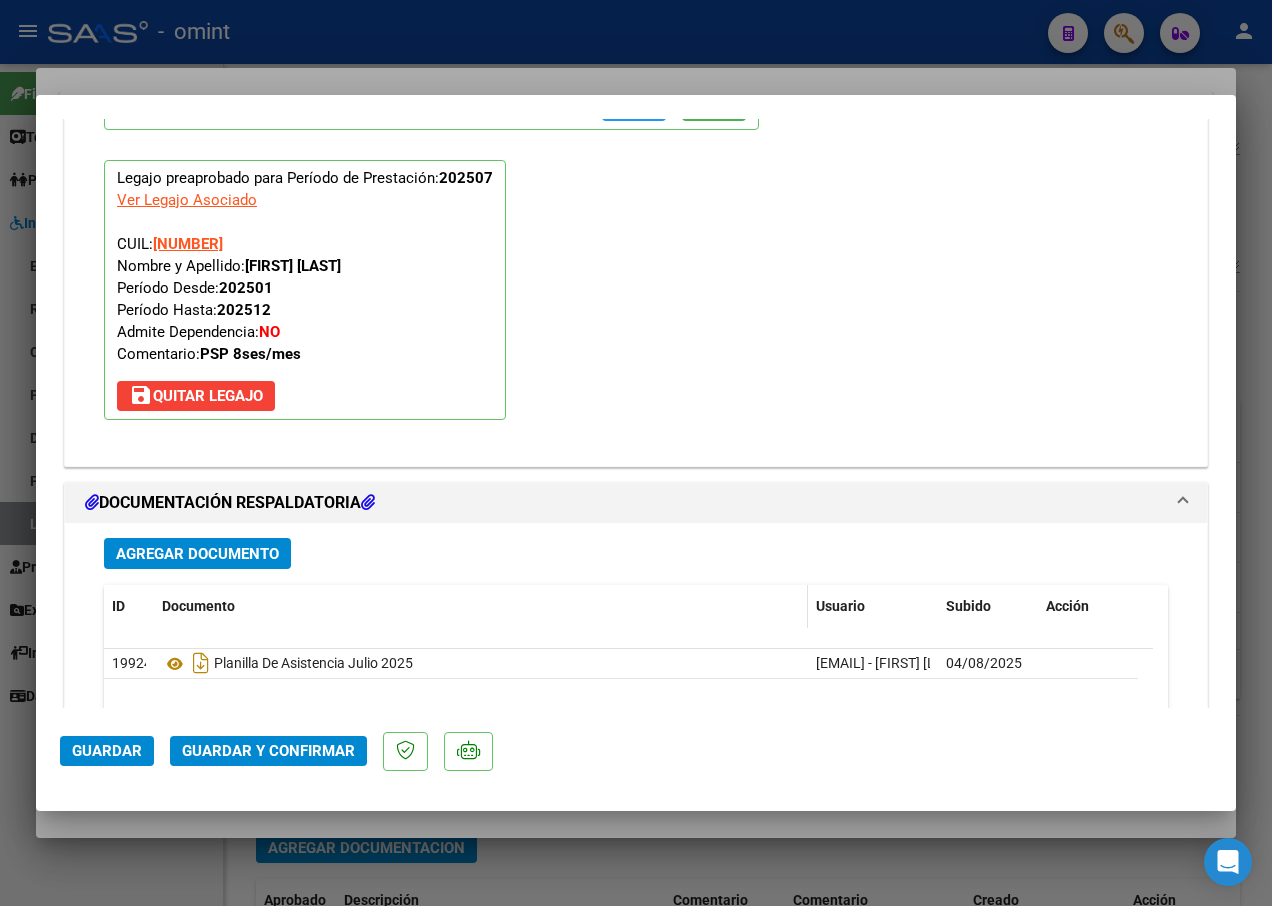 scroll, scrollTop: 2300, scrollLeft: 0, axis: vertical 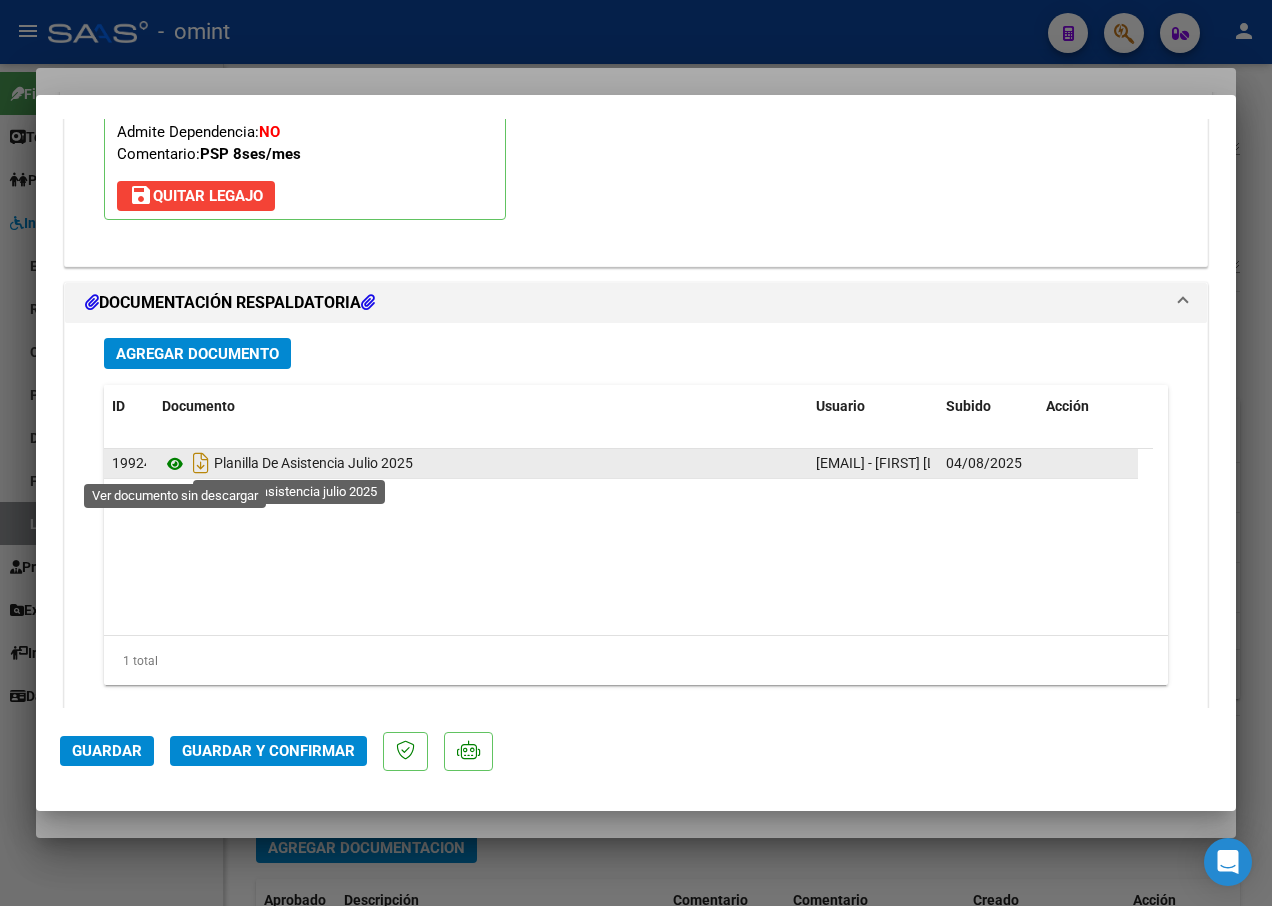click 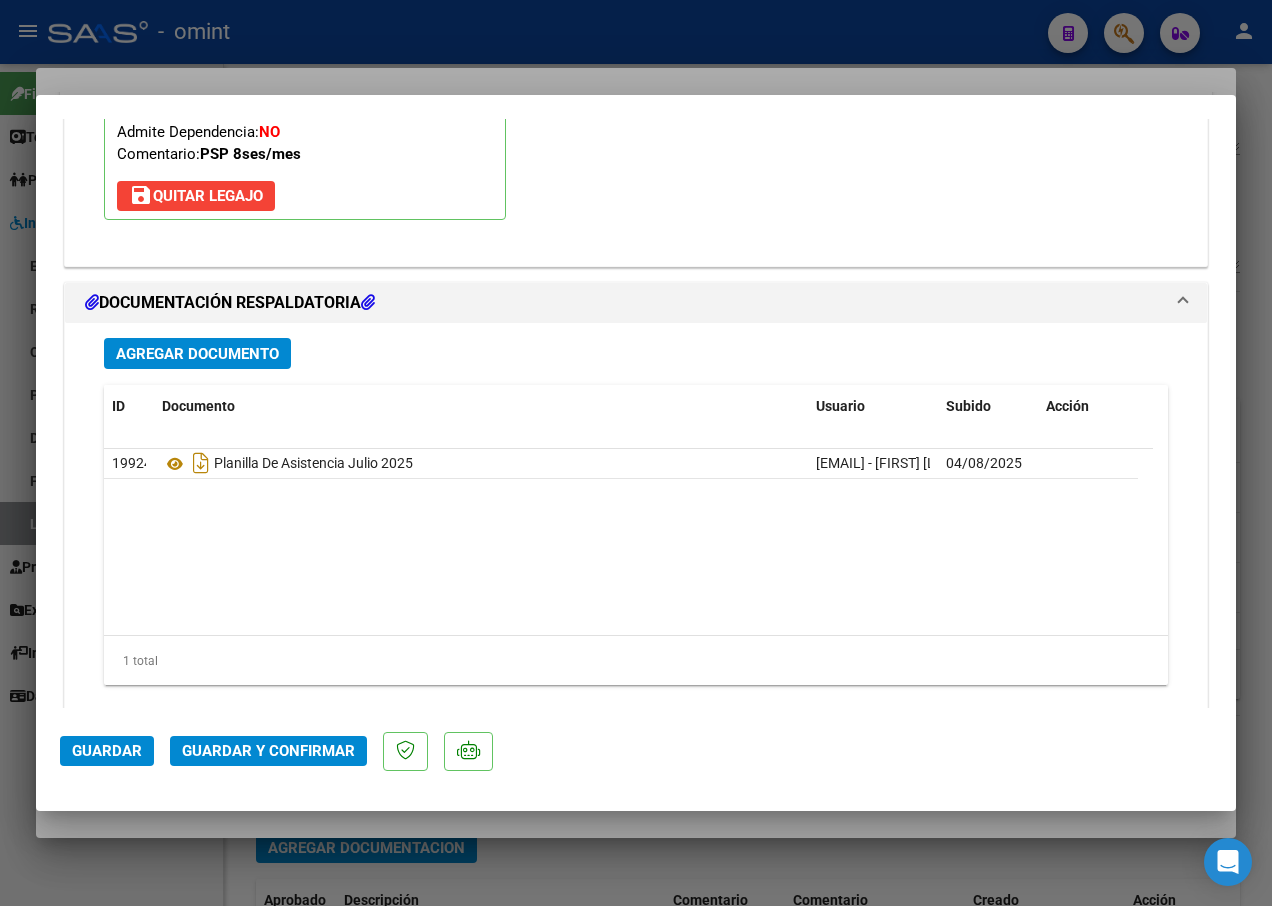 click on "Guardar y Confirmar" 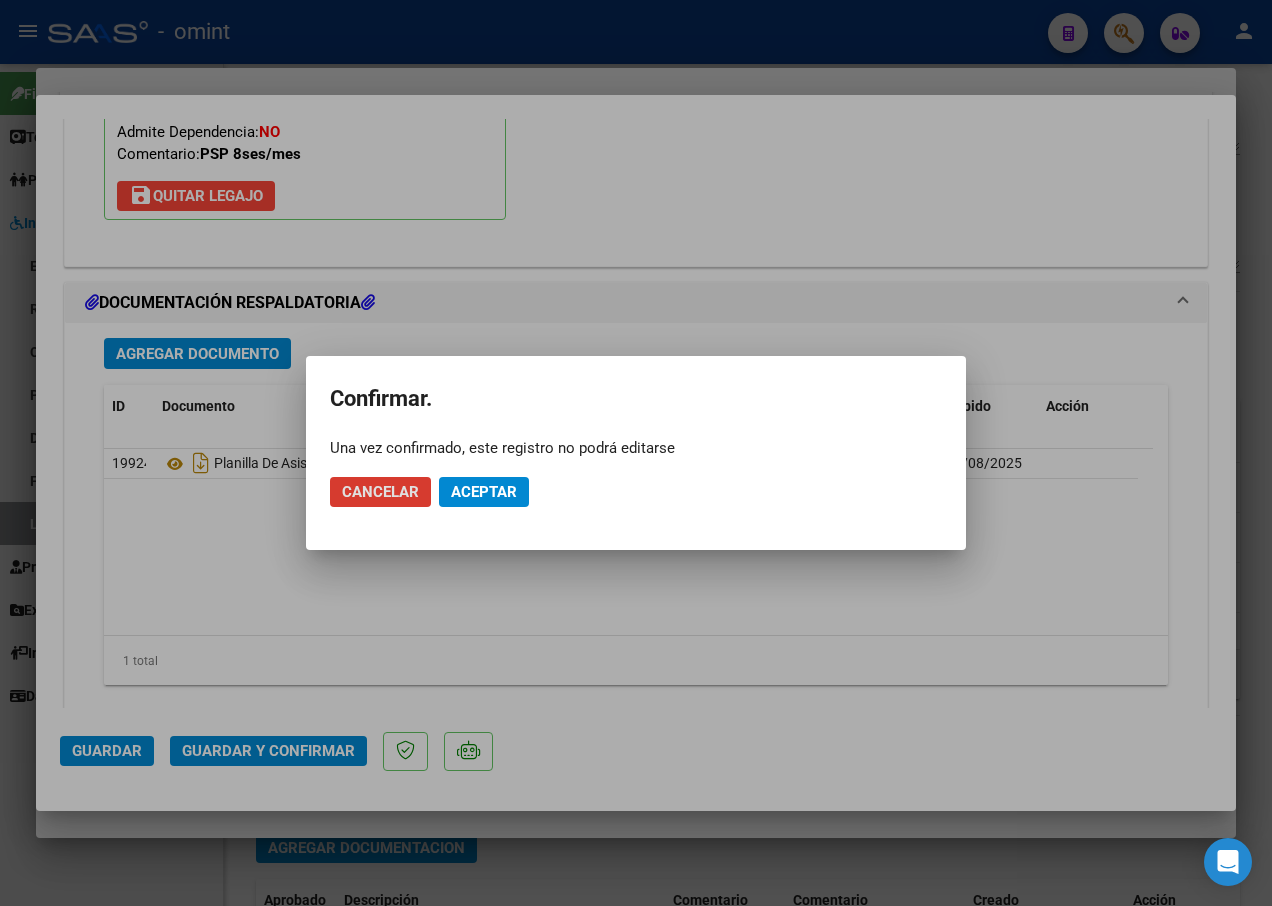 click on "Aceptar" 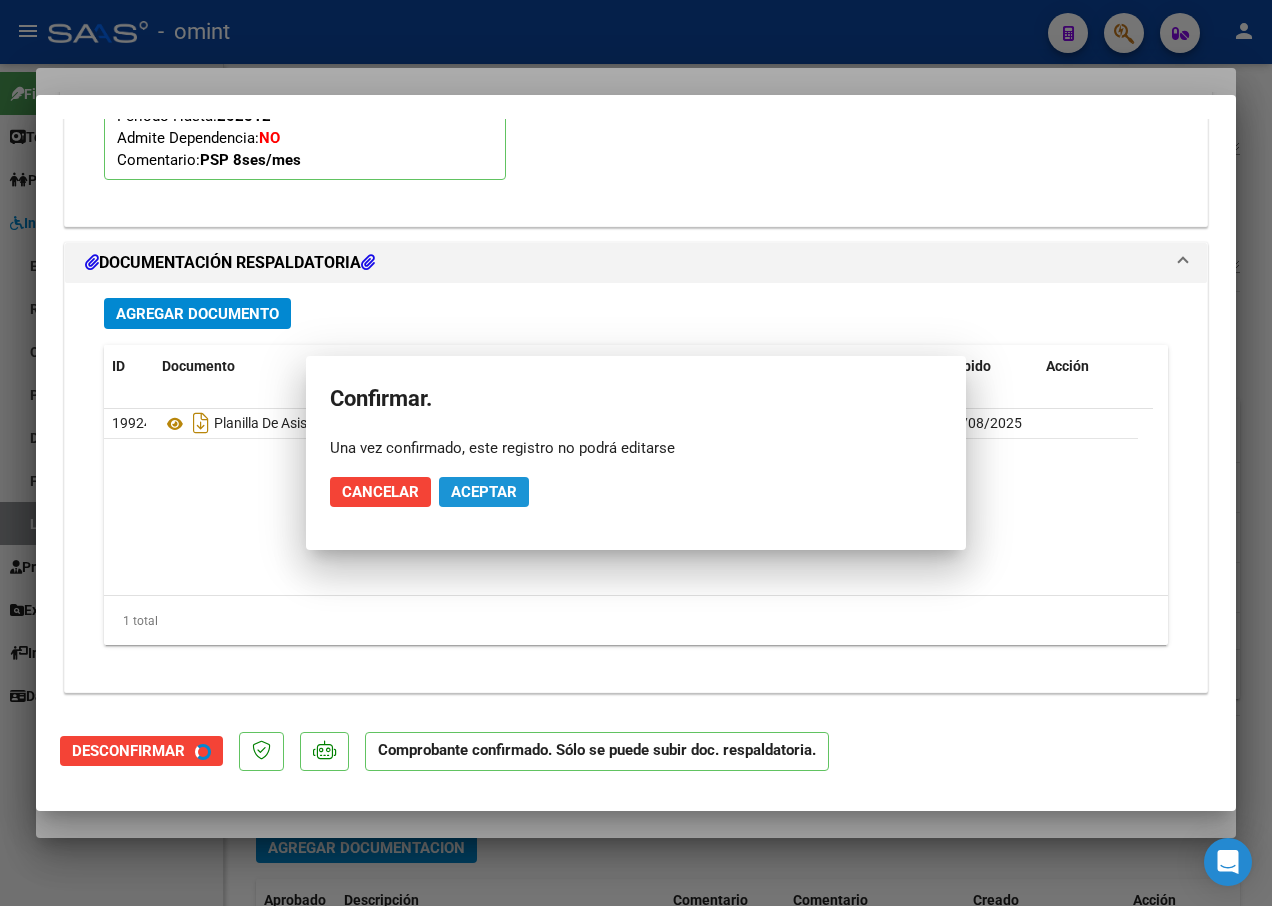 scroll, scrollTop: 2113, scrollLeft: 0, axis: vertical 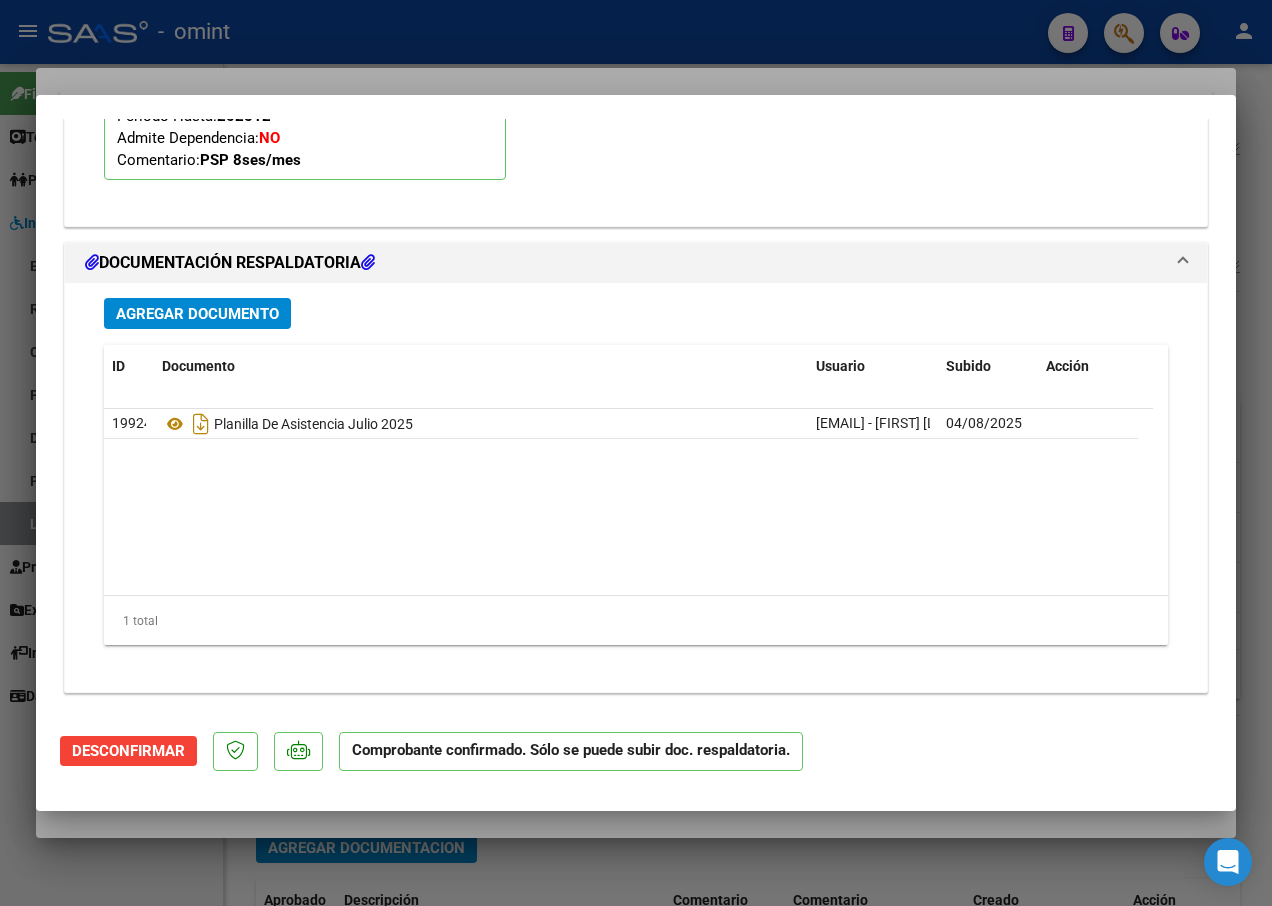 click at bounding box center [636, 453] 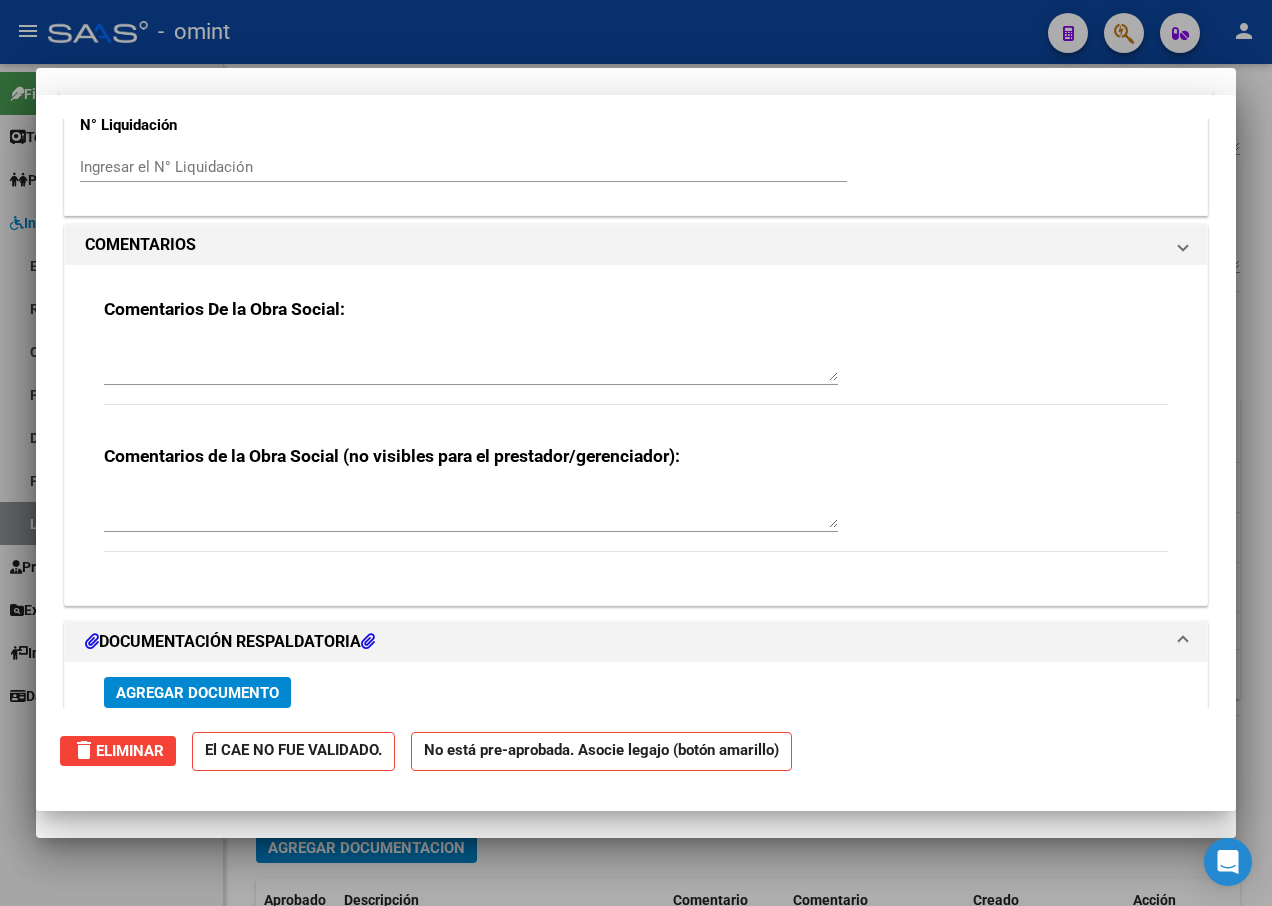 scroll, scrollTop: 0, scrollLeft: 0, axis: both 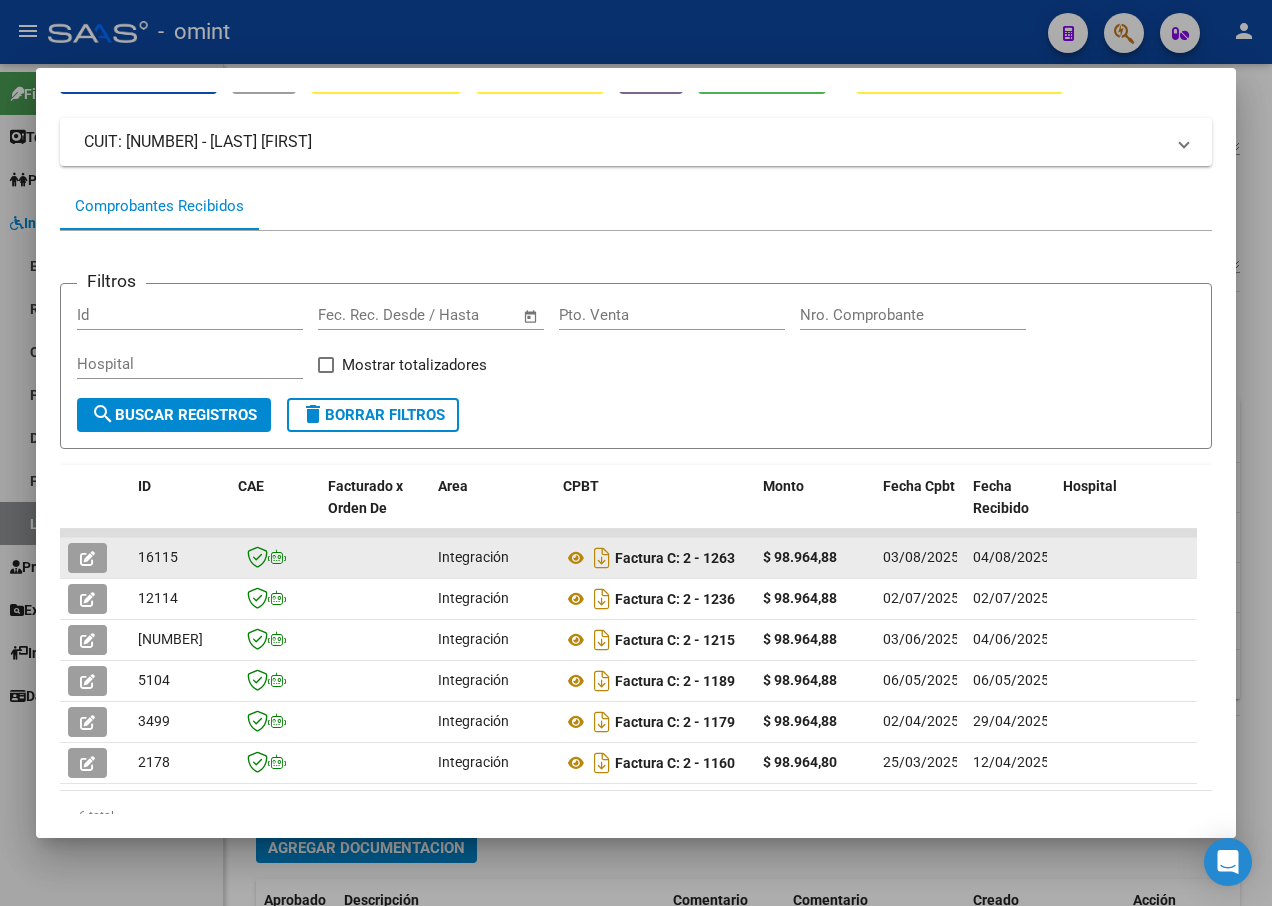 click on "16115" 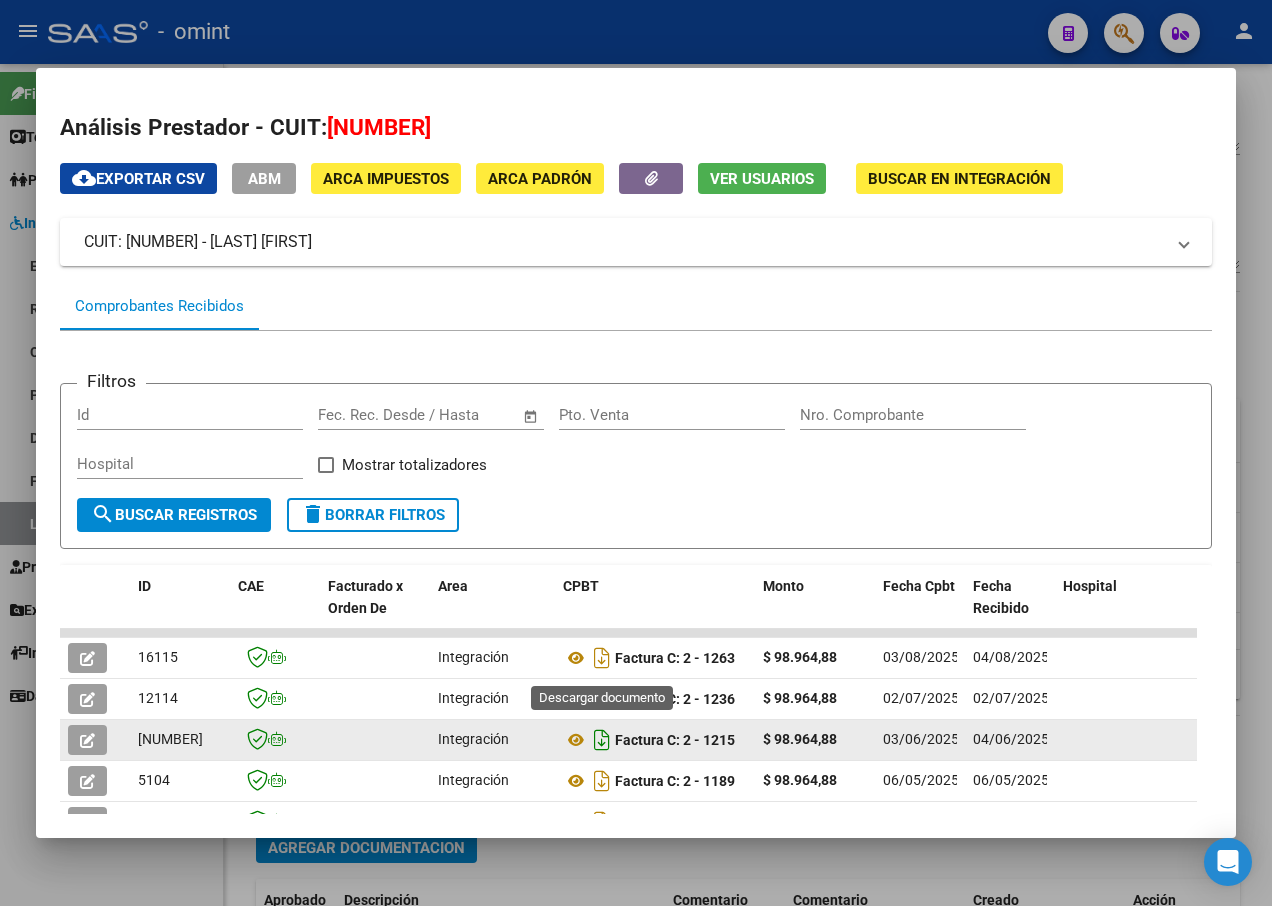 scroll, scrollTop: 100, scrollLeft: 0, axis: vertical 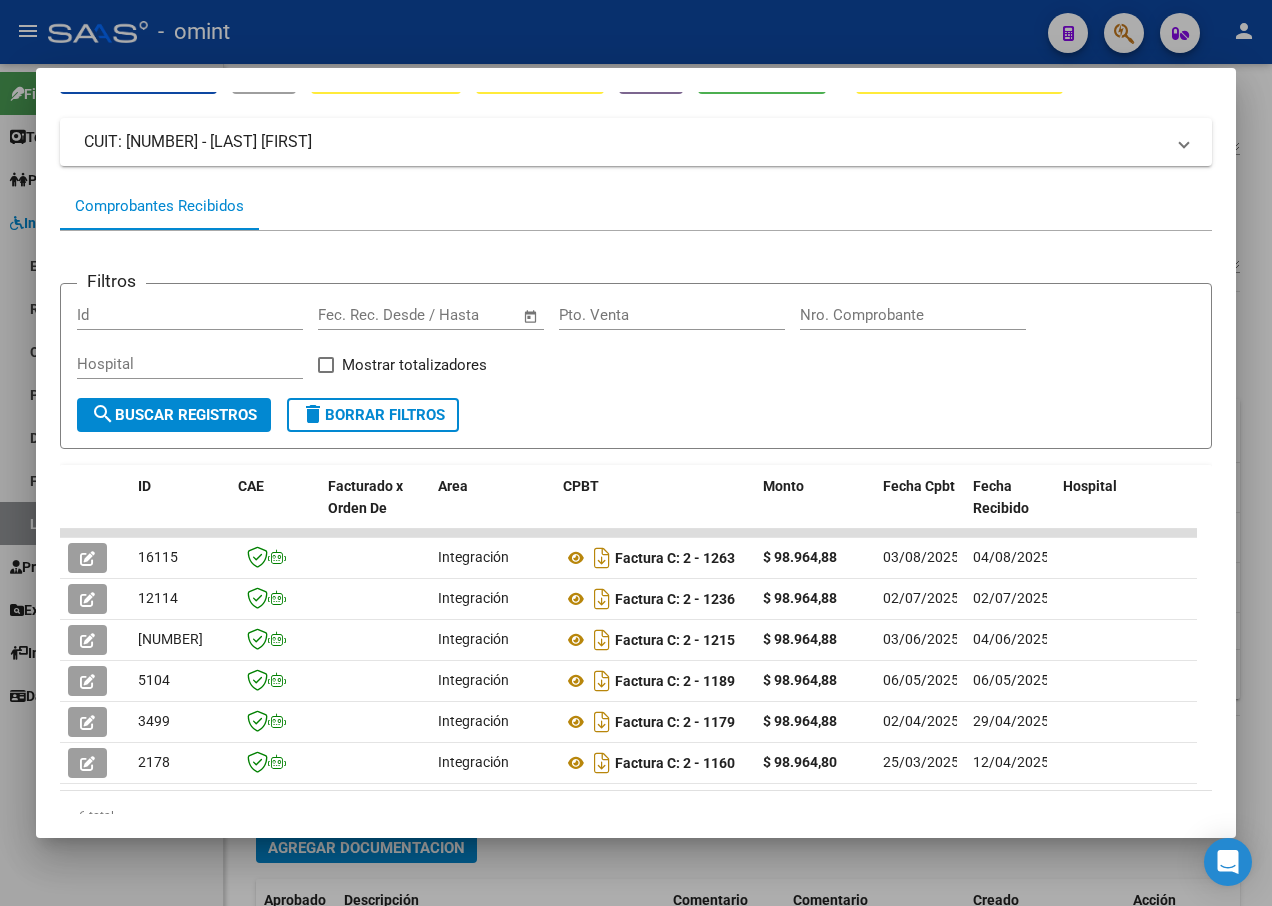 click at bounding box center (636, 453) 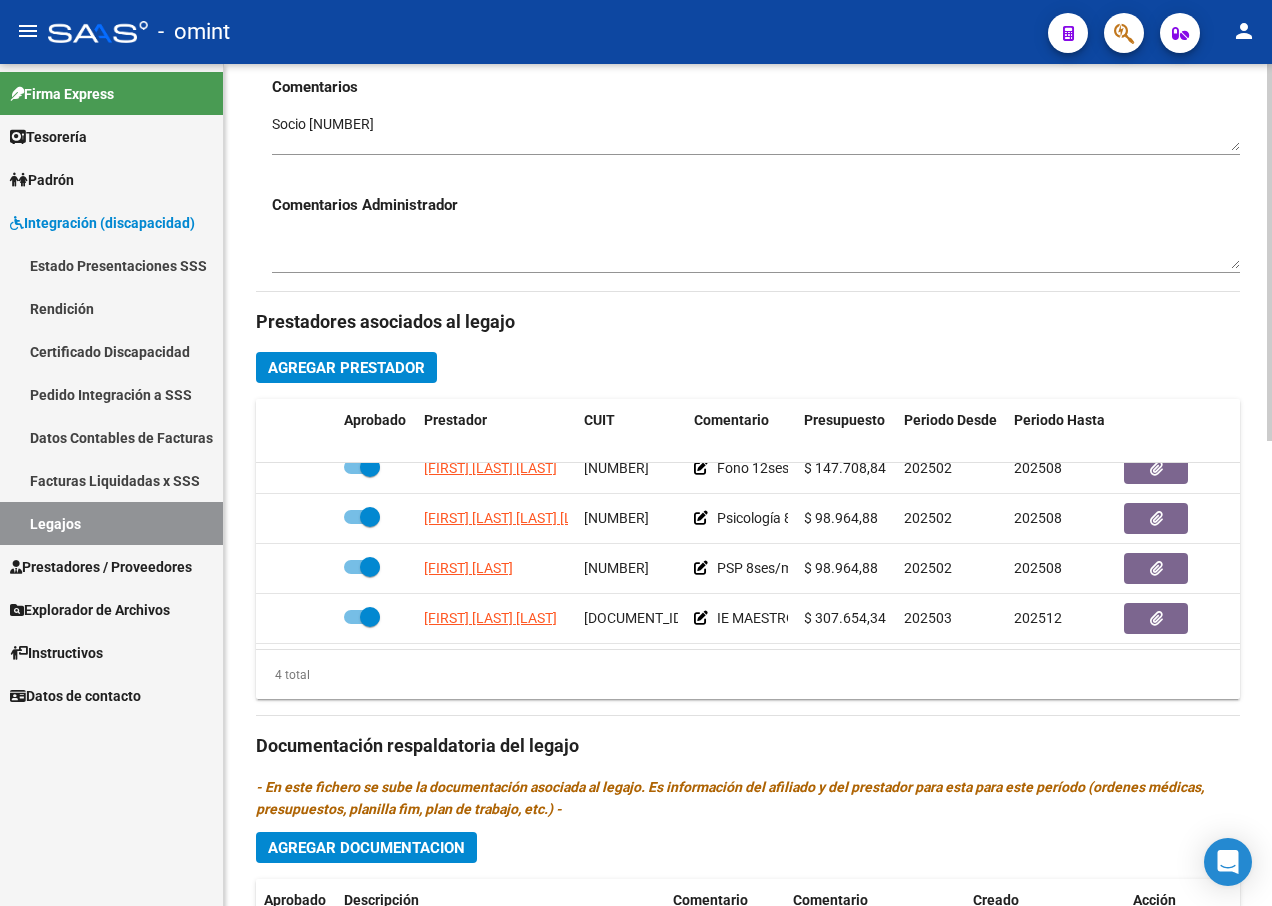 scroll, scrollTop: 35, scrollLeft: 0, axis: vertical 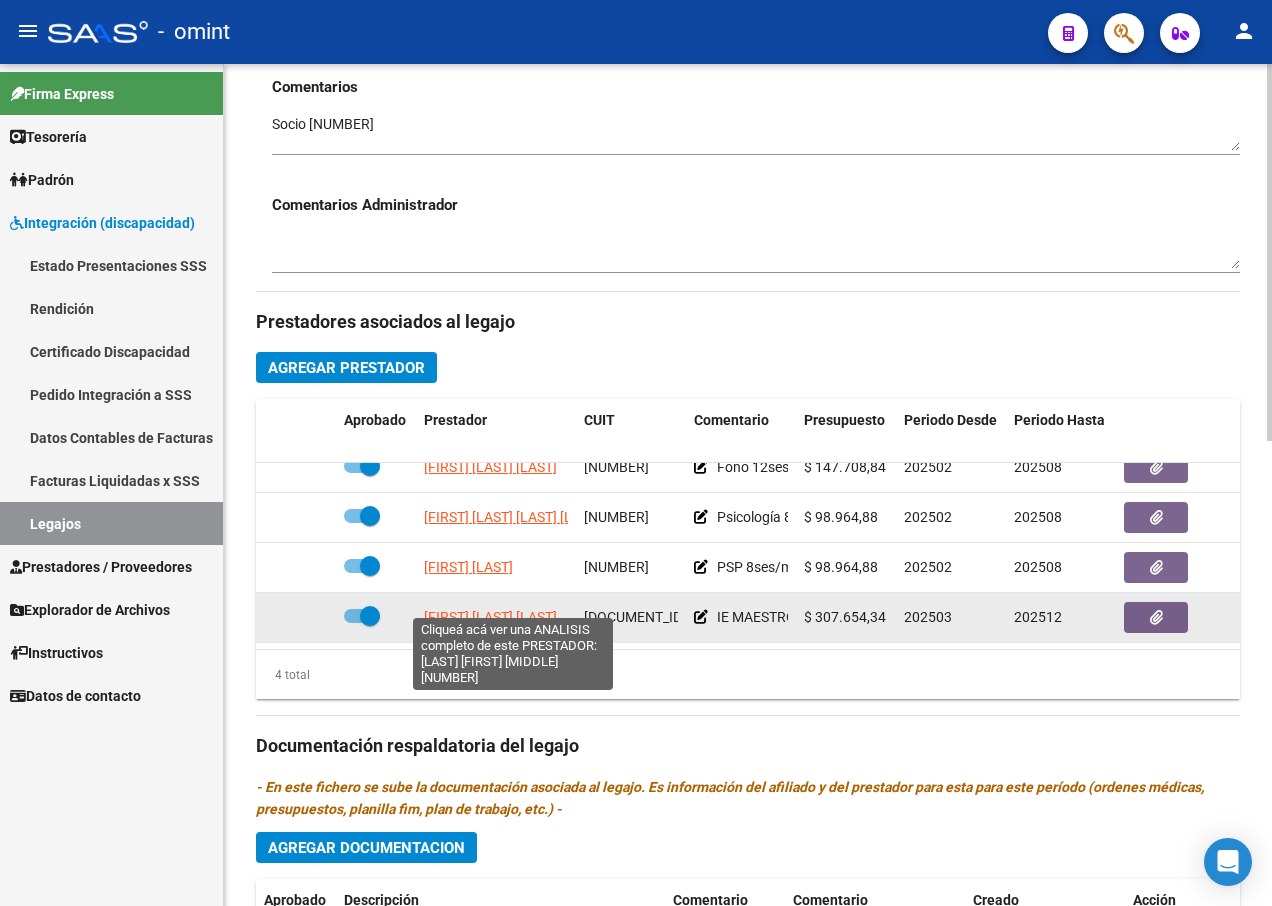 click on "[FIRST] [LAST] [LAST]" 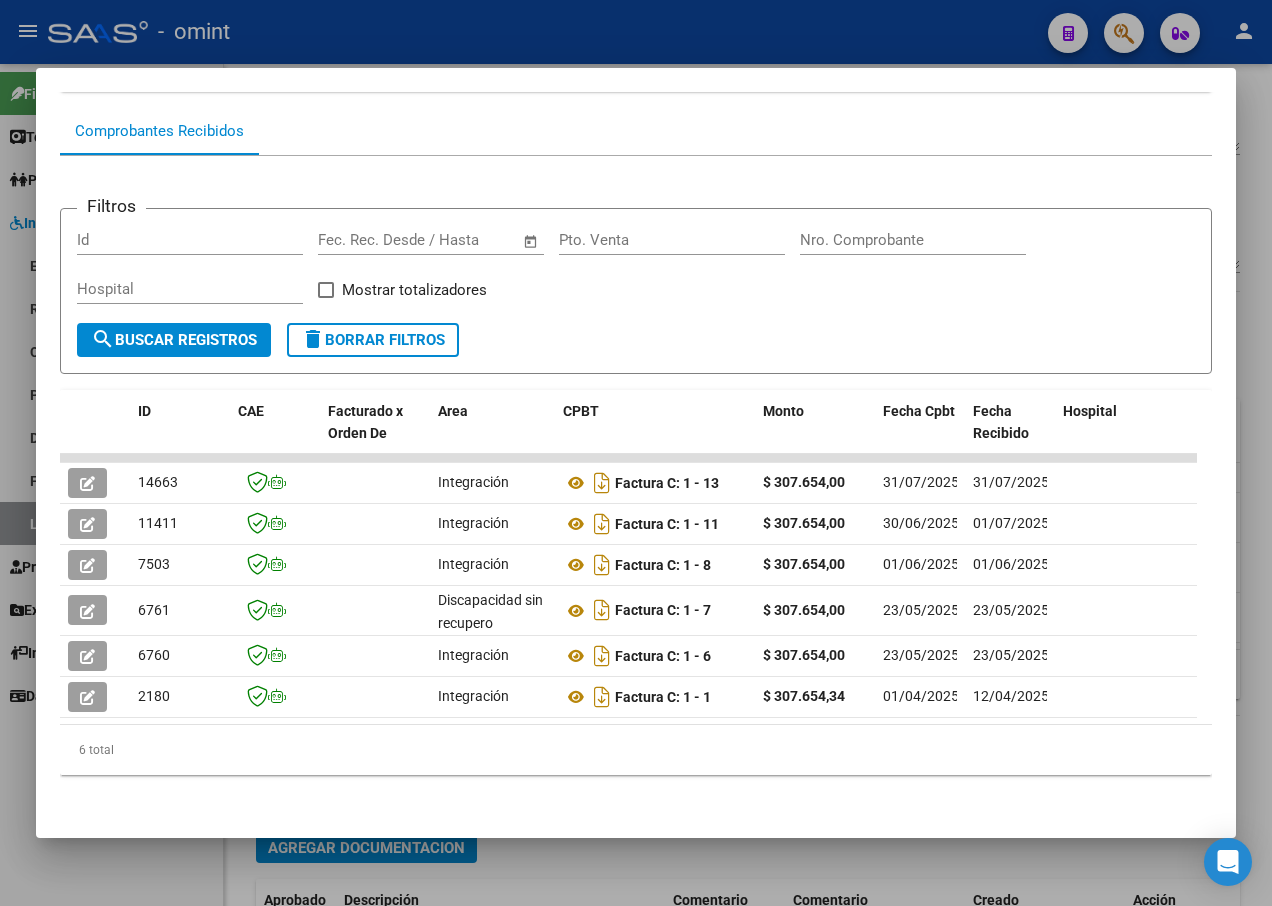 scroll, scrollTop: 235, scrollLeft: 0, axis: vertical 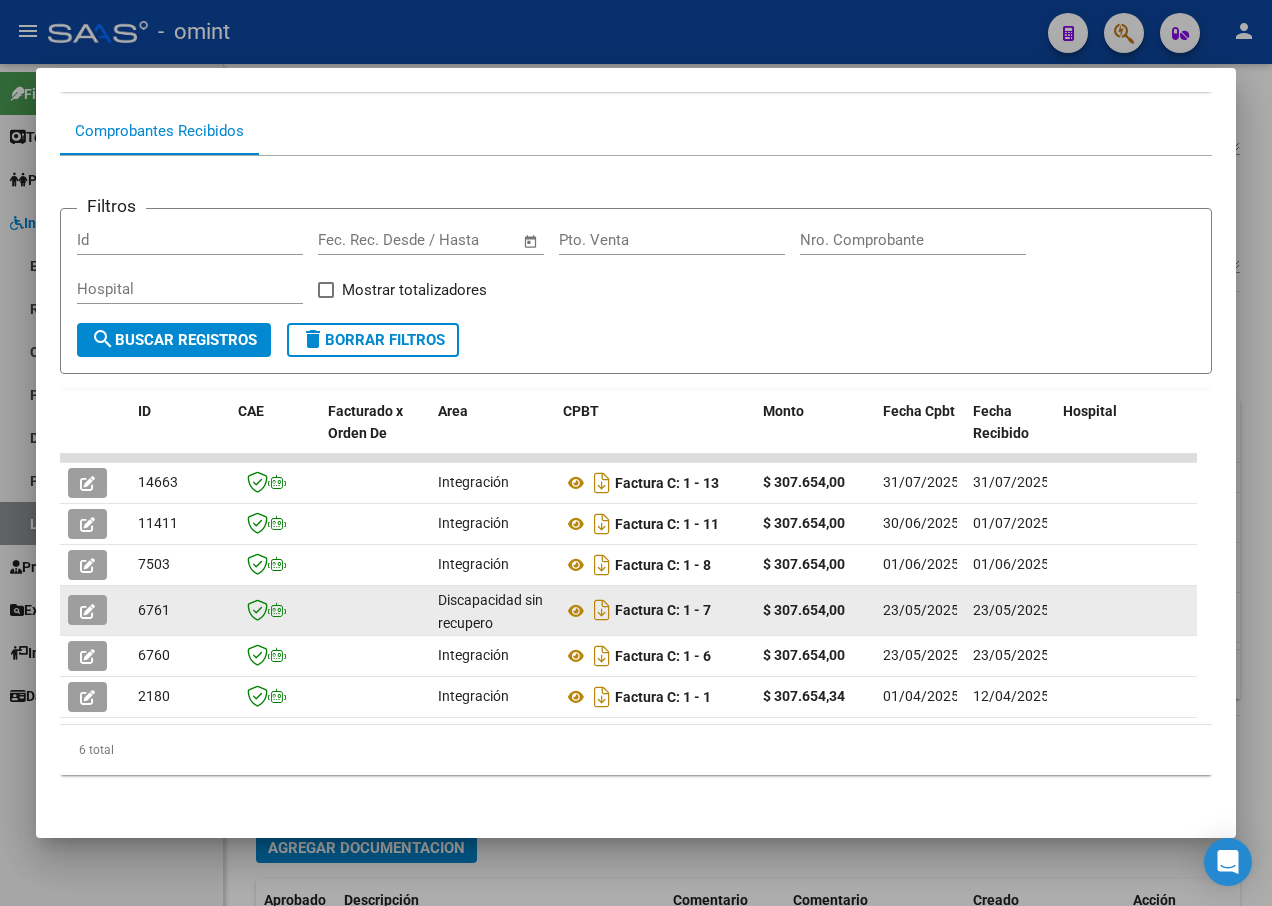 click 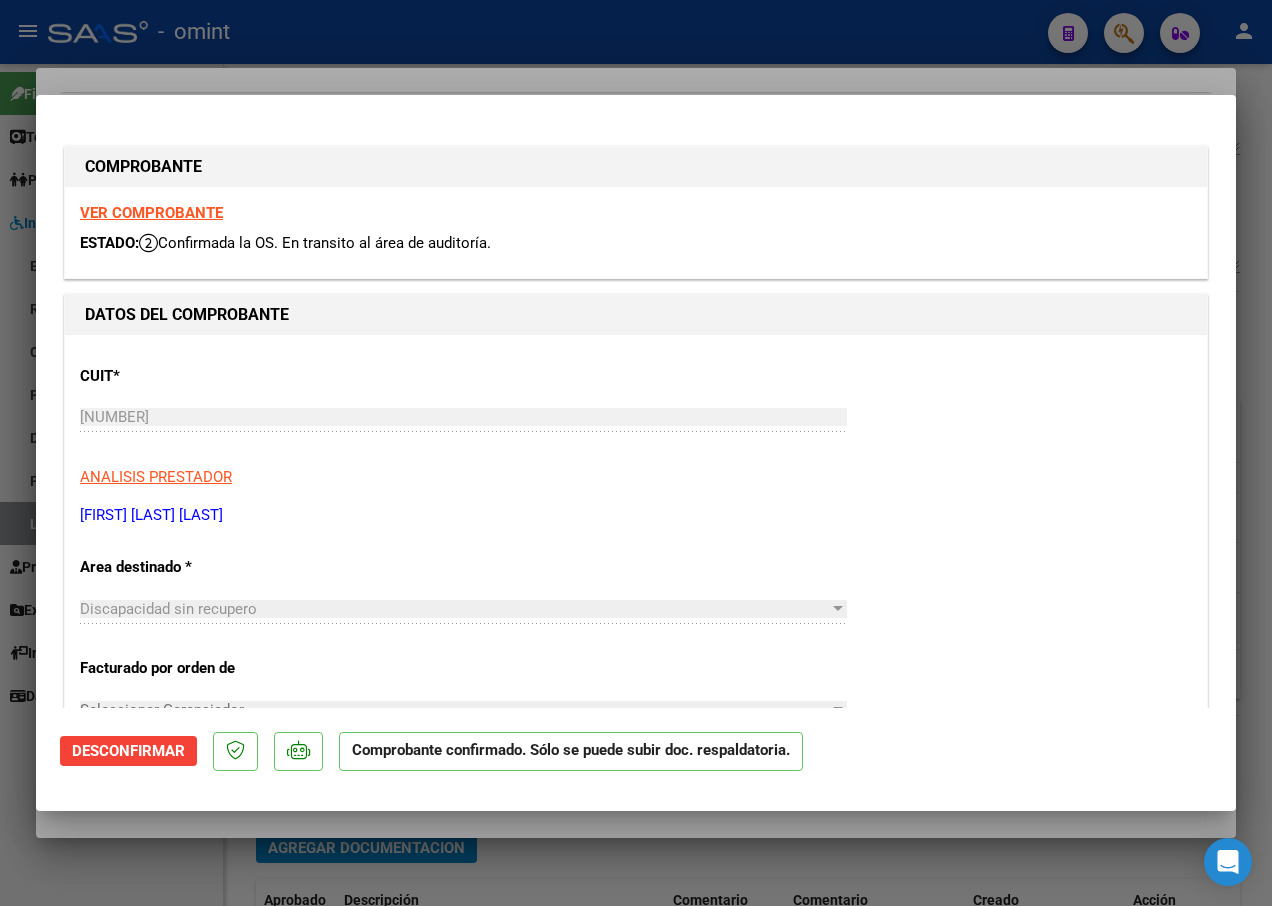 click on "VER COMPROBANTE" at bounding box center (151, 213) 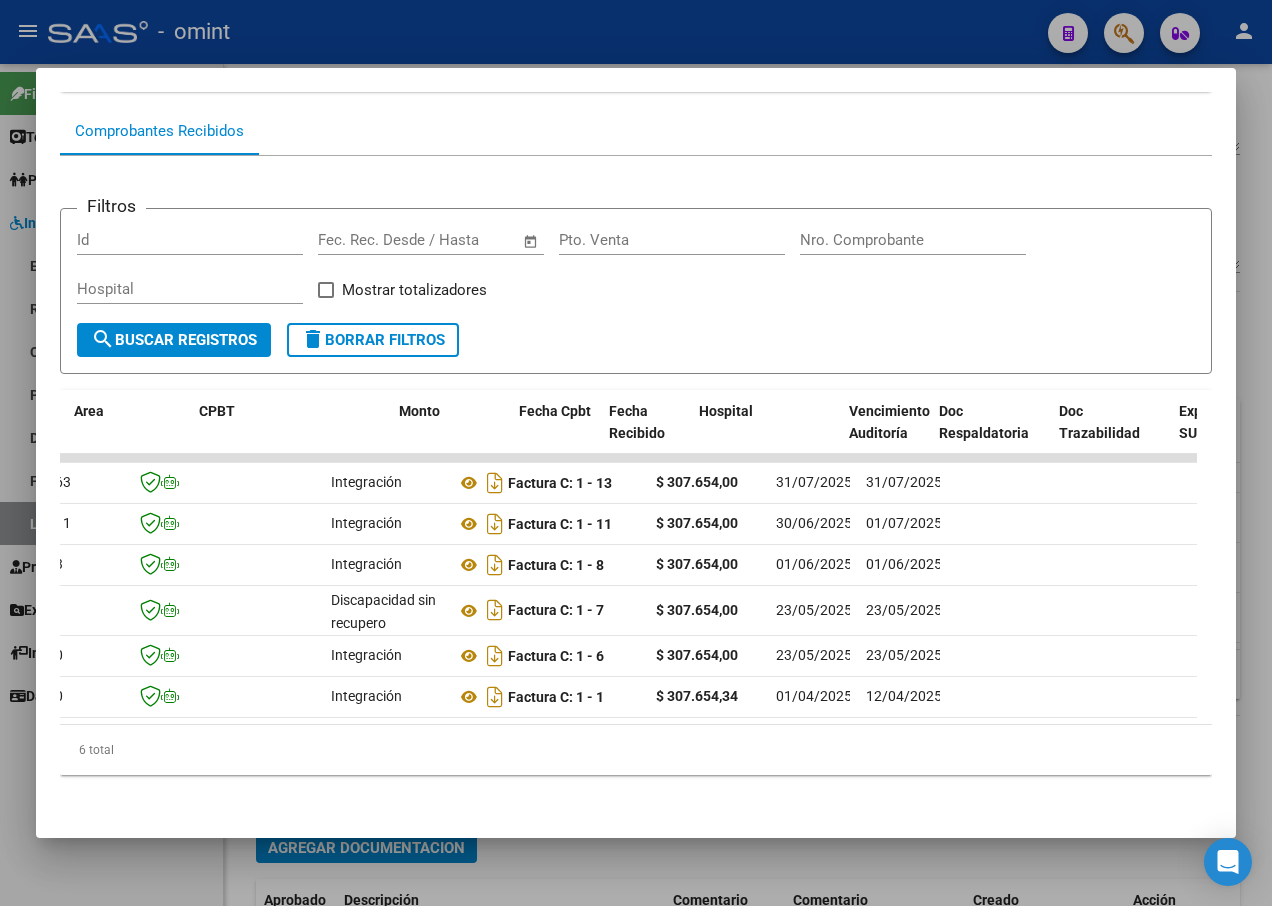 scroll, scrollTop: 0, scrollLeft: 0, axis: both 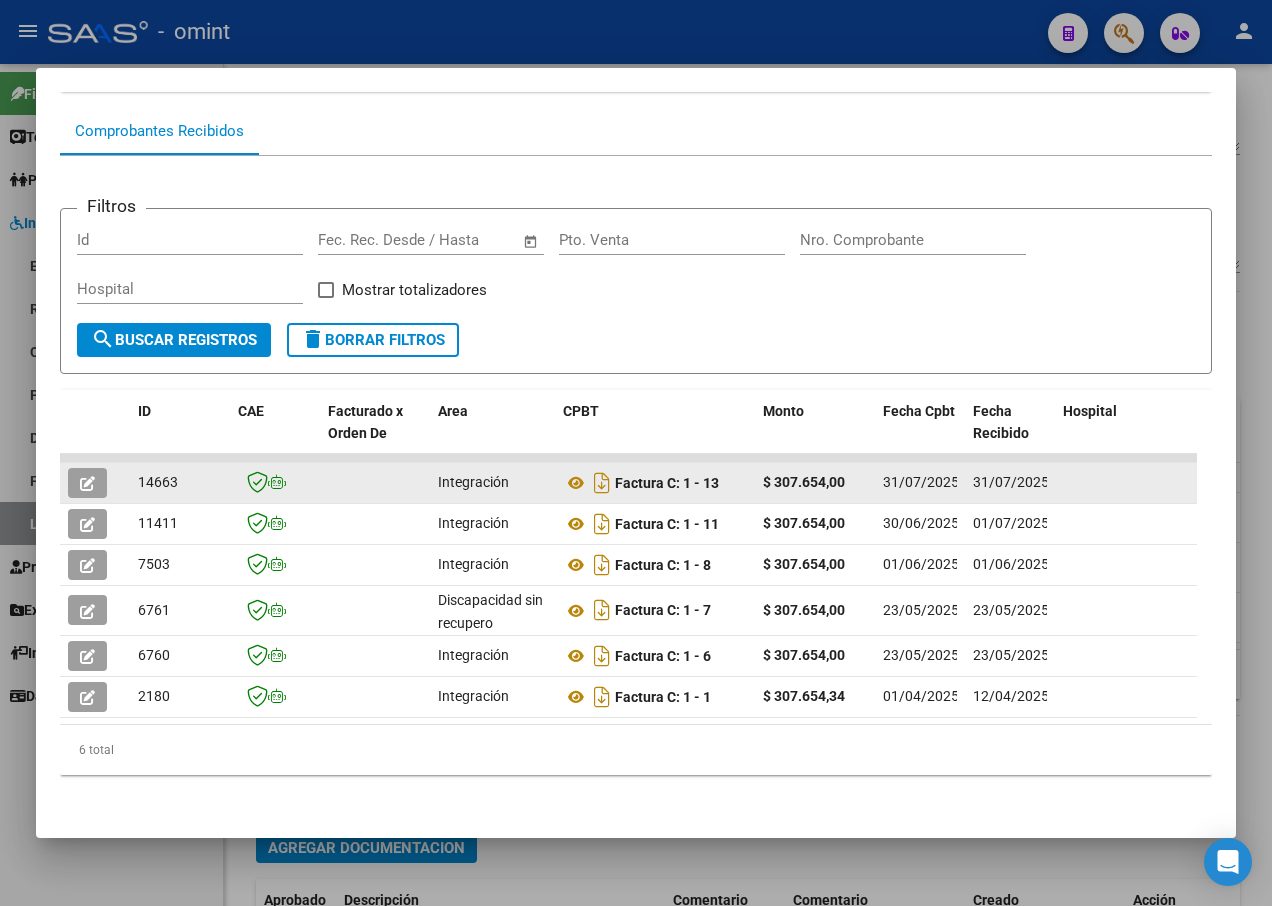 click 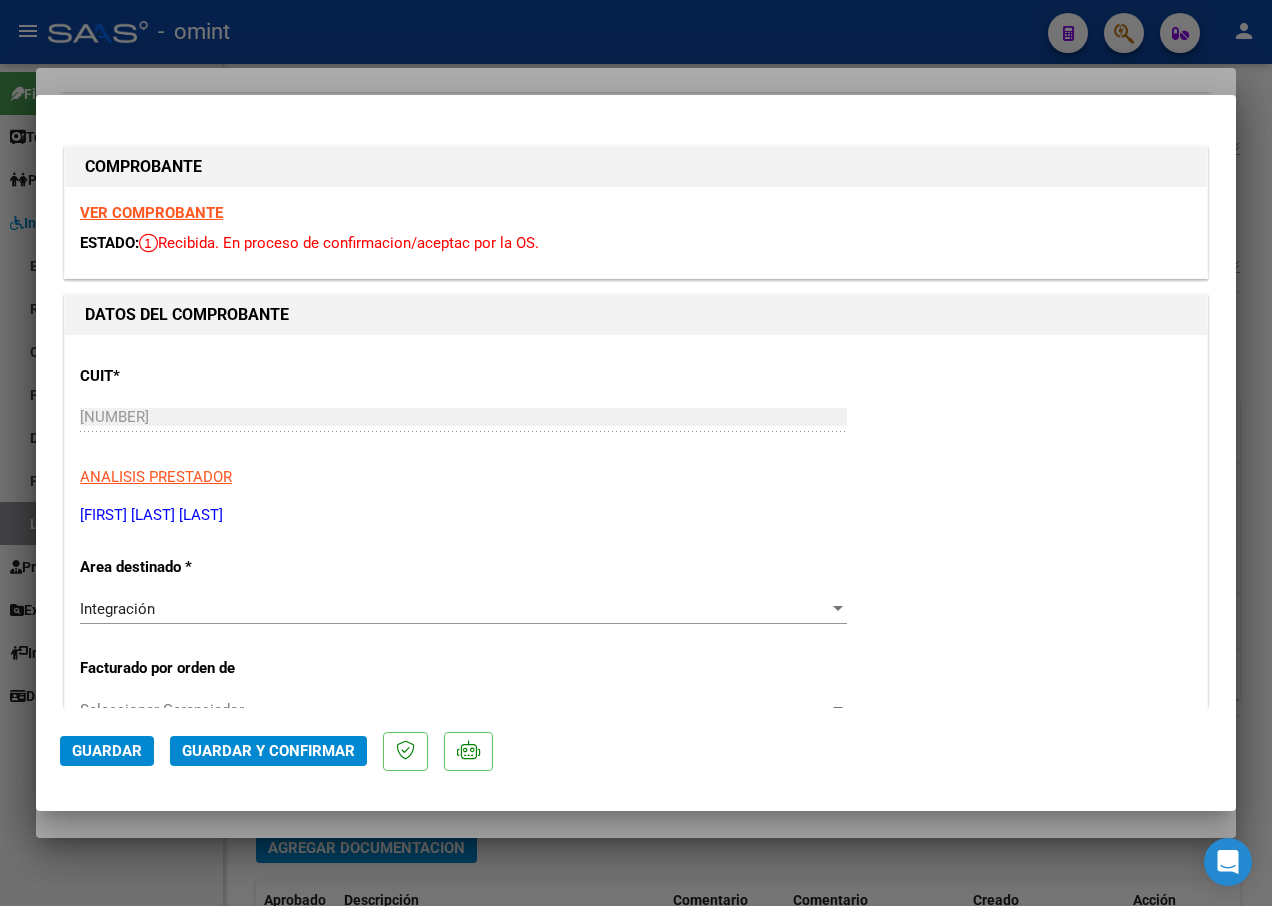 click on "VER COMPROBANTE" at bounding box center (151, 213) 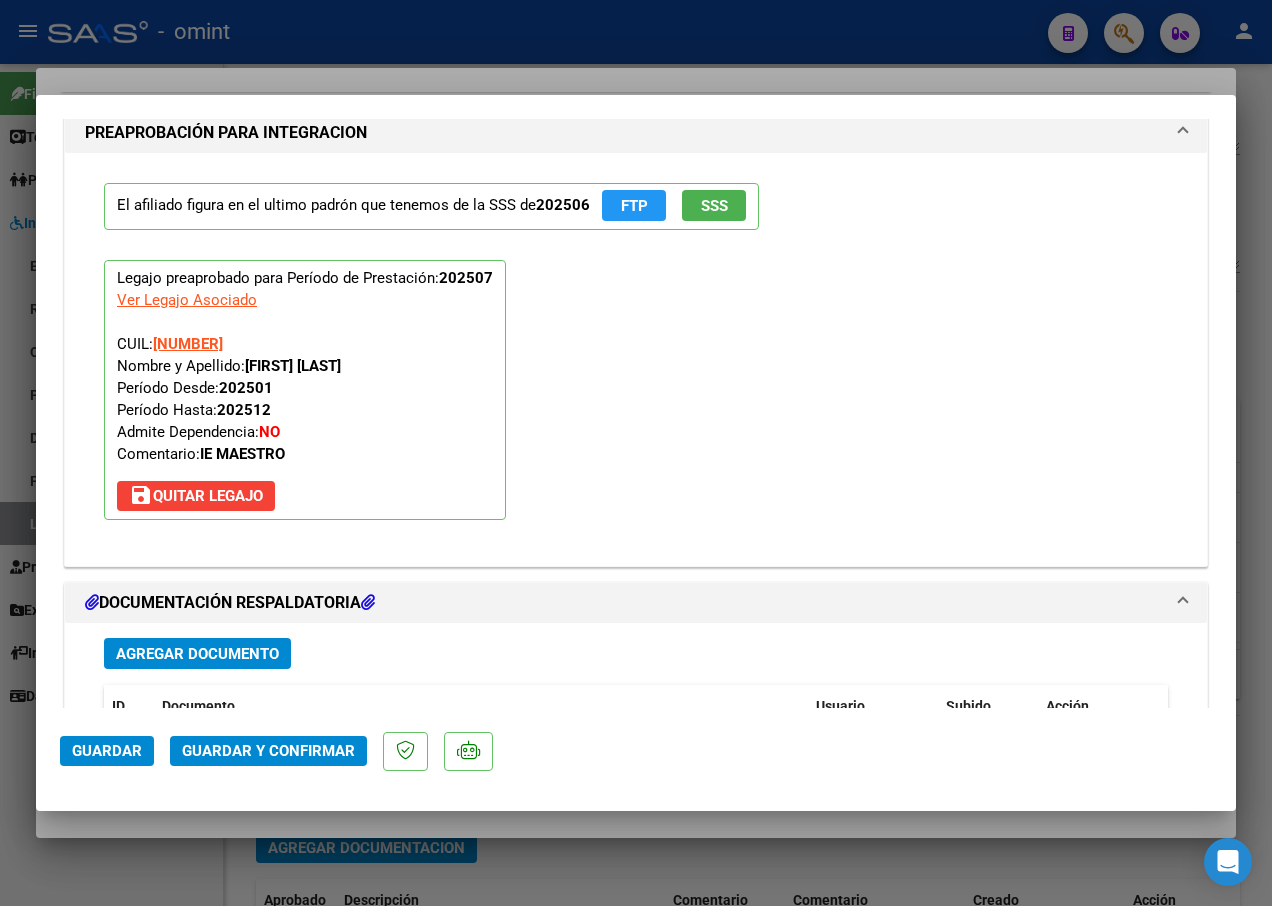 scroll, scrollTop: 2100, scrollLeft: 0, axis: vertical 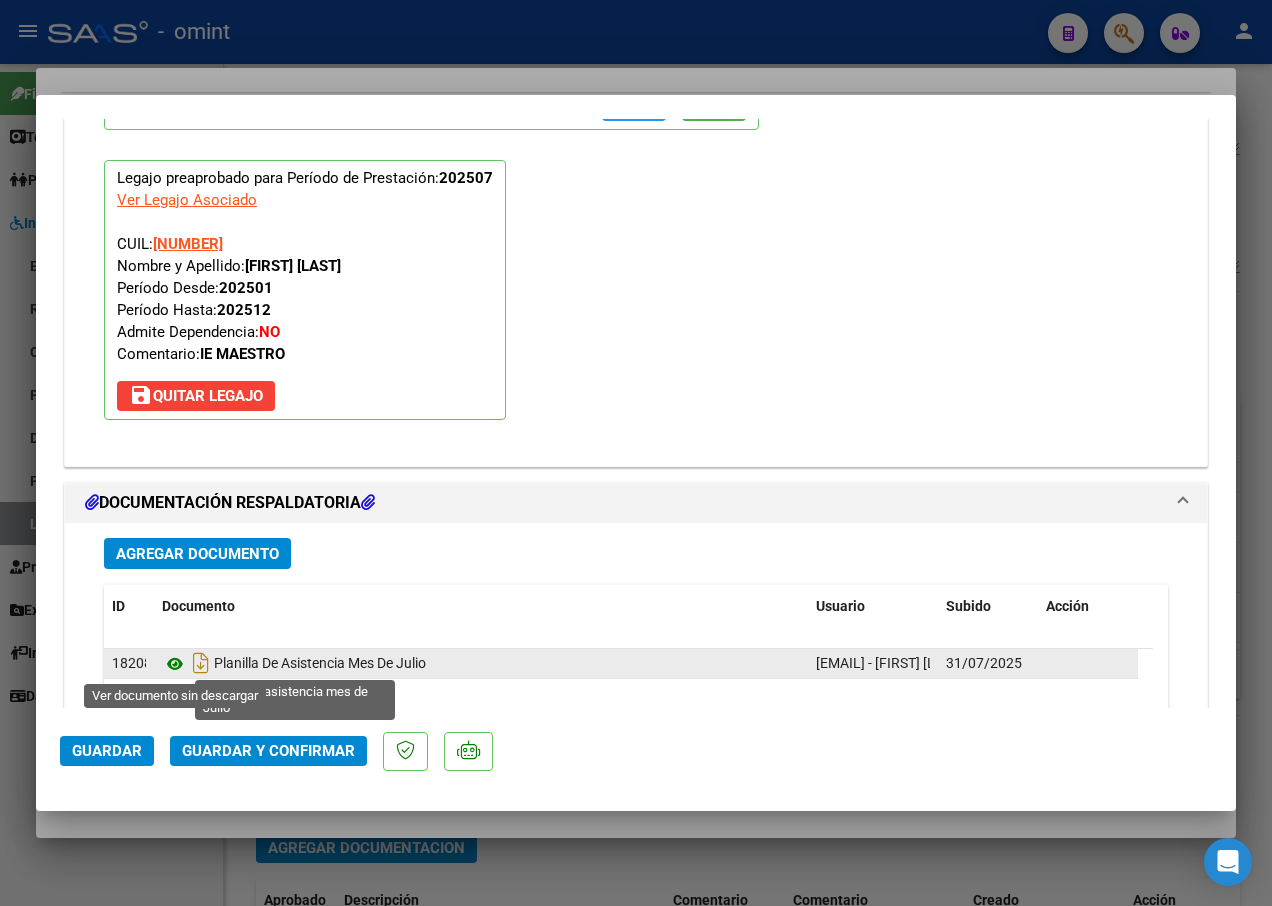 click 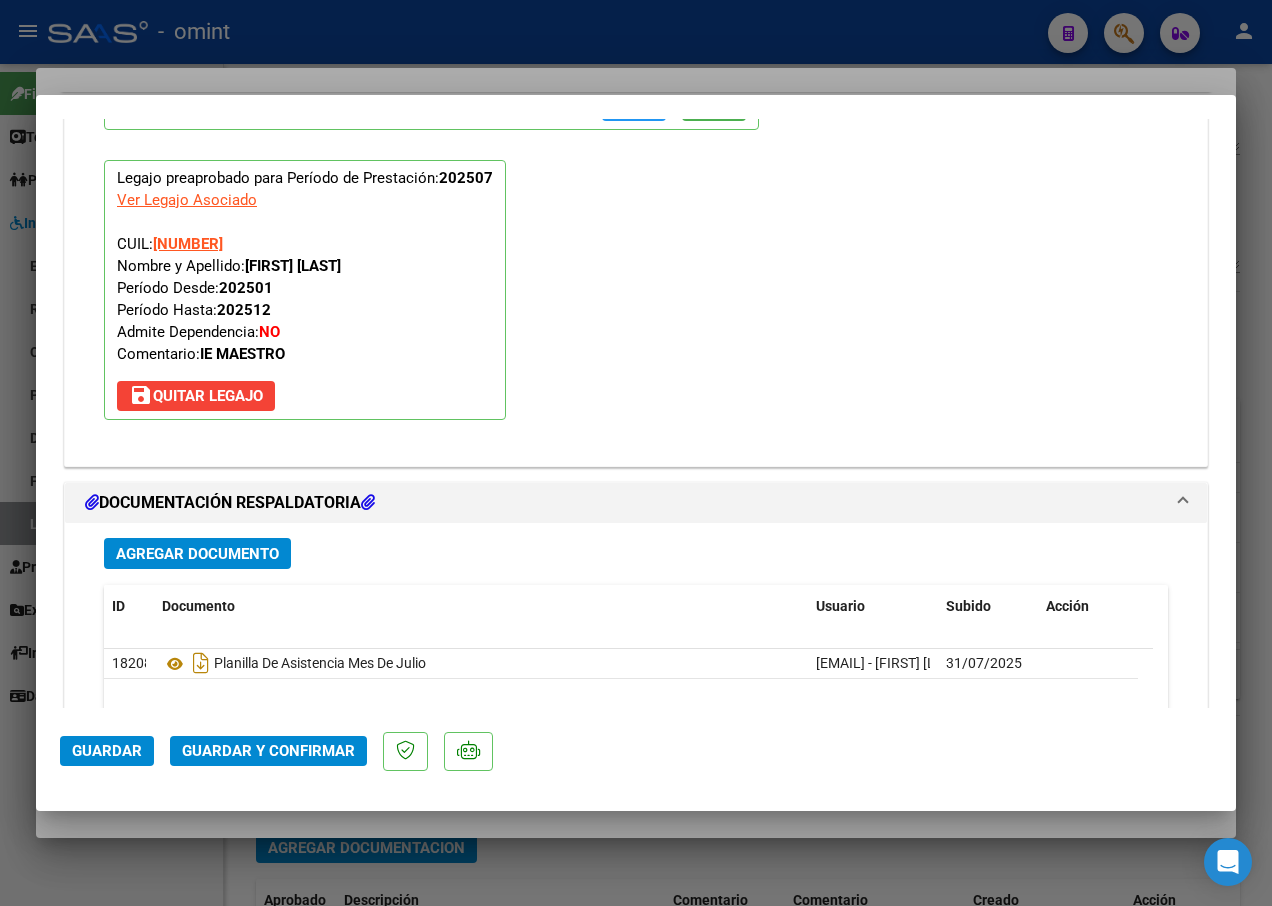 scroll, scrollTop: 2300, scrollLeft: 0, axis: vertical 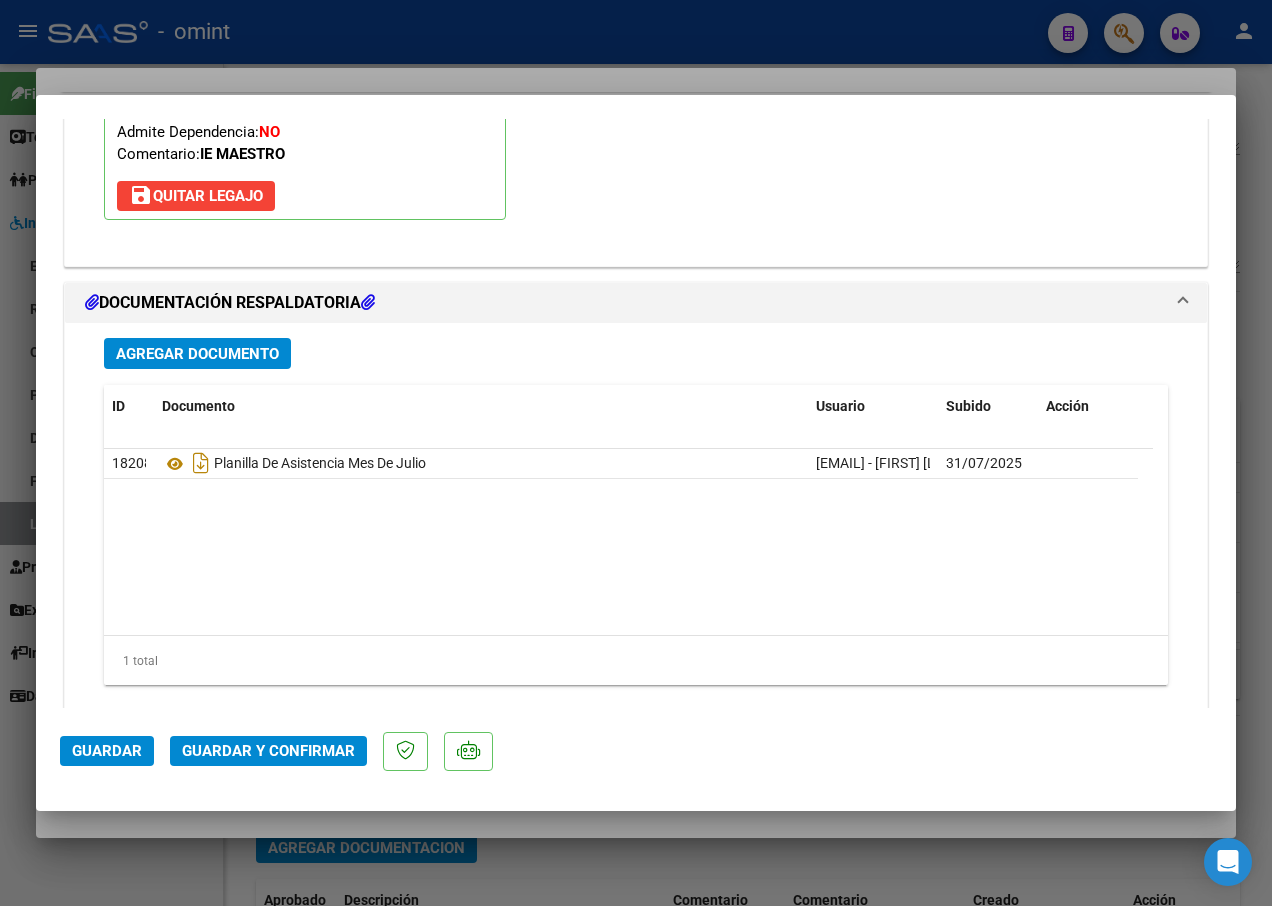 click on "Guardar y Confirmar" 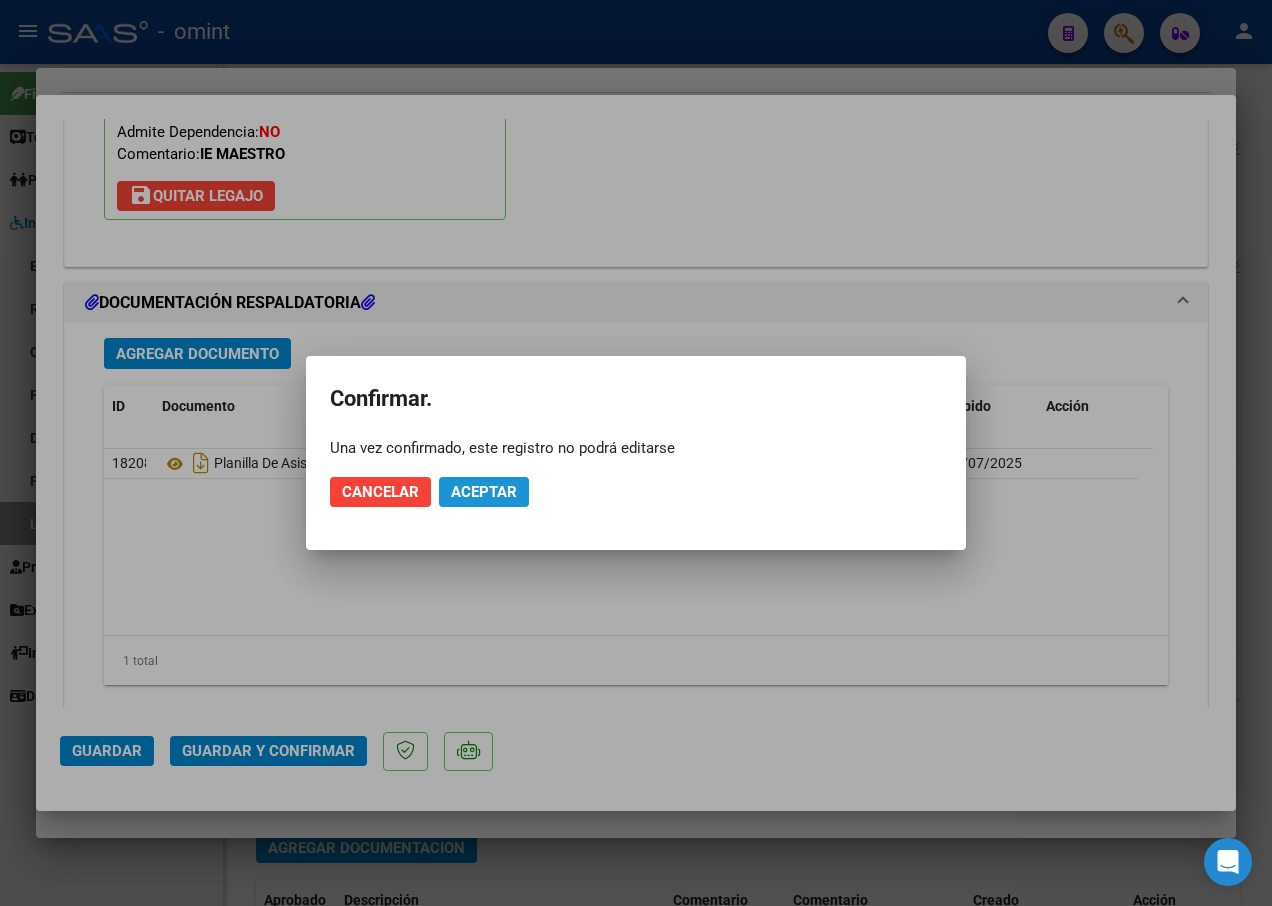 click on "Aceptar" 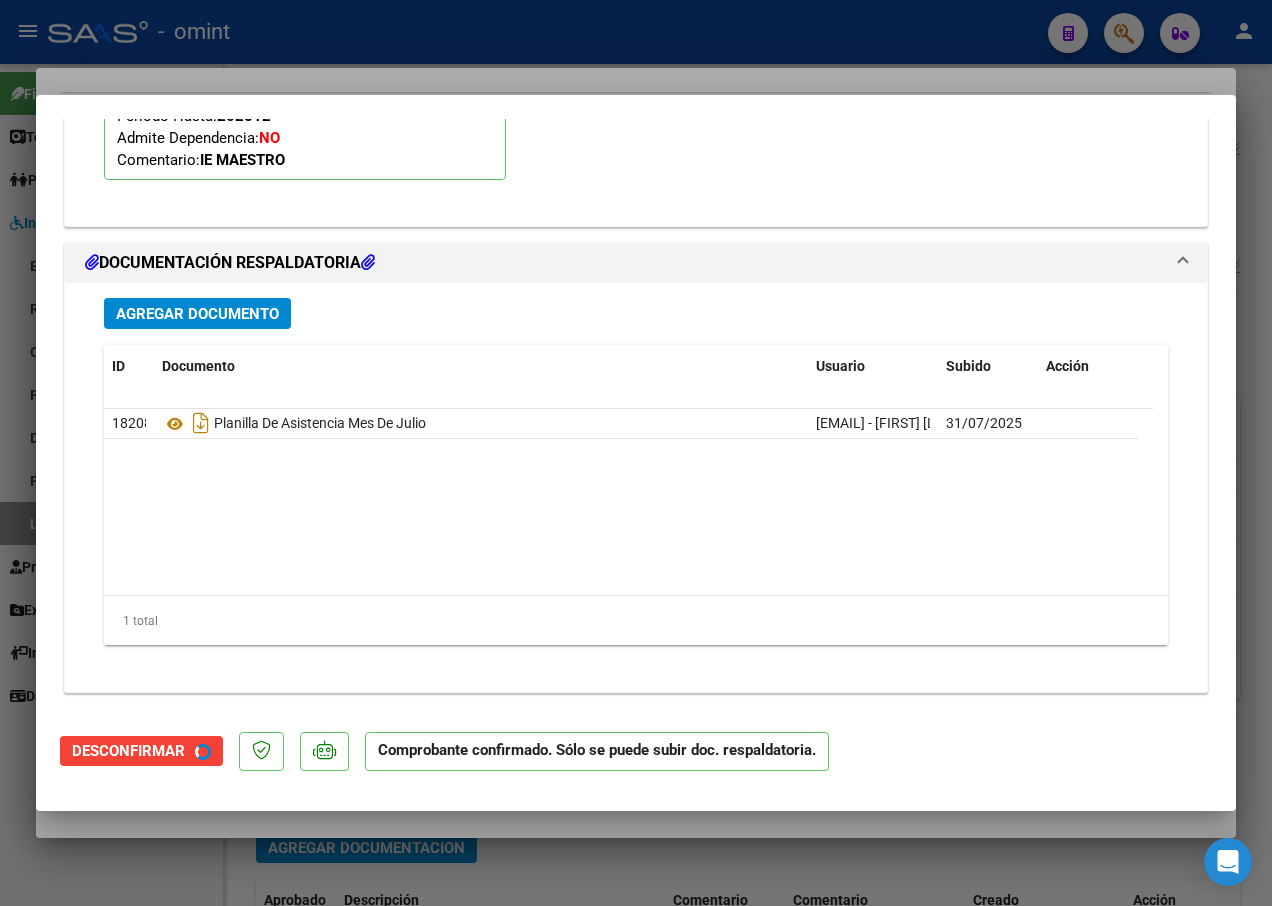 scroll, scrollTop: 2113, scrollLeft: 0, axis: vertical 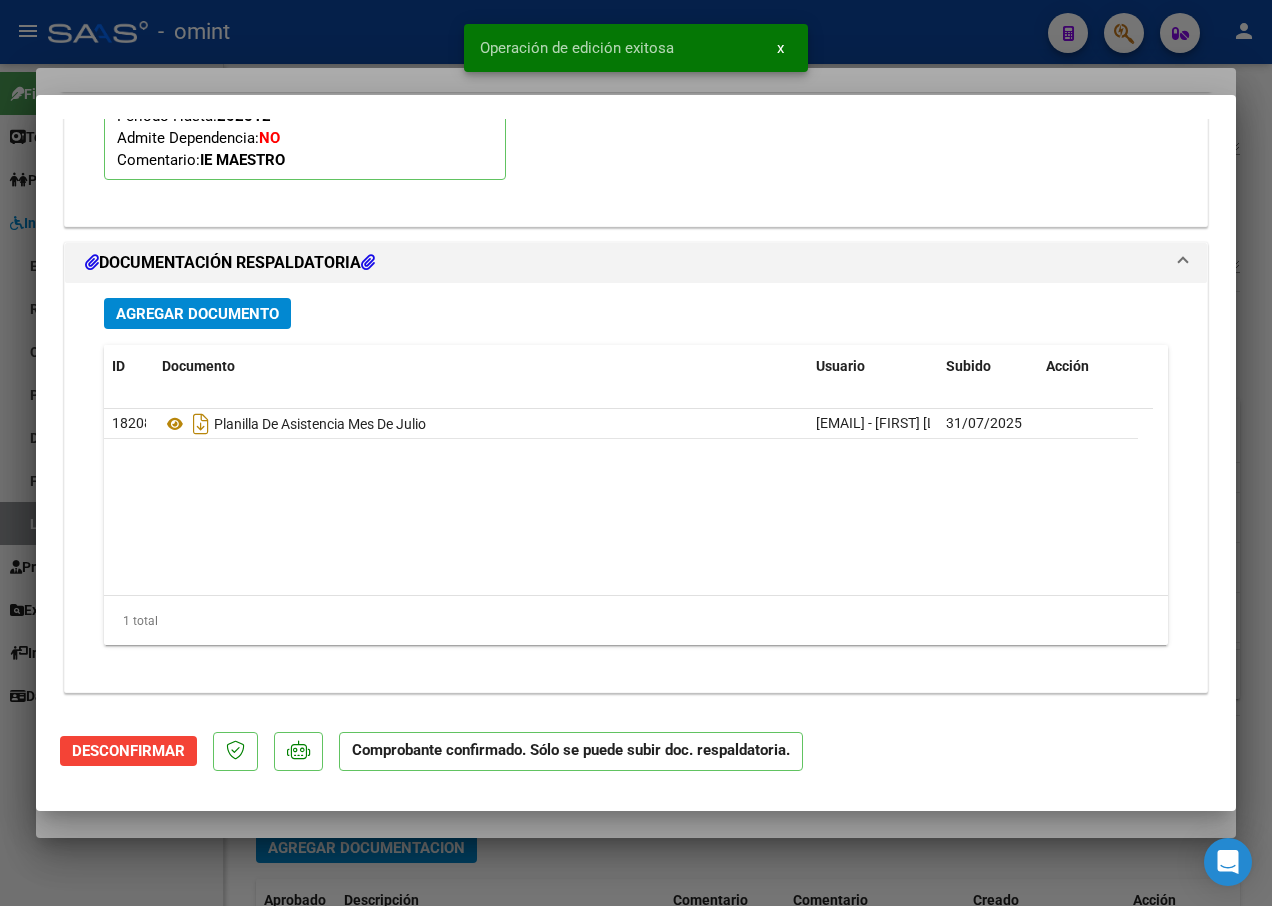 click at bounding box center [636, 453] 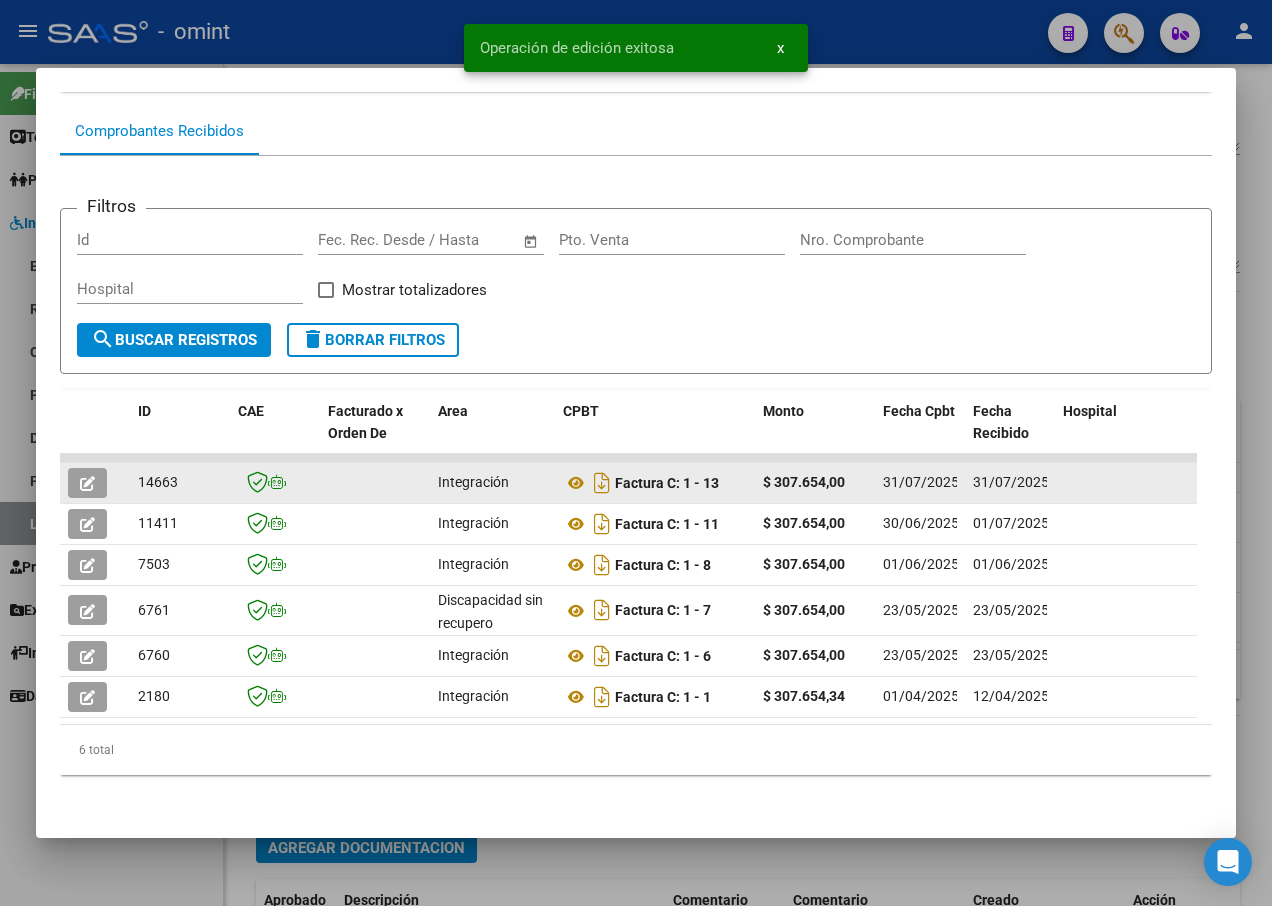 click on "14663" 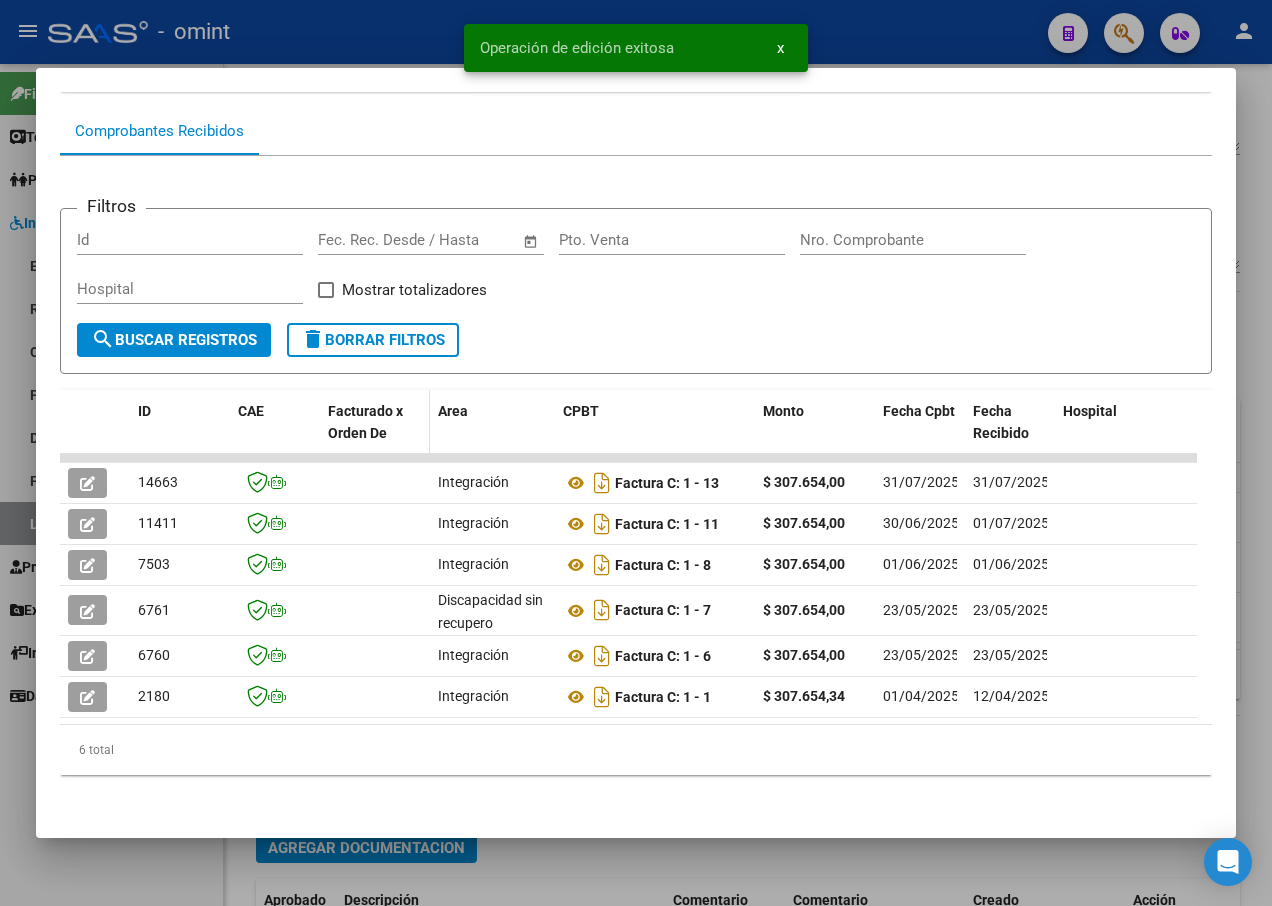 scroll, scrollTop: 0, scrollLeft: 0, axis: both 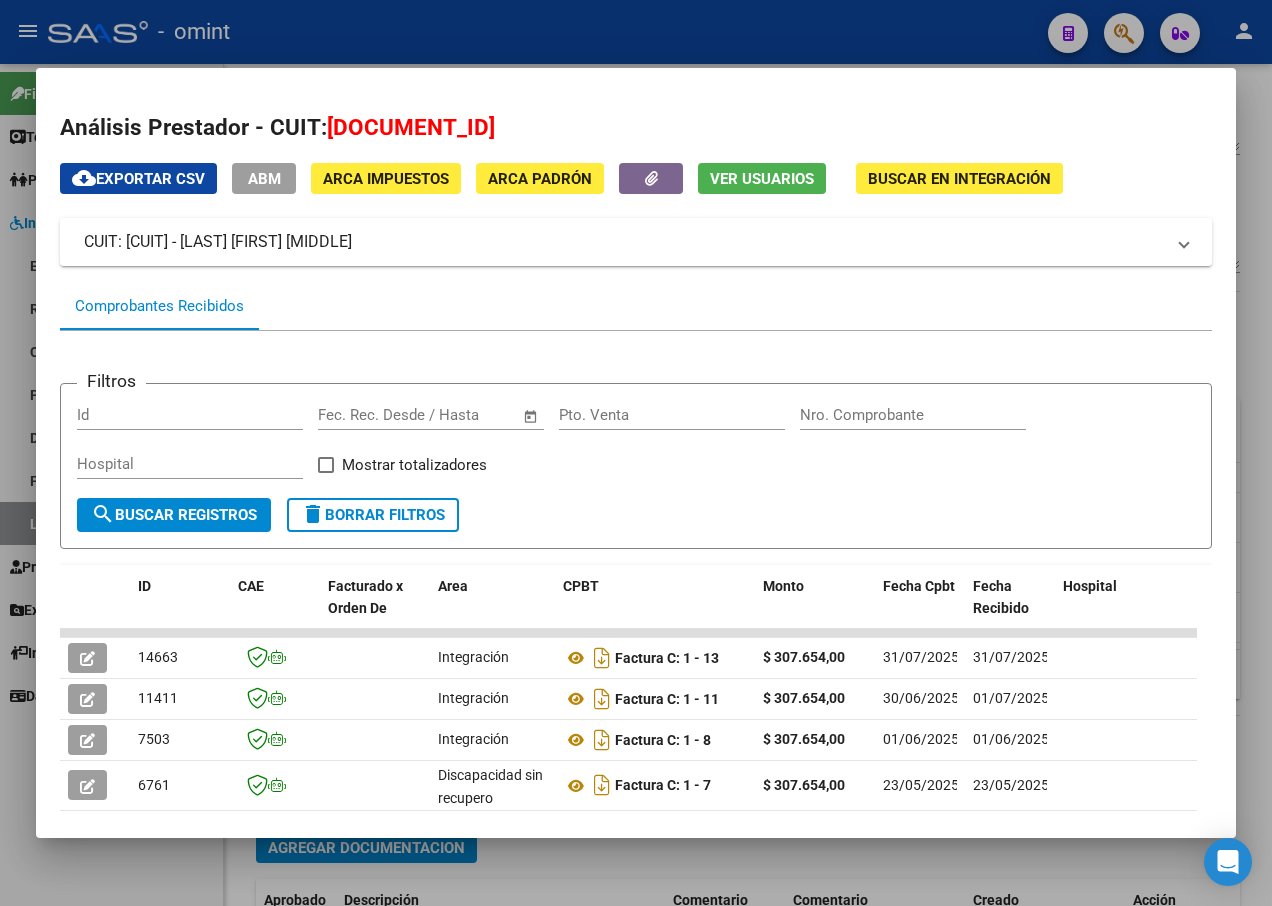 click at bounding box center (636, 453) 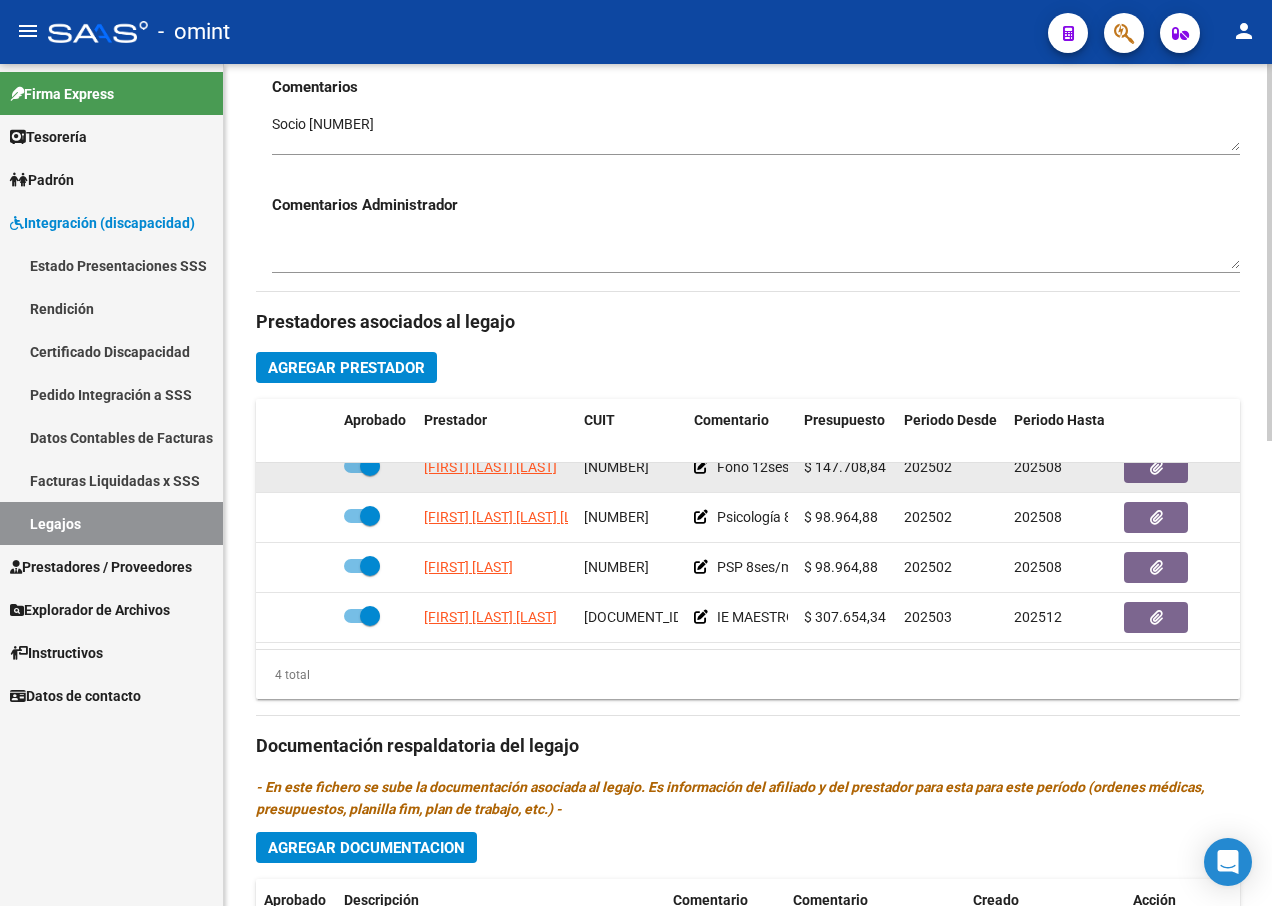 scroll, scrollTop: 0, scrollLeft: 0, axis: both 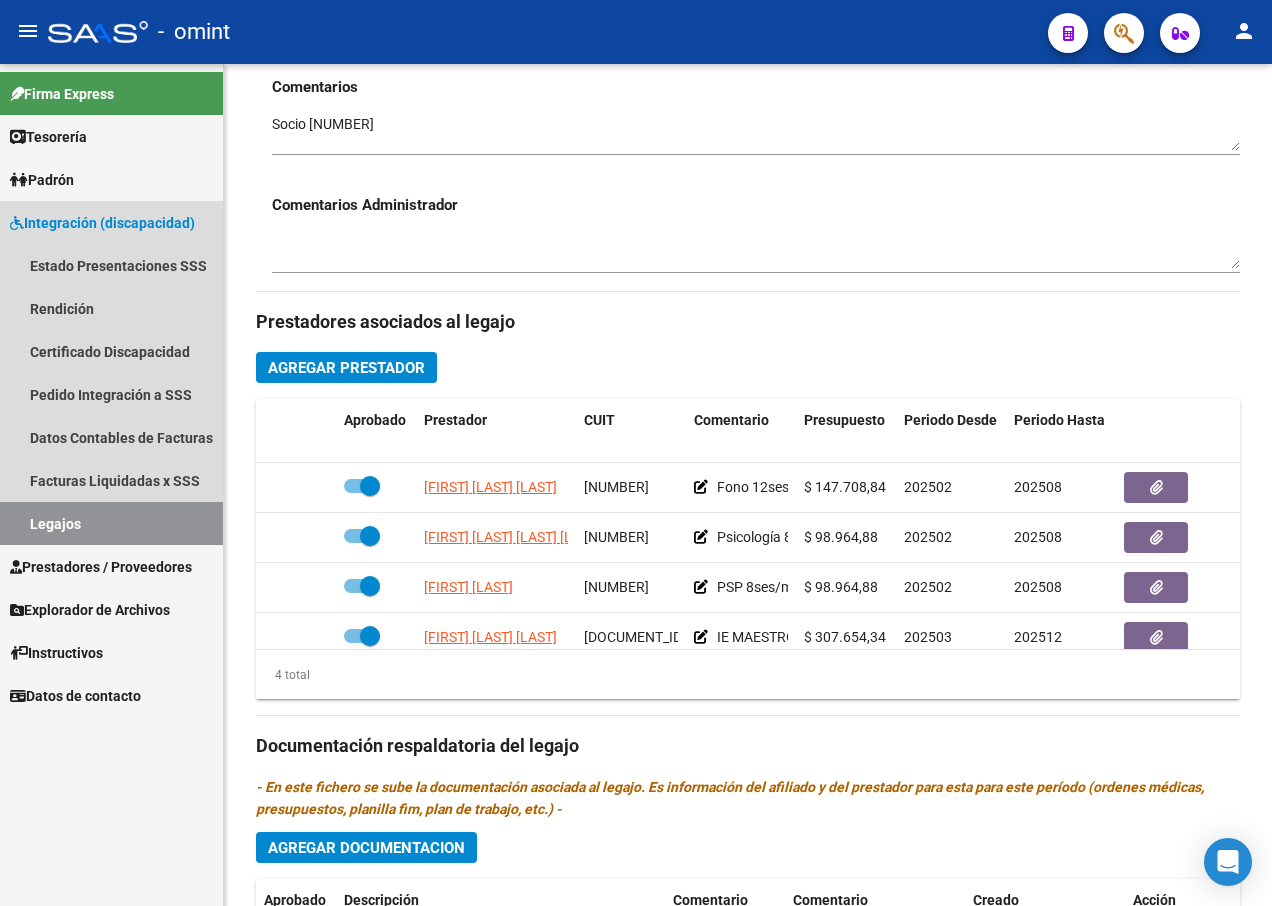 click on "Legajos" at bounding box center [111, 523] 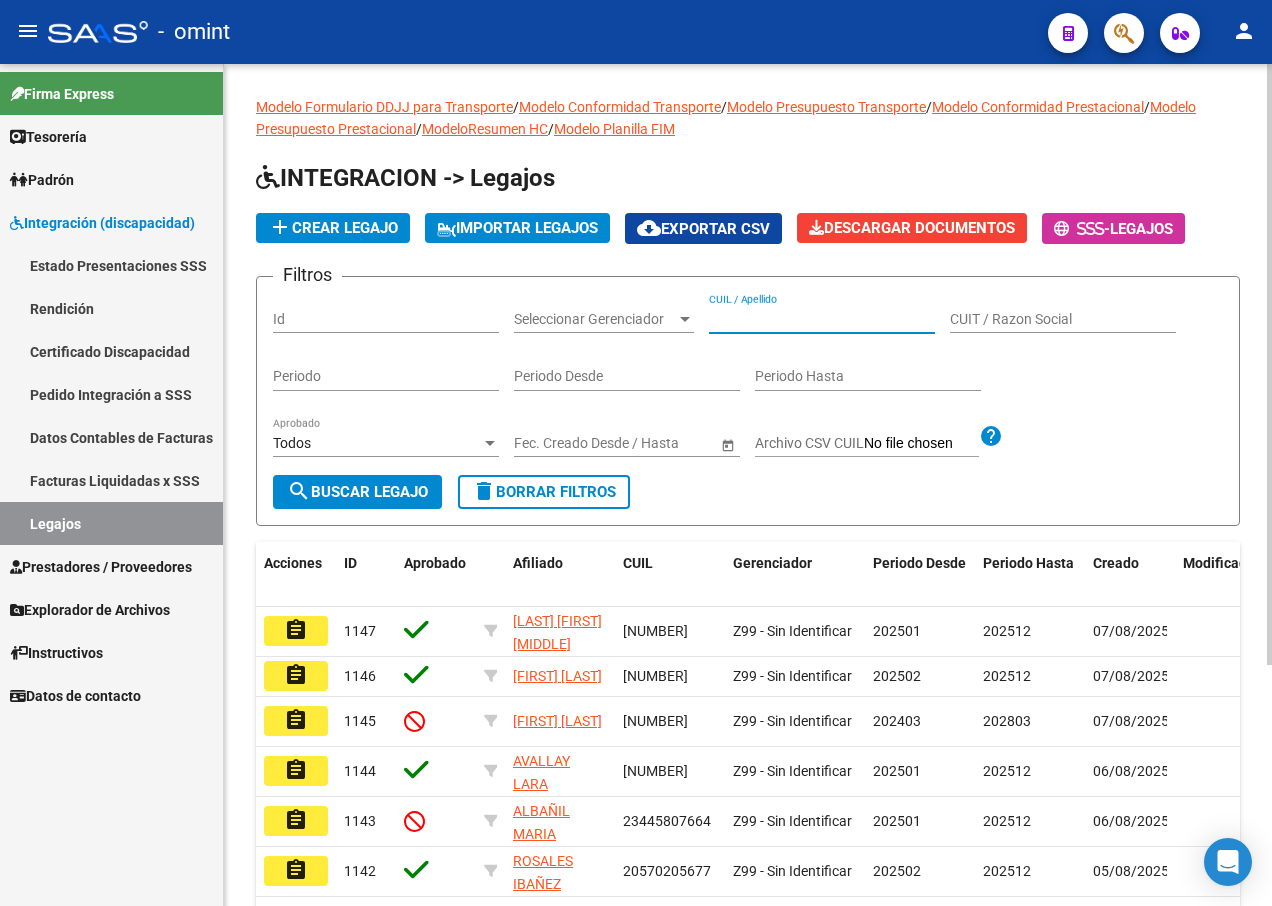 paste on "[DOCUMENT_ID]" 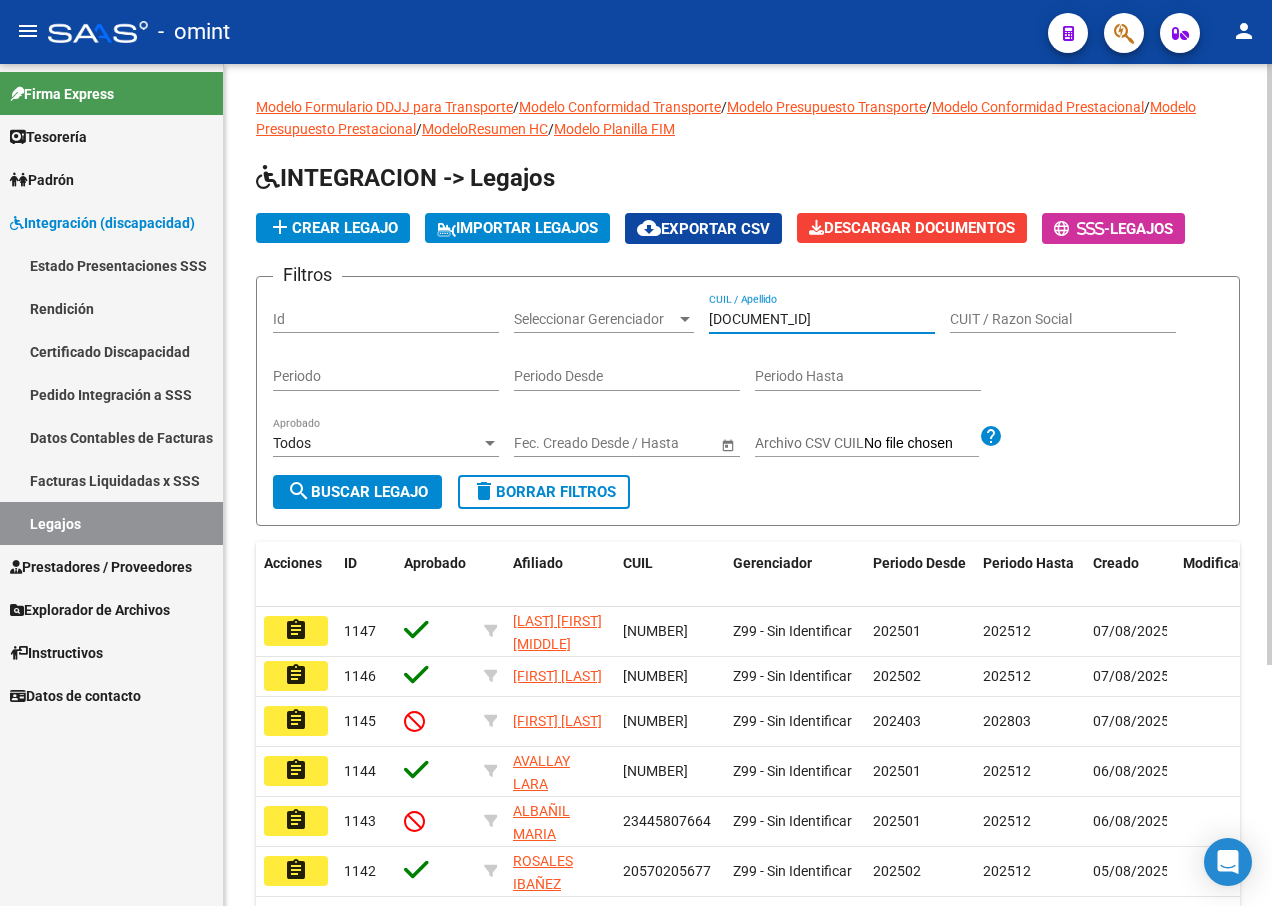 type on "[DOCUMENT_ID]" 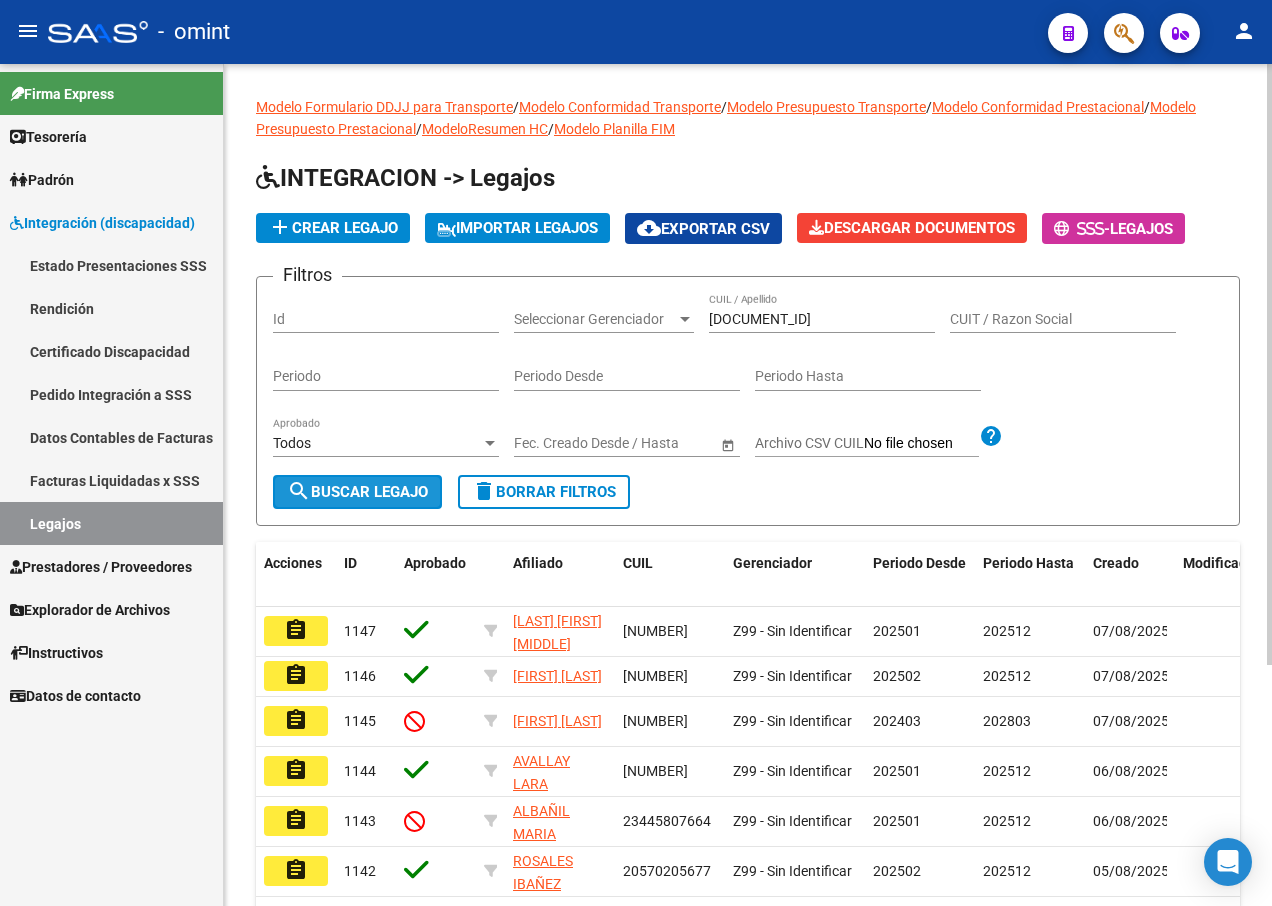 click on "search  Buscar Legajo" 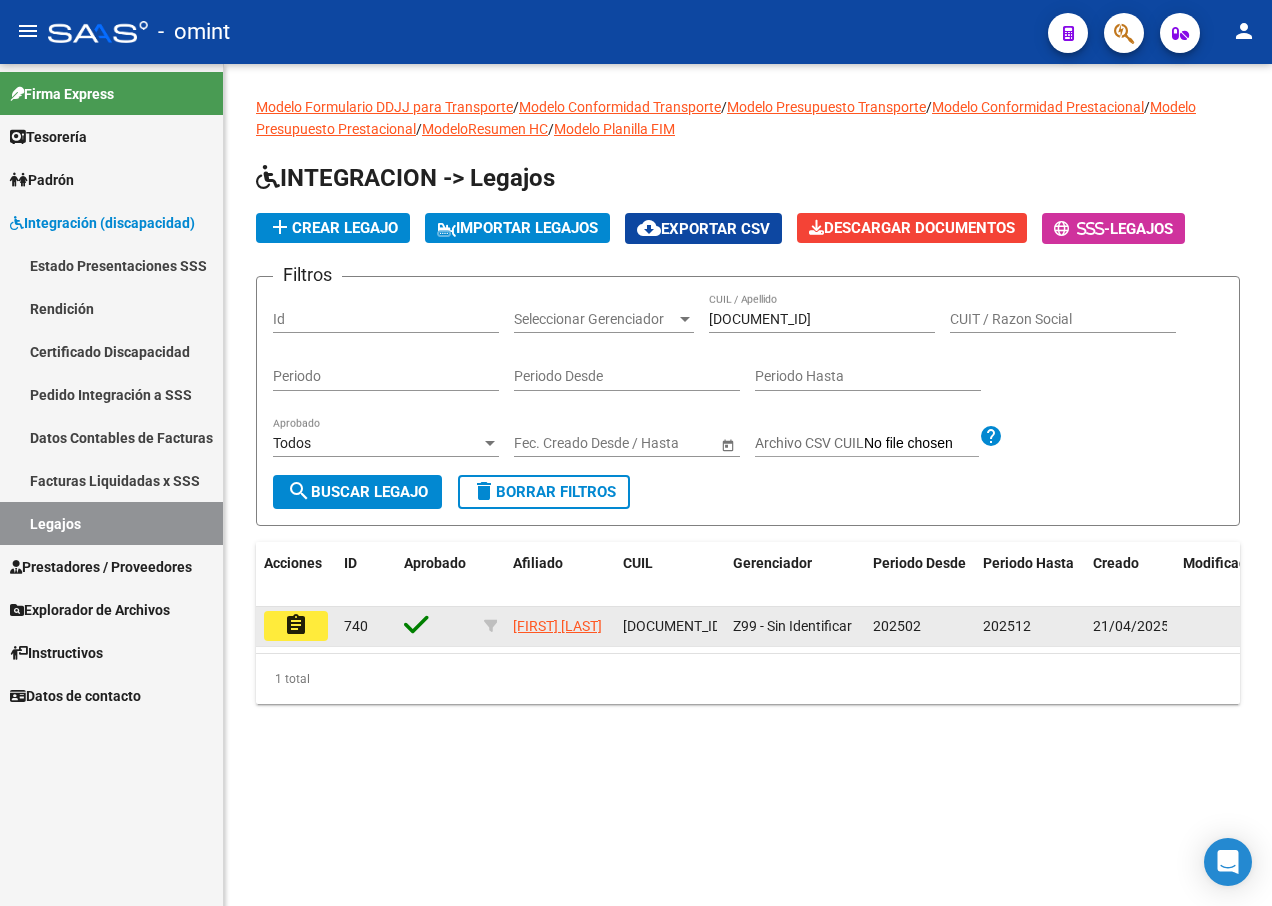 click on "assignment" 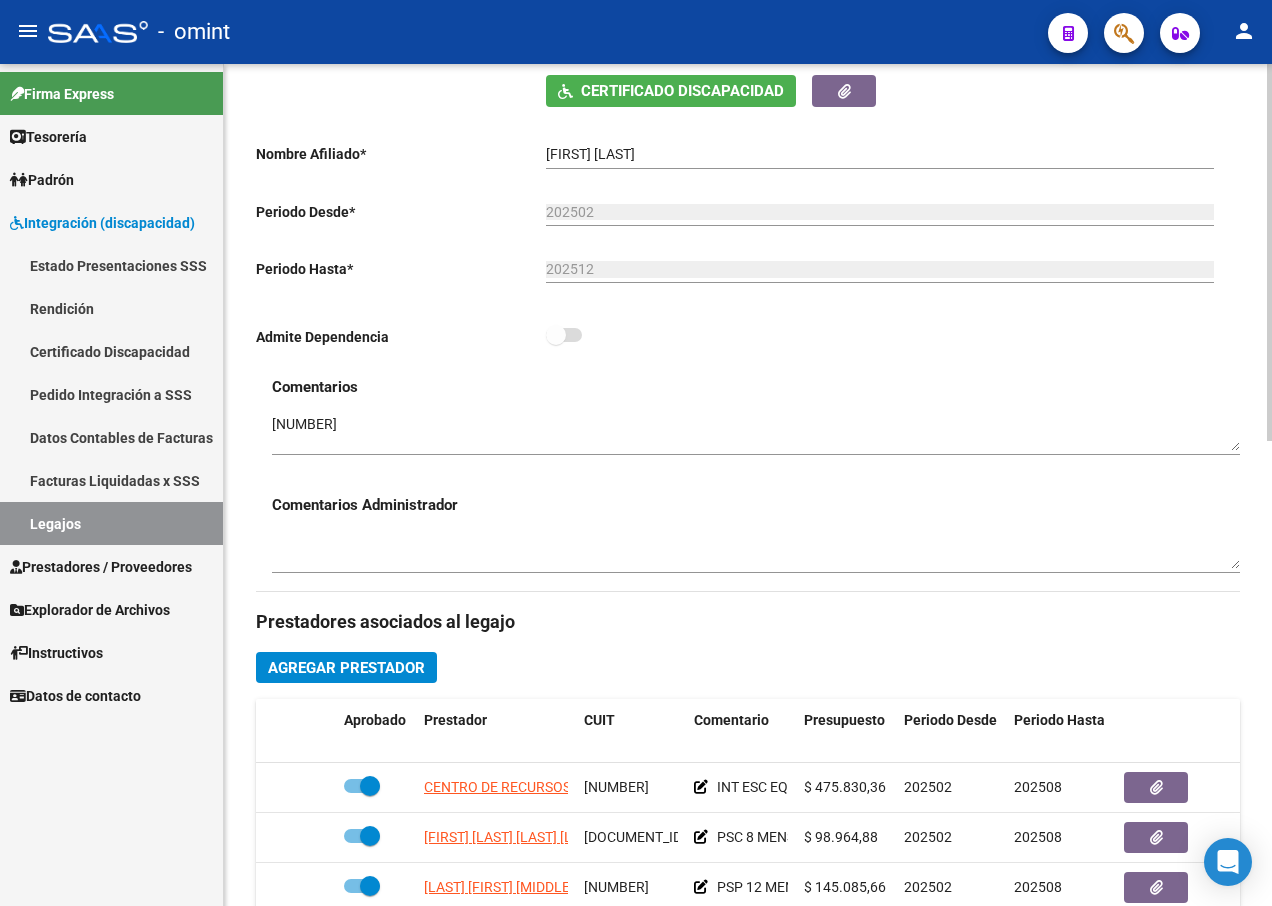 scroll, scrollTop: 500, scrollLeft: 0, axis: vertical 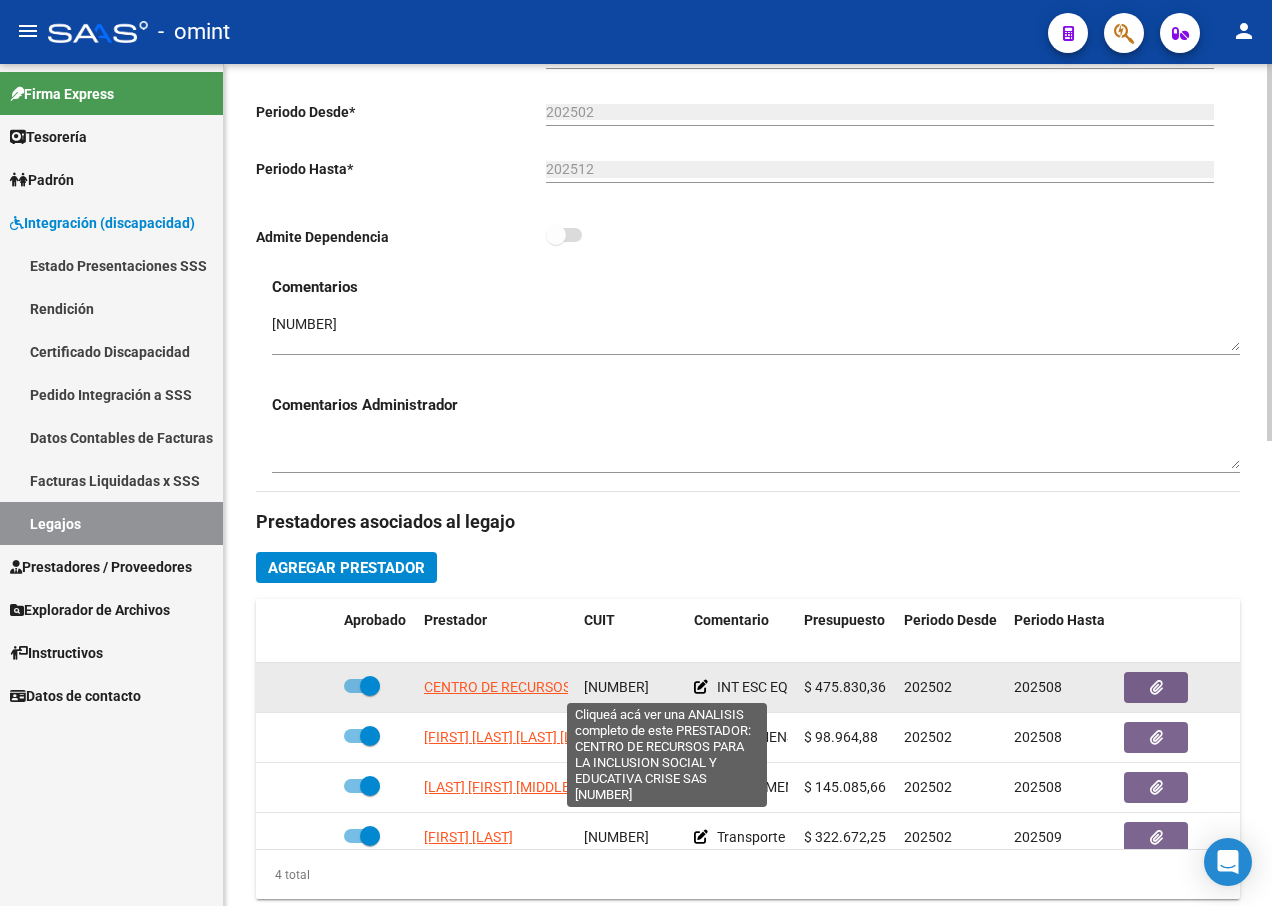 click on "CENTRO DE RECURSOS PARA LA INCLUSION SOCIAL Y EDUCATIVA CRISE SAS" 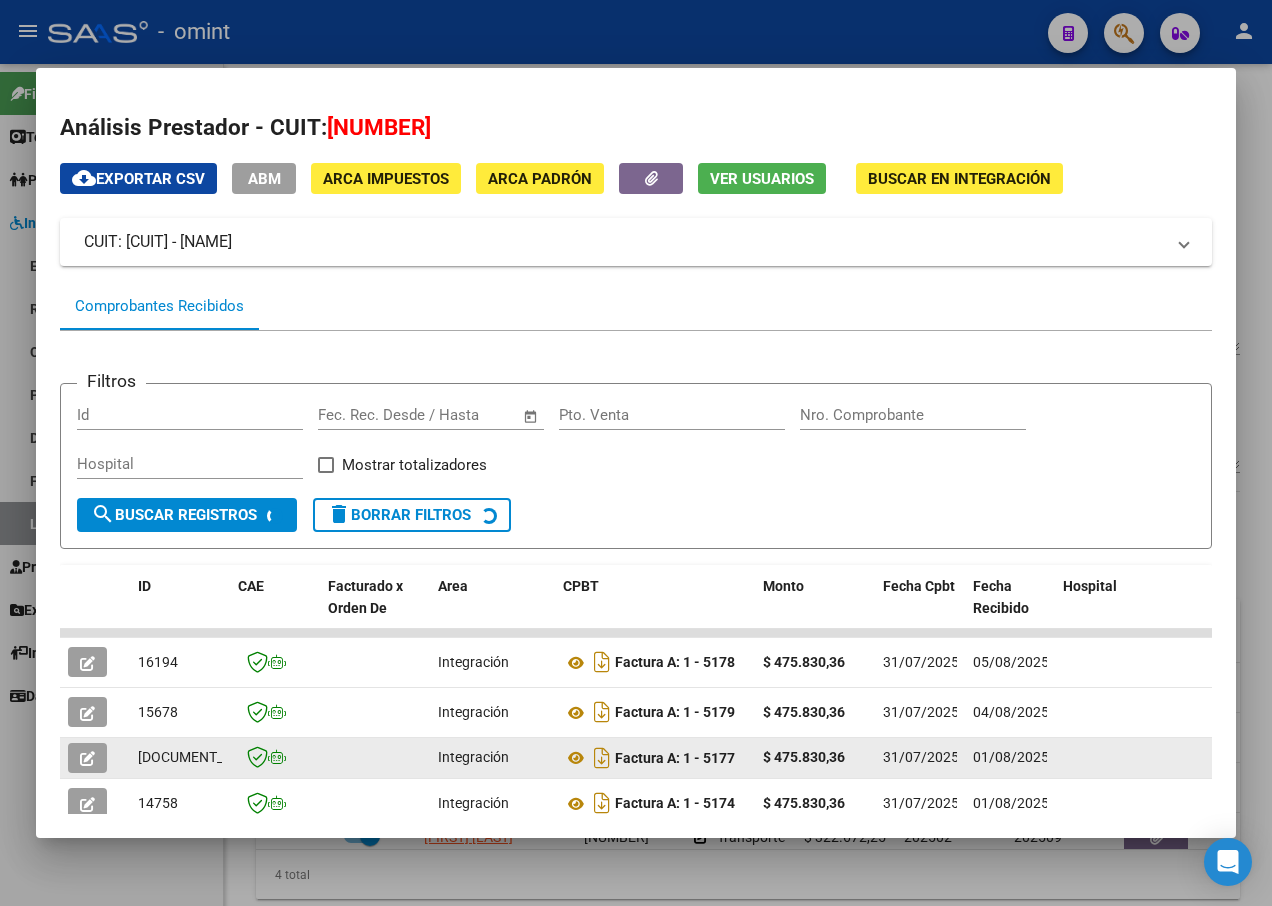 scroll, scrollTop: 435, scrollLeft: 0, axis: vertical 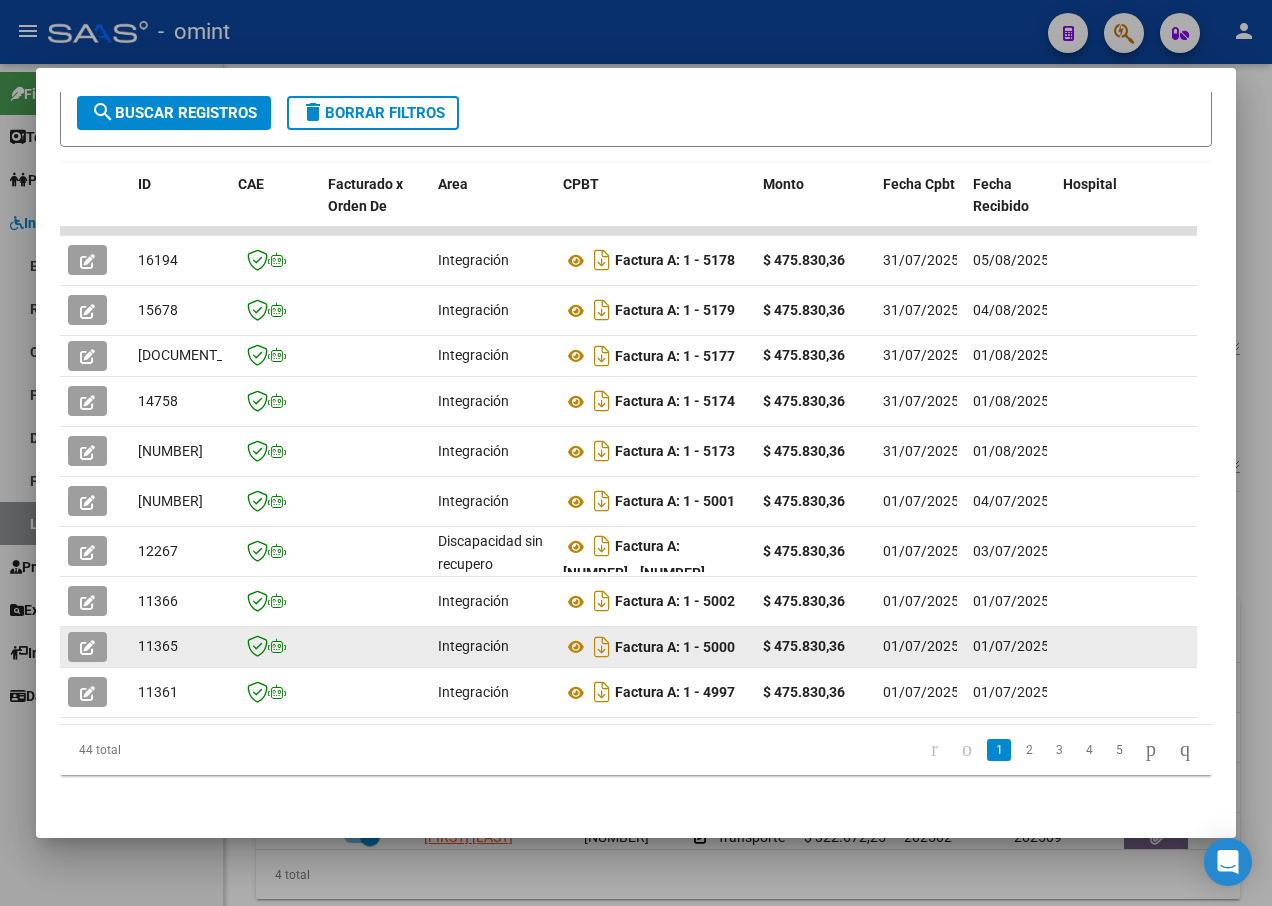 drag, startPoint x: 894, startPoint y: 627, endPoint x: 99, endPoint y: 629, distance: 795.0025 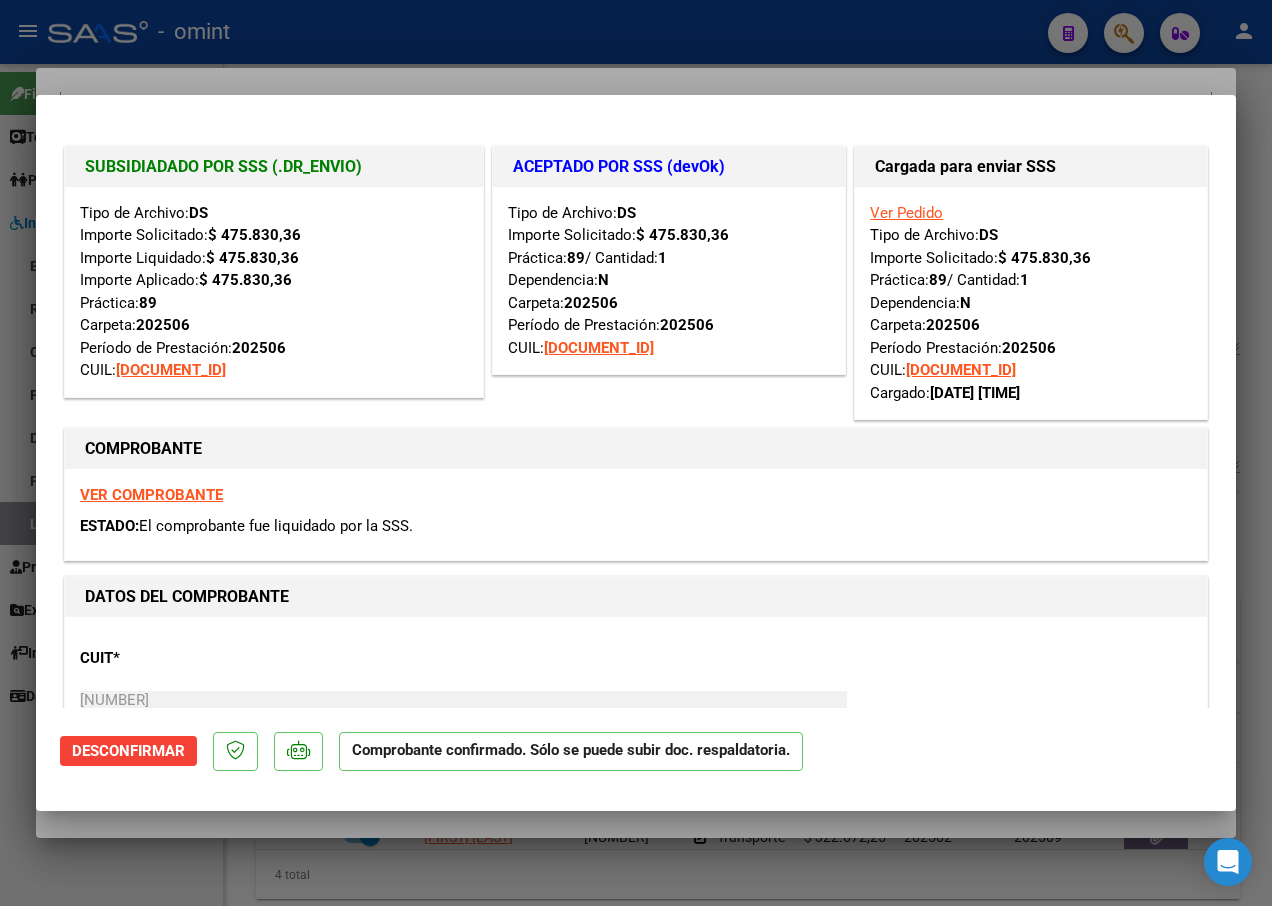 click at bounding box center (636, 453) 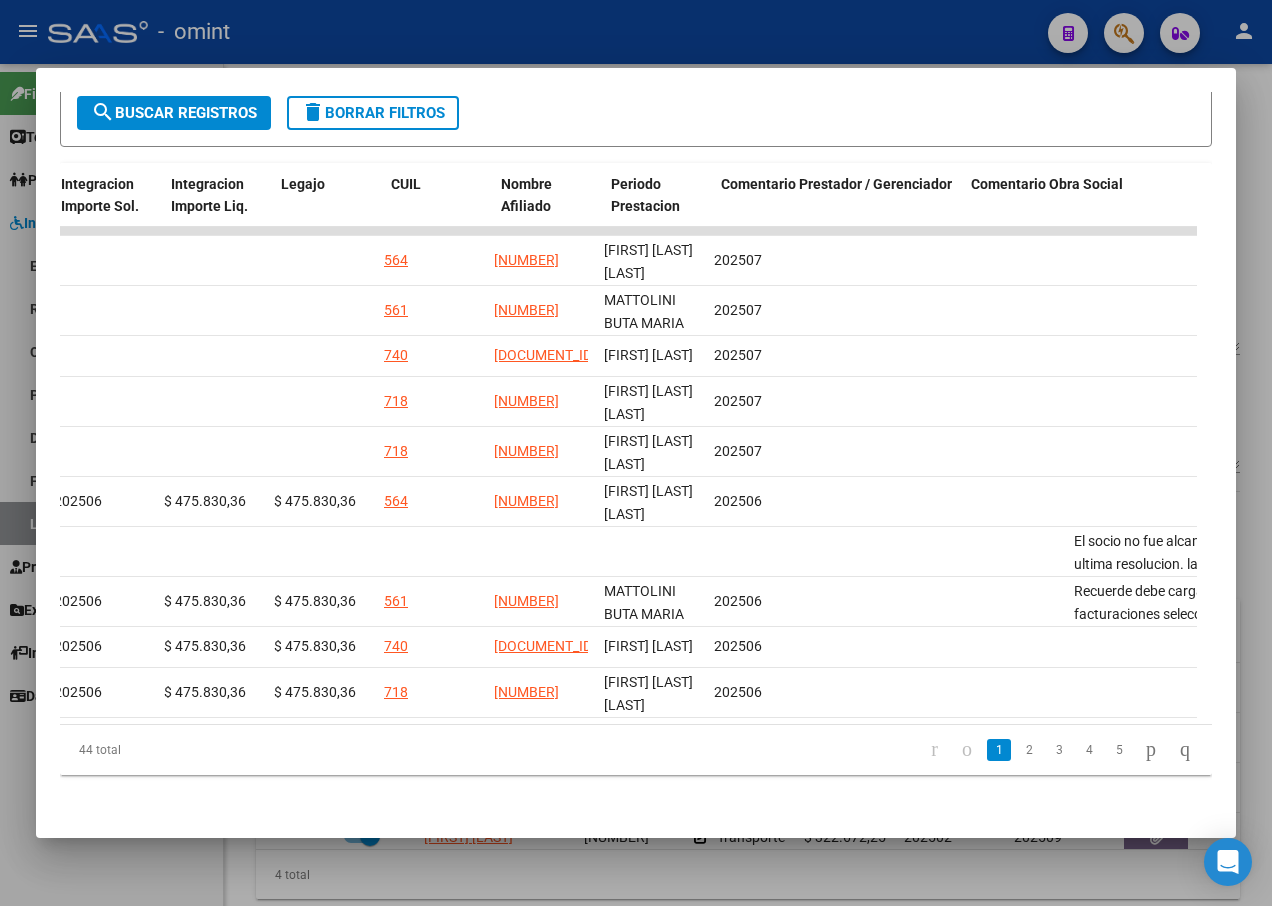 scroll, scrollTop: 0, scrollLeft: 3183, axis: horizontal 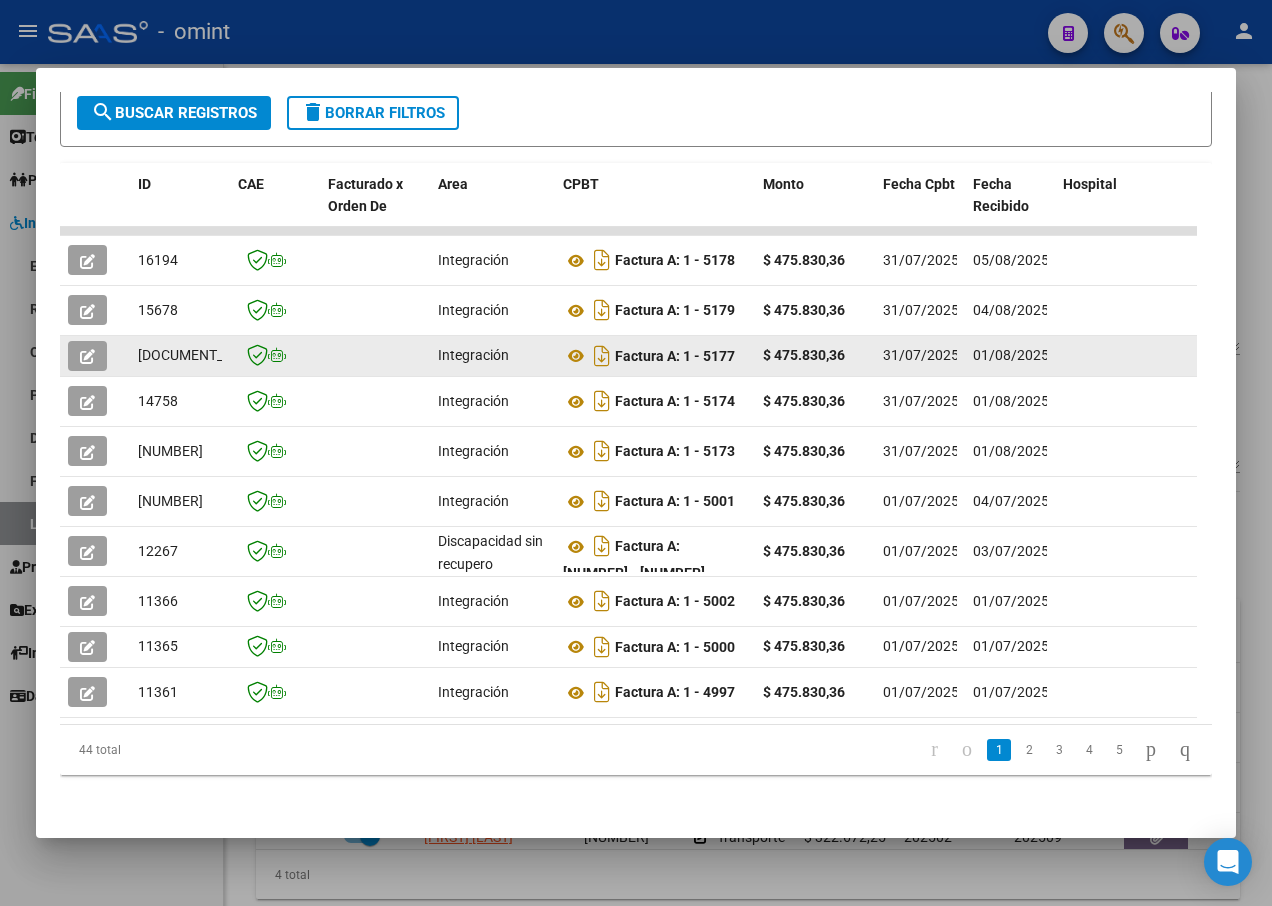 drag, startPoint x: 421, startPoint y: 326, endPoint x: 85, endPoint y: 330, distance: 336.0238 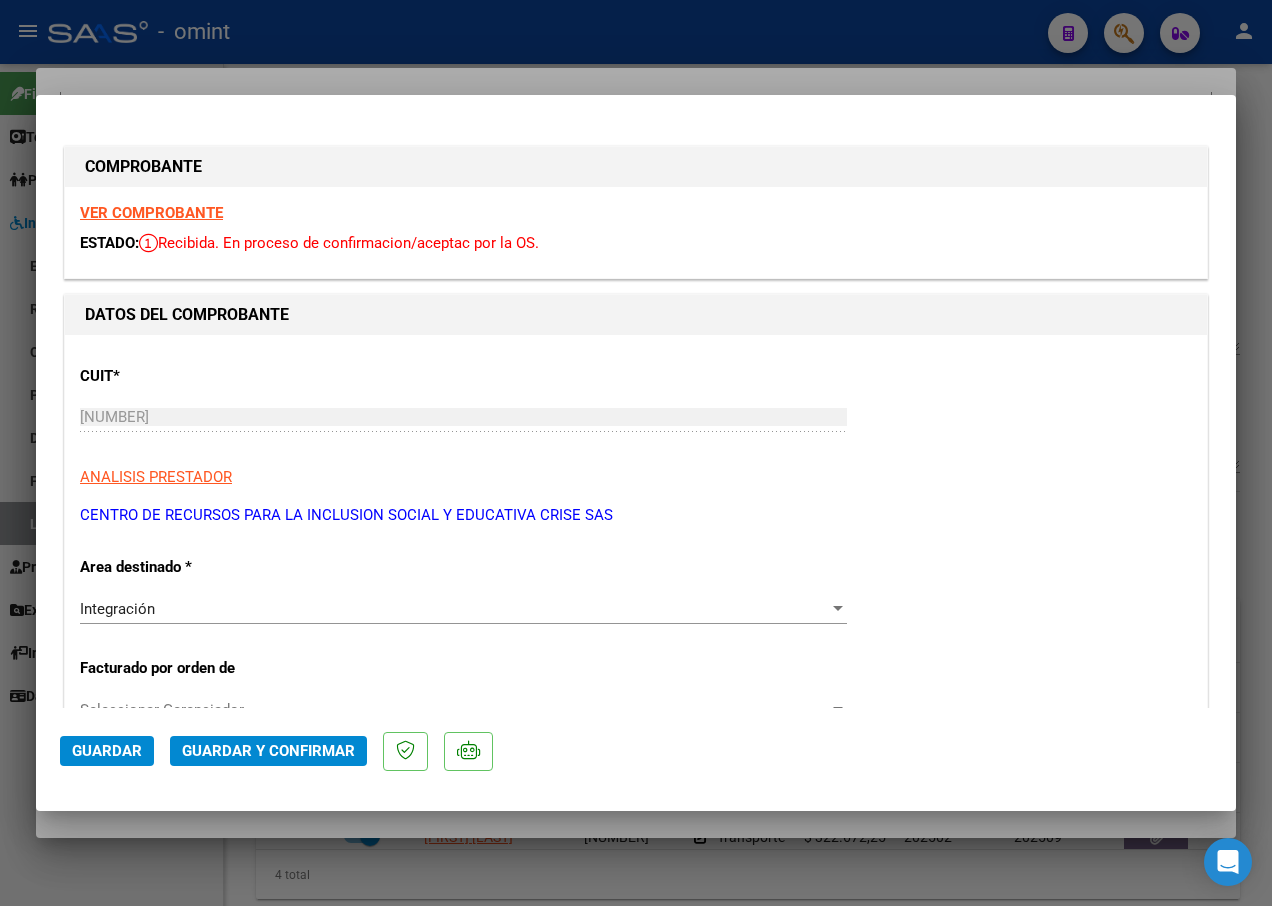 click on "VER COMPROBANTE" at bounding box center [151, 213] 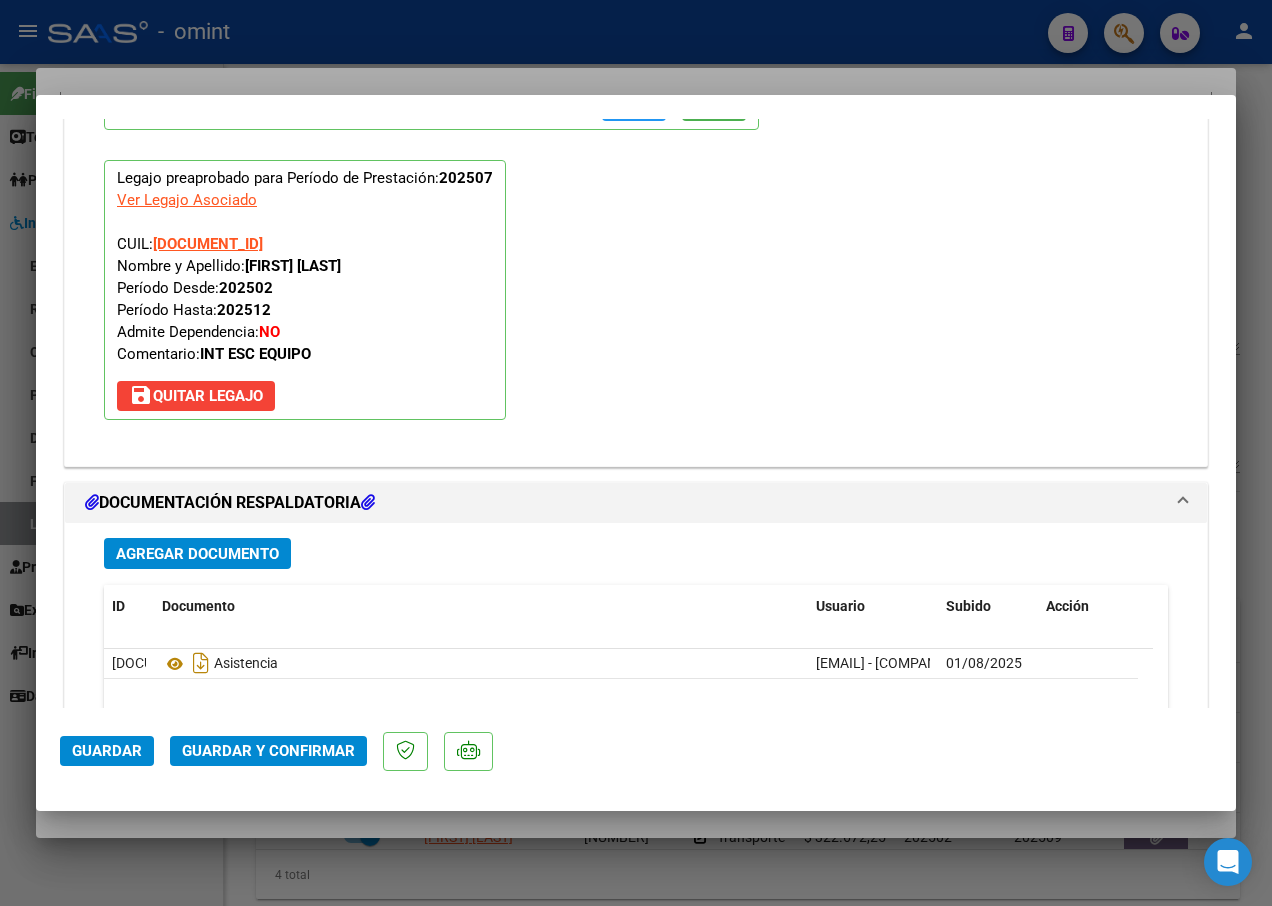 scroll, scrollTop: 2340, scrollLeft: 0, axis: vertical 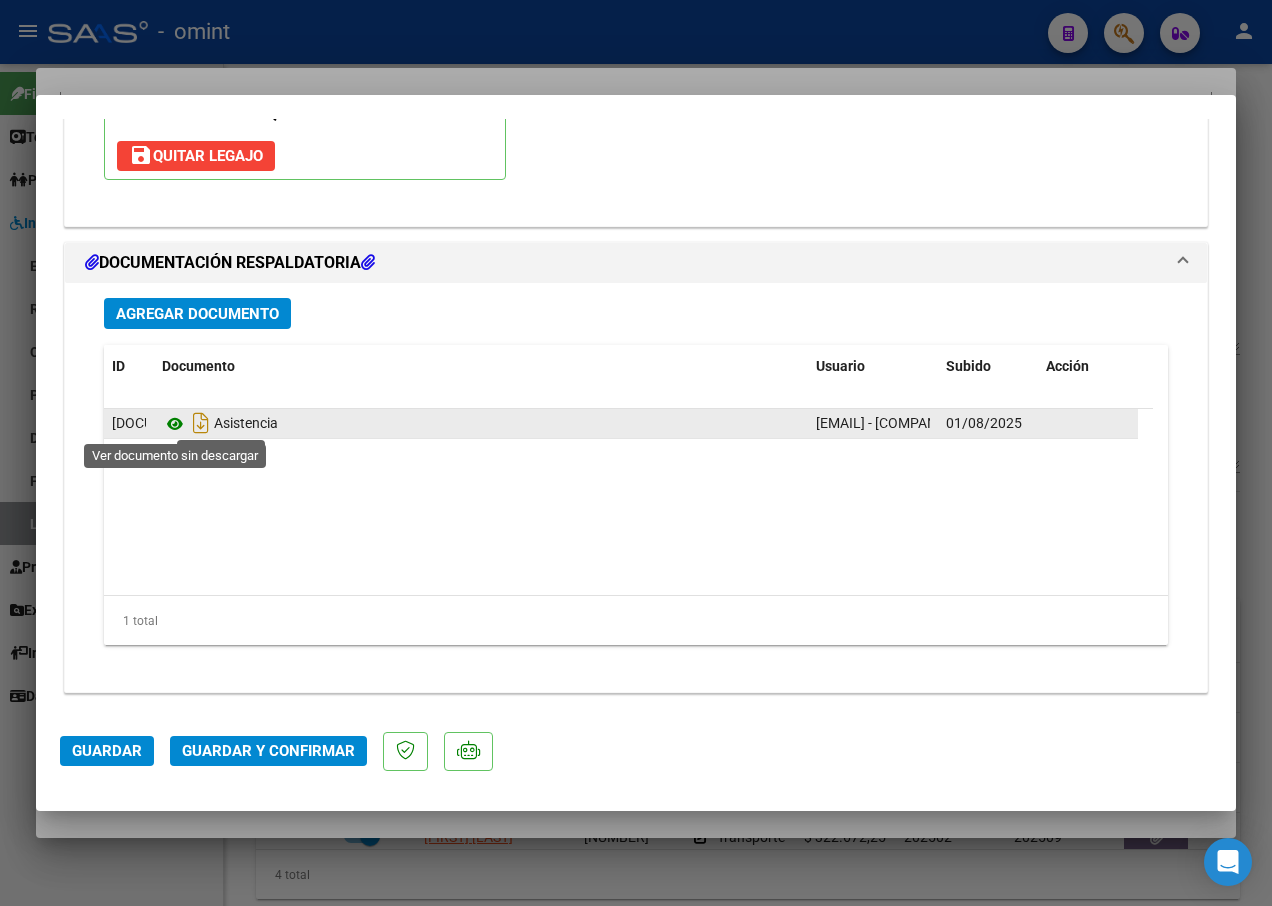 click 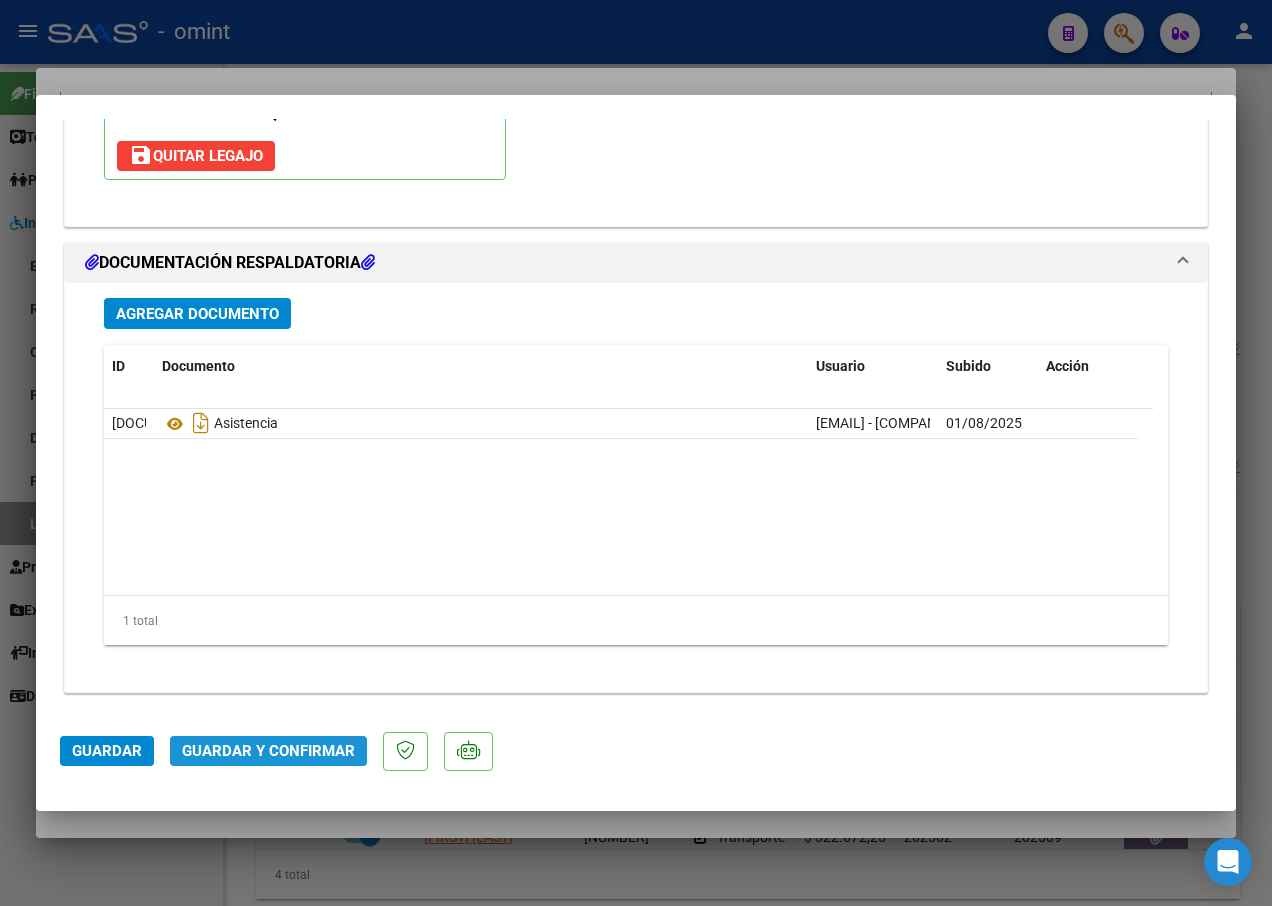 click on "Guardar y Confirmar" 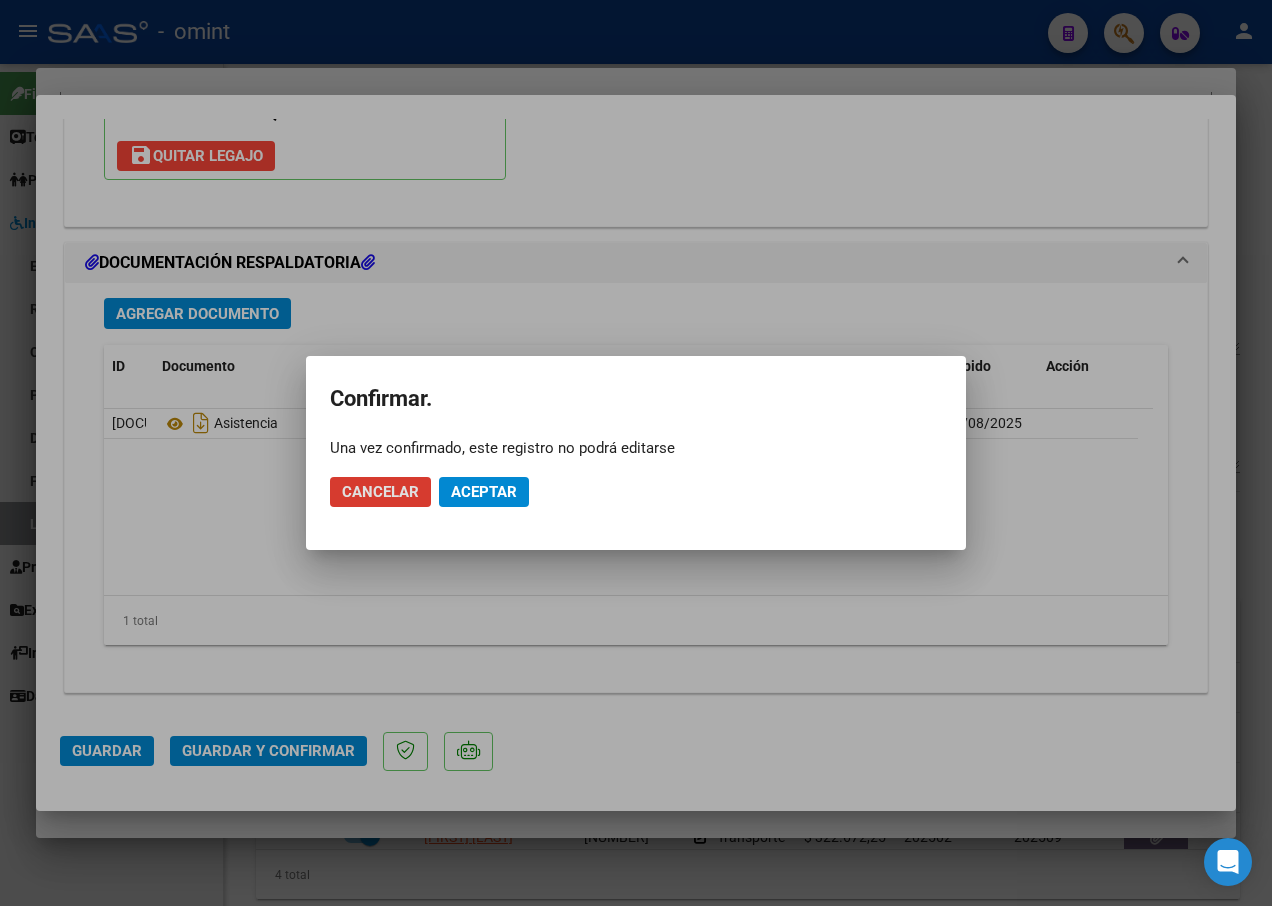 click on "Aceptar" 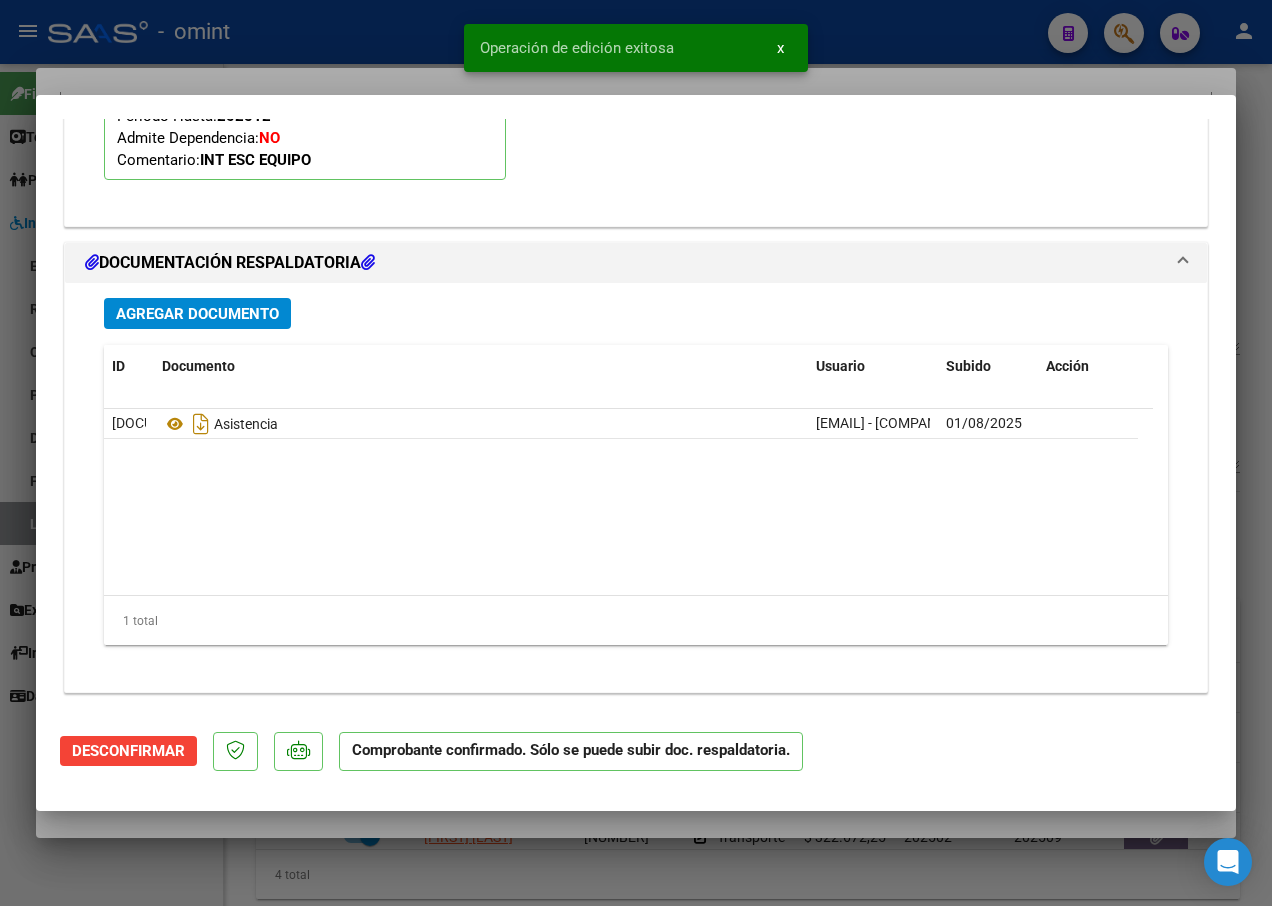 click at bounding box center [636, 453] 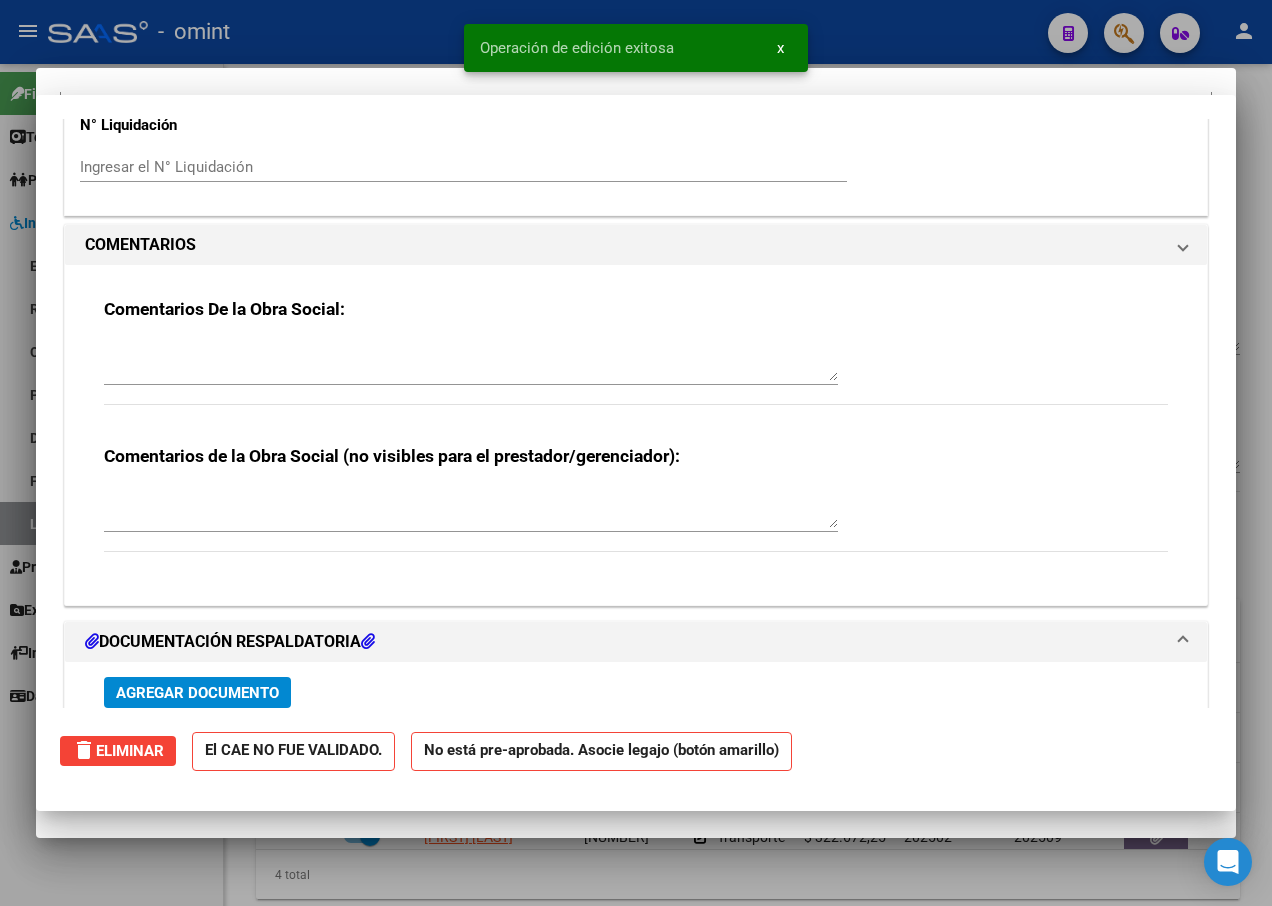 scroll, scrollTop: 2152, scrollLeft: 0, axis: vertical 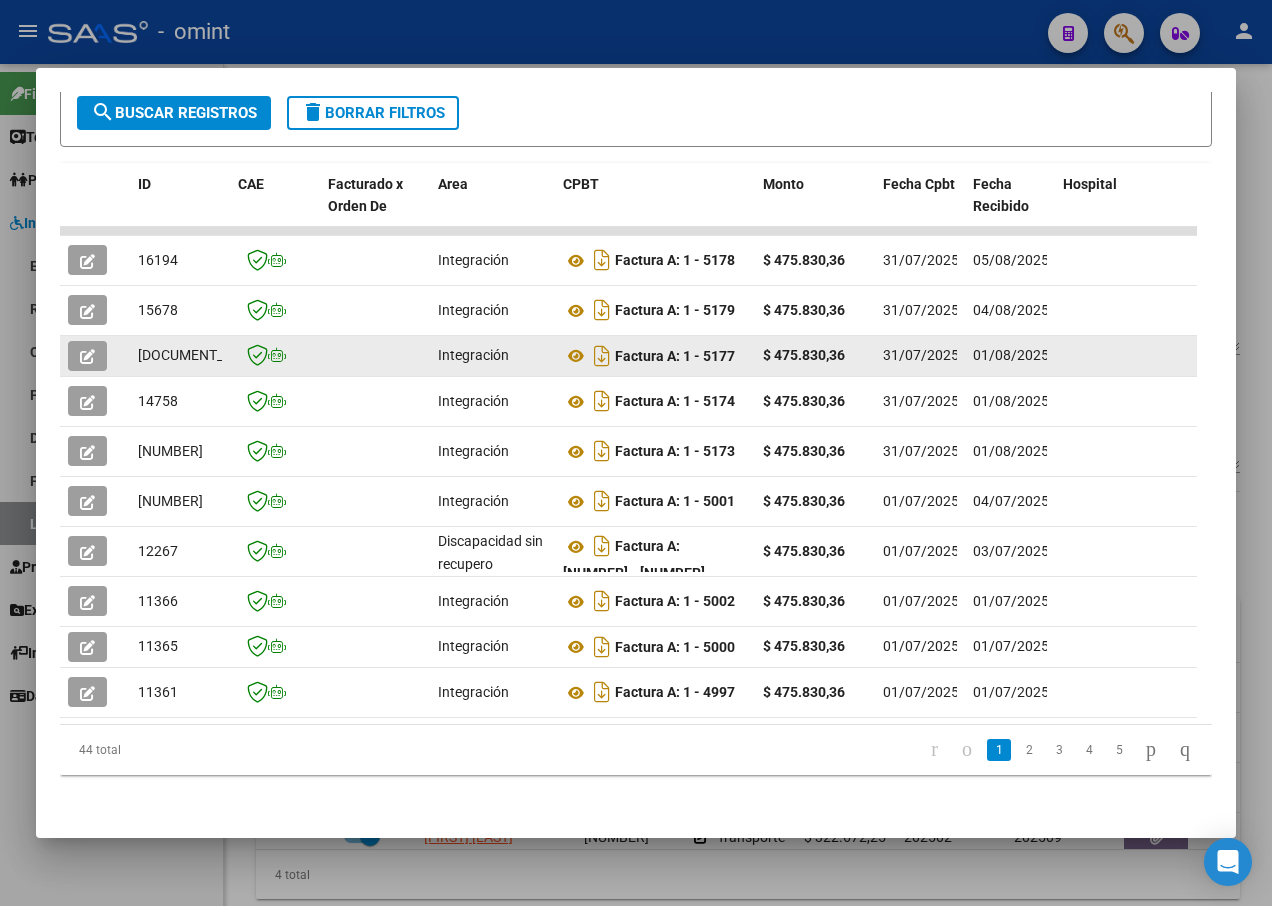click on "[DOCUMENT_ID]" 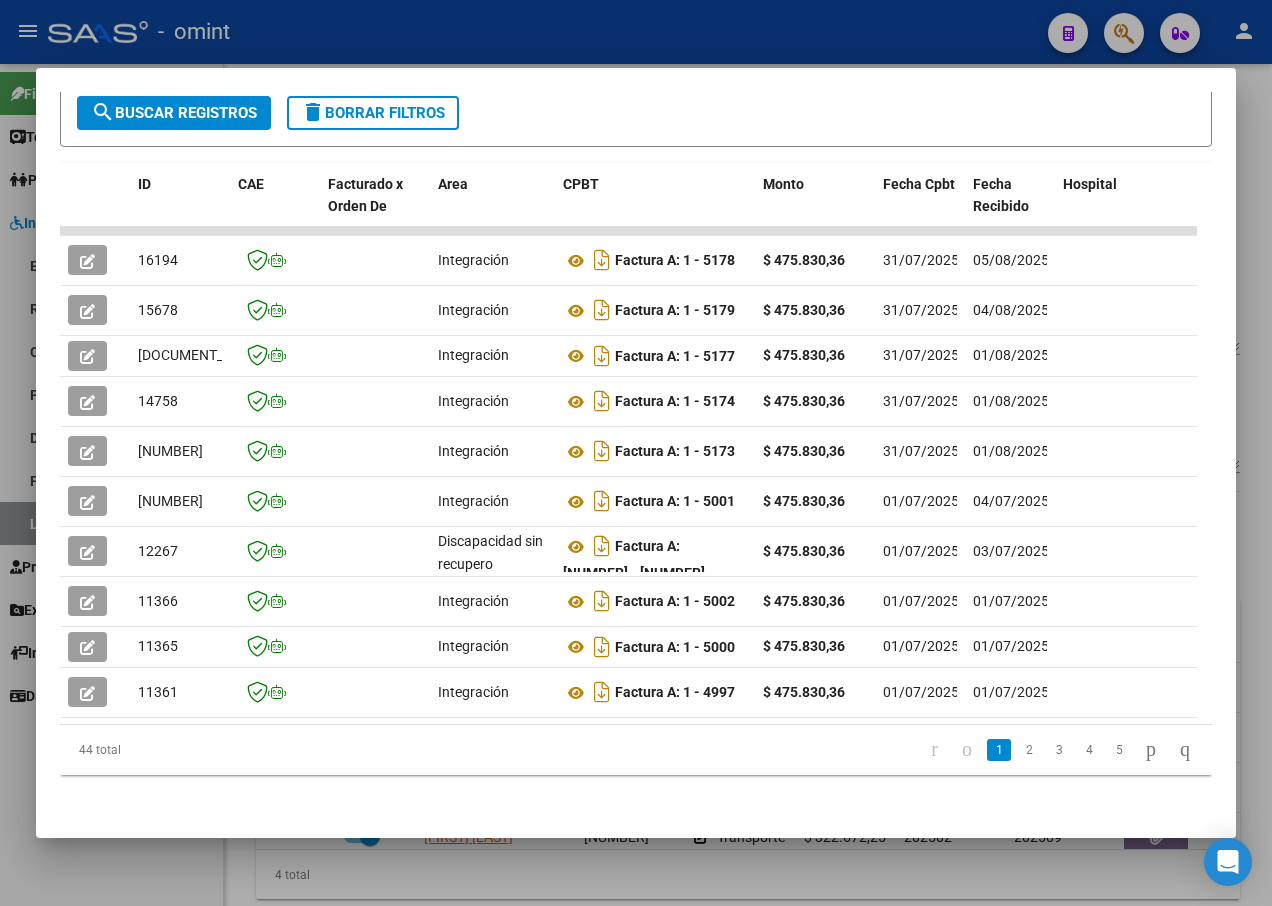 click at bounding box center [636, 453] 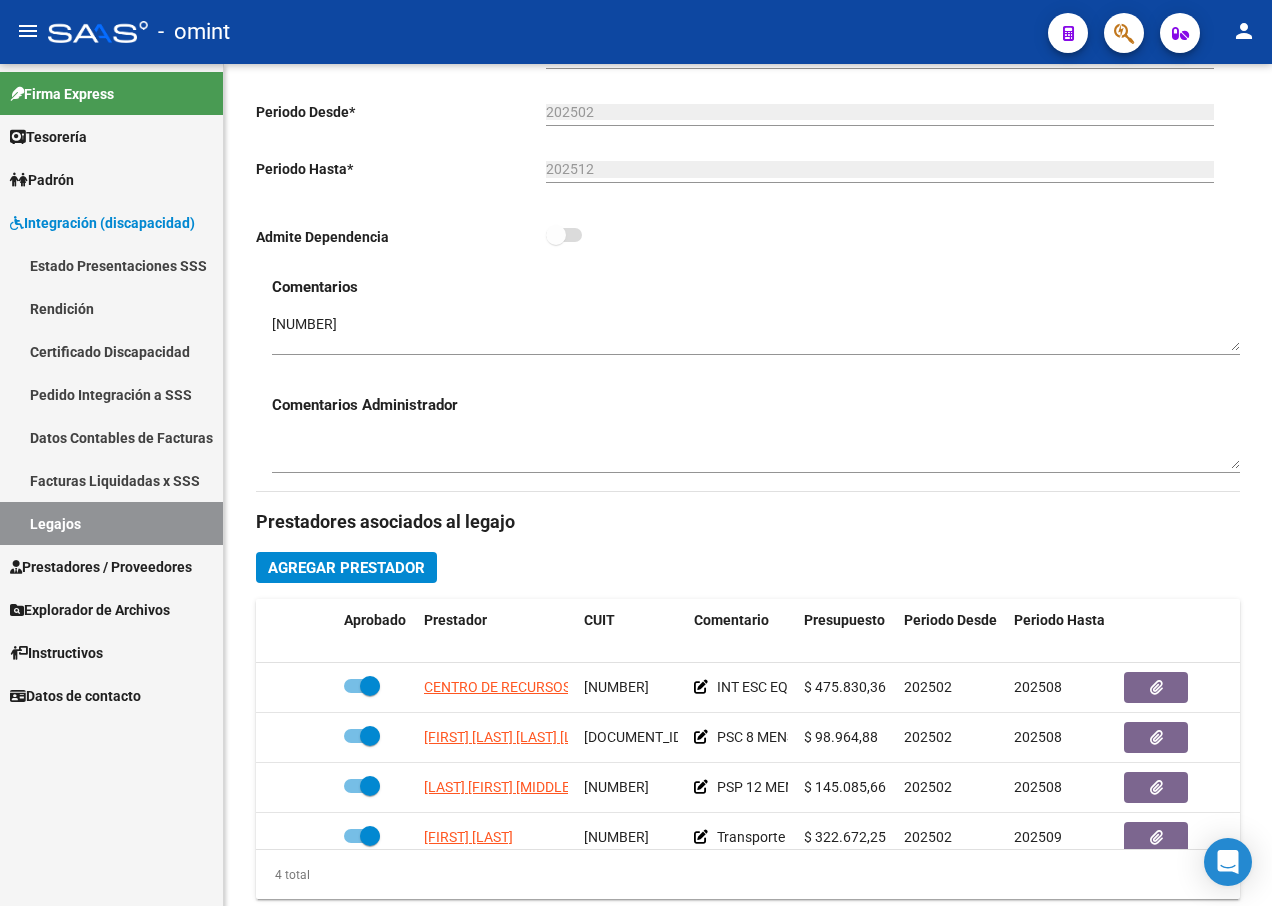 click on "Legajos" at bounding box center [111, 523] 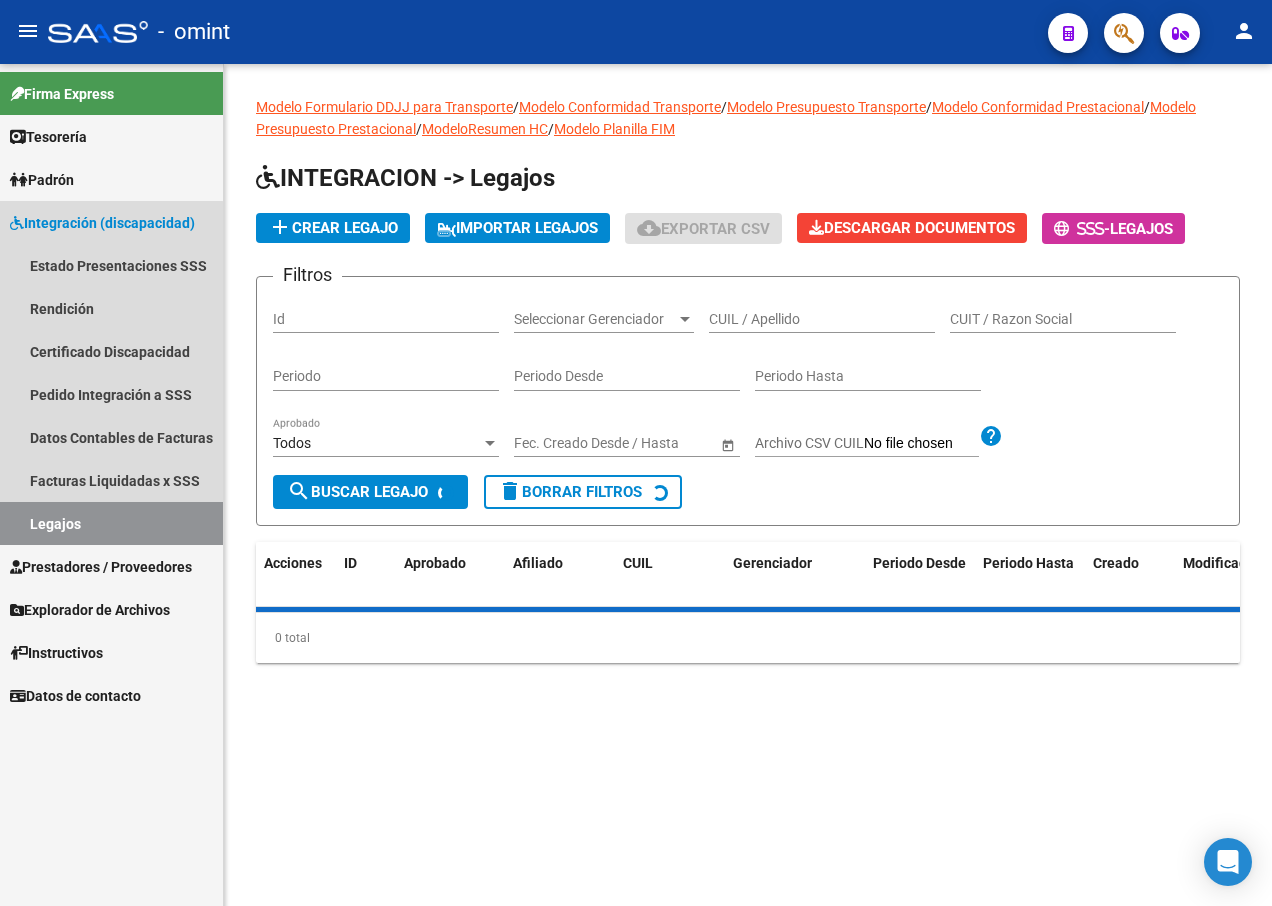 scroll, scrollTop: 0, scrollLeft: 0, axis: both 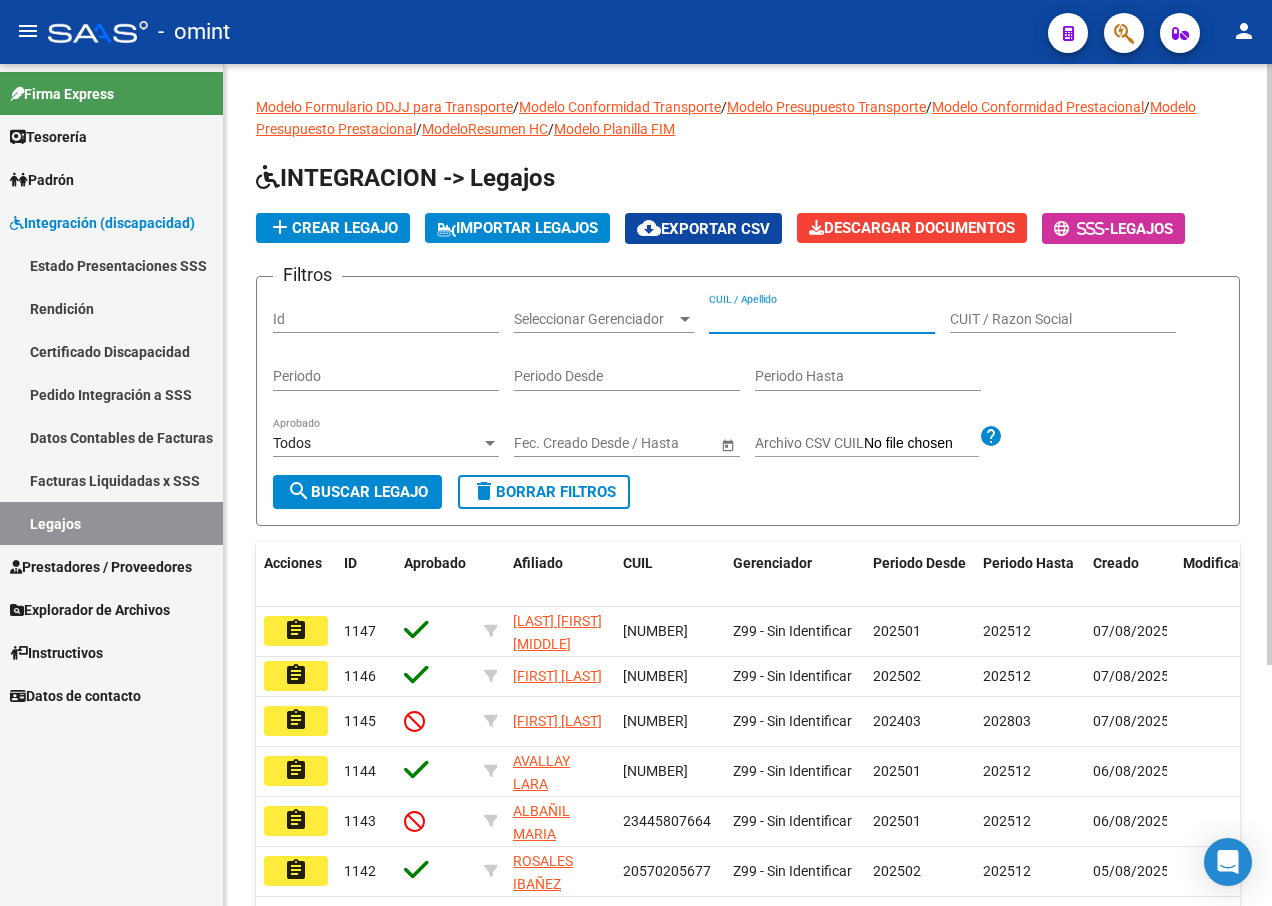 paste on "[DOCUMENT_ID]" 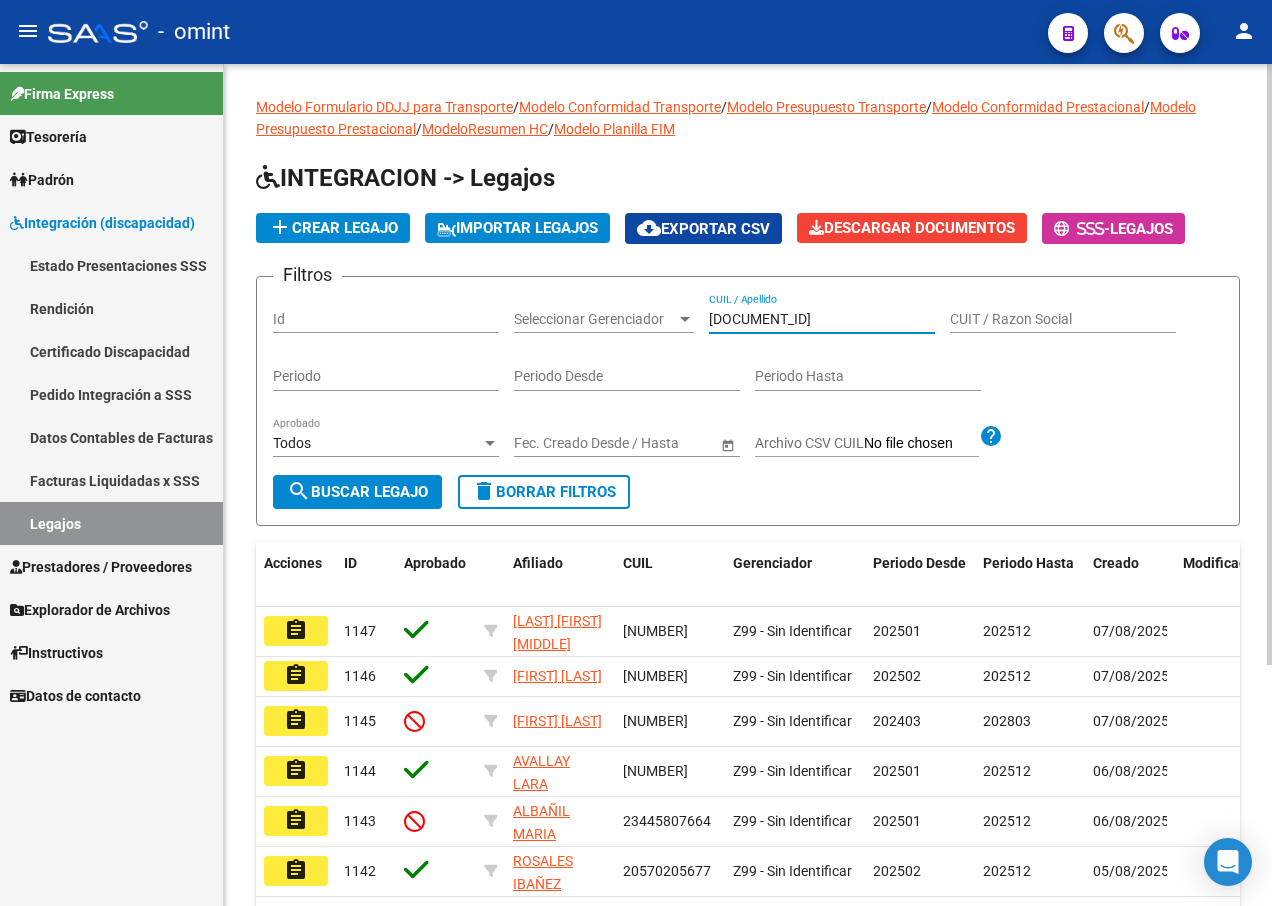 type on "[DOCUMENT_ID]" 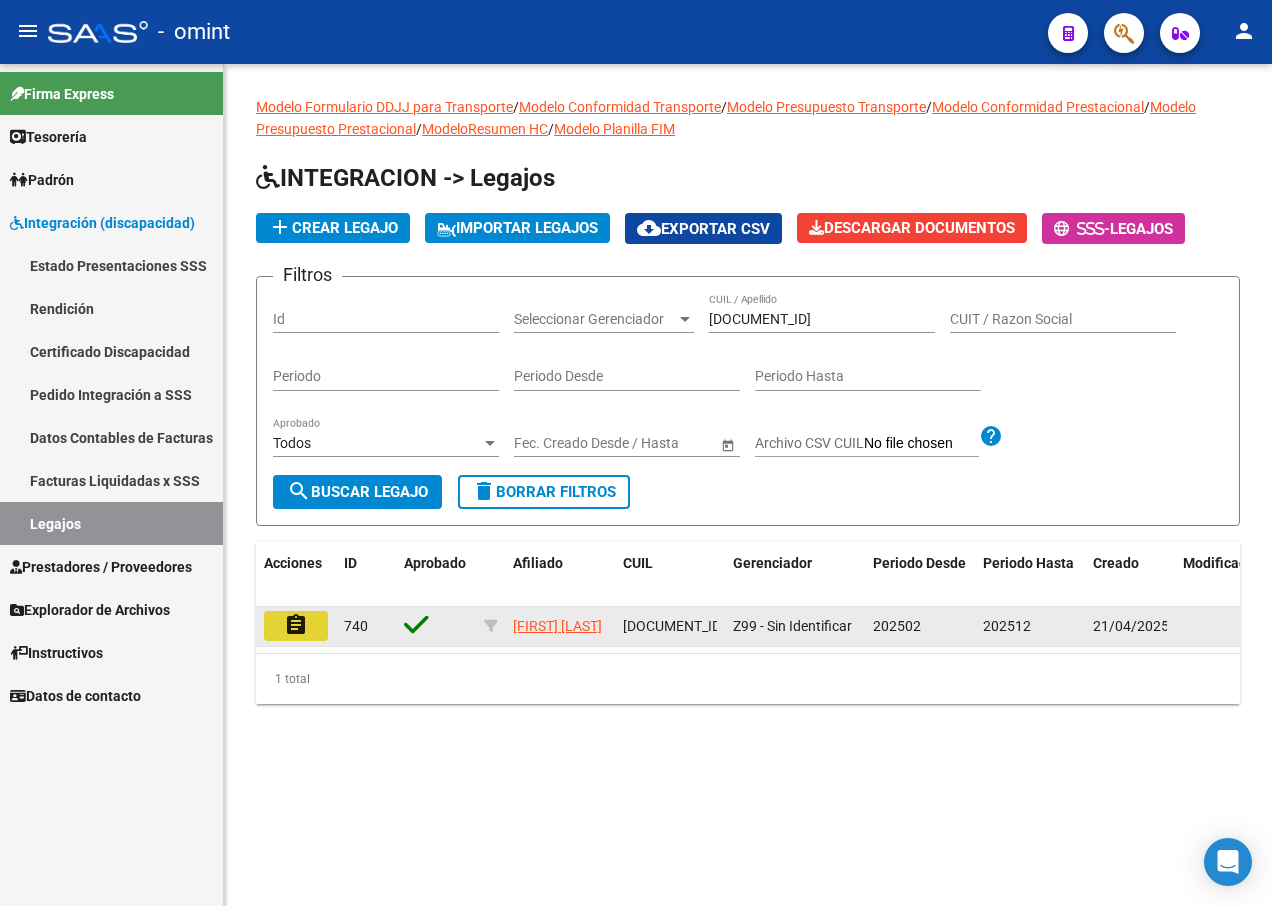 click on "assignment" 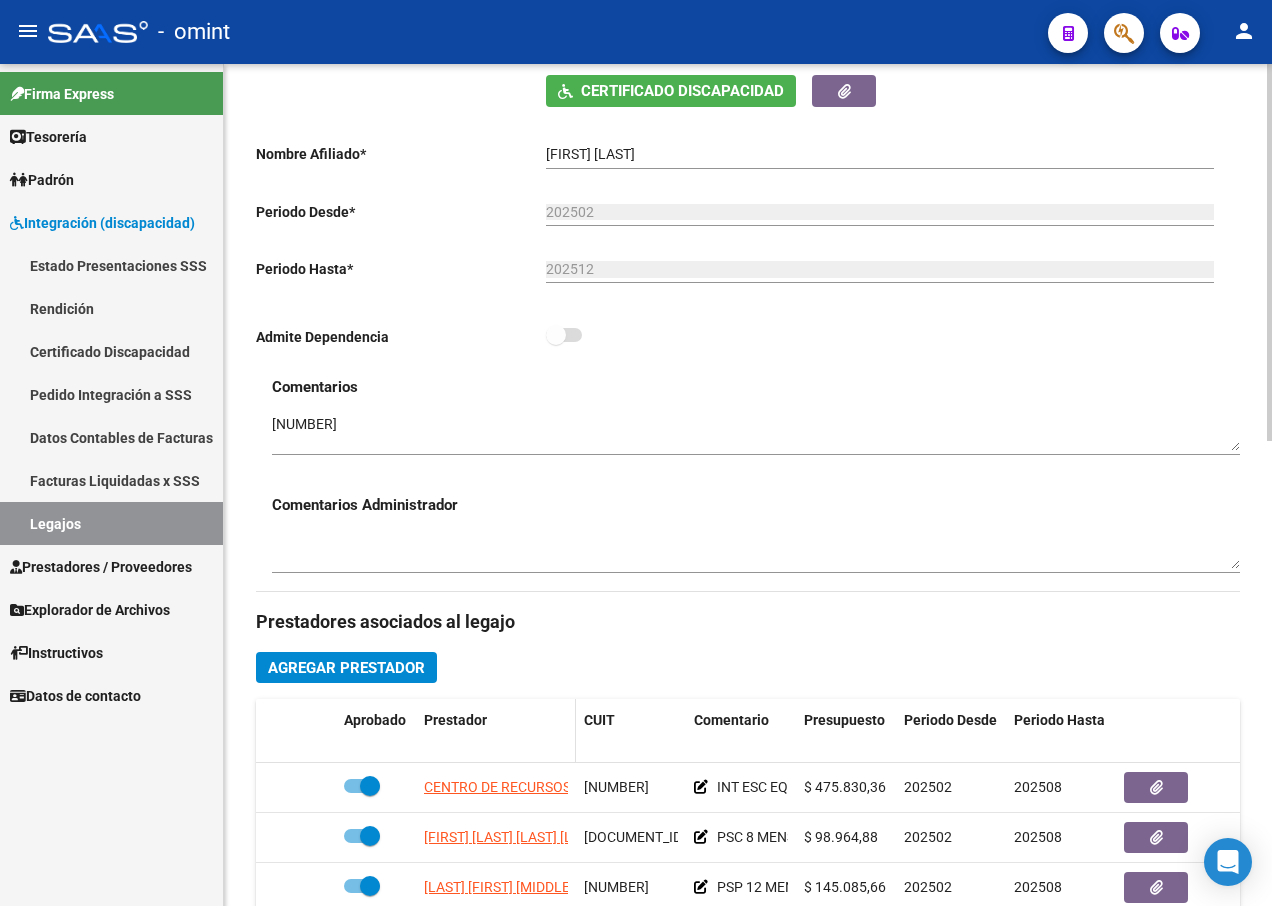 scroll, scrollTop: 600, scrollLeft: 0, axis: vertical 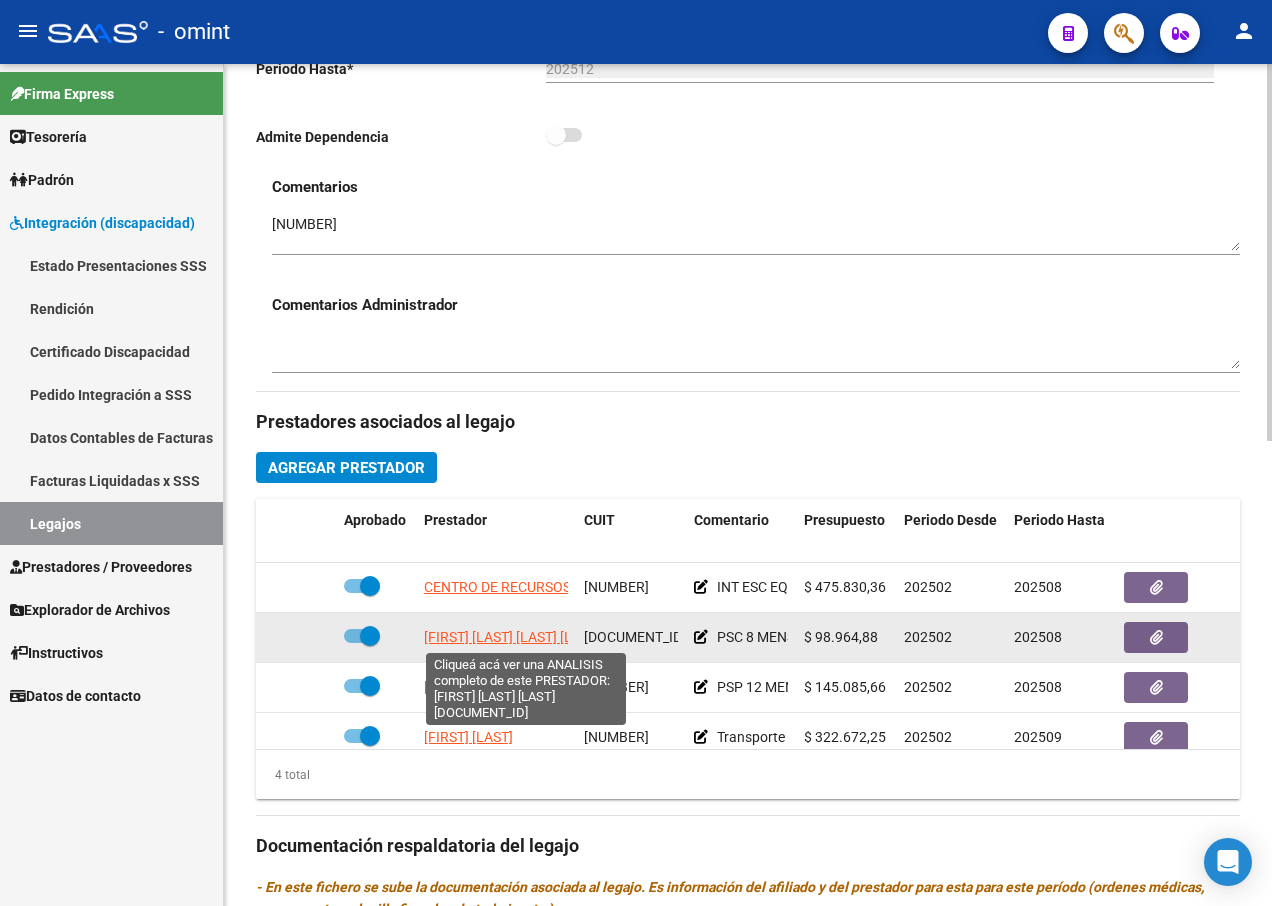 click on "[FIRST] [LAST] [LAST] [LAST]" 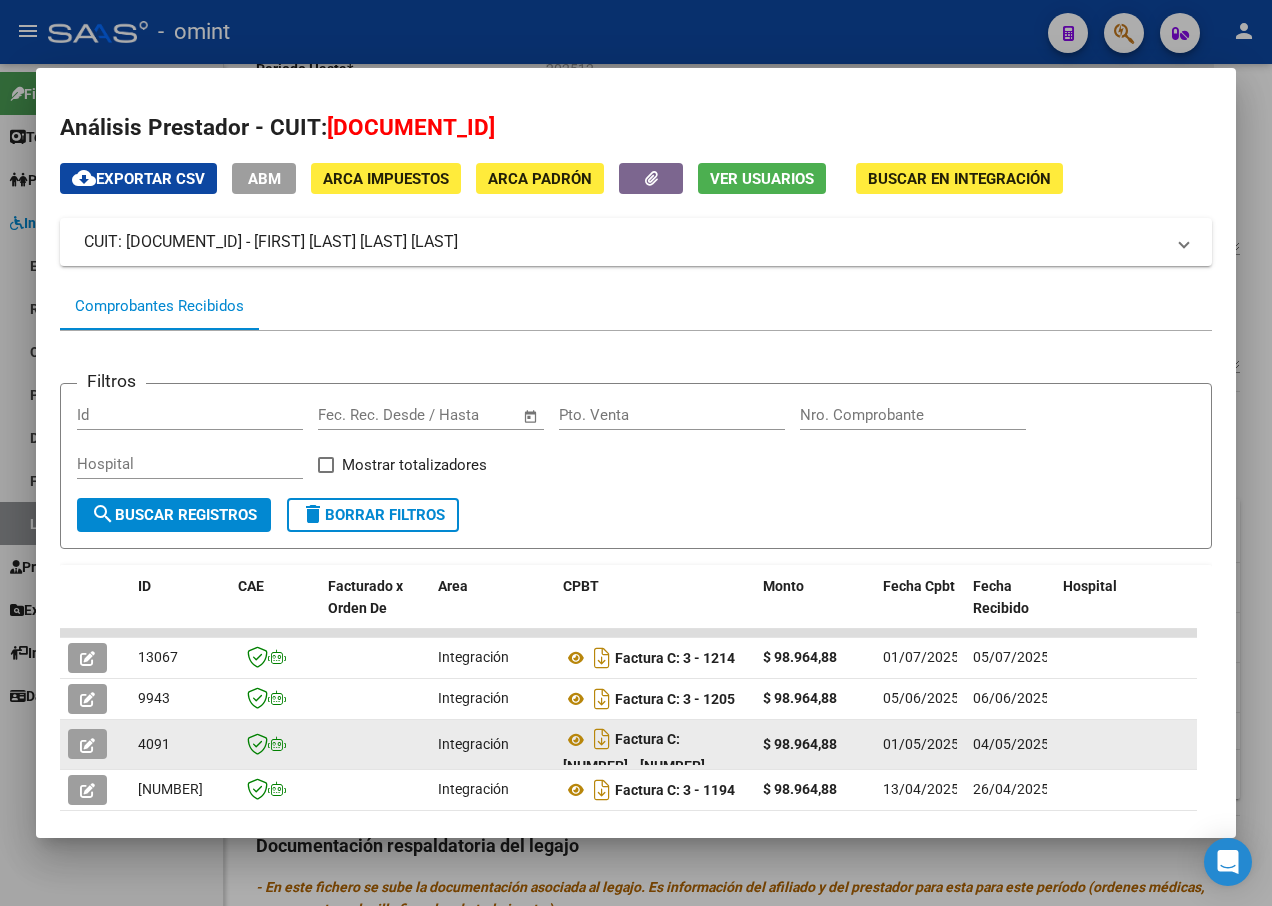 scroll, scrollTop: 185, scrollLeft: 0, axis: vertical 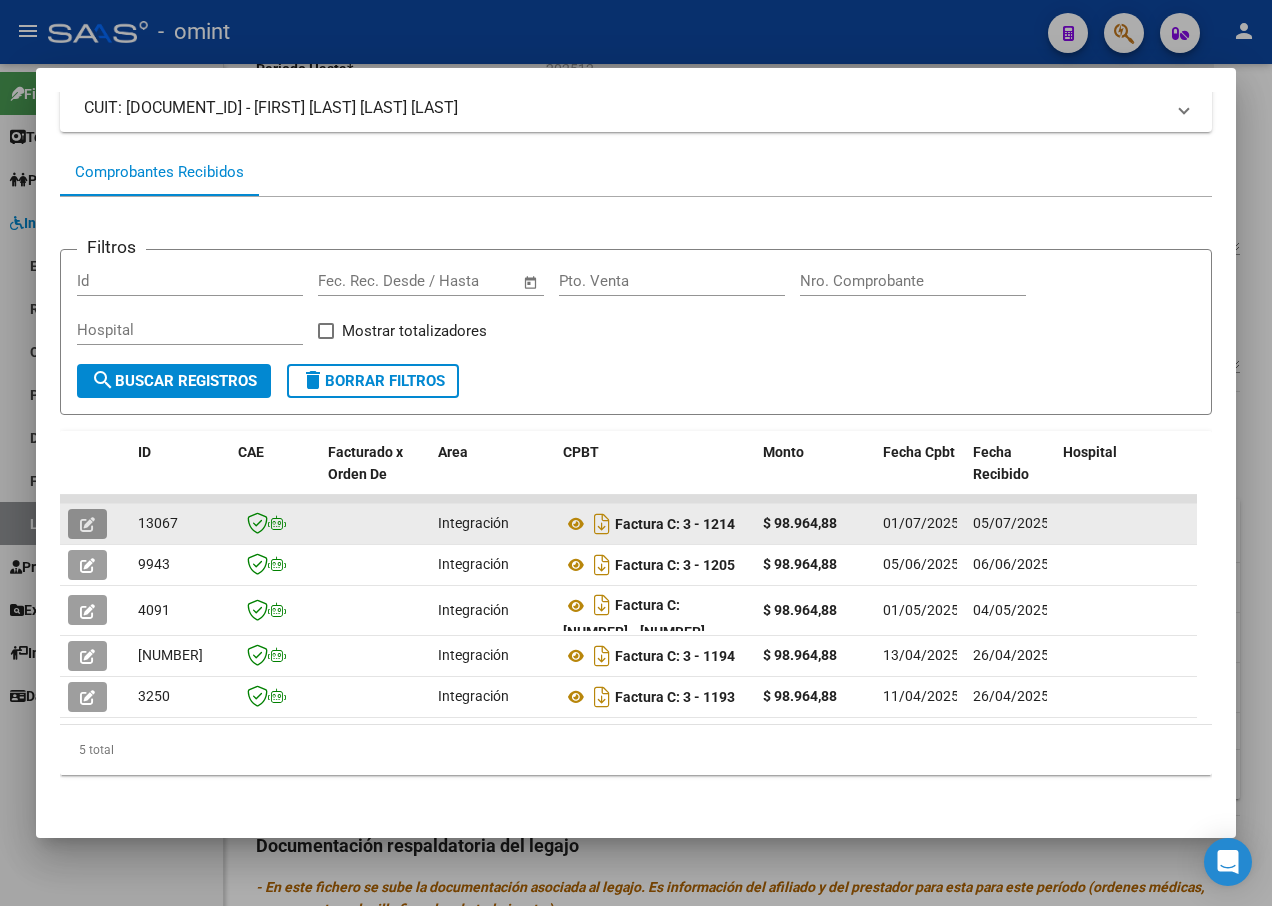 click 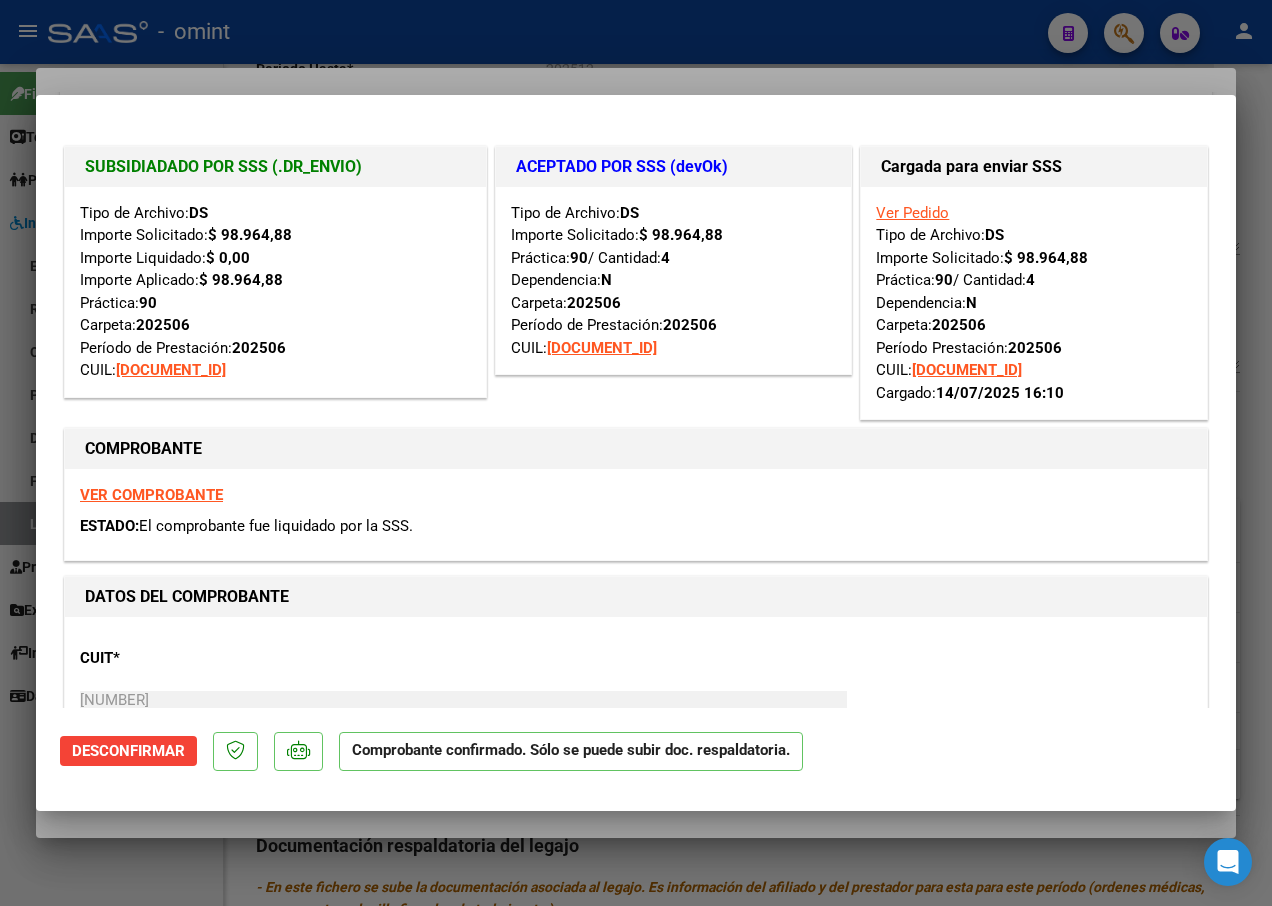click at bounding box center [636, 453] 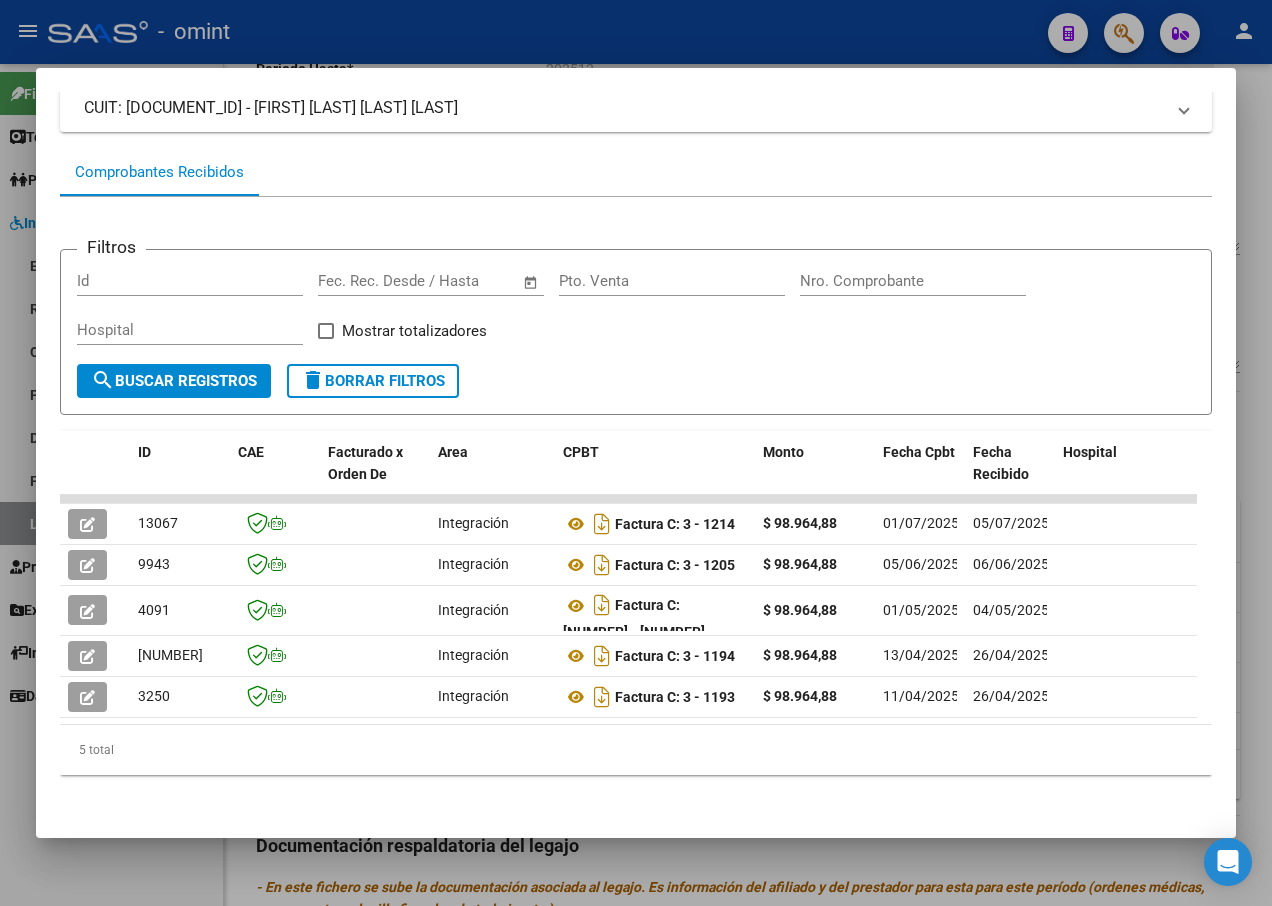 click at bounding box center (636, 453) 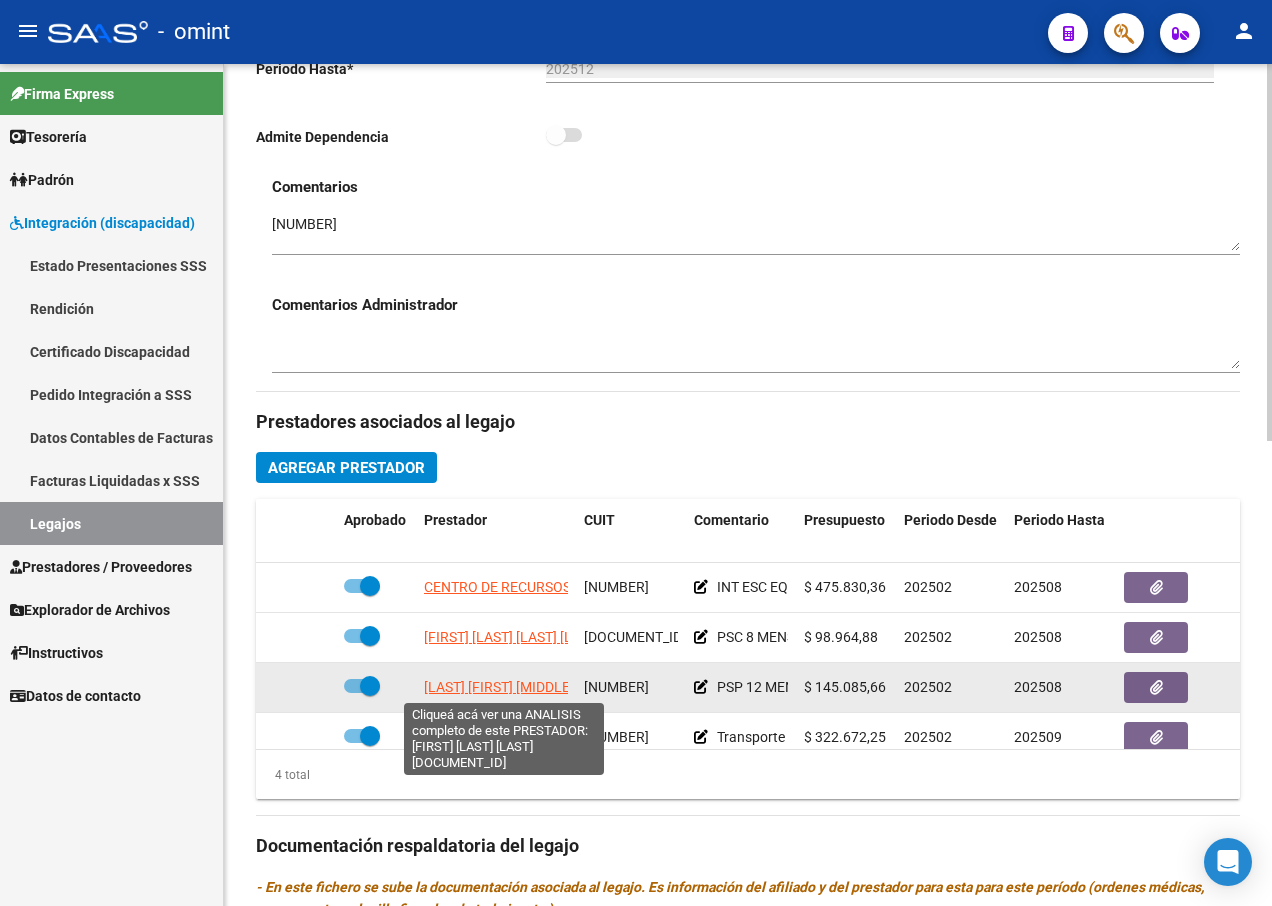 click on "[LAST] [FIRST] [MIDDLE]" 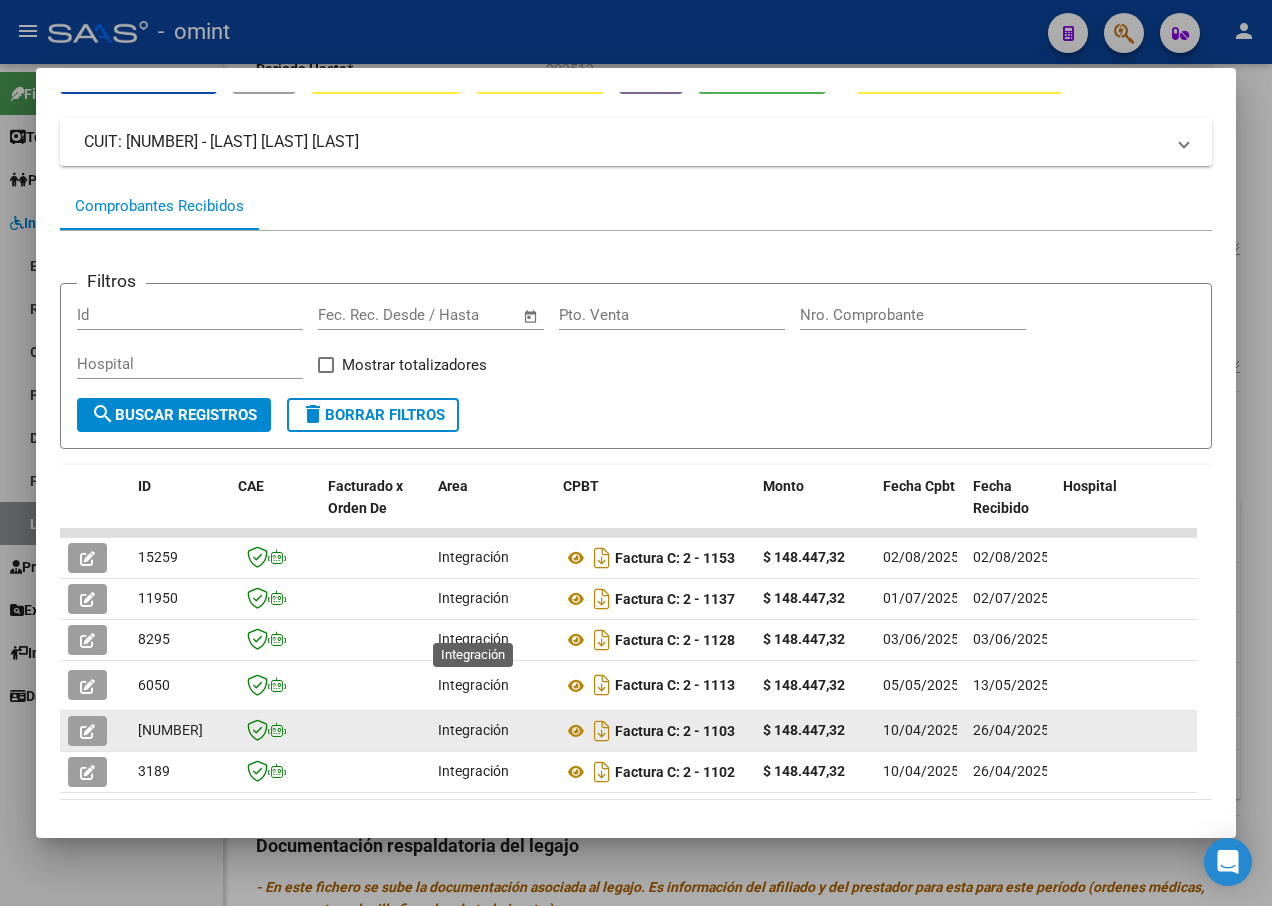 scroll, scrollTop: 235, scrollLeft: 0, axis: vertical 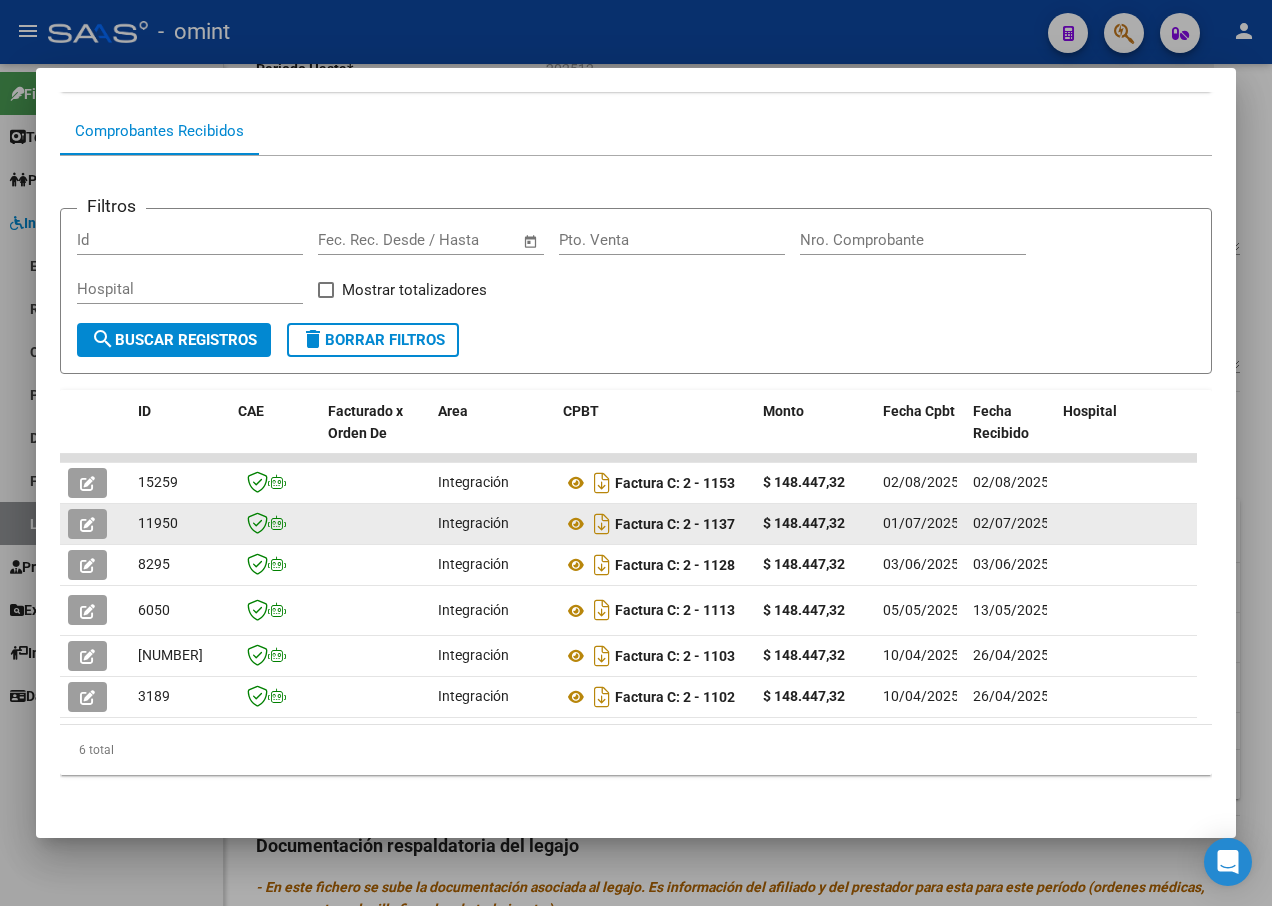 click 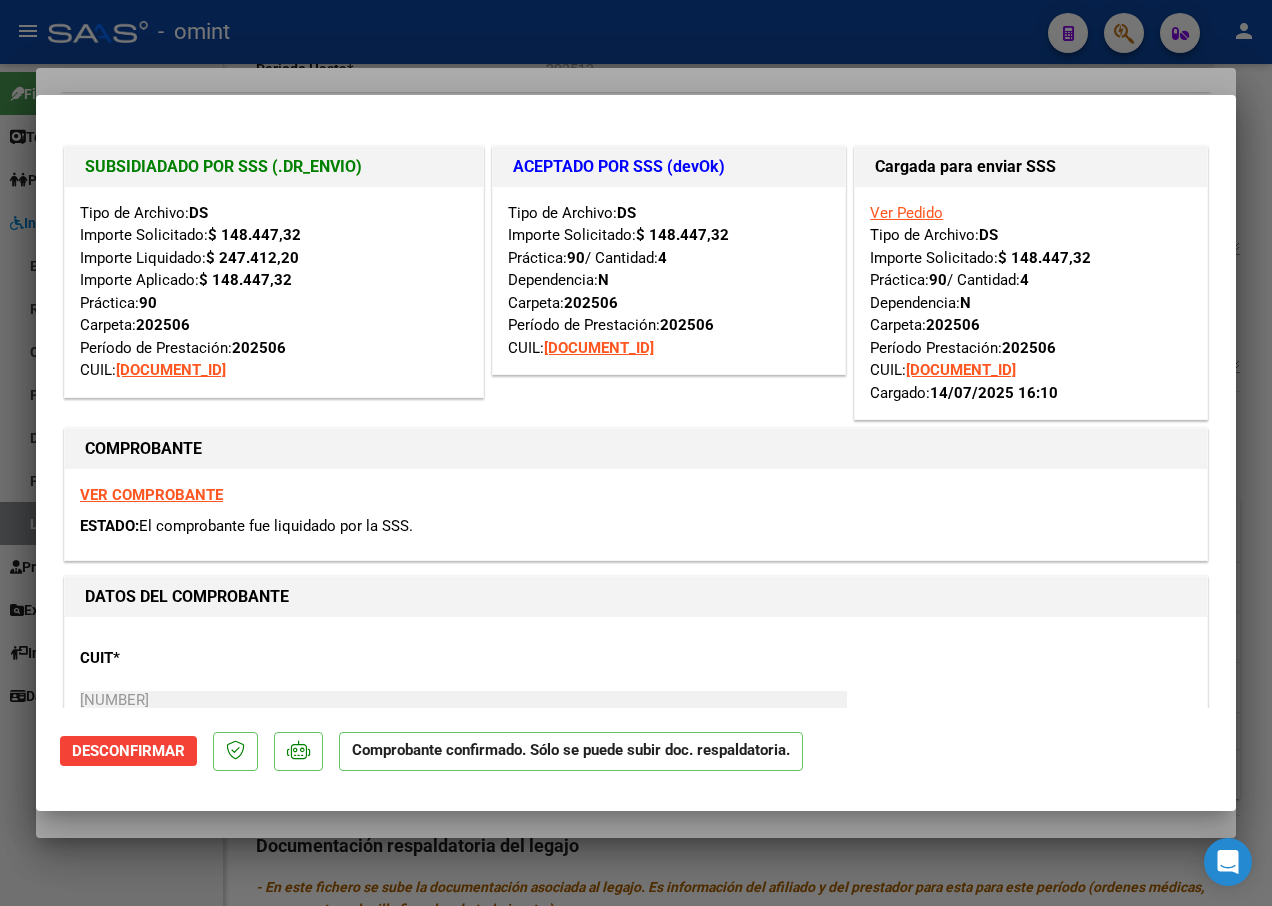 click at bounding box center [636, 453] 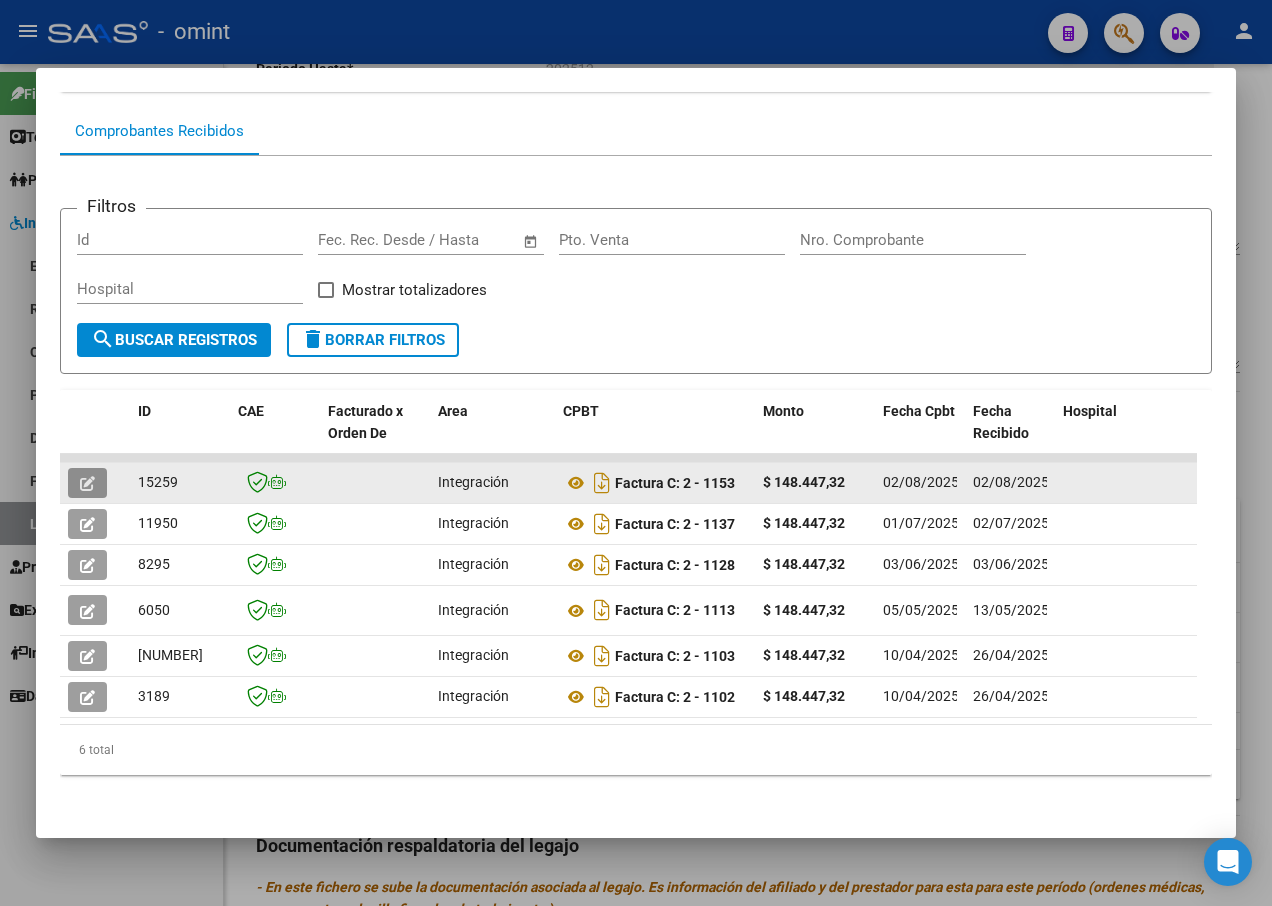 click 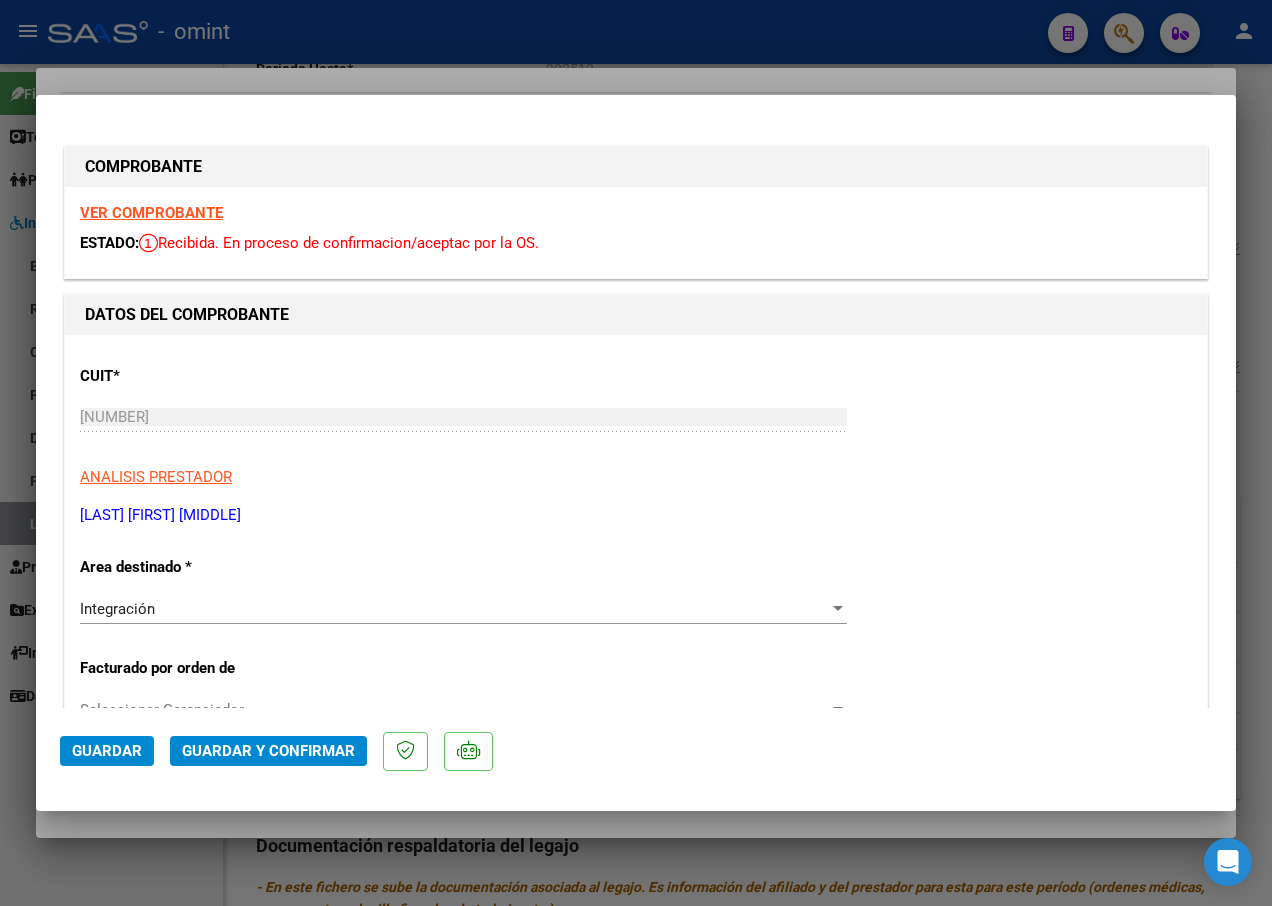 click on "VER COMPROBANTE" at bounding box center (151, 213) 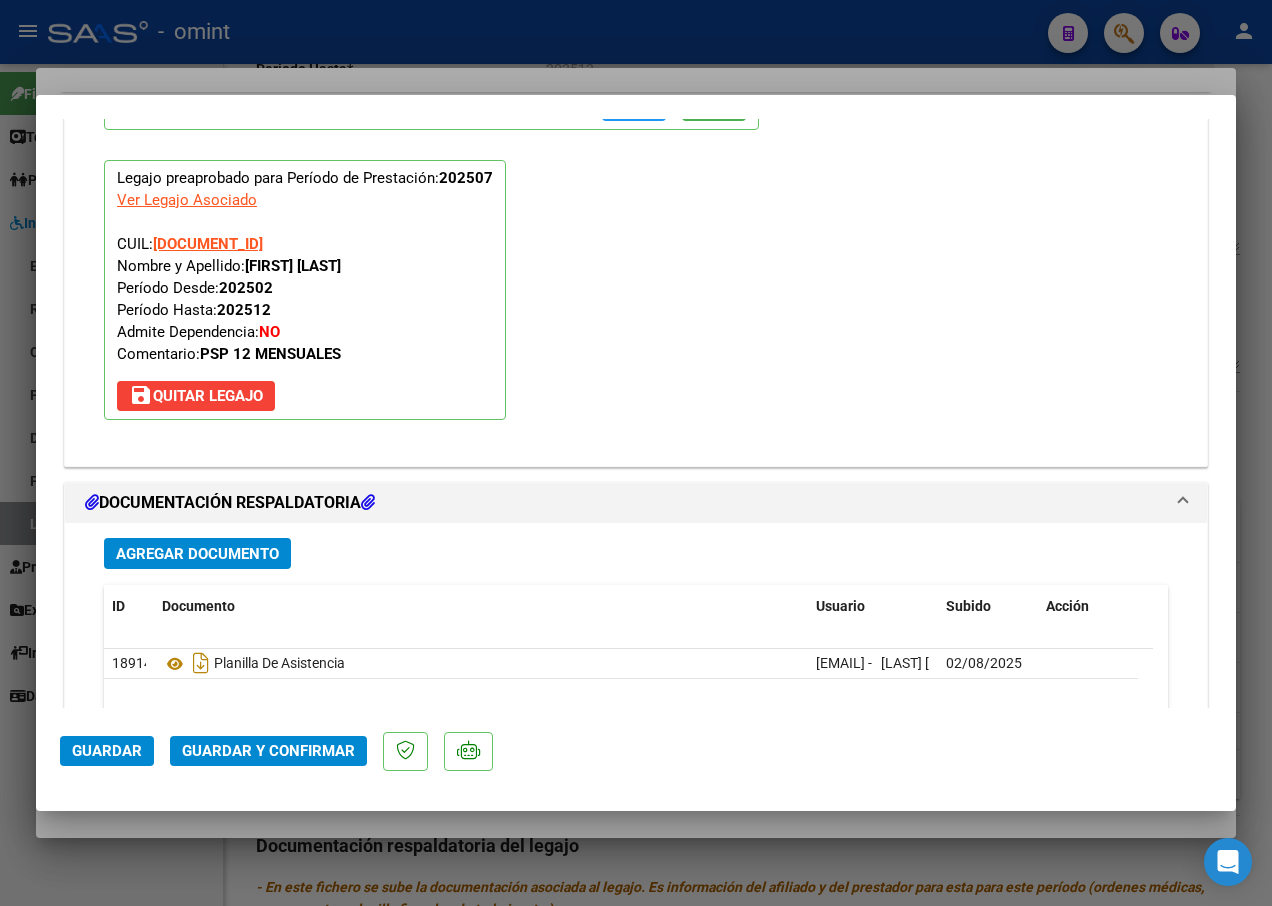 scroll, scrollTop: 2200, scrollLeft: 0, axis: vertical 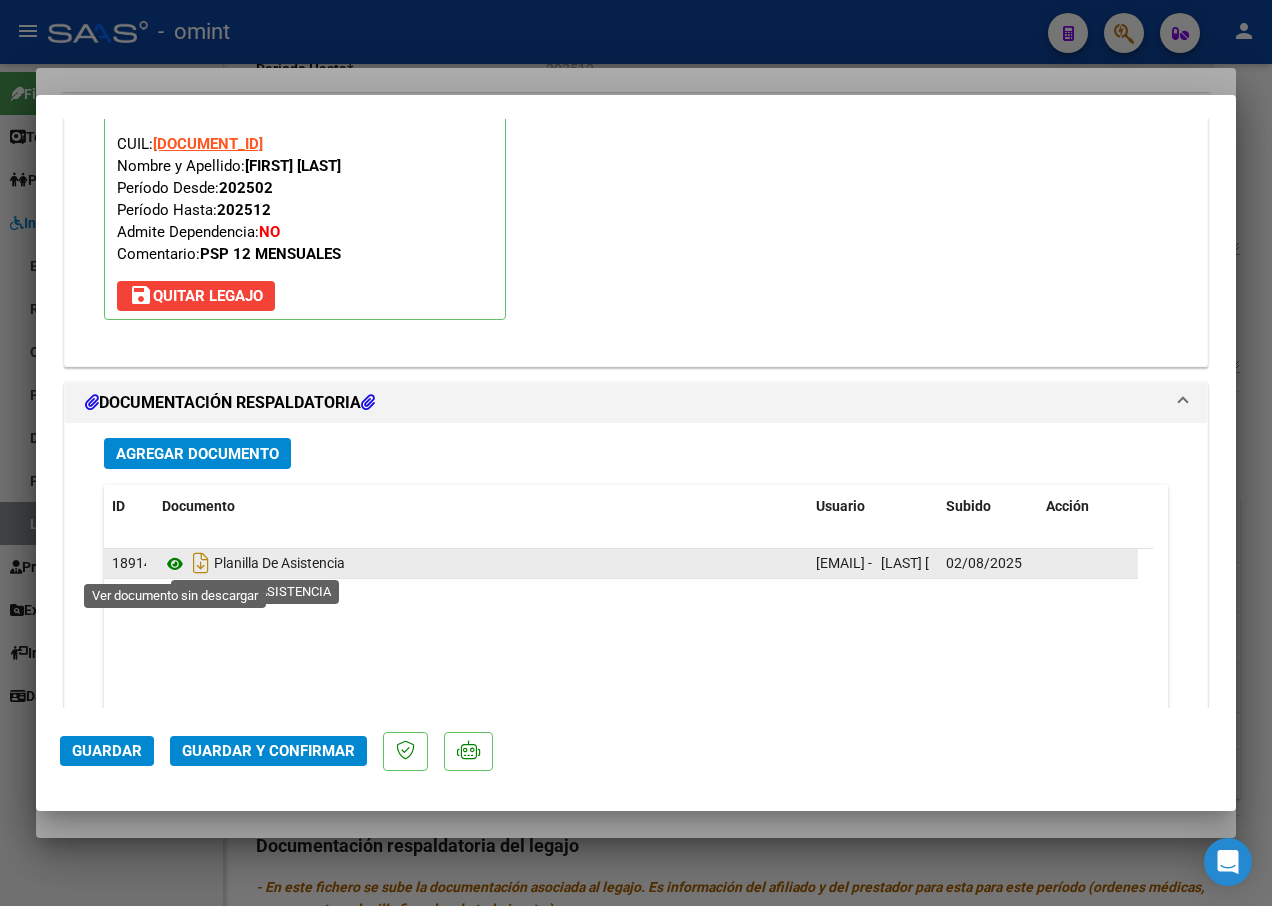 click 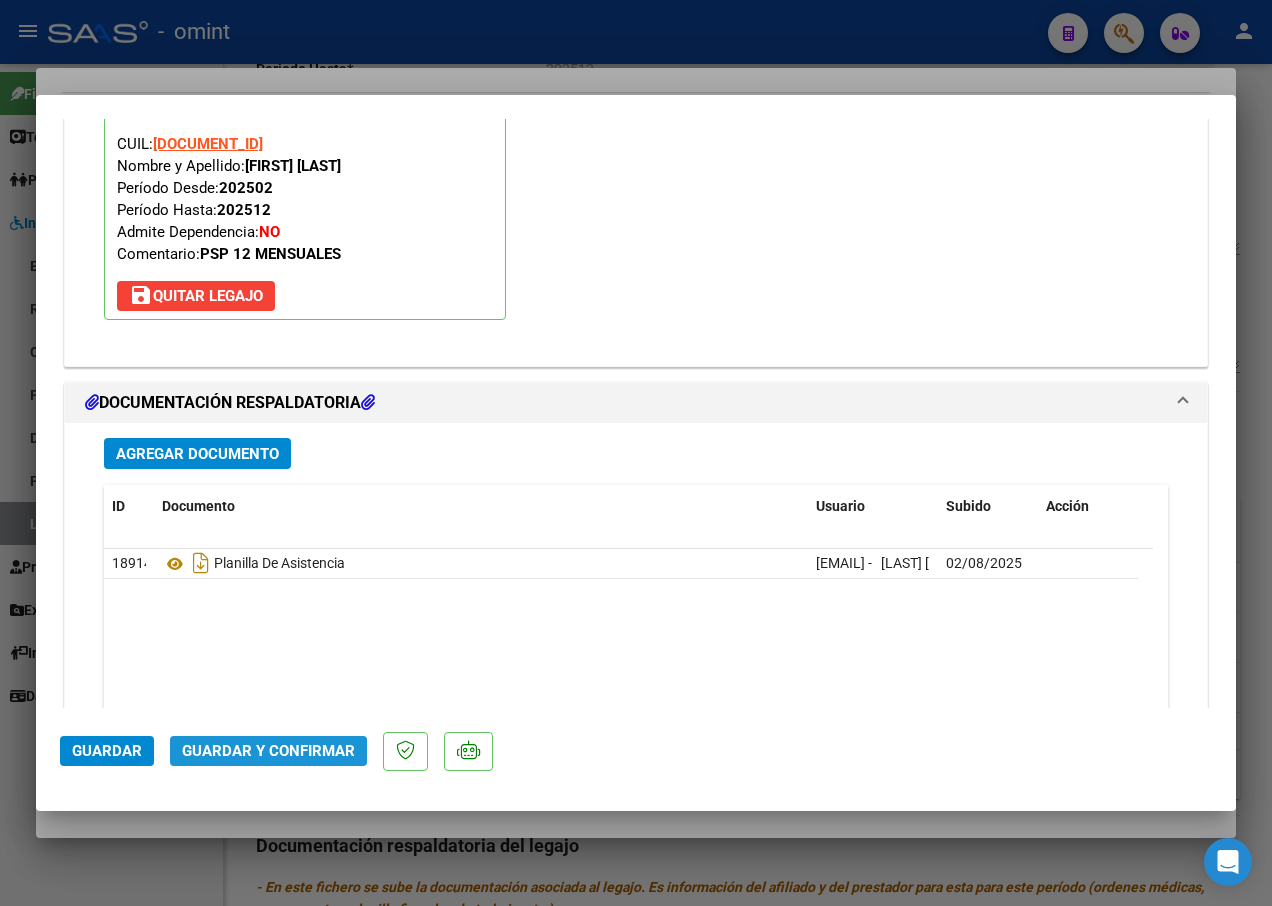 click on "Guardar y Confirmar" 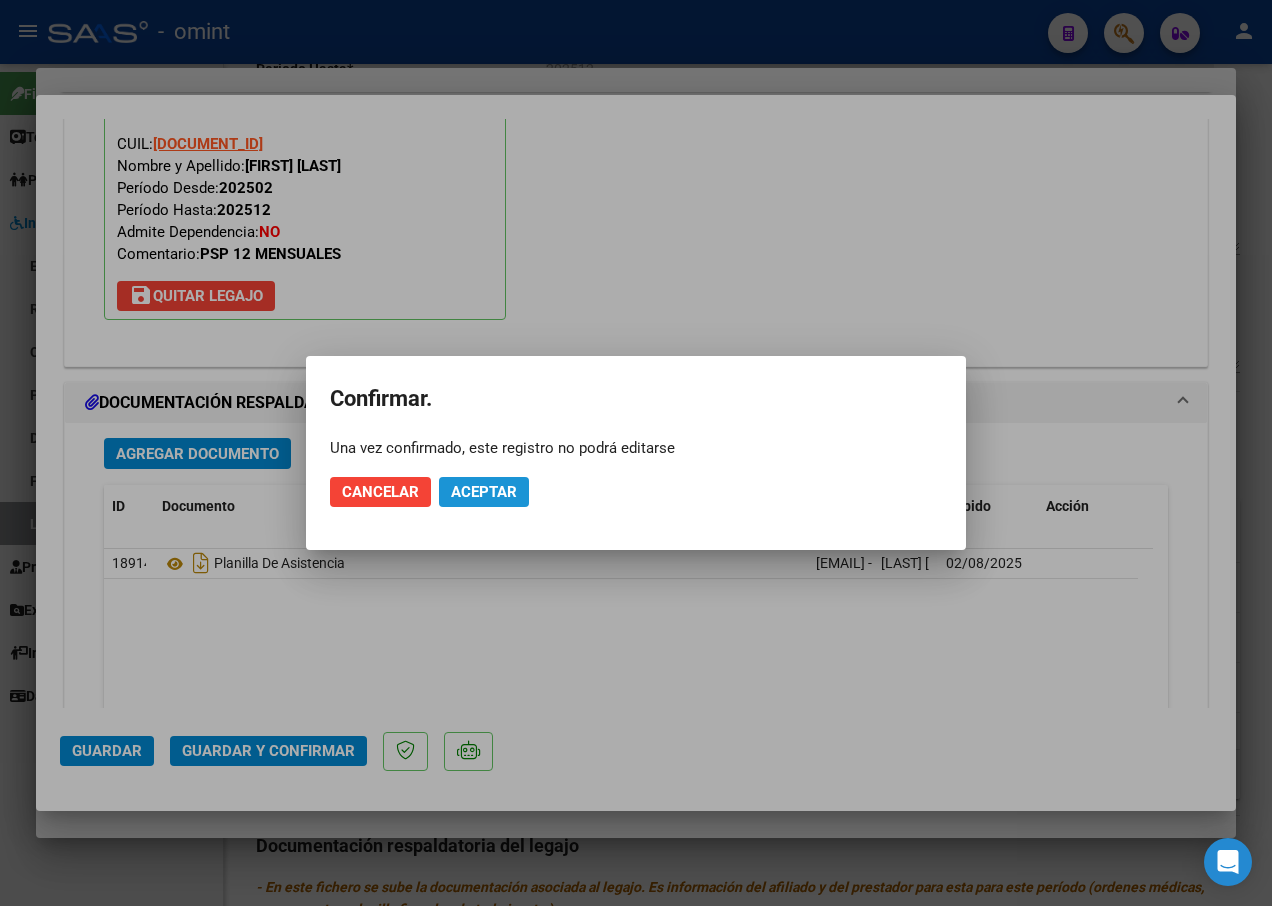 click on "Aceptar" 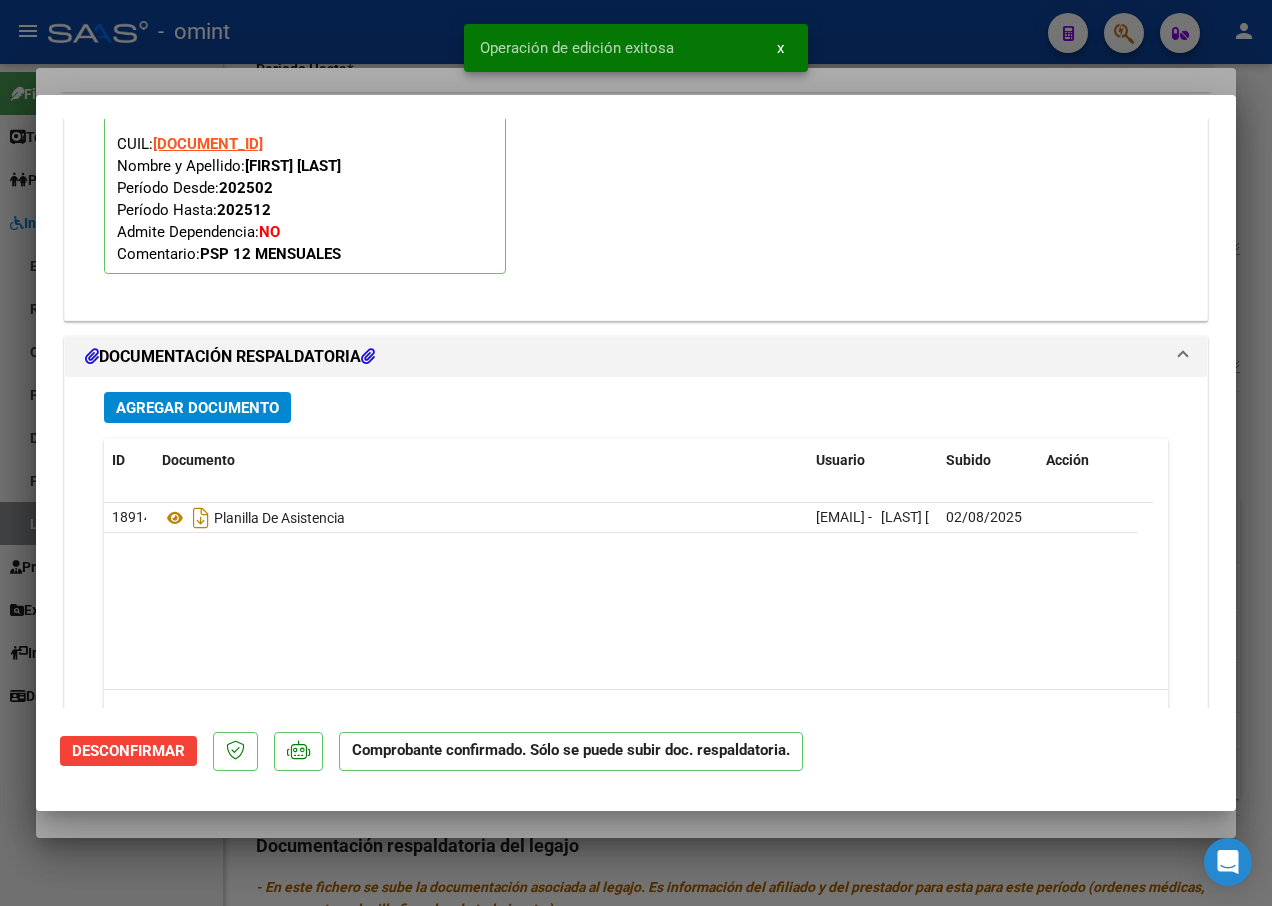 click at bounding box center (636, 453) 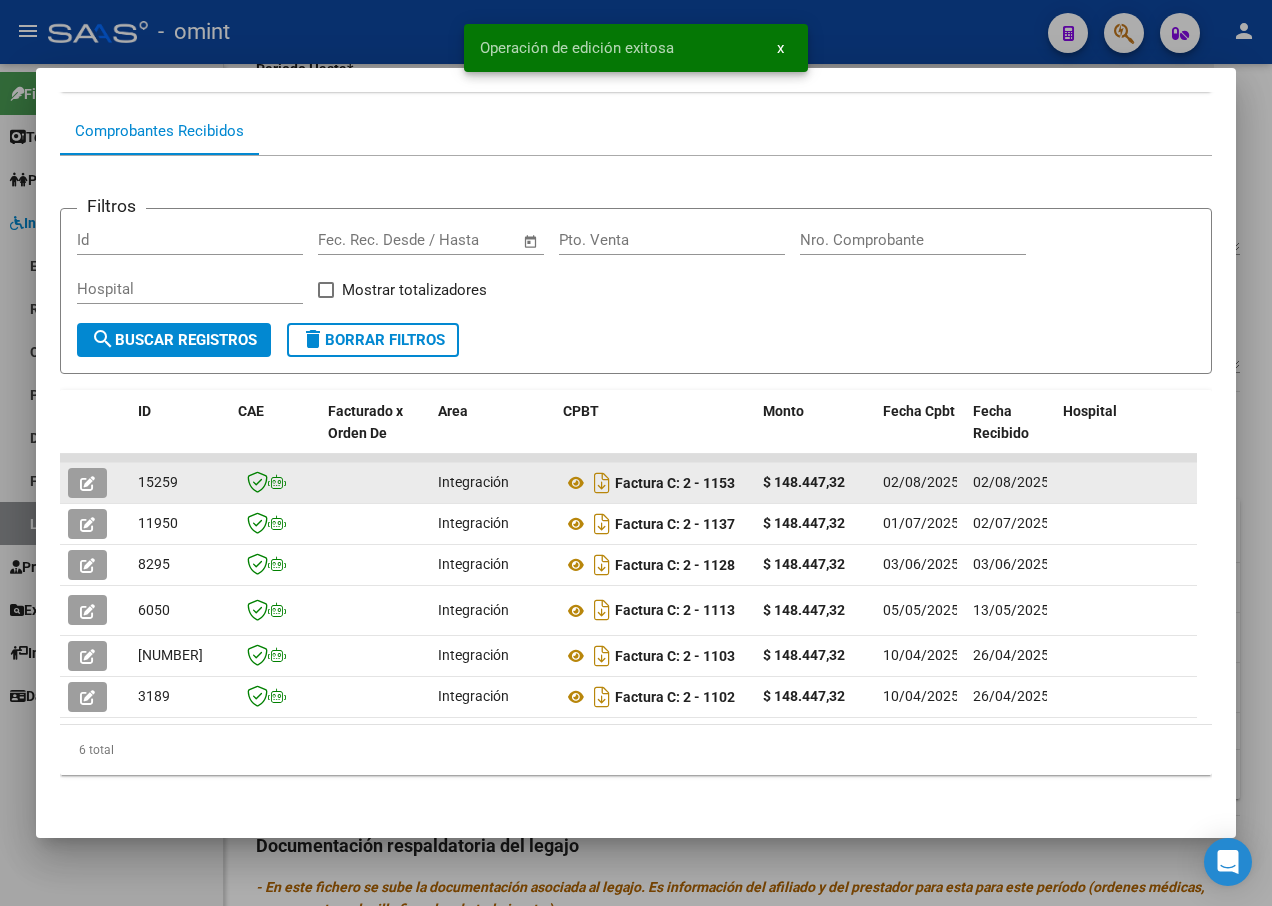 click on "15259" 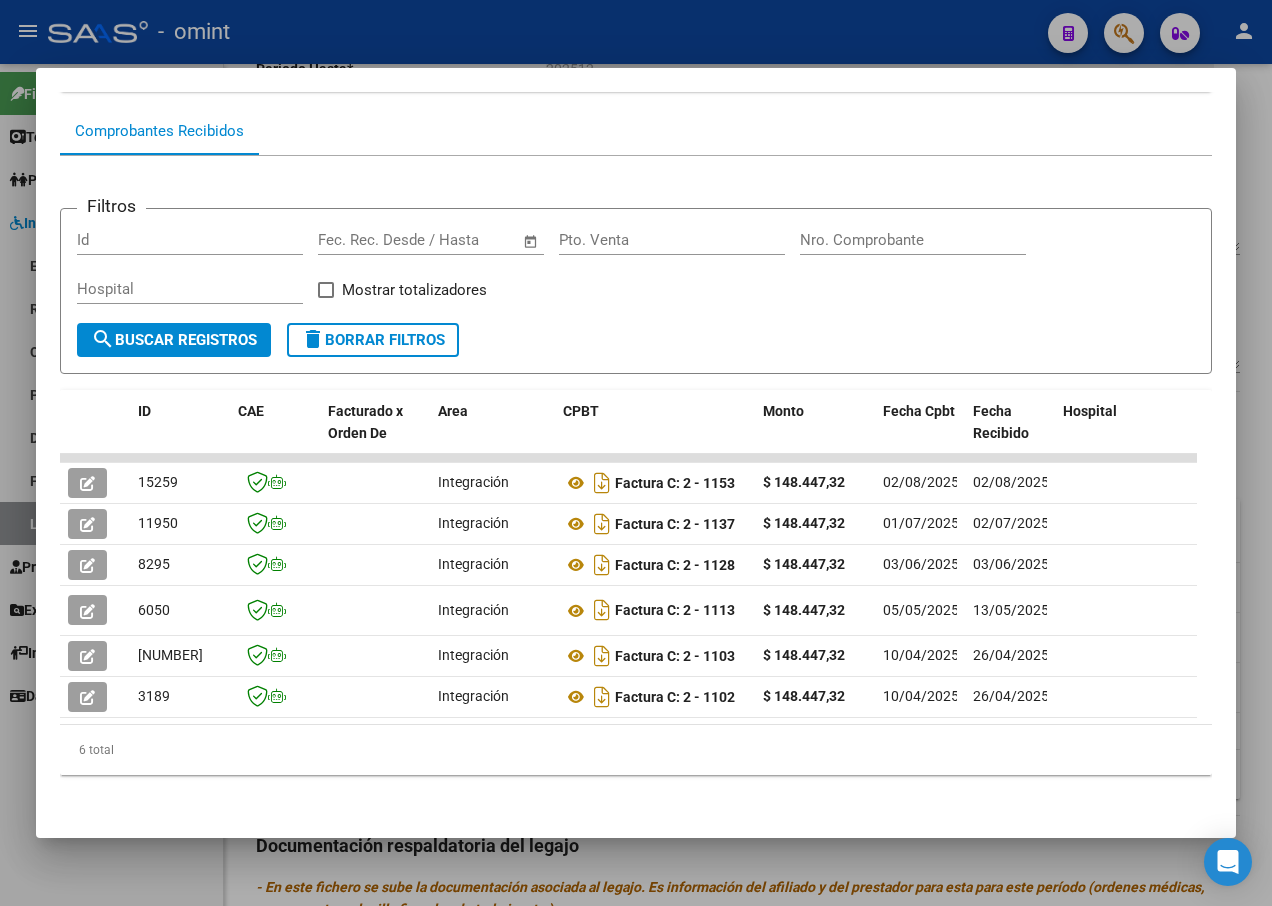 click at bounding box center [636, 453] 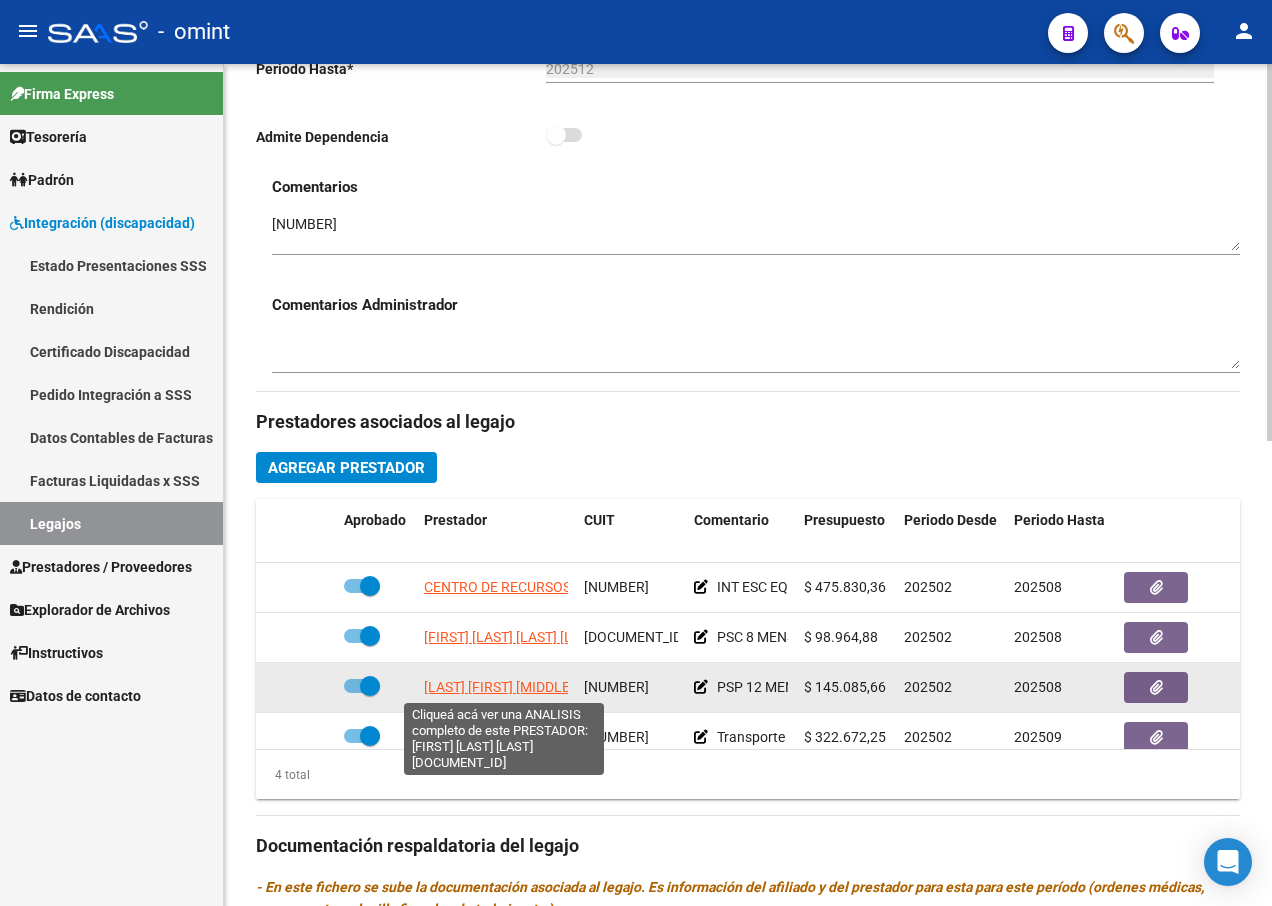 scroll, scrollTop: 35, scrollLeft: 0, axis: vertical 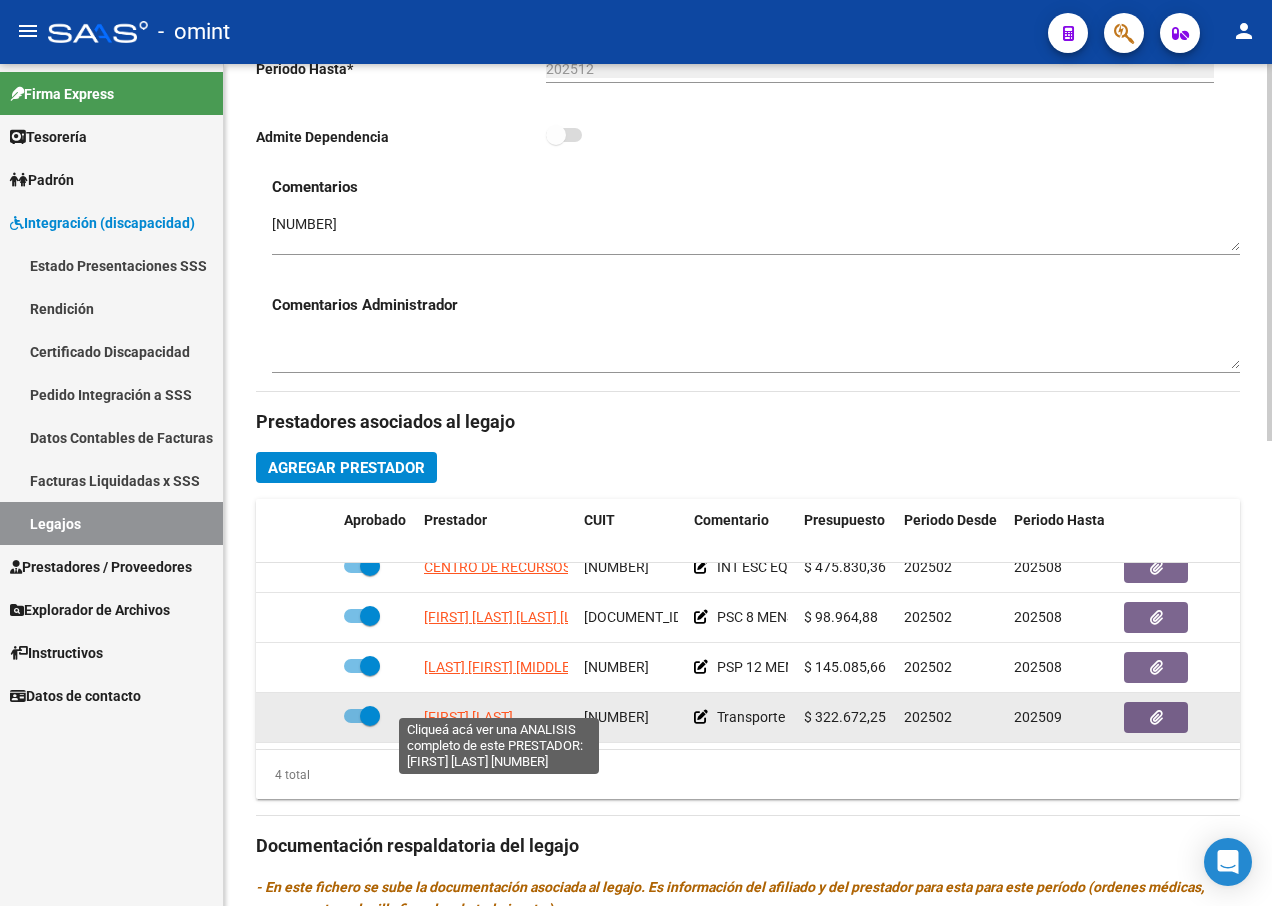 click on "[FIRST] [LAST]" 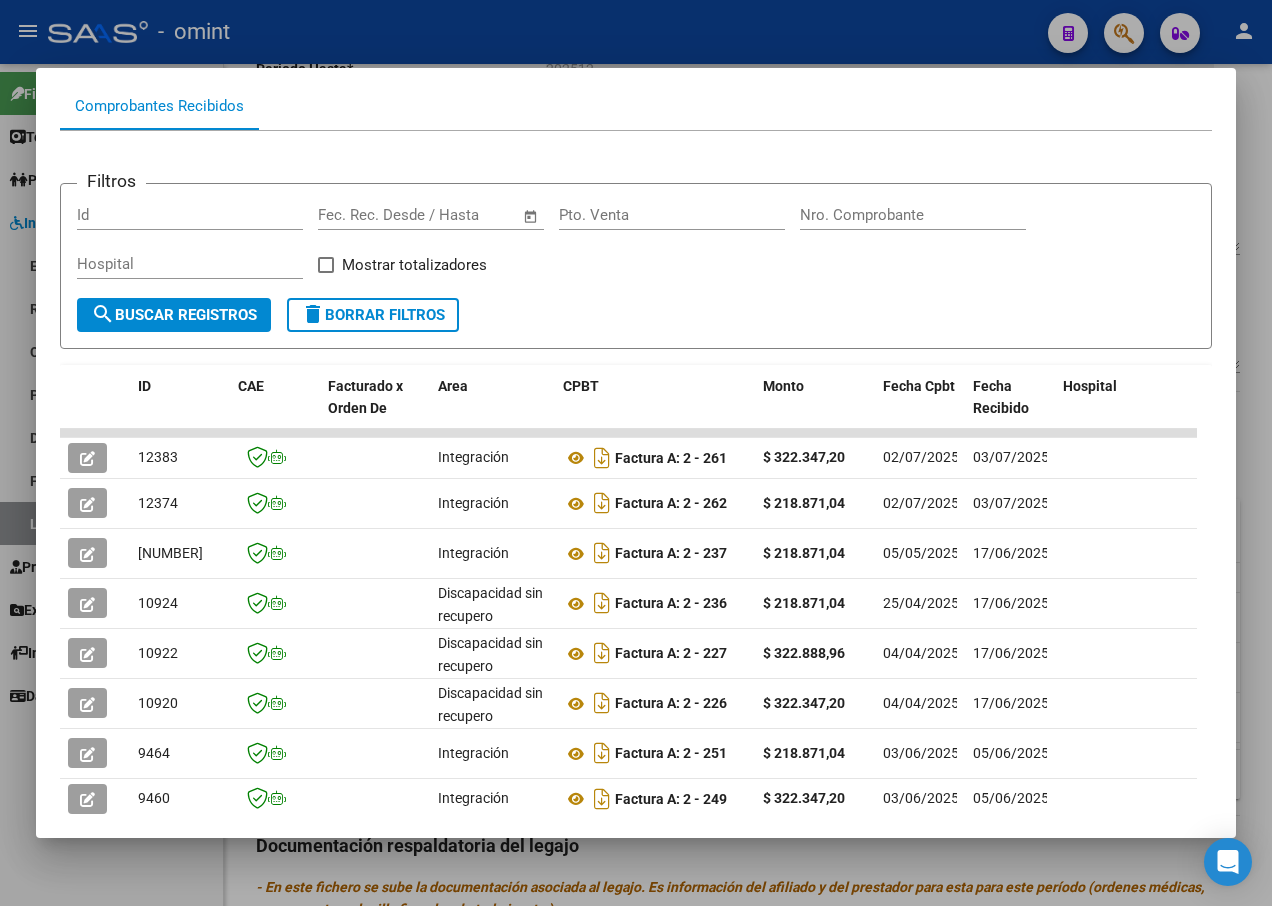 scroll, scrollTop: 400, scrollLeft: 0, axis: vertical 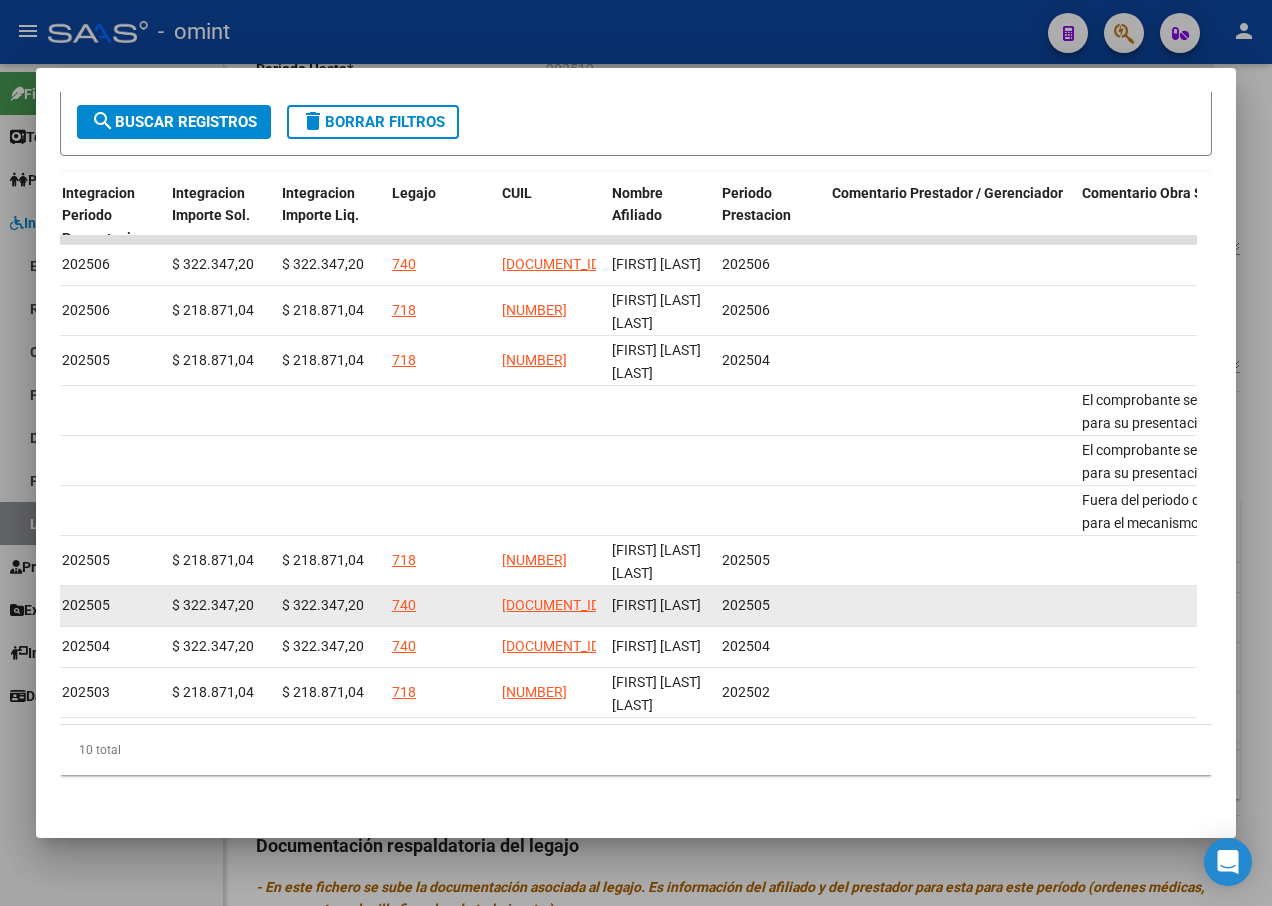 drag, startPoint x: 776, startPoint y: 574, endPoint x: 317, endPoint y: 572, distance: 459.00436 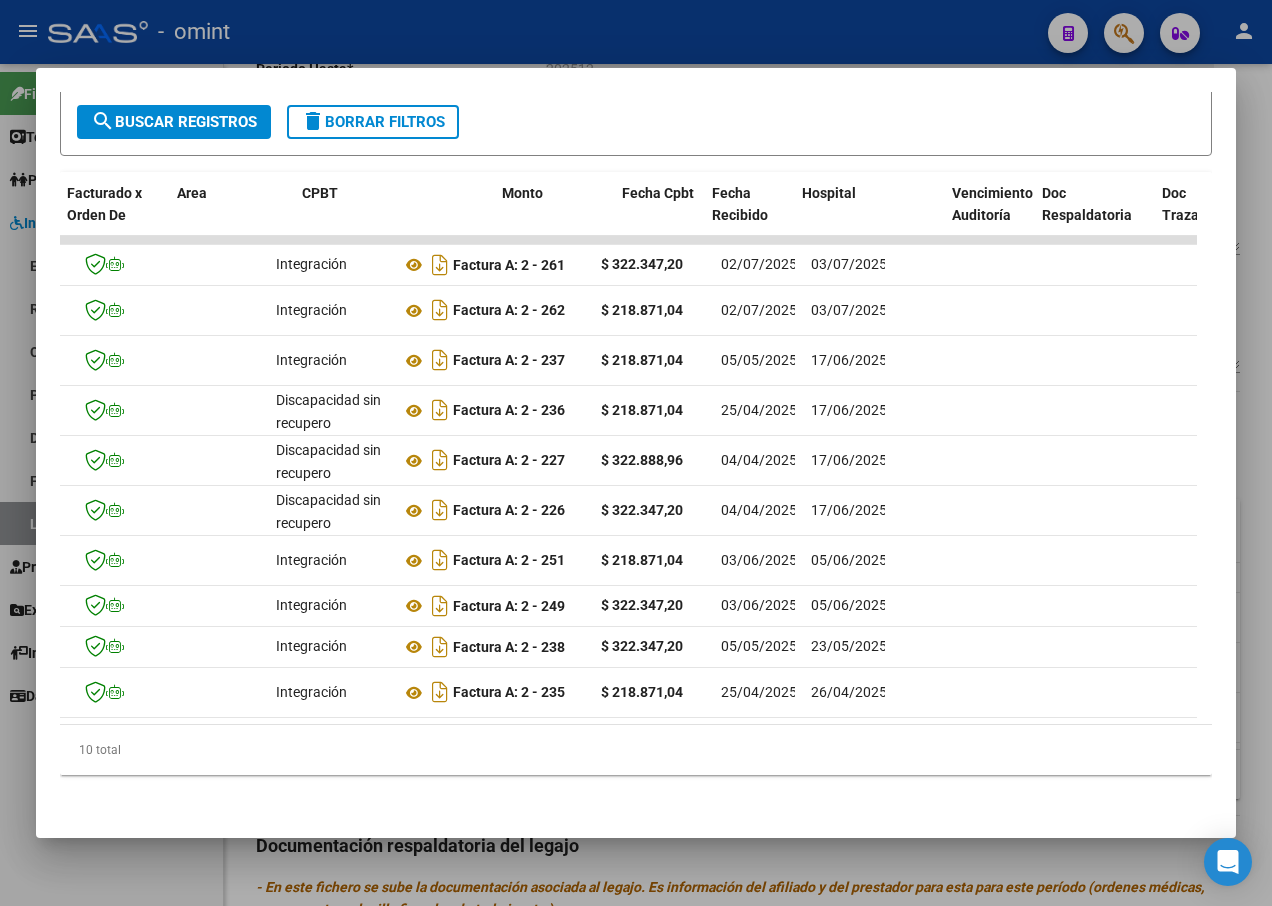 scroll, scrollTop: 0, scrollLeft: 0, axis: both 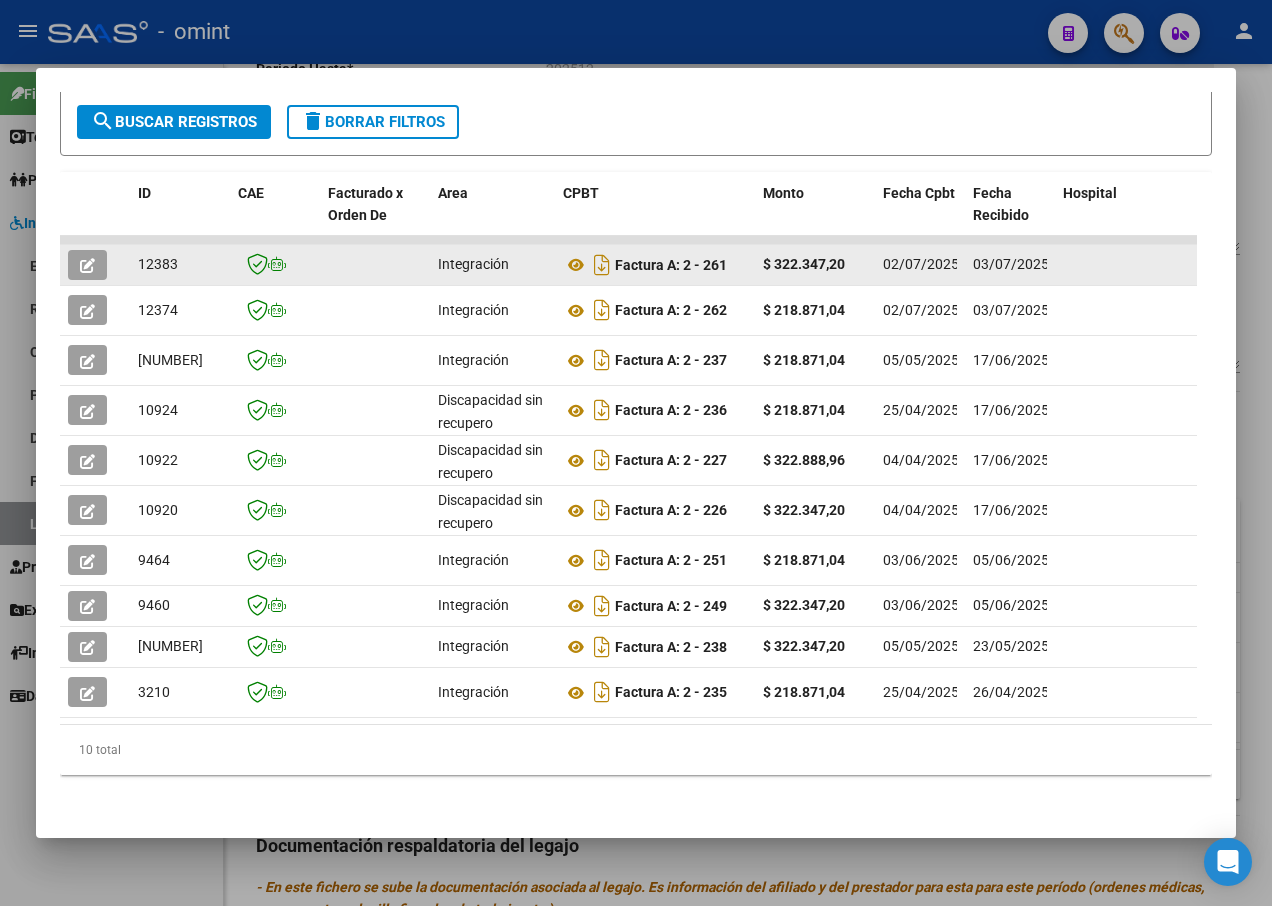 click 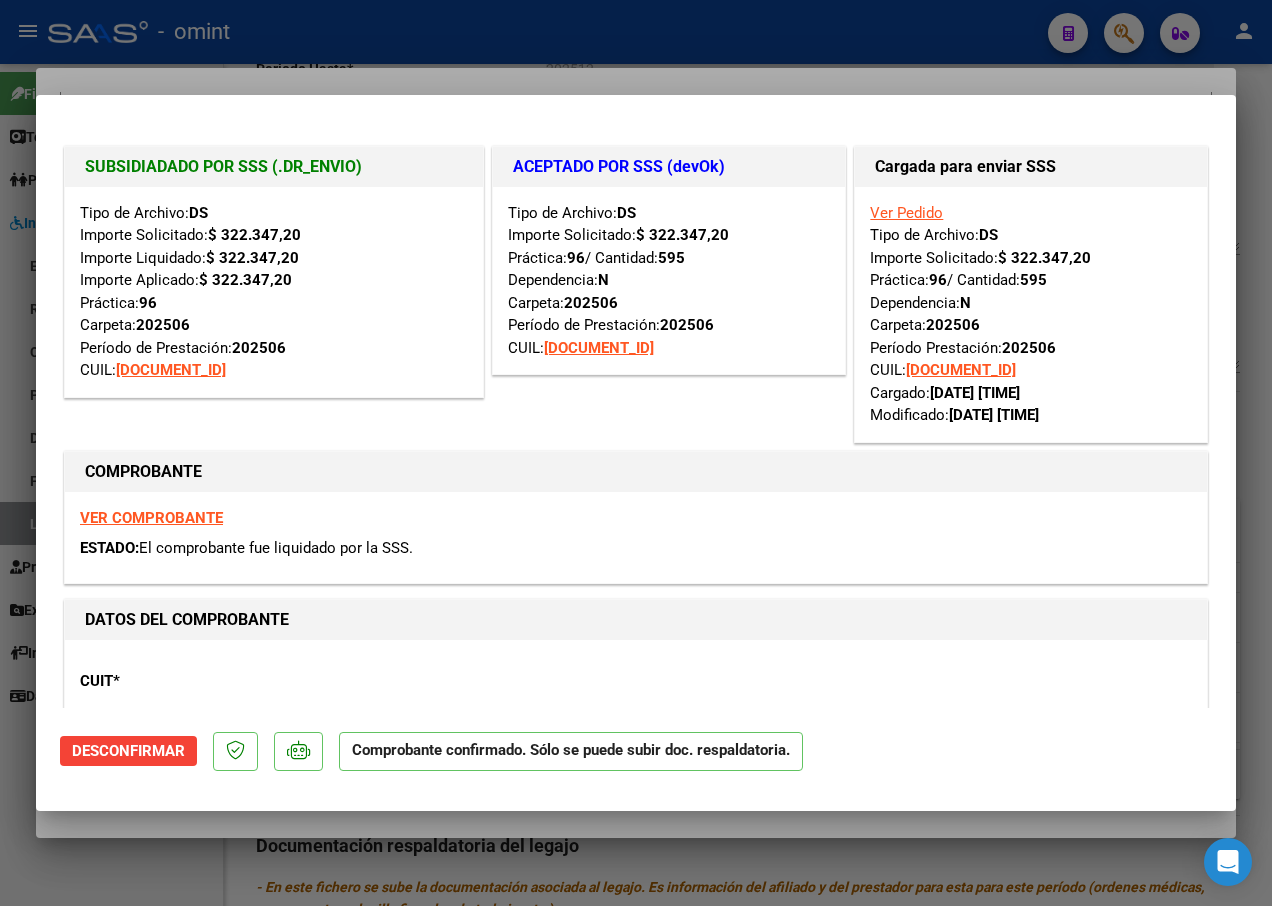 click at bounding box center (636, 453) 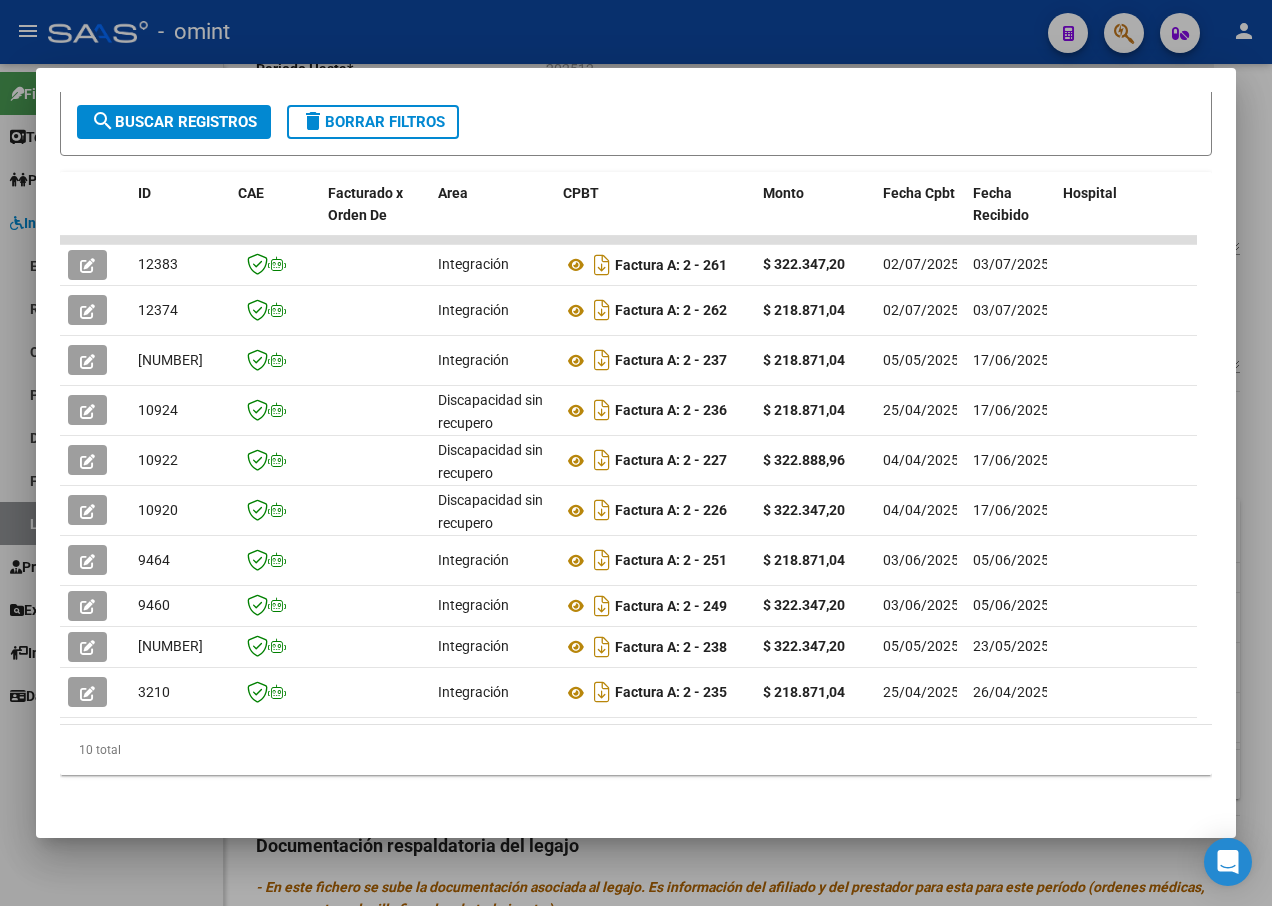 click at bounding box center [636, 453] 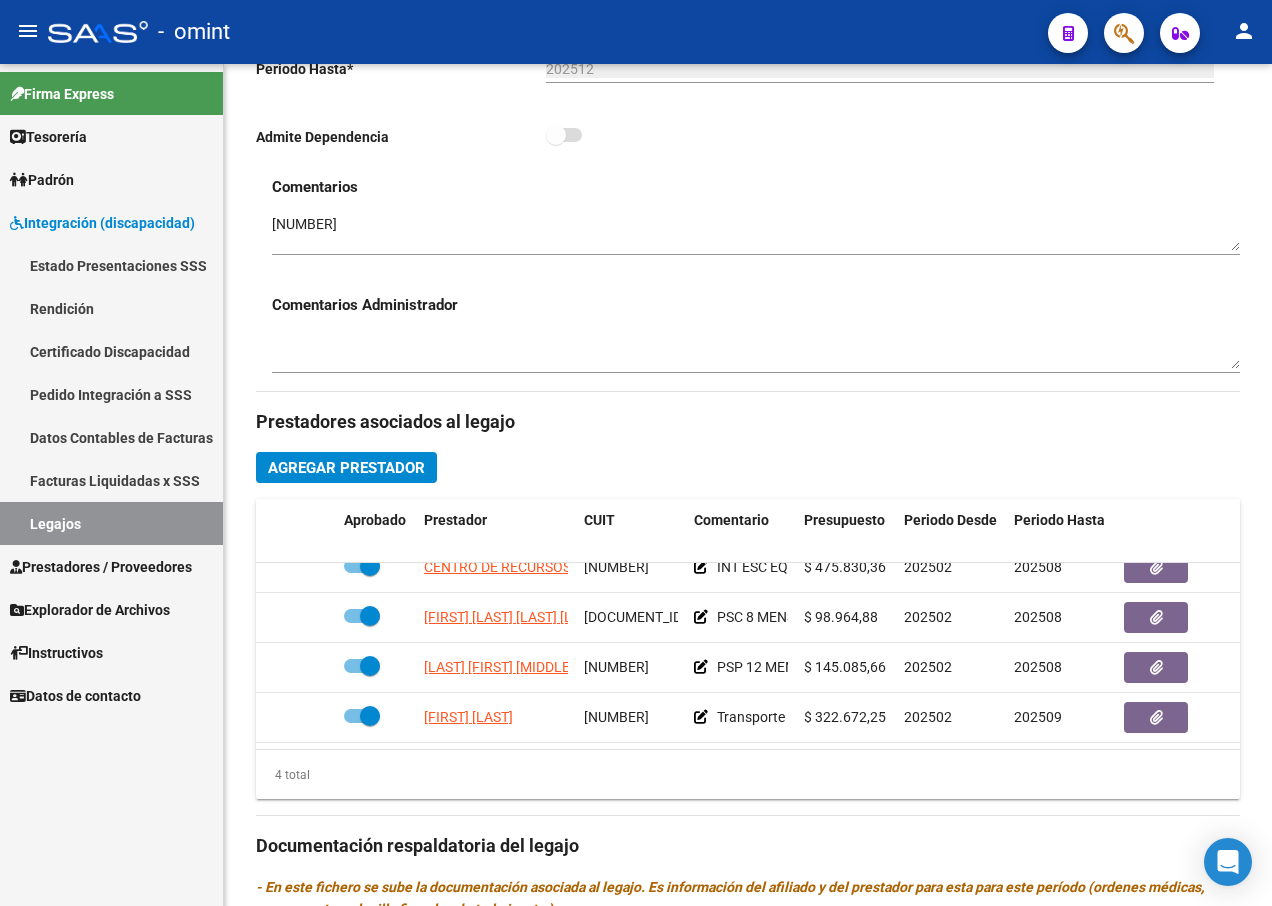 click on "Legajos" at bounding box center (111, 523) 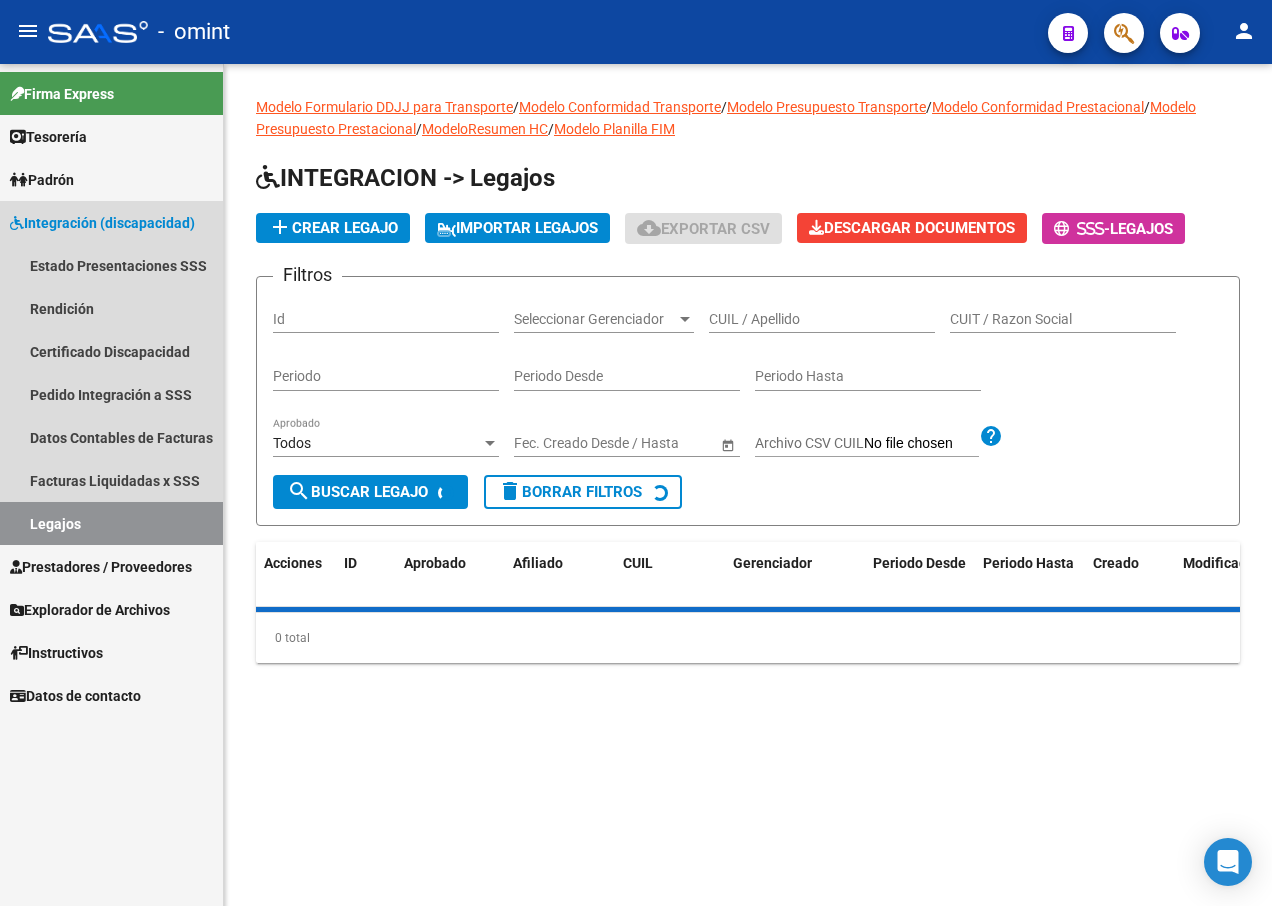 scroll, scrollTop: 0, scrollLeft: 0, axis: both 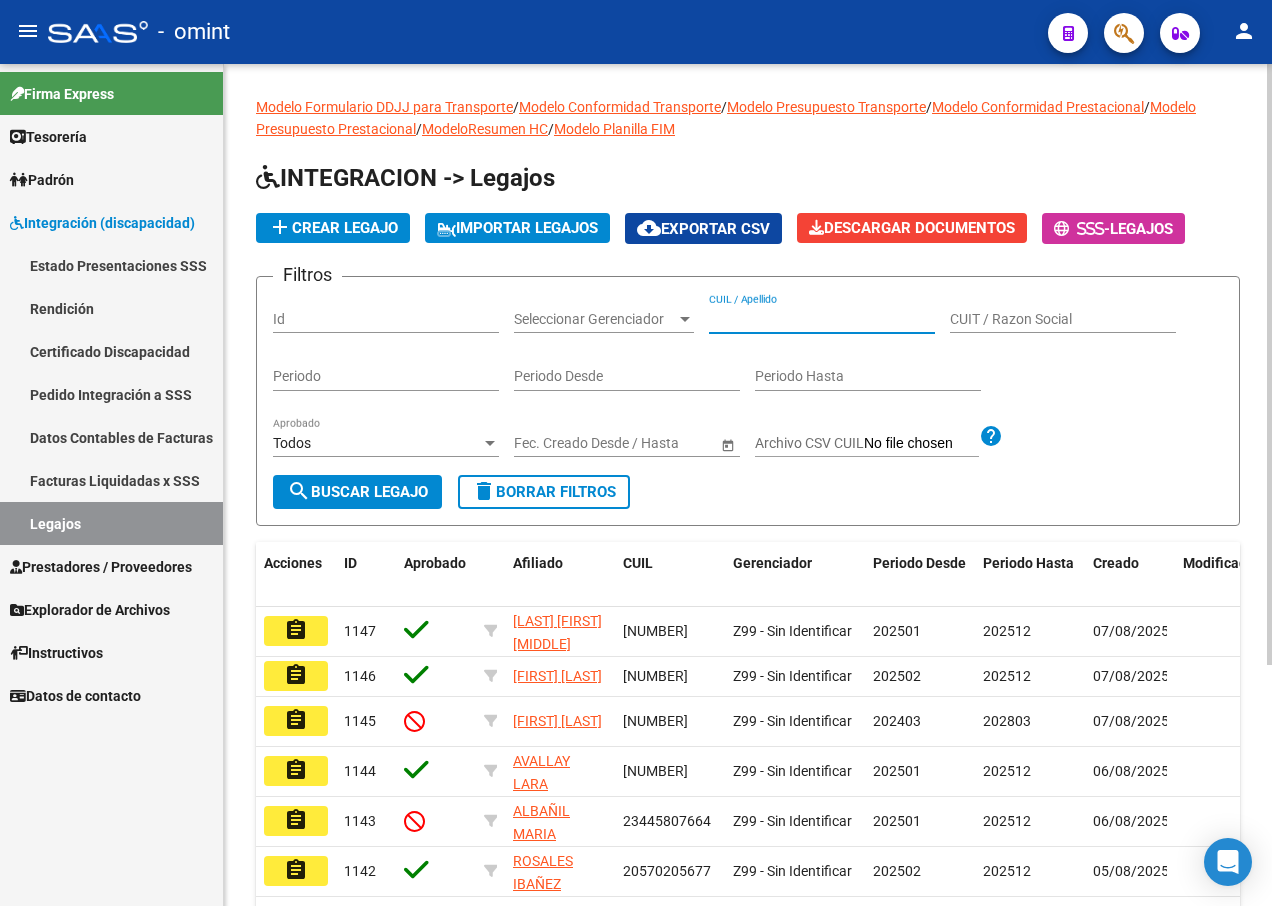 paste on "27558413633" 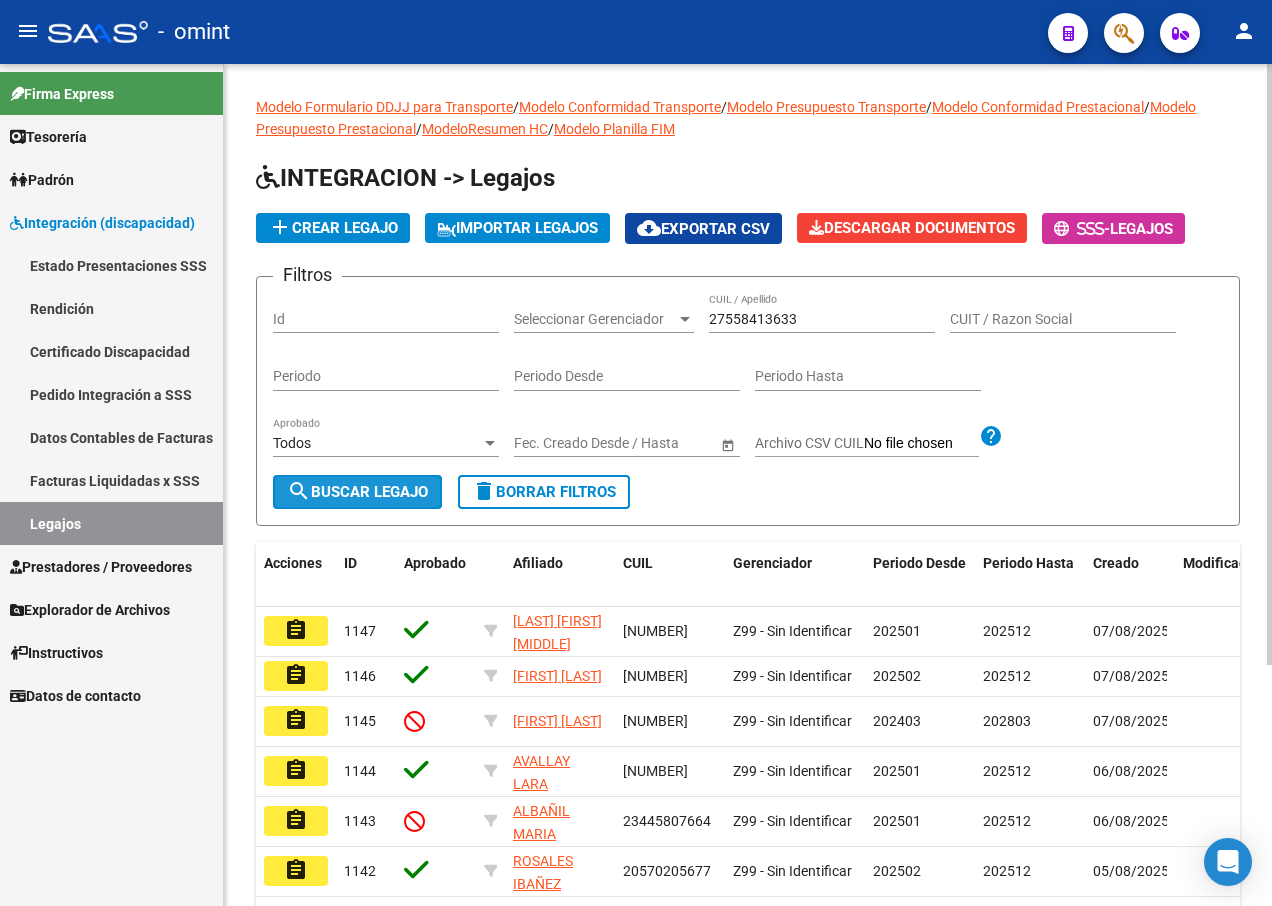 click on "search  Buscar Legajo" 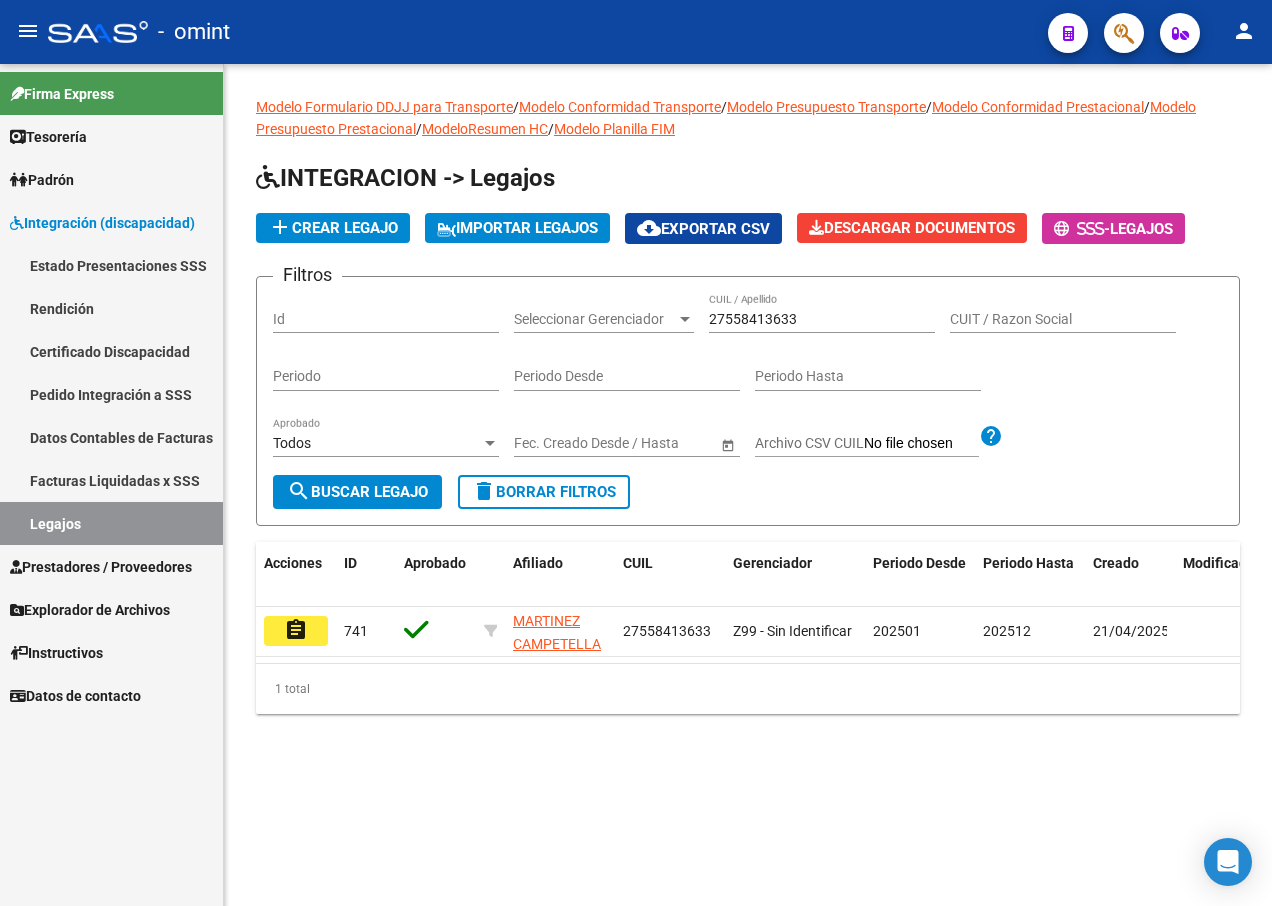 click on "assignment" 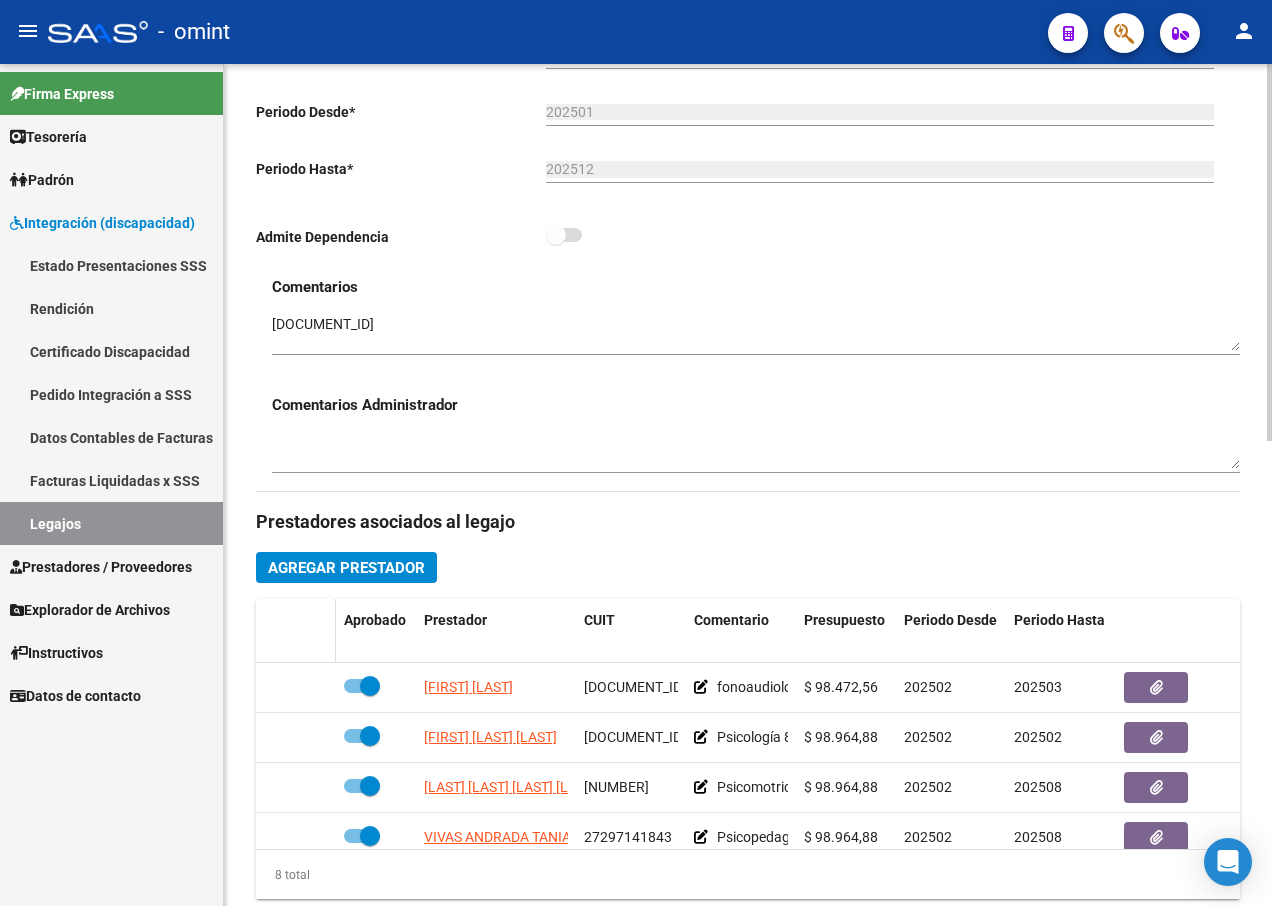 scroll, scrollTop: 700, scrollLeft: 0, axis: vertical 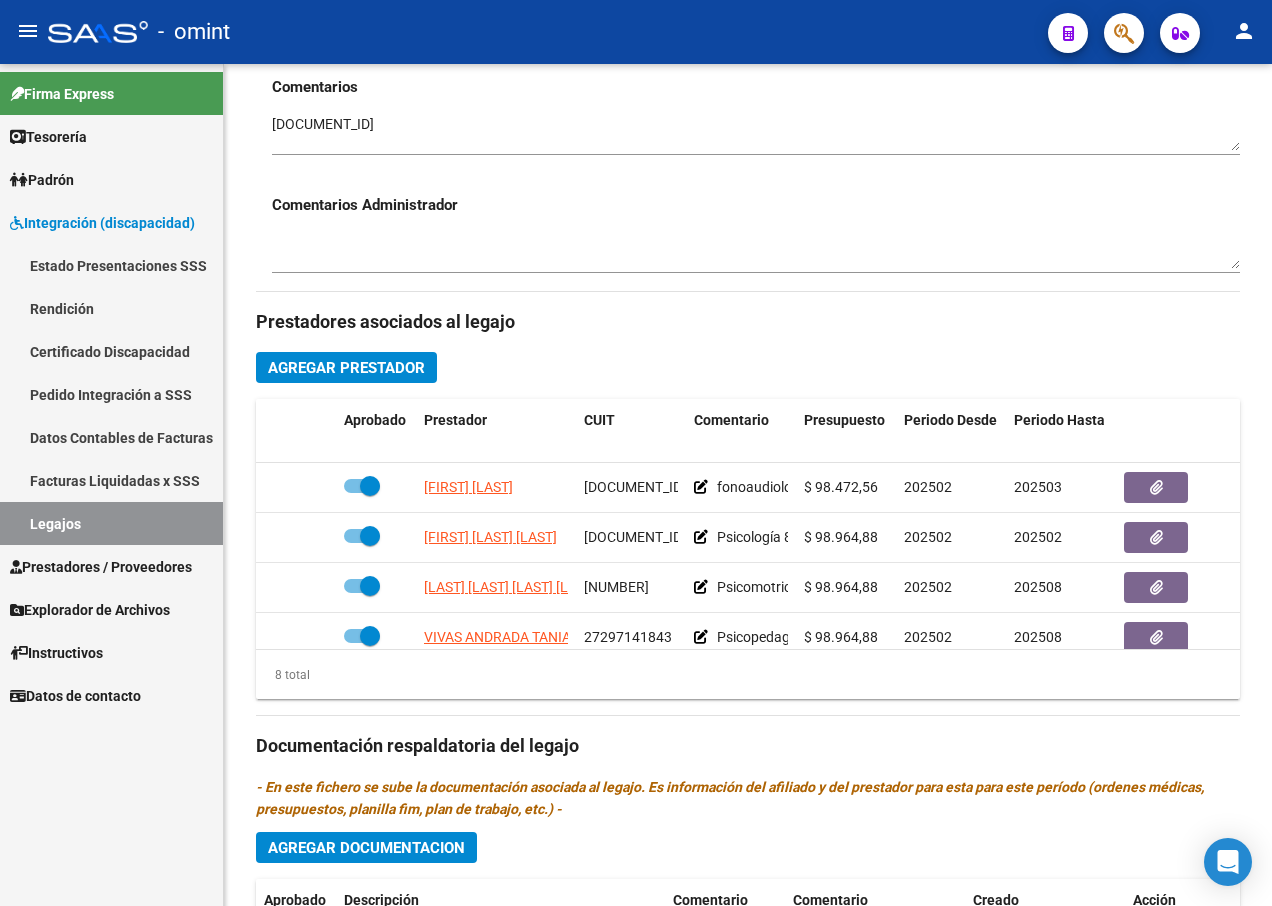 click on "Legajos" at bounding box center (111, 523) 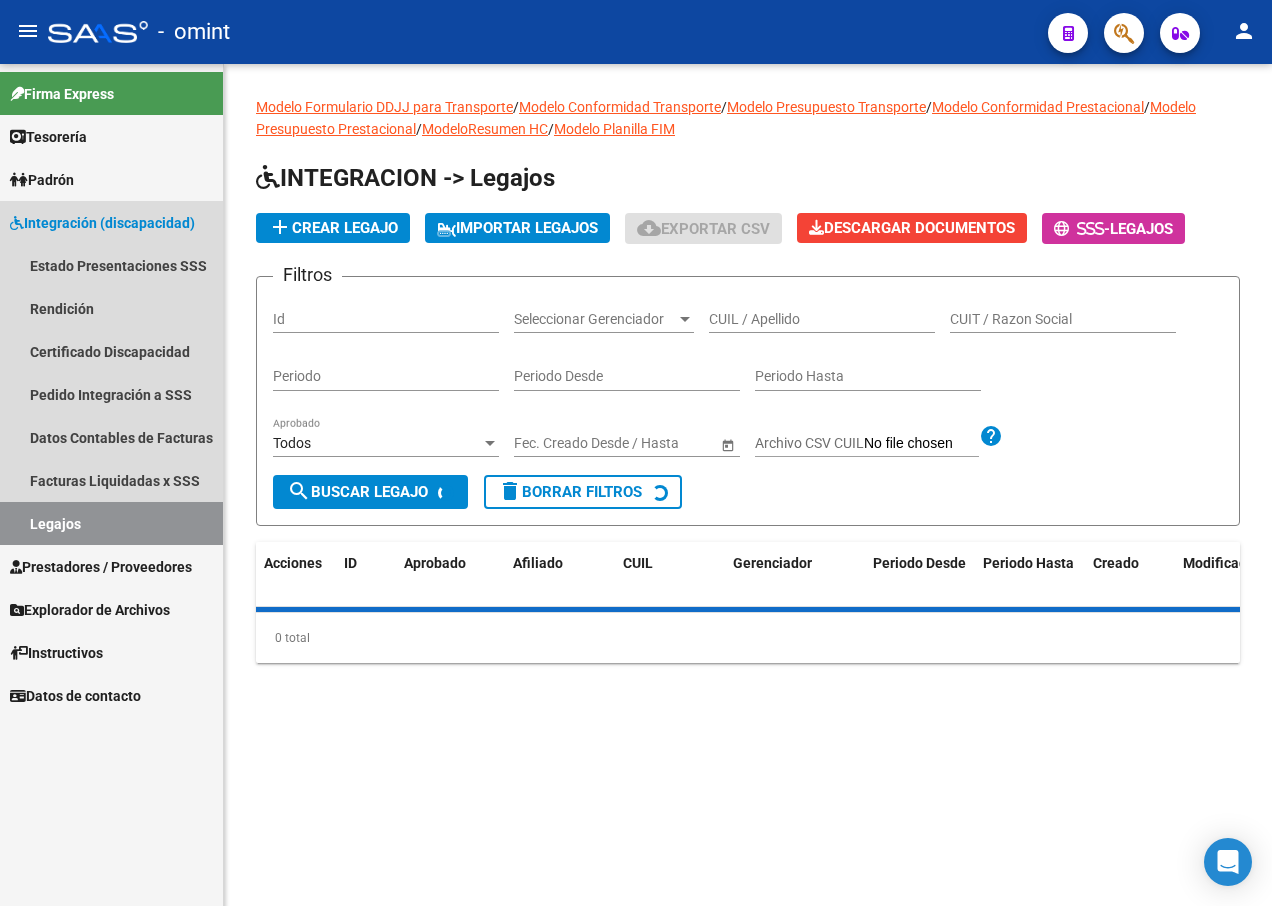 scroll, scrollTop: 0, scrollLeft: 0, axis: both 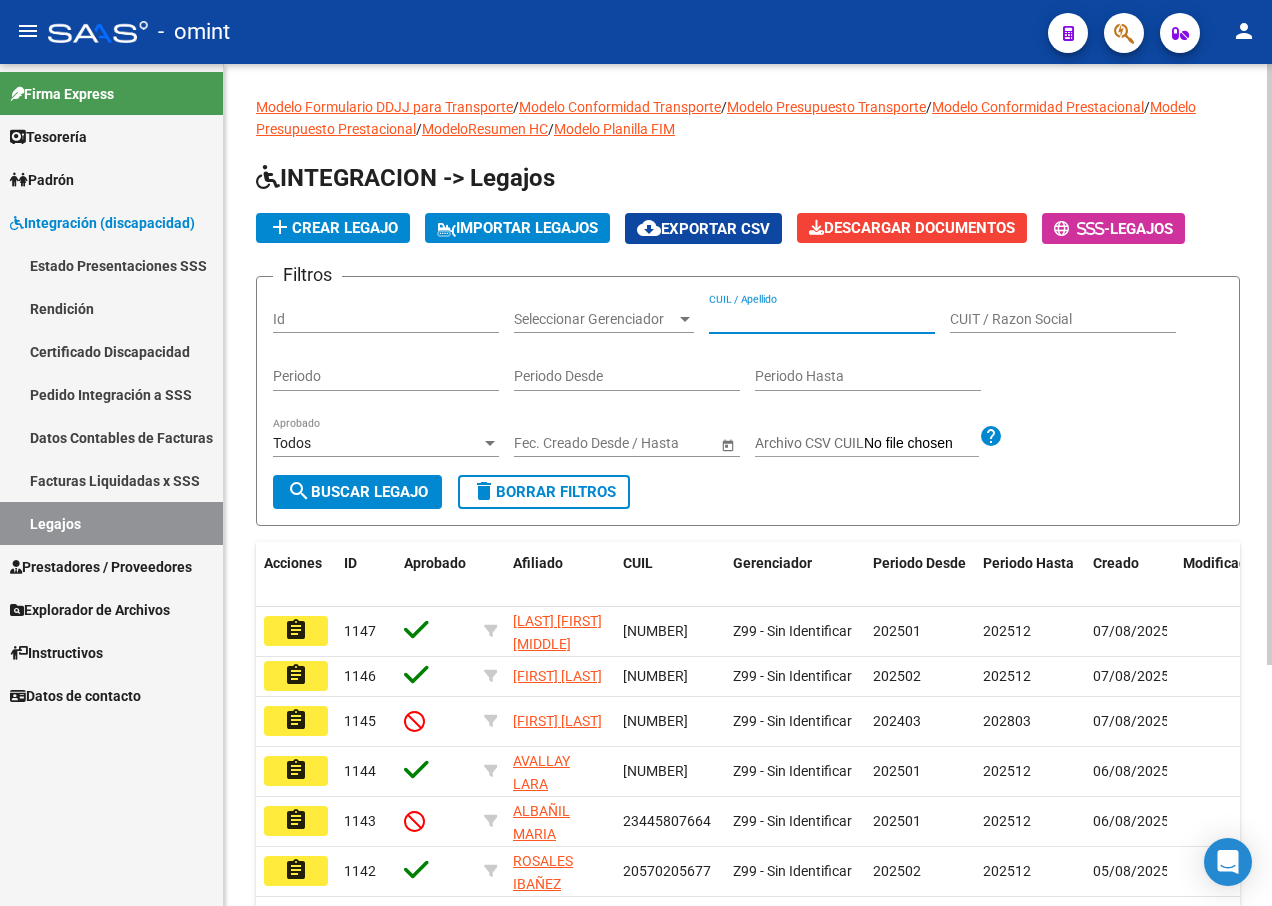 paste on "[NUMBER]" 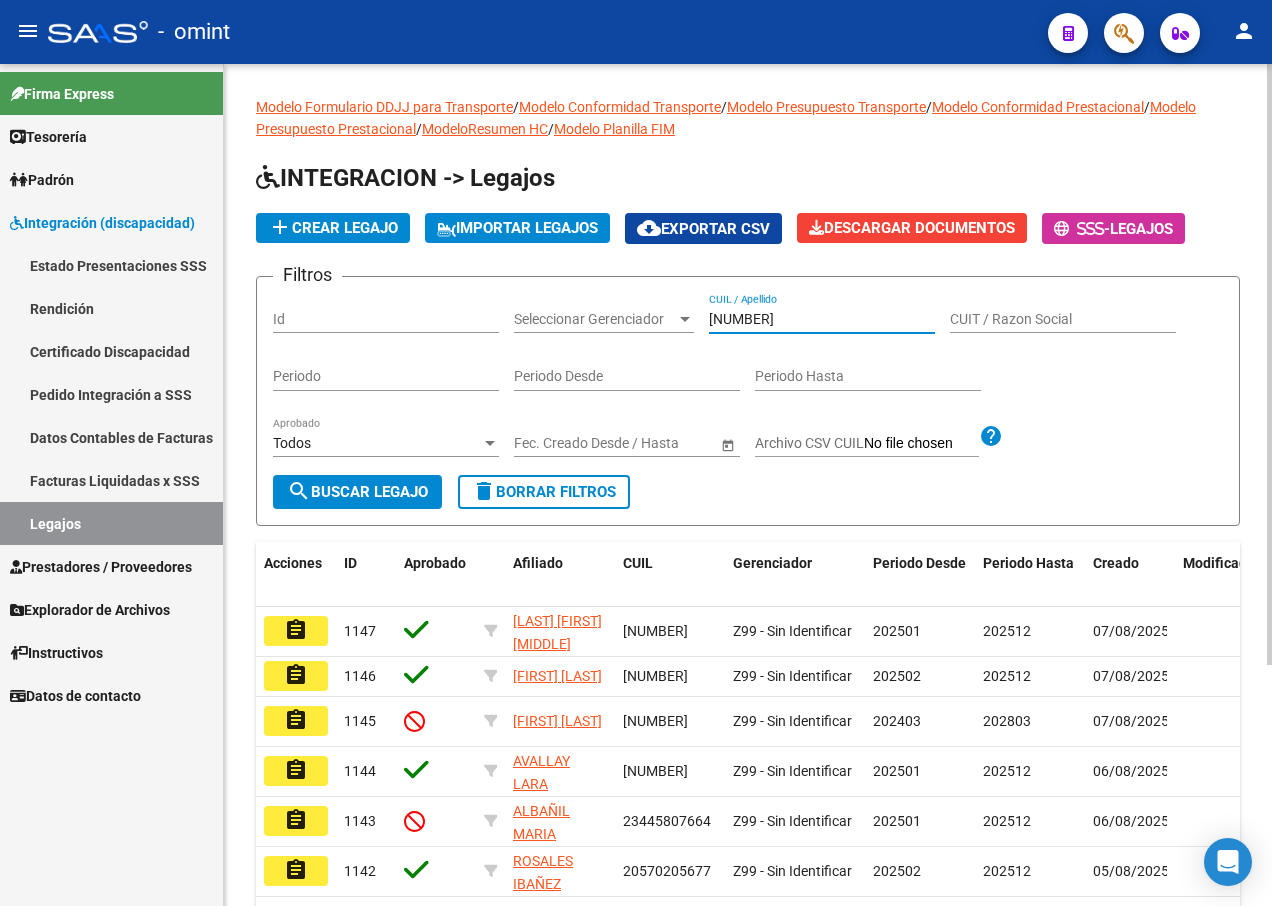 click on "search  Buscar Legajo" 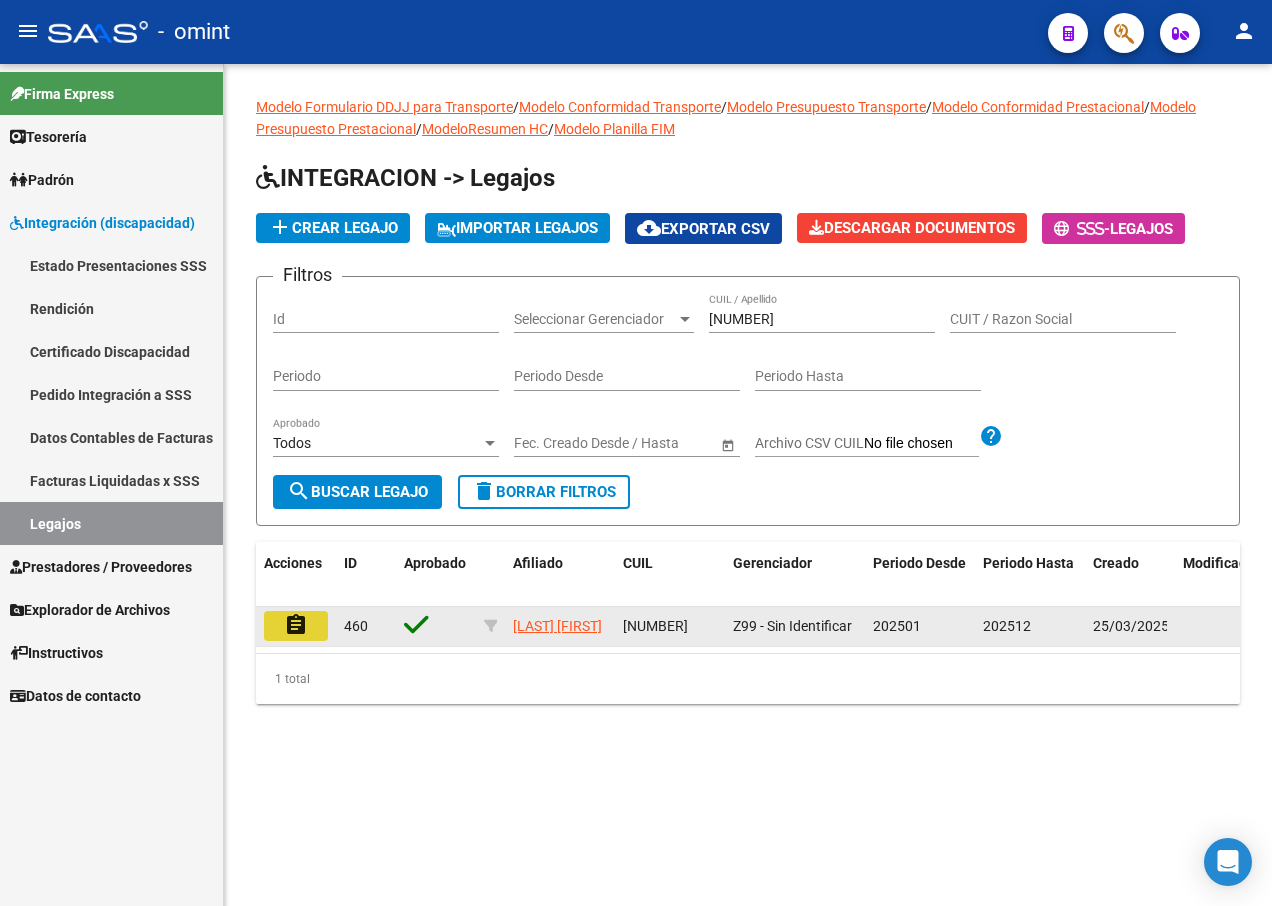 click on "assignment" 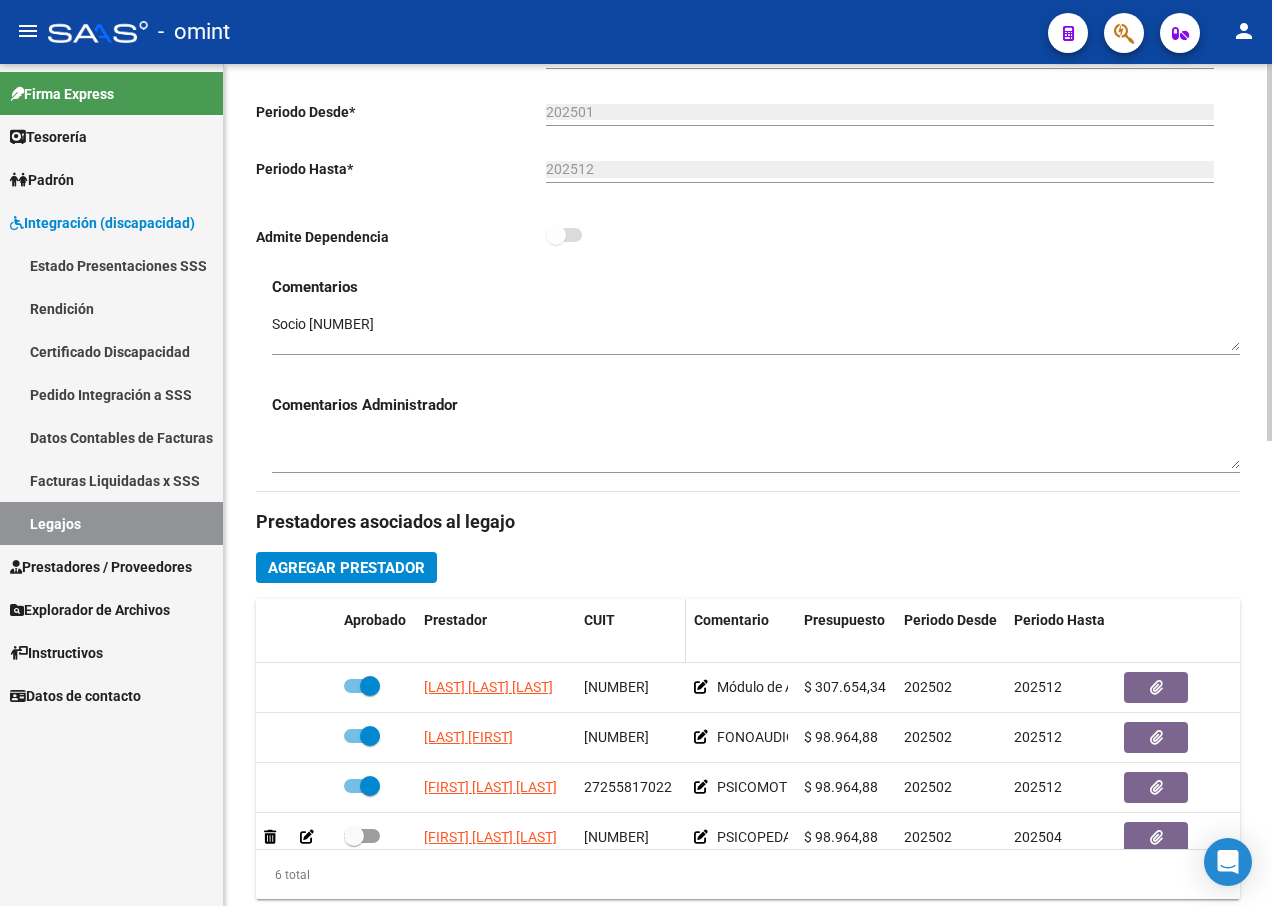 scroll, scrollTop: 600, scrollLeft: 0, axis: vertical 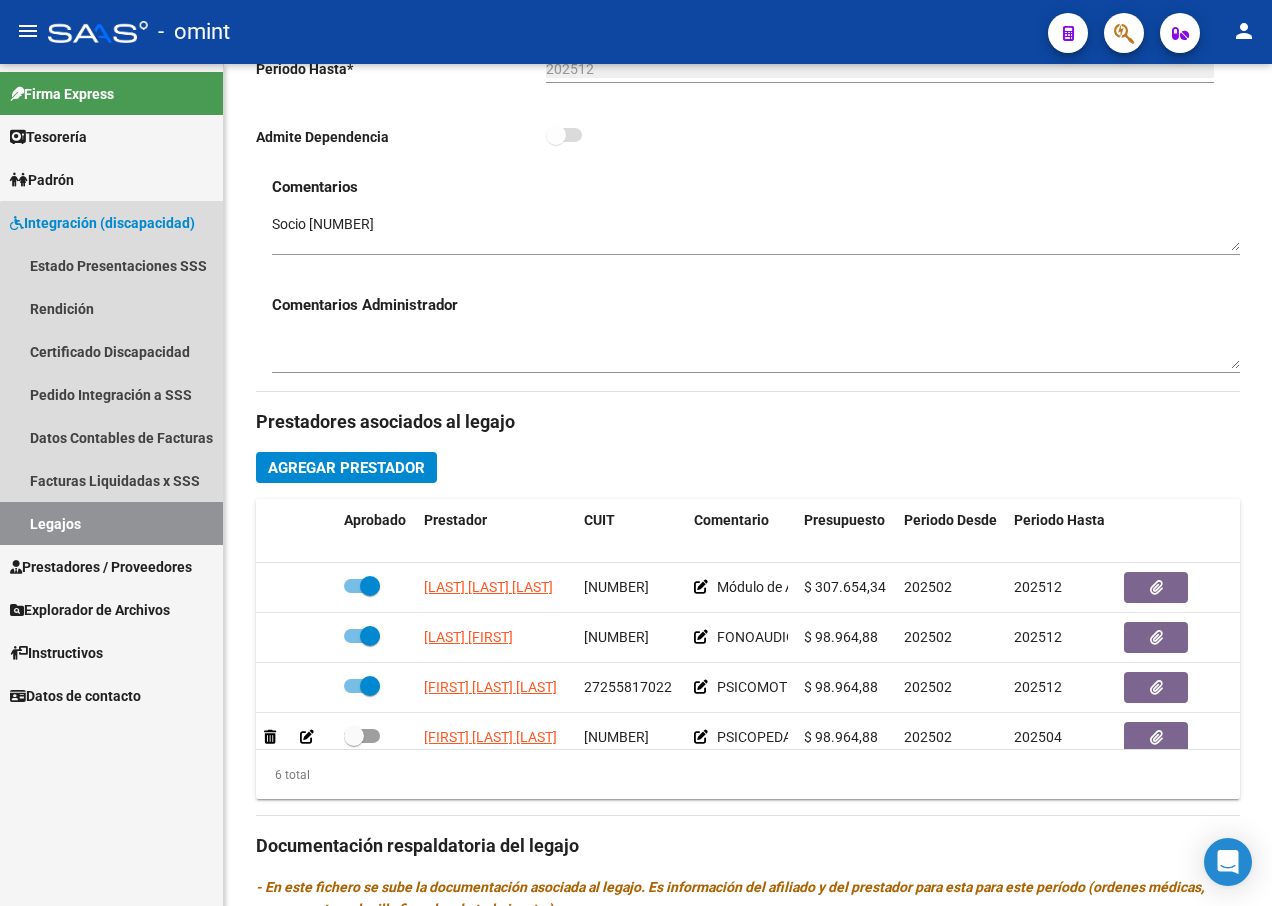 click on "Legajos" at bounding box center (111, 523) 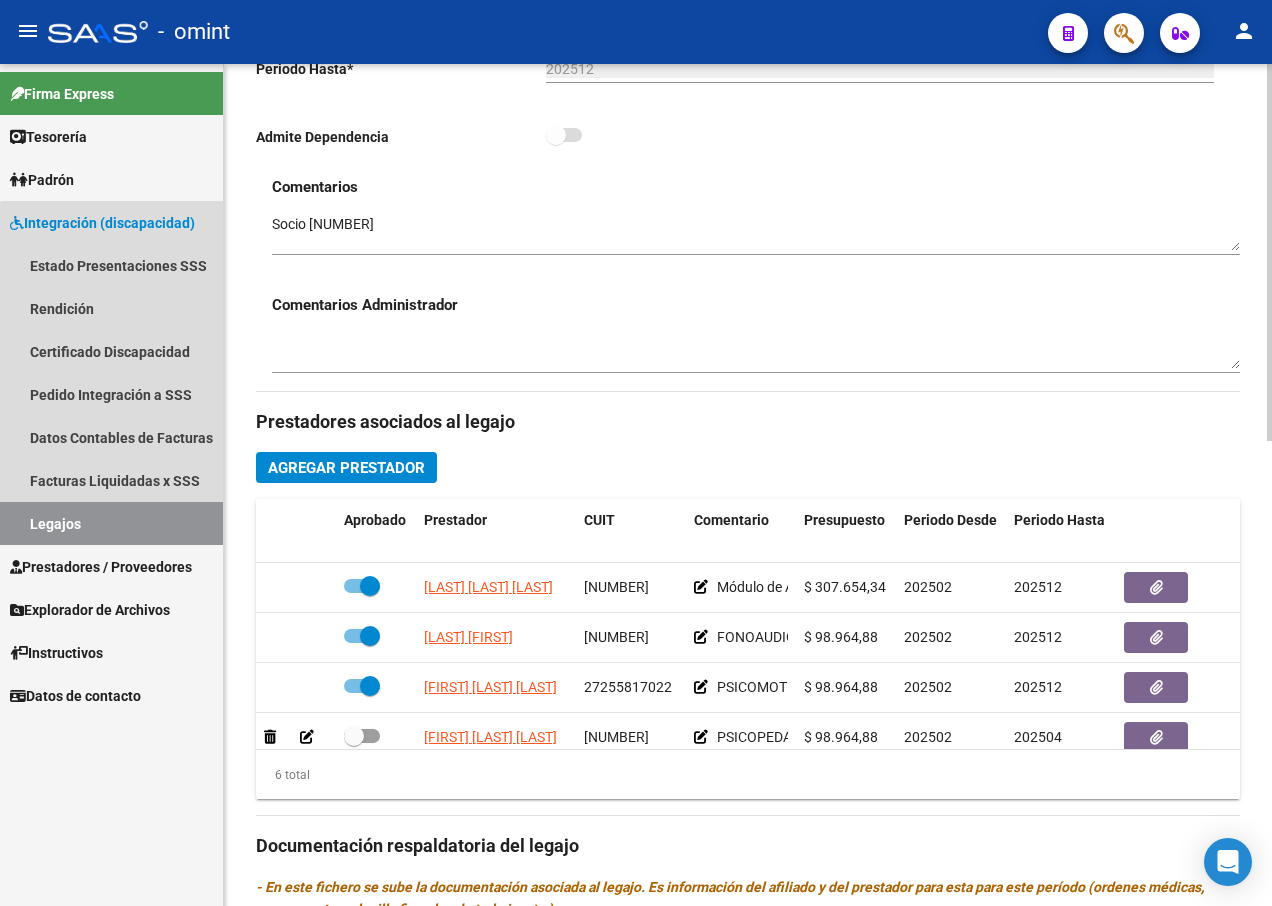 scroll, scrollTop: 0, scrollLeft: 0, axis: both 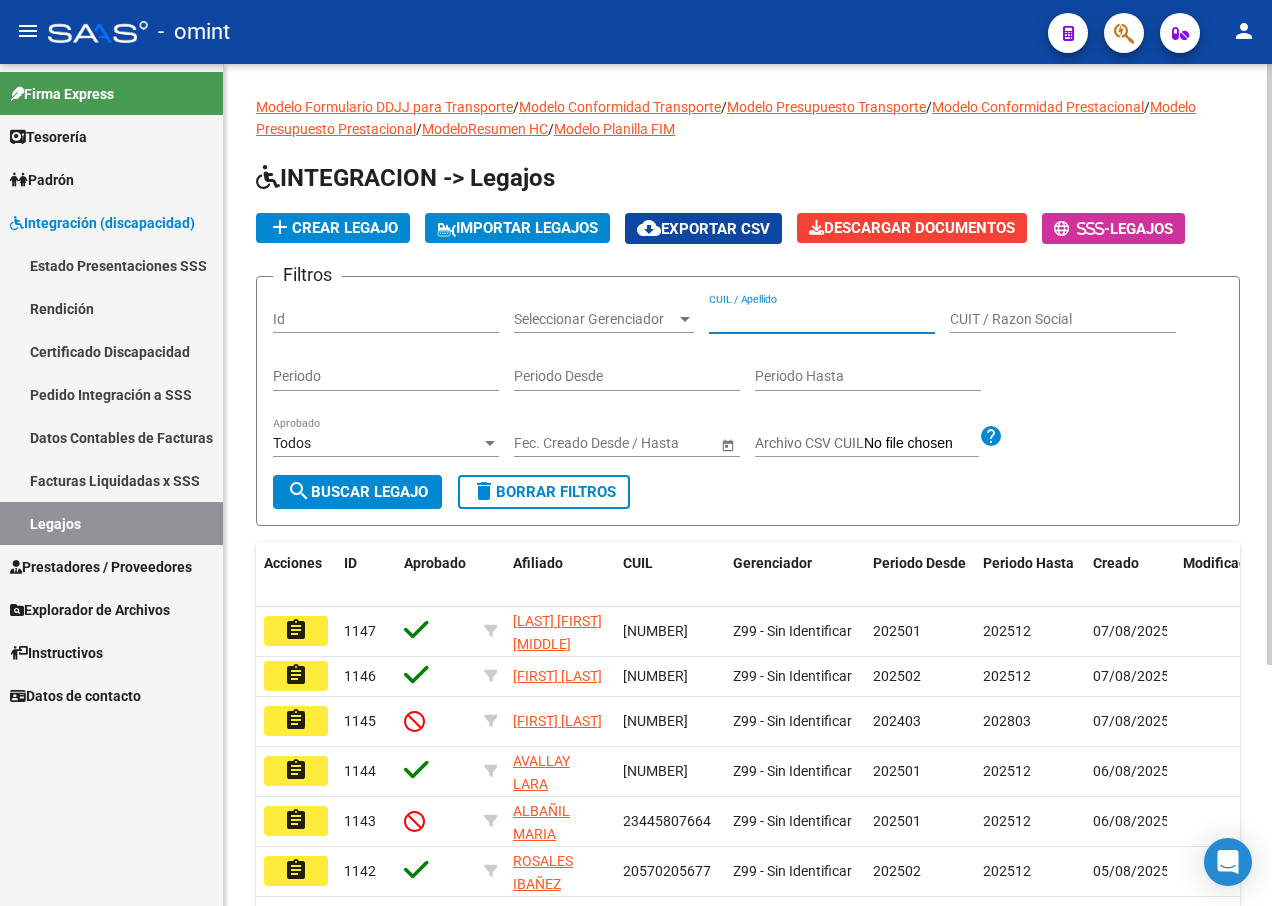 paste on "[DOCUMENT_ID]" 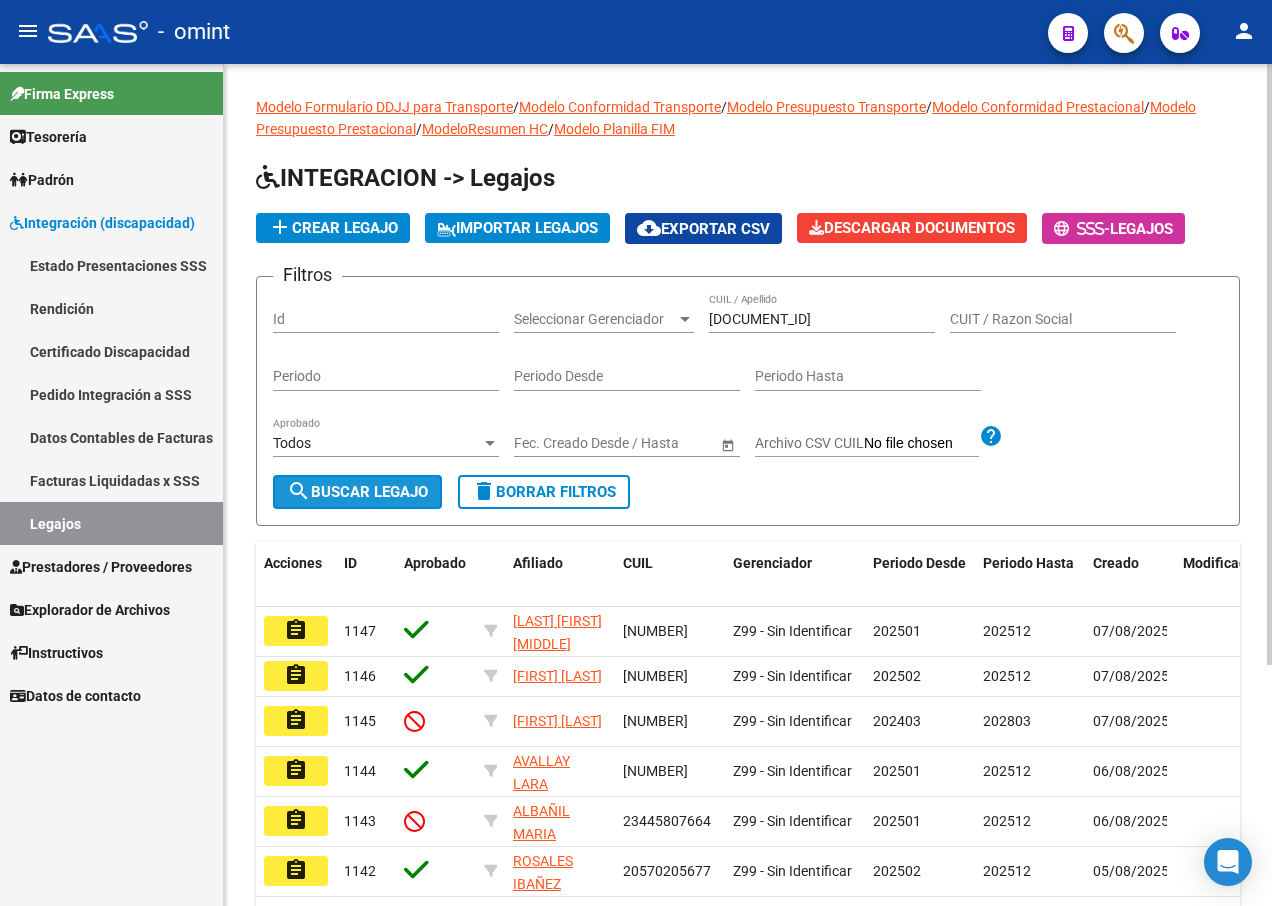 click on "search  Buscar Legajo" 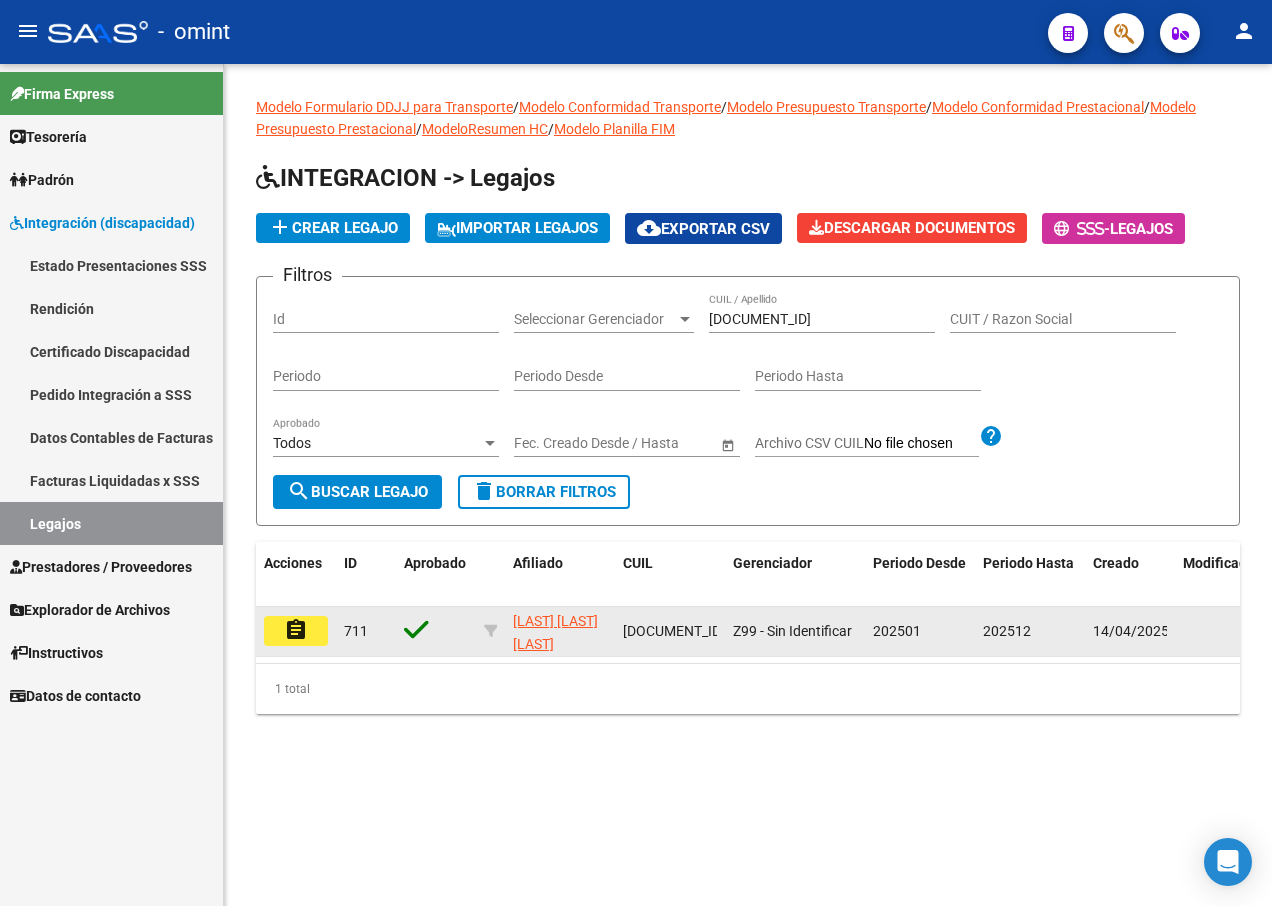 click on "assignment" 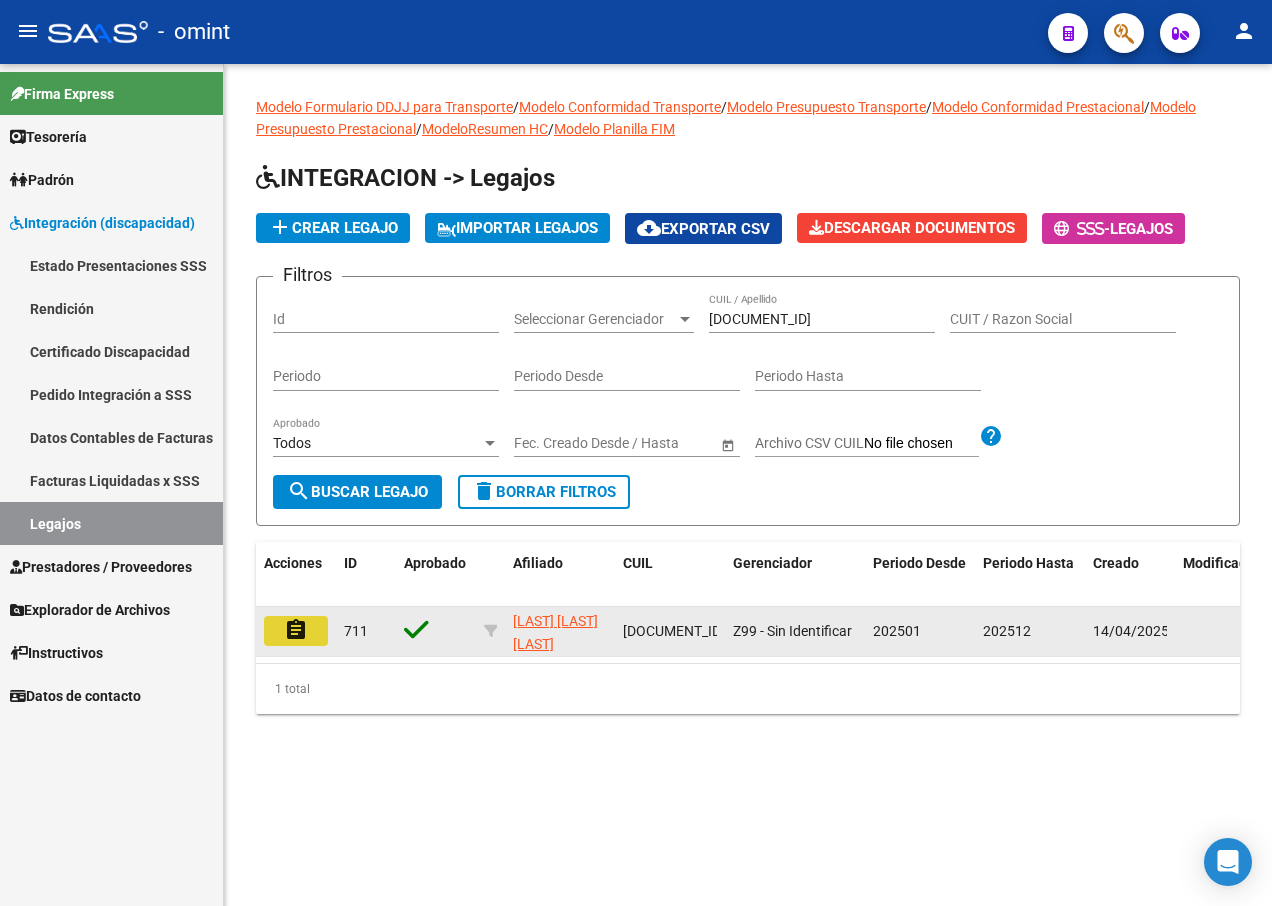 click on "assignment" 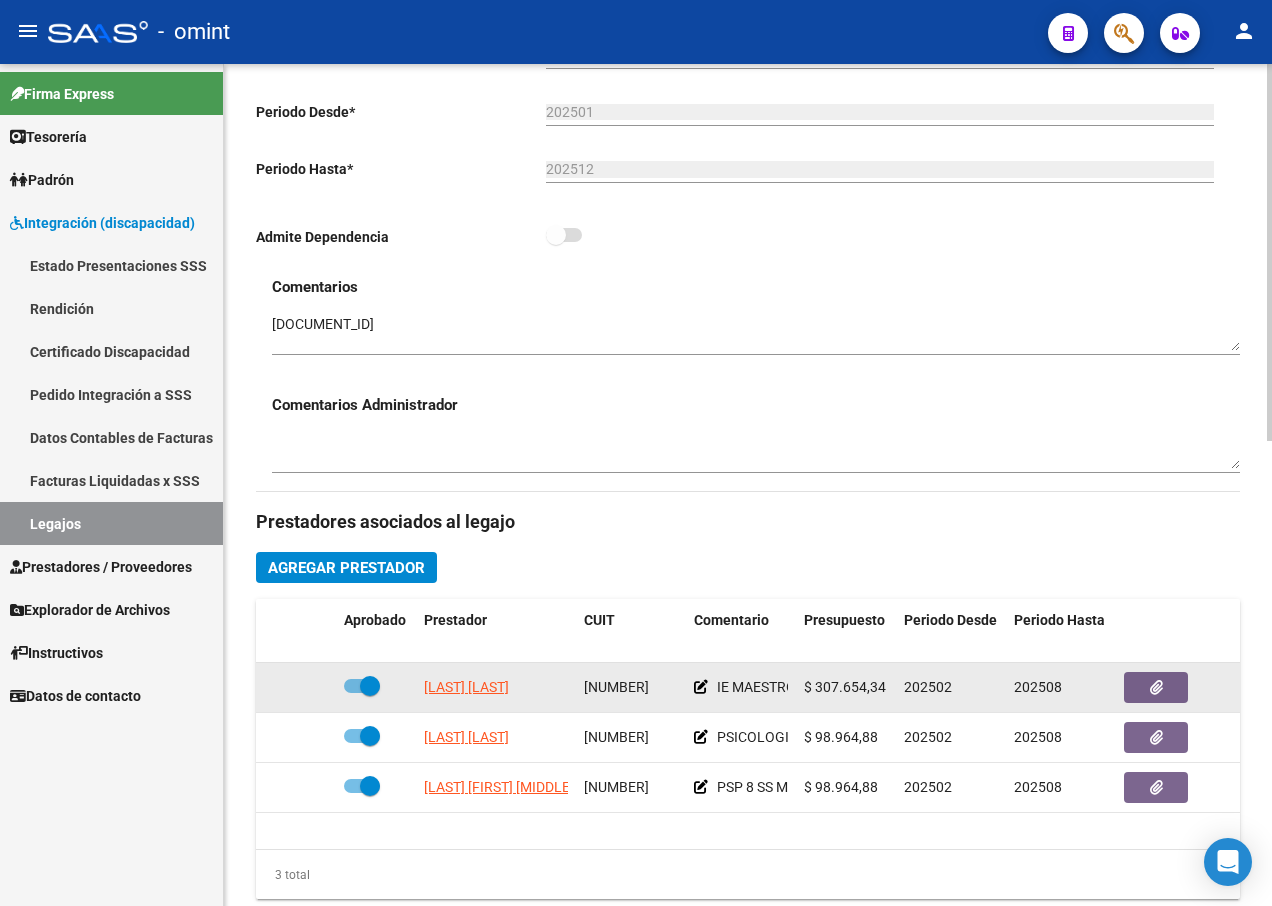 scroll, scrollTop: 700, scrollLeft: 0, axis: vertical 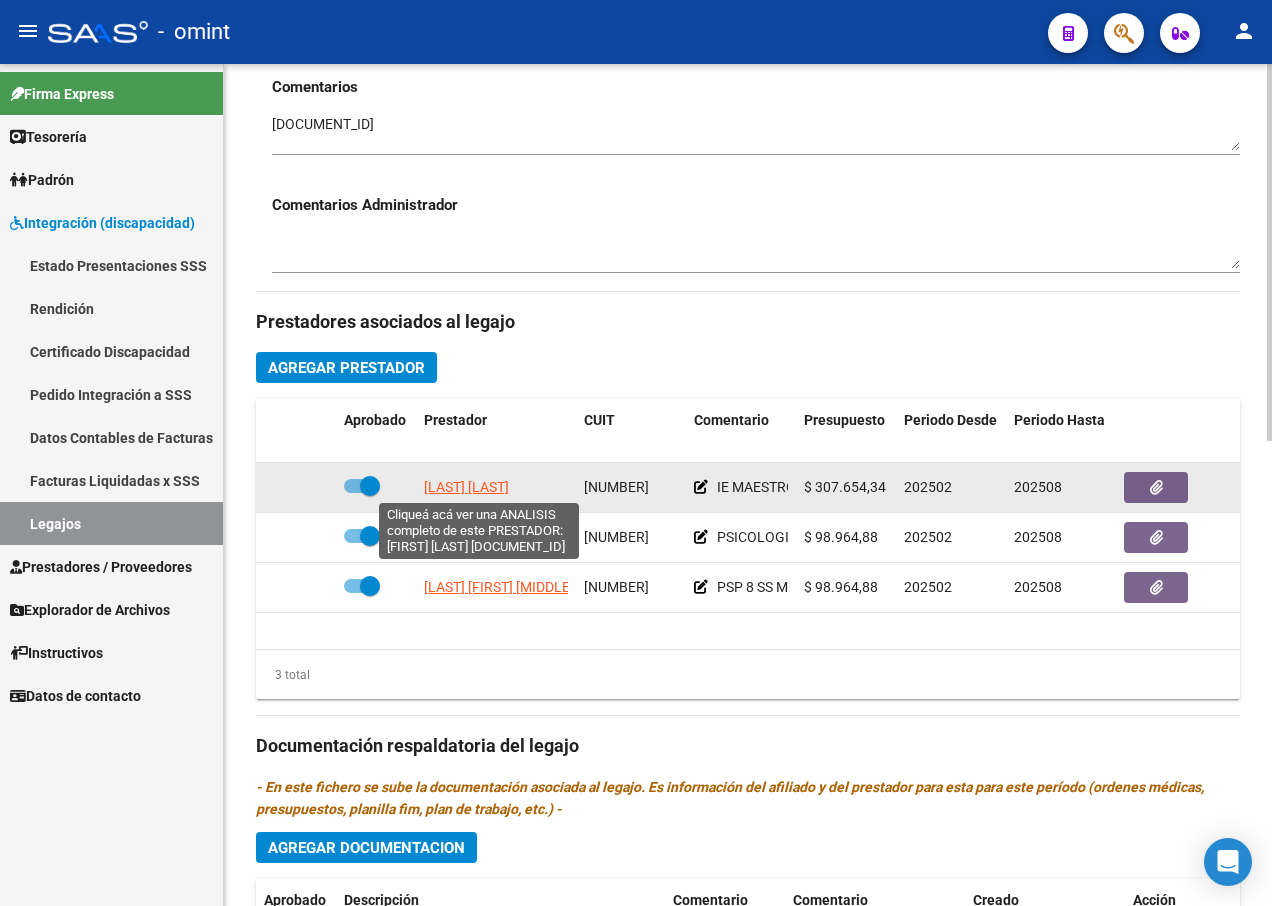 click on "[LAST] [LAST]" 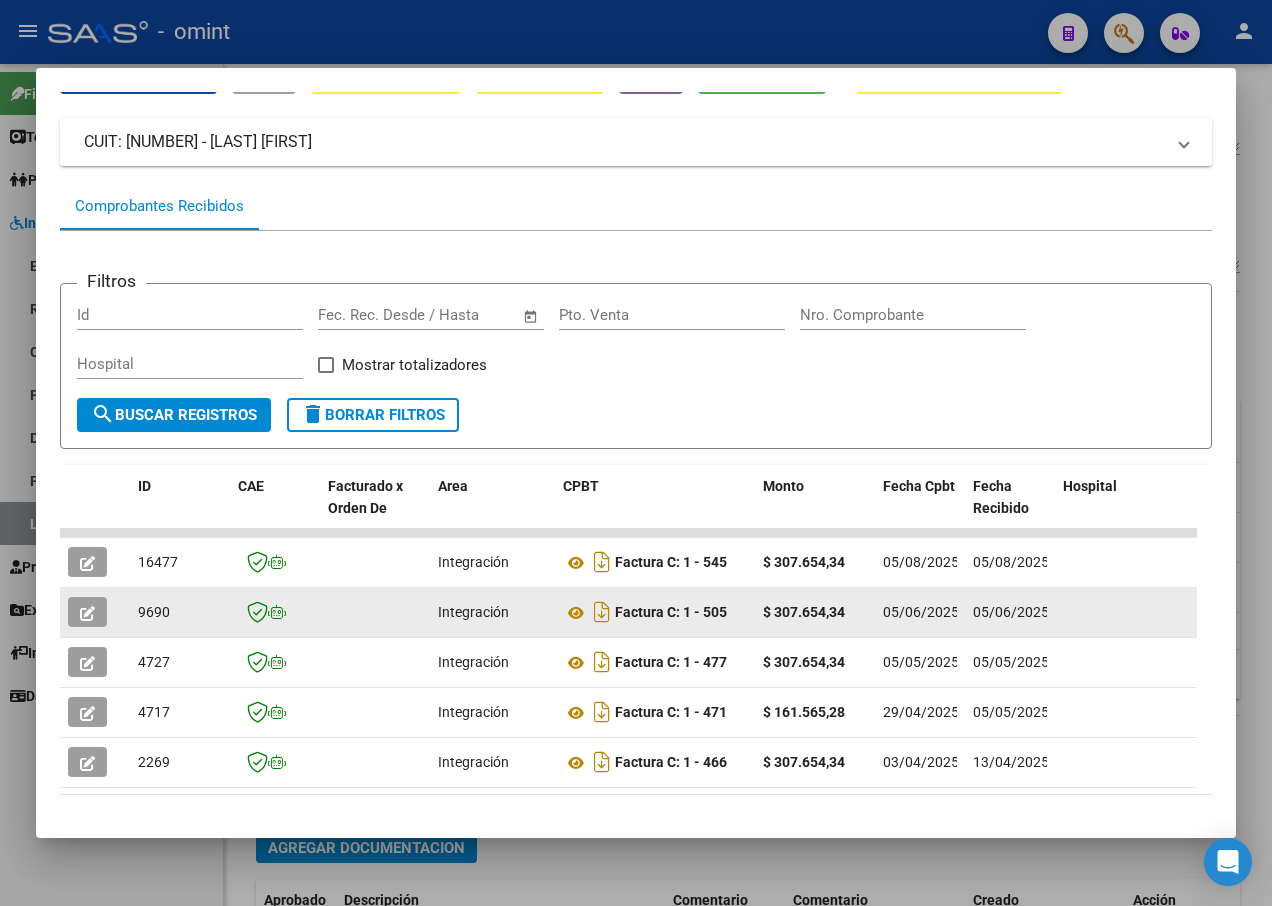scroll, scrollTop: 185, scrollLeft: 0, axis: vertical 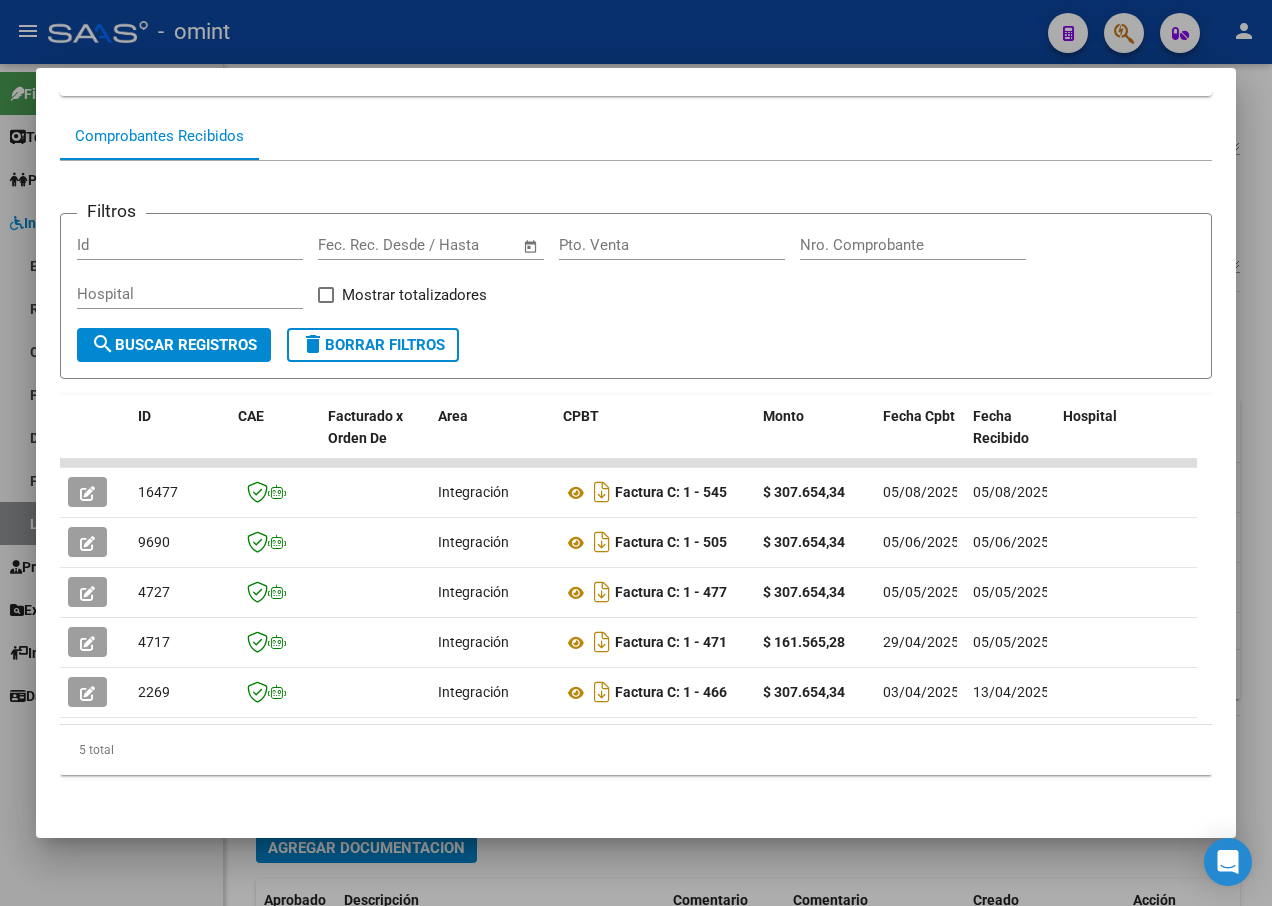 click at bounding box center [636, 453] 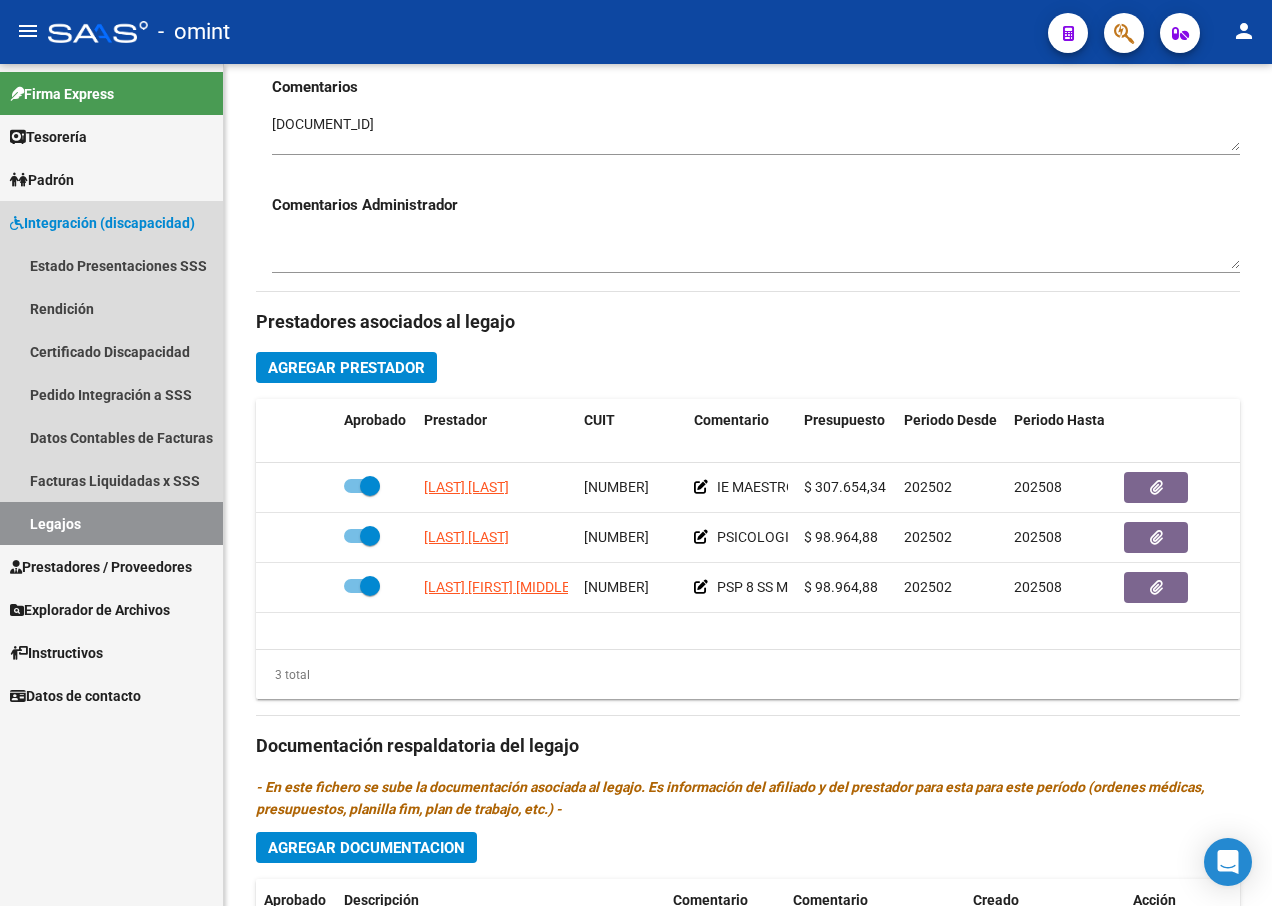 click on "Legajos" at bounding box center [111, 523] 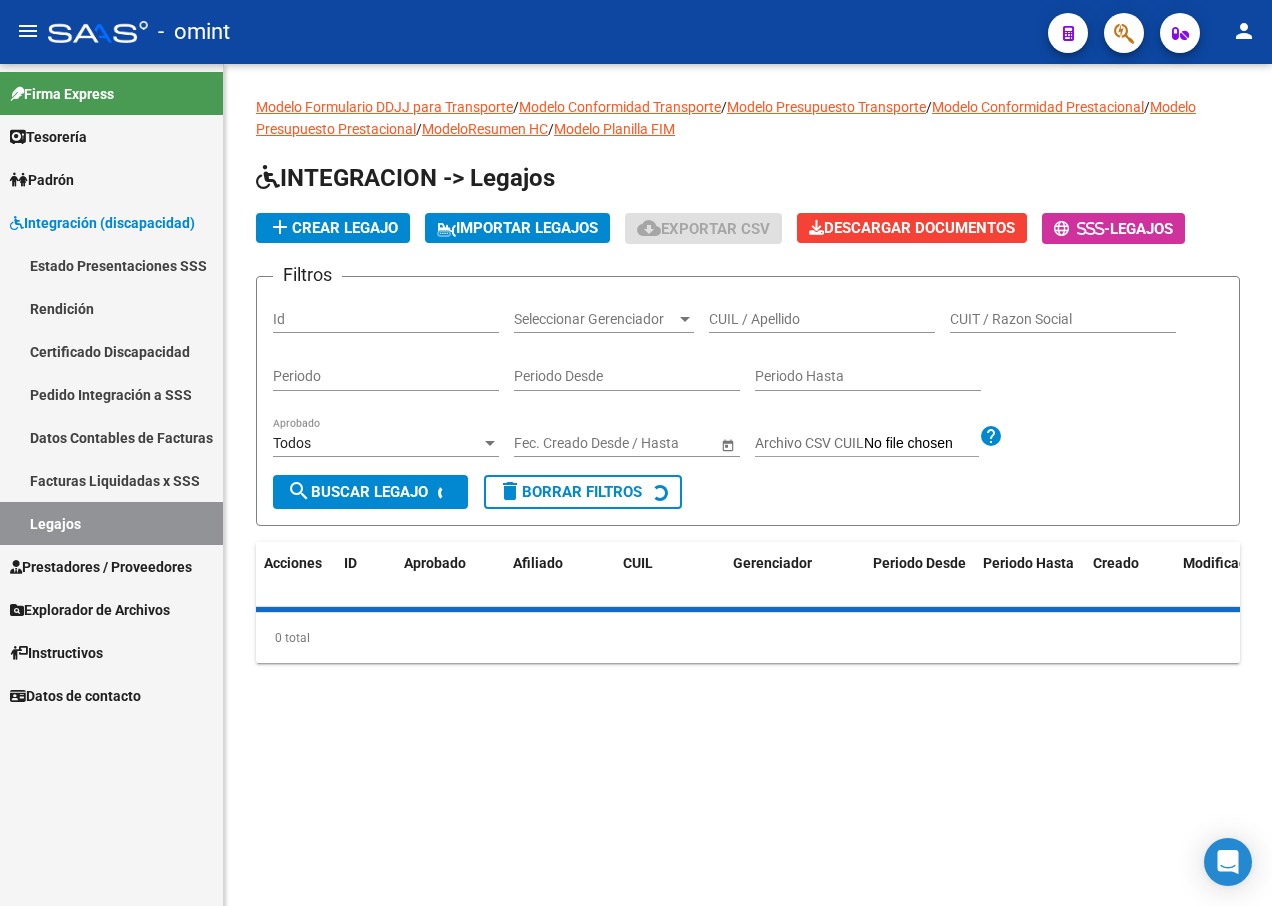 scroll, scrollTop: 0, scrollLeft: 0, axis: both 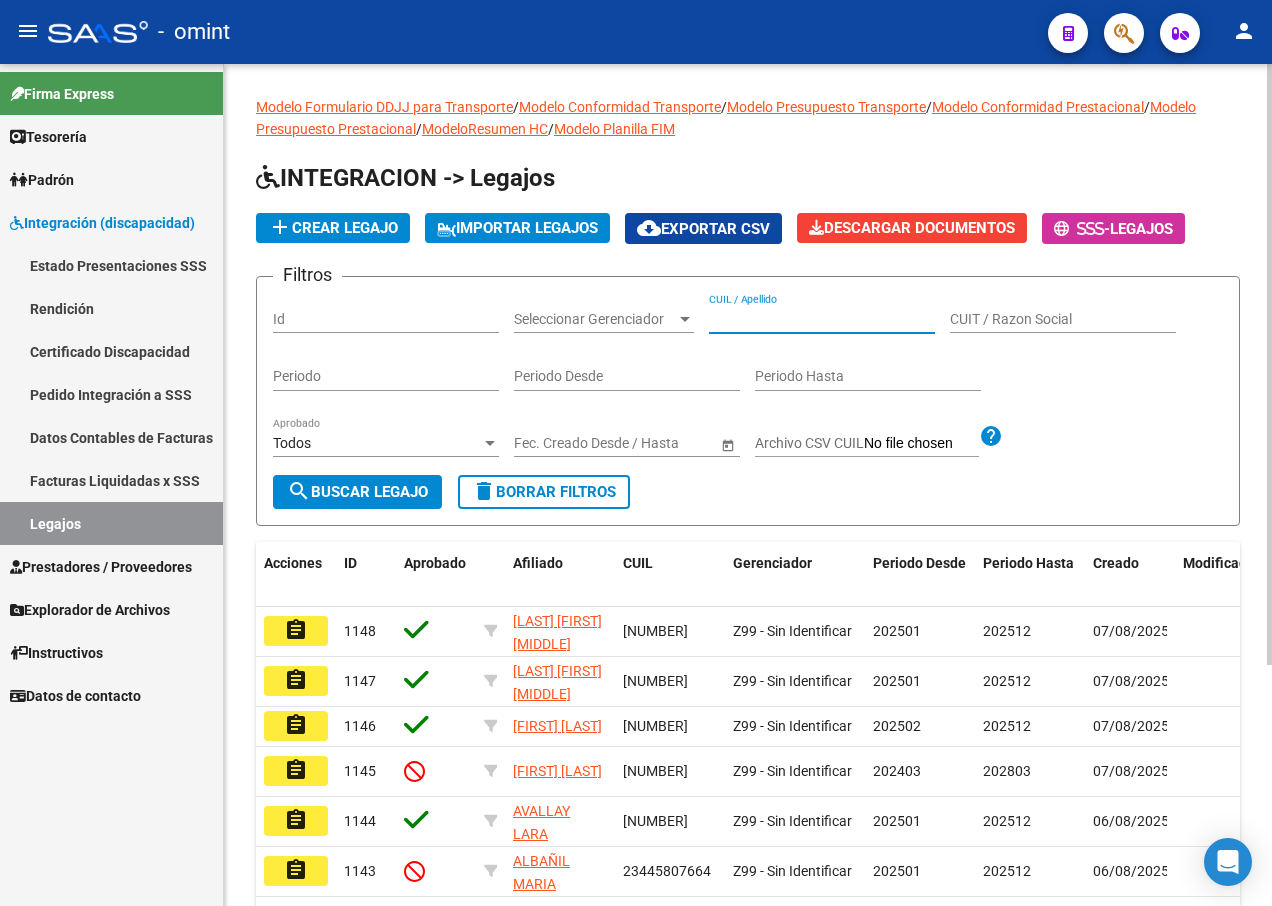 paste on "27558413633" 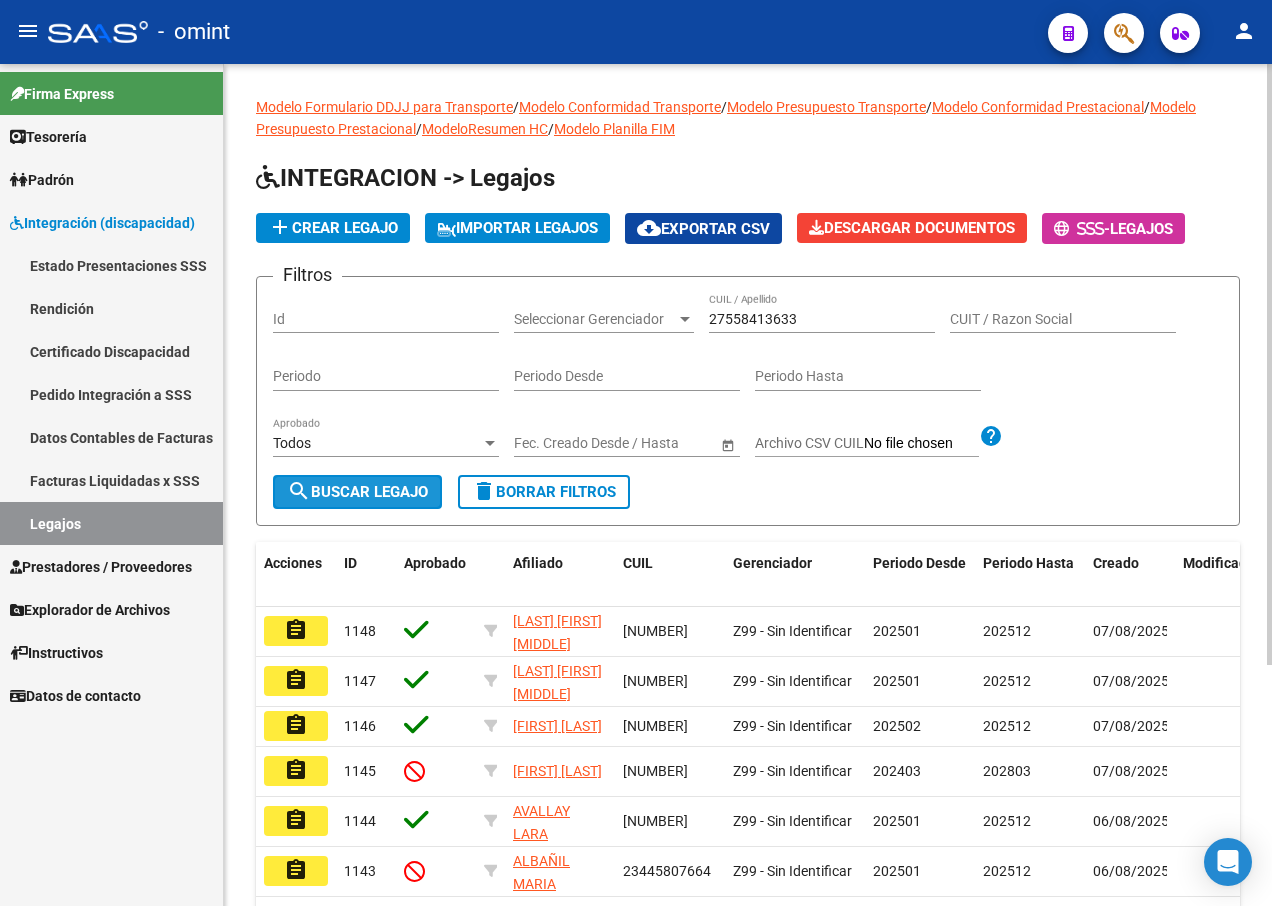 drag, startPoint x: 379, startPoint y: 476, endPoint x: 370, endPoint y: 491, distance: 17.492855 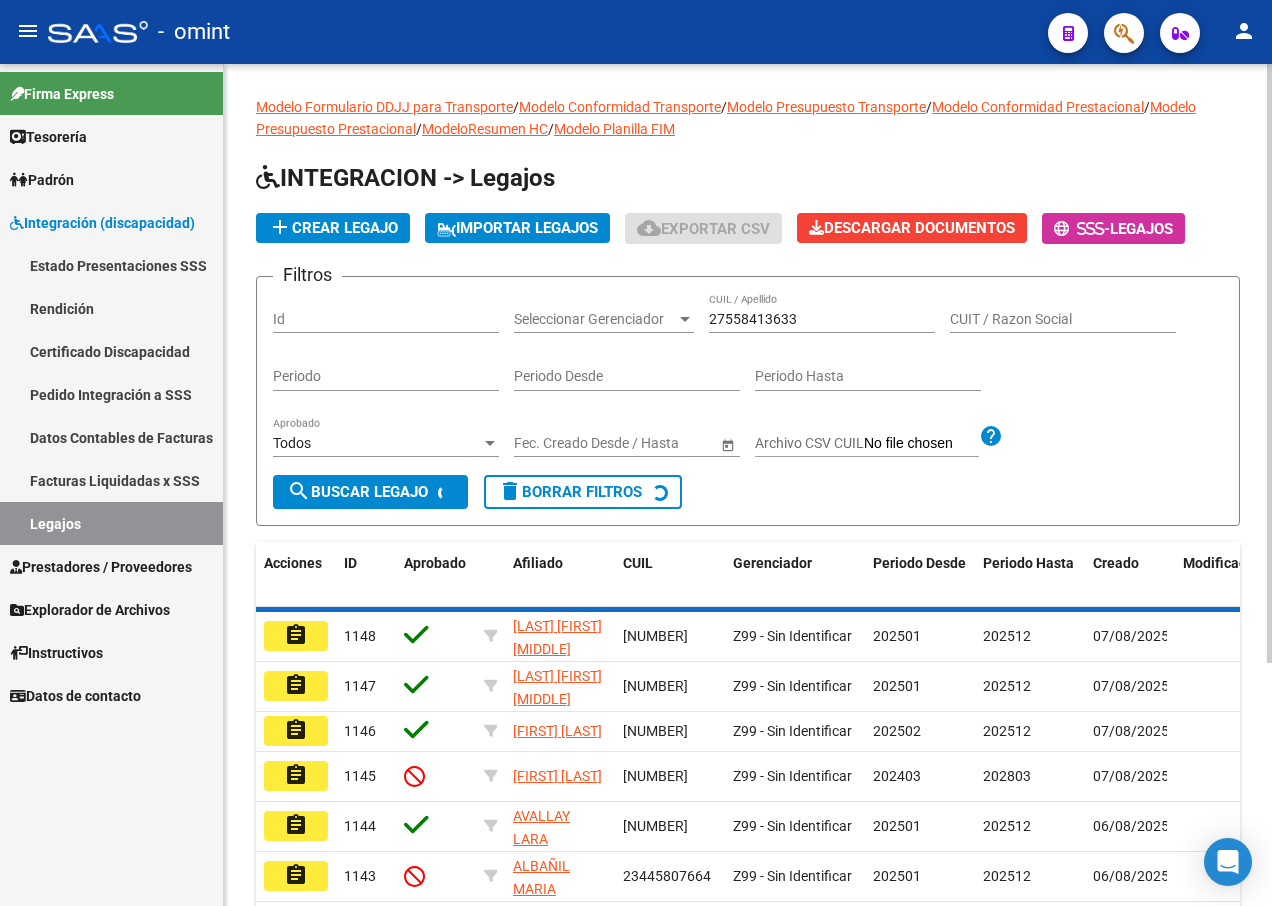 click on "search  Buscar Legajo" 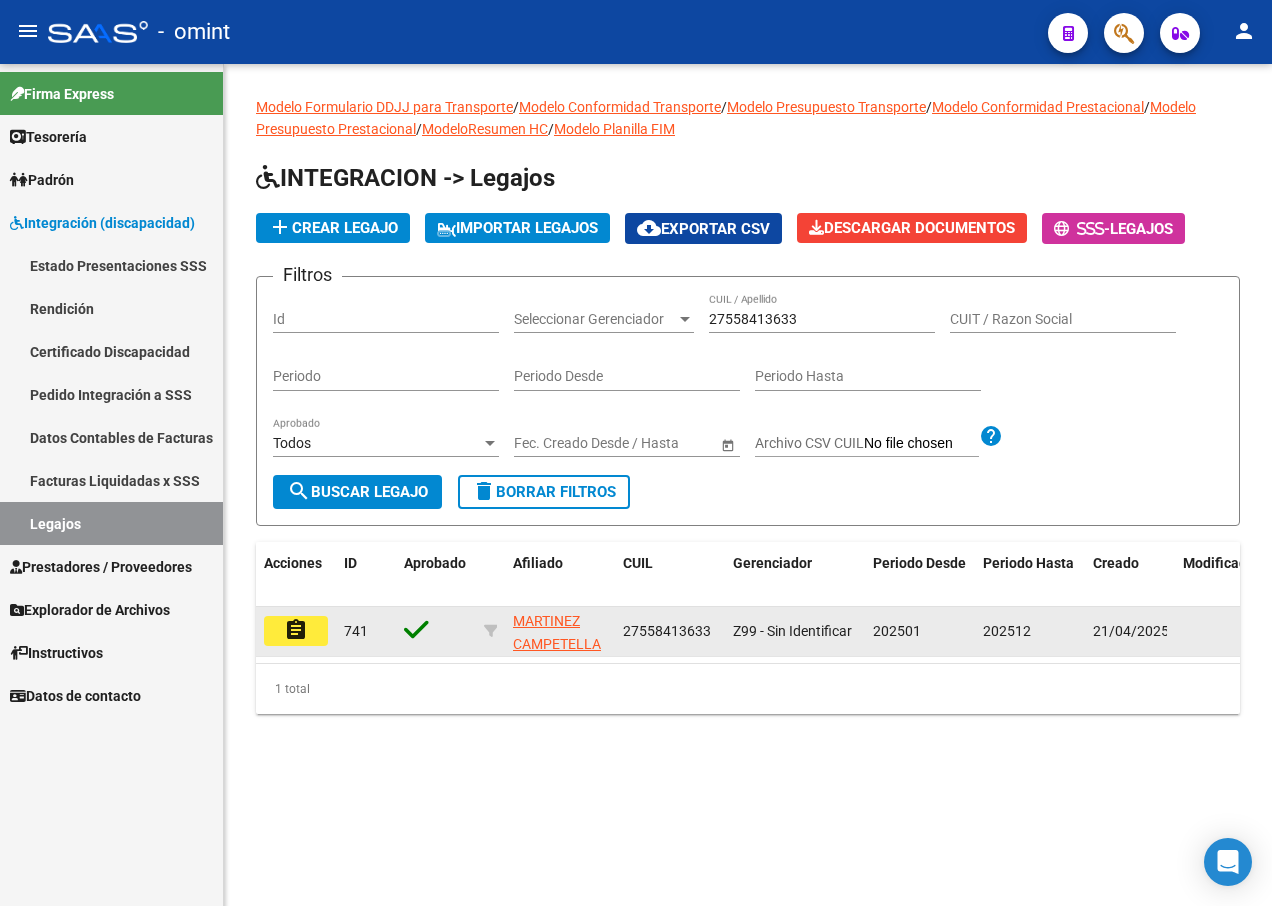 click on "assignment" 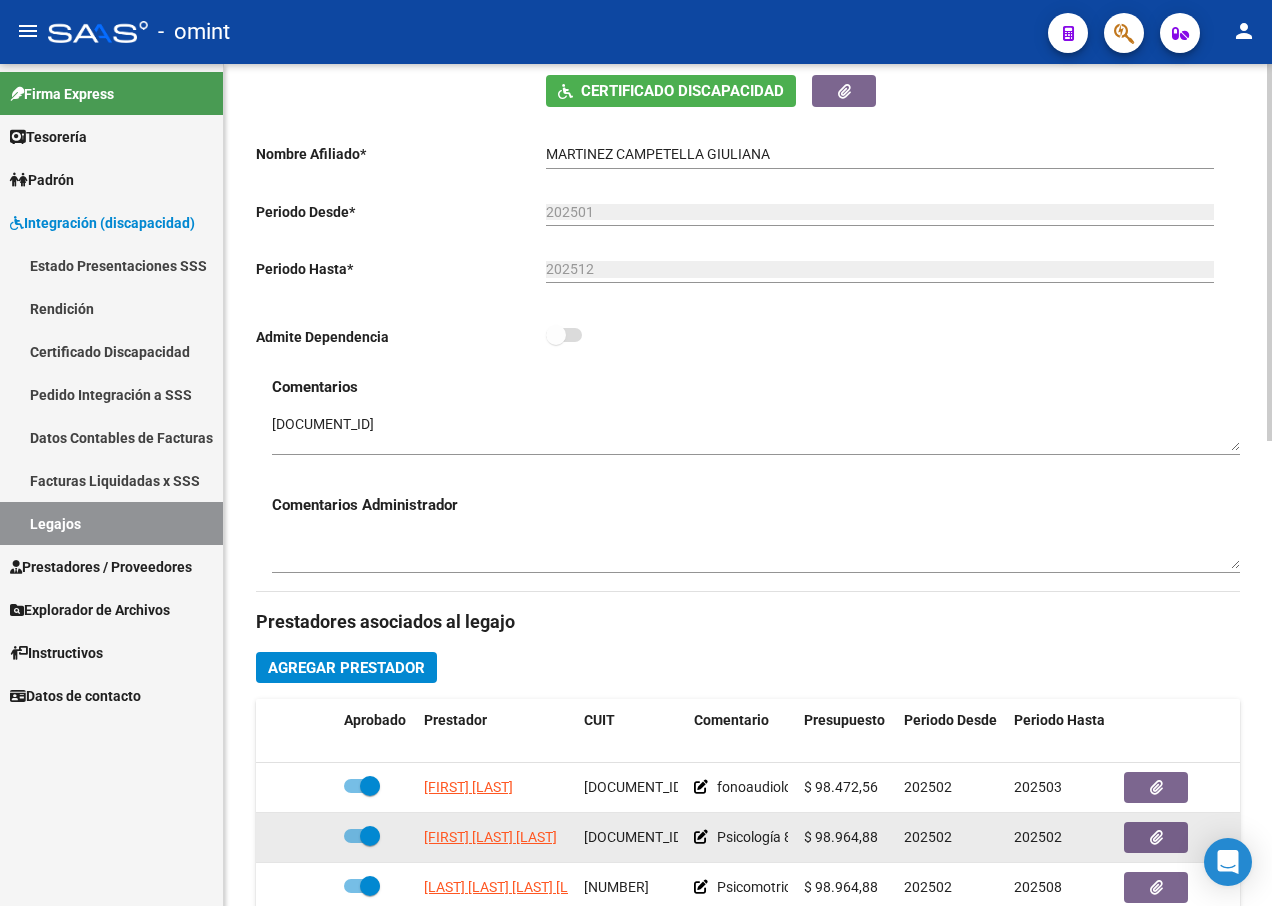 scroll, scrollTop: 600, scrollLeft: 0, axis: vertical 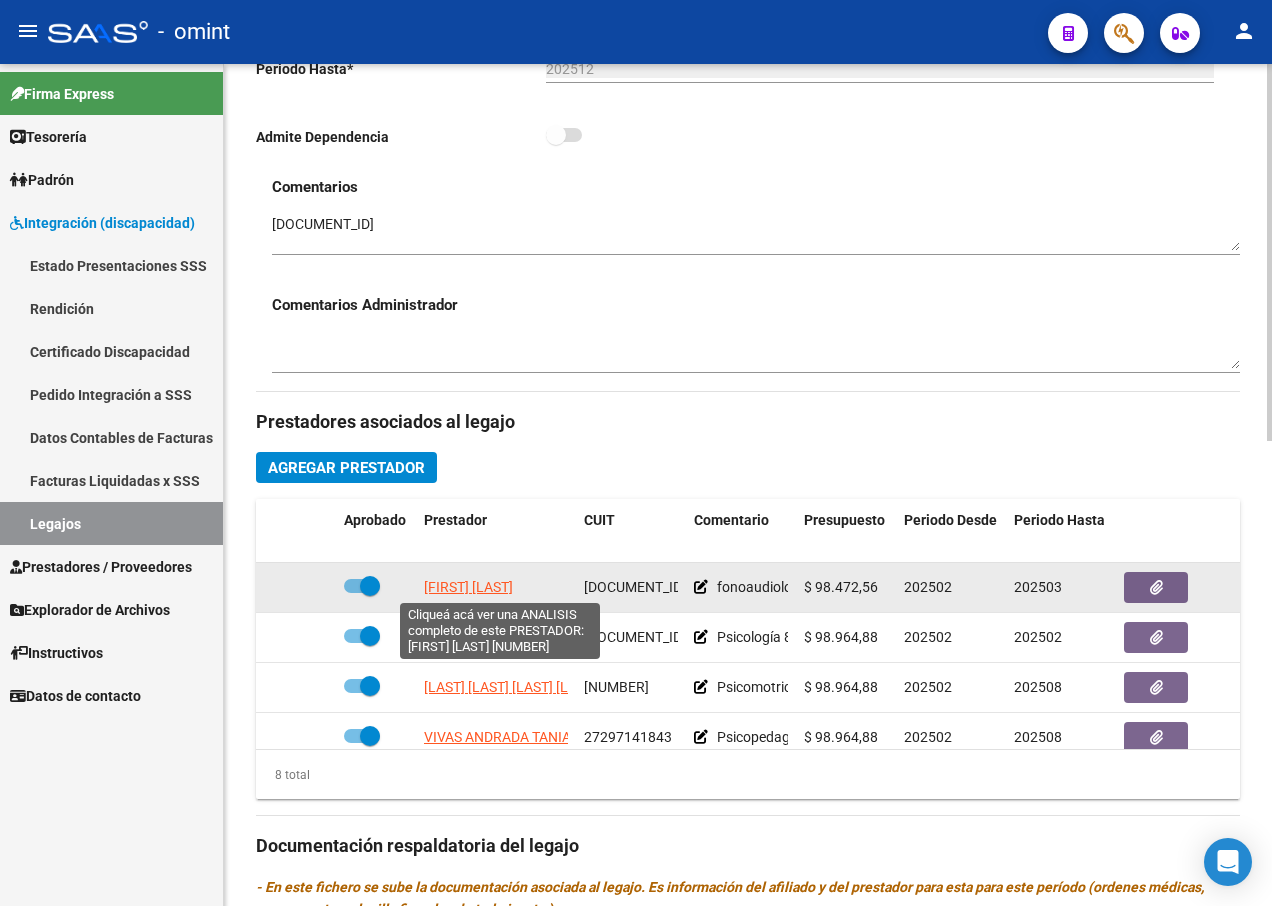 click on "[FIRST] [LAST]" 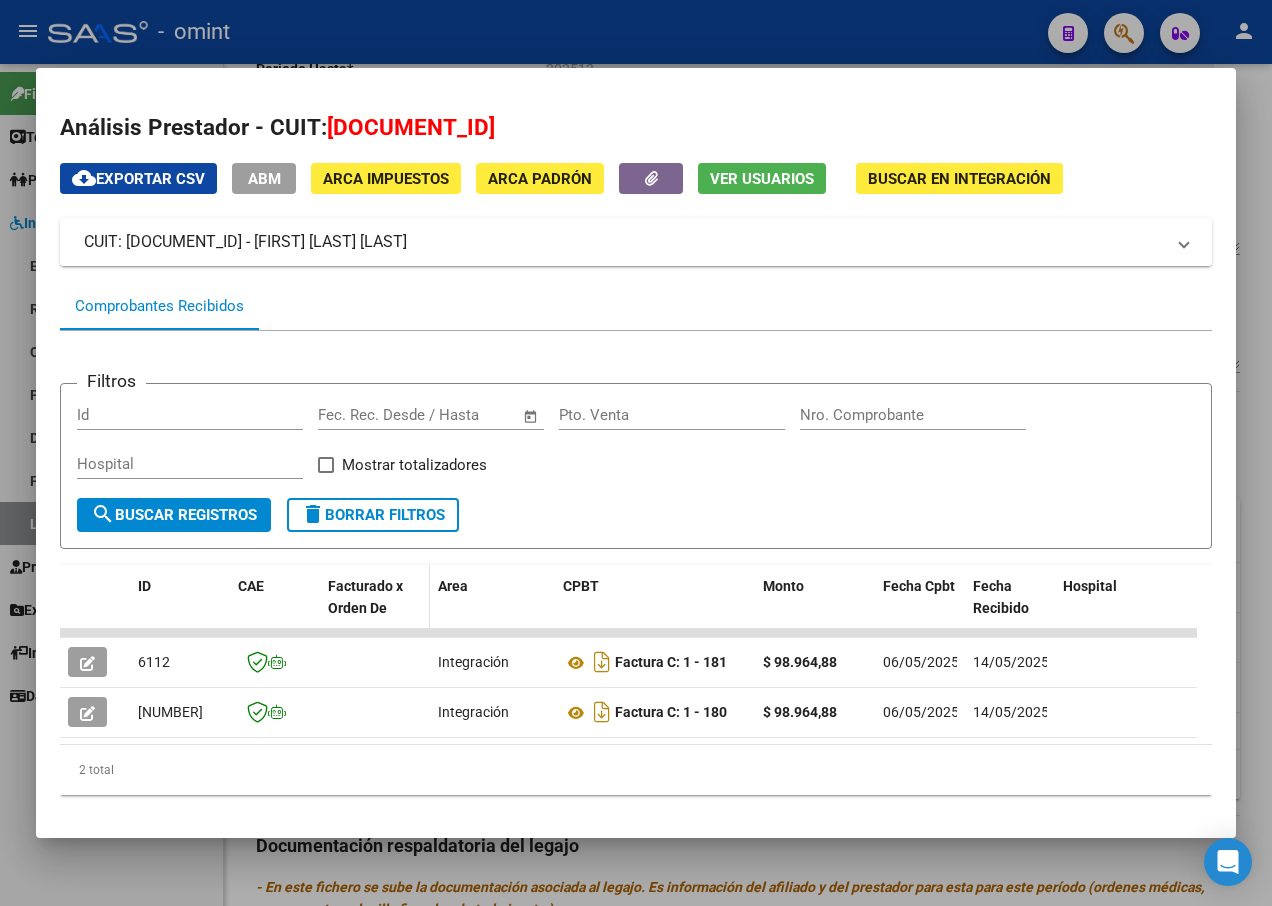 scroll, scrollTop: 35, scrollLeft: 0, axis: vertical 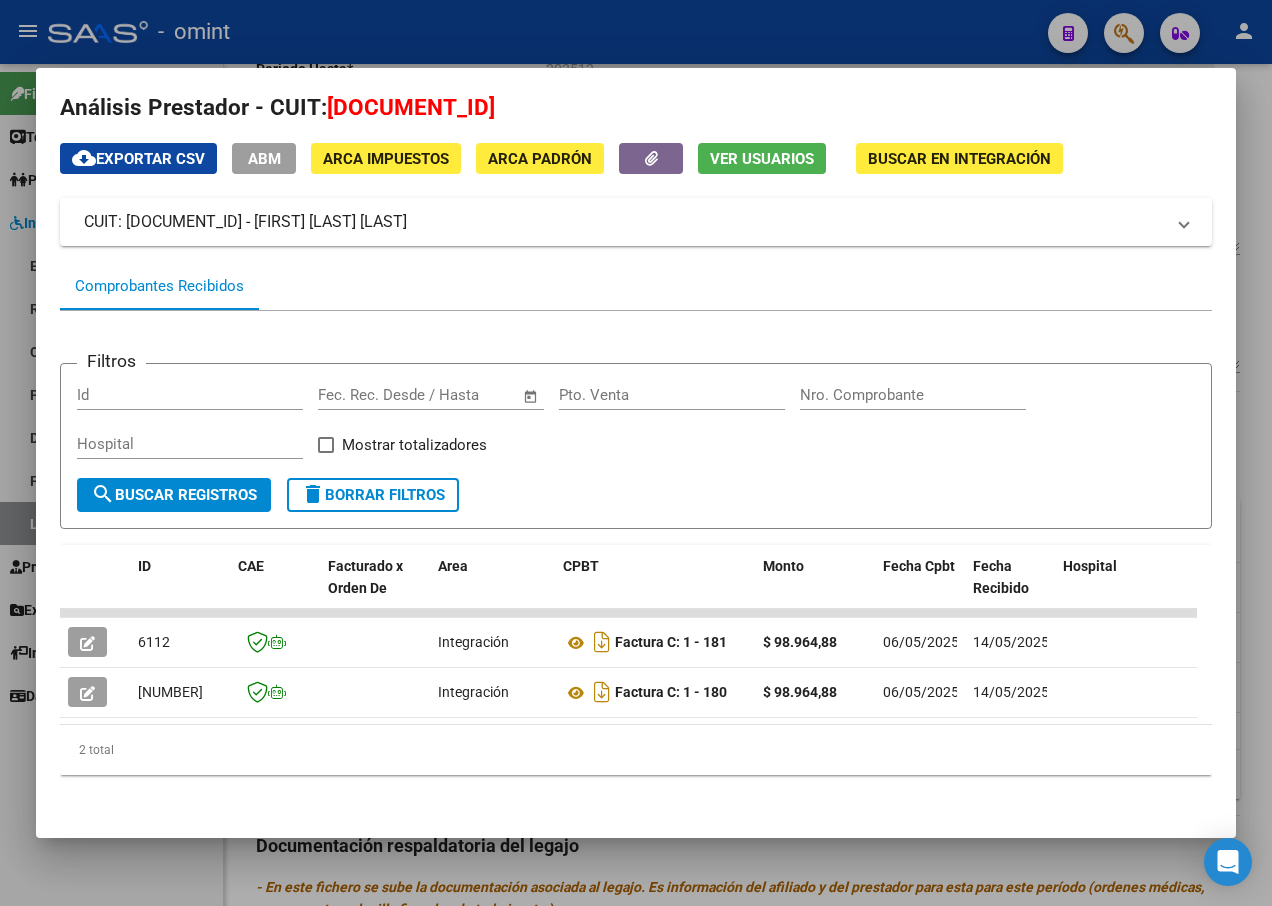 drag, startPoint x: 243, startPoint y: 708, endPoint x: 483, endPoint y: 738, distance: 241.86774 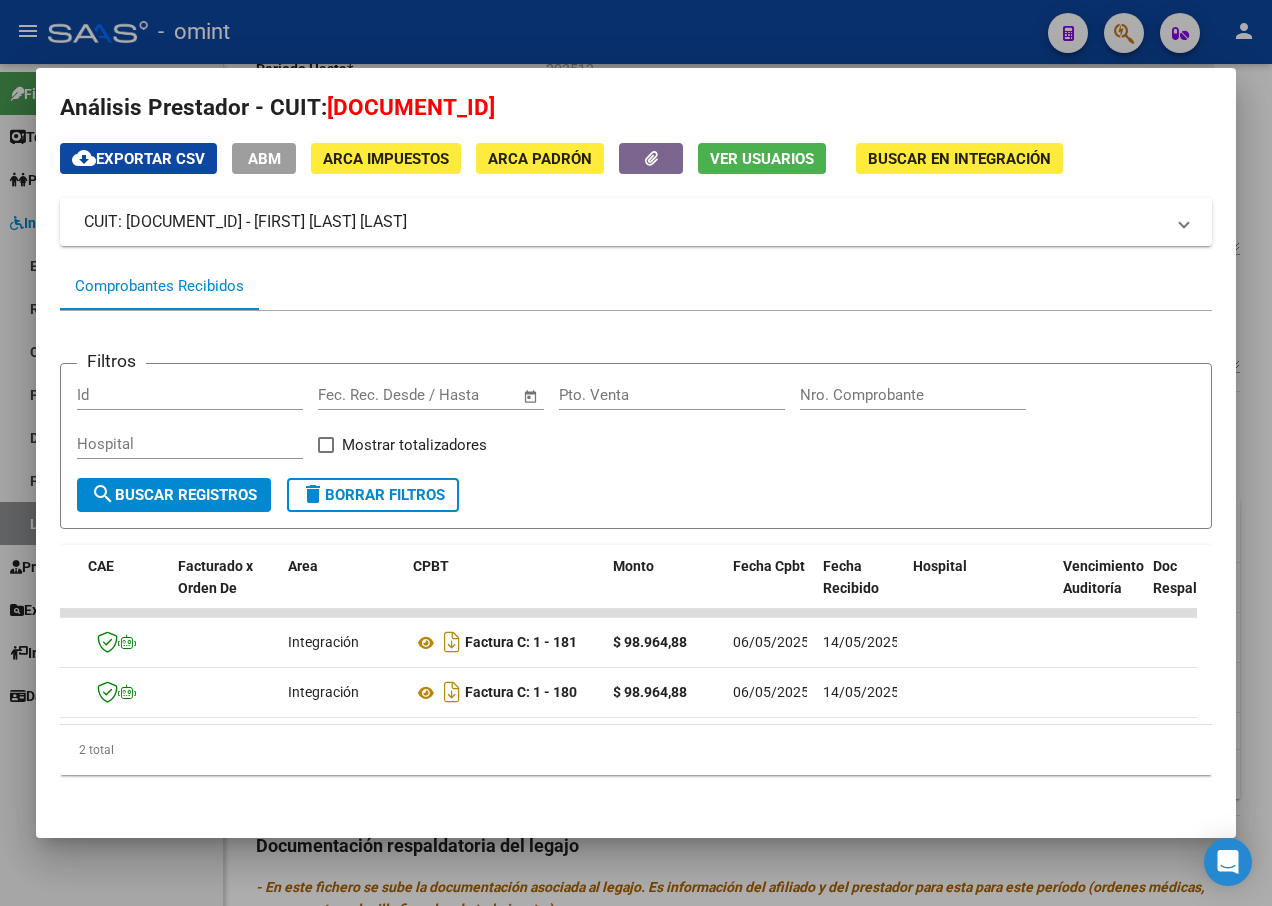 scroll, scrollTop: 0, scrollLeft: 0, axis: both 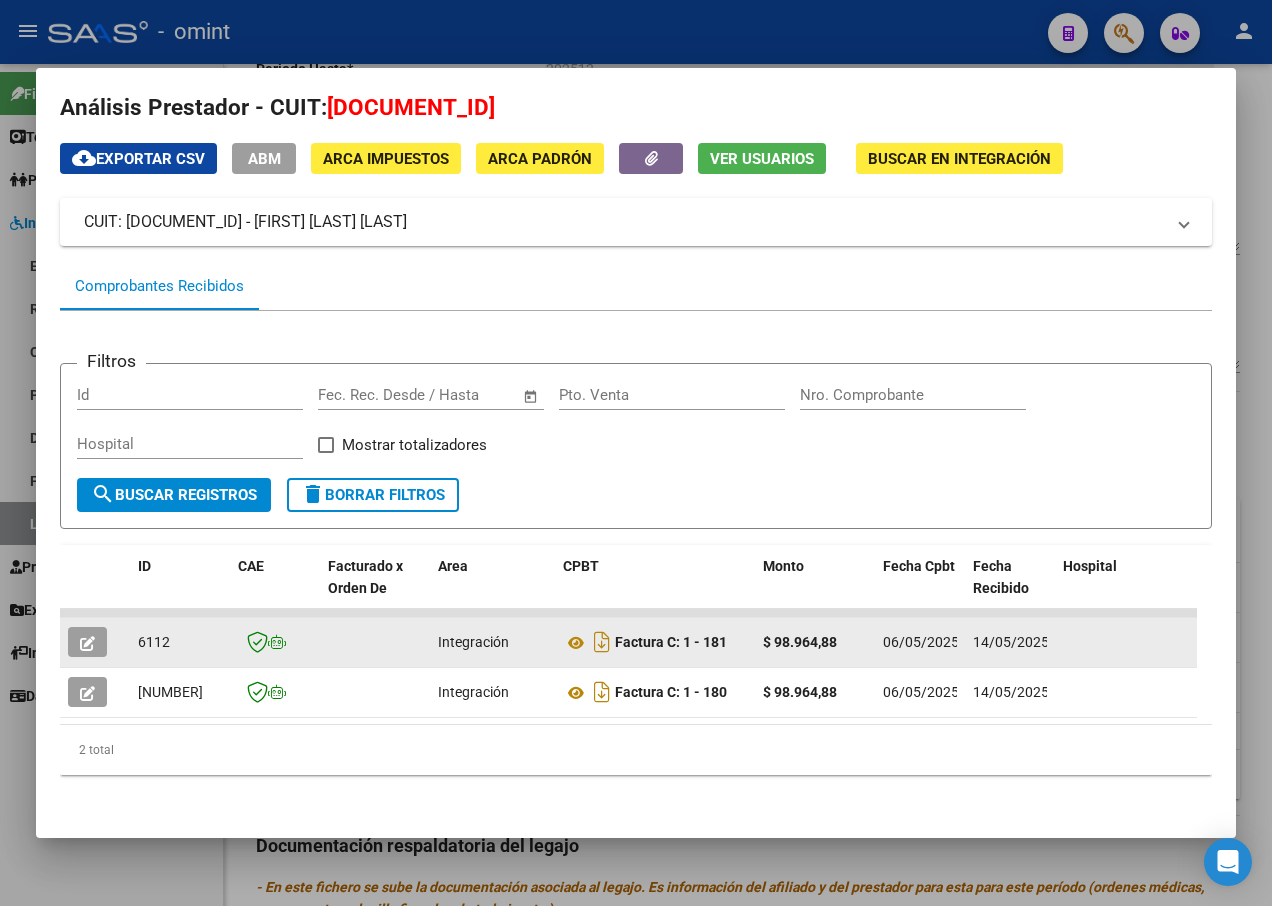 click 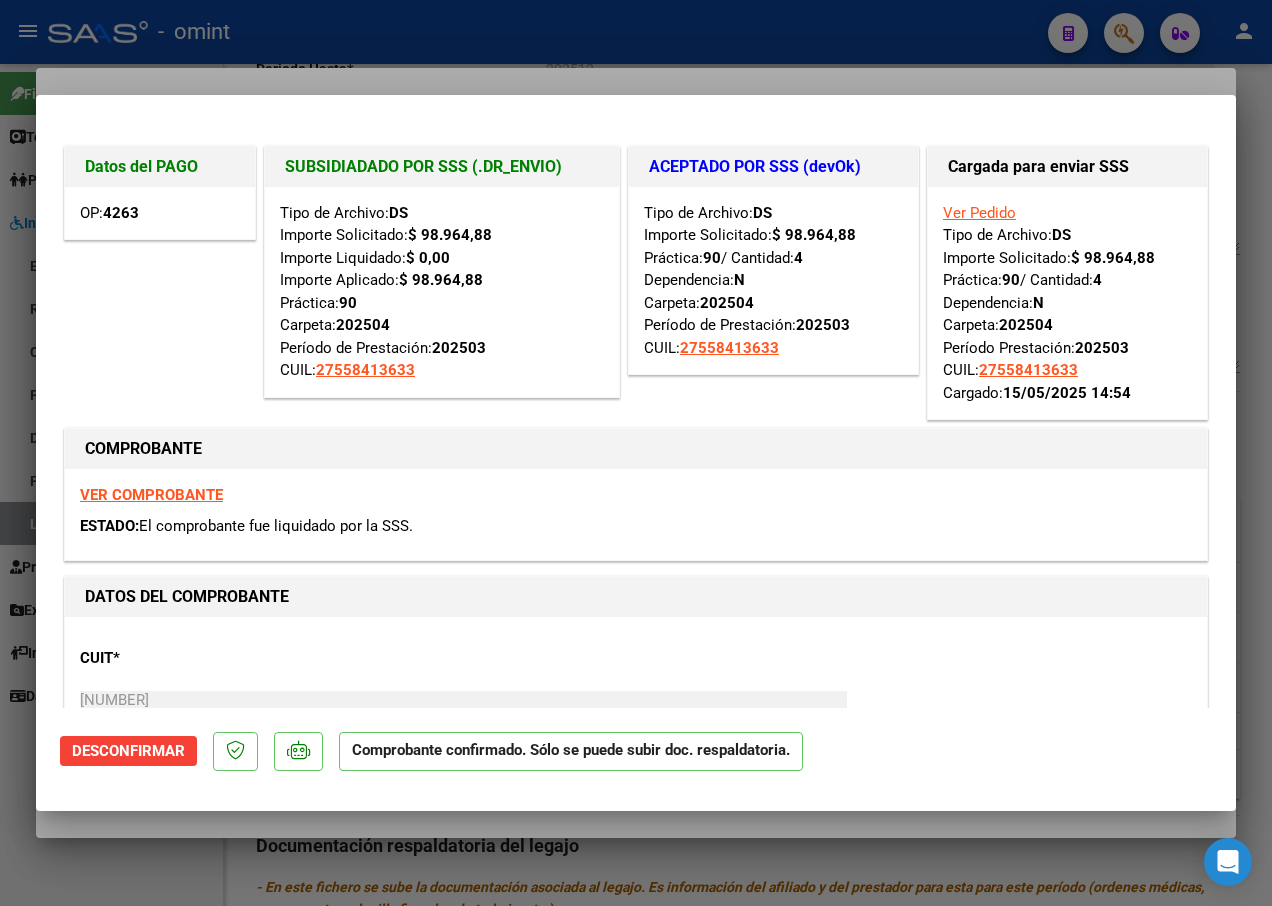 click at bounding box center (636, 453) 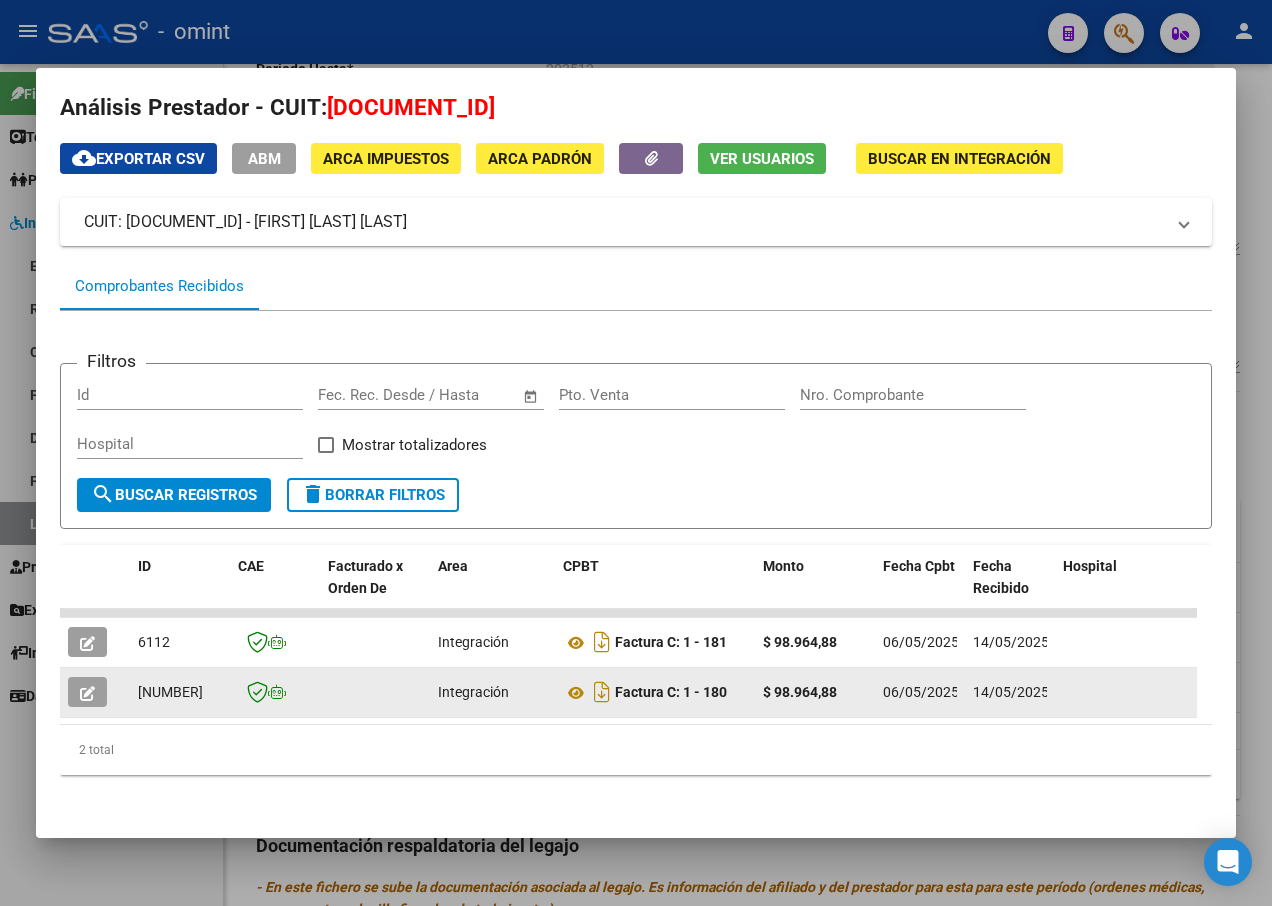 click 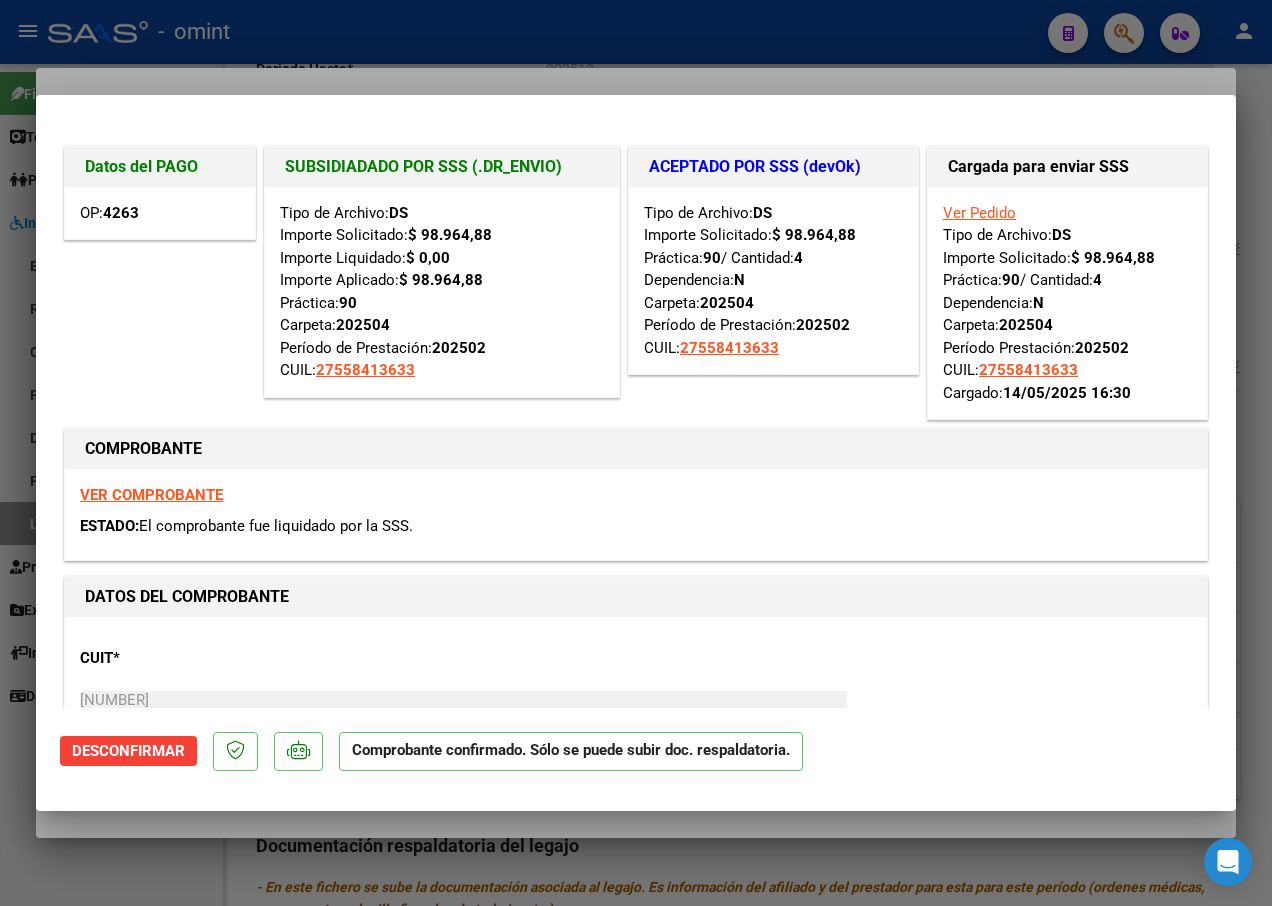click at bounding box center (636, 453) 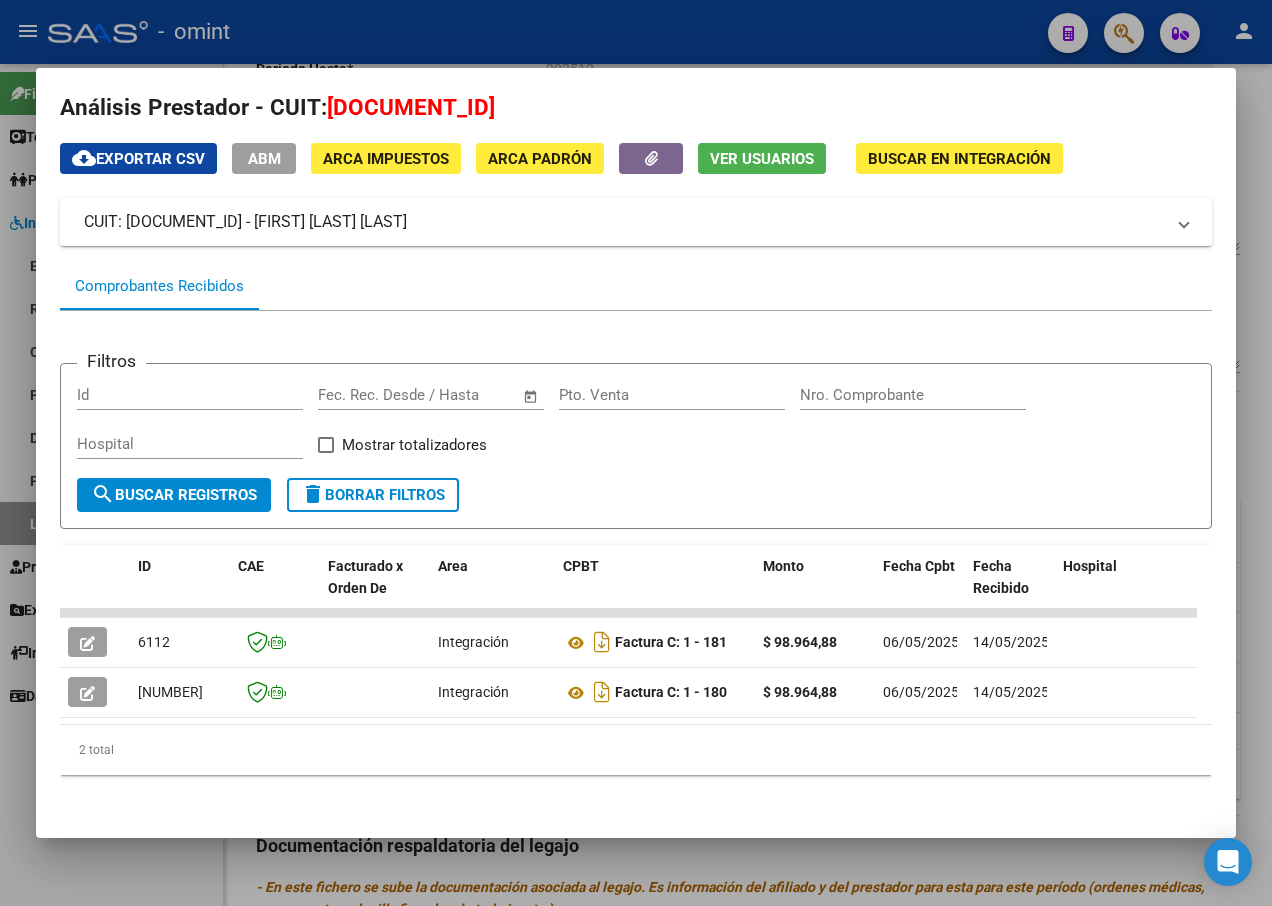 click at bounding box center [636, 453] 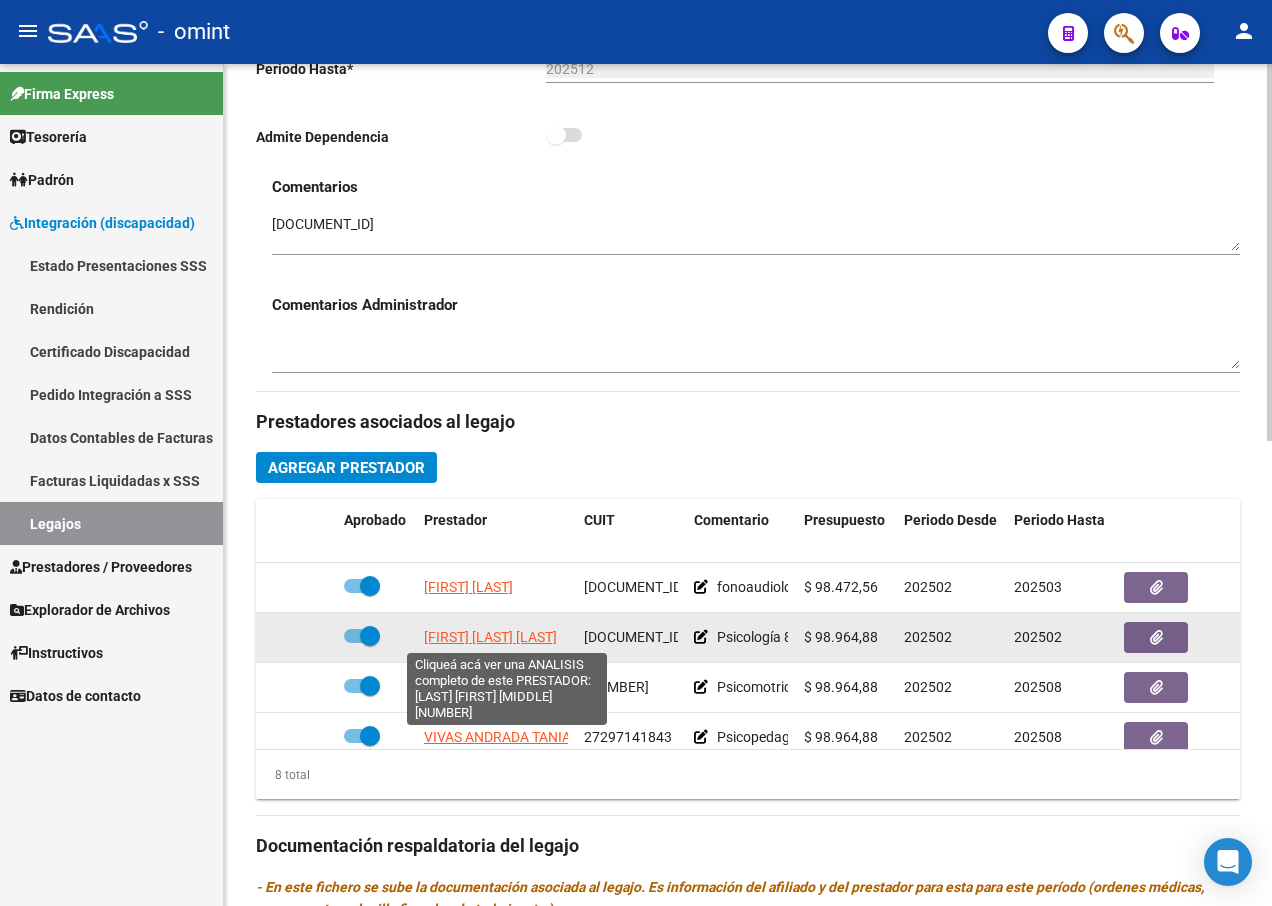click on "[FIRST] [LAST] [LAST]" 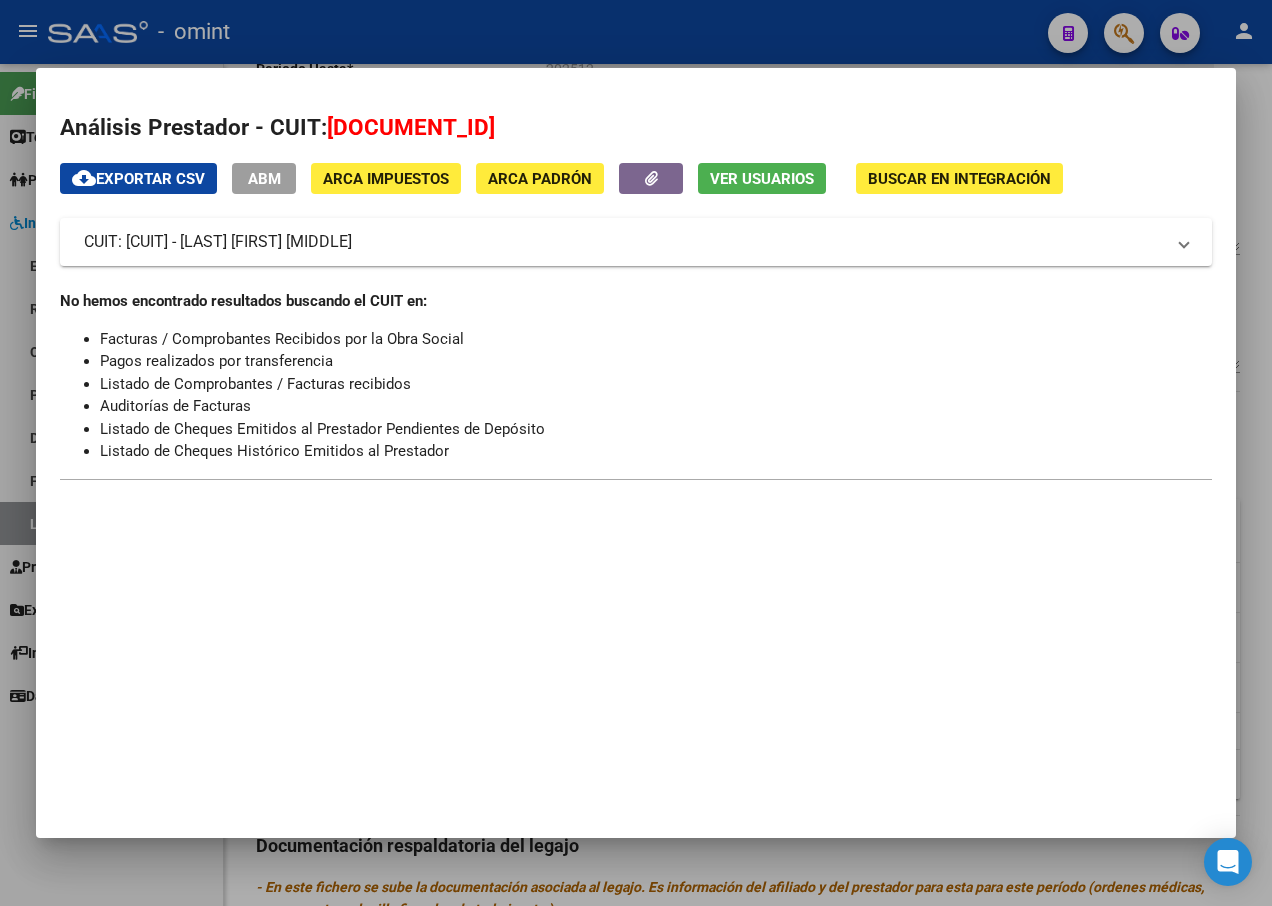 click at bounding box center (636, 453) 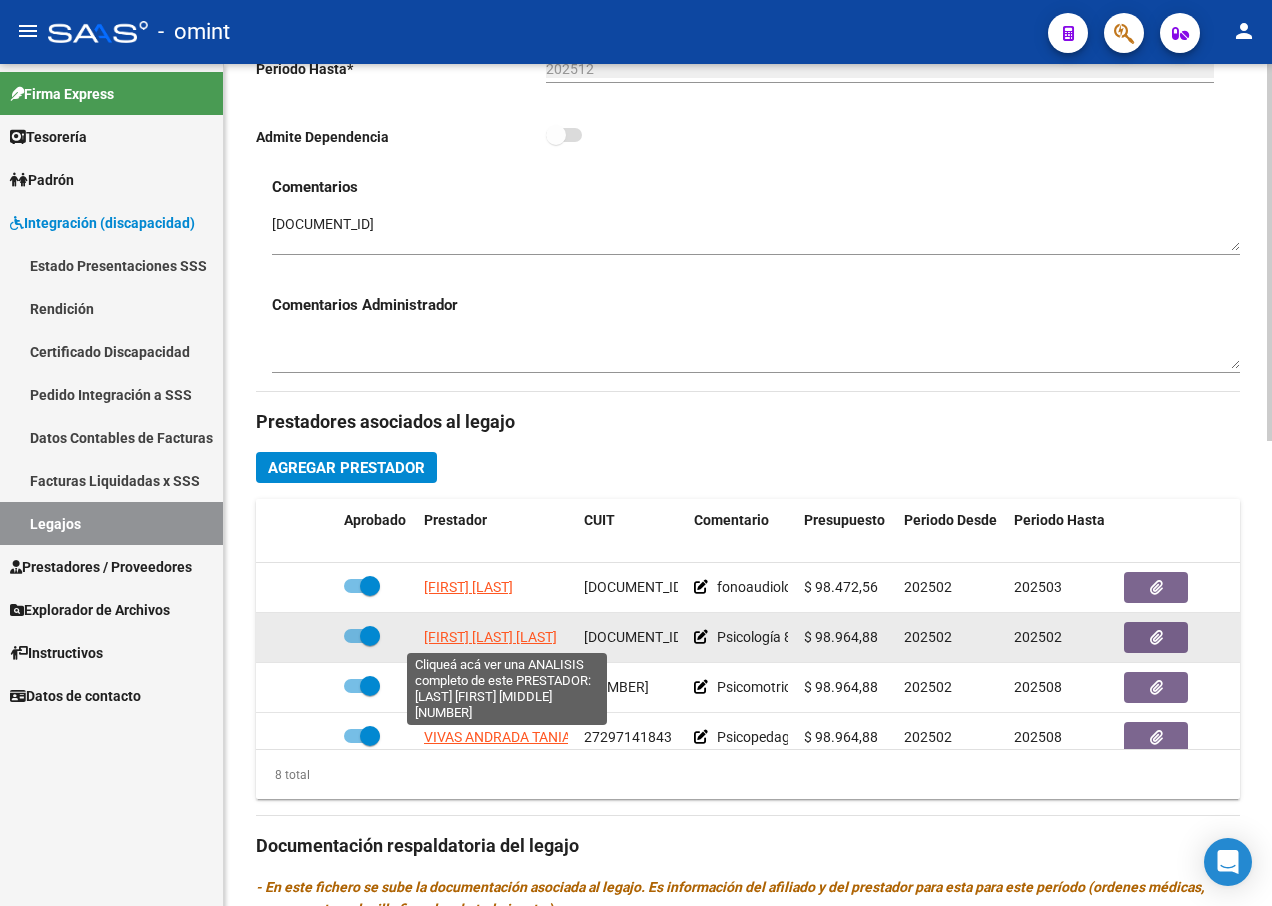 click on "[FIRST] [LAST] [LAST]" 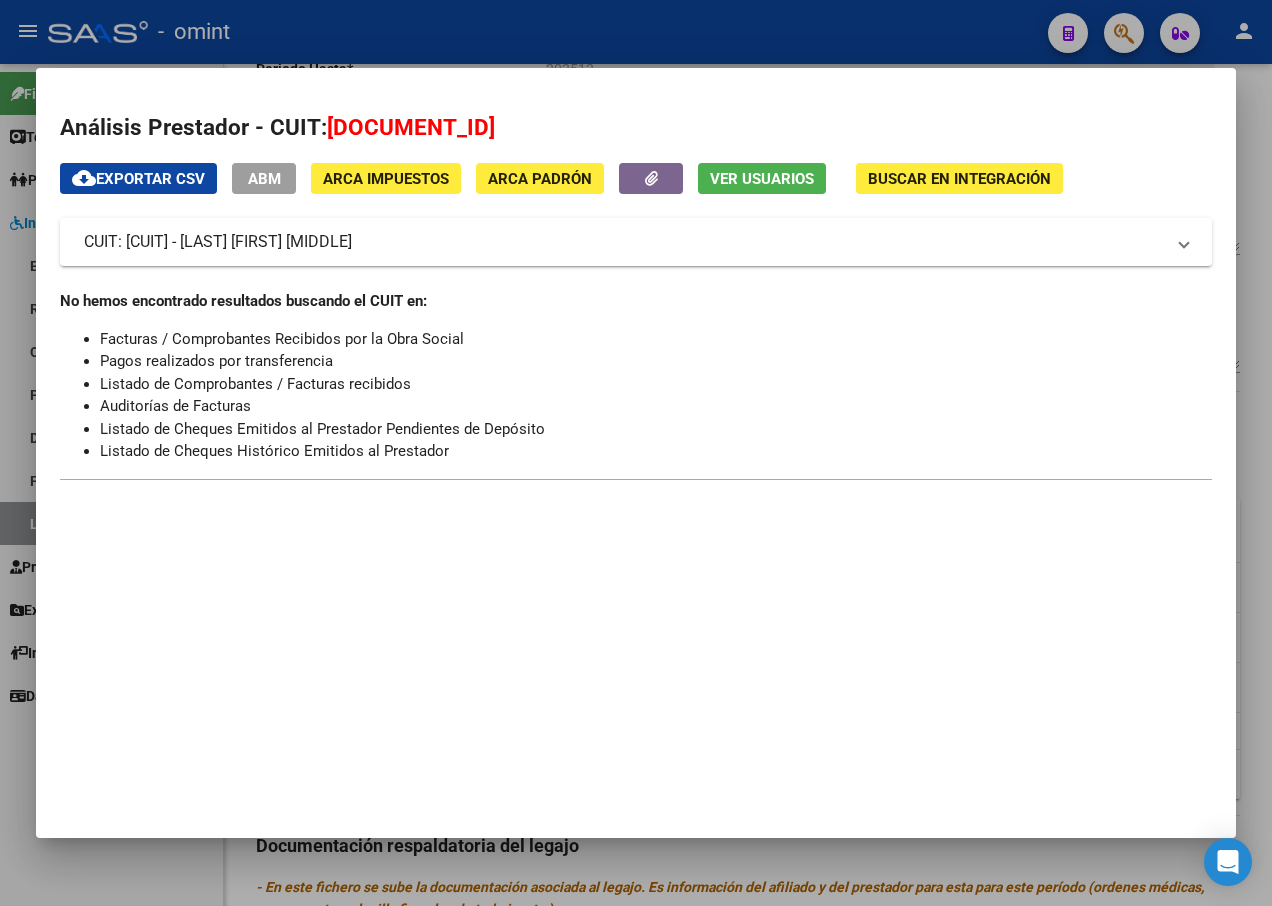 click at bounding box center [636, 453] 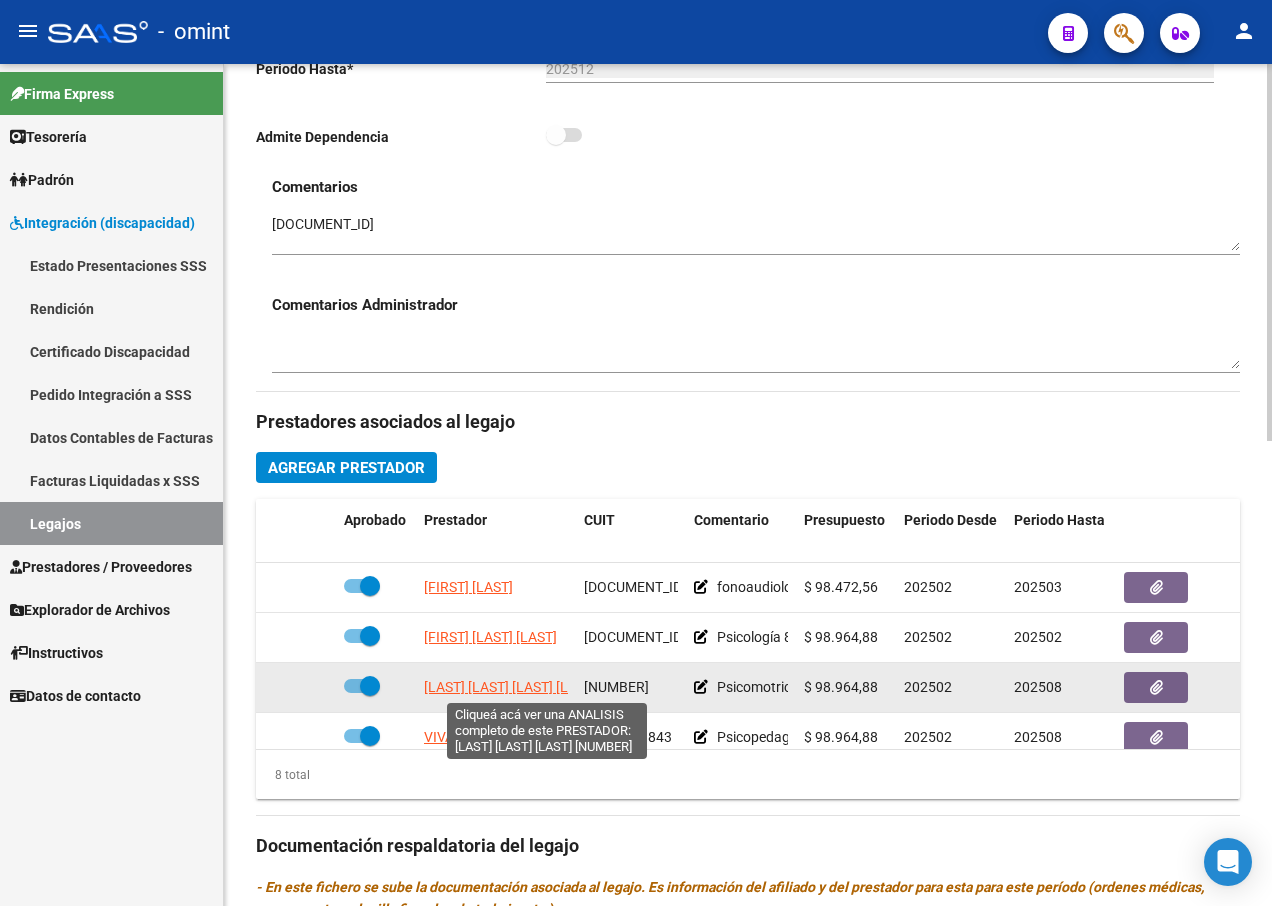 click on "[LAST] [LAST] [LAST] [LAST] [LAST]" 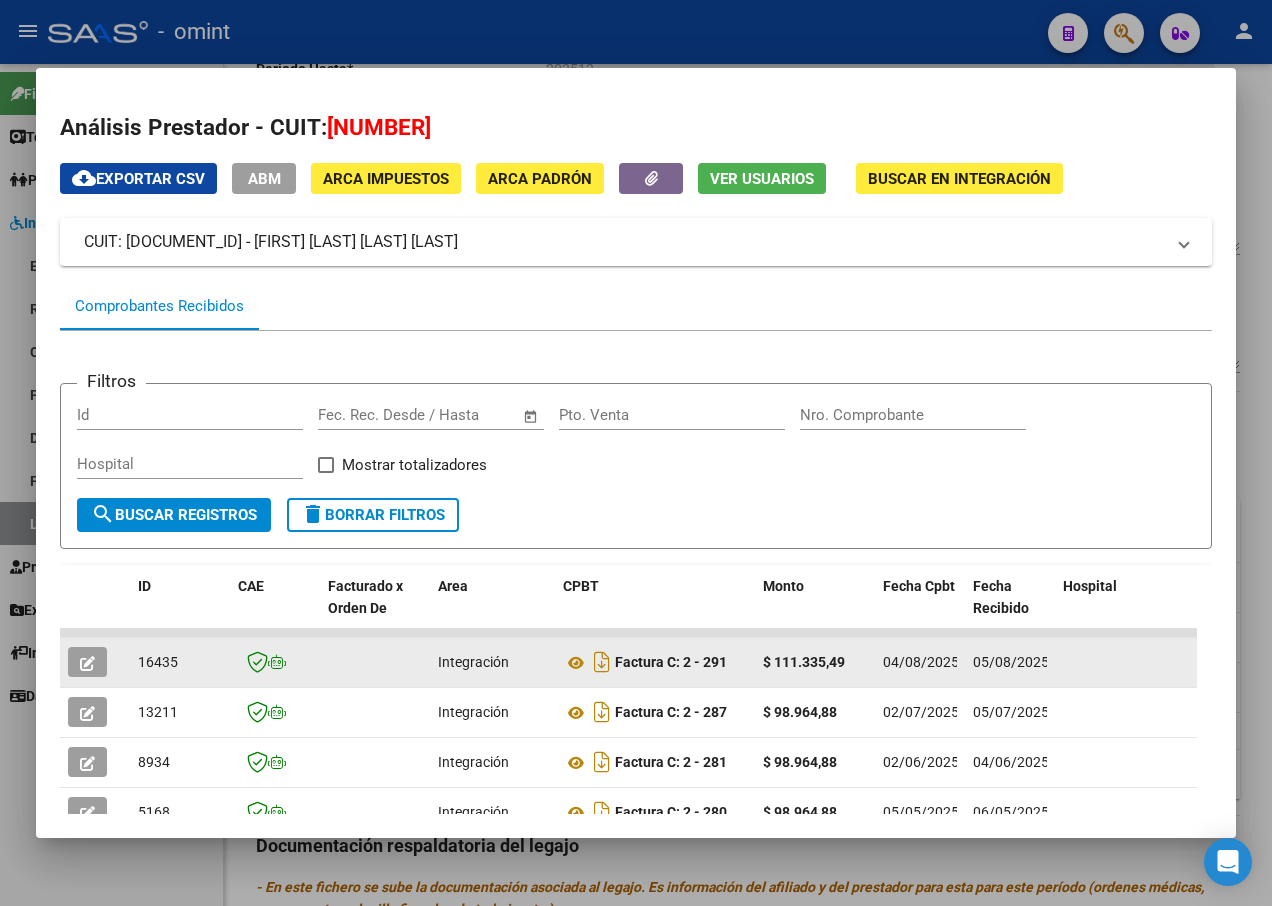 scroll, scrollTop: 235, scrollLeft: 0, axis: vertical 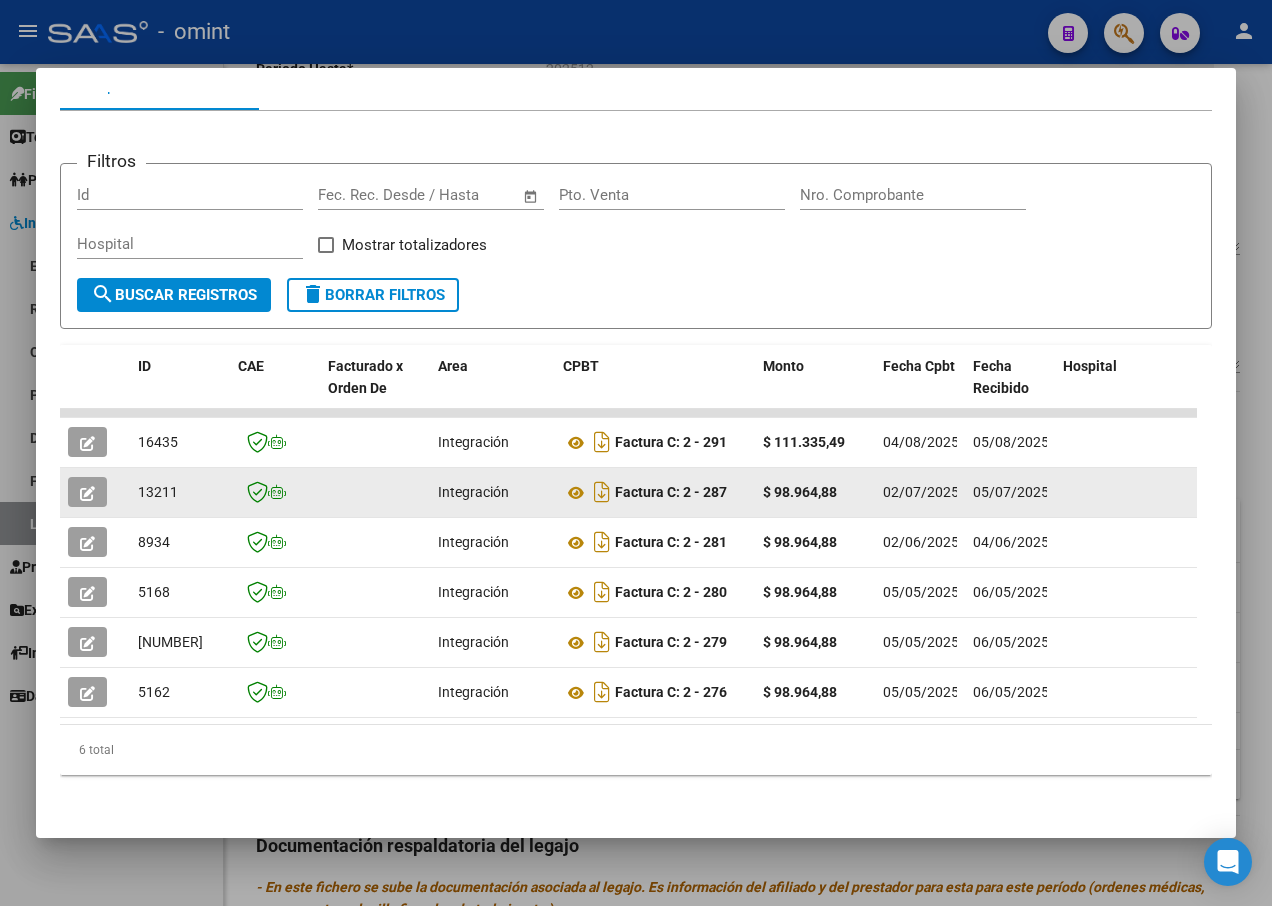click 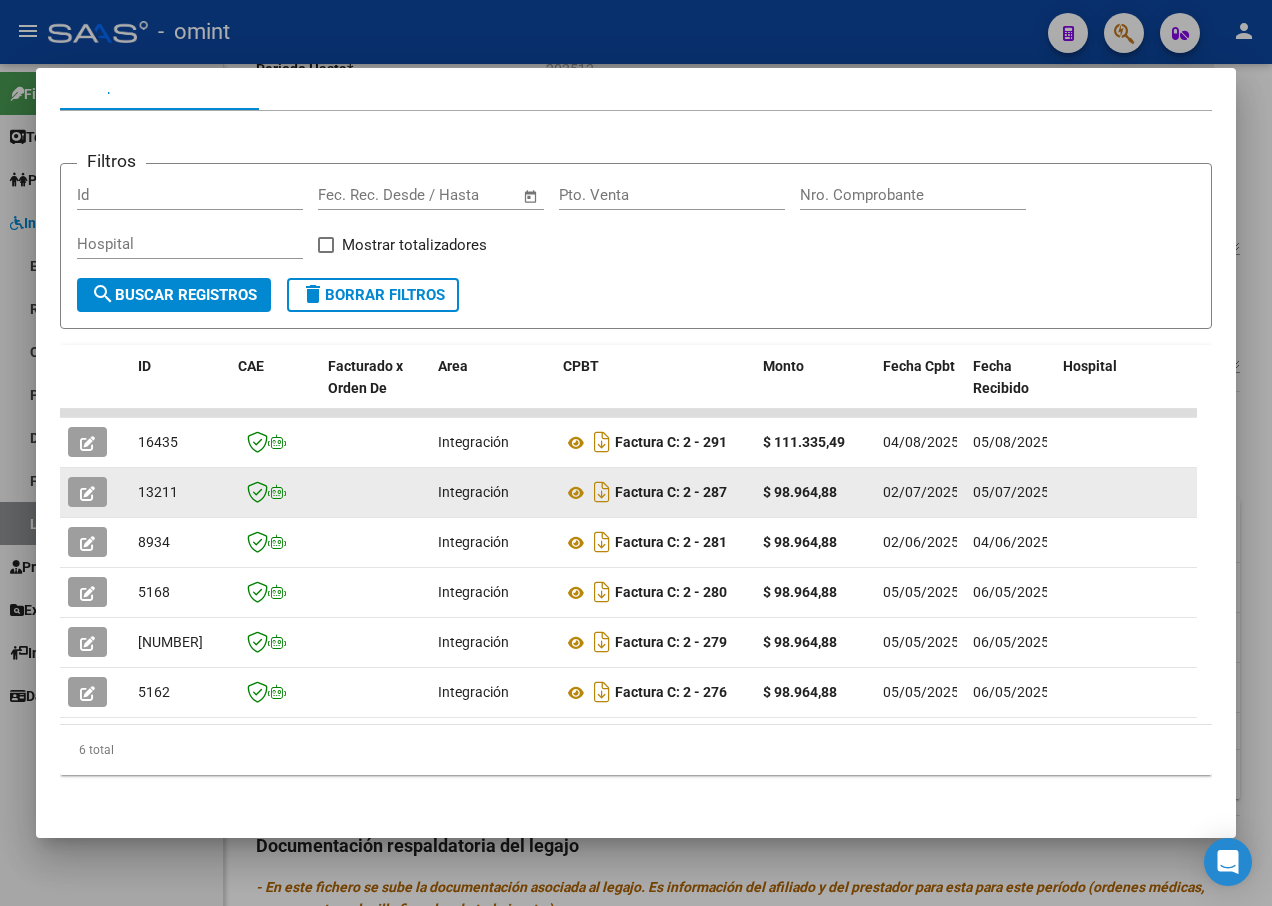 click 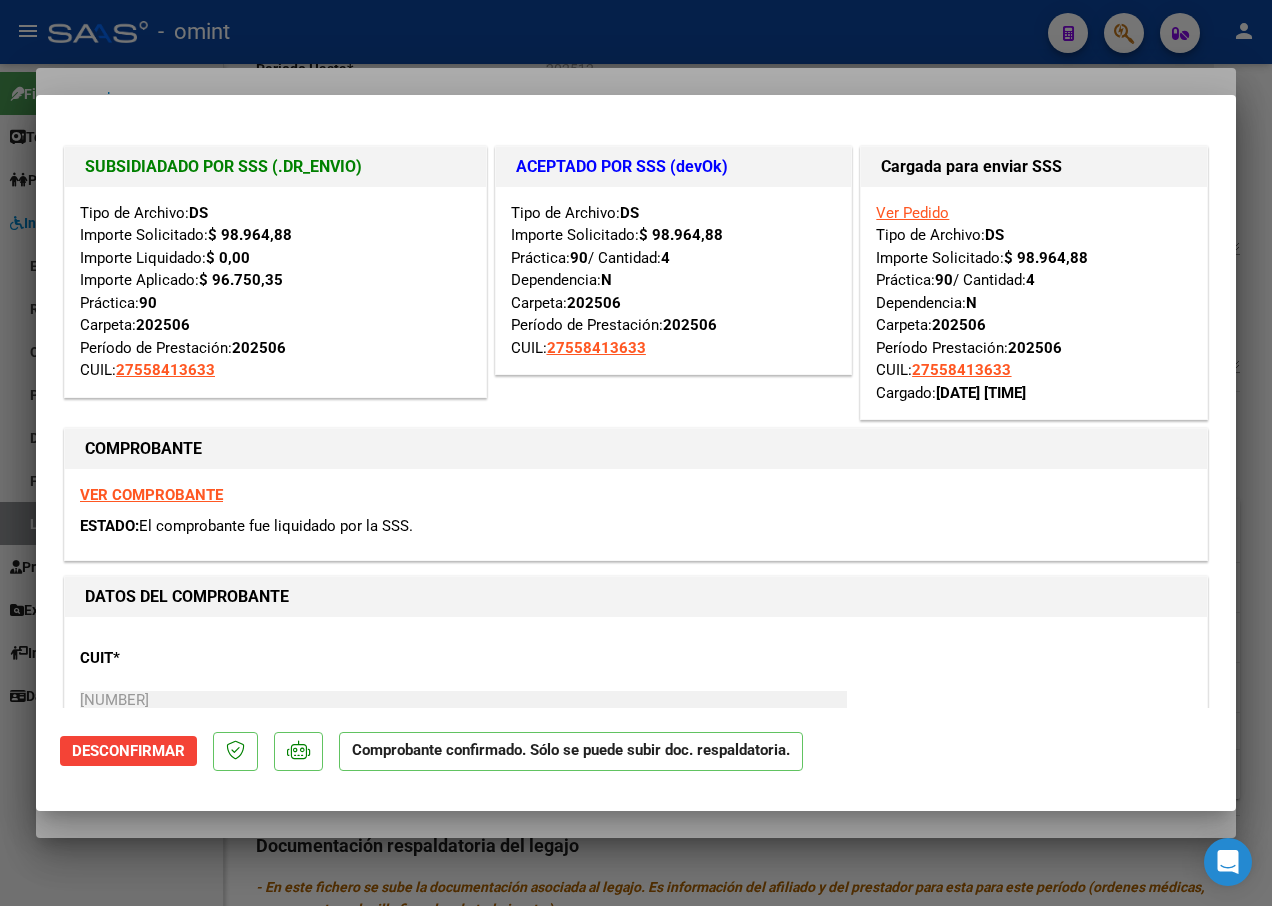 click at bounding box center [636, 453] 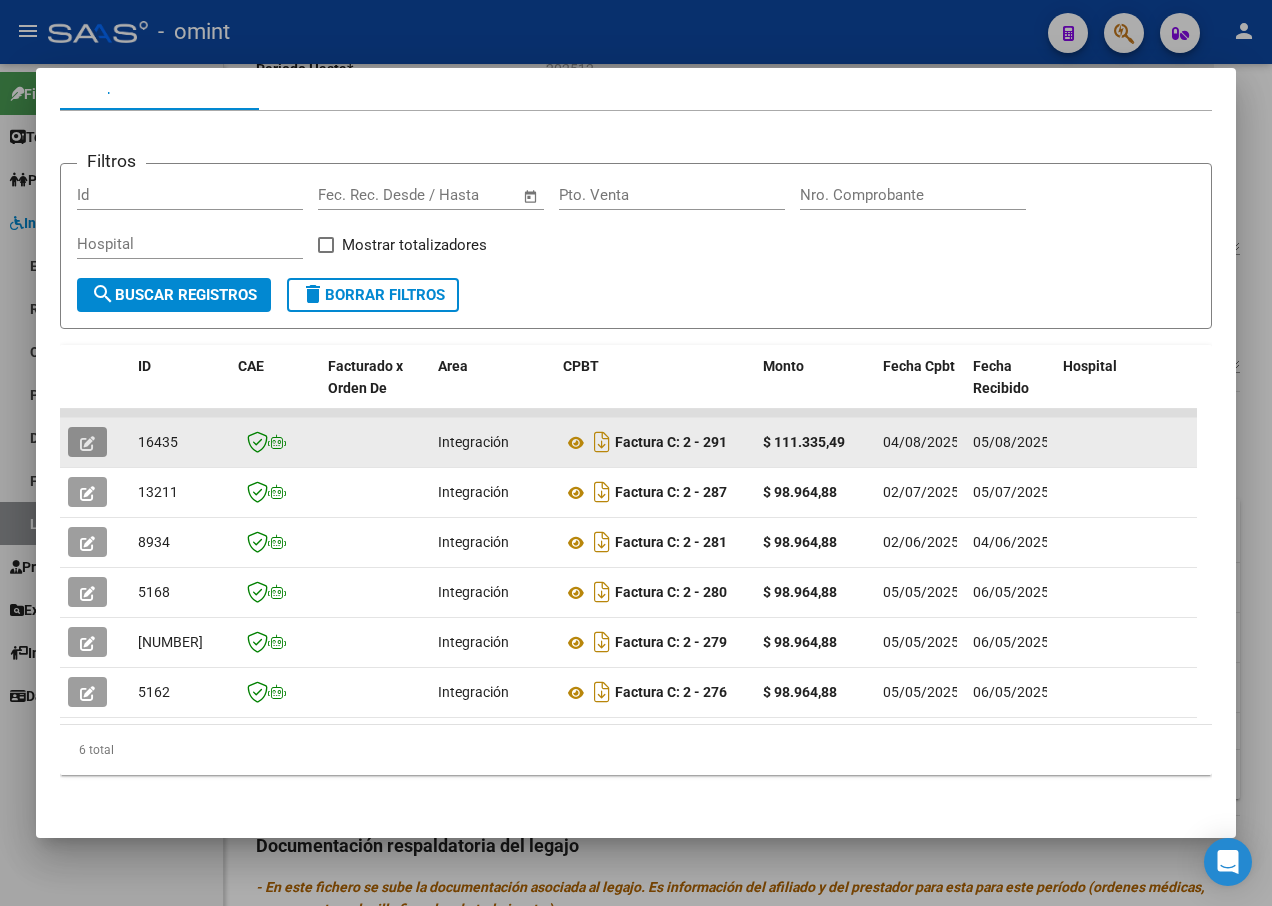 click 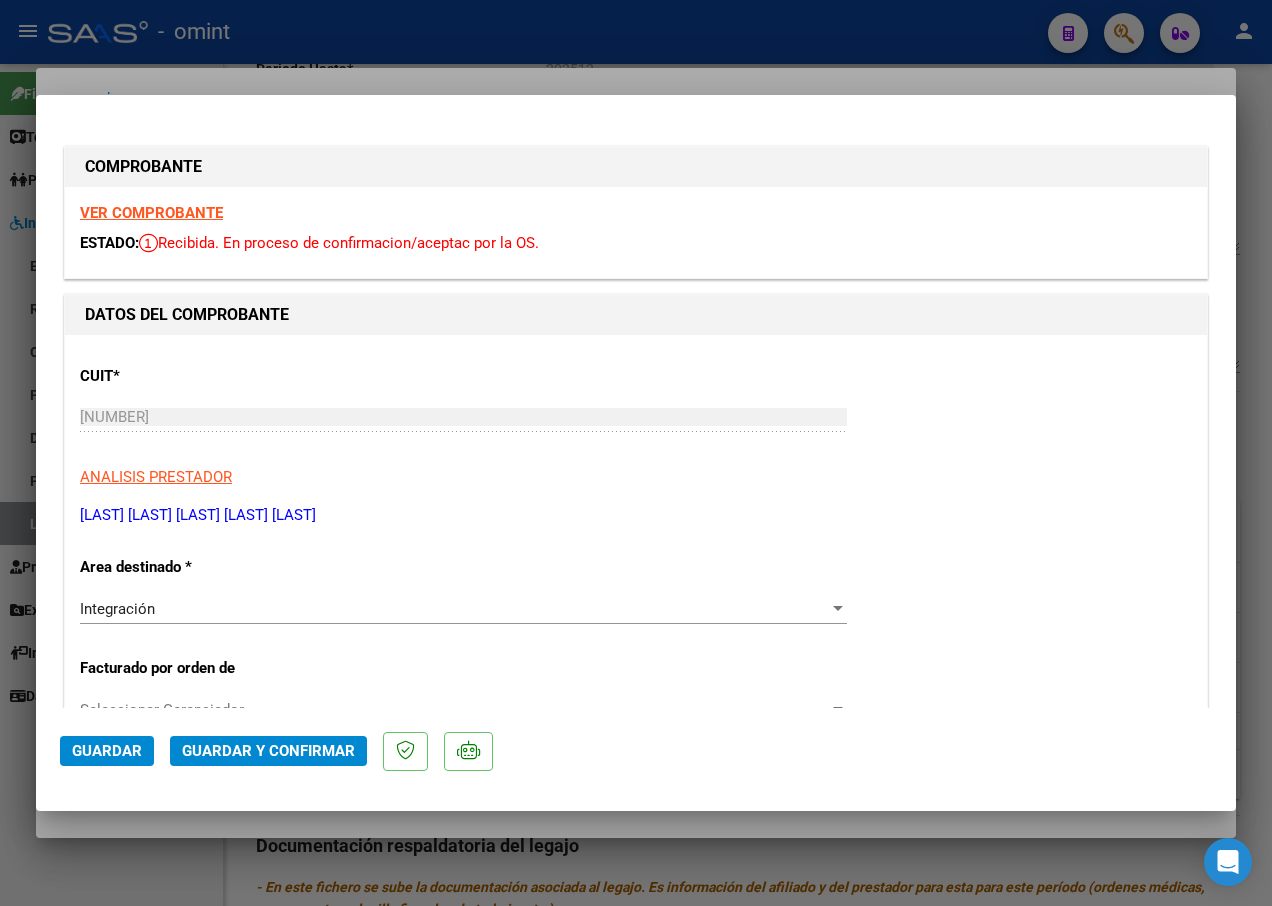 click on "VER COMPROBANTE" at bounding box center [151, 213] 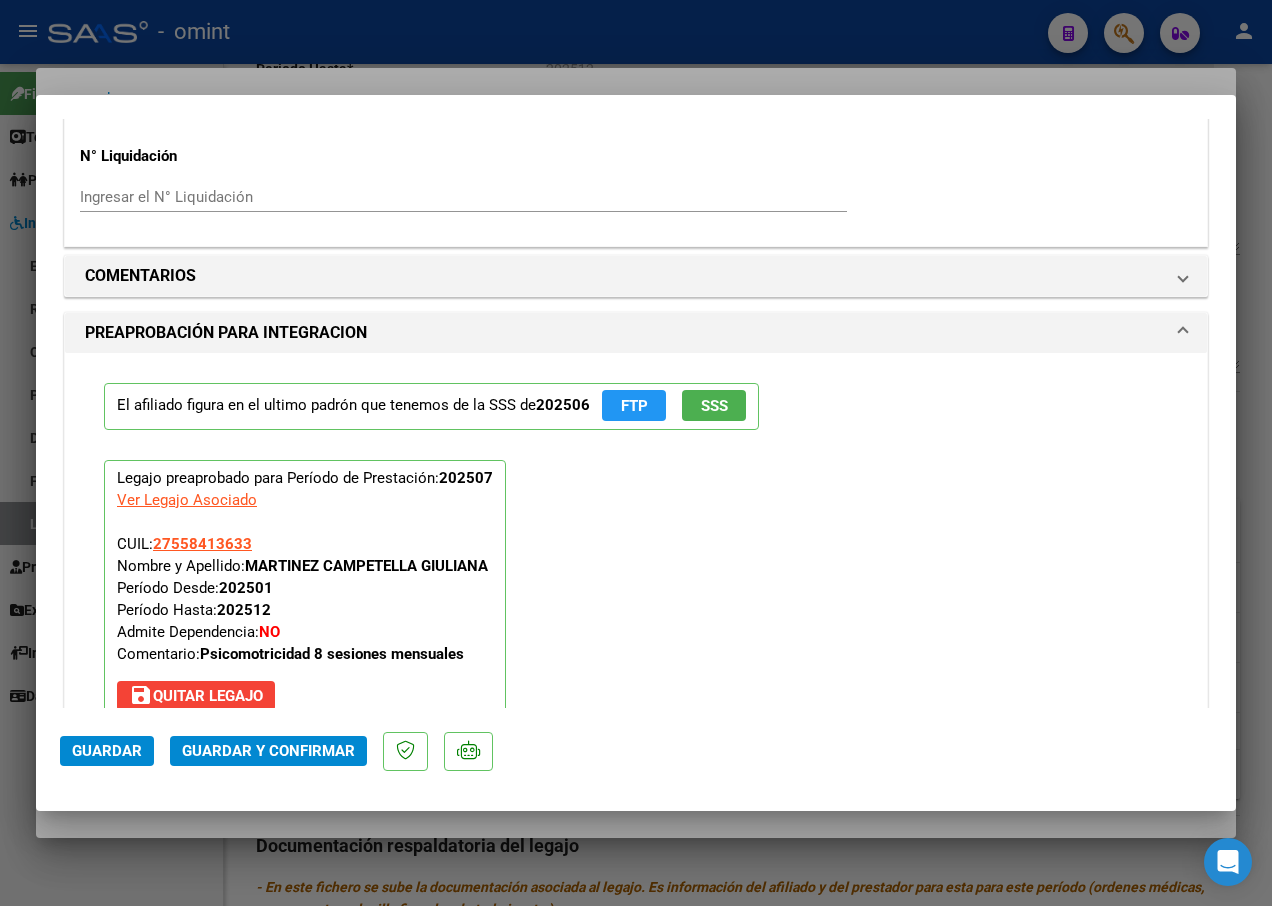 scroll, scrollTop: 1900, scrollLeft: 0, axis: vertical 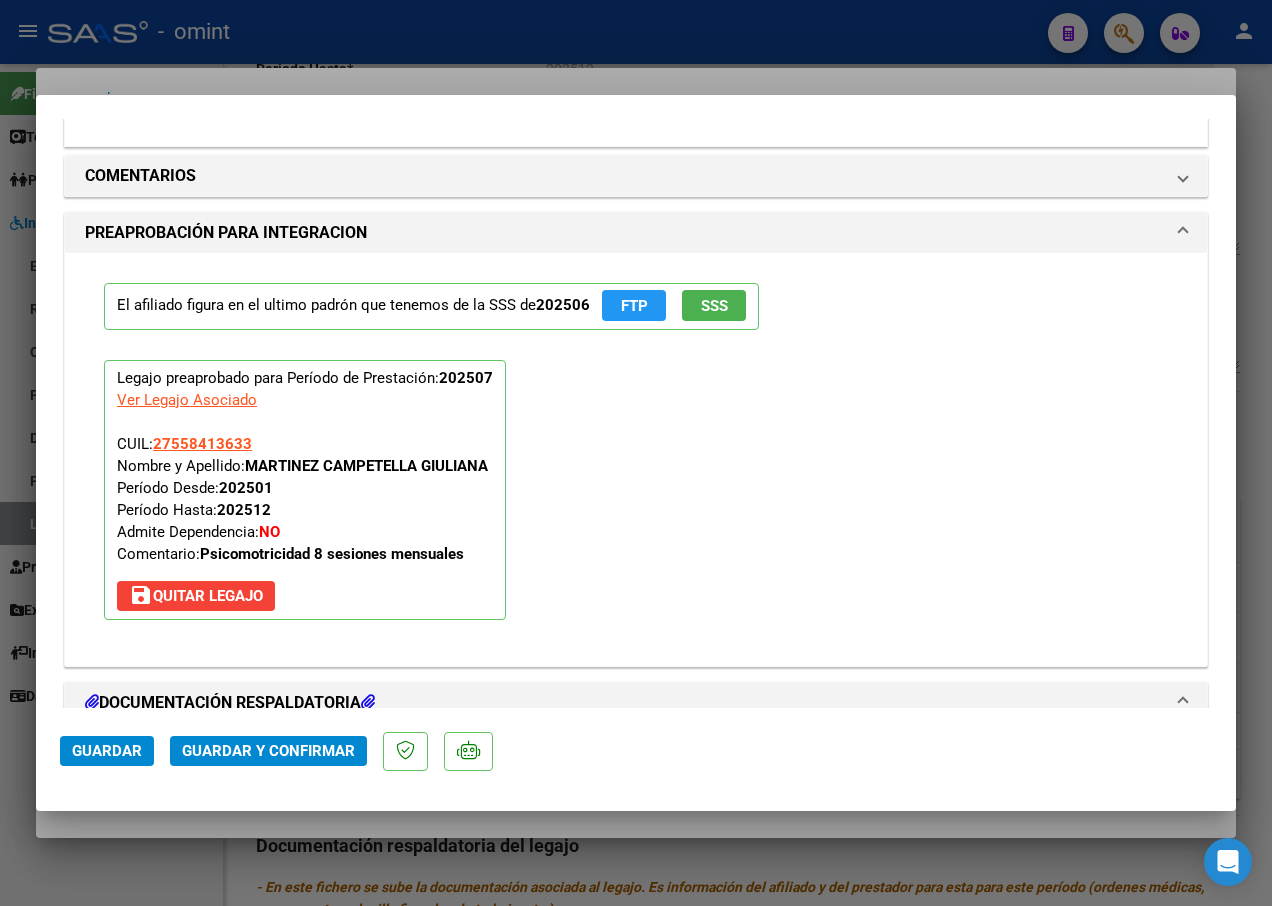 click on "planilla asistencia FEBRERO [YEAR] El afiliado figura en el ultimo padrón que tenemos de la SSS de  [NUMBER]    FTP SSS  Legajo preaprobado para Período de Prestación:  [NUMBER] Ver Legajo Asociado  CUIL:  [NUMBER]  Nombre y Apellido:  [LAST] [FIRST]  Período Desde:  [NUMBER]  Período Hasta:  [NUMBER]  Admite Dependencia:   NO  Comentario:  Psicomotricidad
8 sesiones mensuales  save  Quitar Legajo" at bounding box center [636, 451] 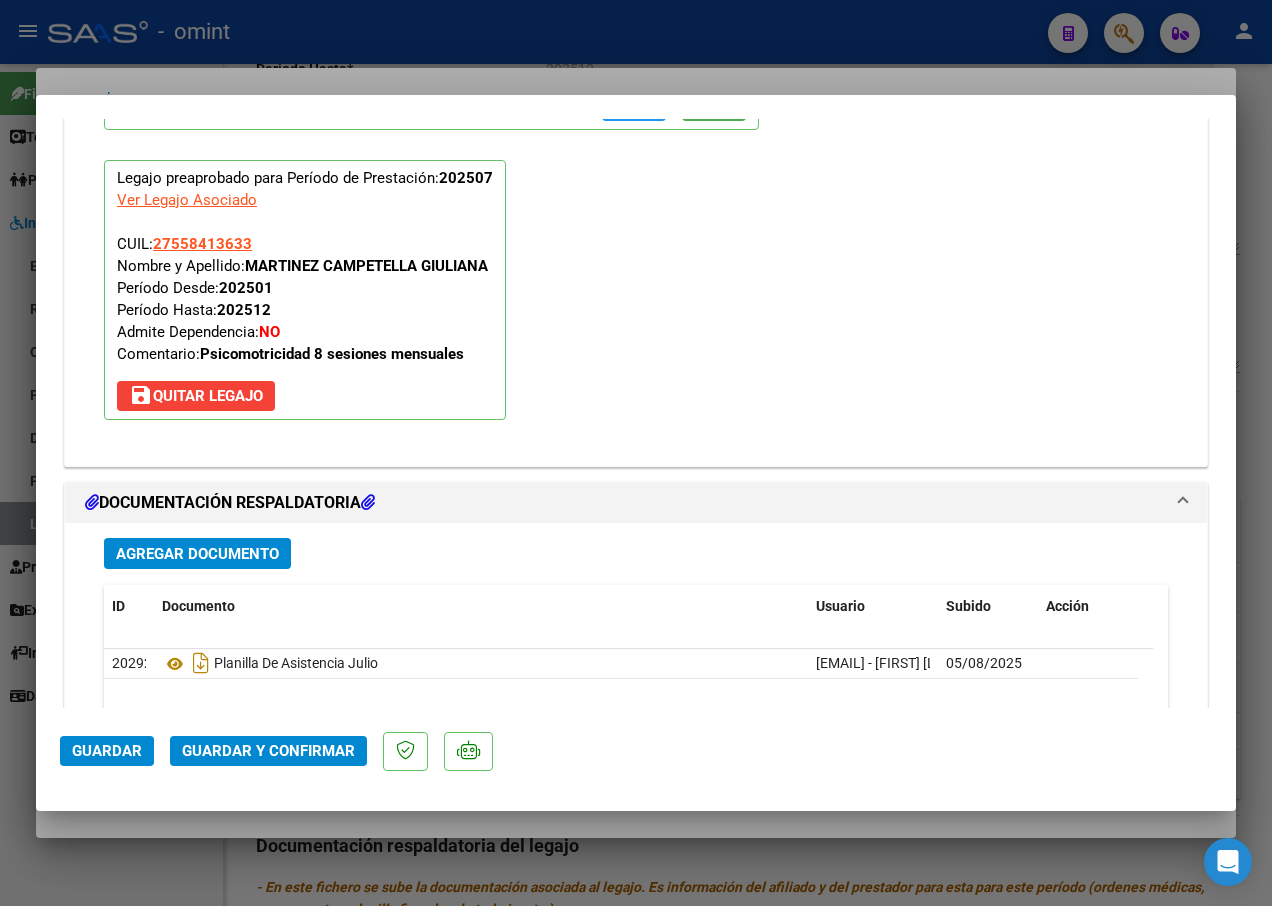 scroll, scrollTop: 2200, scrollLeft: 0, axis: vertical 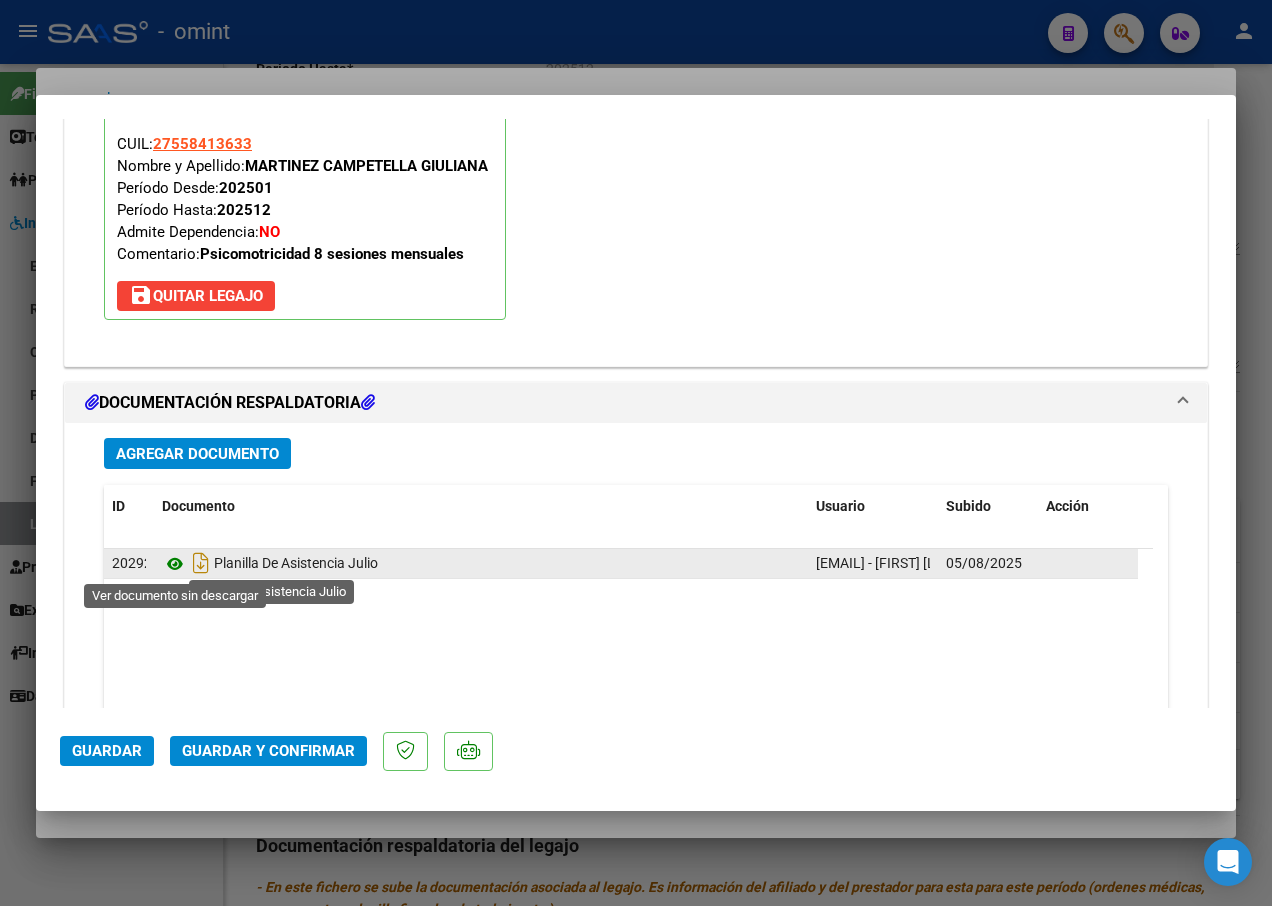 click 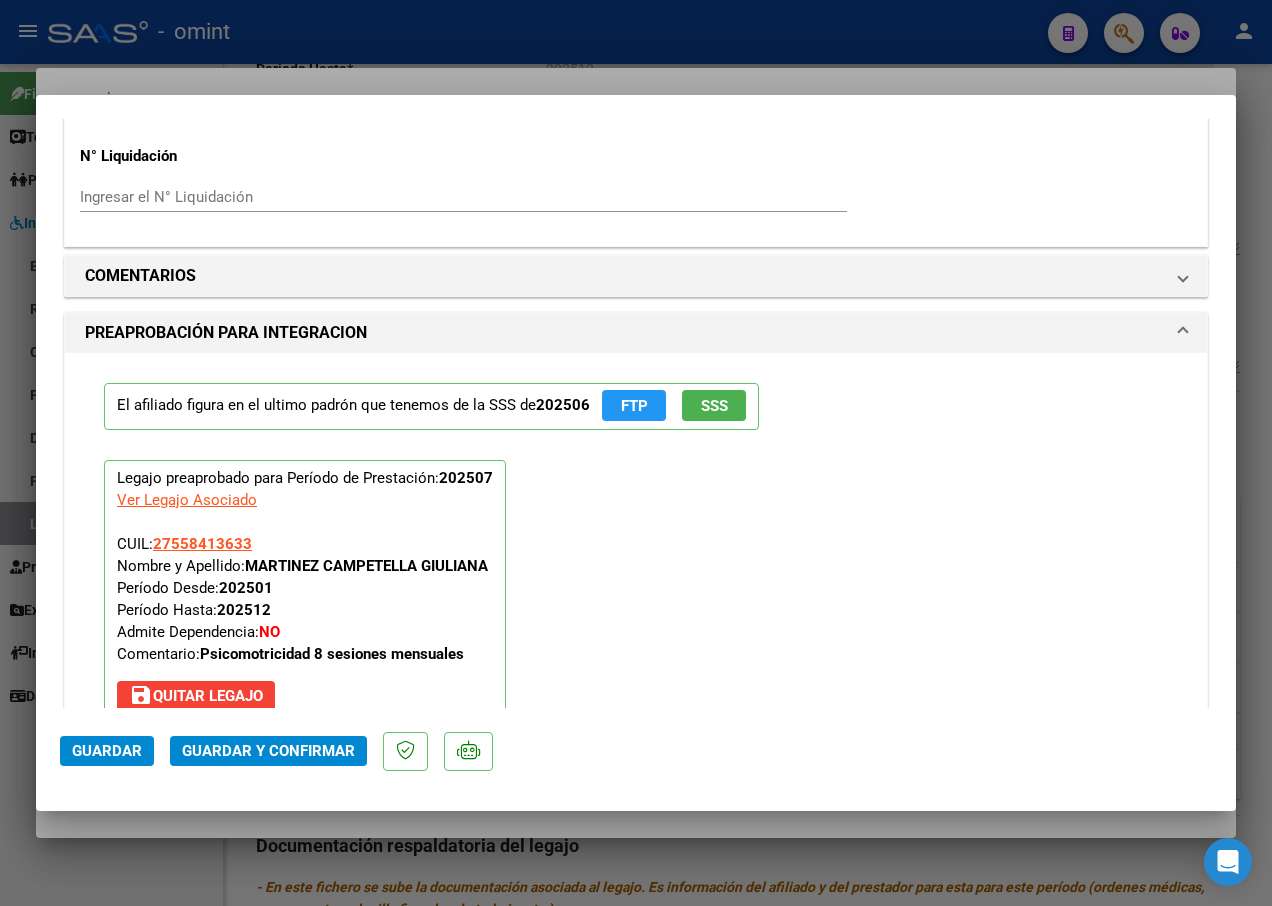 scroll, scrollTop: 1600, scrollLeft: 0, axis: vertical 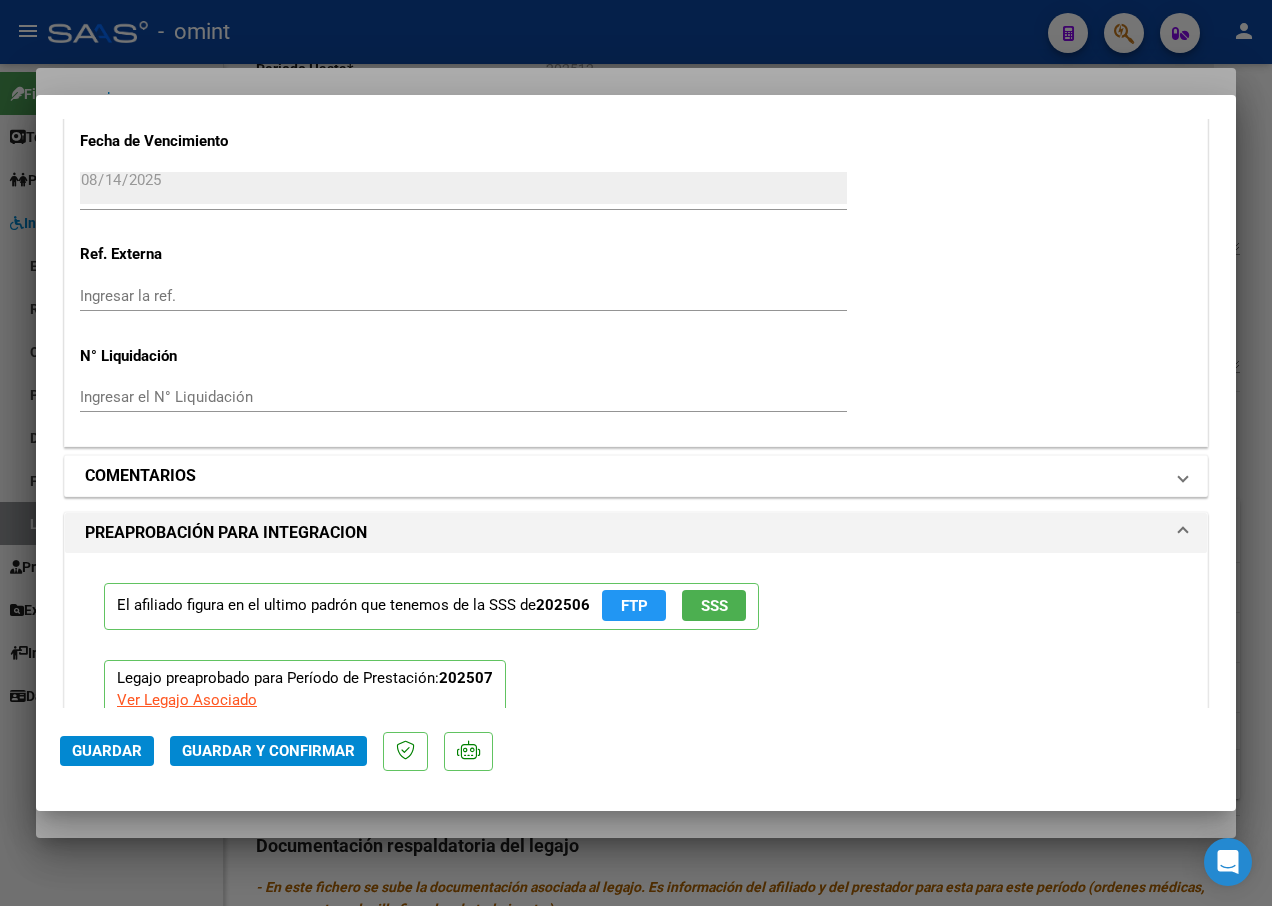 click on "COMENTARIOS" at bounding box center [140, 476] 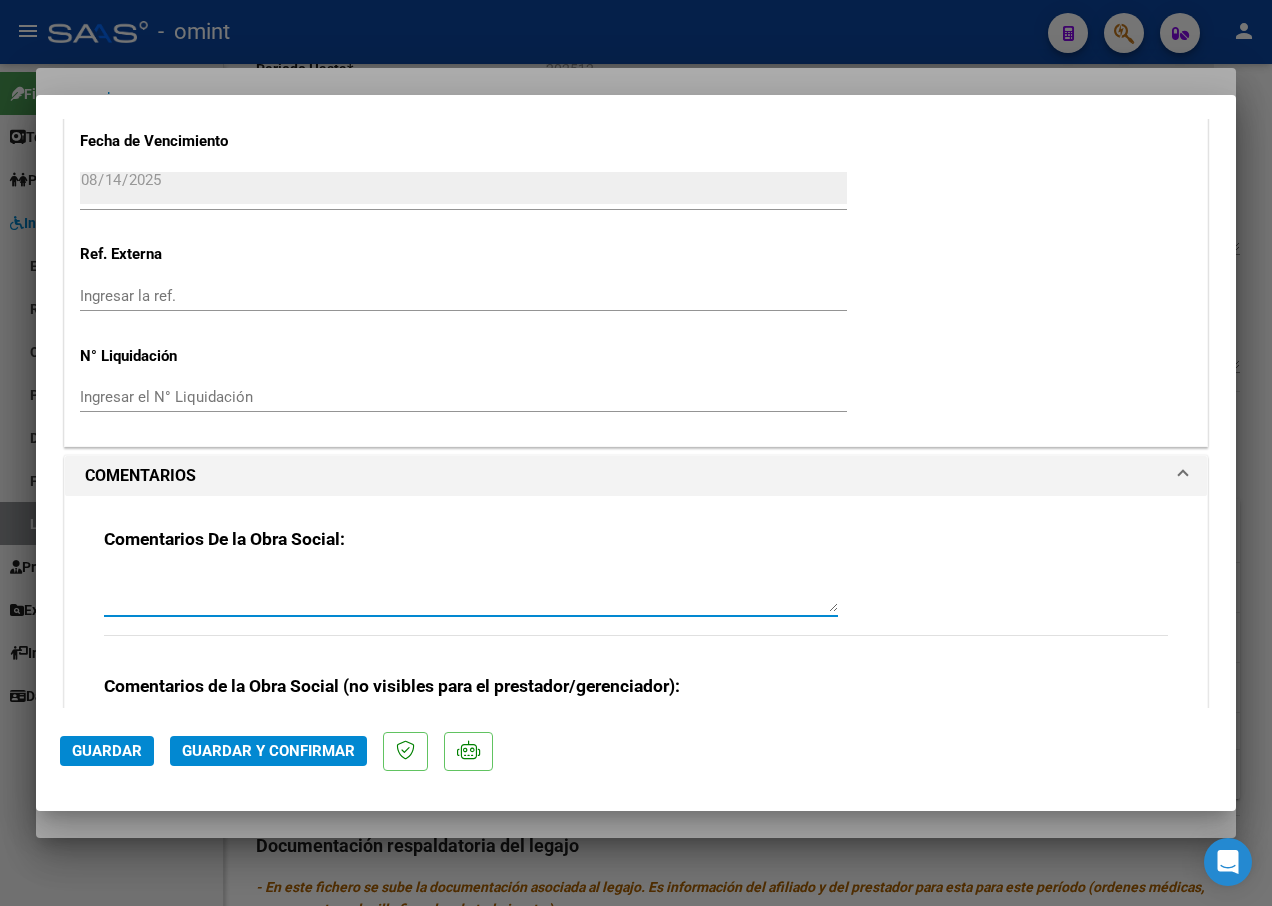 click at bounding box center [471, 592] 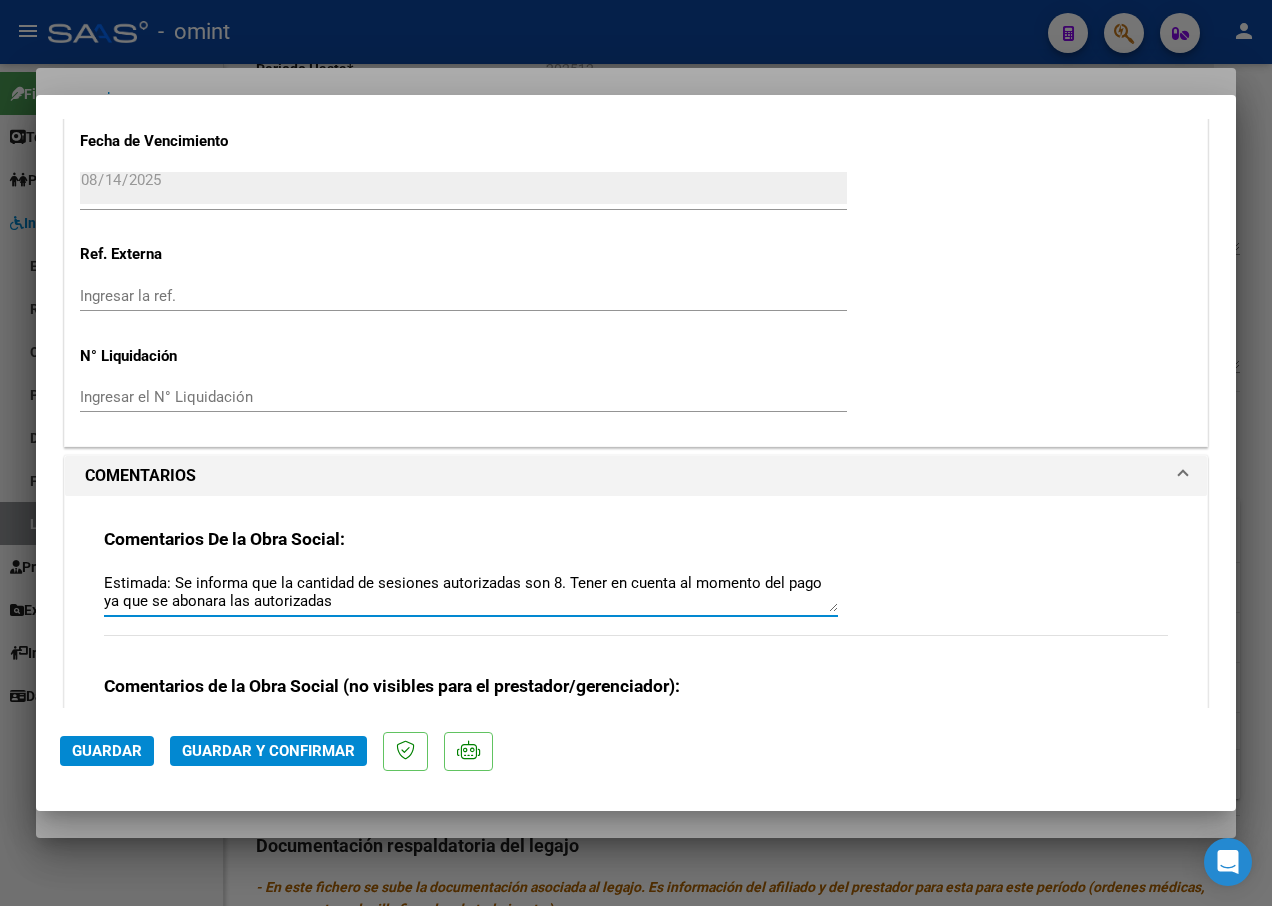click on "Estimada: Se informa que la cantidad de sesiones autorizadas son 8. Tener en cuenta al momento del pago ya que se abonara las autorizadas" at bounding box center [471, 592] 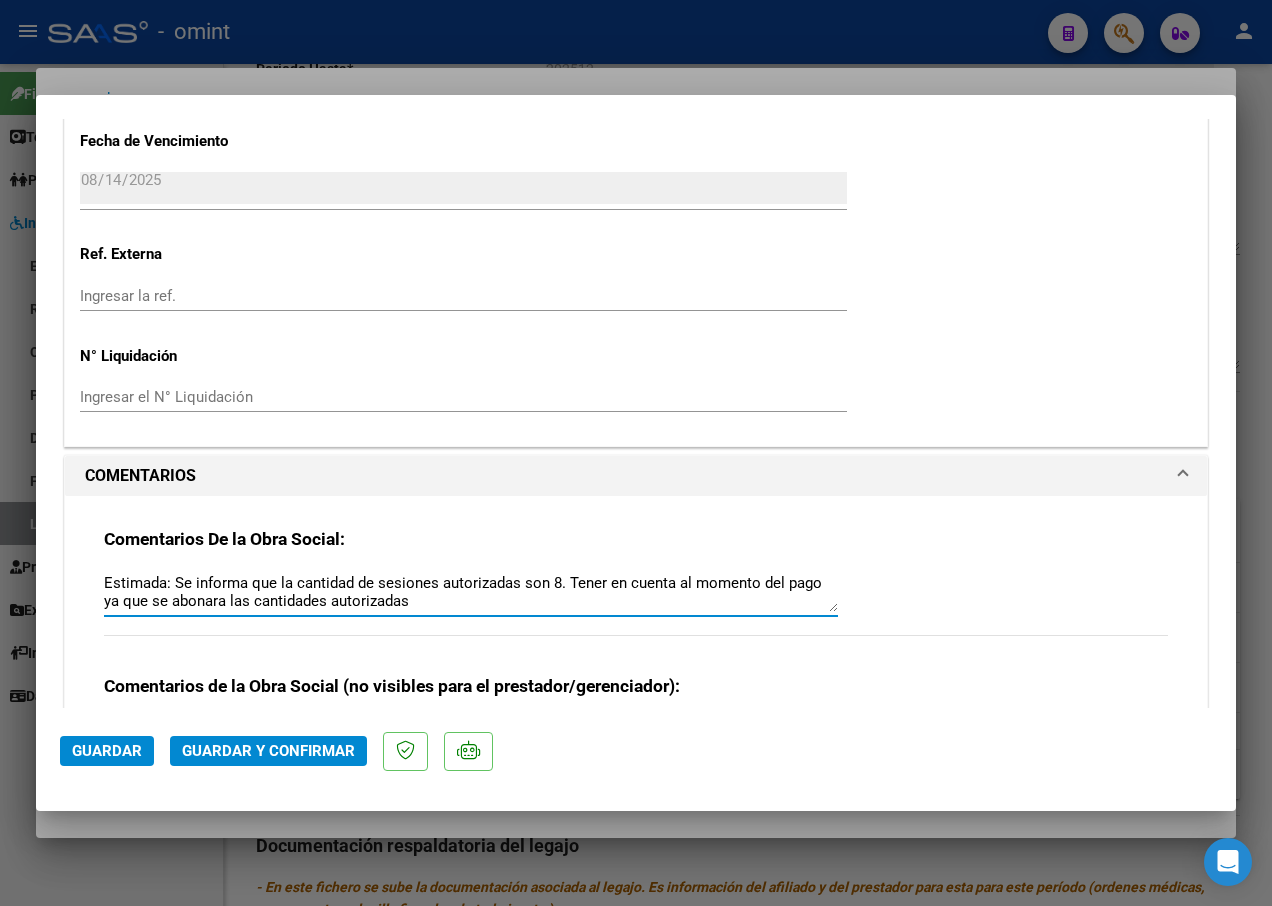 drag, startPoint x: 213, startPoint y: 606, endPoint x: 495, endPoint y: 605, distance: 282.00177 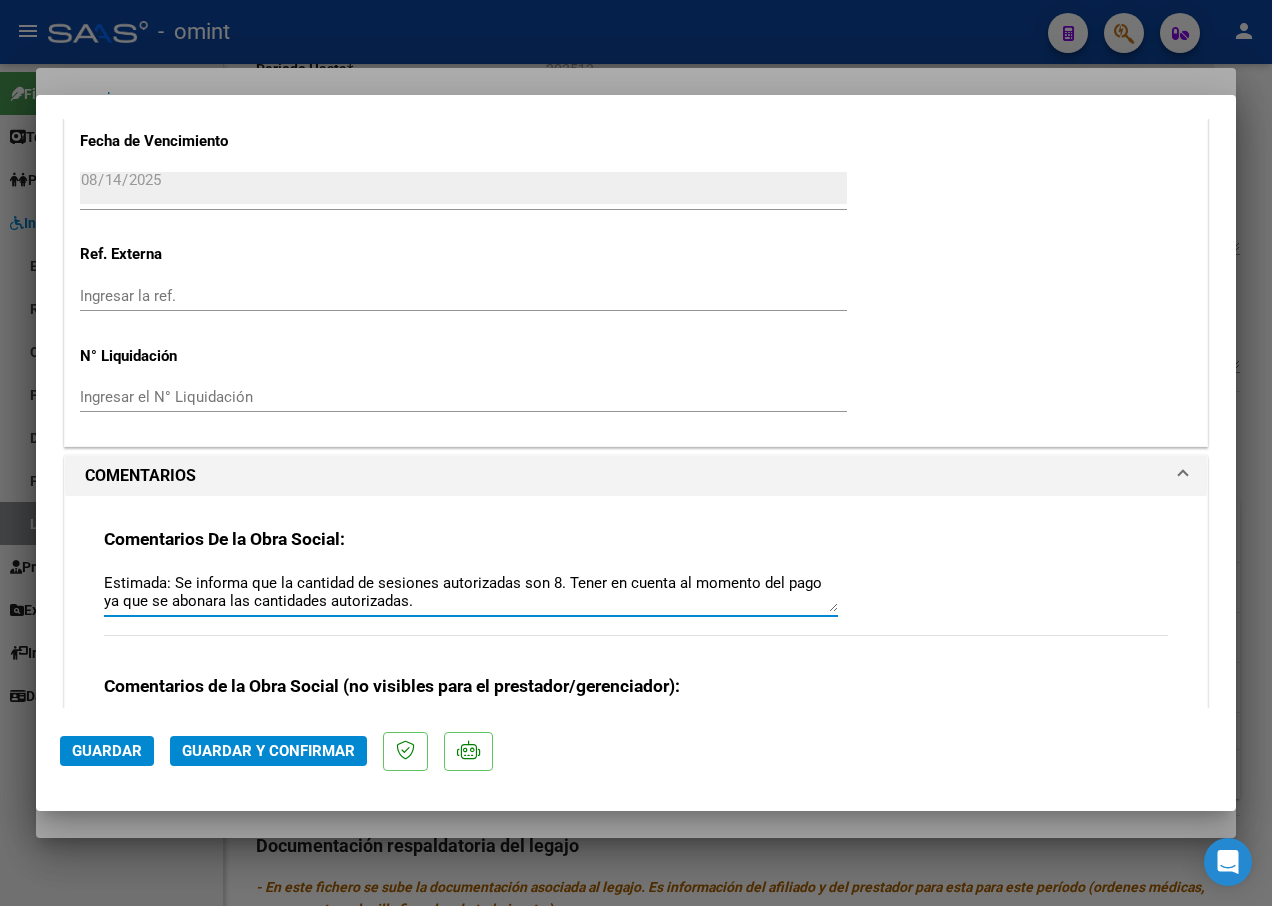click on "Comentarios De la Obra Social: Estimada: Se informa que la cantidad de sesiones autorizadas son 8. Tener en cuenta al momento del pago ya que se abonara las cantidades autorizadas." at bounding box center [636, 592] 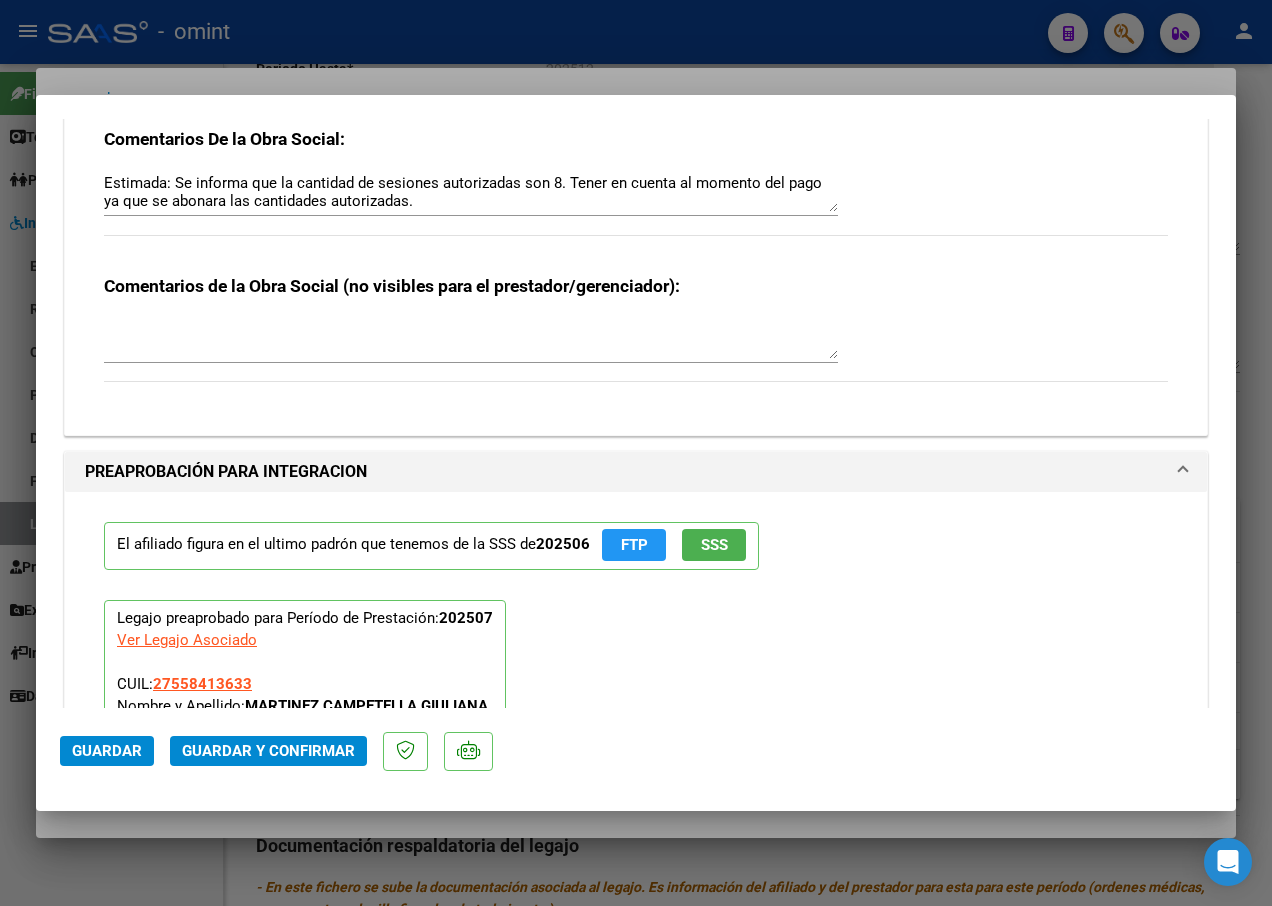 scroll, scrollTop: 1900, scrollLeft: 0, axis: vertical 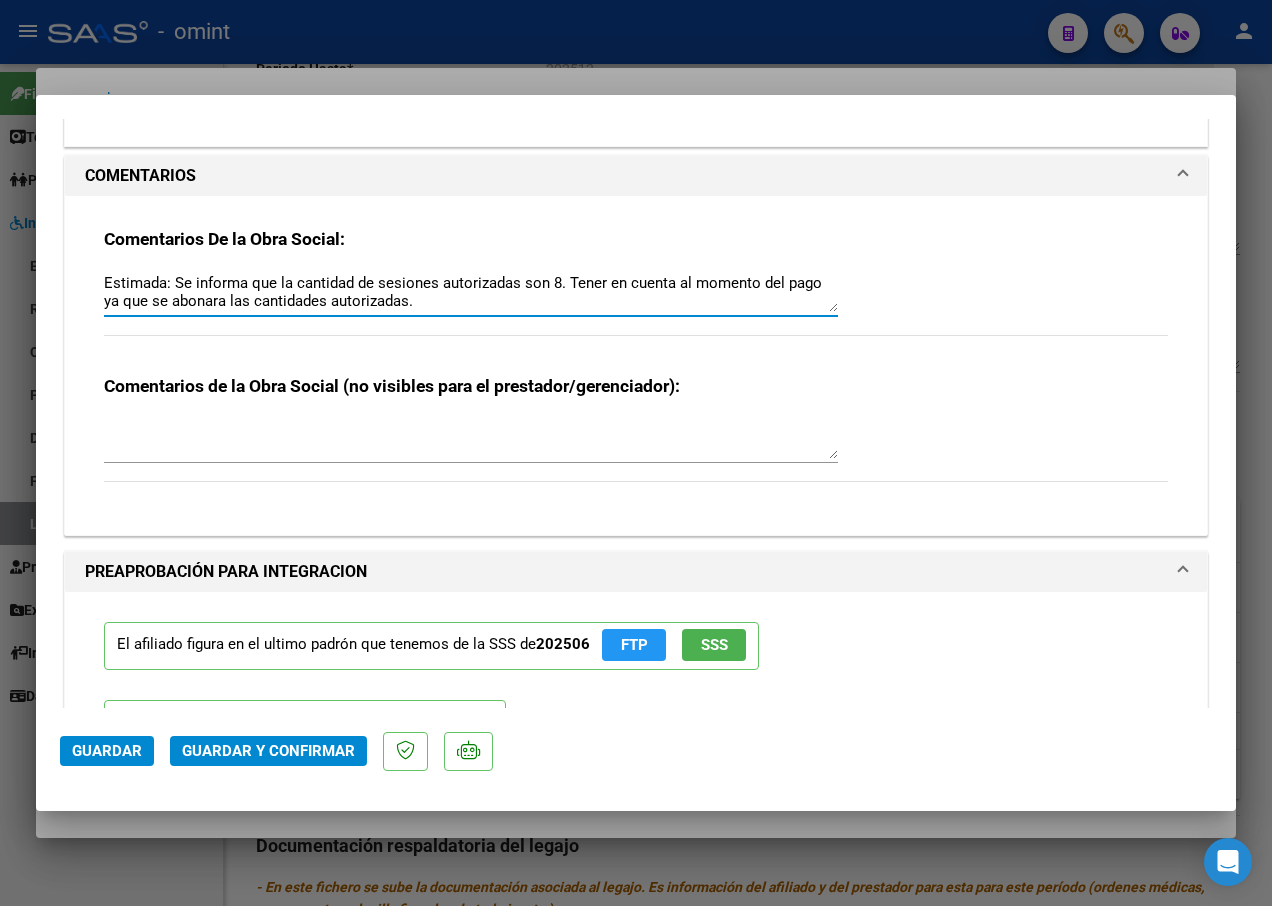 drag, startPoint x: 426, startPoint y: 306, endPoint x: 80, endPoint y: 284, distance: 346.69873 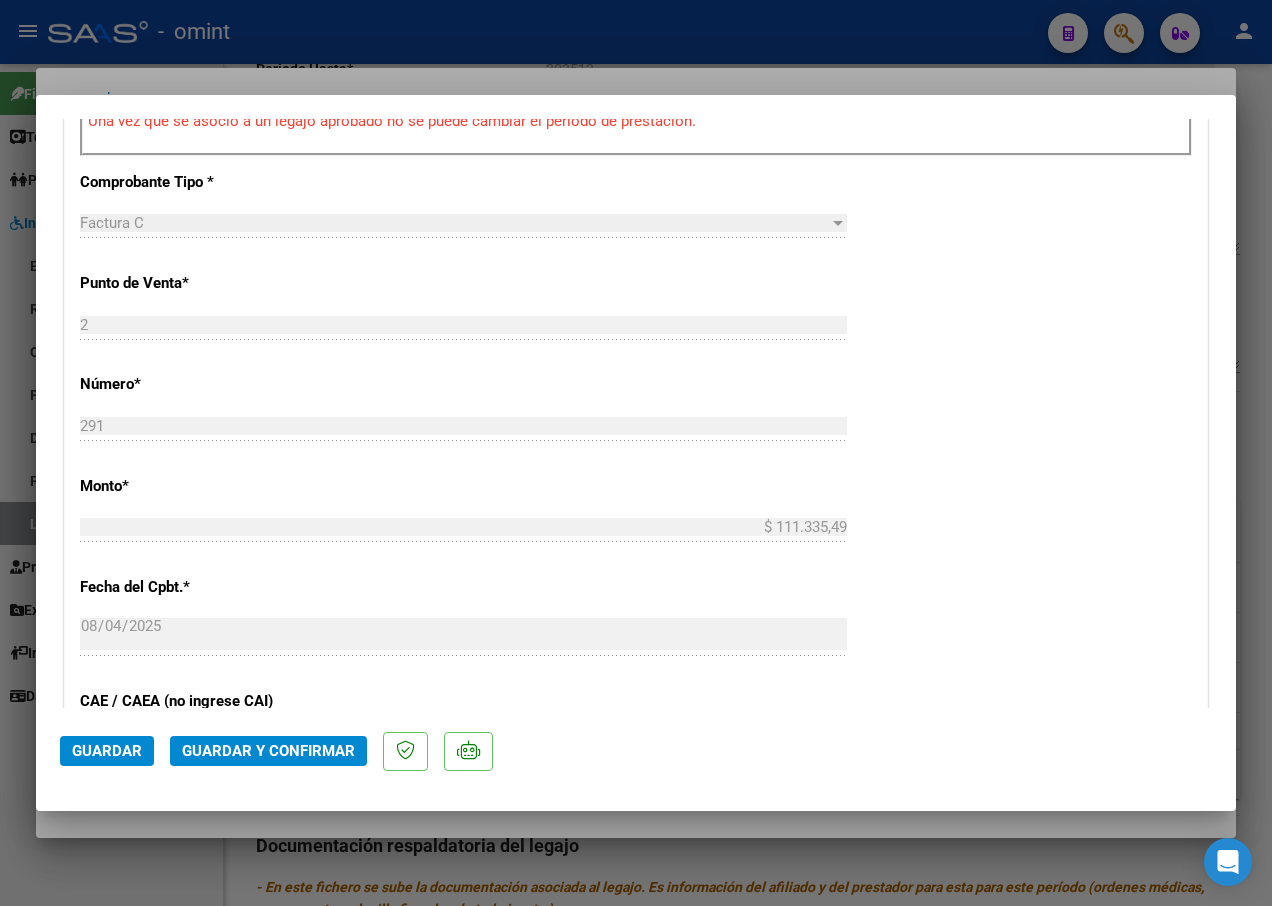 scroll, scrollTop: 580, scrollLeft: 0, axis: vertical 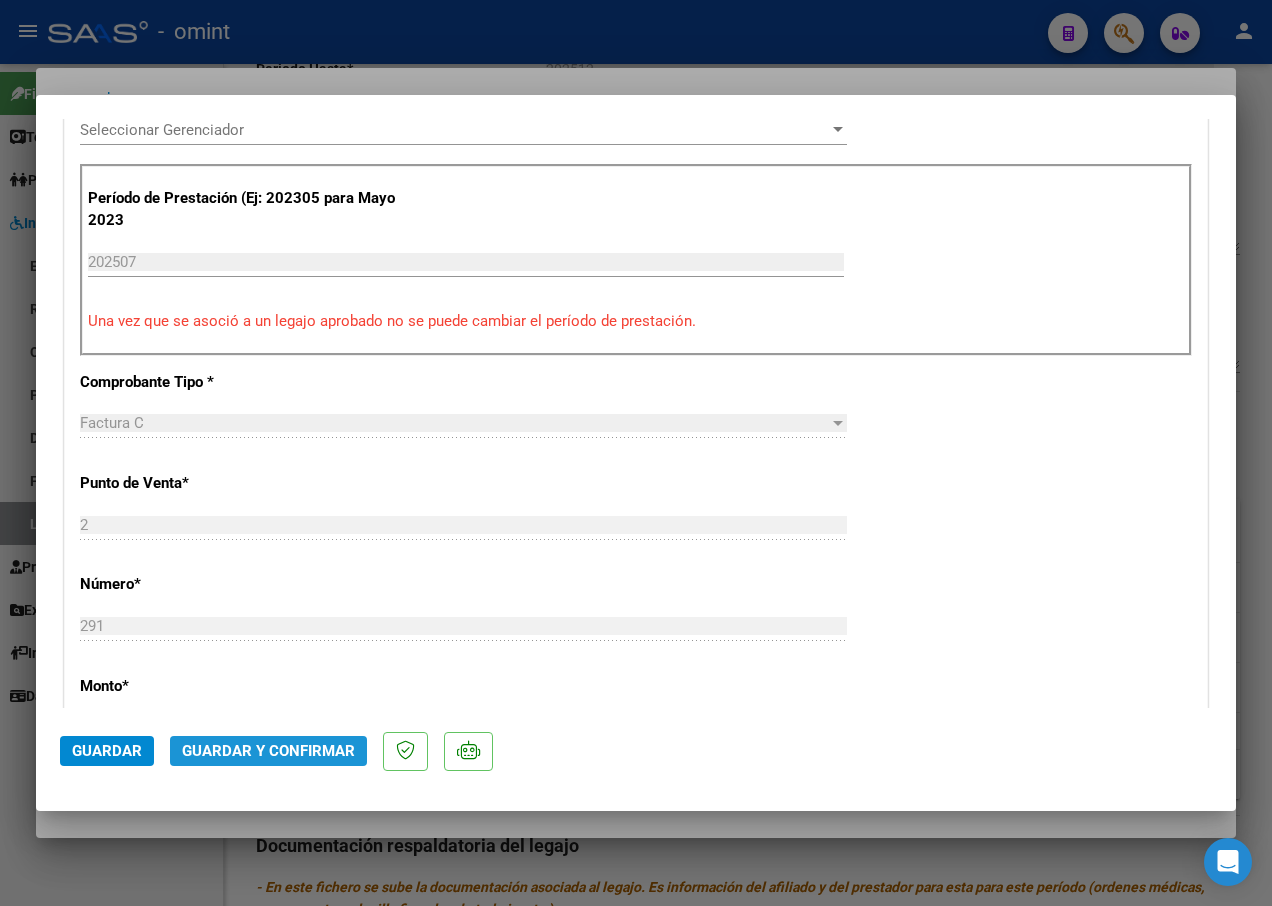 click on "Guardar y Confirmar" 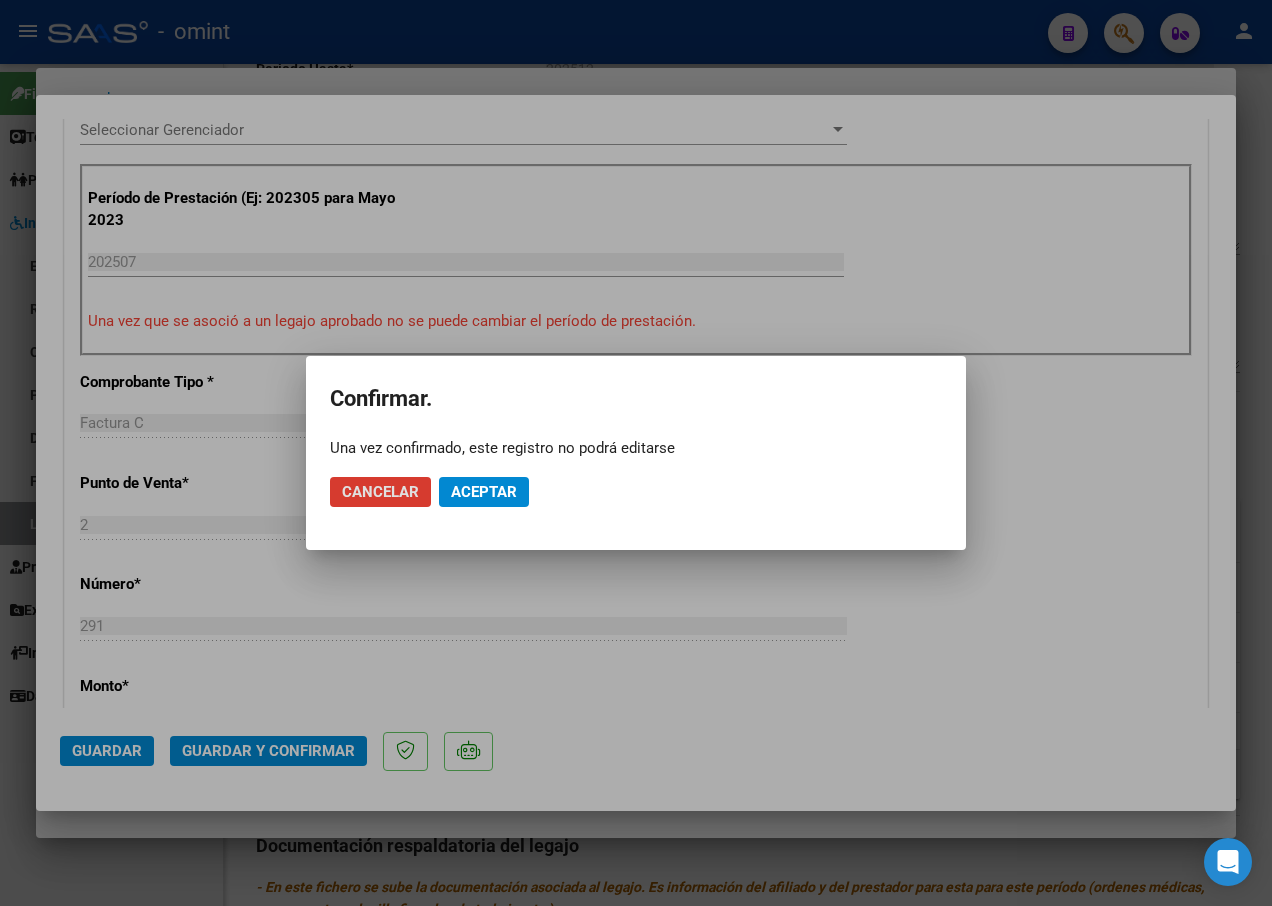 click on "Aceptar" 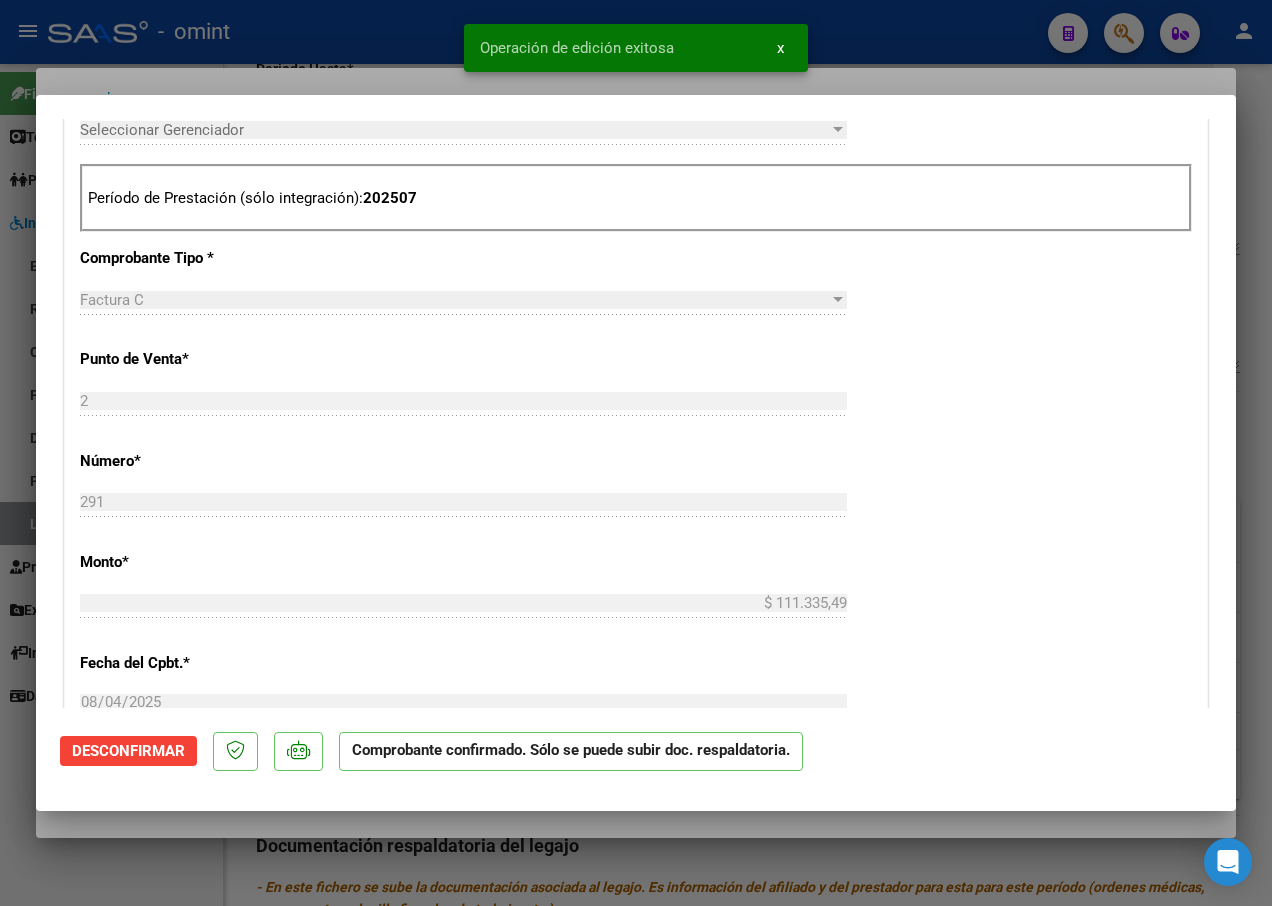 click at bounding box center (636, 453) 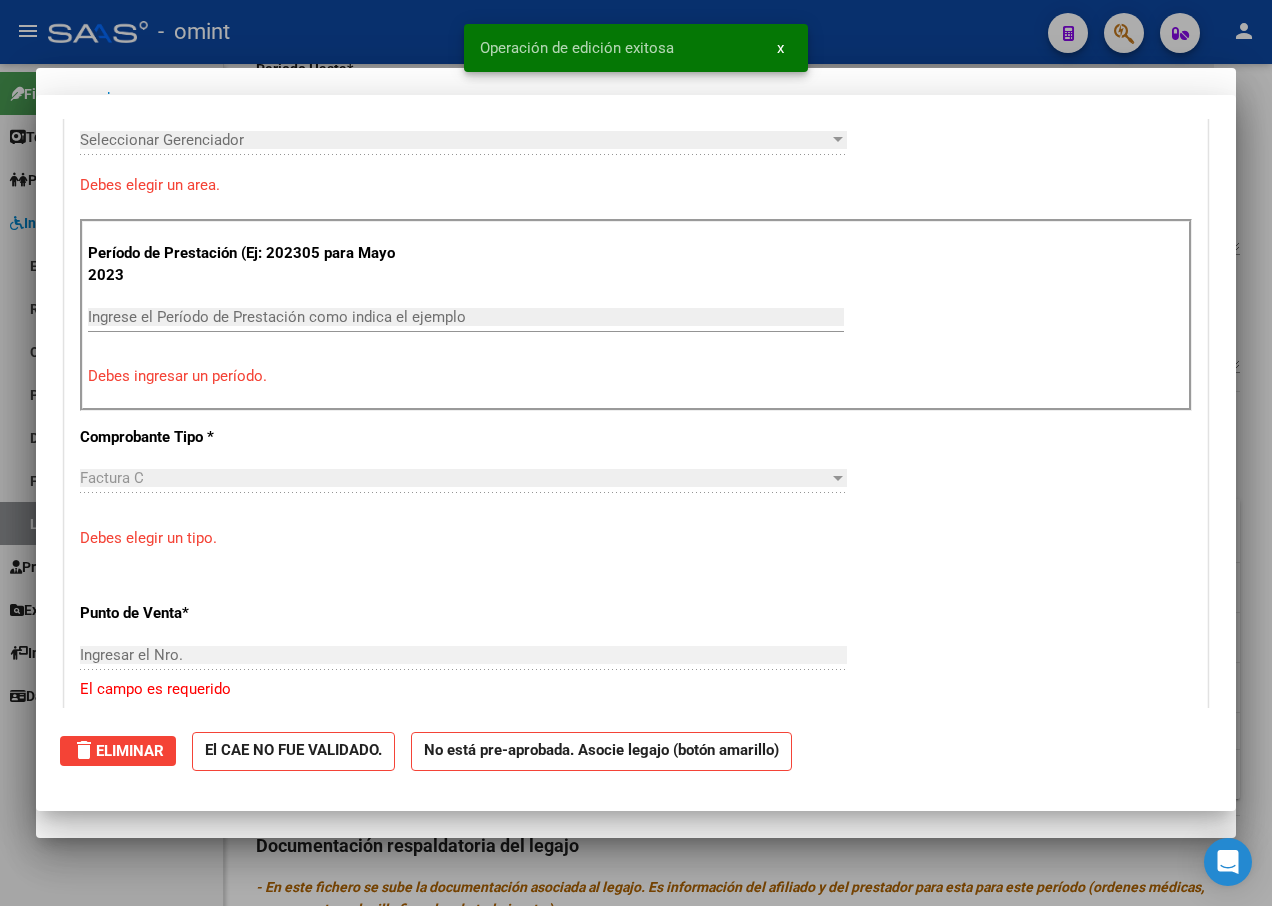 scroll, scrollTop: 615, scrollLeft: 0, axis: vertical 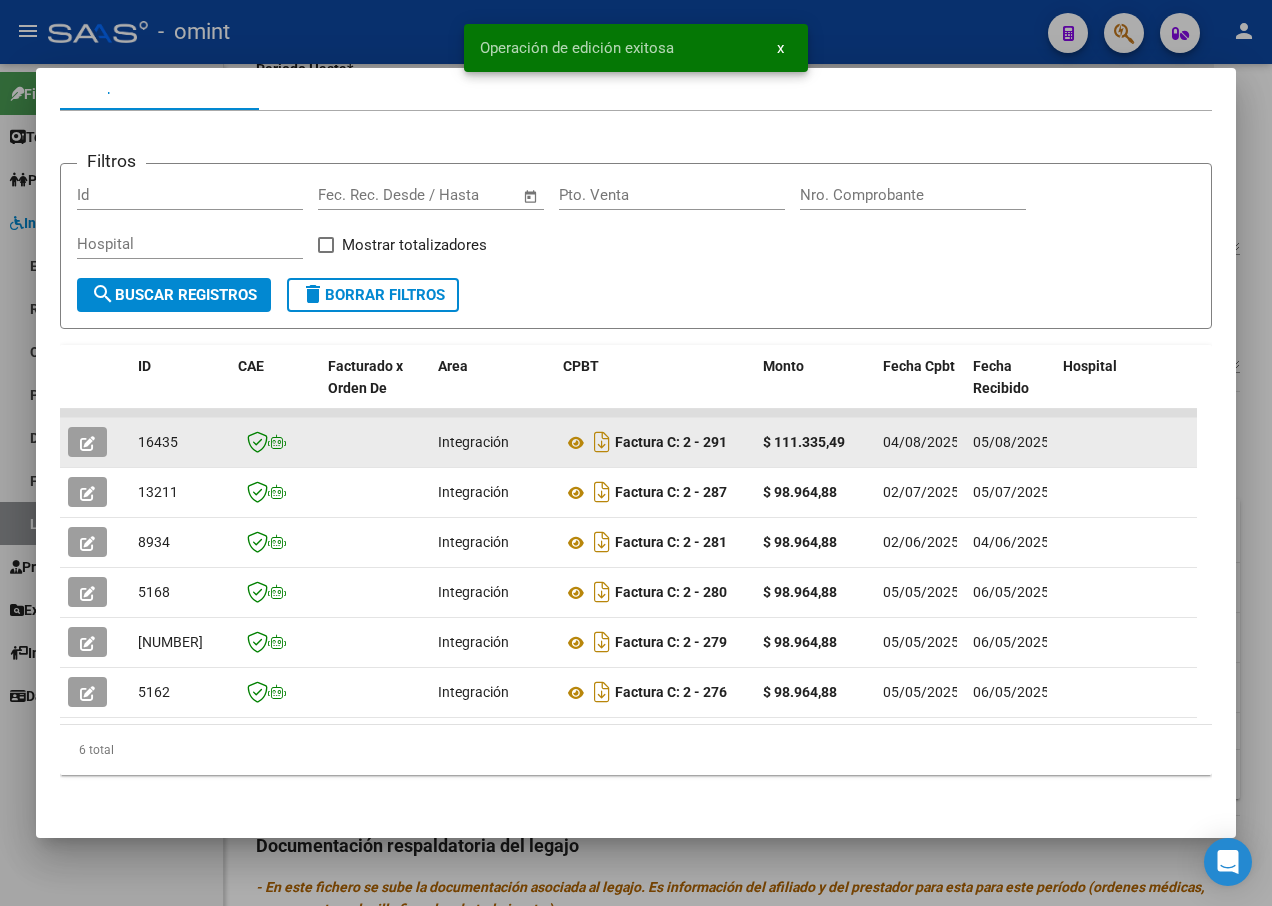 click on "16435" 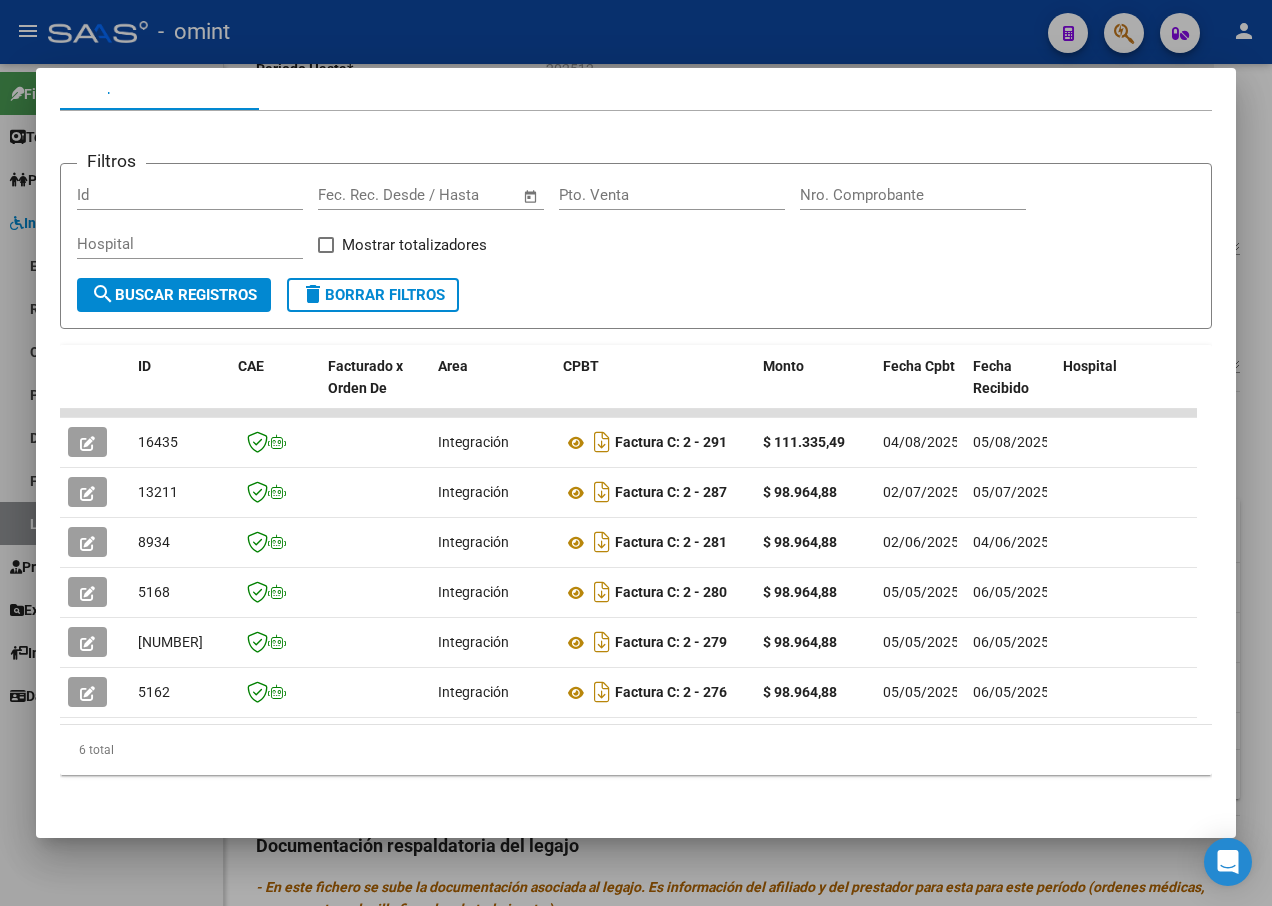 click at bounding box center (636, 453) 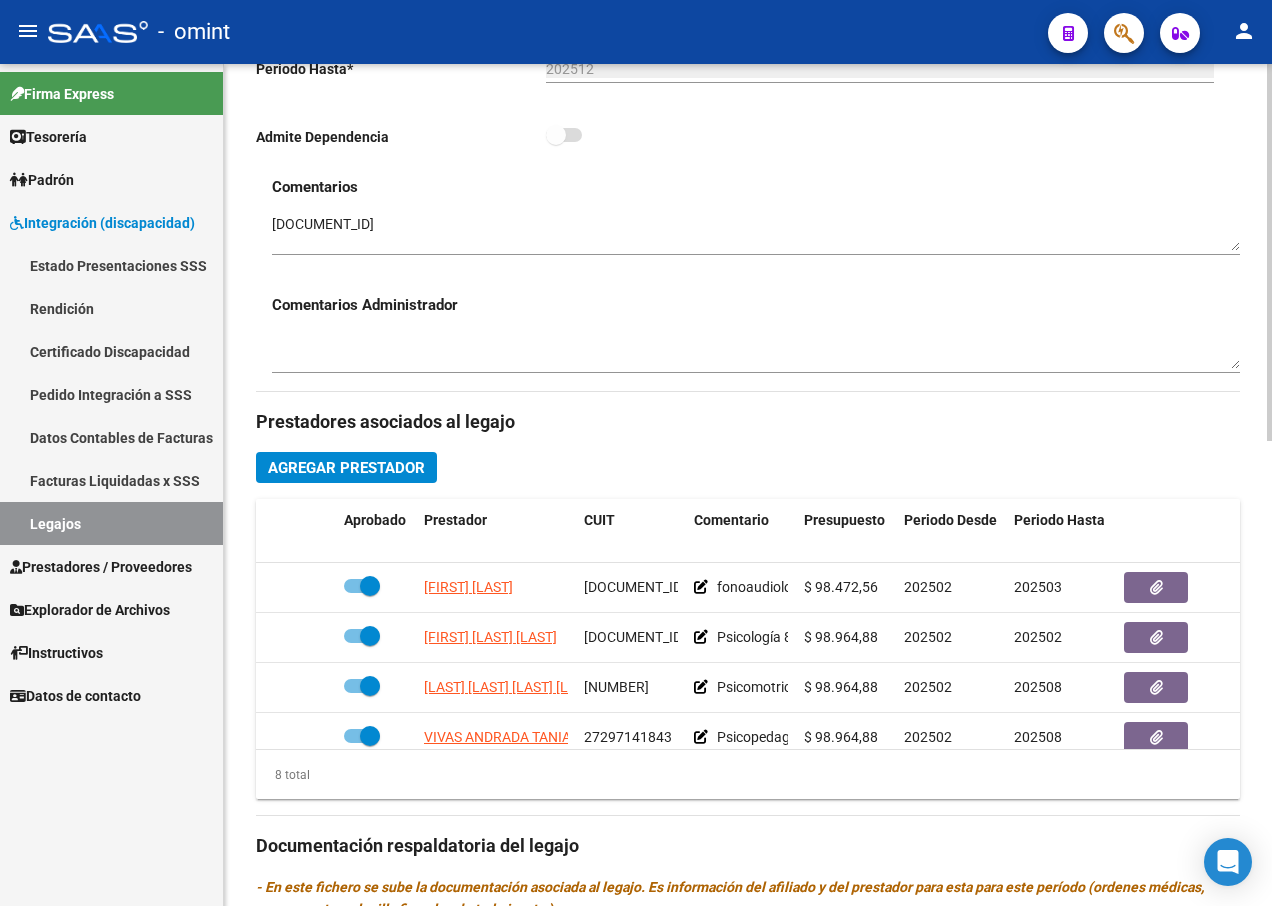 scroll, scrollTop: 200, scrollLeft: 0, axis: vertical 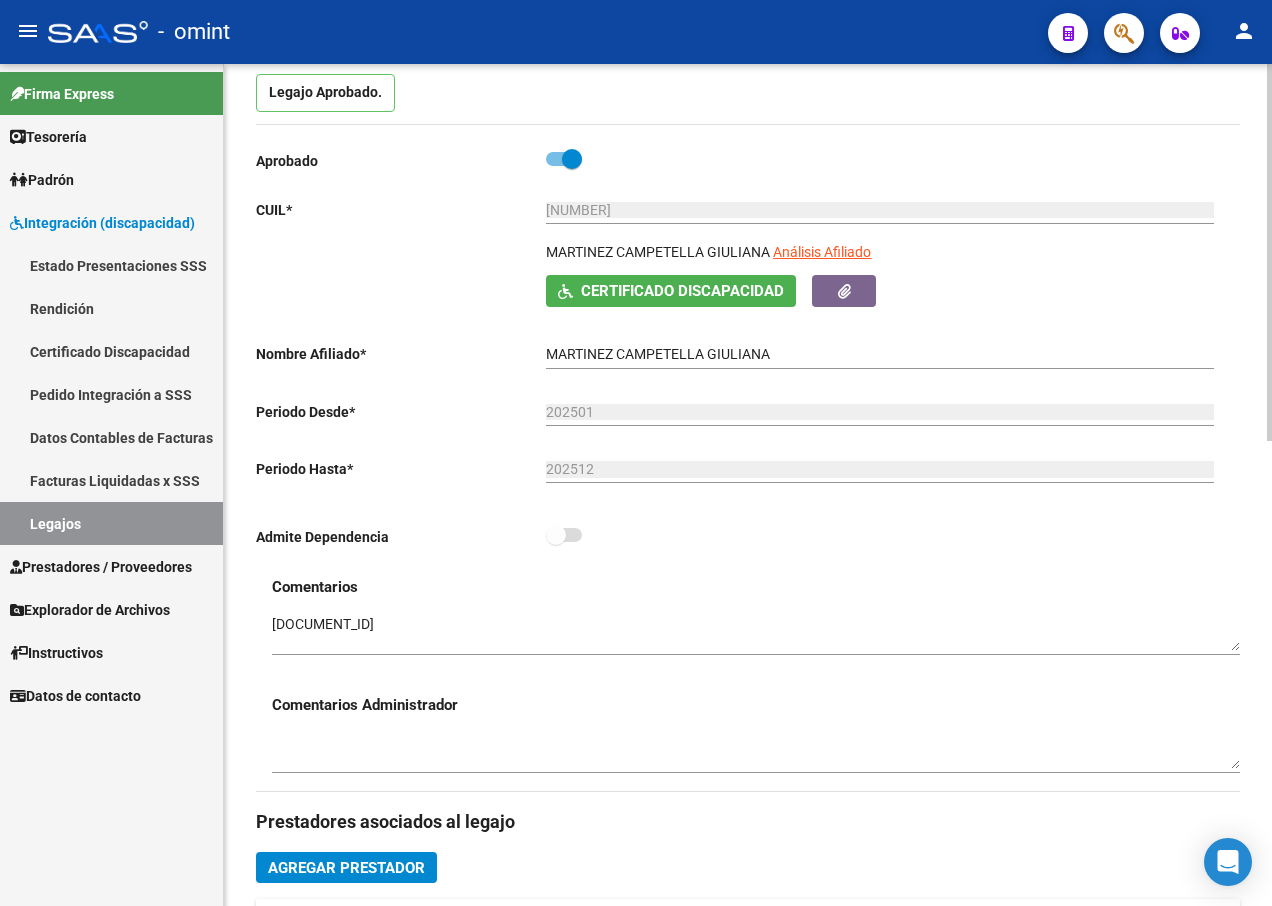 drag, startPoint x: 770, startPoint y: 251, endPoint x: 548, endPoint y: 246, distance: 222.0563 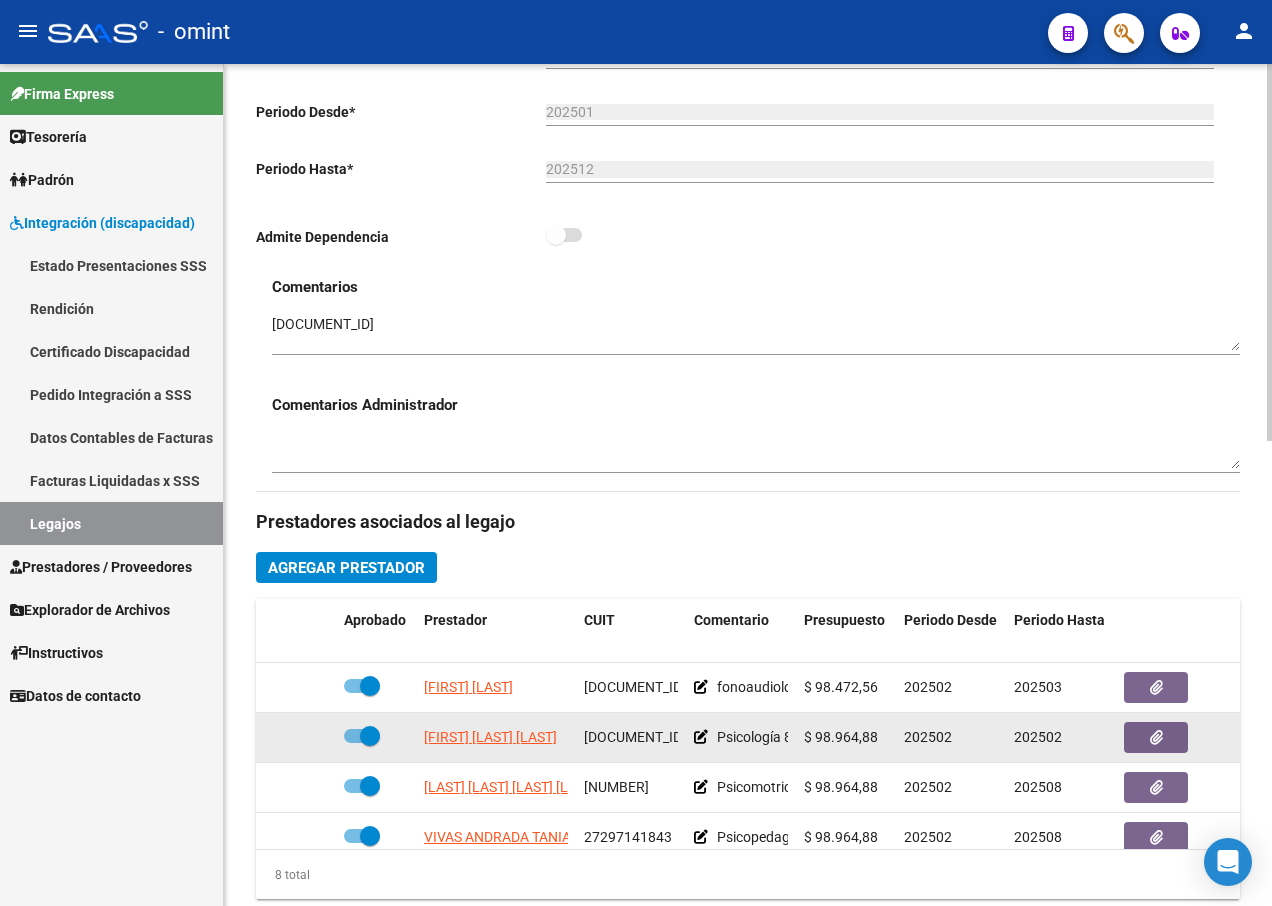 scroll, scrollTop: 600, scrollLeft: 0, axis: vertical 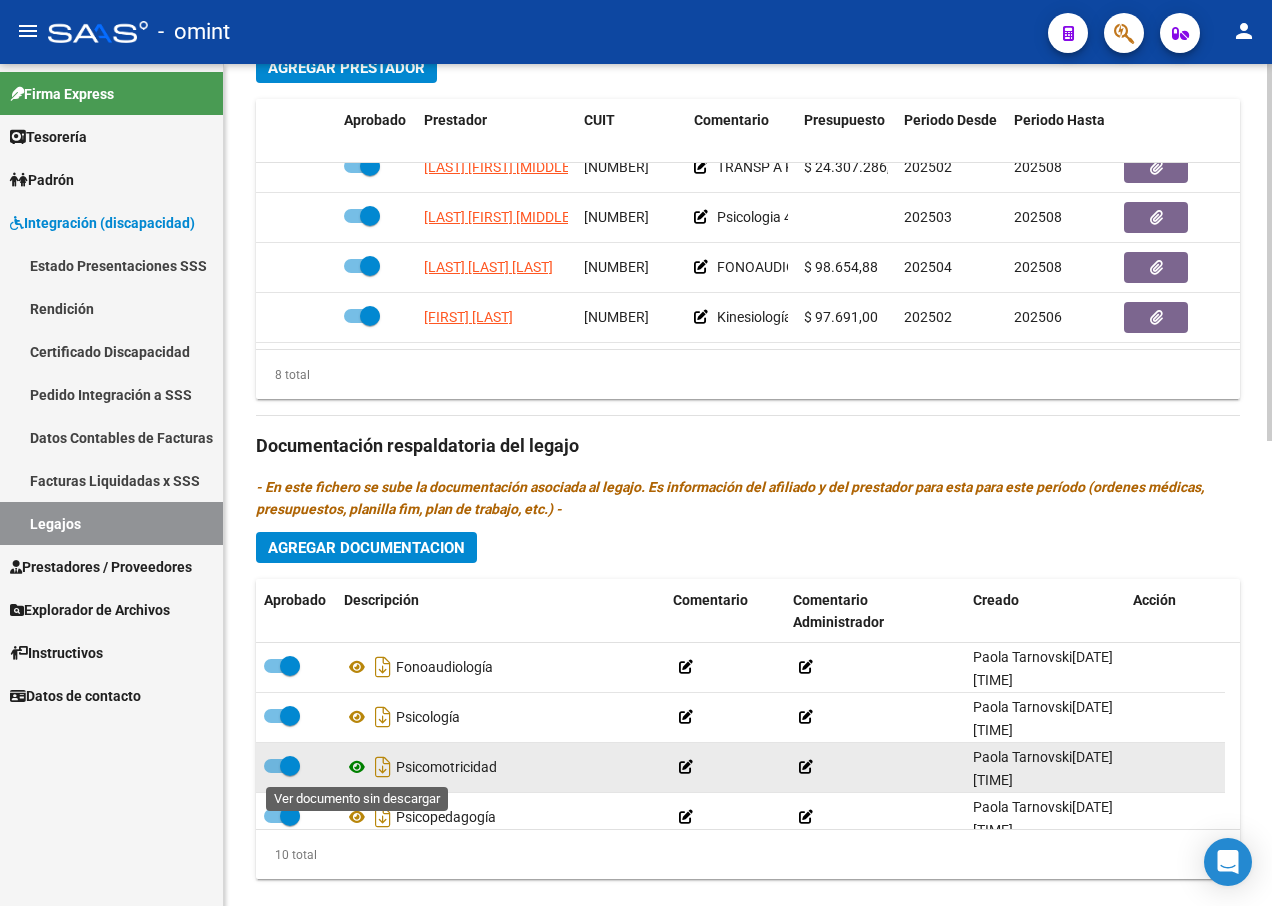 click 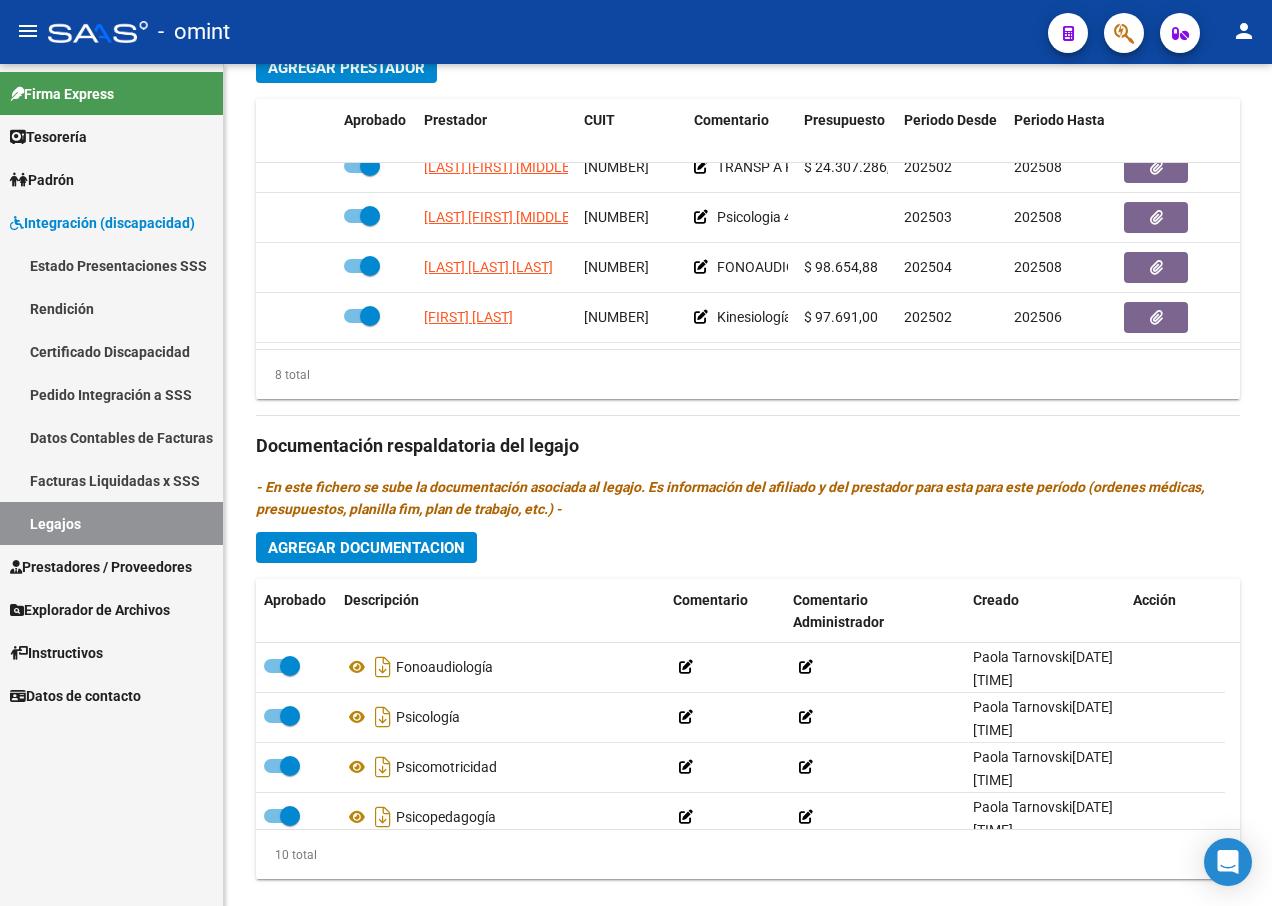 scroll, scrollTop: 235, scrollLeft: 0, axis: vertical 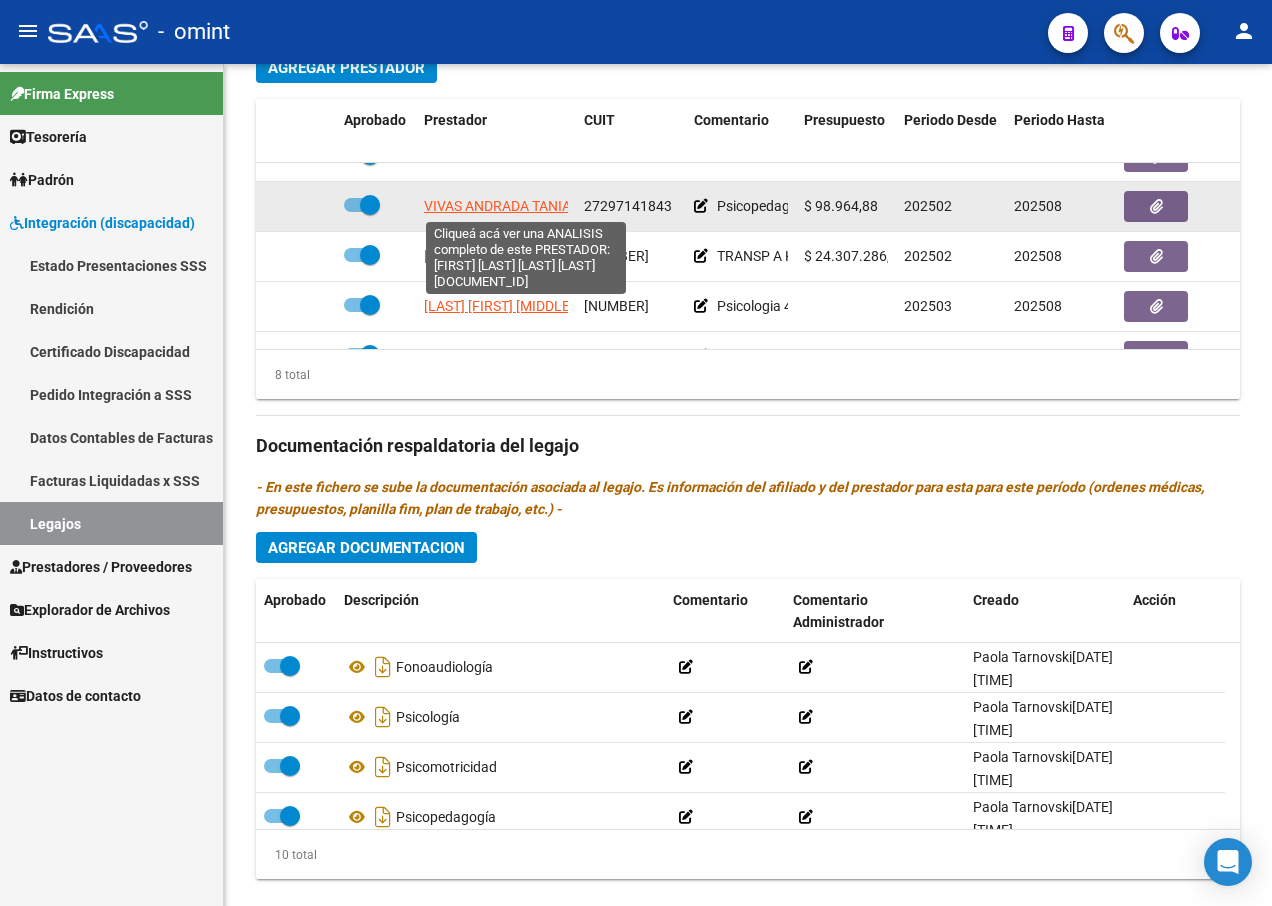 click on "VIVAS ANDRADA TANIA ANABEL" 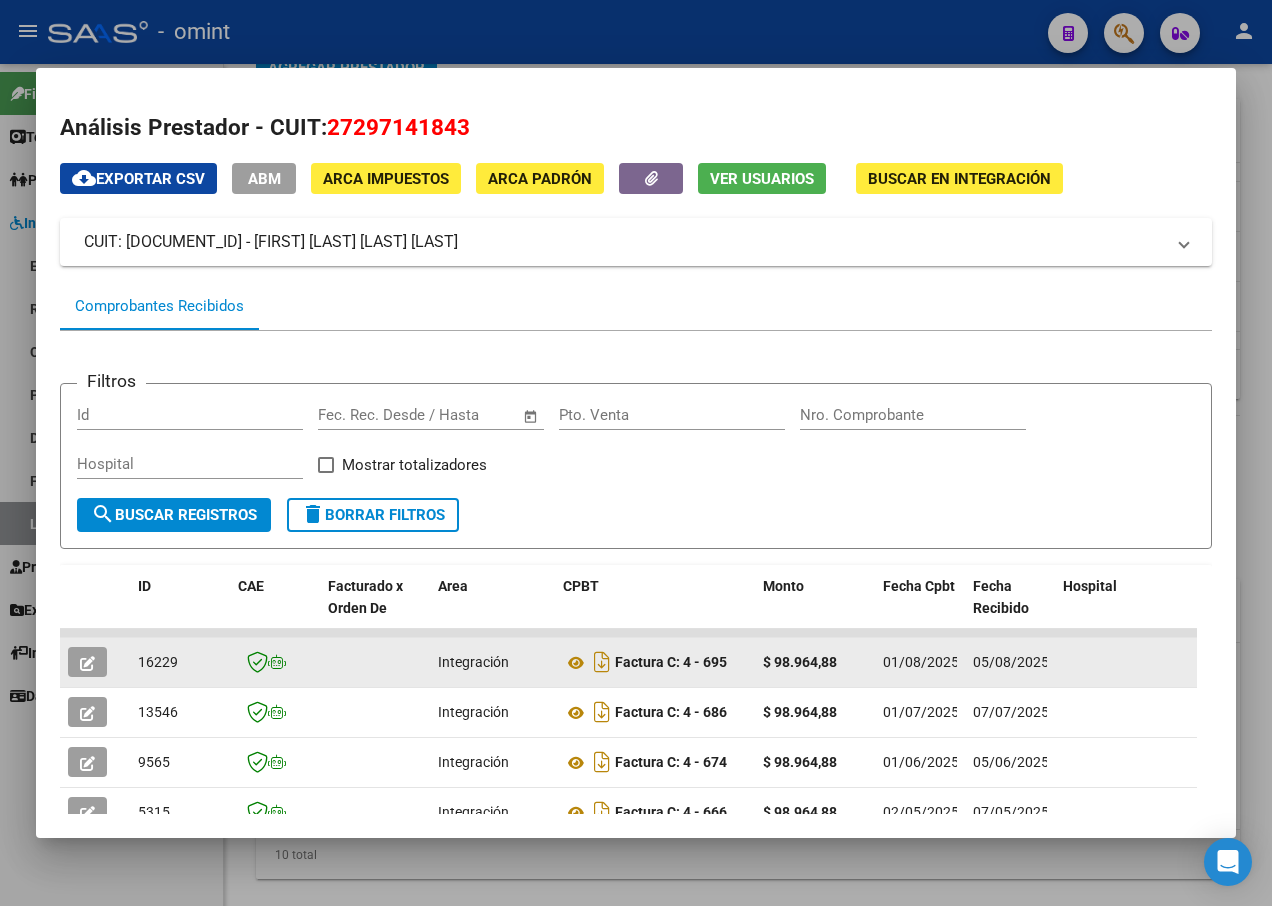 scroll, scrollTop: 235, scrollLeft: 0, axis: vertical 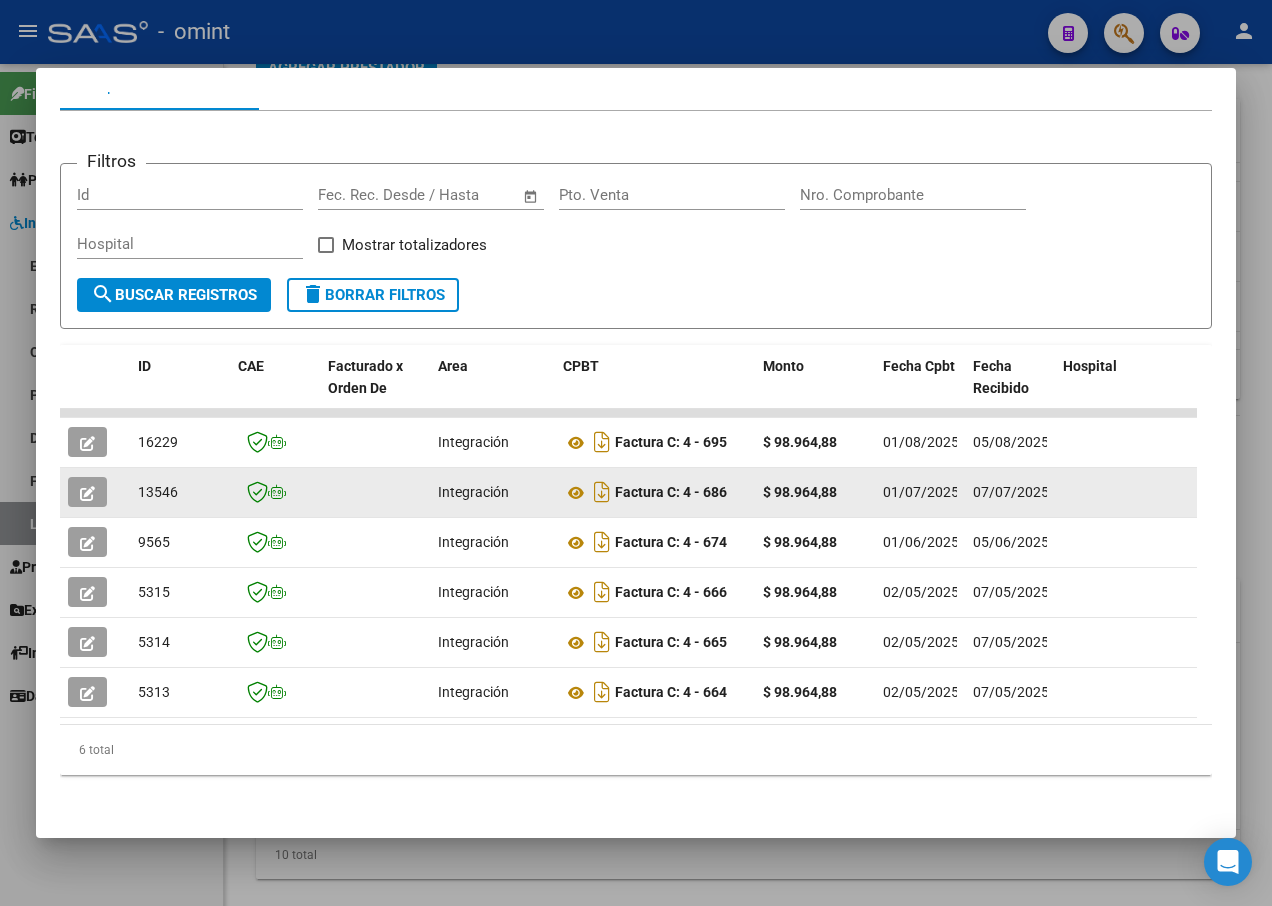 click 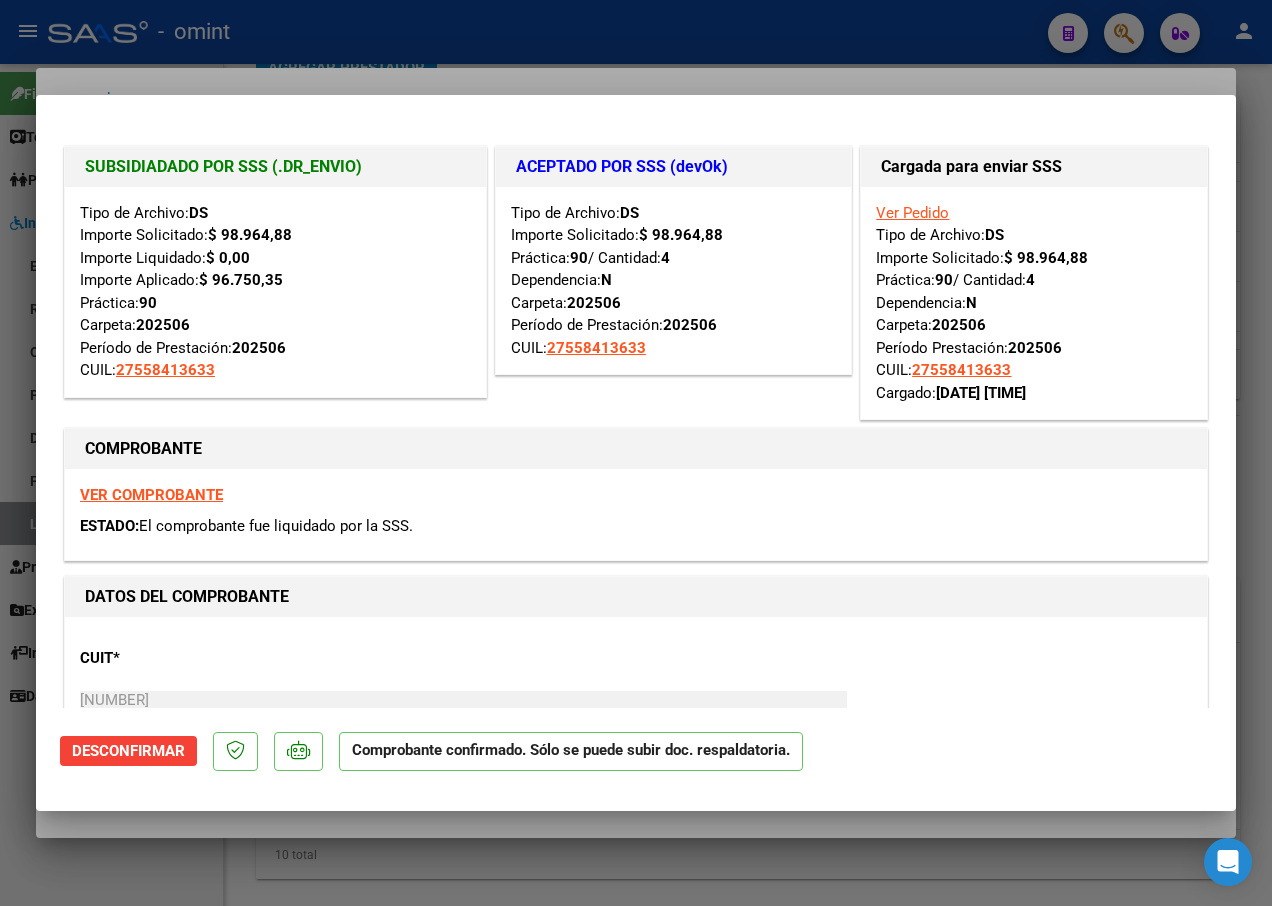 click at bounding box center [636, 453] 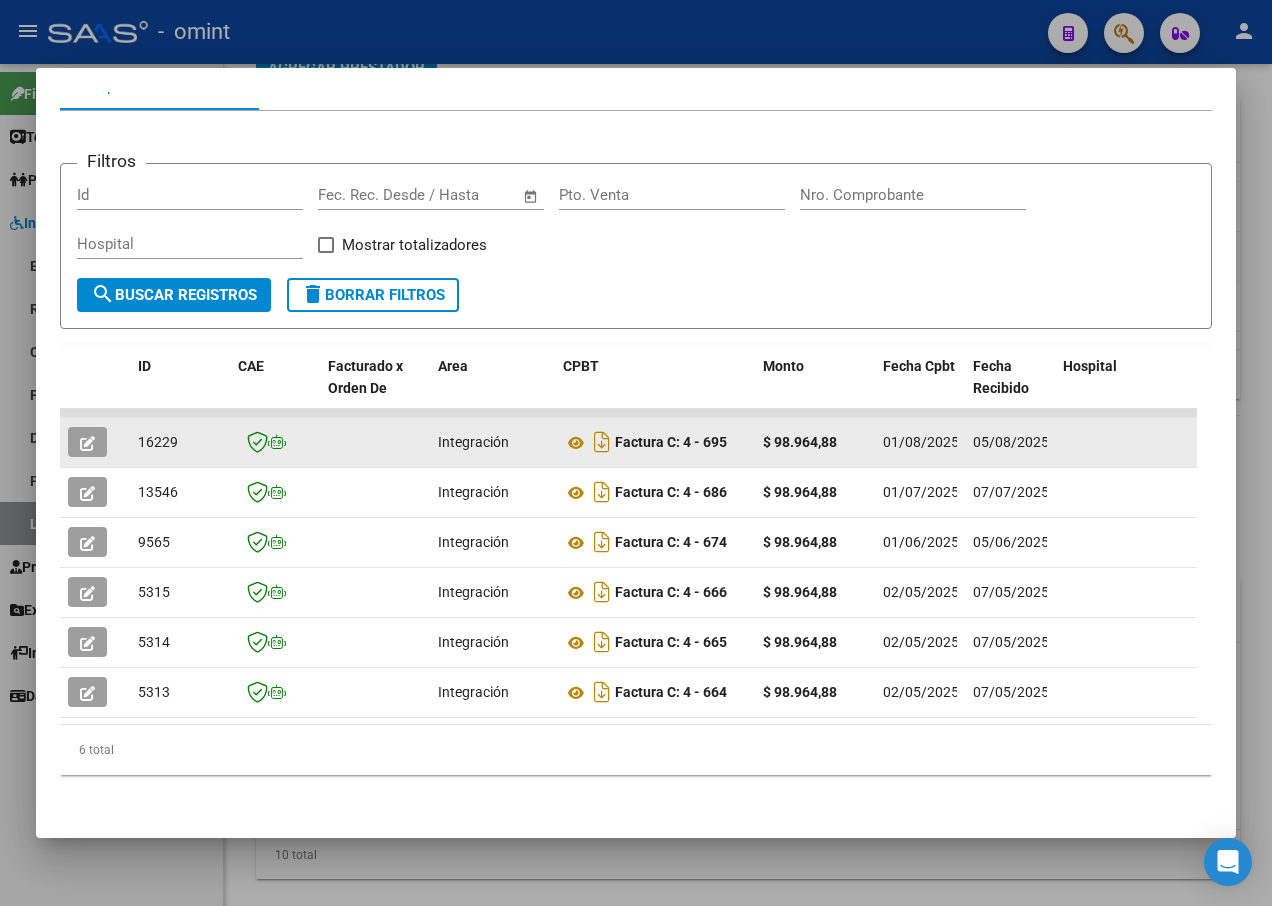 click 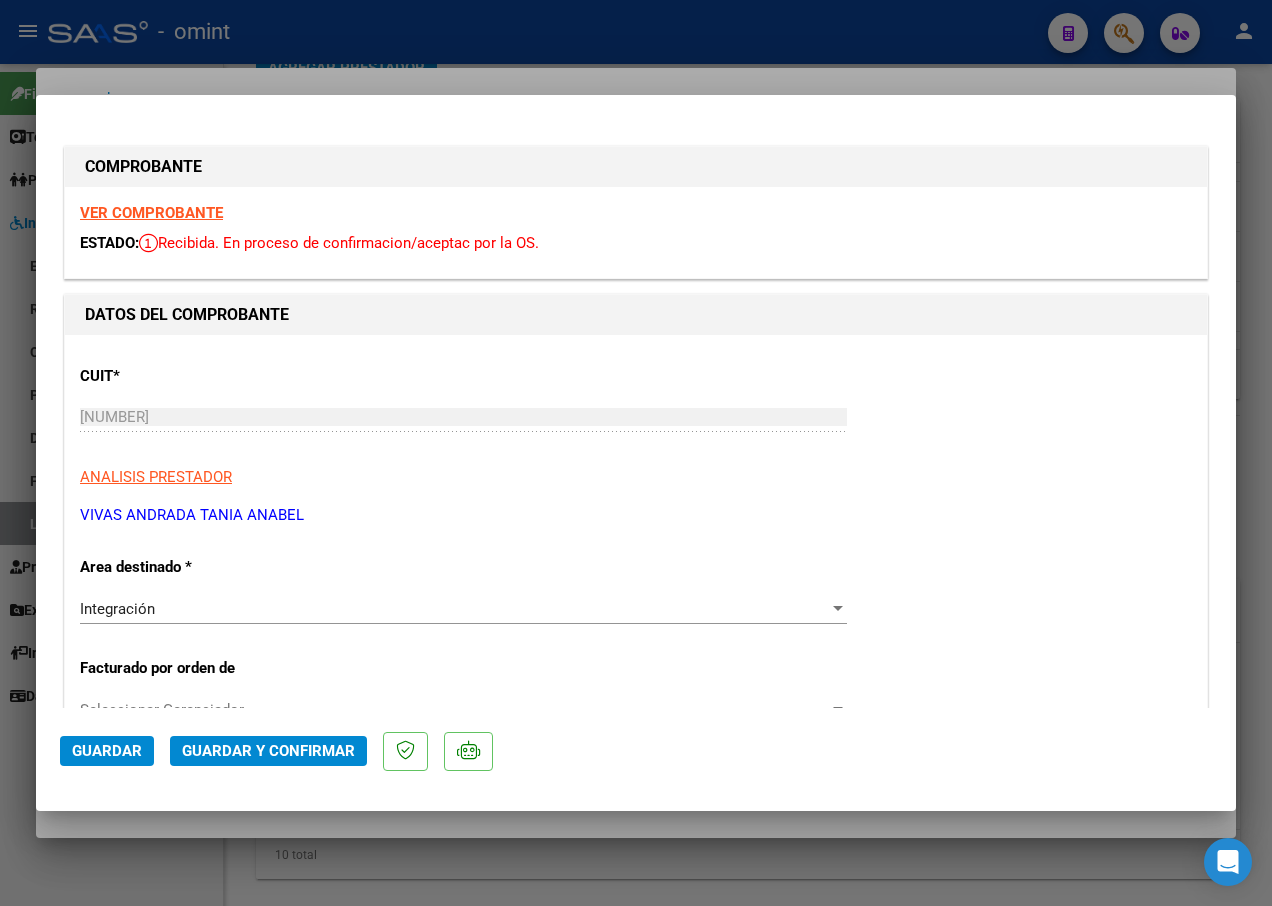 click on "VER COMPROBANTE" at bounding box center [151, 213] 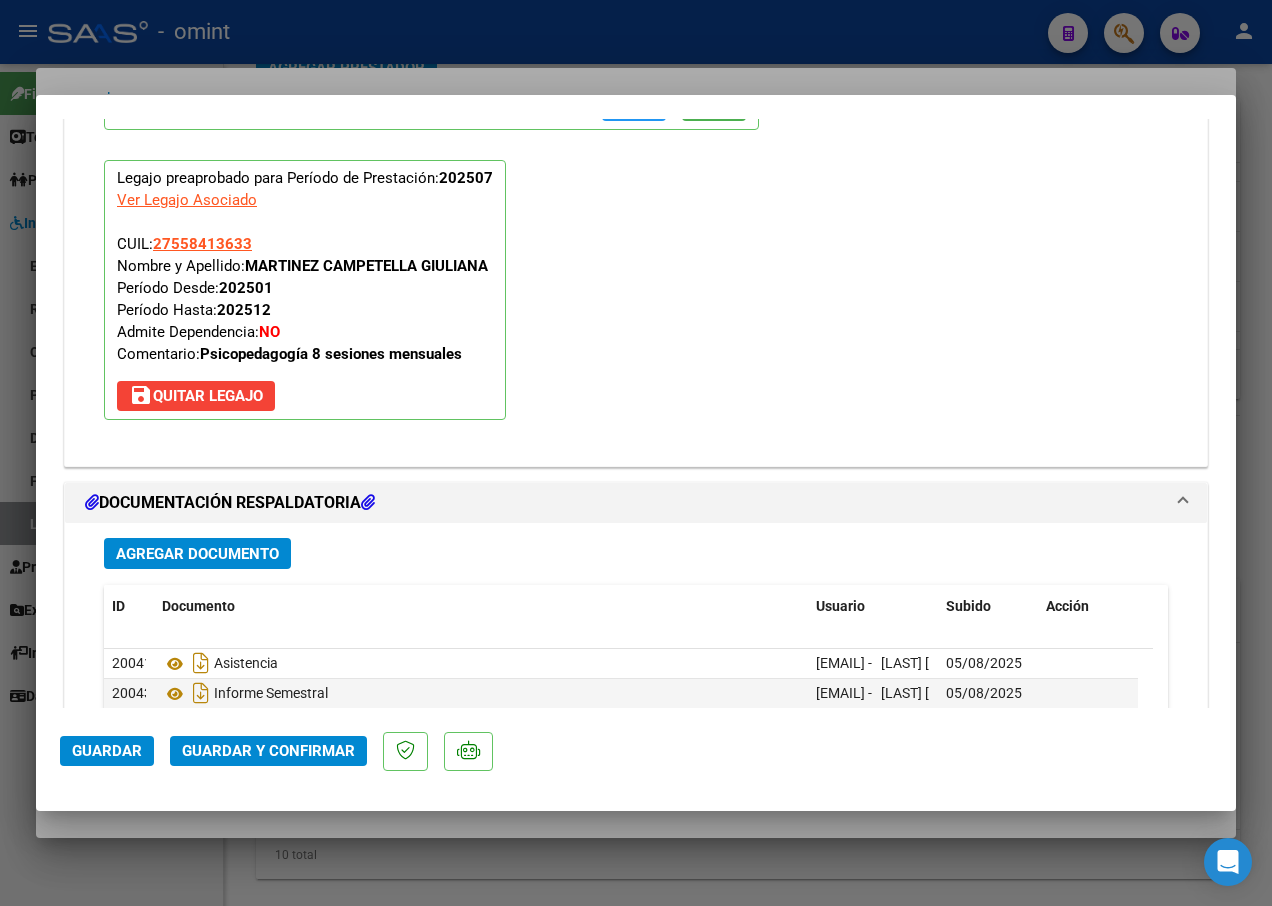 scroll, scrollTop: 2200, scrollLeft: 0, axis: vertical 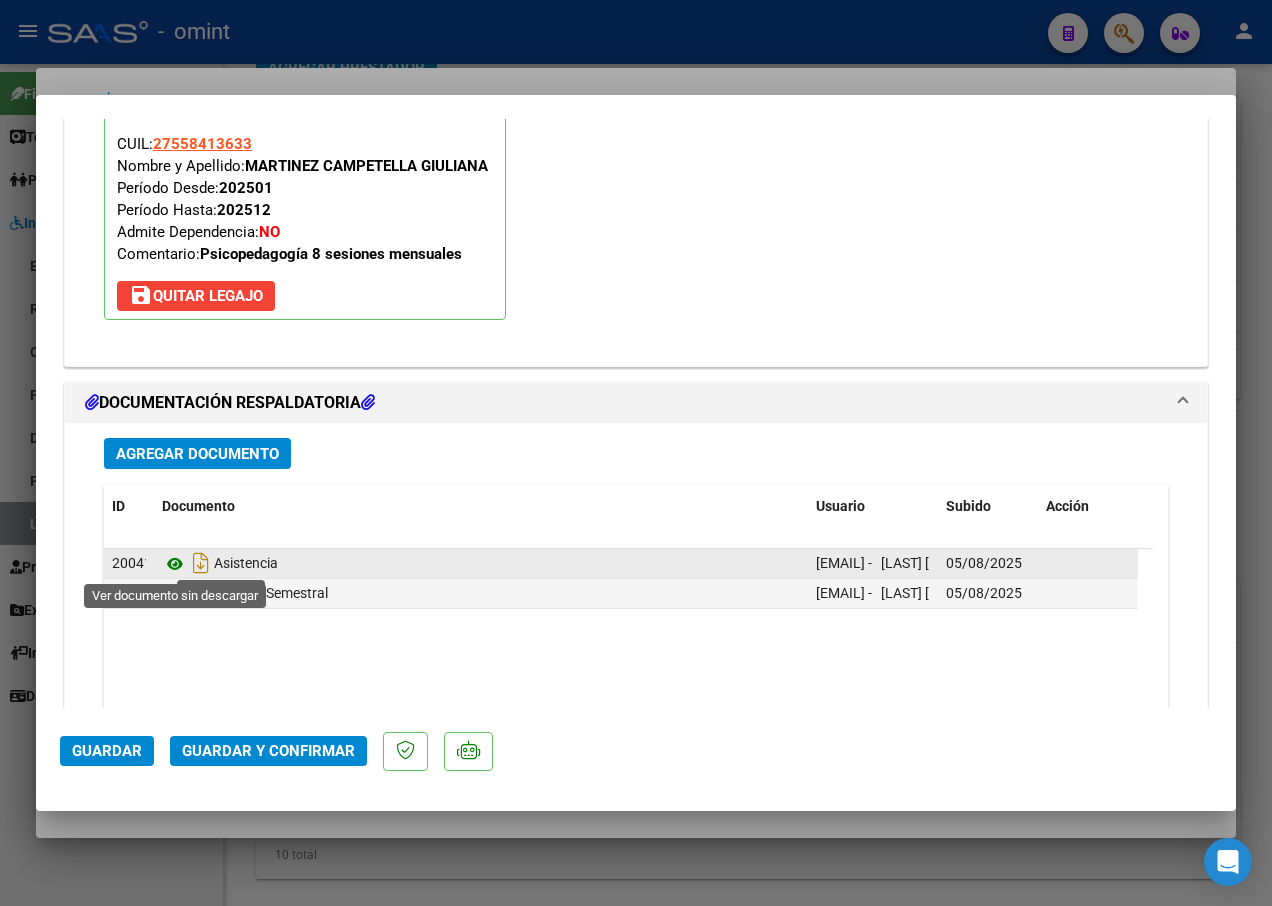 click 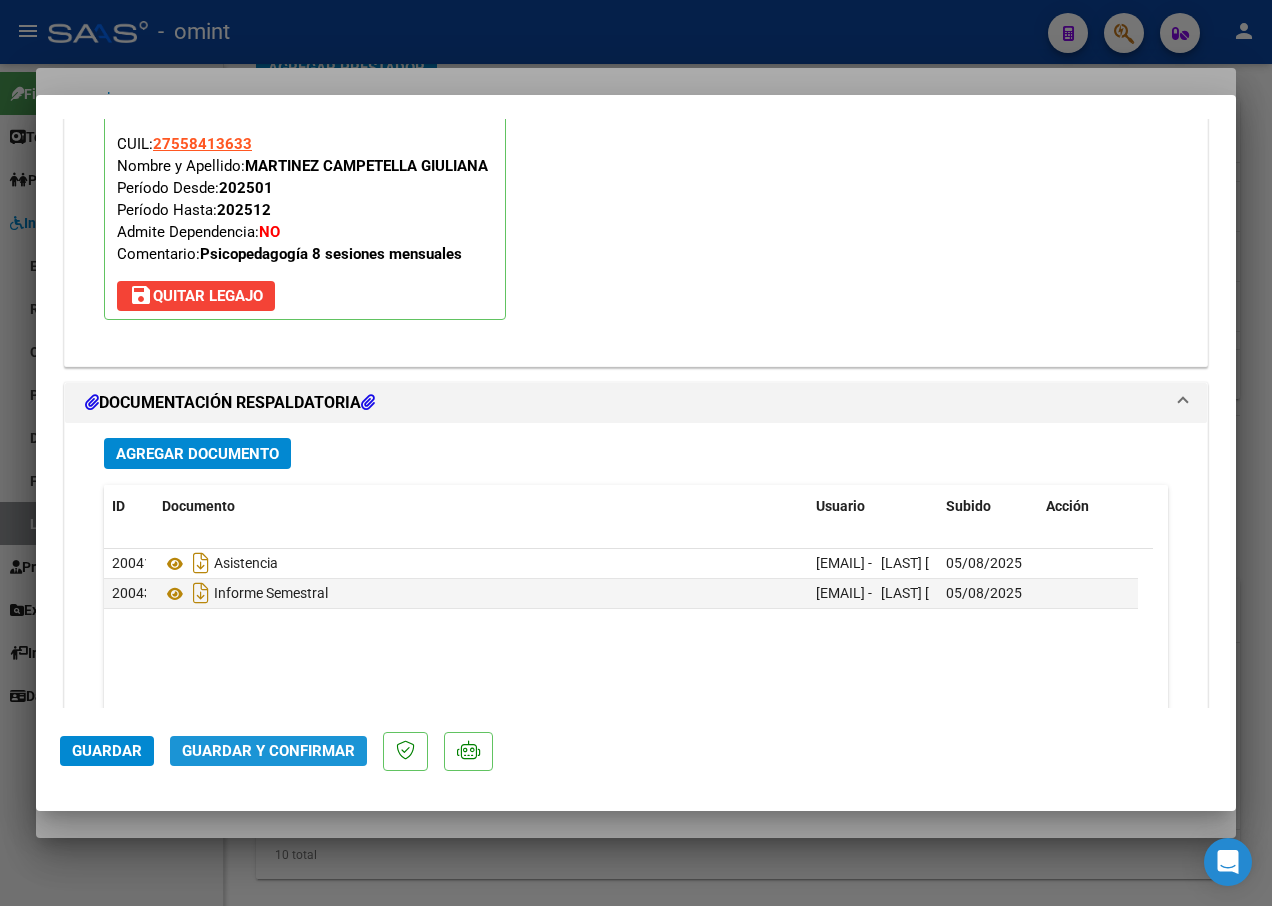 click on "Guardar y Confirmar" 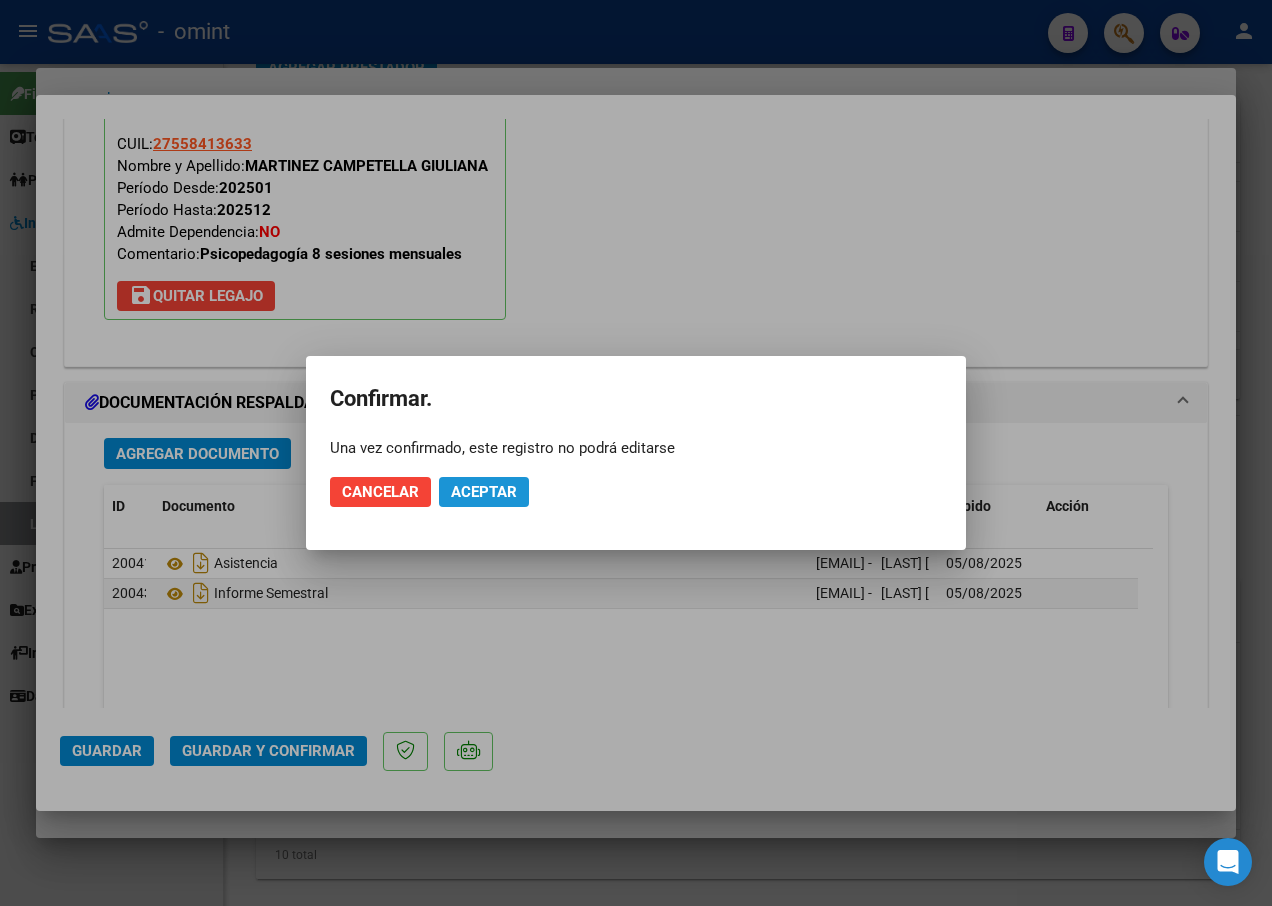 click on "Aceptar" 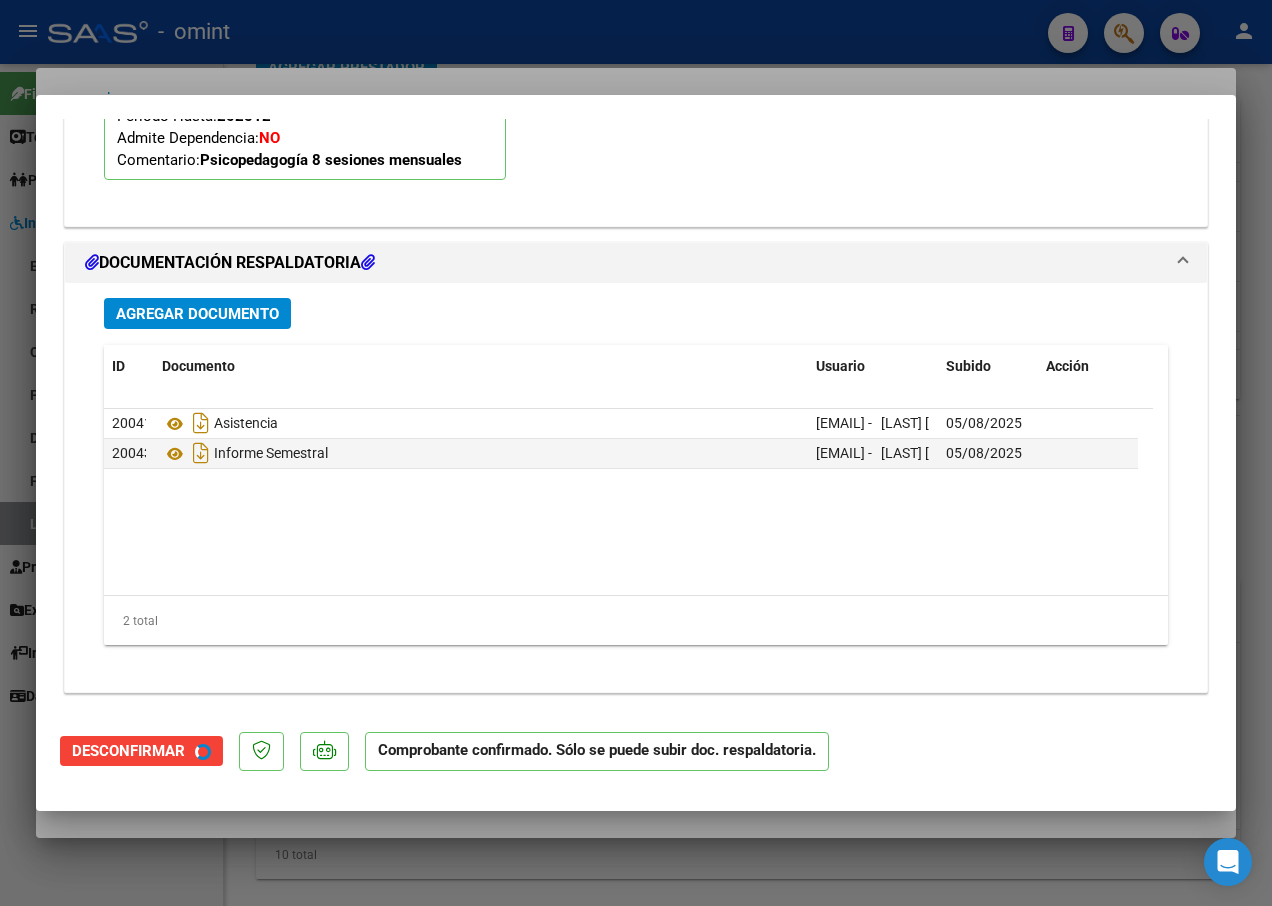 scroll, scrollTop: 2019, scrollLeft: 0, axis: vertical 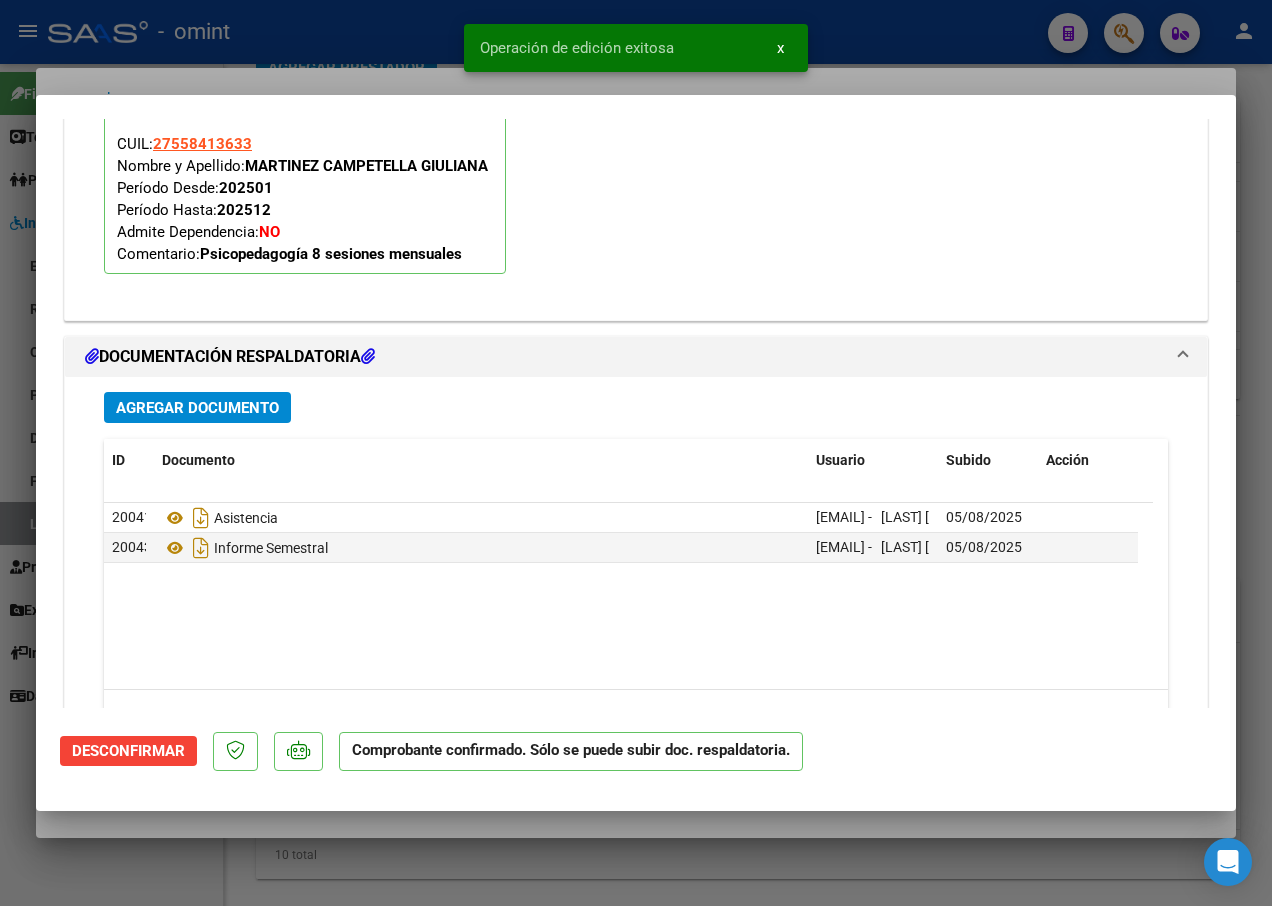 click at bounding box center (636, 453) 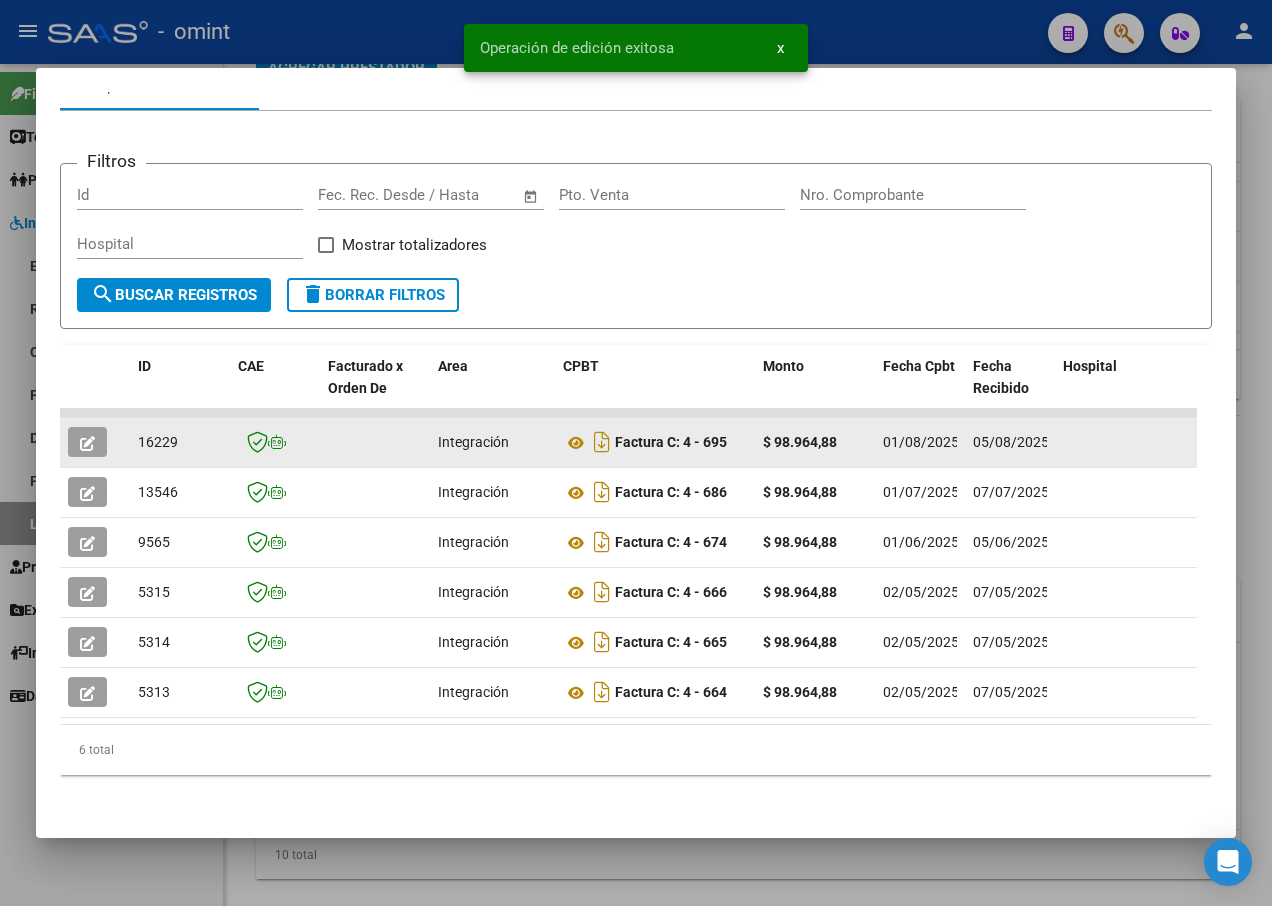 click on "16229" 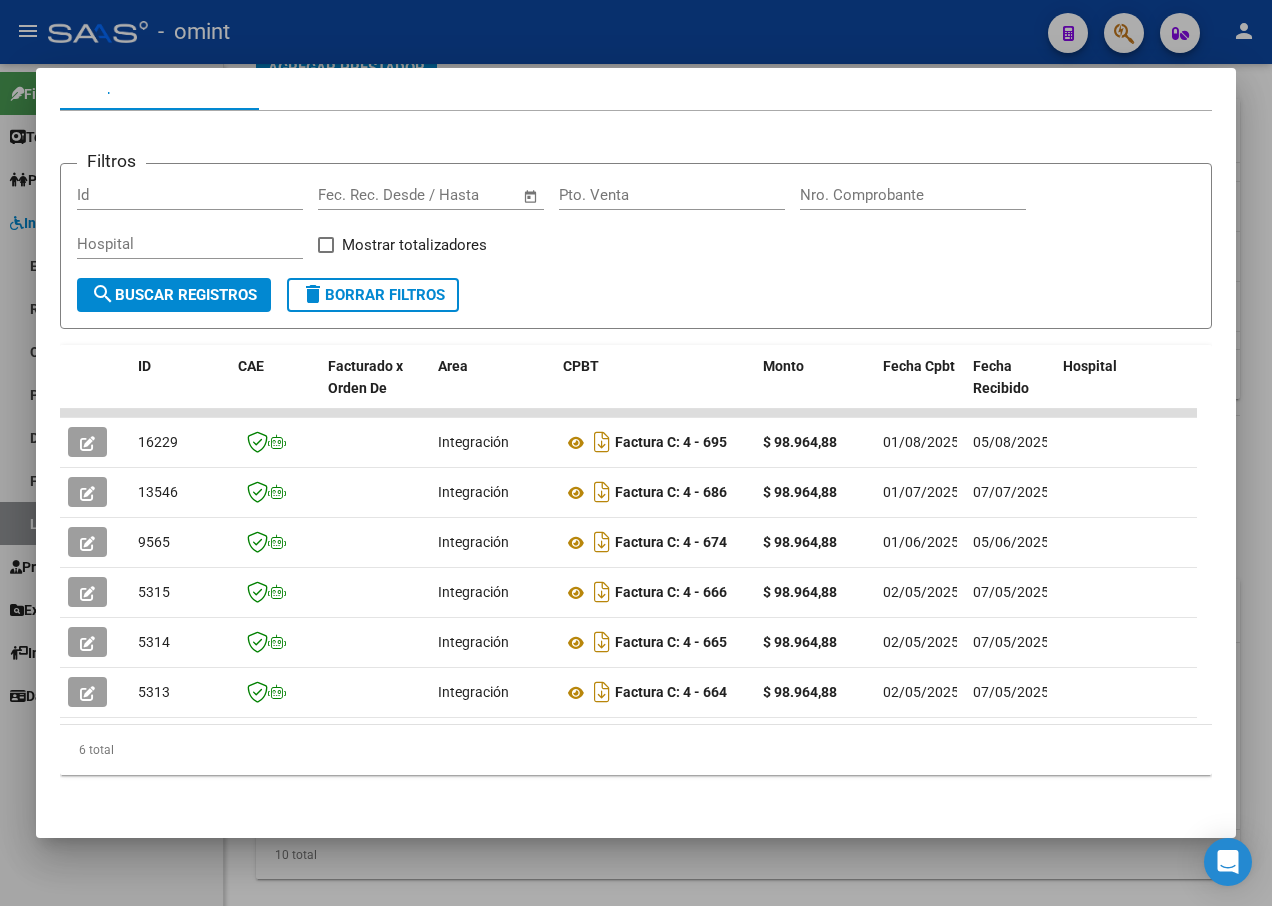 click at bounding box center [636, 453] 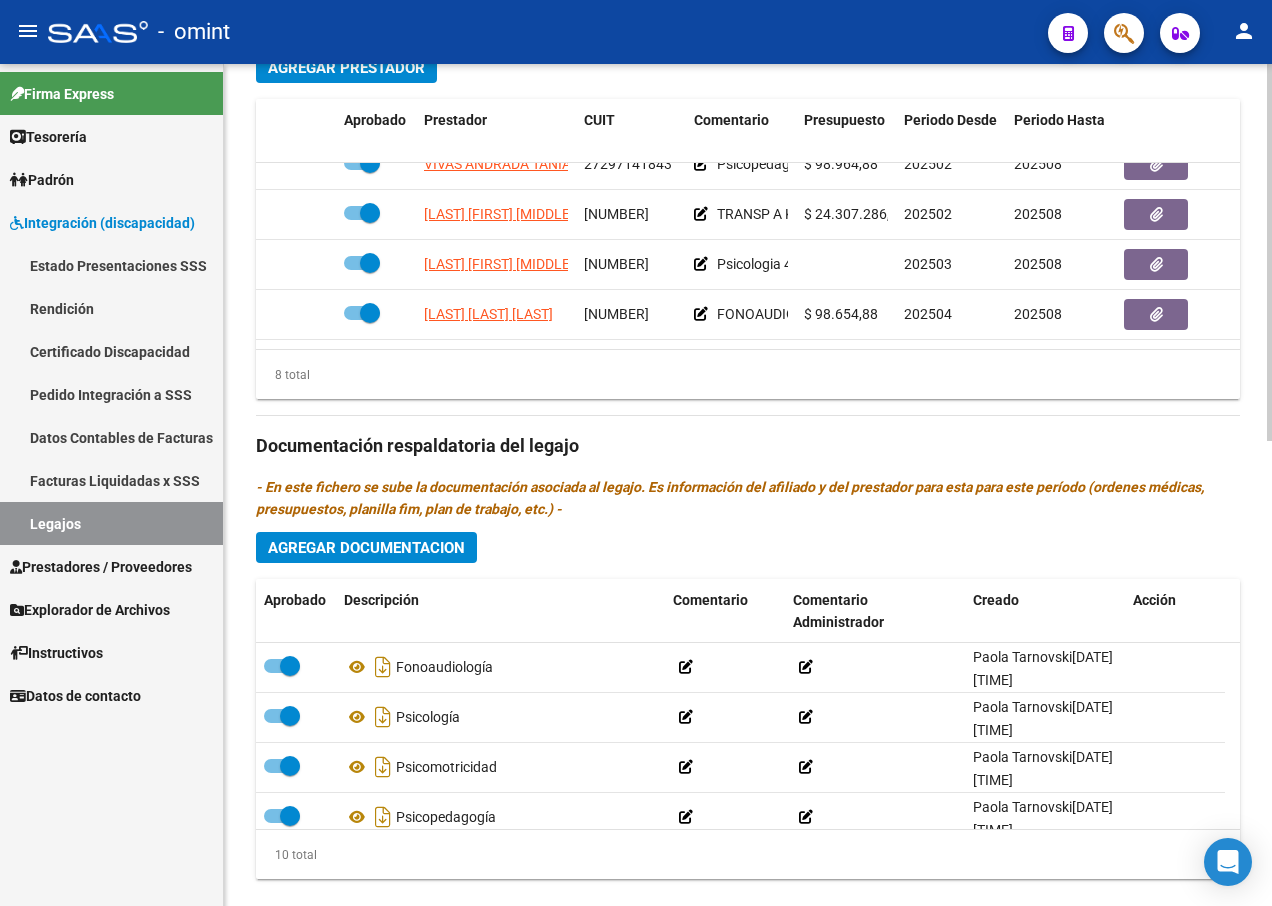 scroll, scrollTop: 170, scrollLeft: 0, axis: vertical 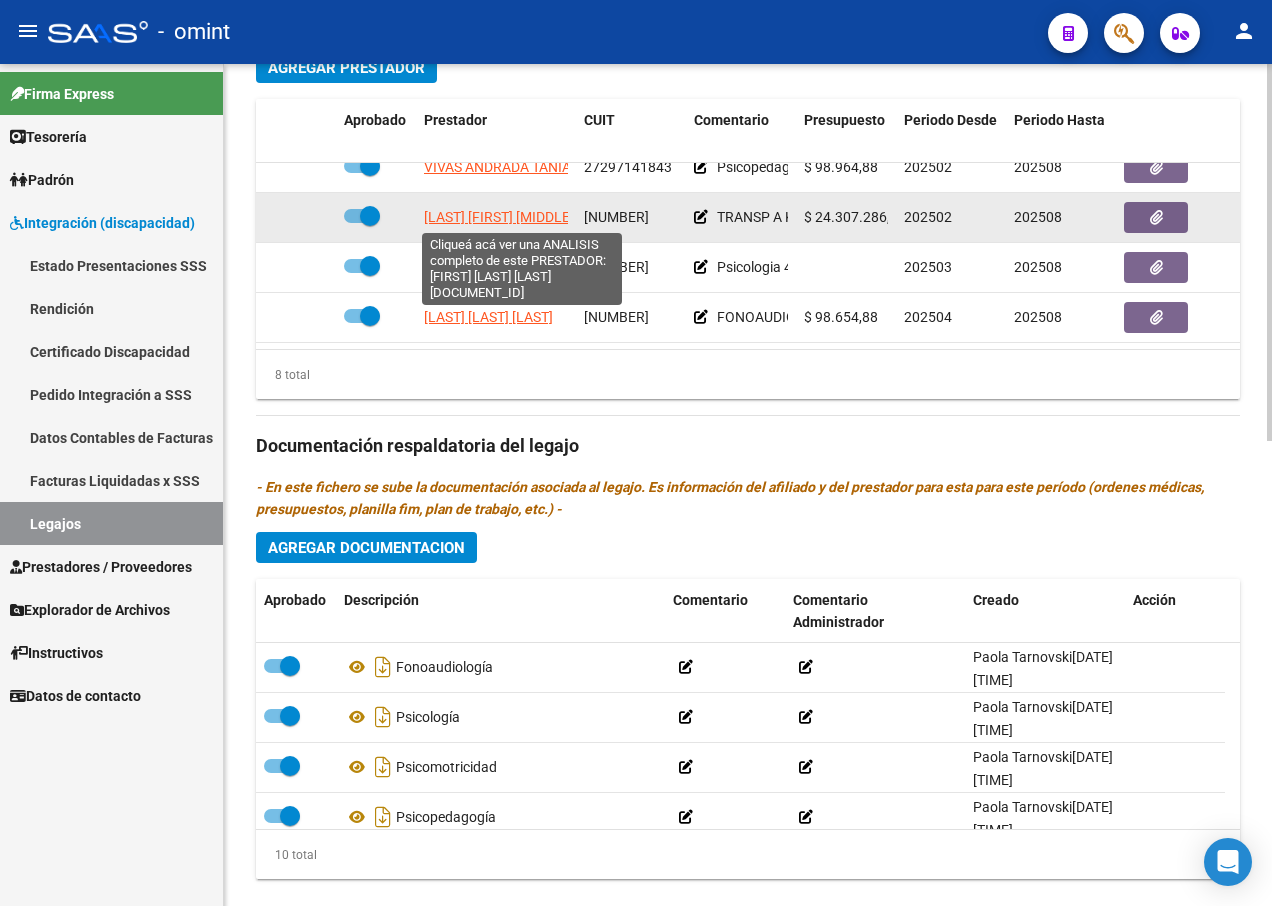click on "[LAST] [FIRST] [MIDDLE]" 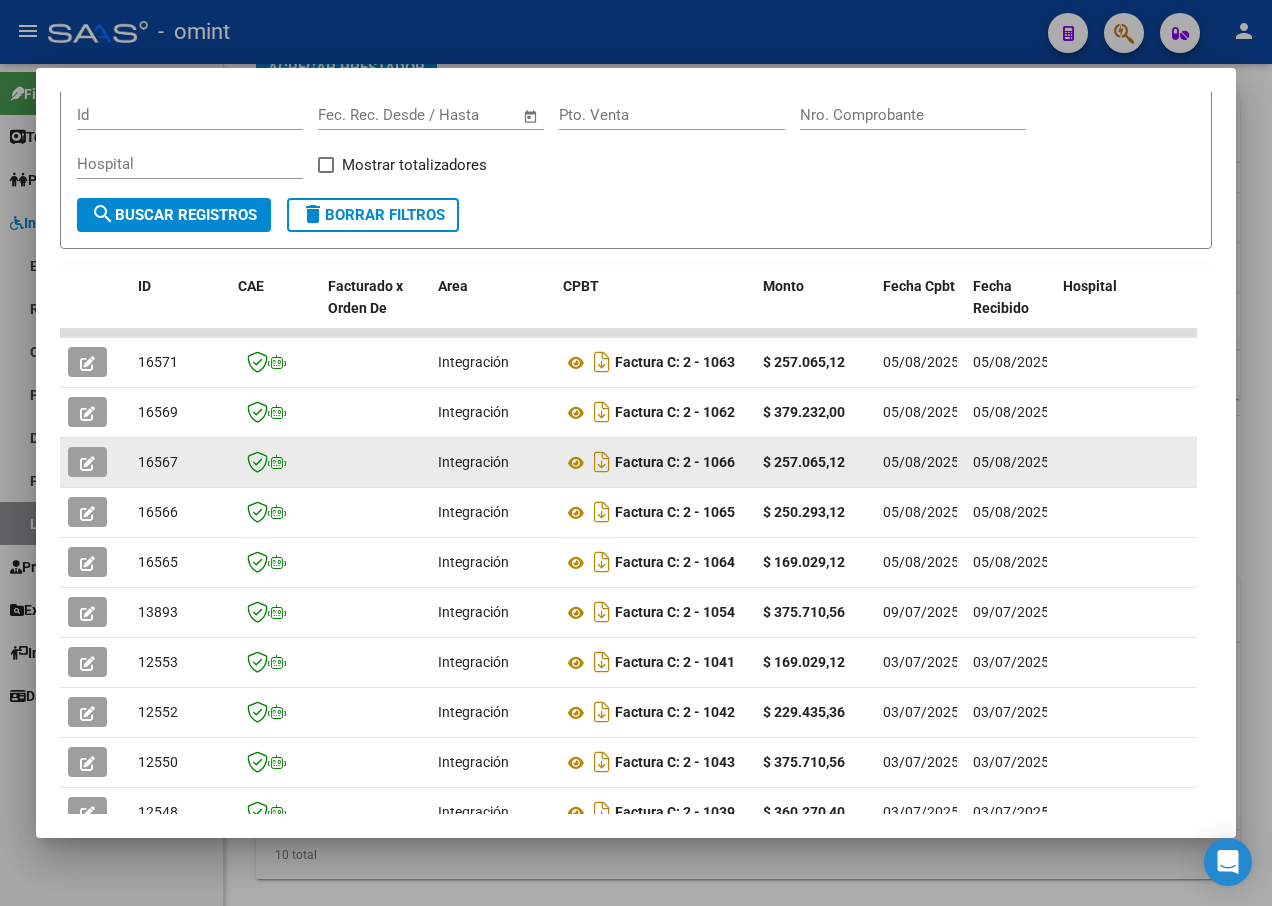 scroll, scrollTop: 400, scrollLeft: 0, axis: vertical 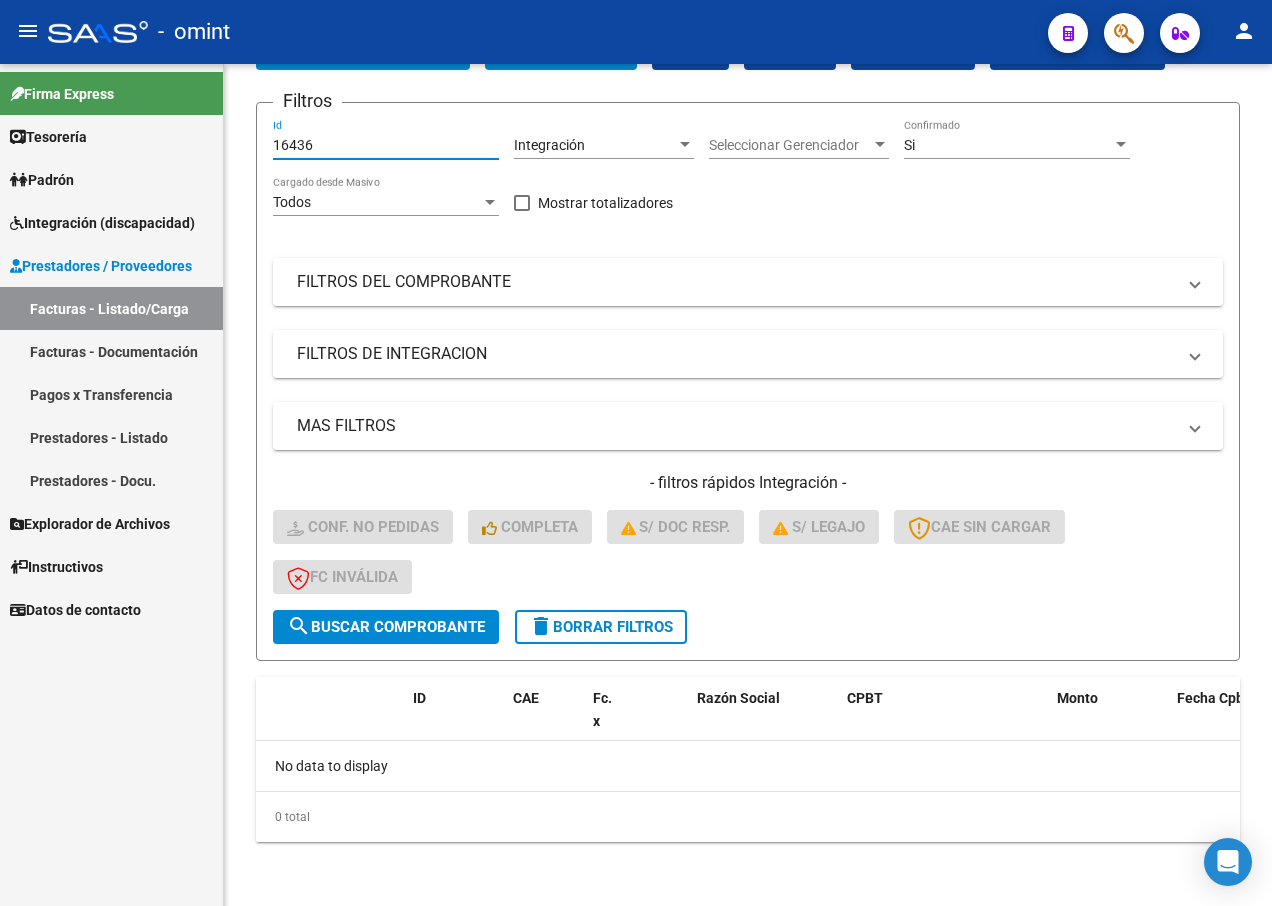 drag, startPoint x: 327, startPoint y: 139, endPoint x: 199, endPoint y: 137, distance: 128.01562 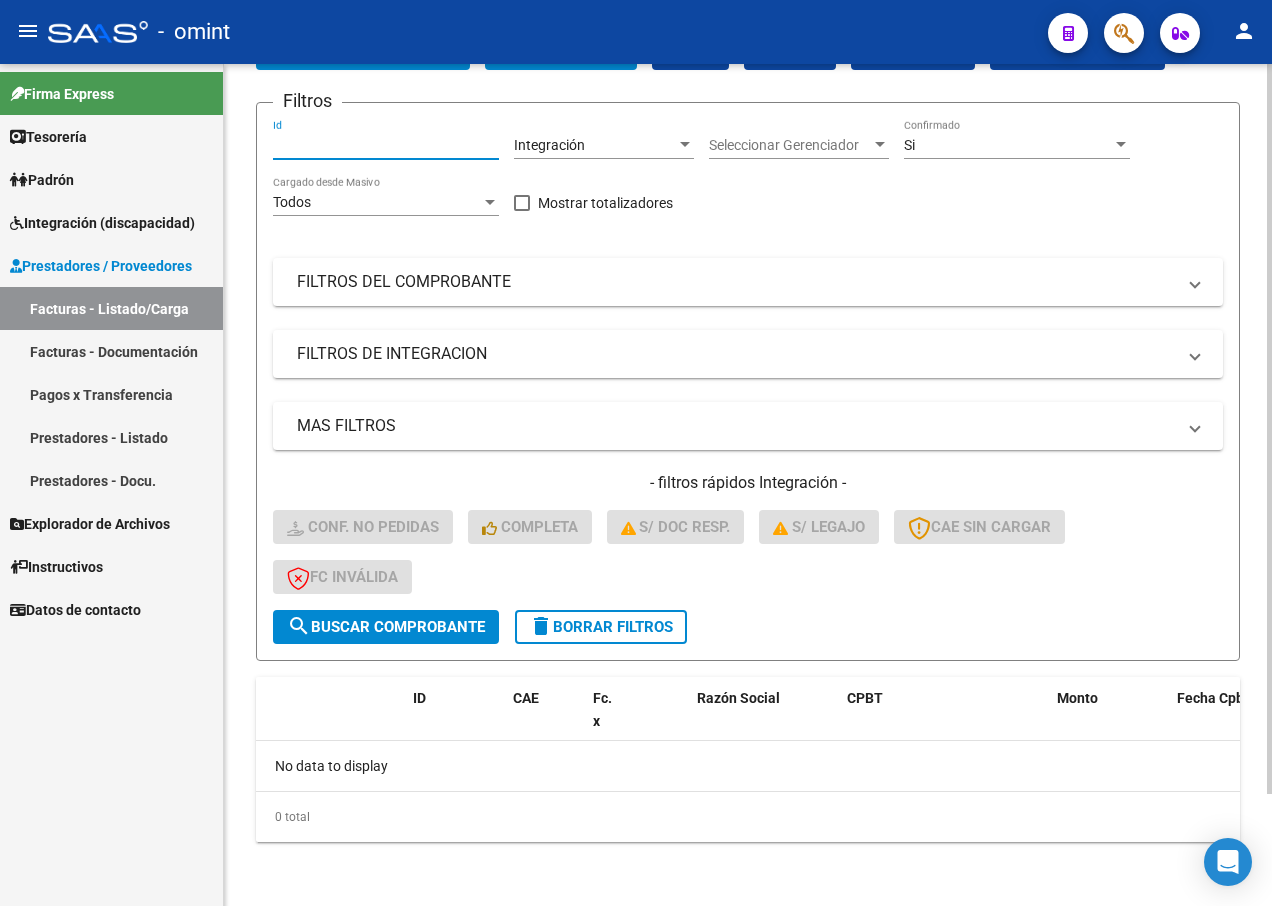 paste on "16307" 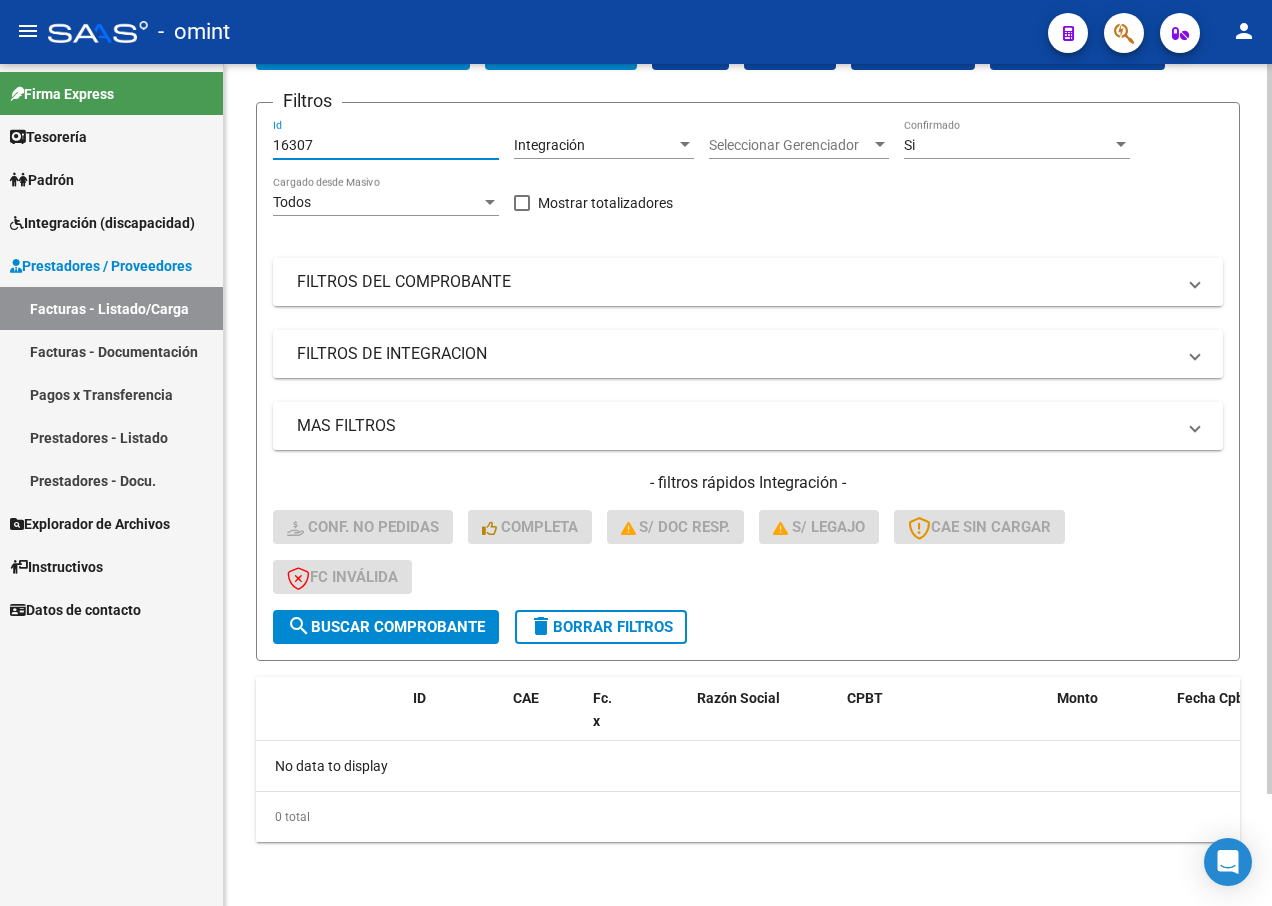 type on "16307" 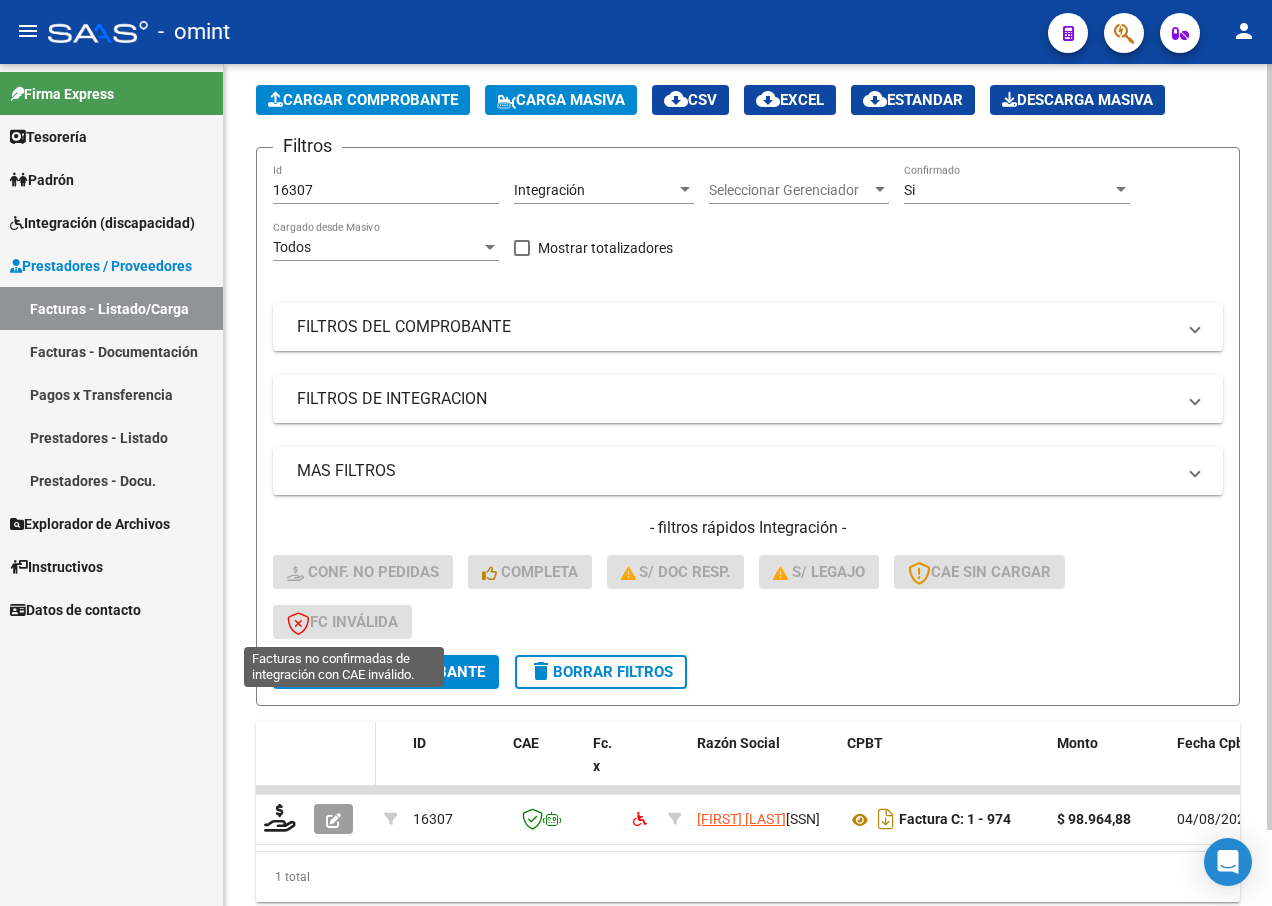 scroll, scrollTop: 129, scrollLeft: 0, axis: vertical 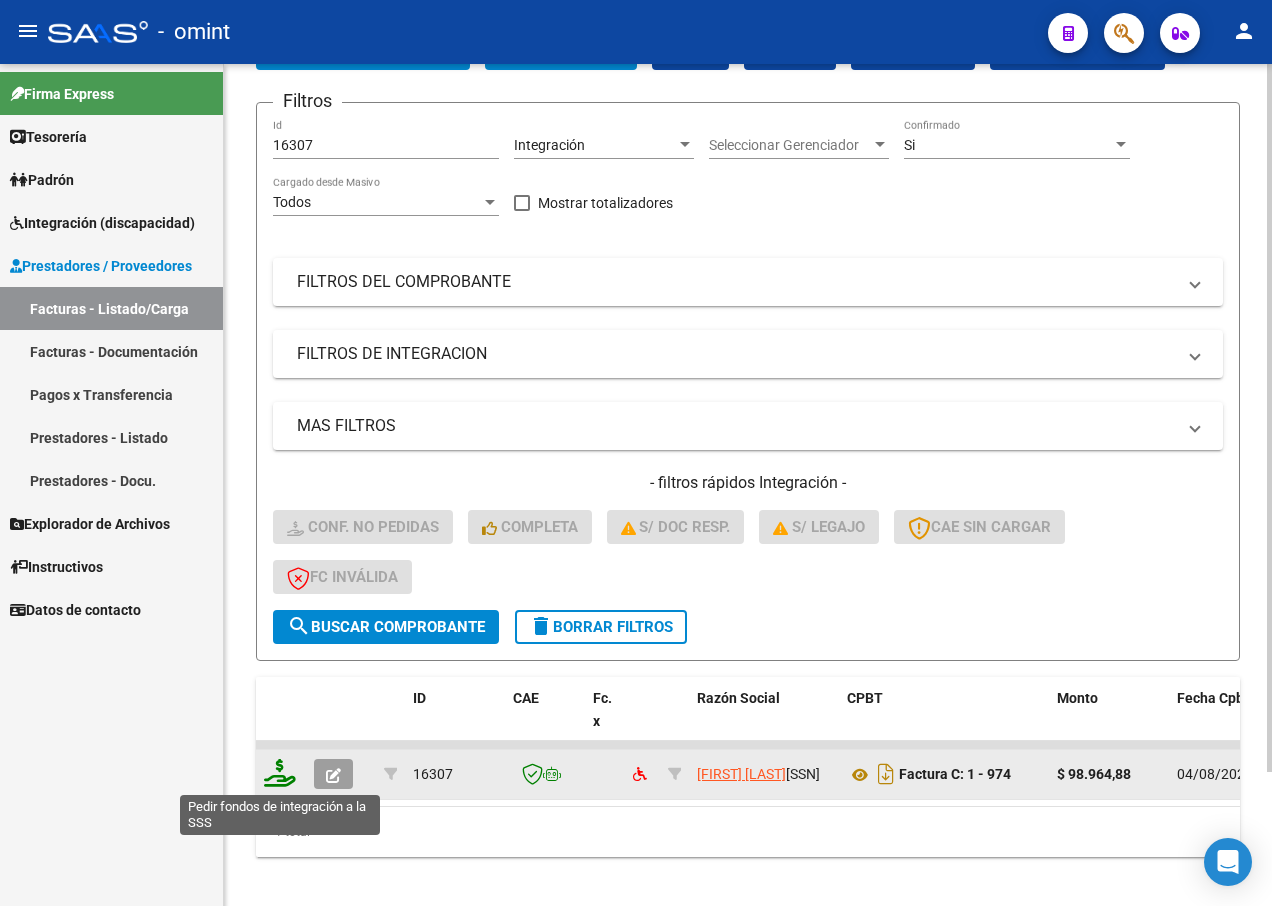 click 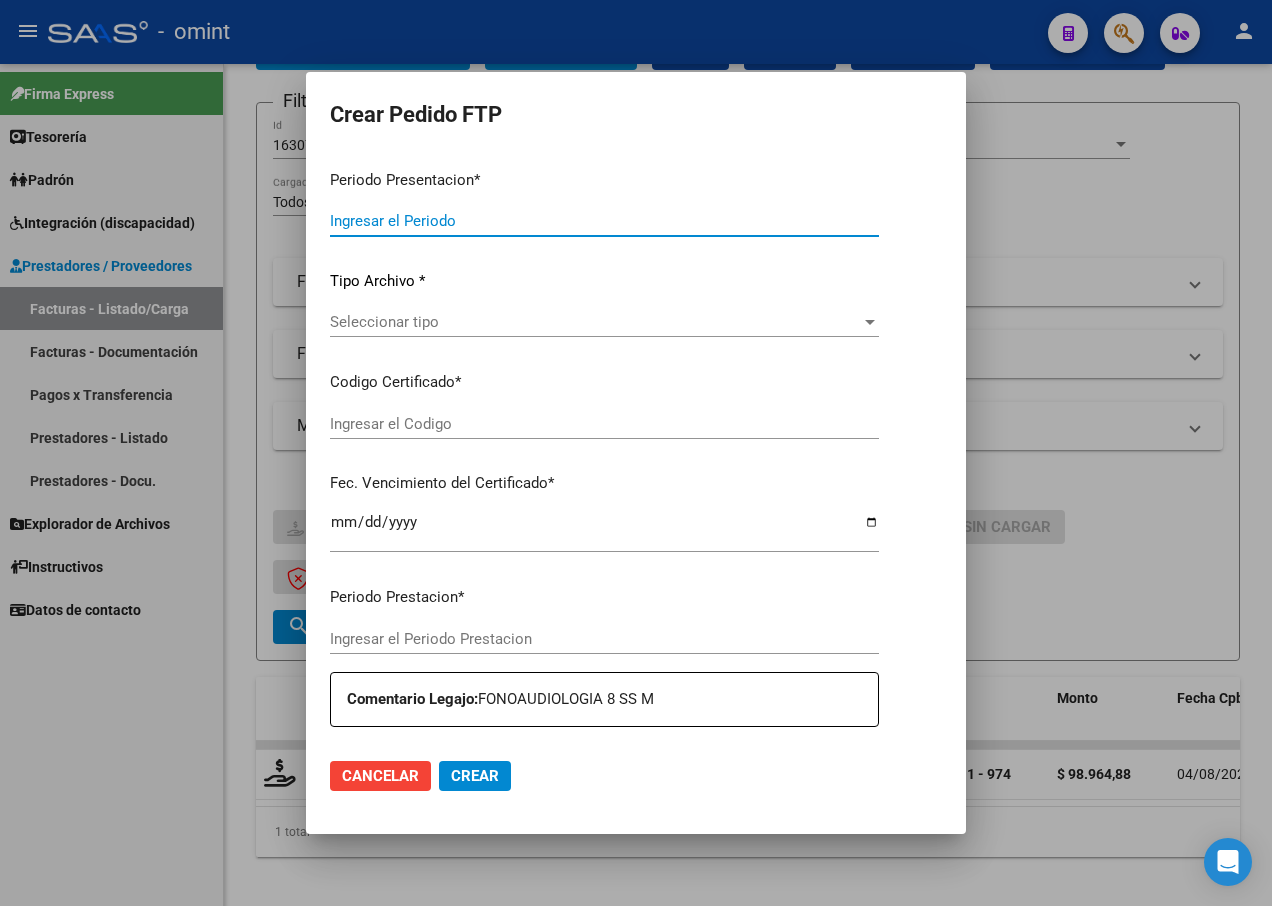 type on "202507" 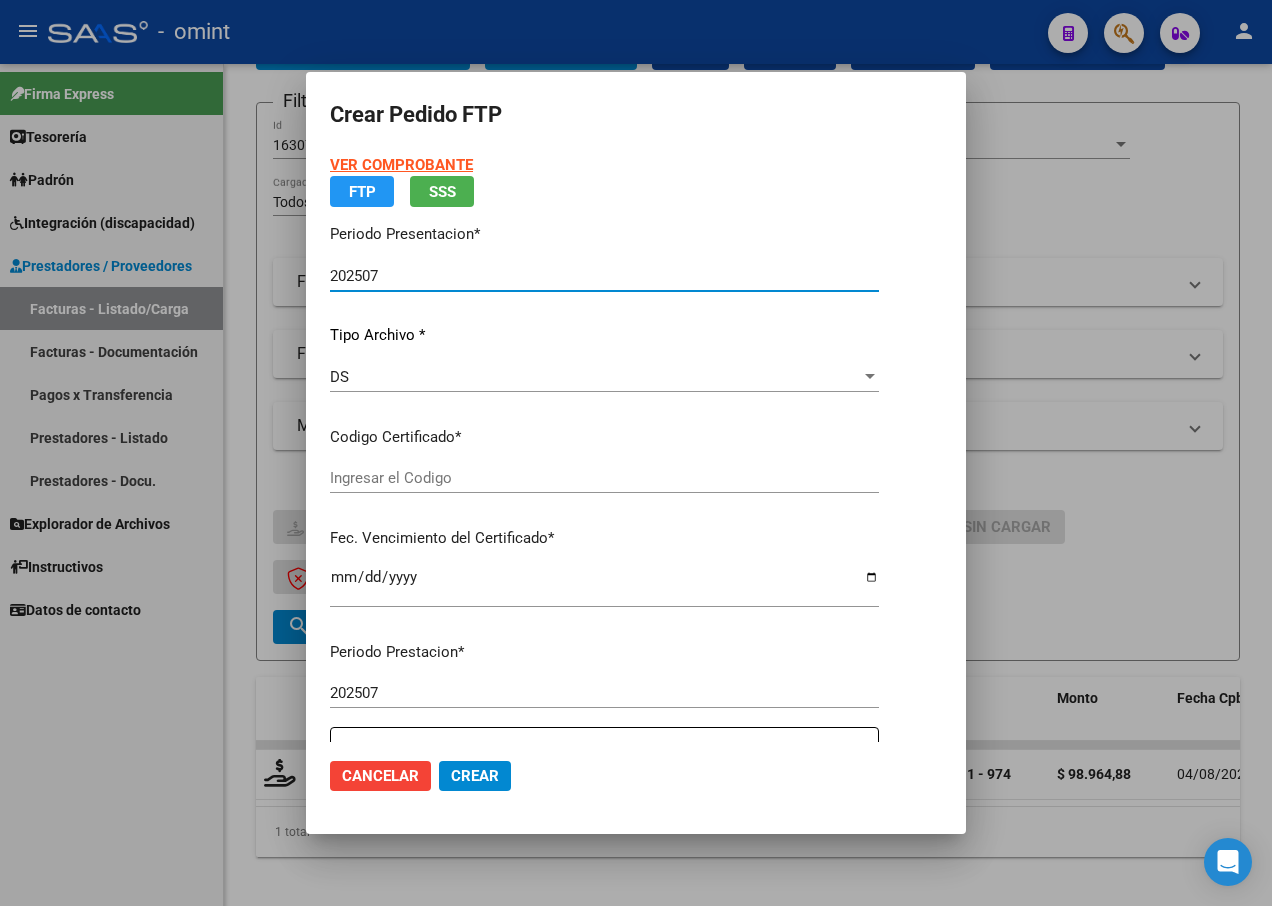 type on "[NUMBER]" 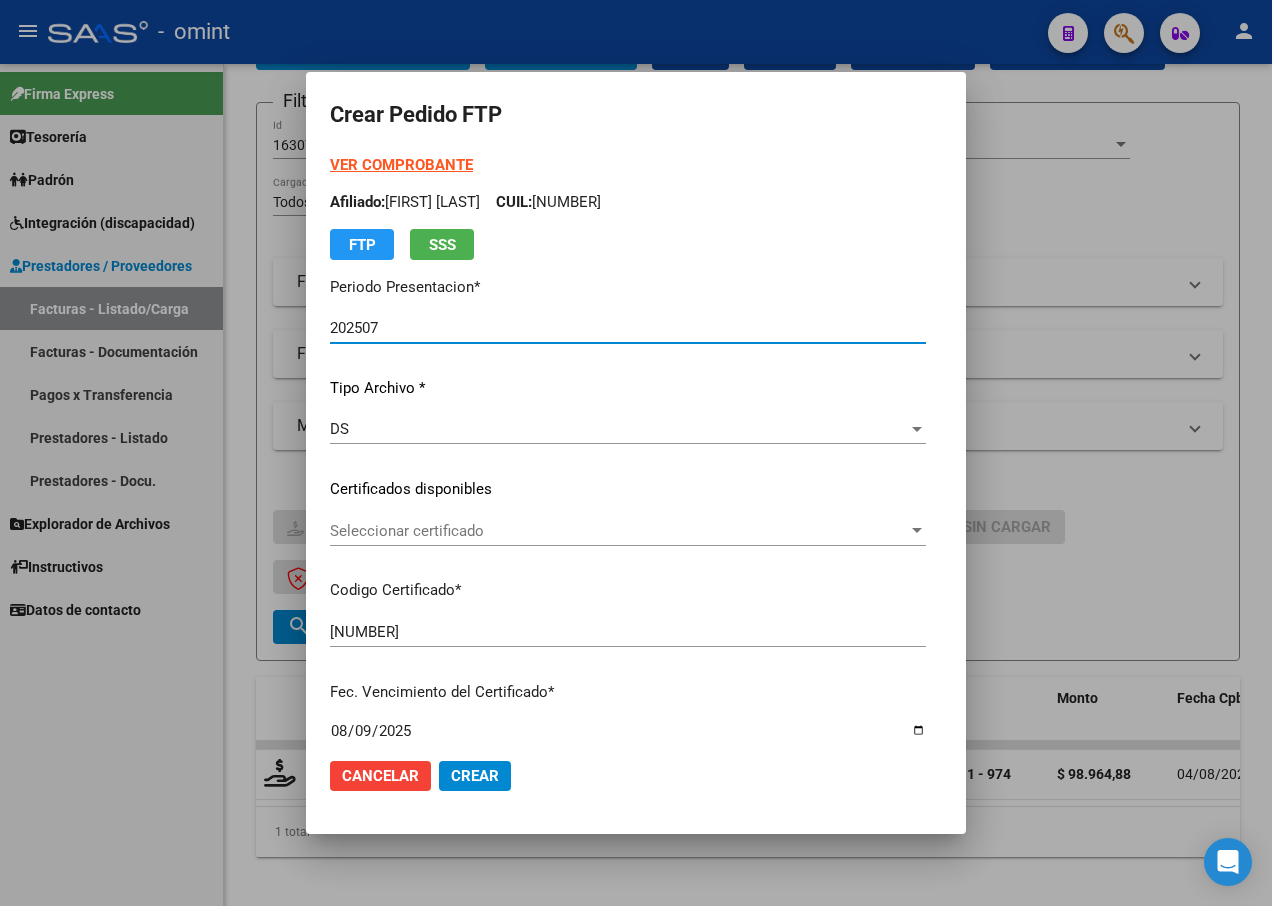 click at bounding box center [917, 531] 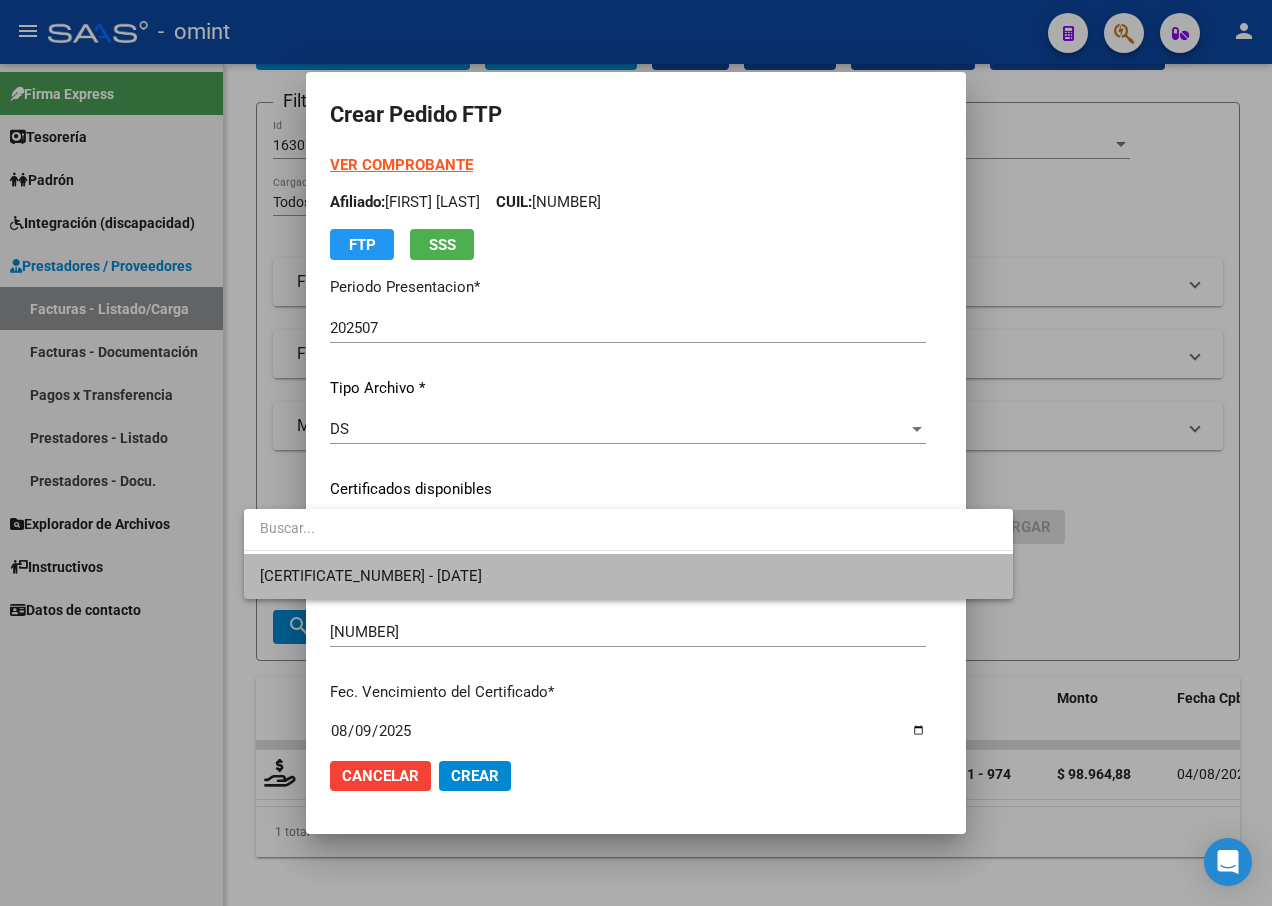 click on "1688560389 - 2025-08-09" at bounding box center [628, 576] 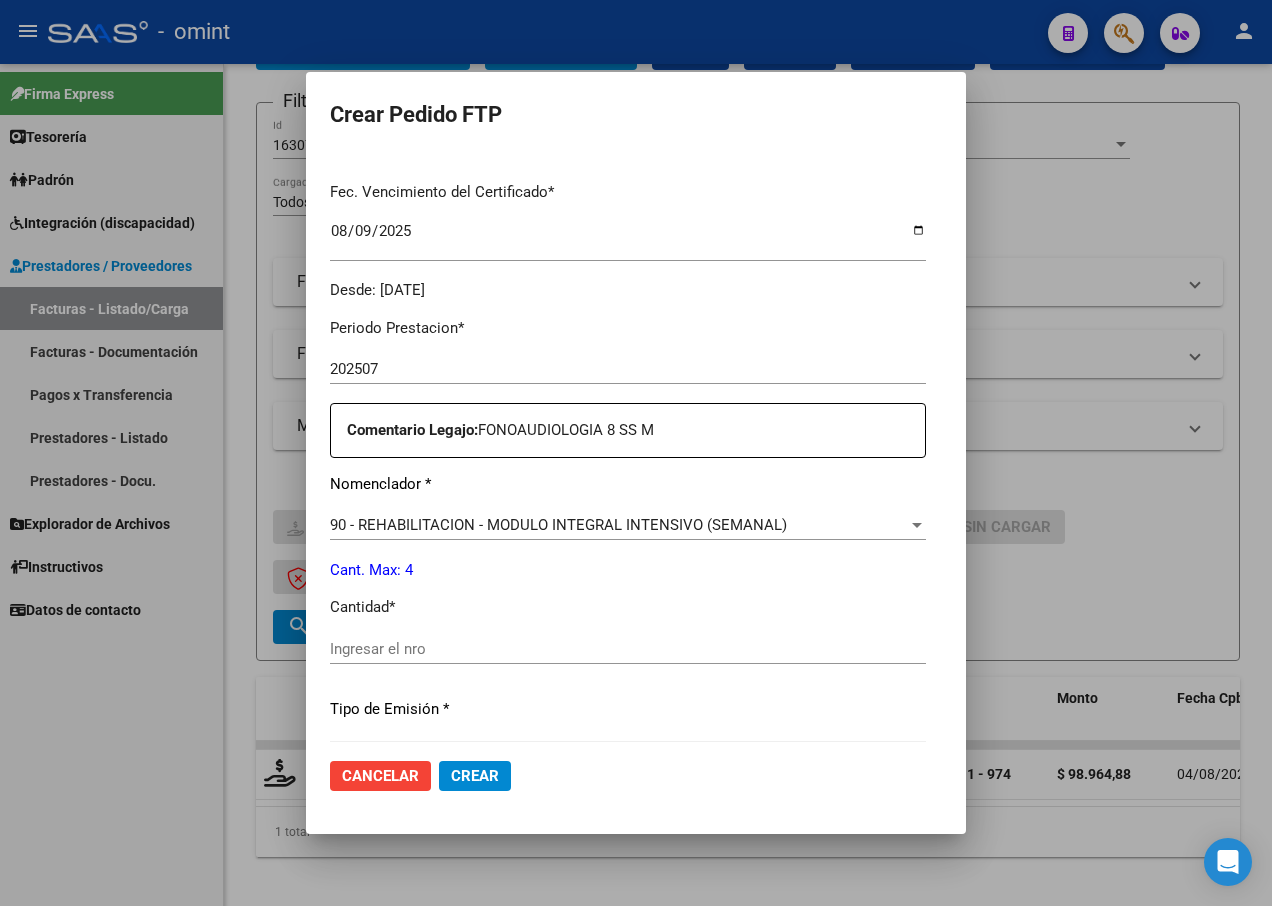 scroll, scrollTop: 600, scrollLeft: 0, axis: vertical 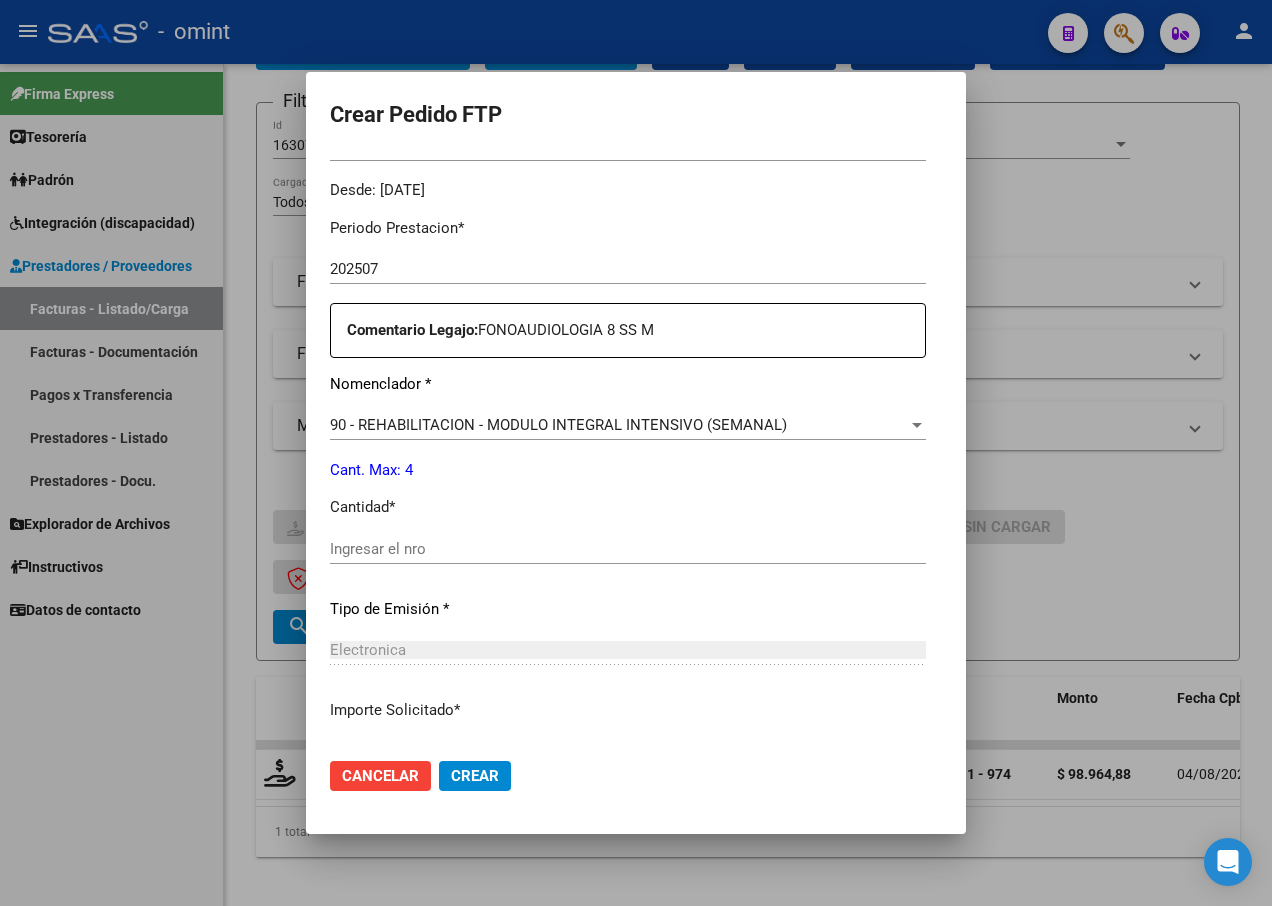 click on "Periodo Prestacion  *   202507 Ingresar el Periodo Prestacion  Comentario Legajo:    FONOAUDIOLOGIA 8 SS M  Nomenclador * 90 - REHABILITACION - MODULO INTEGRAL INTENSIVO (SEMANAL) Seleccionar nomenclador Cant. Max: 4 Cantidad  *   Ingresar el nro   Tipo de Emisión * Electronica Seleccionar tipo Importe Solicitado  *   $ 98.964,88 Ingresar imp. solicitado   Provincia * 00 - Sin % de zona desfavorable en la factura Seleccionar provincia" at bounding box center (628, 544) 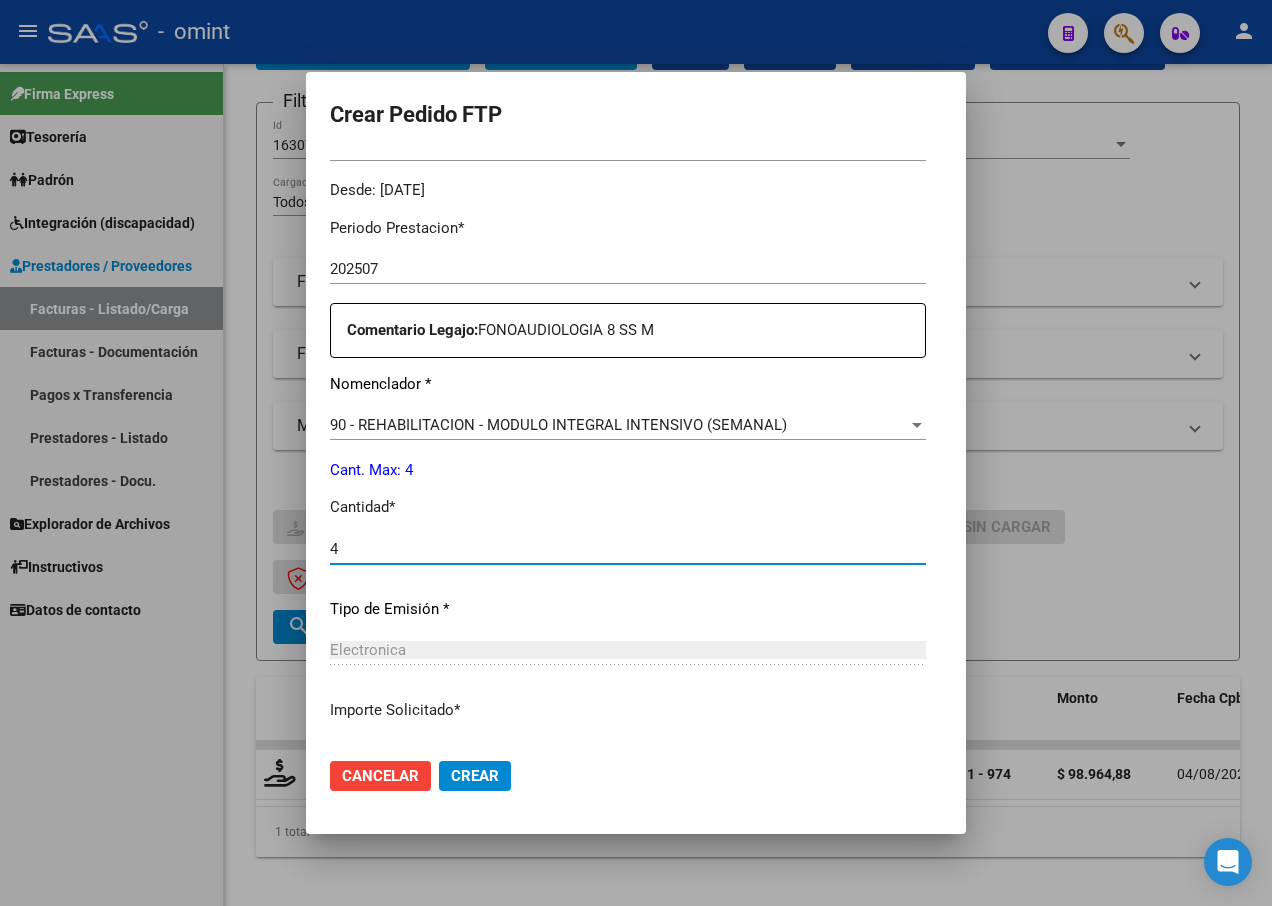 type on "4" 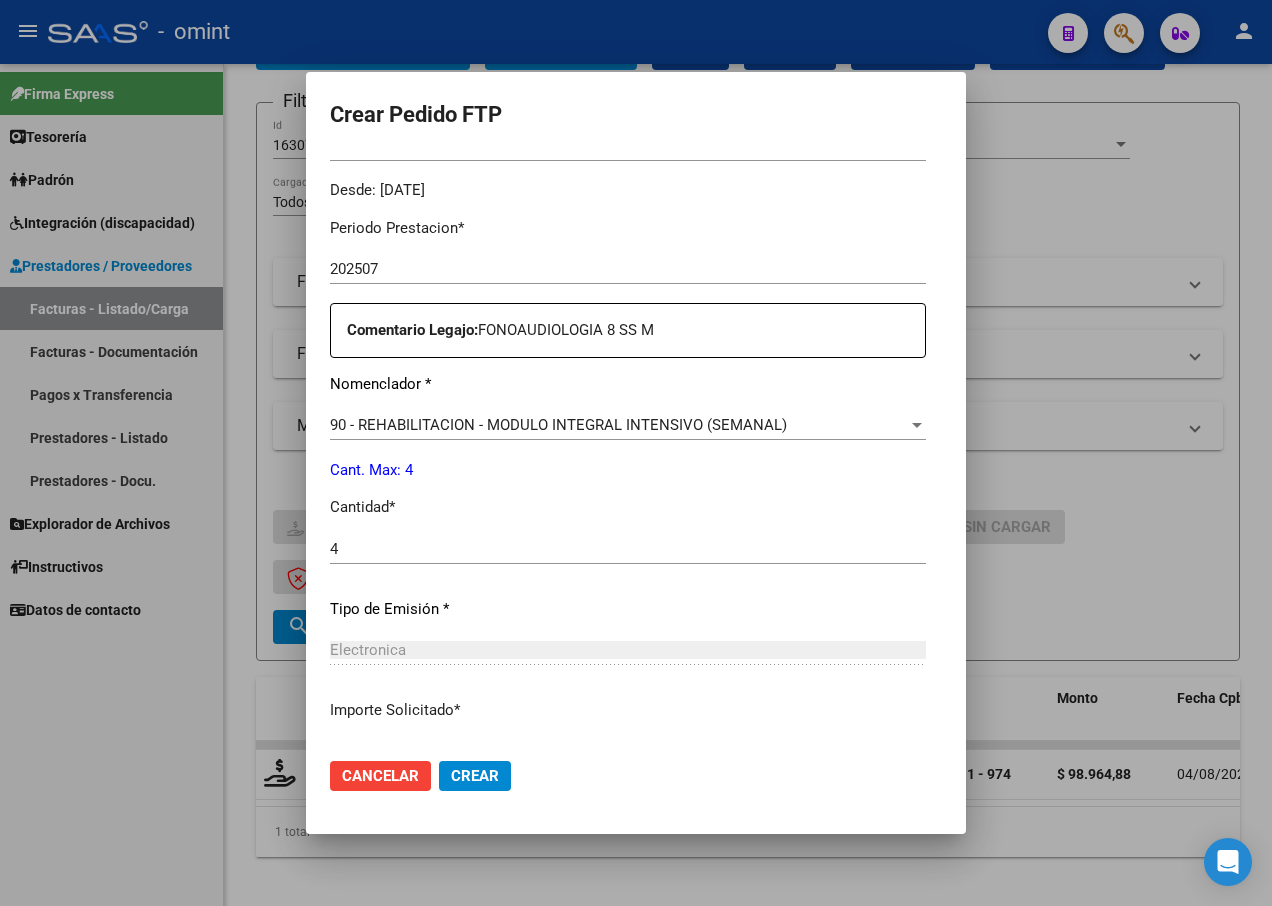 scroll, scrollTop: 744, scrollLeft: 0, axis: vertical 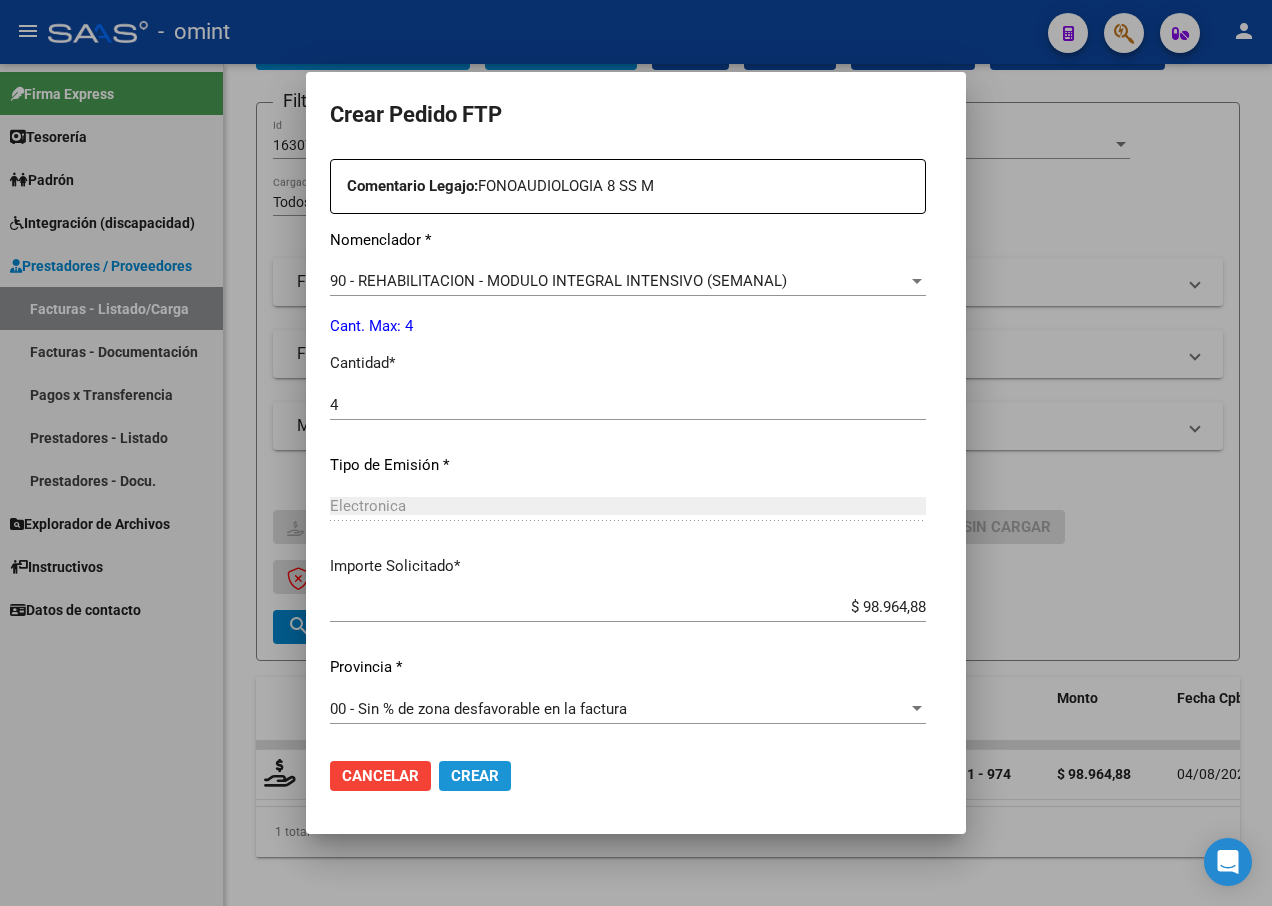 click on "Crear" 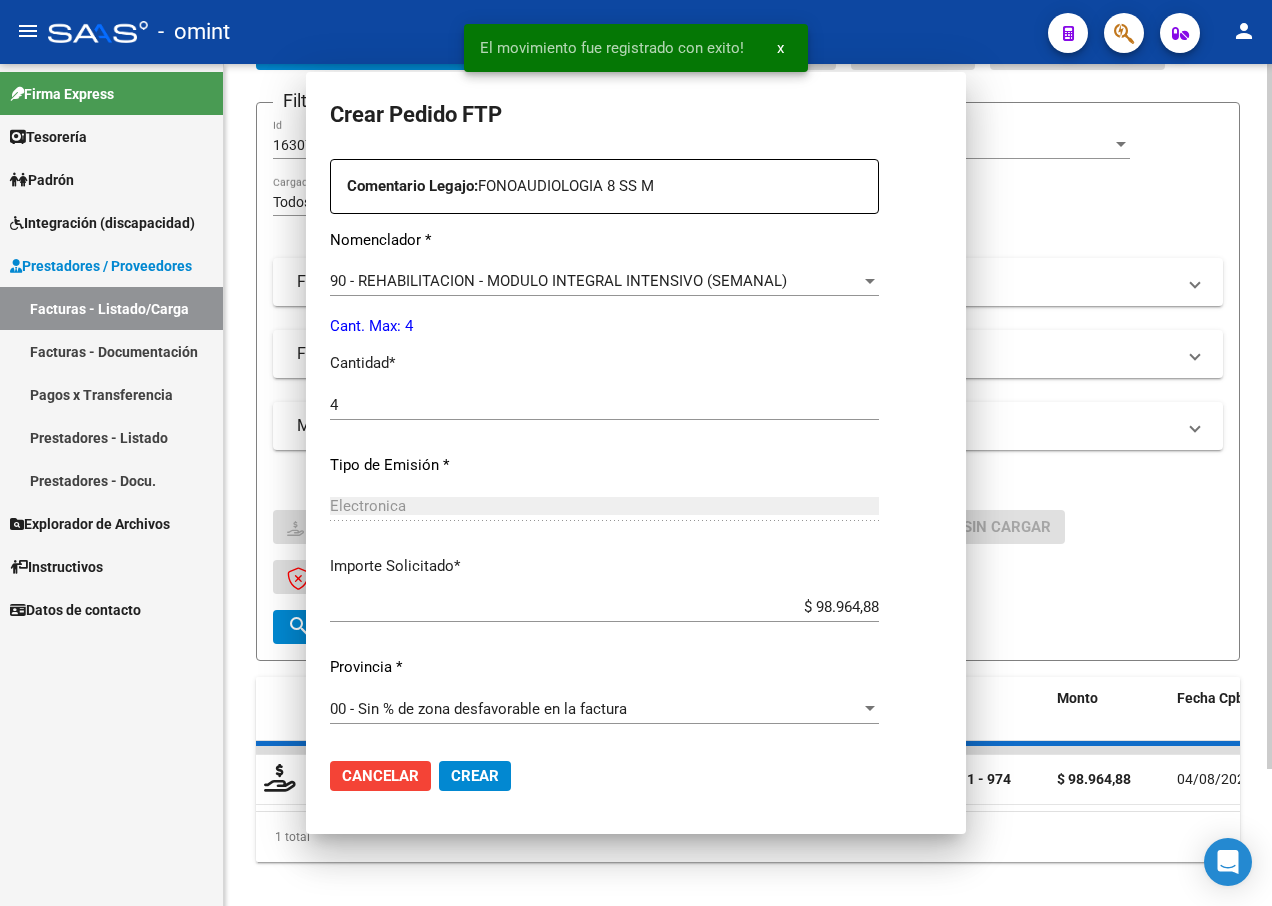 scroll, scrollTop: 0, scrollLeft: 0, axis: both 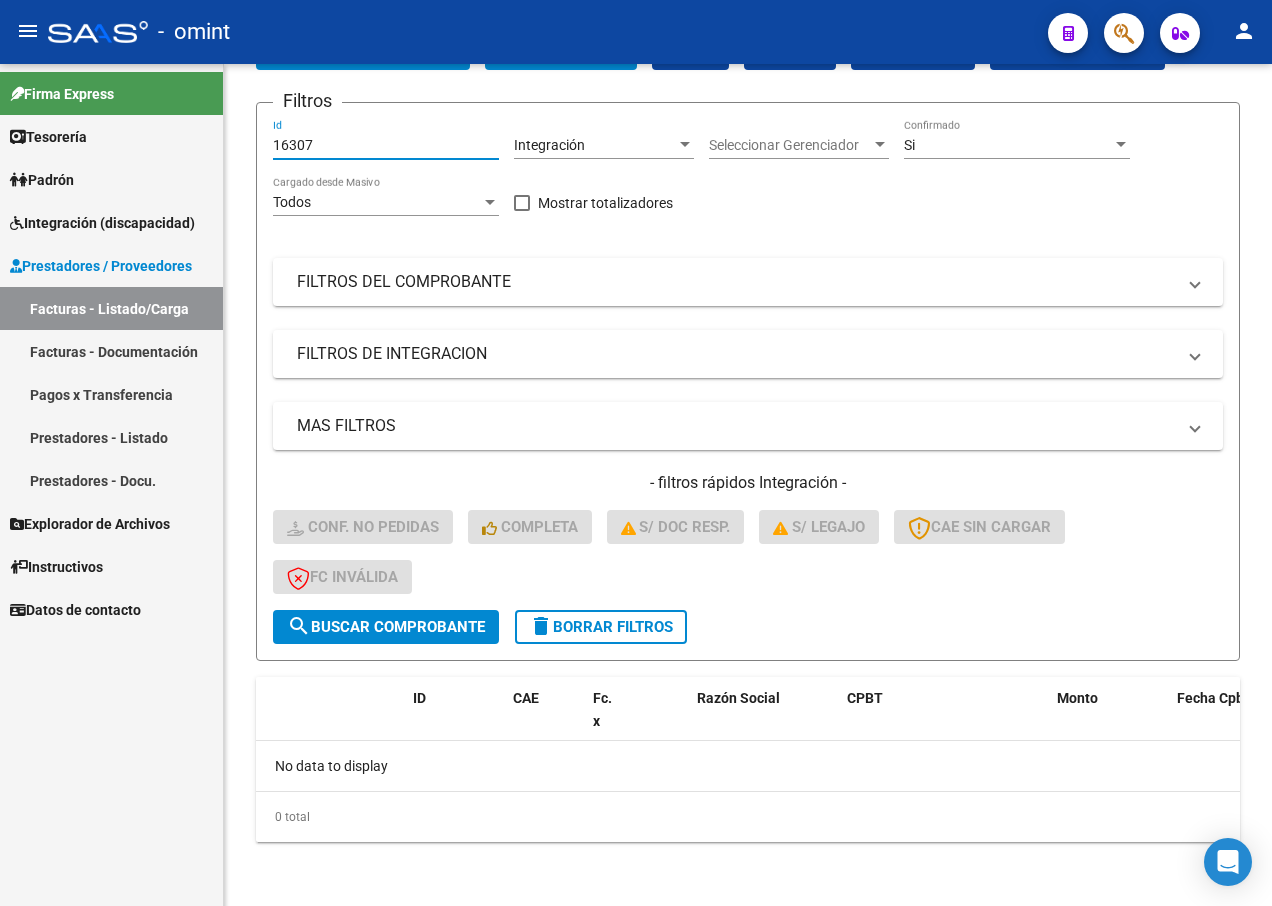 drag, startPoint x: 367, startPoint y: 148, endPoint x: 137, endPoint y: 145, distance: 230.01956 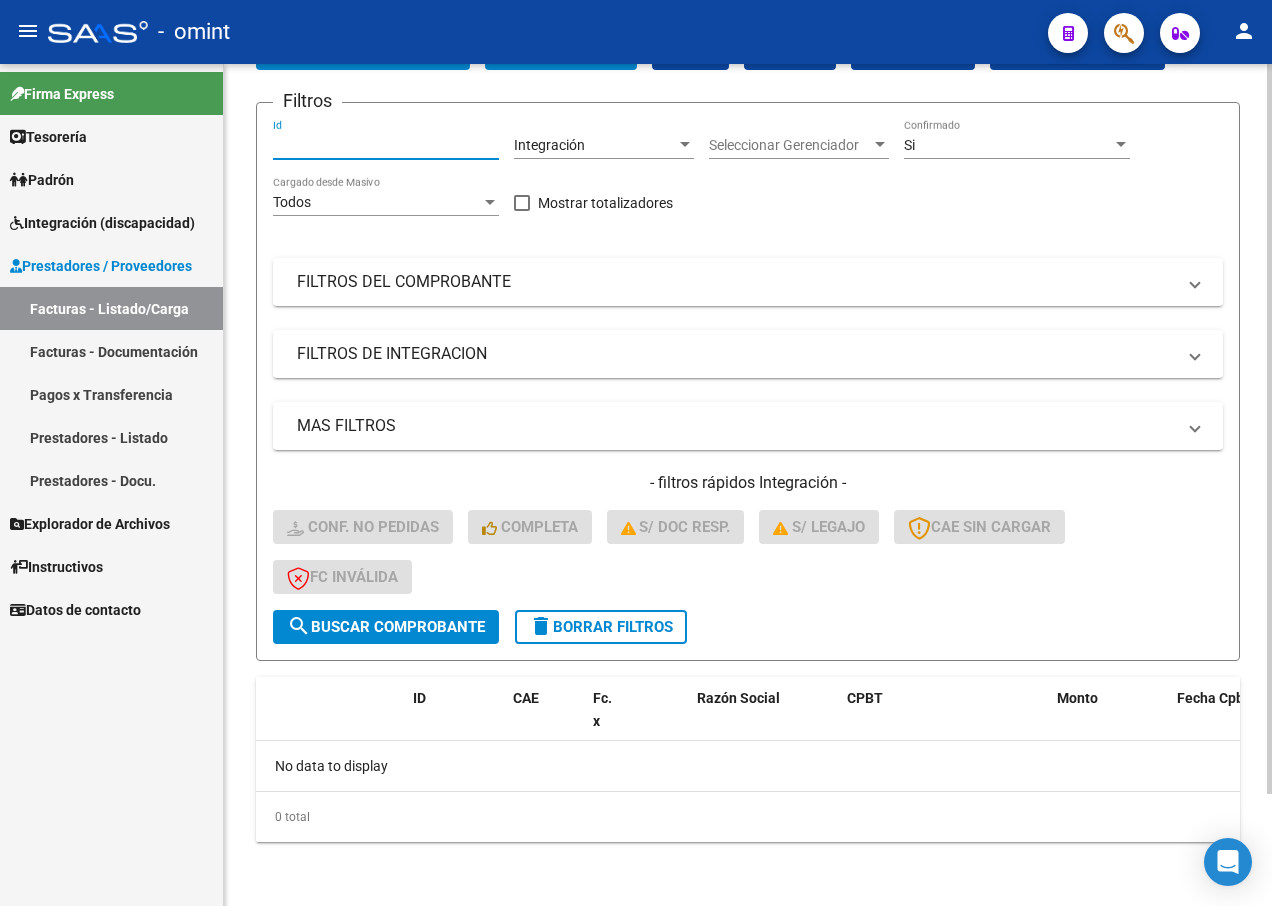 paste on "[NUMBER]" 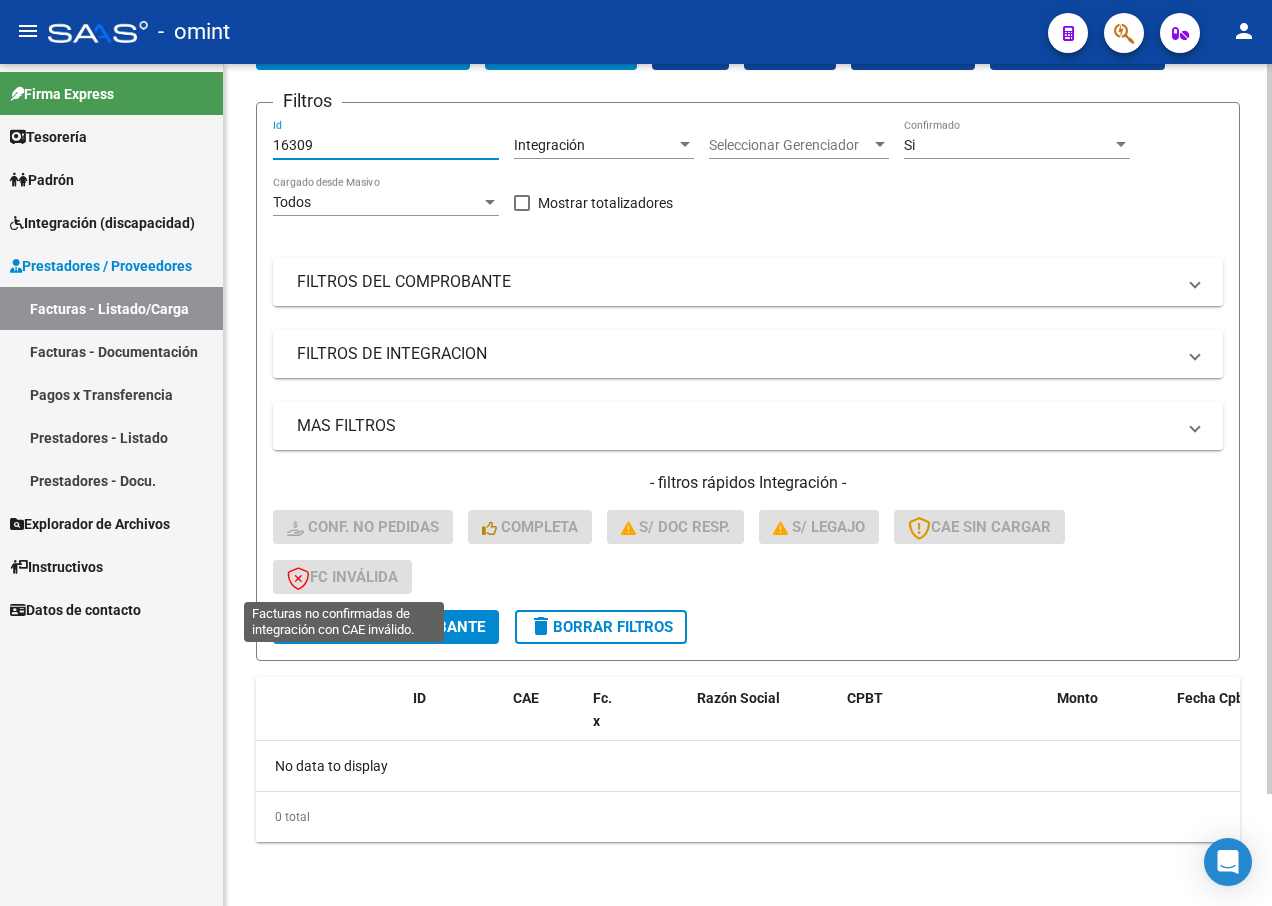 type on "[NUMBER]" 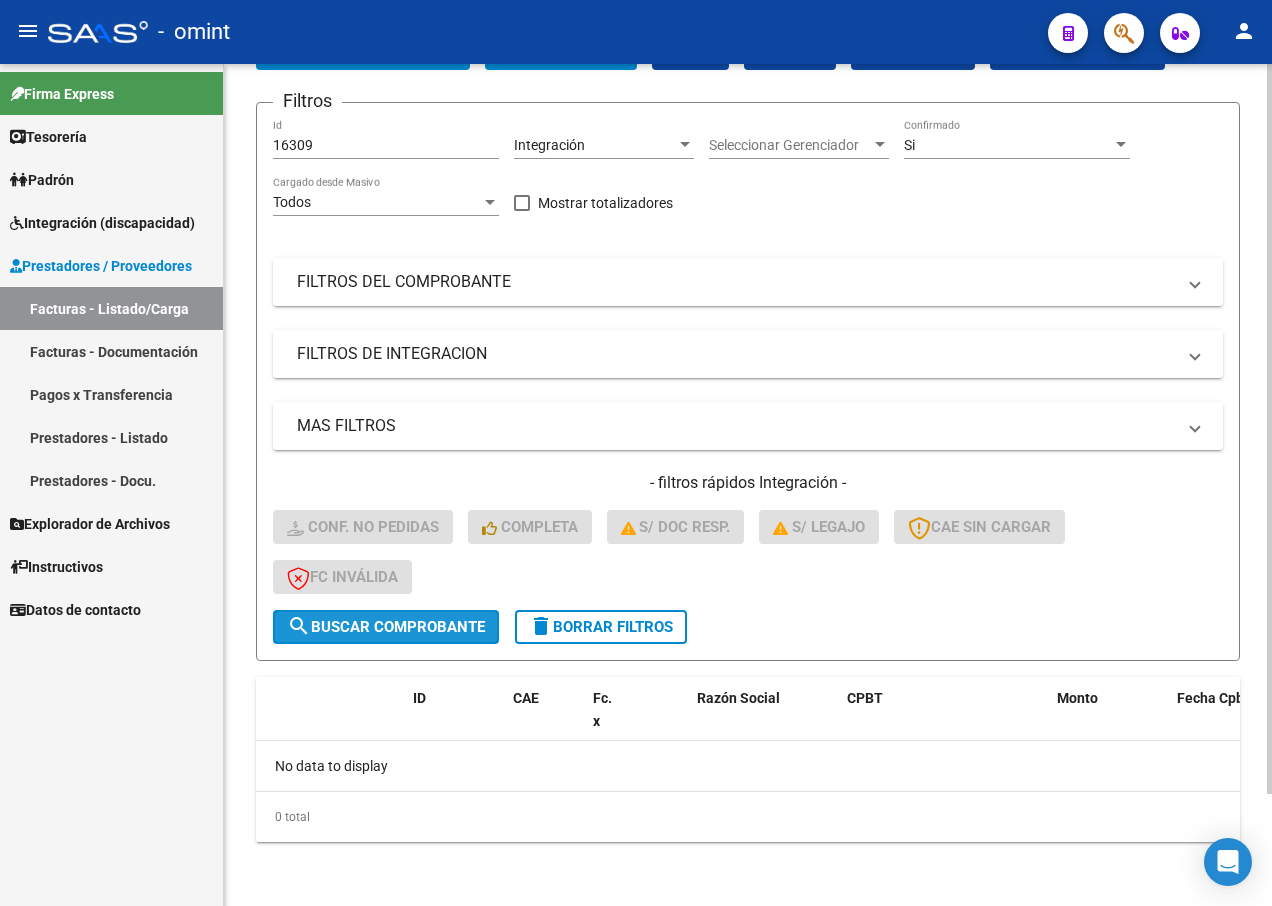 click on "search  Buscar Comprobante" 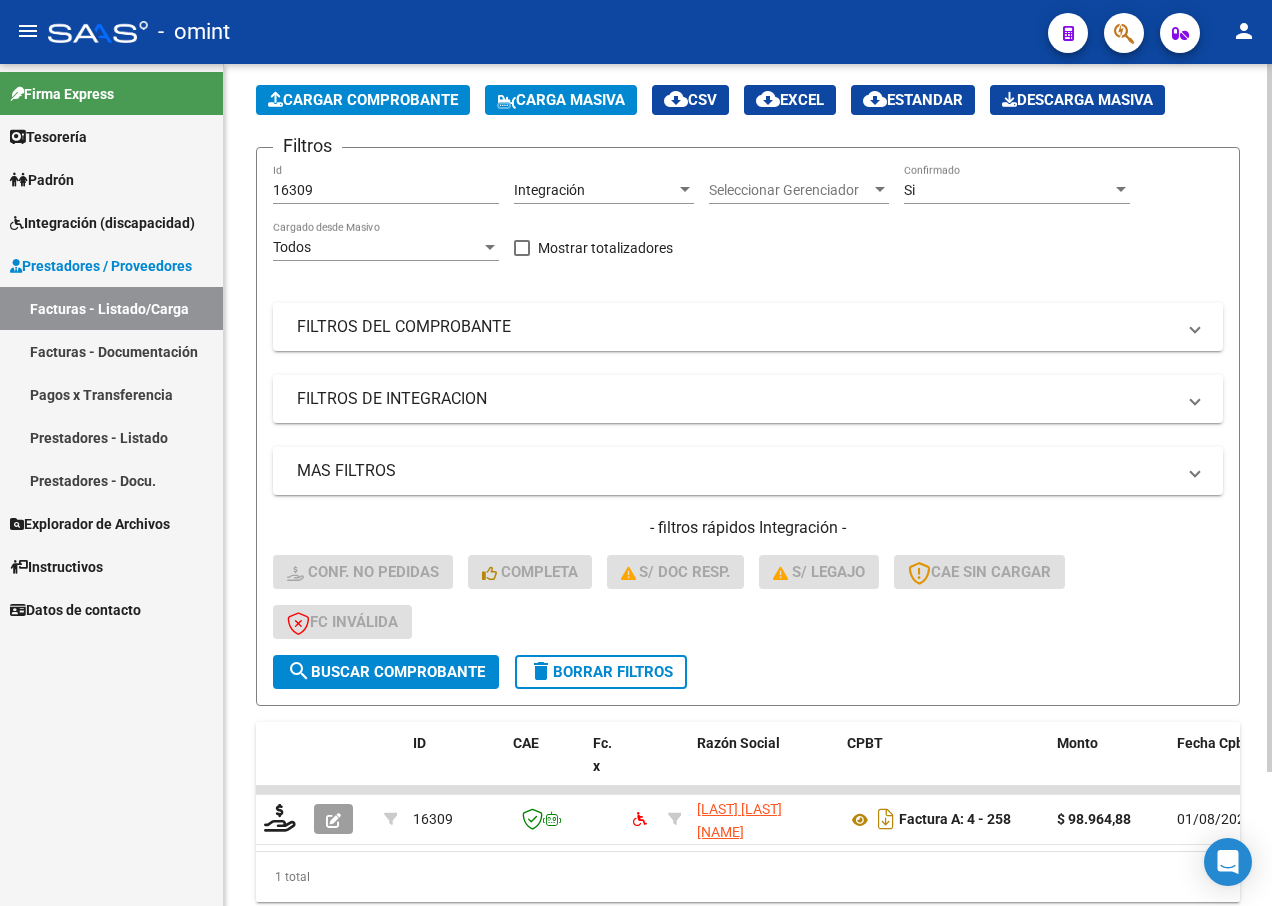 scroll, scrollTop: 129, scrollLeft: 0, axis: vertical 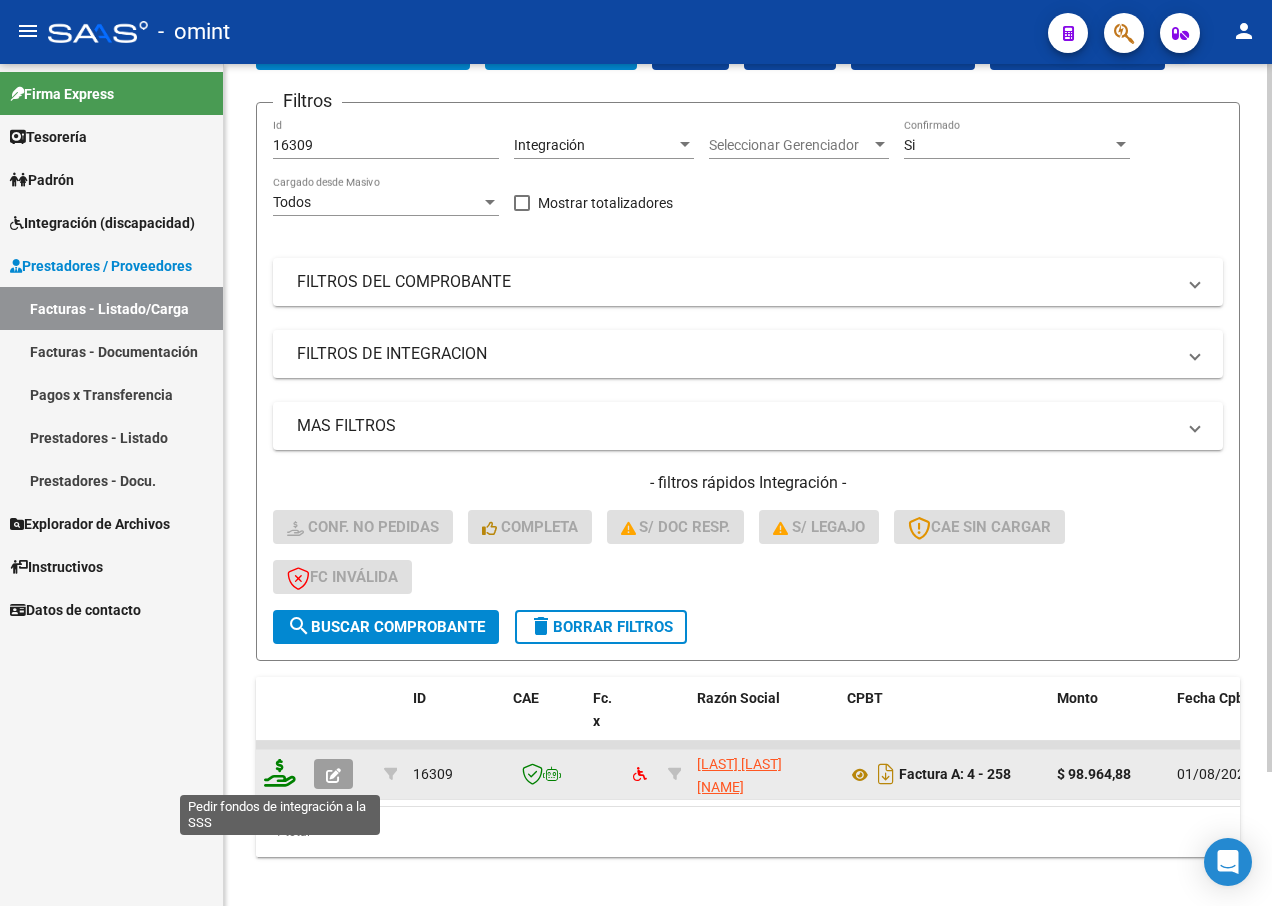 click 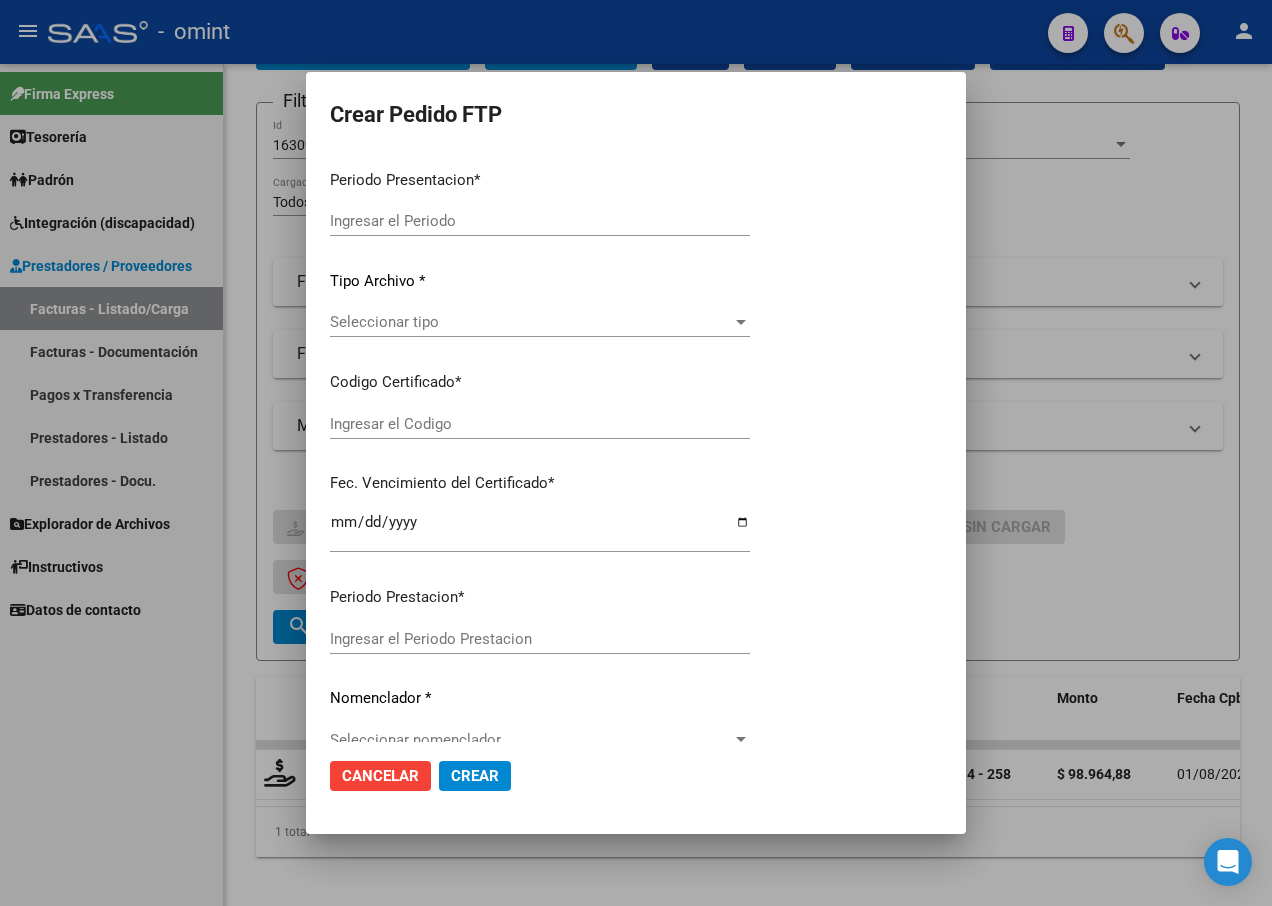type on "202507" 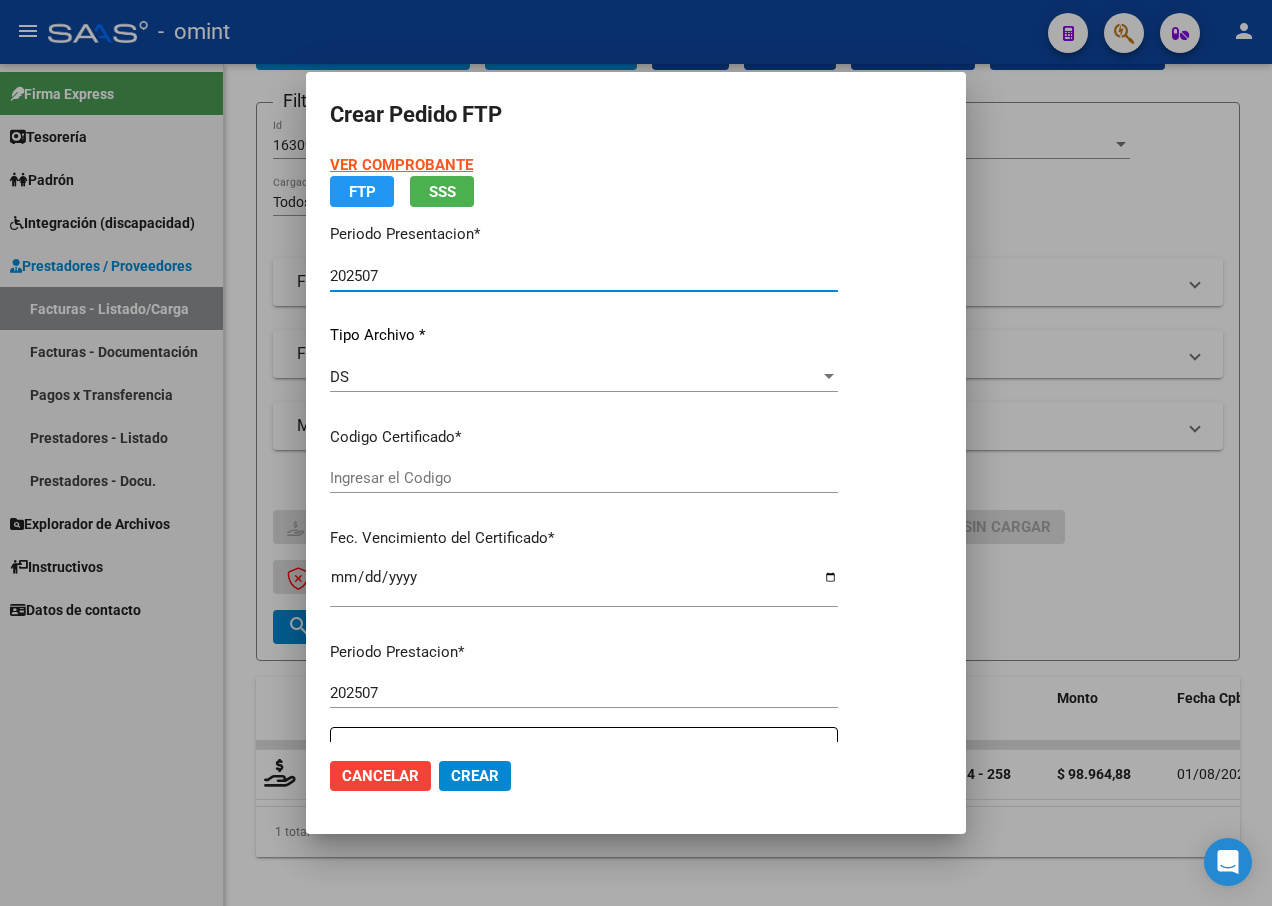 type on "1688560389" 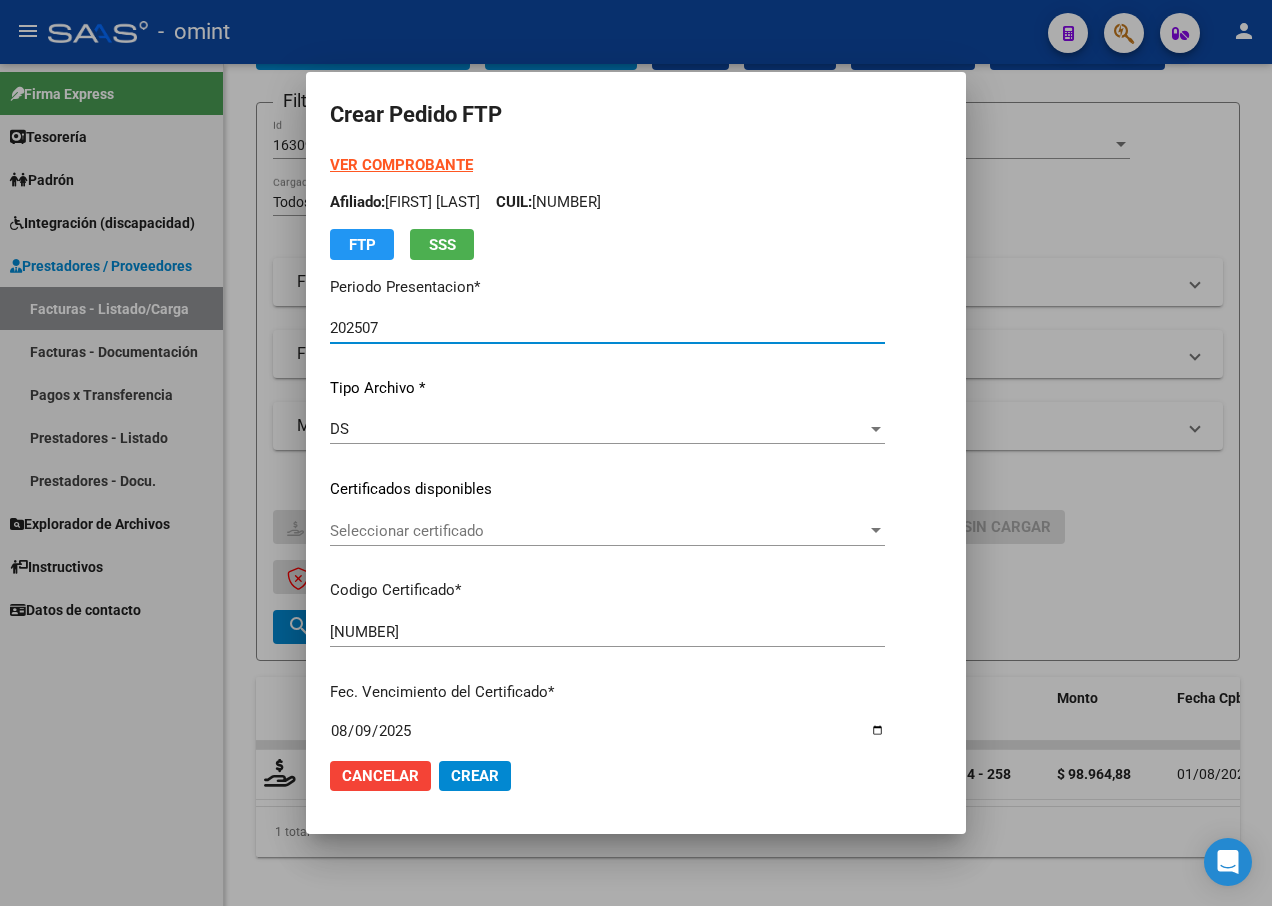 click at bounding box center [876, 531] 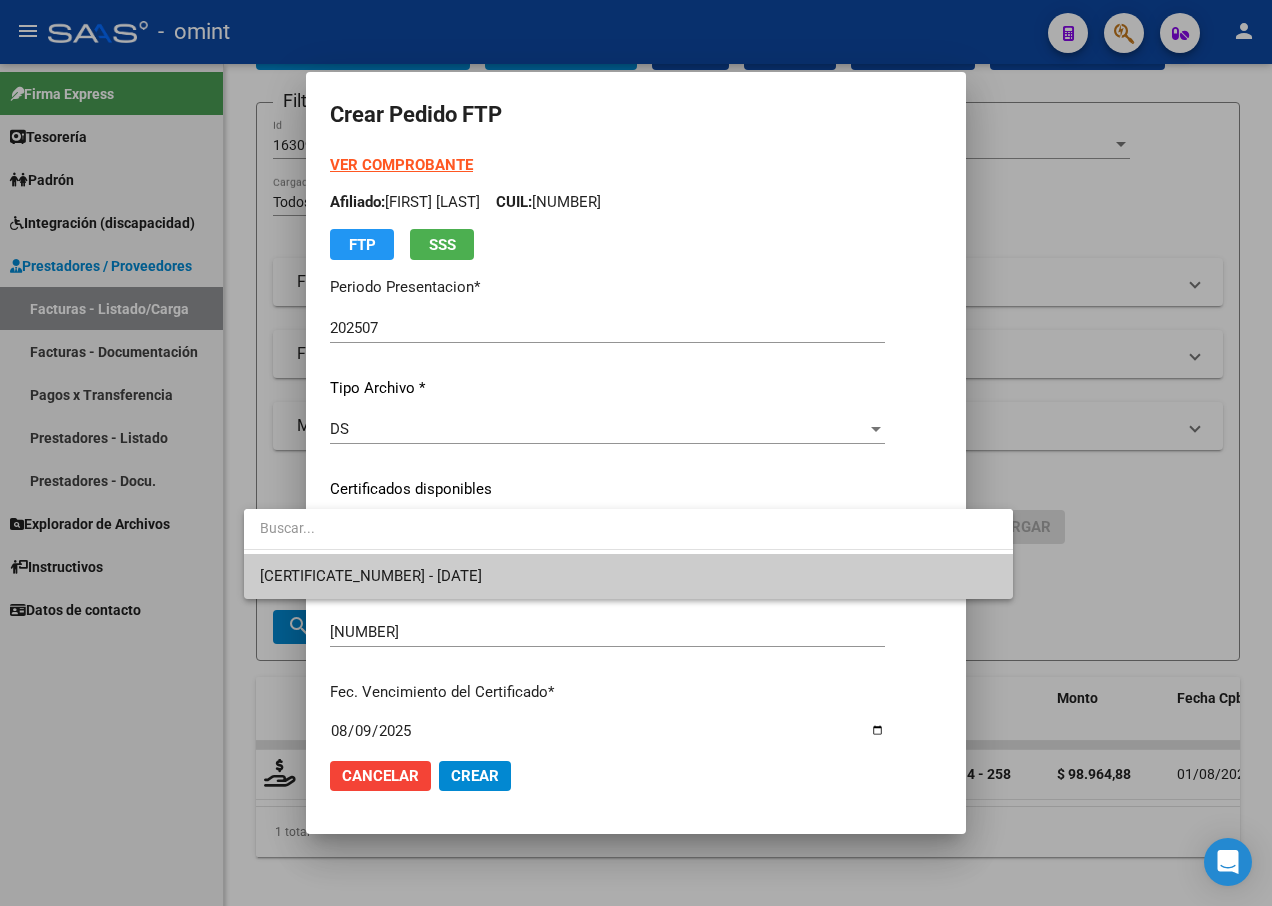 click on "1688560389 - 2025-08-09" at bounding box center [628, 576] 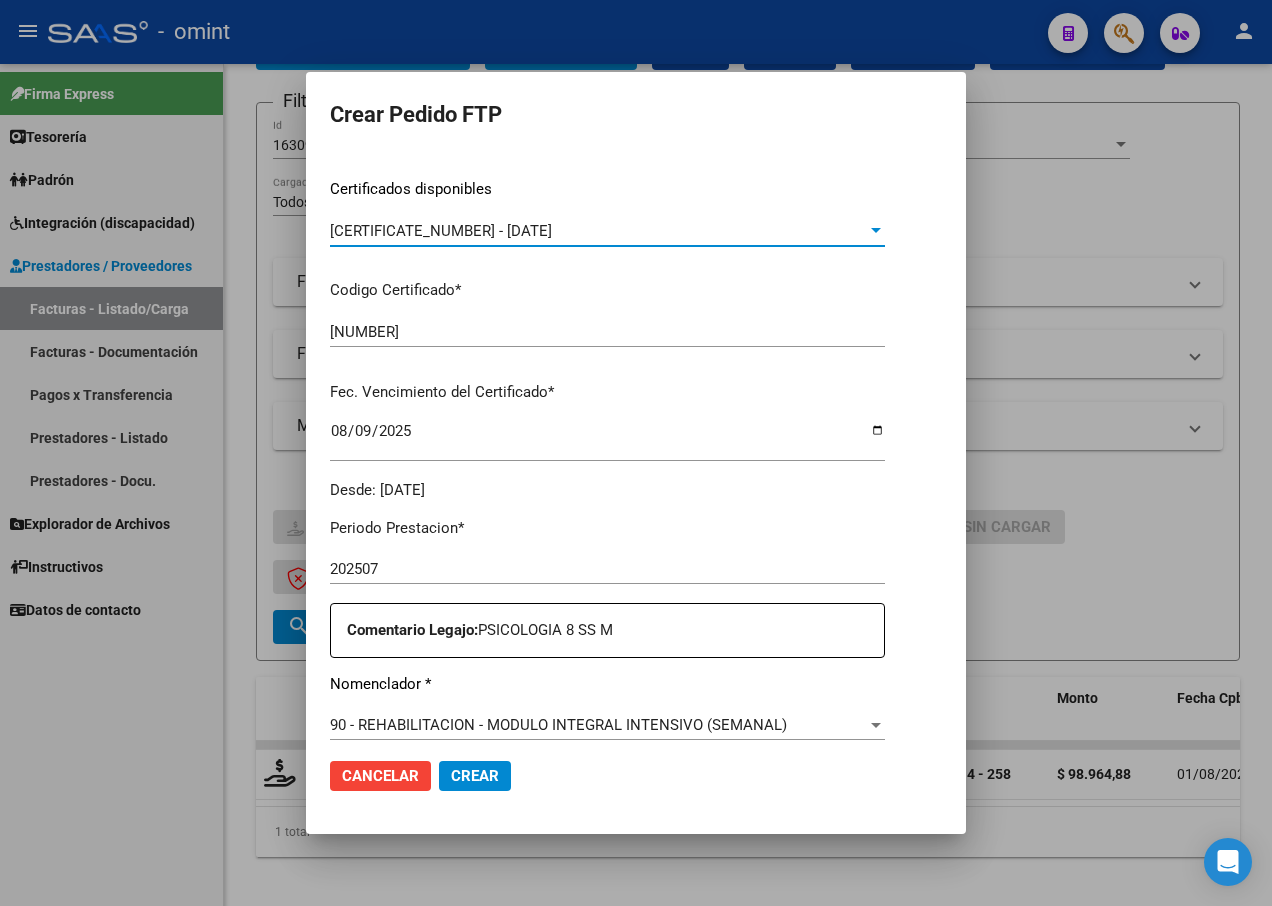 scroll, scrollTop: 500, scrollLeft: 0, axis: vertical 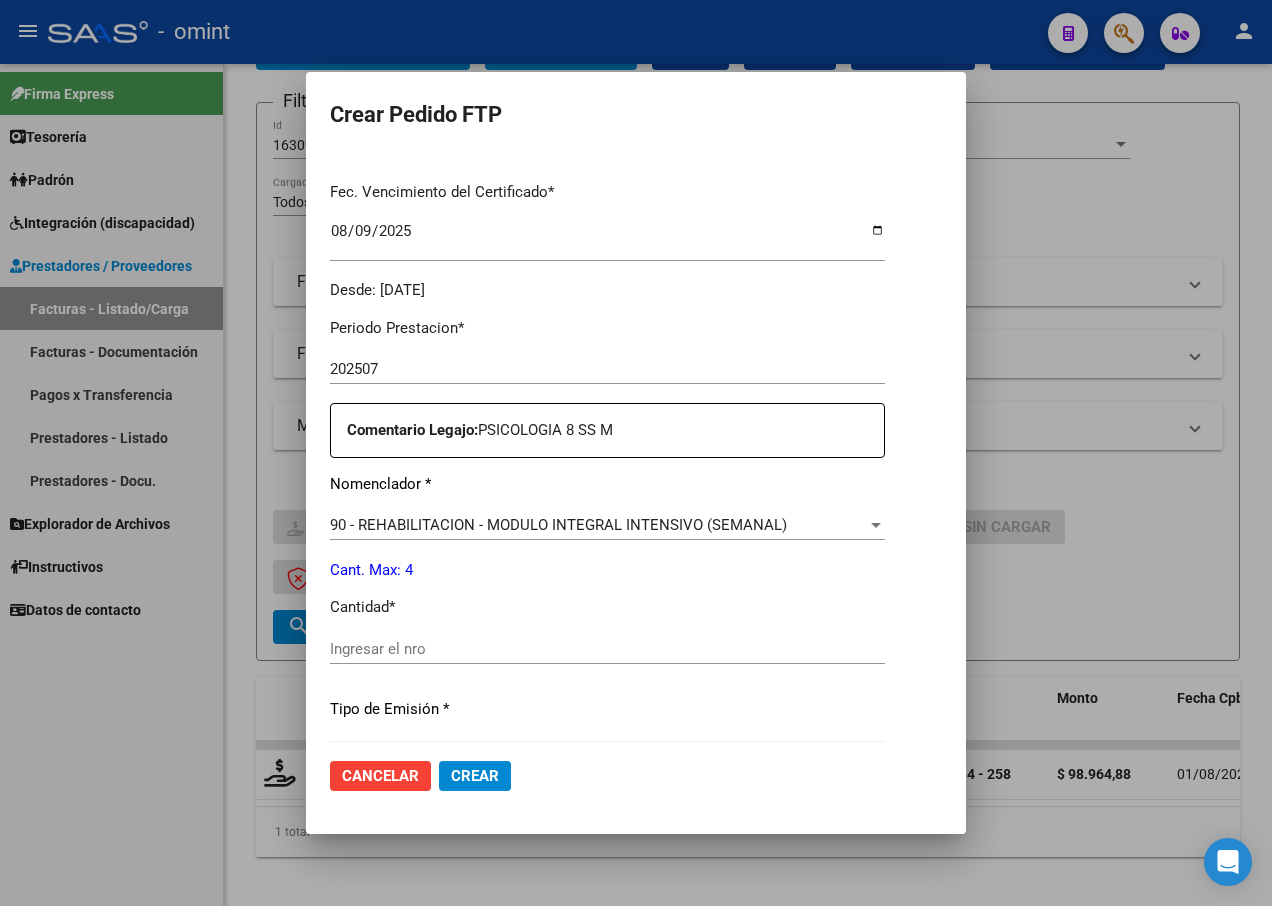 click on "Ingresar el nro" at bounding box center [607, 649] 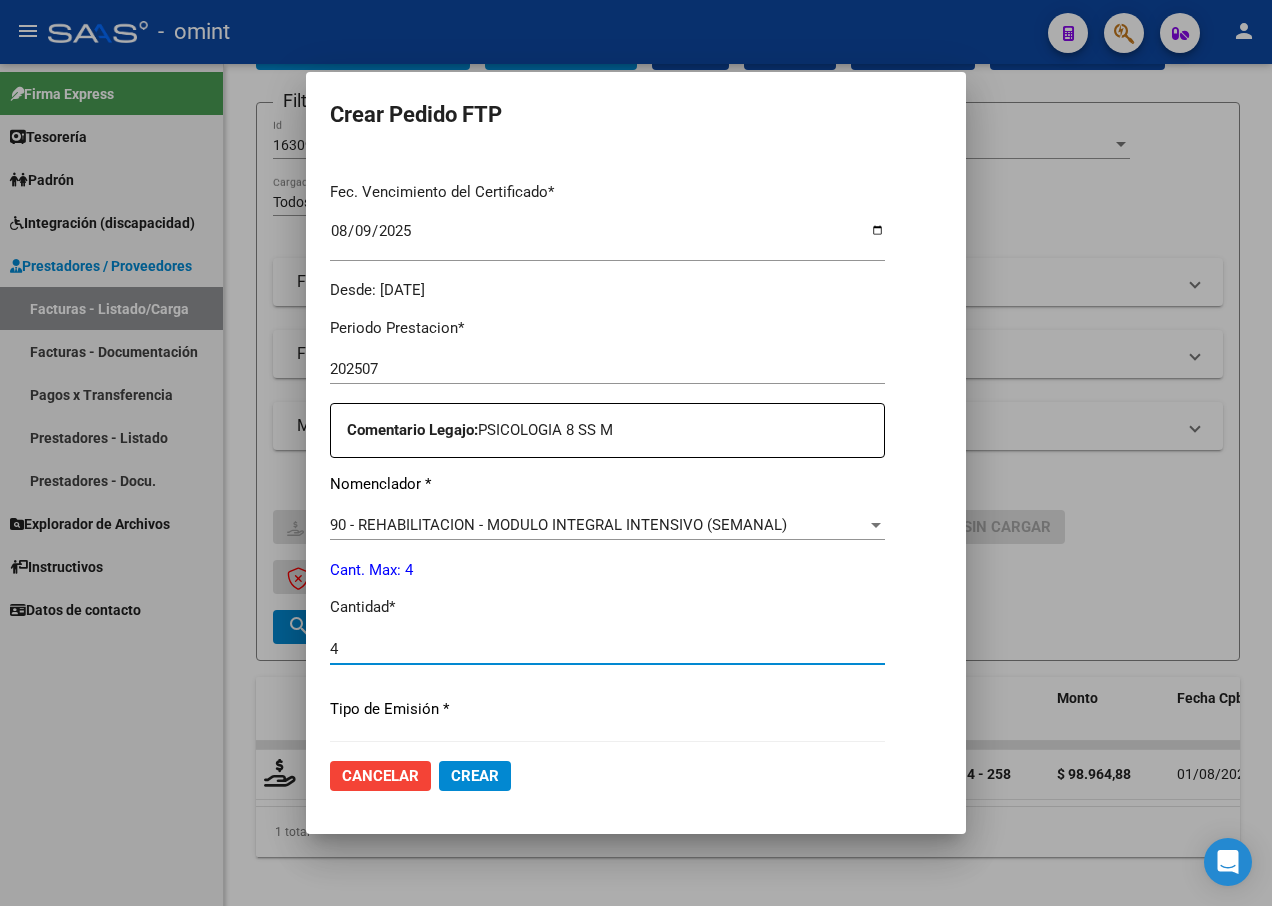 type on "4" 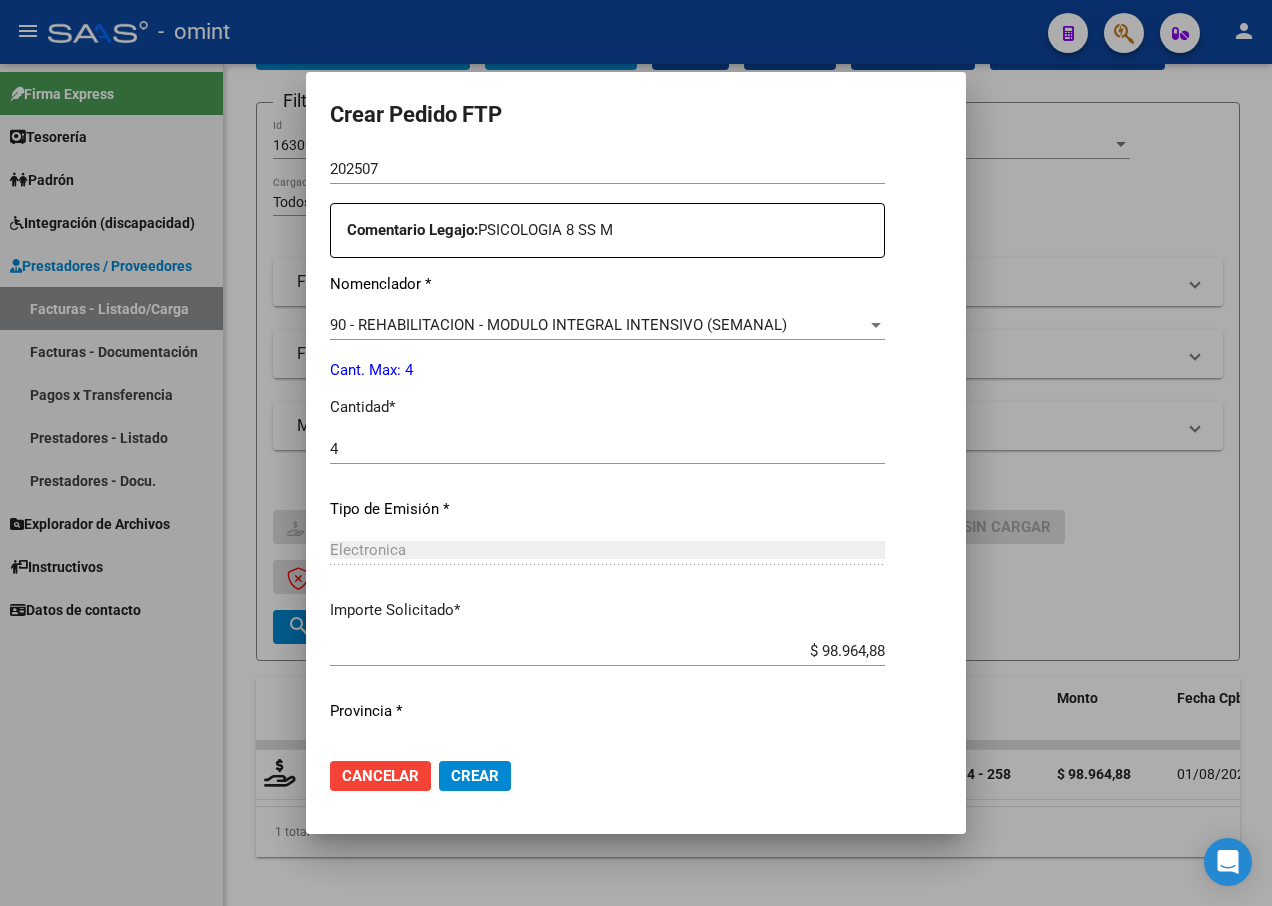 scroll, scrollTop: 744, scrollLeft: 0, axis: vertical 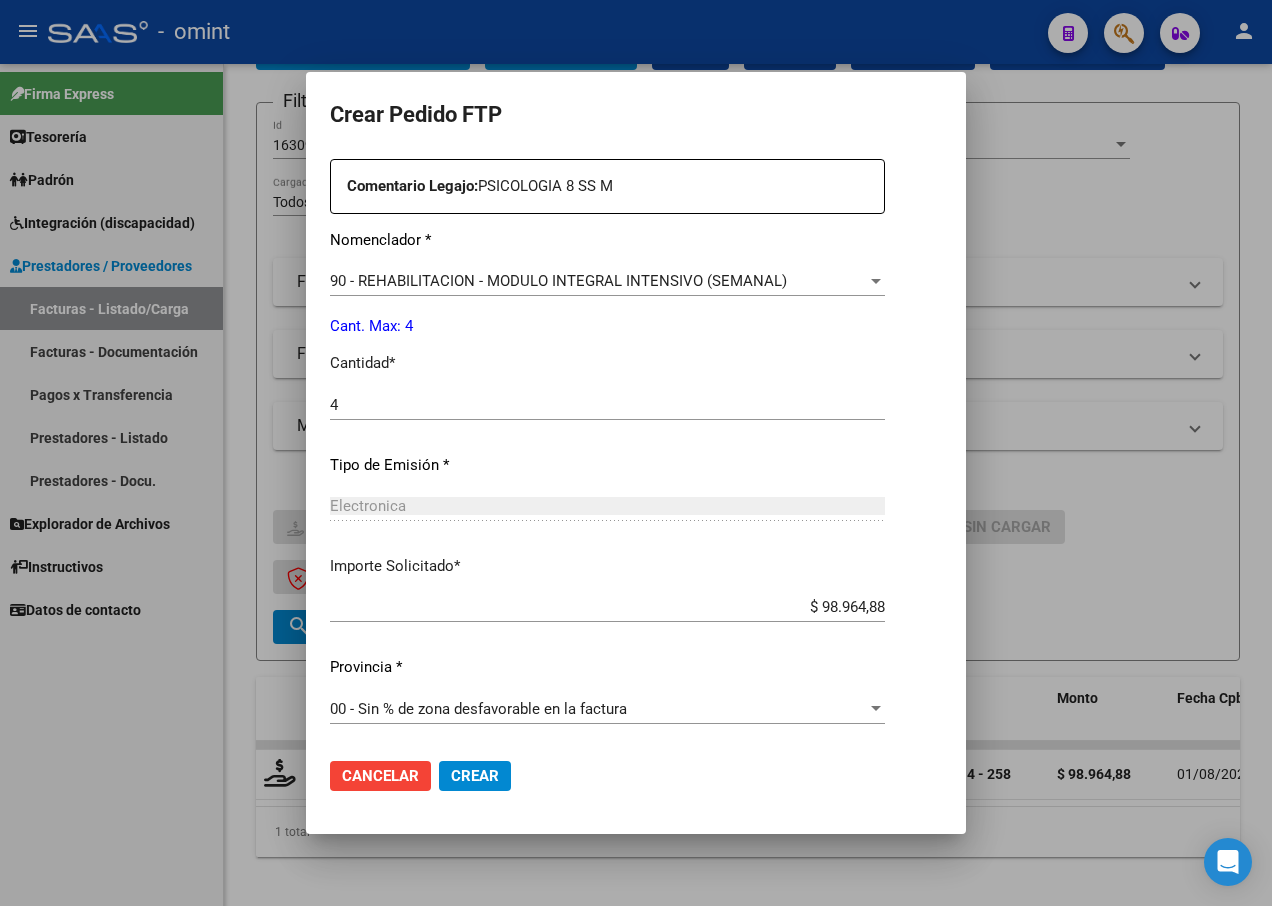 click on "Crear" 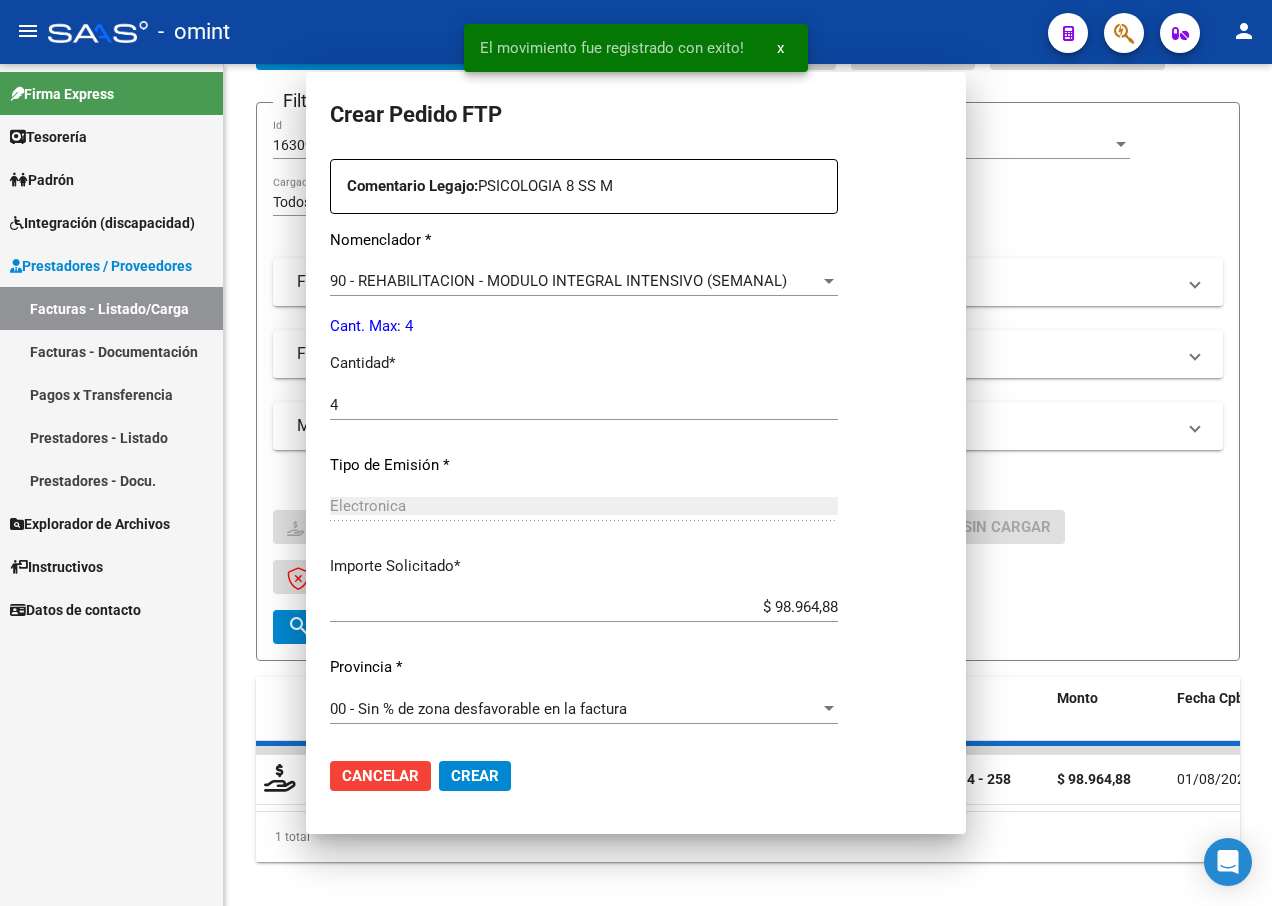 scroll, scrollTop: 0, scrollLeft: 0, axis: both 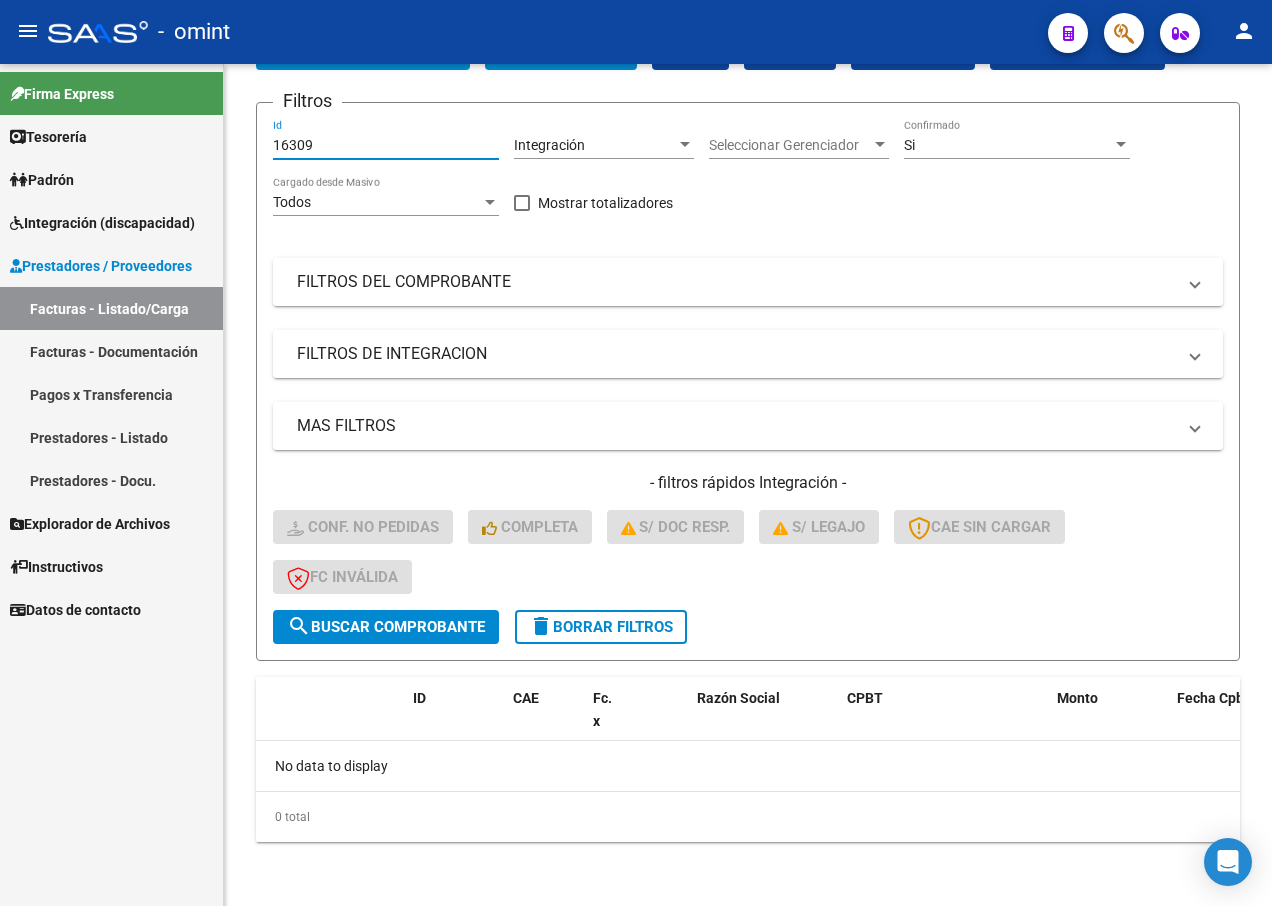 drag, startPoint x: 354, startPoint y: 151, endPoint x: 144, endPoint y: 99, distance: 216.34232 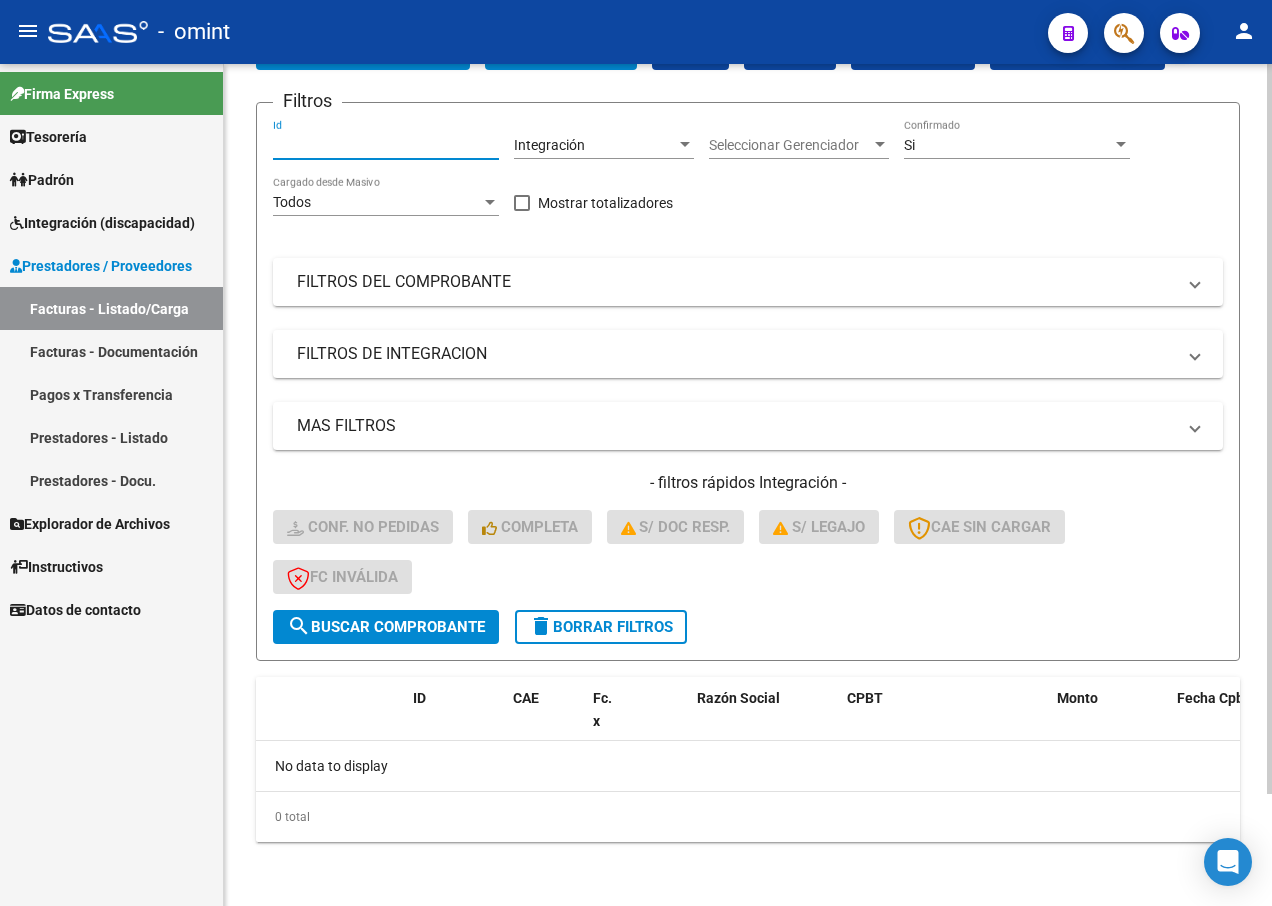 paste on "16308" 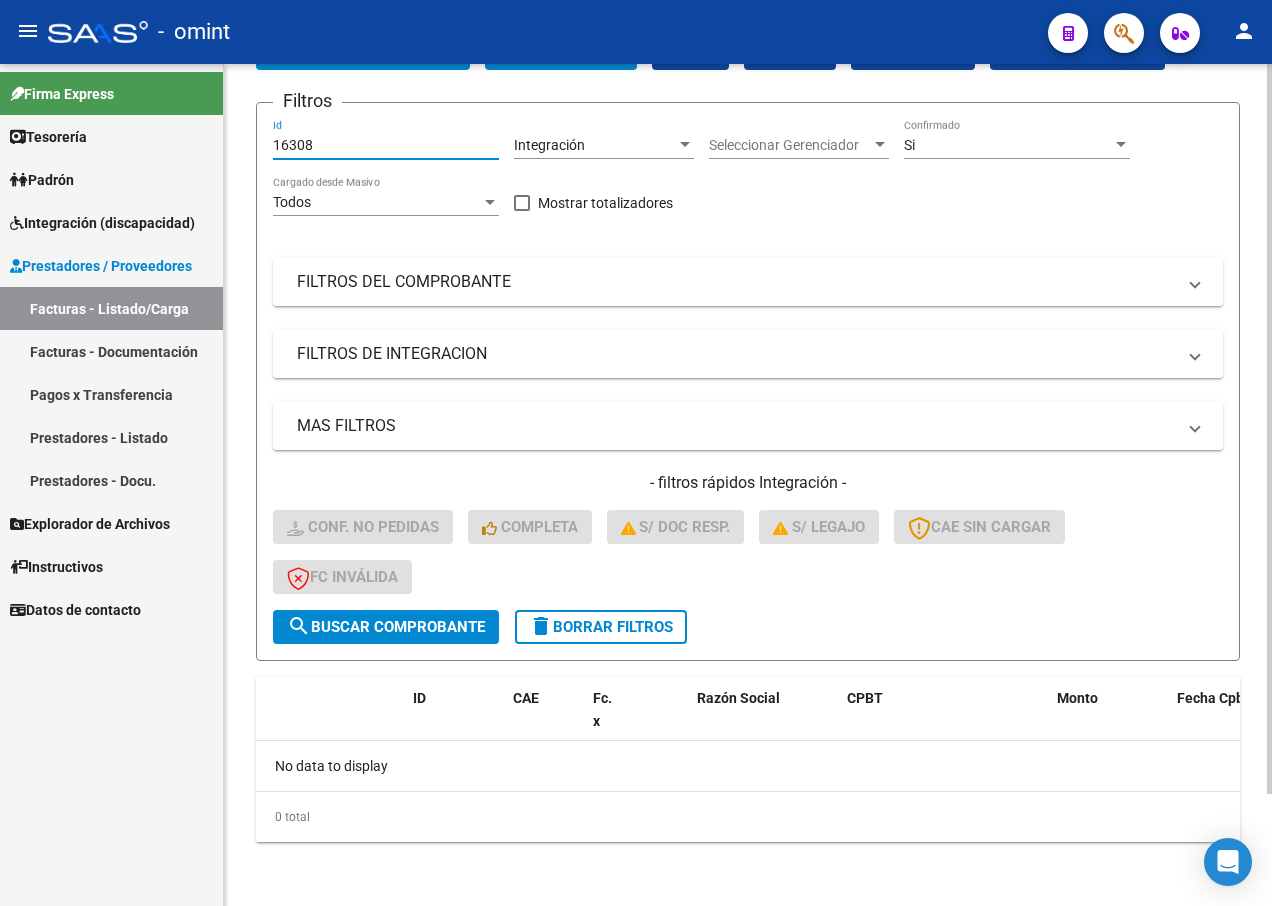 type on "16308" 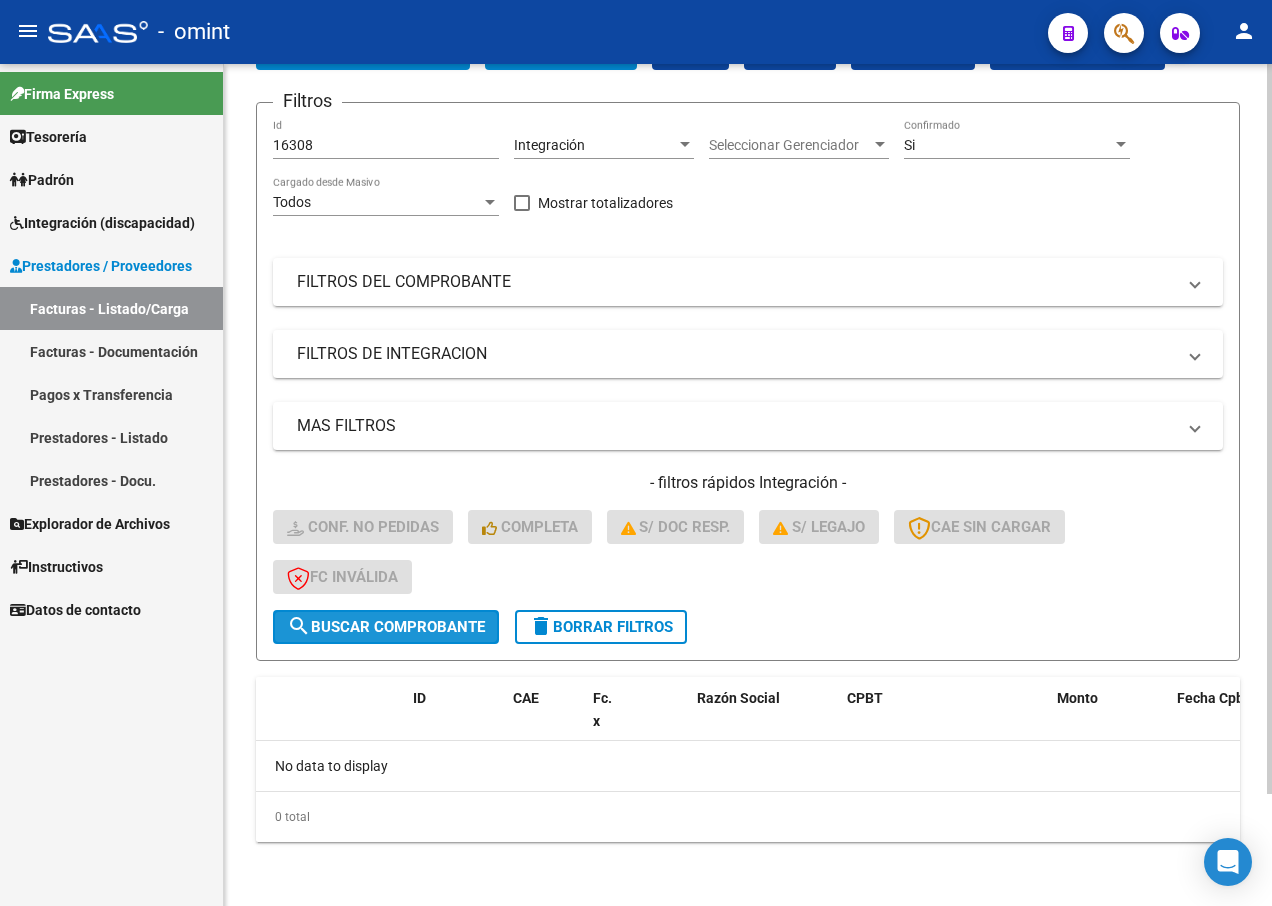 click on "search  Buscar Comprobante" 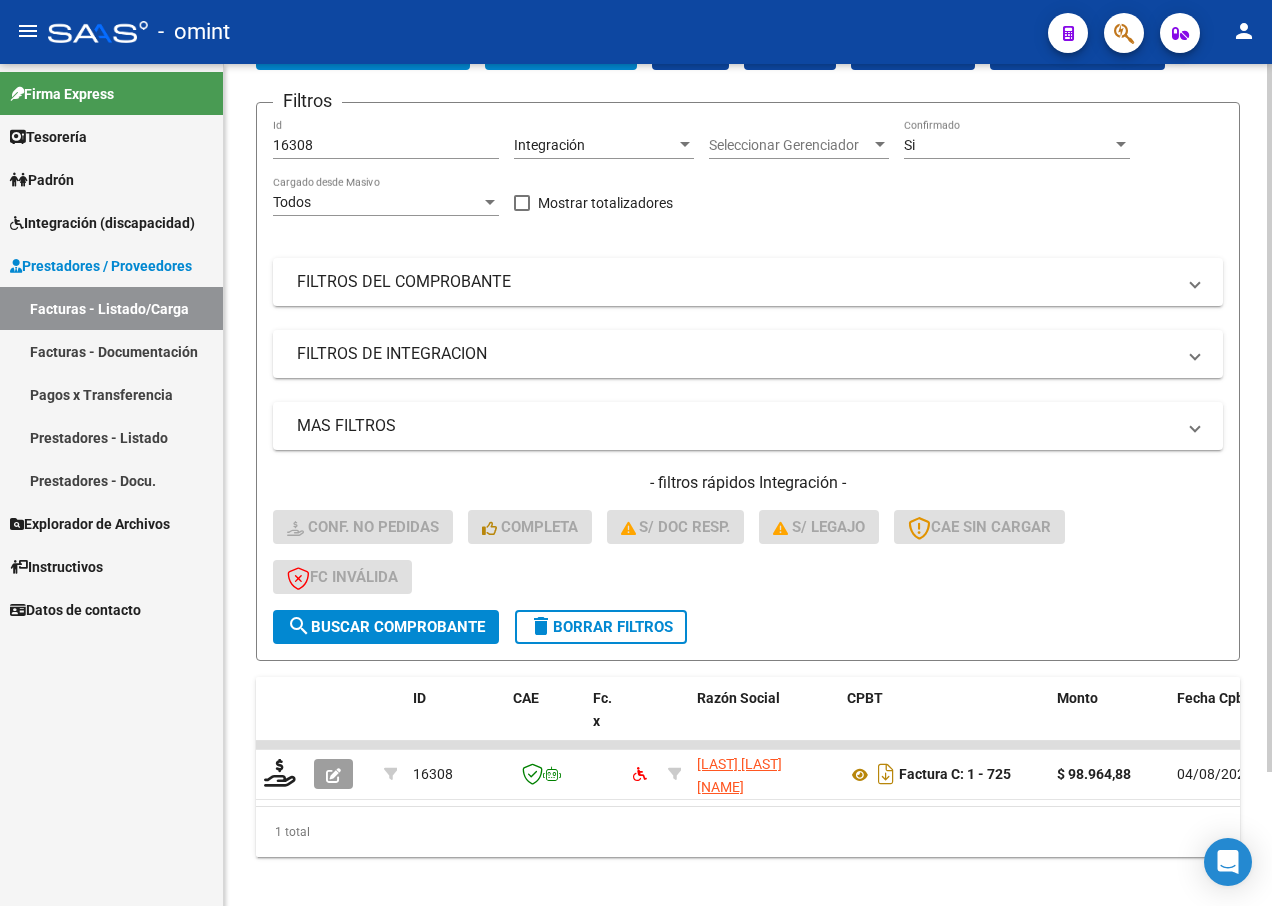 scroll, scrollTop: 159, scrollLeft: 0, axis: vertical 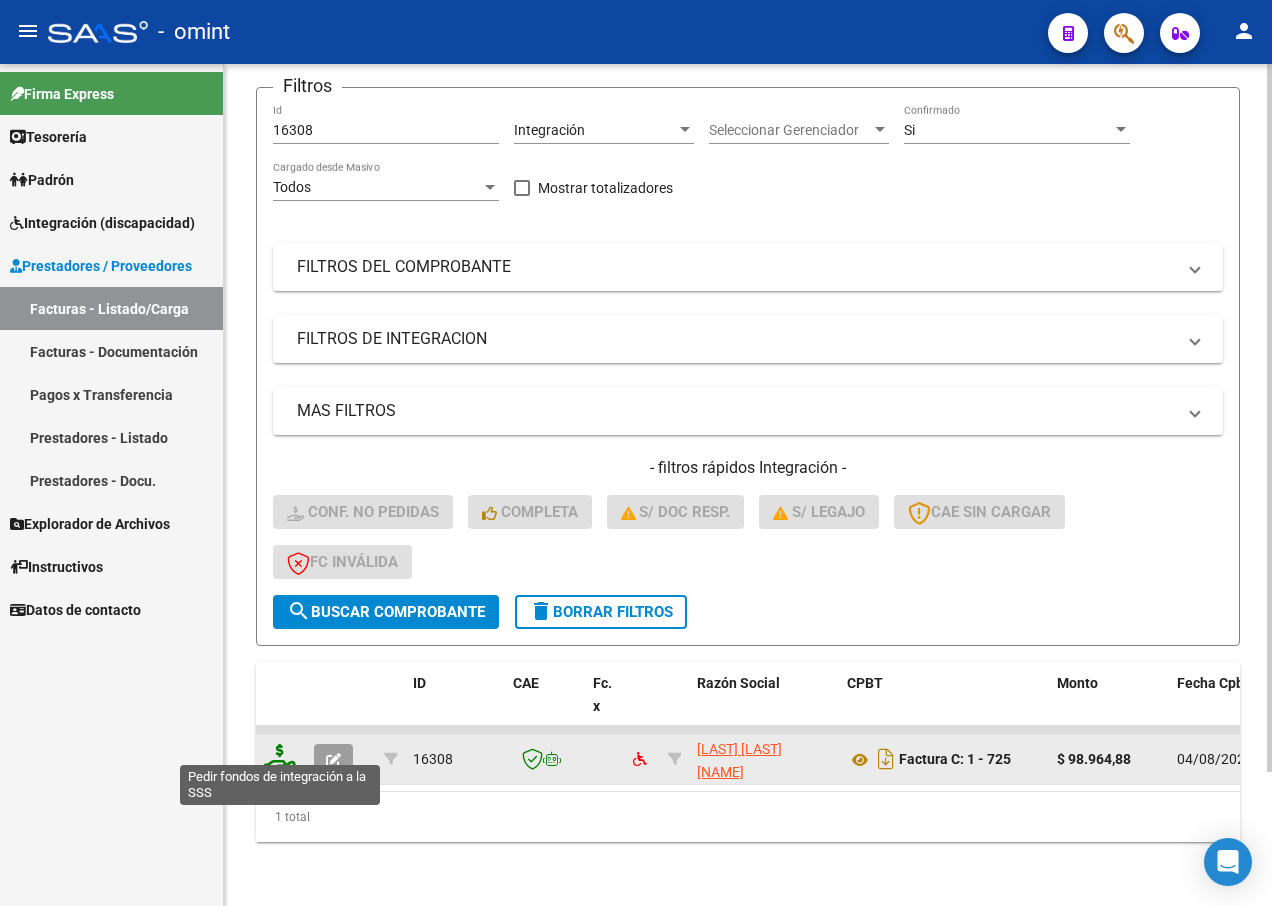 click 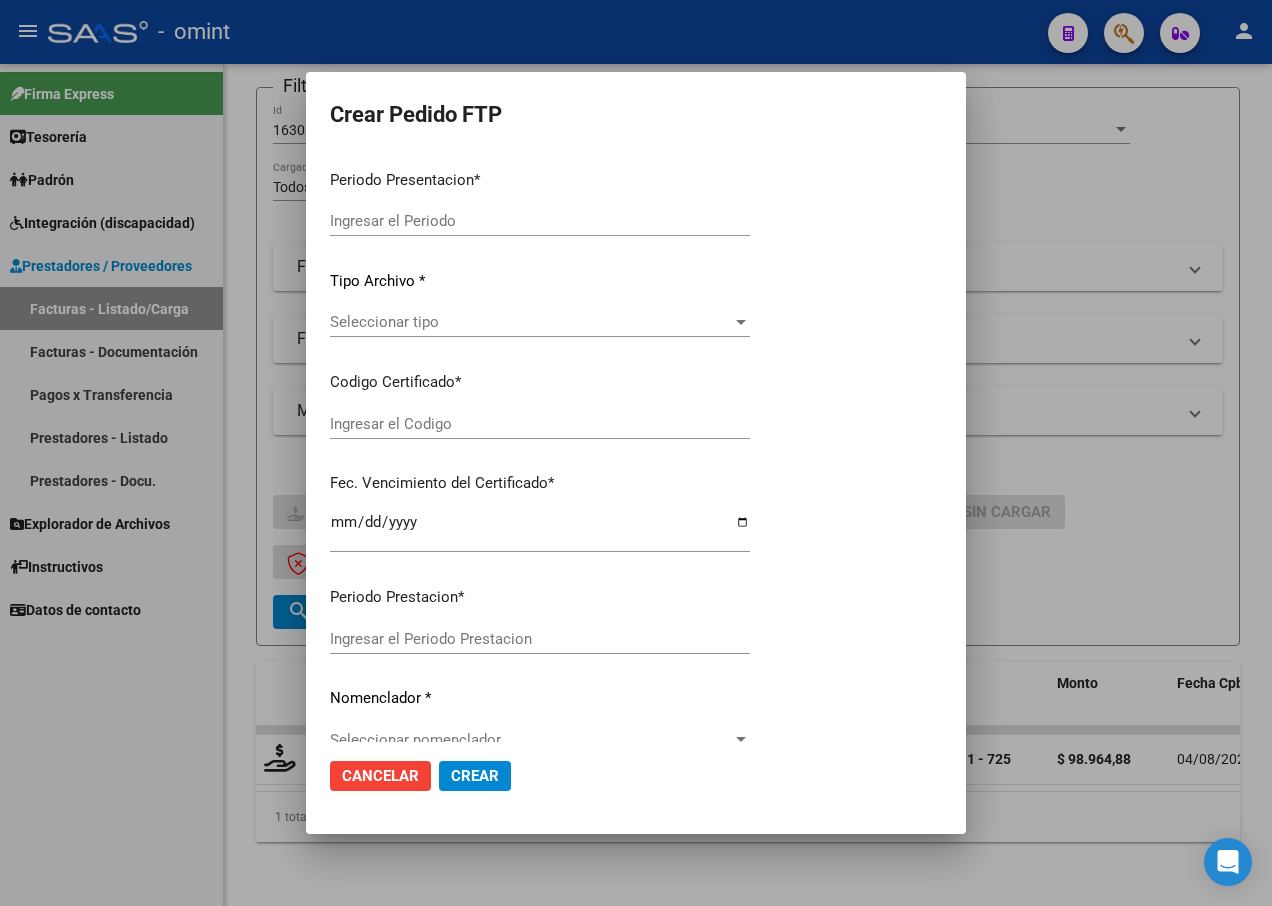 type on "202507" 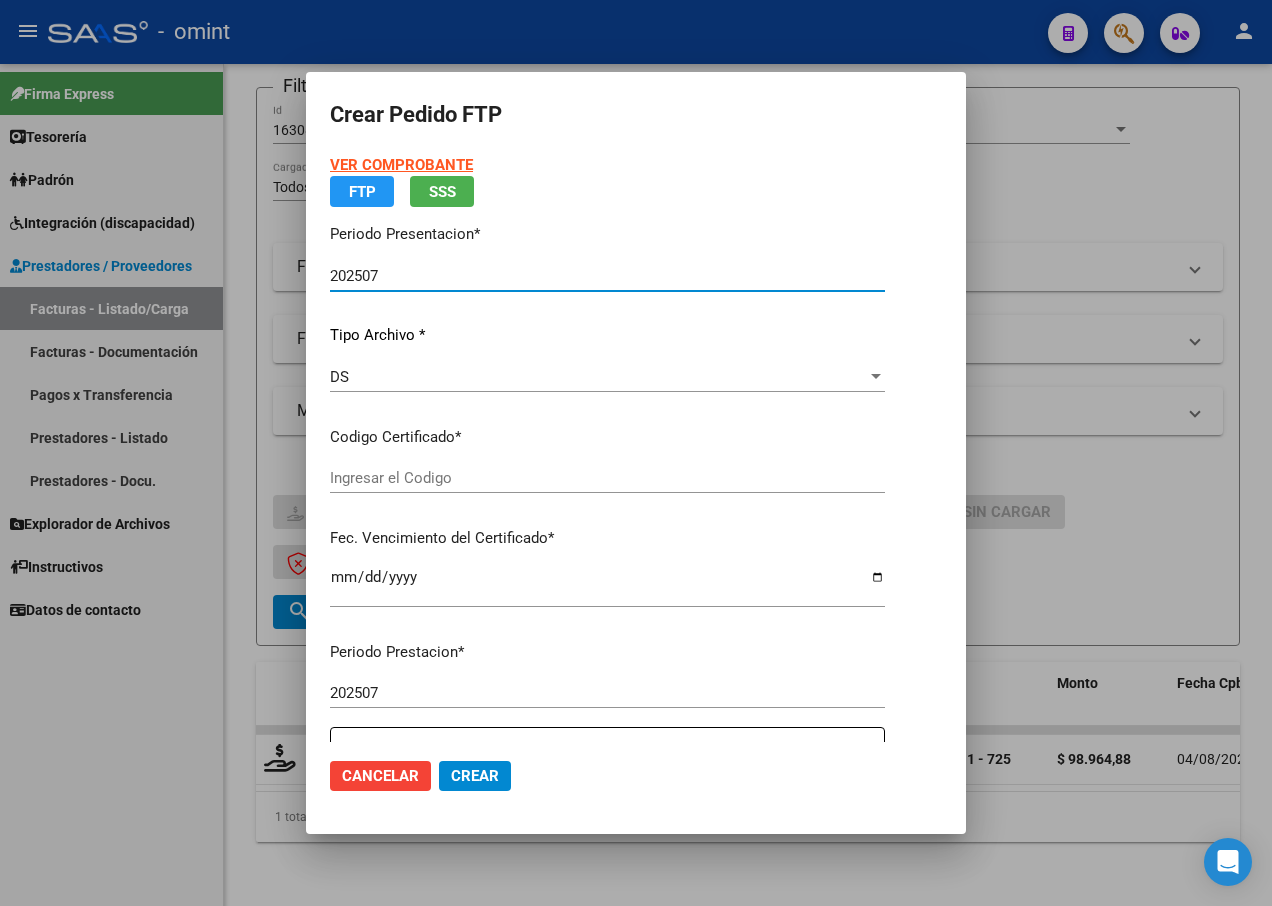 type on "1688560389" 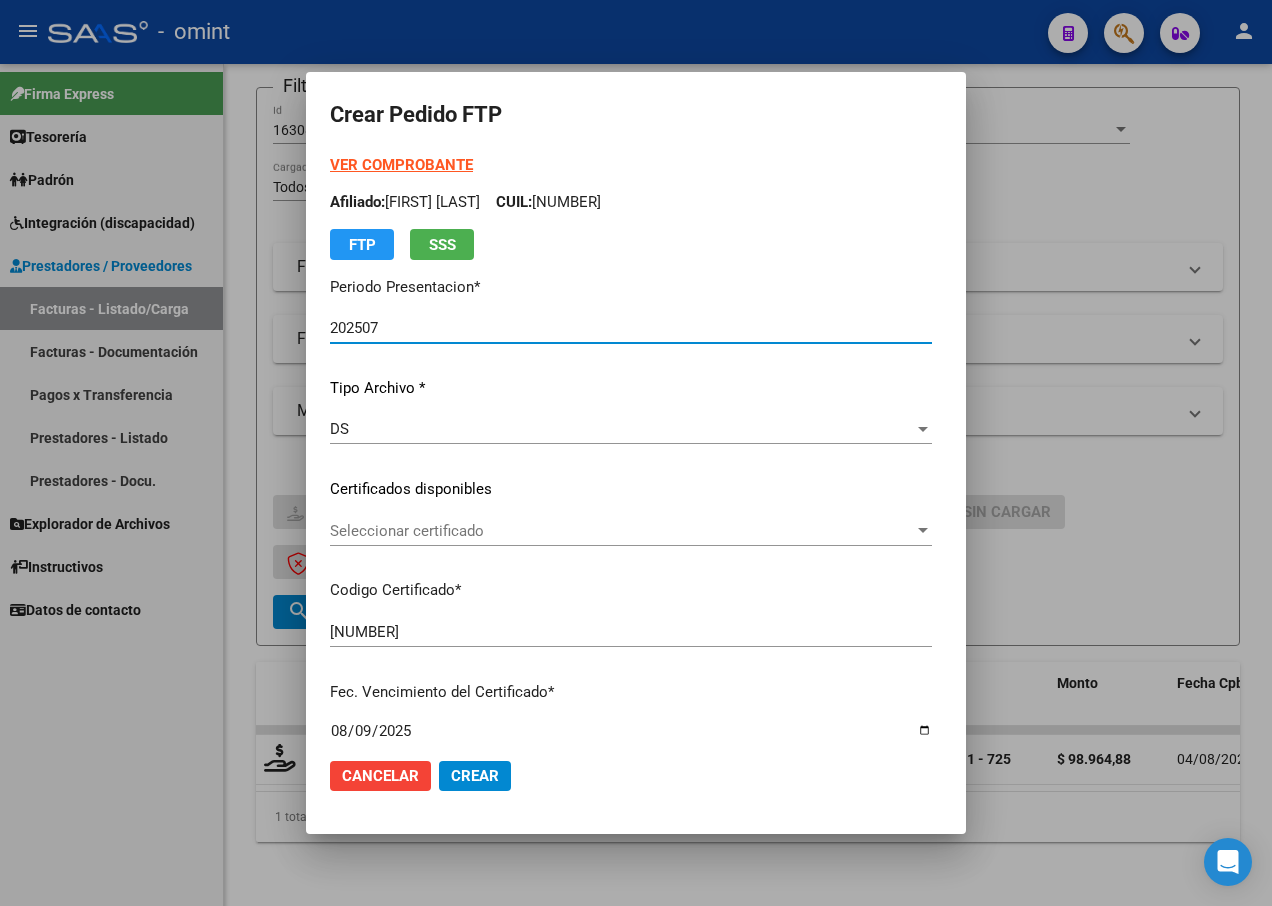 scroll, scrollTop: 100, scrollLeft: 0, axis: vertical 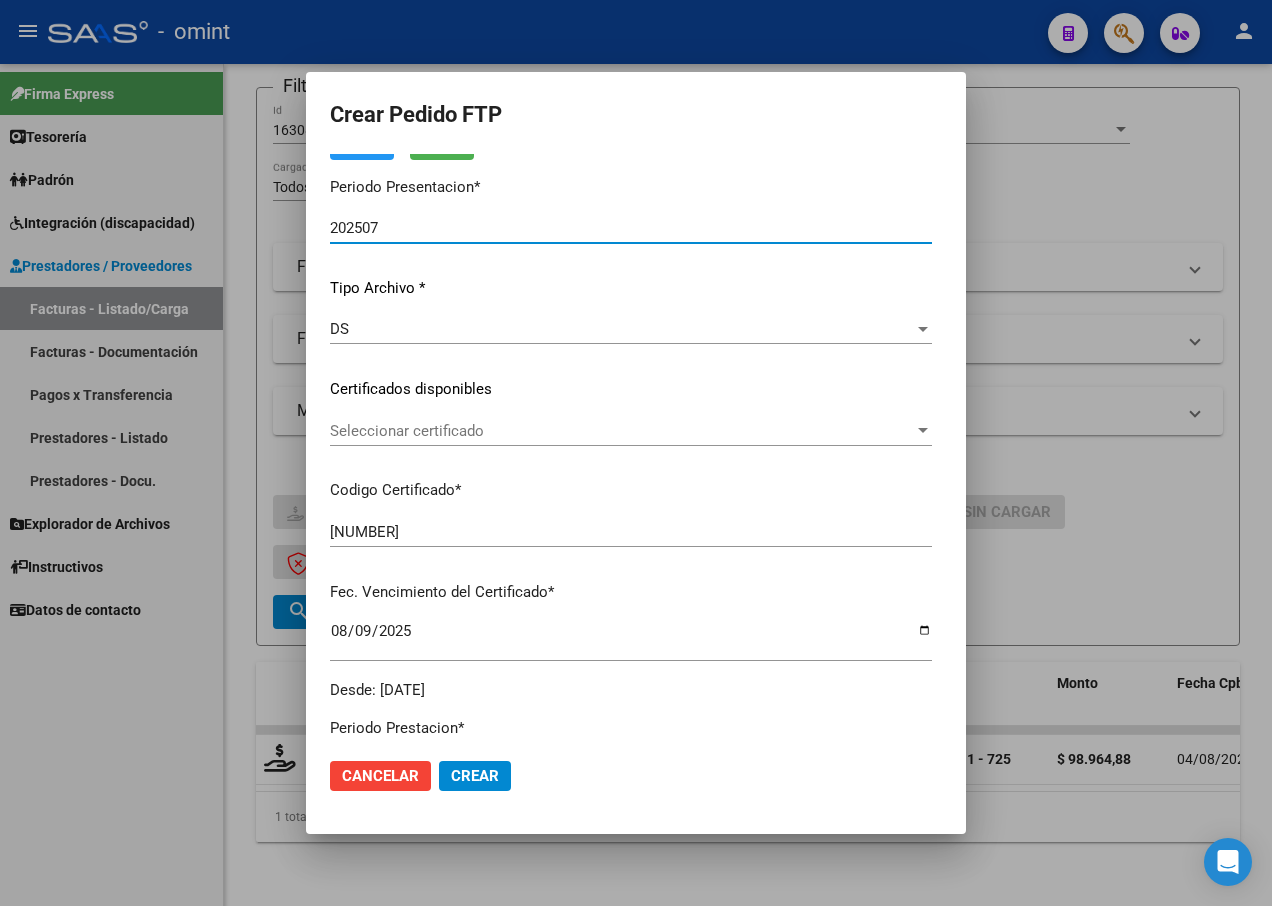 click on "Seleccionar certificado" at bounding box center [622, 431] 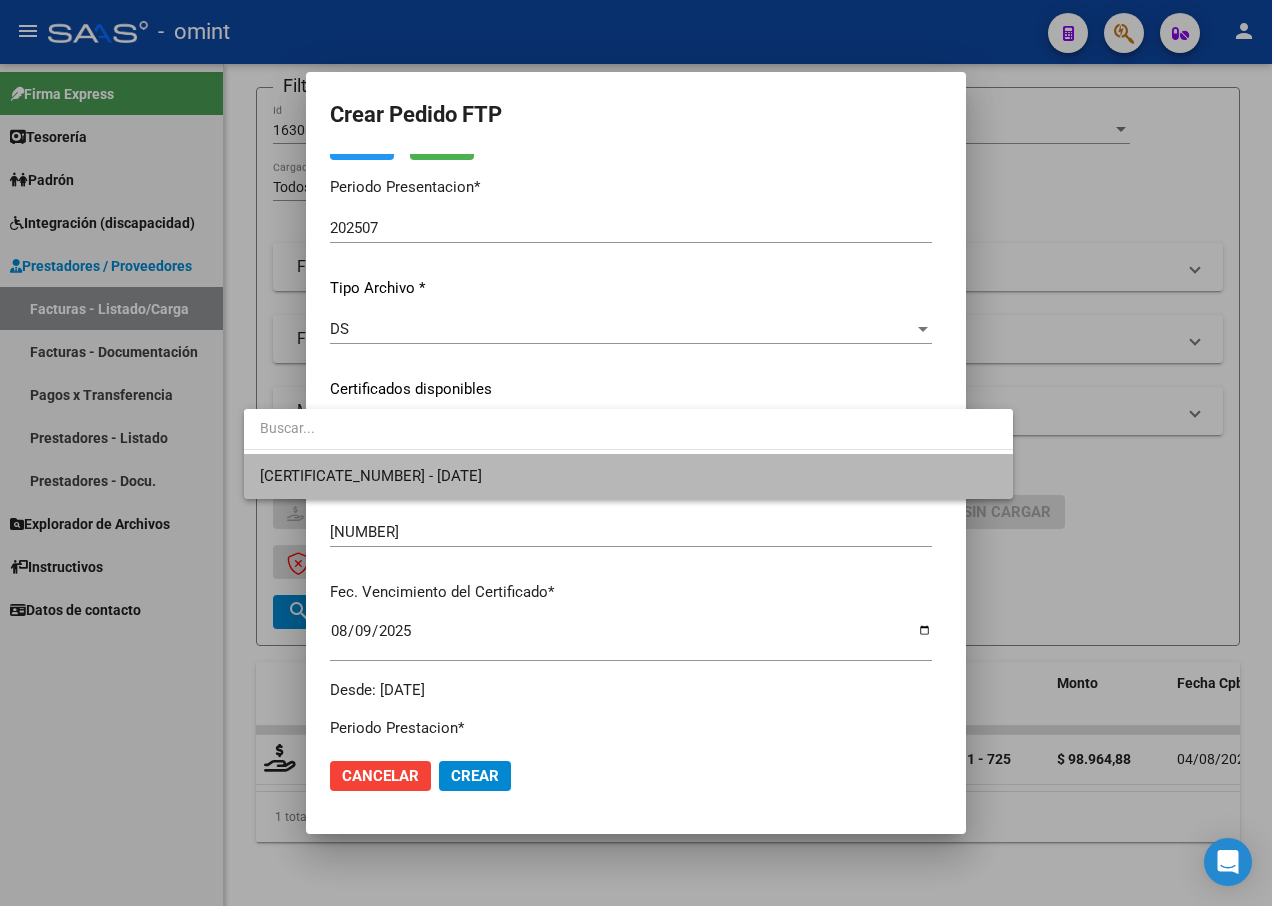 click on "1688560389 - 2025-08-09" at bounding box center [628, 476] 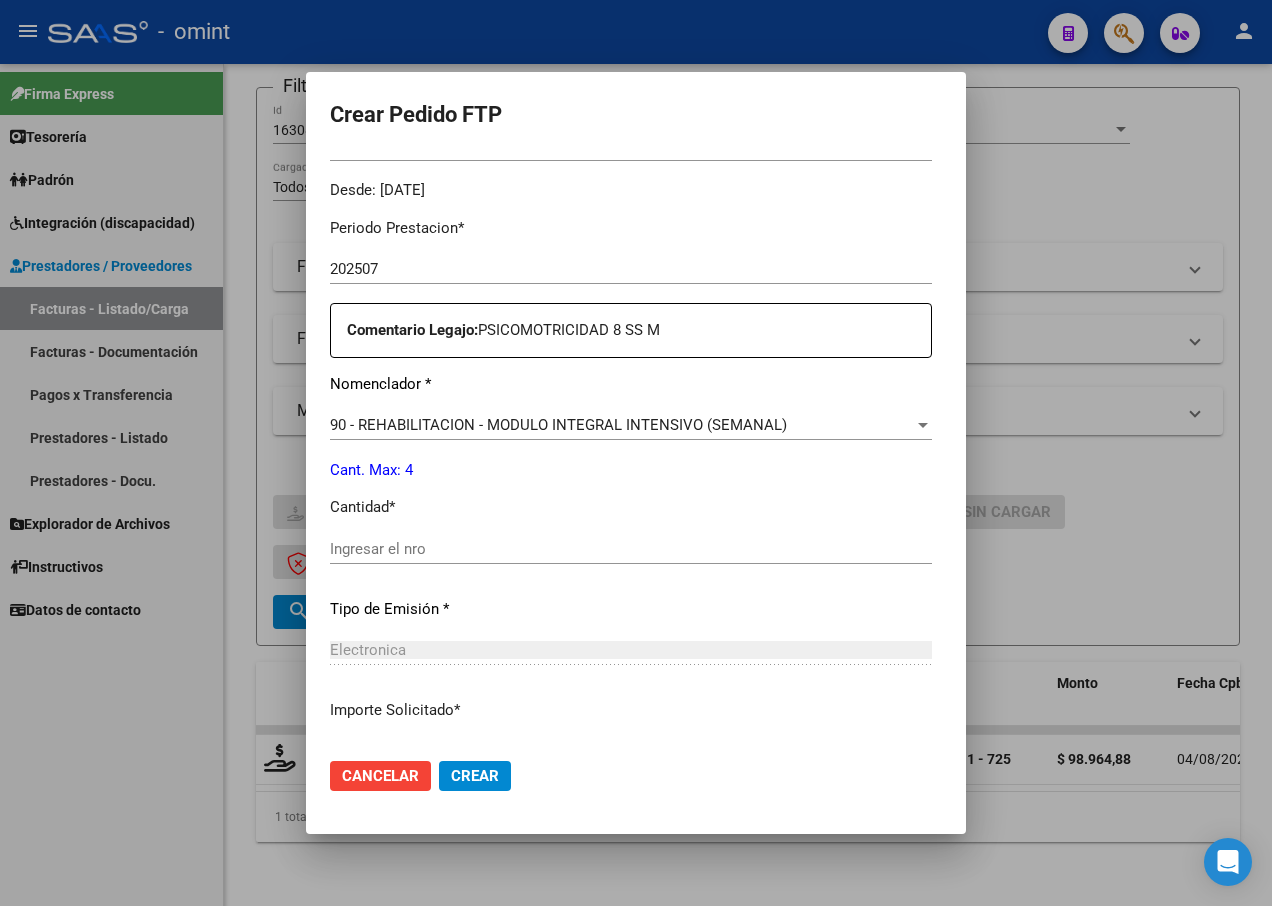 scroll, scrollTop: 700, scrollLeft: 0, axis: vertical 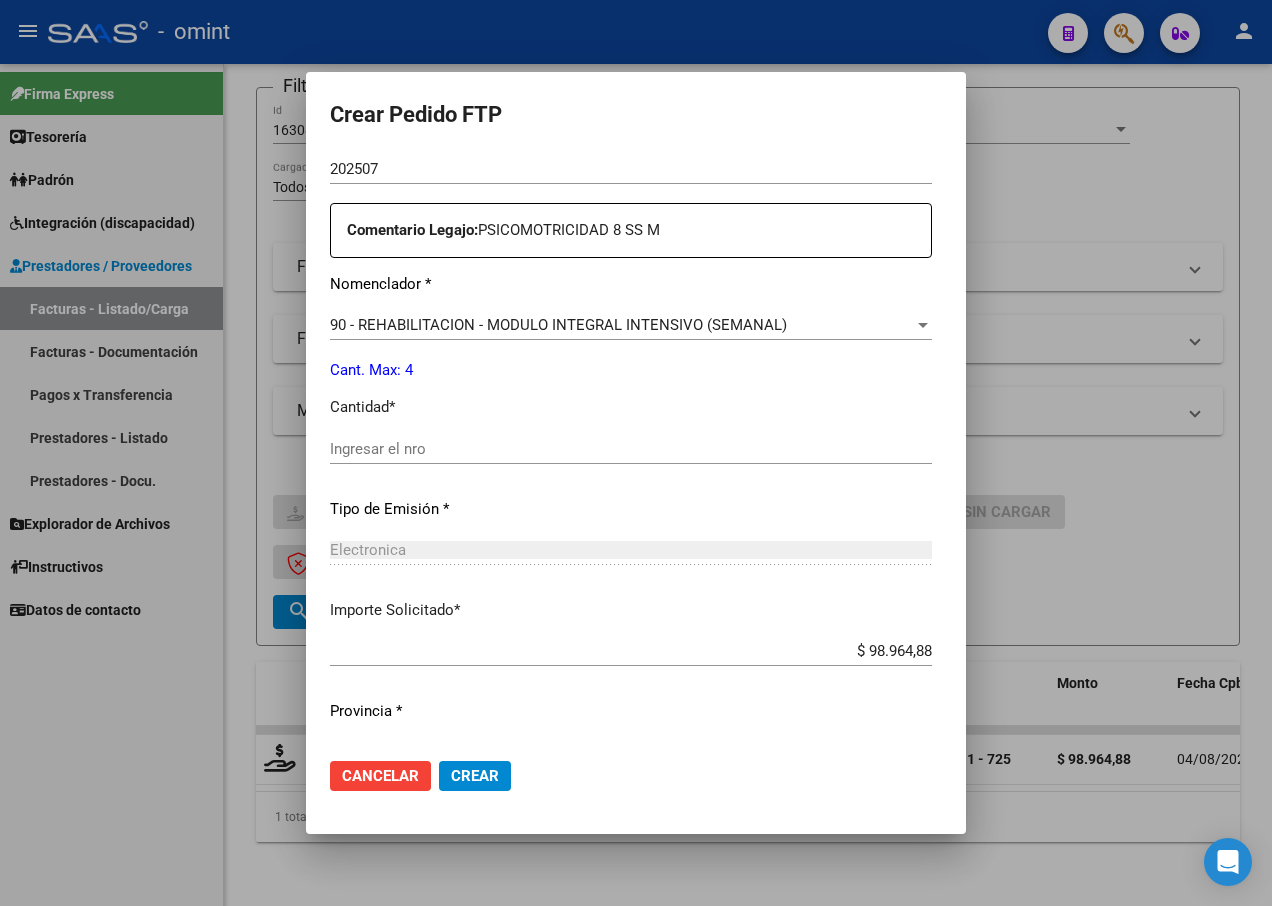 click on "Ingresar el nro" at bounding box center (631, 449) 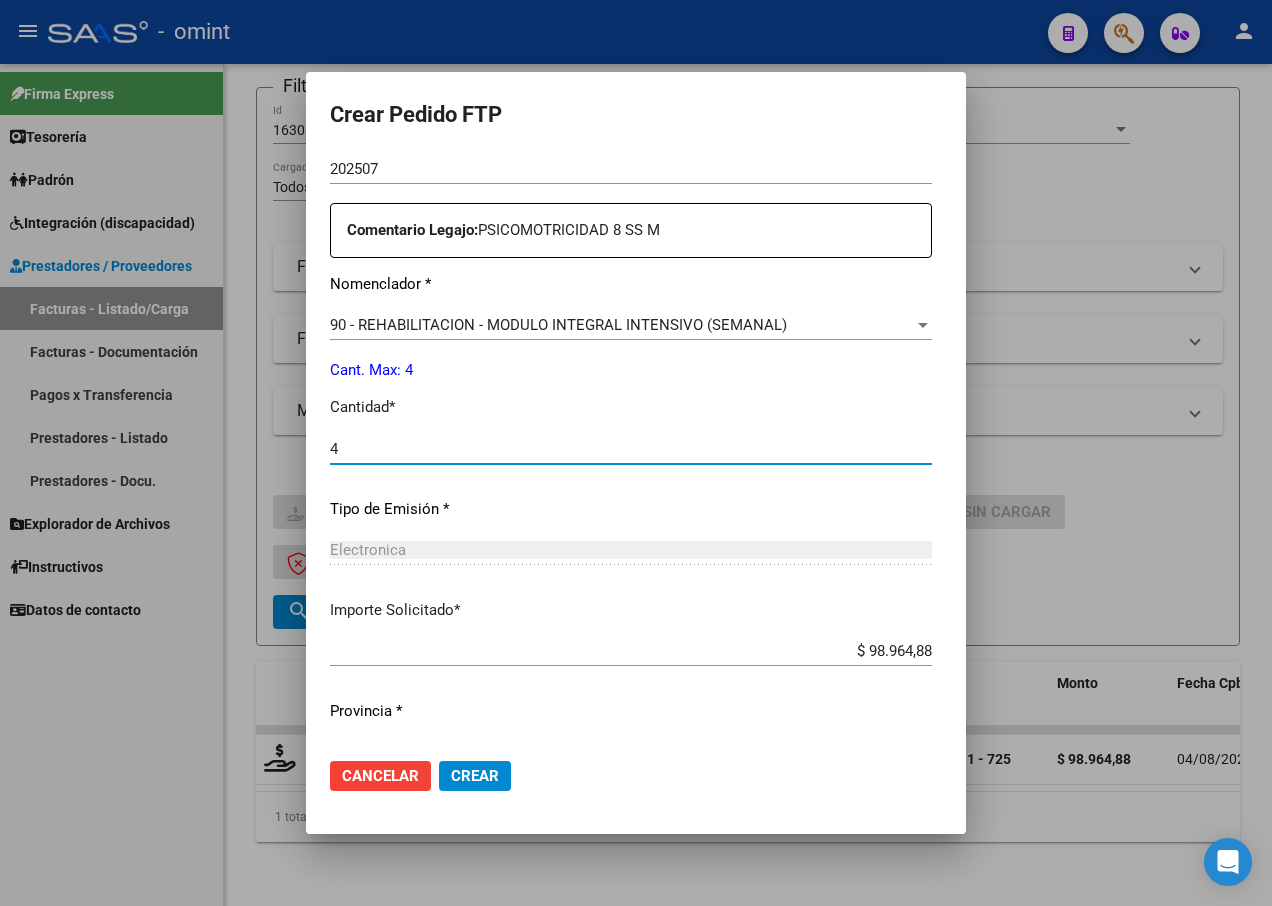 type on "4" 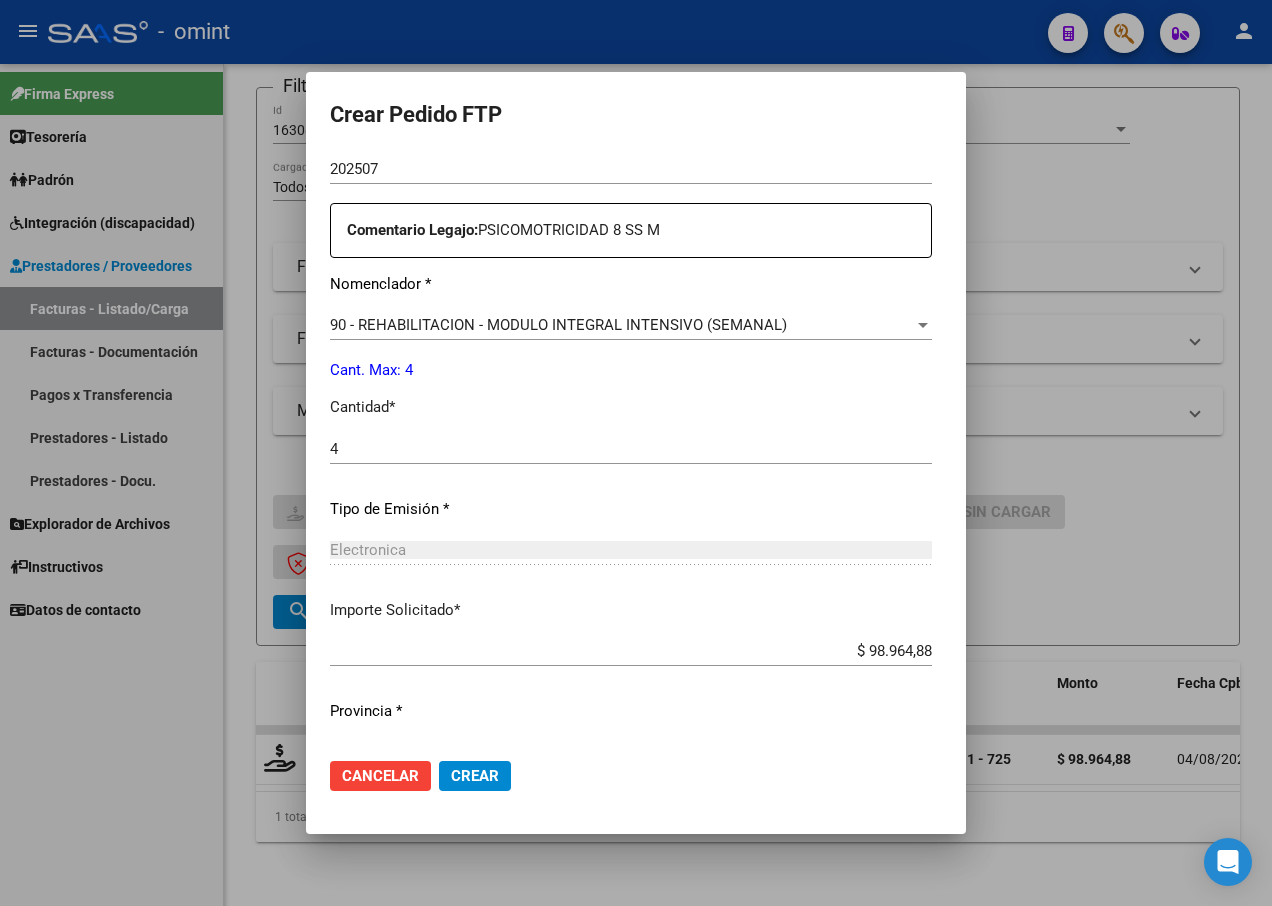 click on "Importe Solicitado  *" 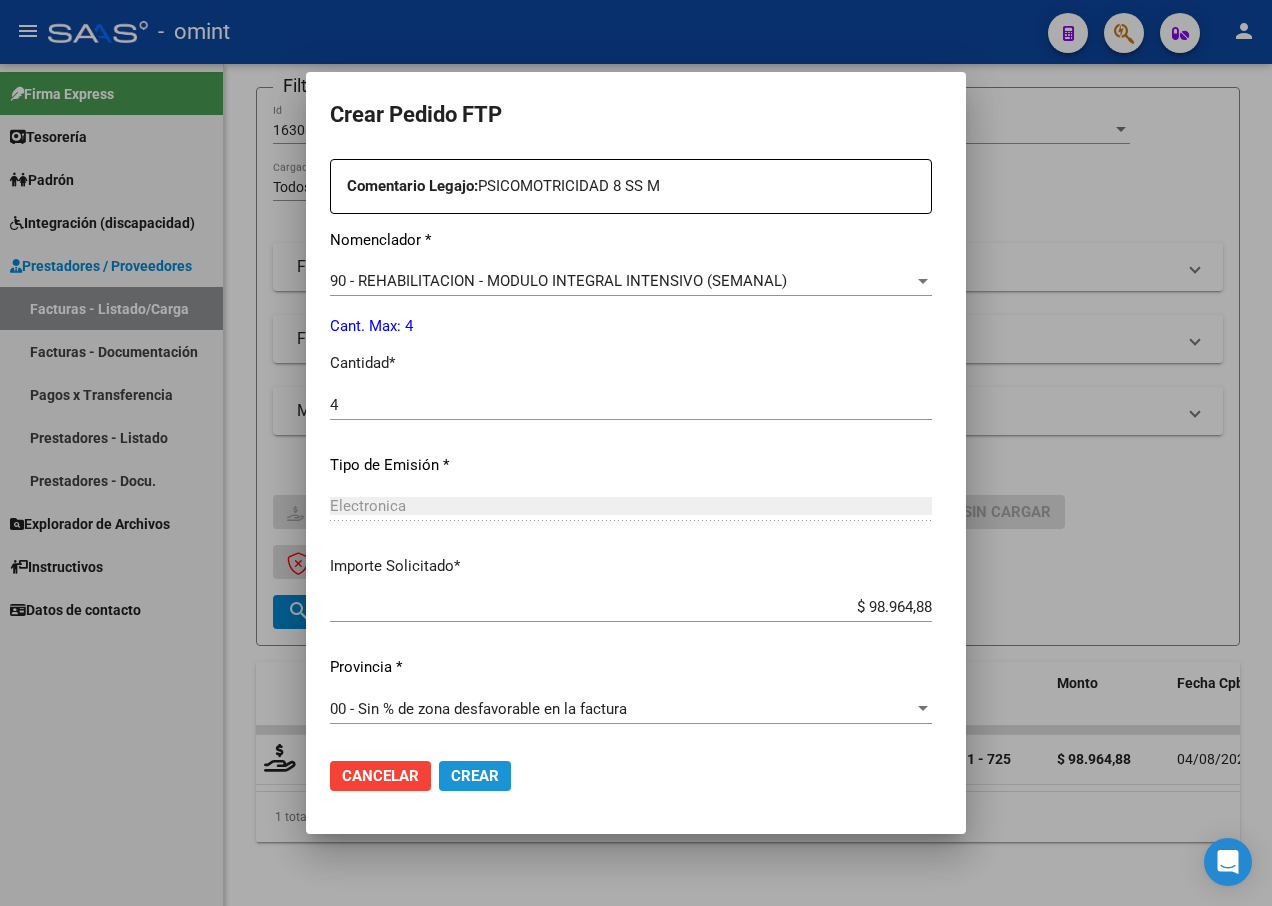 click on "Crear" 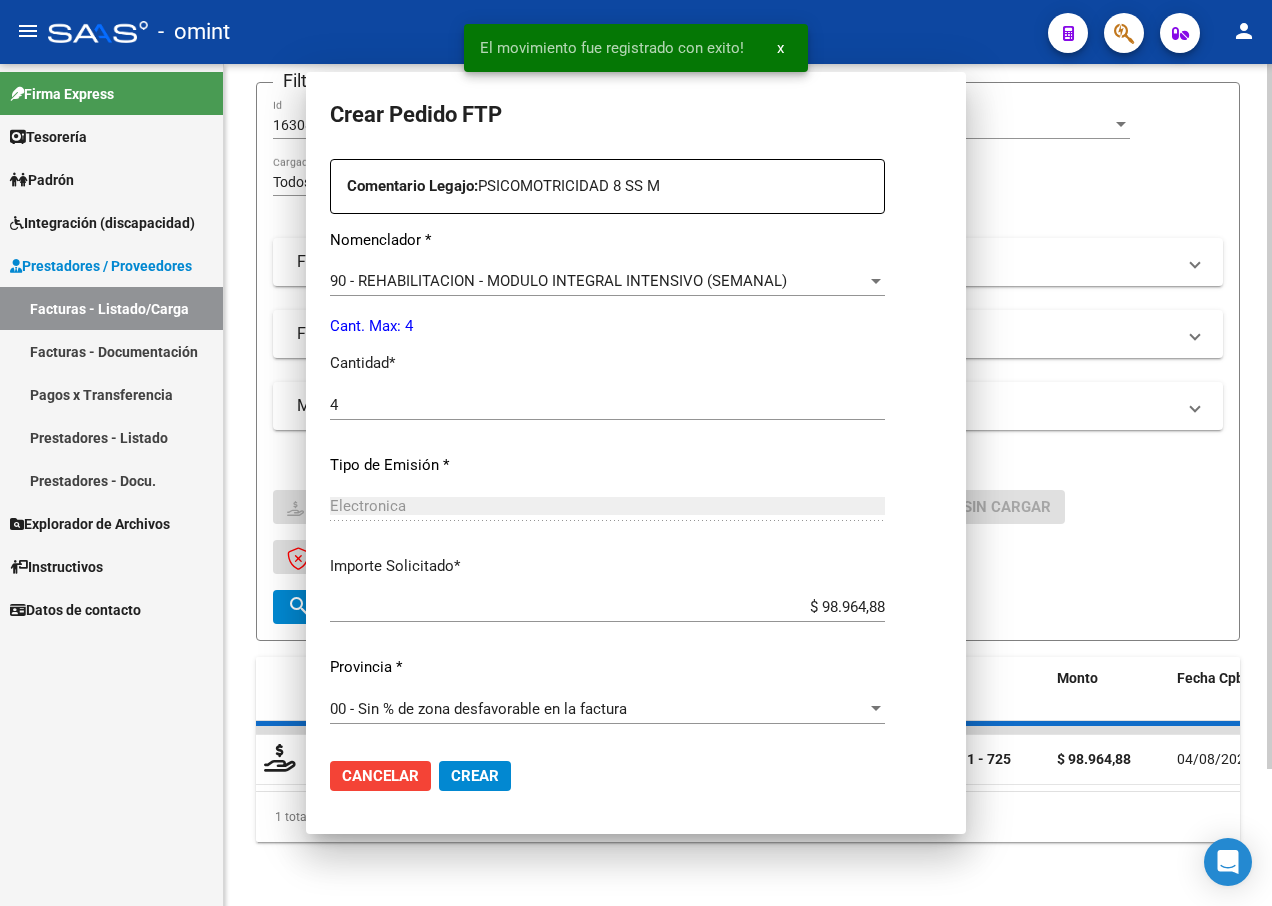 scroll, scrollTop: 0, scrollLeft: 0, axis: both 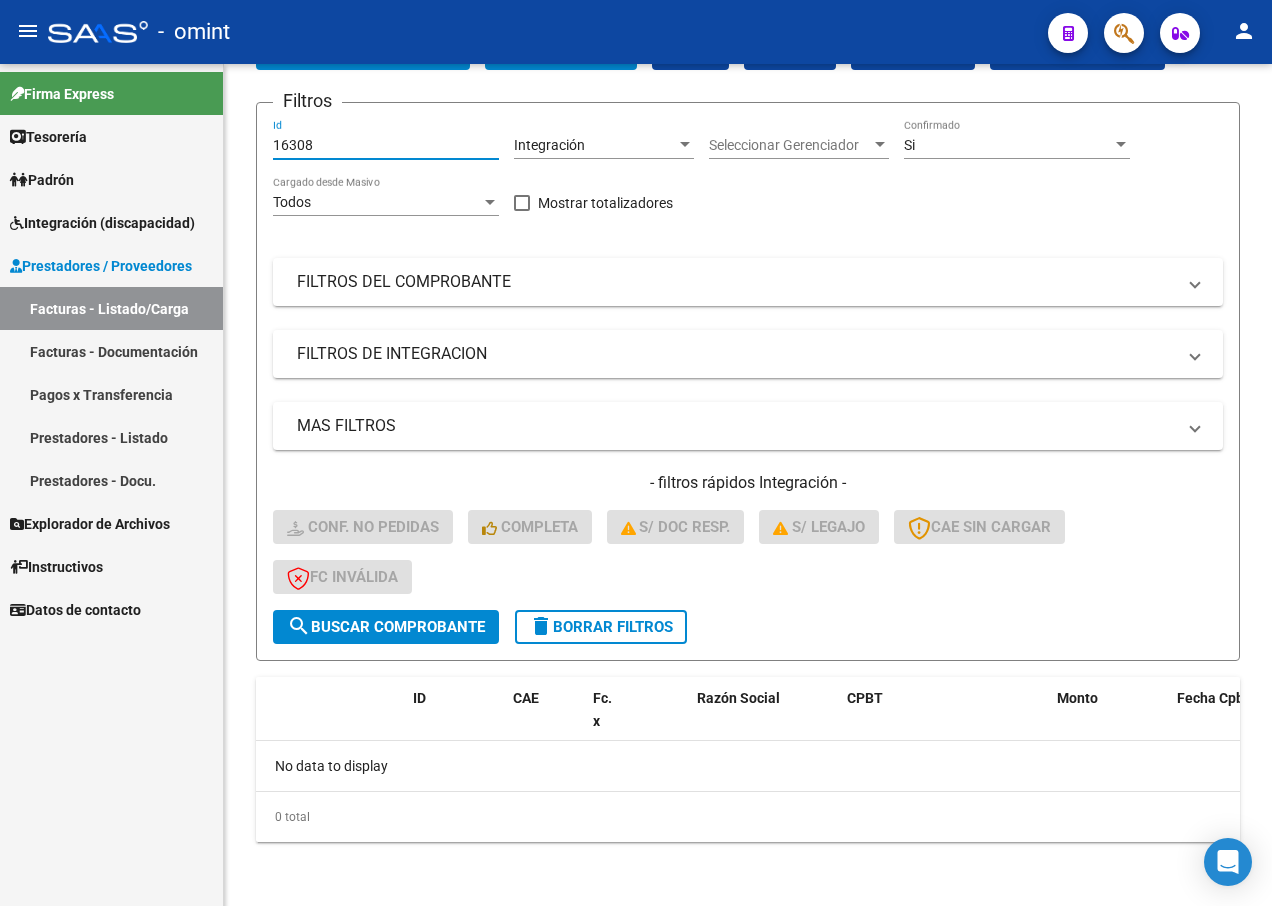 drag, startPoint x: 322, startPoint y: 138, endPoint x: 193, endPoint y: 135, distance: 129.03488 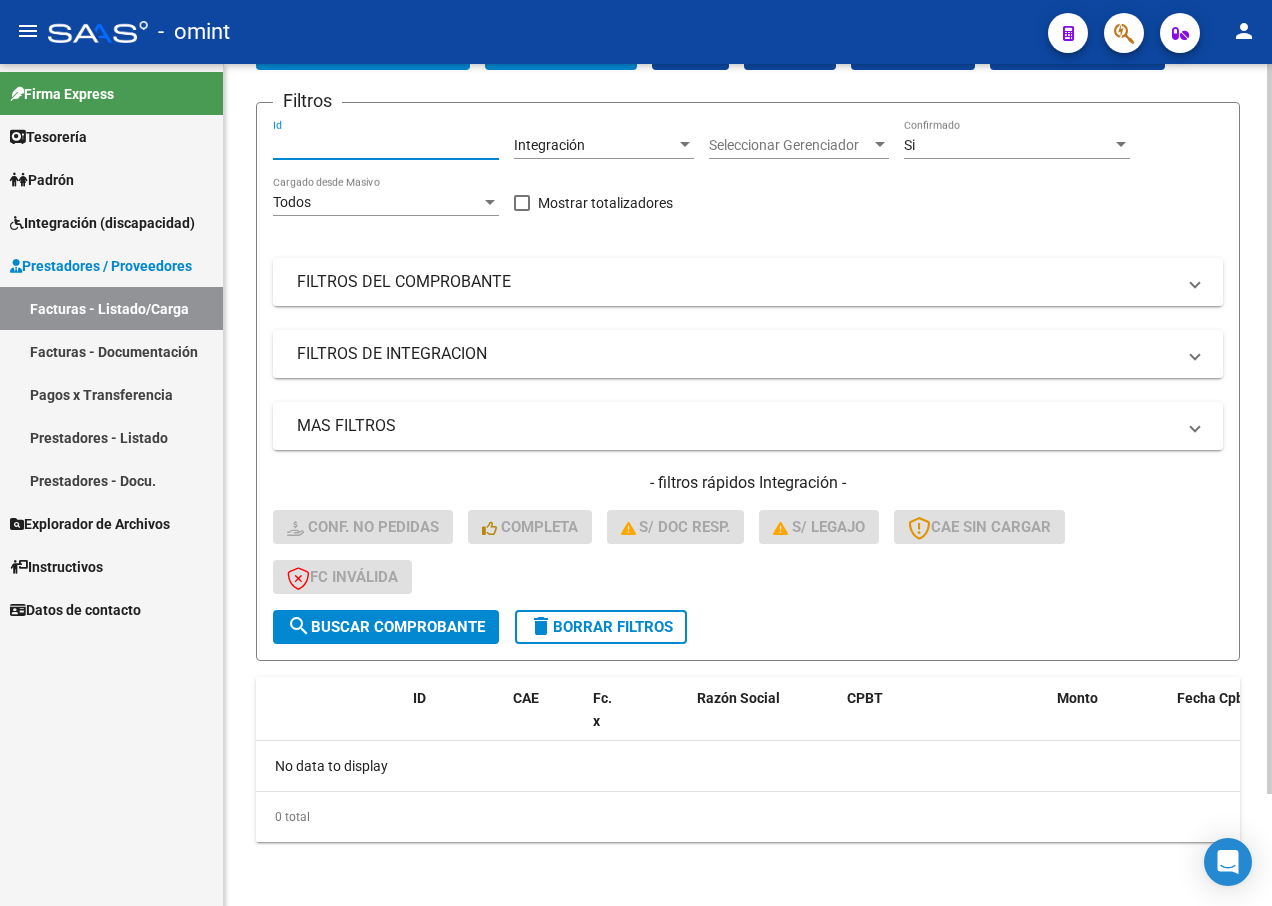 paste on "16477" 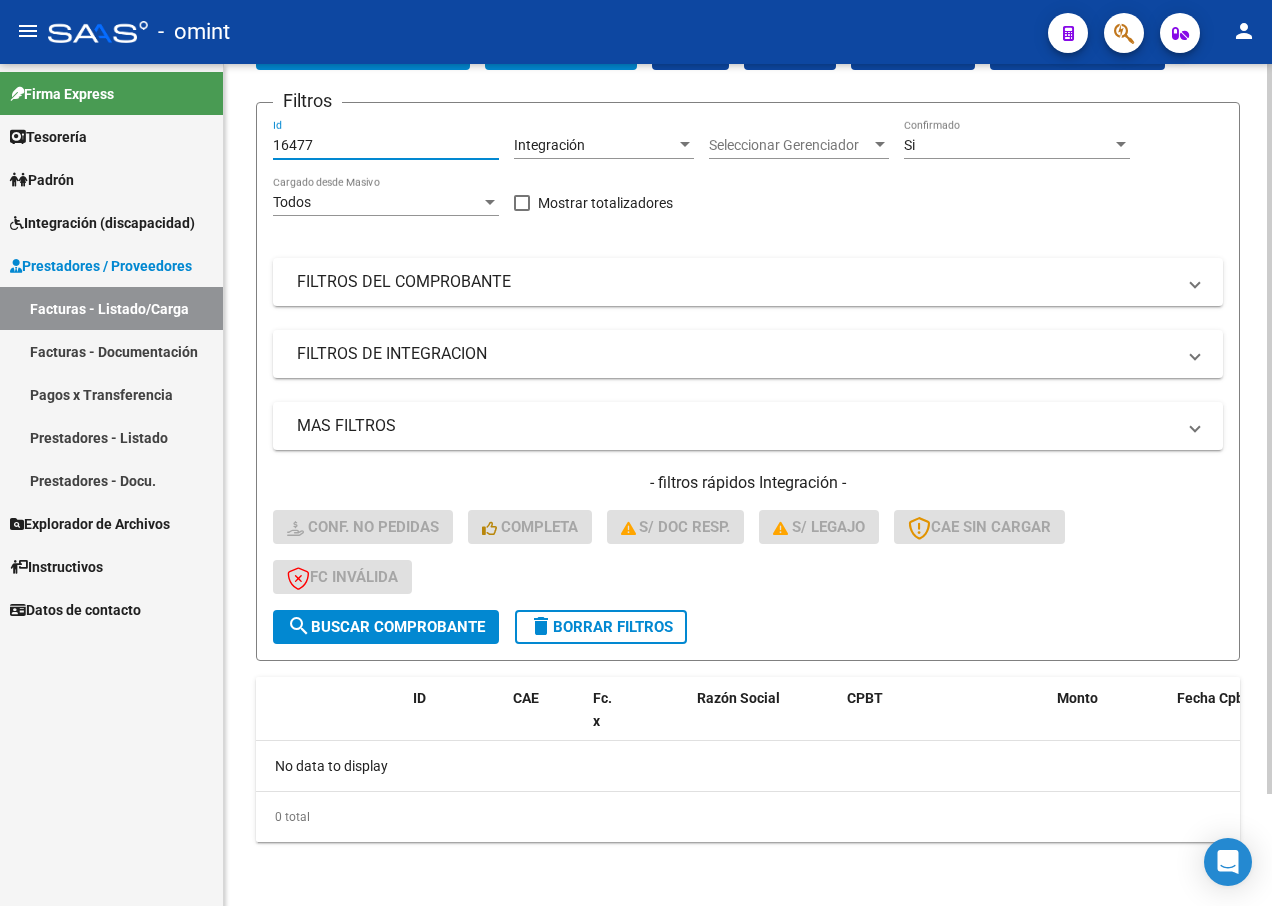 type on "16477" 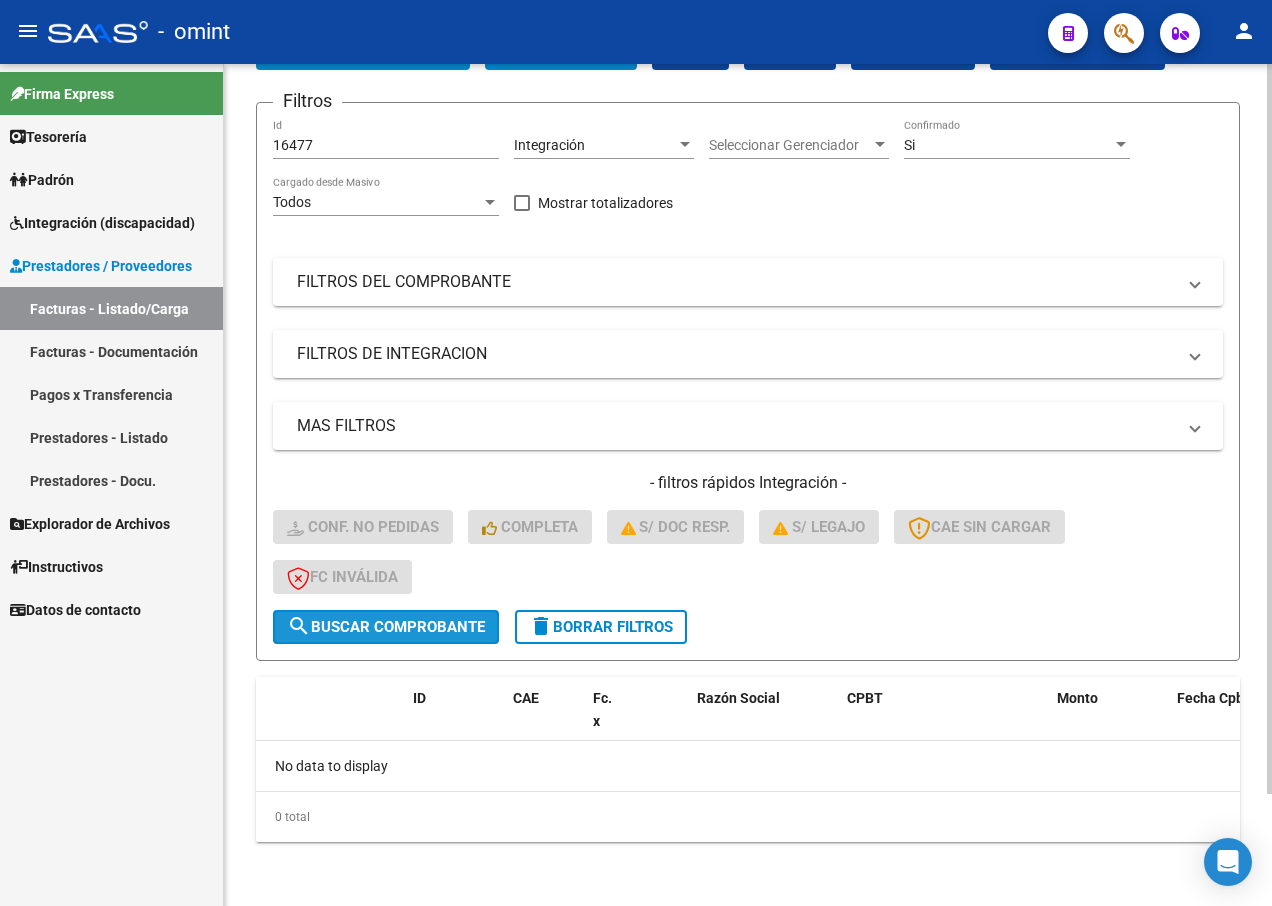 click on "search  Buscar Comprobante" 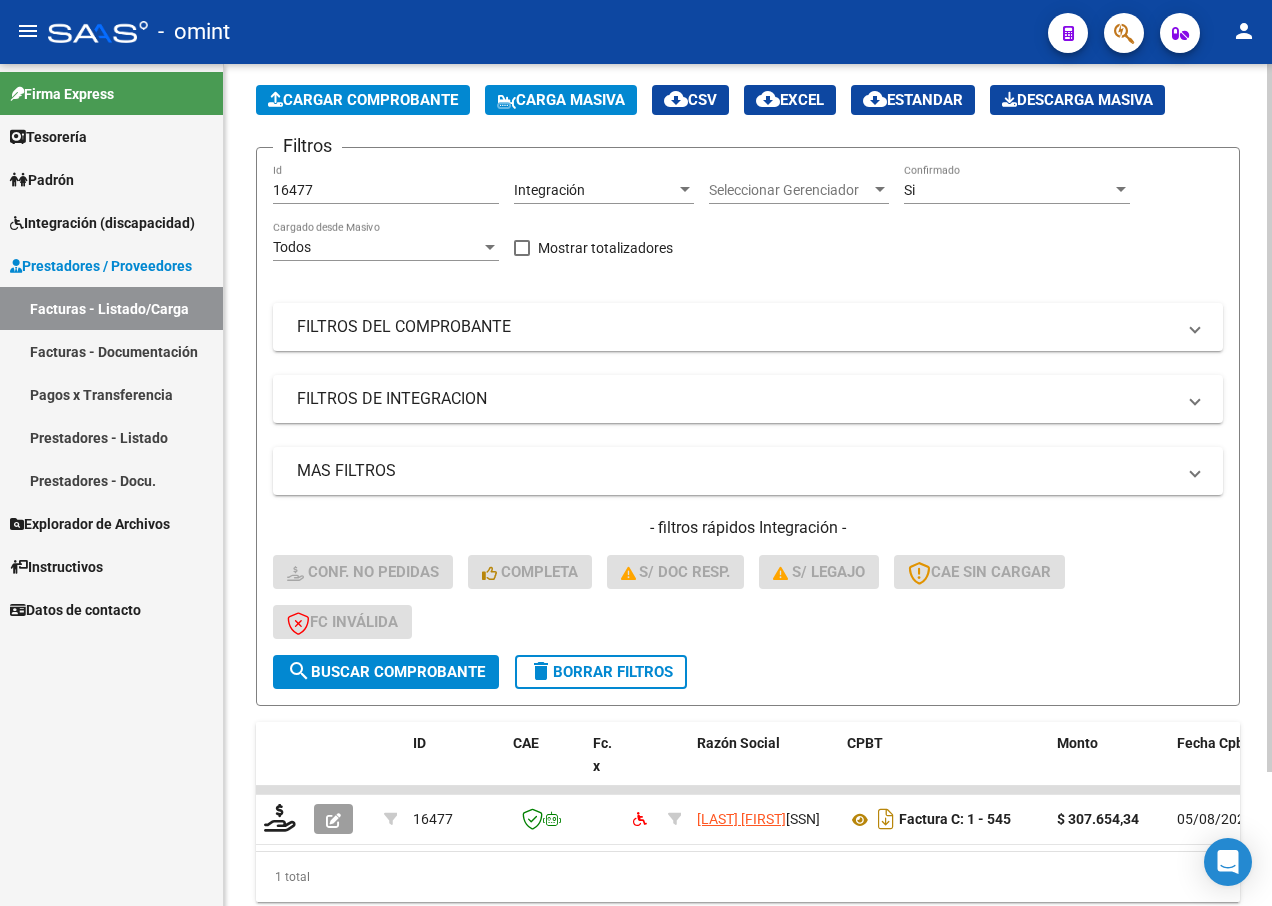 scroll, scrollTop: 129, scrollLeft: 0, axis: vertical 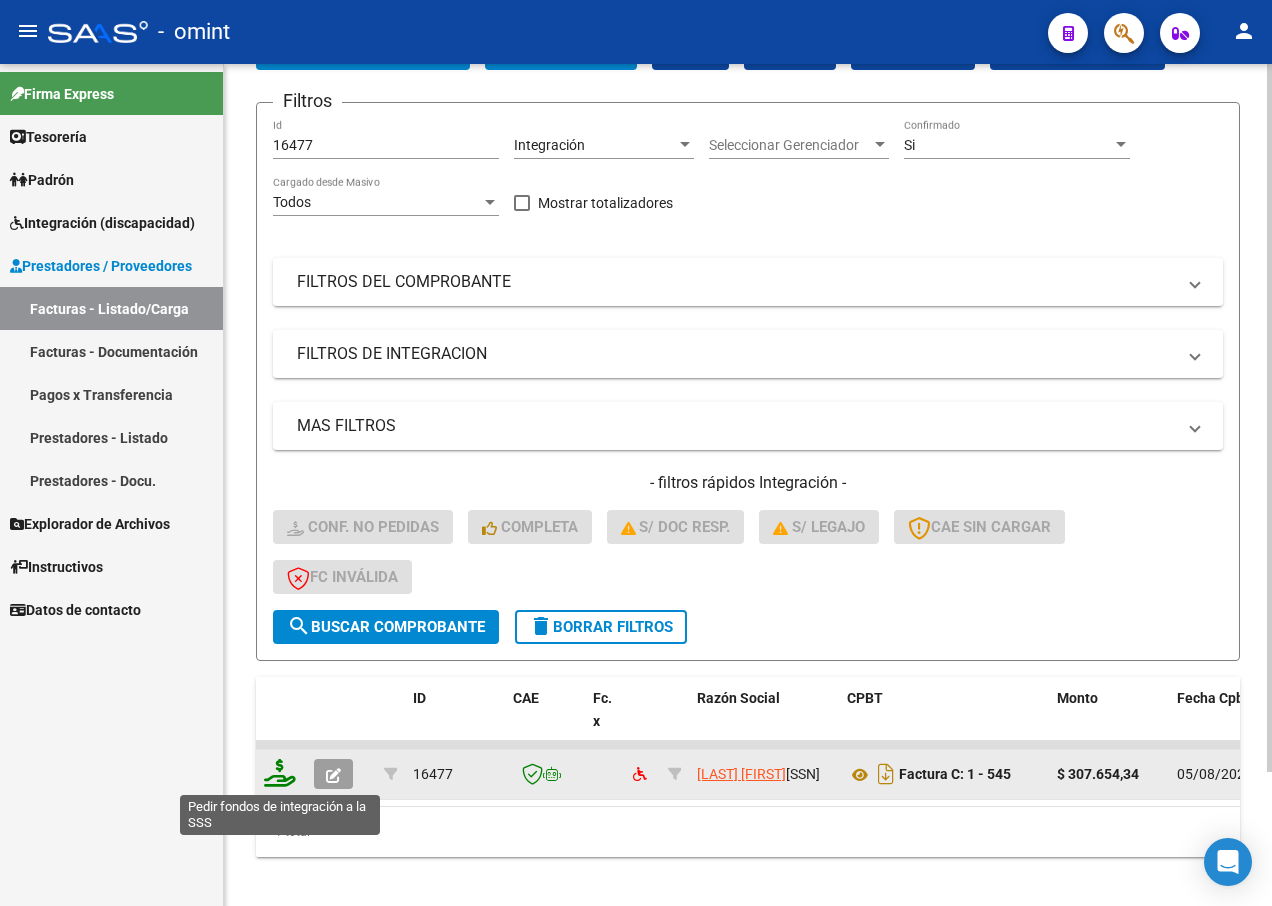 click 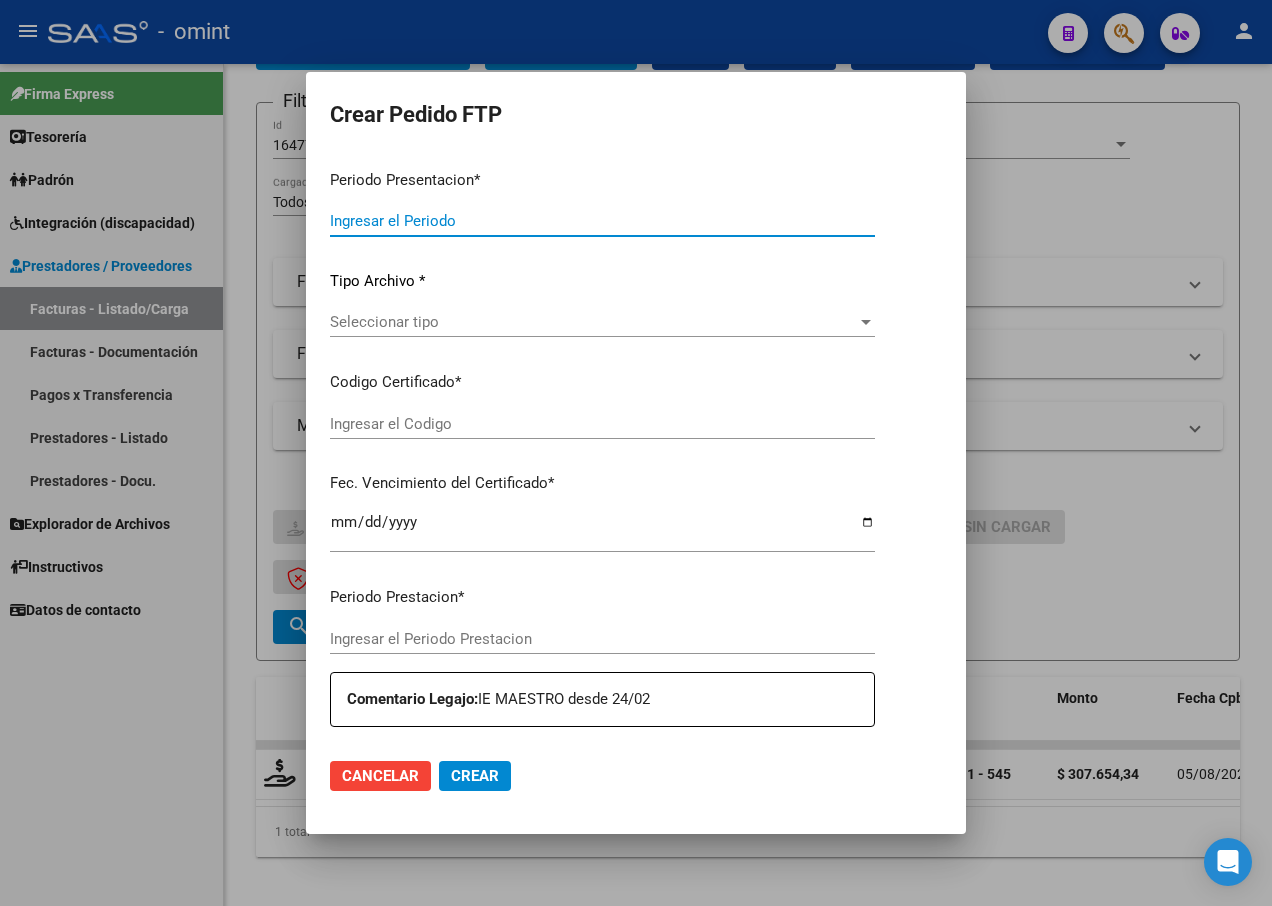 type on "202507" 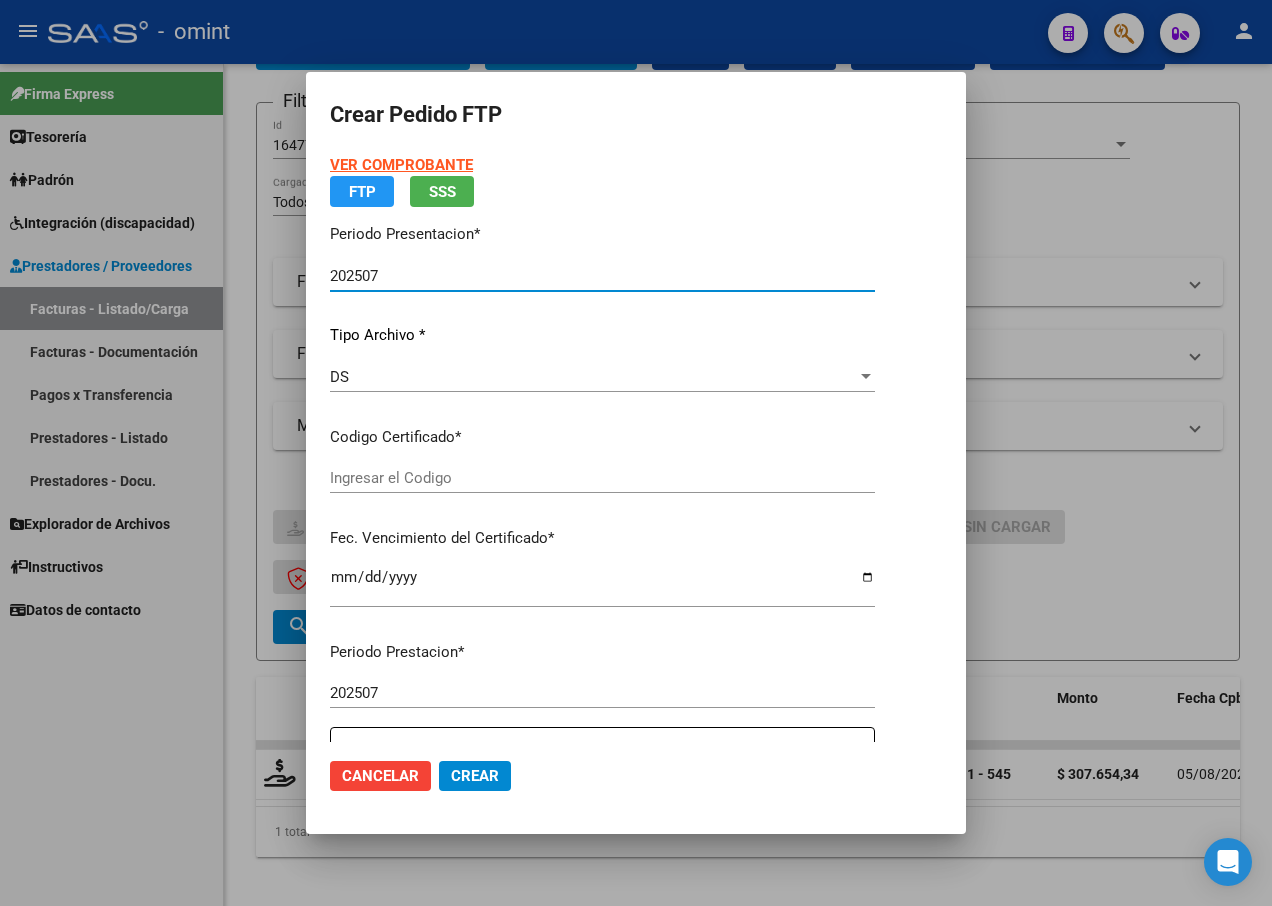 type on "7613627560" 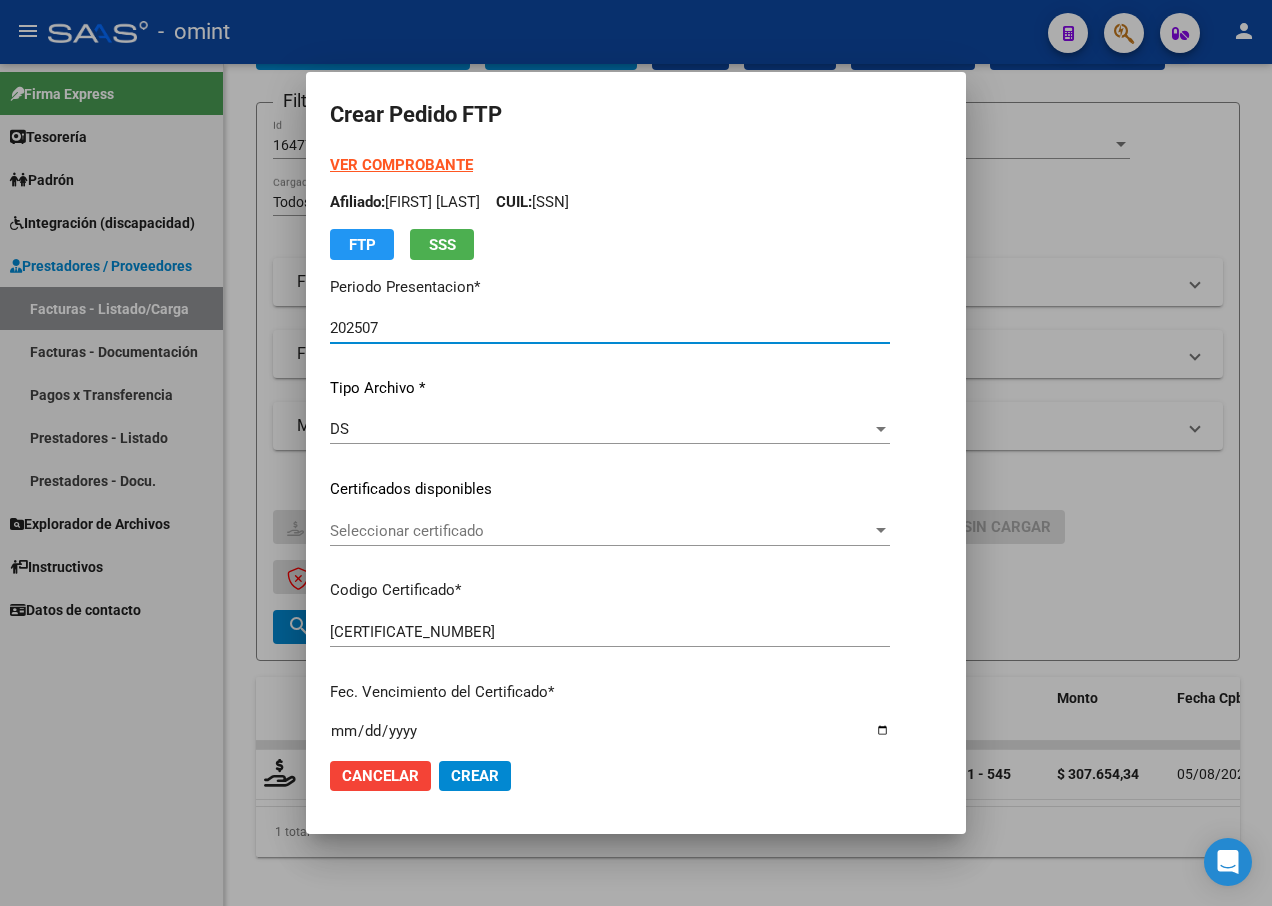 scroll, scrollTop: 100, scrollLeft: 0, axis: vertical 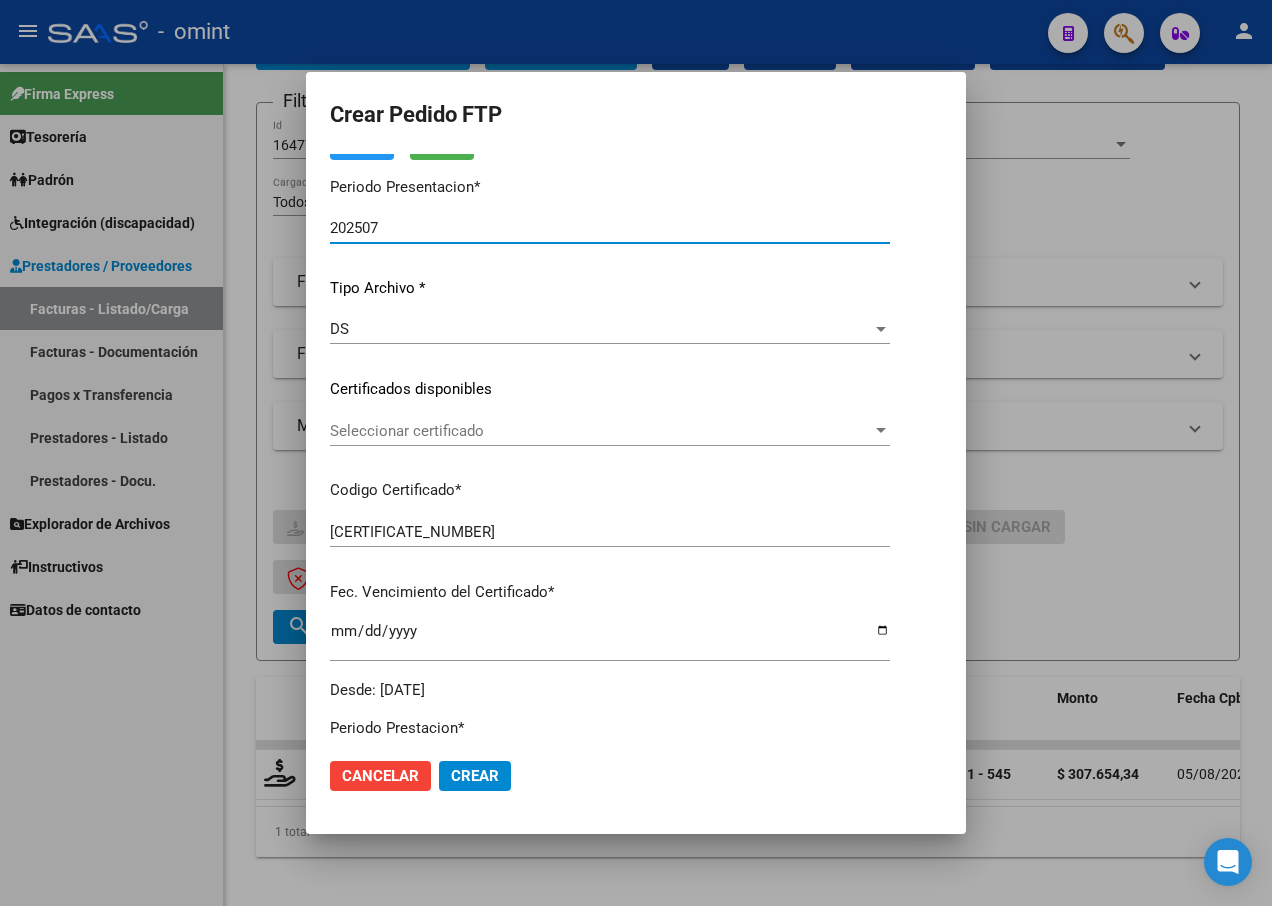 click on "Seleccionar certificado" at bounding box center (601, 431) 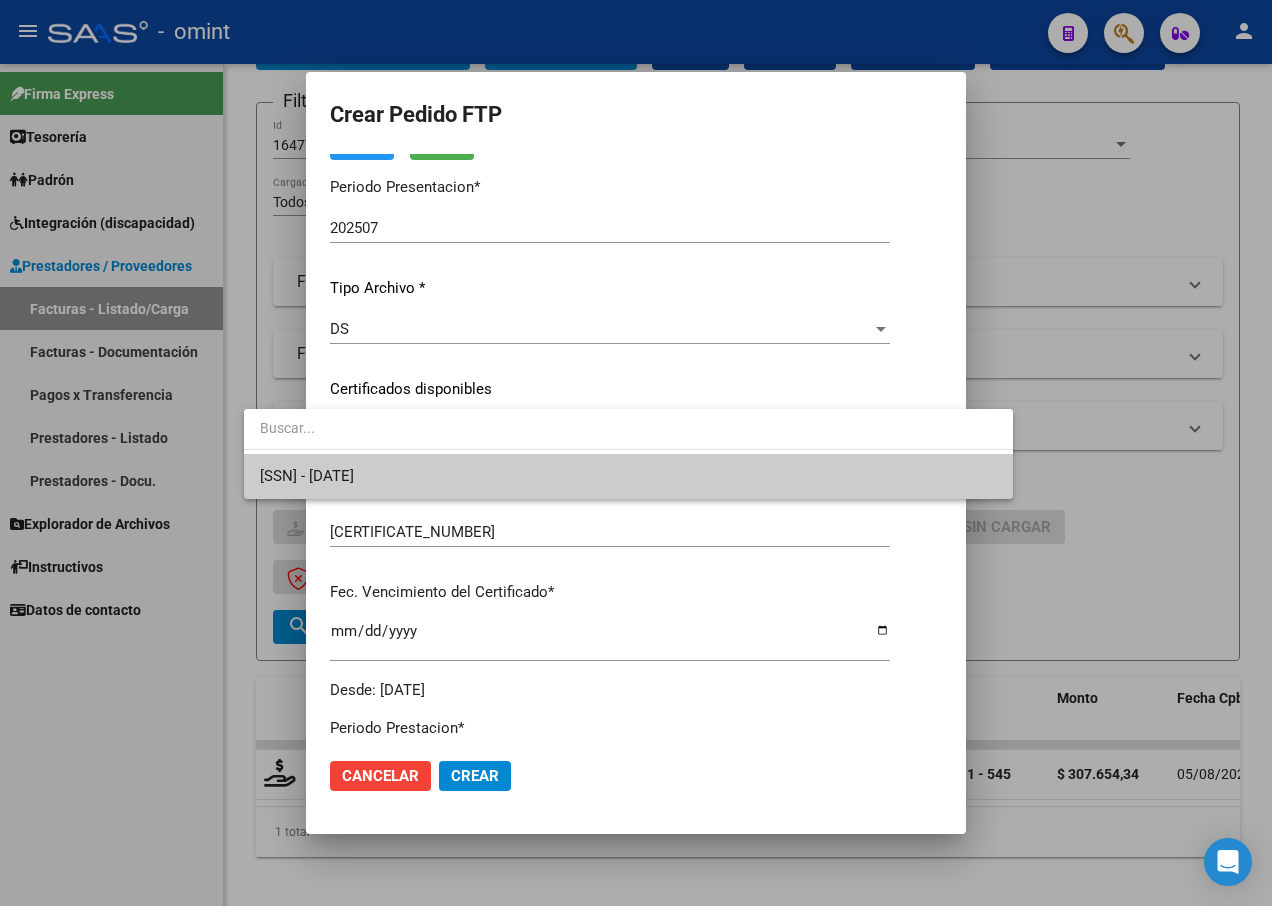 click on "7613627560 - 2032-10-30" at bounding box center (628, 476) 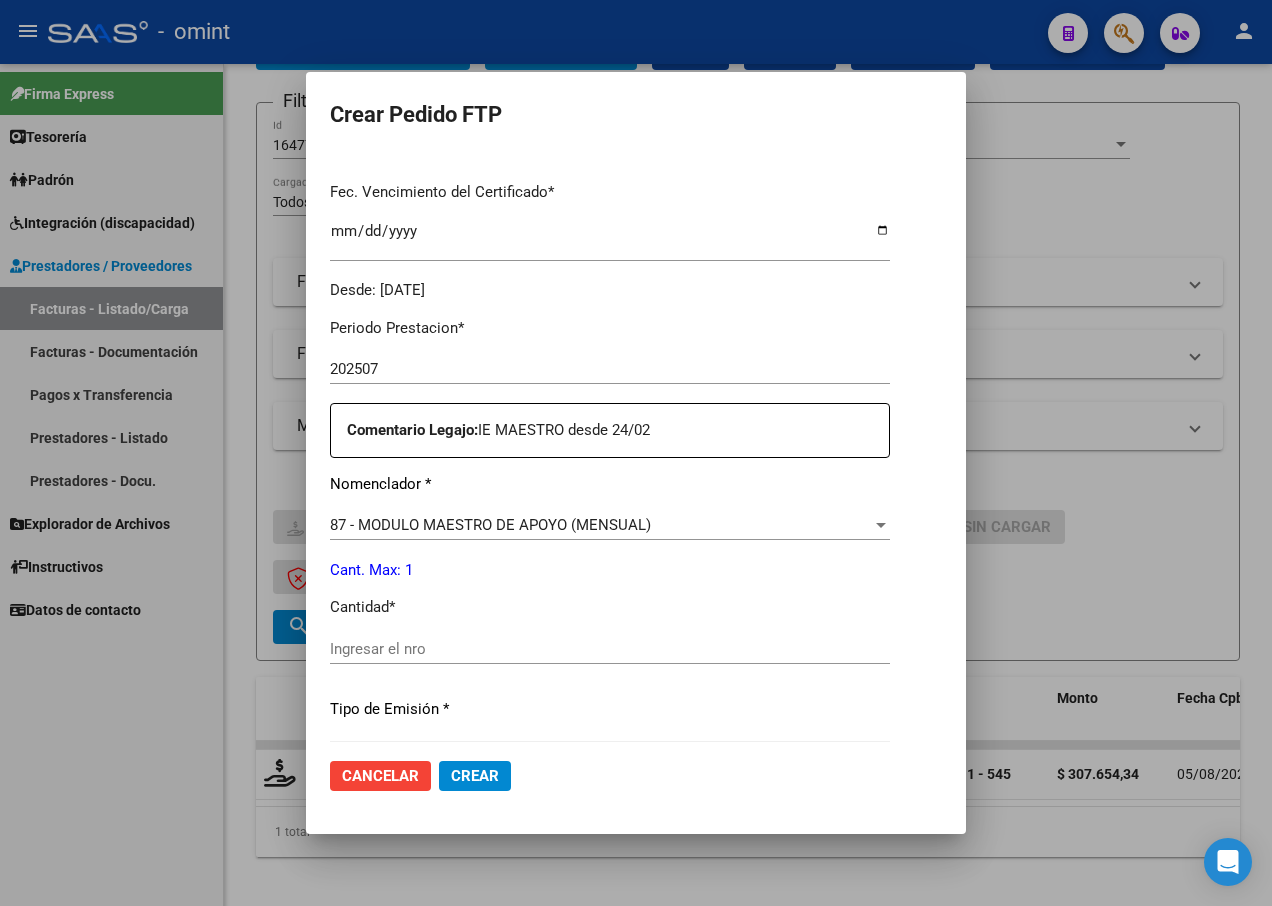 scroll, scrollTop: 600, scrollLeft: 0, axis: vertical 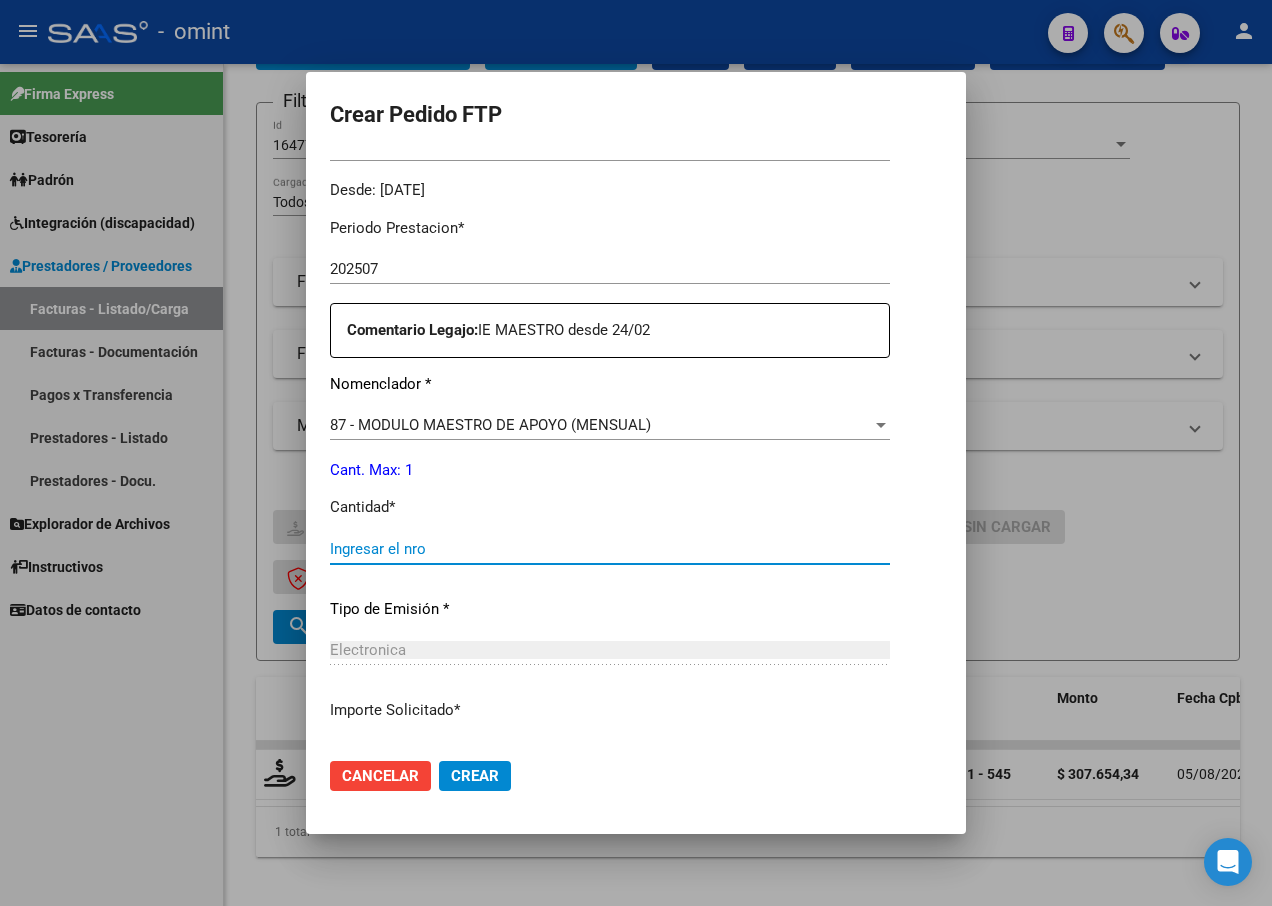 click on "Ingresar el nro" at bounding box center [610, 549] 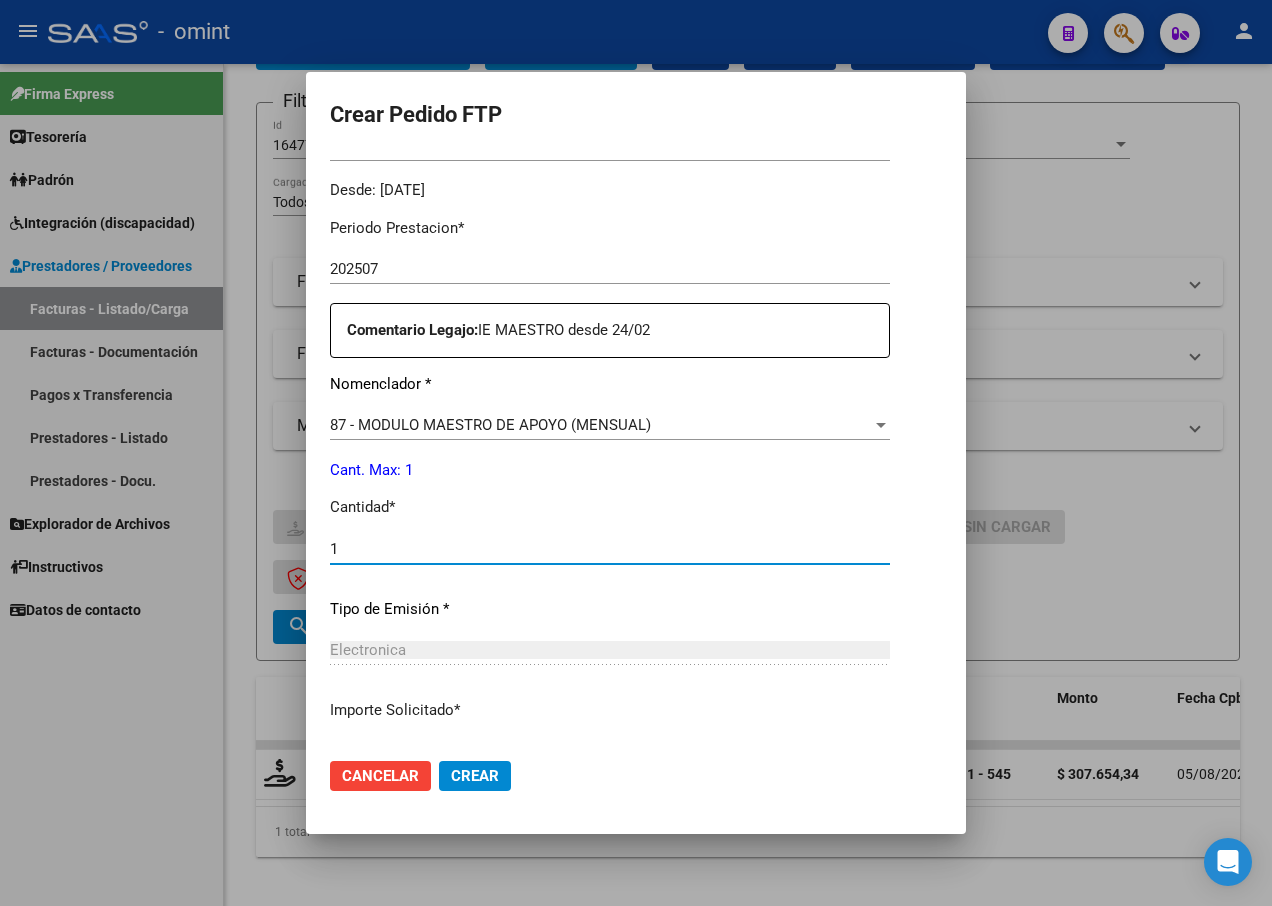 type on "1" 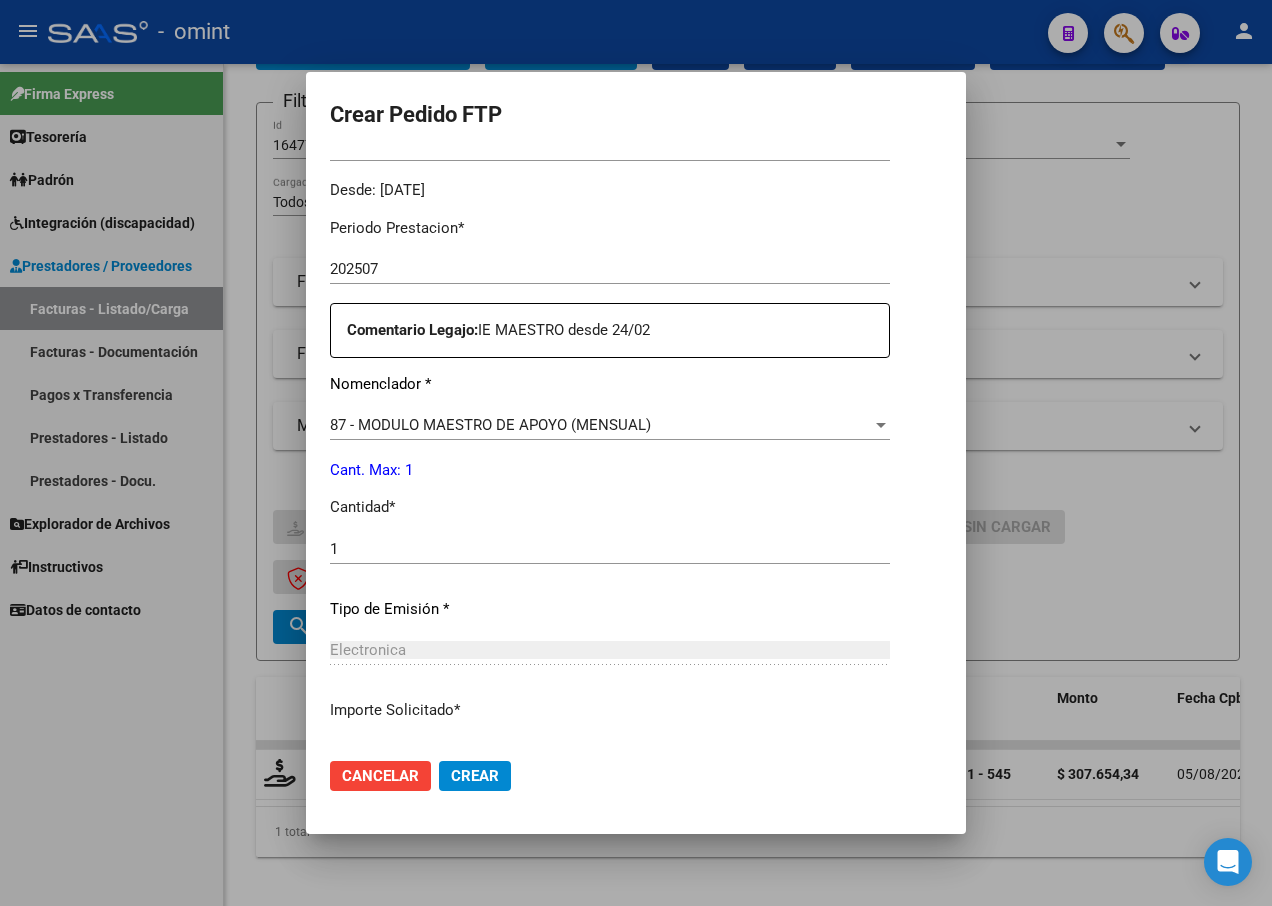 scroll, scrollTop: 744, scrollLeft: 0, axis: vertical 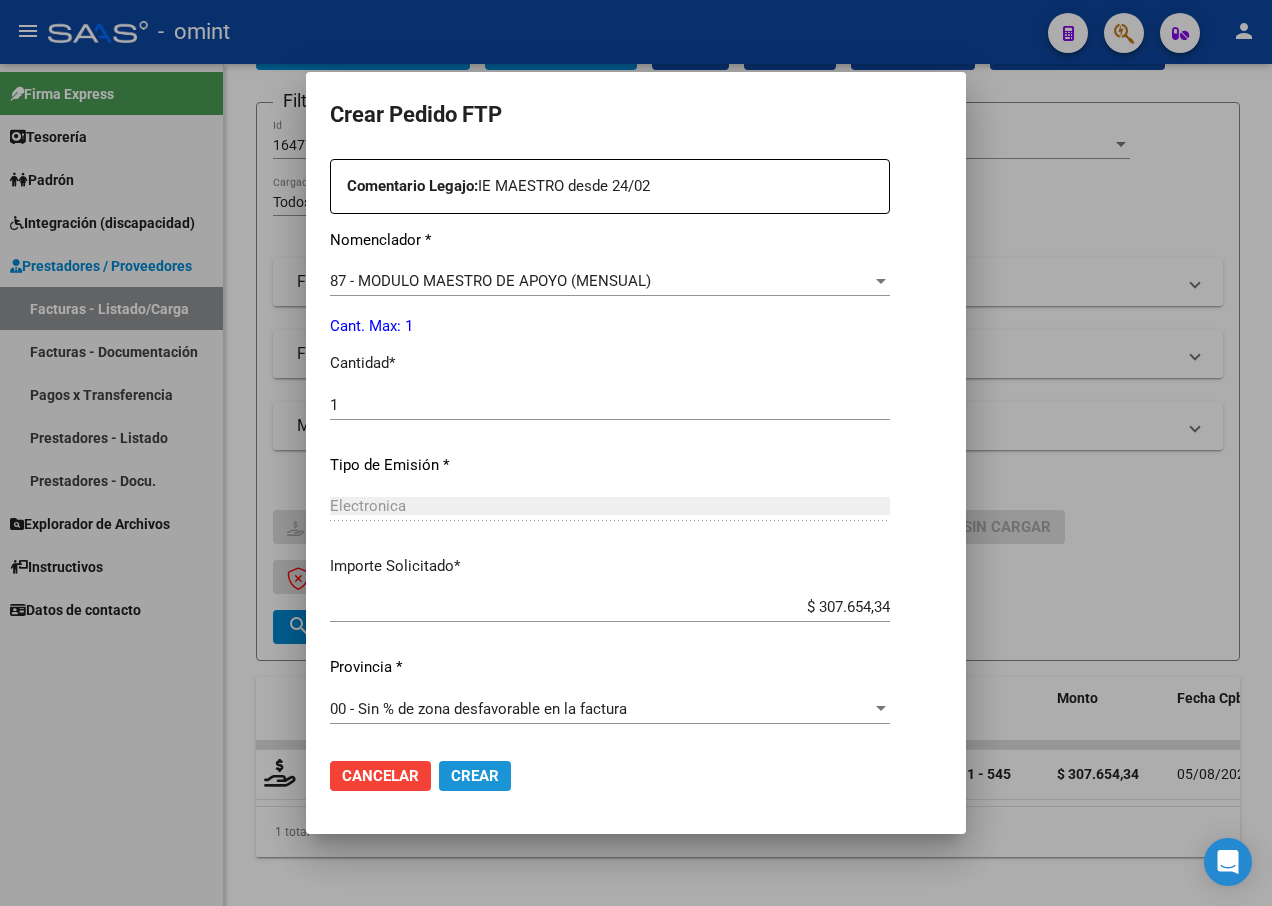 click on "Crear" 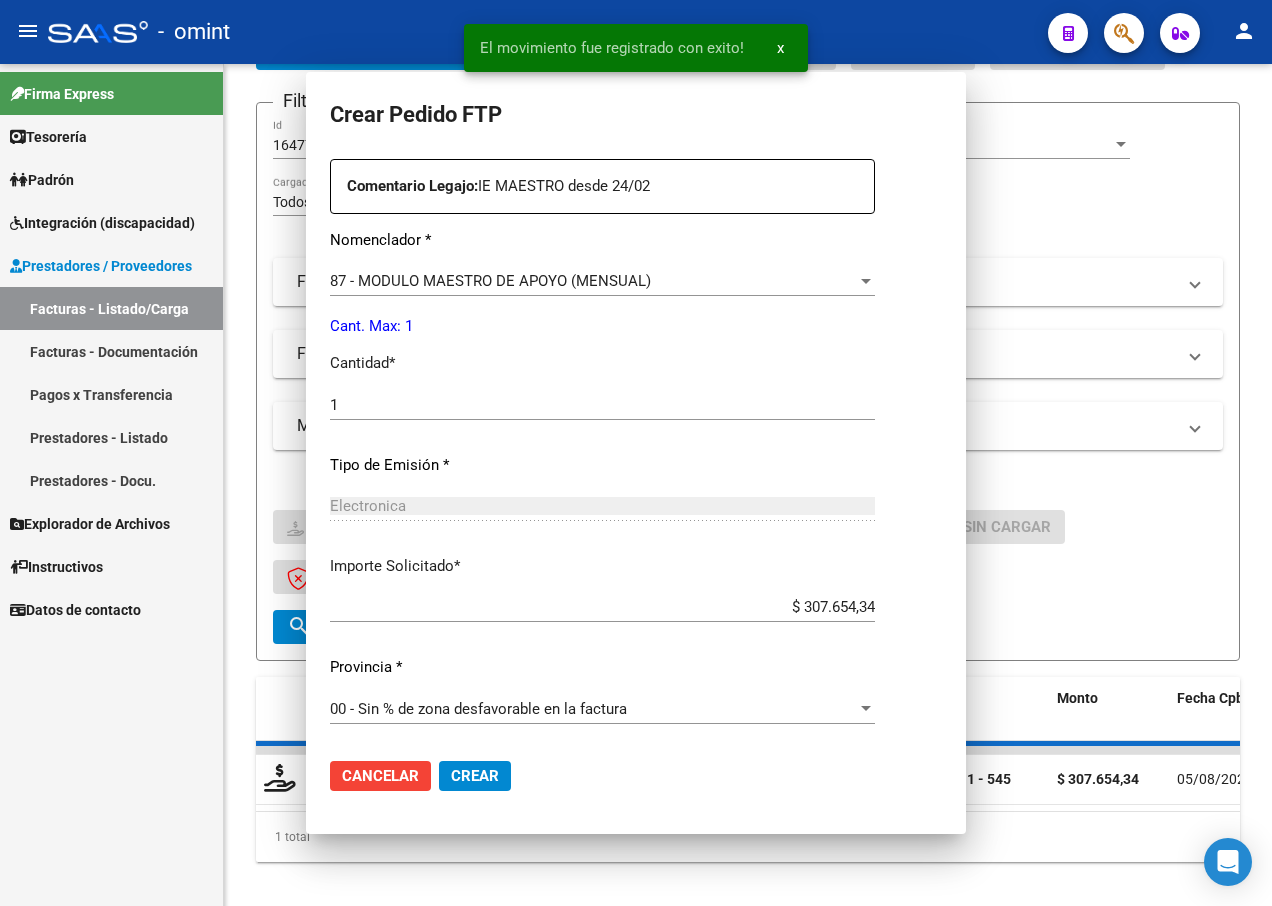 scroll, scrollTop: 0, scrollLeft: 0, axis: both 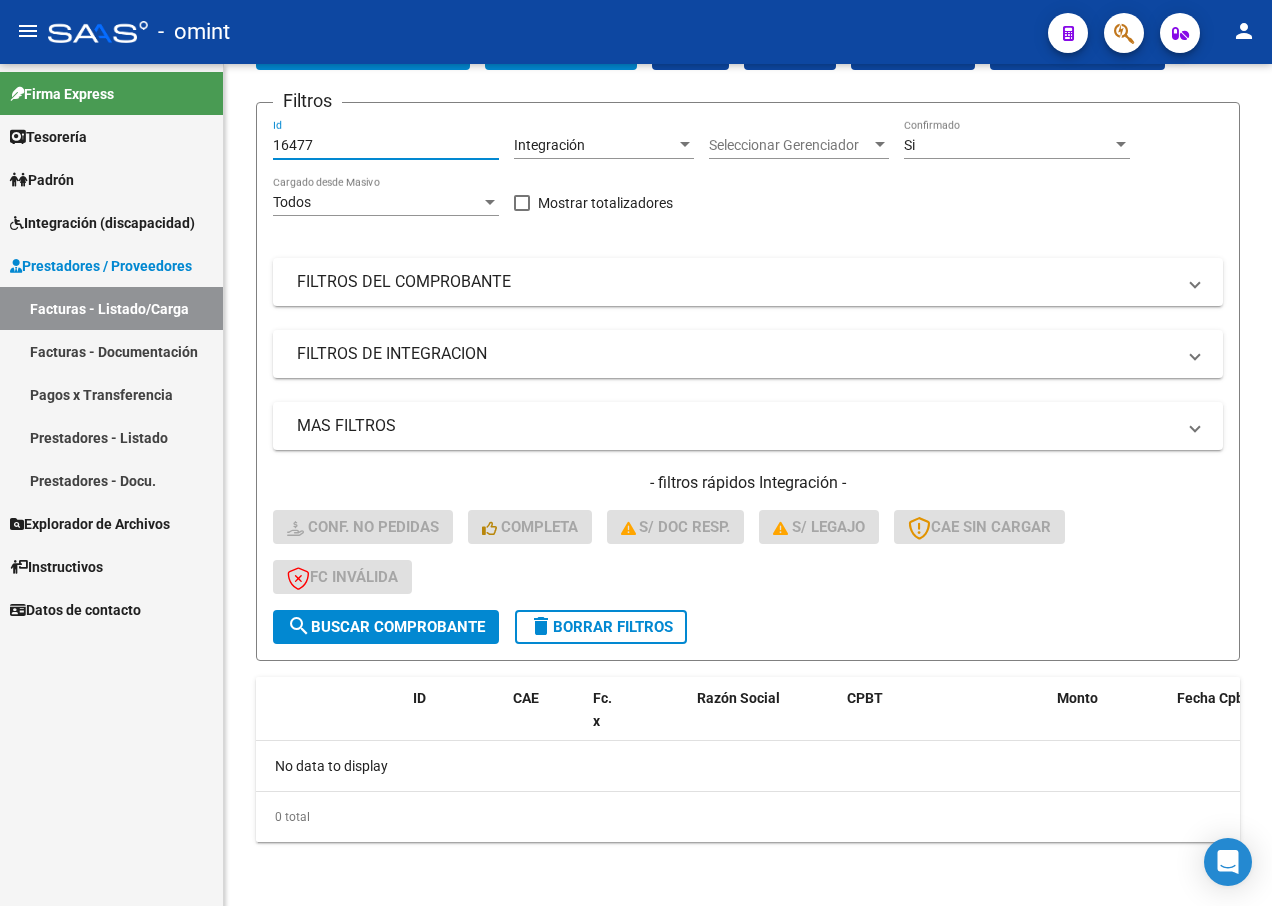 drag, startPoint x: 317, startPoint y: 141, endPoint x: 217, endPoint y: 119, distance: 102.3914 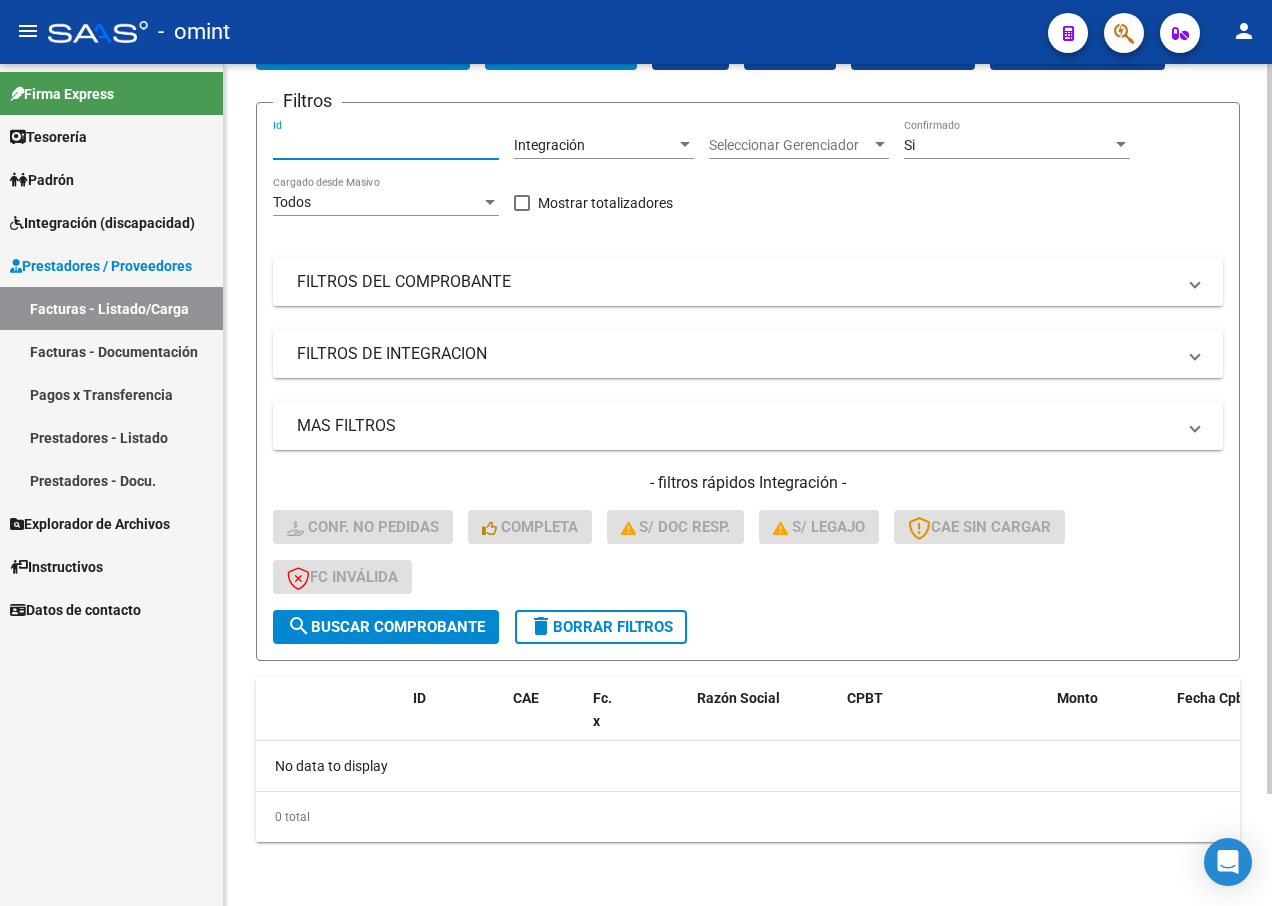 paste on "16061" 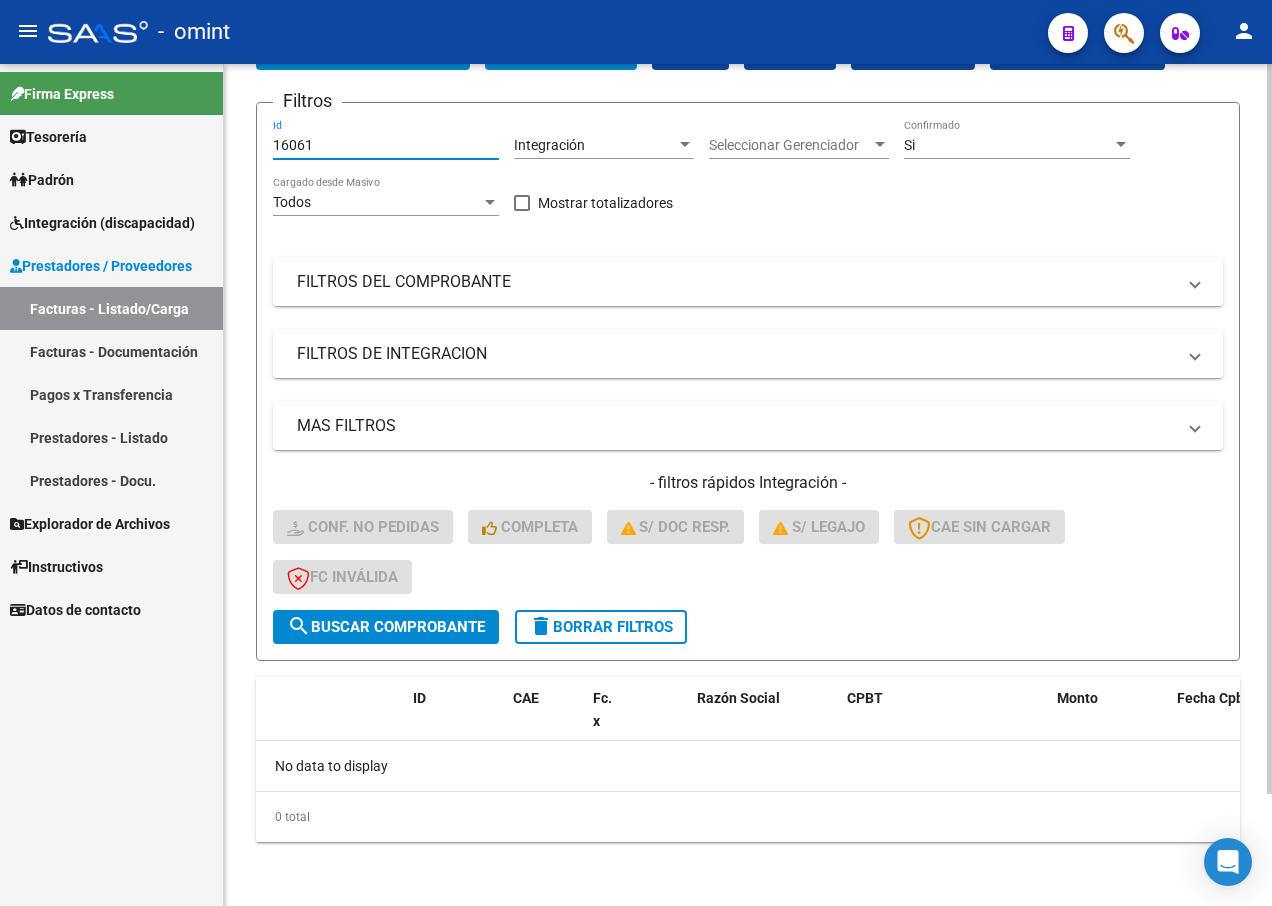 type on "16061" 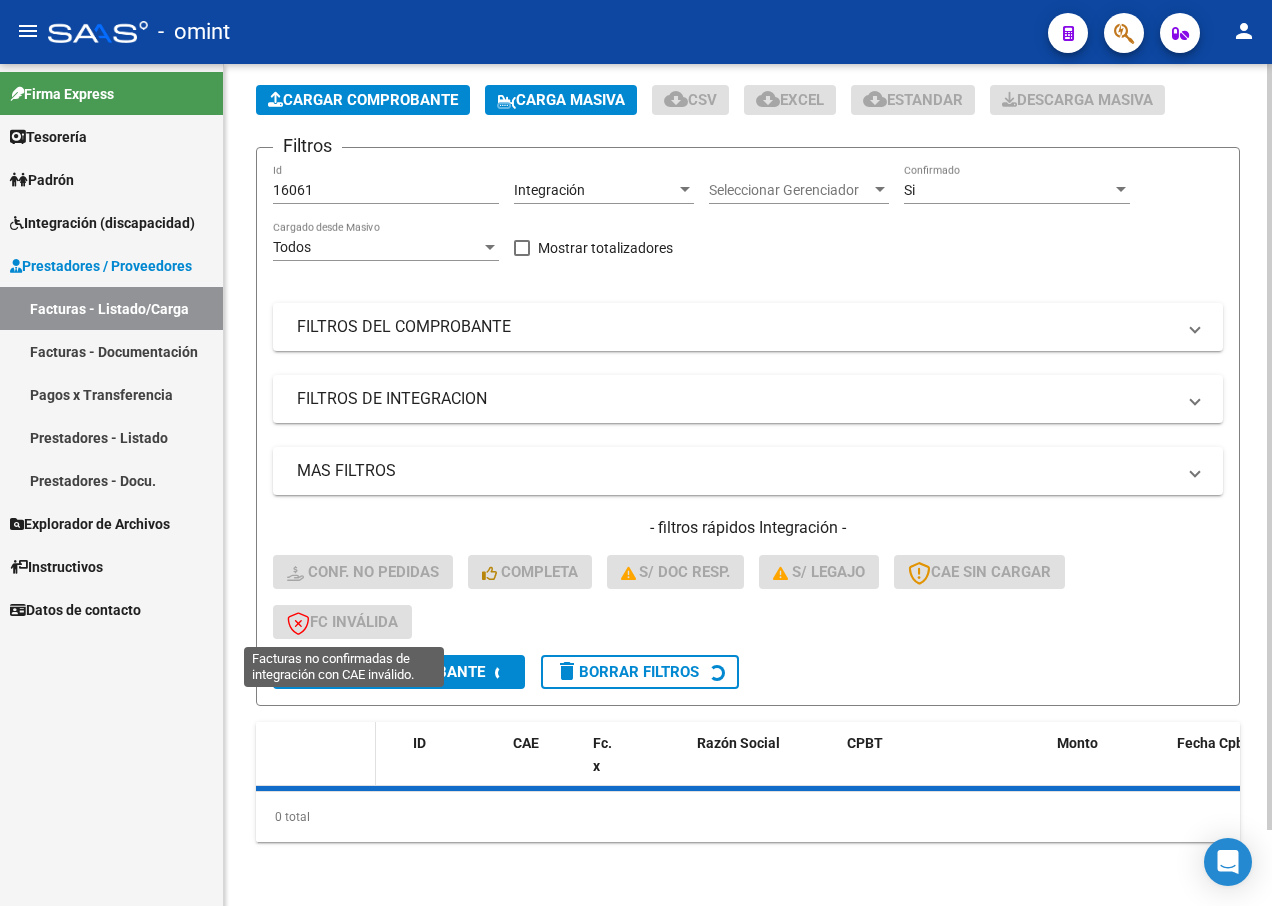 scroll, scrollTop: 129, scrollLeft: 0, axis: vertical 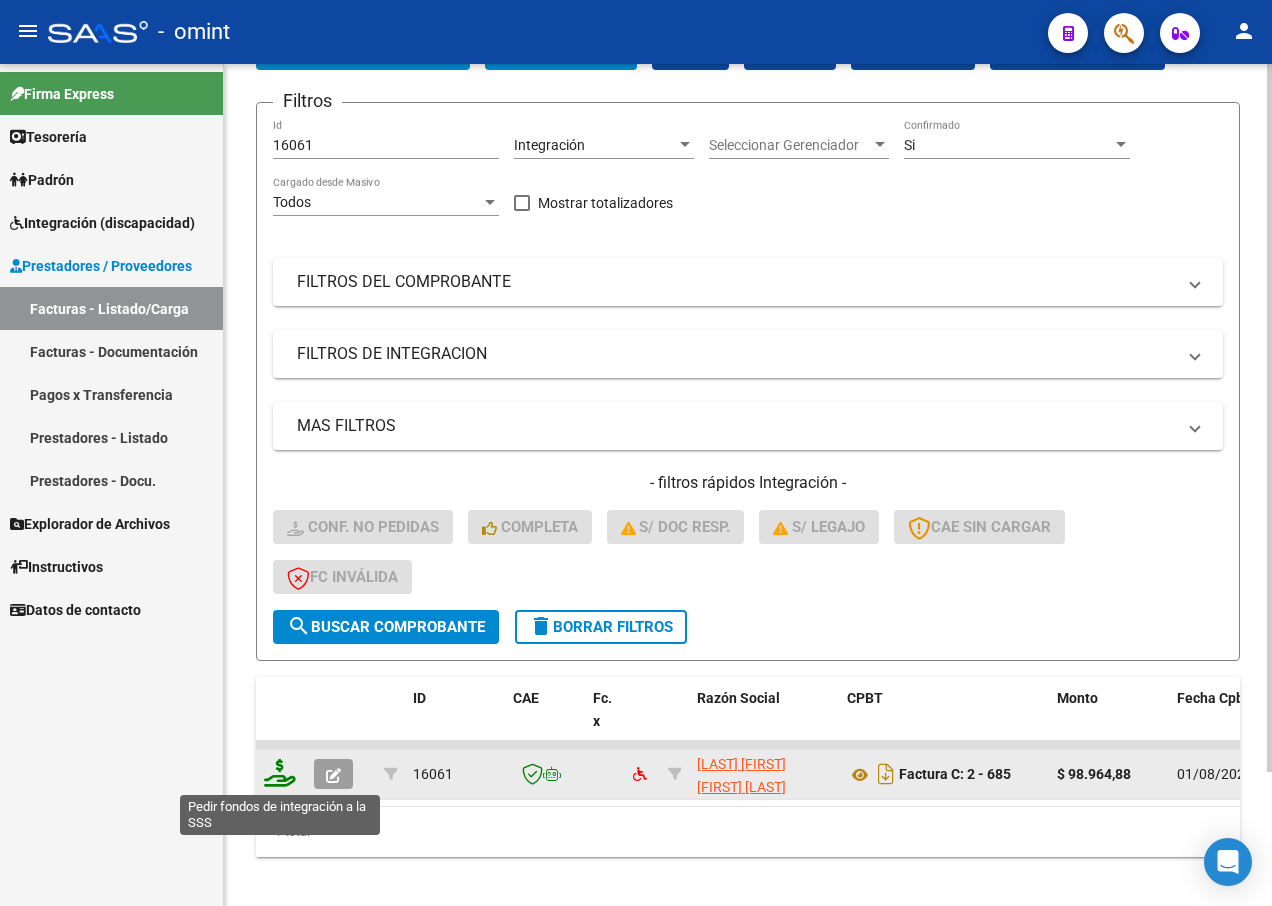 click 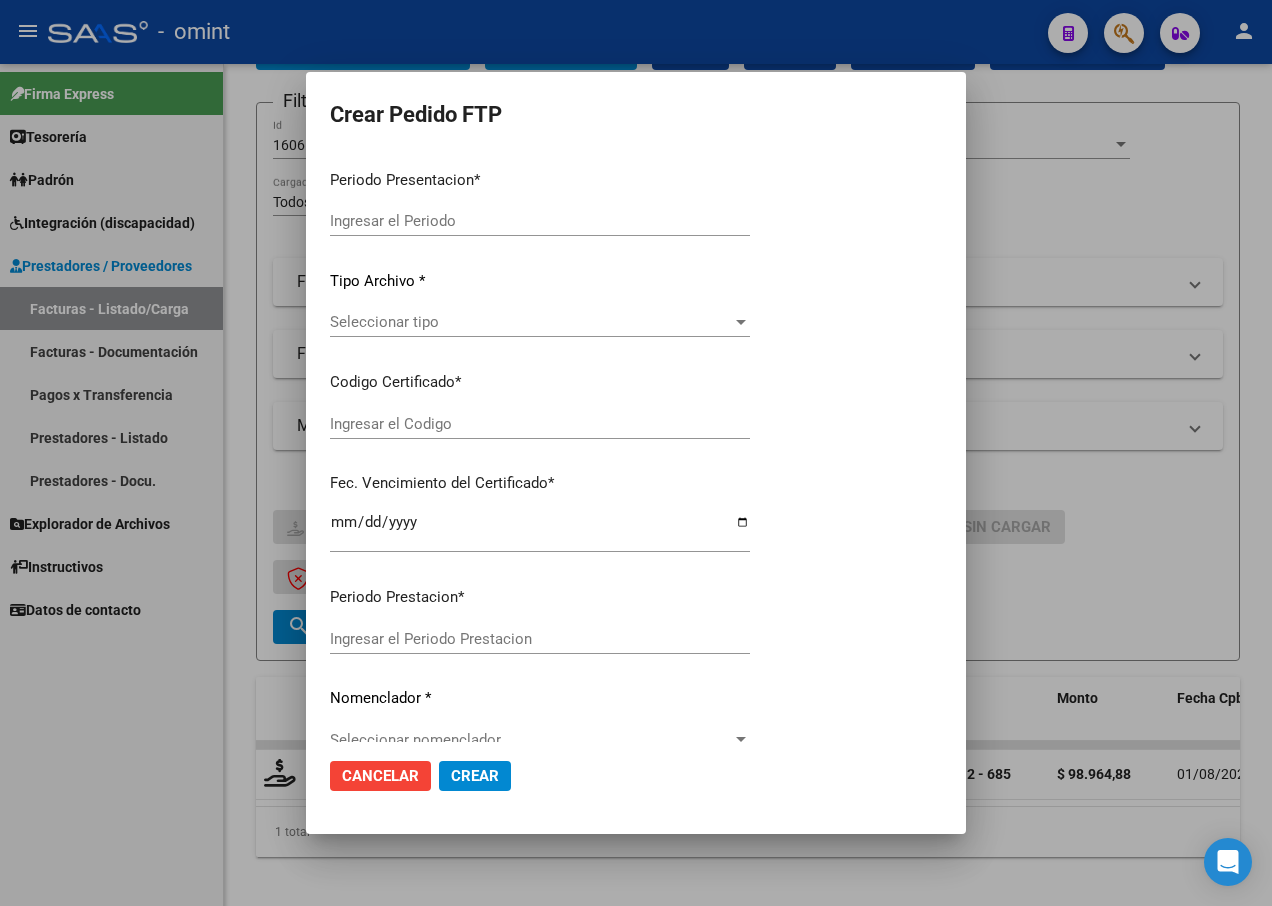 type on "202507" 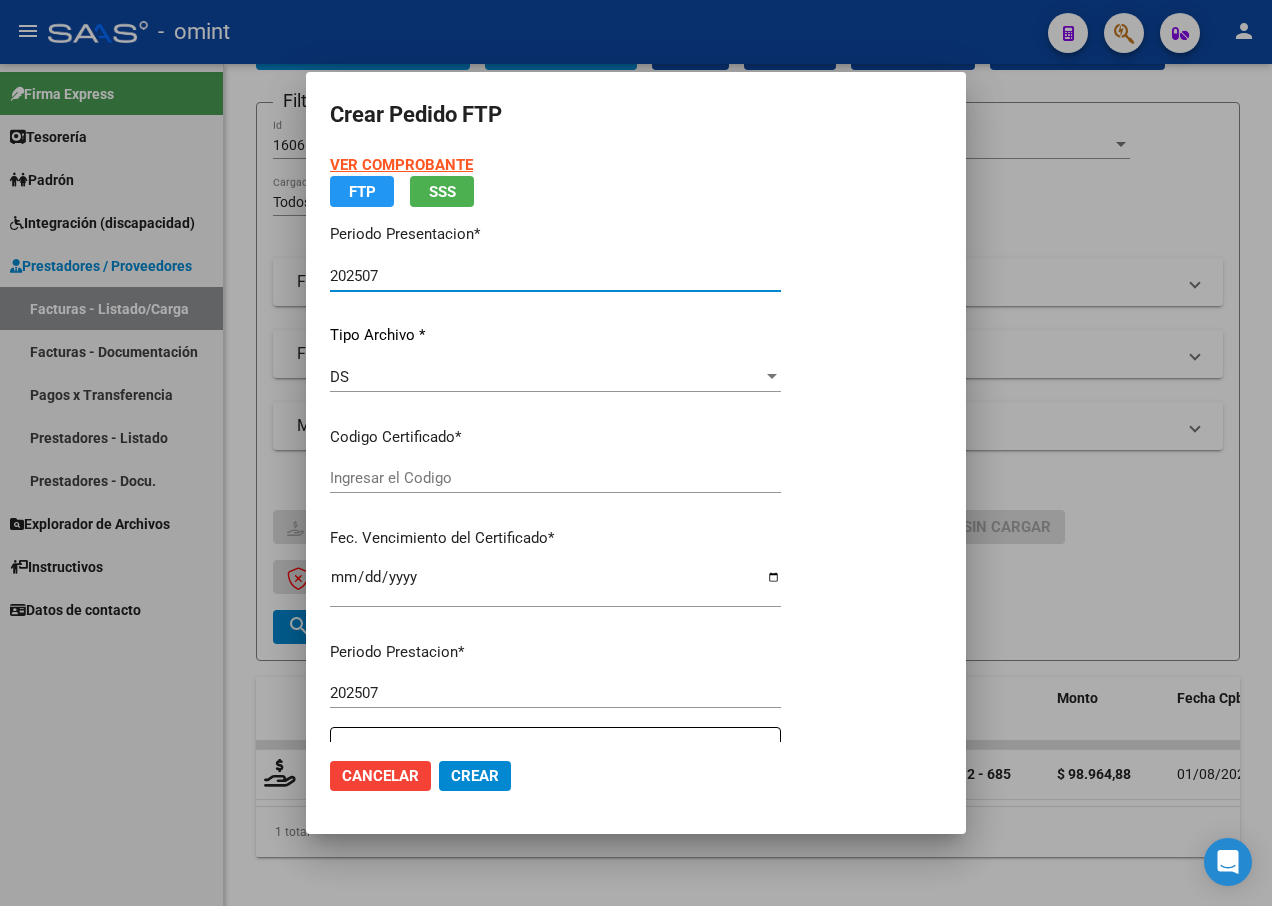 type on "7613627560" 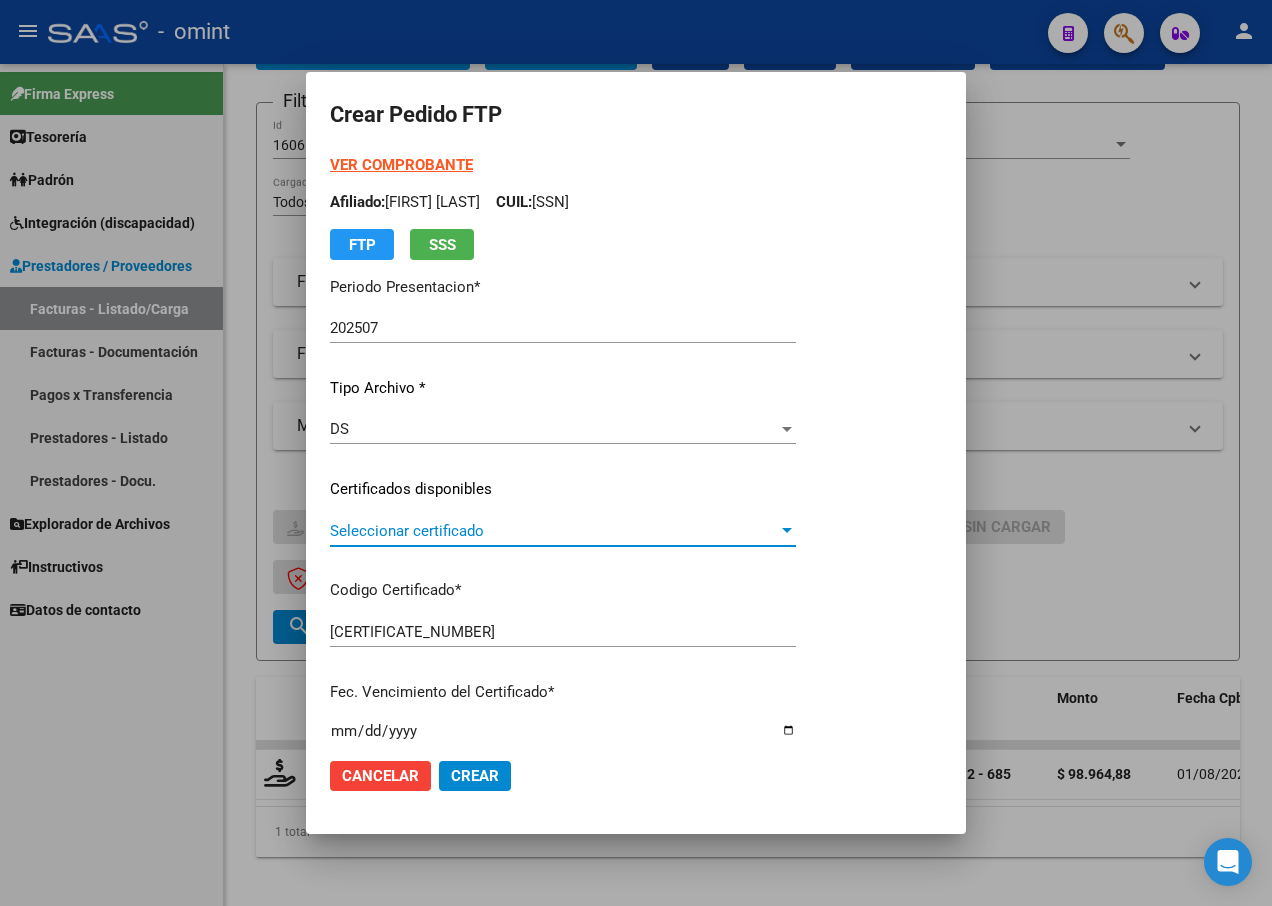 click at bounding box center [787, 531] 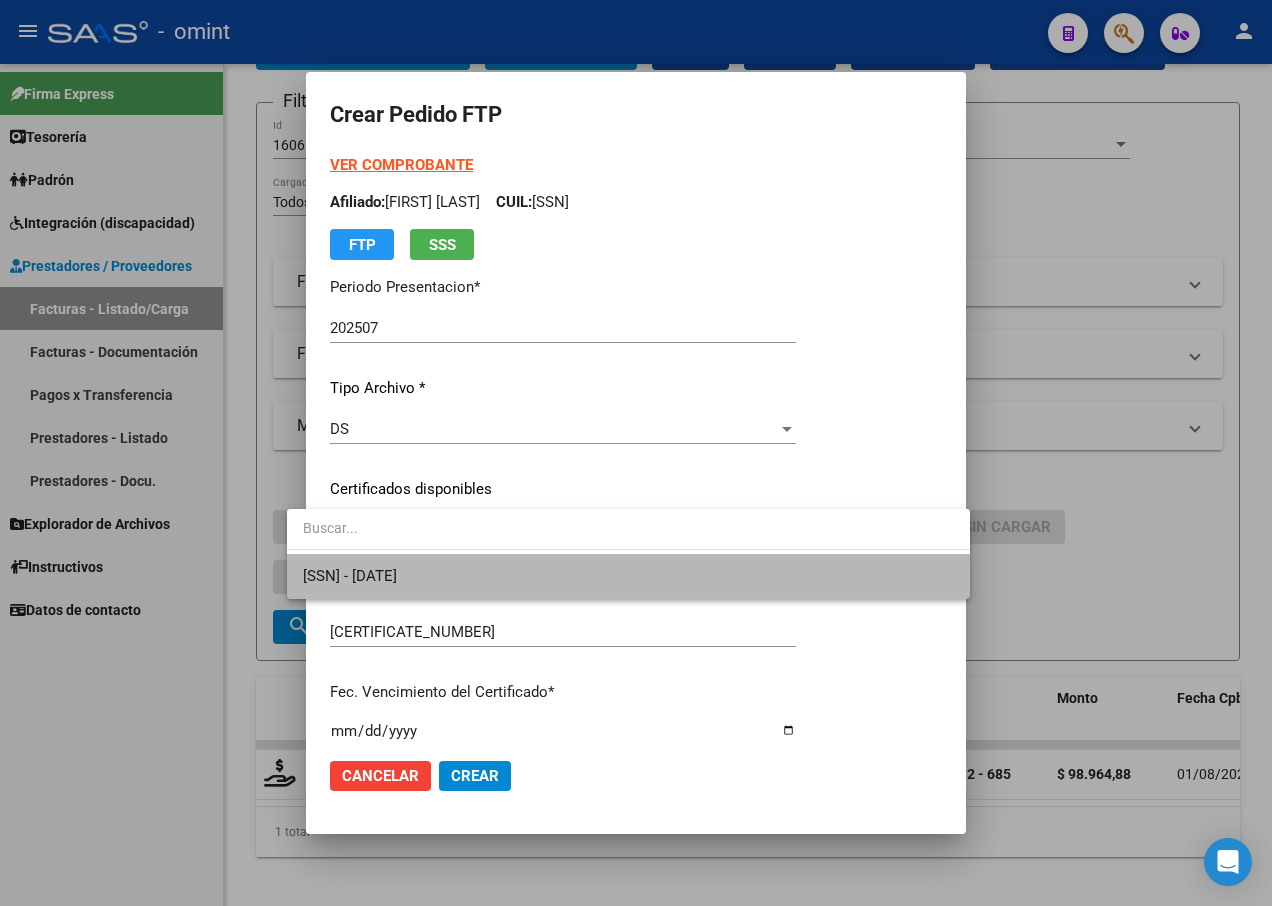 click on "7613627560 - 2032-10-30" at bounding box center (628, 576) 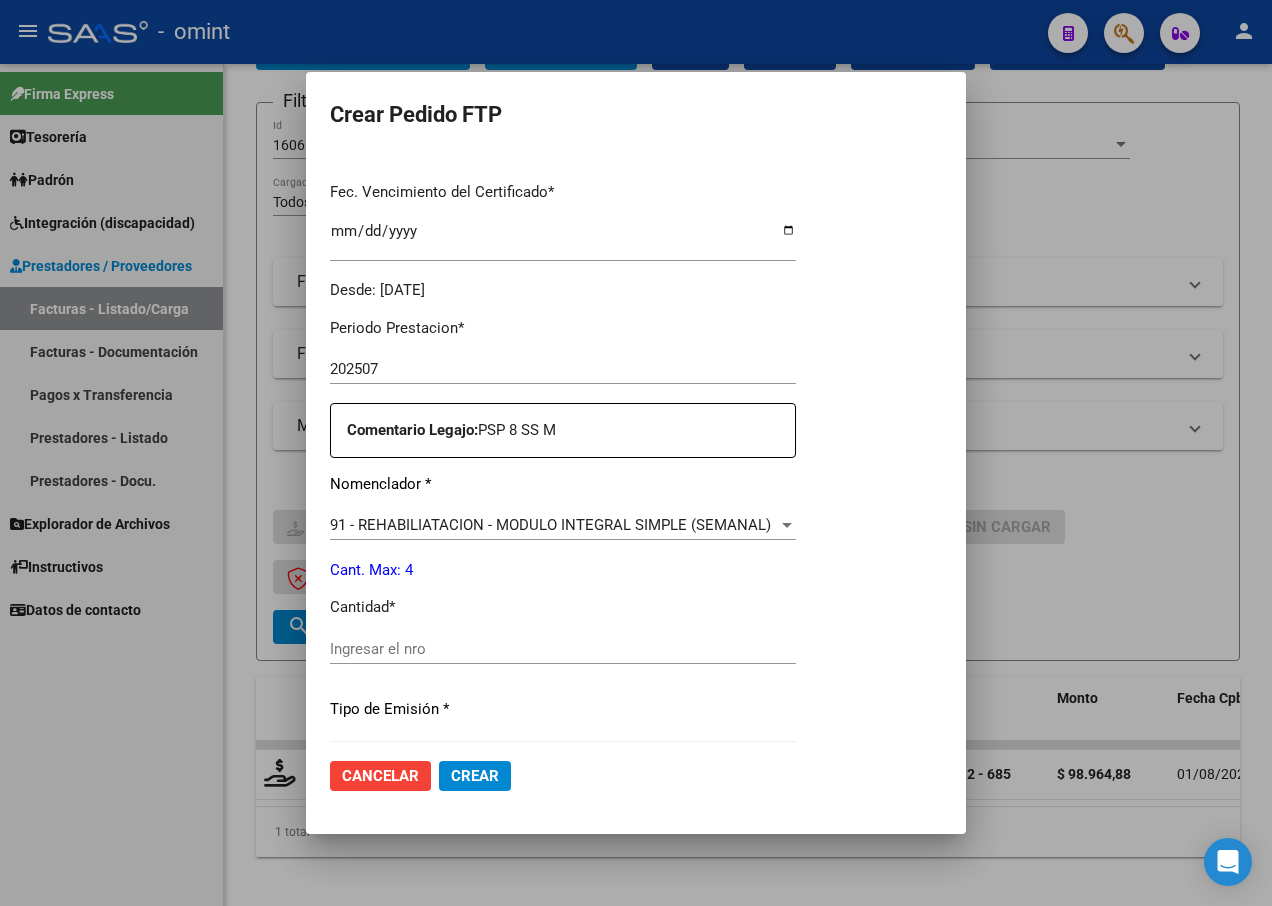 scroll, scrollTop: 600, scrollLeft: 0, axis: vertical 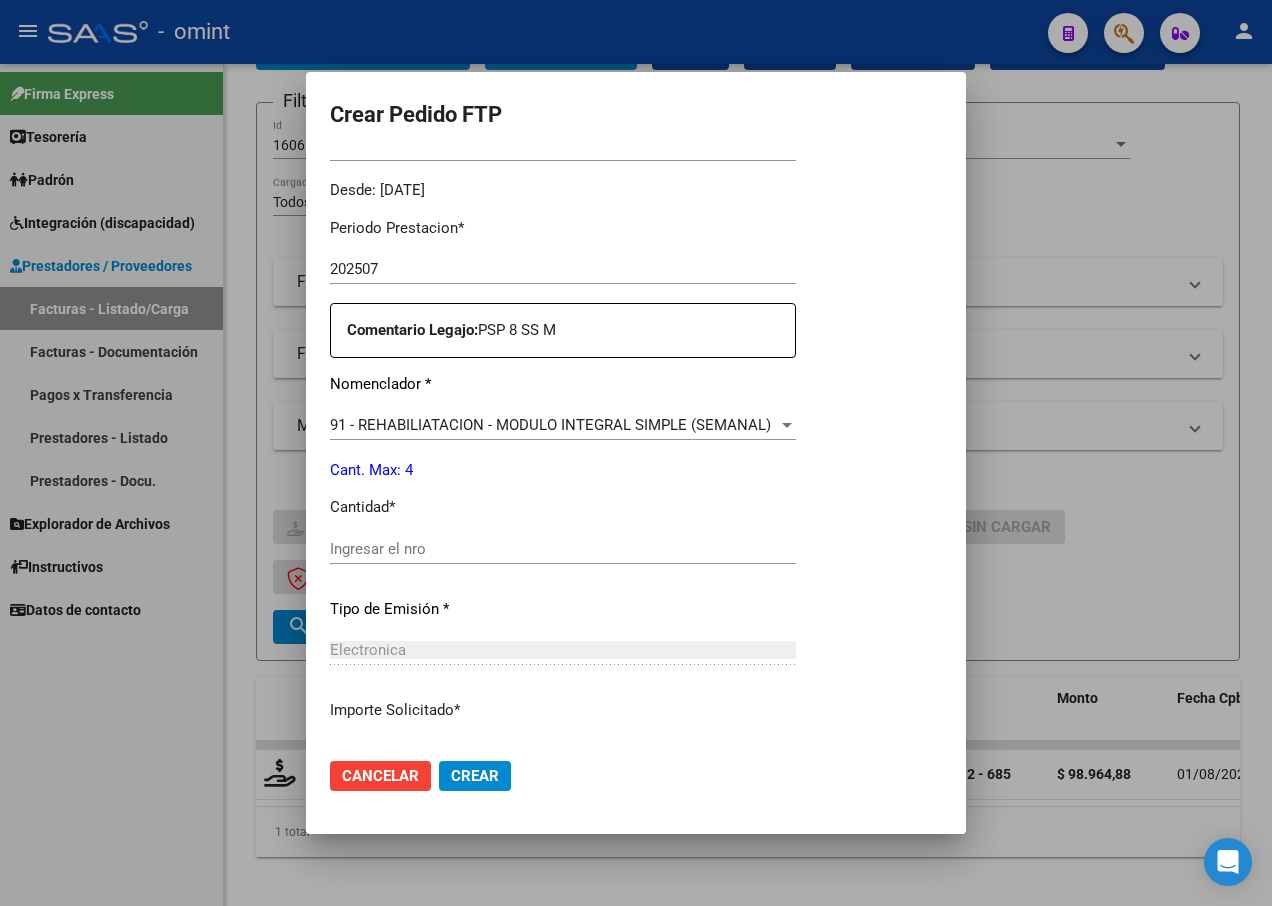 click on "Ingresar el nro" at bounding box center (563, 549) 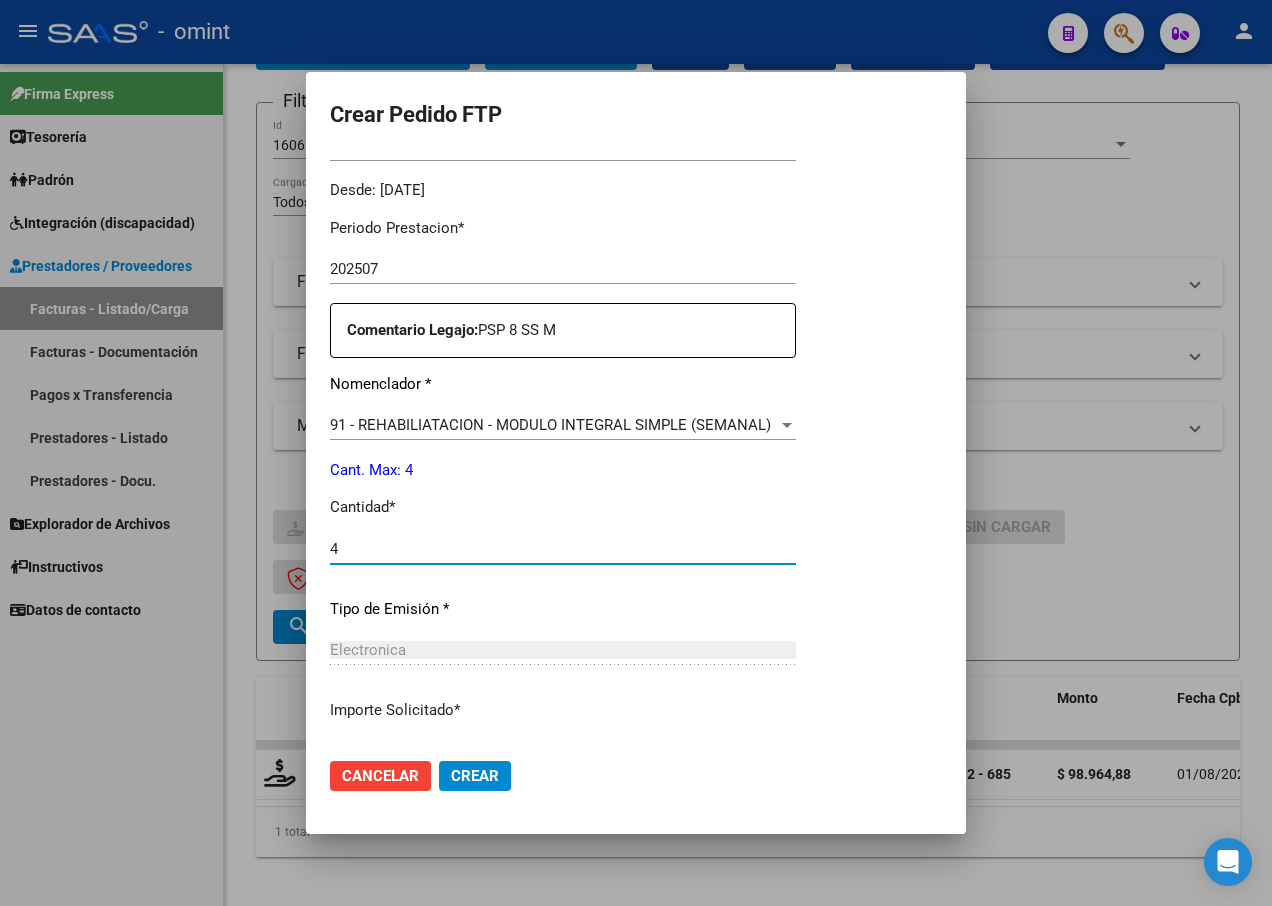 type on "4" 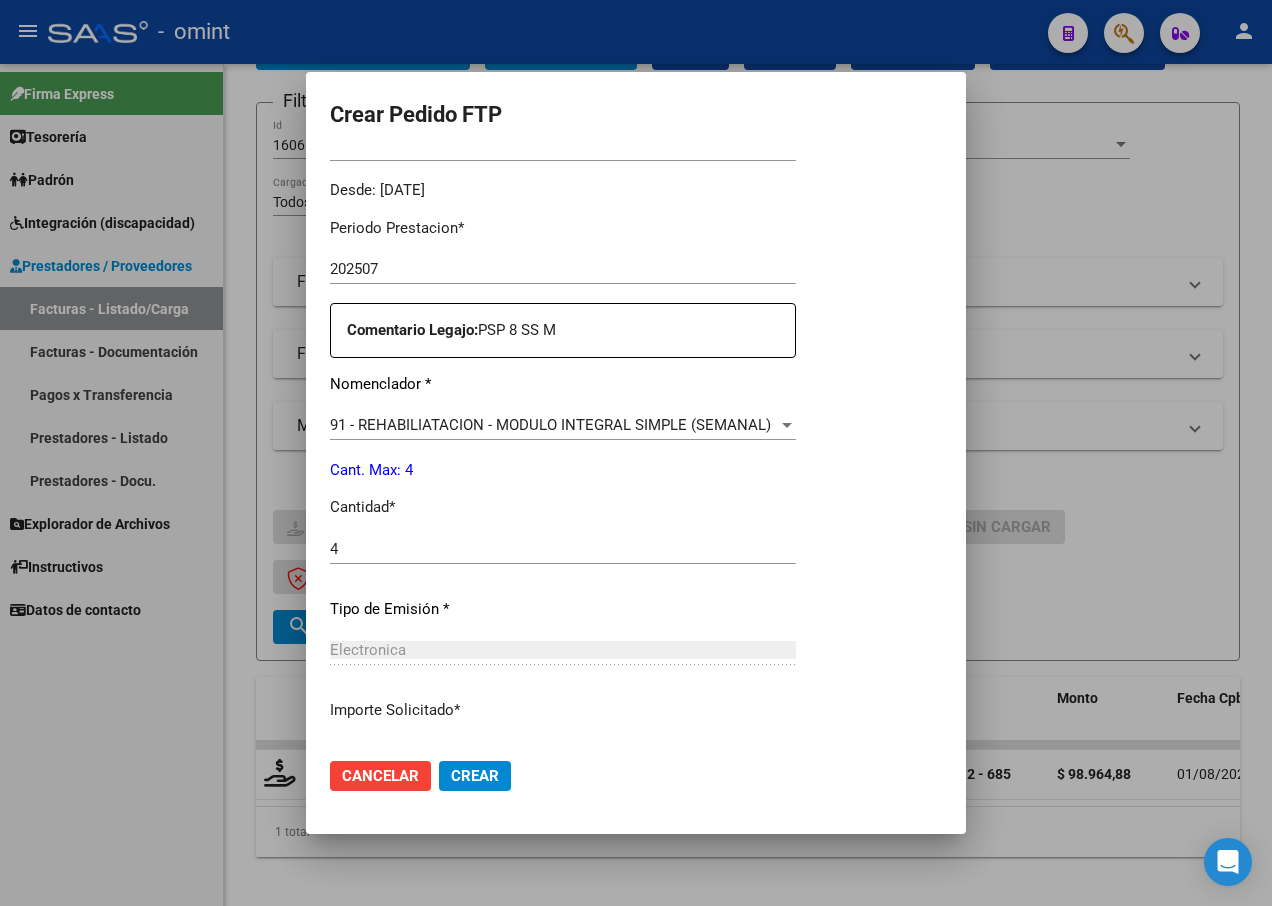 scroll, scrollTop: 744, scrollLeft: 0, axis: vertical 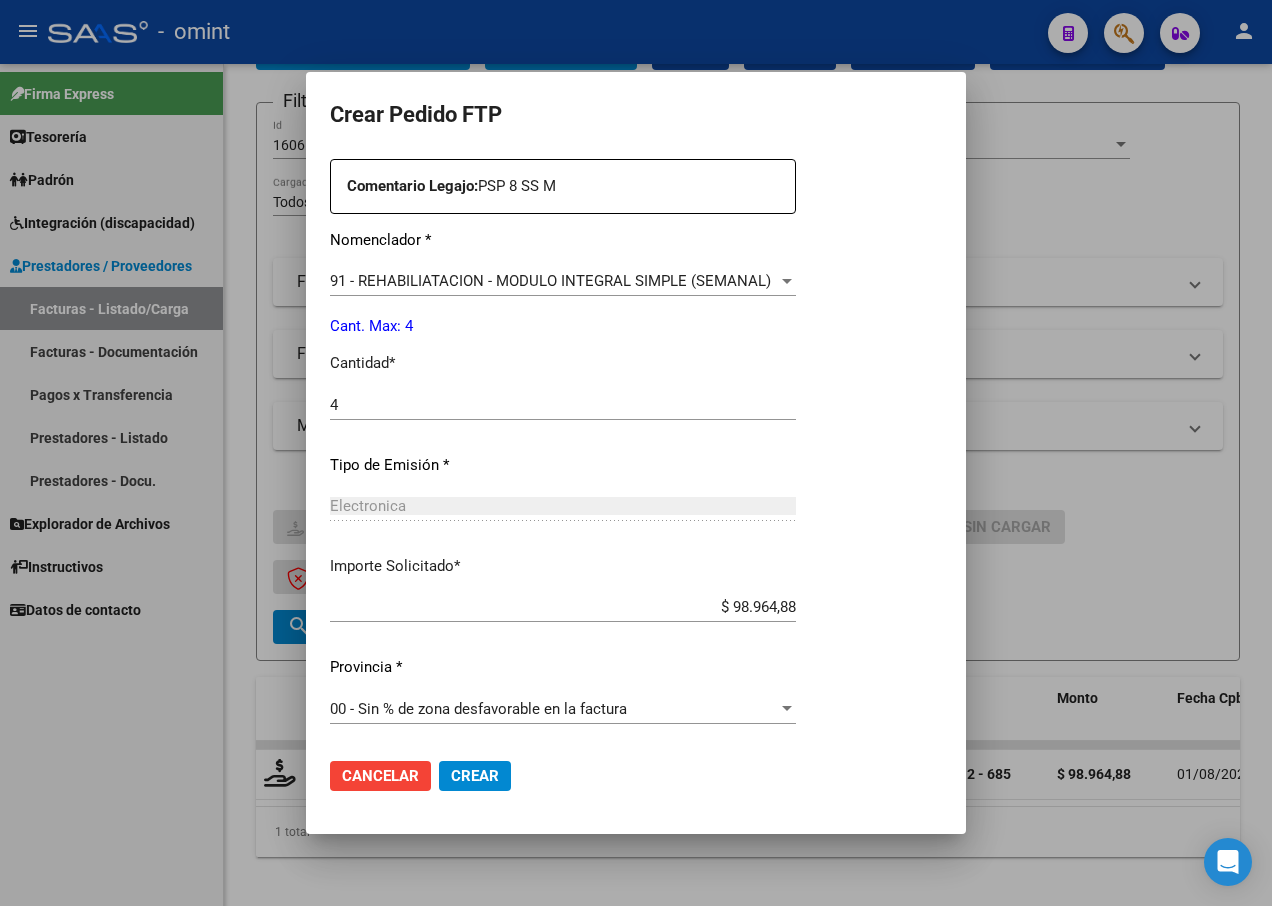click on "Crear" 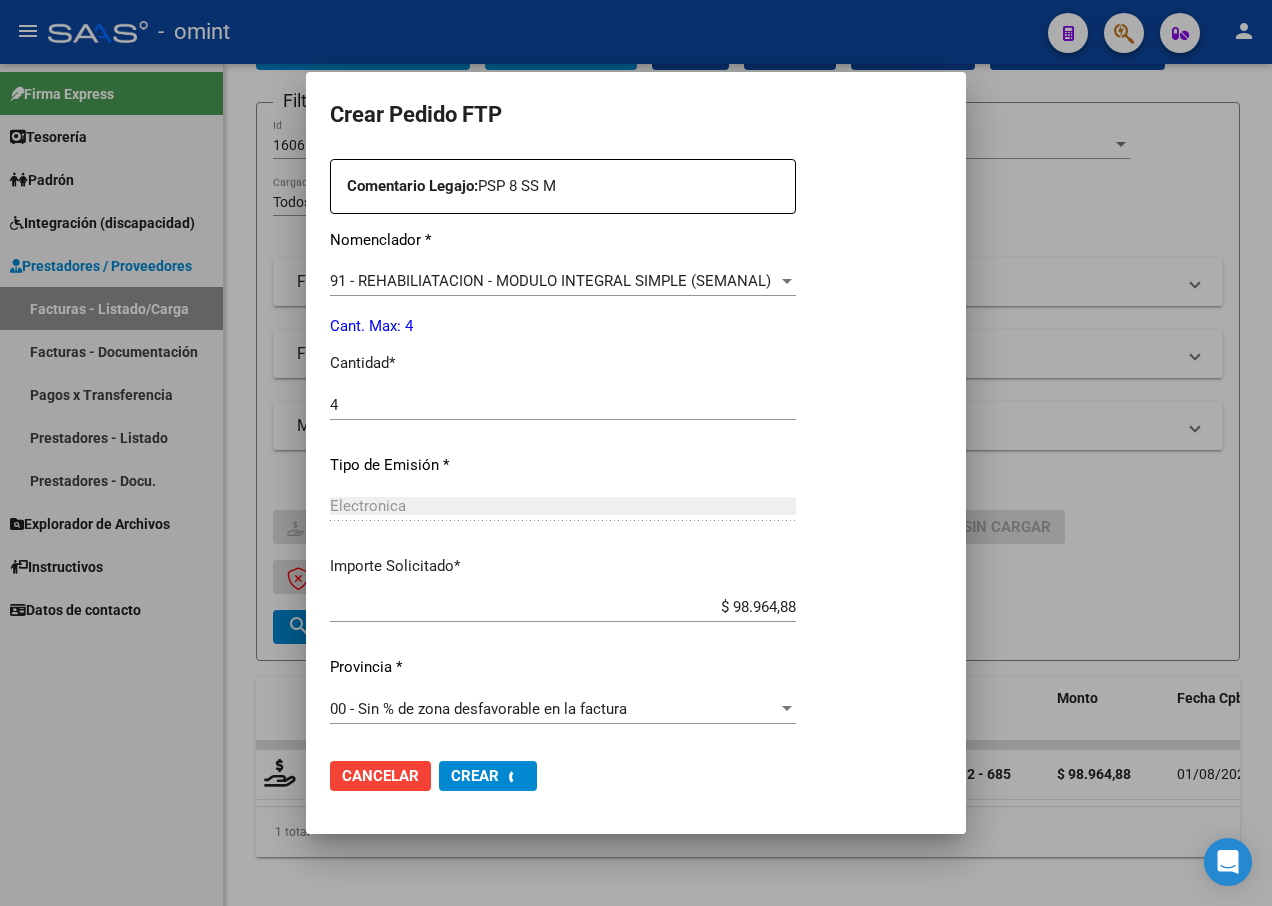 scroll, scrollTop: 0, scrollLeft: 0, axis: both 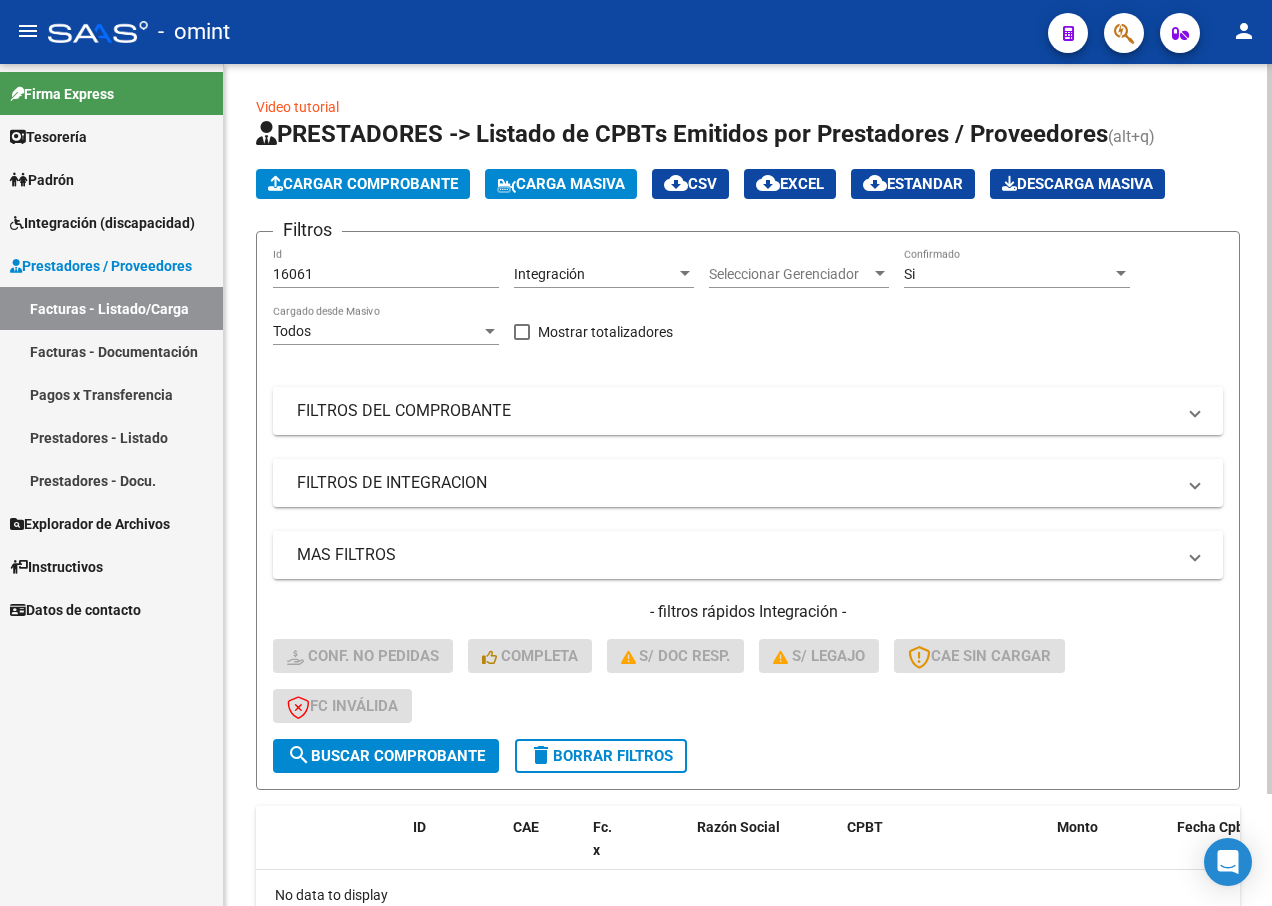 drag, startPoint x: 329, startPoint y: 263, endPoint x: 240, endPoint y: 265, distance: 89.02247 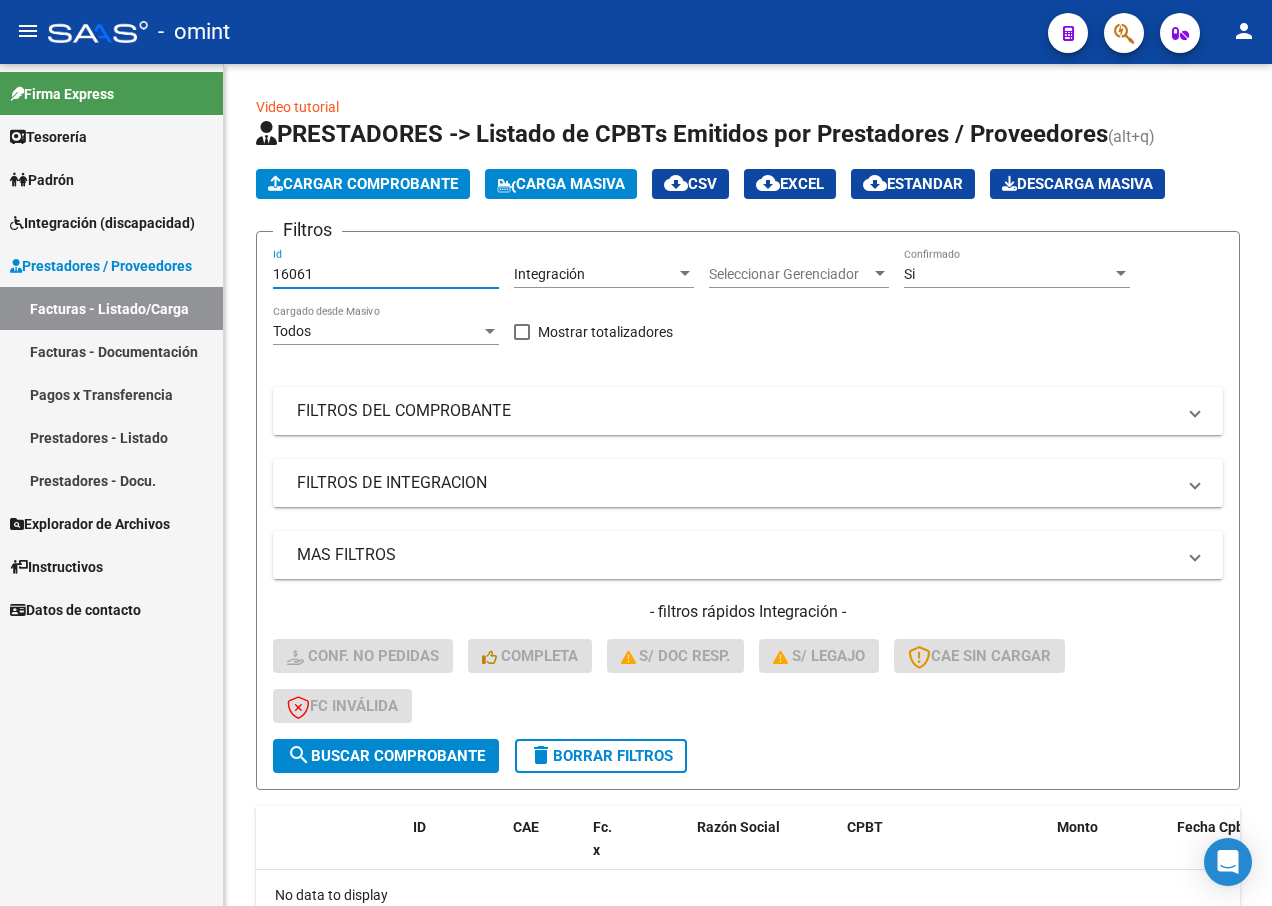 drag, startPoint x: 326, startPoint y: 269, endPoint x: 220, endPoint y: 257, distance: 106.677086 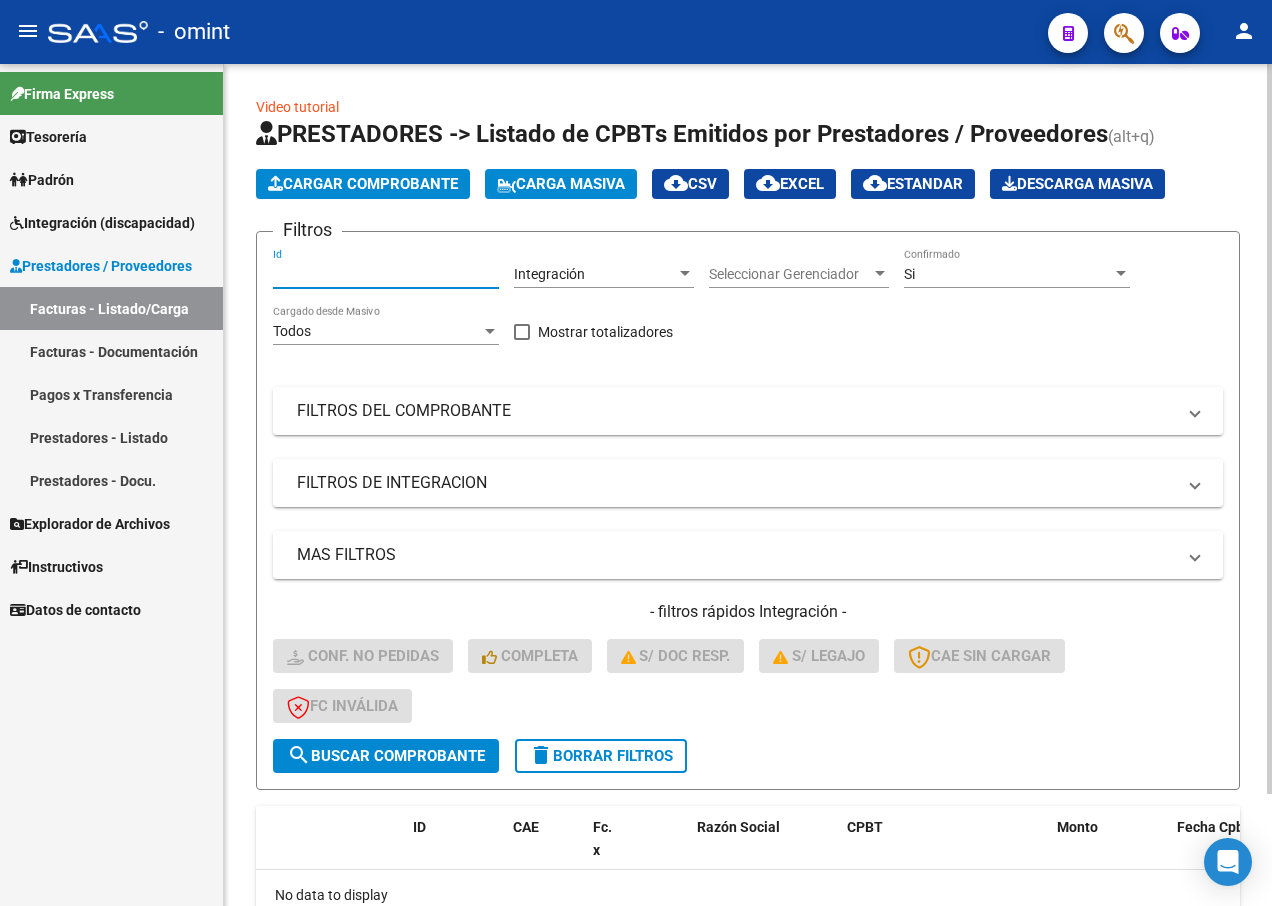 paste on "16477" 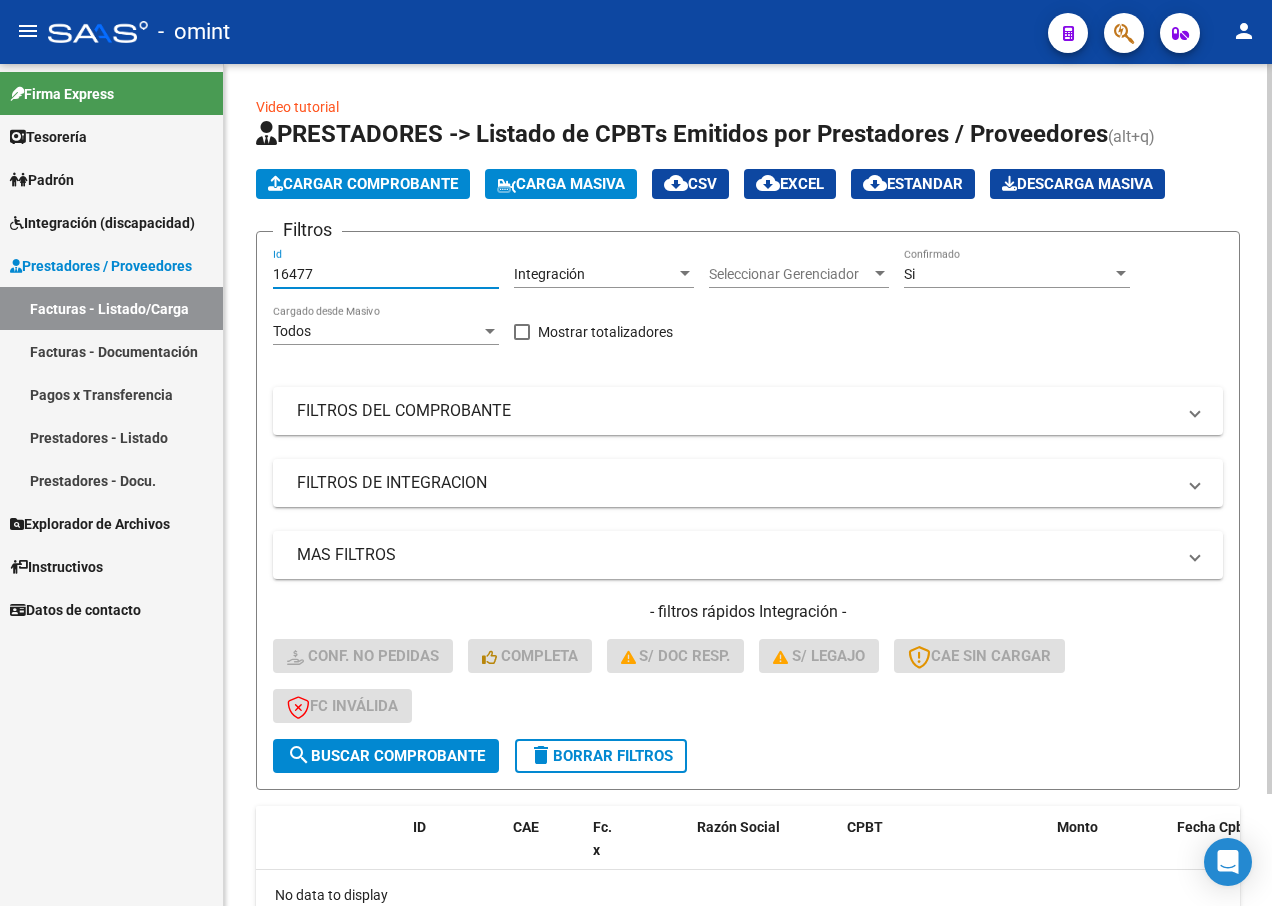type on "16477" 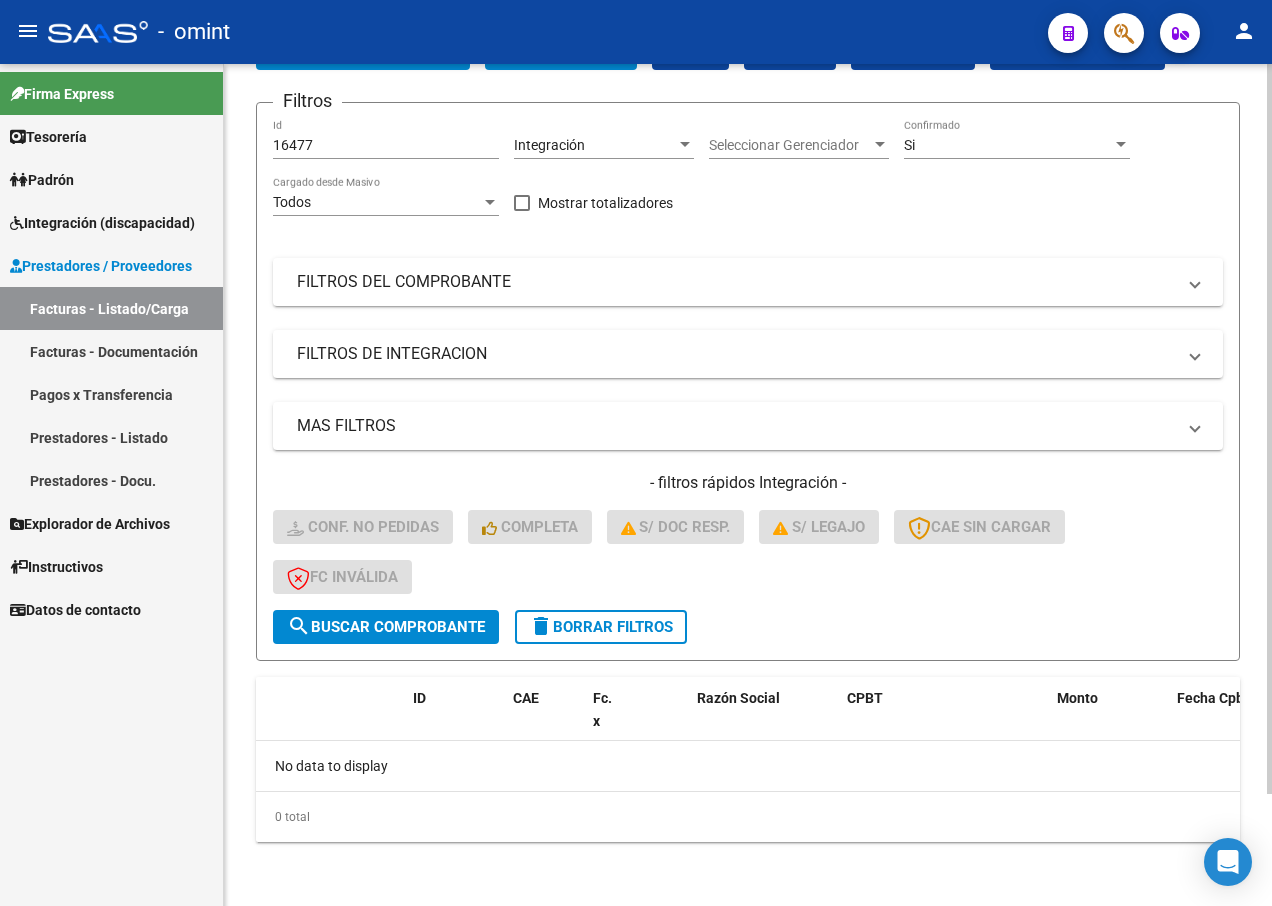scroll, scrollTop: 0, scrollLeft: 0, axis: both 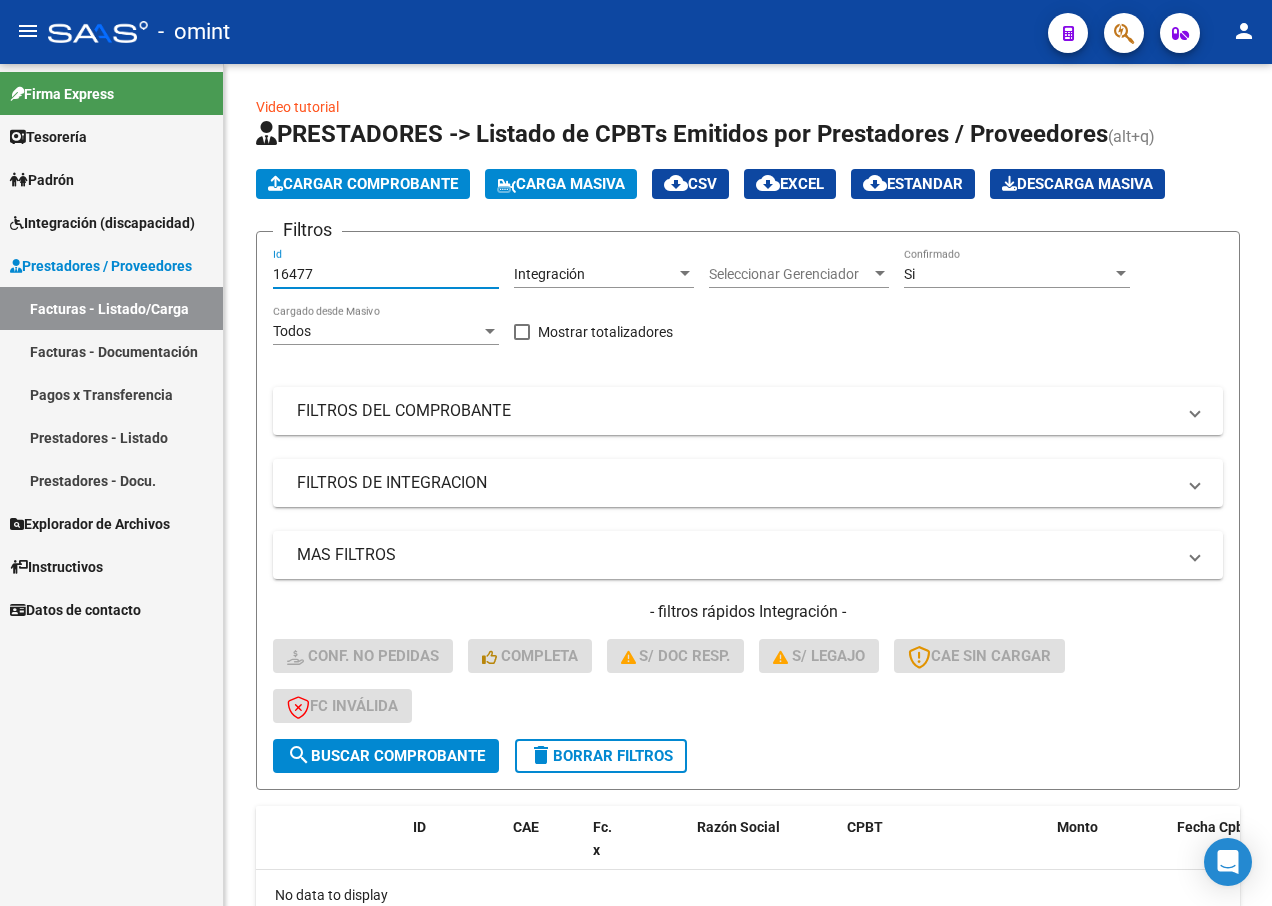drag, startPoint x: 375, startPoint y: 280, endPoint x: 130, endPoint y: 250, distance: 246.8299 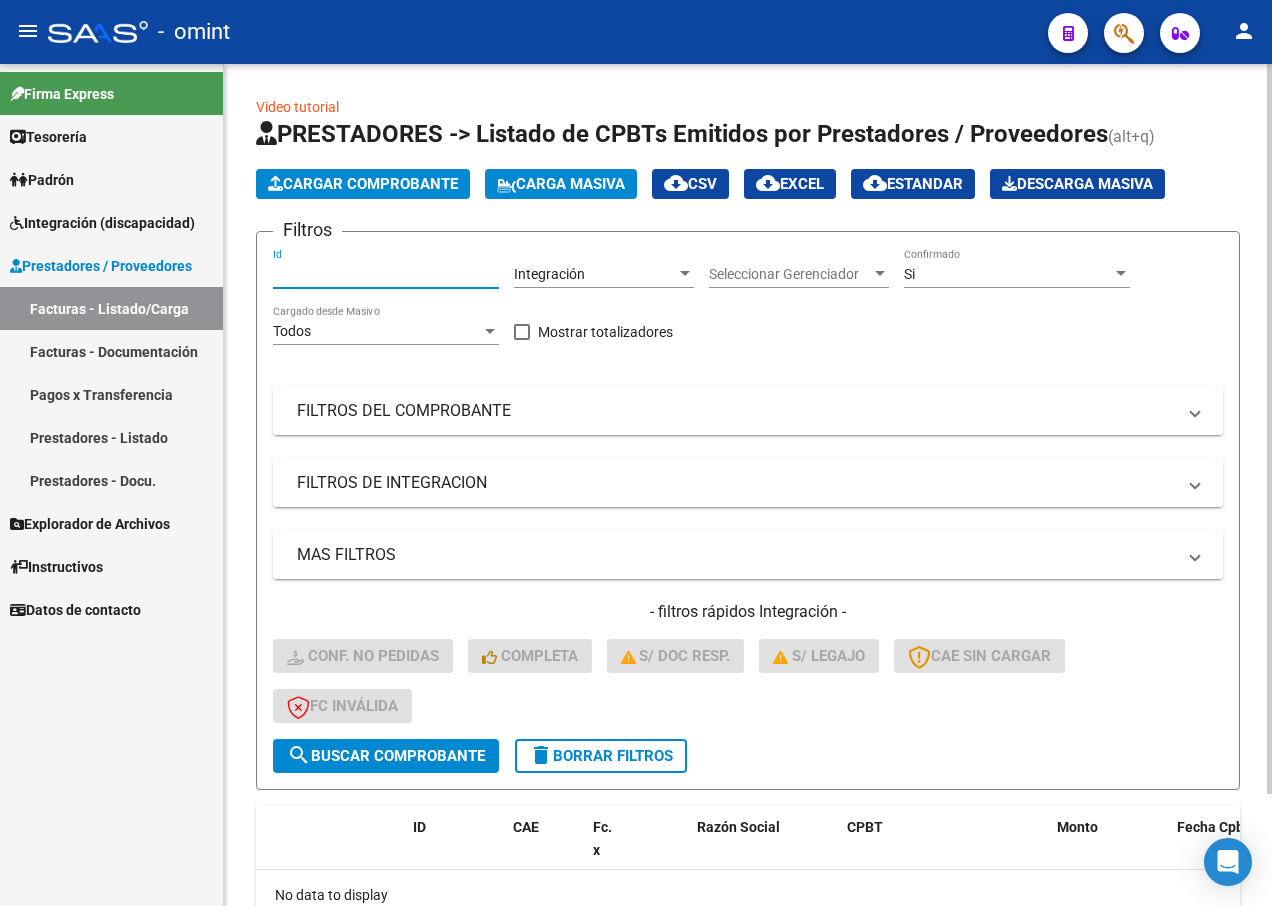 paste on "15751" 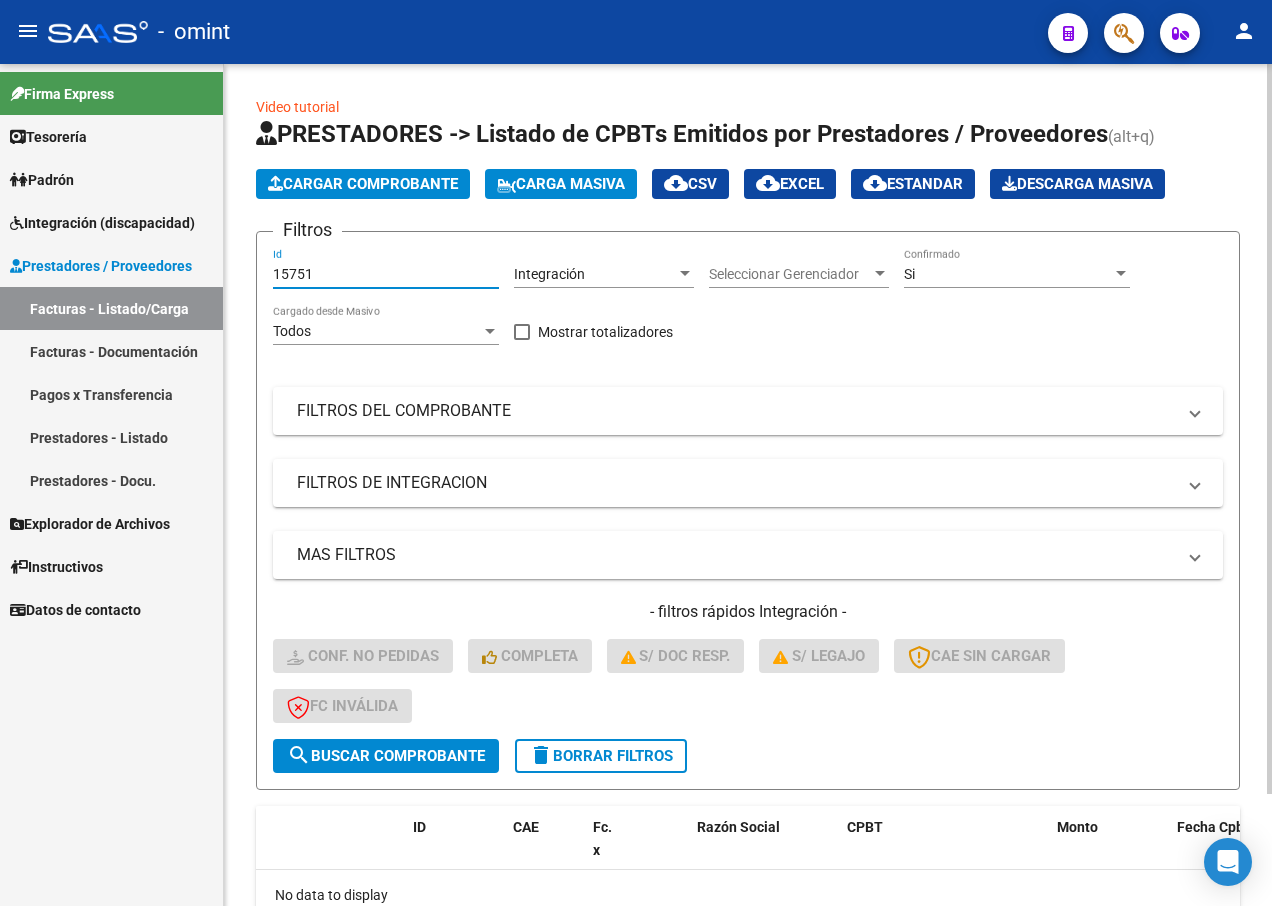 type on "15751" 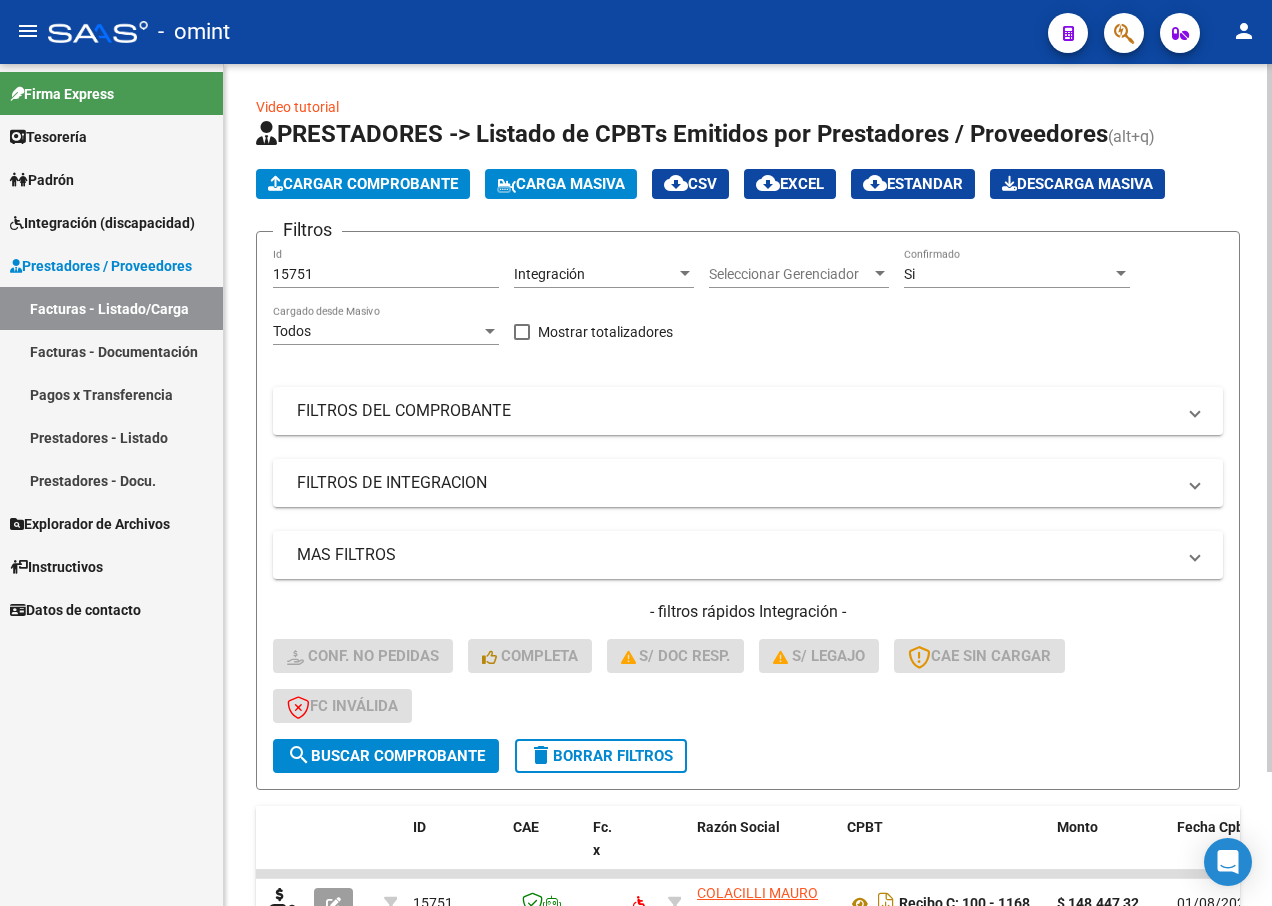 scroll, scrollTop: 159, scrollLeft: 0, axis: vertical 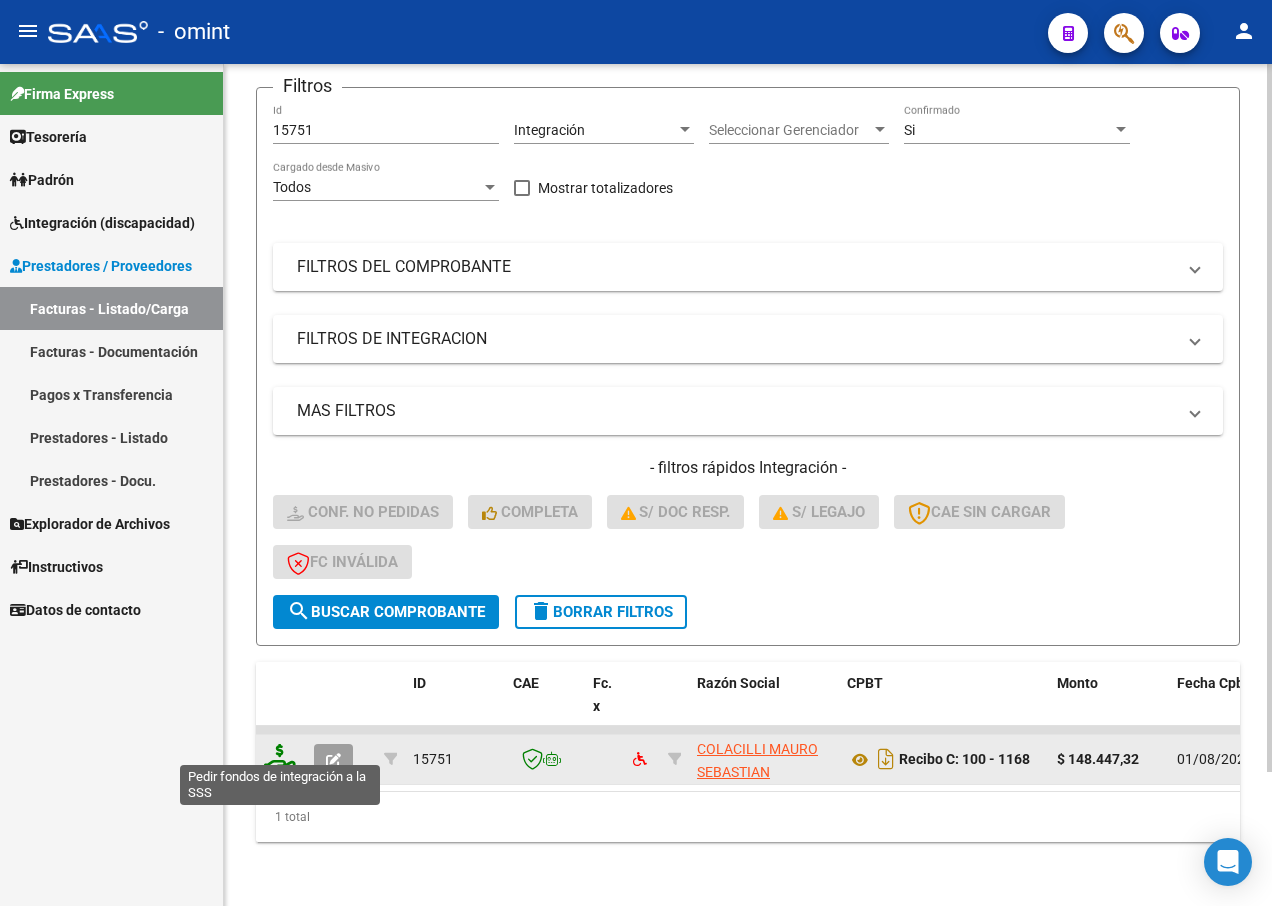 click 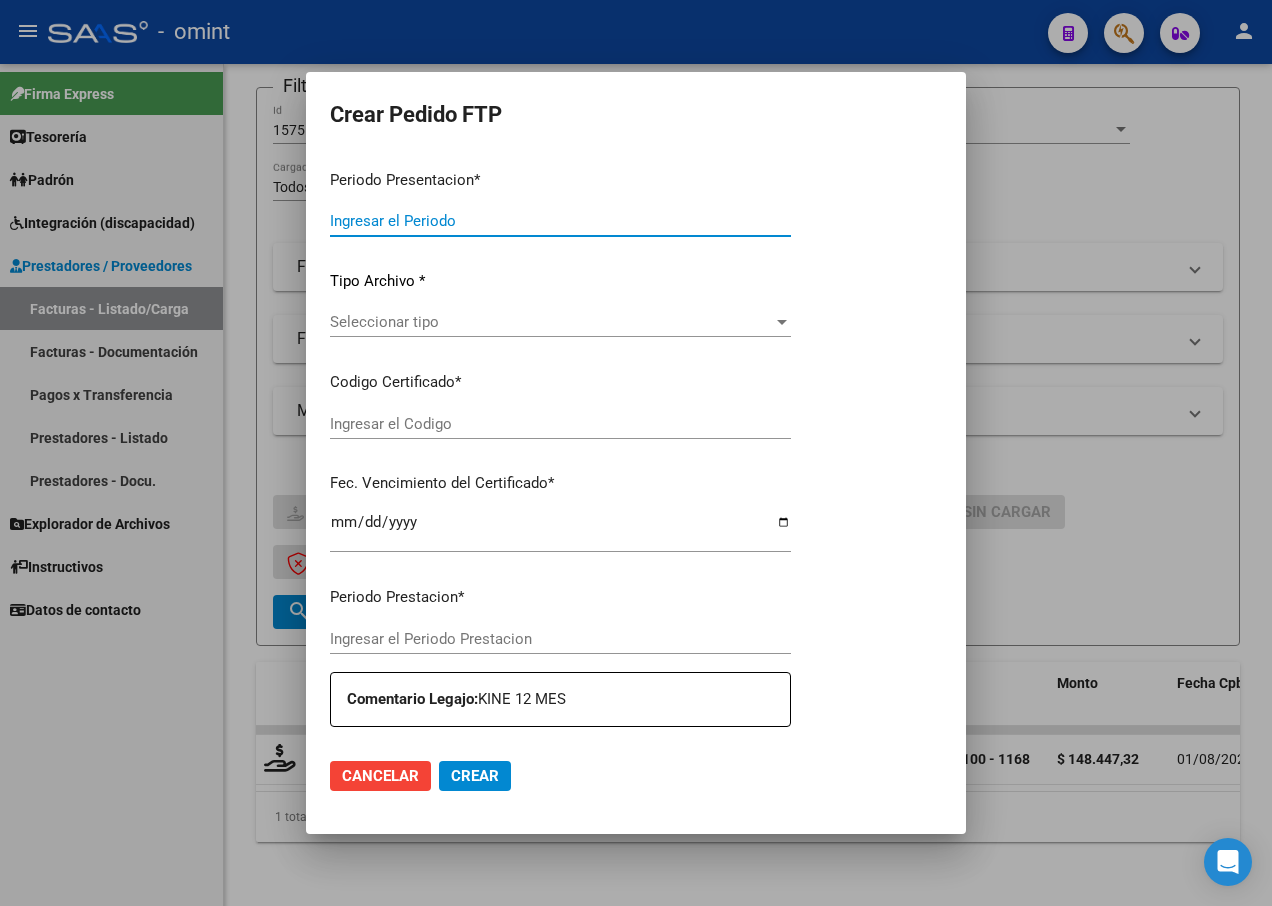 type on "202507" 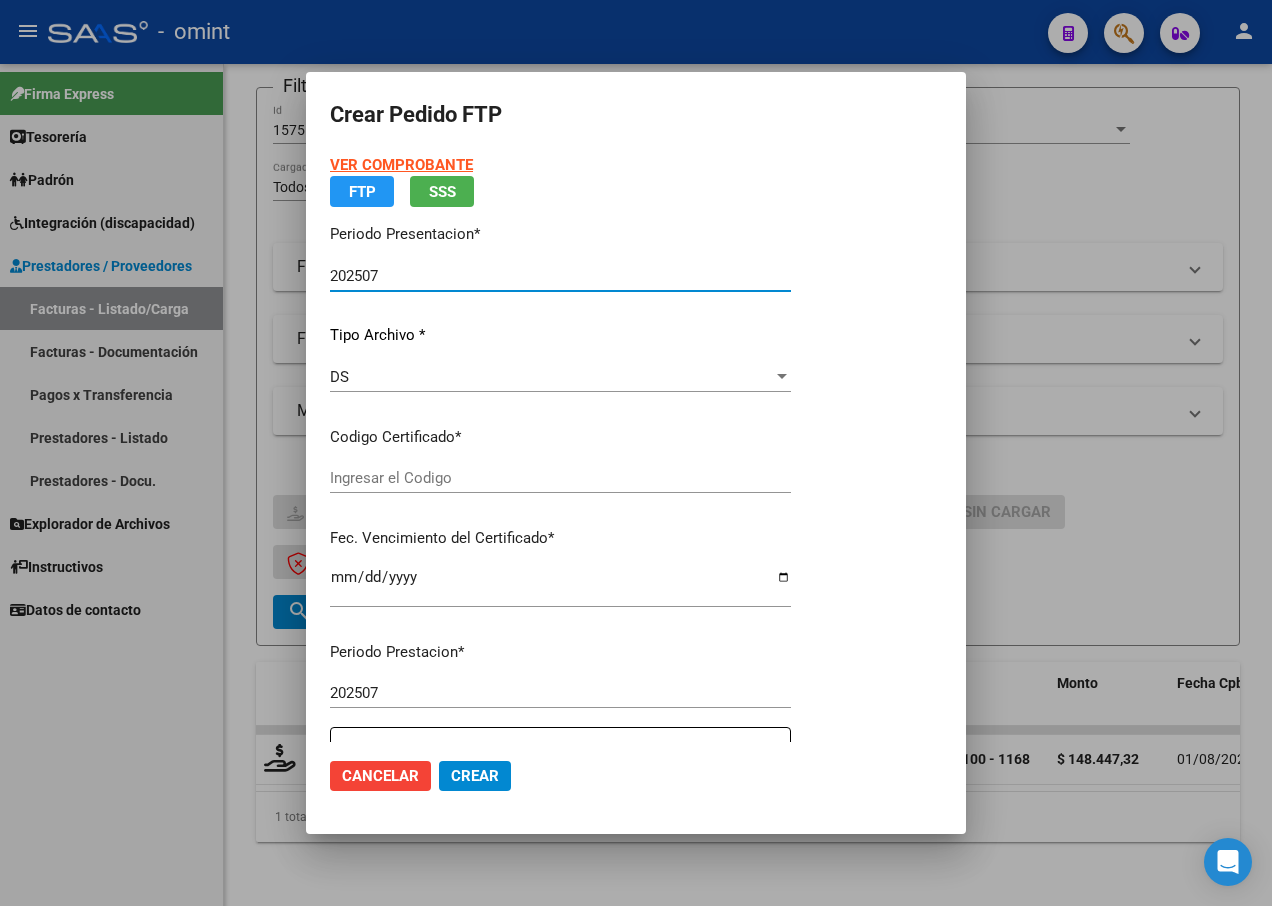 type on "5003242810" 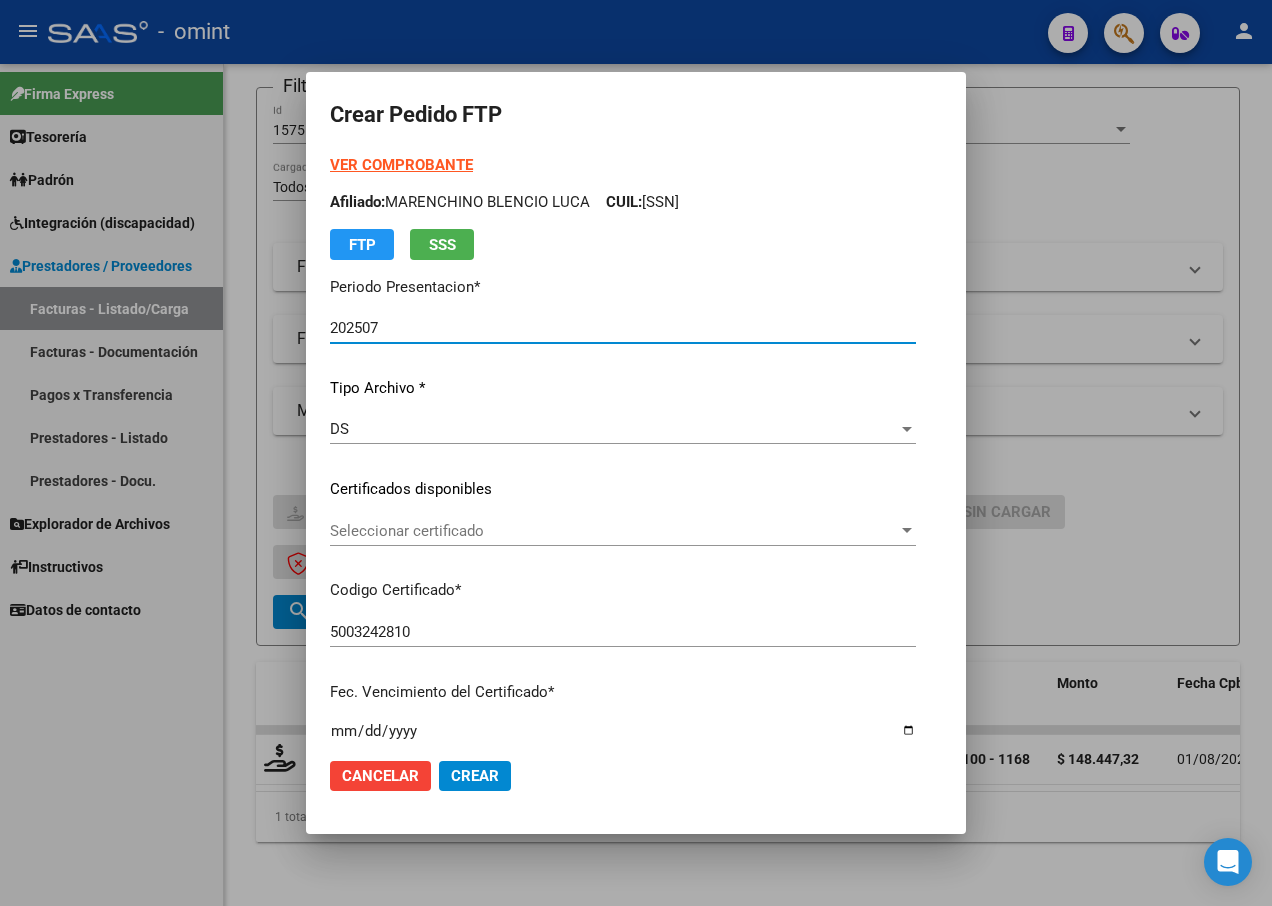 click at bounding box center (907, 530) 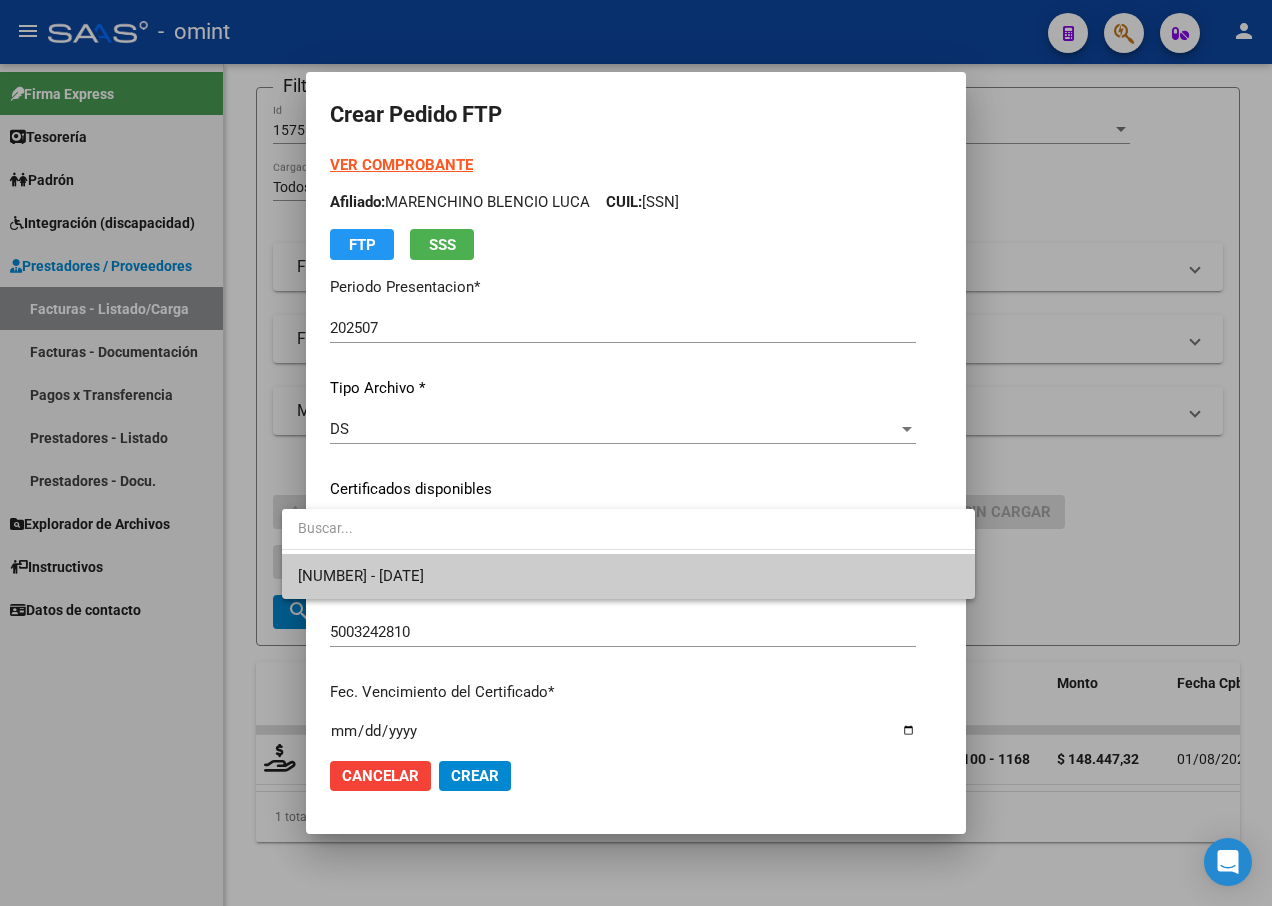click on "5003242810 - 2028-12-07" at bounding box center (628, 576) 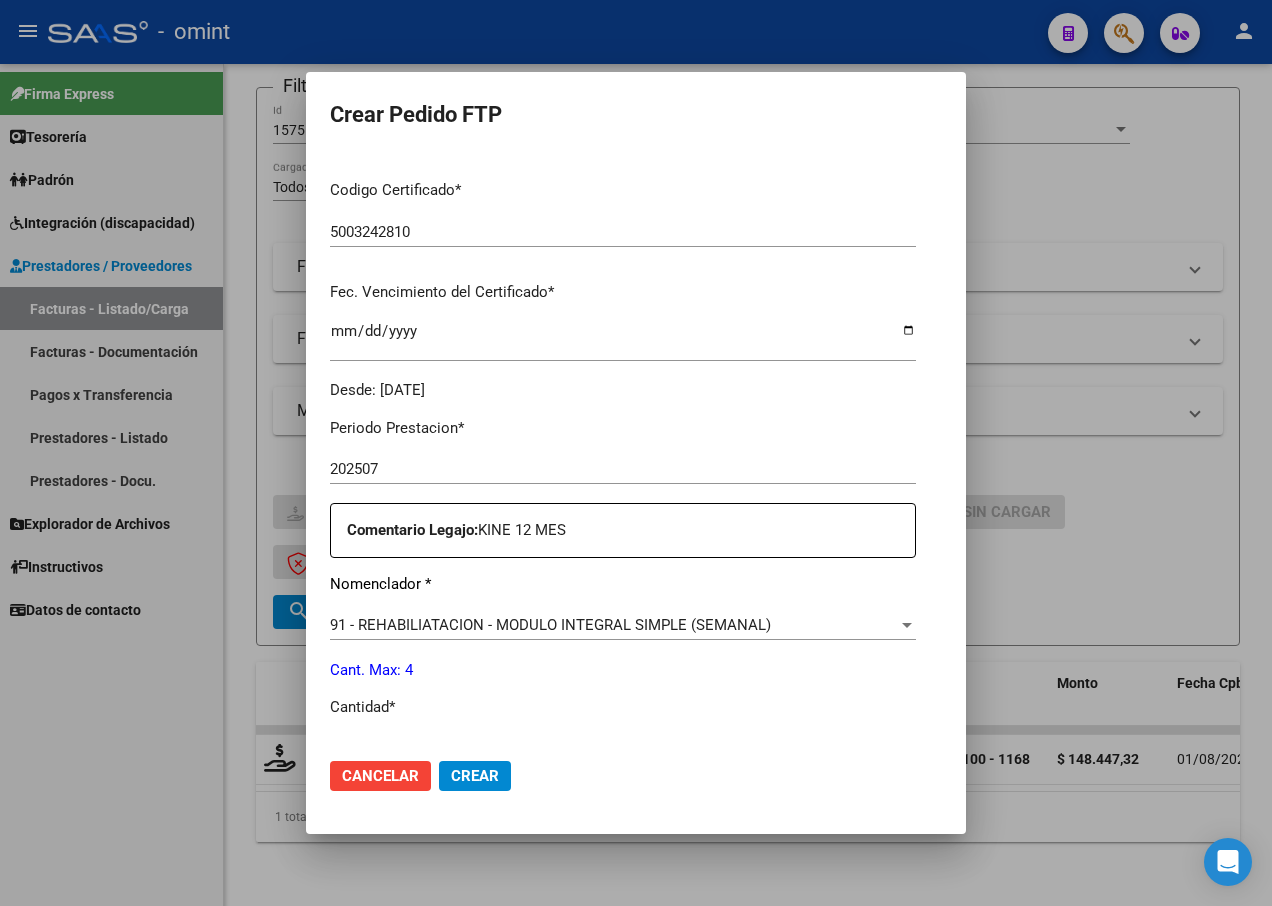 scroll, scrollTop: 500, scrollLeft: 0, axis: vertical 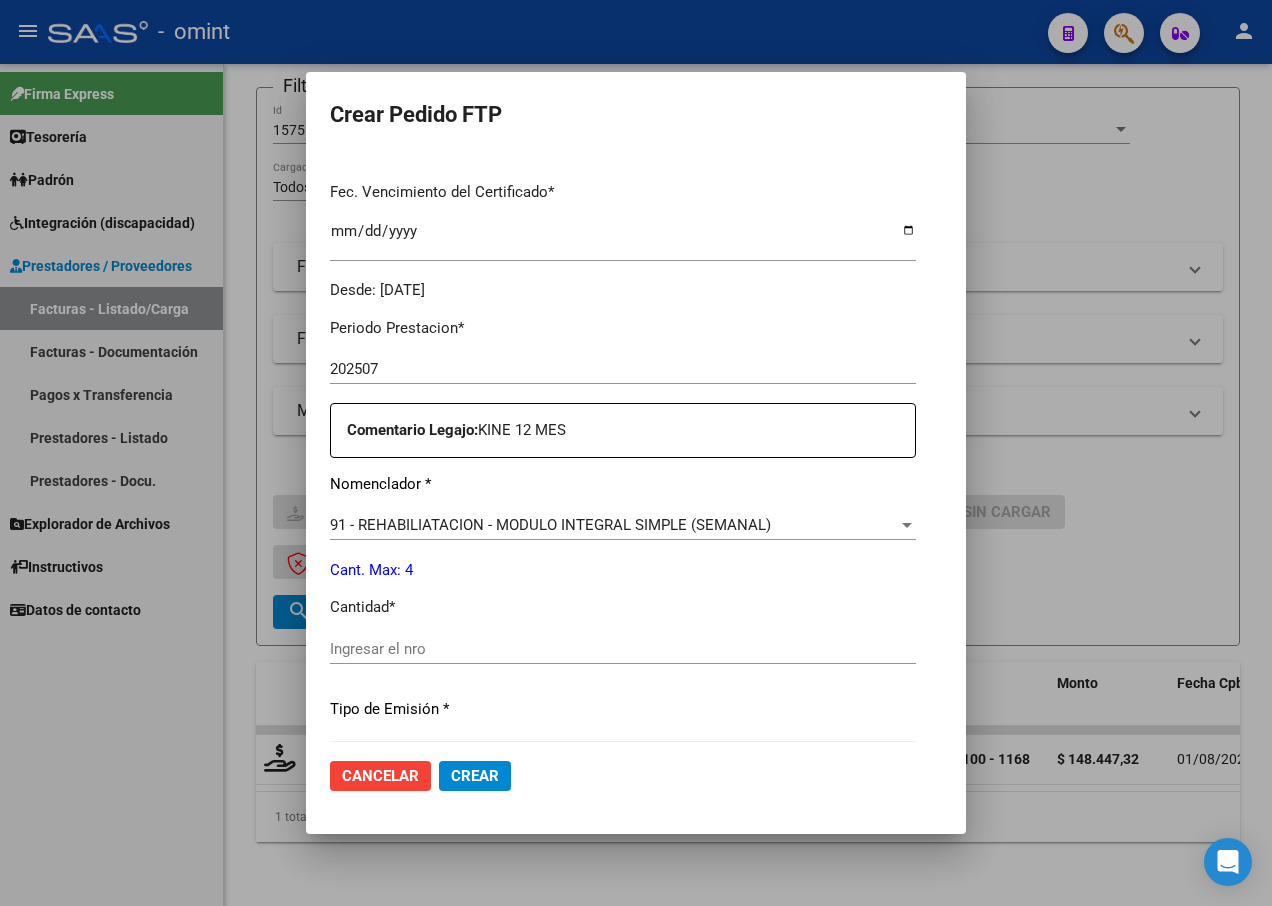 click on "Ingresar el nro" at bounding box center (623, 649) 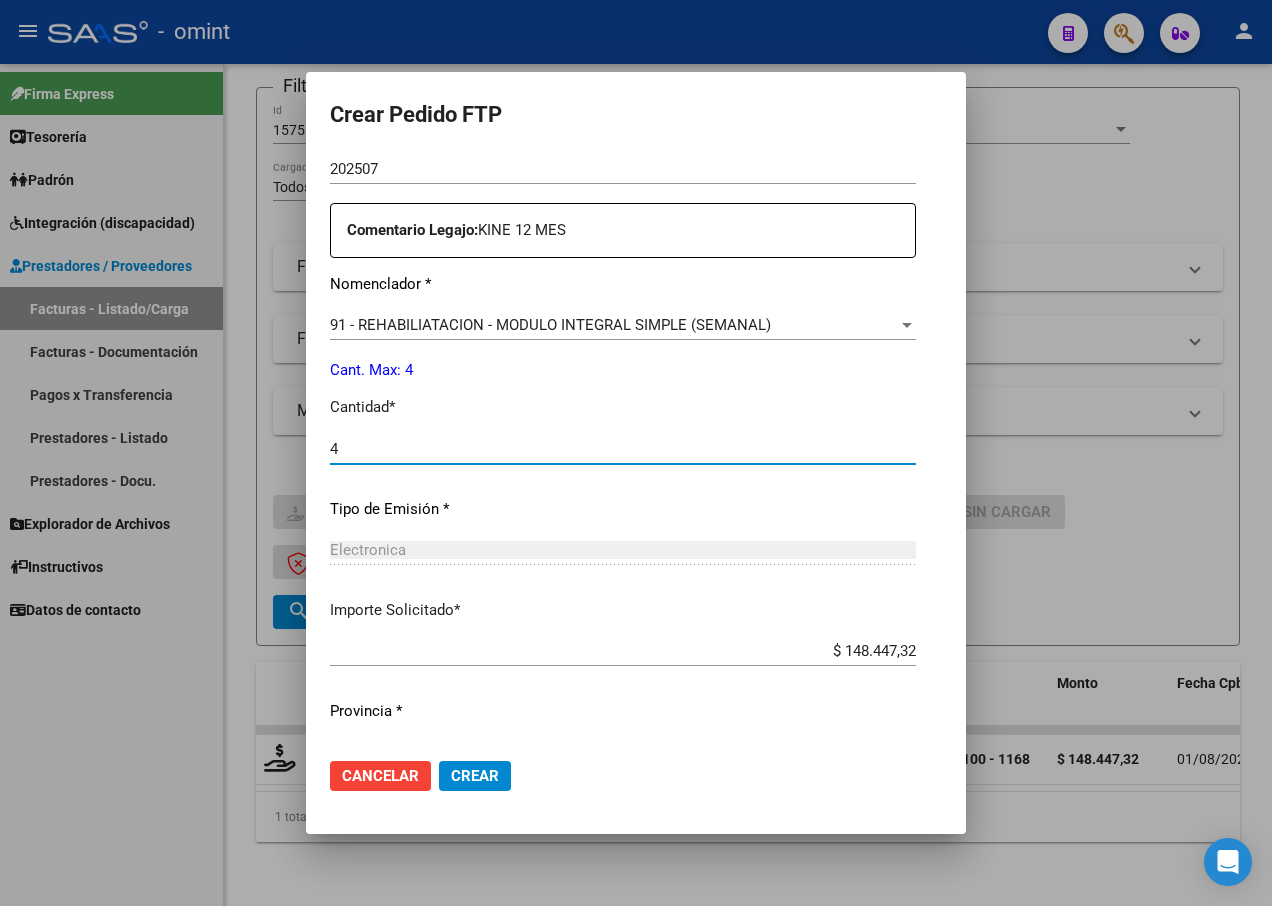 scroll, scrollTop: 744, scrollLeft: 0, axis: vertical 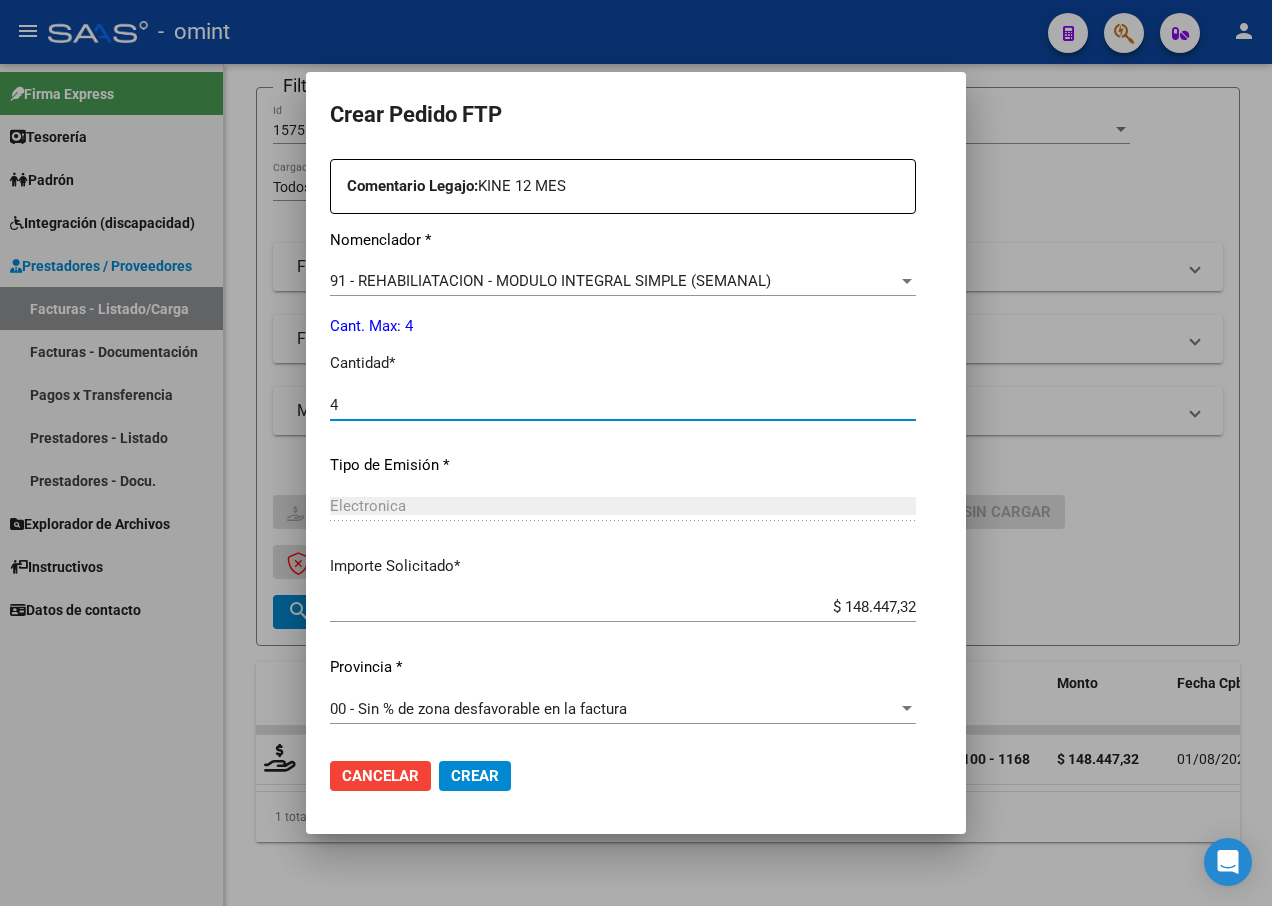type on "4" 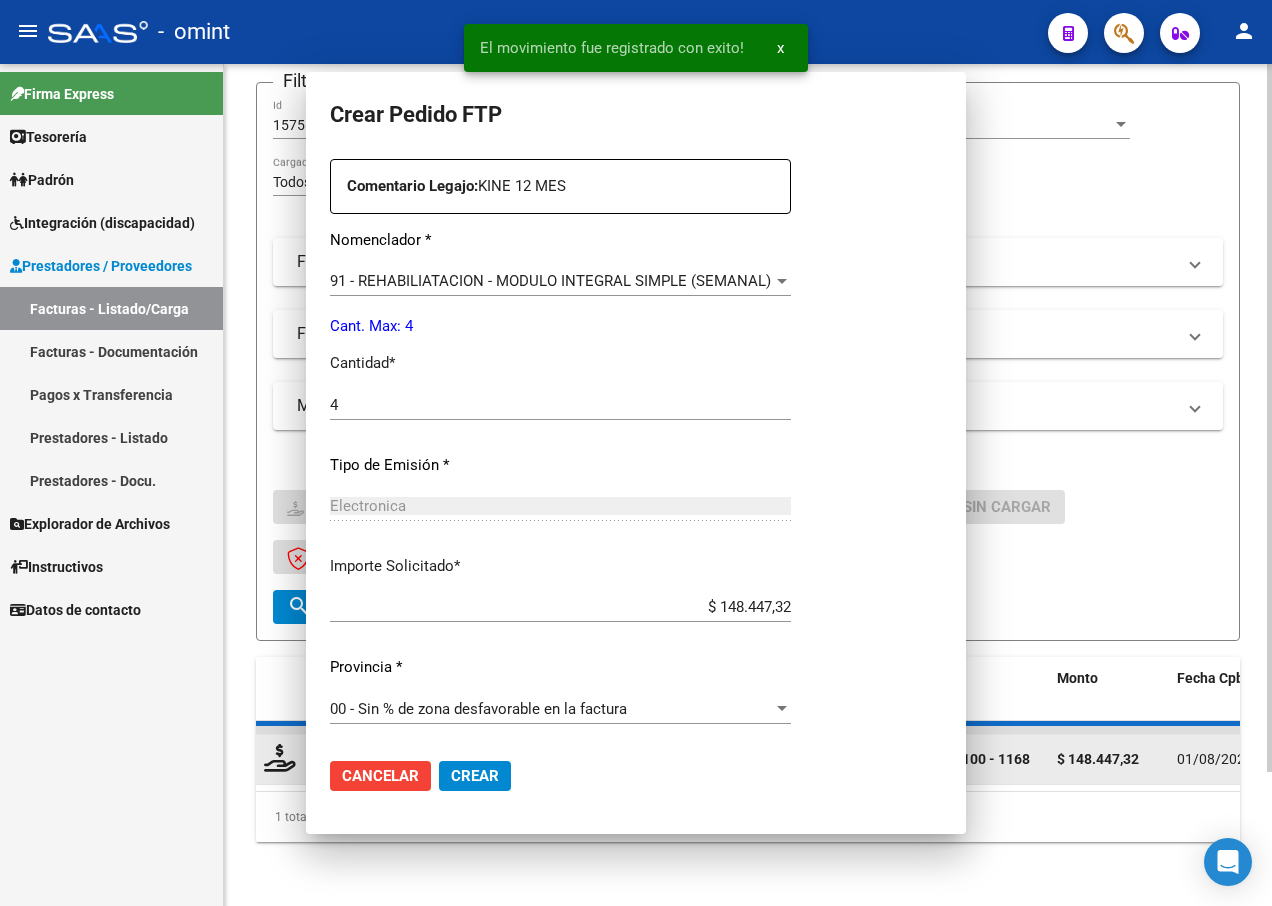 scroll, scrollTop: 637, scrollLeft: 0, axis: vertical 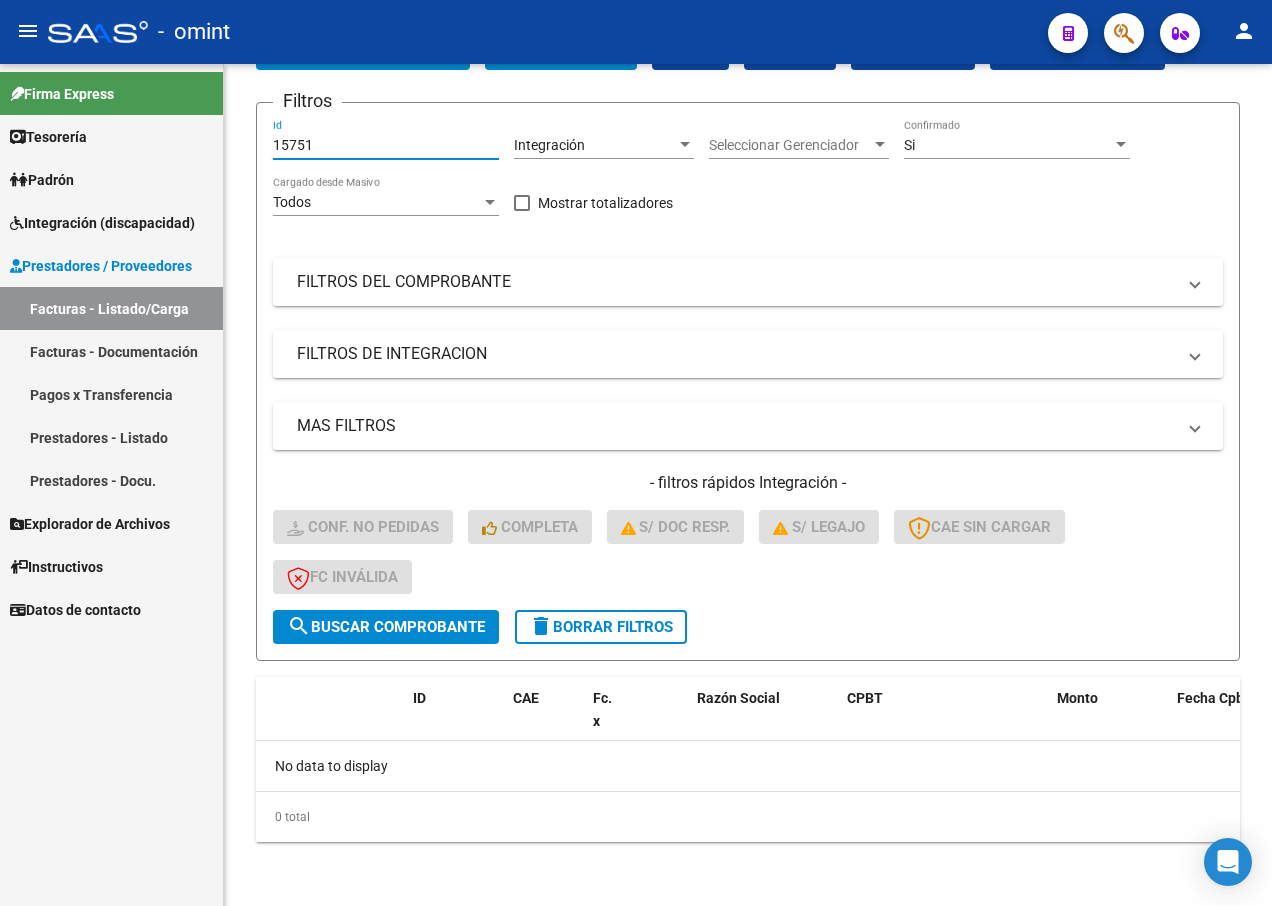 drag, startPoint x: 339, startPoint y: 142, endPoint x: 180, endPoint y: 105, distance: 163.24828 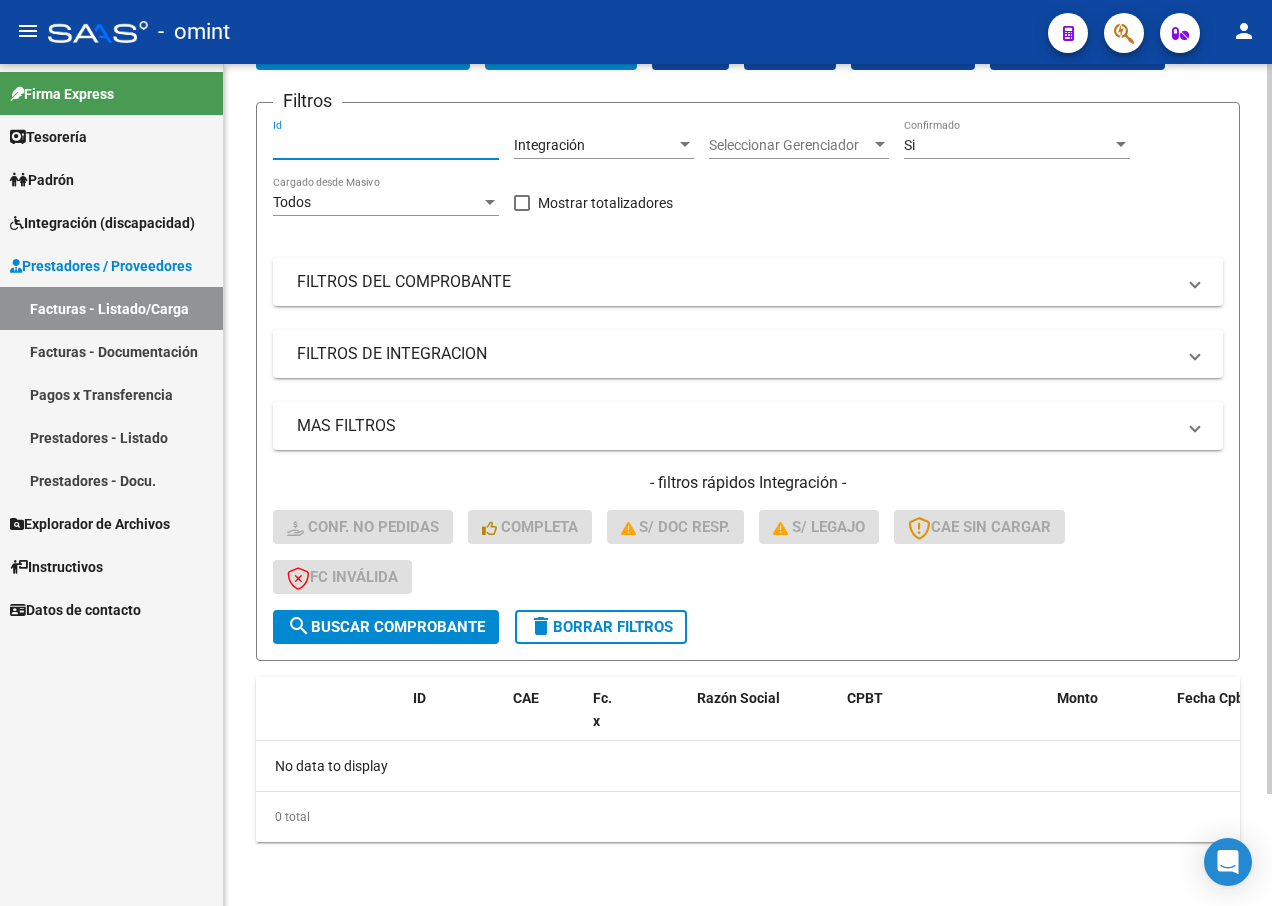 paste on "16074" 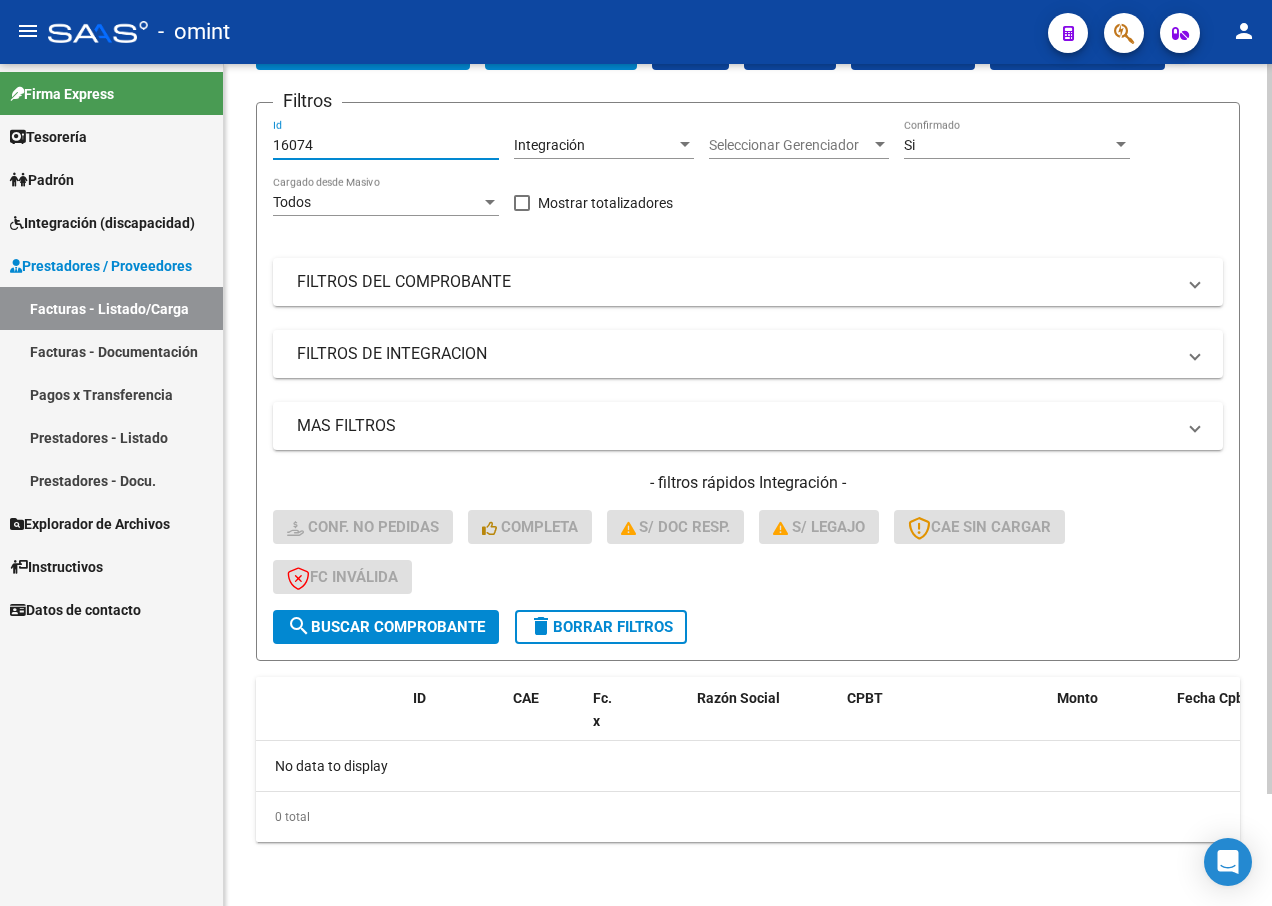 type on "16074" 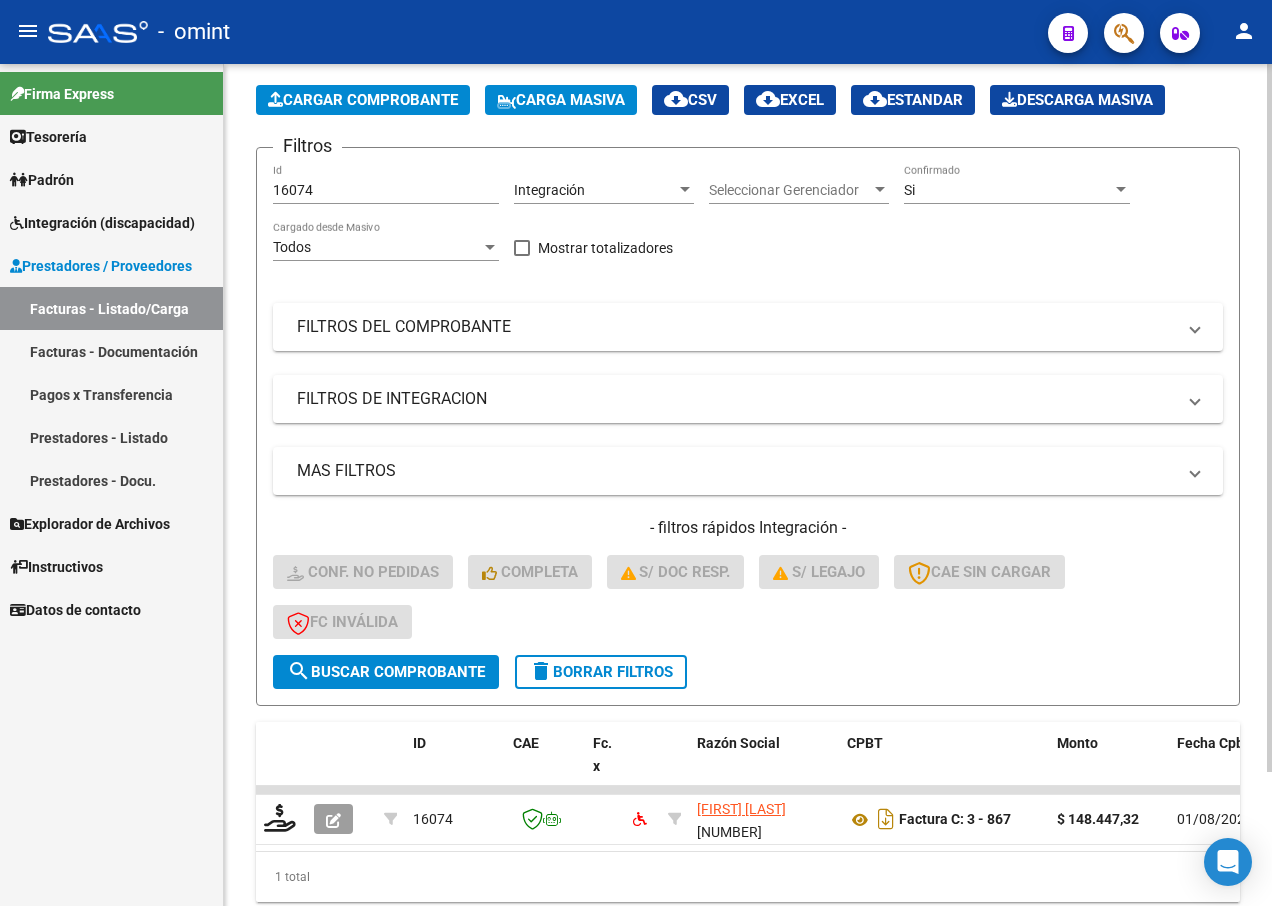 scroll, scrollTop: 129, scrollLeft: 0, axis: vertical 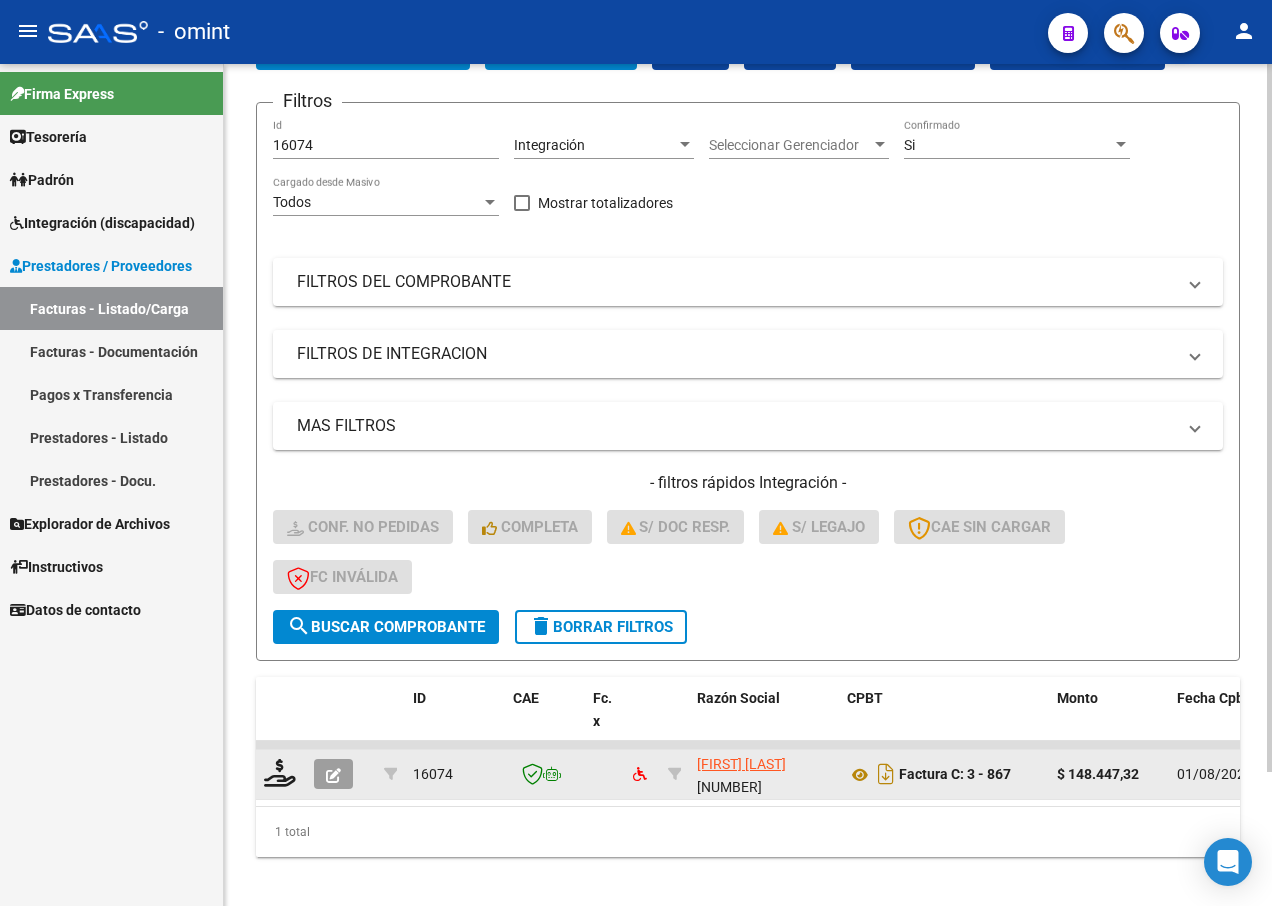 click 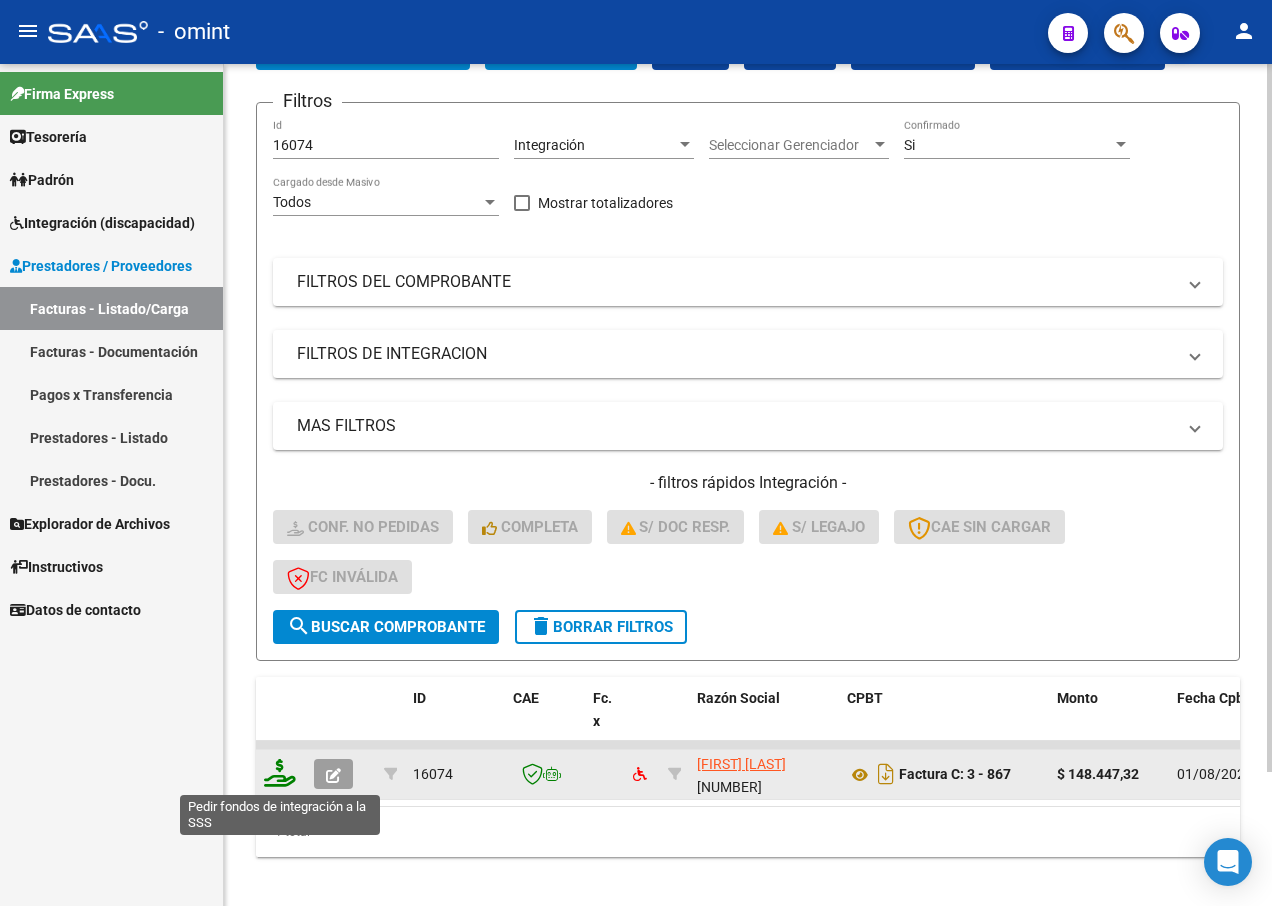 click 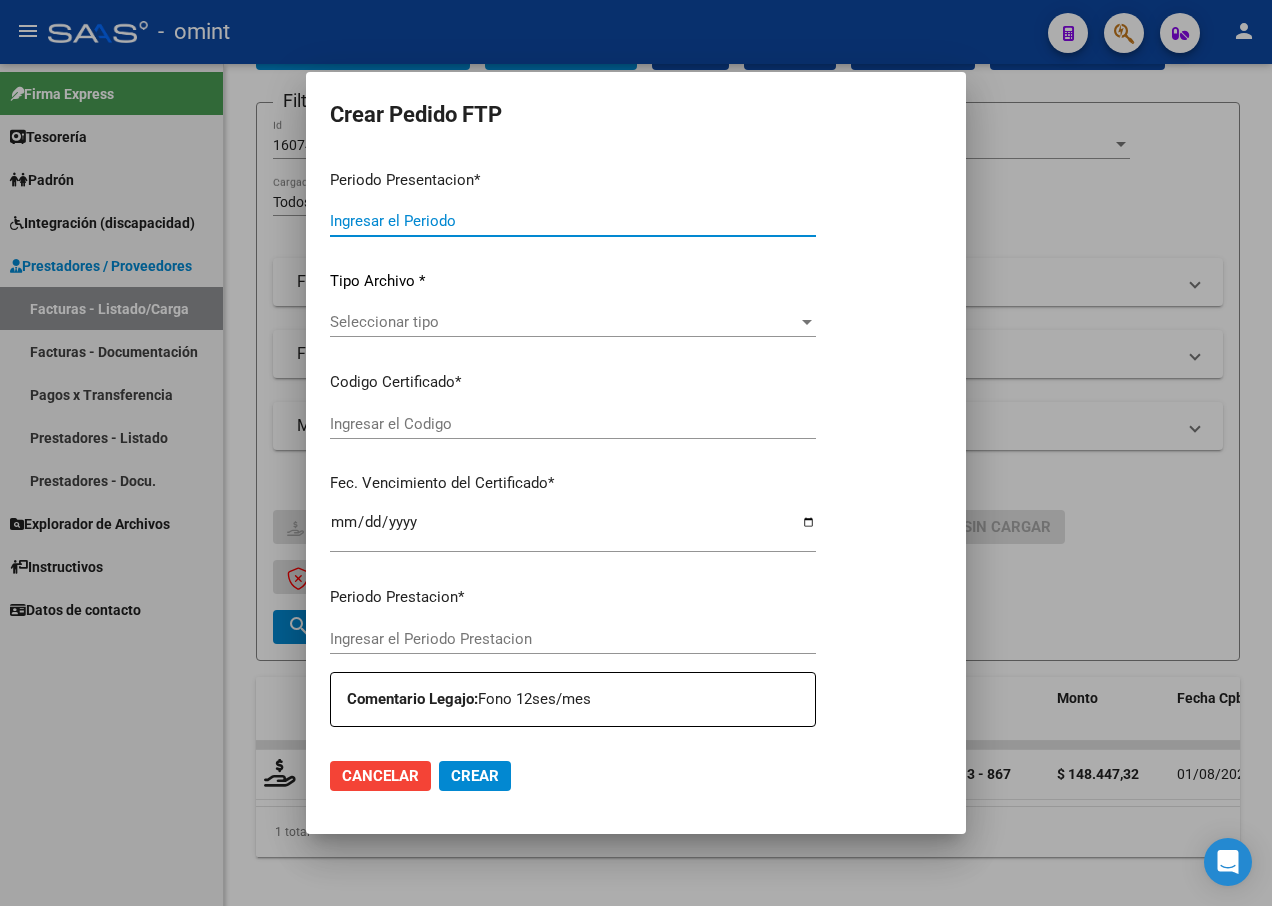type on "202507" 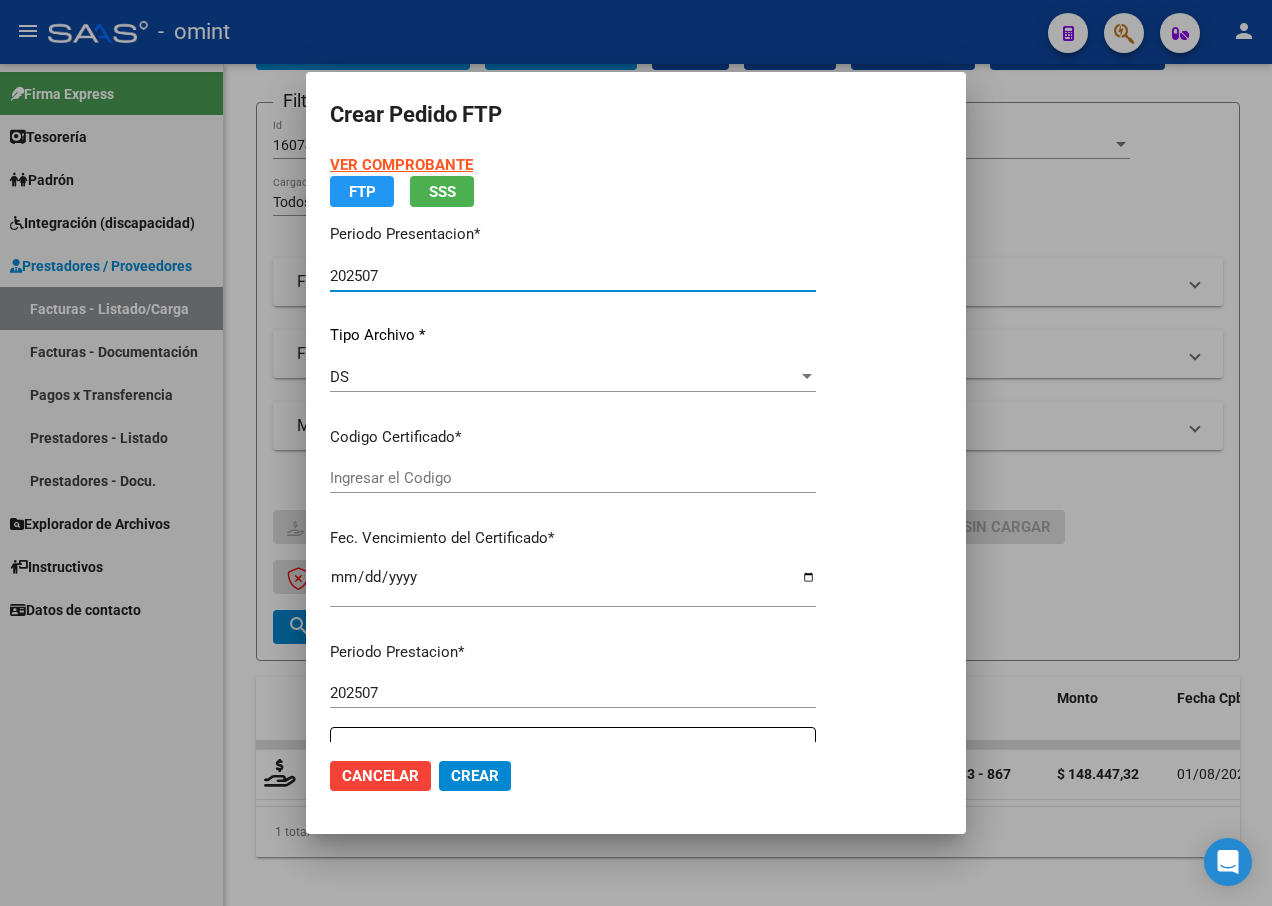 type on "6095974510" 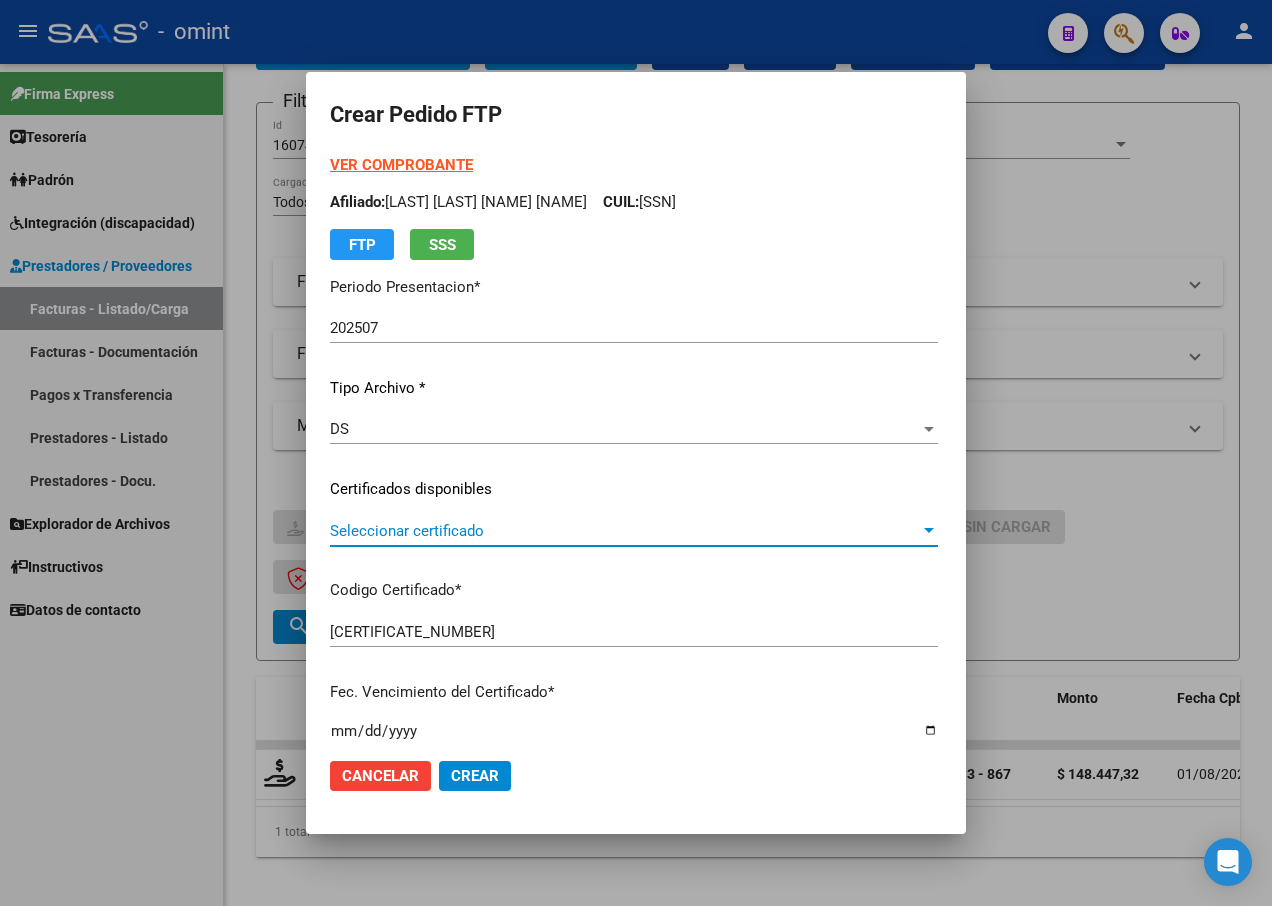 click at bounding box center [929, 531] 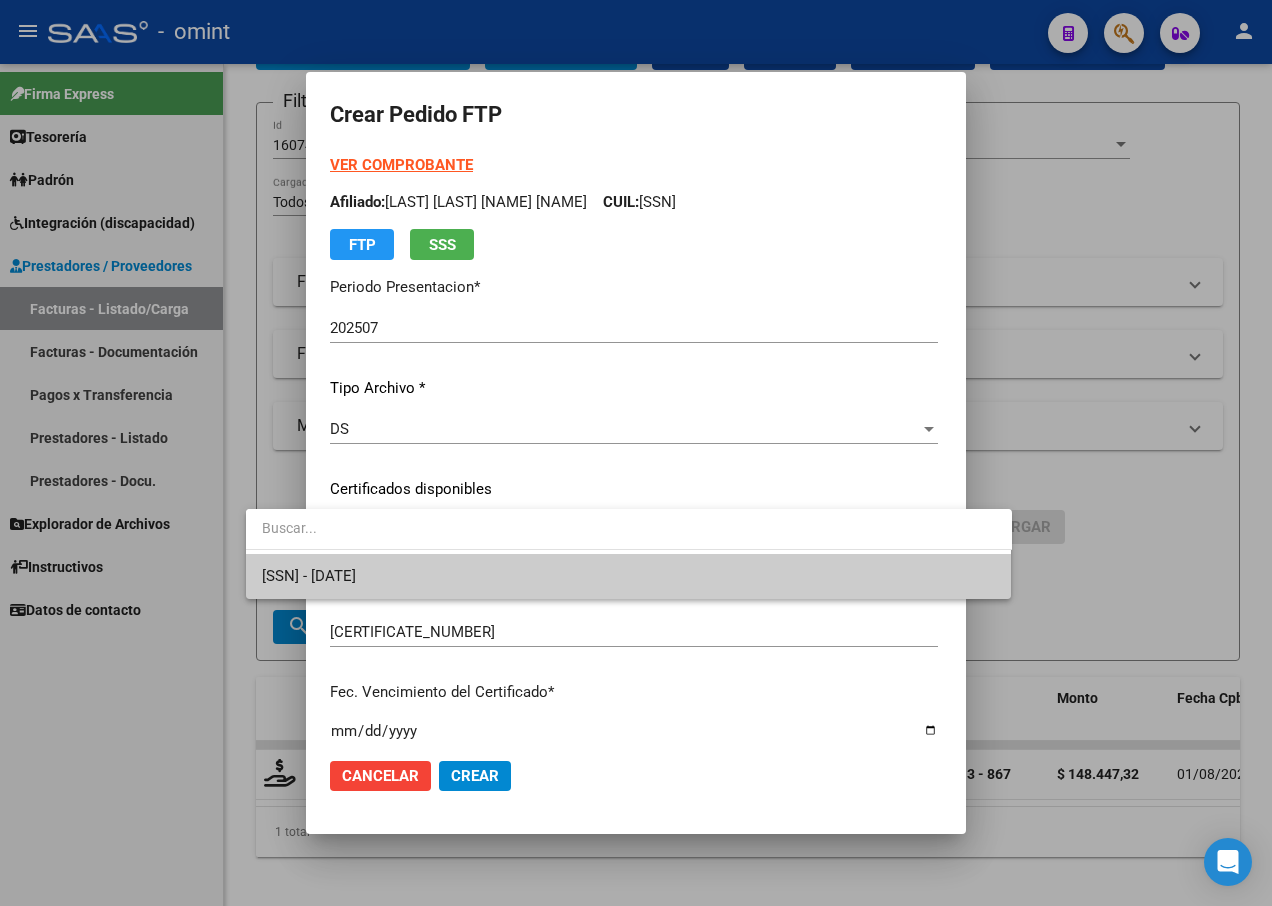 click on "6095974510 - 2025-05-27" at bounding box center (629, 576) 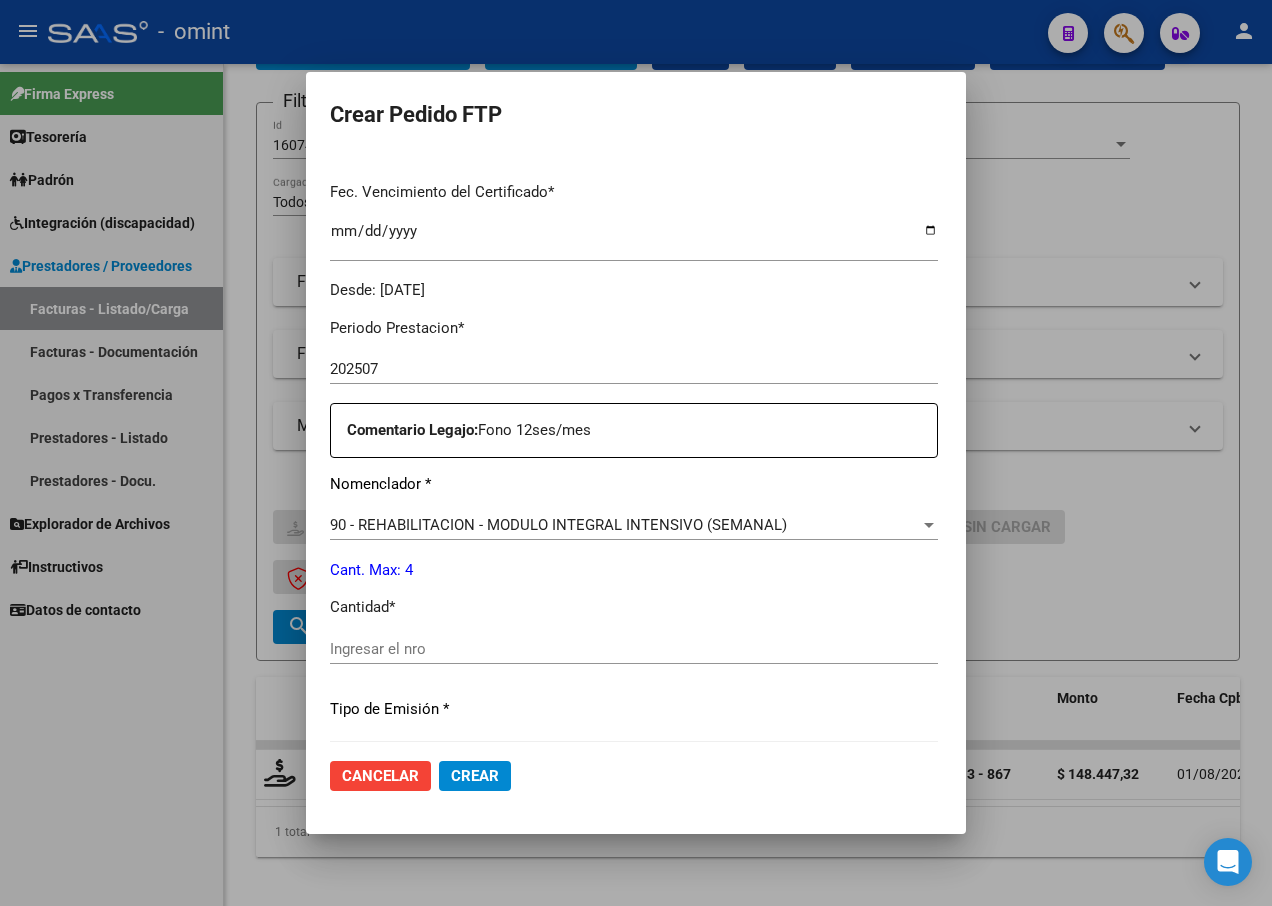 scroll, scrollTop: 600, scrollLeft: 0, axis: vertical 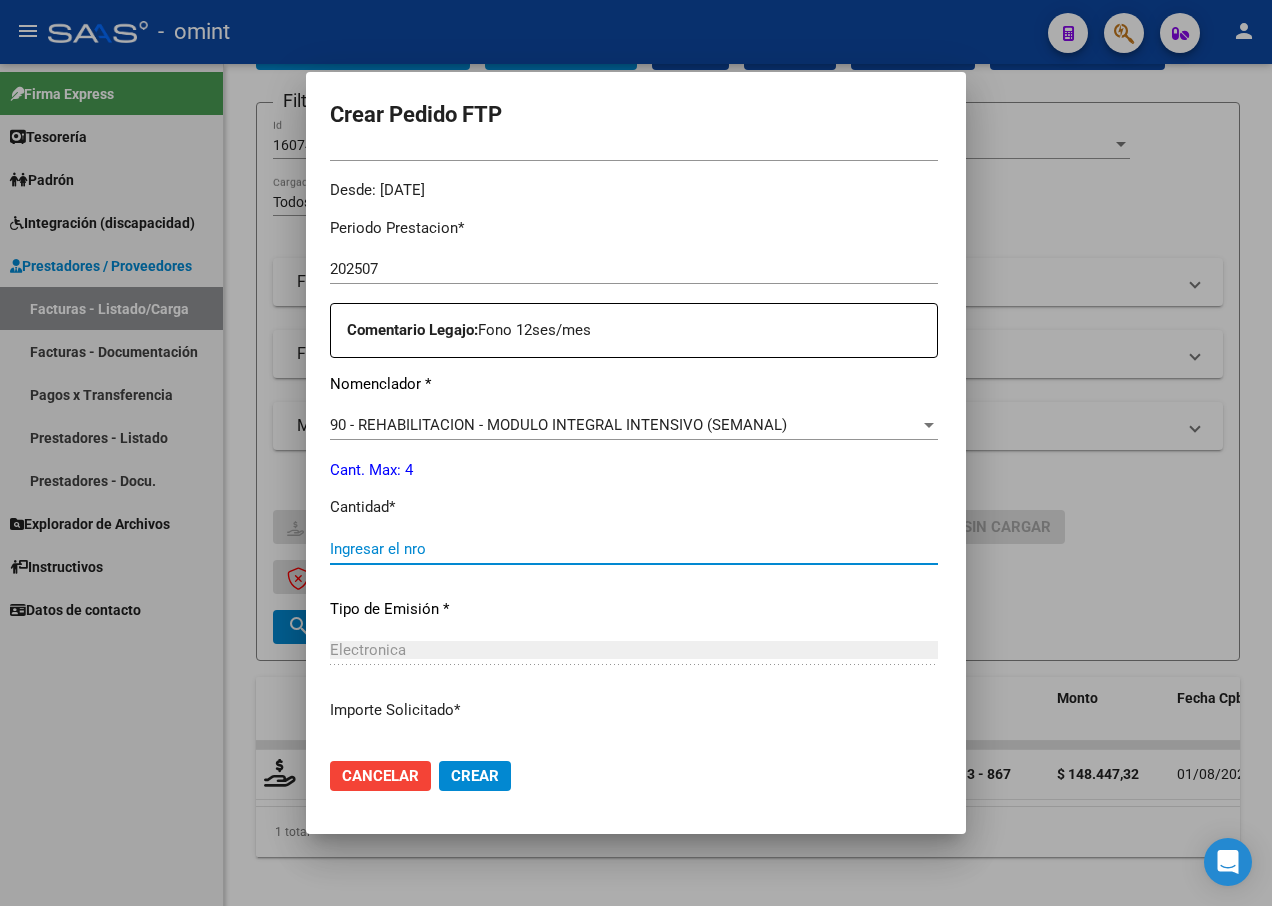 click on "Ingresar el nro" at bounding box center (634, 549) 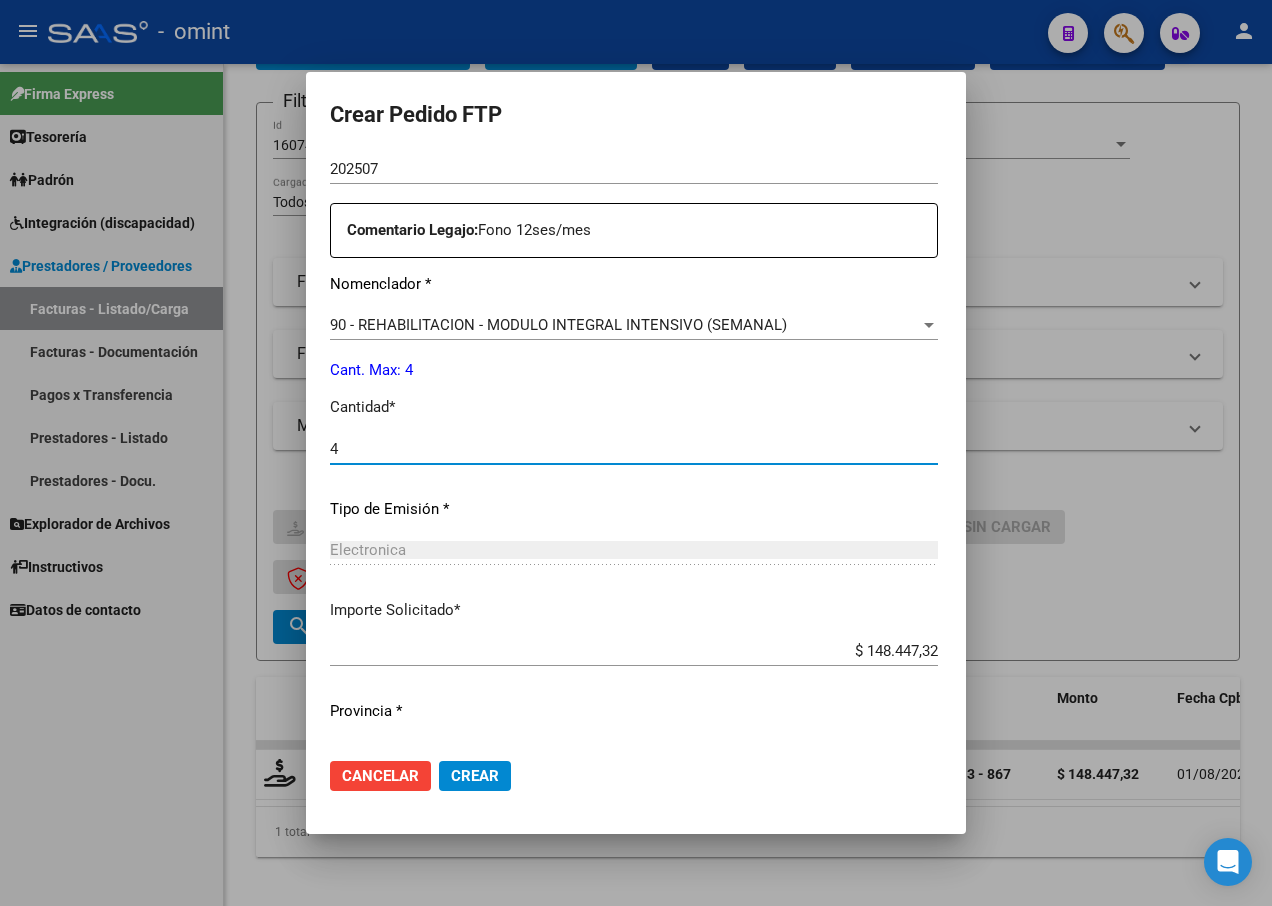 scroll, scrollTop: 744, scrollLeft: 0, axis: vertical 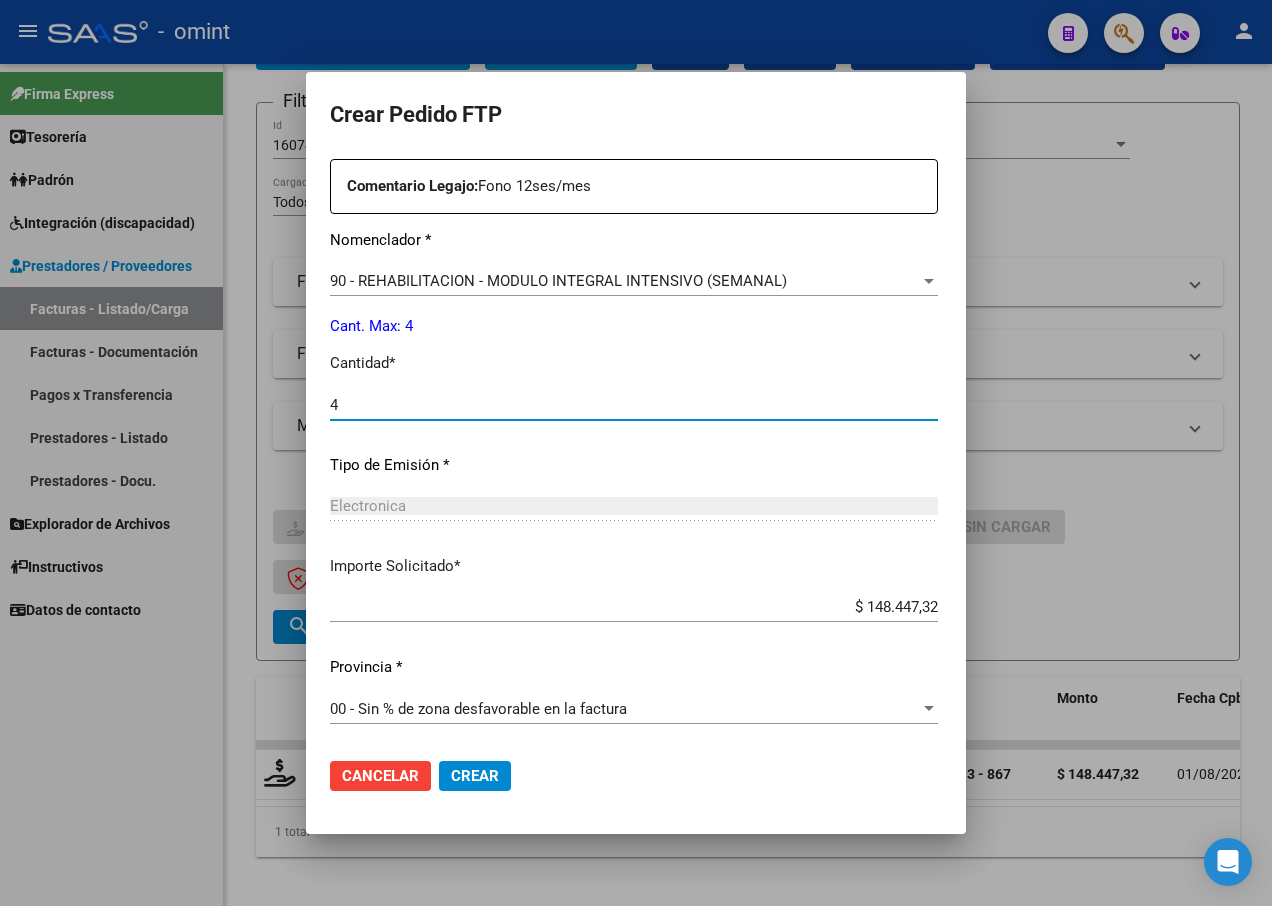 type on "4" 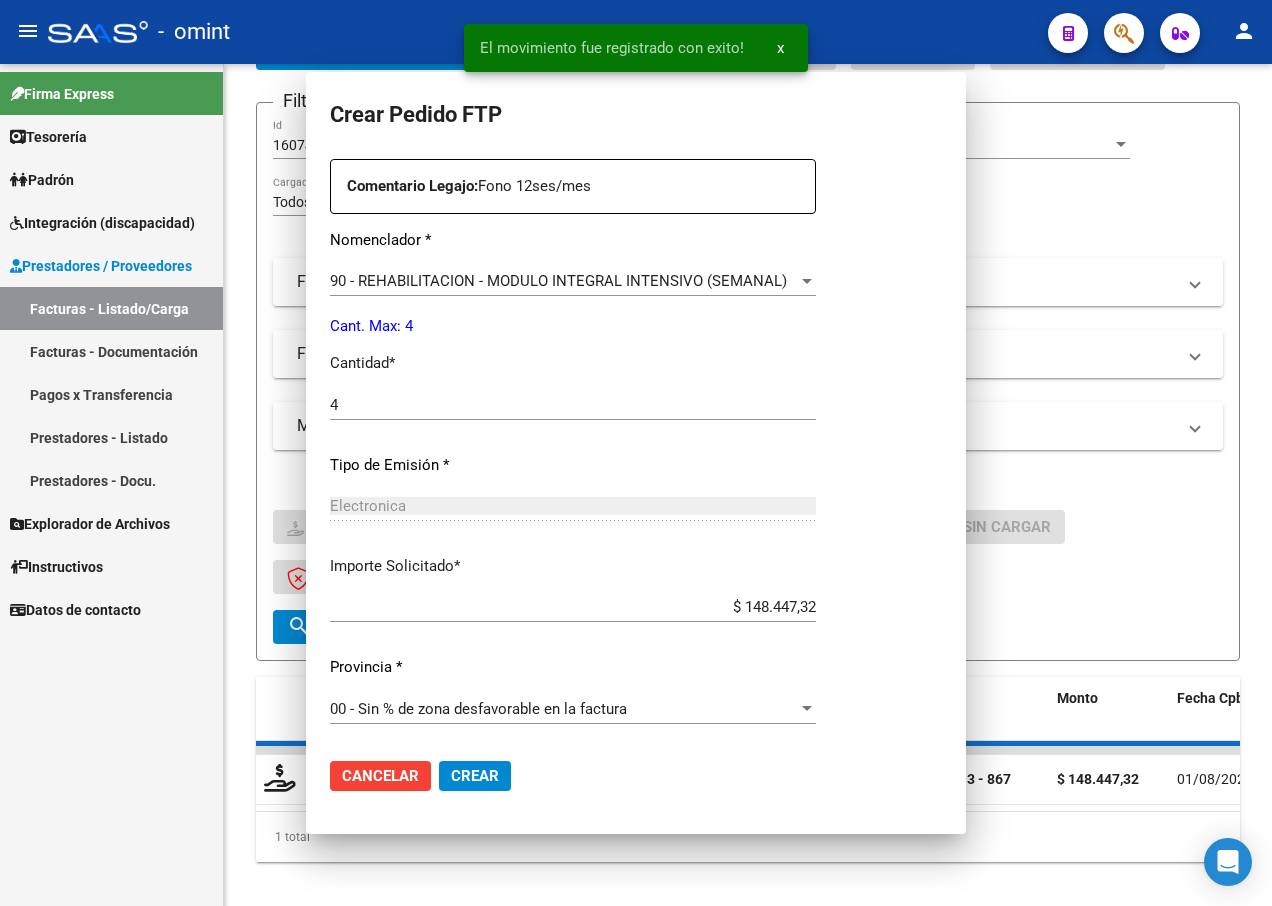 scroll, scrollTop: 637, scrollLeft: 0, axis: vertical 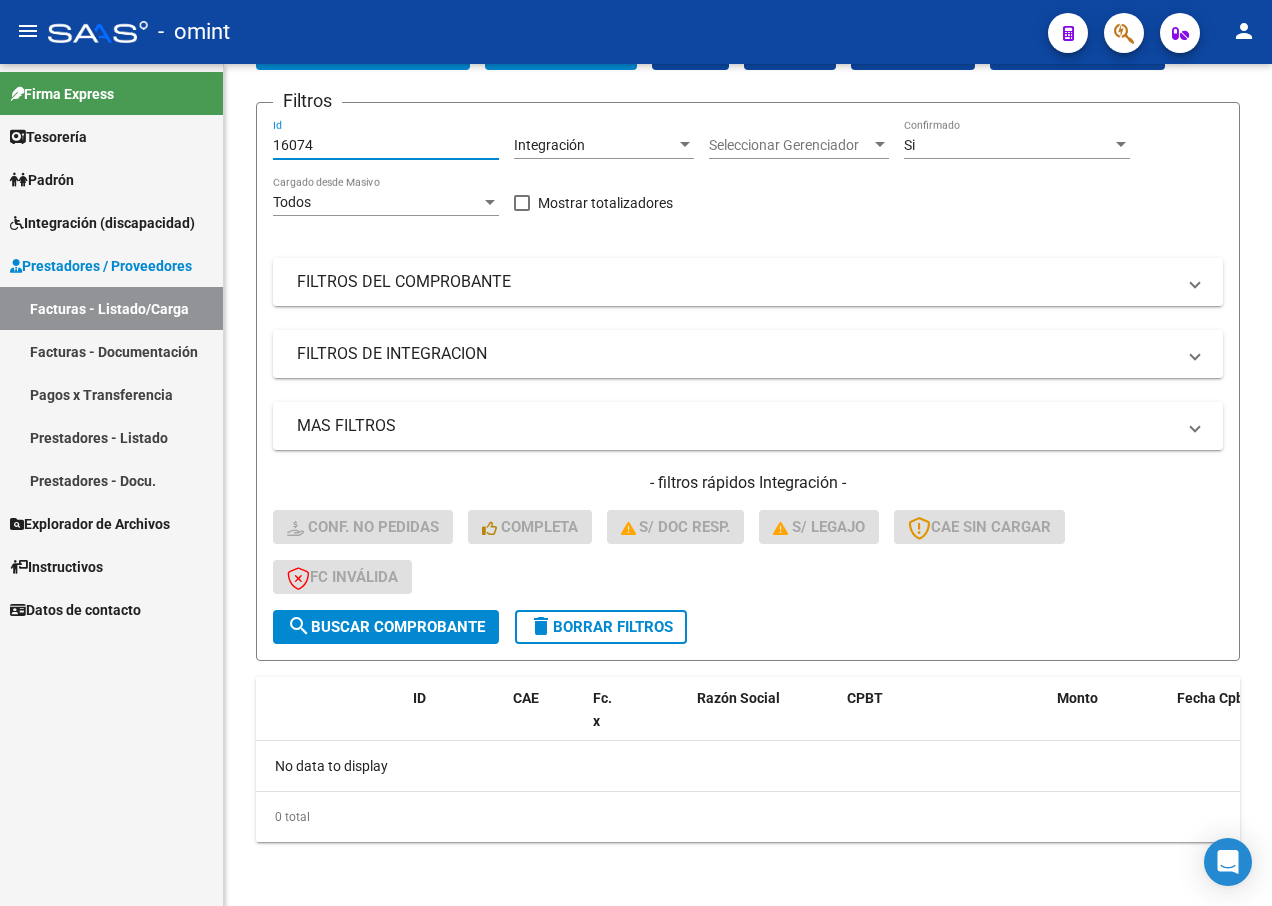 drag, startPoint x: 327, startPoint y: 144, endPoint x: 91, endPoint y: 125, distance: 236.7636 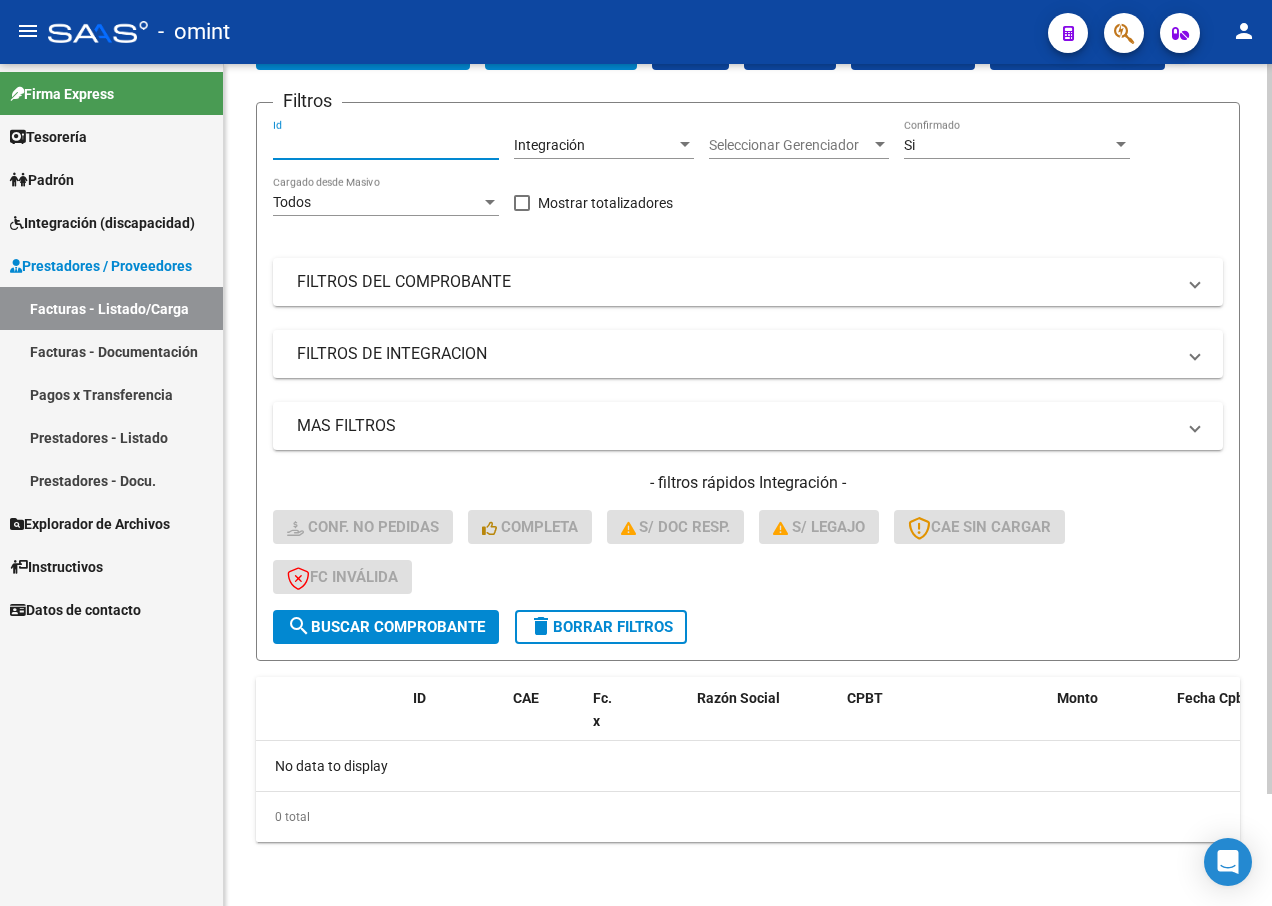 paste on "15508" 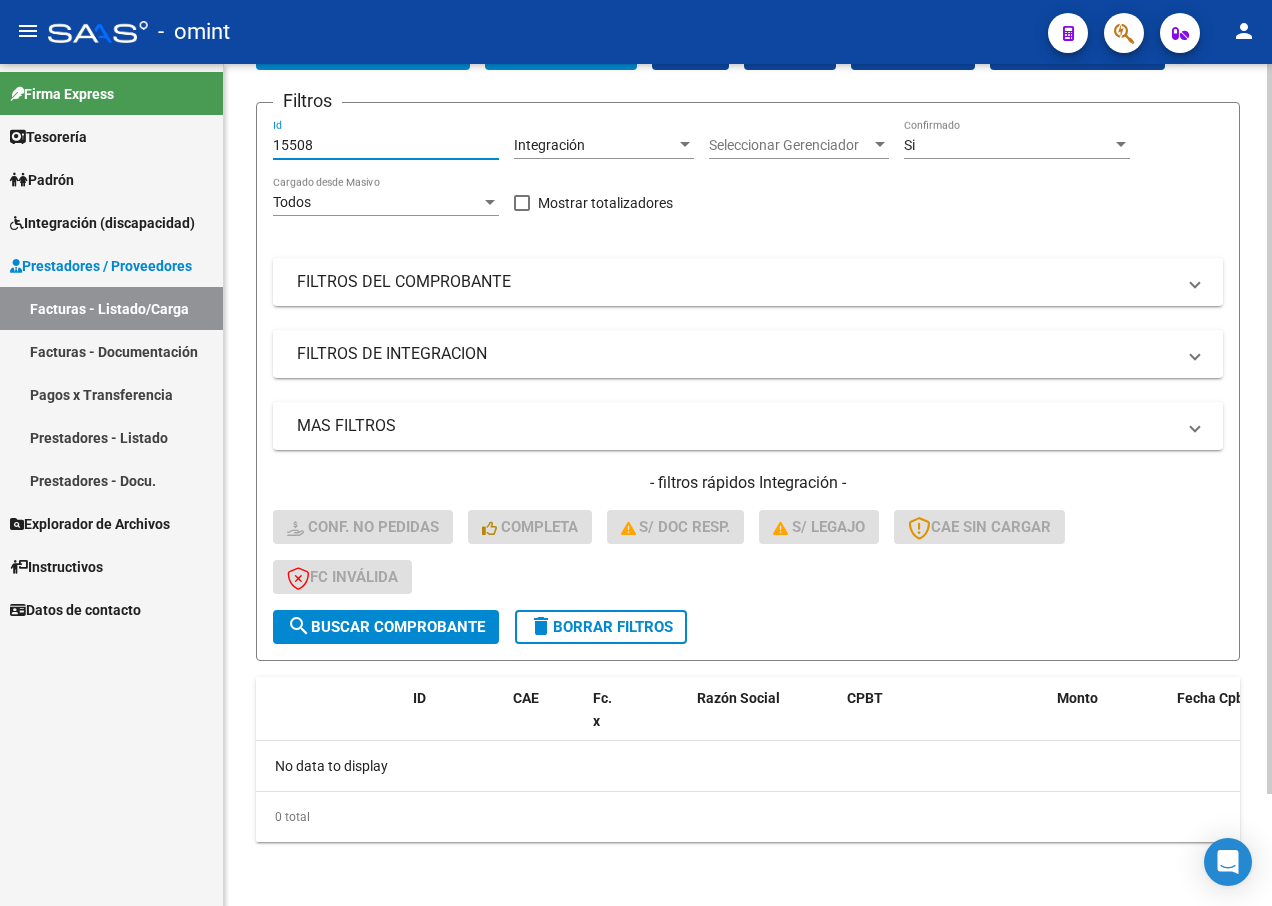 type on "15508" 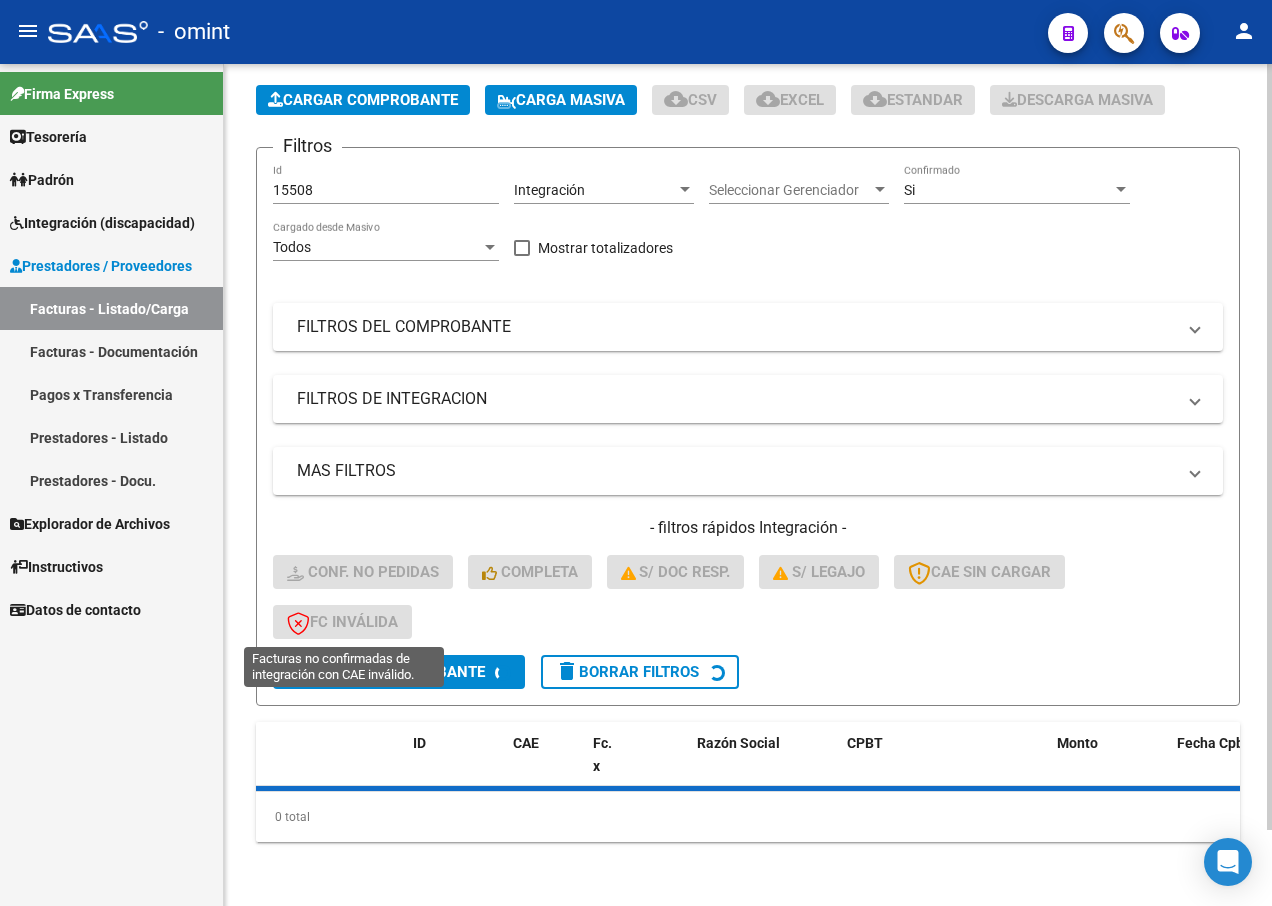 scroll, scrollTop: 129, scrollLeft: 0, axis: vertical 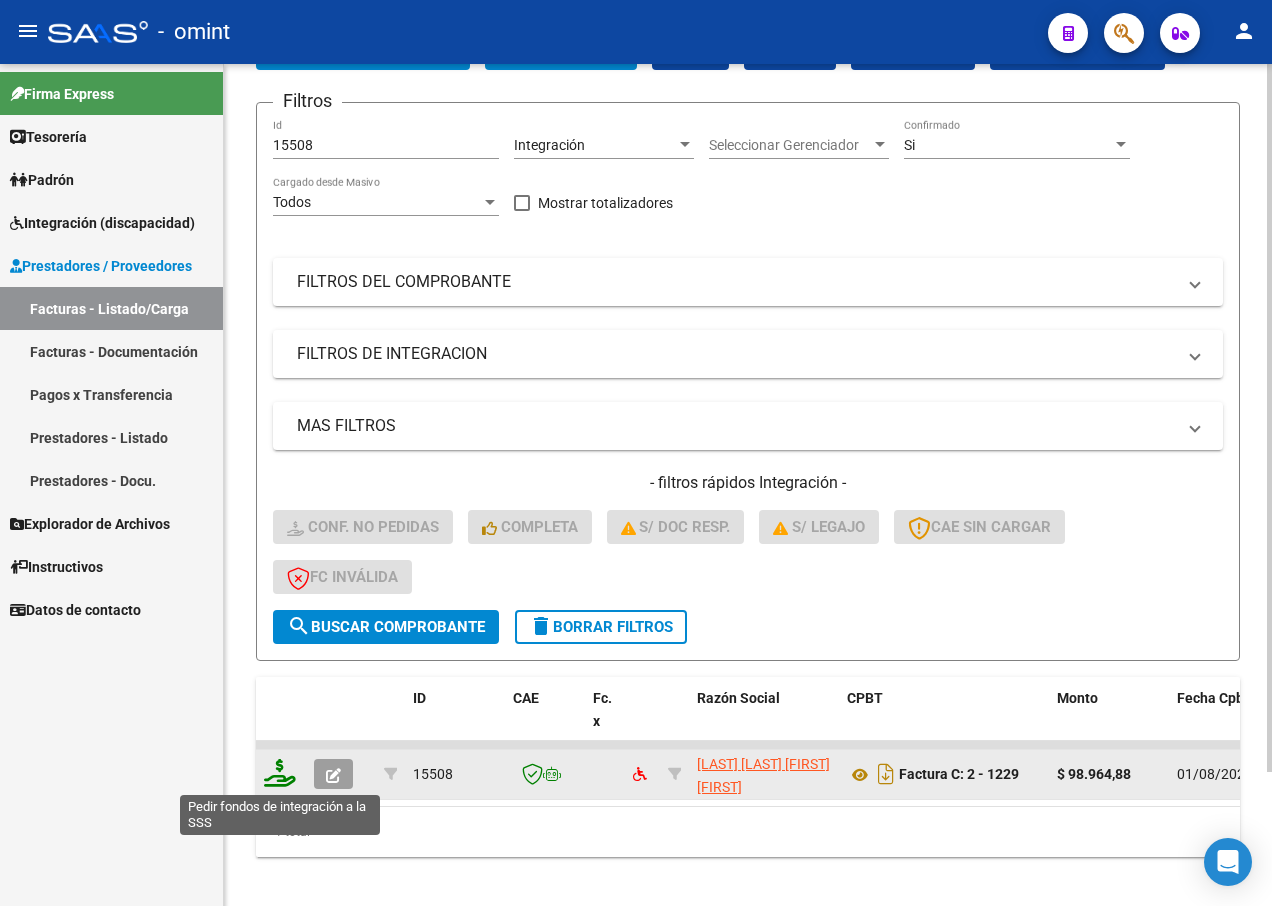 click 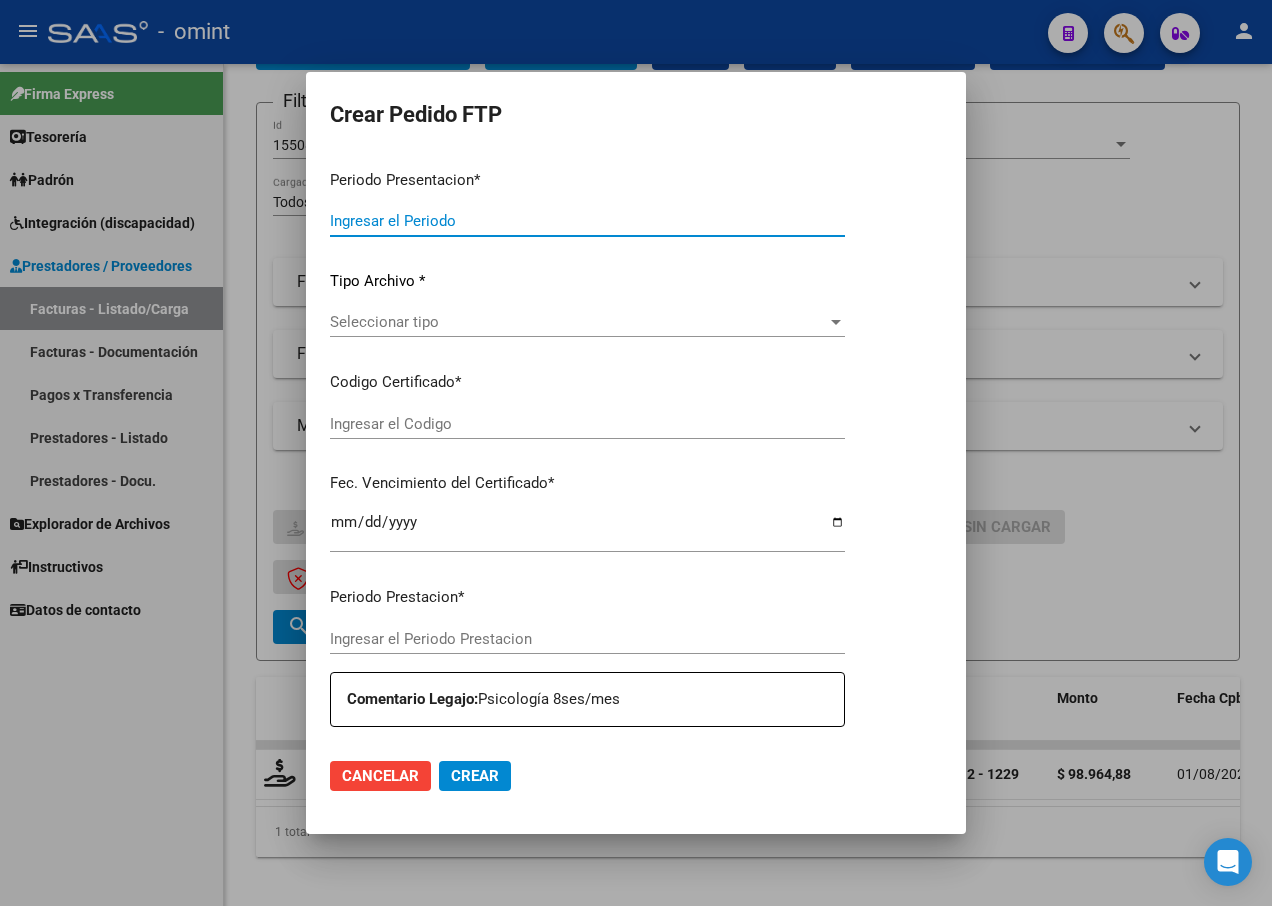 type on "202507" 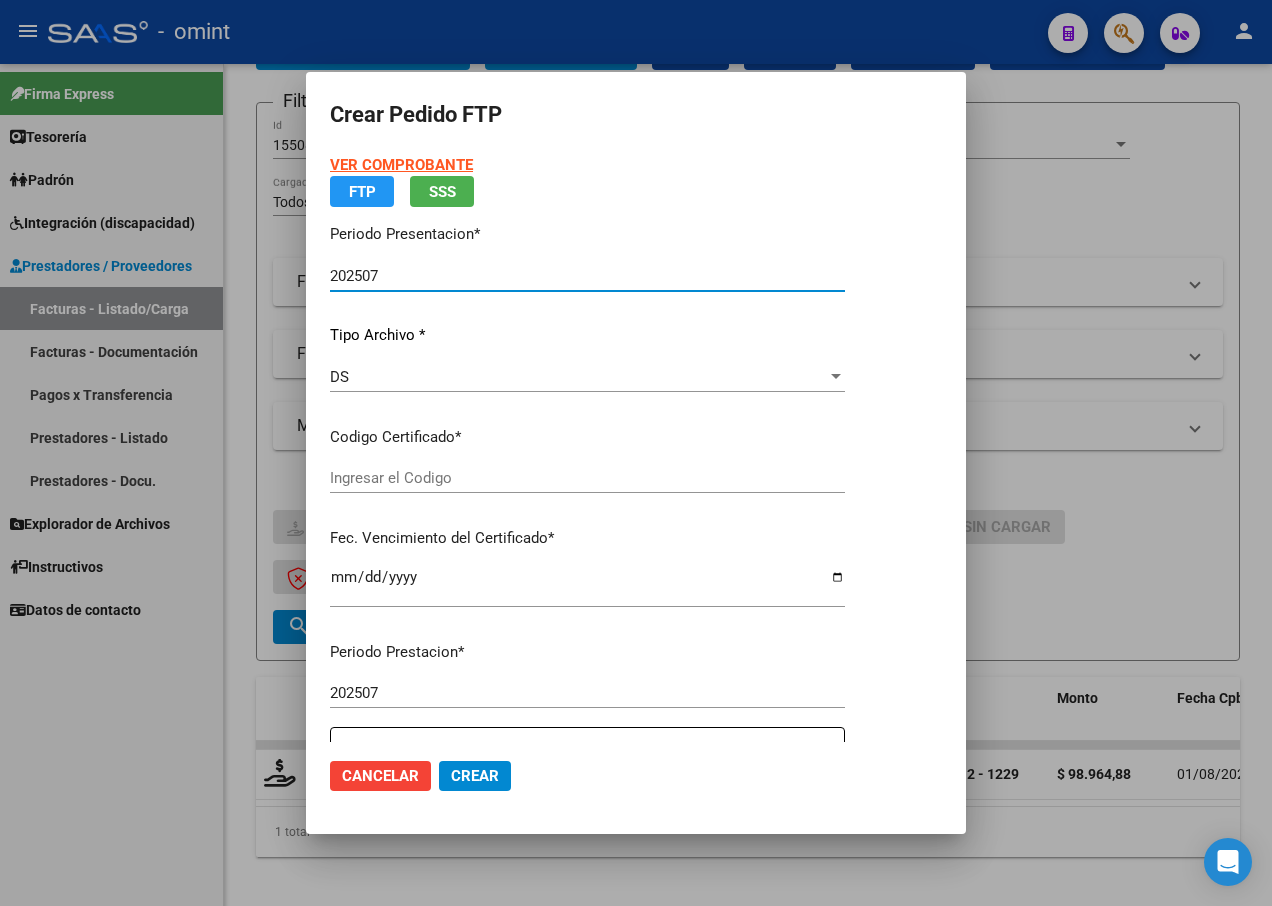type on "6095974510" 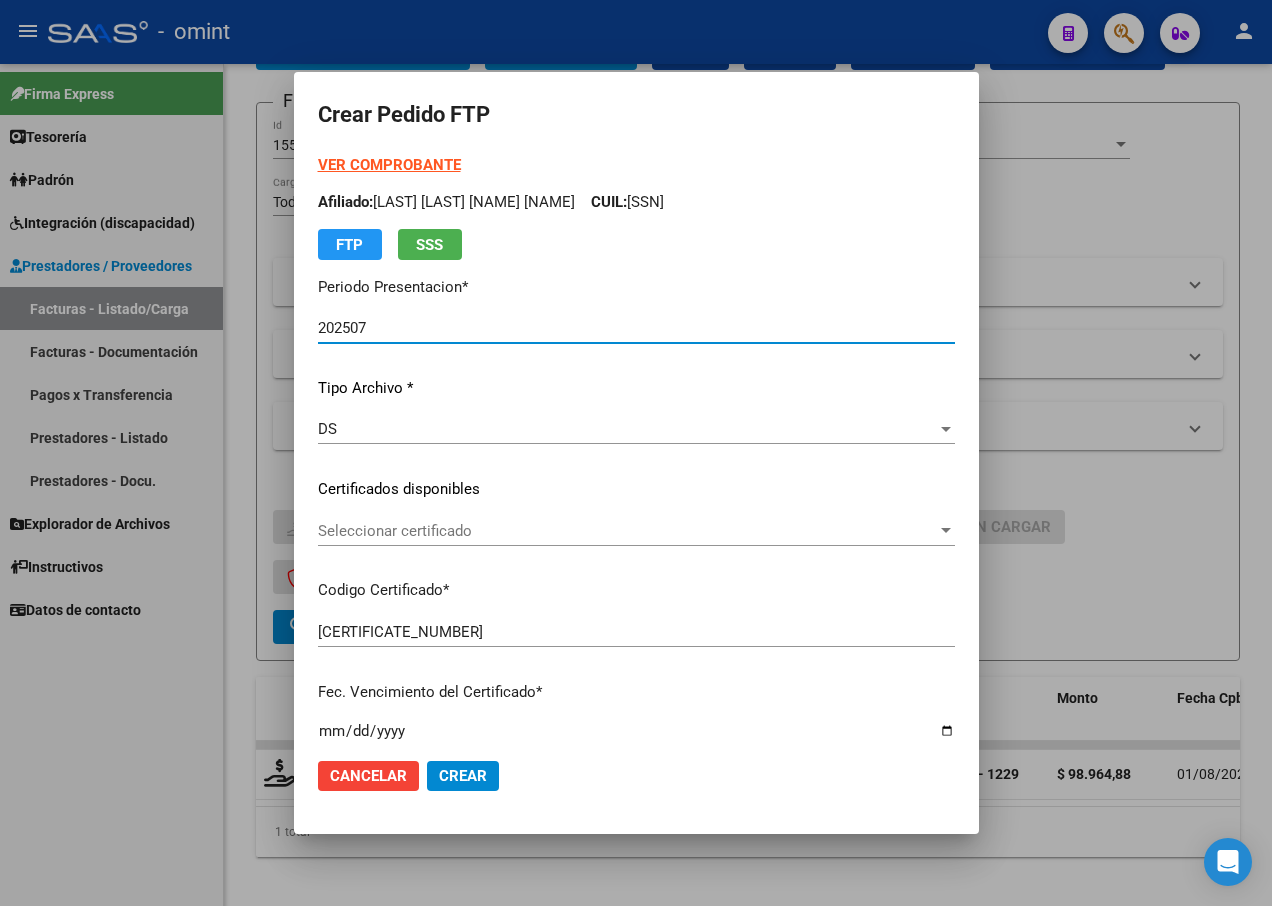 click at bounding box center [946, 531] 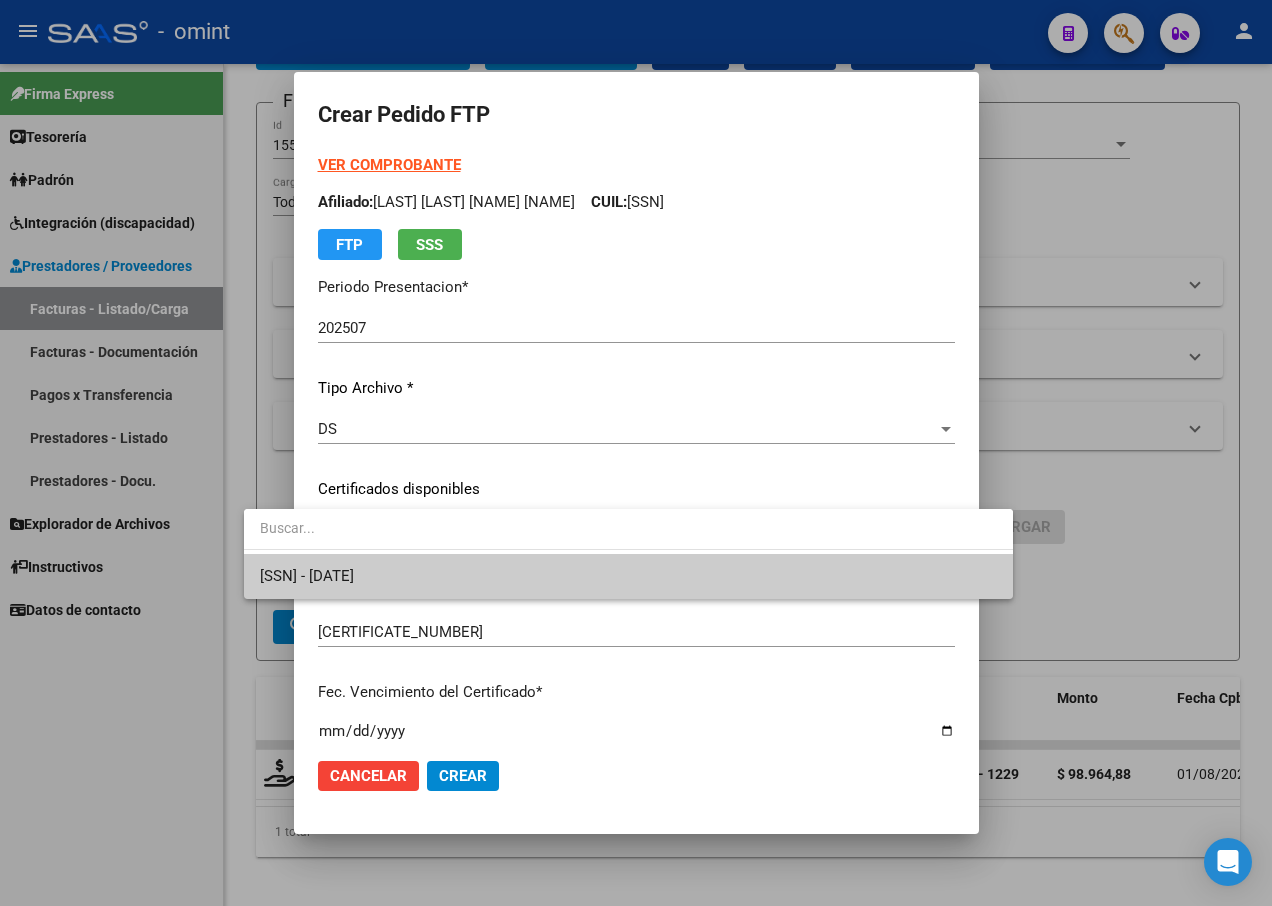 click on "6095974510 - 2025-05-27" at bounding box center (628, 576) 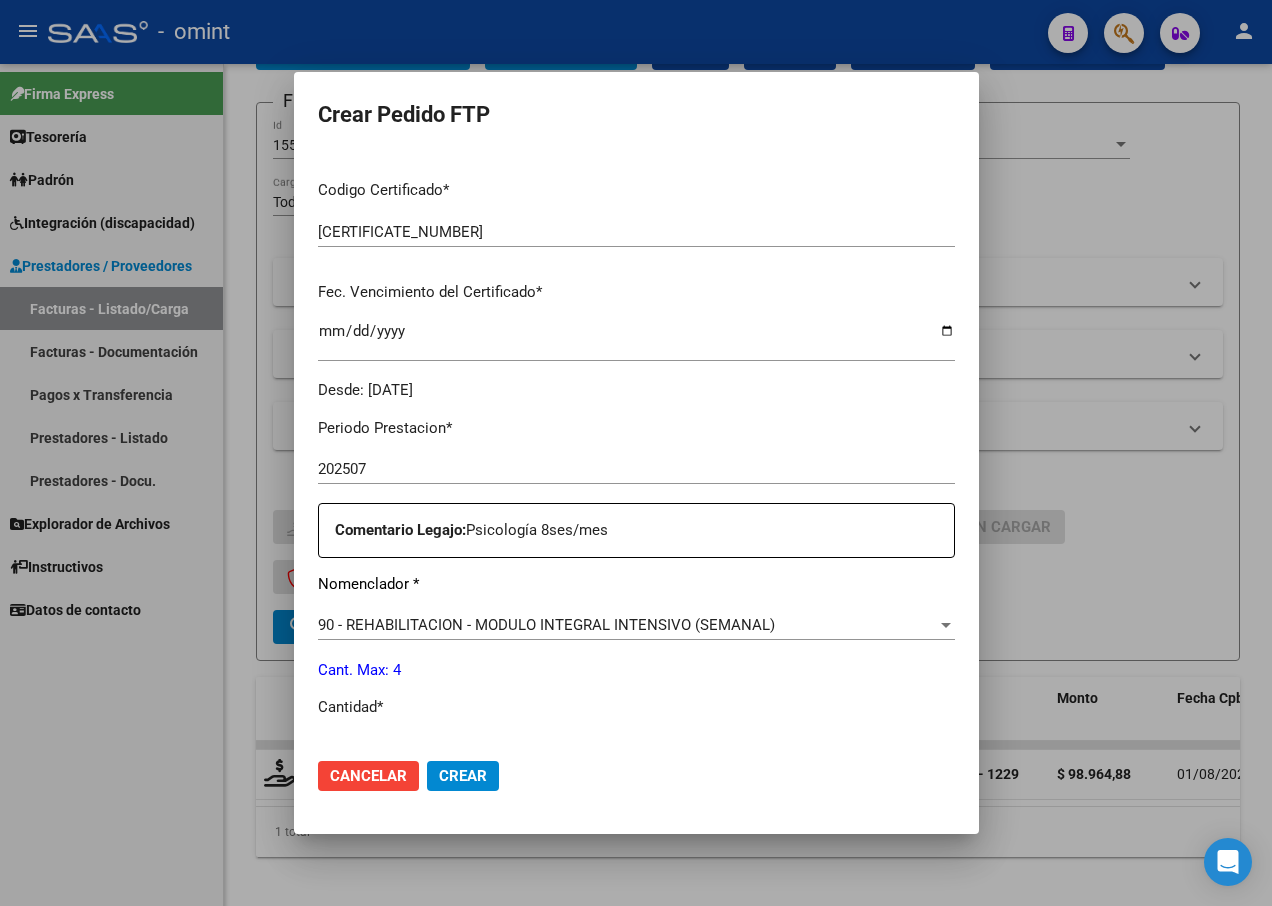 scroll, scrollTop: 500, scrollLeft: 0, axis: vertical 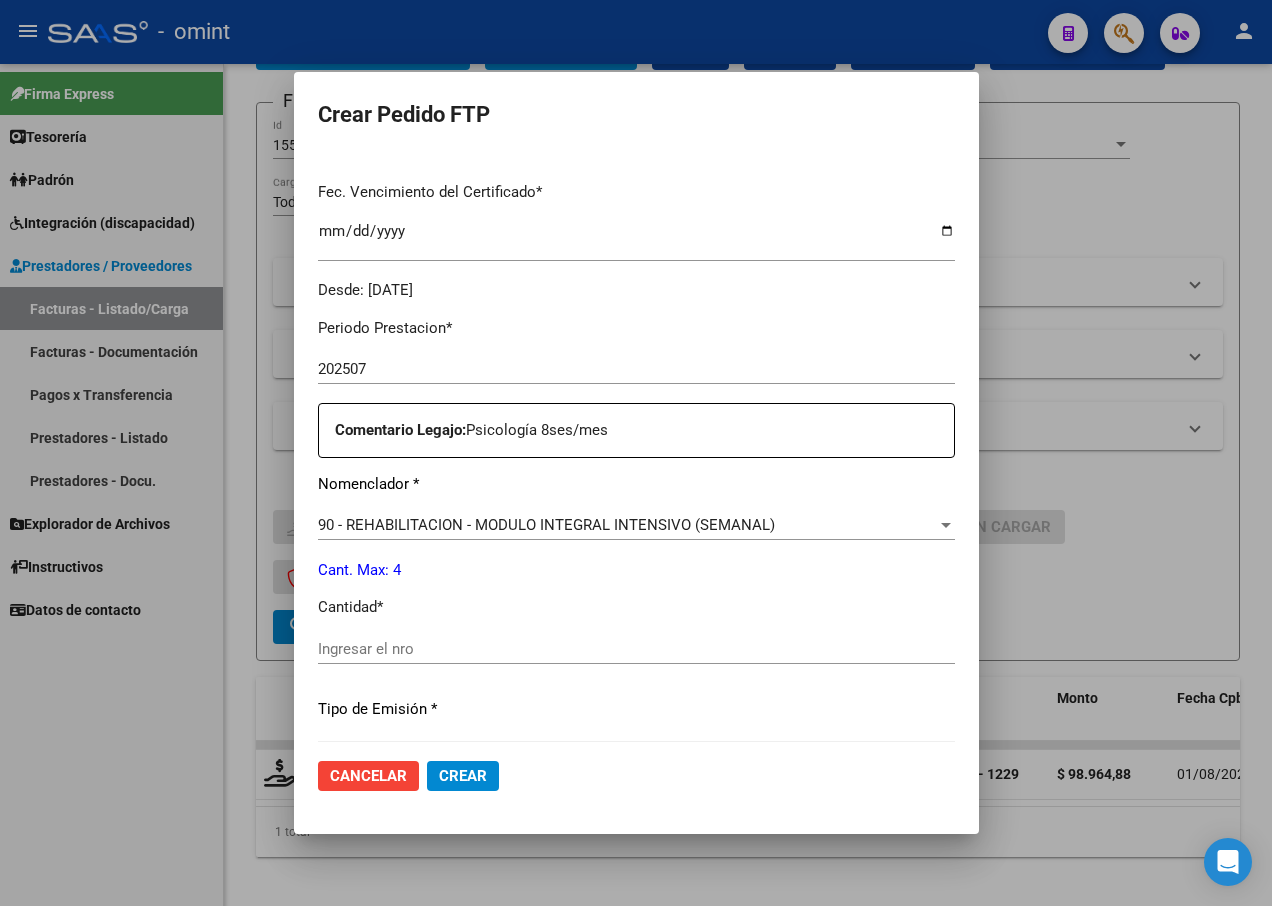 click on "Ingresar el nro" at bounding box center (636, 649) 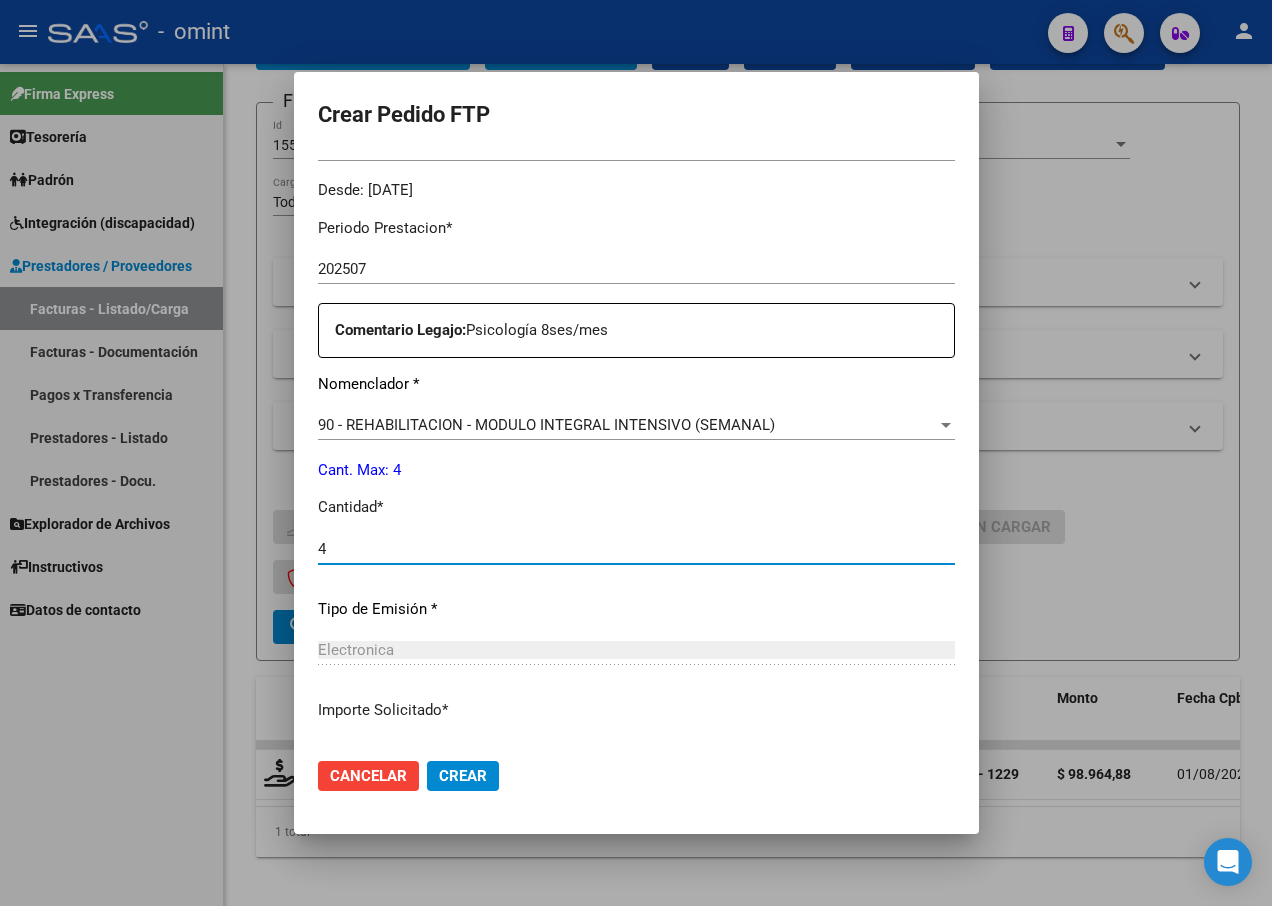 scroll, scrollTop: 744, scrollLeft: 0, axis: vertical 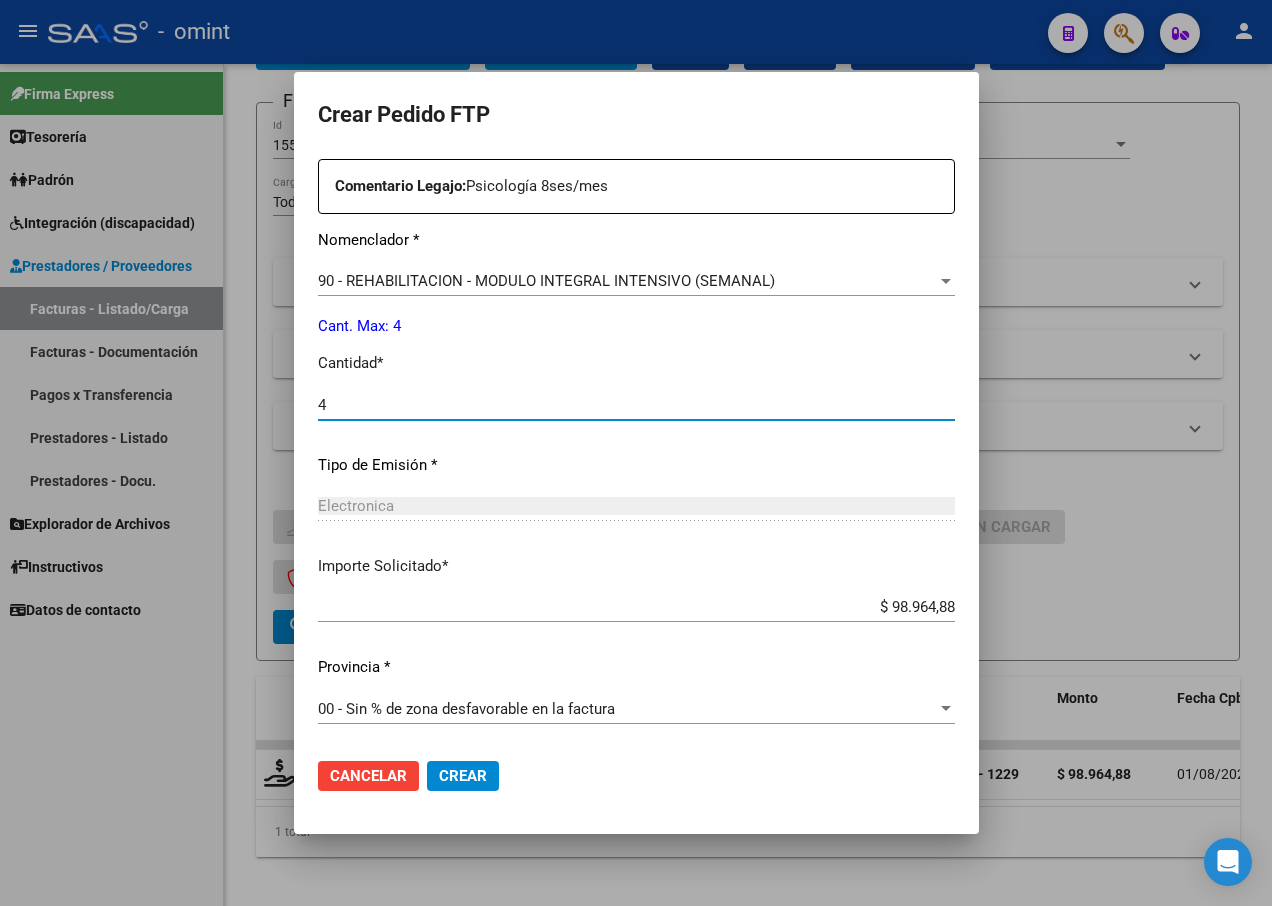 type on "4" 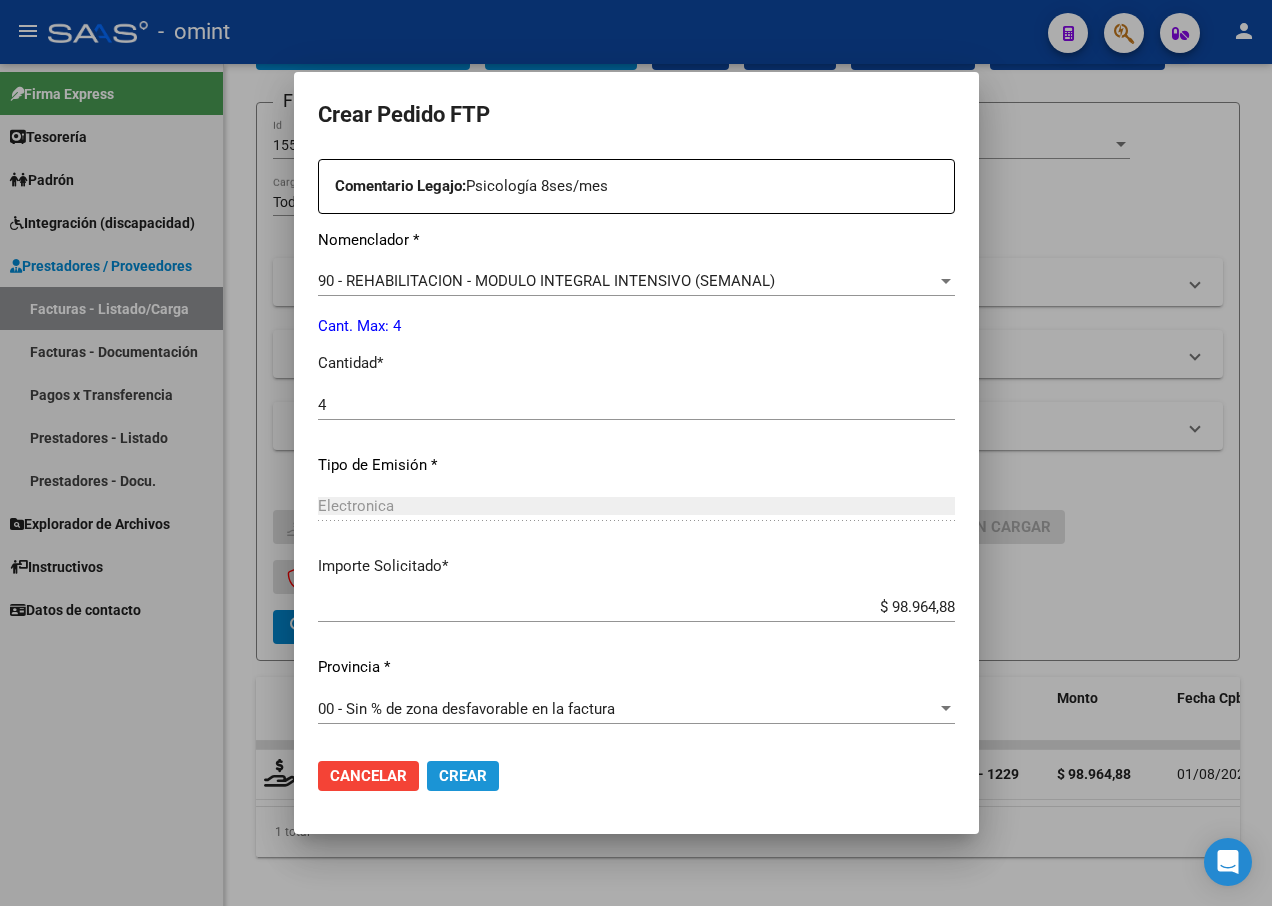 click on "Crear" 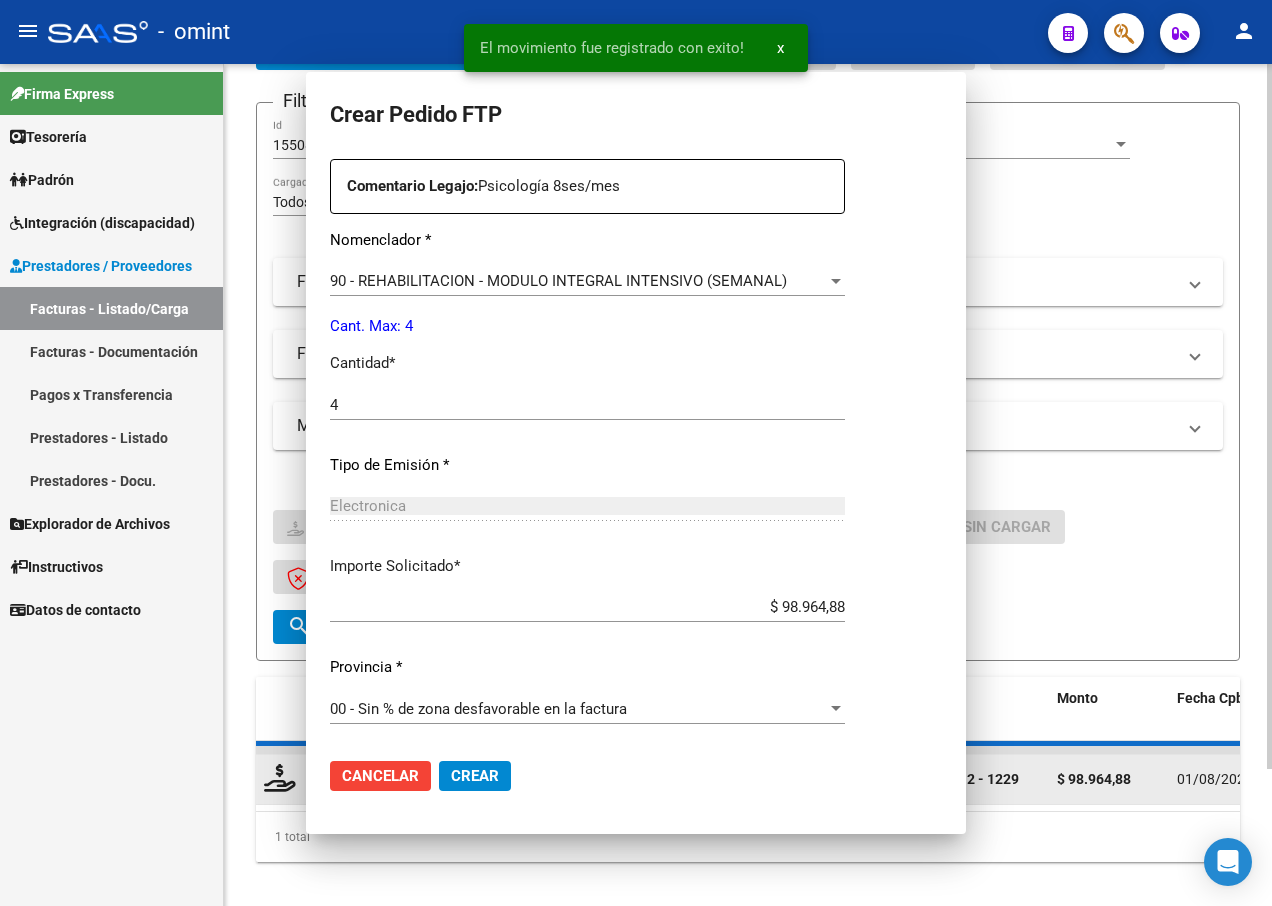 scroll, scrollTop: 0, scrollLeft: 0, axis: both 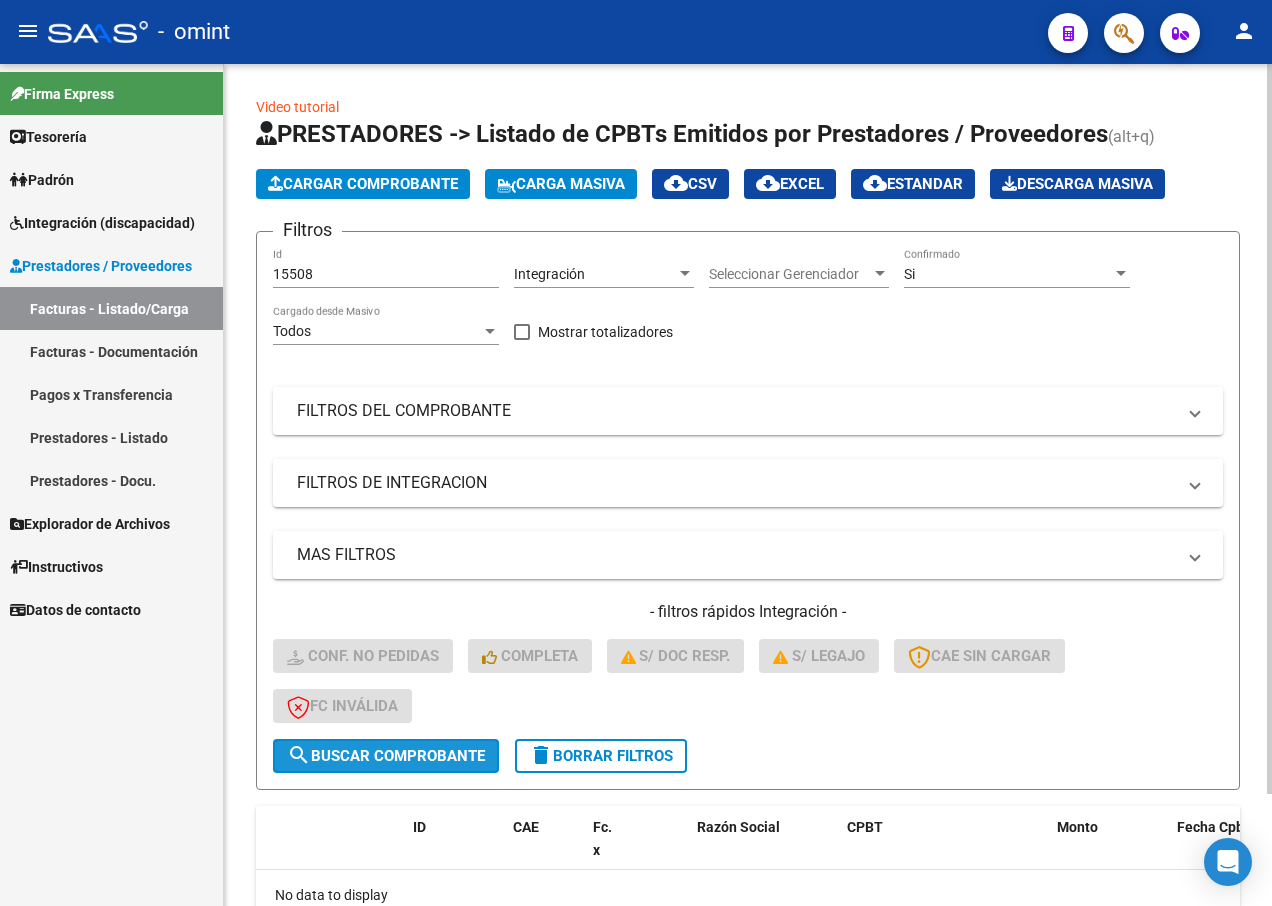 click on "search  Buscar Comprobante" 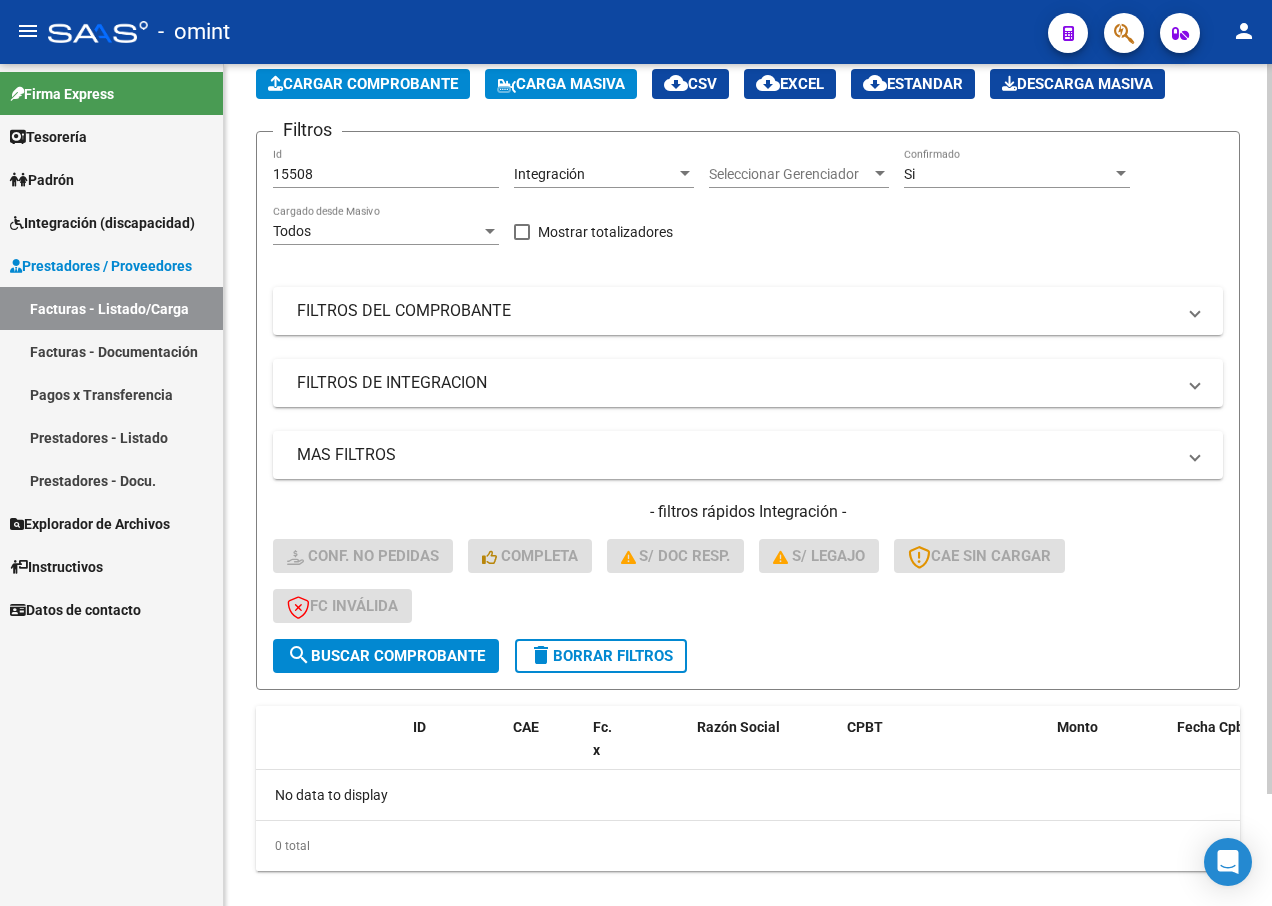 scroll, scrollTop: 0, scrollLeft: 0, axis: both 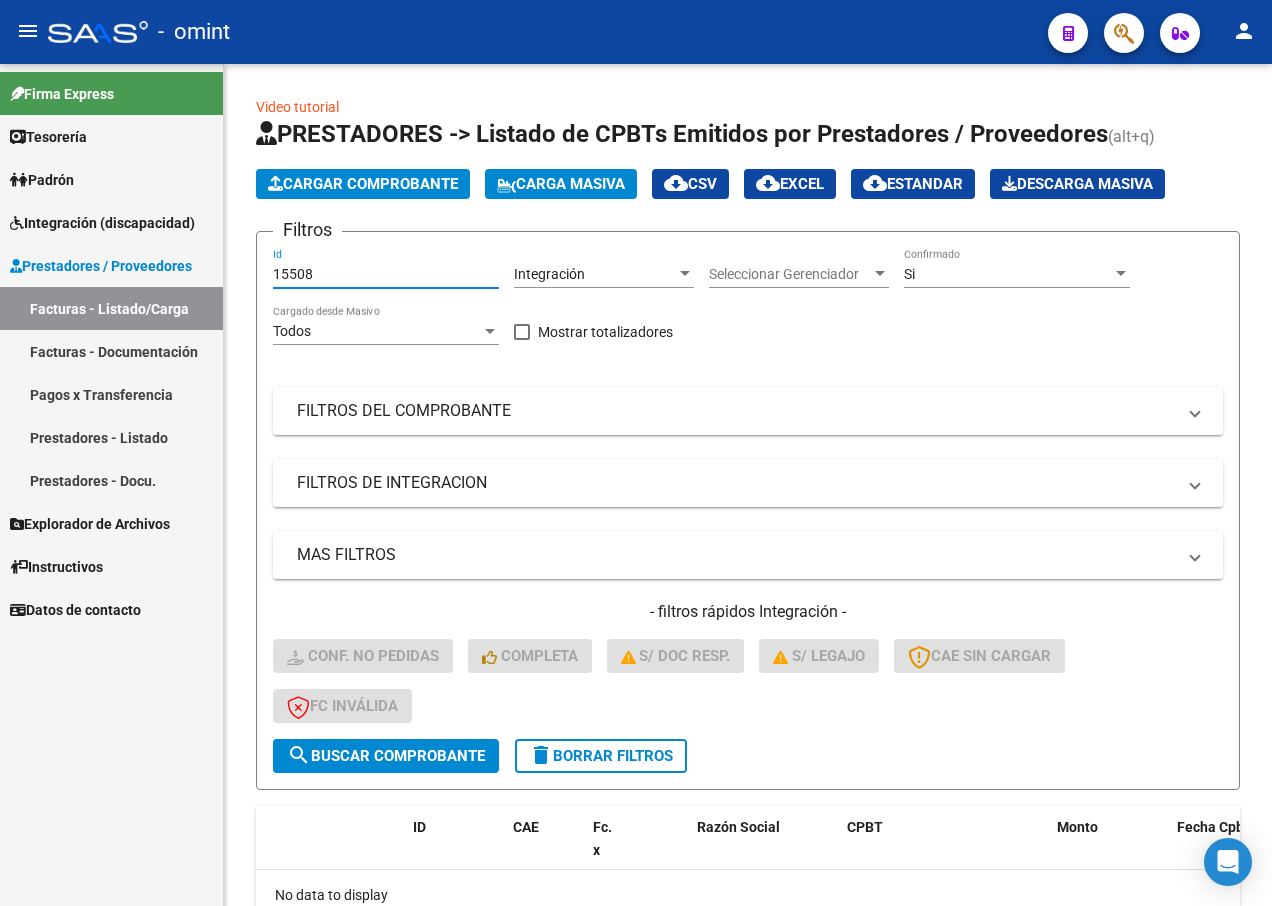 drag, startPoint x: 329, startPoint y: 272, endPoint x: 159, endPoint y: 246, distance: 171.97675 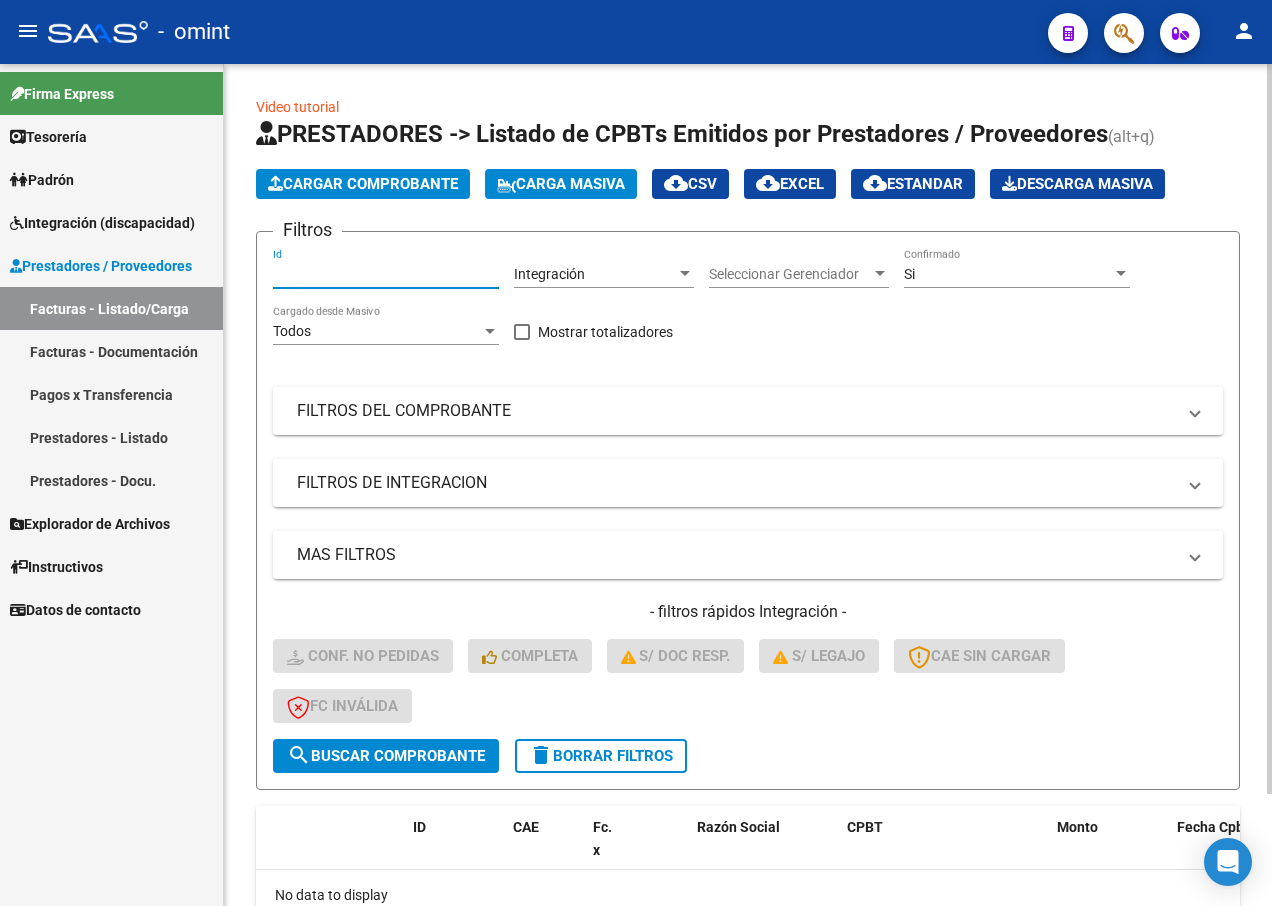 paste on "16115" 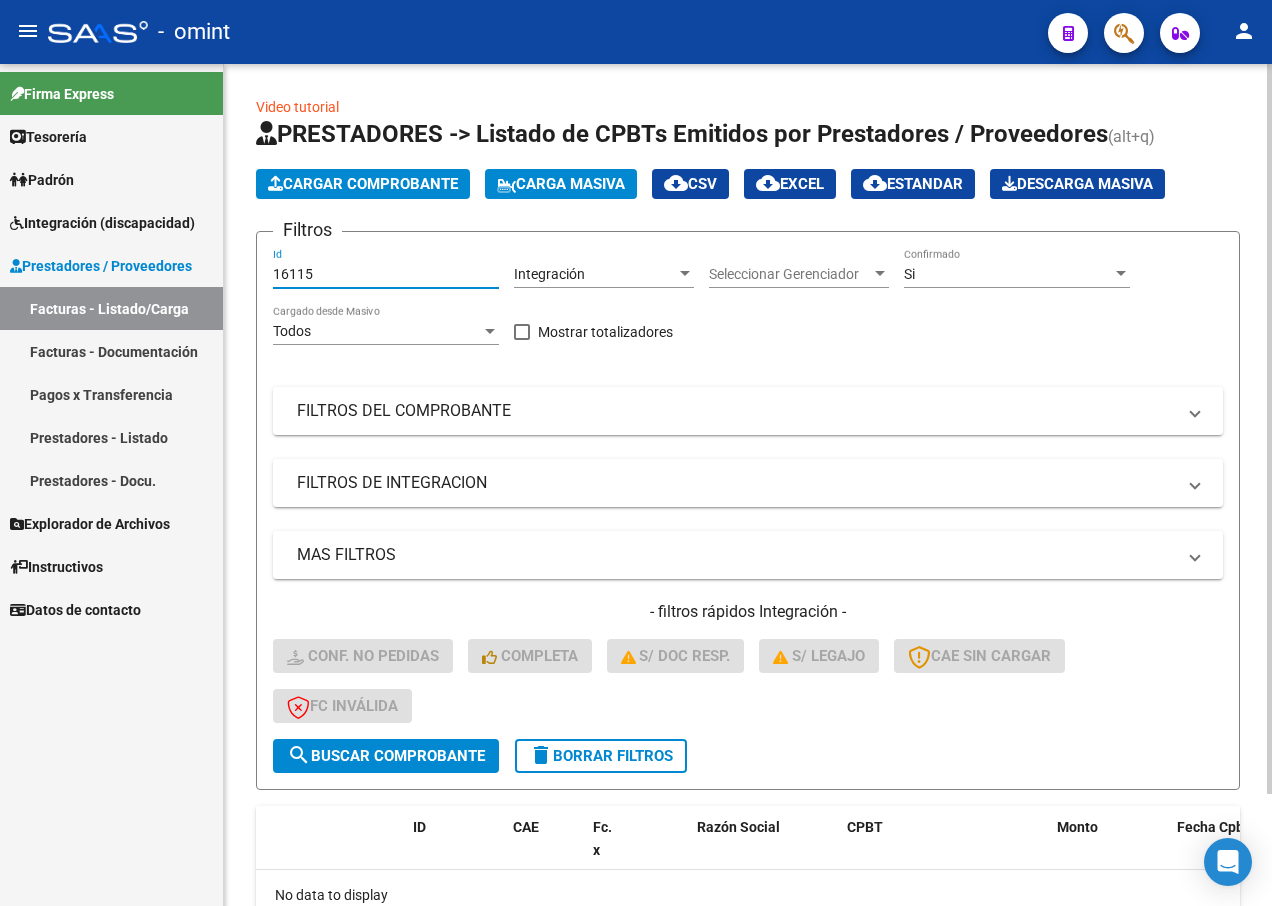 type on "16115" 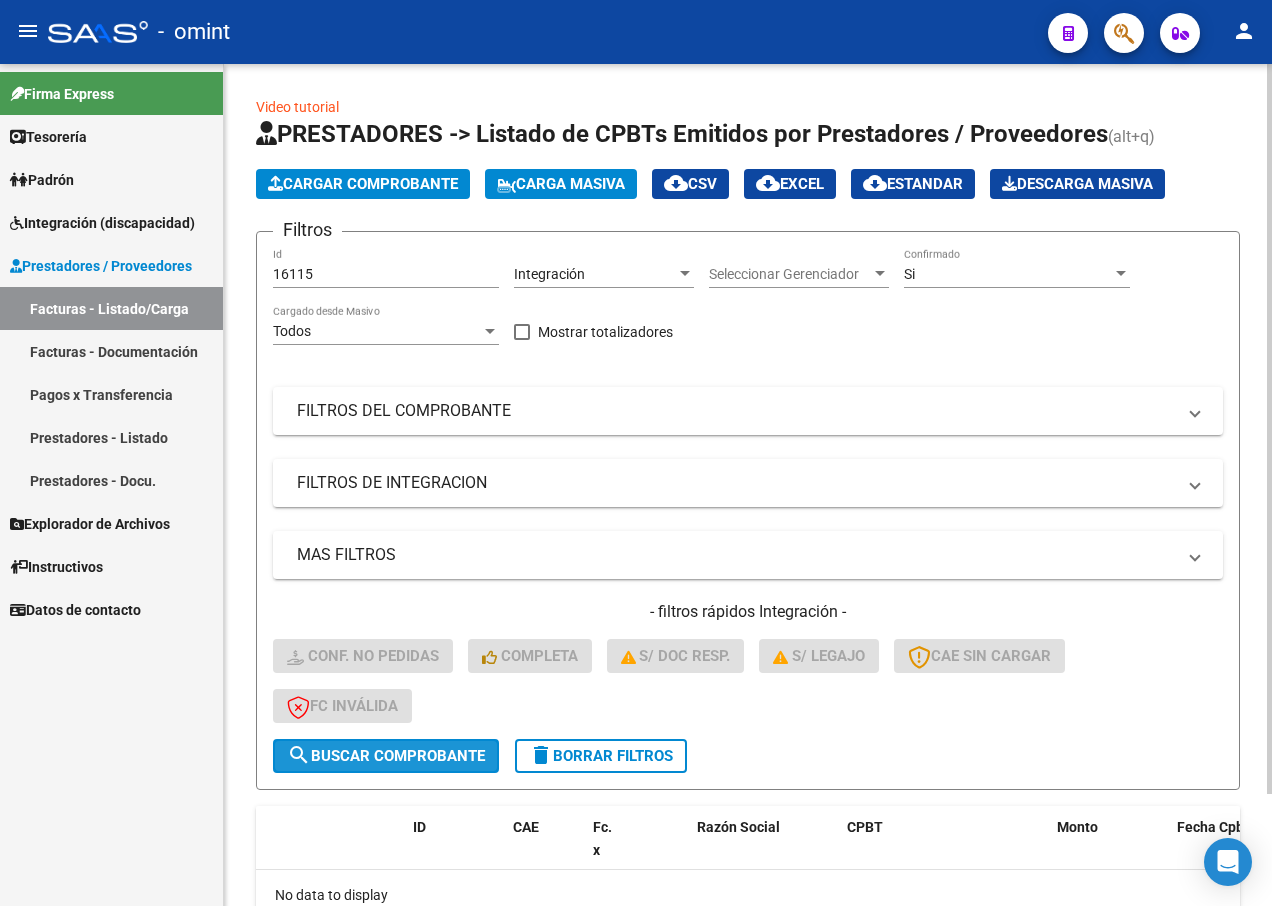 click on "search  Buscar Comprobante" 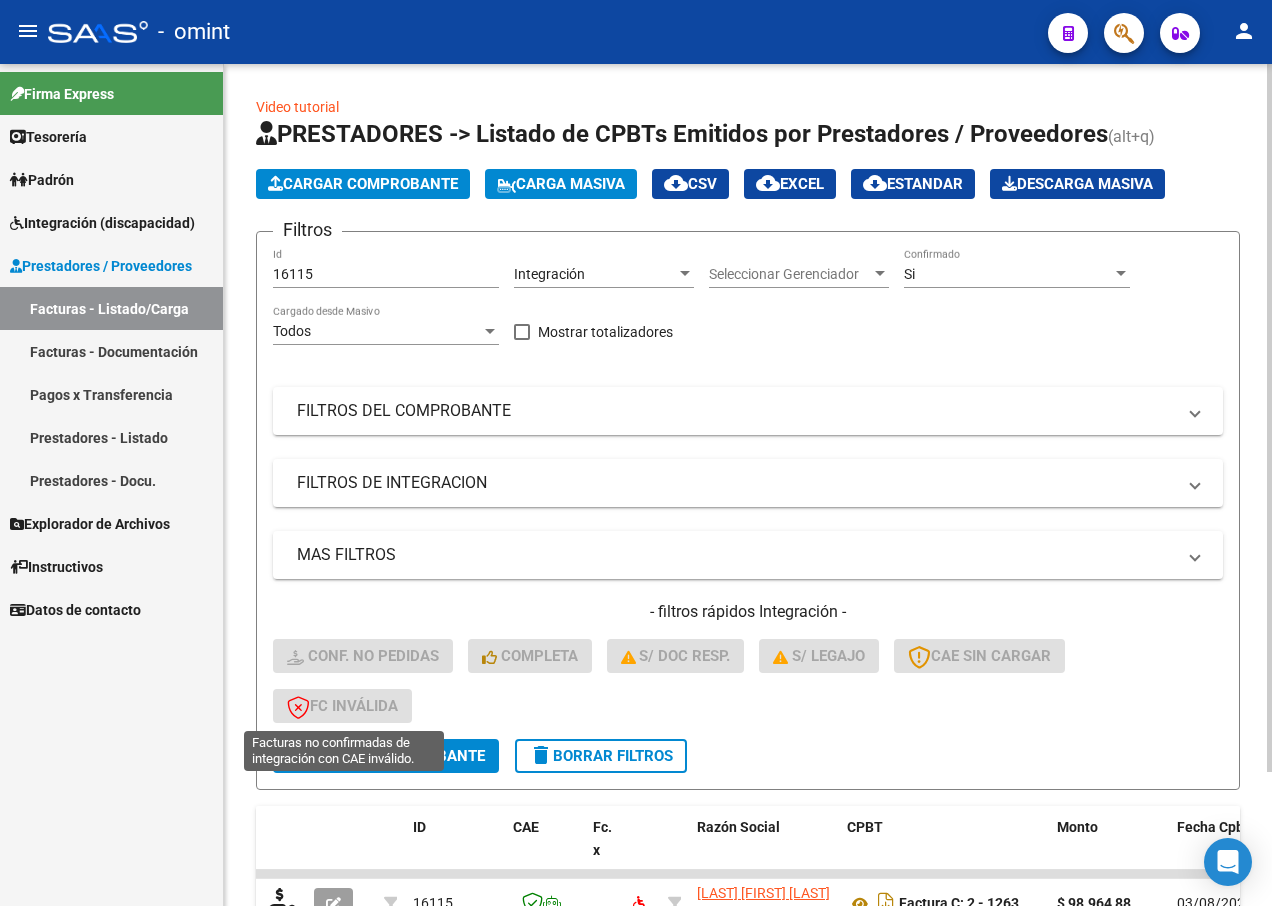 scroll, scrollTop: 159, scrollLeft: 0, axis: vertical 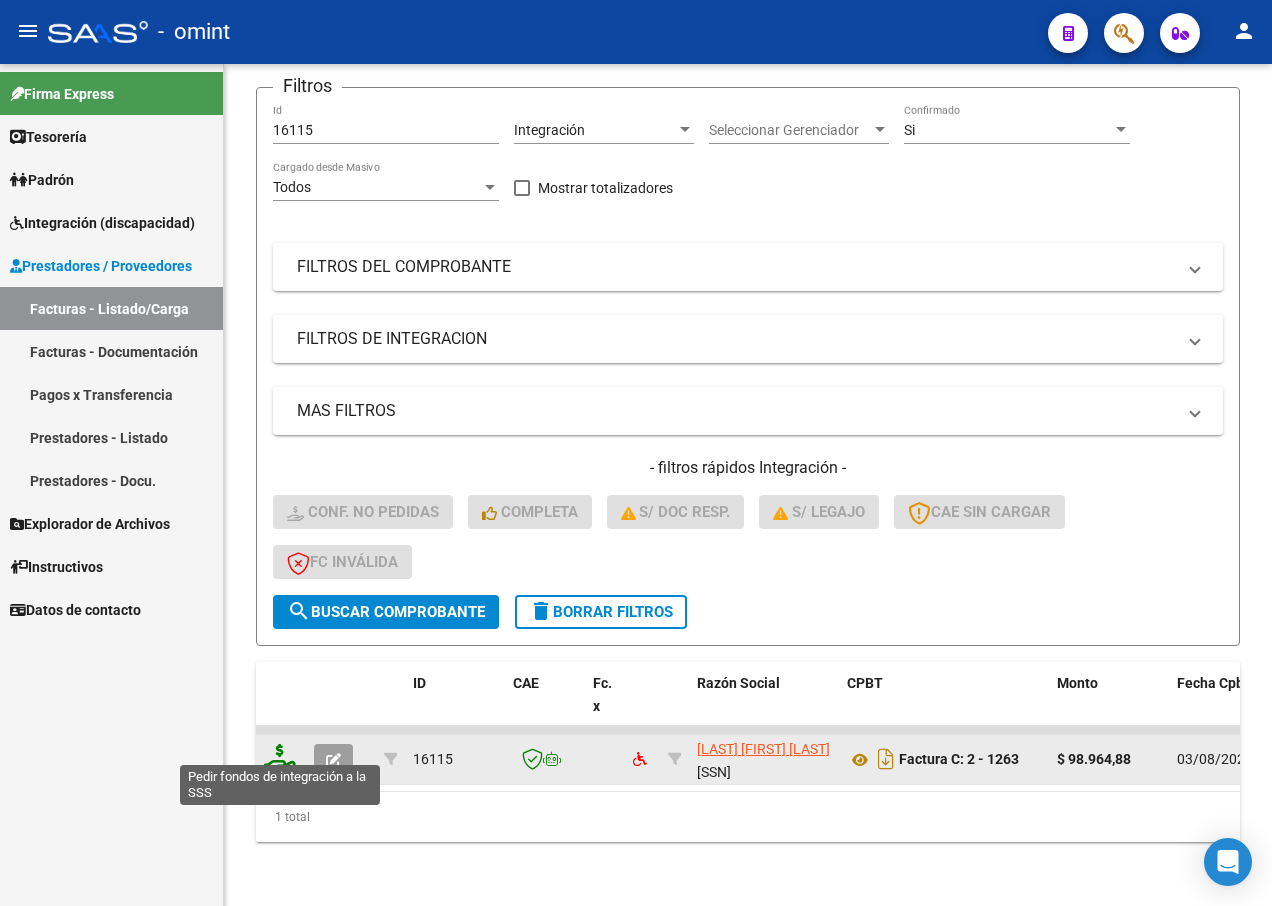 click 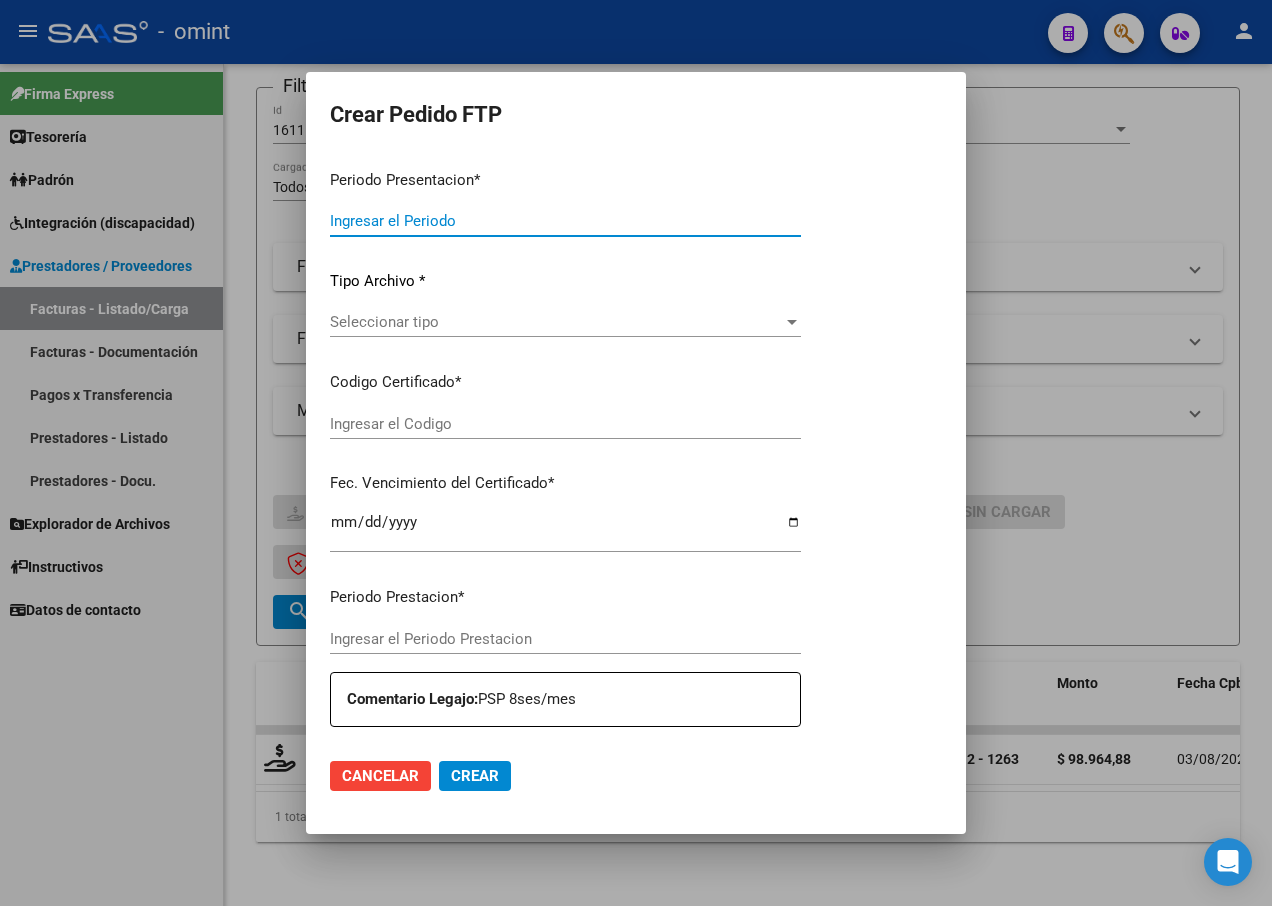 type on "202507" 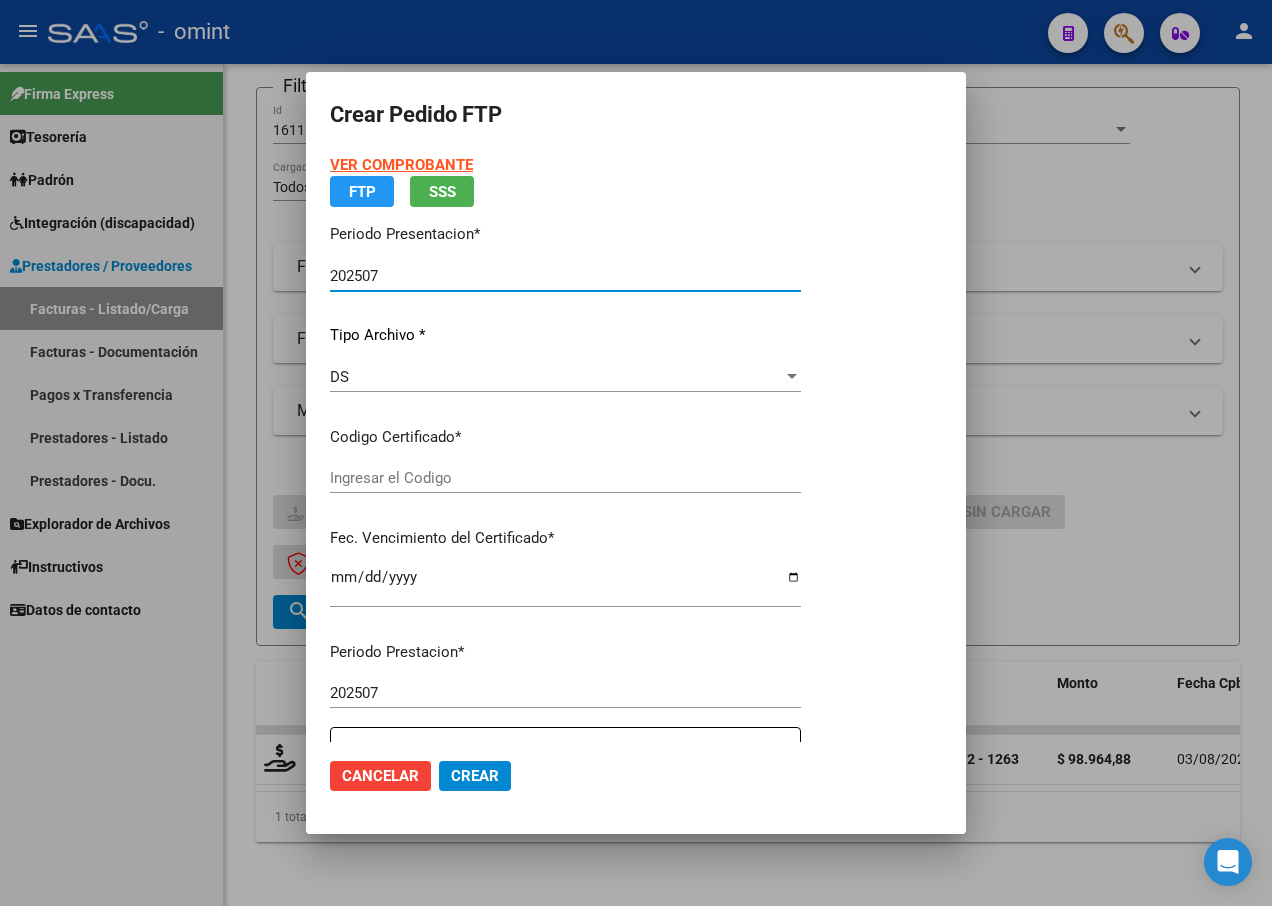 type on "6095974510" 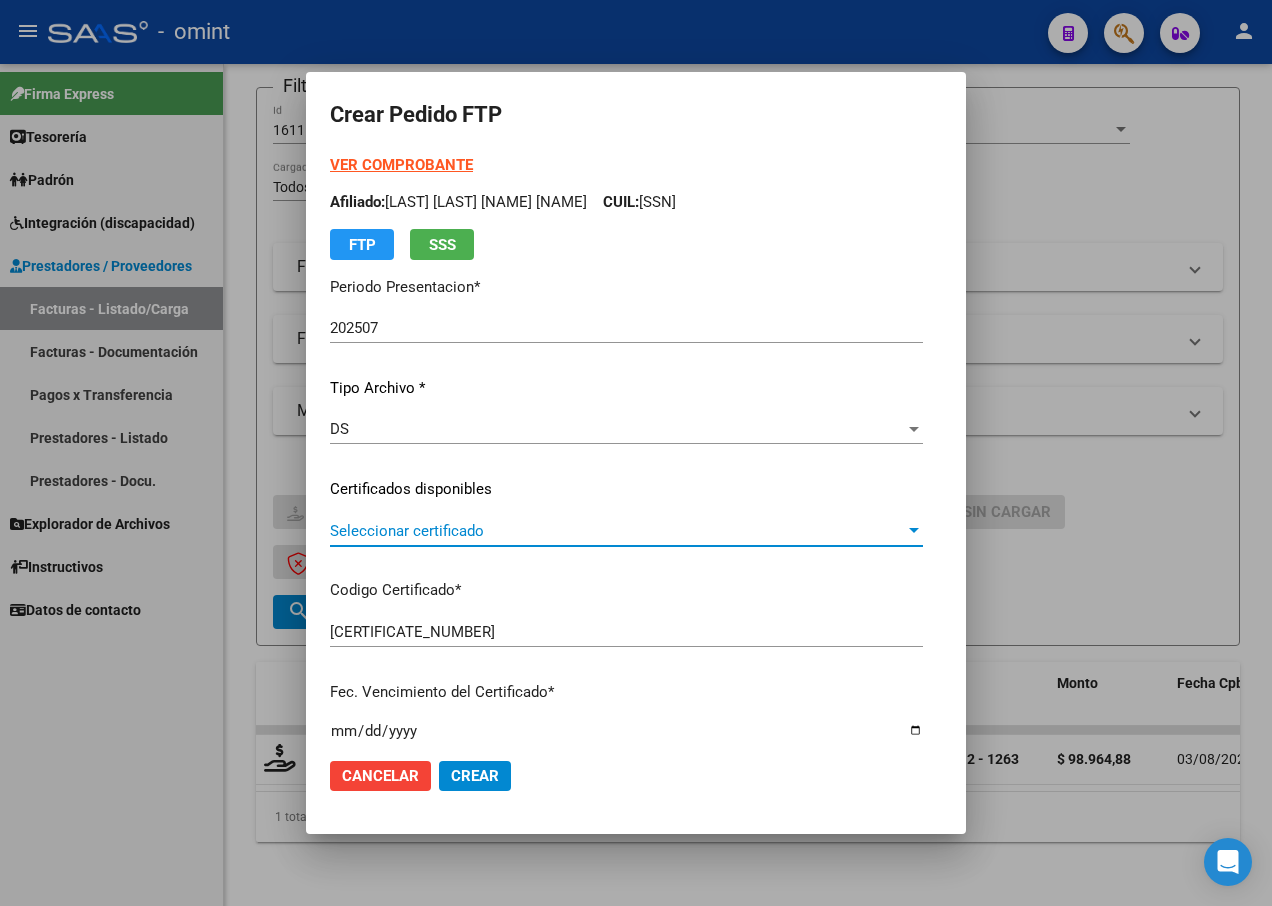 click at bounding box center [914, 531] 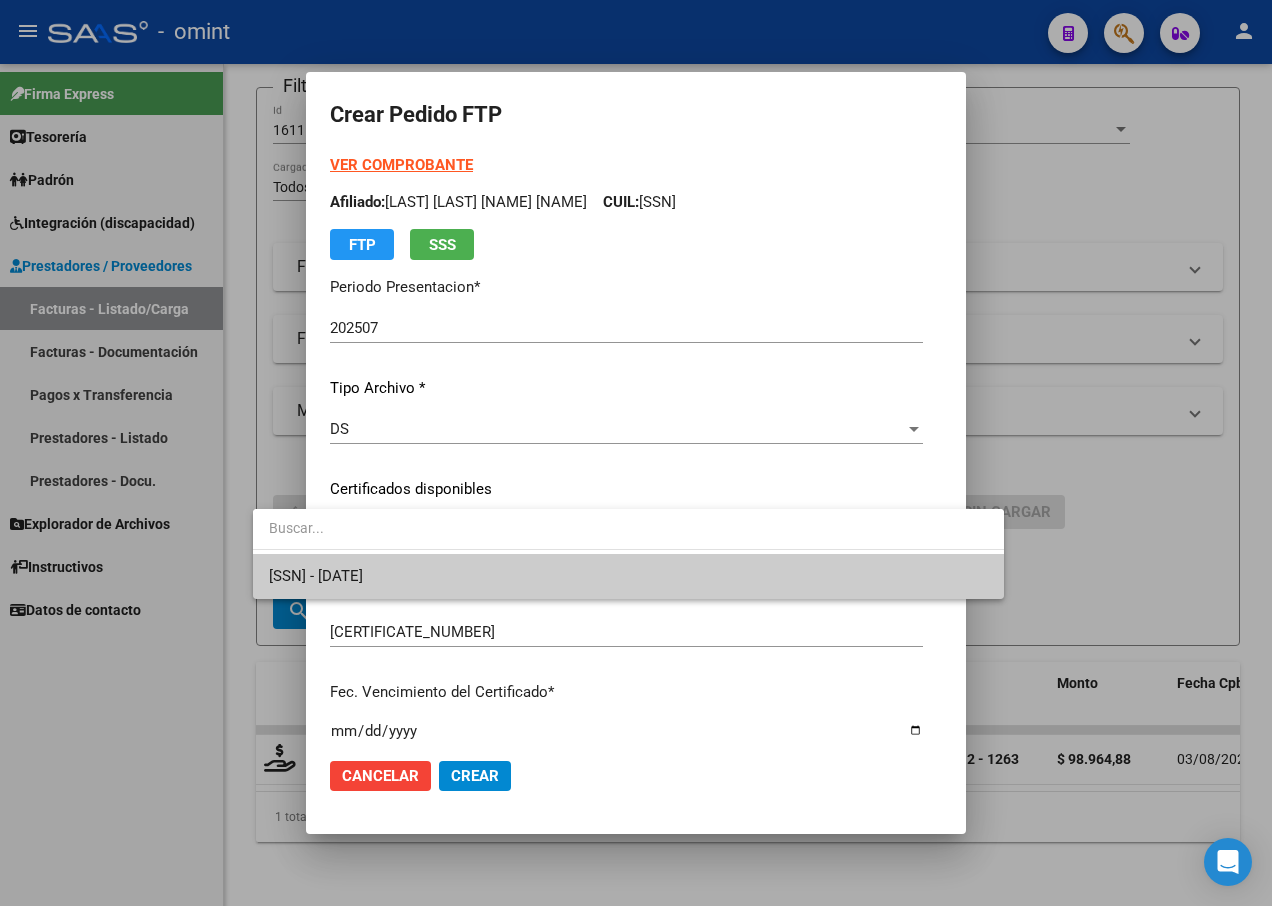 click on "6095974510 - 2025-05-27" at bounding box center [628, 576] 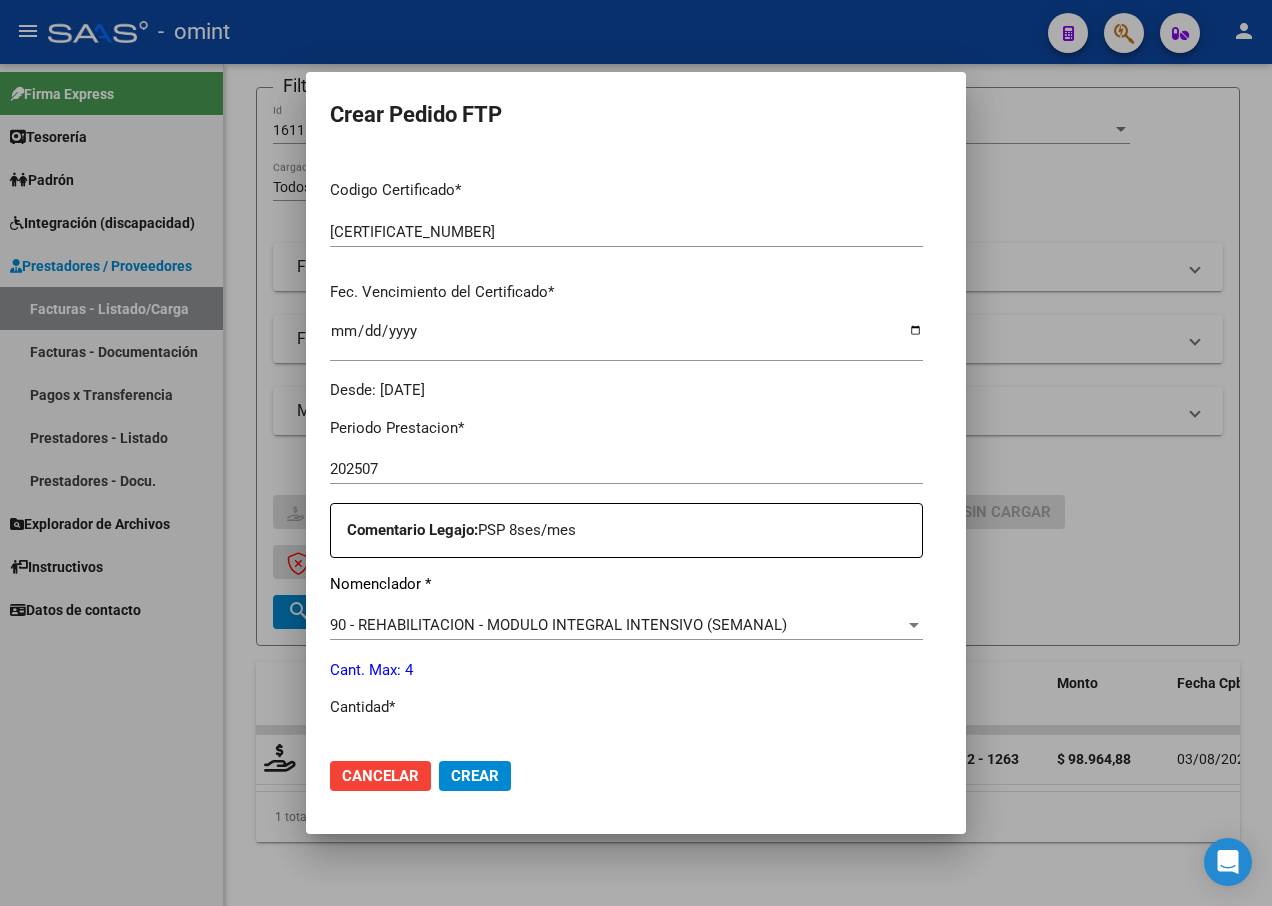 scroll, scrollTop: 500, scrollLeft: 0, axis: vertical 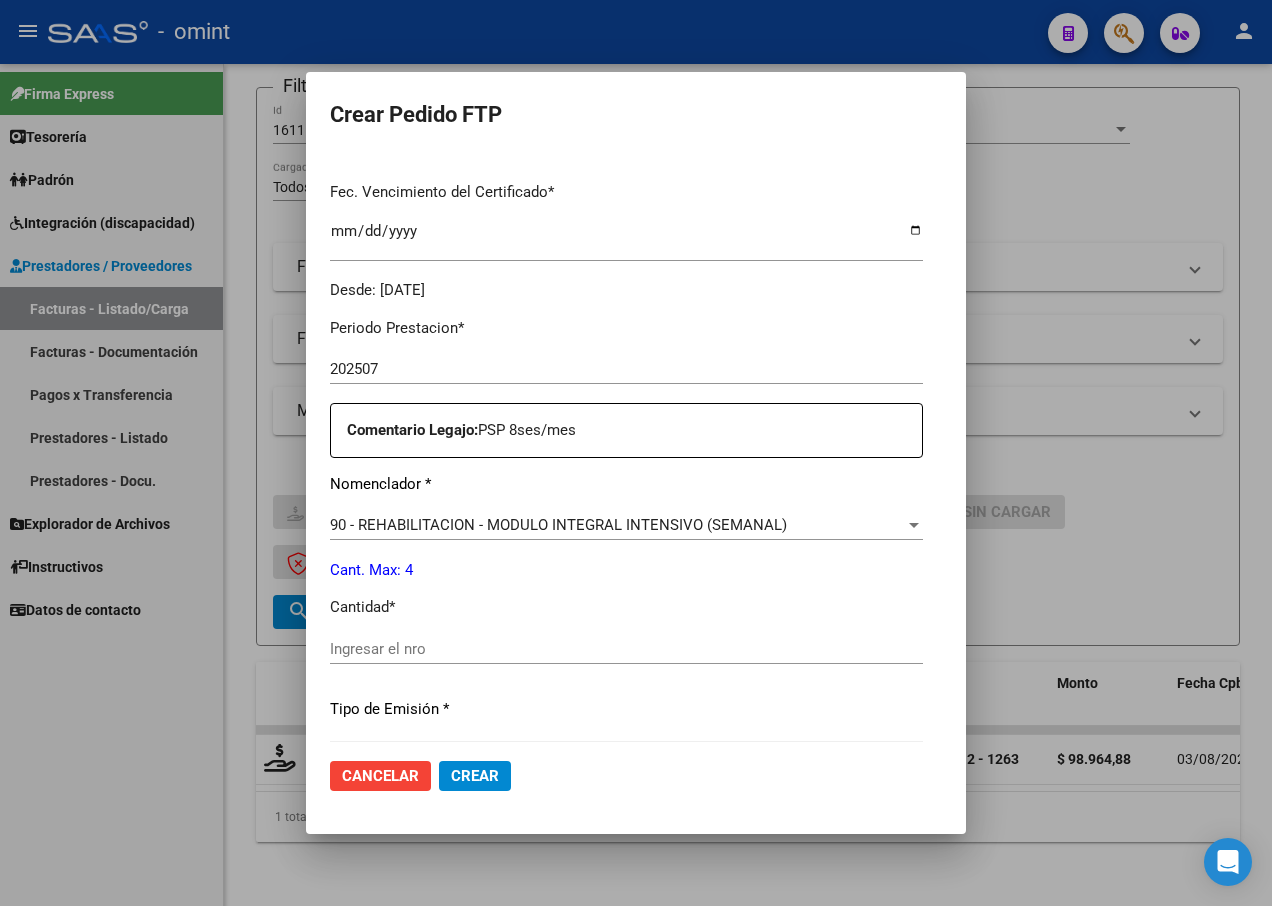 click on "Ingresar el nro" at bounding box center (626, 649) 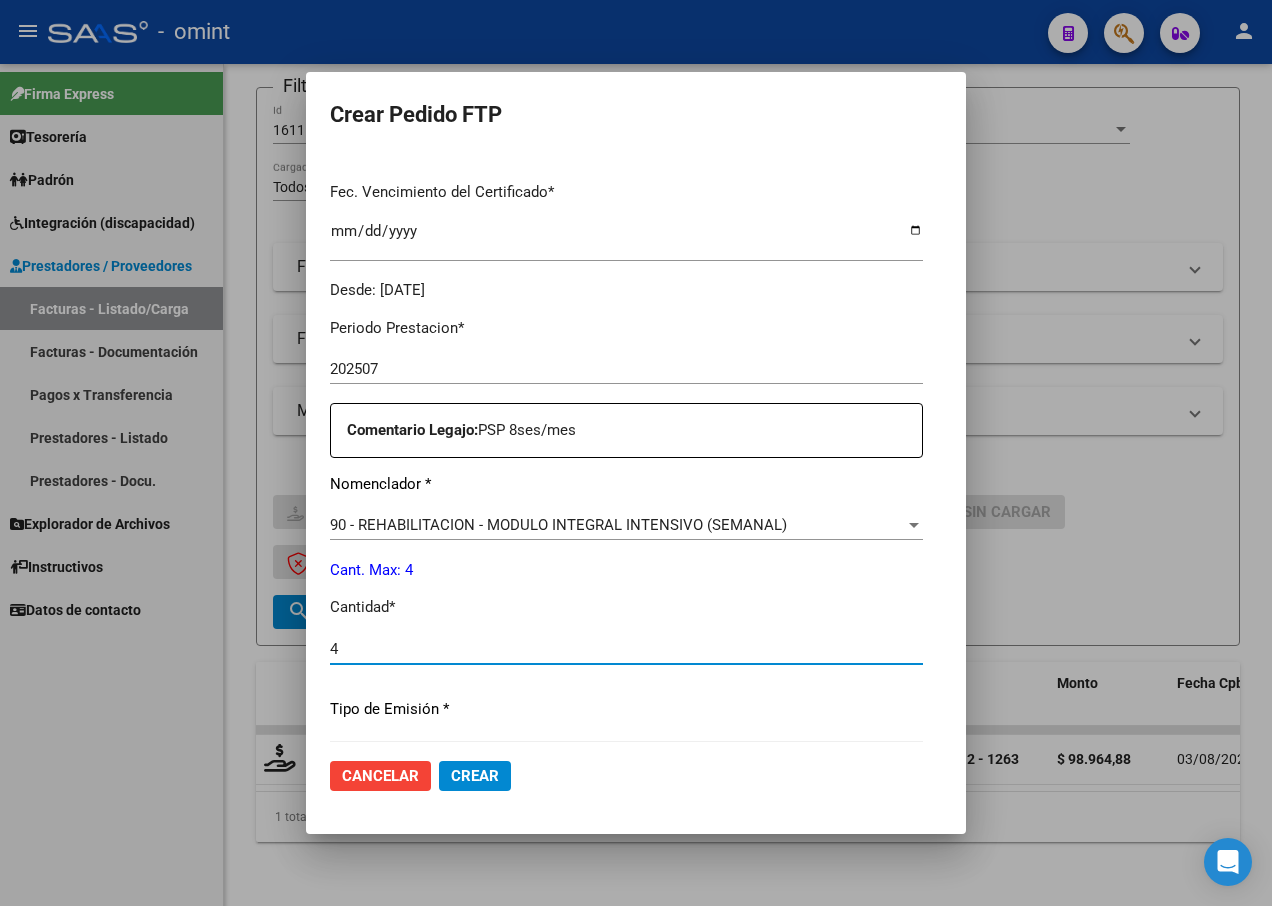 type on "4" 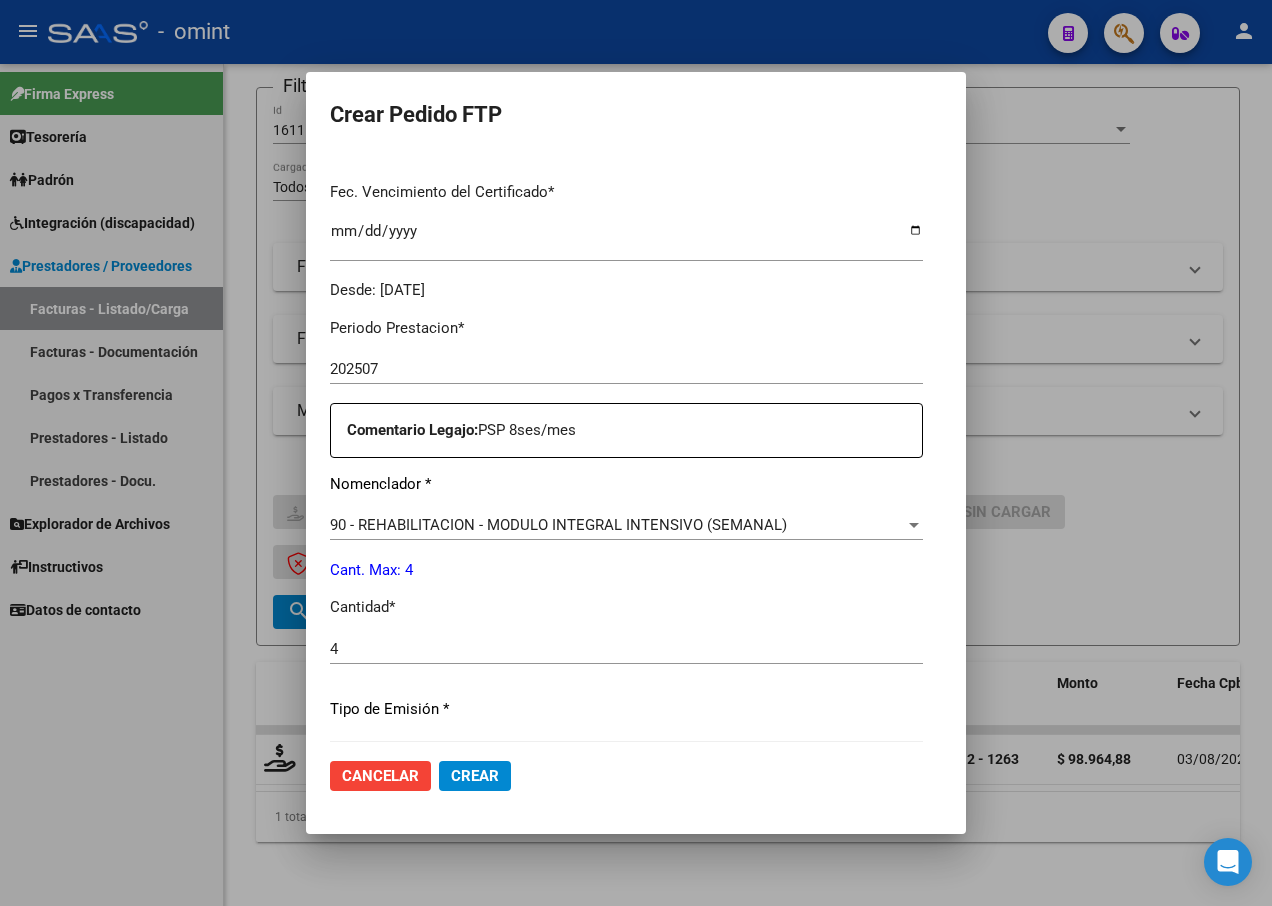 scroll, scrollTop: 744, scrollLeft: 0, axis: vertical 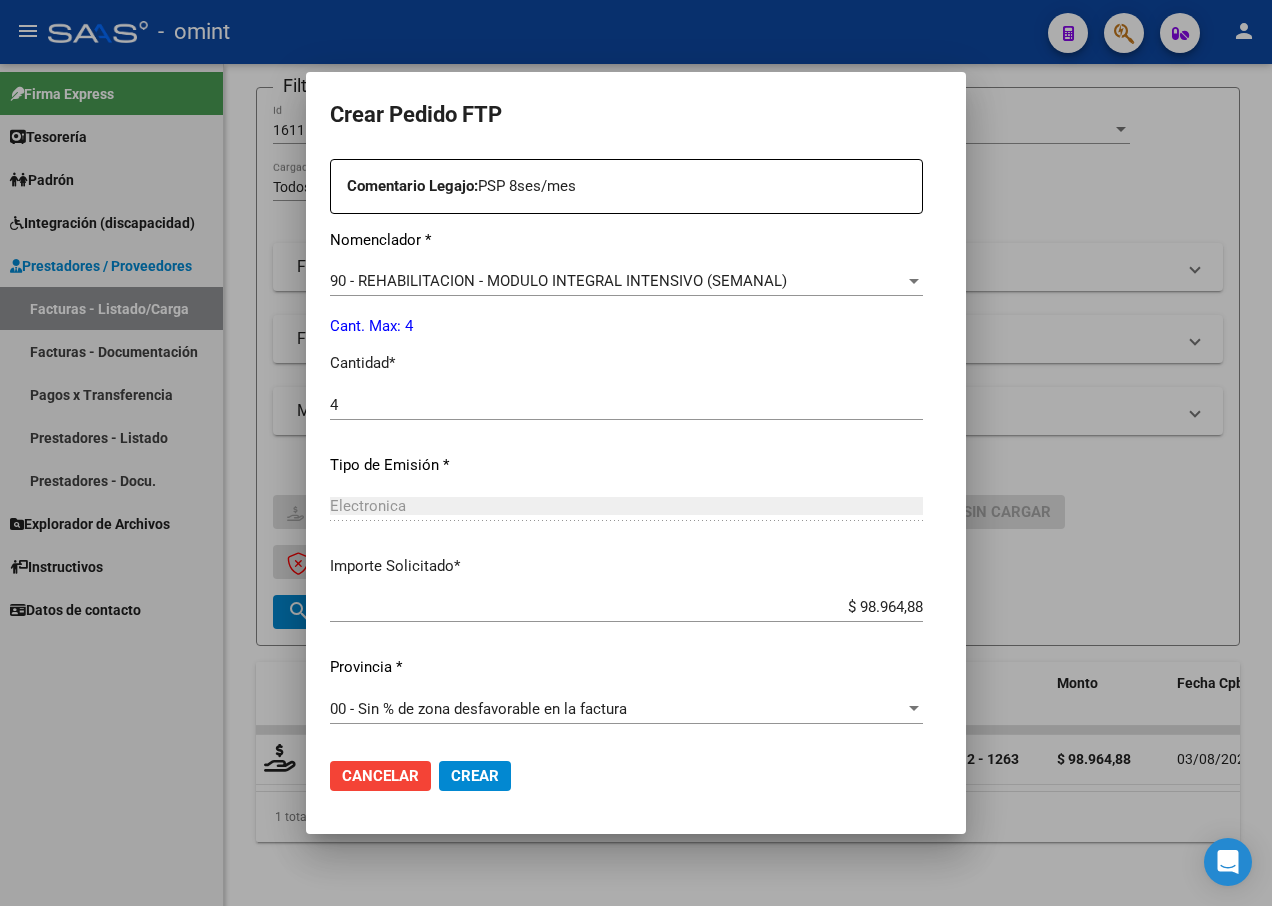 click on "Crear" 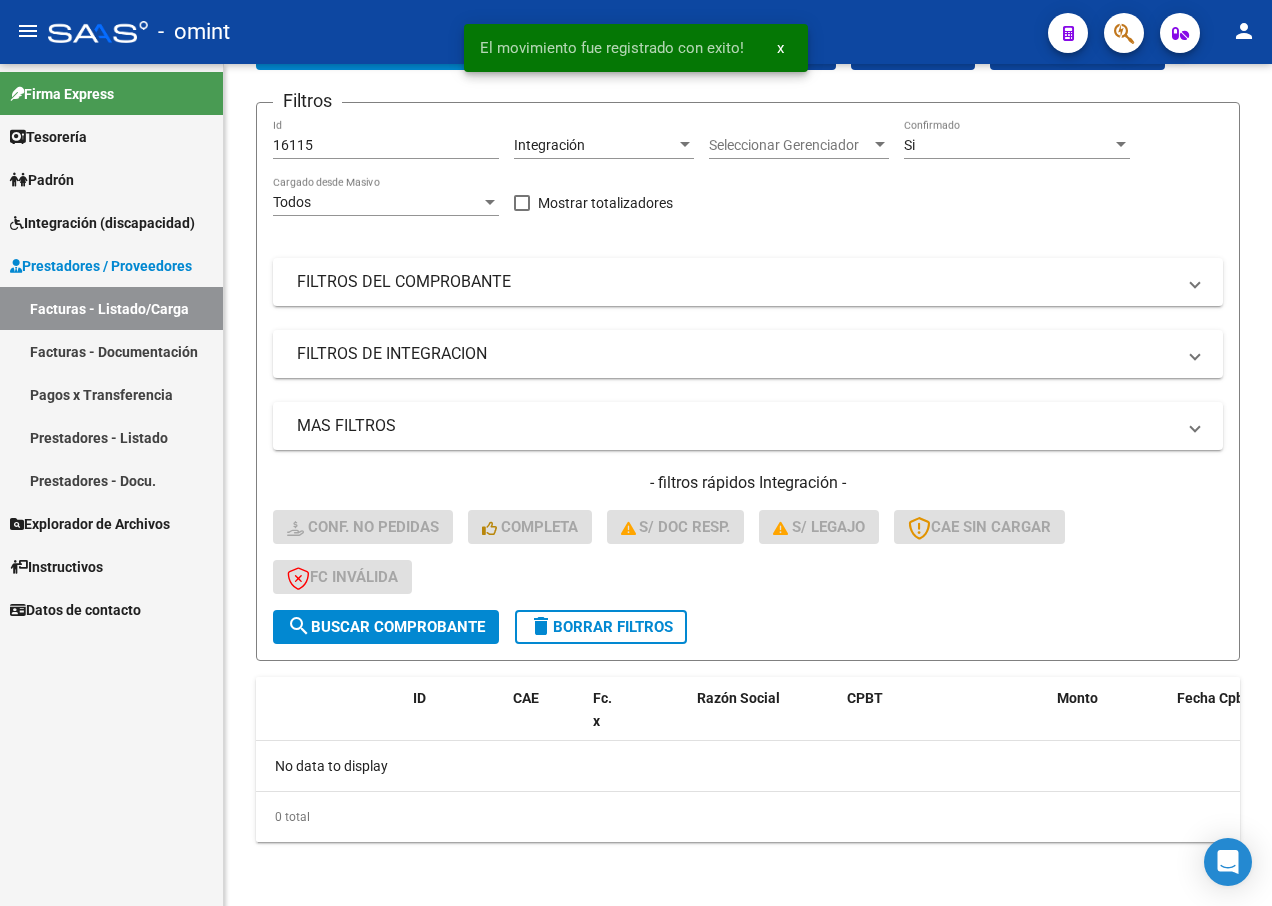 scroll, scrollTop: 129, scrollLeft: 0, axis: vertical 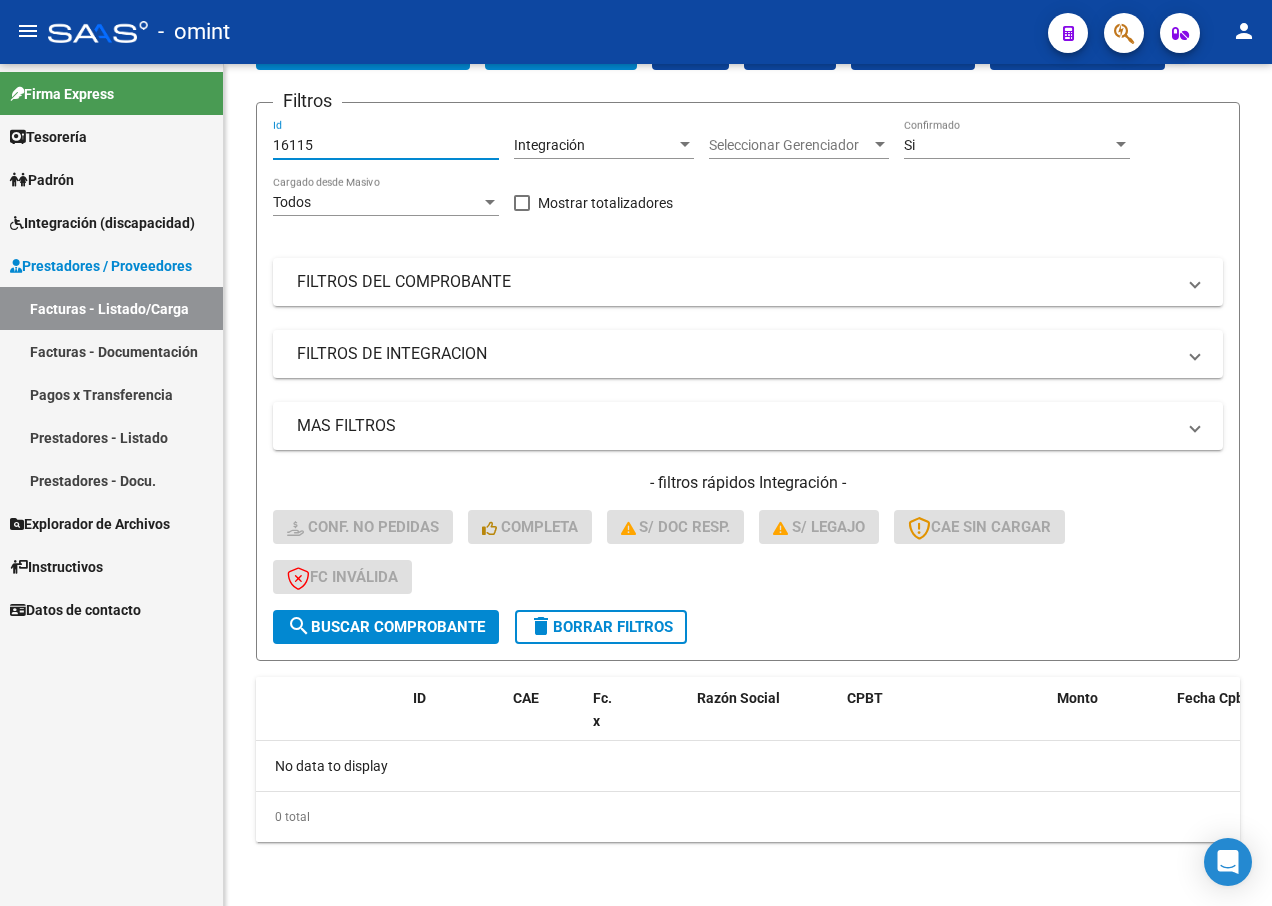 drag, startPoint x: 320, startPoint y: 137, endPoint x: 140, endPoint y: 128, distance: 180.22485 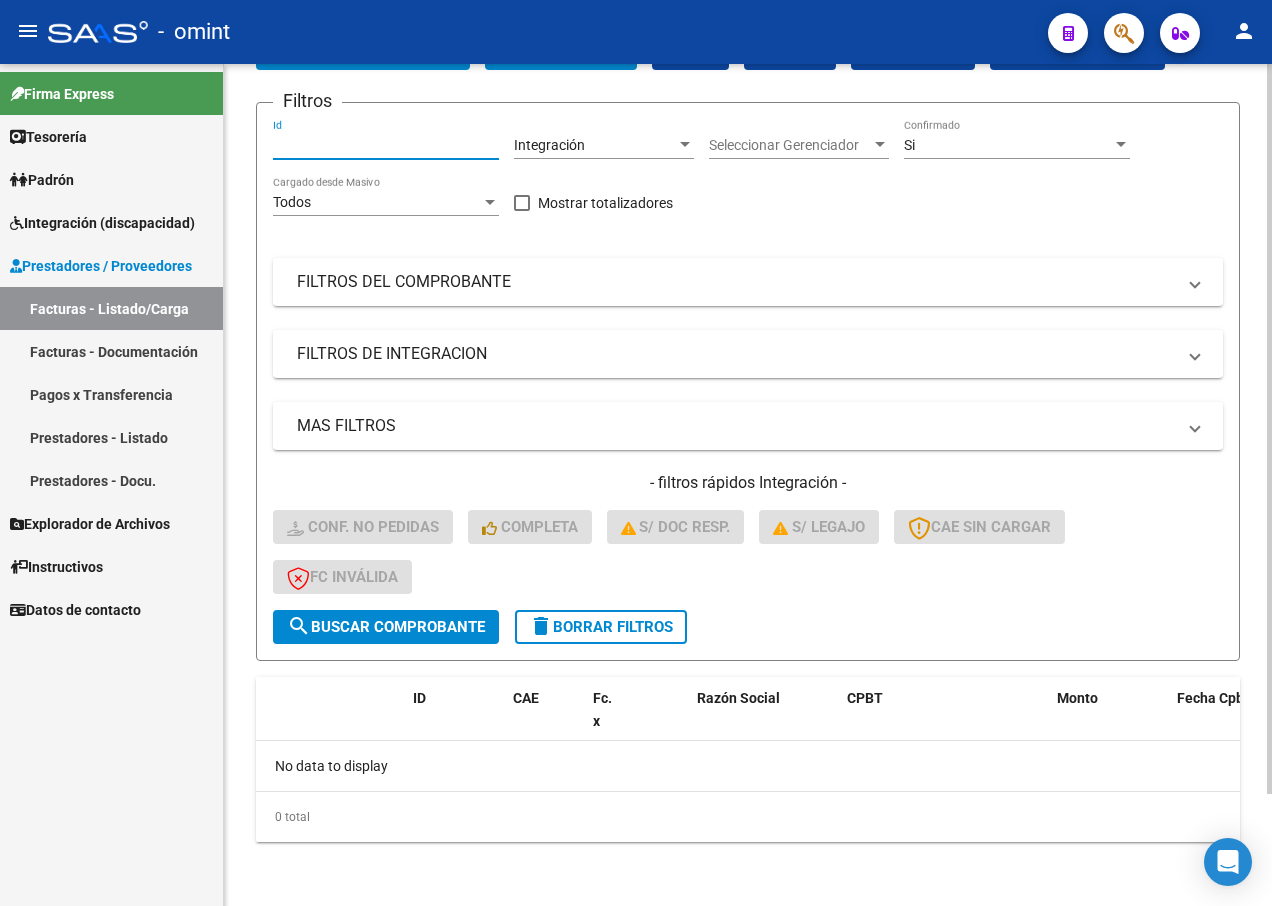 paste on "14663" 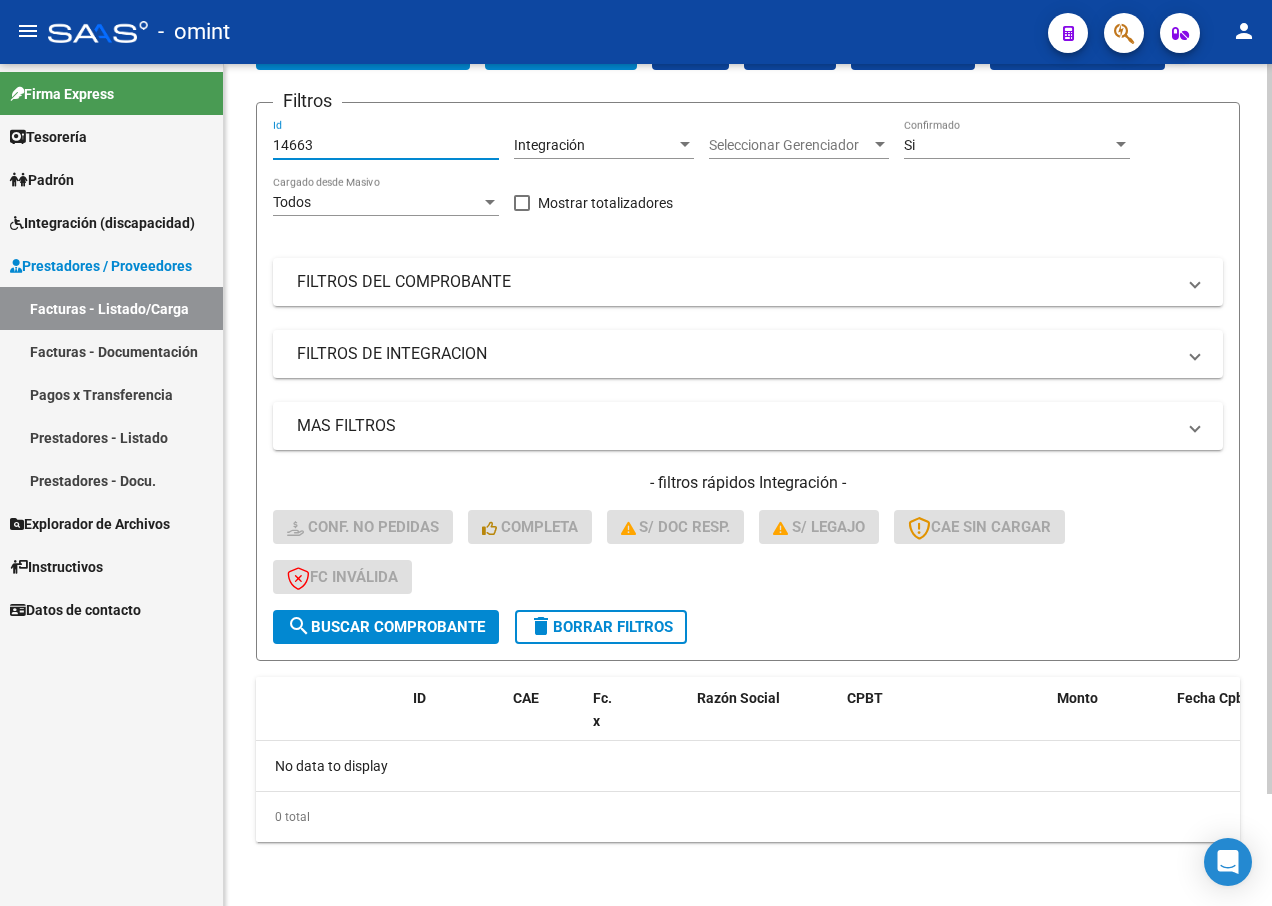 type on "14663" 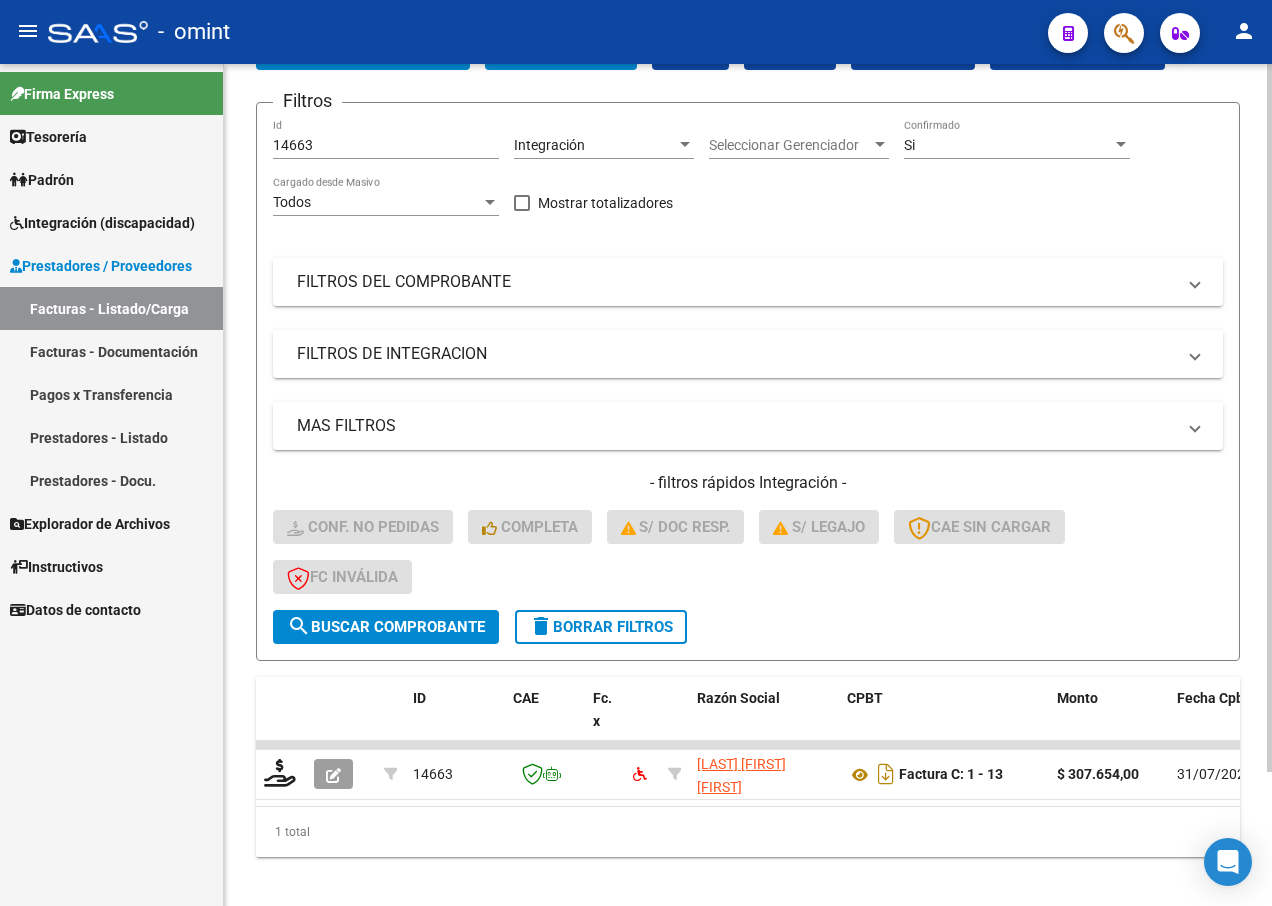 scroll, scrollTop: 159, scrollLeft: 0, axis: vertical 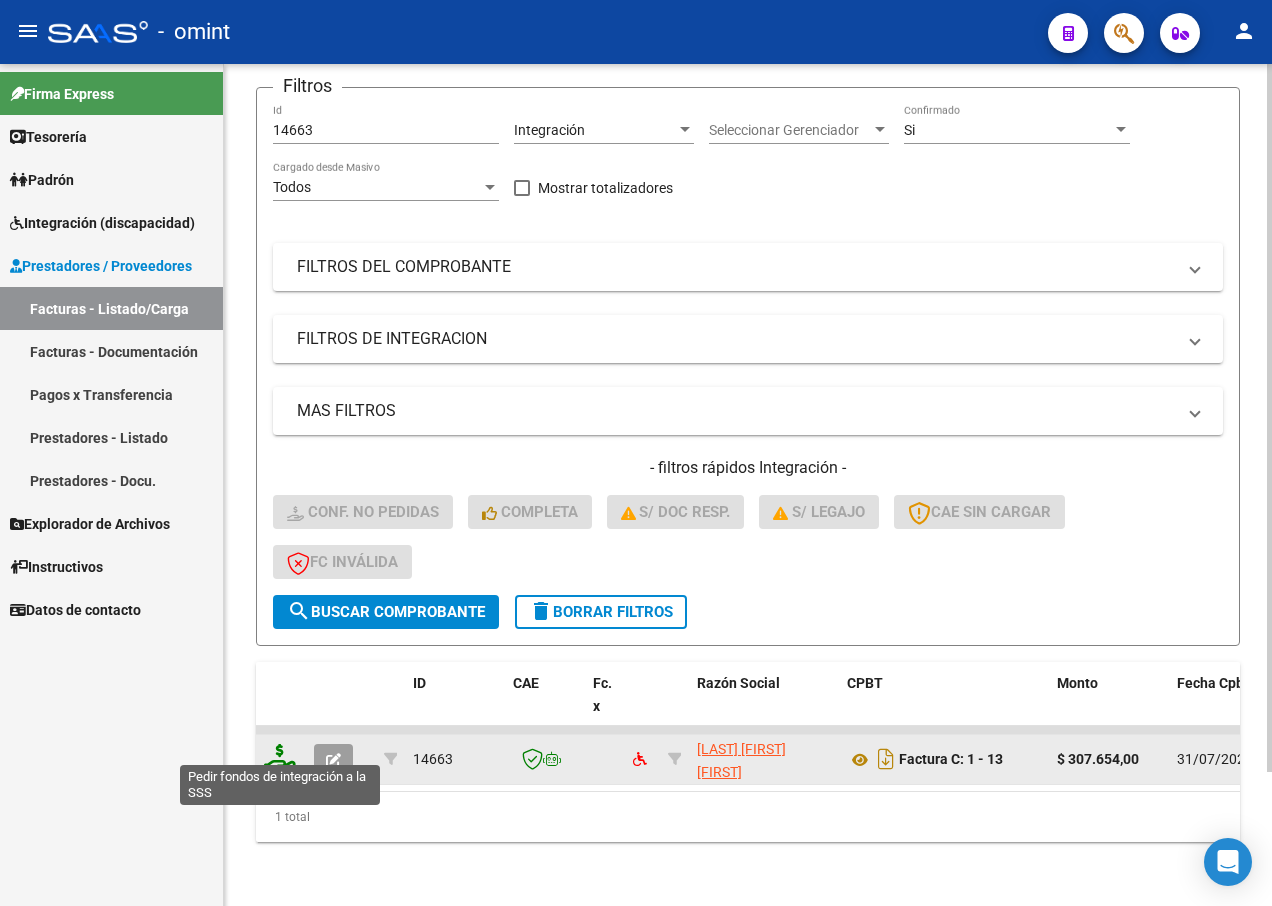 click 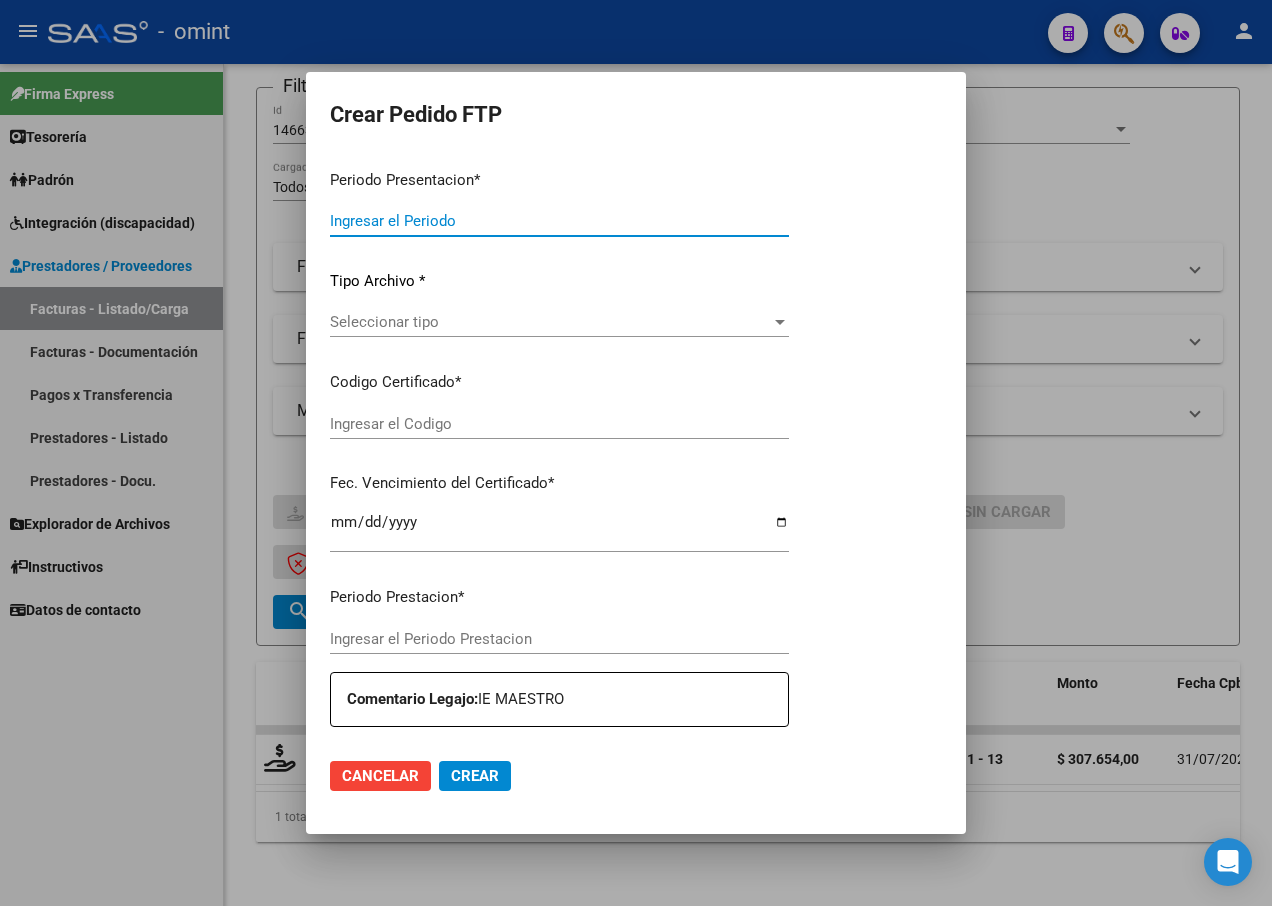 type on "202507" 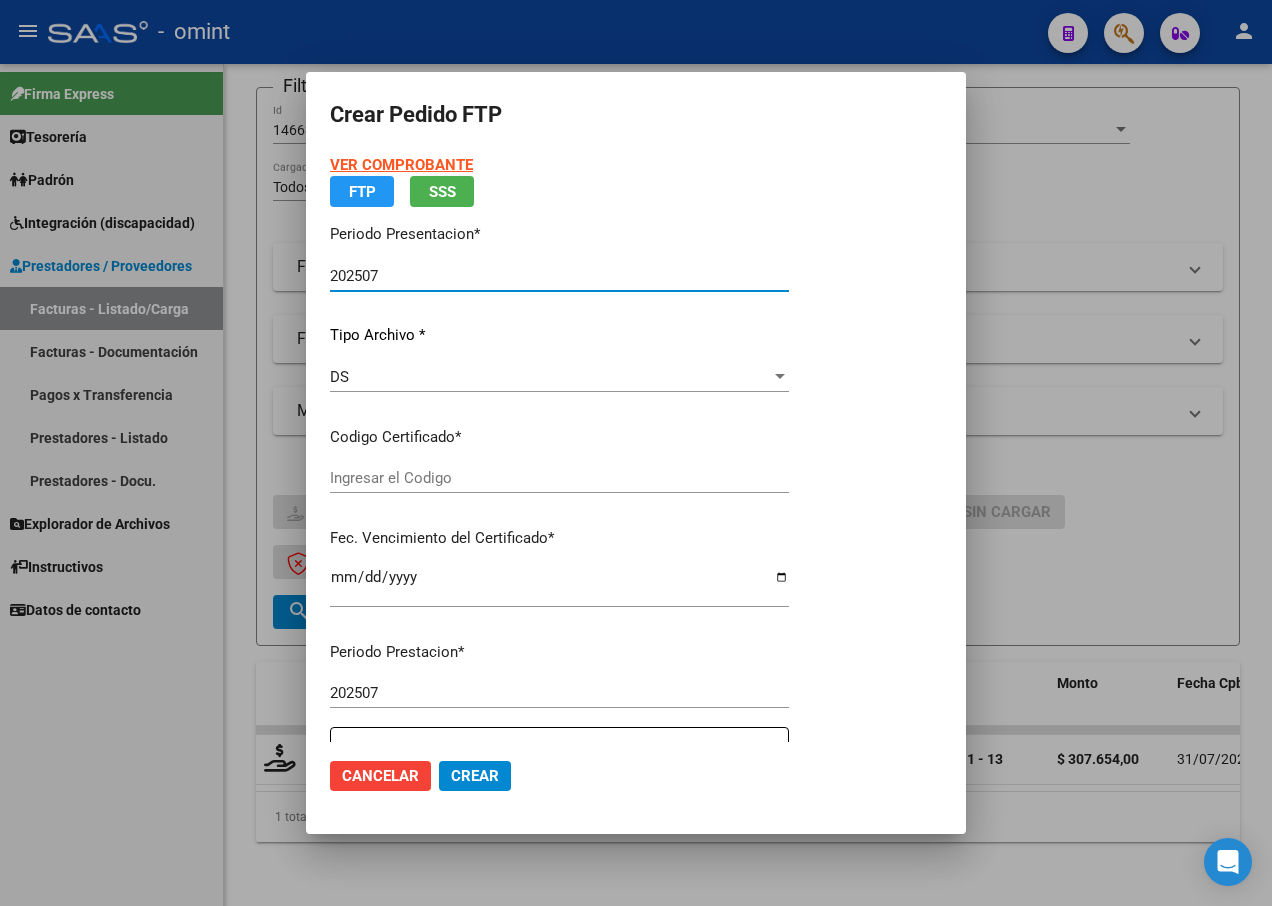 type on "6095974510" 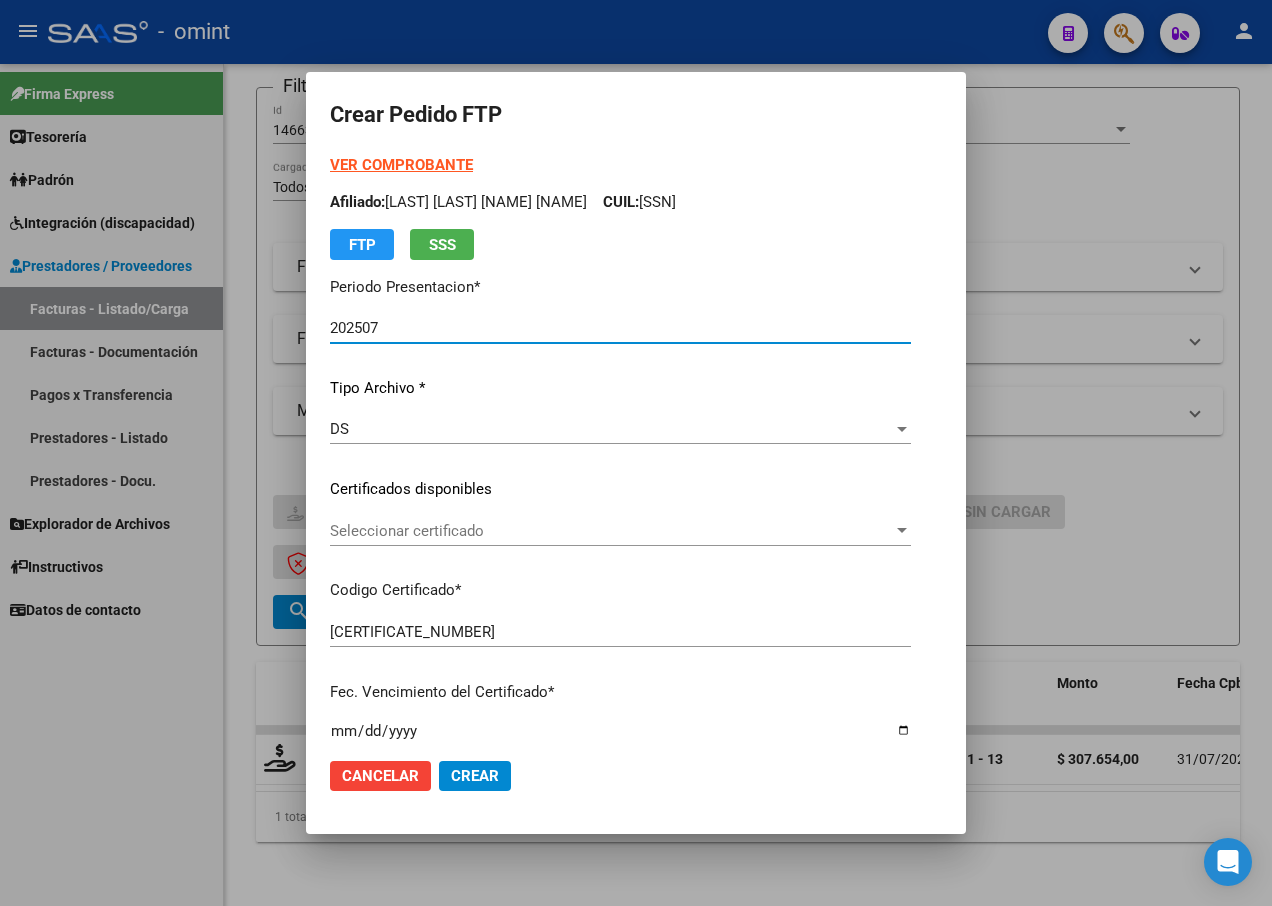 click at bounding box center [902, 530] 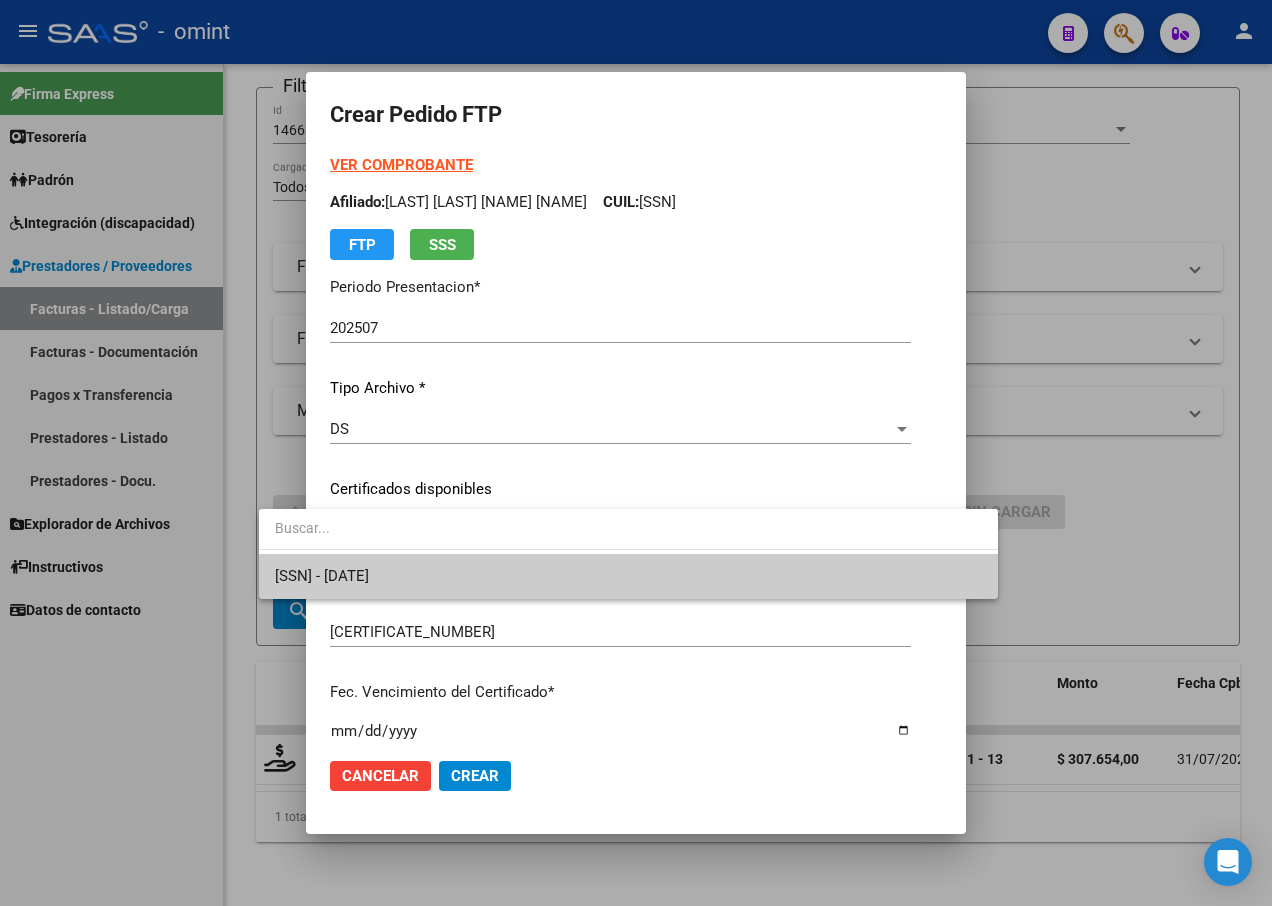 click on "6095974510 - 2025-05-27" at bounding box center [628, 576] 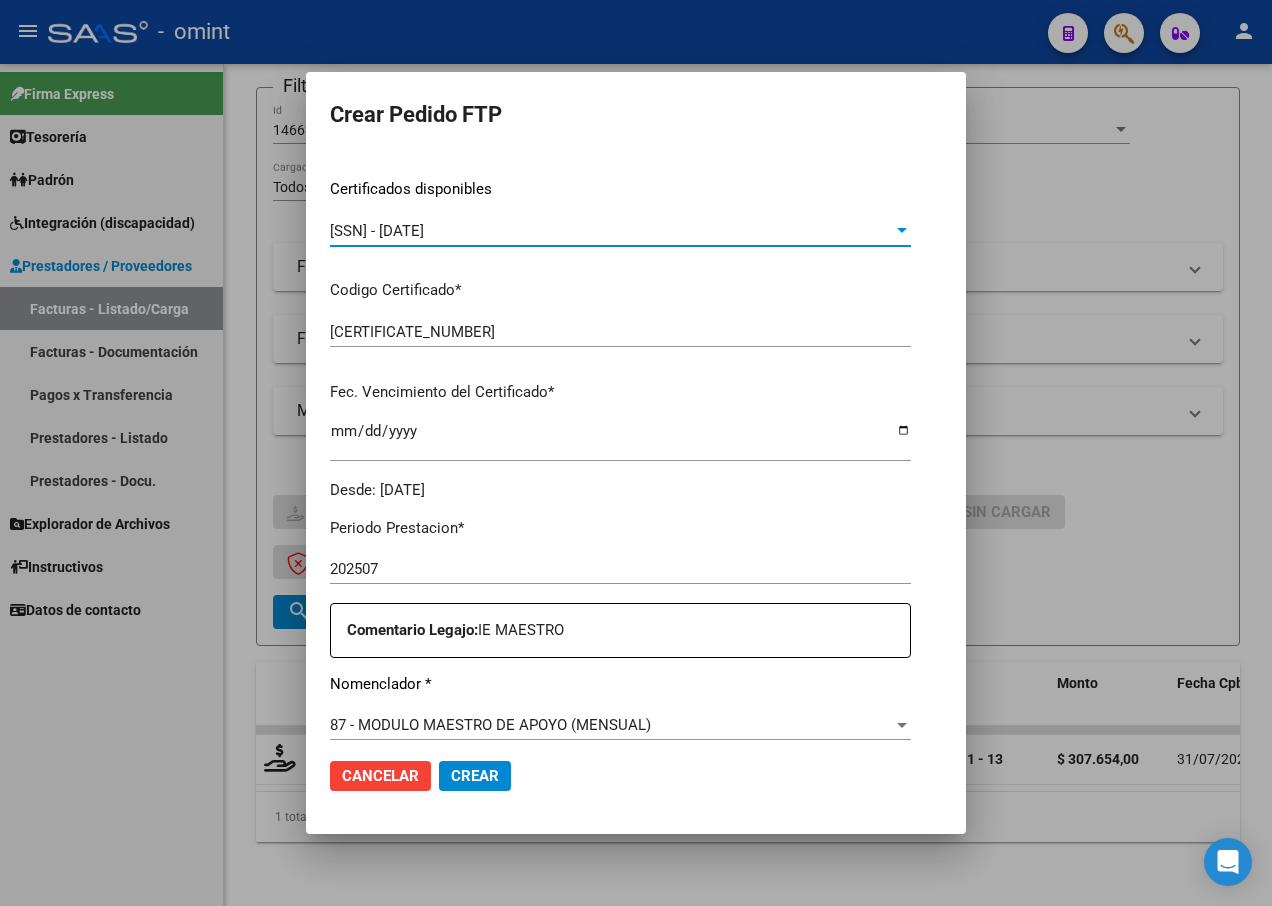 scroll, scrollTop: 500, scrollLeft: 0, axis: vertical 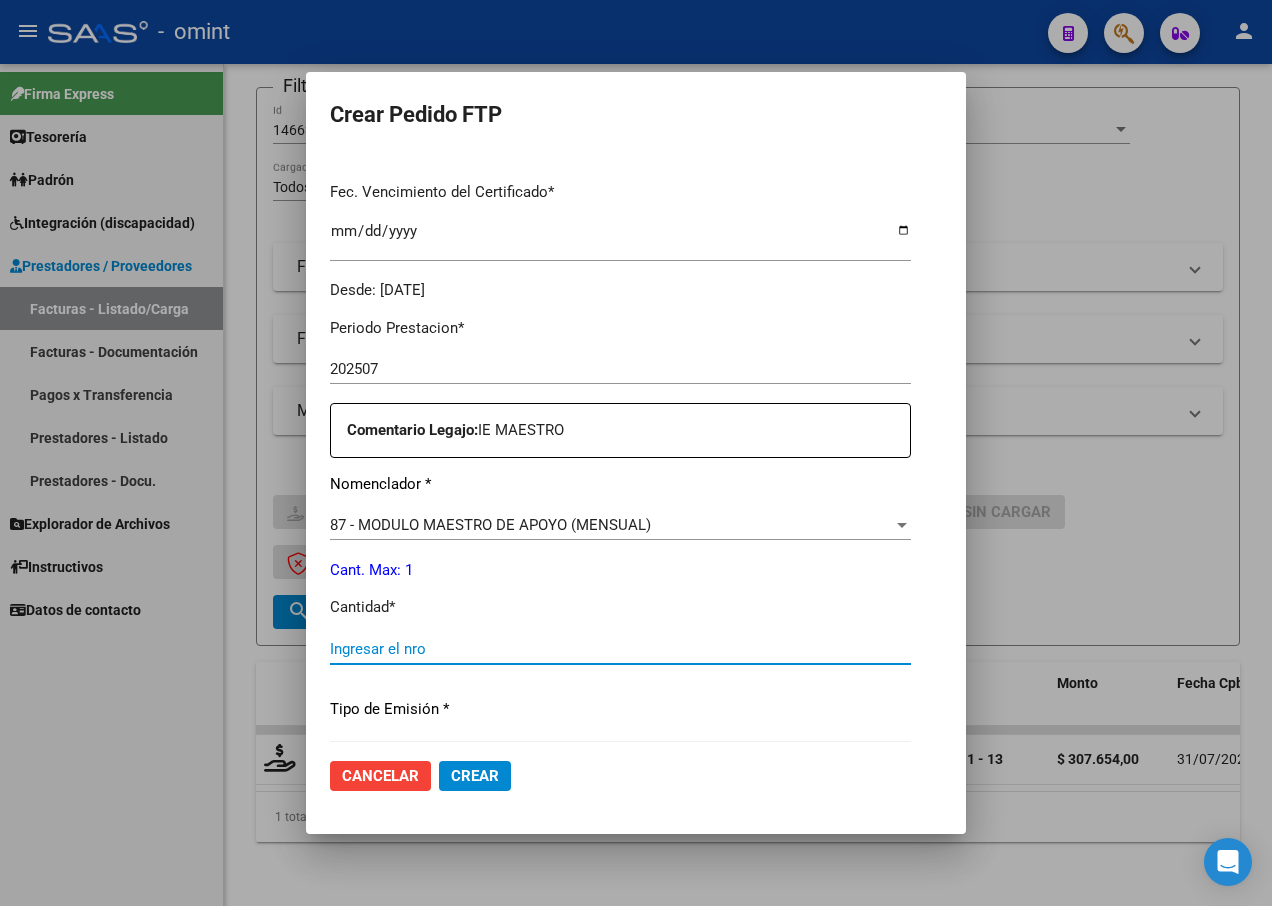 click on "Ingresar el nro" at bounding box center [620, 649] 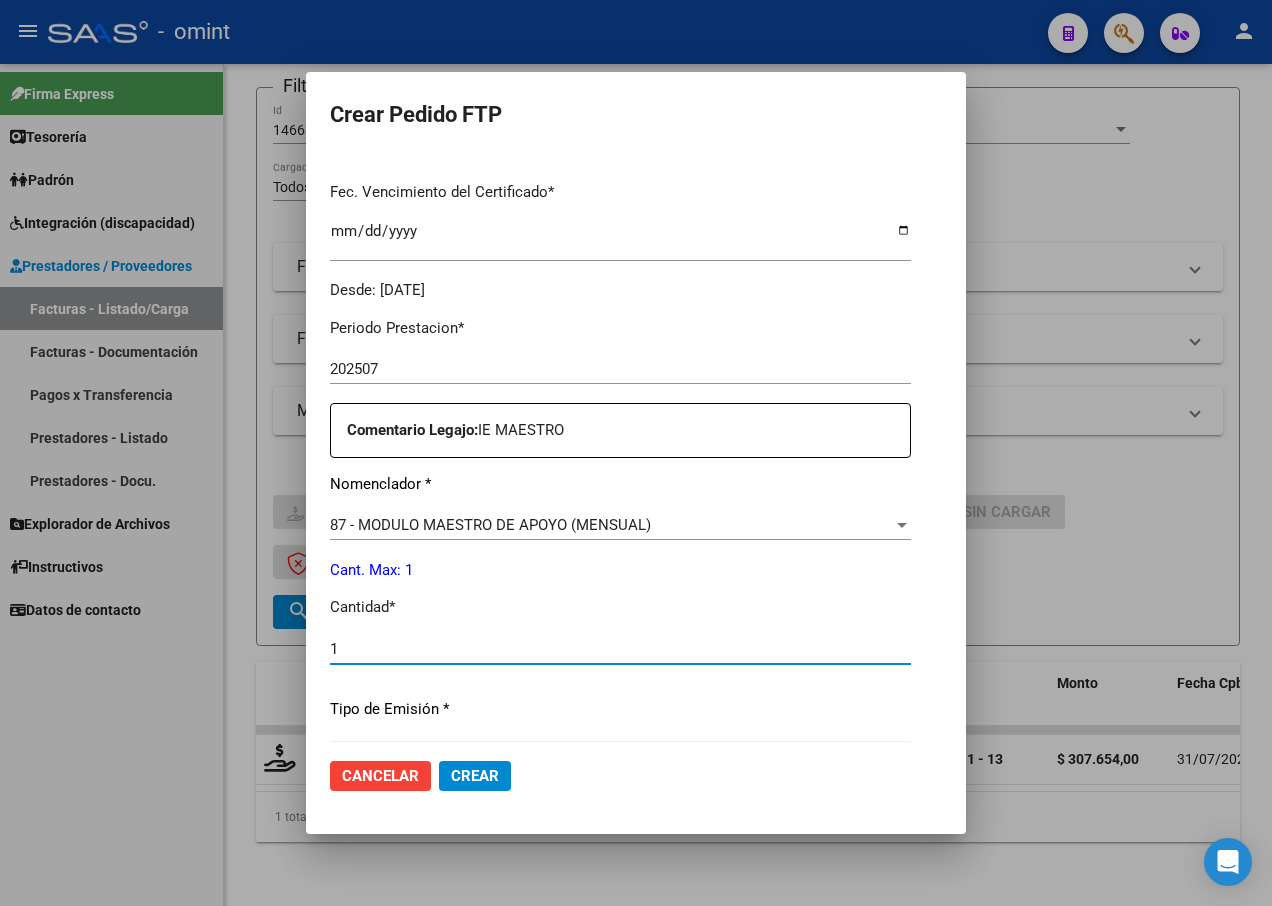 type on "1" 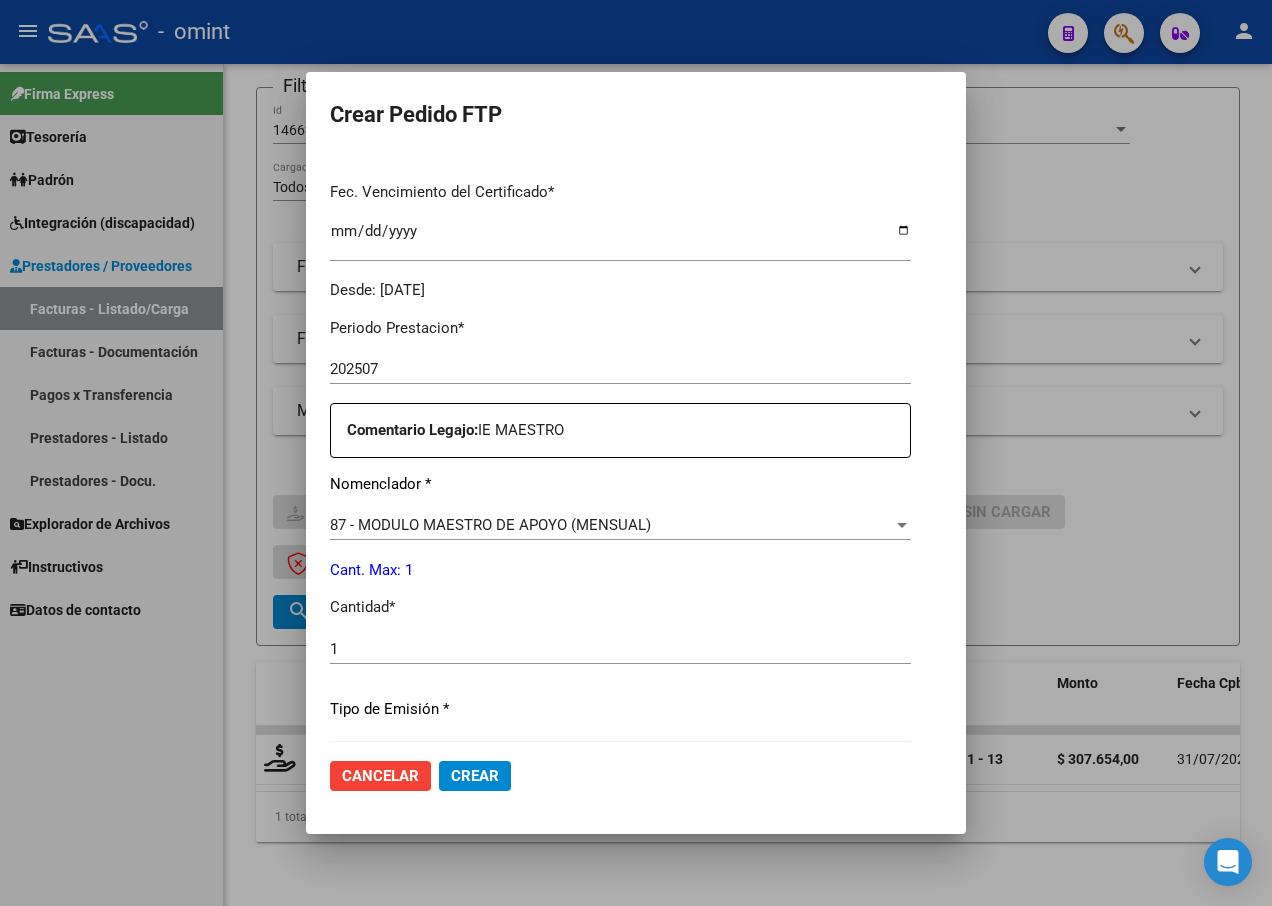 click on "Tipo de Emisión *" 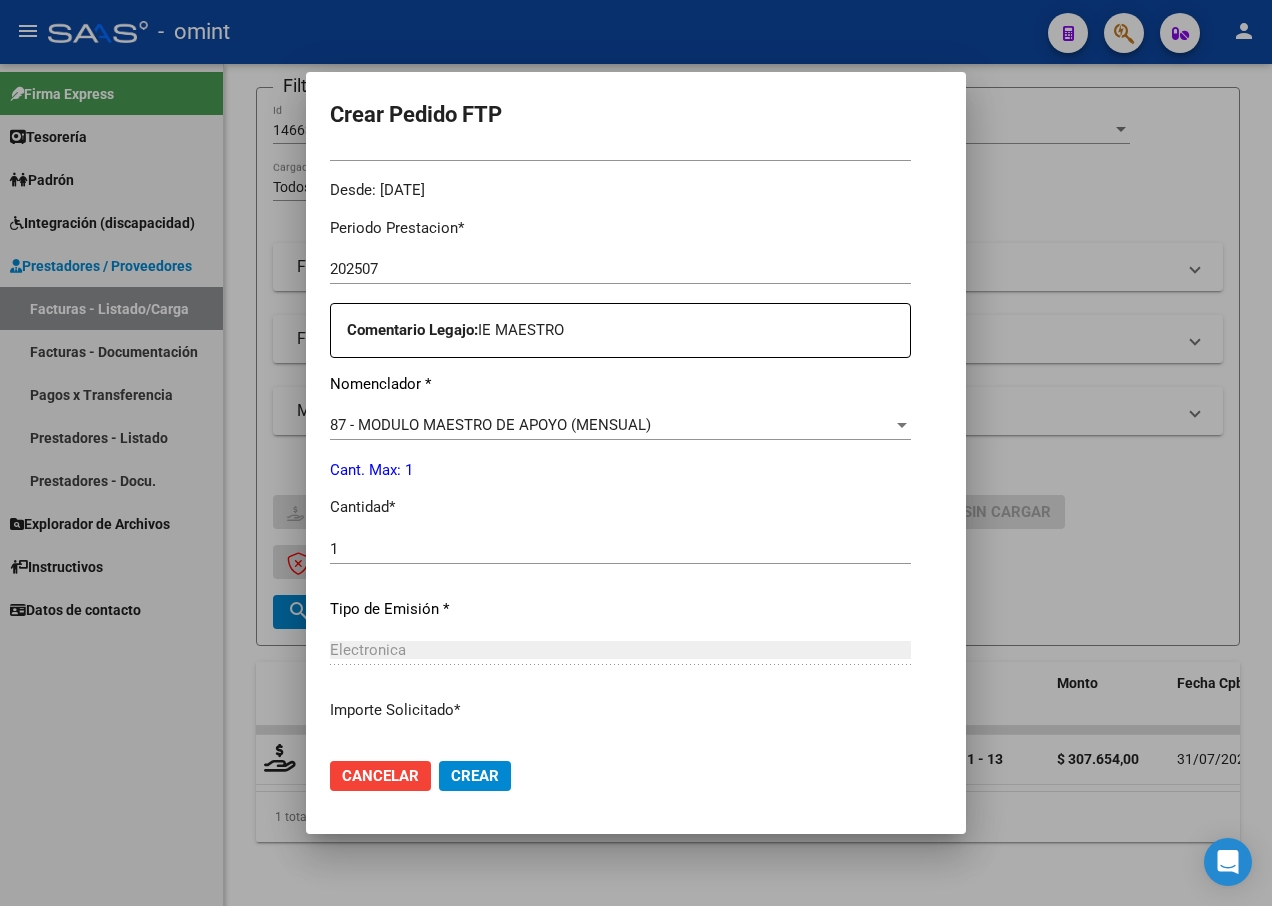 scroll, scrollTop: 744, scrollLeft: 0, axis: vertical 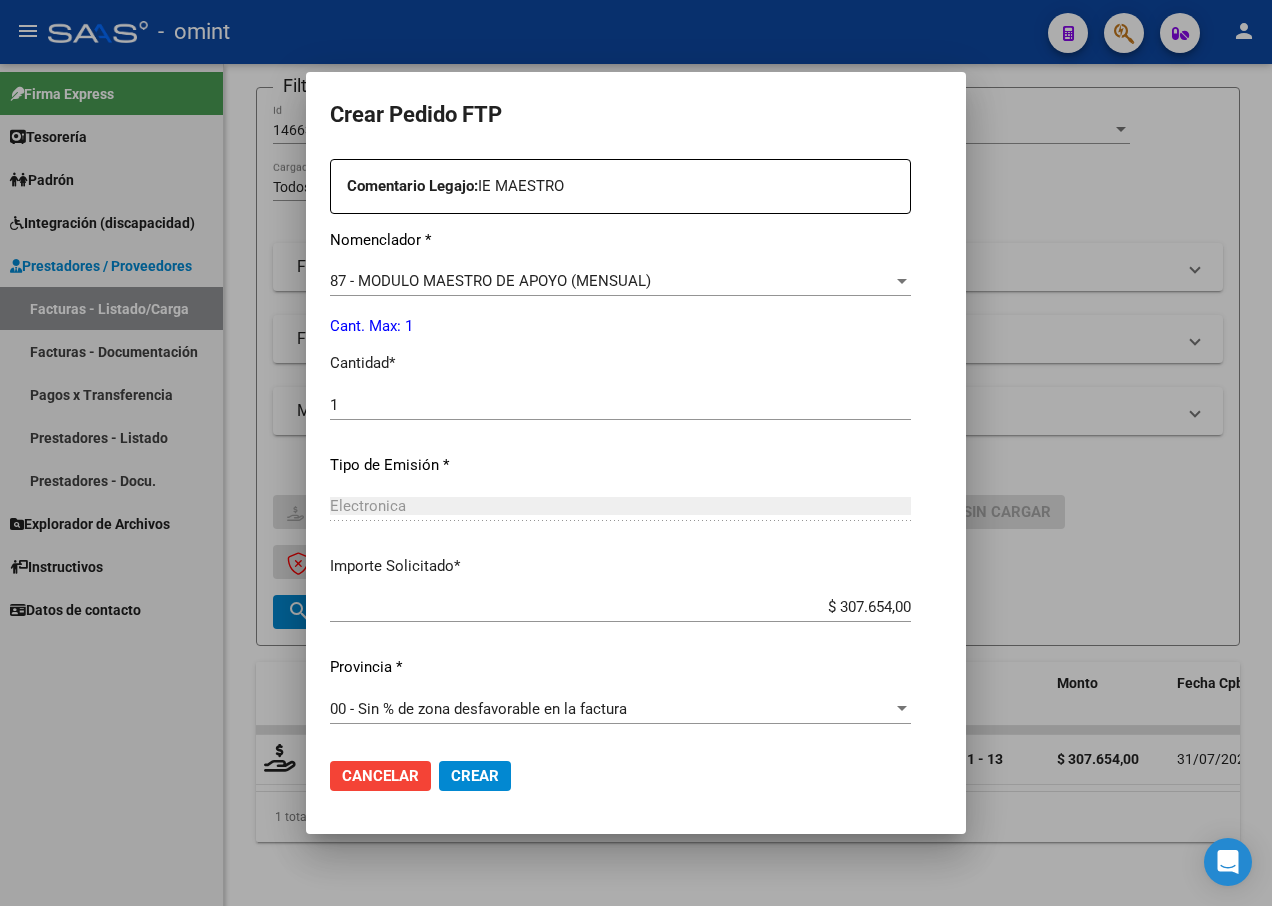 click on "Crear" 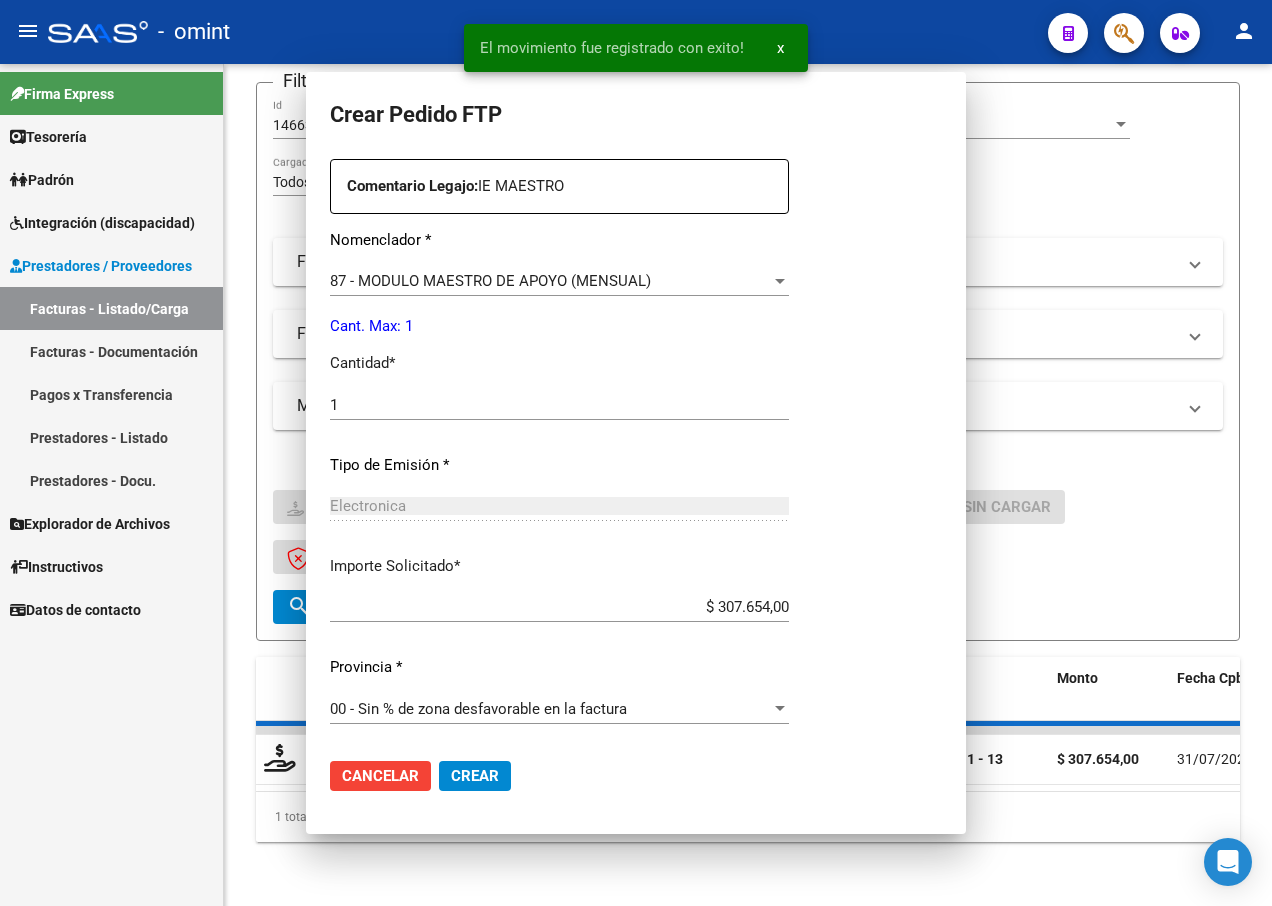 scroll, scrollTop: 637, scrollLeft: 0, axis: vertical 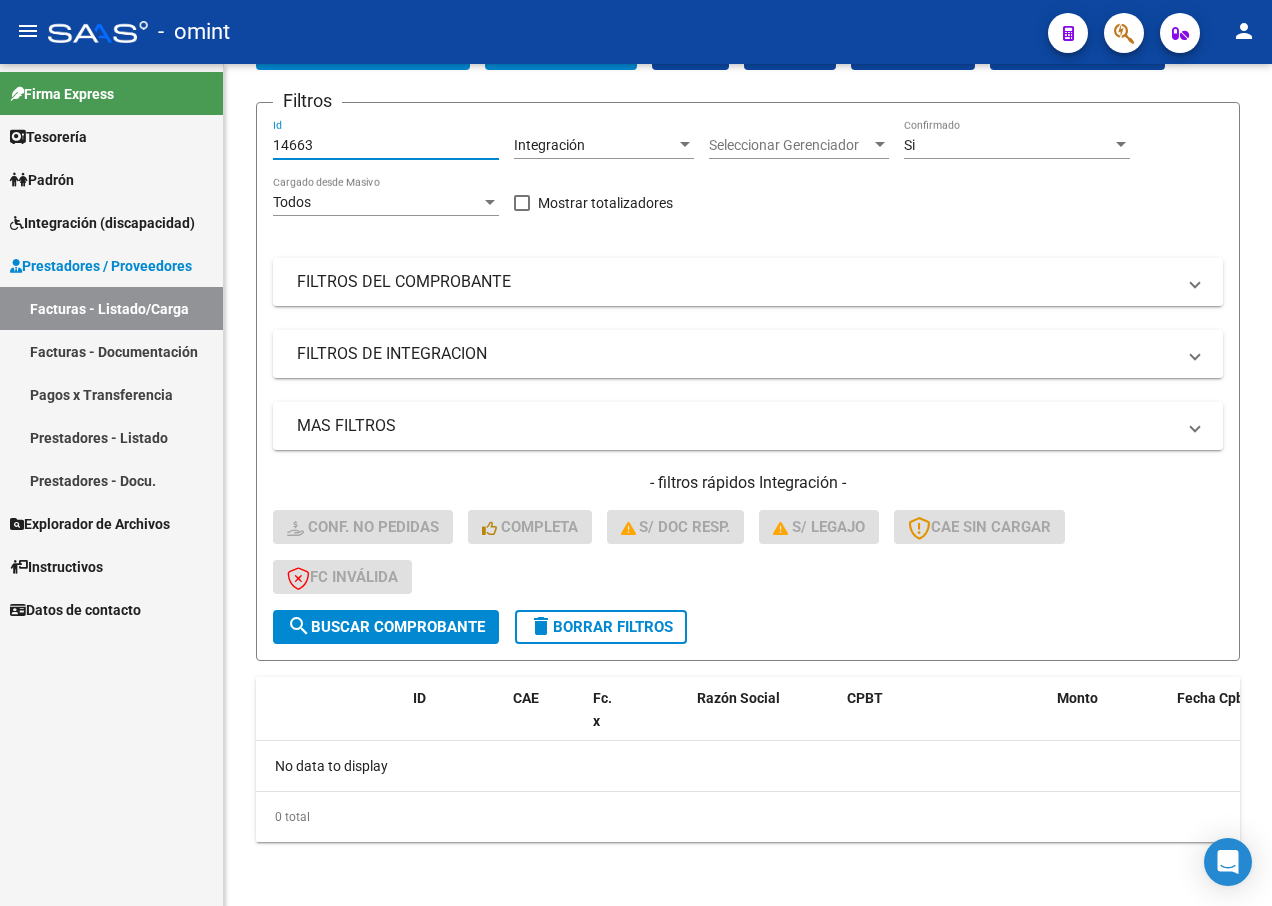 drag, startPoint x: 321, startPoint y: 145, endPoint x: 152, endPoint y: 116, distance: 171.47011 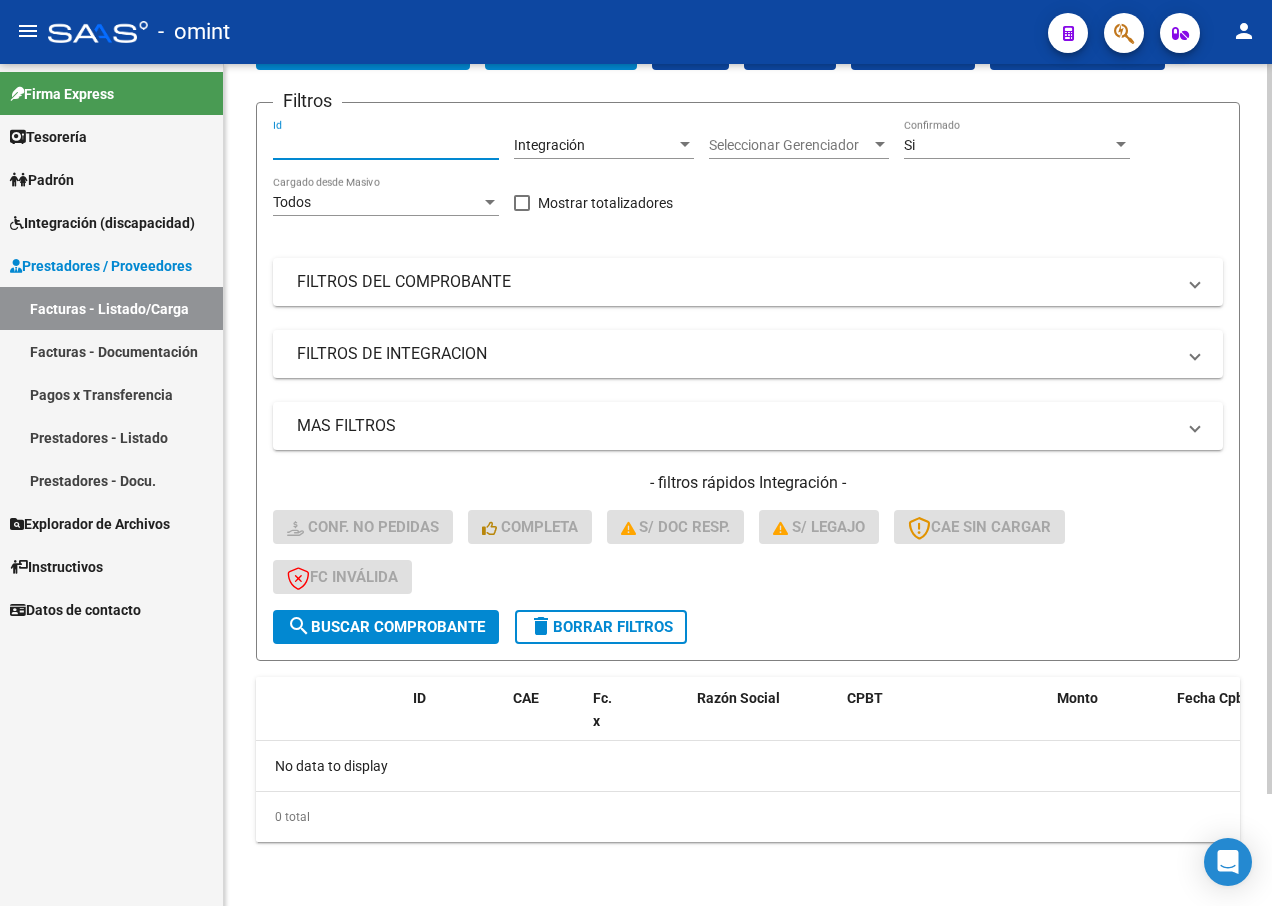 paste on "[DOCUMENT_ID]" 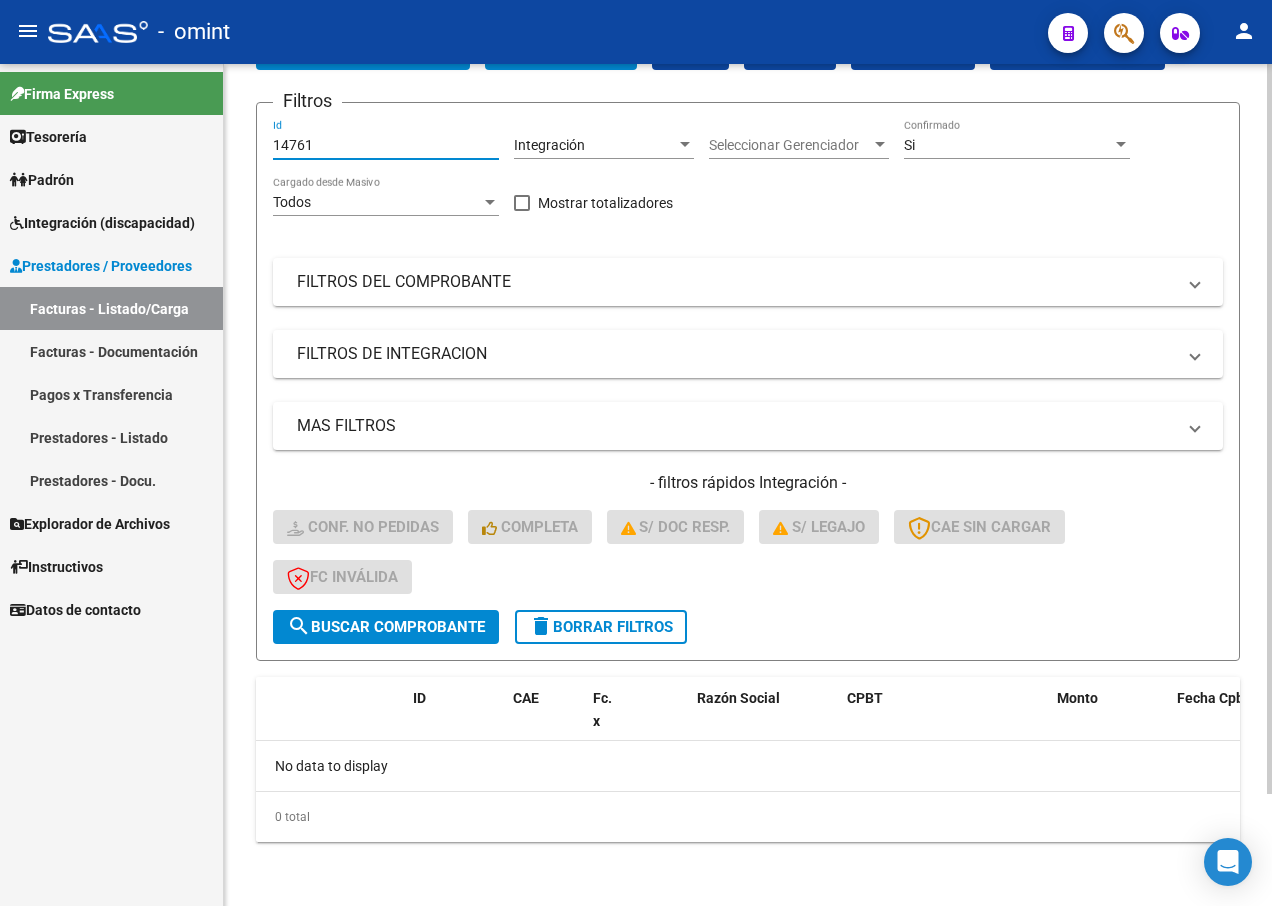 type on "[DOCUMENT_ID]" 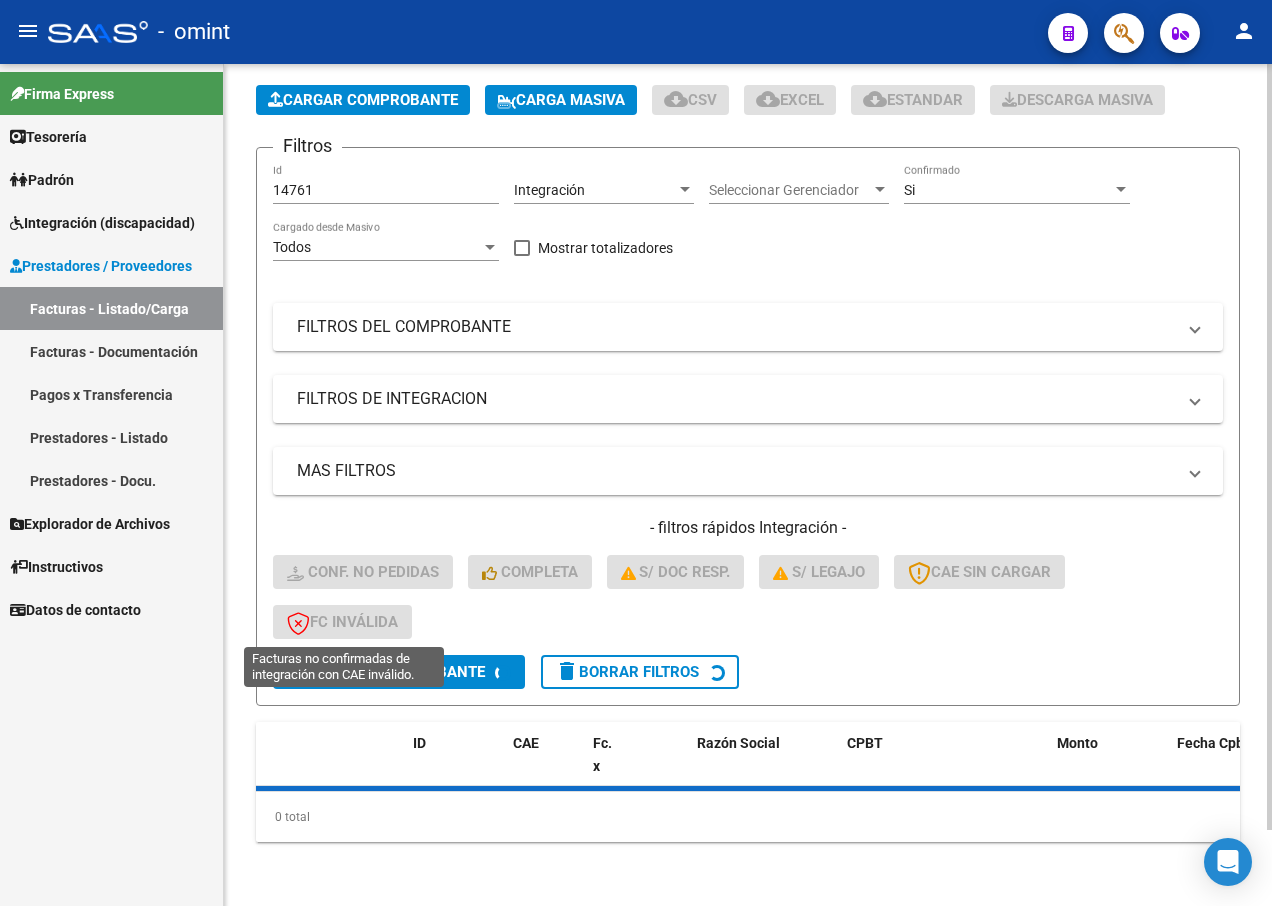 scroll, scrollTop: 129, scrollLeft: 0, axis: vertical 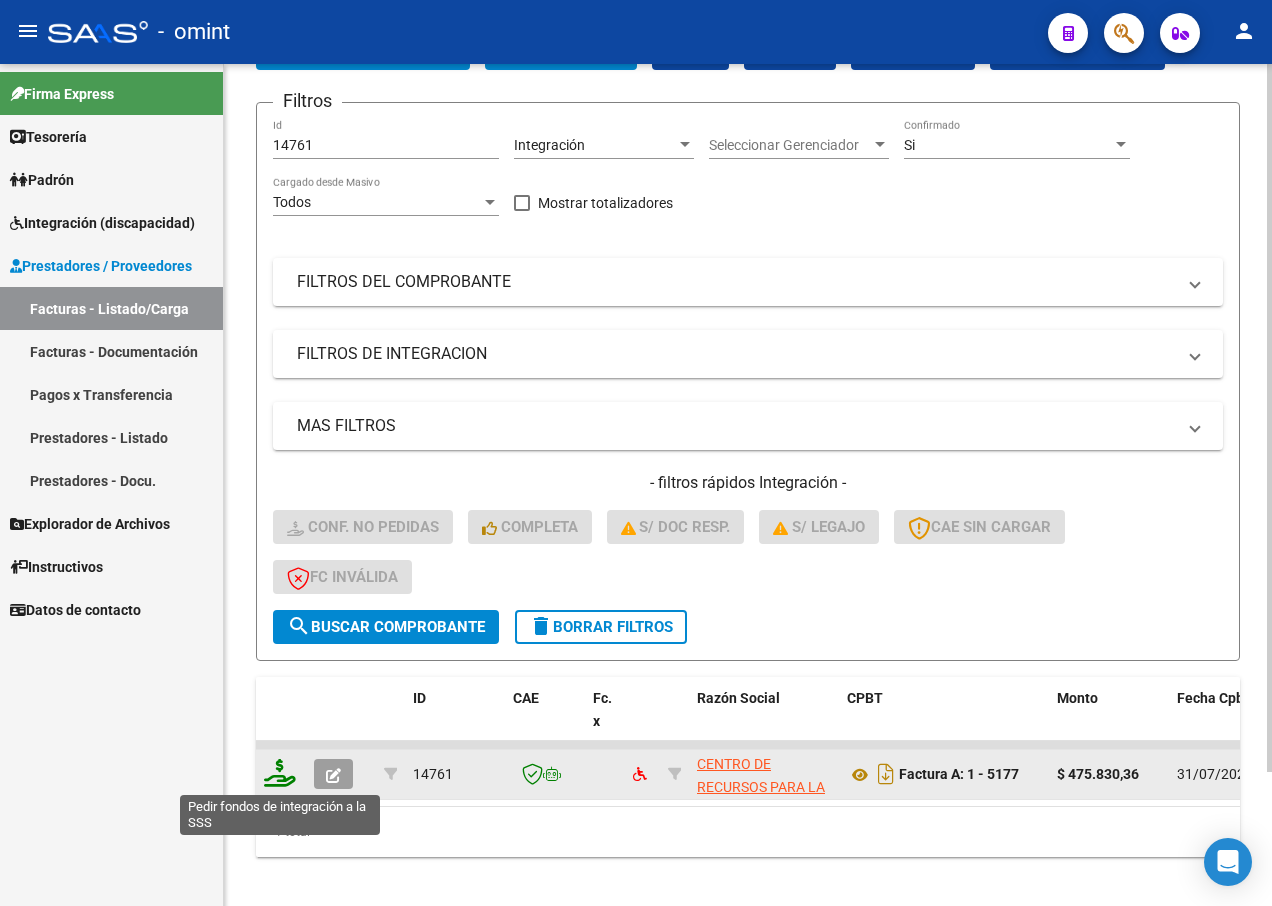 click 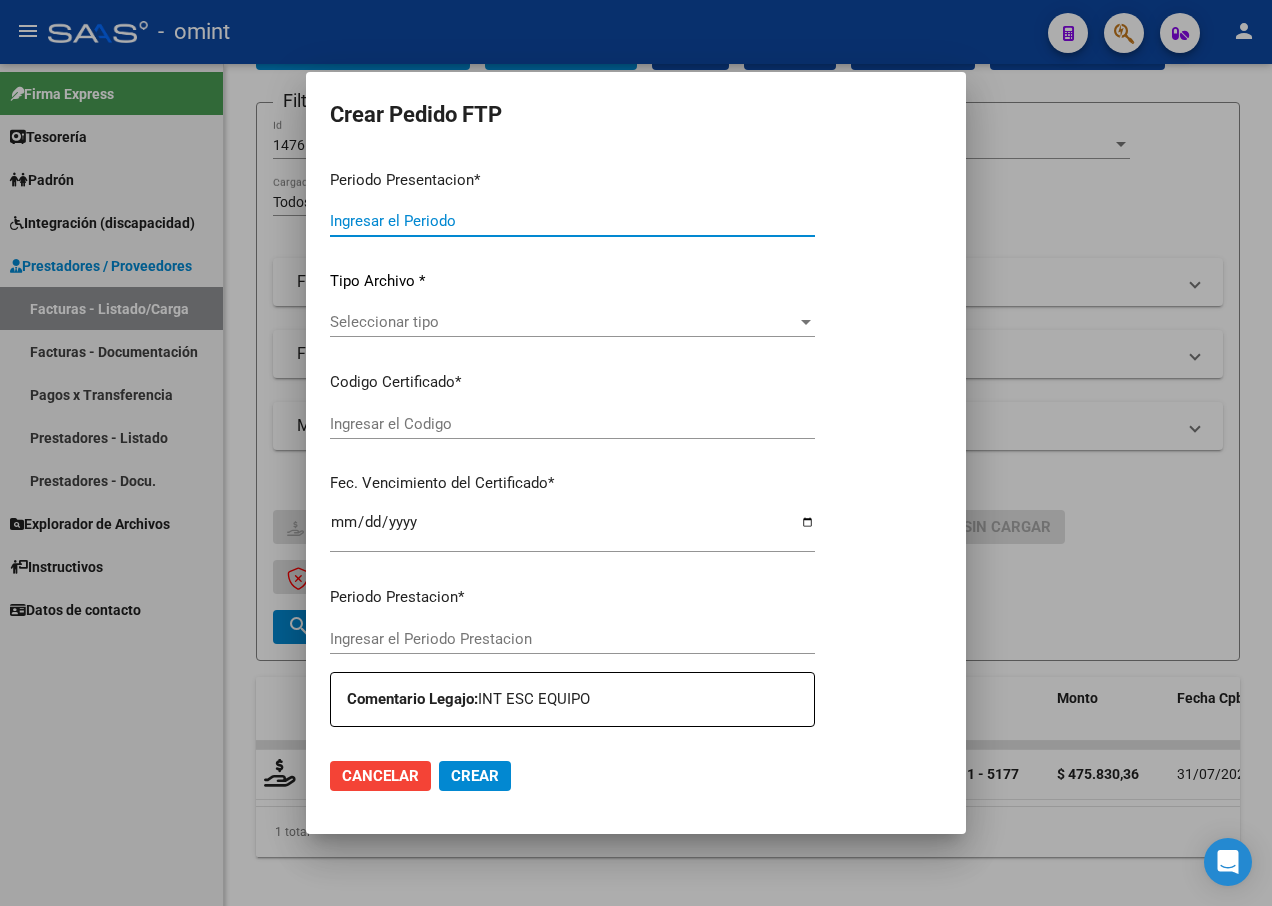 type on "202507" 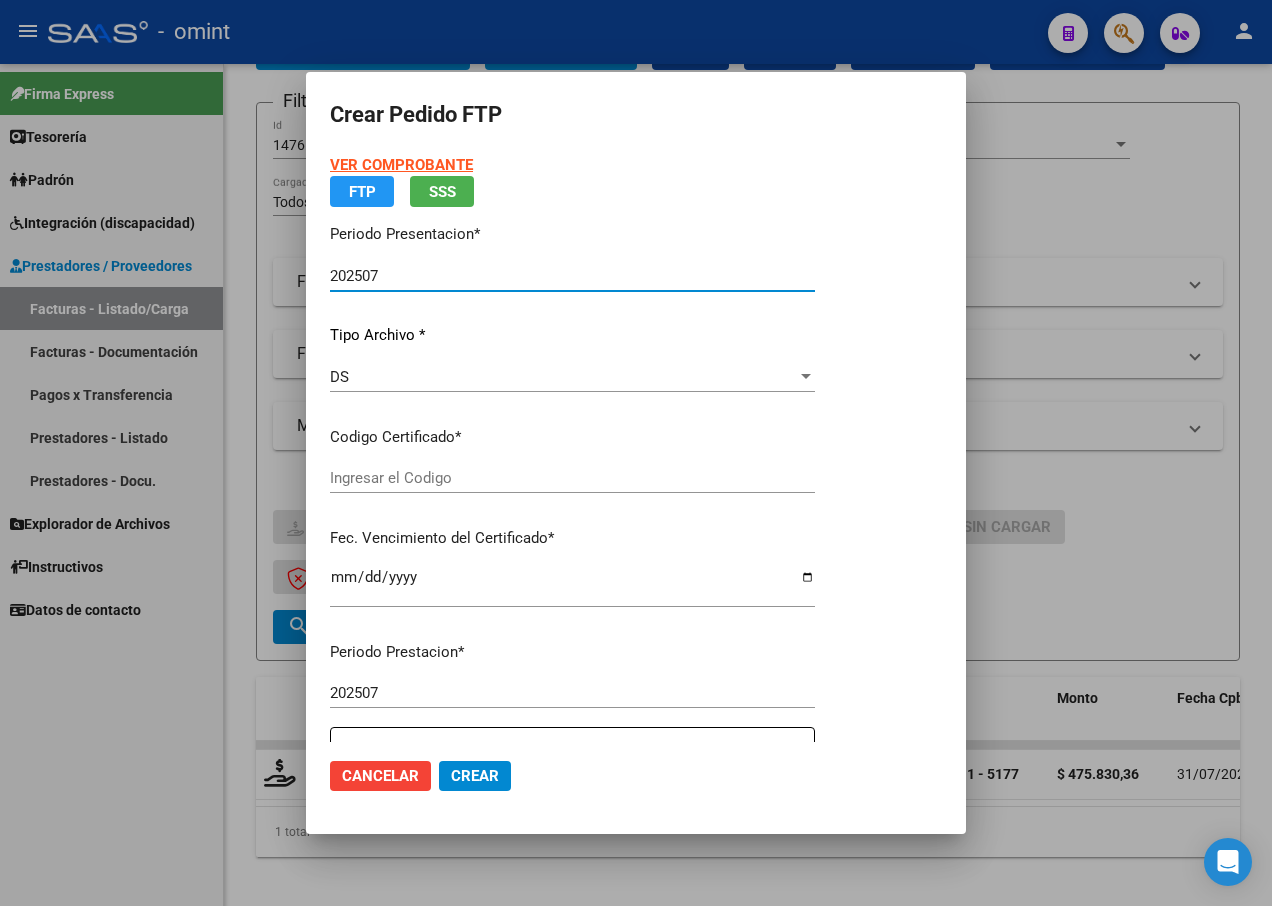 type on "8323603136" 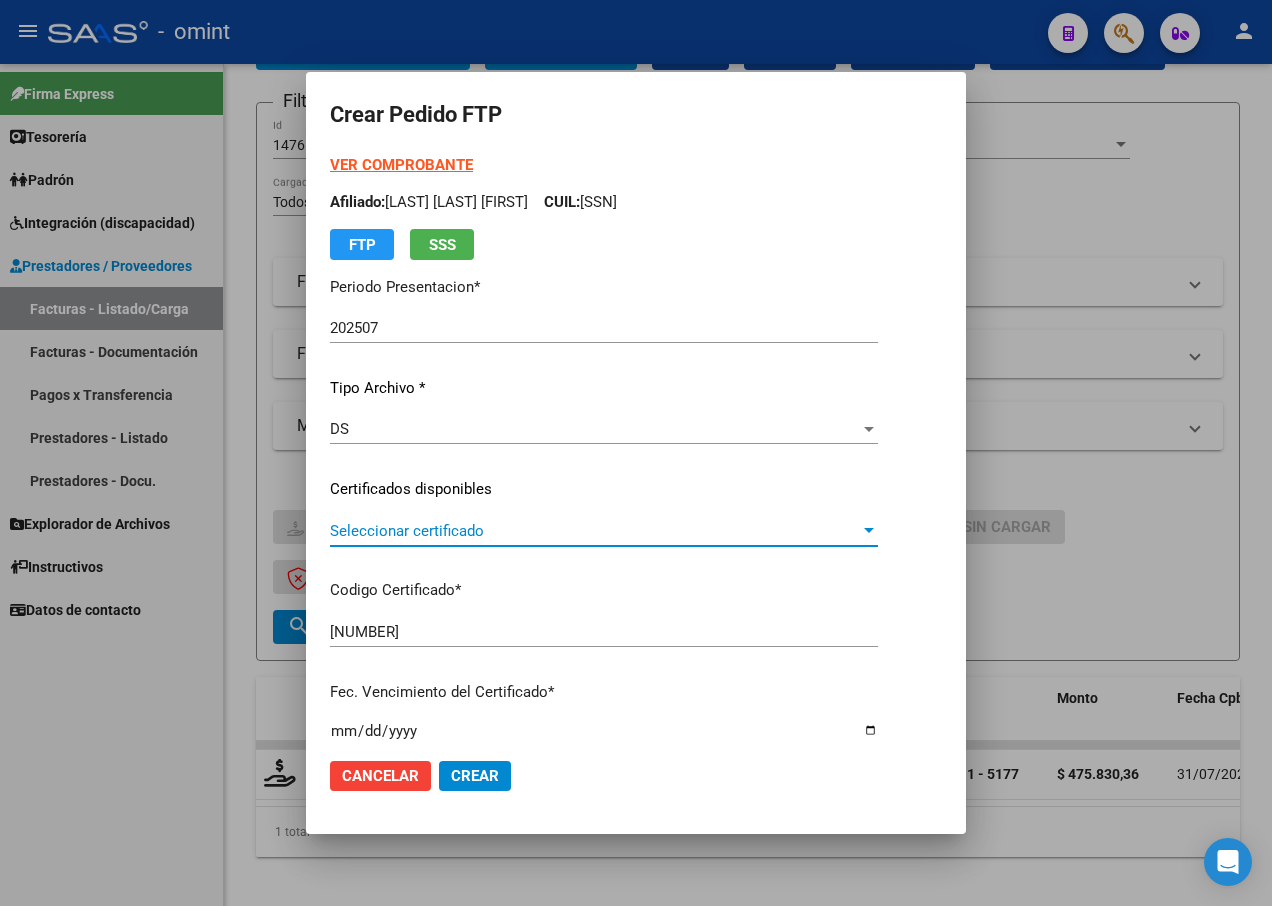 click at bounding box center [869, 531] 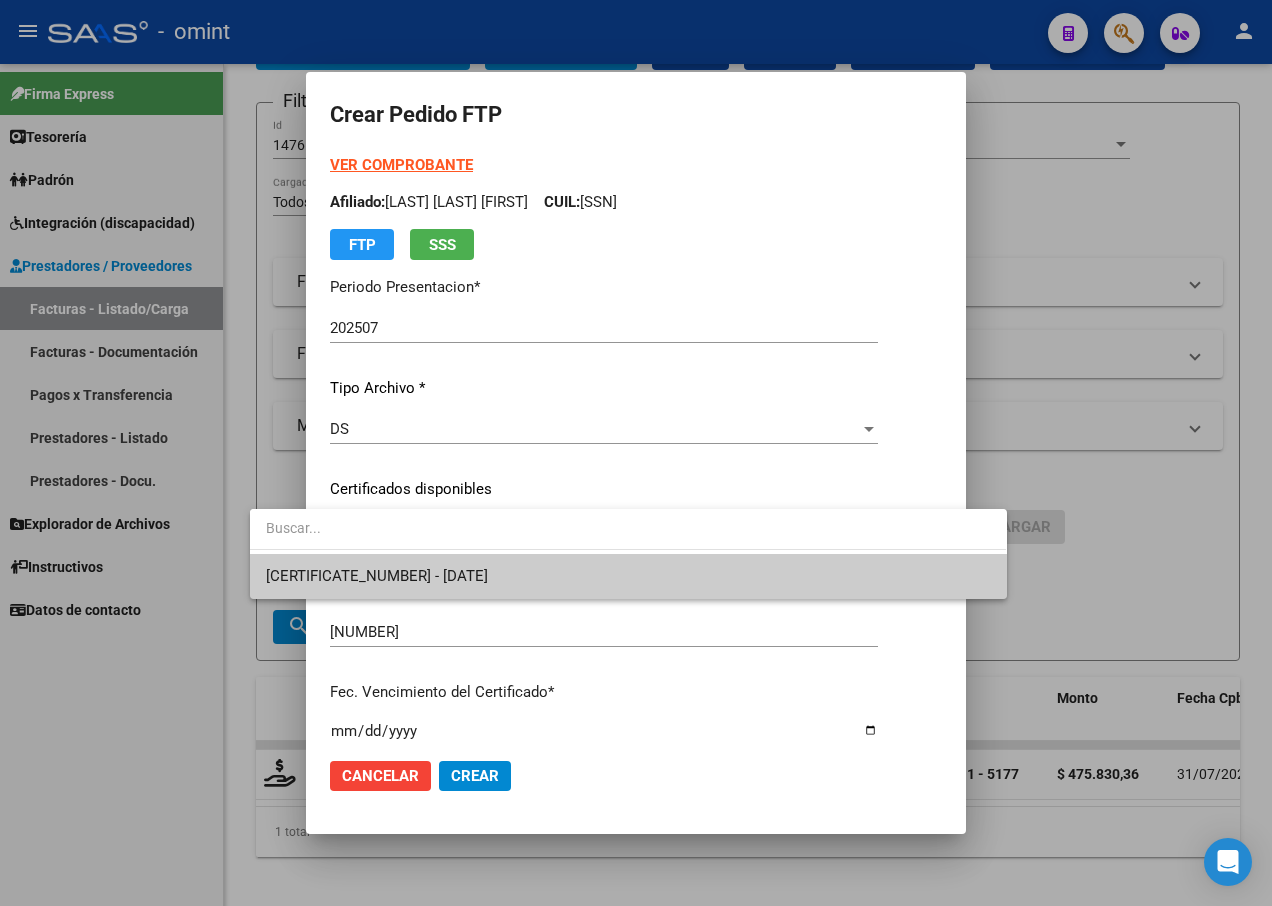 click on "8323603136 - 2028-08-02" at bounding box center [628, 576] 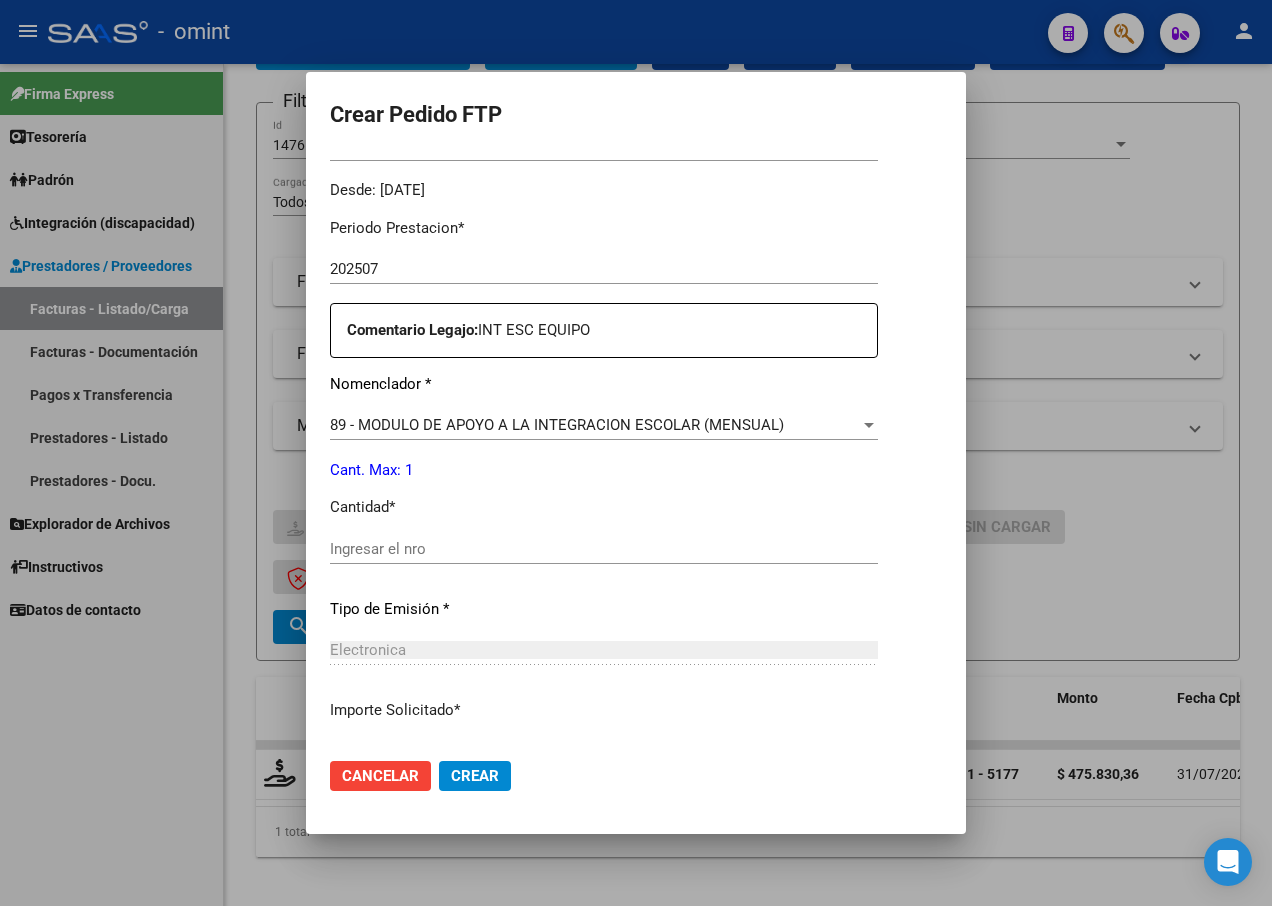 scroll, scrollTop: 700, scrollLeft: 0, axis: vertical 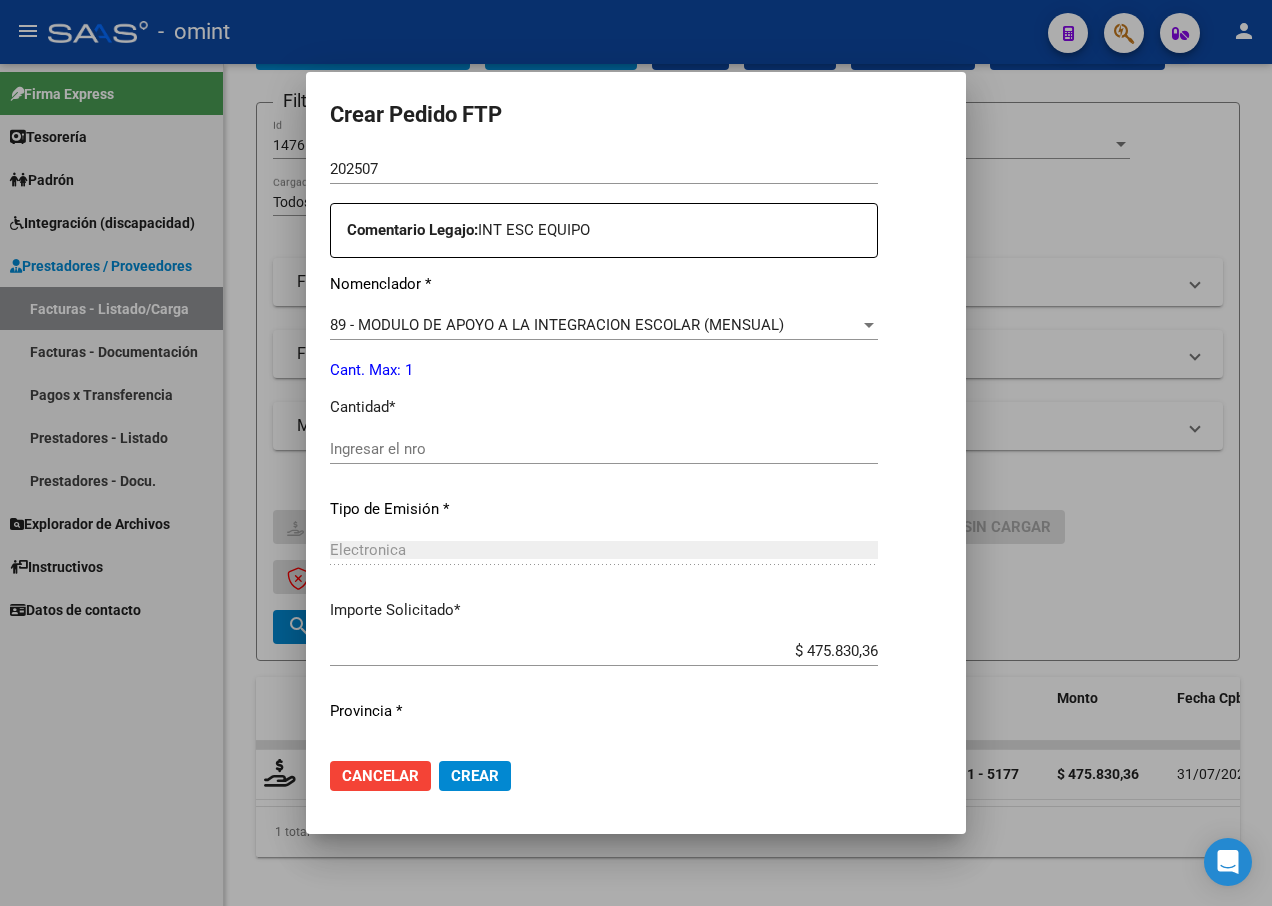 click on "Ingresar el nro" at bounding box center (604, 449) 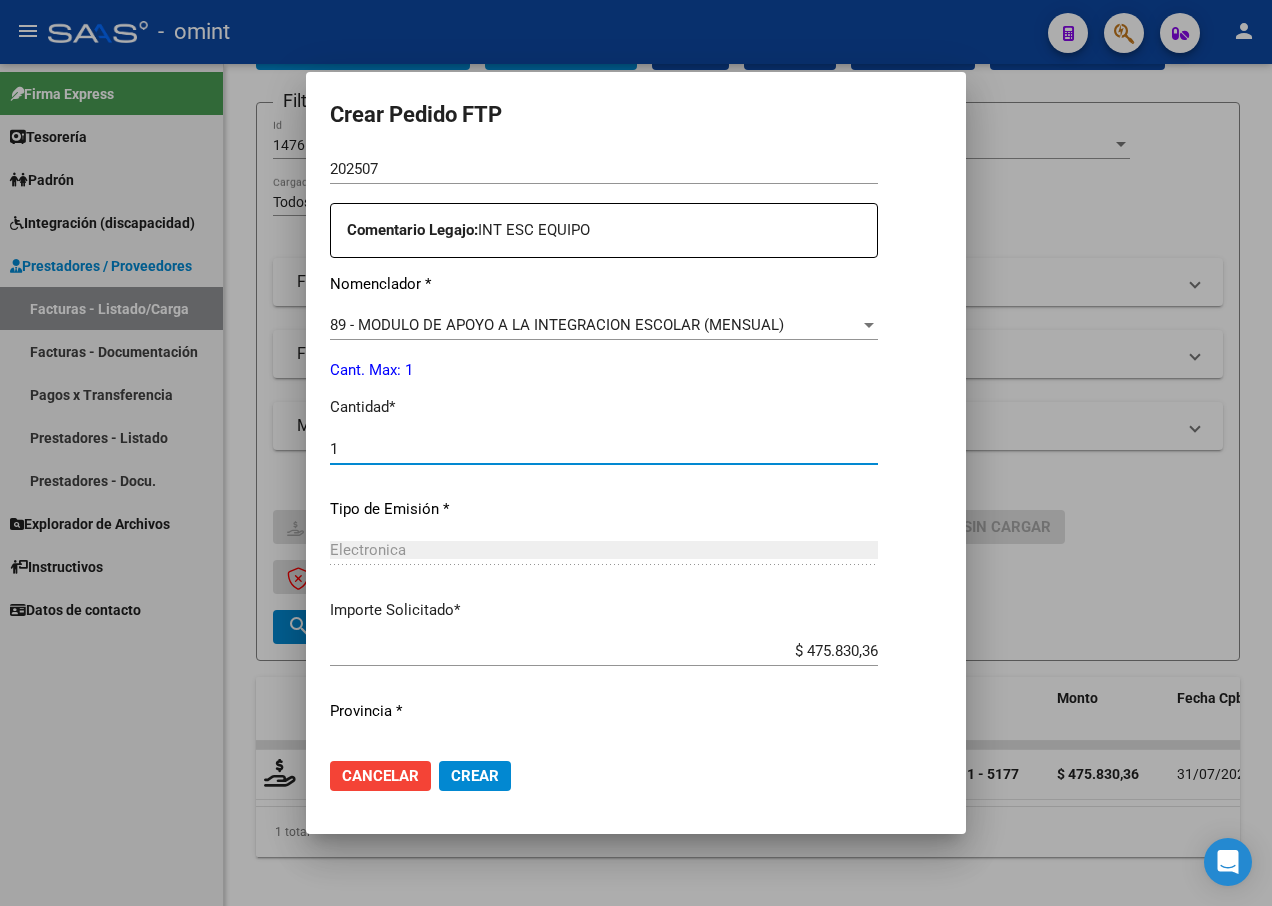 scroll, scrollTop: 744, scrollLeft: 0, axis: vertical 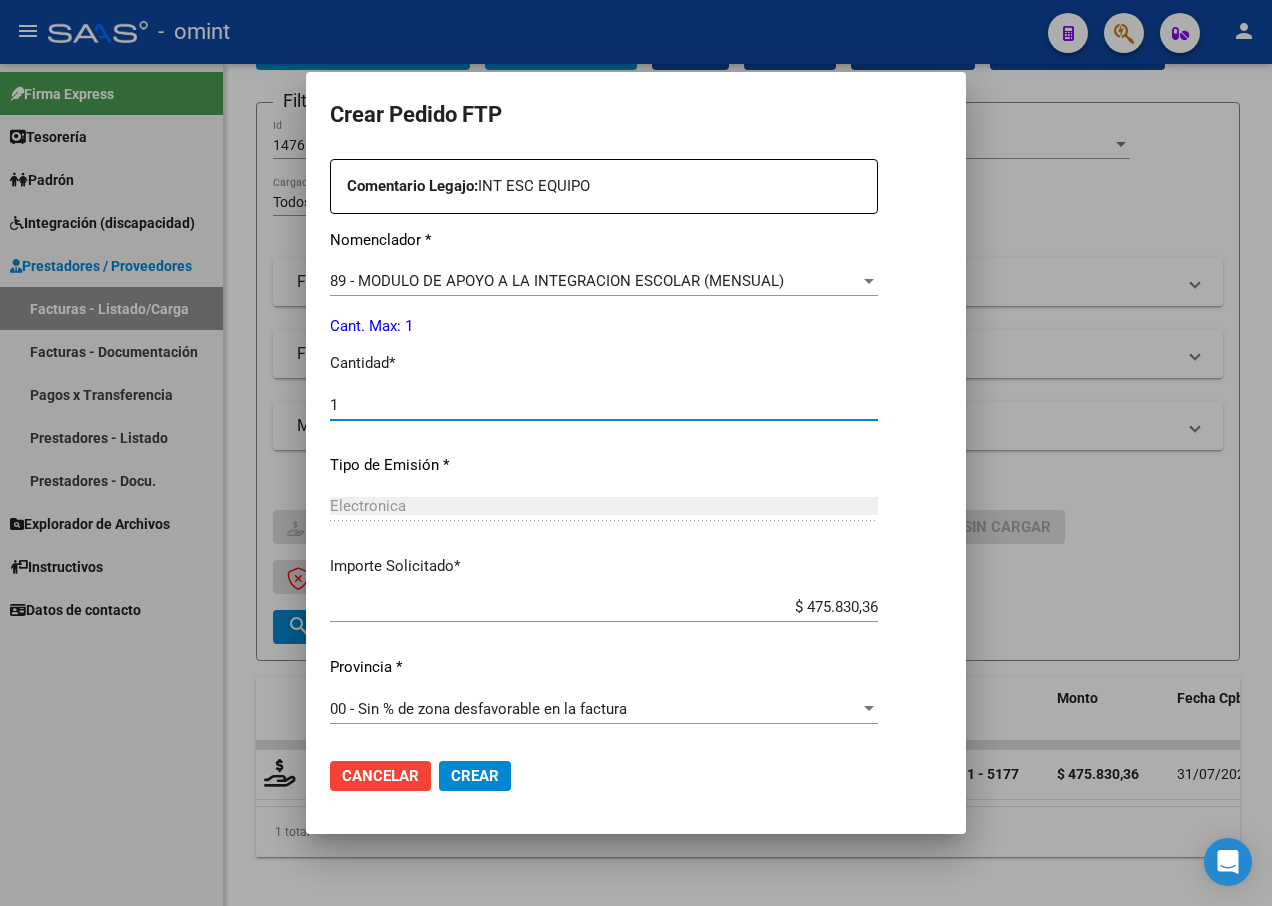 type on "1" 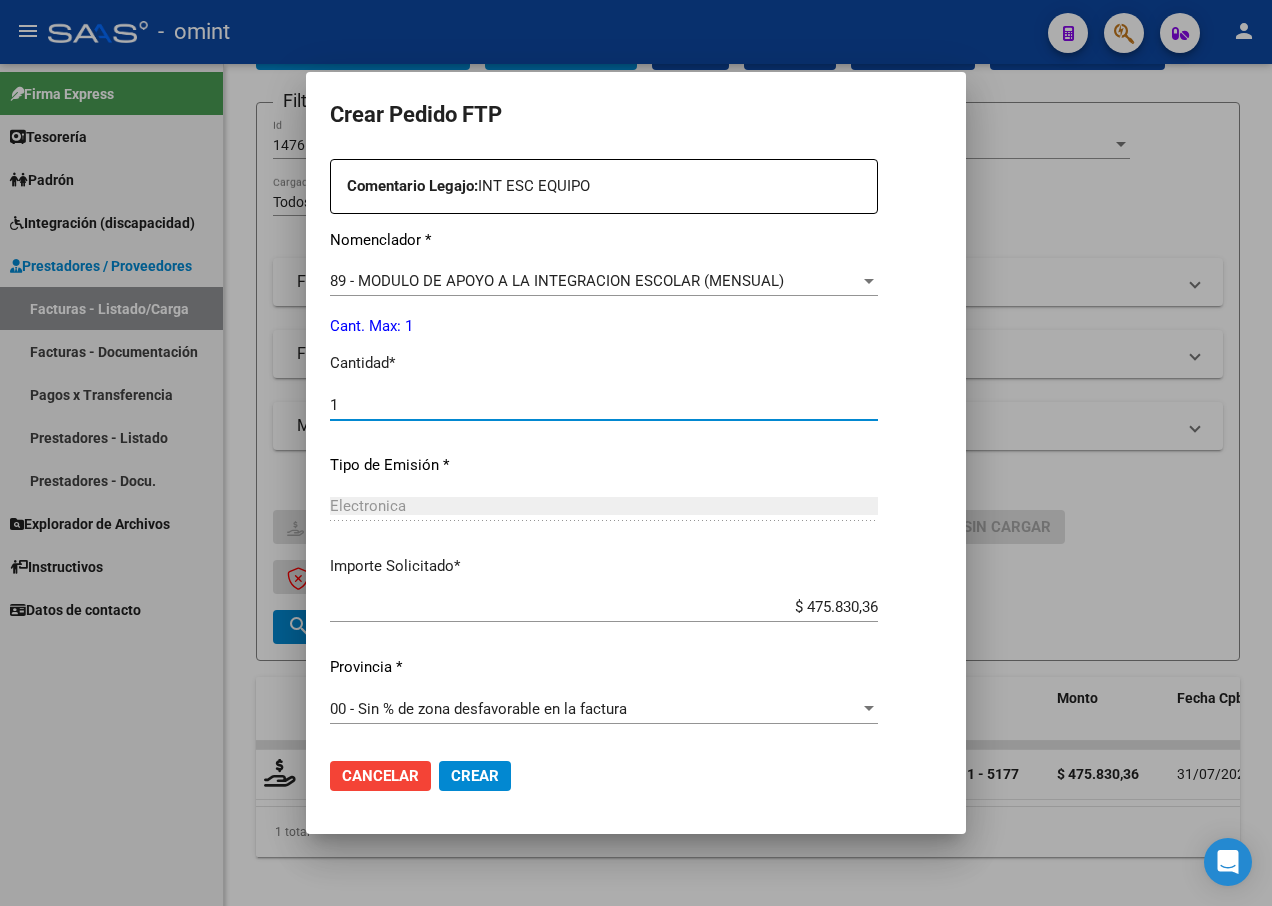 click on "Crear" 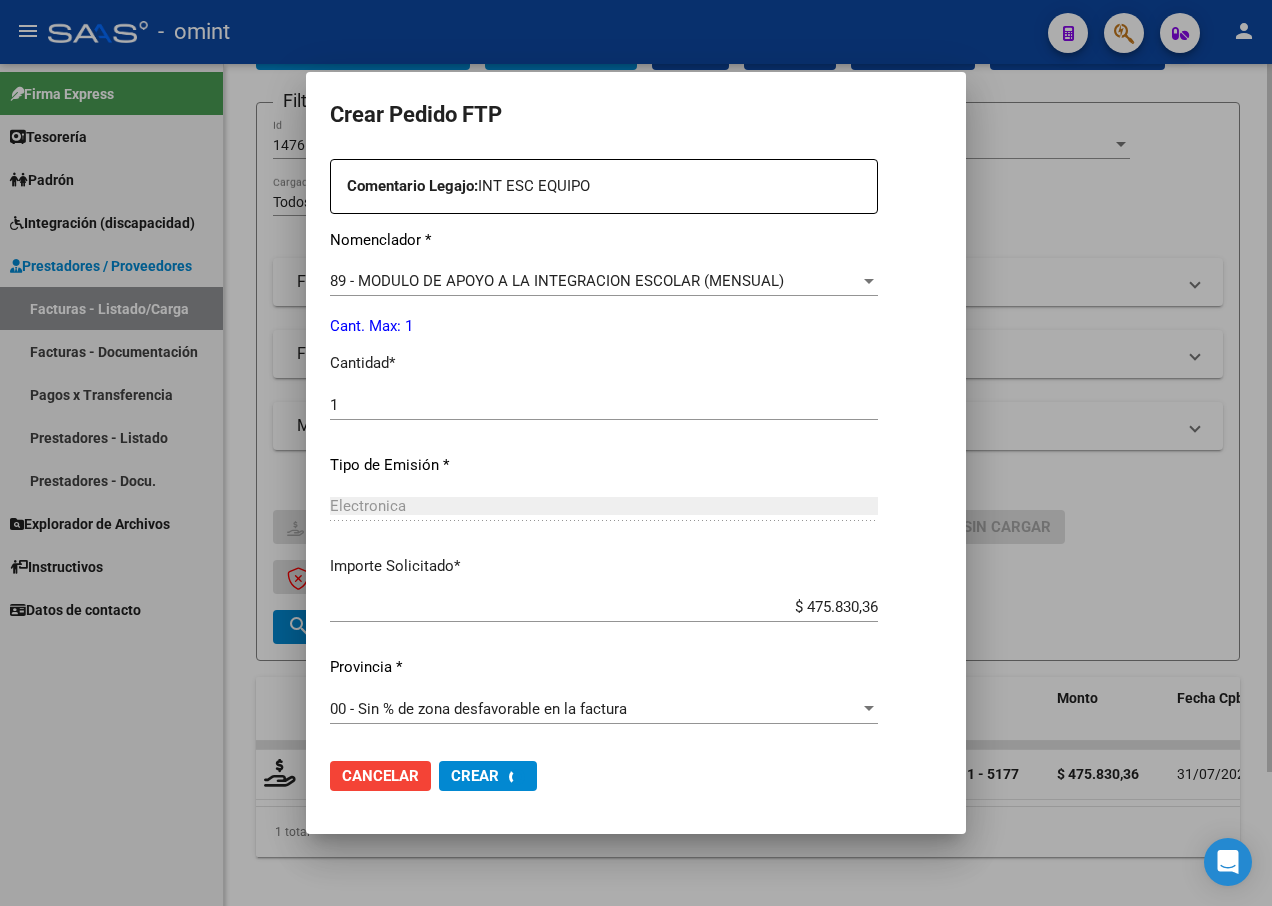 scroll, scrollTop: 0, scrollLeft: 0, axis: both 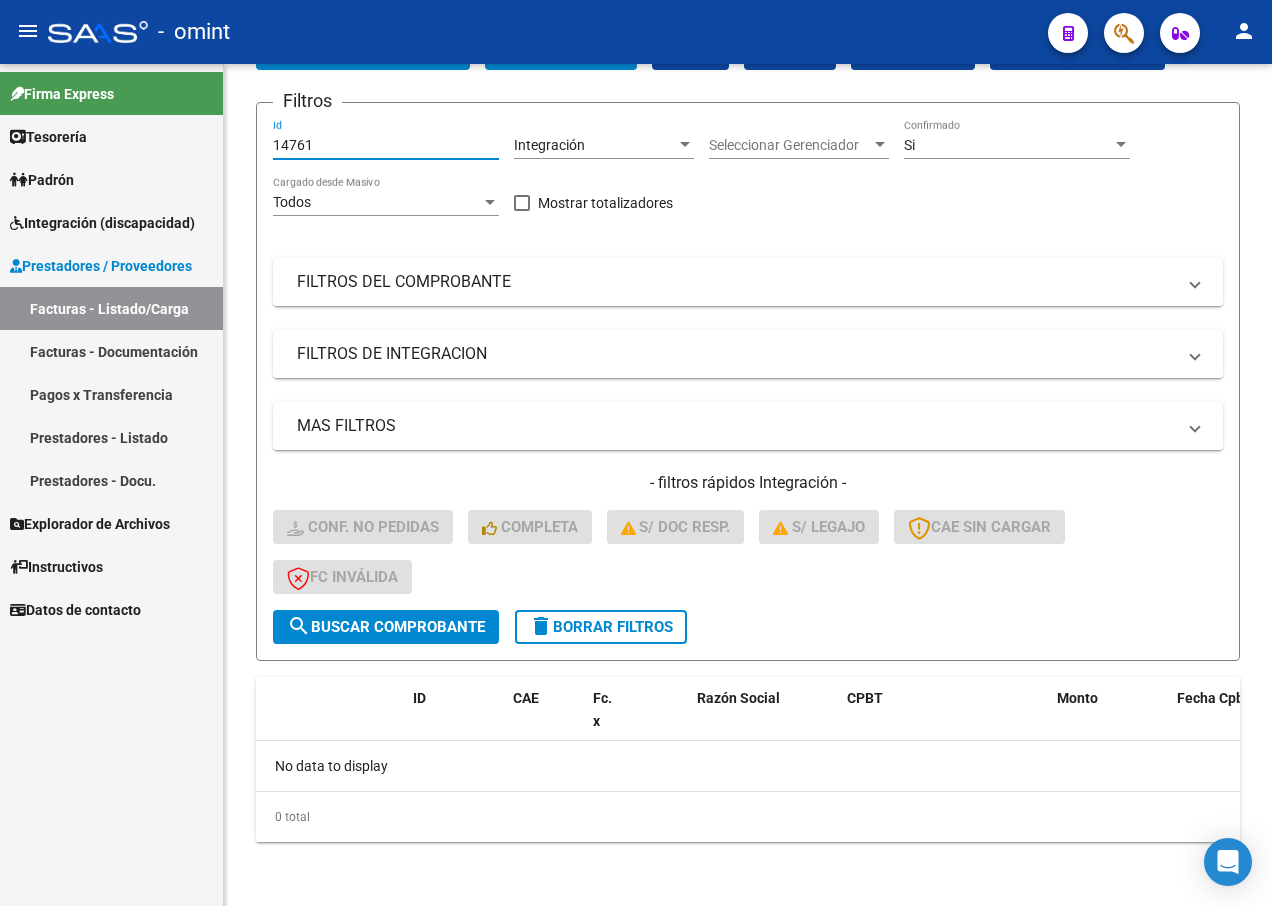 drag, startPoint x: 326, startPoint y: 141, endPoint x: 92, endPoint y: 102, distance: 237.22774 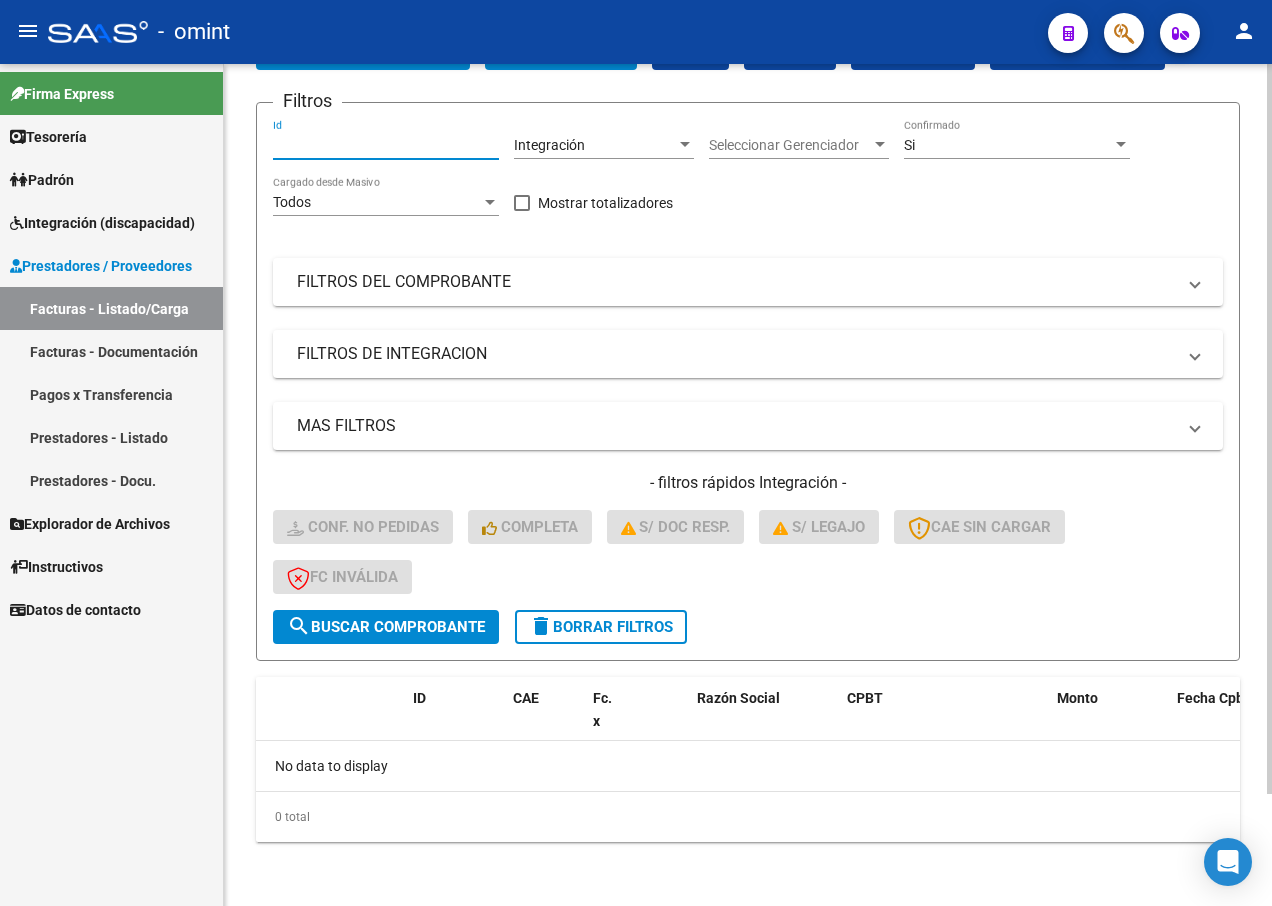 paste on "15259" 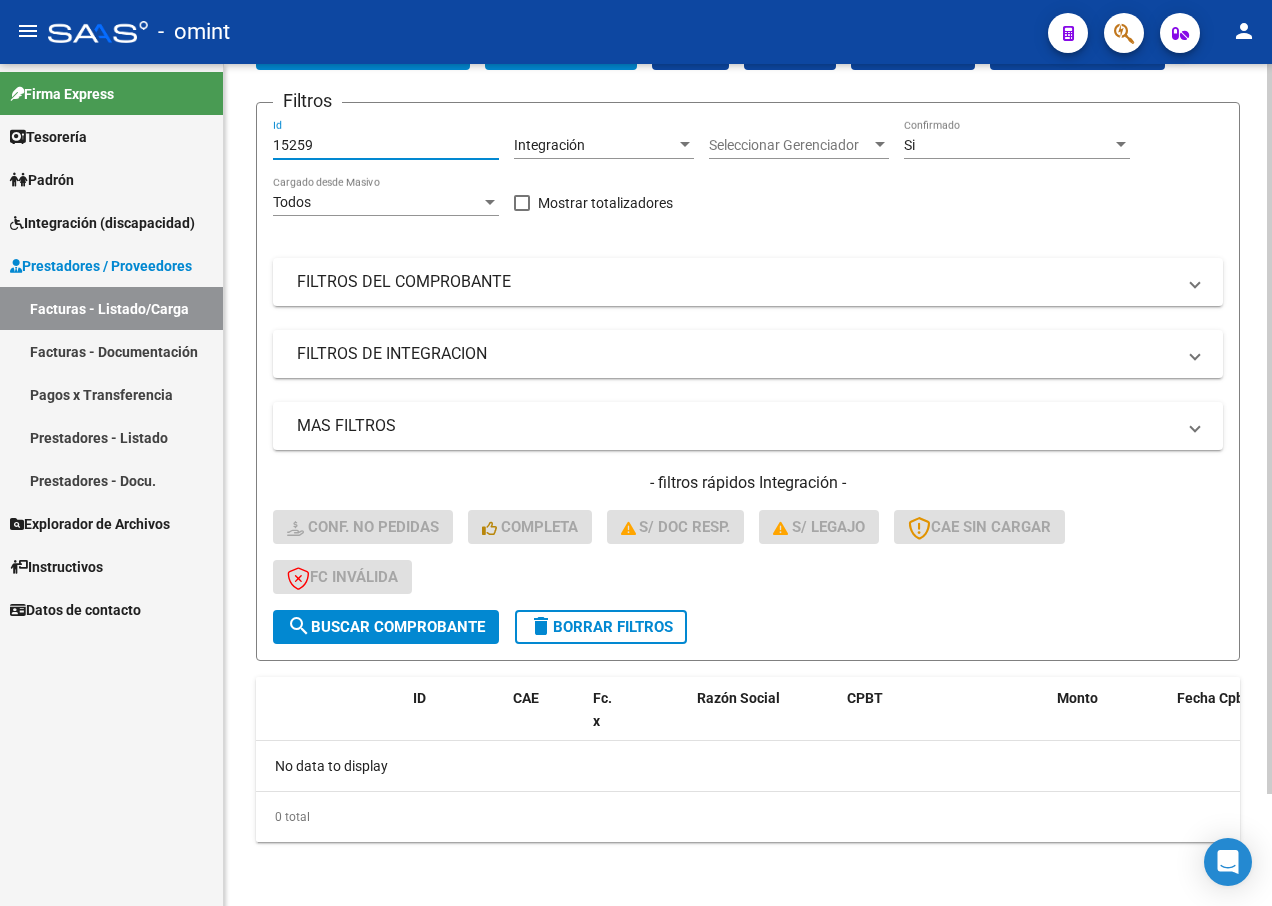 type on "15259" 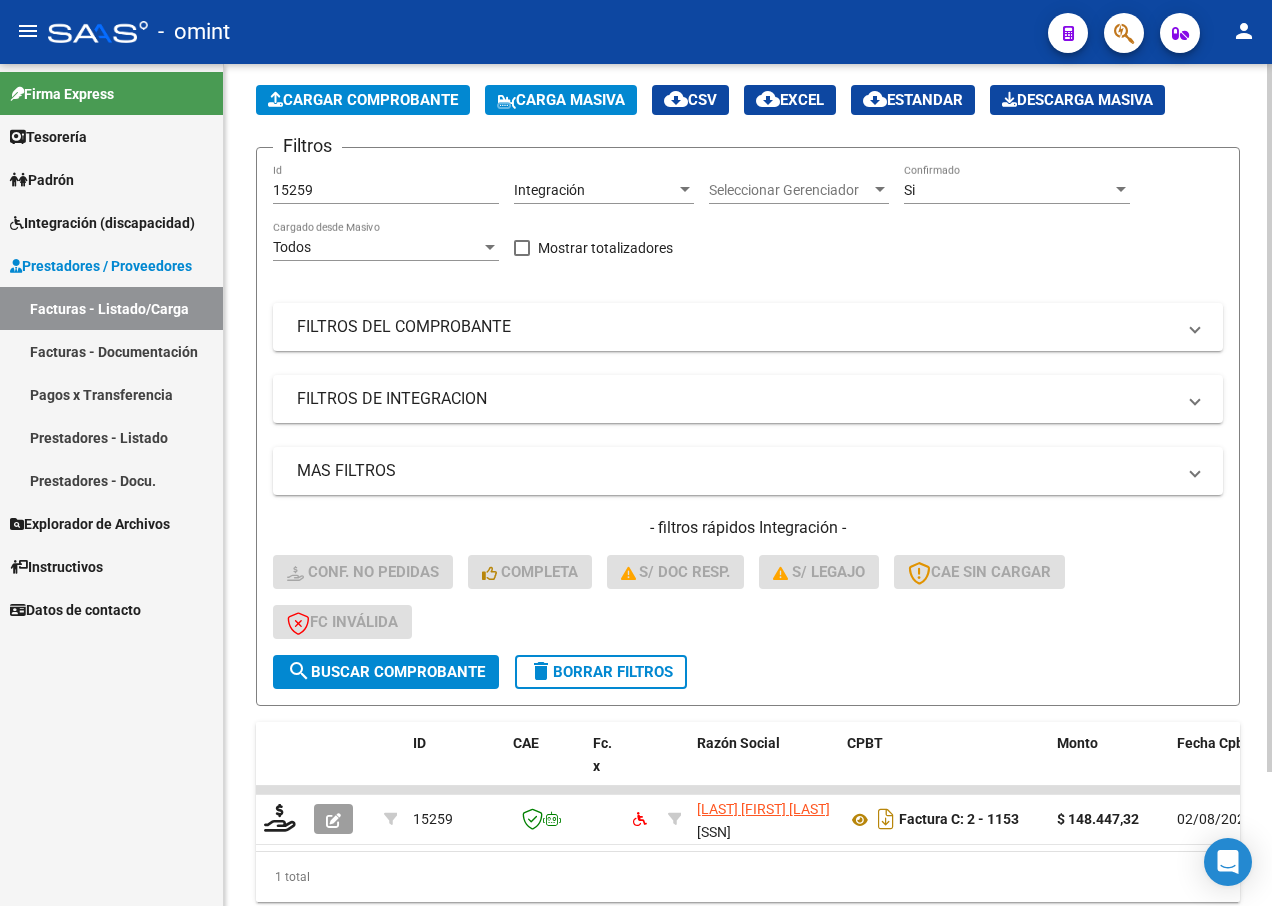 scroll, scrollTop: 129, scrollLeft: 0, axis: vertical 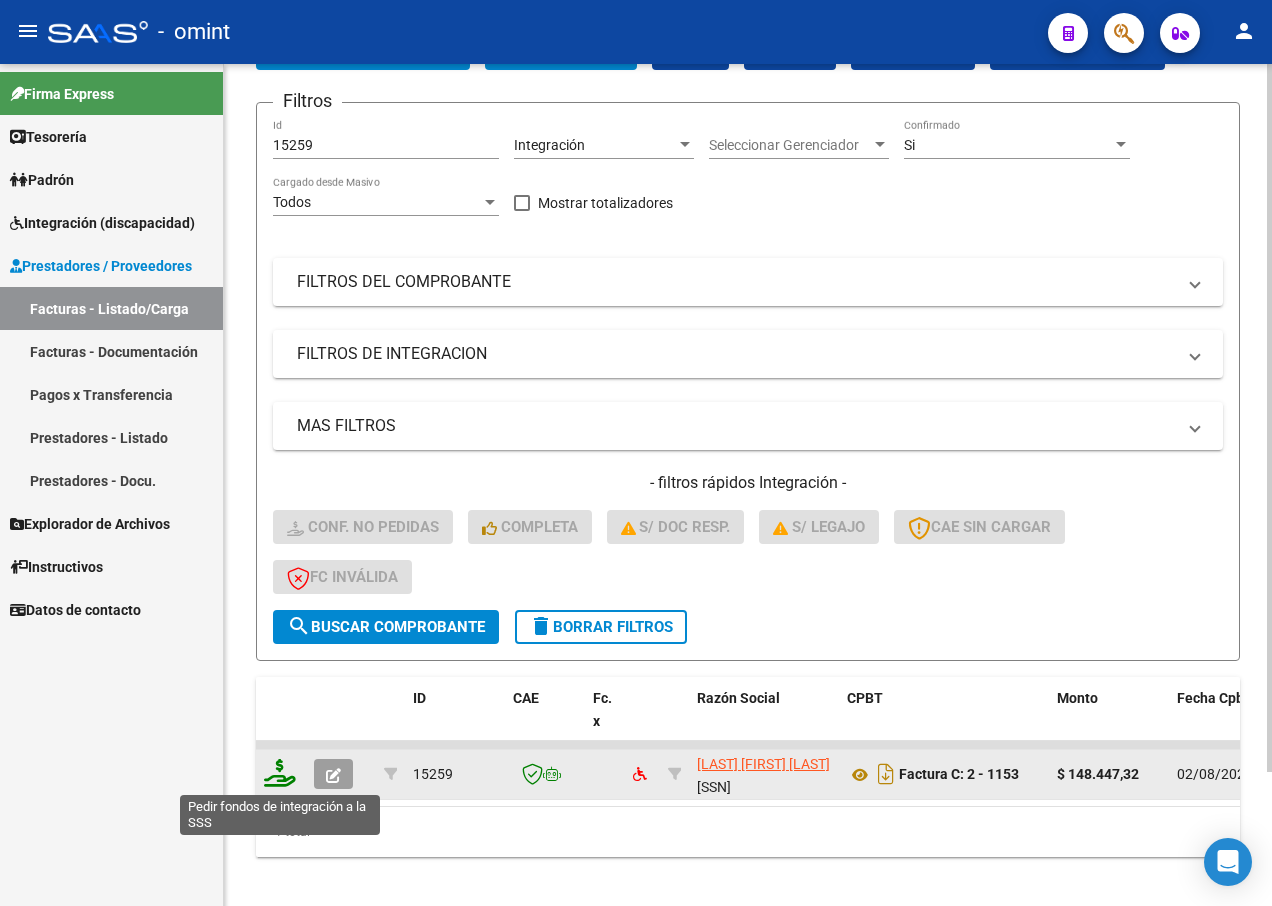 click 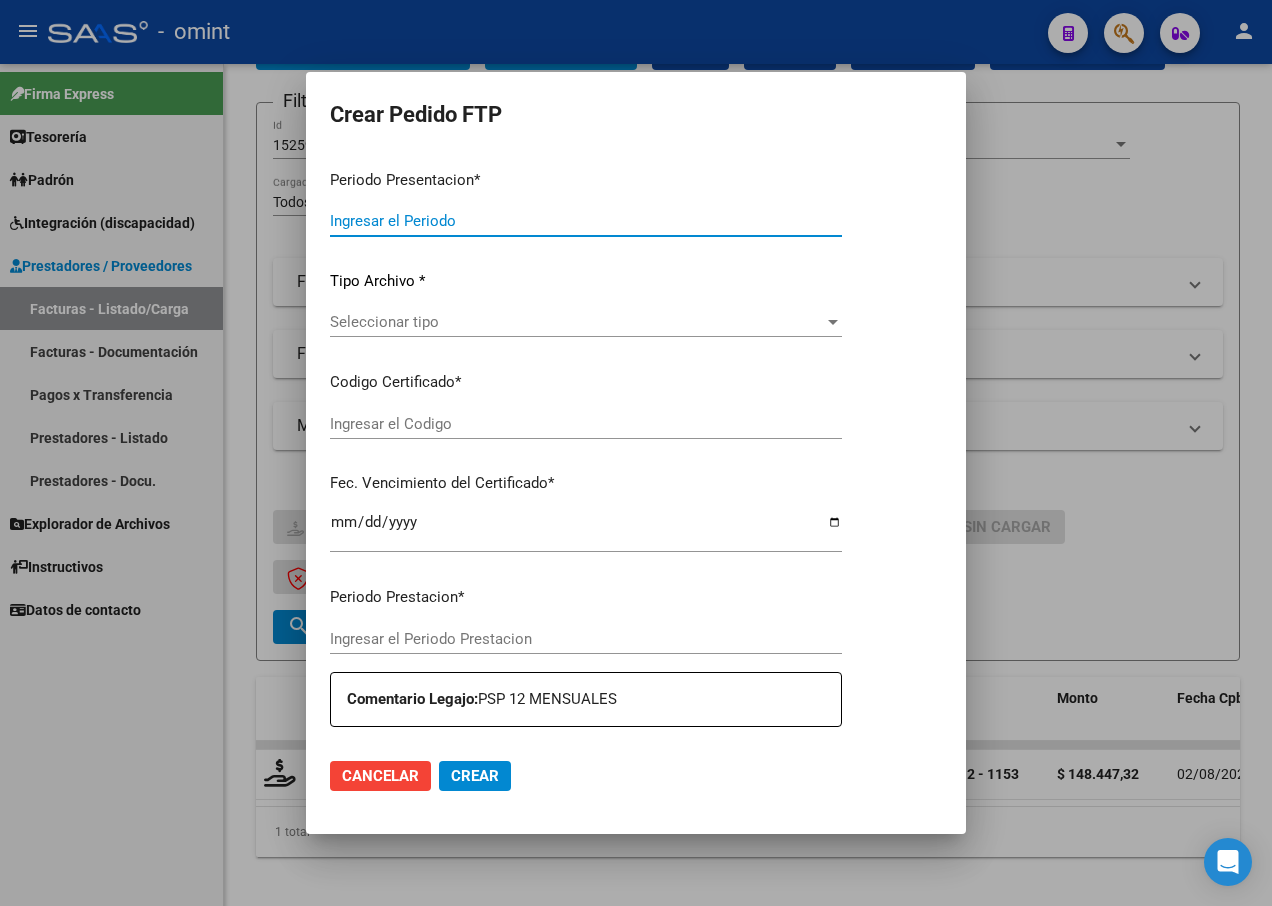 type on "202507" 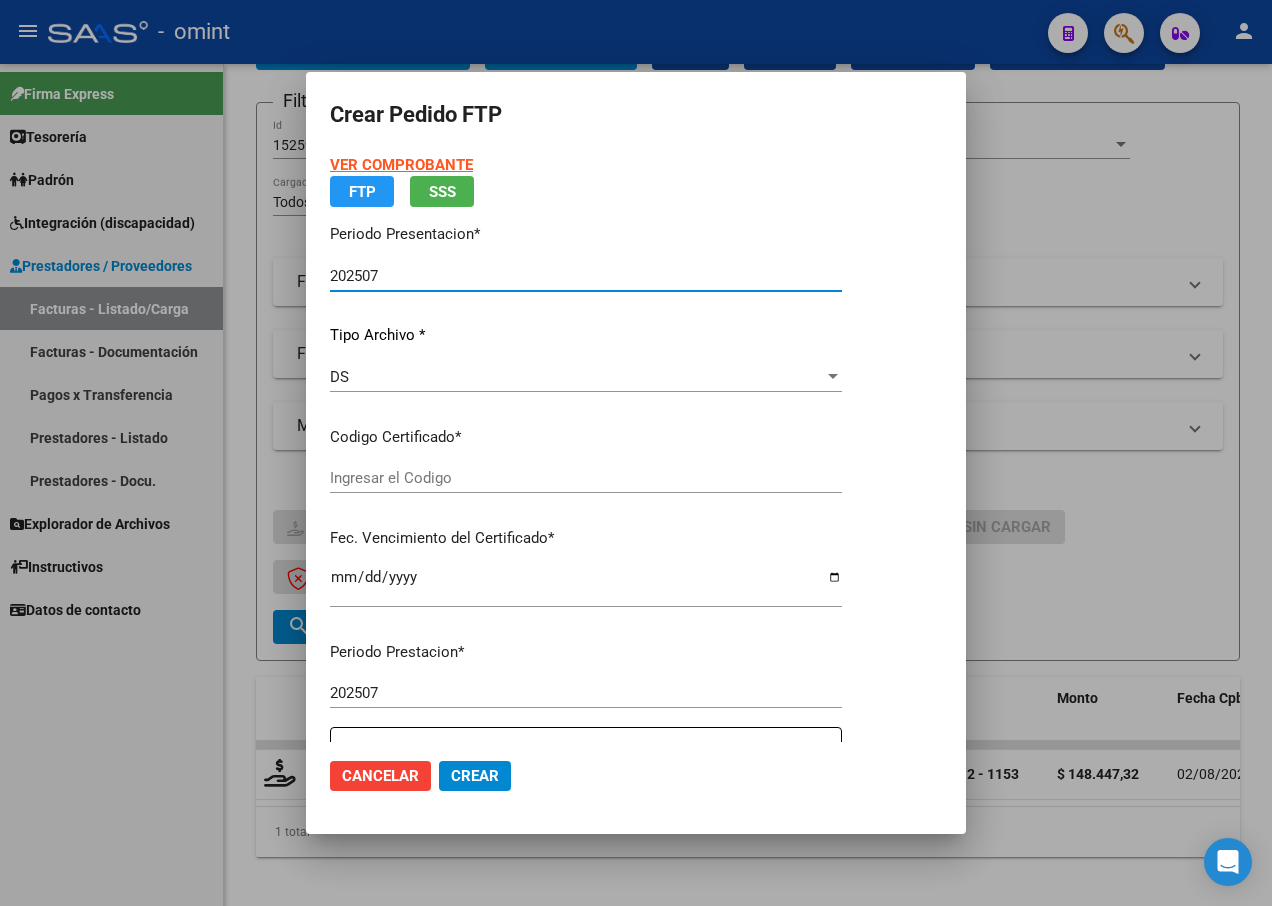 type on "8323603136" 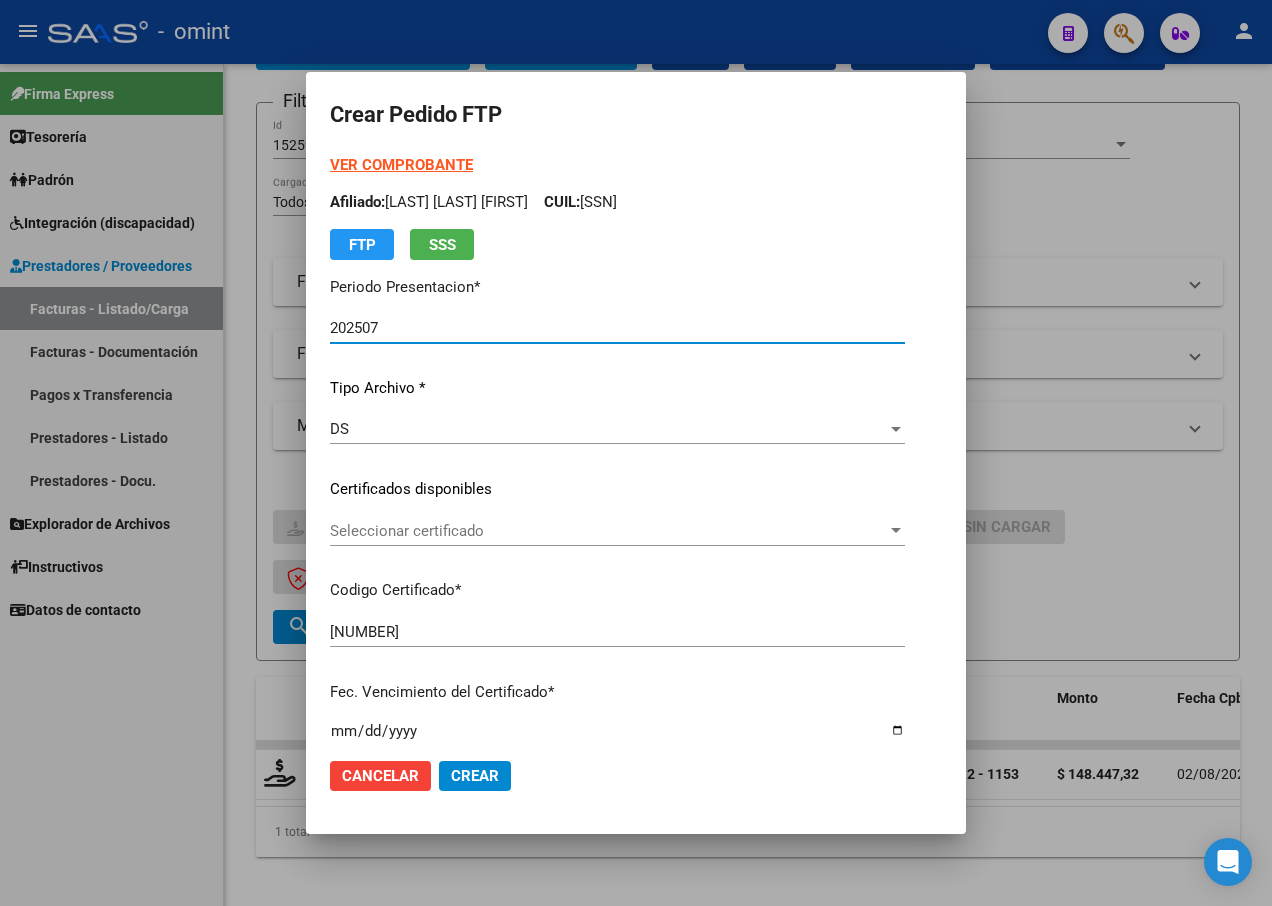 click at bounding box center [896, 531] 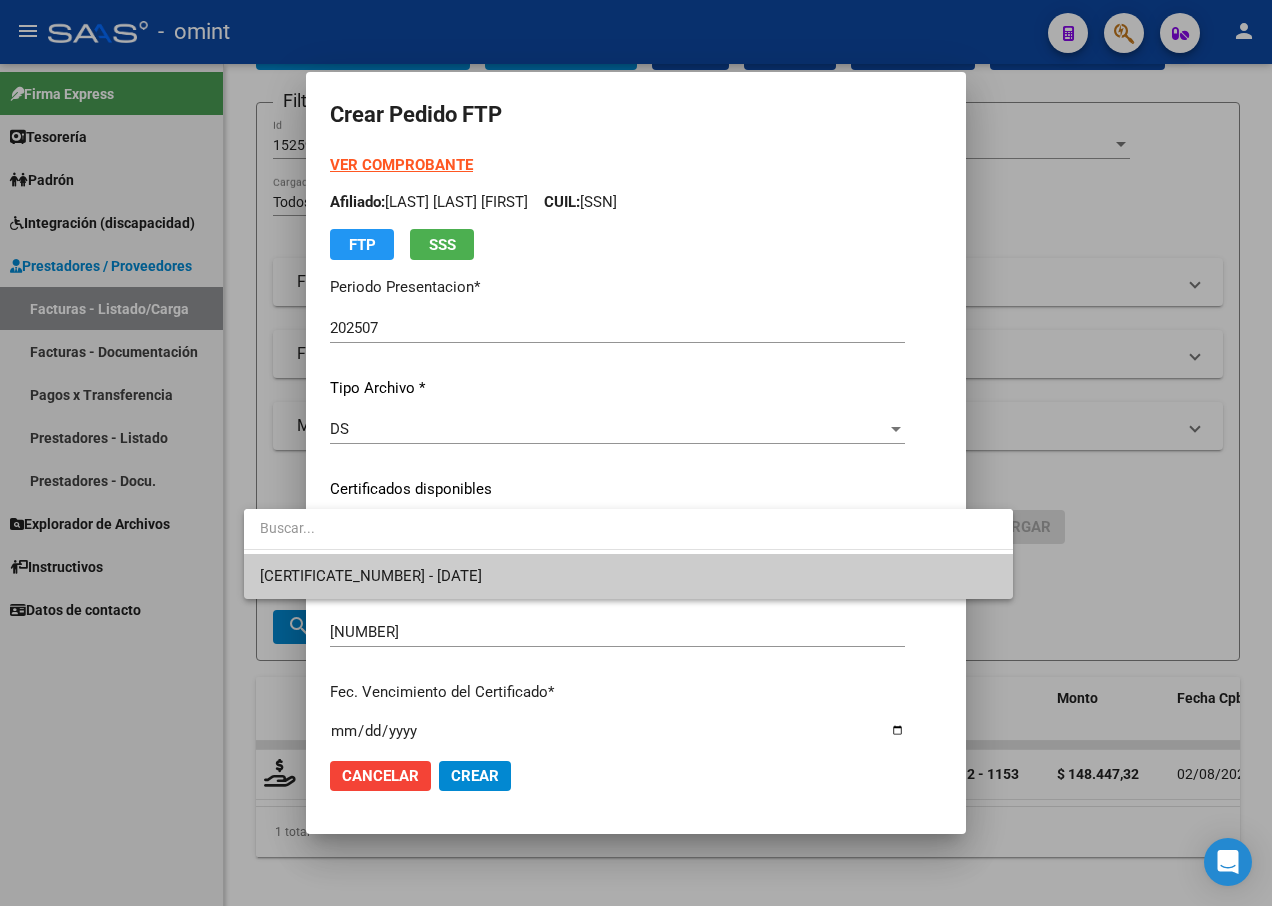 click on "8323603136 - 2028-08-02" at bounding box center [628, 576] 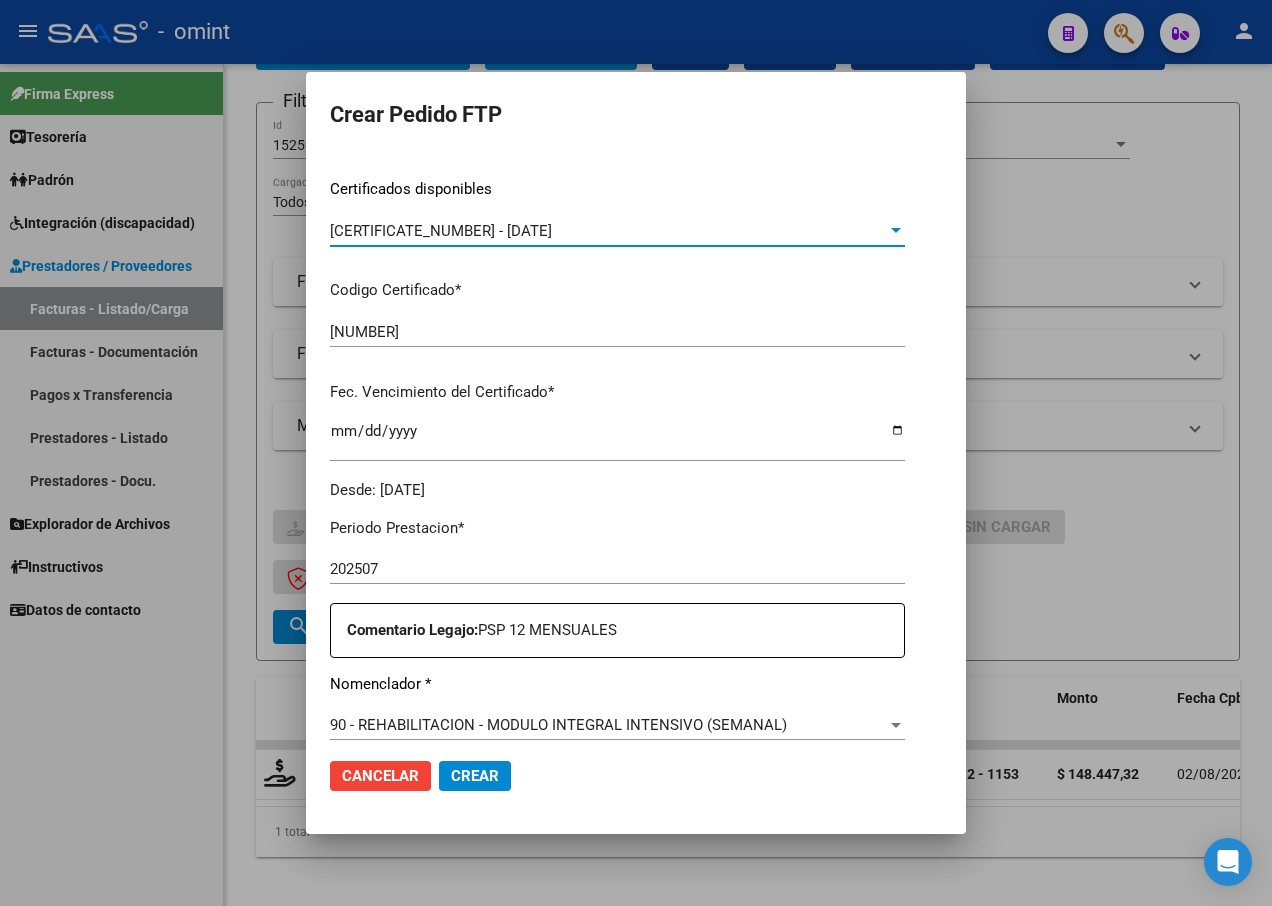 scroll, scrollTop: 400, scrollLeft: 0, axis: vertical 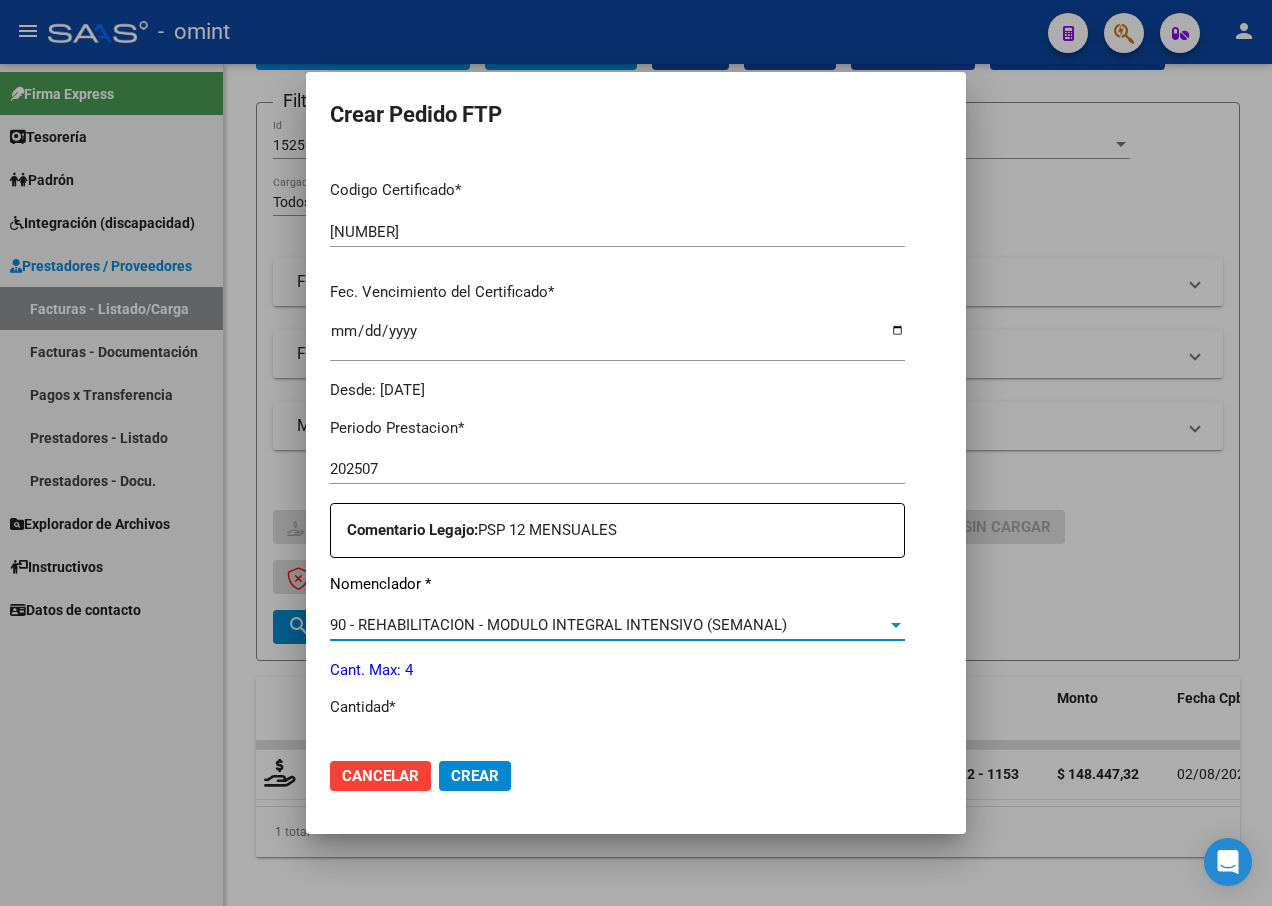 click at bounding box center (896, 625) 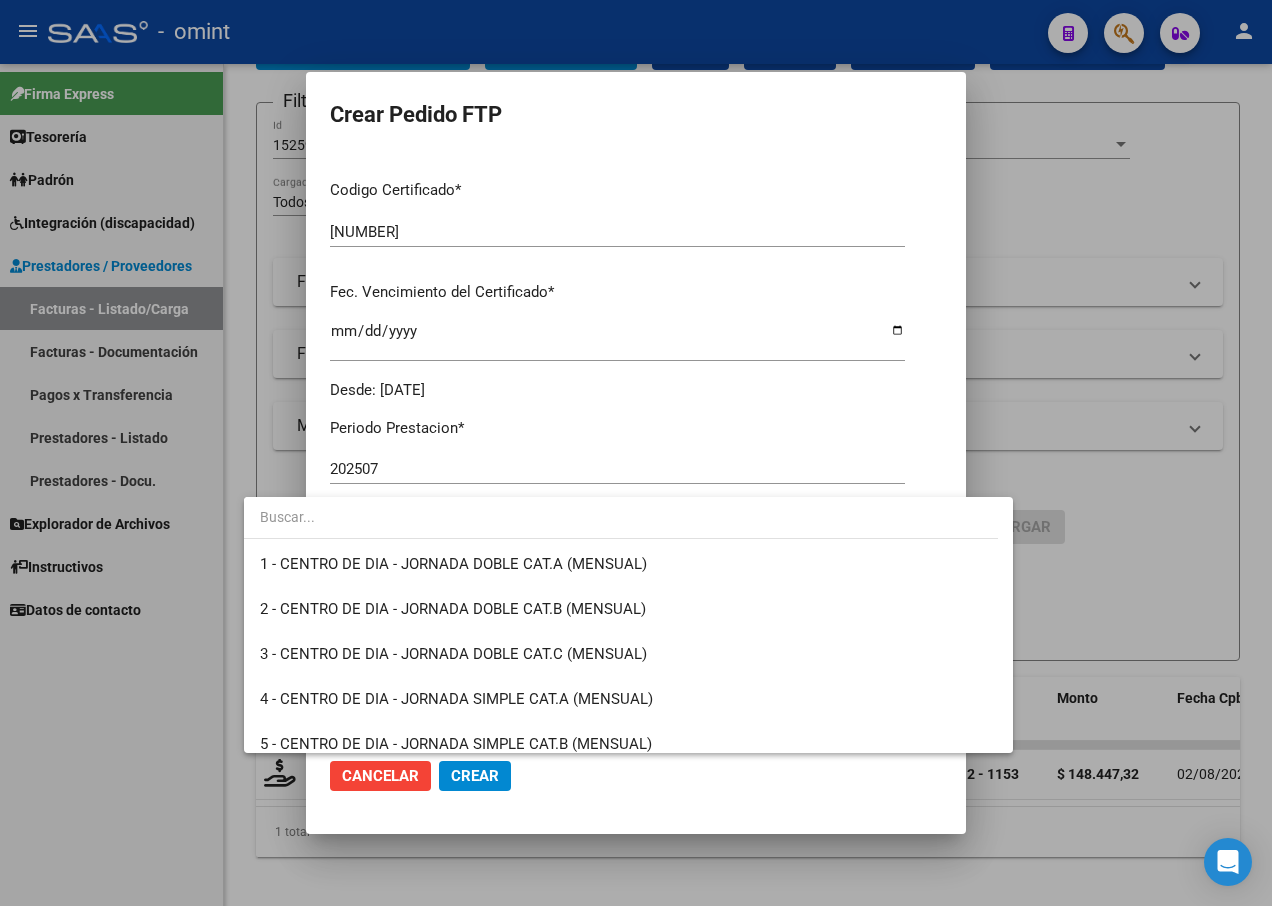 scroll, scrollTop: 3945, scrollLeft: 0, axis: vertical 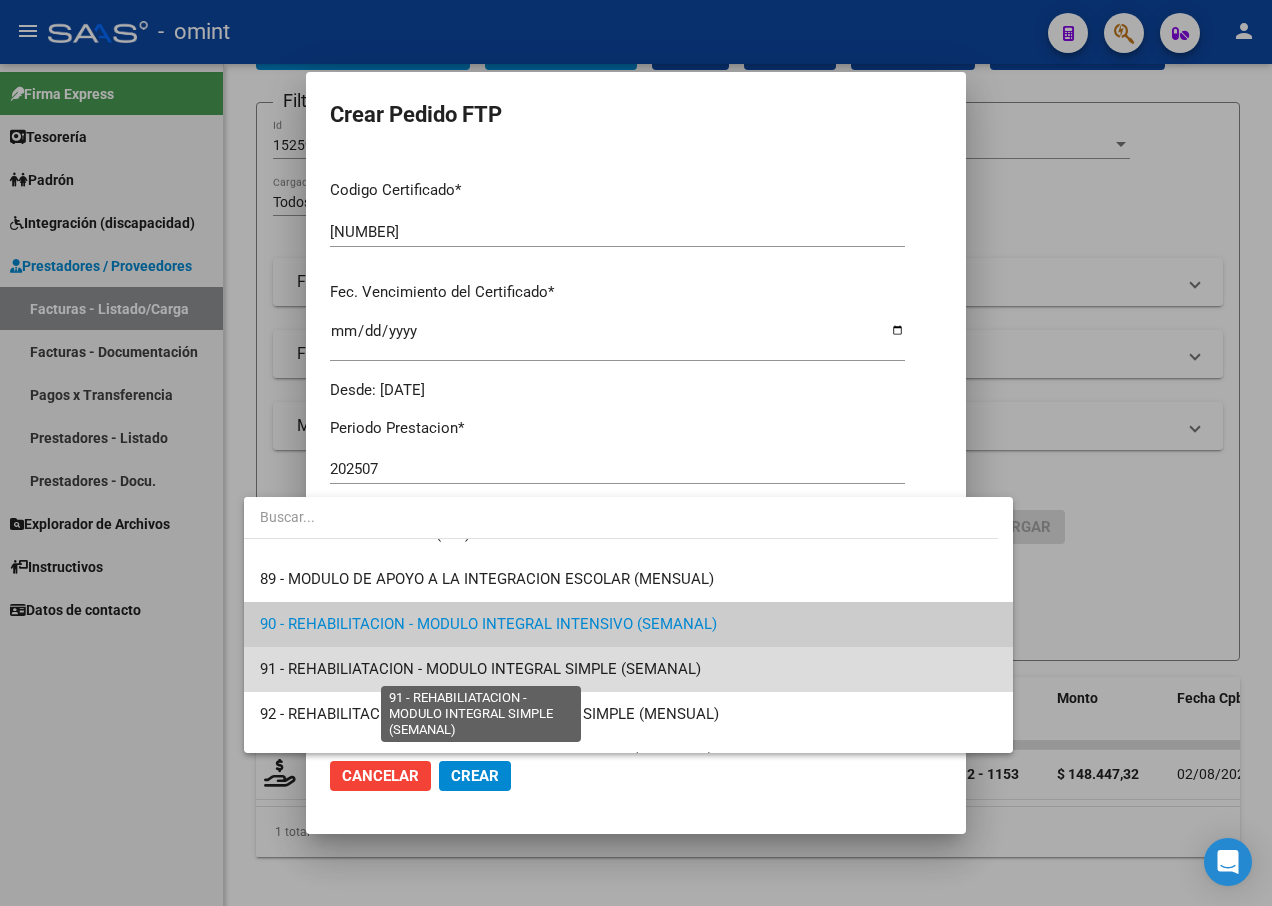 click on "91 - REHABILIATACION - MODULO INTEGRAL SIMPLE (SEMANAL)" at bounding box center [480, 669] 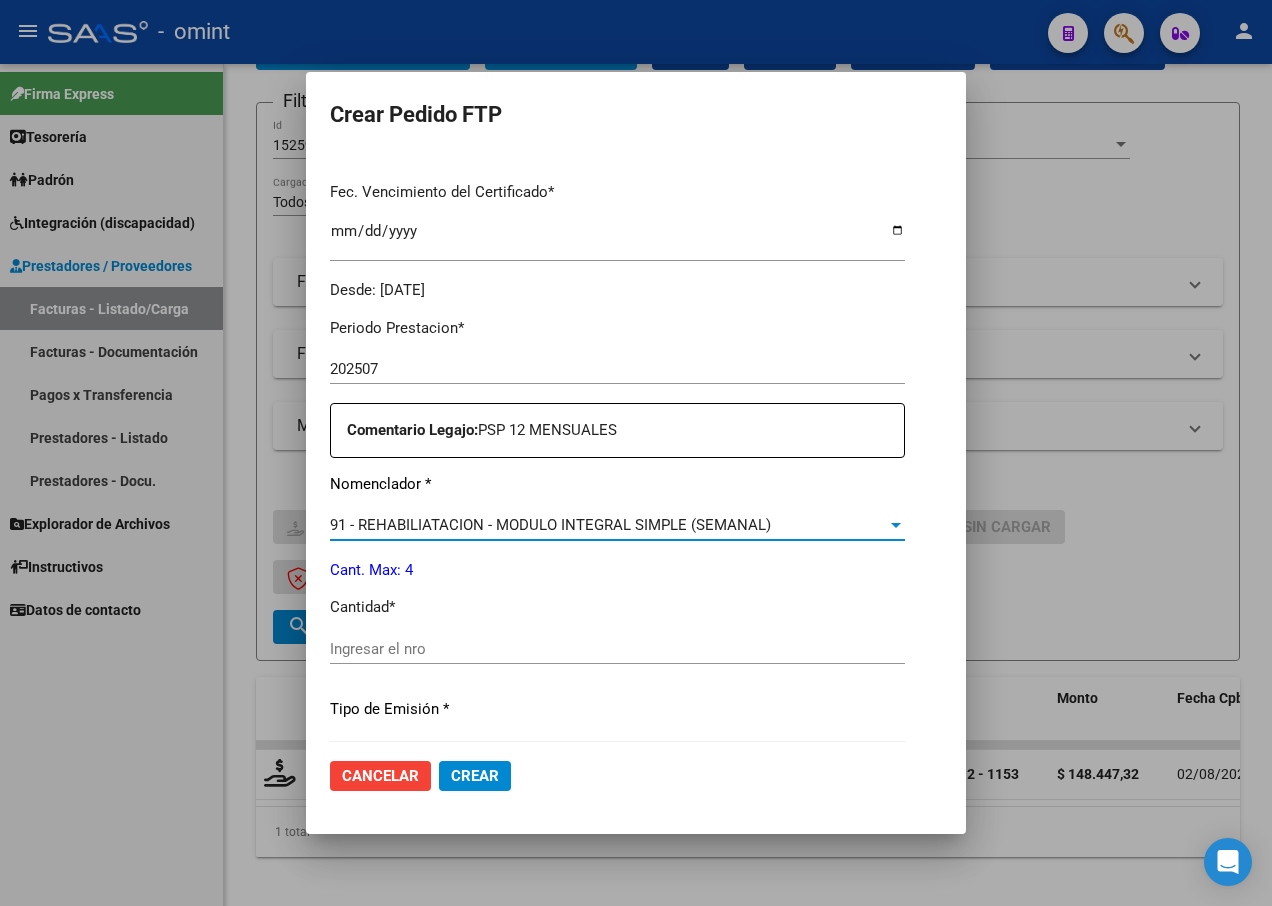 scroll, scrollTop: 600, scrollLeft: 0, axis: vertical 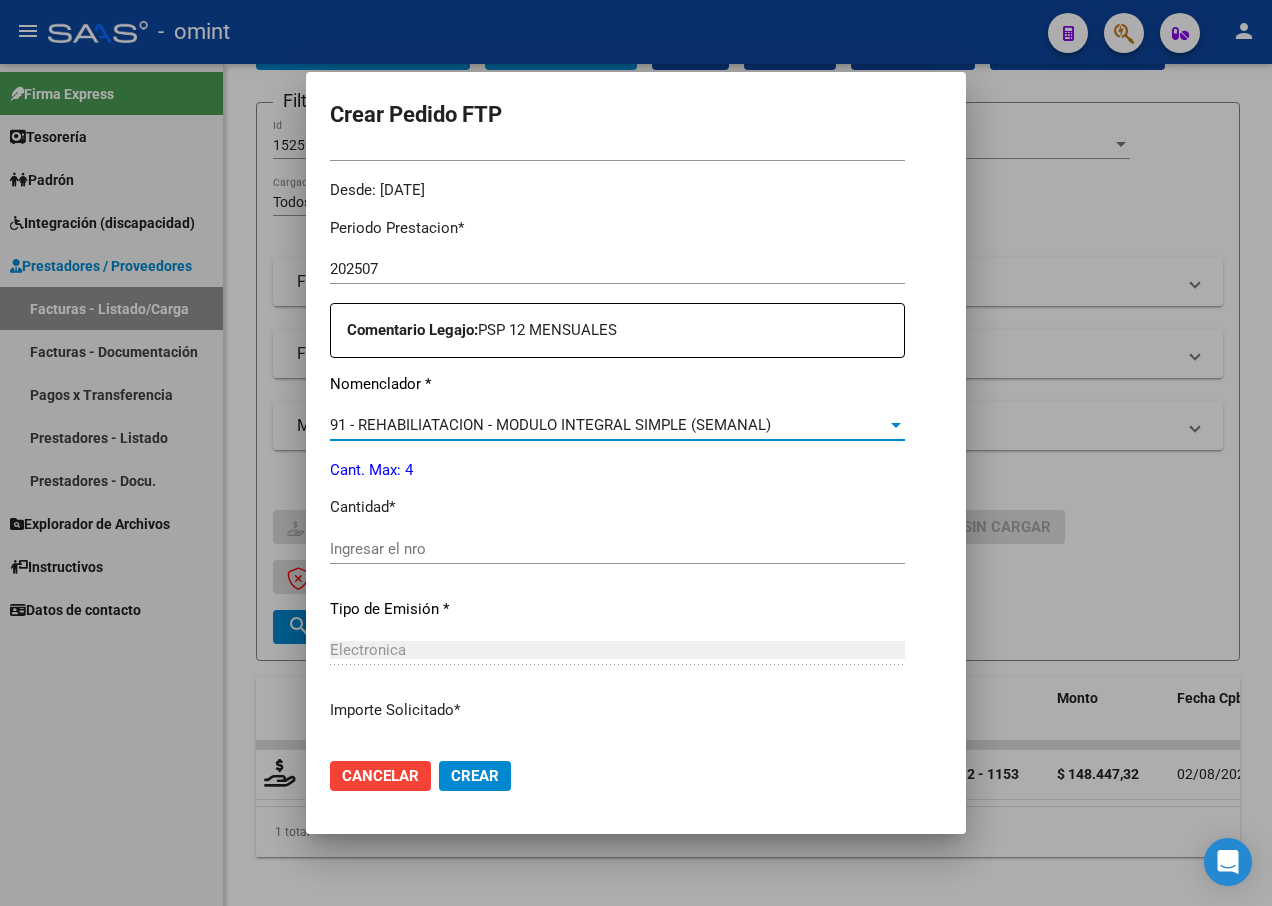 click on "Ingresar el nro" at bounding box center (617, 549) 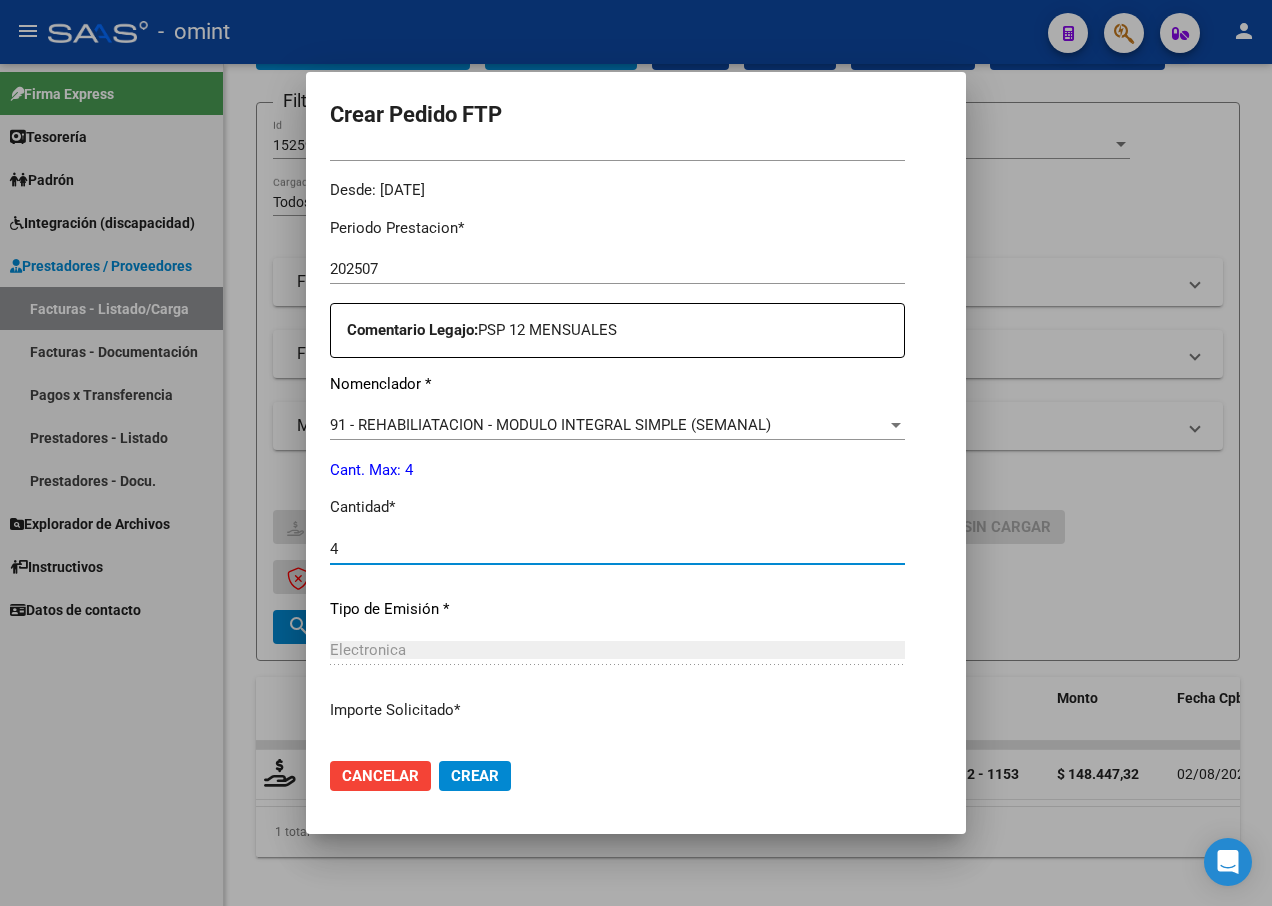 type on "4" 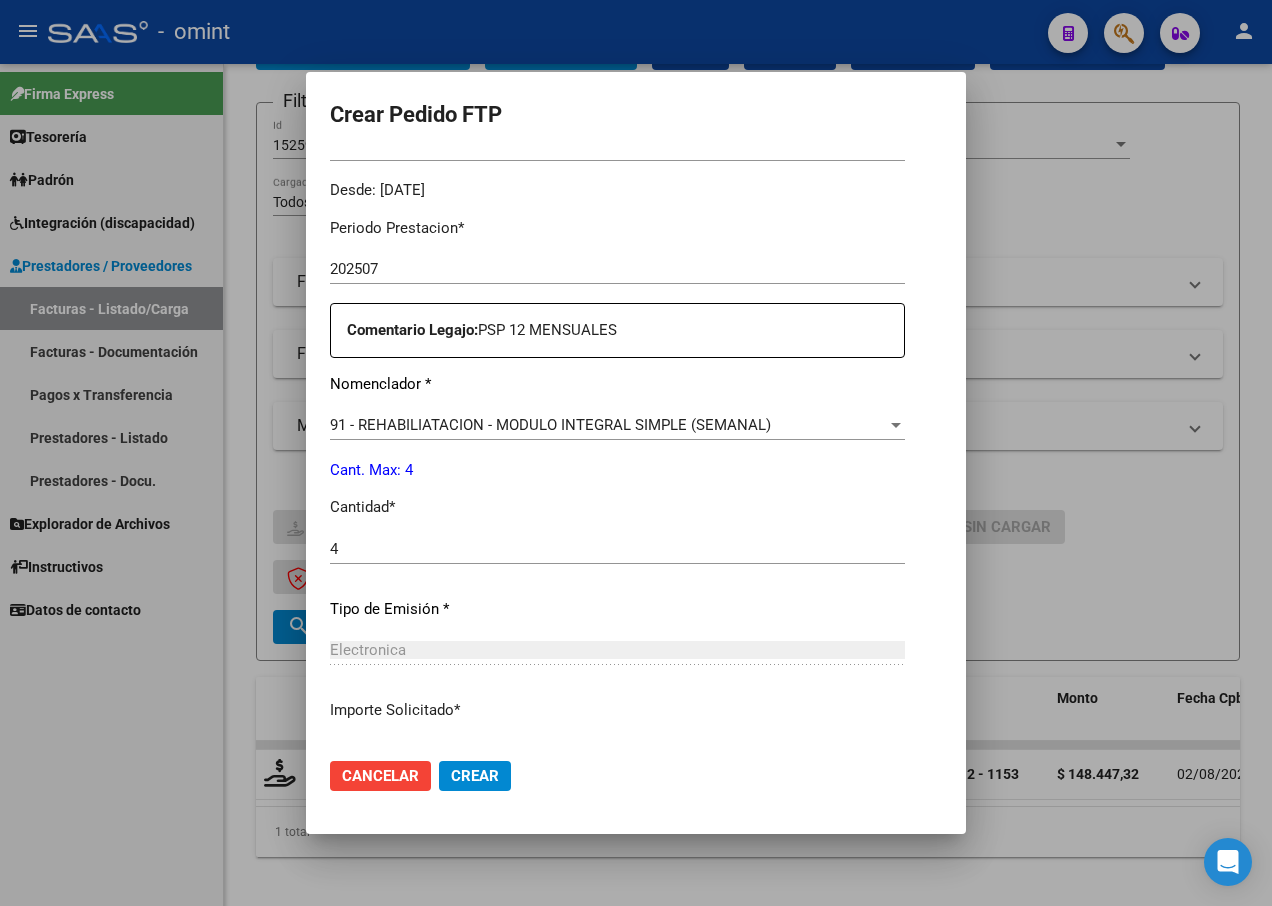 scroll, scrollTop: 744, scrollLeft: 0, axis: vertical 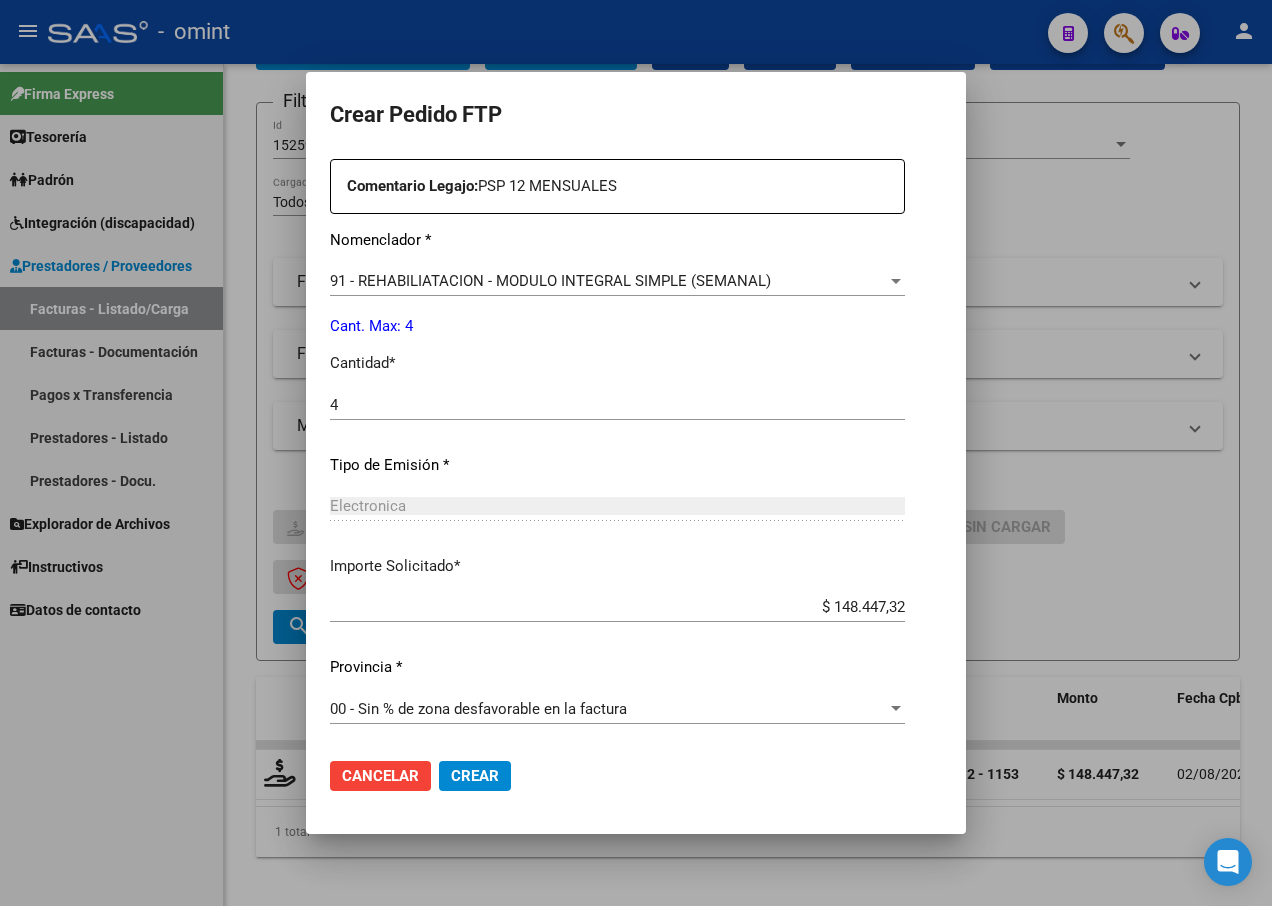 click on "Crear" 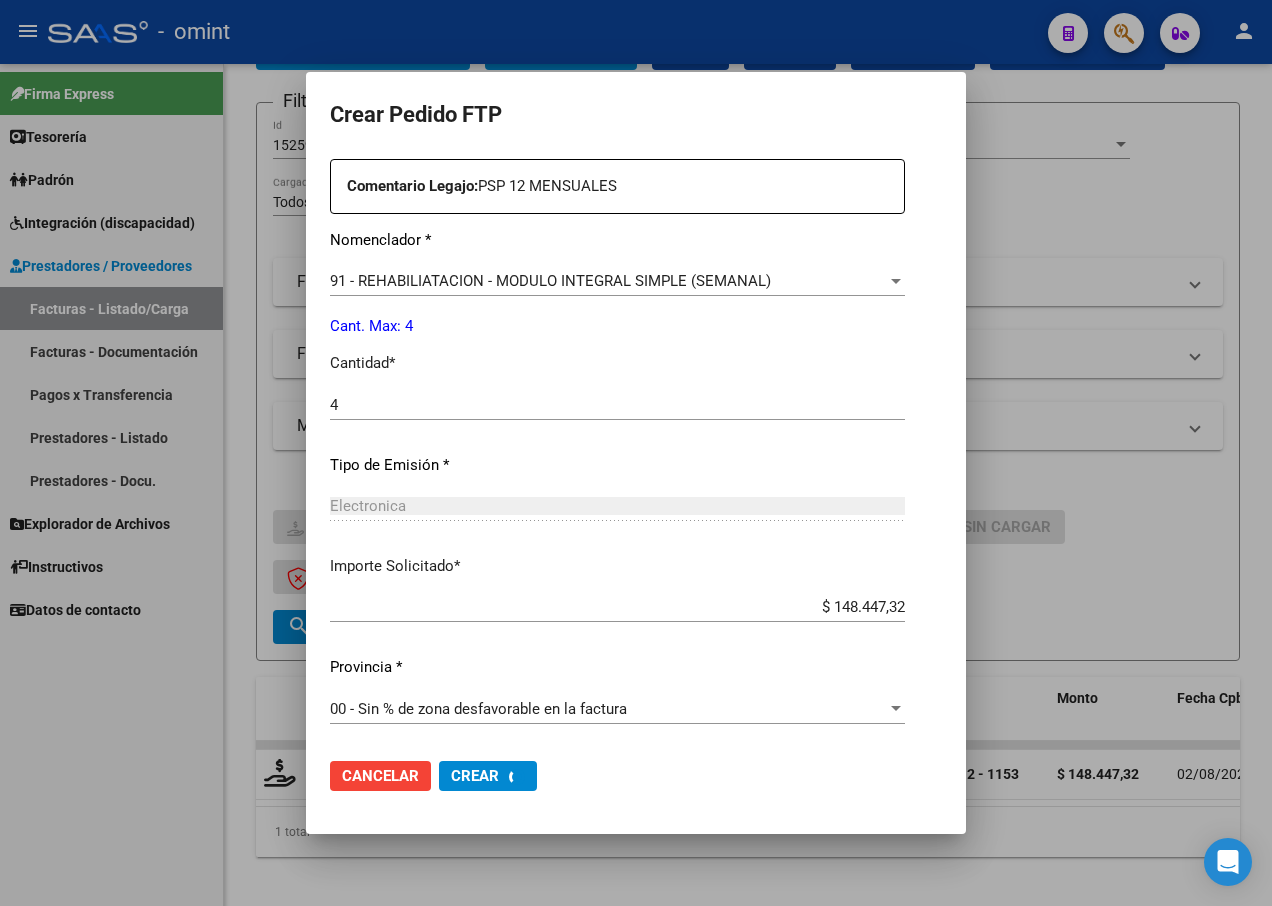 scroll, scrollTop: 0, scrollLeft: 0, axis: both 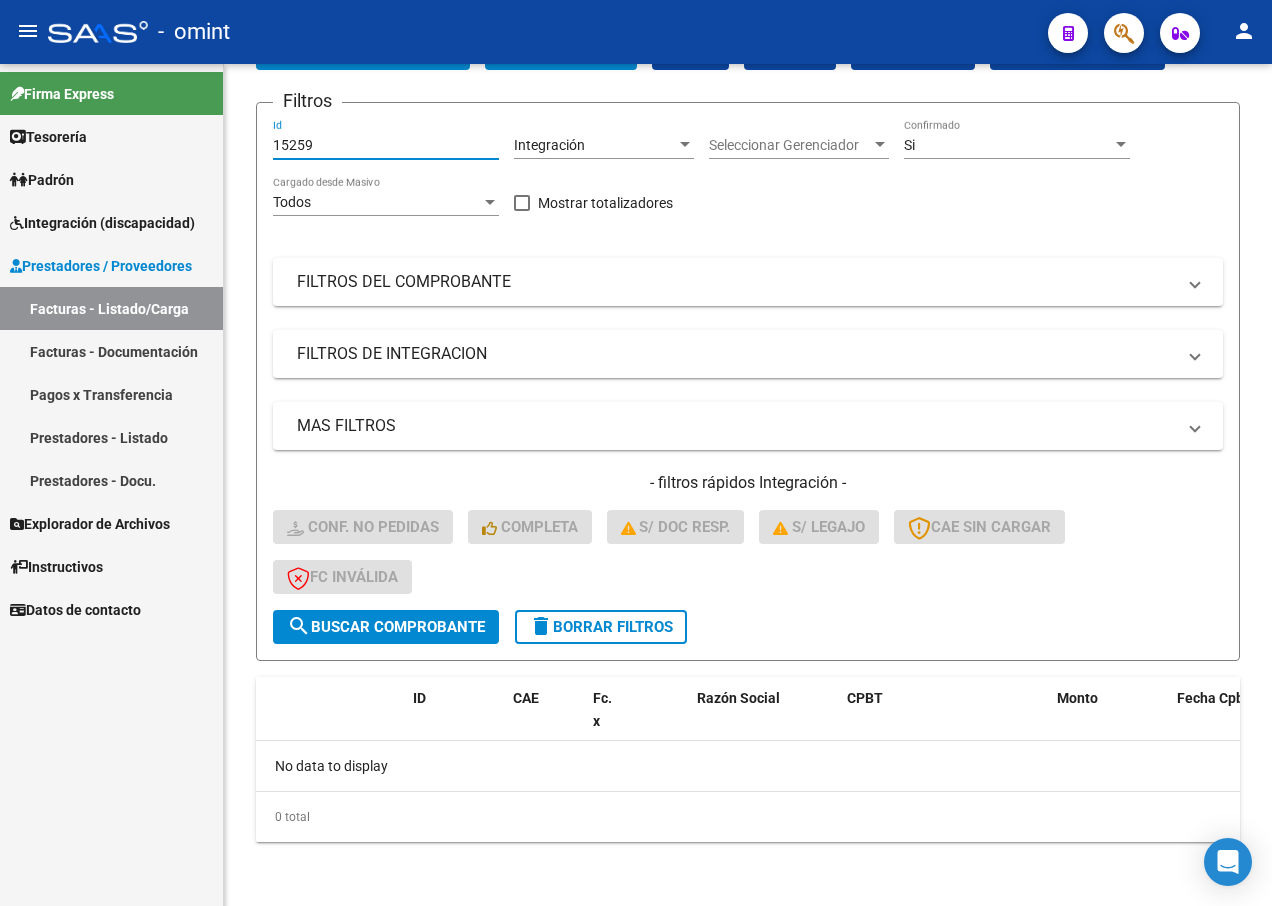 drag, startPoint x: 332, startPoint y: 136, endPoint x: 107, endPoint y: 126, distance: 225.2221 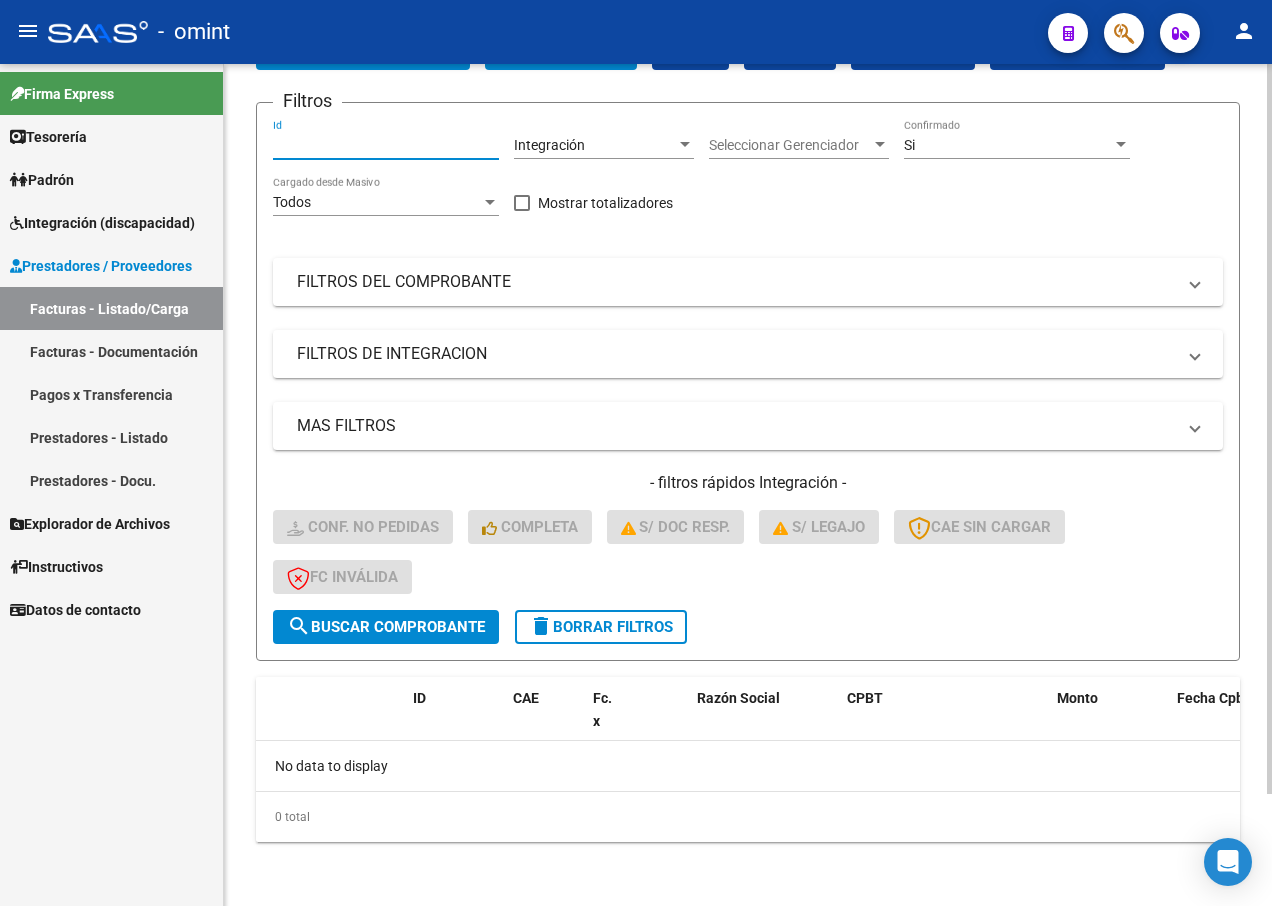 paste on "16435" 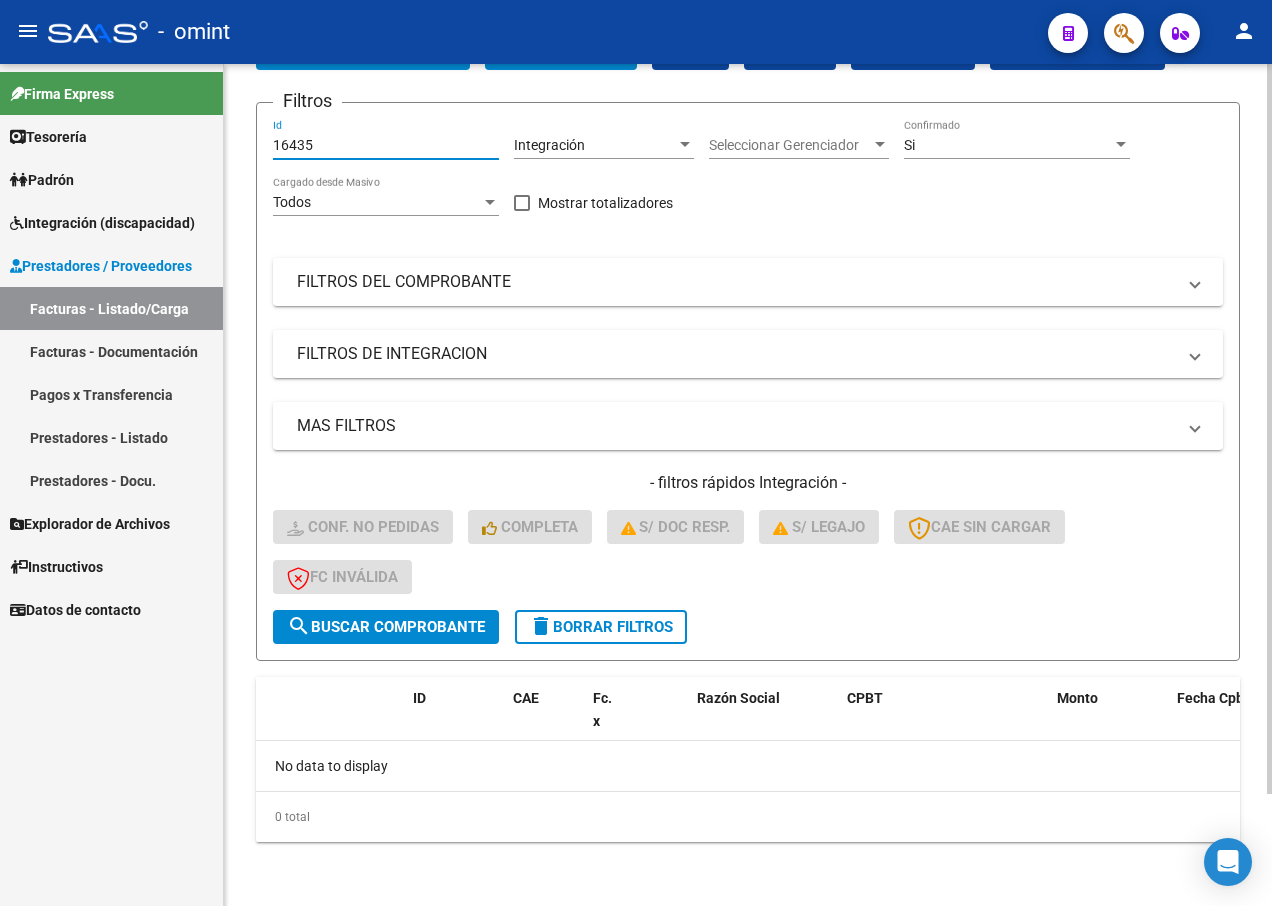 type on "16435" 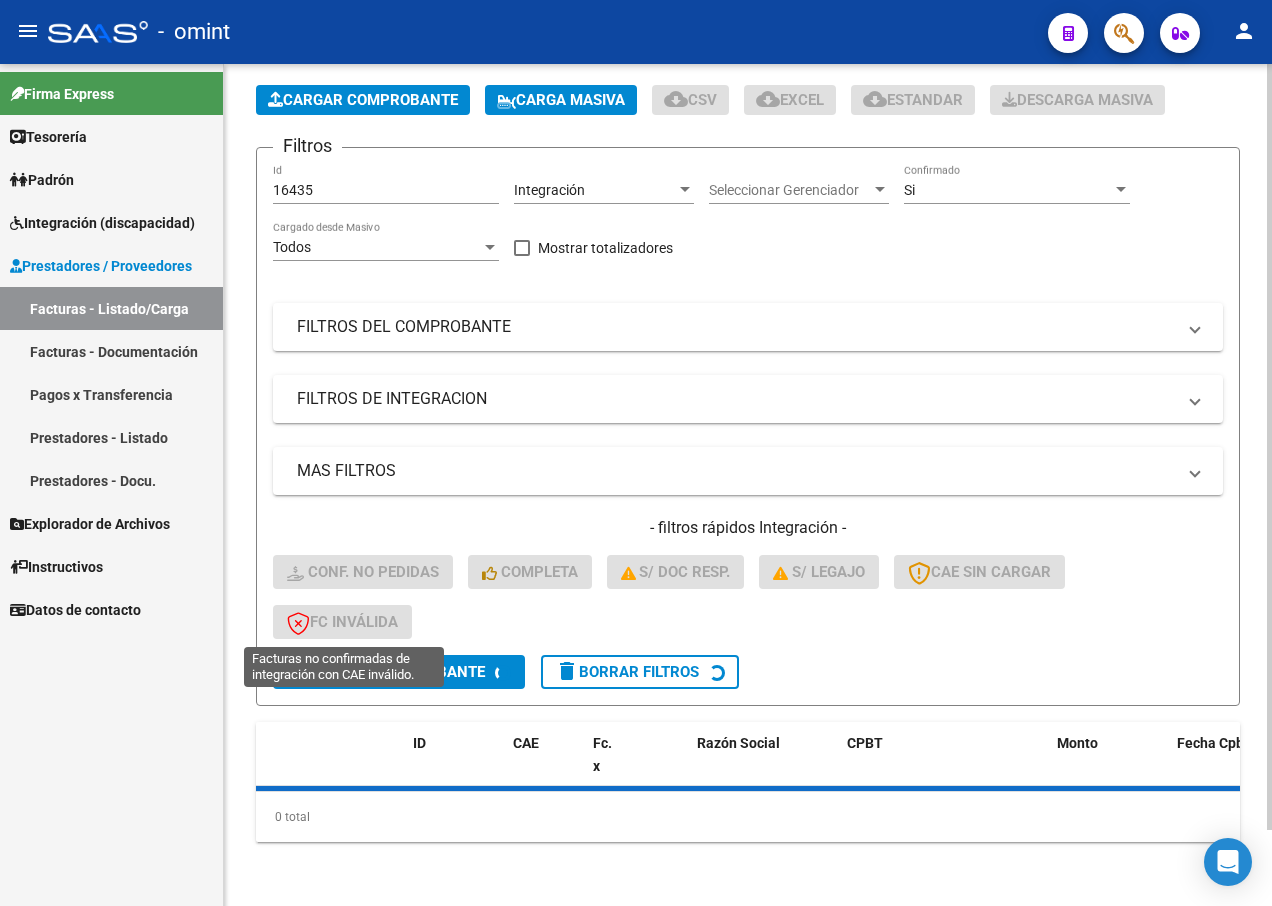 scroll, scrollTop: 129, scrollLeft: 0, axis: vertical 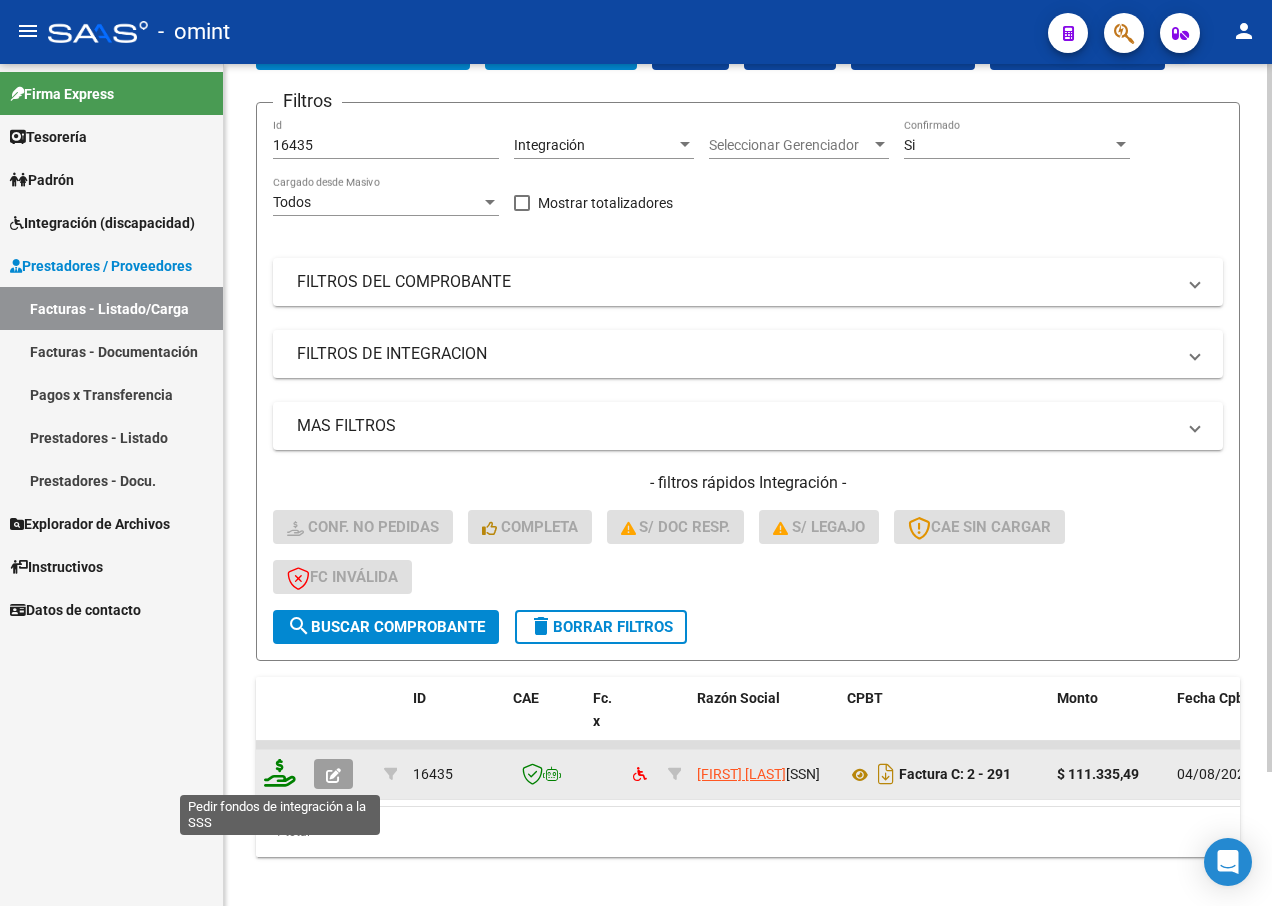 click 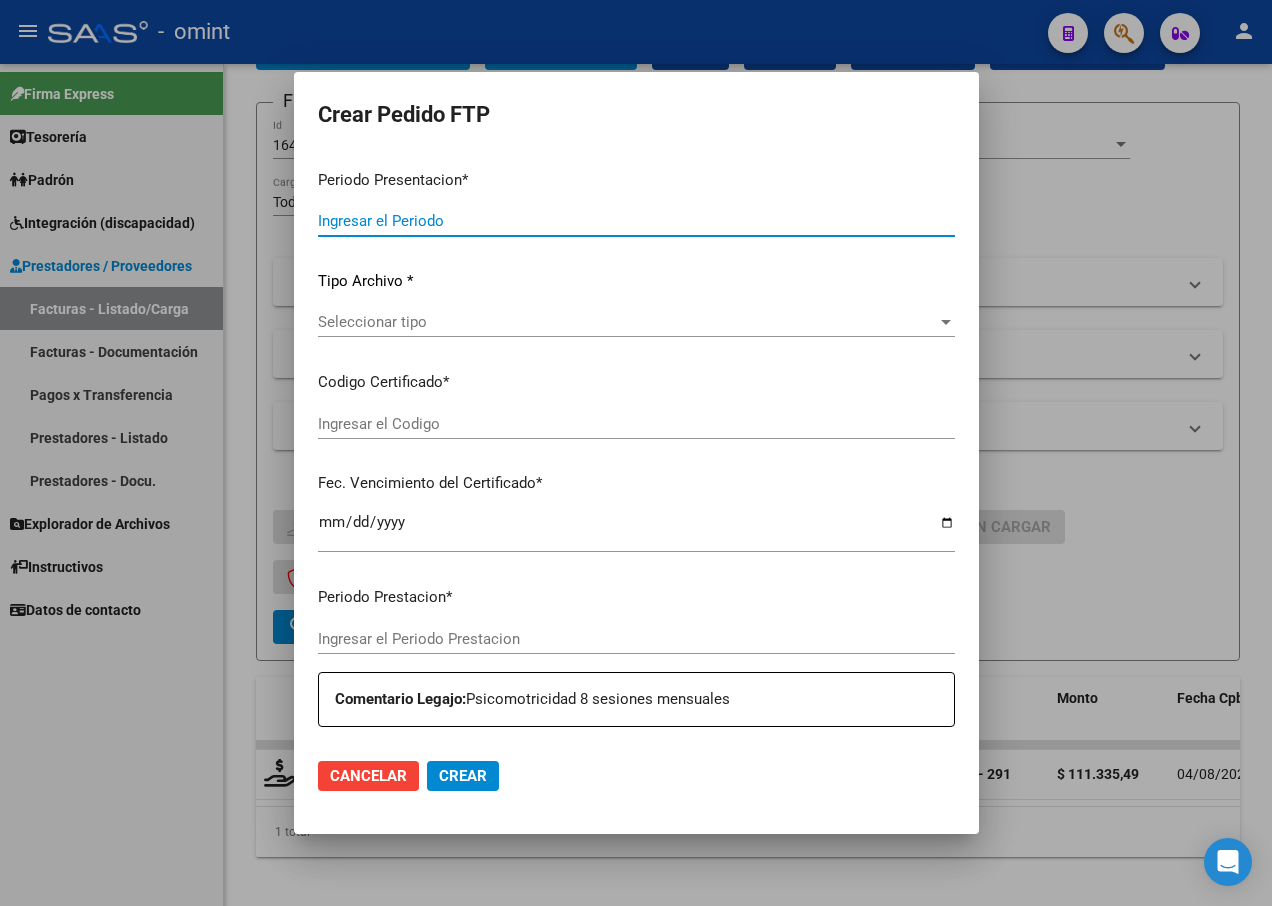 type on "202507" 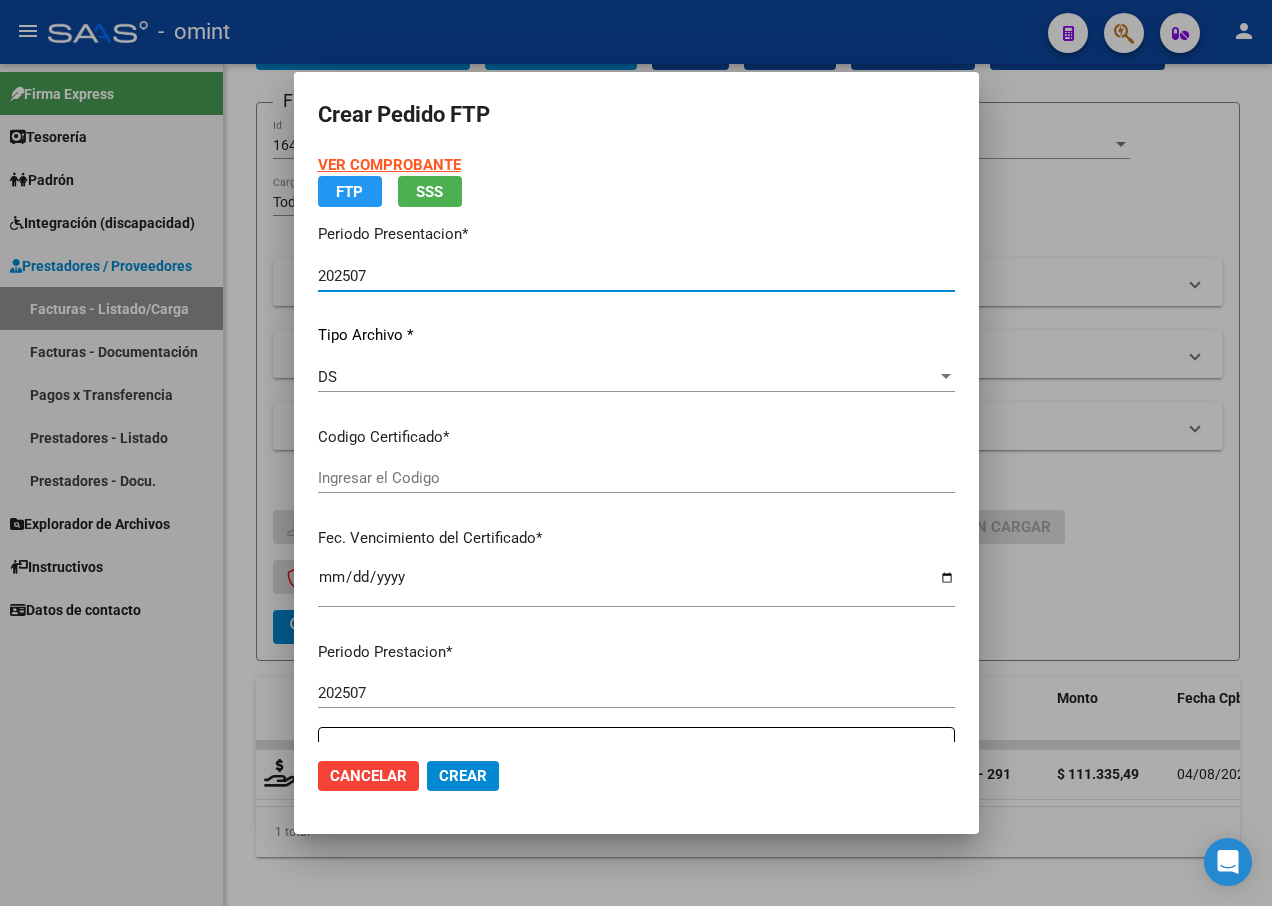 type on "3596988859" 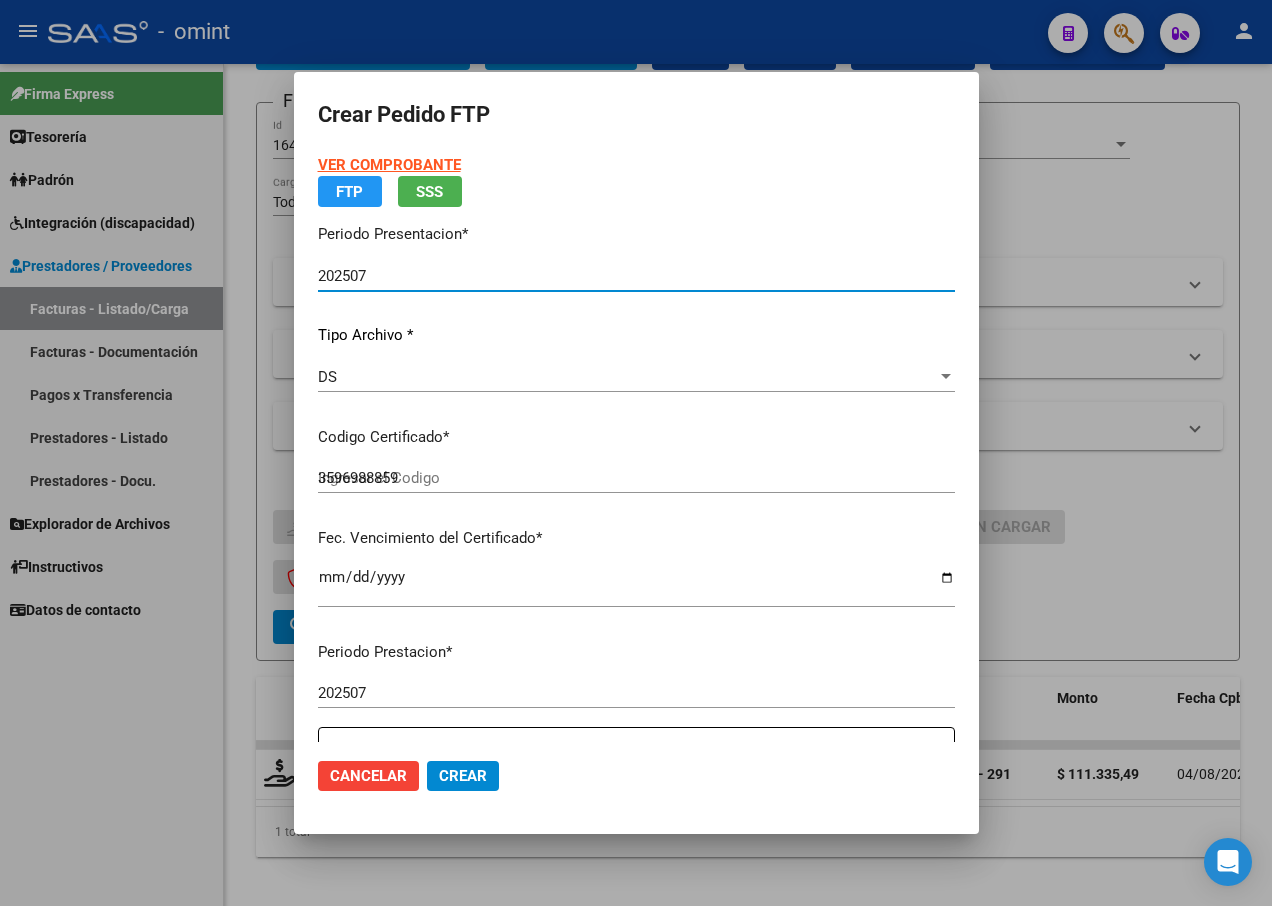 type on "2028-04-26" 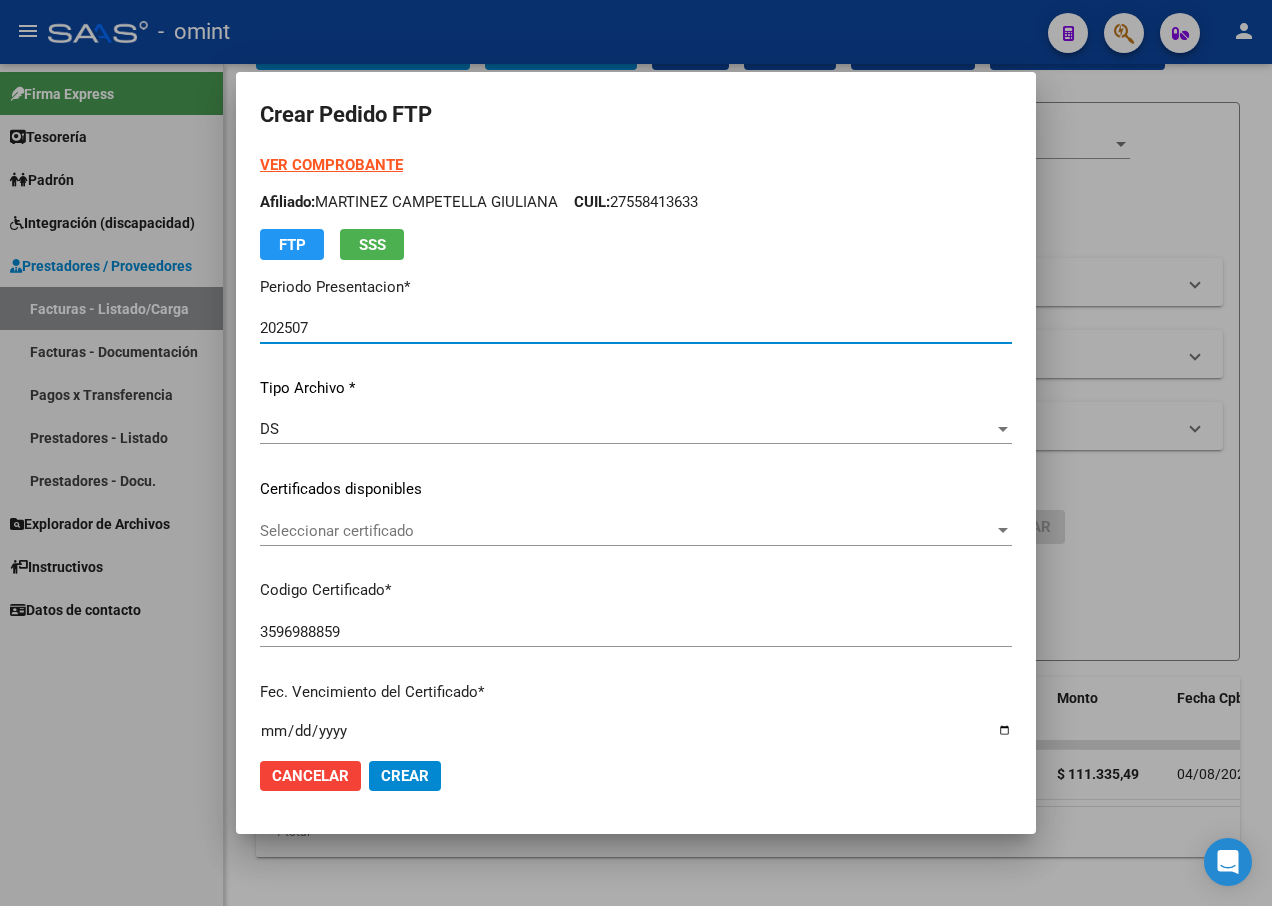 click at bounding box center [1003, 531] 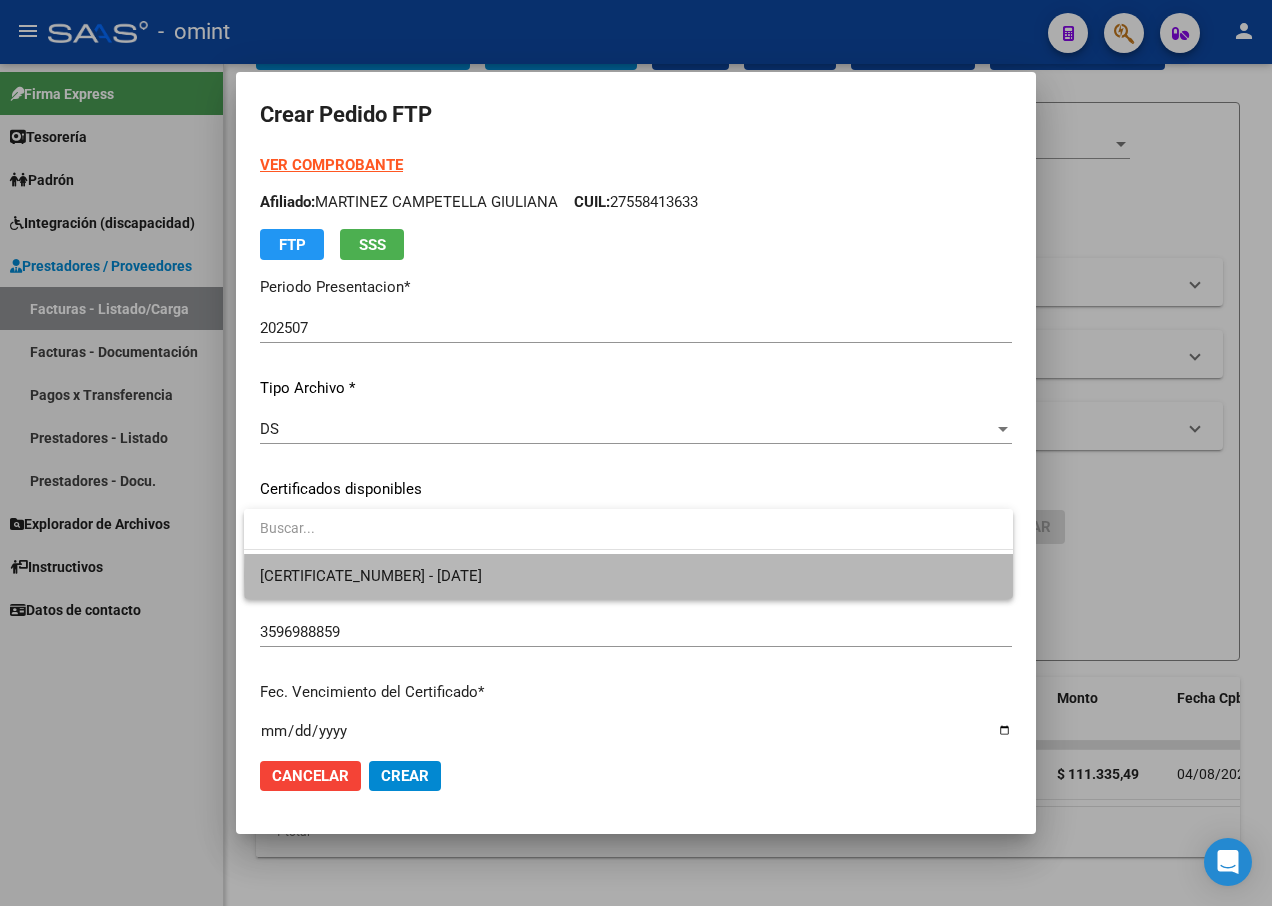 click on "3596988859 - 2028-04-26" at bounding box center (628, 576) 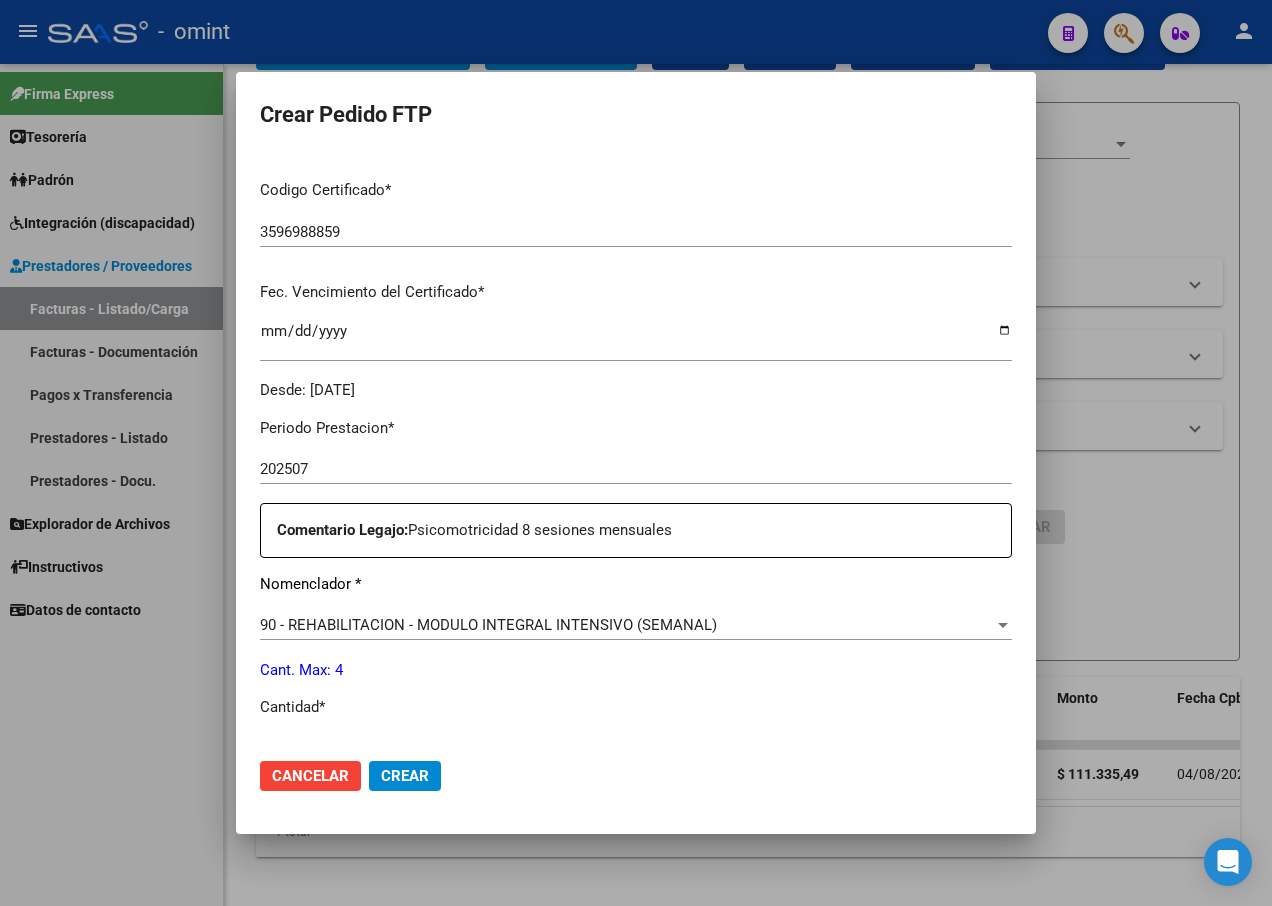 scroll, scrollTop: 500, scrollLeft: 0, axis: vertical 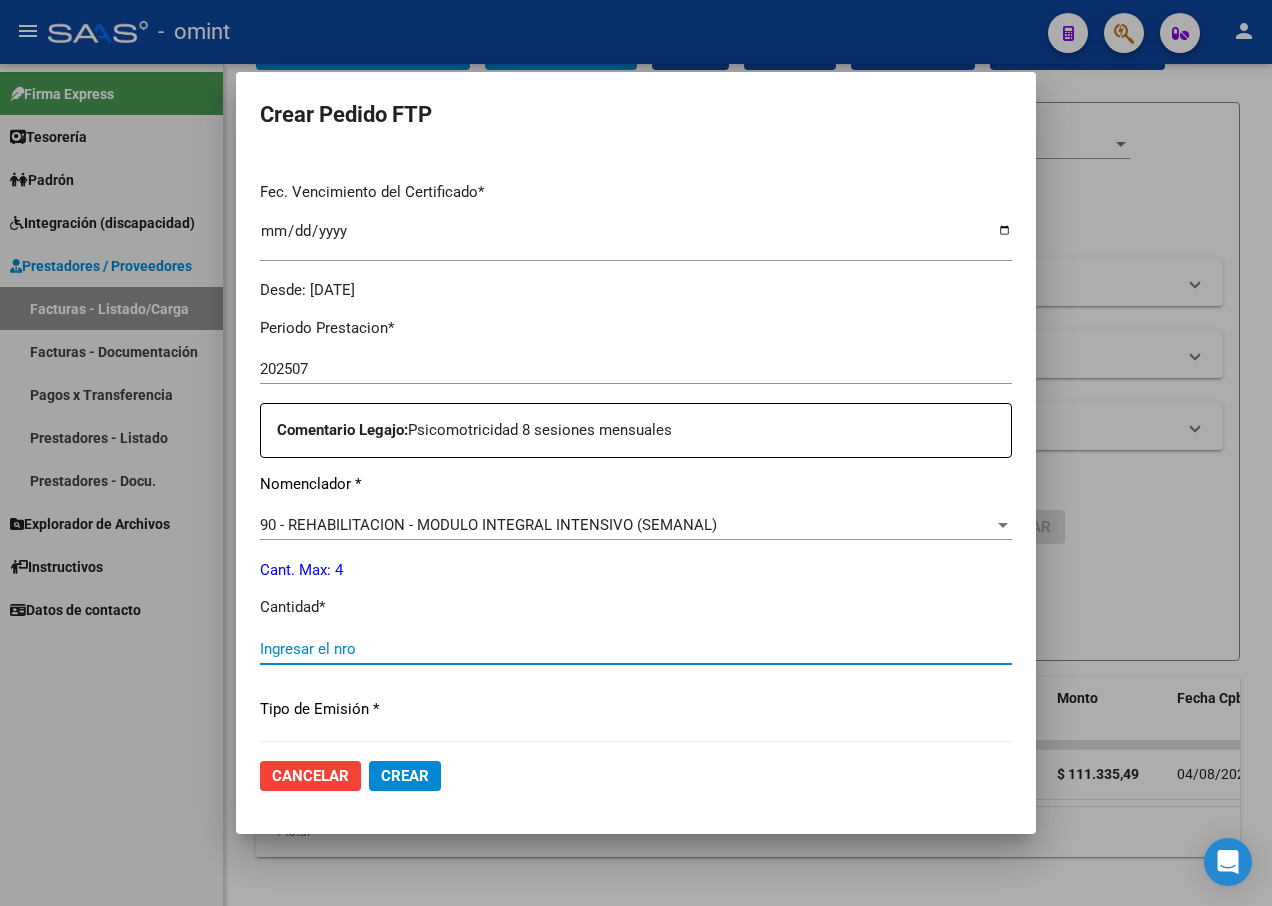 click on "Ingresar el nro" at bounding box center [636, 649] 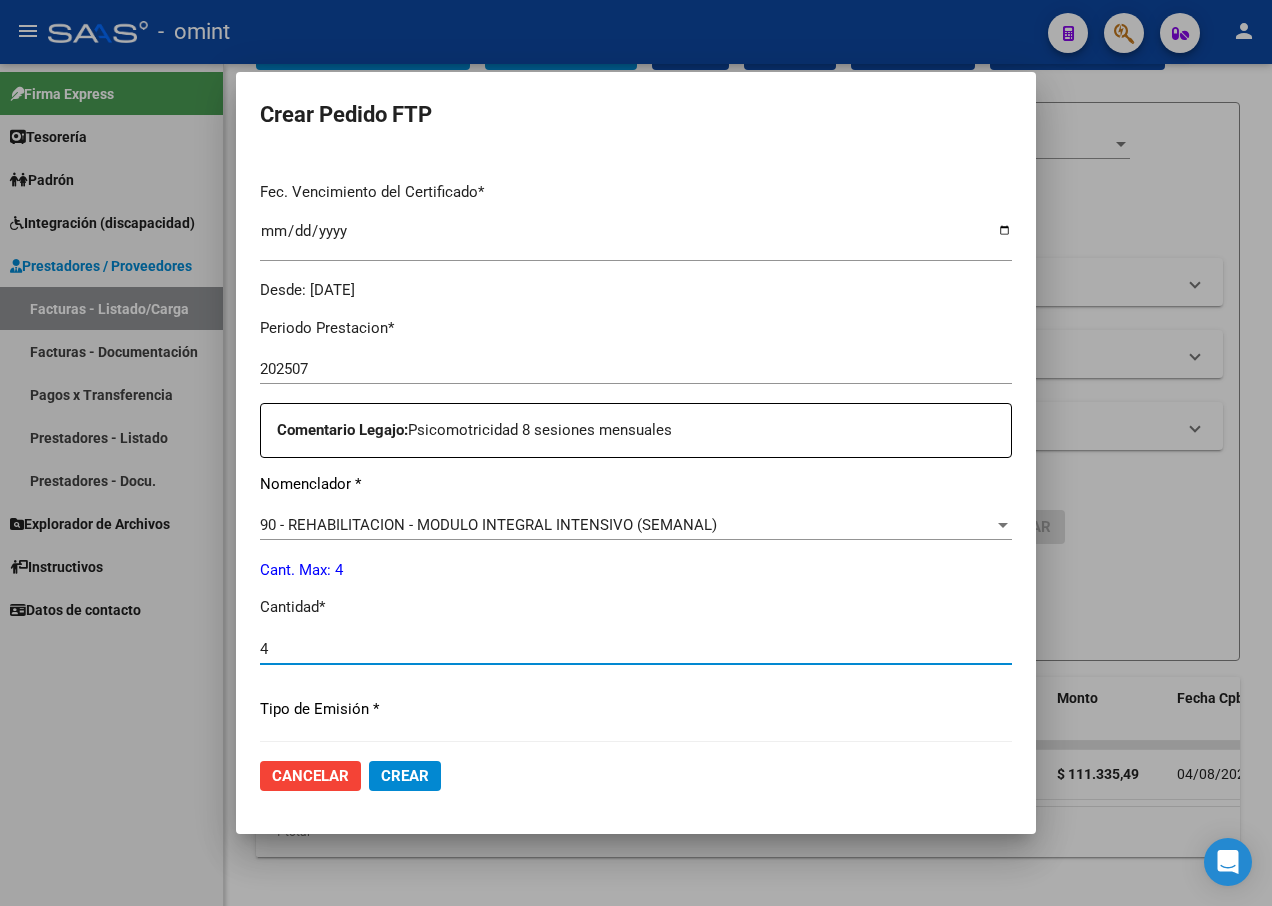 type on "4" 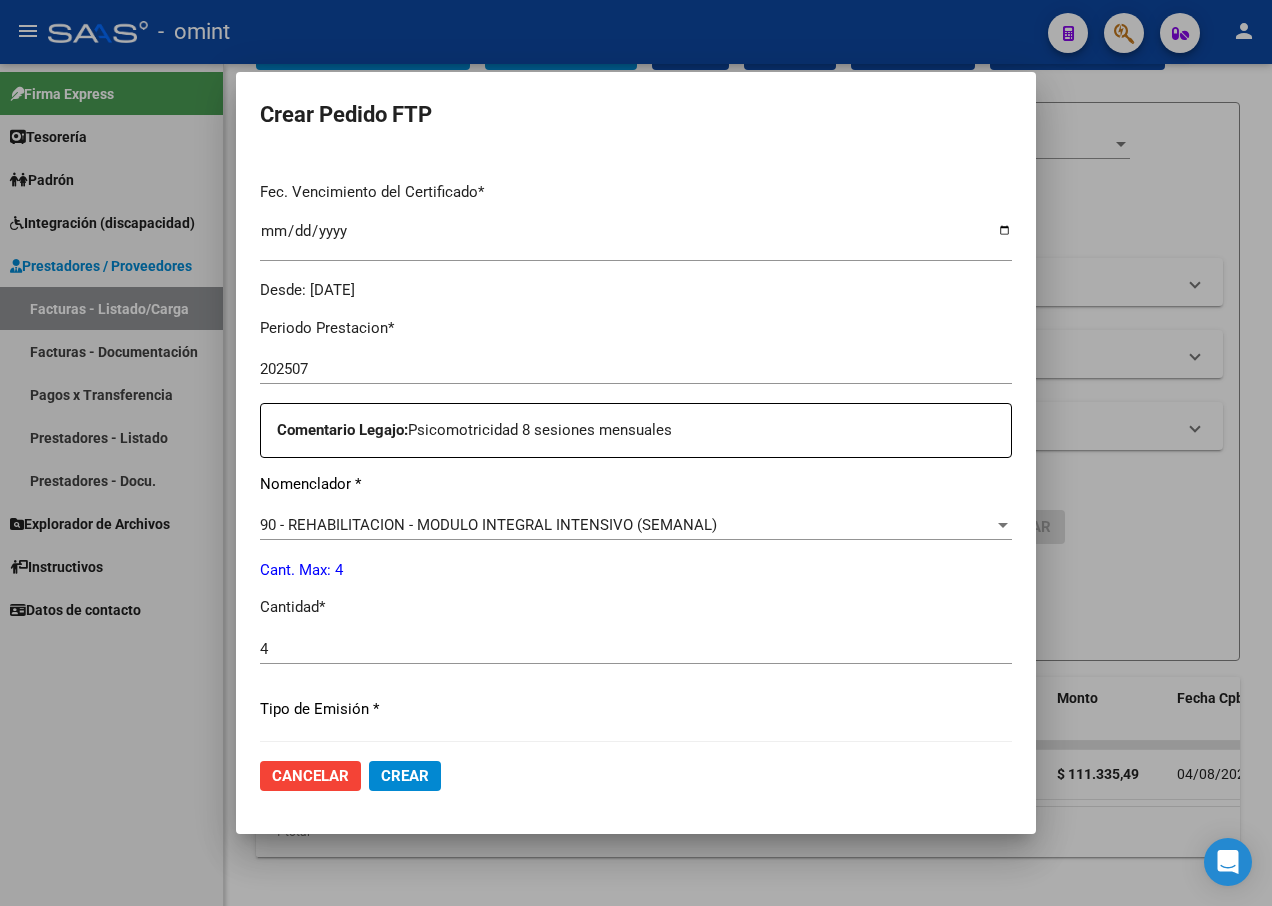 click on "Tipo de Emisión *" 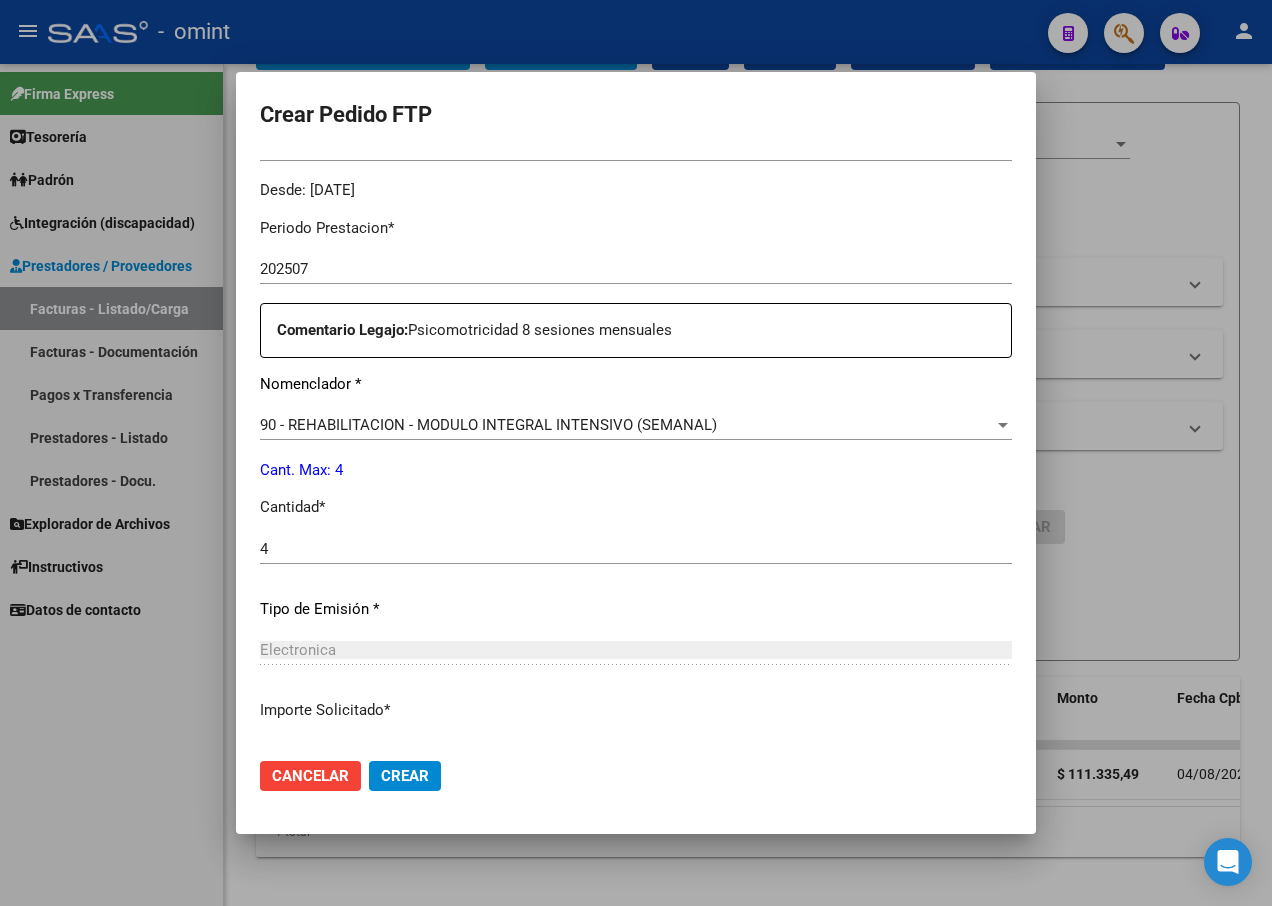 scroll, scrollTop: 700, scrollLeft: 0, axis: vertical 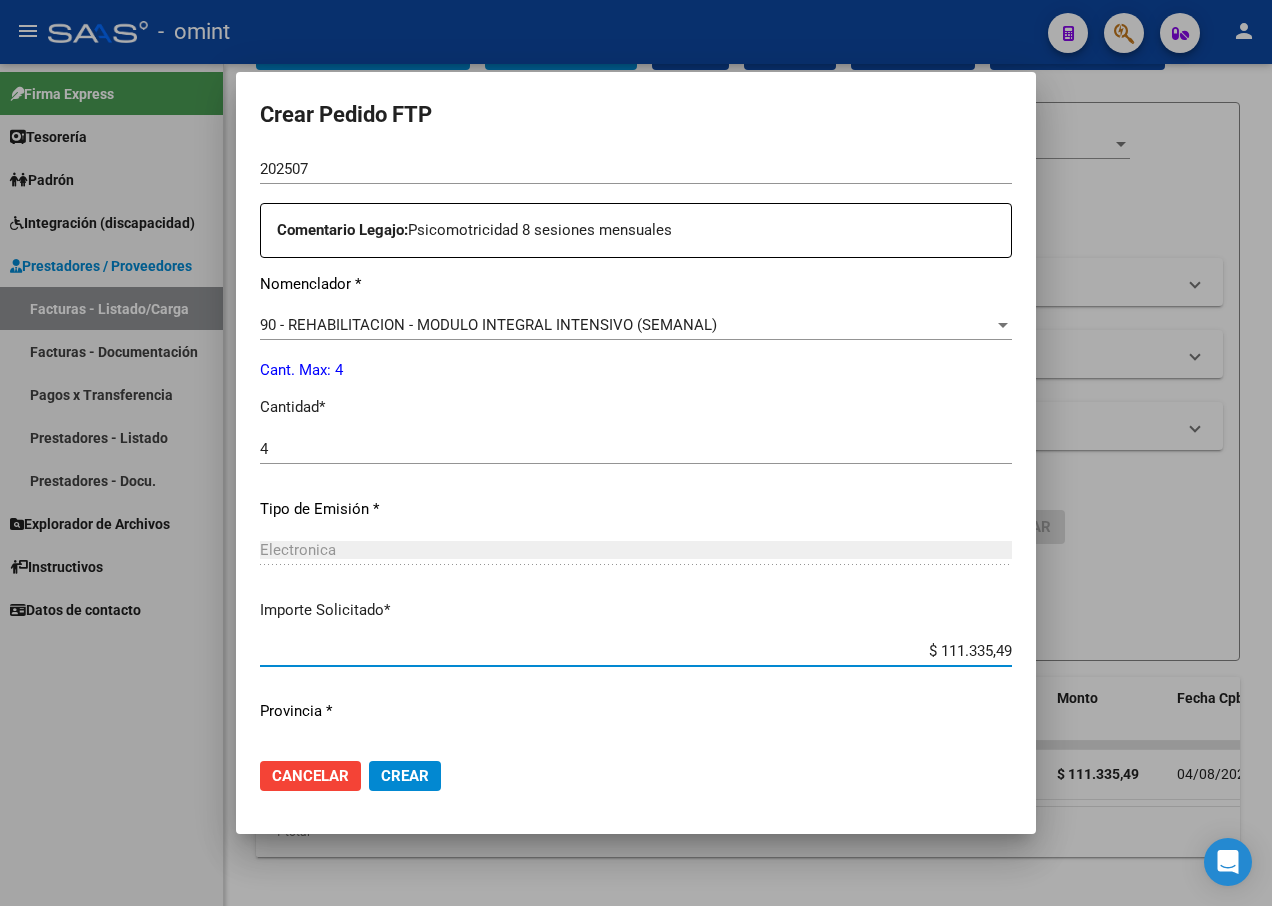 click on "$ 111.335,49" at bounding box center (636, 651) 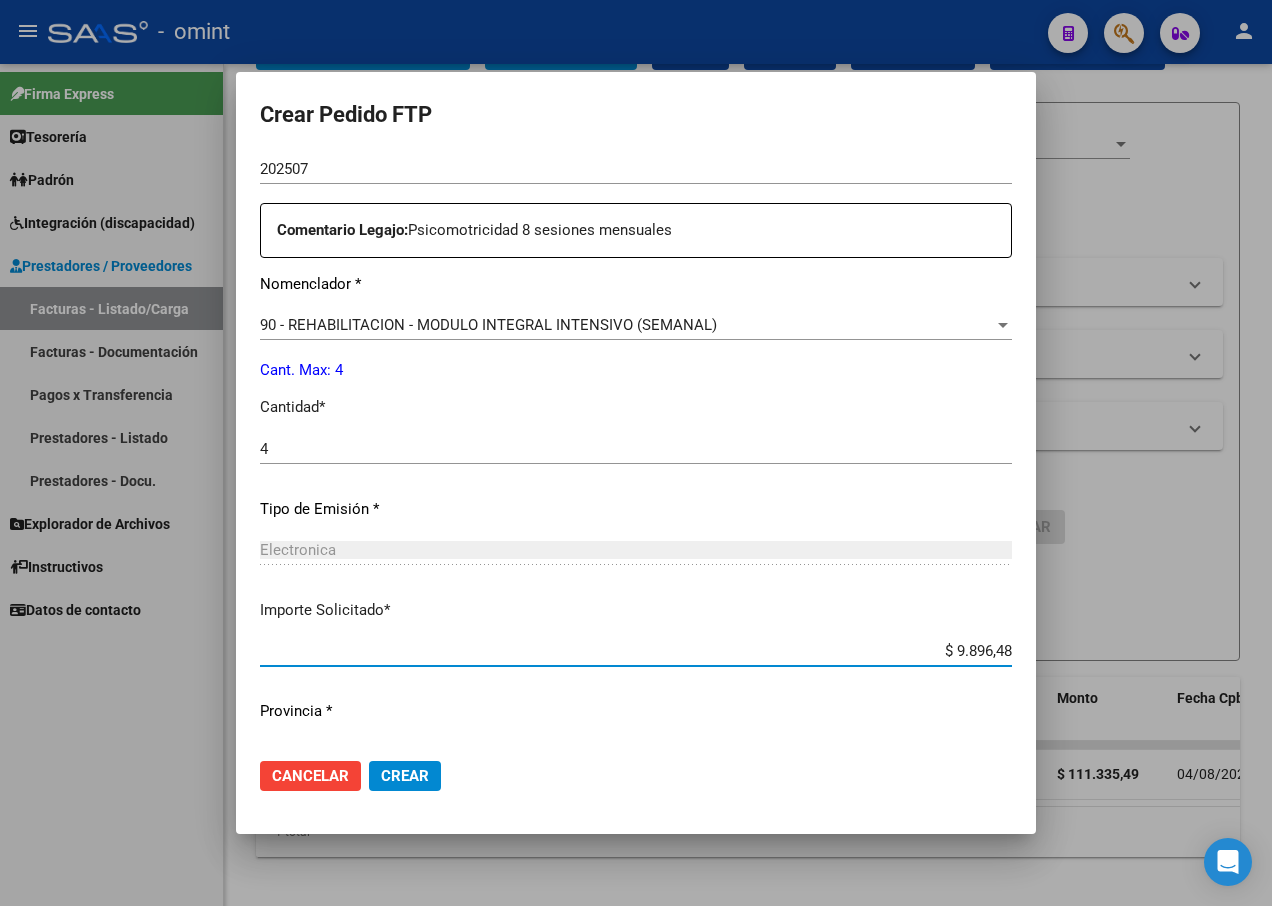 type on "$ 98.964,88" 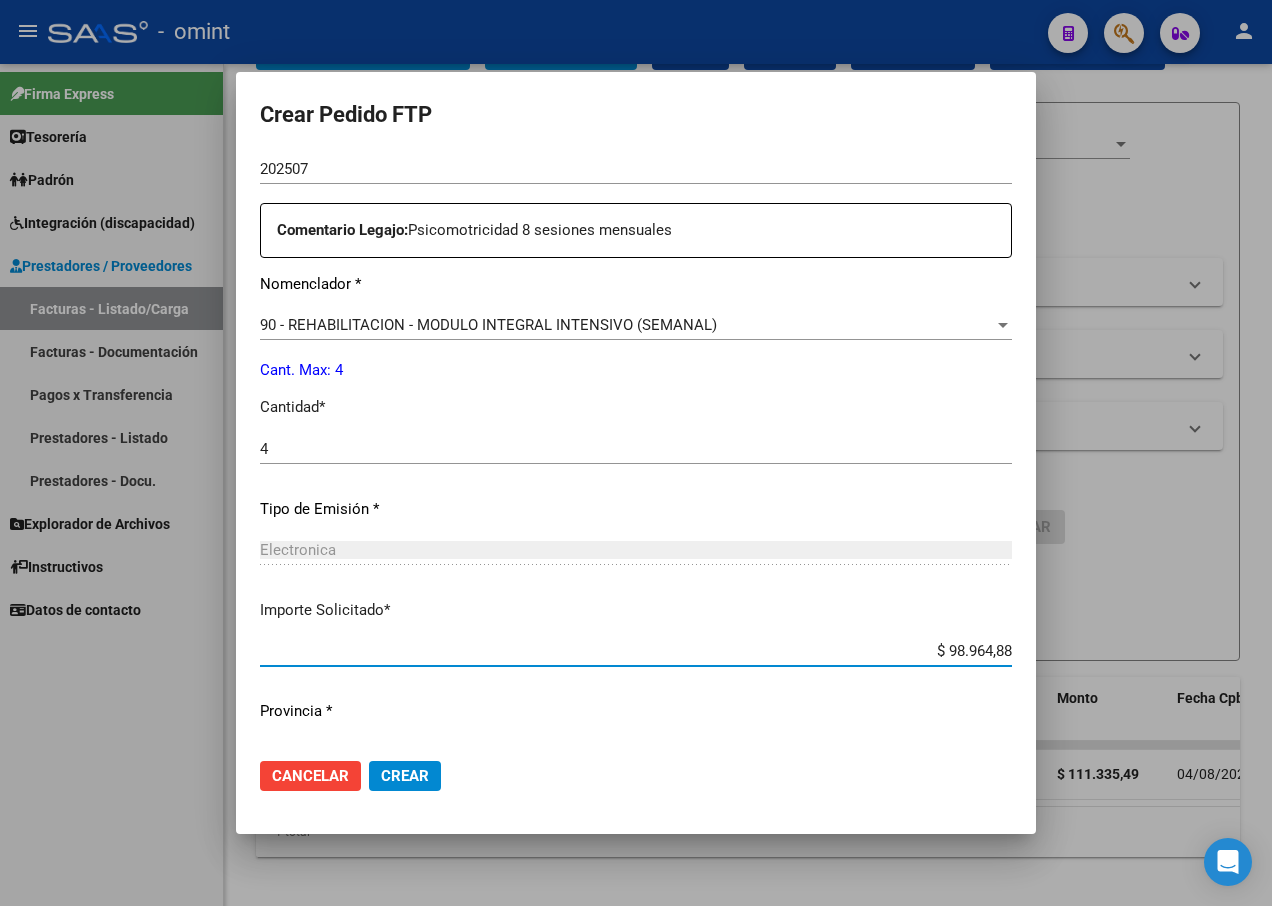scroll, scrollTop: 744, scrollLeft: 0, axis: vertical 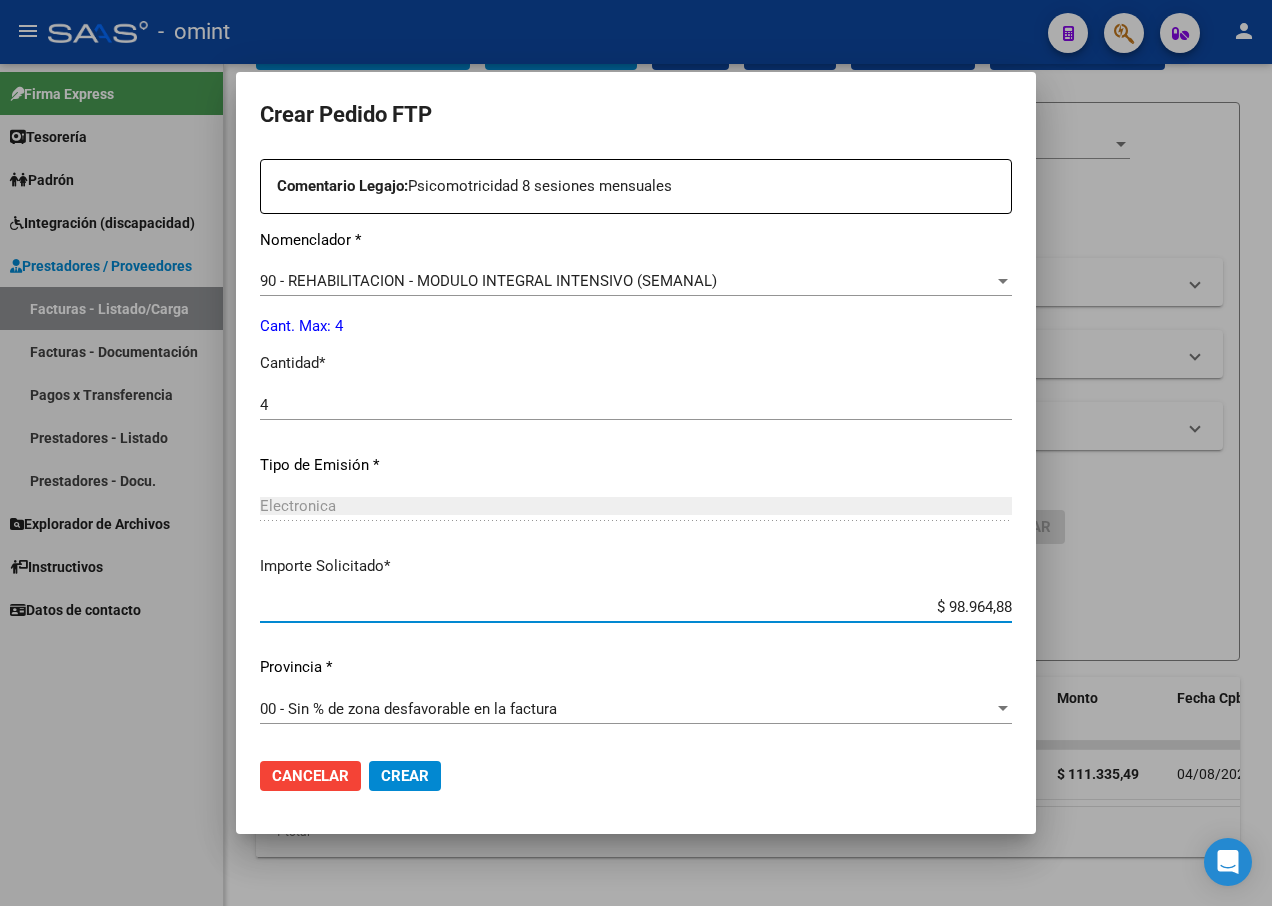 click on "Crear" 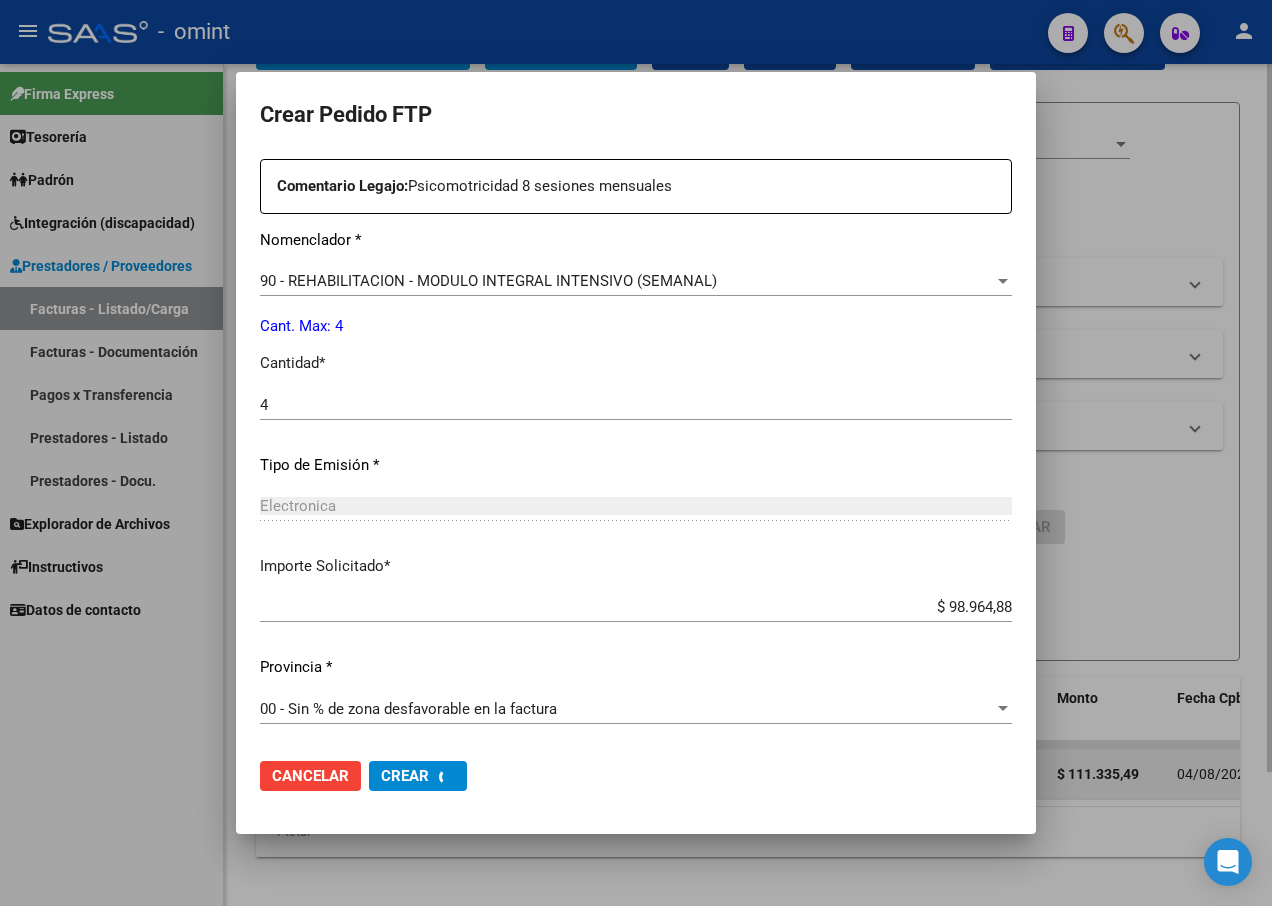 scroll, scrollTop: 0, scrollLeft: 0, axis: both 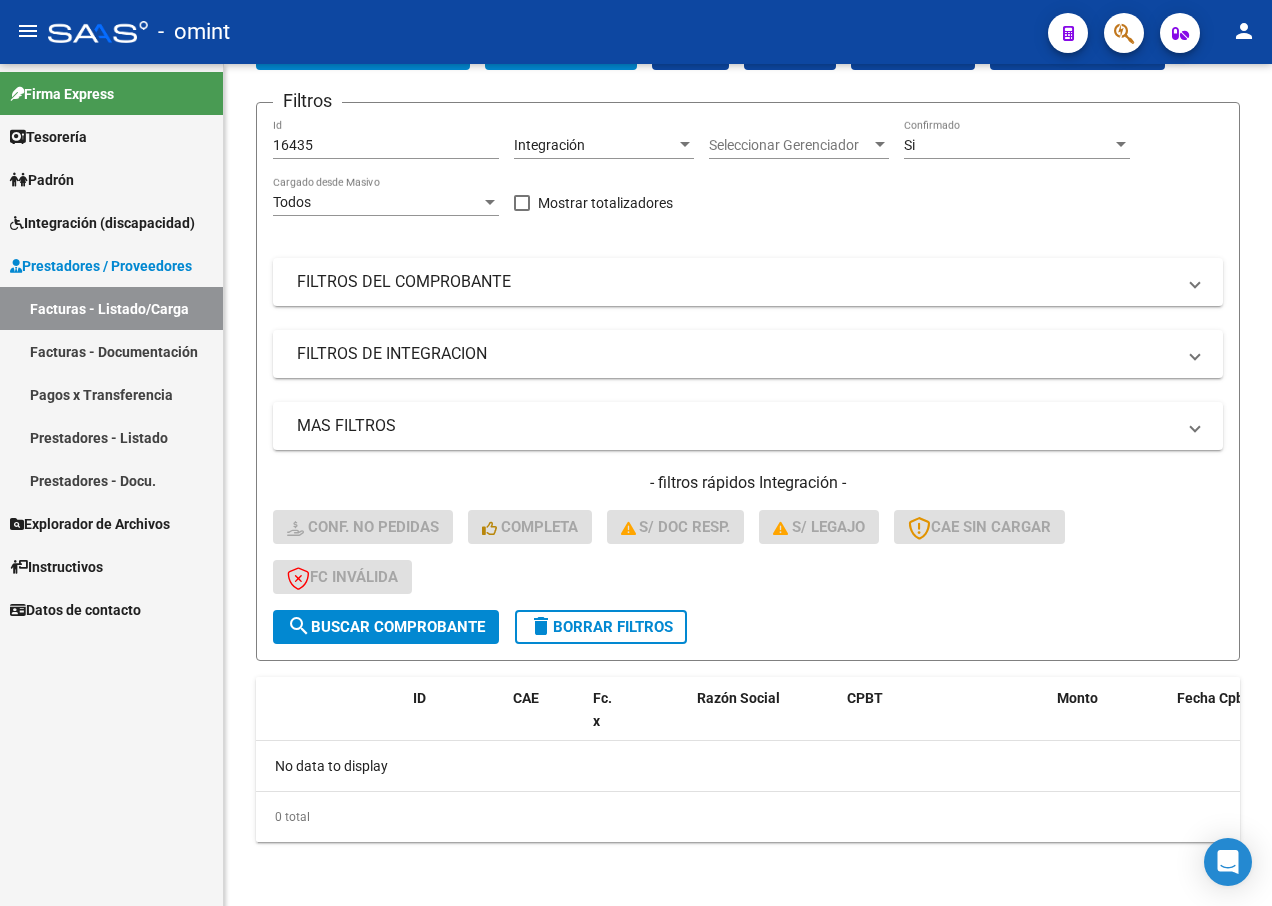 drag, startPoint x: 327, startPoint y: 135, endPoint x: 207, endPoint y: 126, distance: 120.33703 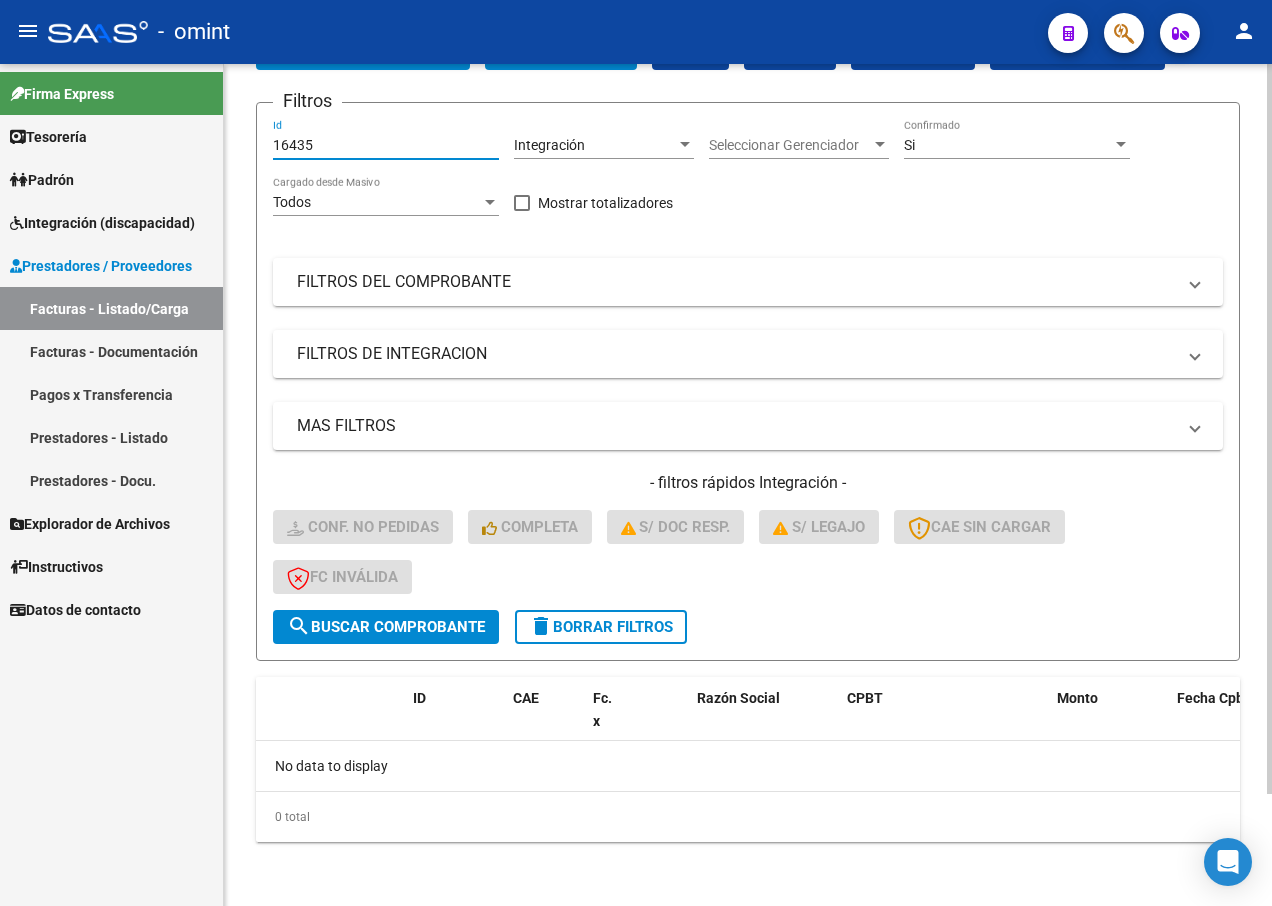 drag, startPoint x: 329, startPoint y: 145, endPoint x: 254, endPoint y: 134, distance: 75.802376 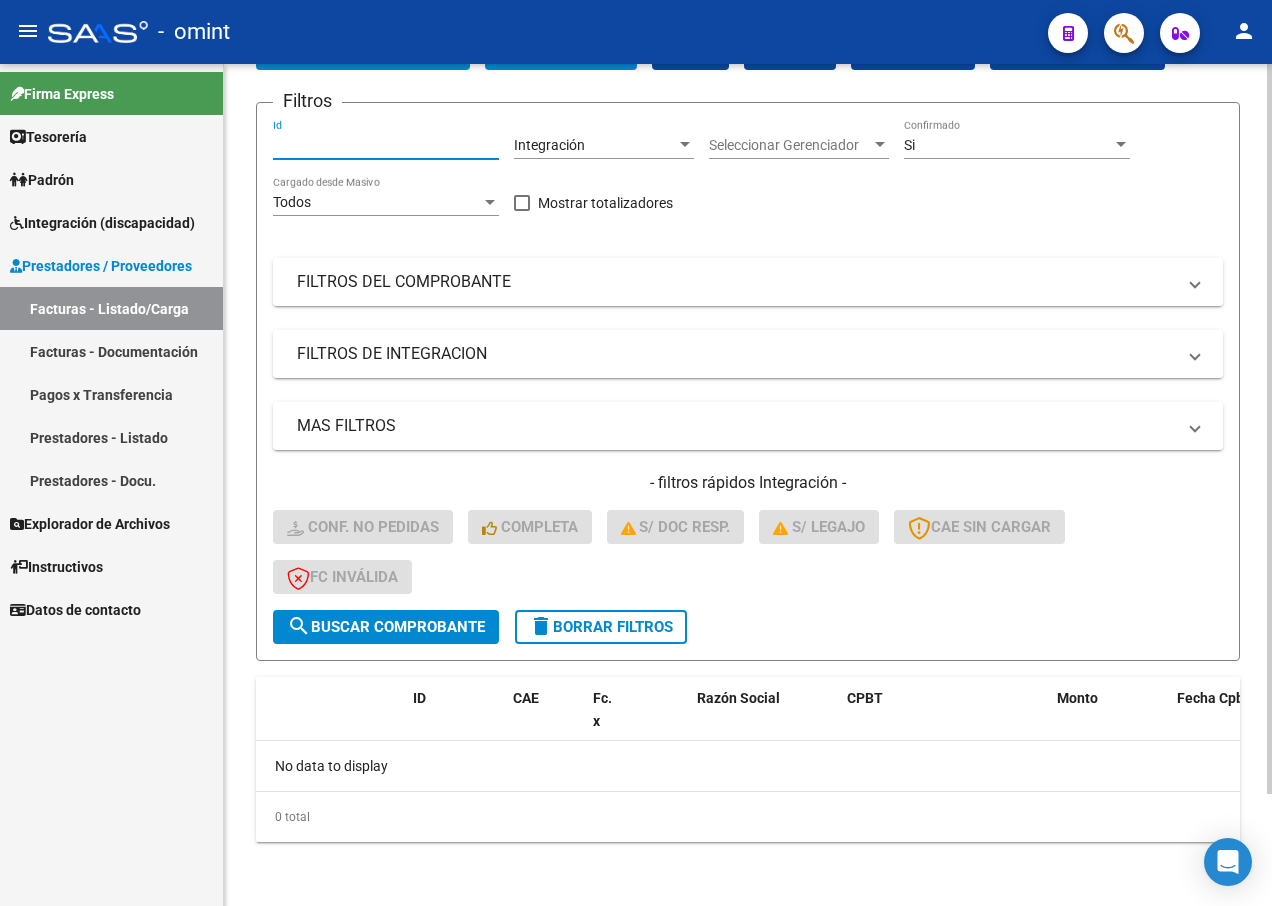 paste on "16229" 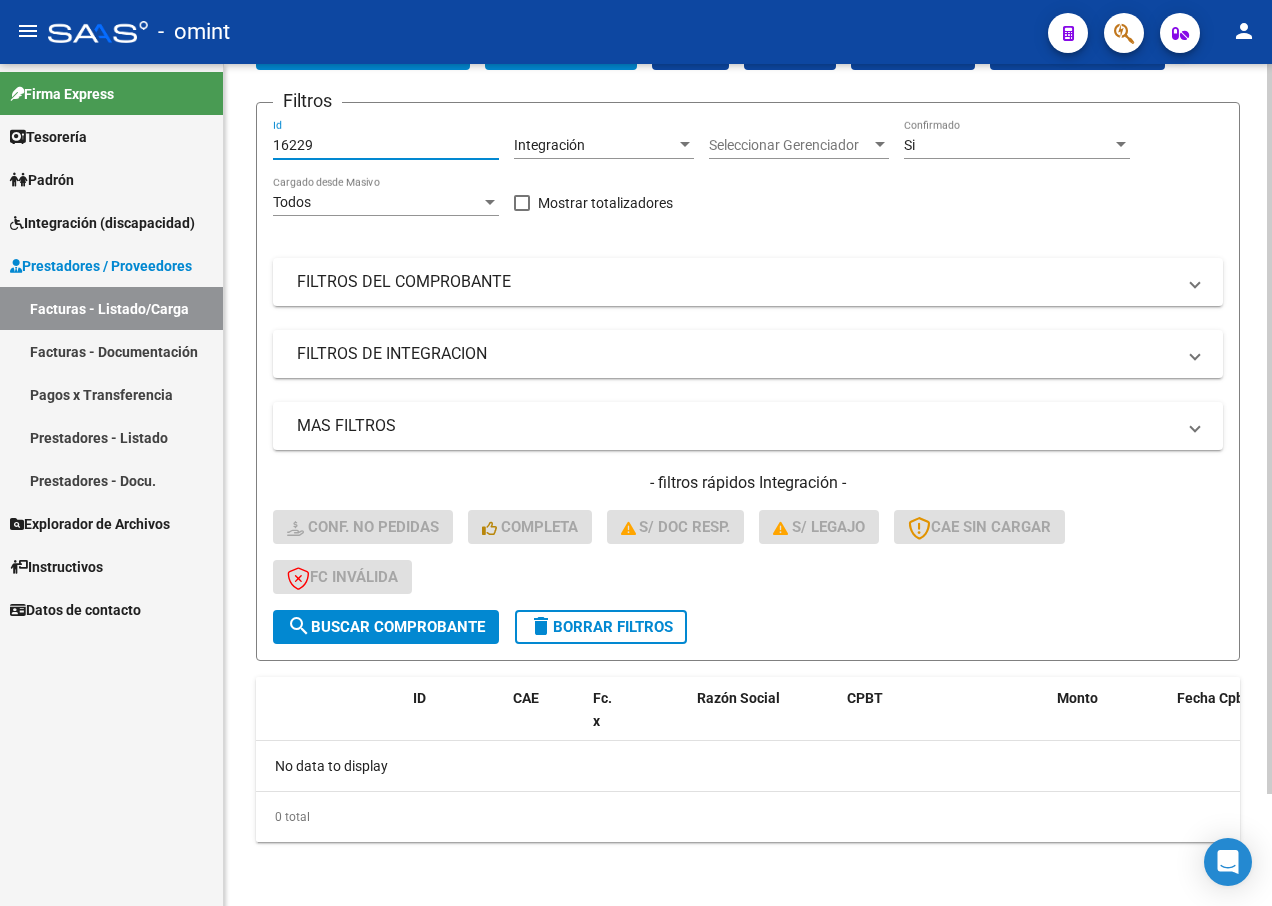 type on "16229" 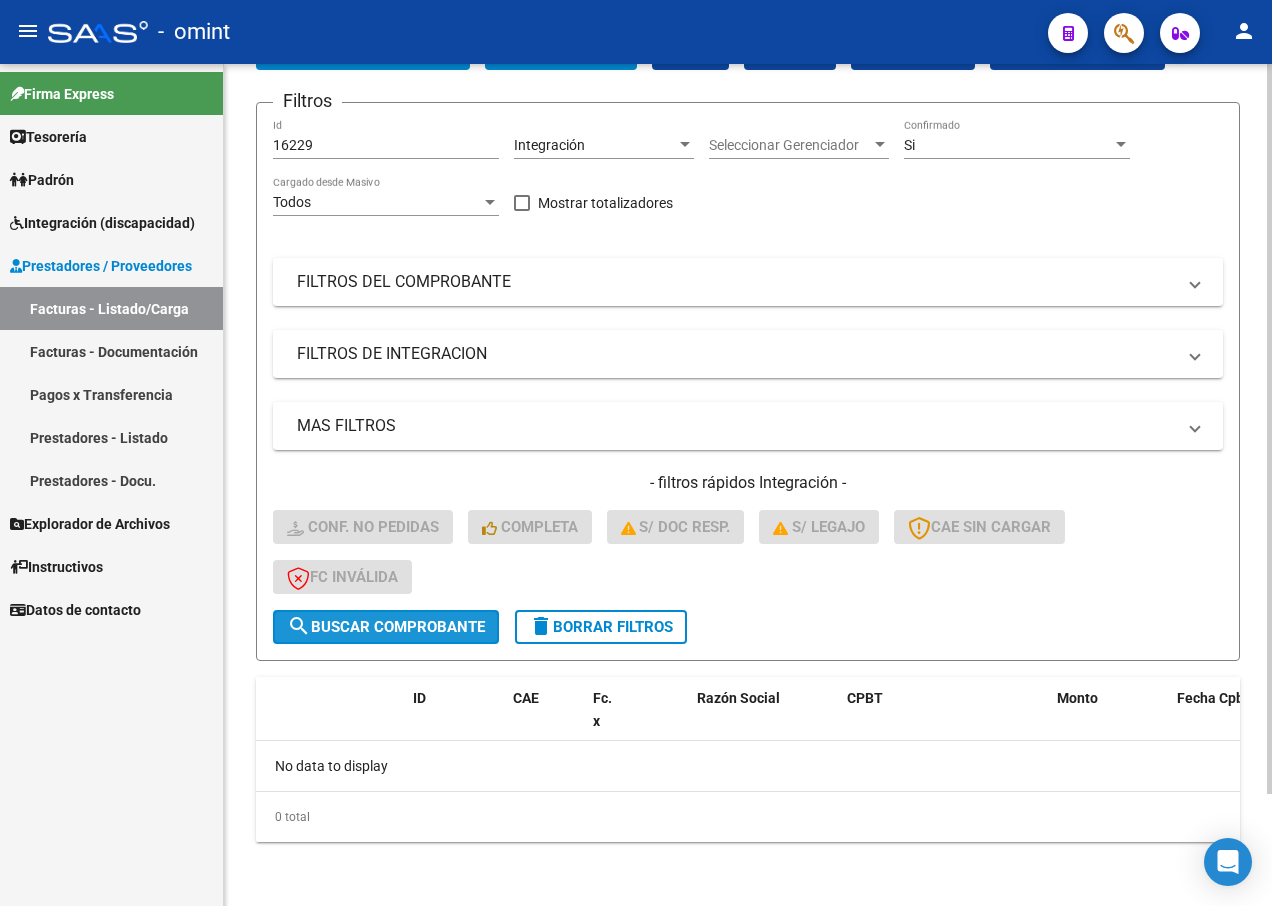 click on "search  Buscar Comprobante" 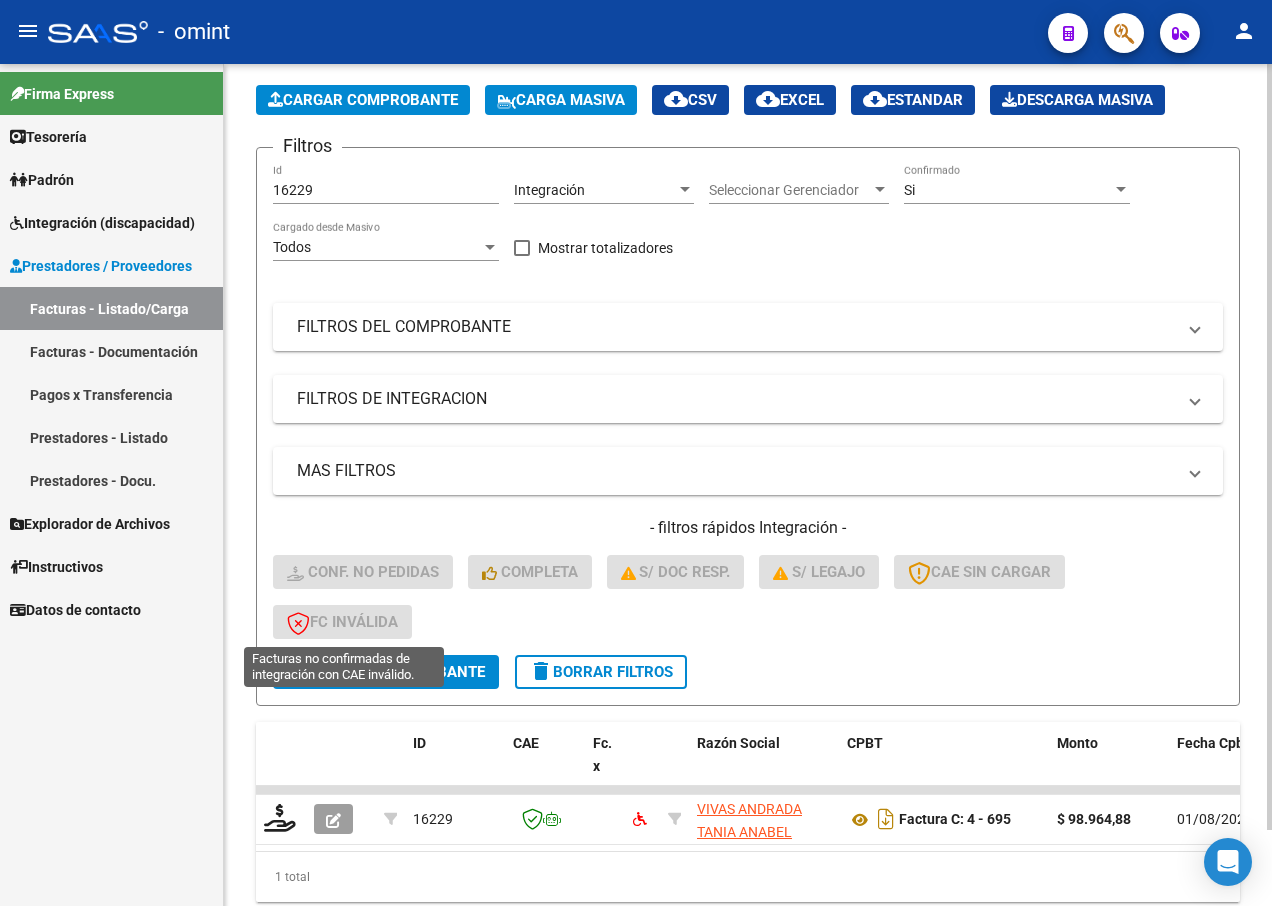 scroll, scrollTop: 129, scrollLeft: 0, axis: vertical 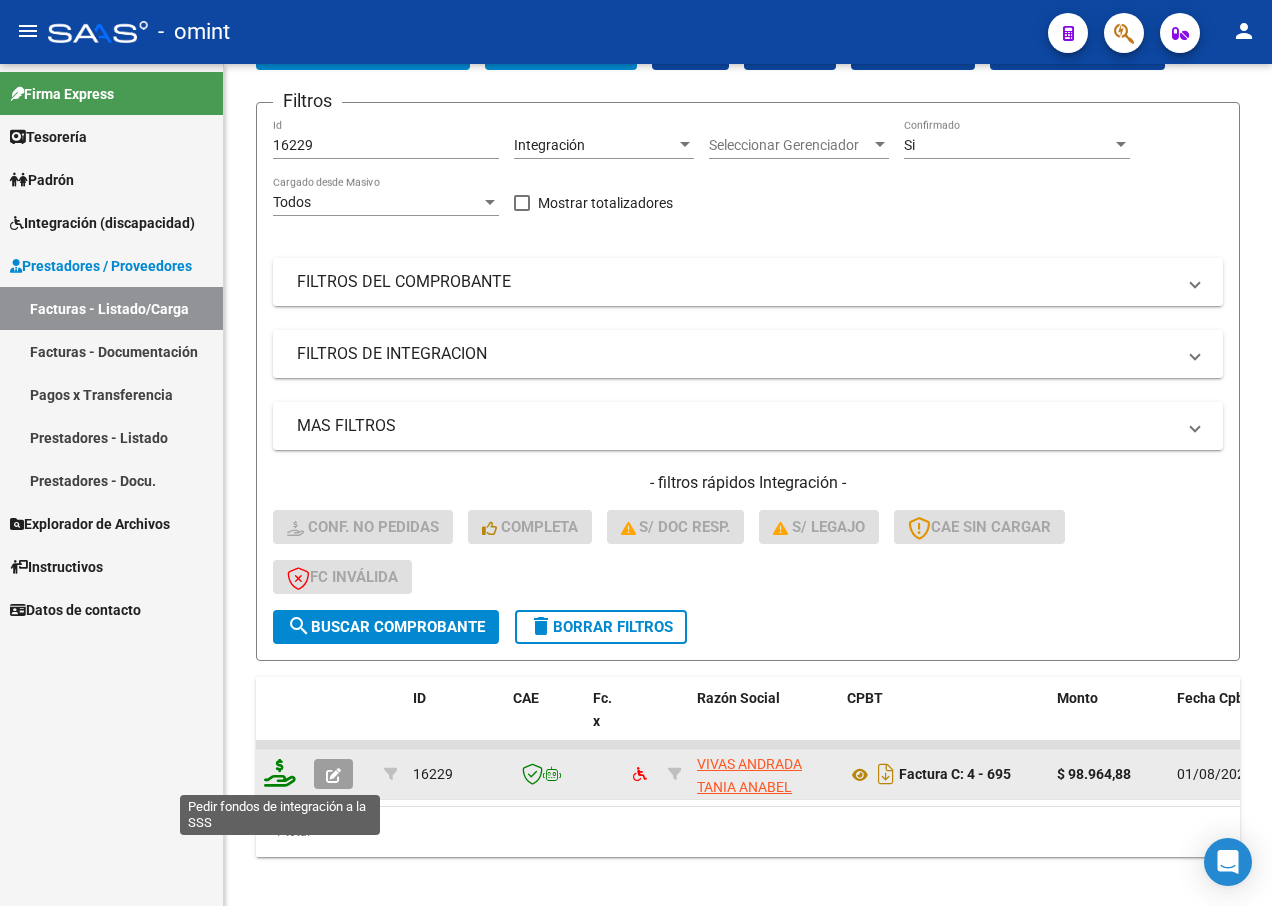 click 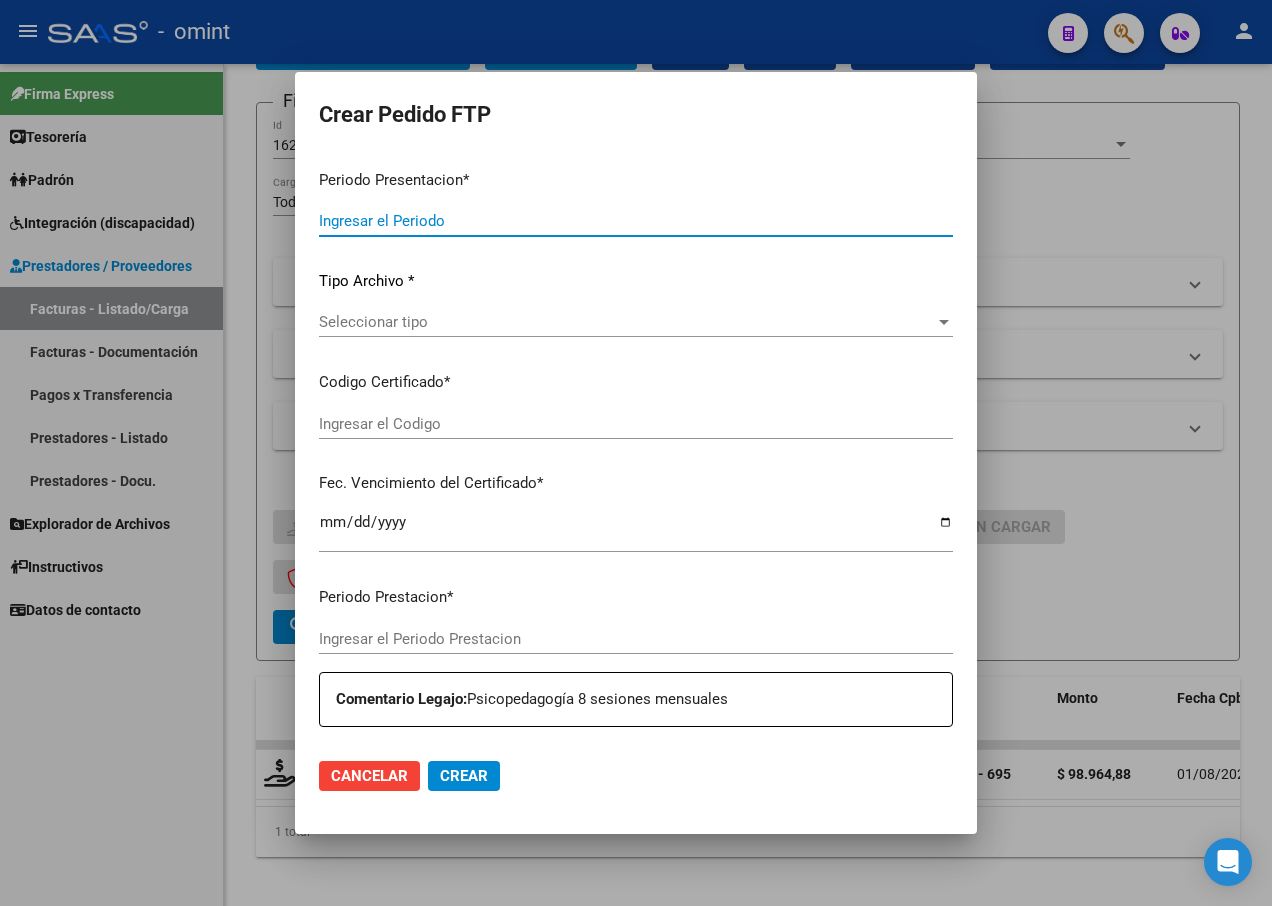 type on "202507" 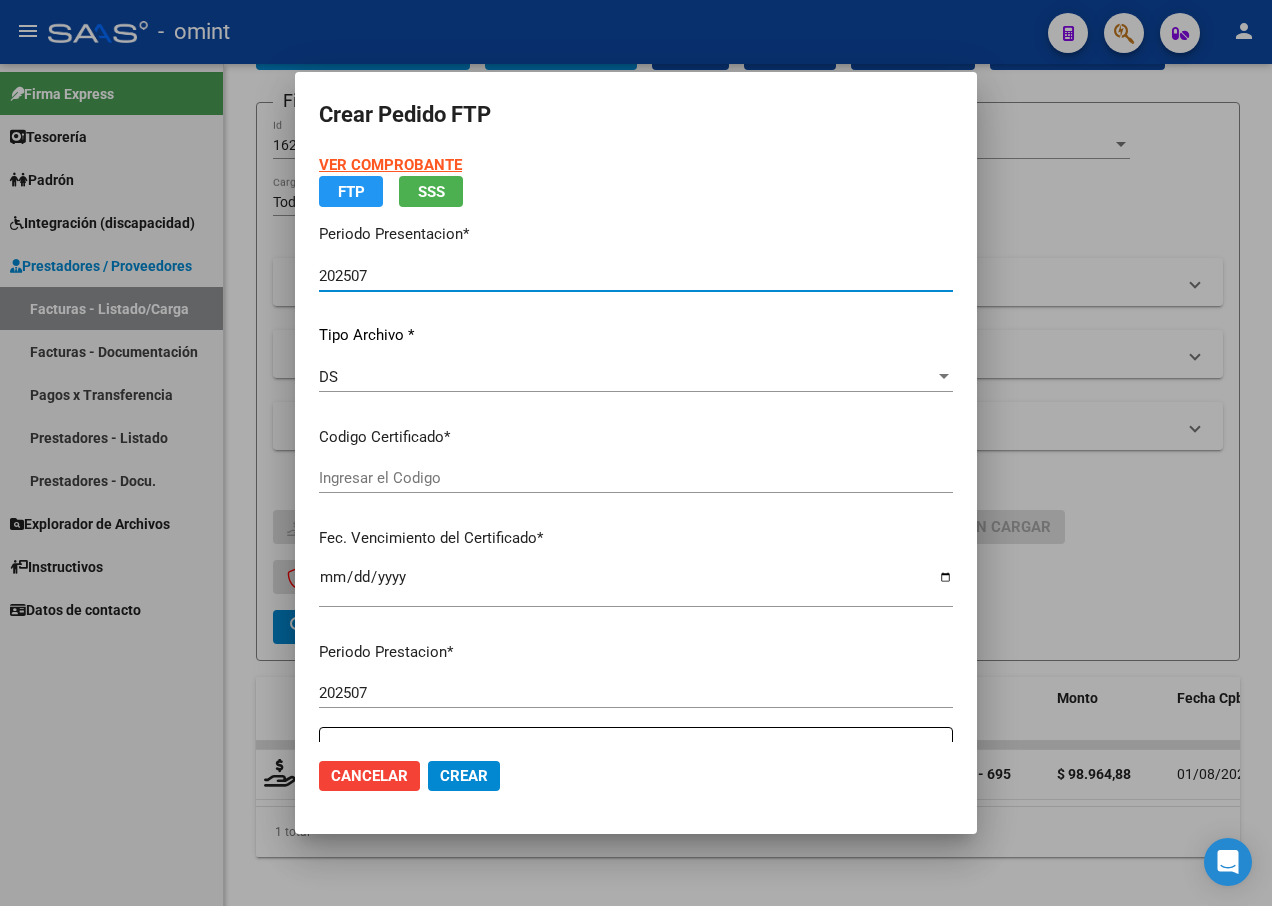 type on "3596988859" 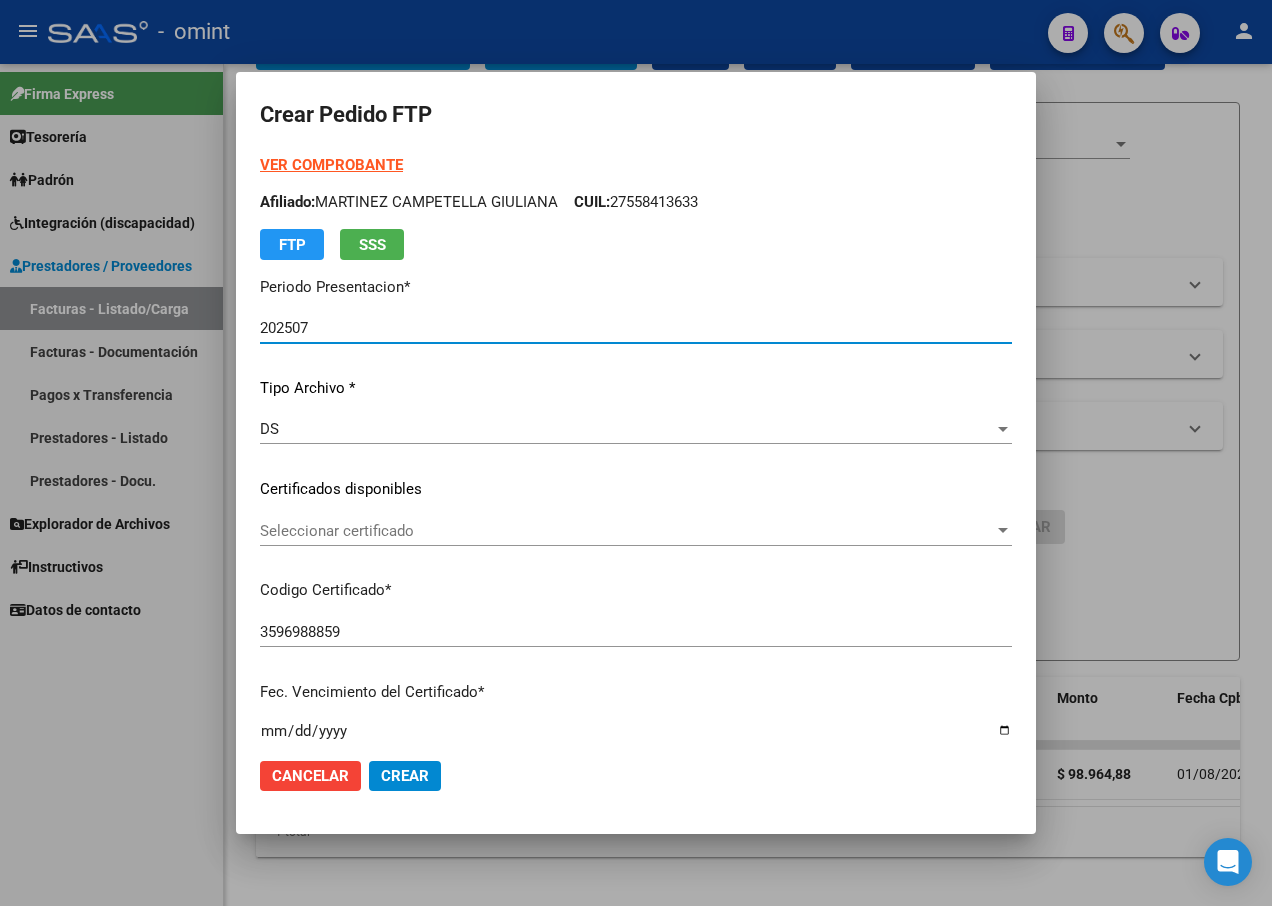 click on "Seleccionar certificado" at bounding box center [636, 531] 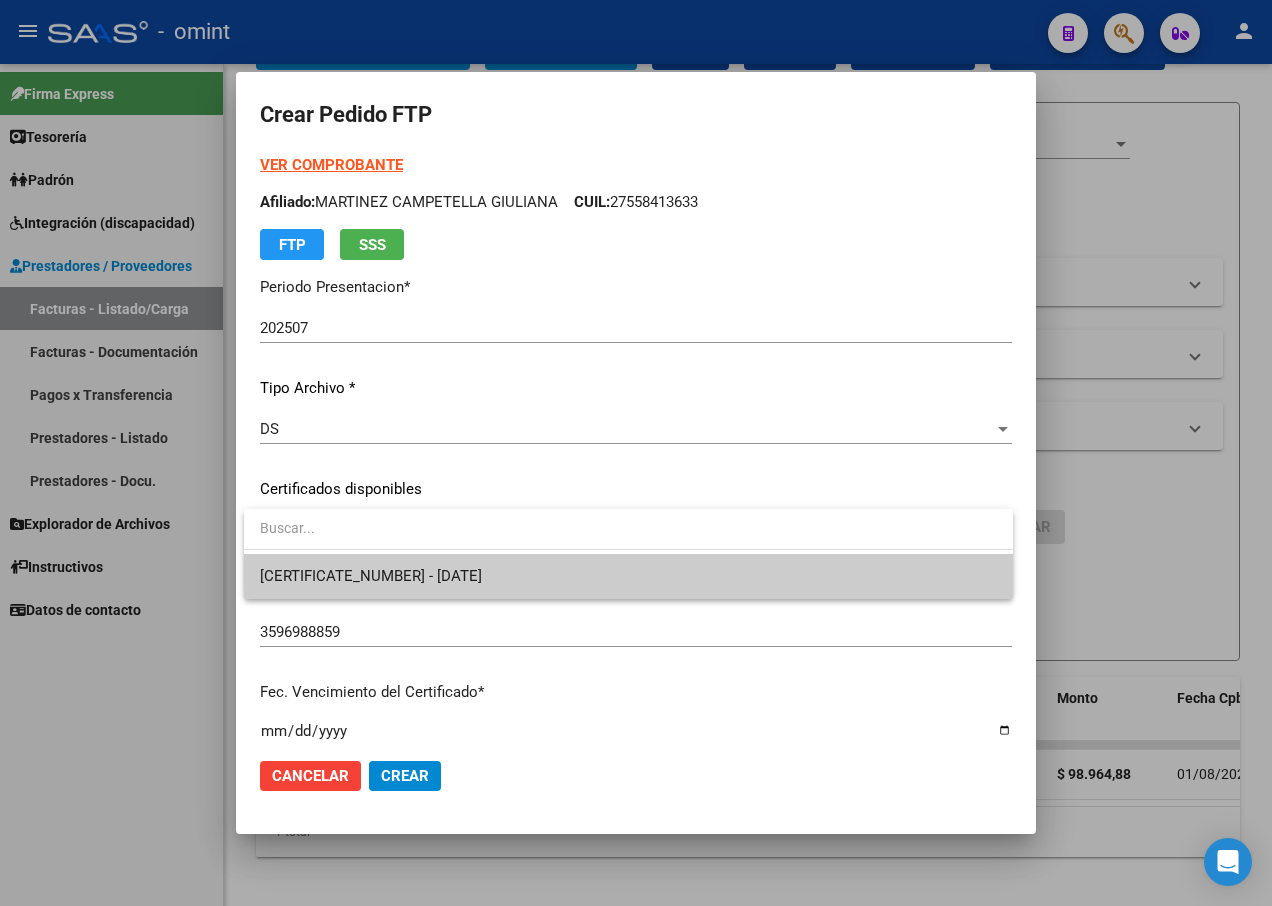 click on "3596988859 - 2028-04-26" at bounding box center [628, 576] 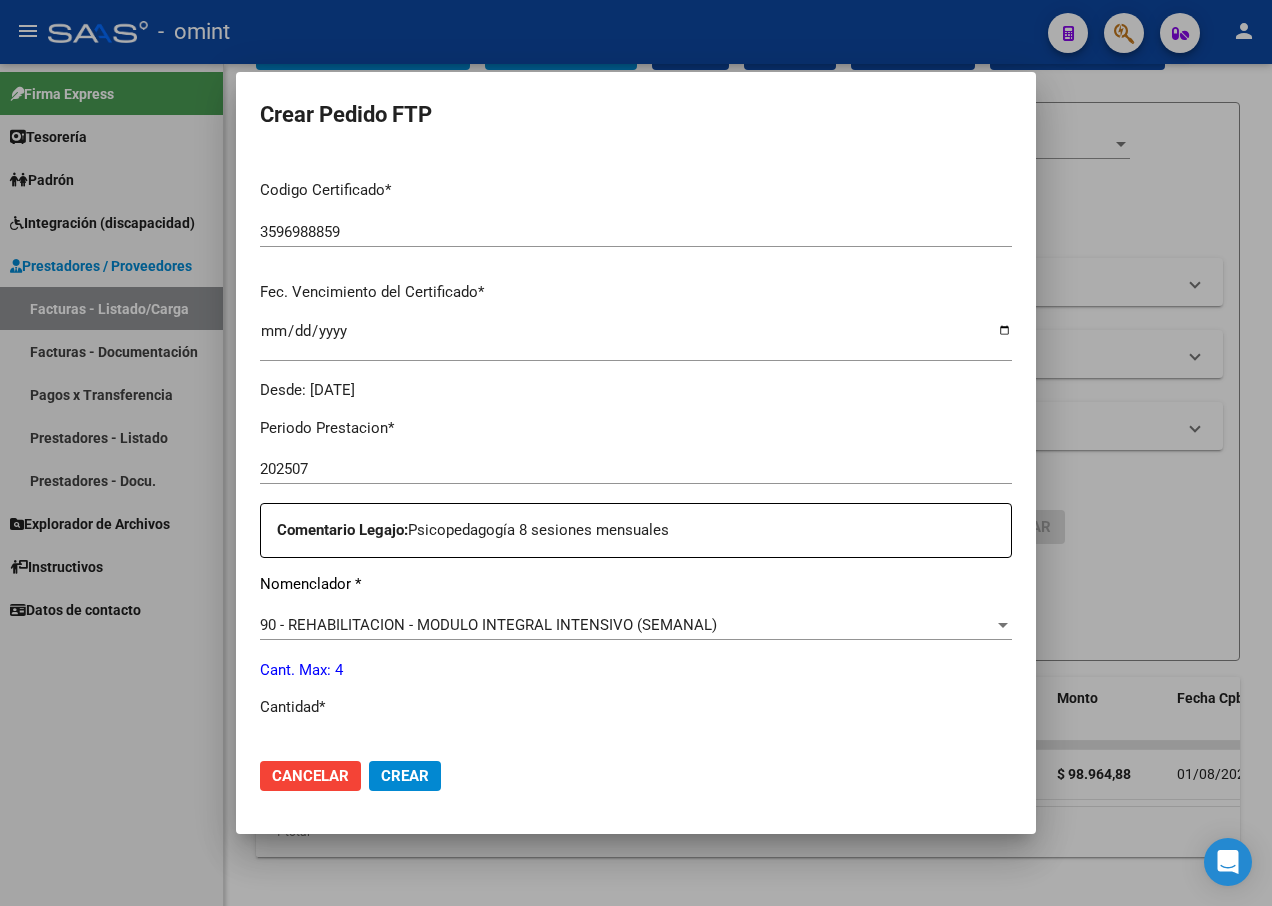 scroll, scrollTop: 500, scrollLeft: 0, axis: vertical 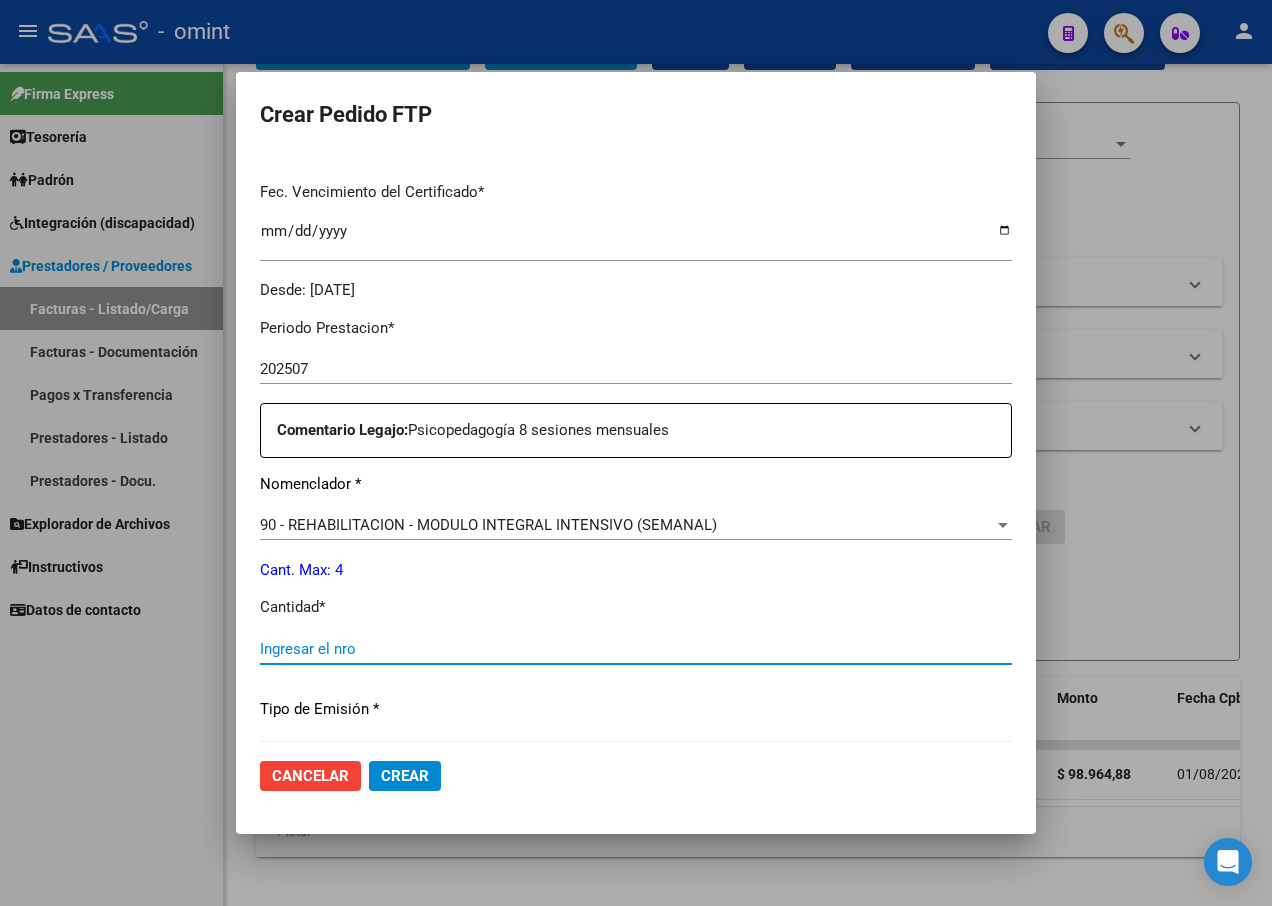 click on "Ingresar el nro" at bounding box center (636, 649) 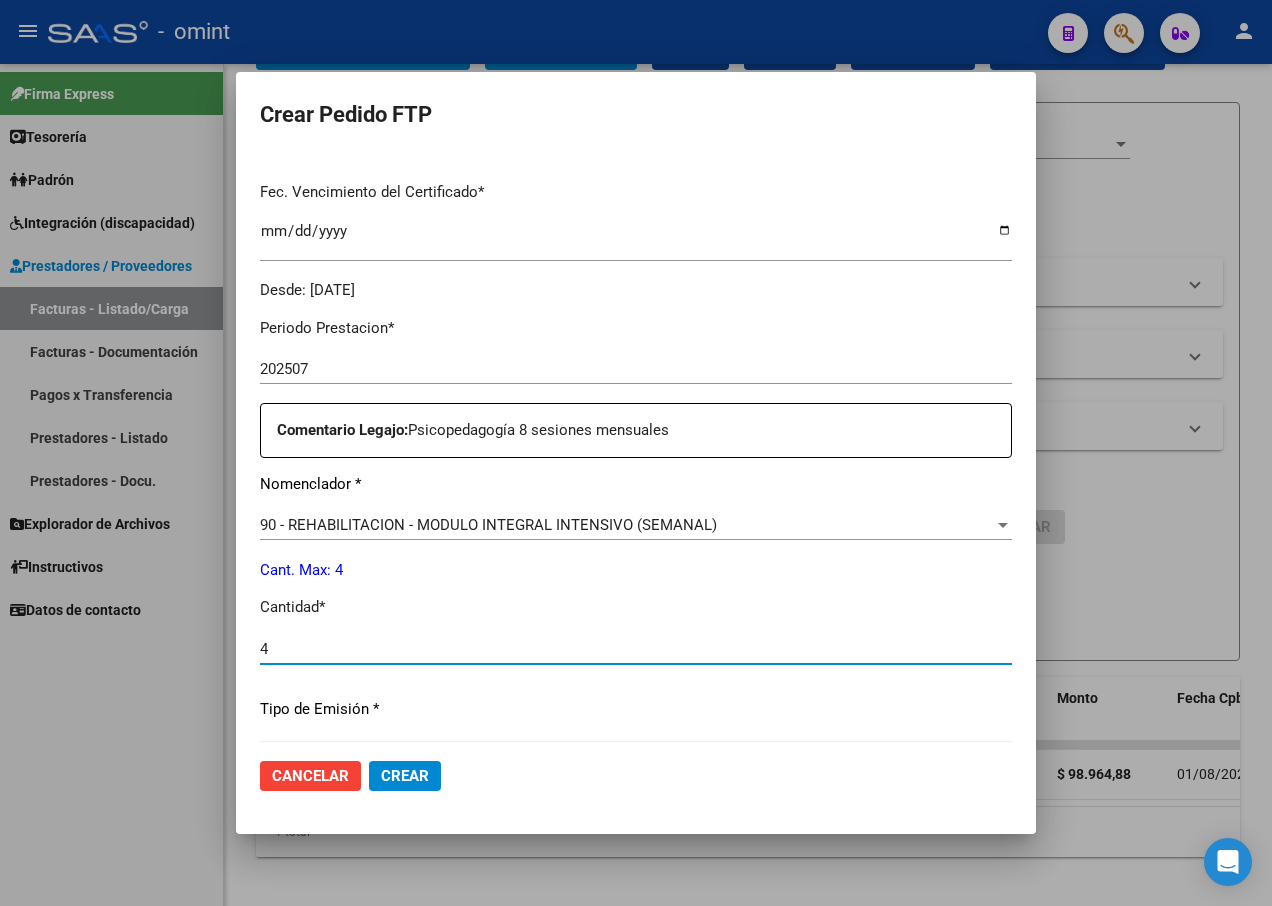 type on "4" 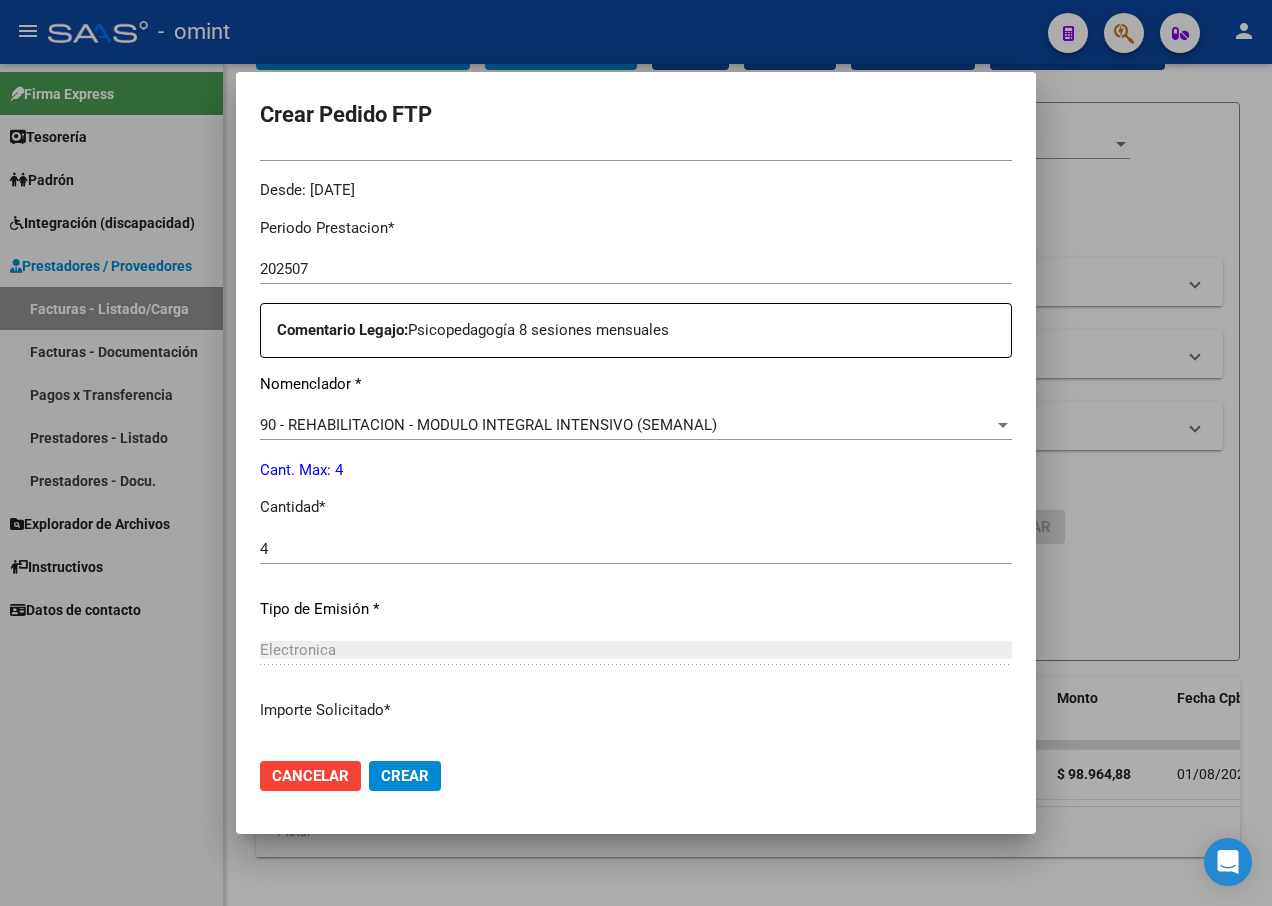 scroll, scrollTop: 744, scrollLeft: 0, axis: vertical 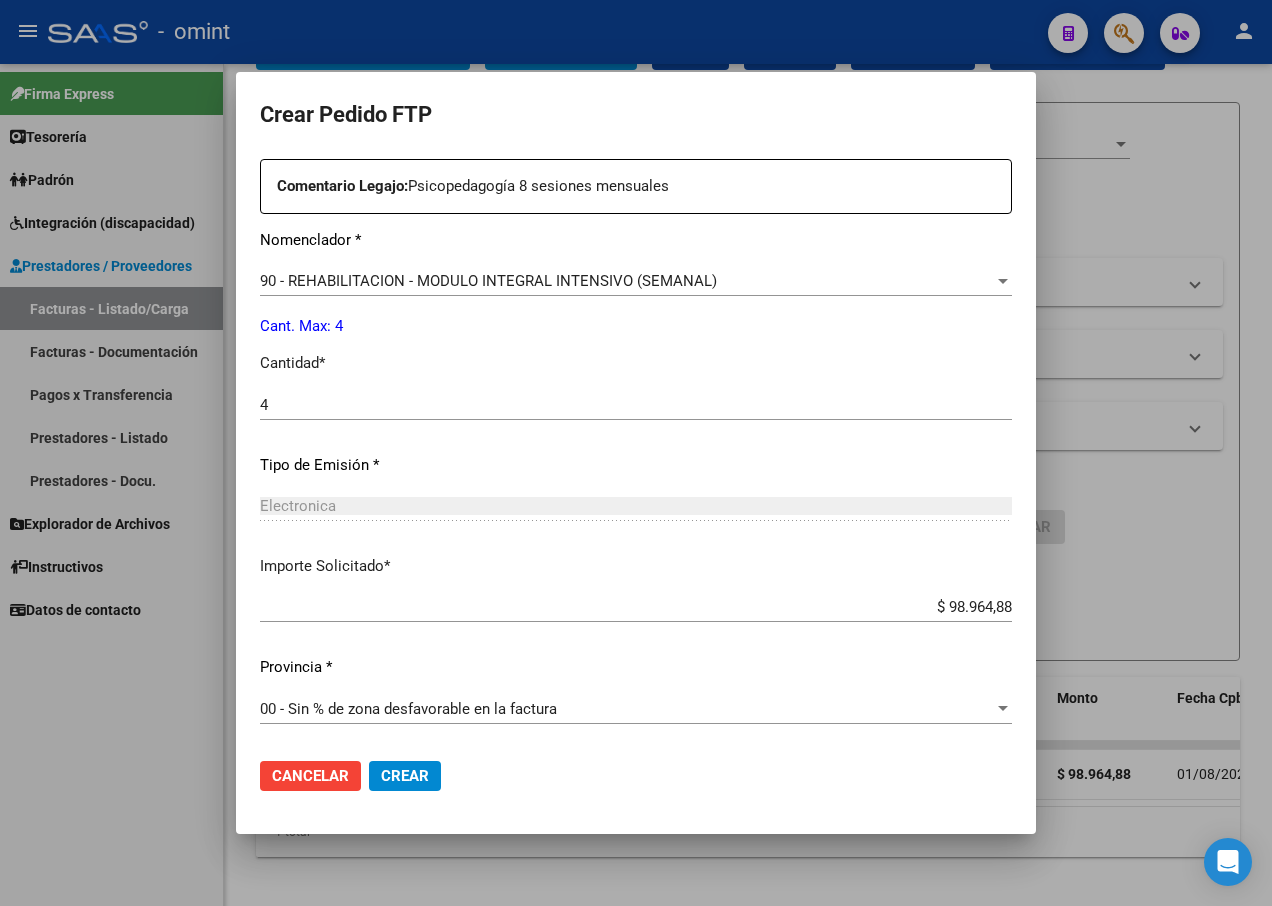 click on "Crear" 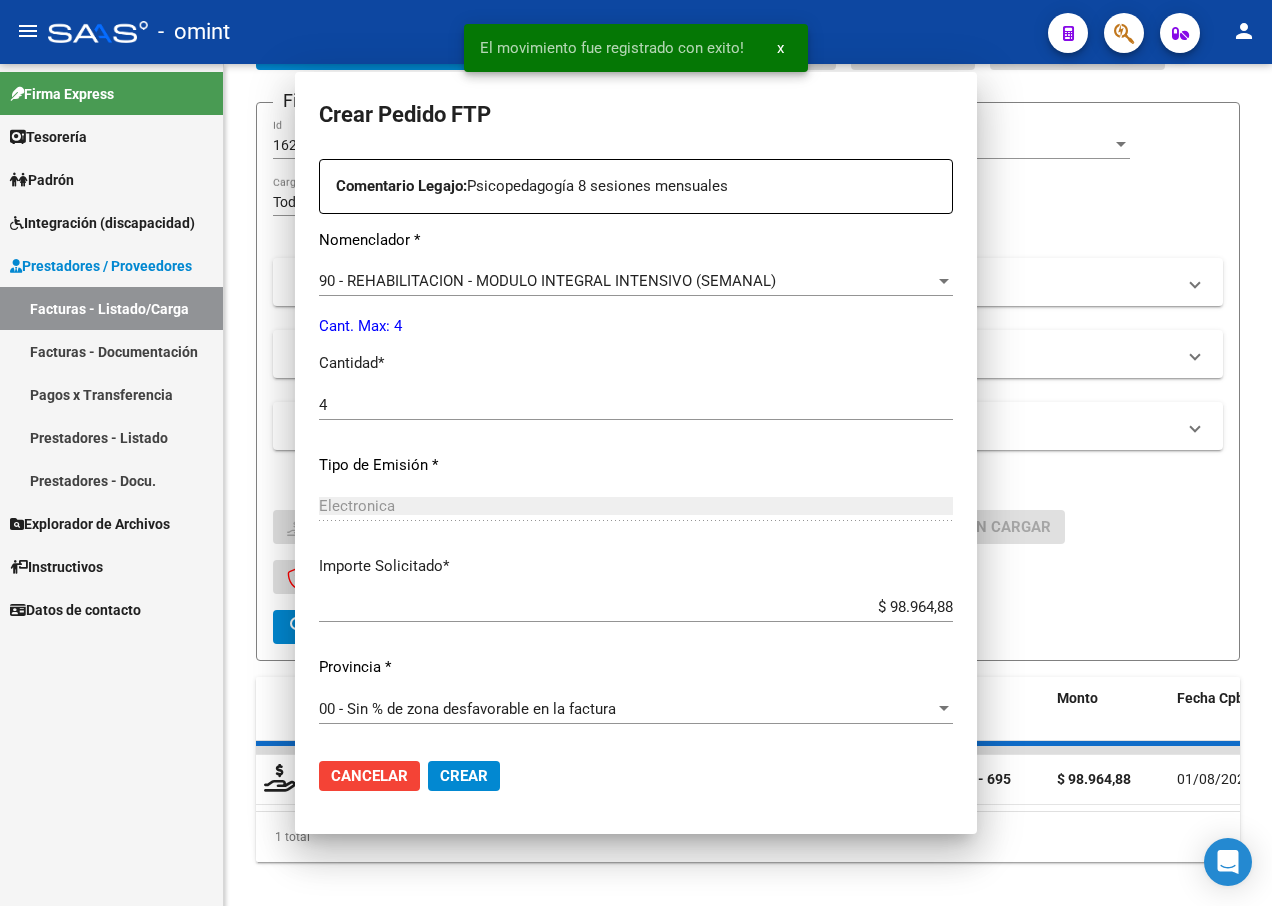 scroll, scrollTop: 637, scrollLeft: 0, axis: vertical 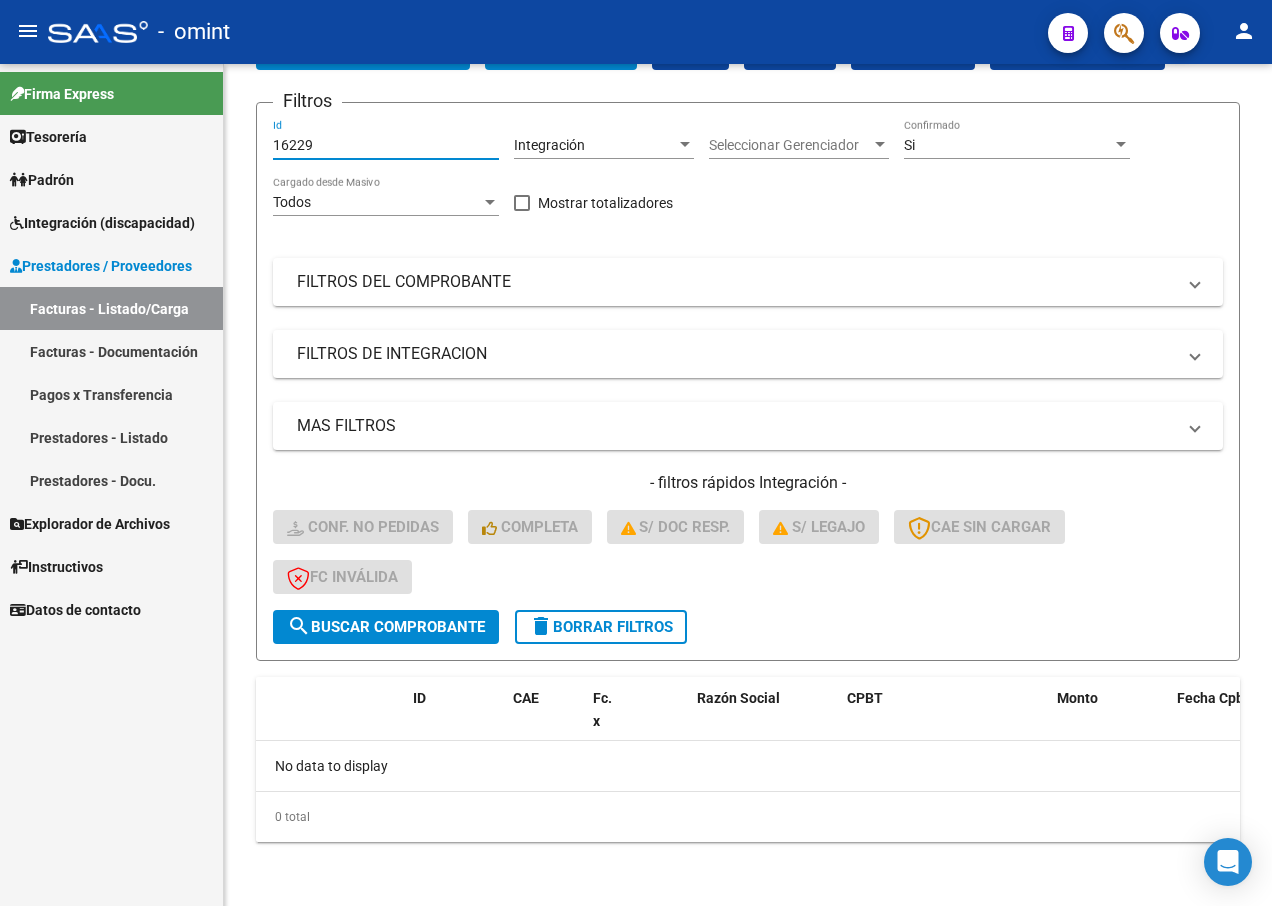 drag, startPoint x: 323, startPoint y: 147, endPoint x: 173, endPoint y: 118, distance: 152.77762 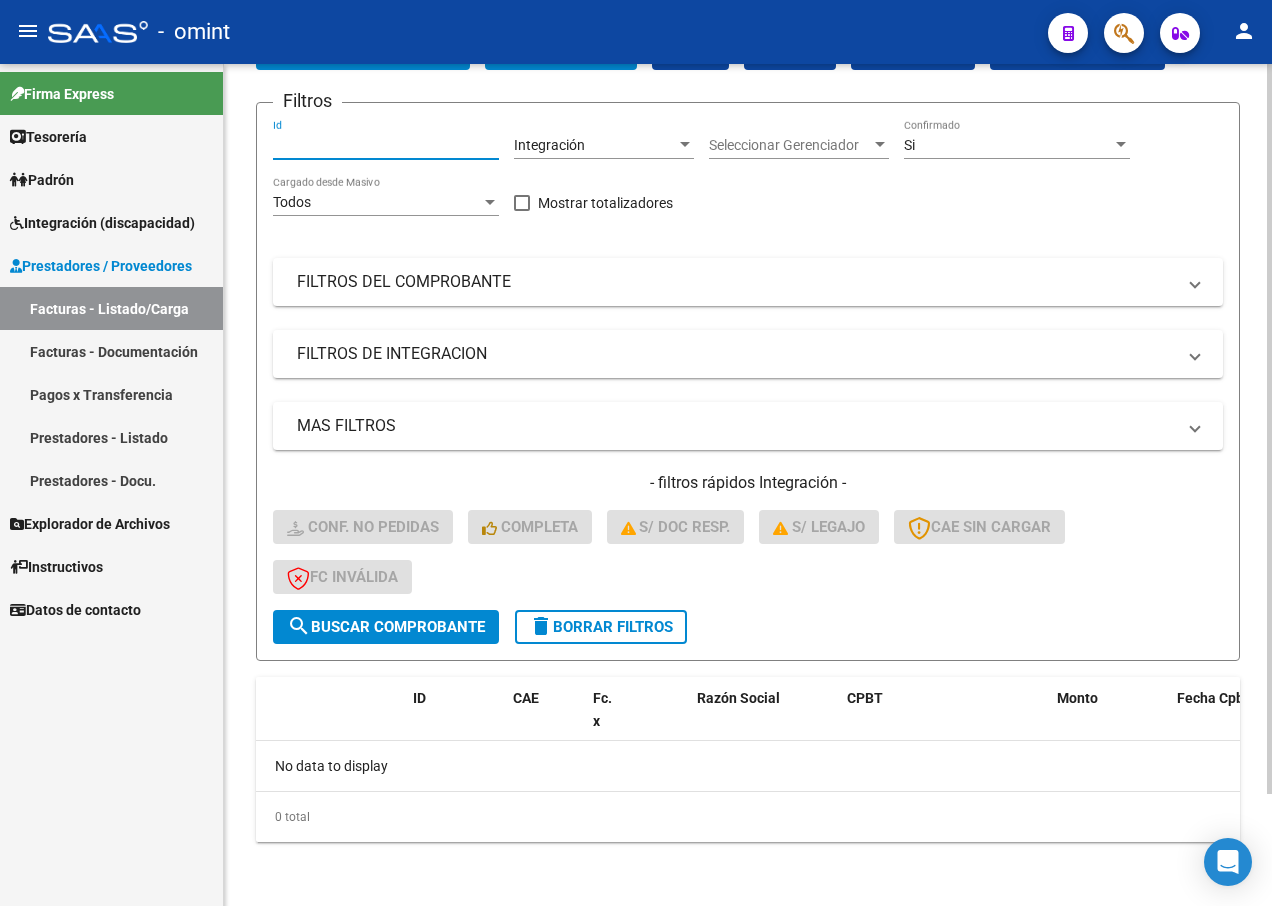 paste on "16565" 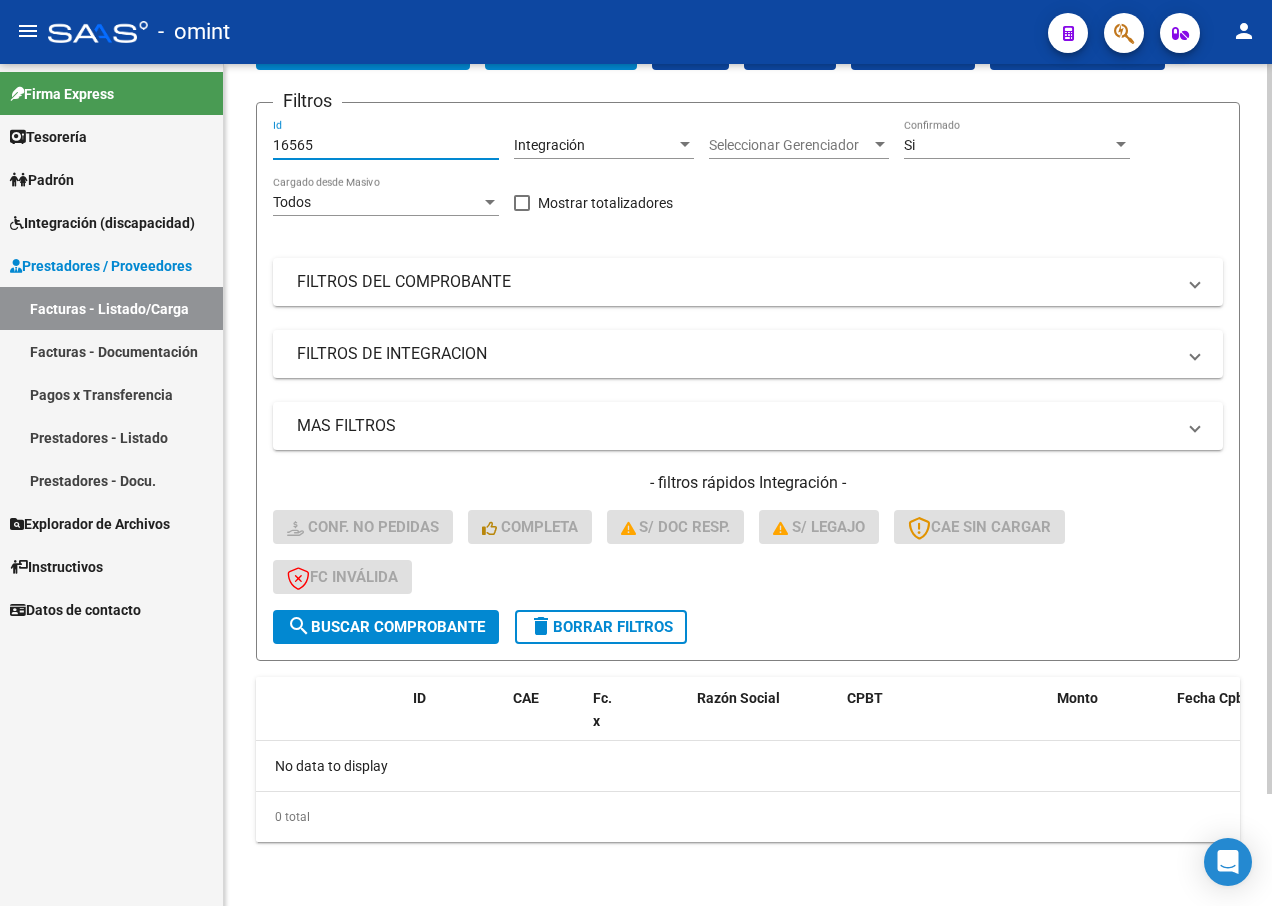 type on "16565" 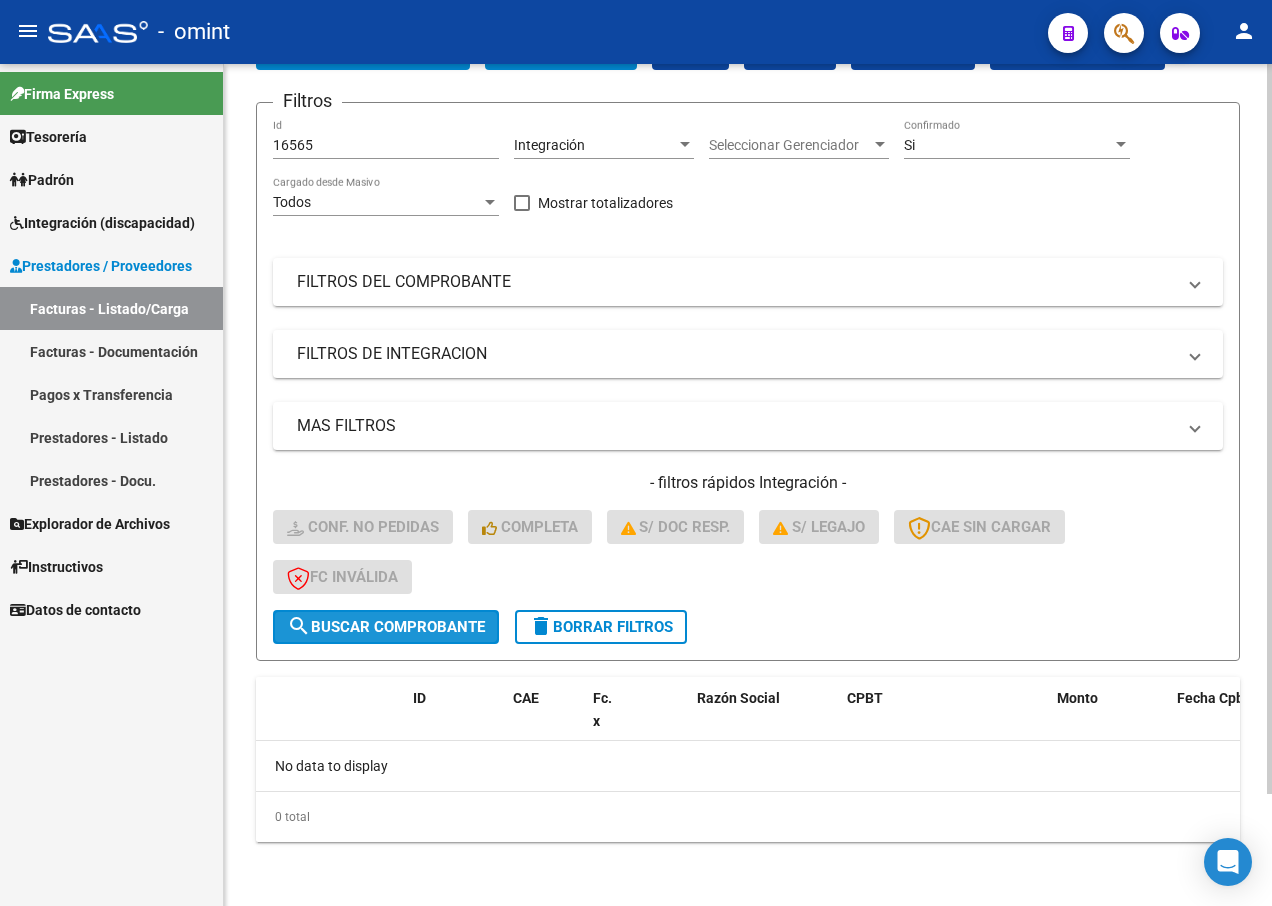 click on "search  Buscar Comprobante" 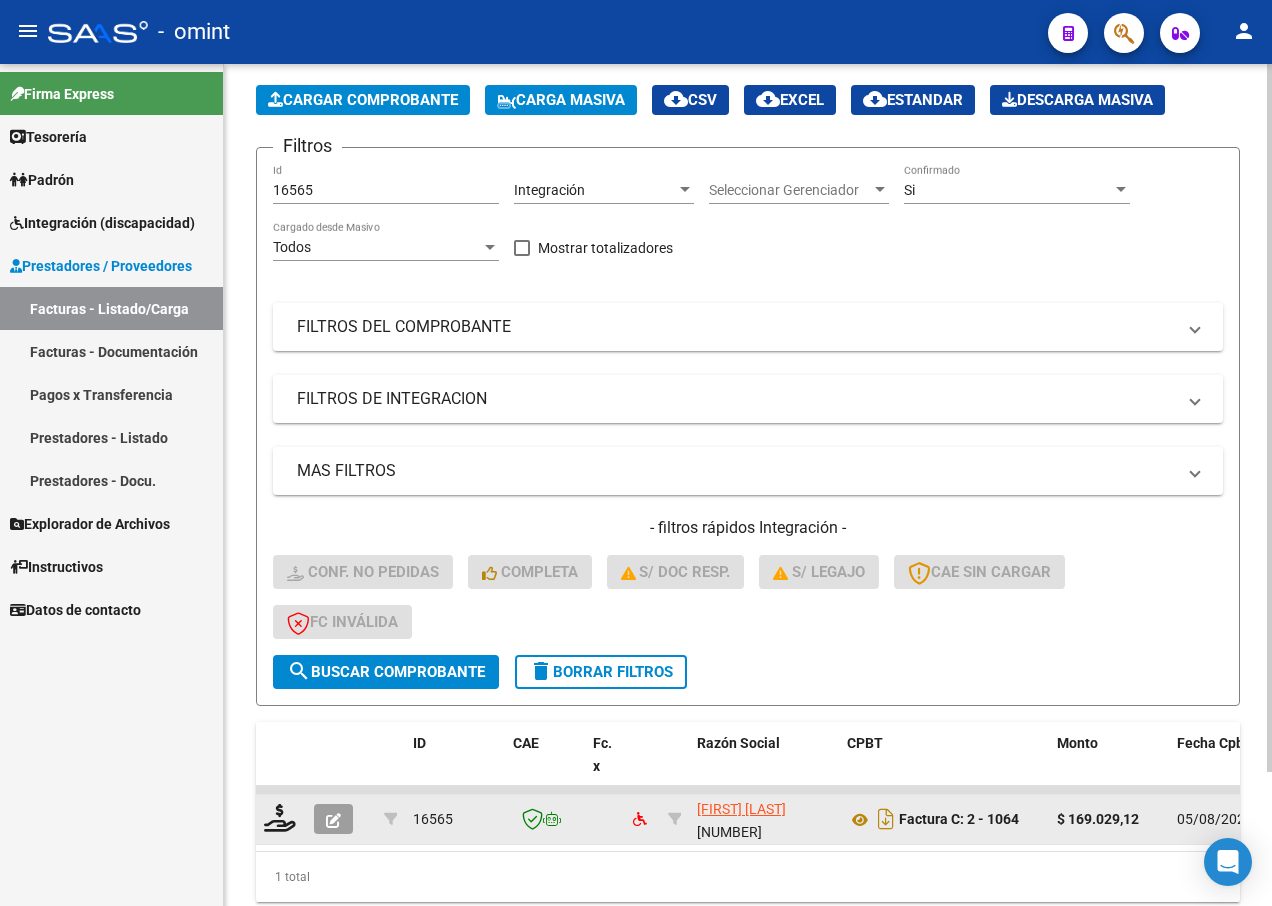 scroll, scrollTop: 129, scrollLeft: 0, axis: vertical 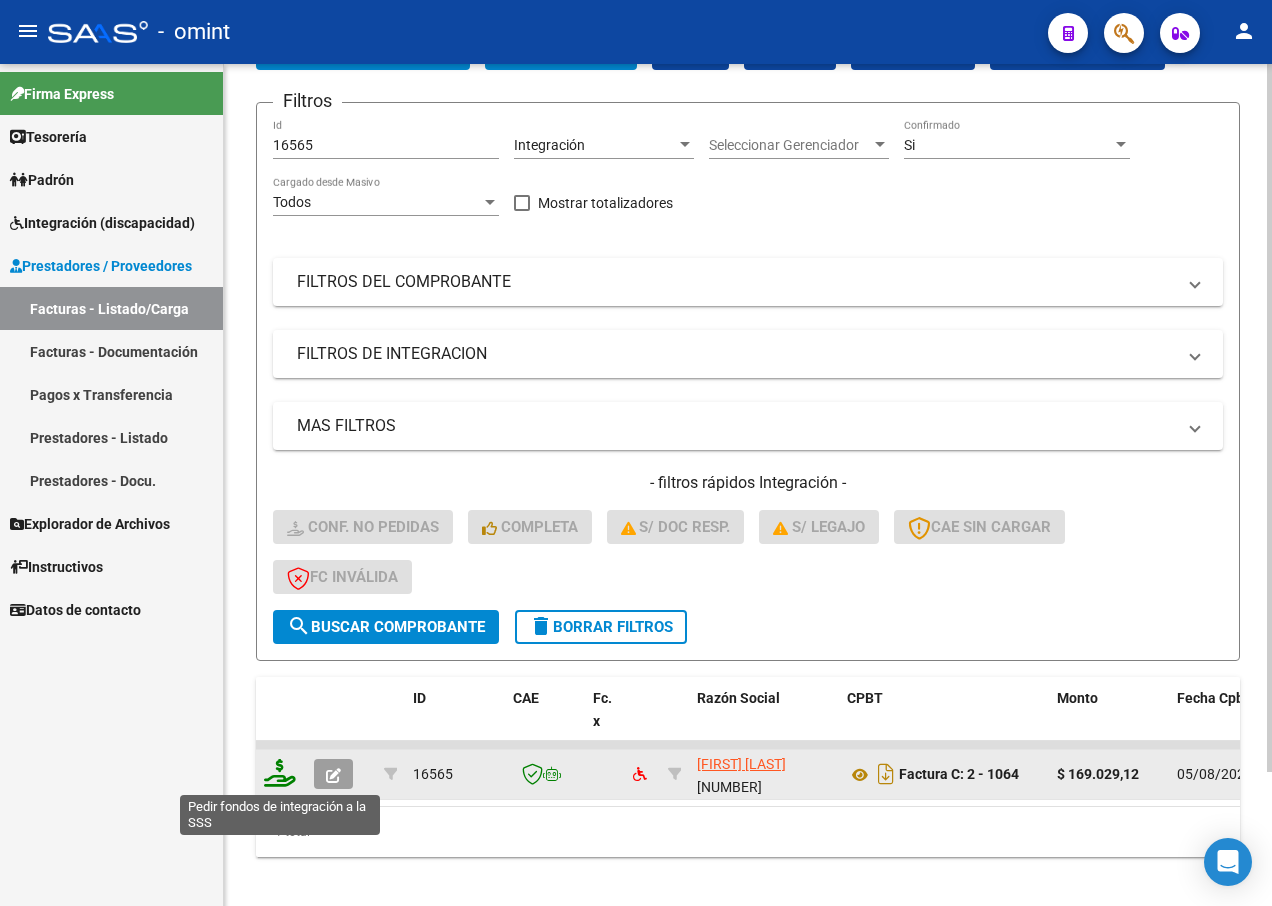 click 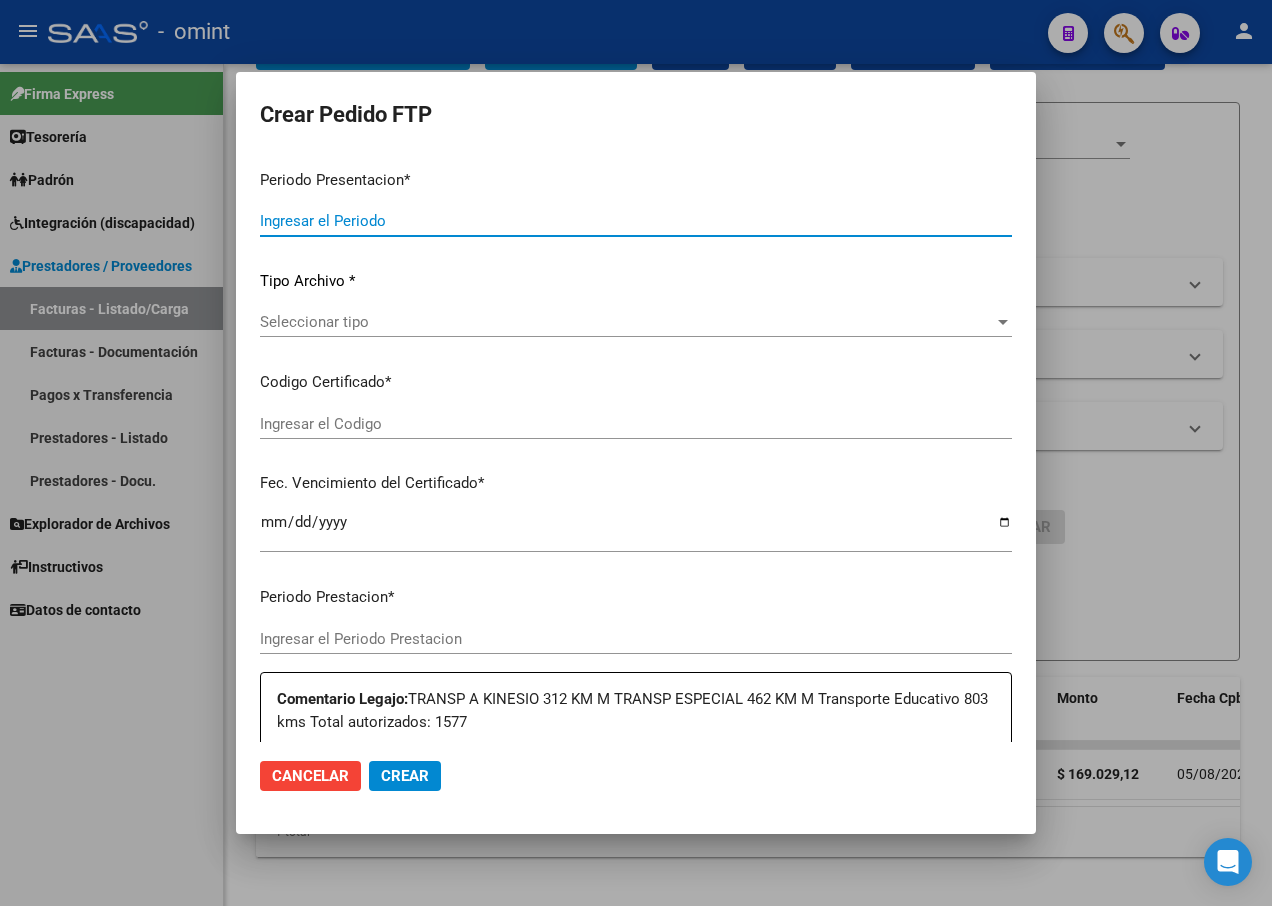 type on "202507" 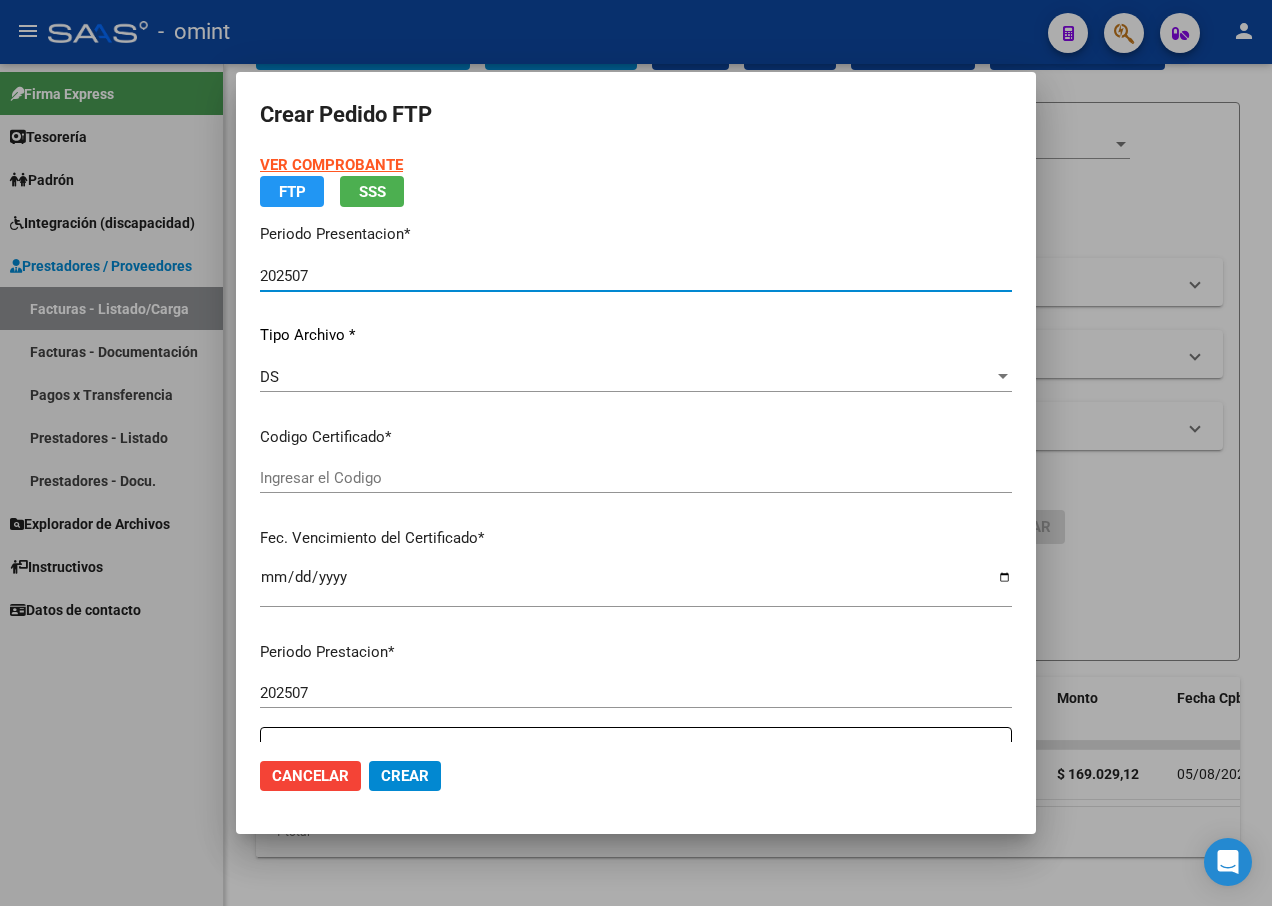 type on "3596988859" 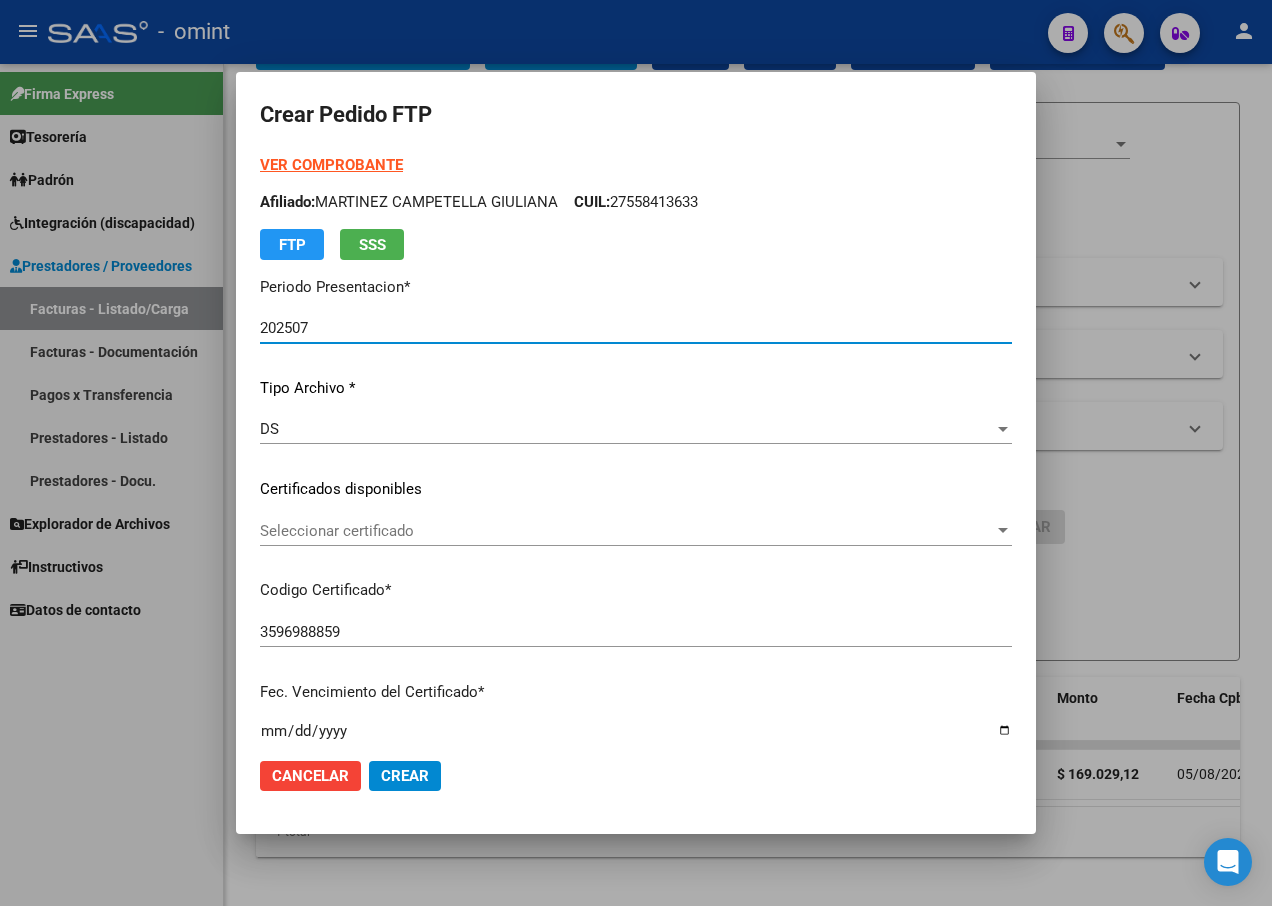 click at bounding box center [1003, 530] 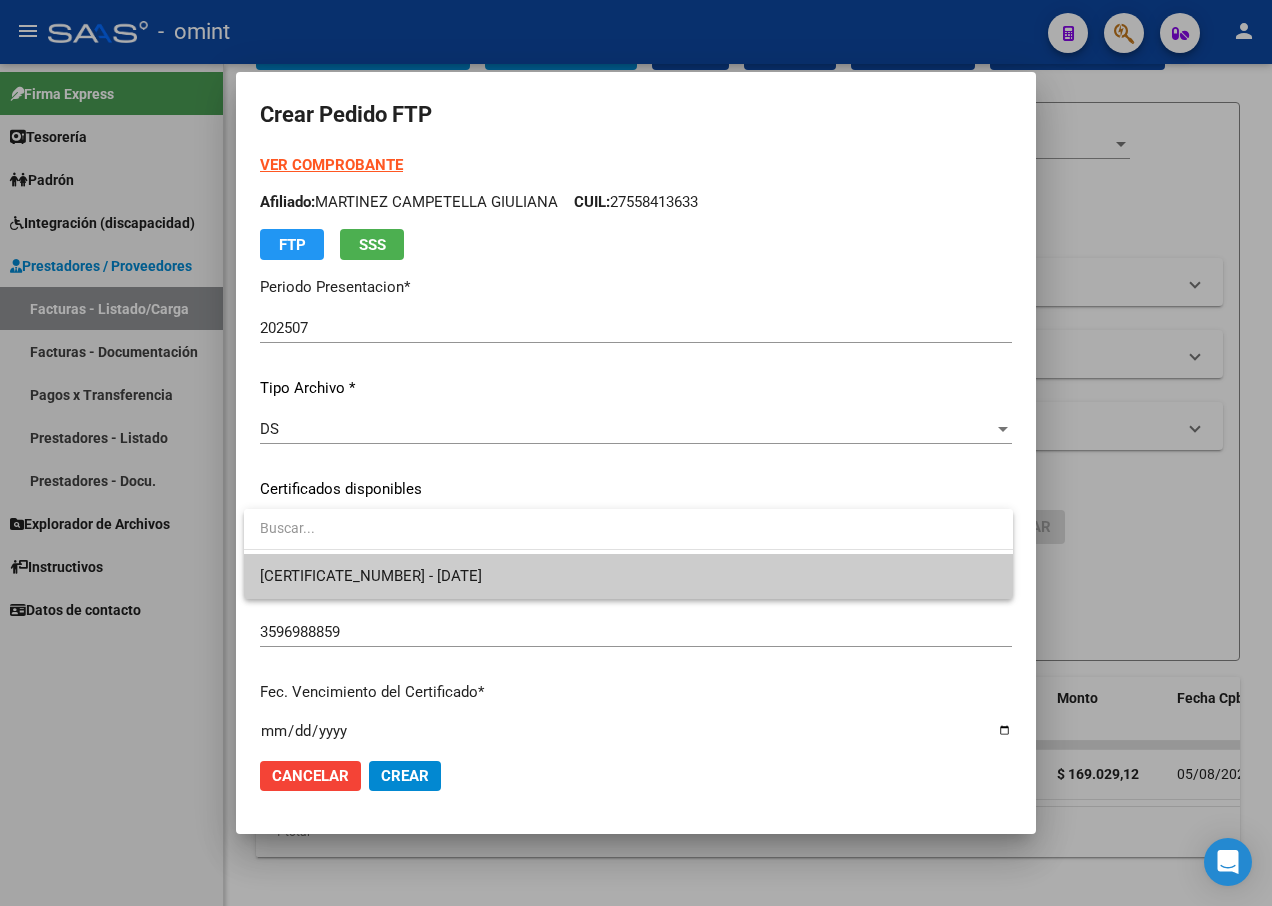 click on "3596988859 - 2028-04-26" at bounding box center [628, 576] 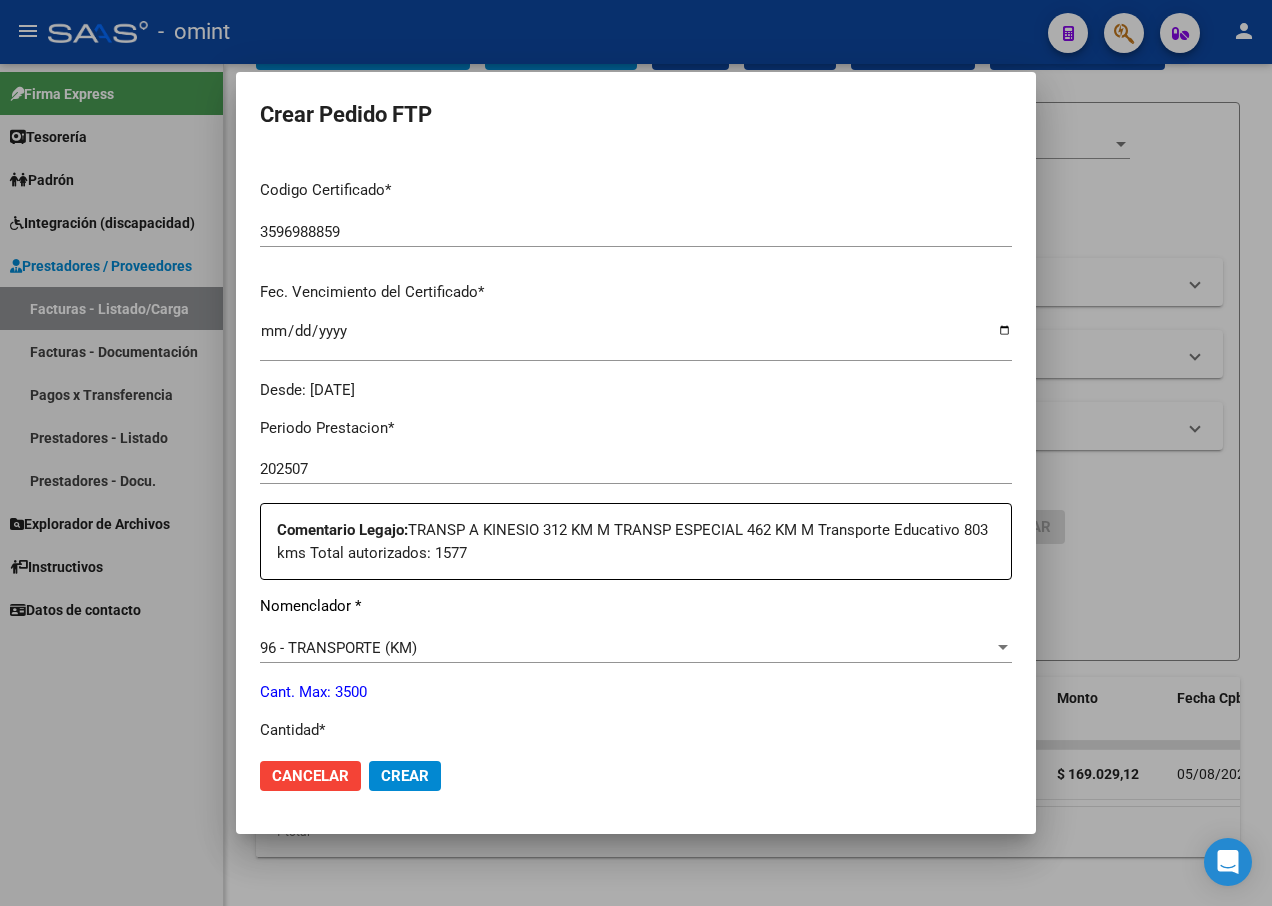 scroll, scrollTop: 500, scrollLeft: 0, axis: vertical 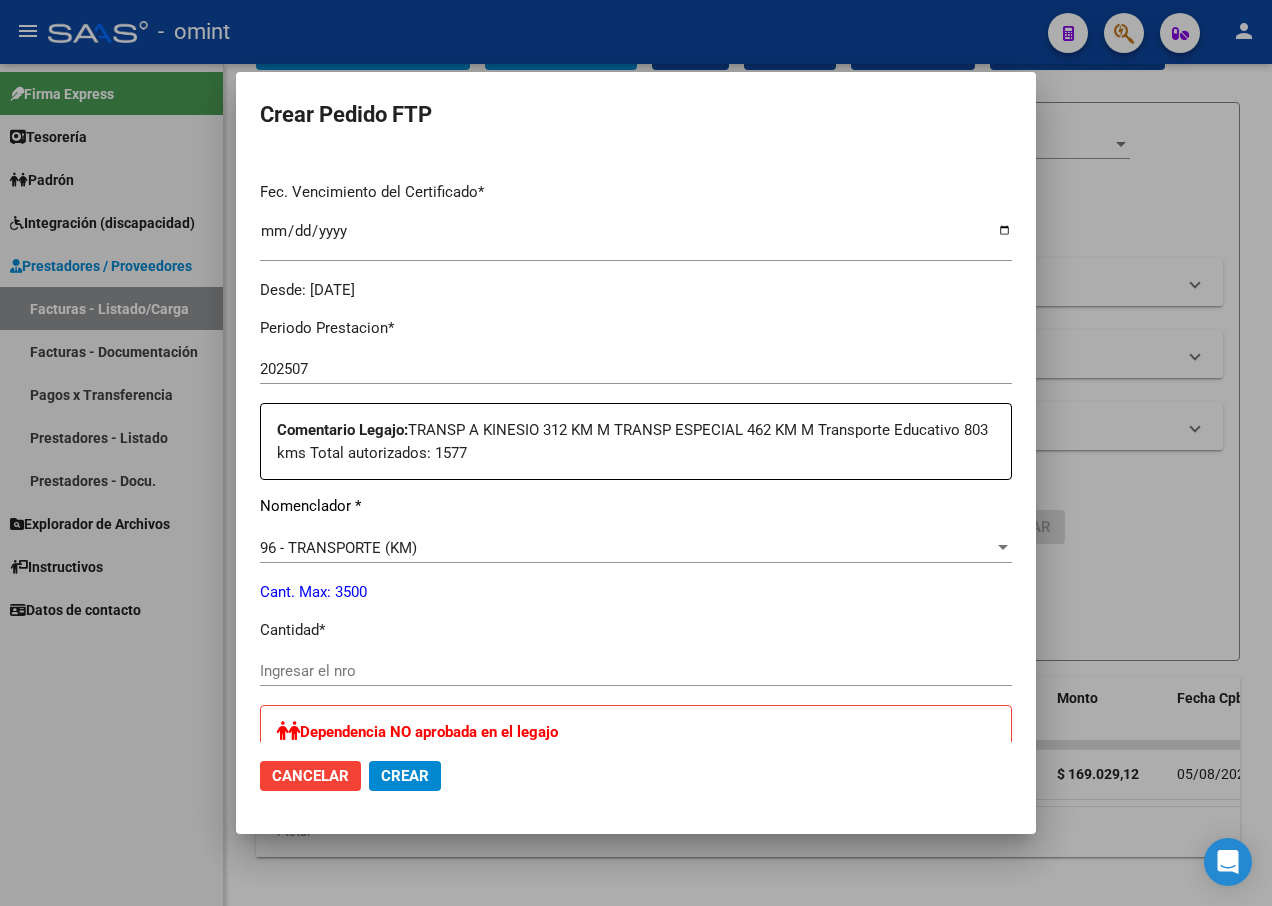 click on "Ingresar el nro" at bounding box center [636, 671] 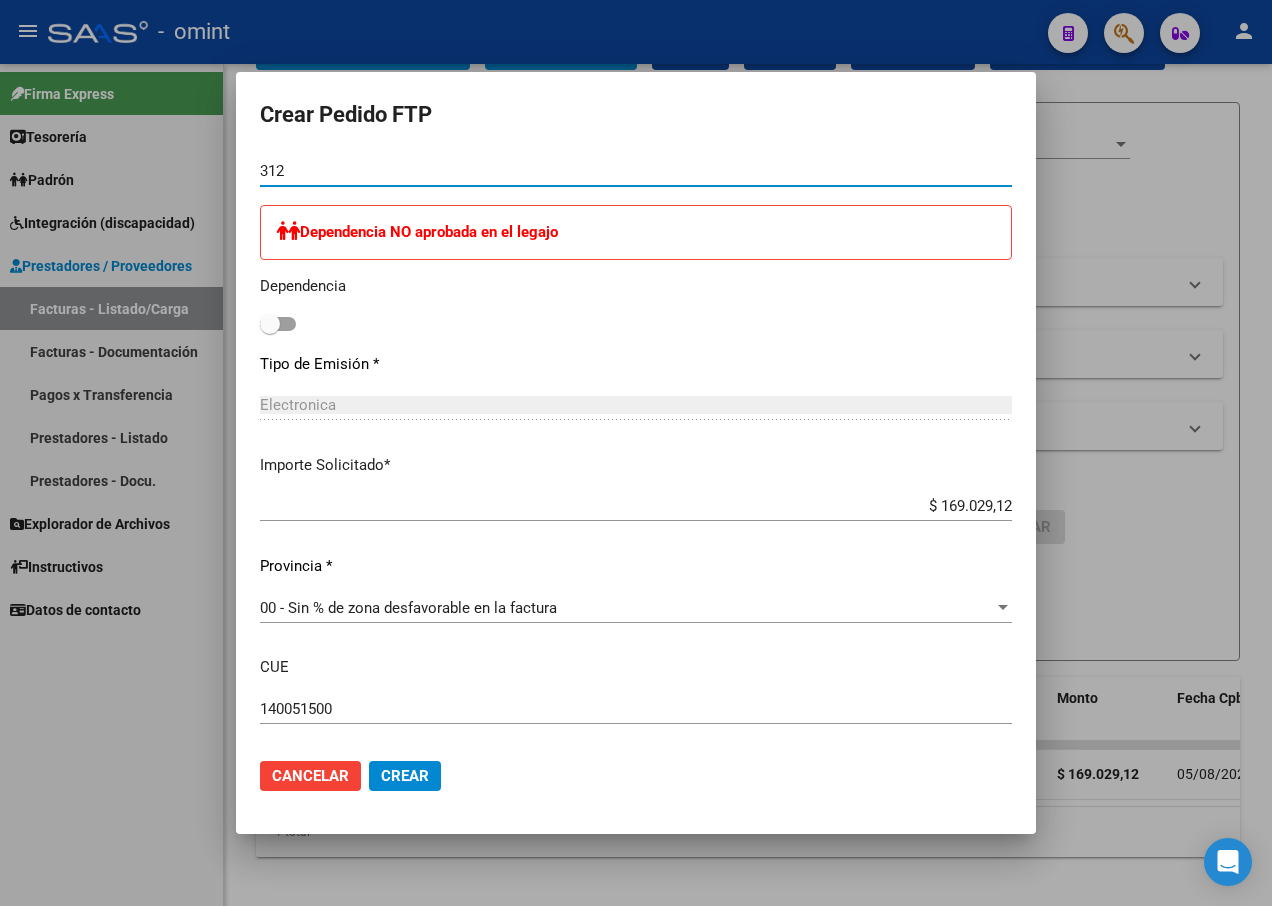 scroll, scrollTop: 1101, scrollLeft: 0, axis: vertical 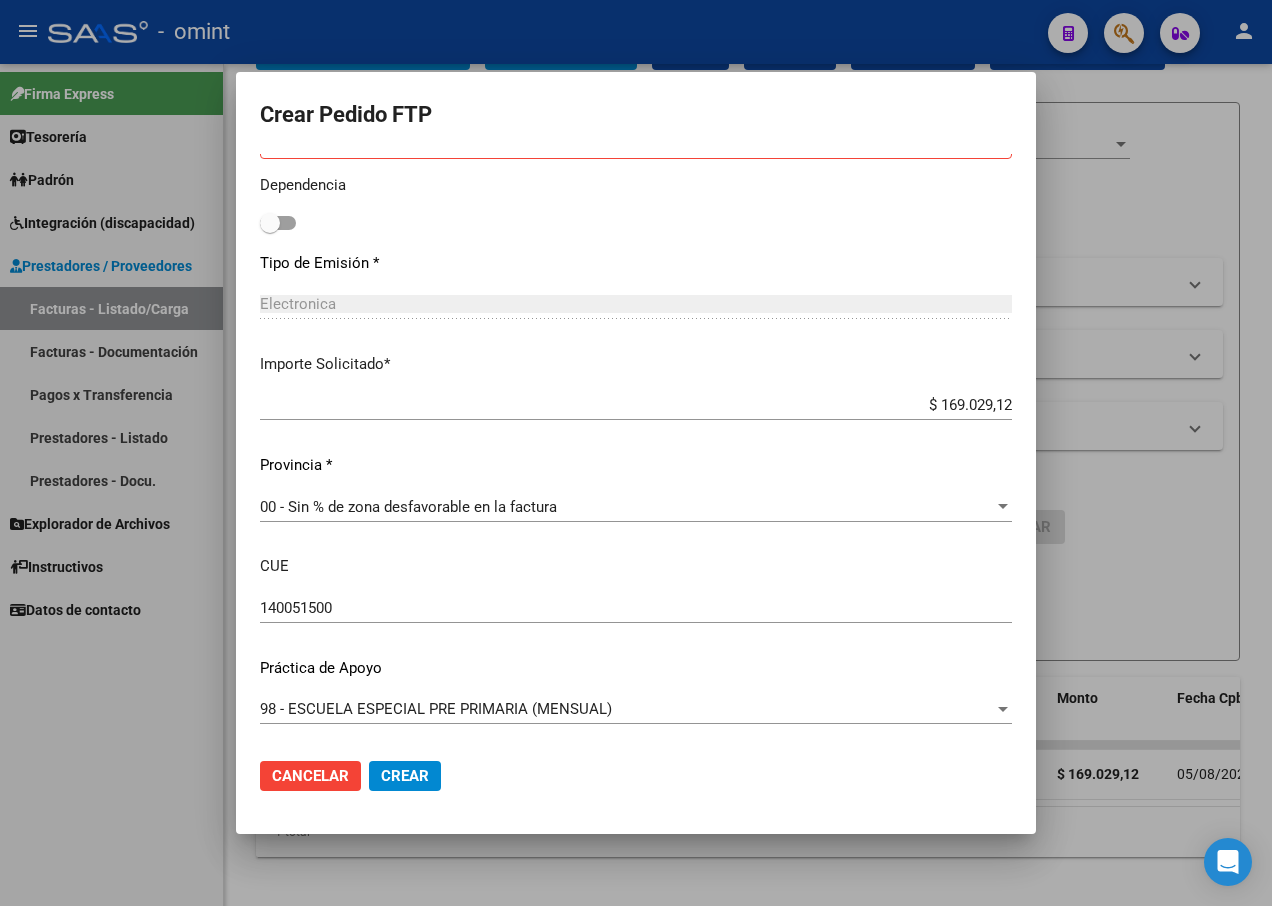 type on "312" 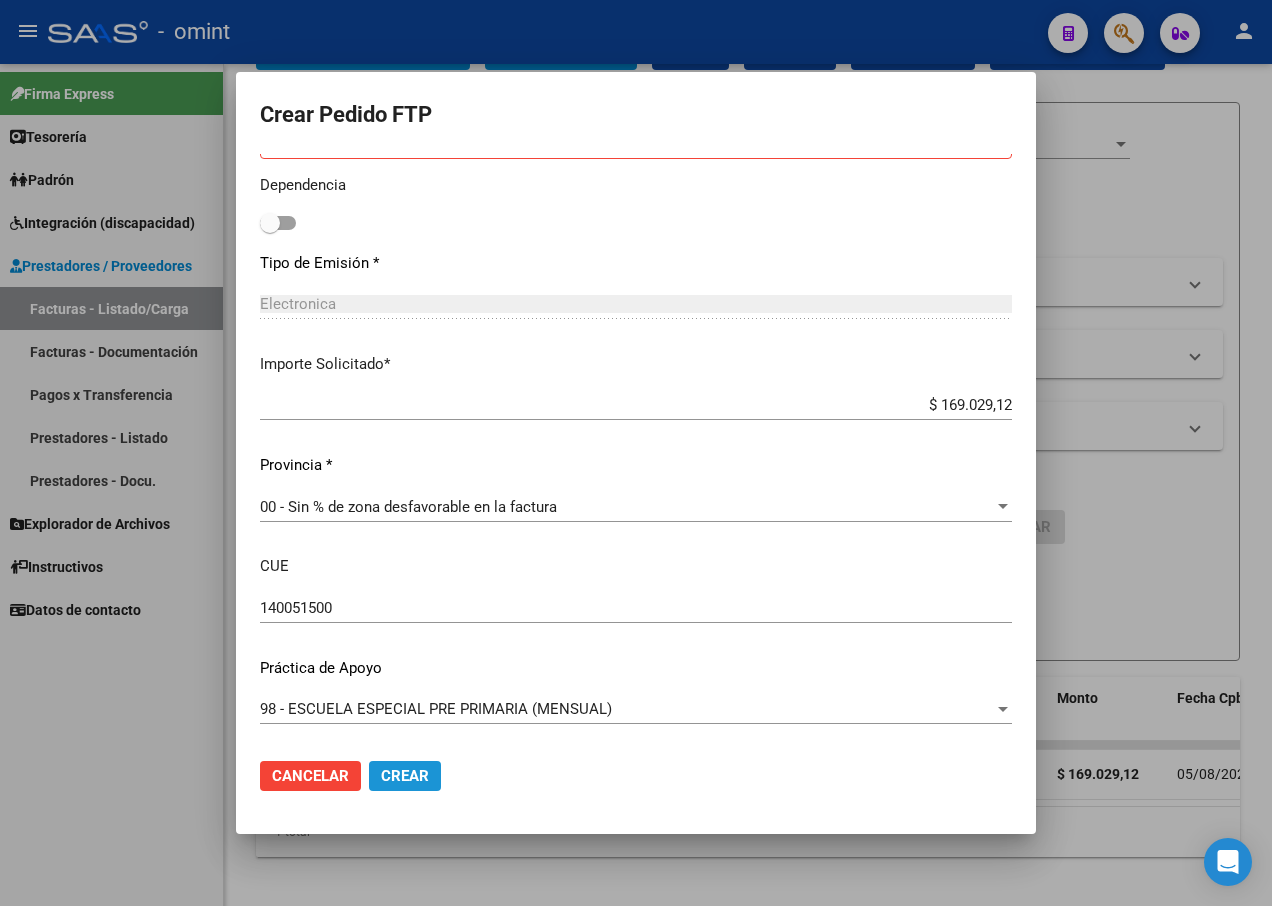 click on "Crear" 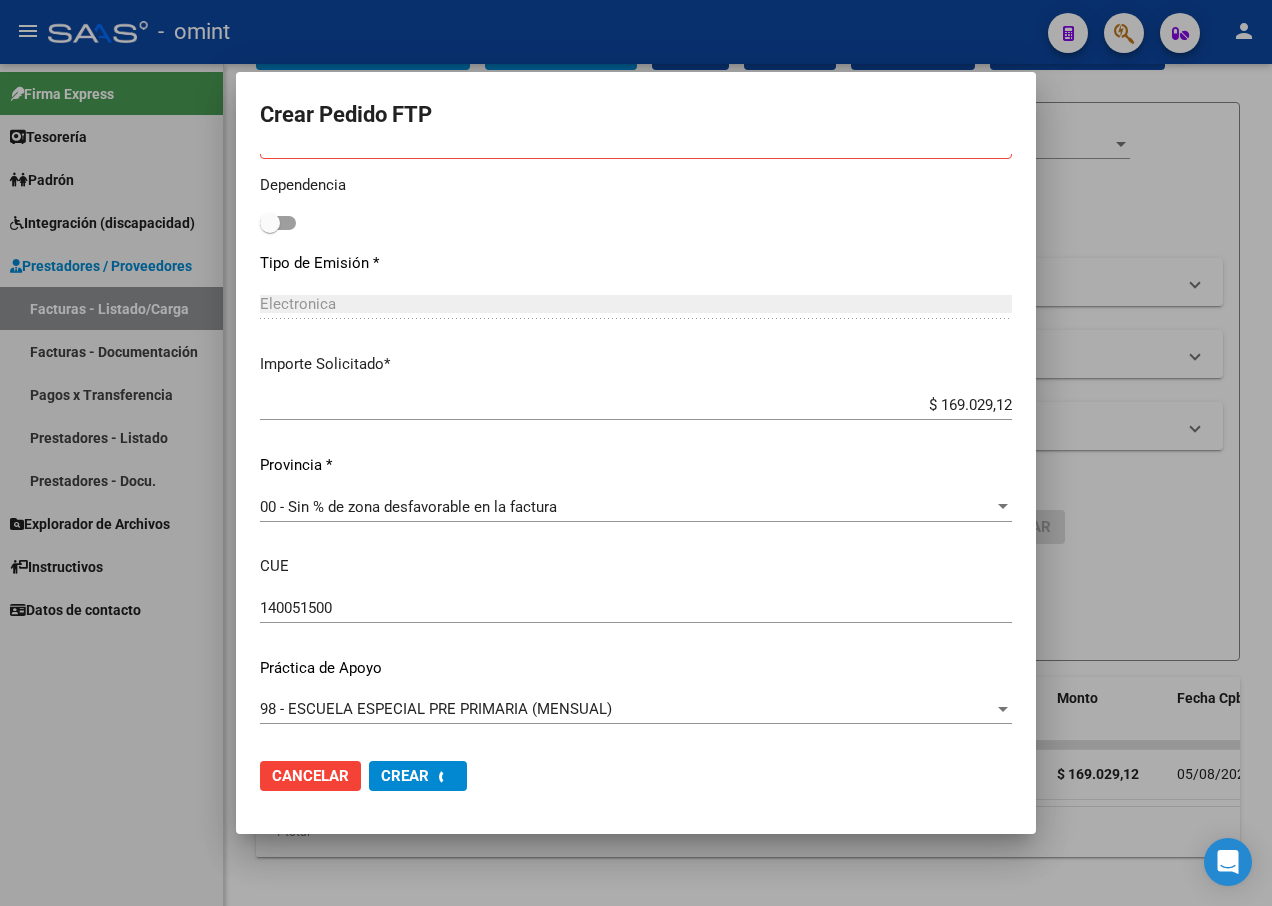 scroll, scrollTop: 0, scrollLeft: 0, axis: both 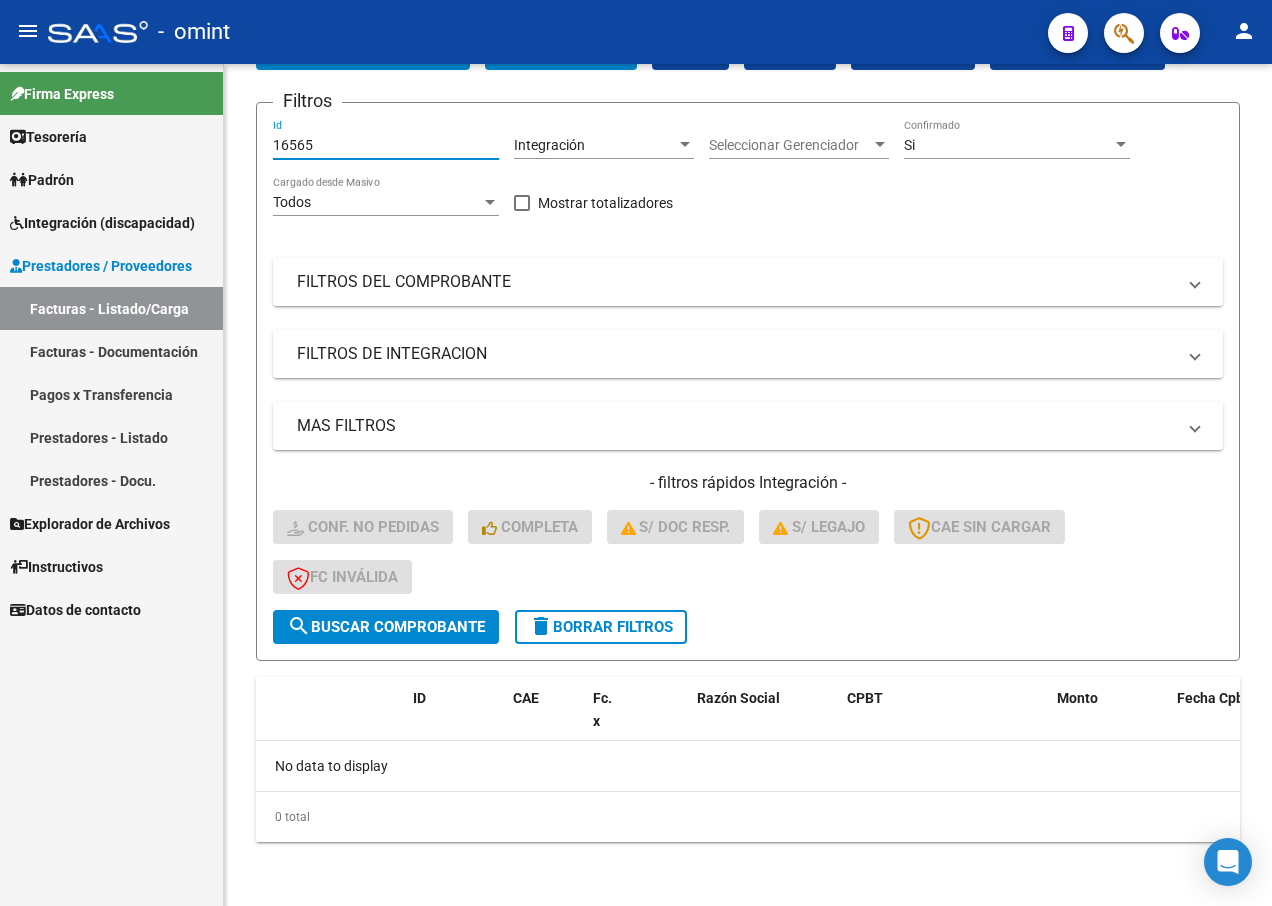 drag, startPoint x: 329, startPoint y: 143, endPoint x: 214, endPoint y: 119, distance: 117.47766 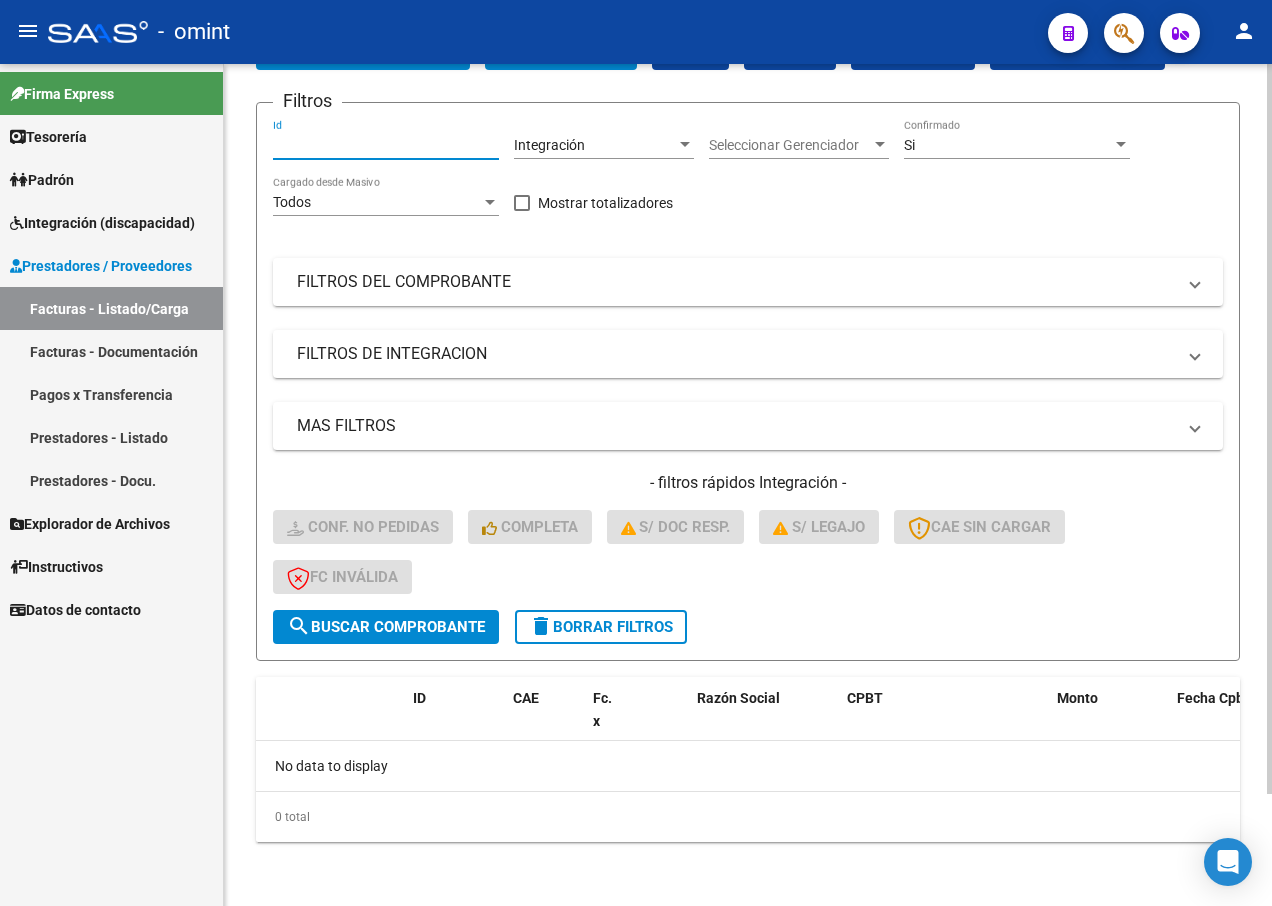 paste on "16566" 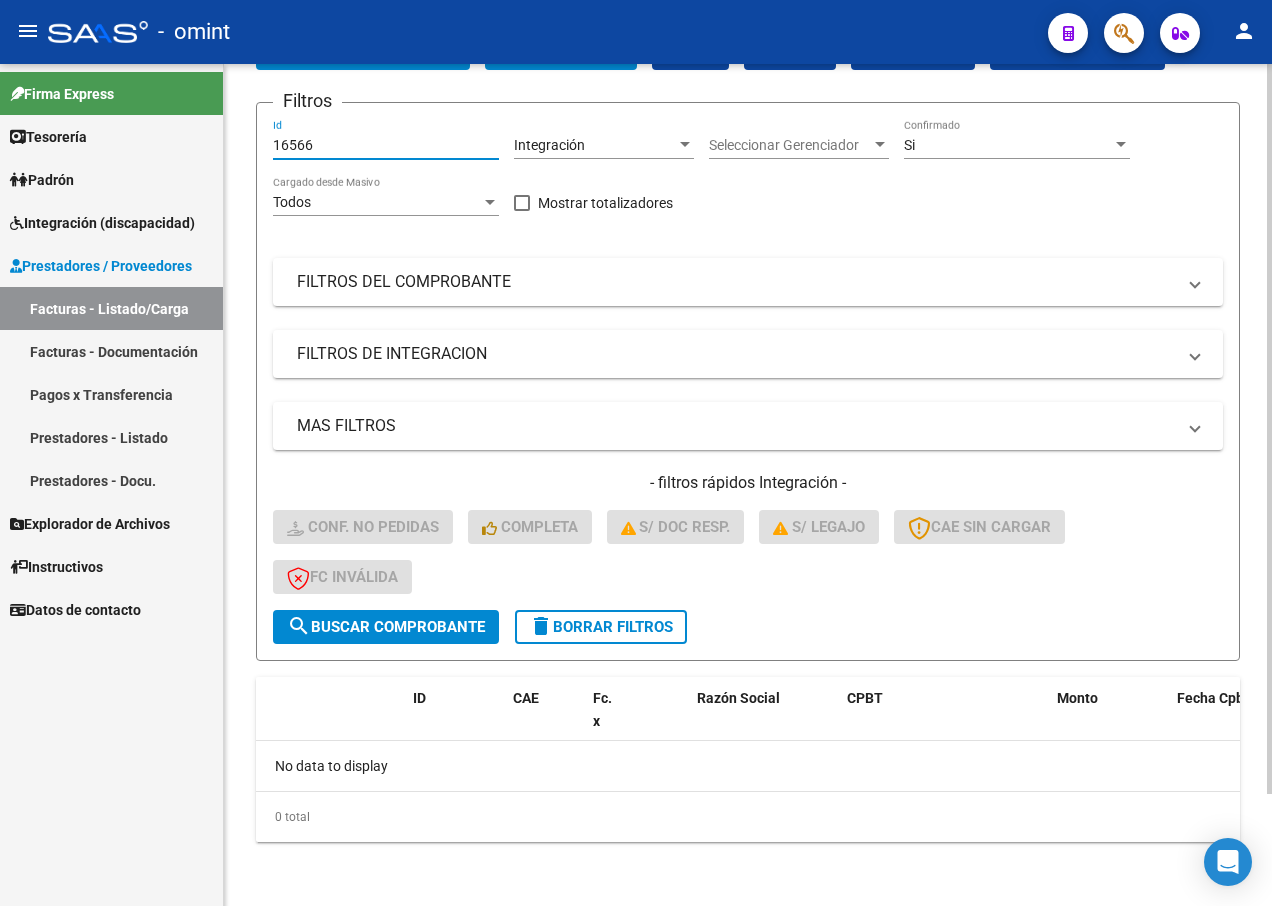 type on "16566" 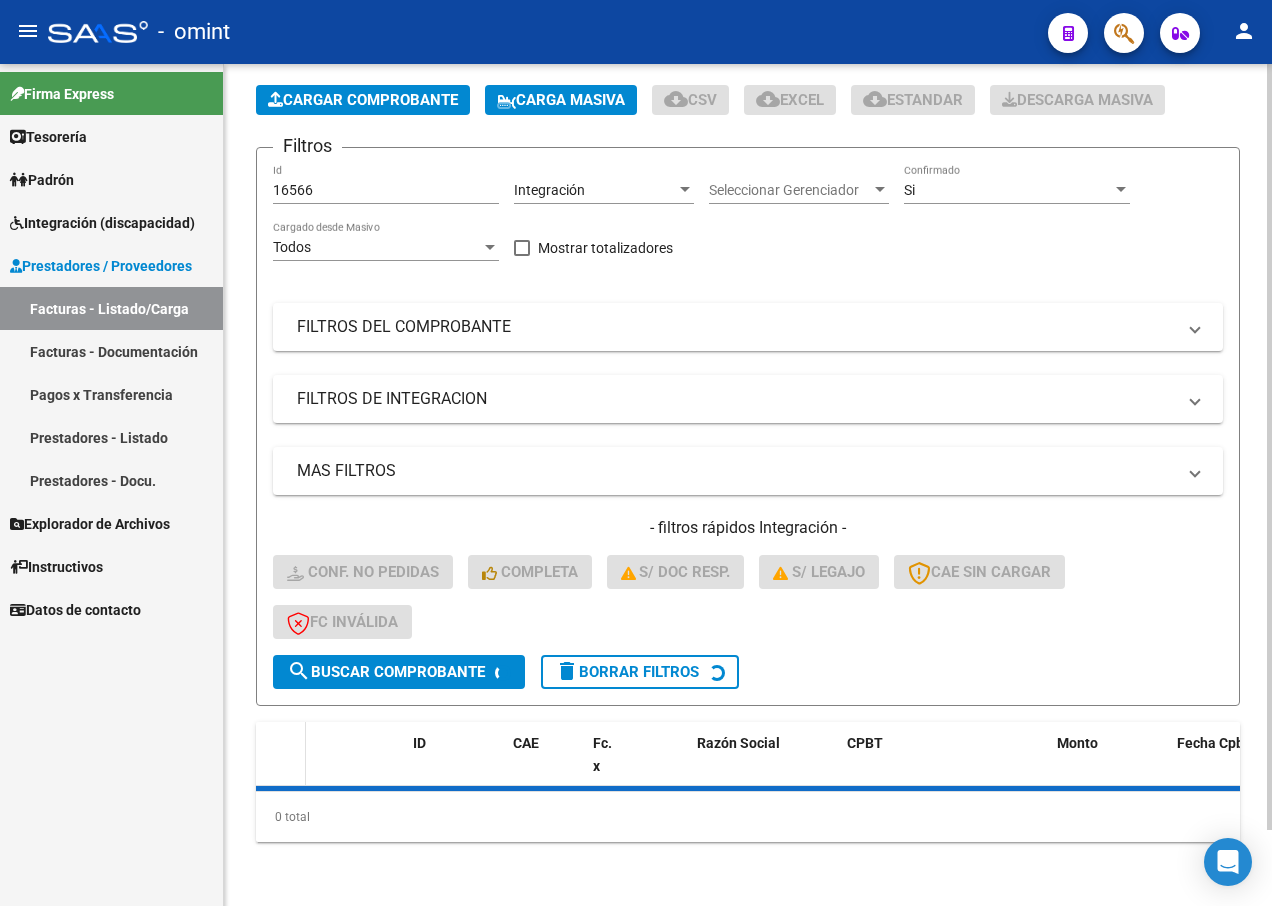 scroll, scrollTop: 129, scrollLeft: 0, axis: vertical 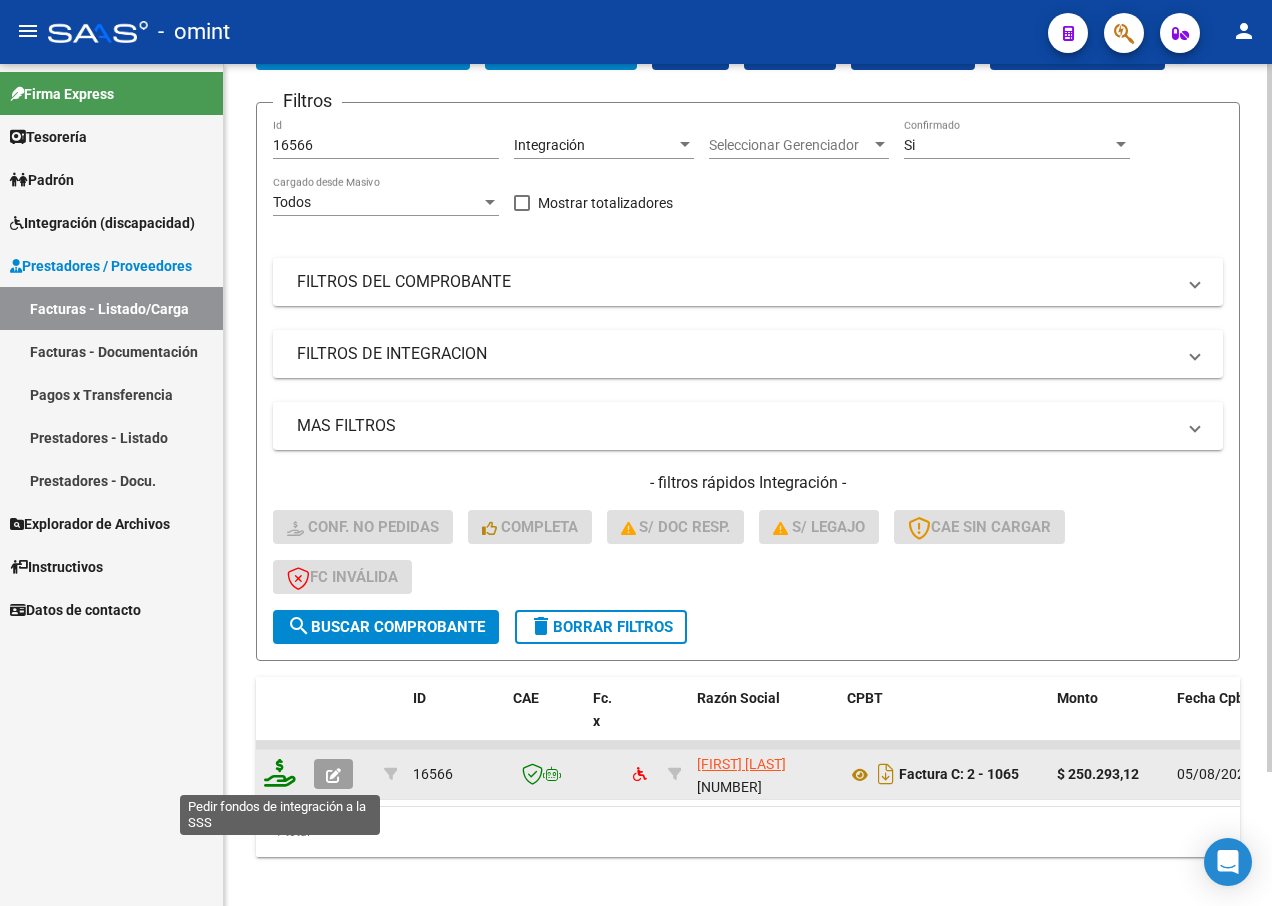 click 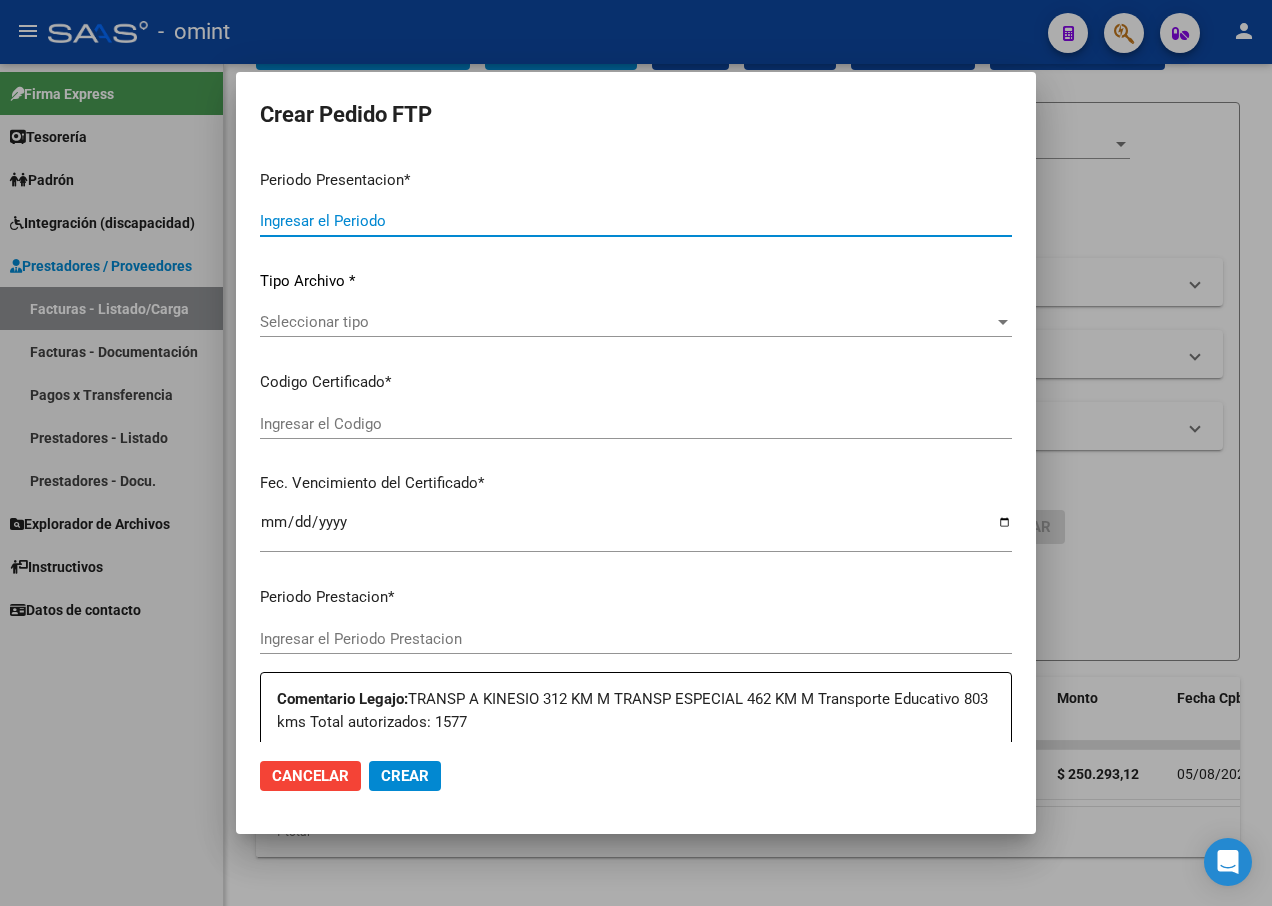 type on "202507" 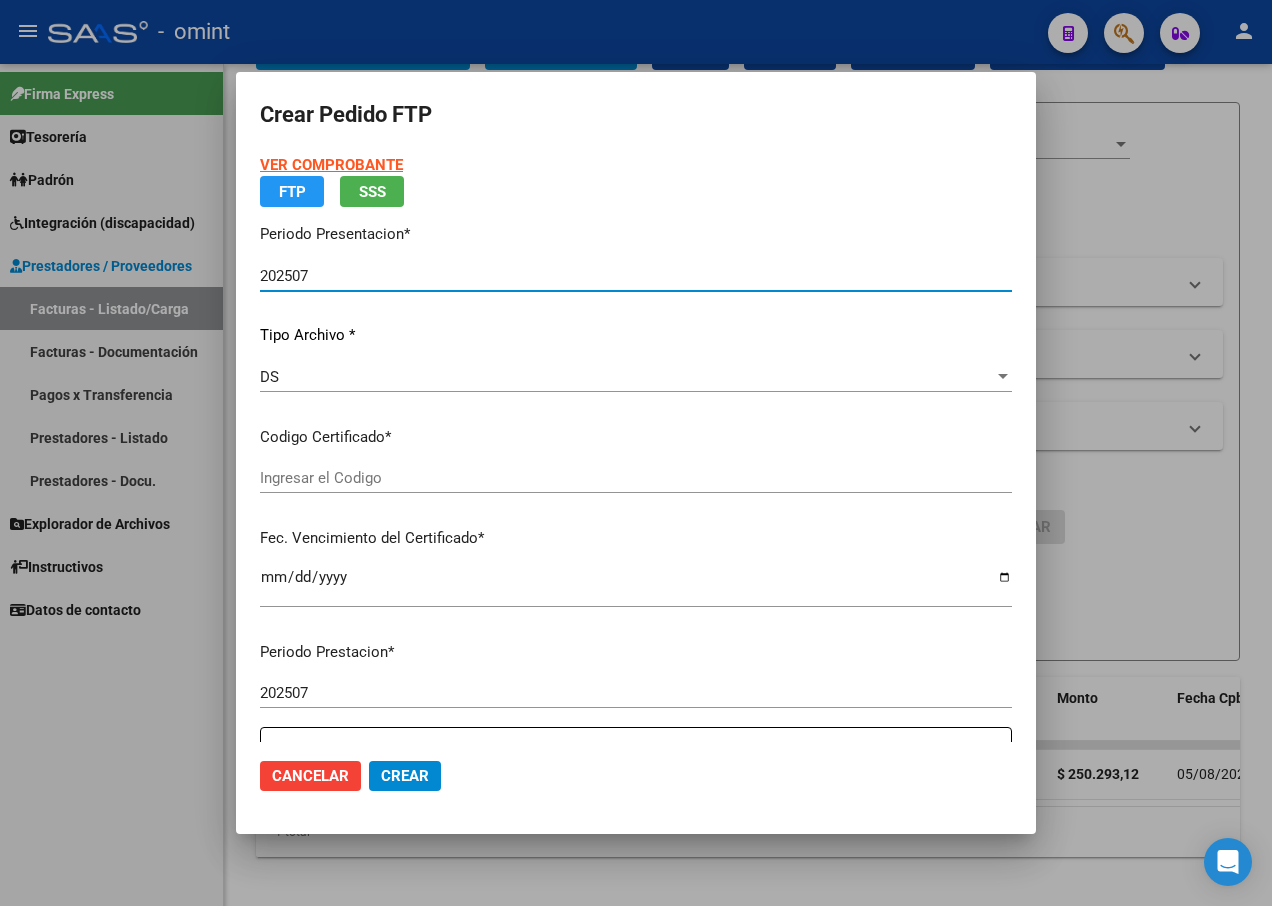 type on "3596988859" 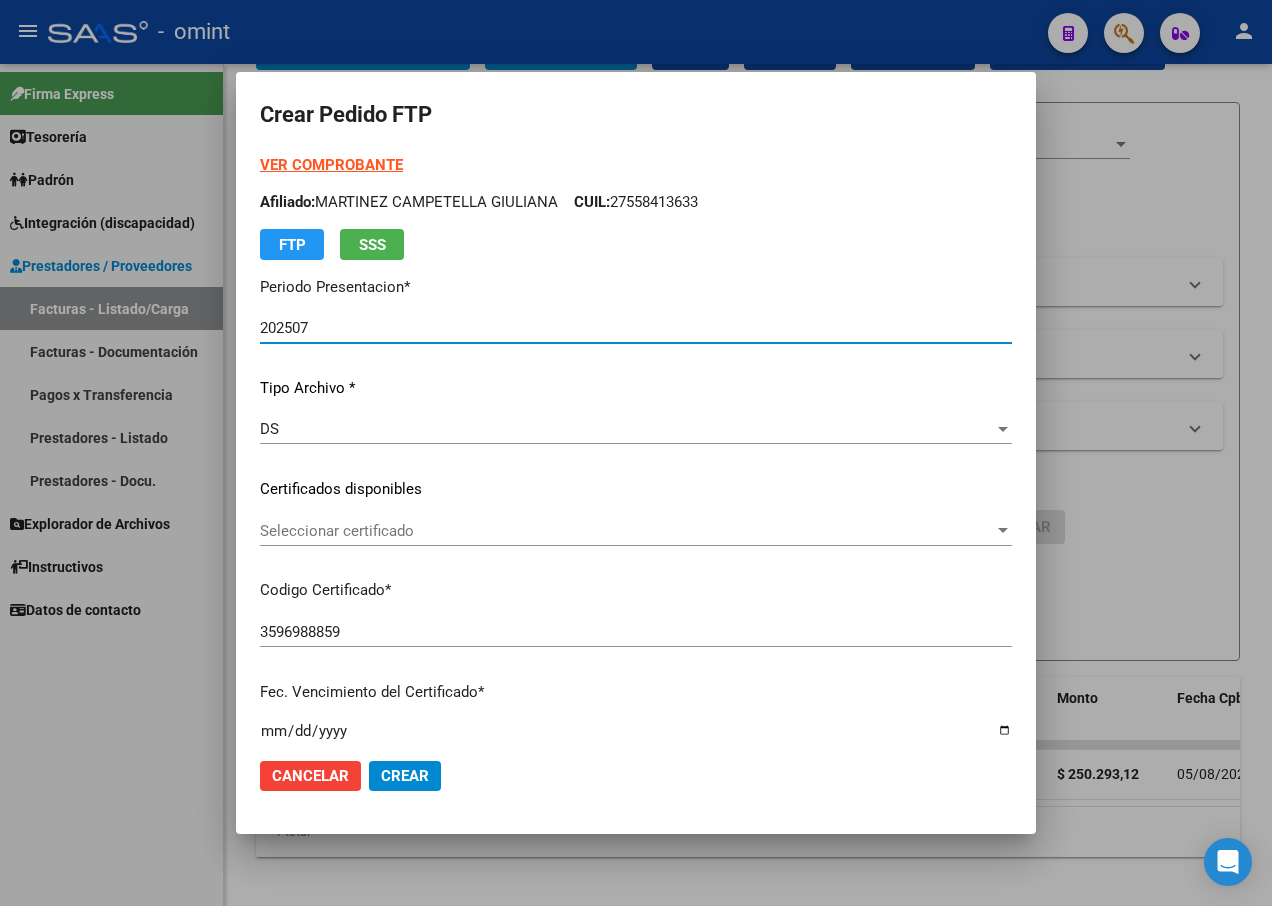 click at bounding box center [1003, 530] 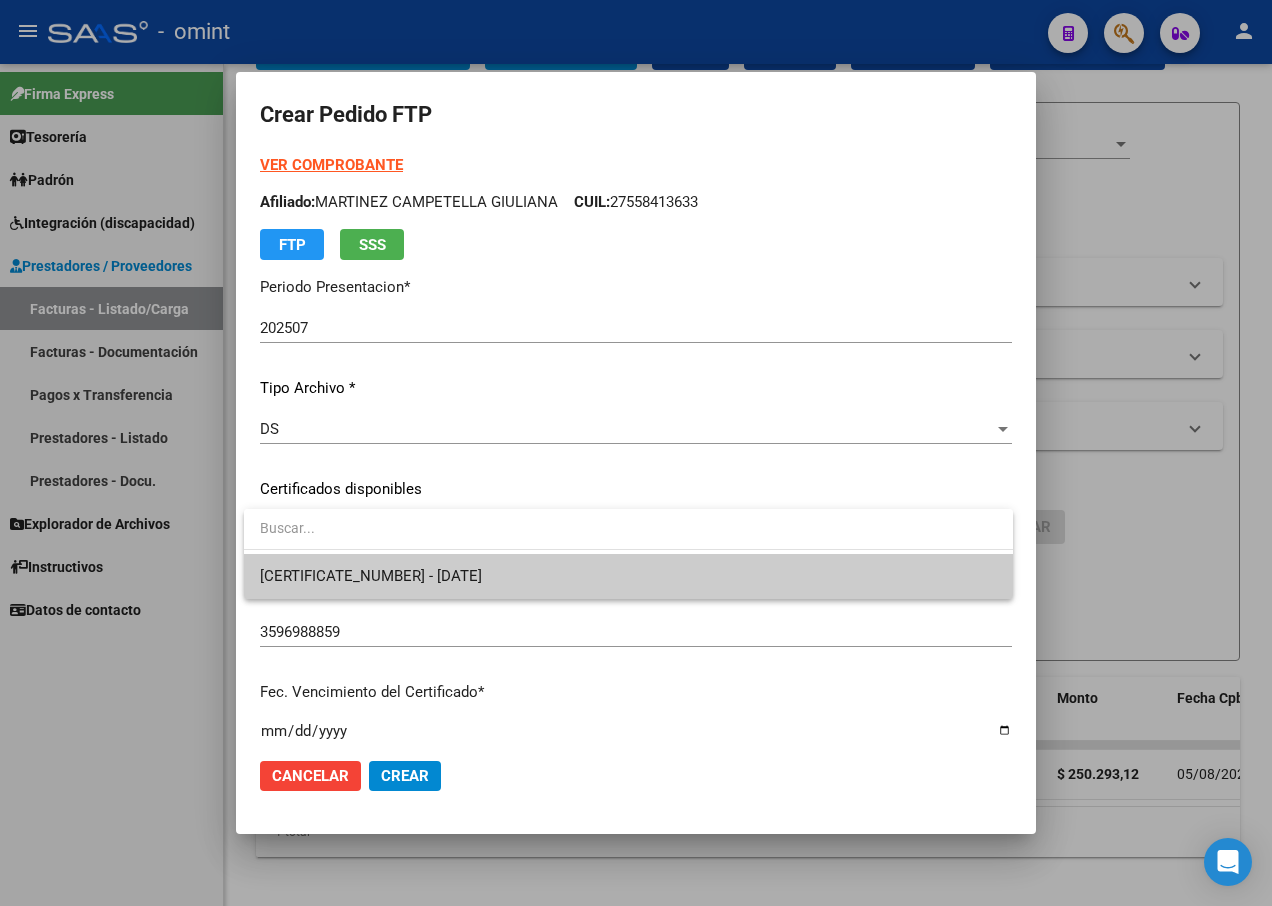click on "3596988859 - 2028-04-26" at bounding box center (628, 576) 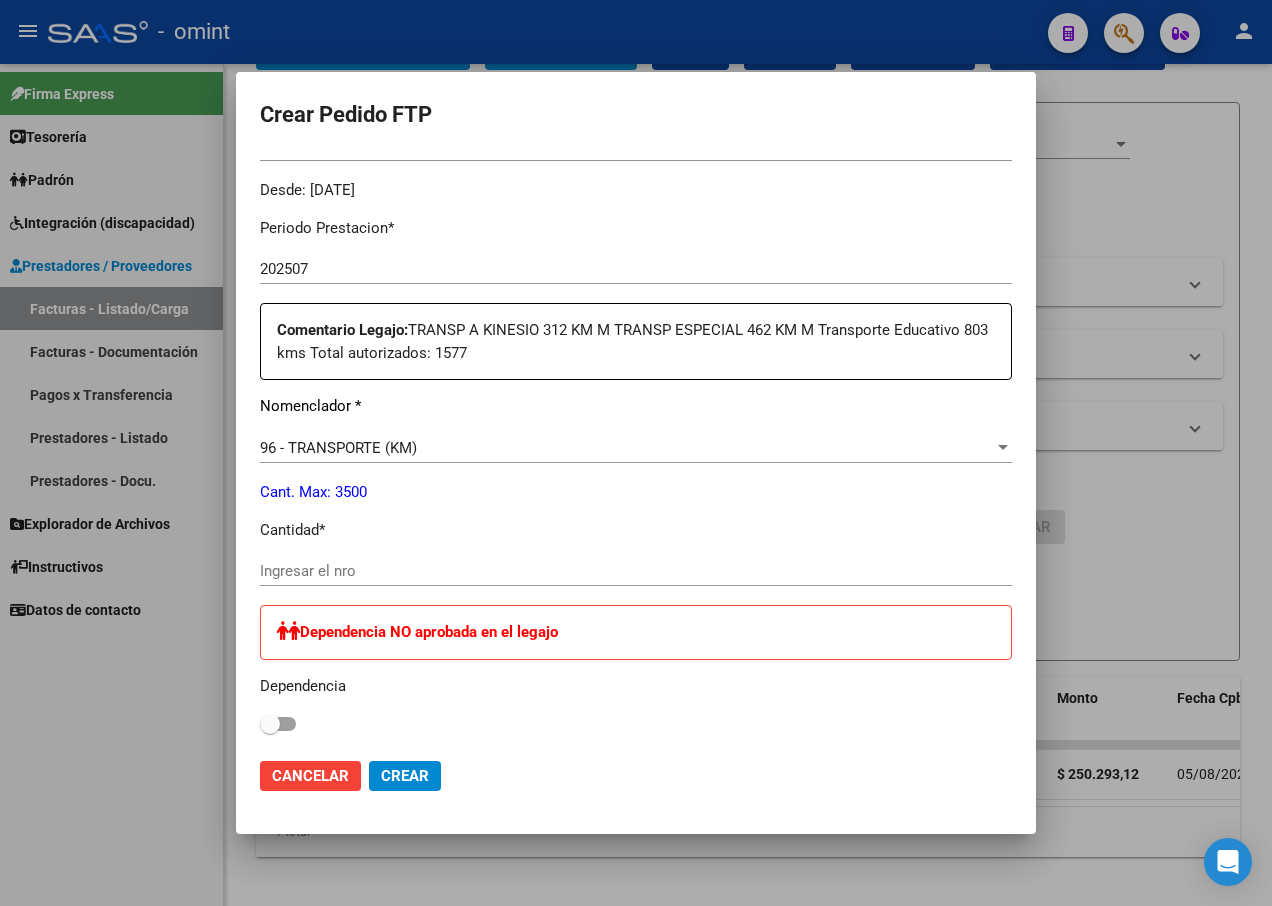 scroll, scrollTop: 700, scrollLeft: 0, axis: vertical 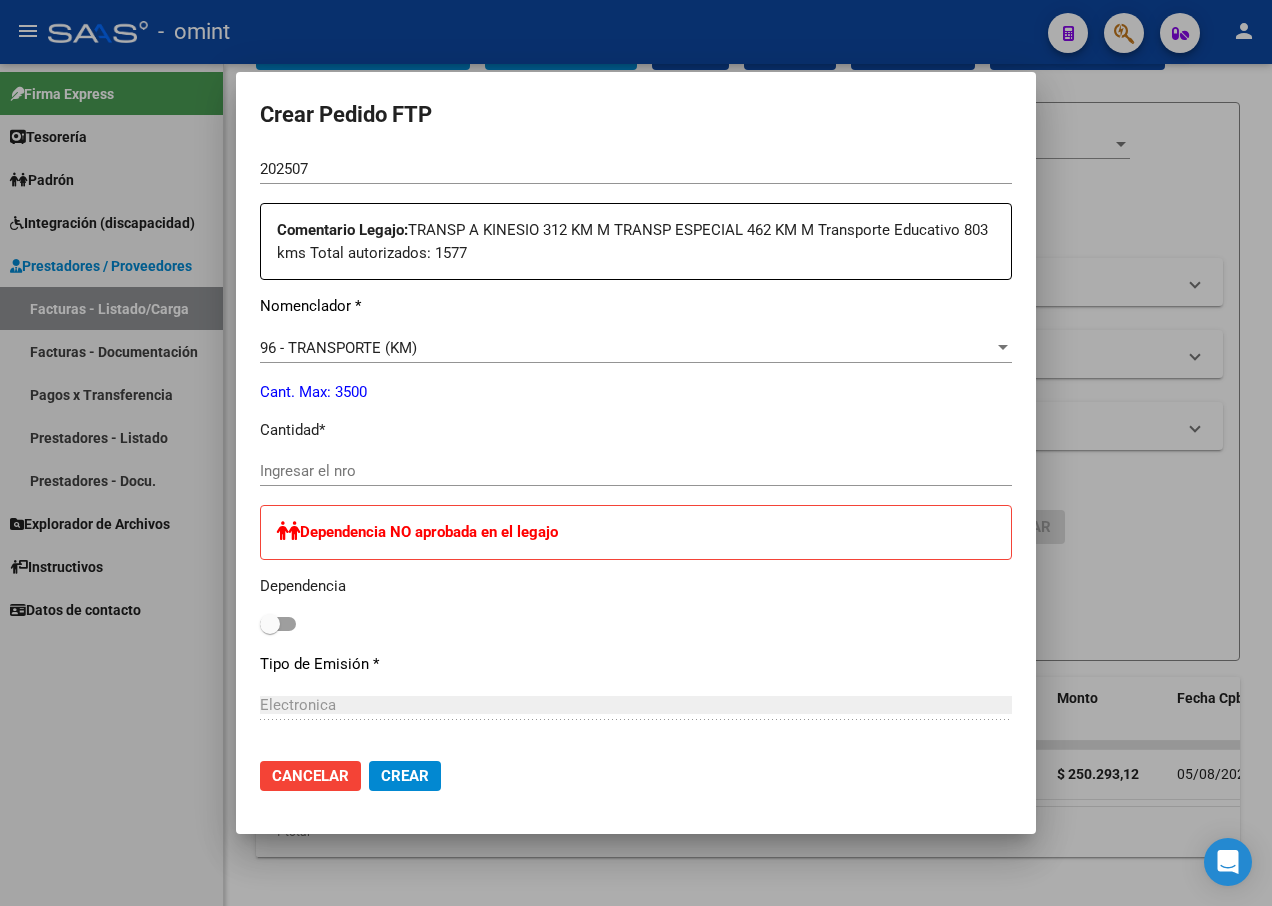 click on "Ingresar el nro" at bounding box center [636, 471] 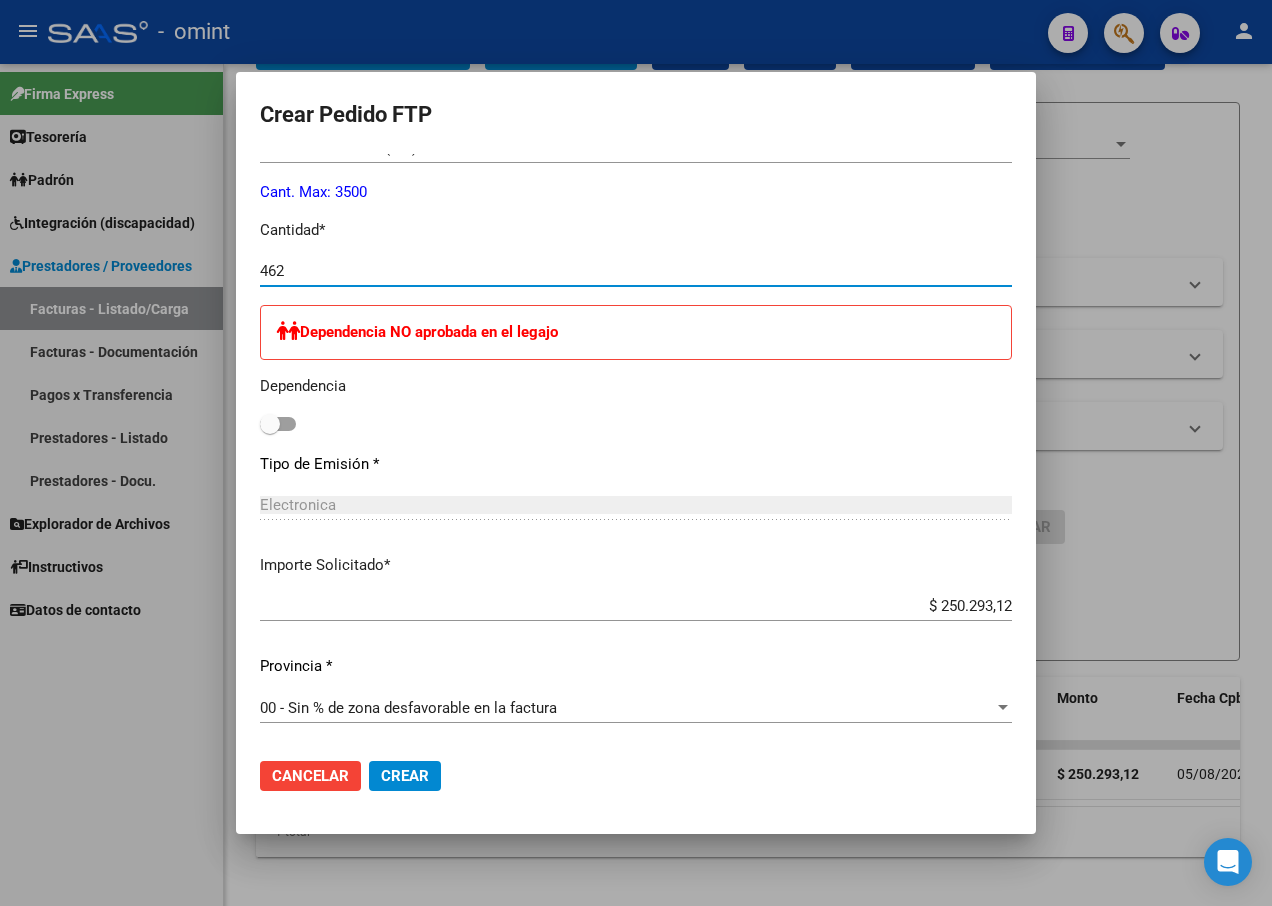 scroll, scrollTop: 1000, scrollLeft: 0, axis: vertical 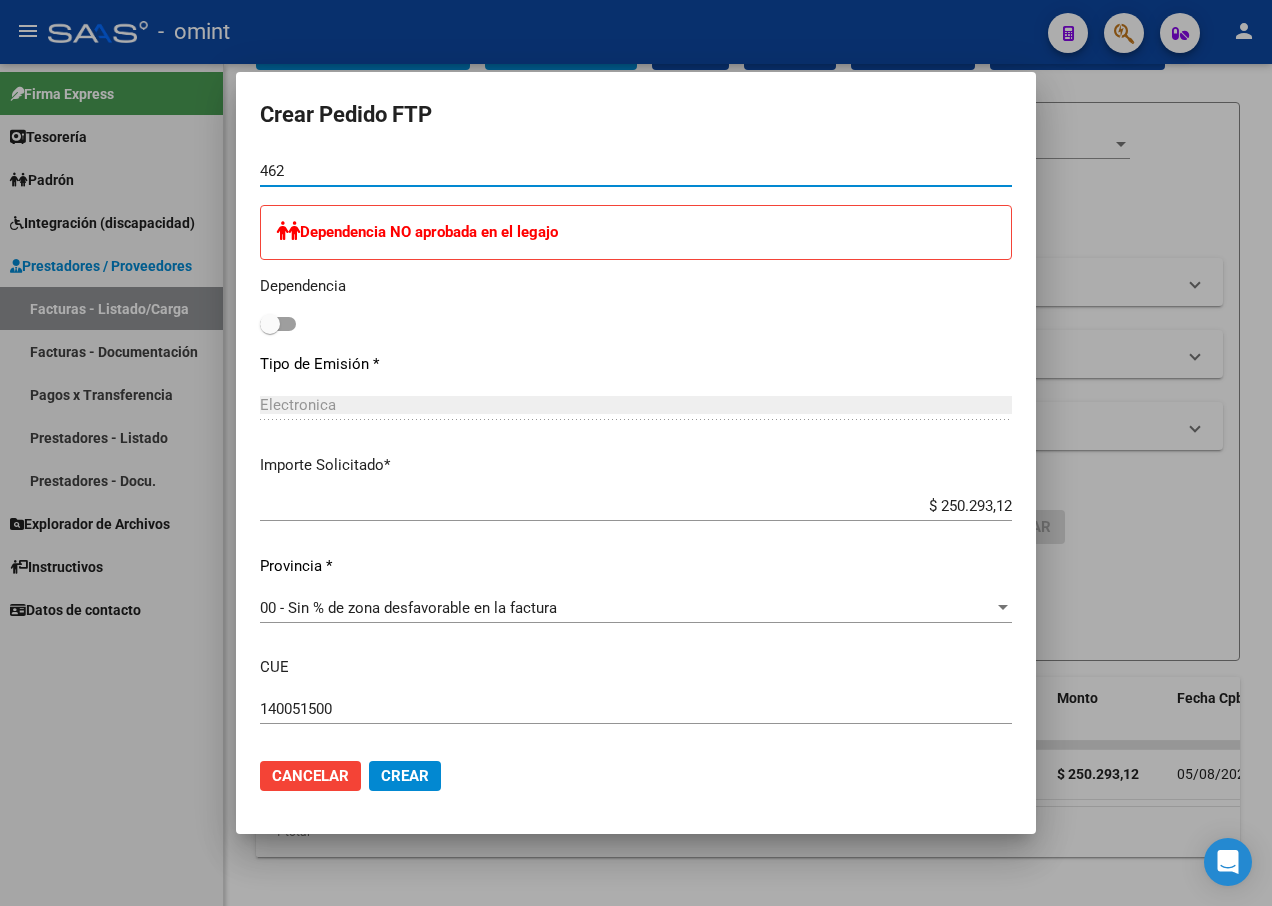 type on "462" 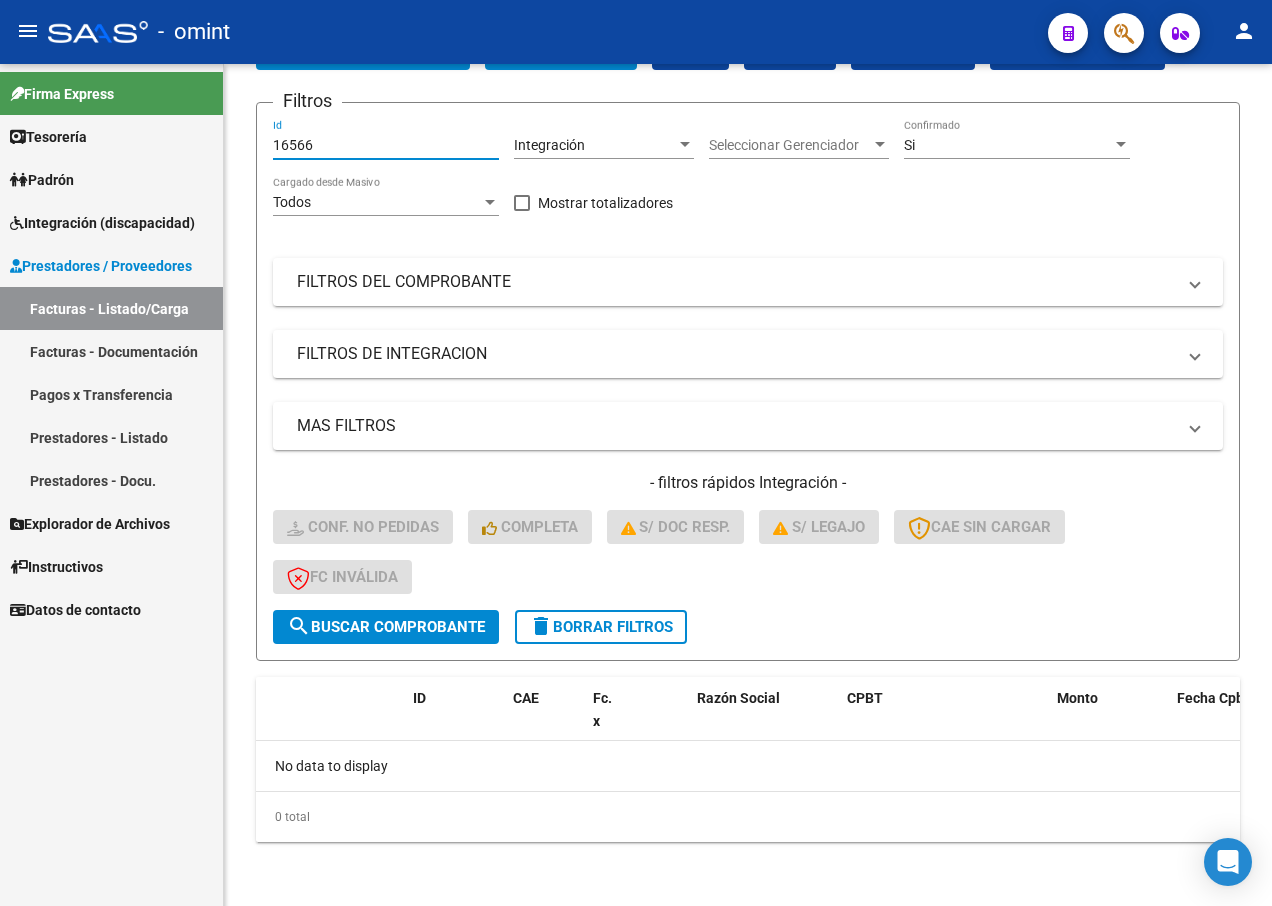 drag, startPoint x: 322, startPoint y: 140, endPoint x: 109, endPoint y: 86, distance: 219.73848 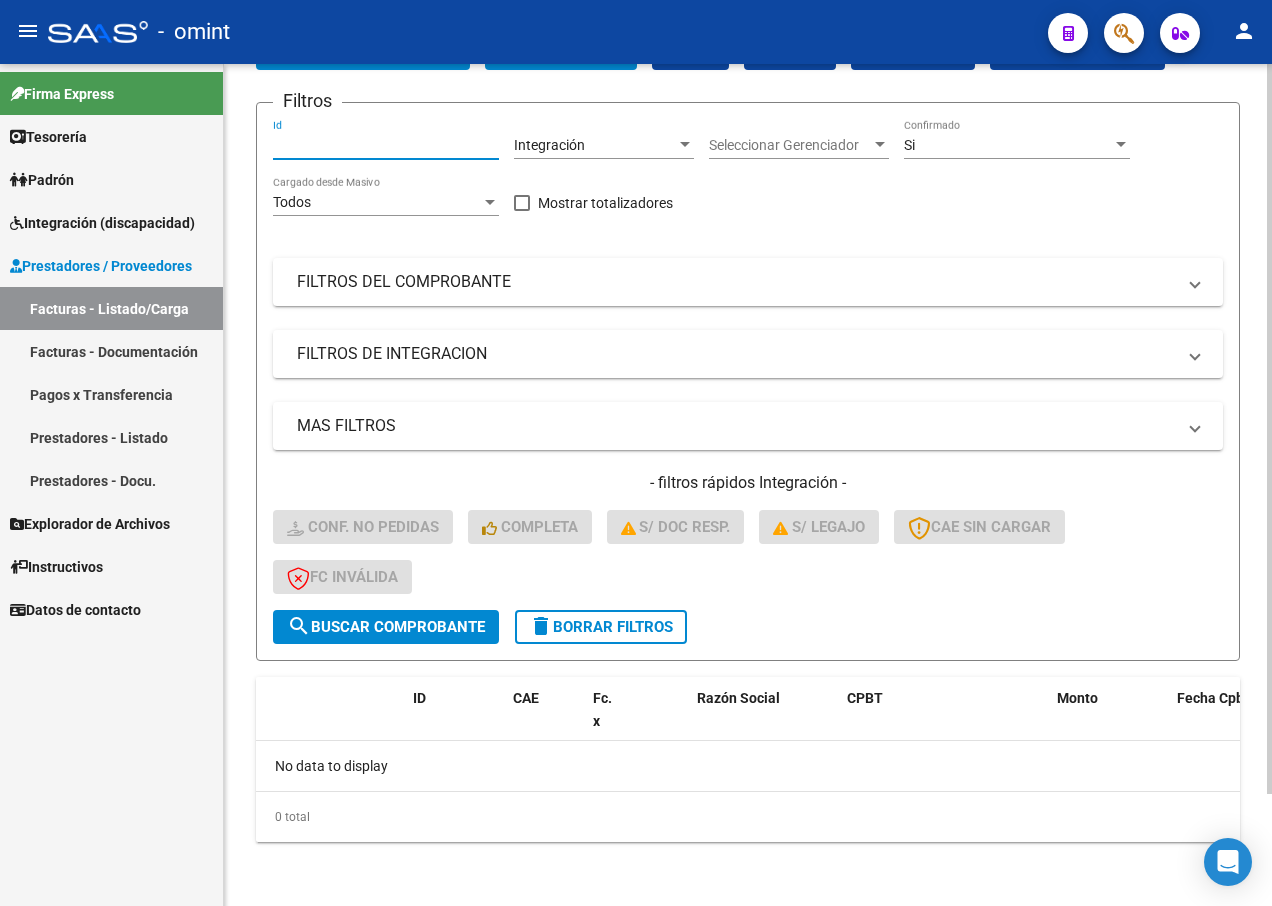 paste on "16567" 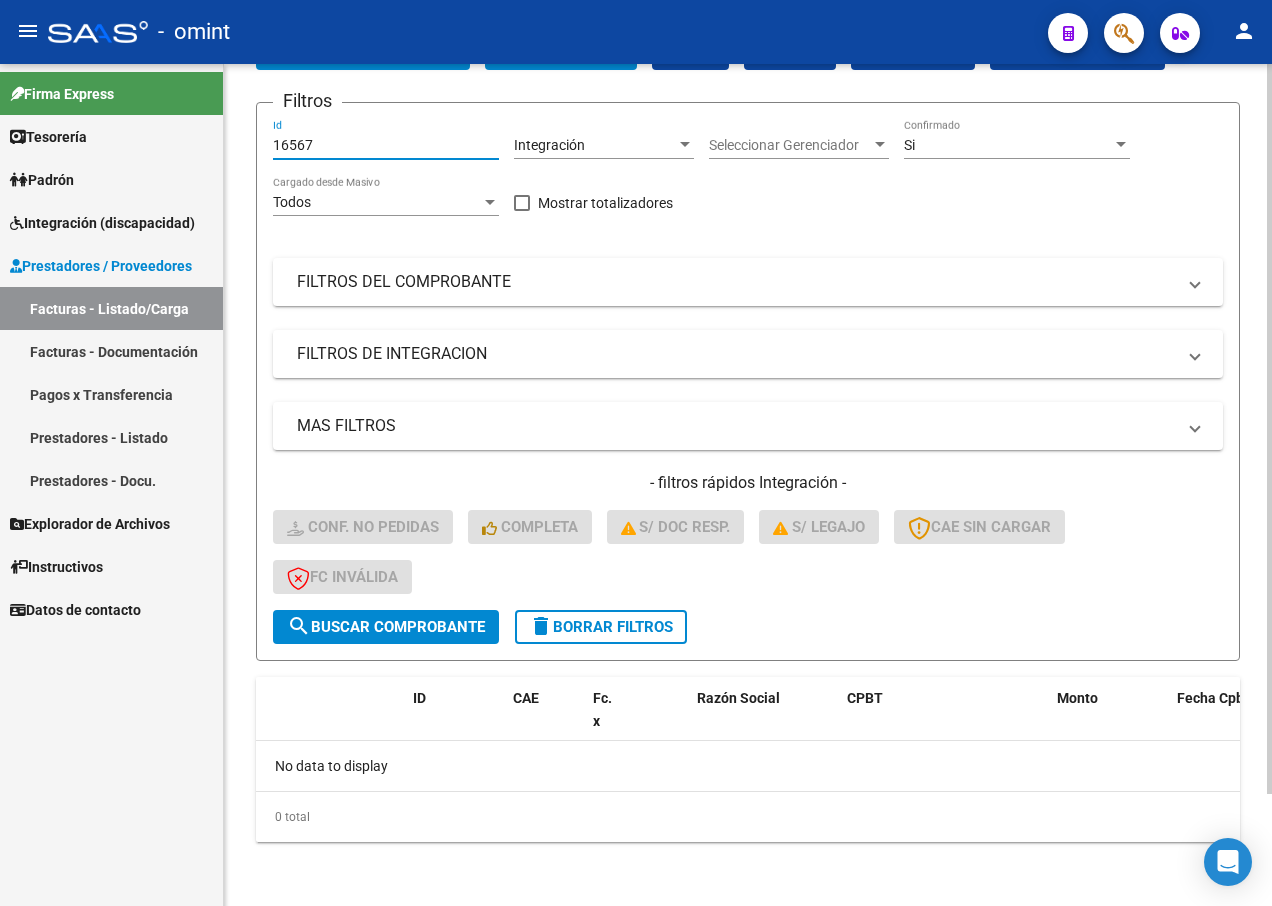 type on "16567" 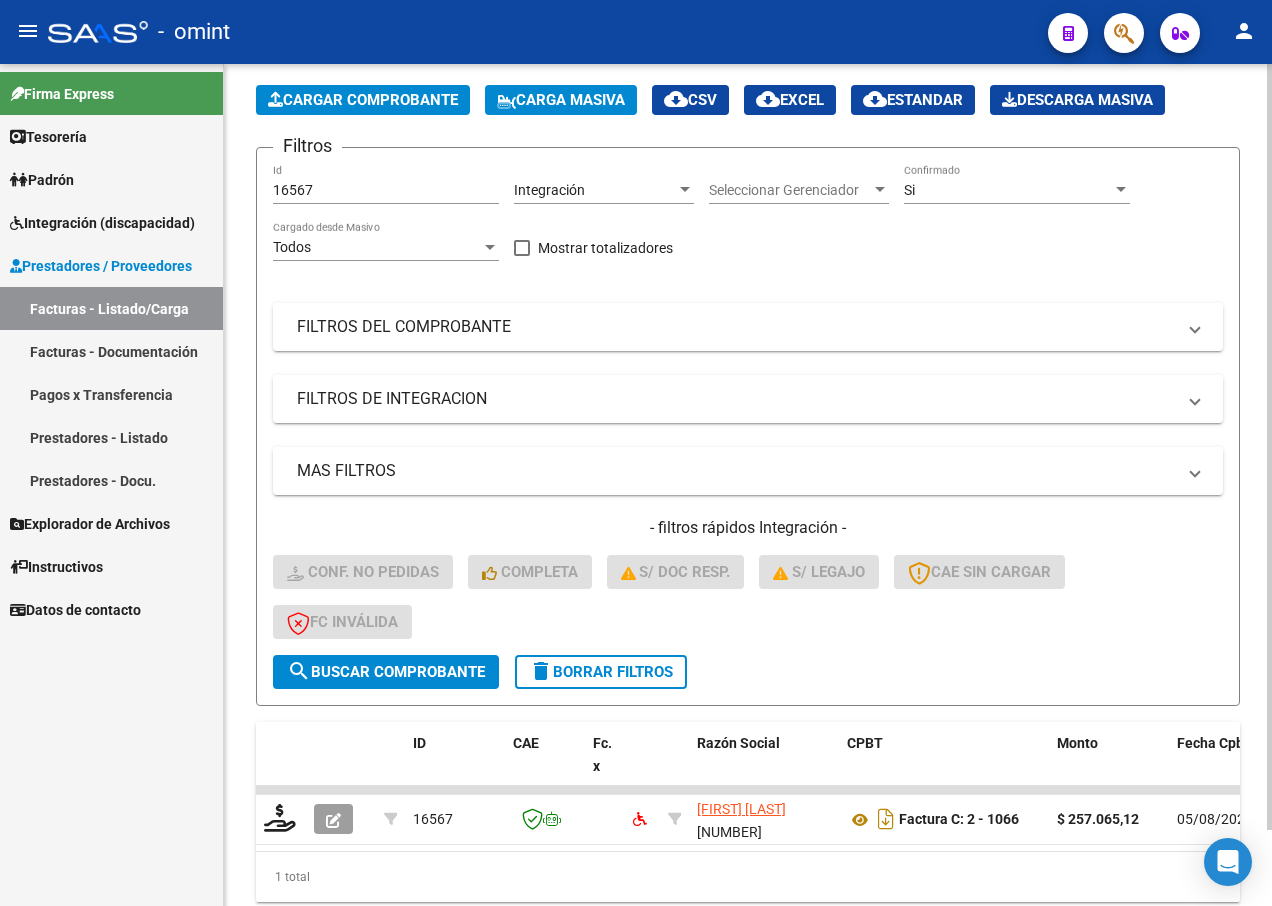scroll, scrollTop: 129, scrollLeft: 0, axis: vertical 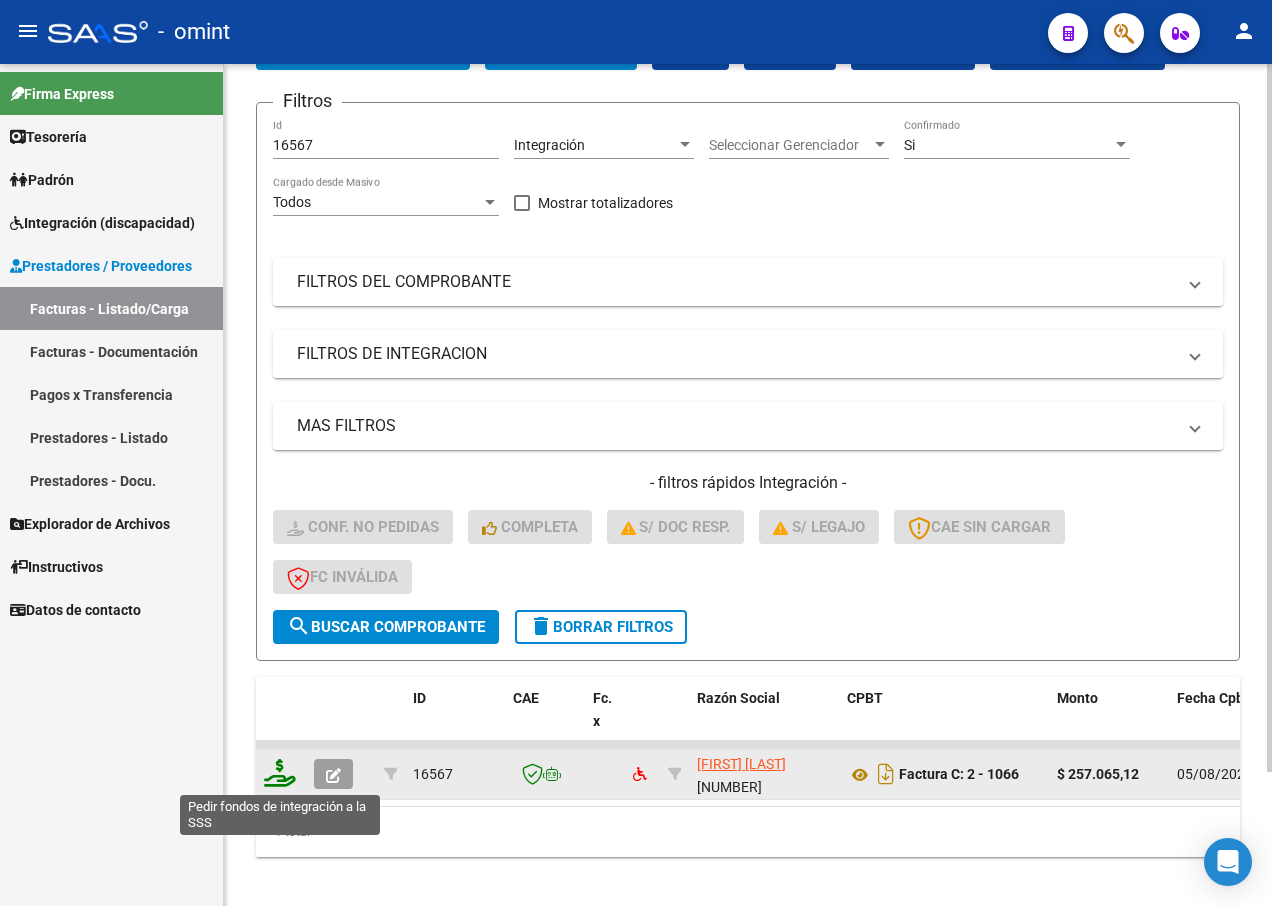 click 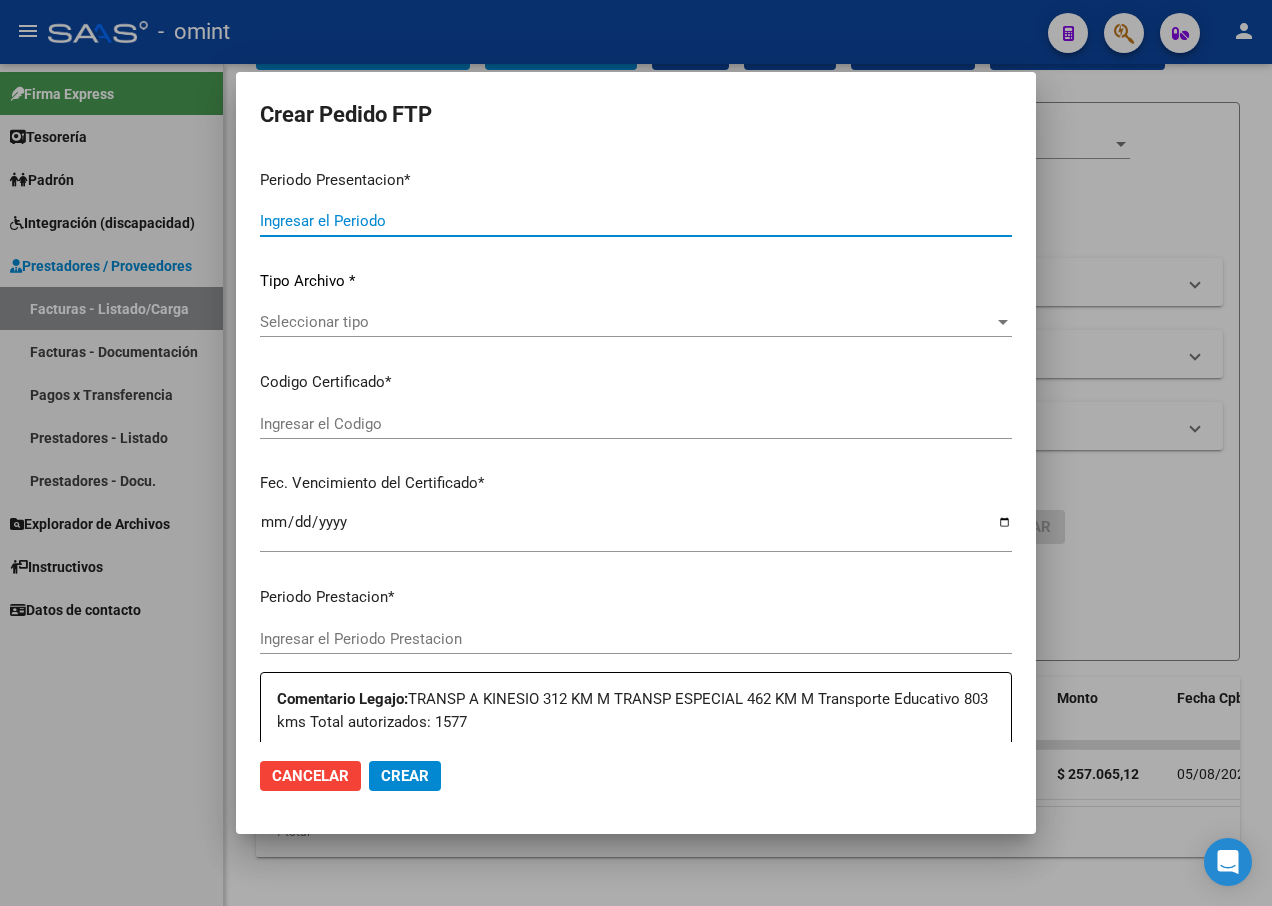 type on "202507" 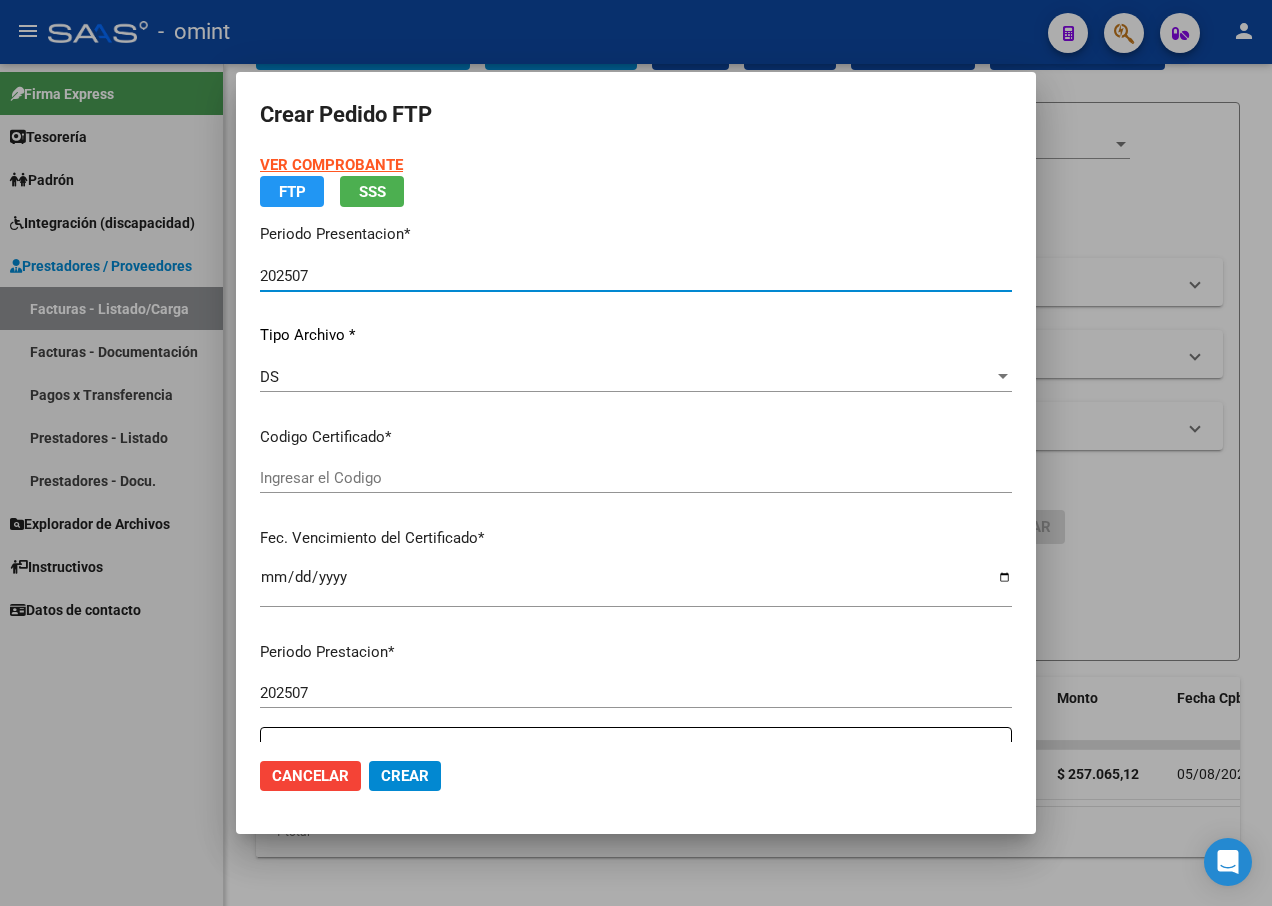 type on "3596988859" 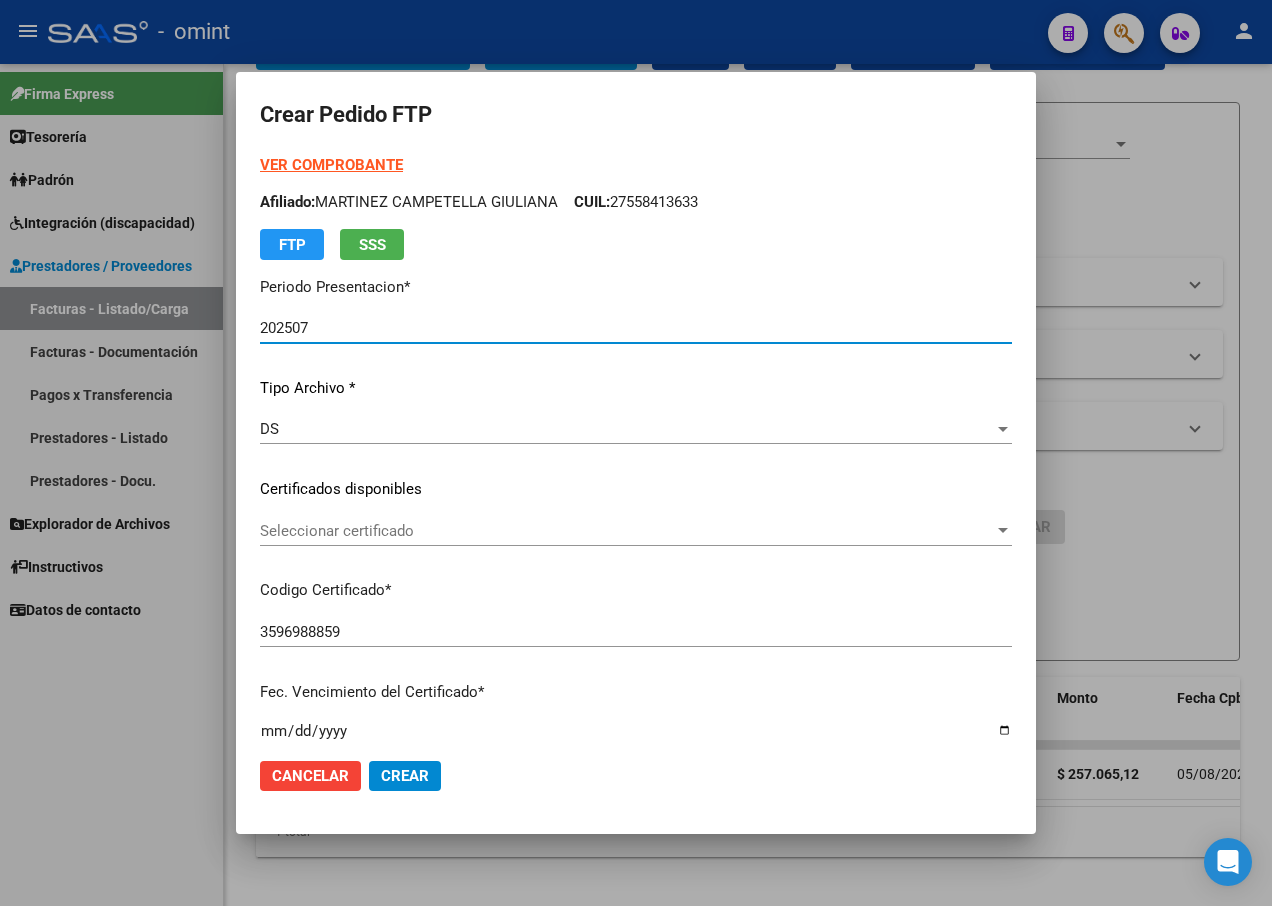 click at bounding box center (1003, 531) 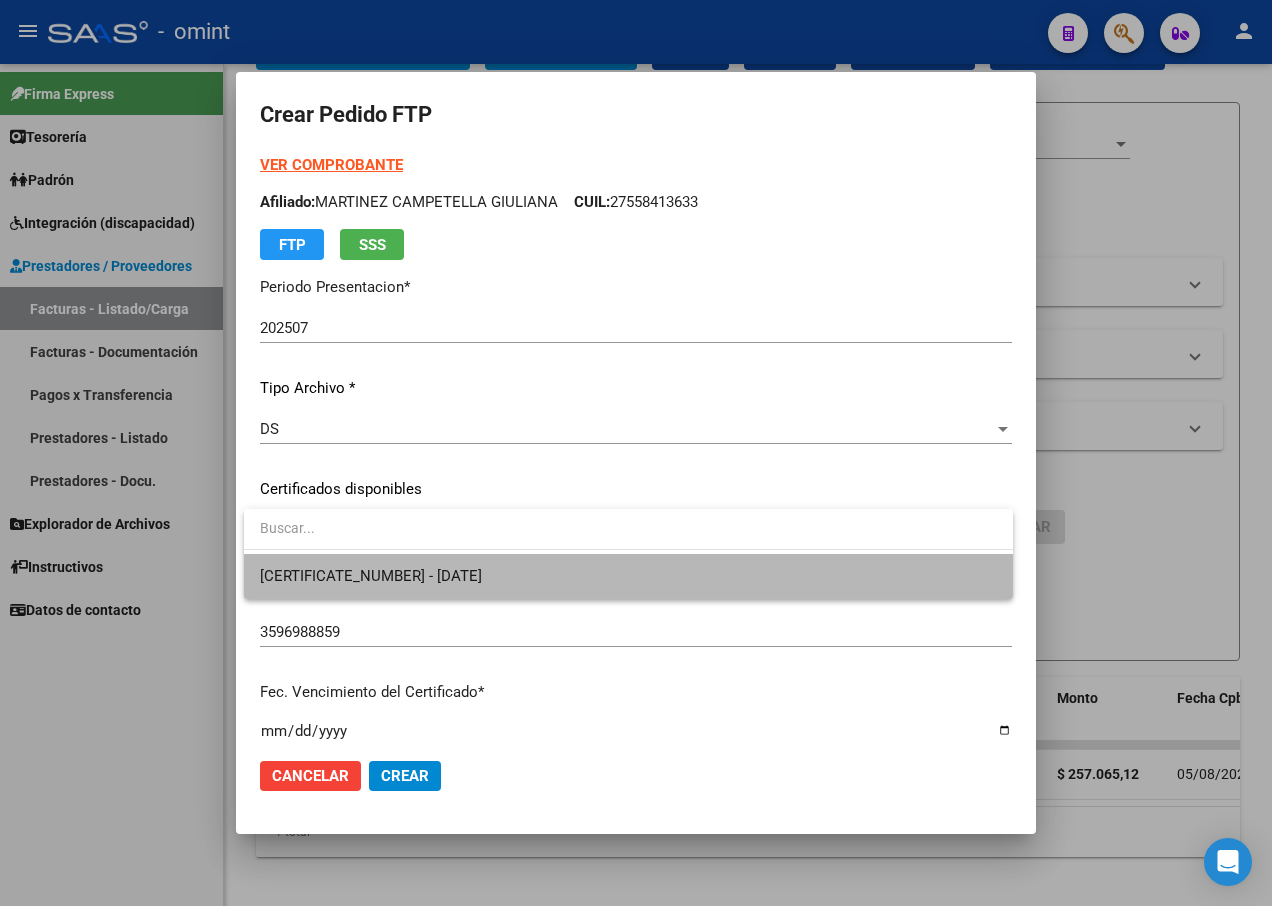 click on "3596988859 - 2028-04-26" at bounding box center (628, 576) 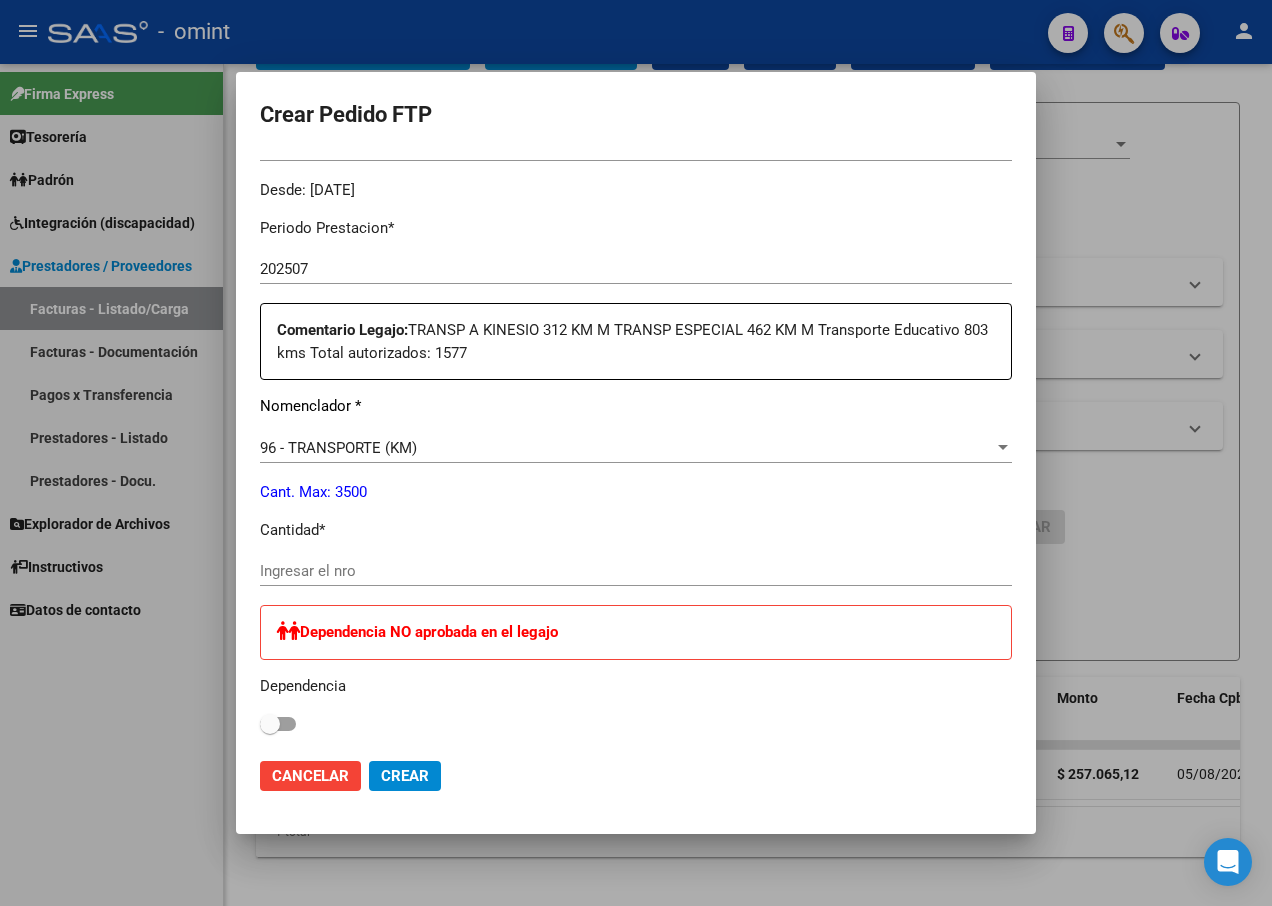 scroll, scrollTop: 700, scrollLeft: 0, axis: vertical 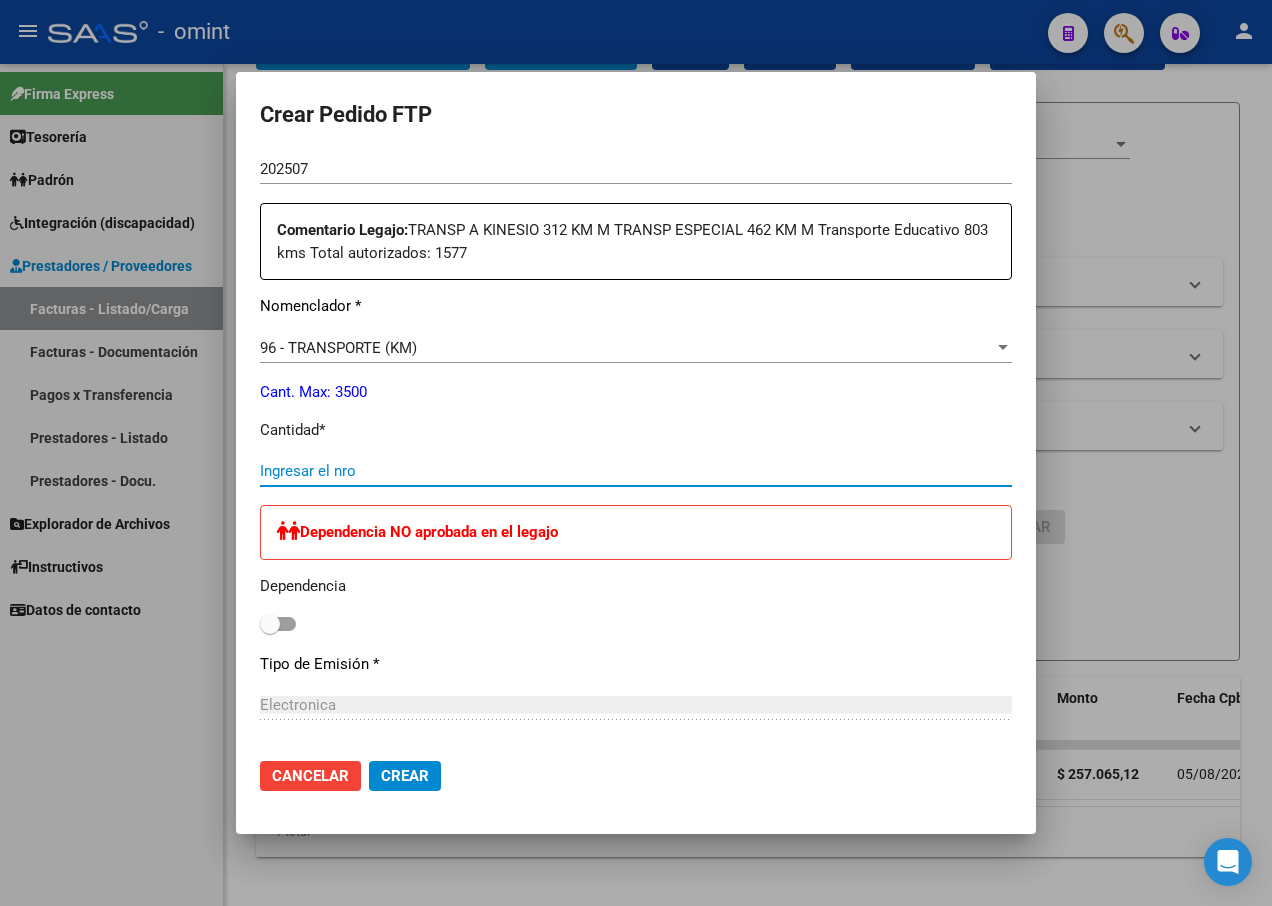 click on "Ingresar el nro" at bounding box center (636, 471) 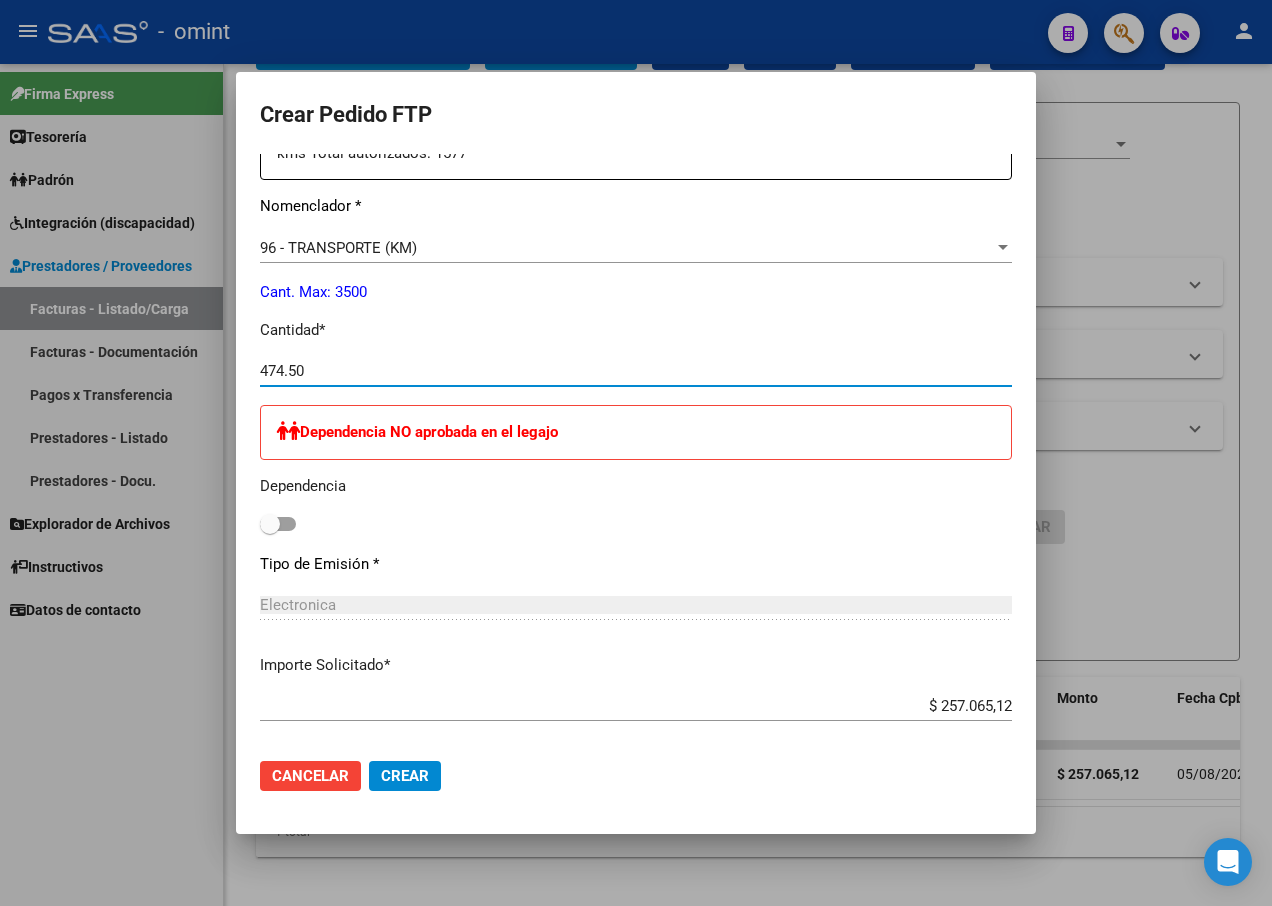 scroll, scrollTop: 900, scrollLeft: 0, axis: vertical 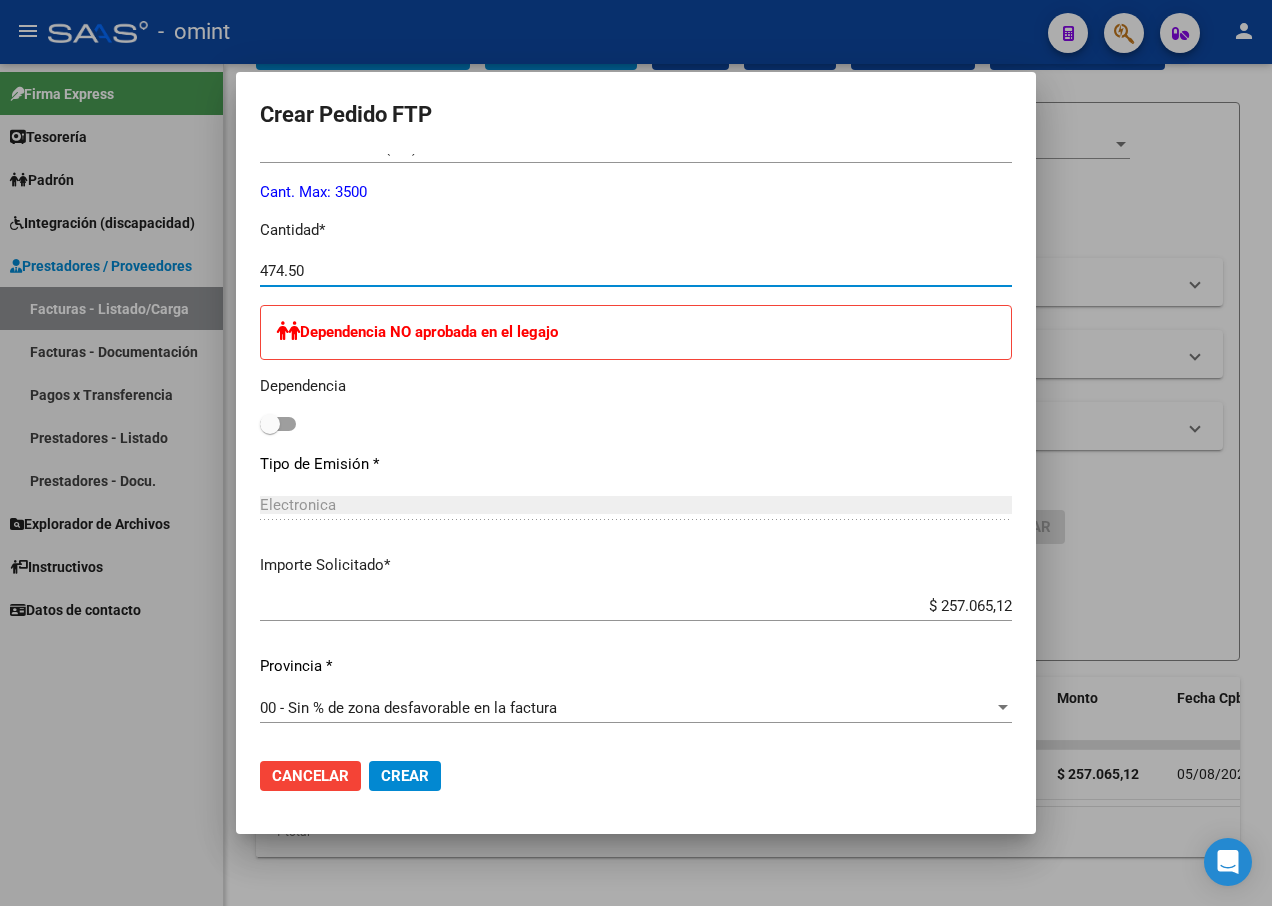 click on "Crear" 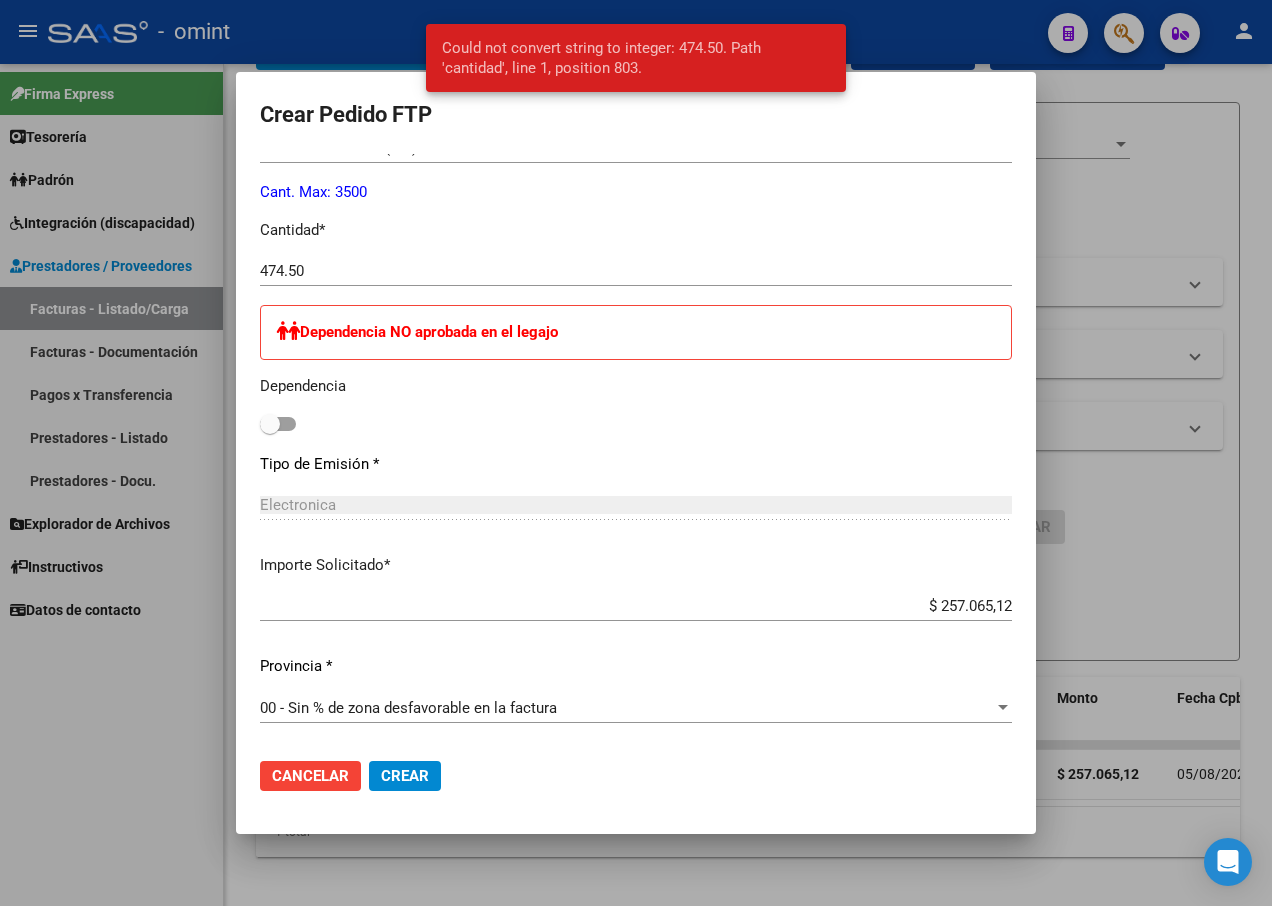 click on "Electronica Seleccionar tipo" 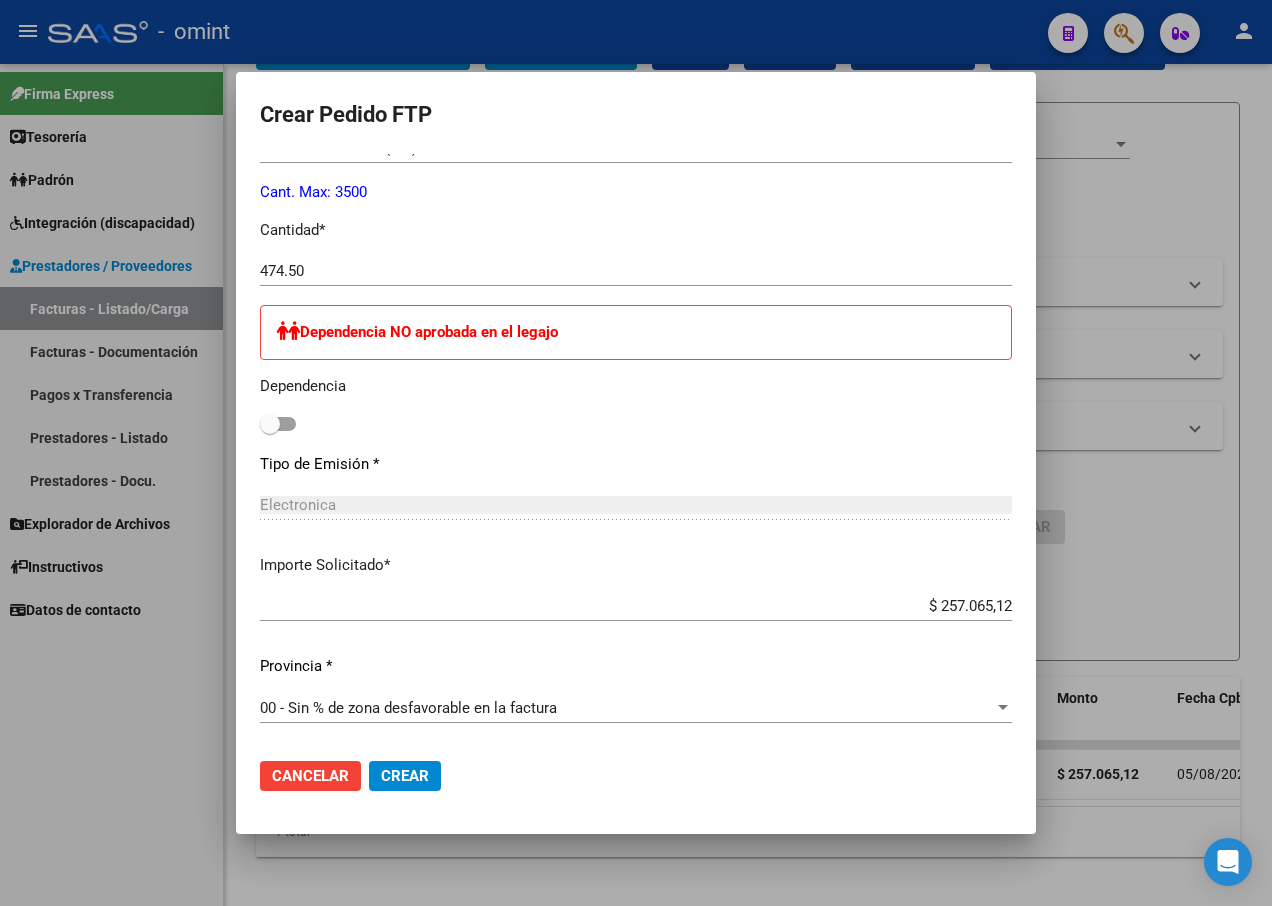 click on "474.50" at bounding box center (636, 271) 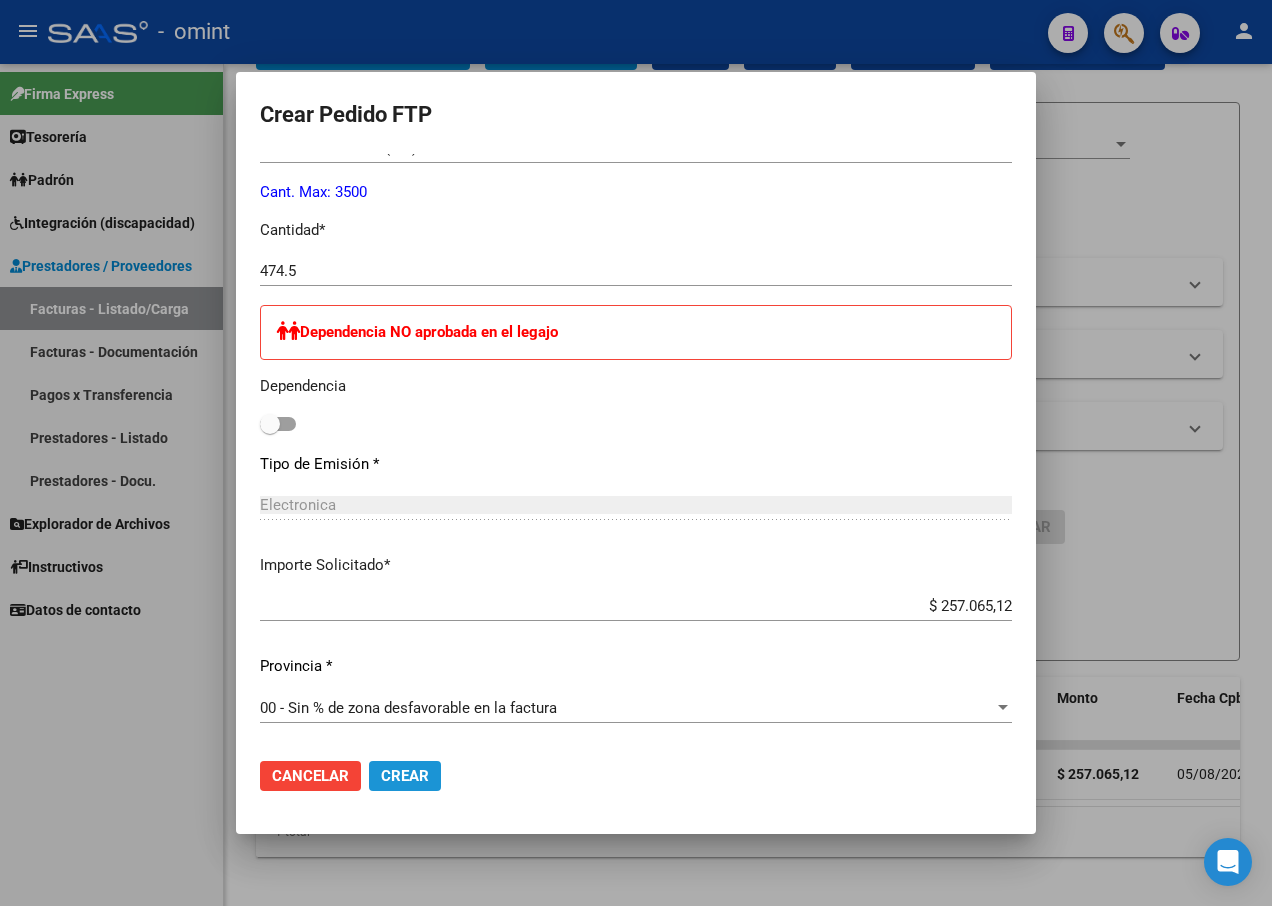 click on "Crear" 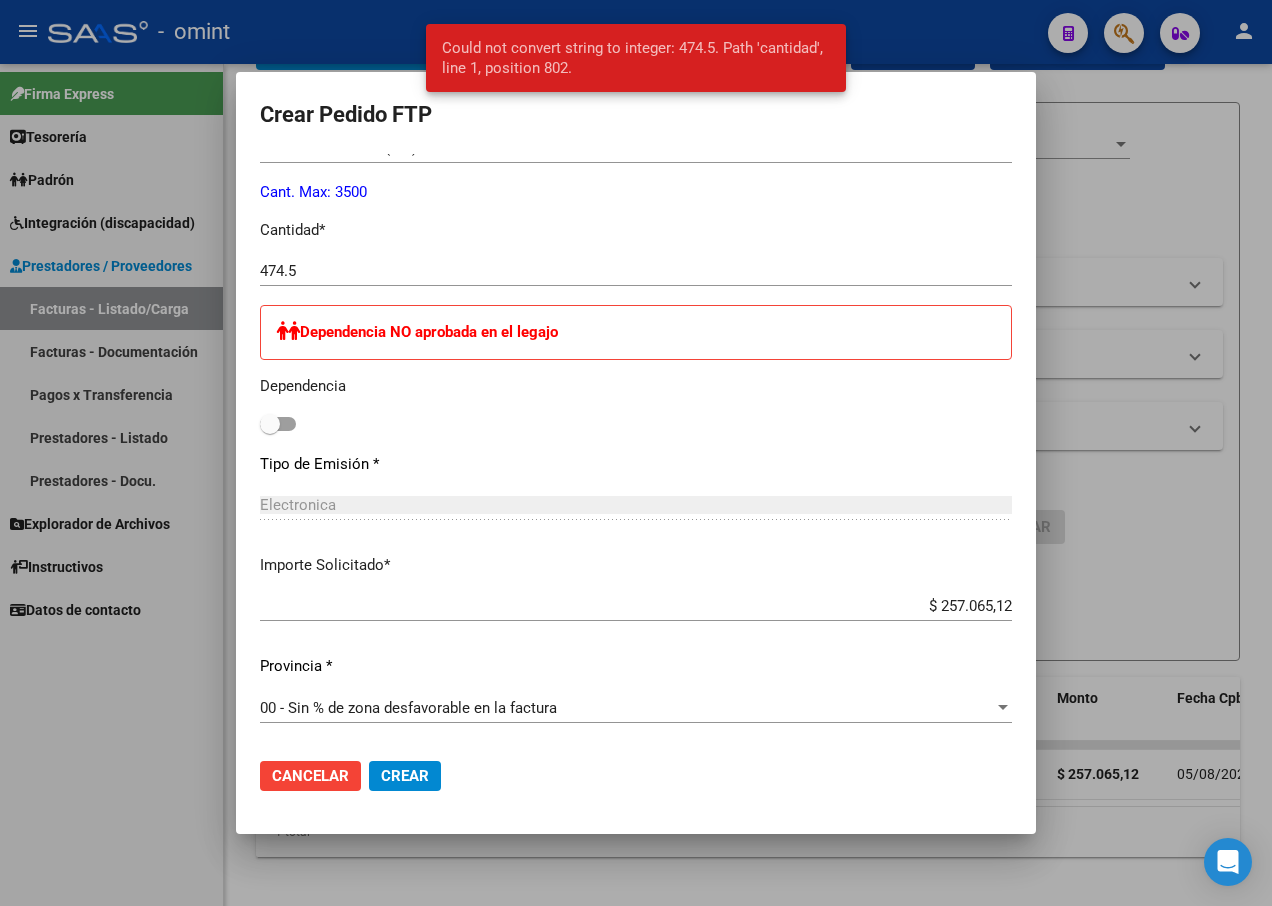 click on "474.5" at bounding box center (636, 271) 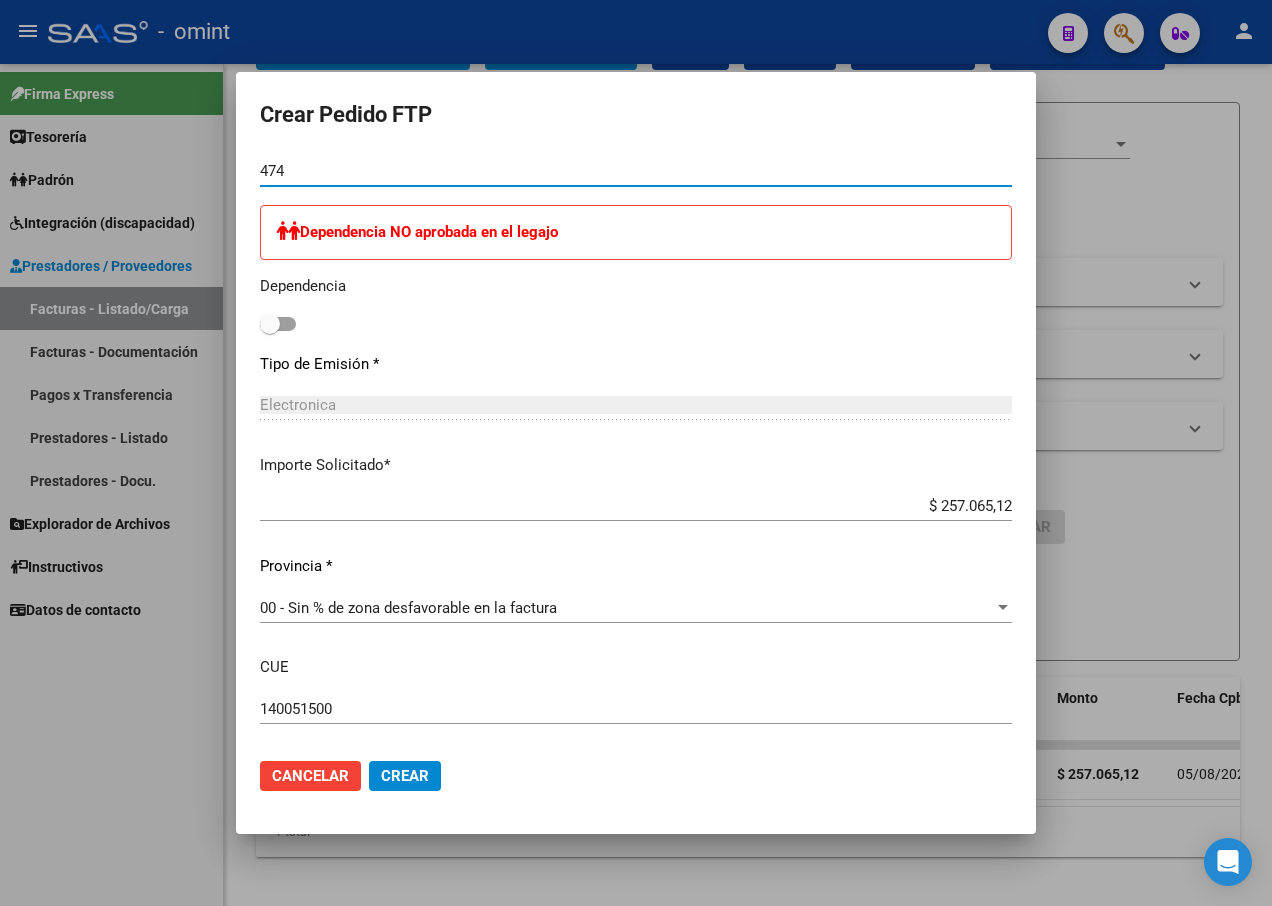 scroll, scrollTop: 900, scrollLeft: 0, axis: vertical 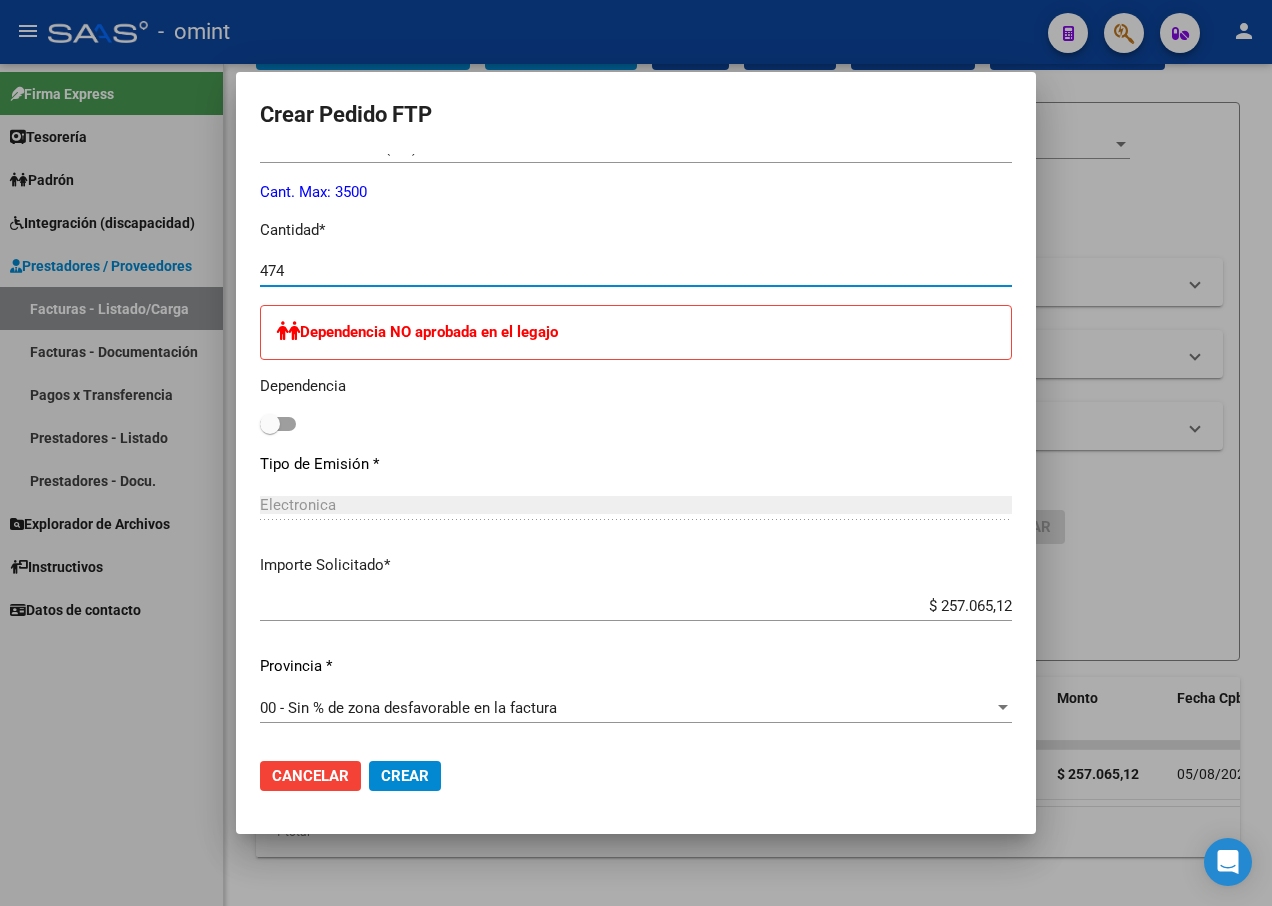 click on "474" at bounding box center (636, 271) 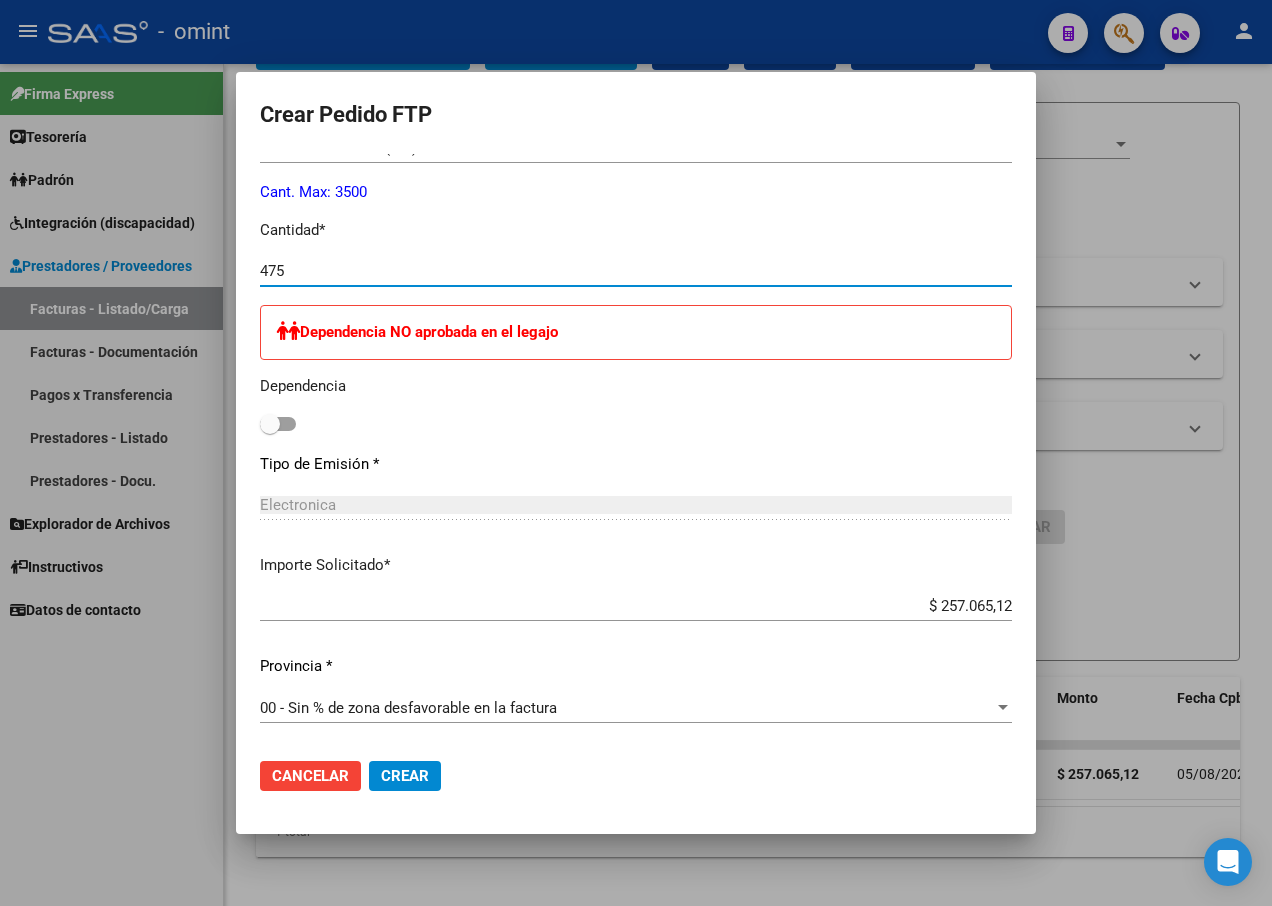 type on "475" 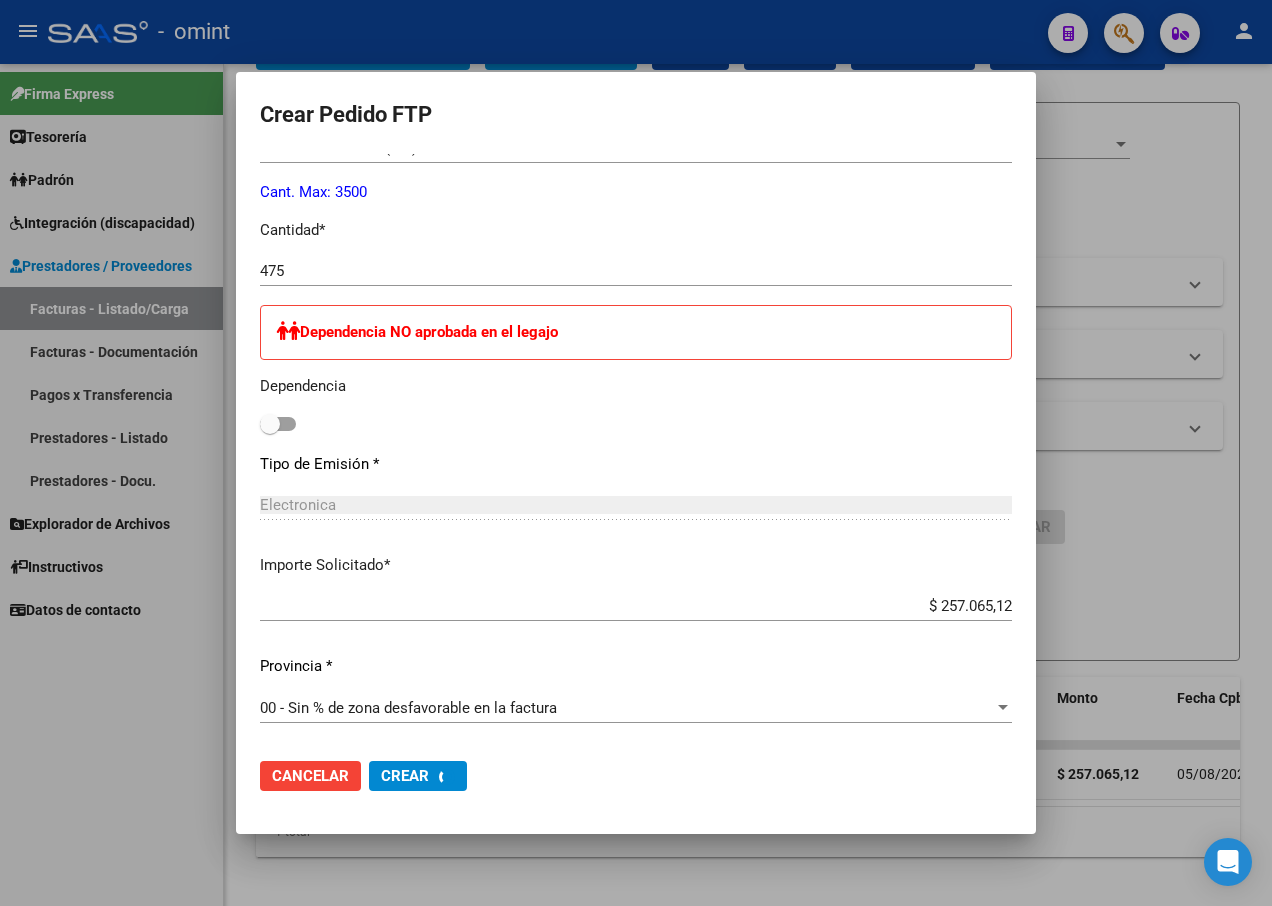 scroll, scrollTop: 0, scrollLeft: 0, axis: both 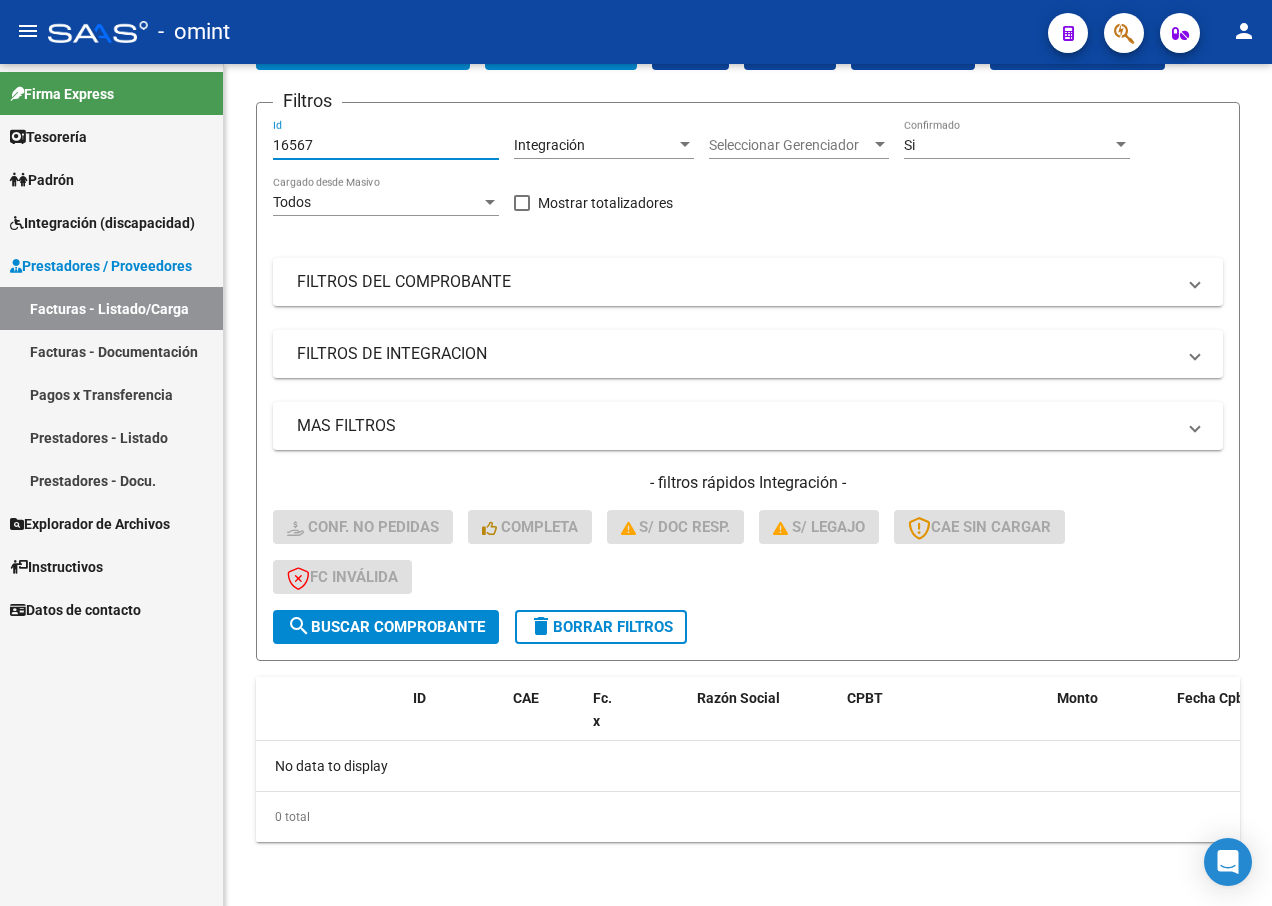 drag, startPoint x: 336, startPoint y: 138, endPoint x: 20, endPoint y: 91, distance: 319.47614 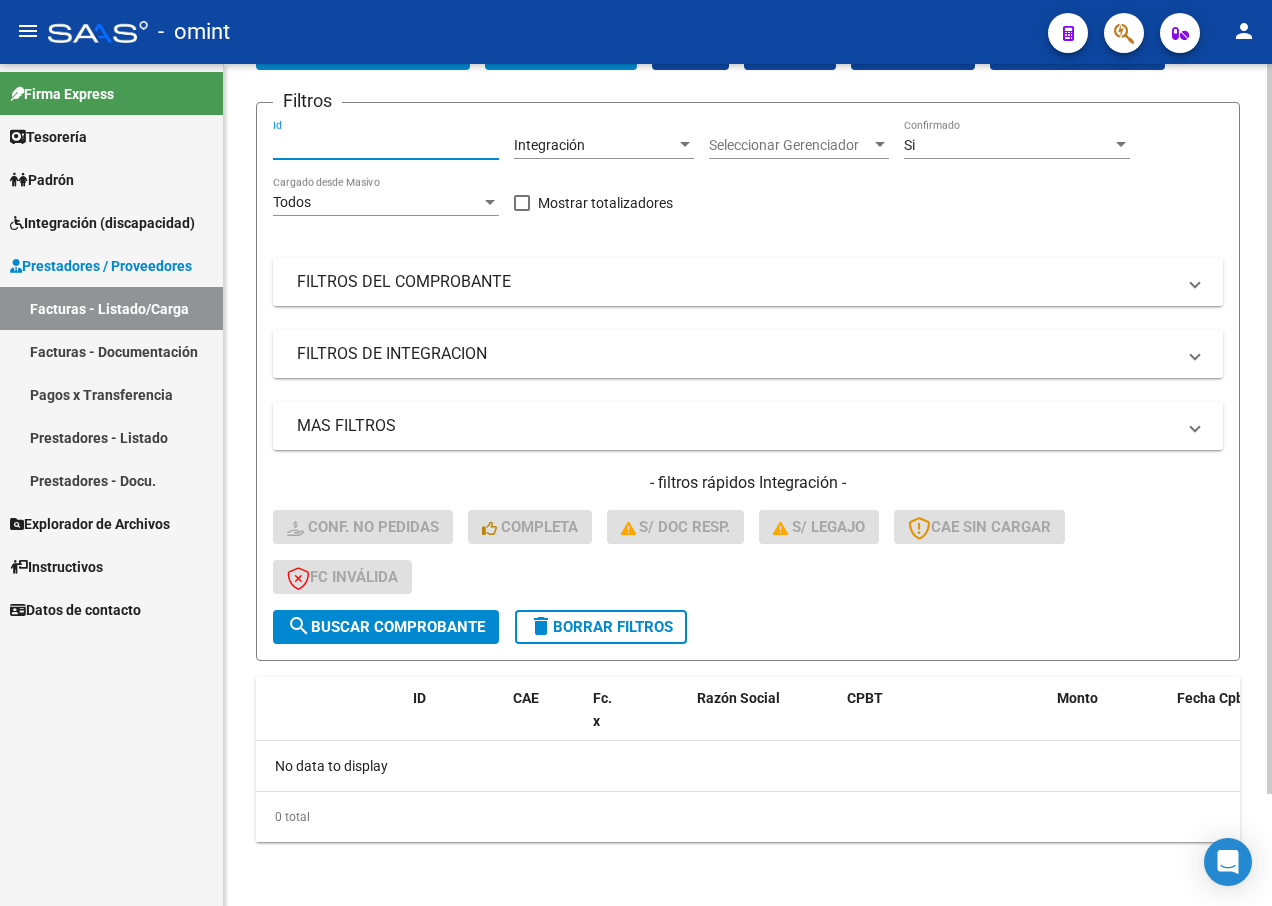 paste on "16562" 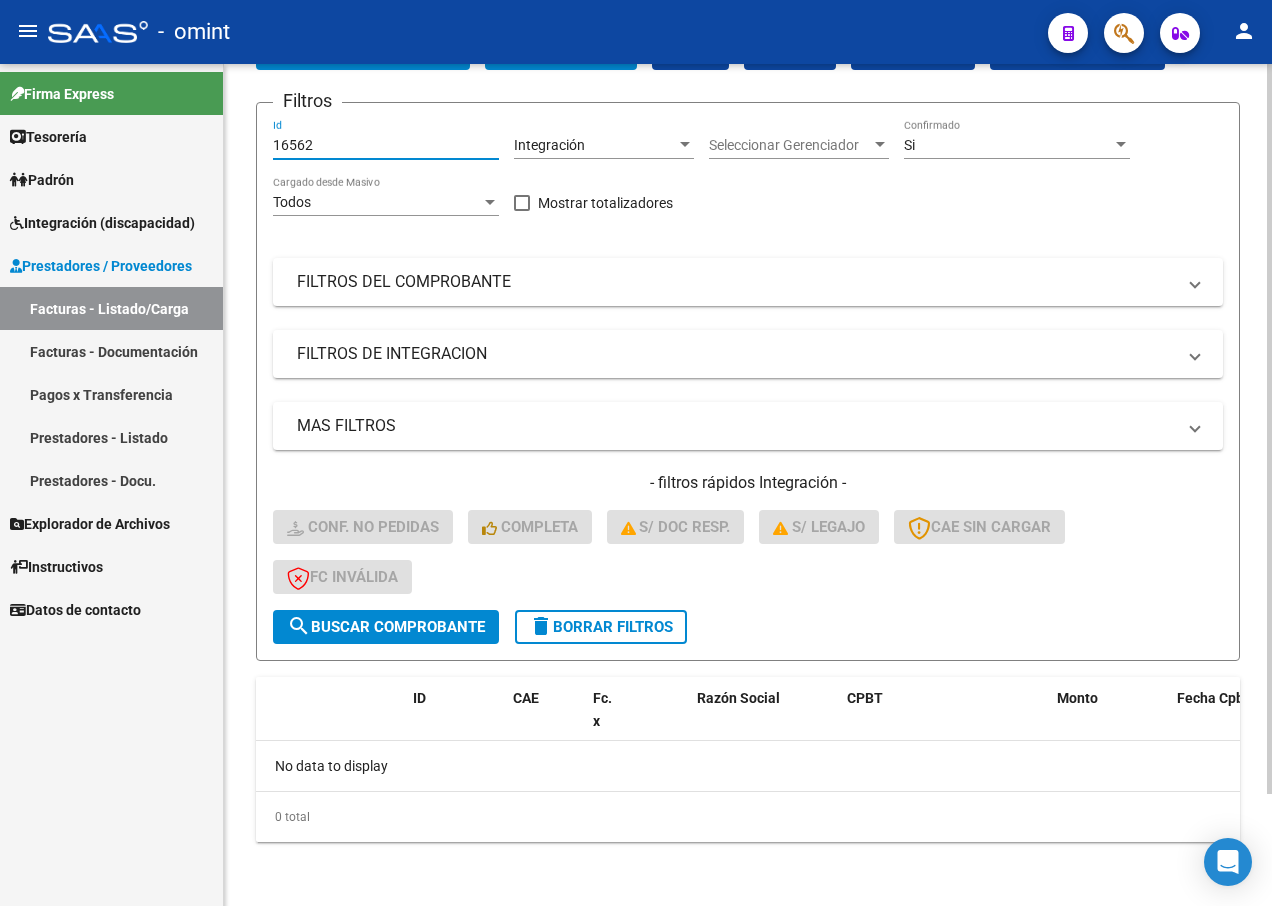 type on "16562" 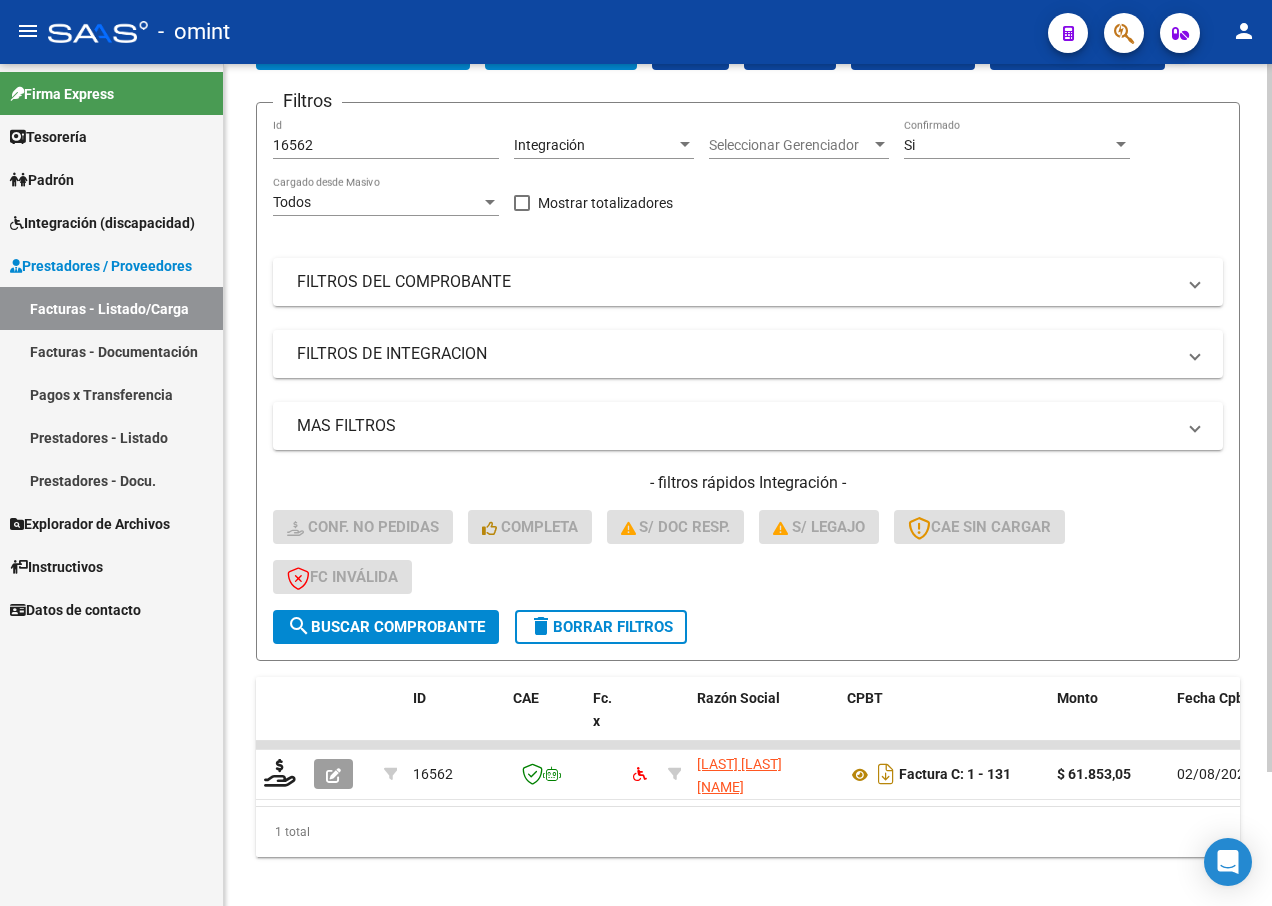 scroll, scrollTop: 159, scrollLeft: 0, axis: vertical 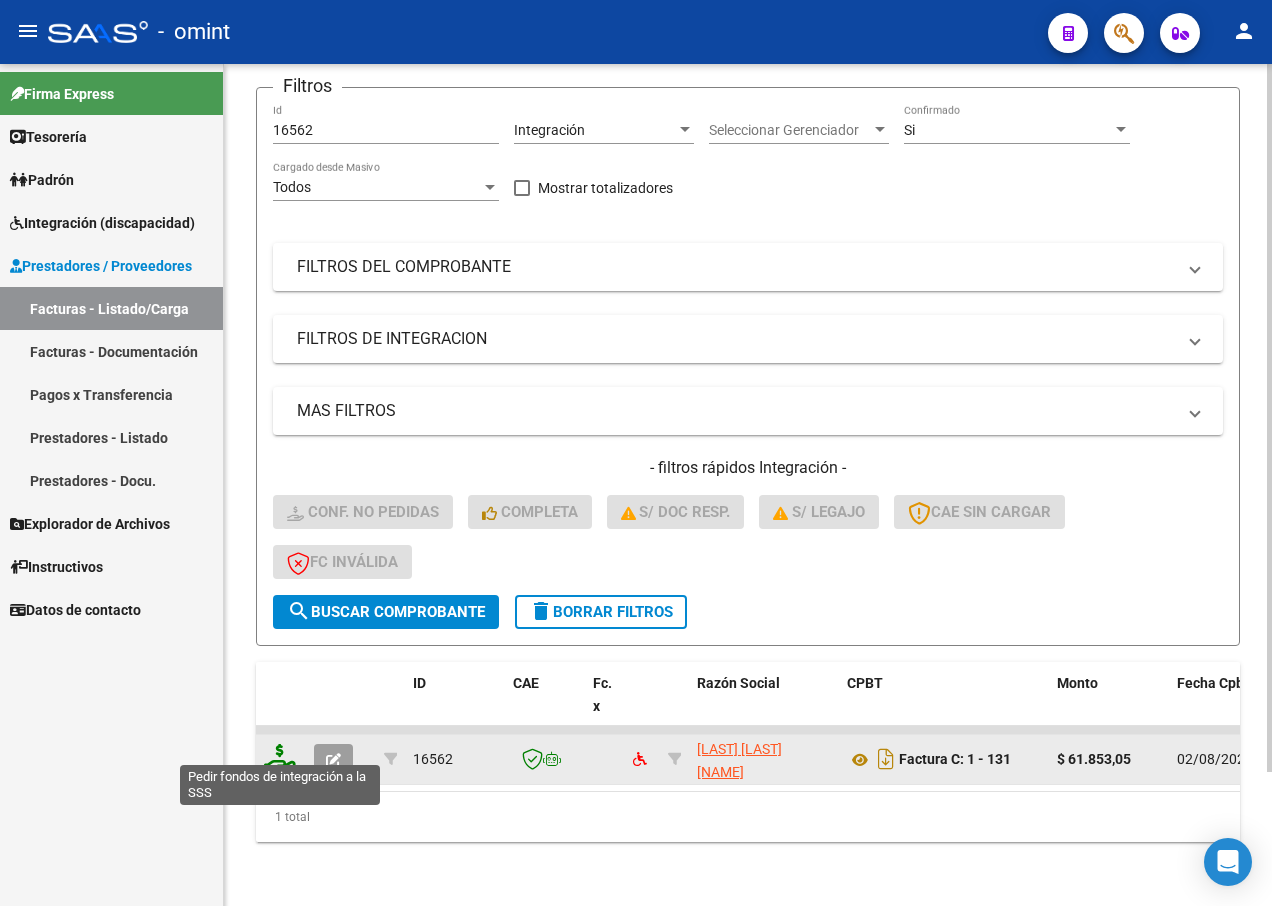 click 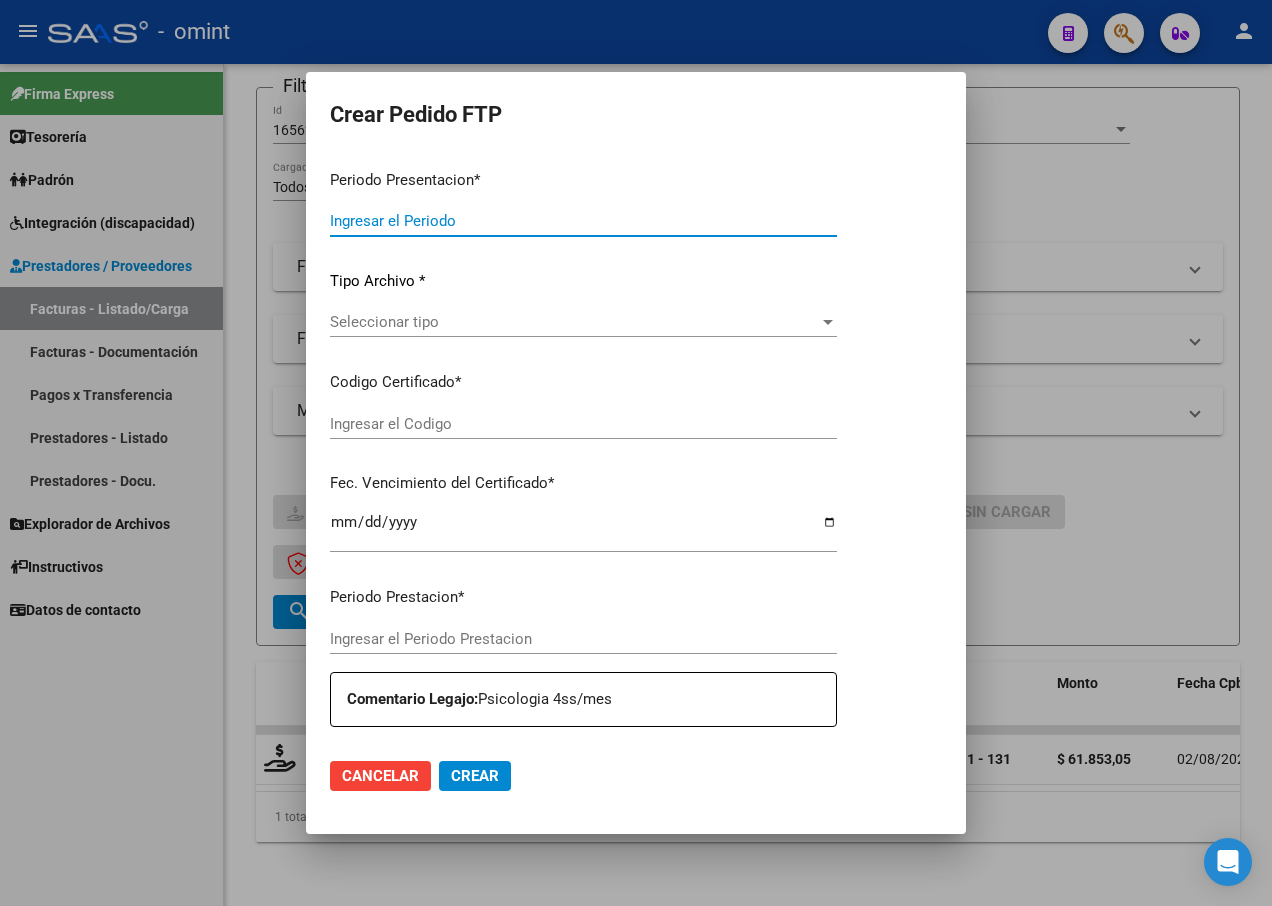 type on "202507" 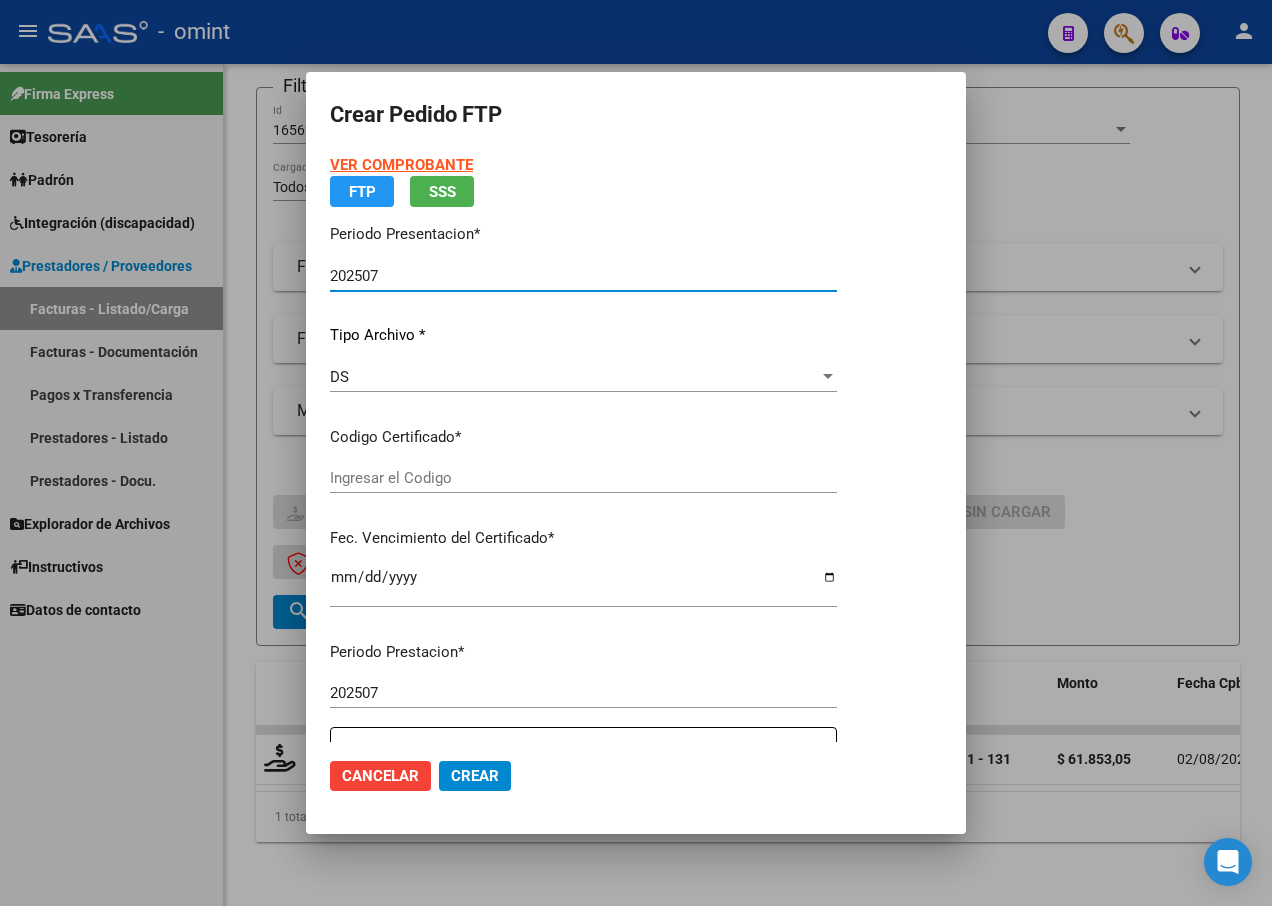 type on "3596988859" 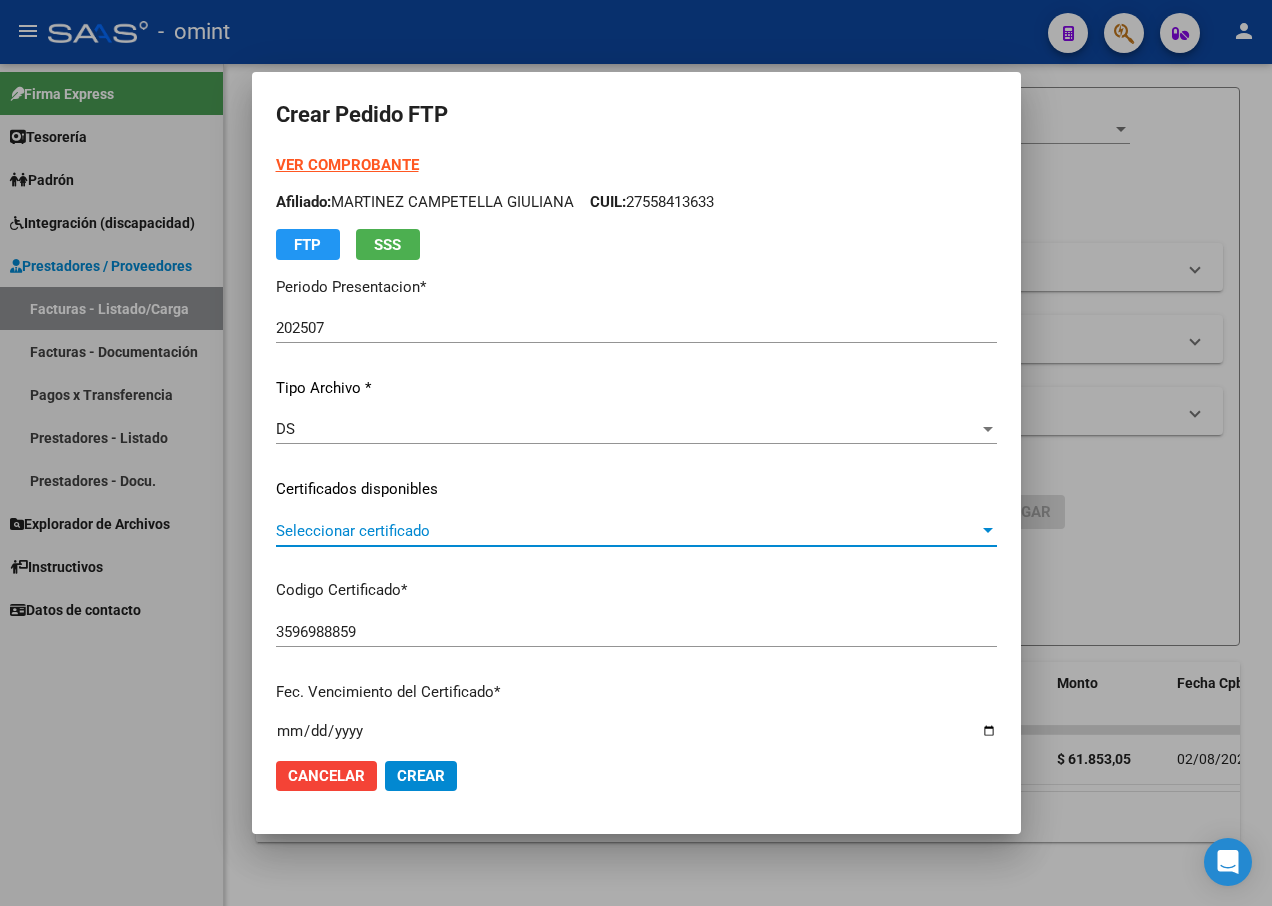 click at bounding box center (988, 531) 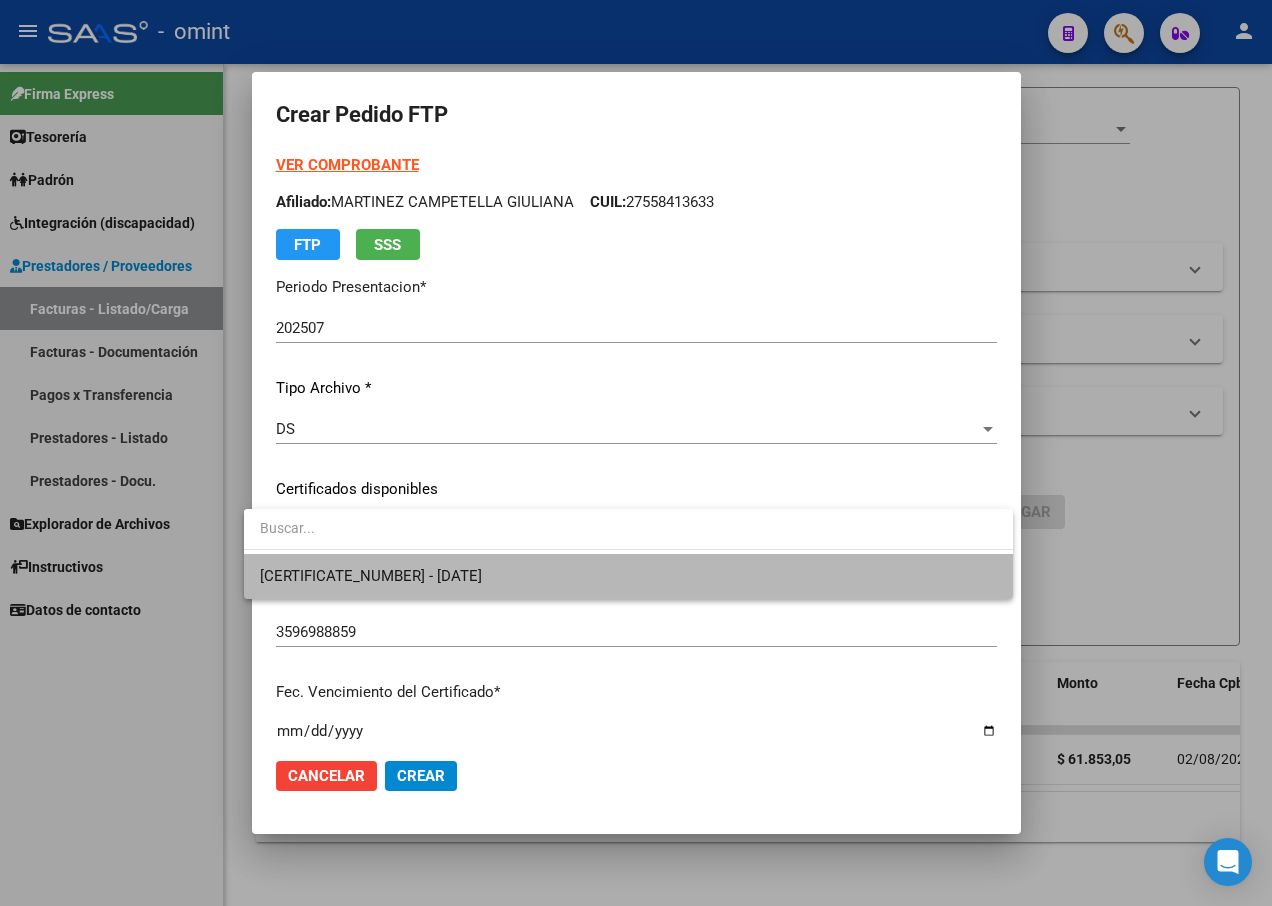 click on "3596988859 - 2028-04-26" at bounding box center [628, 576] 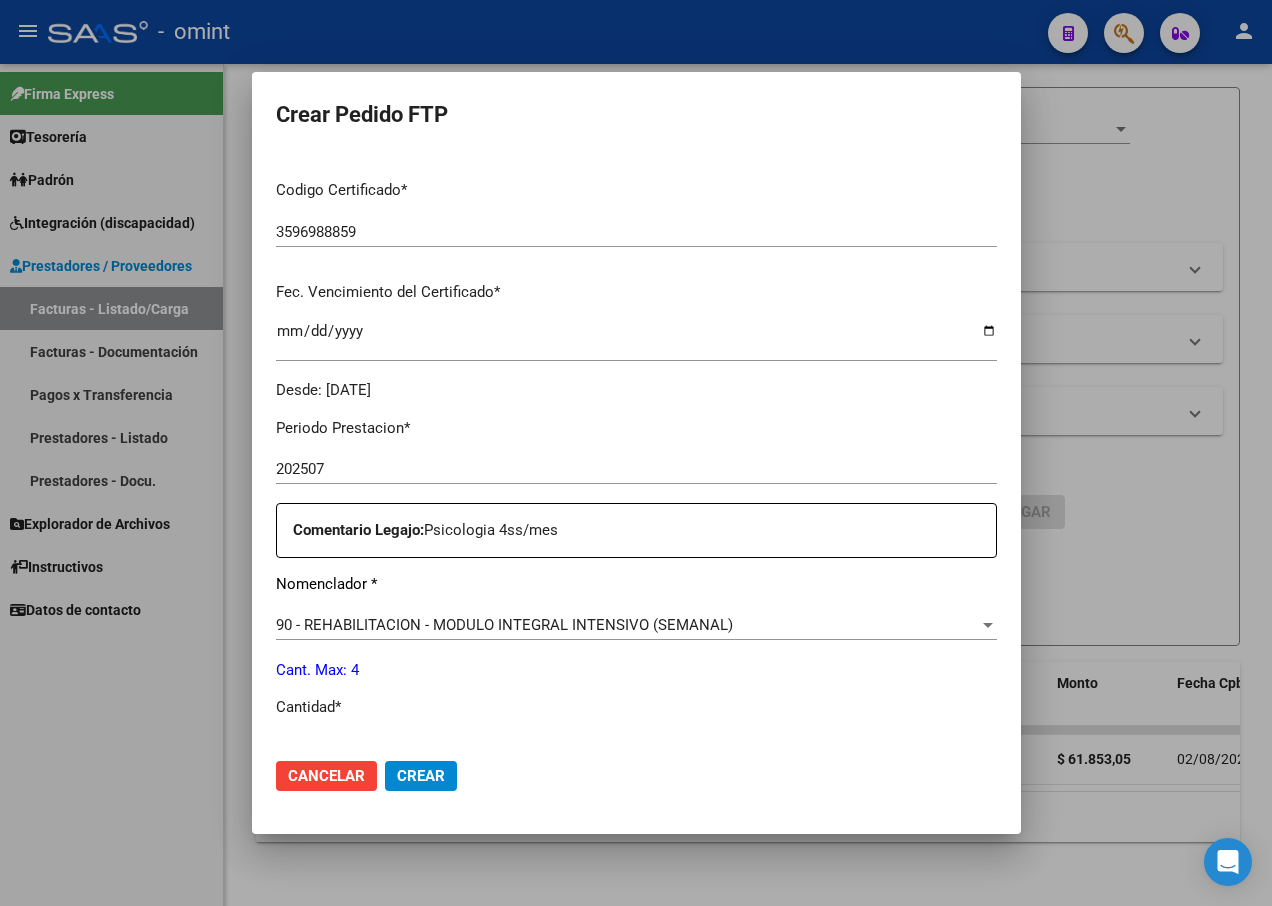 scroll, scrollTop: 500, scrollLeft: 0, axis: vertical 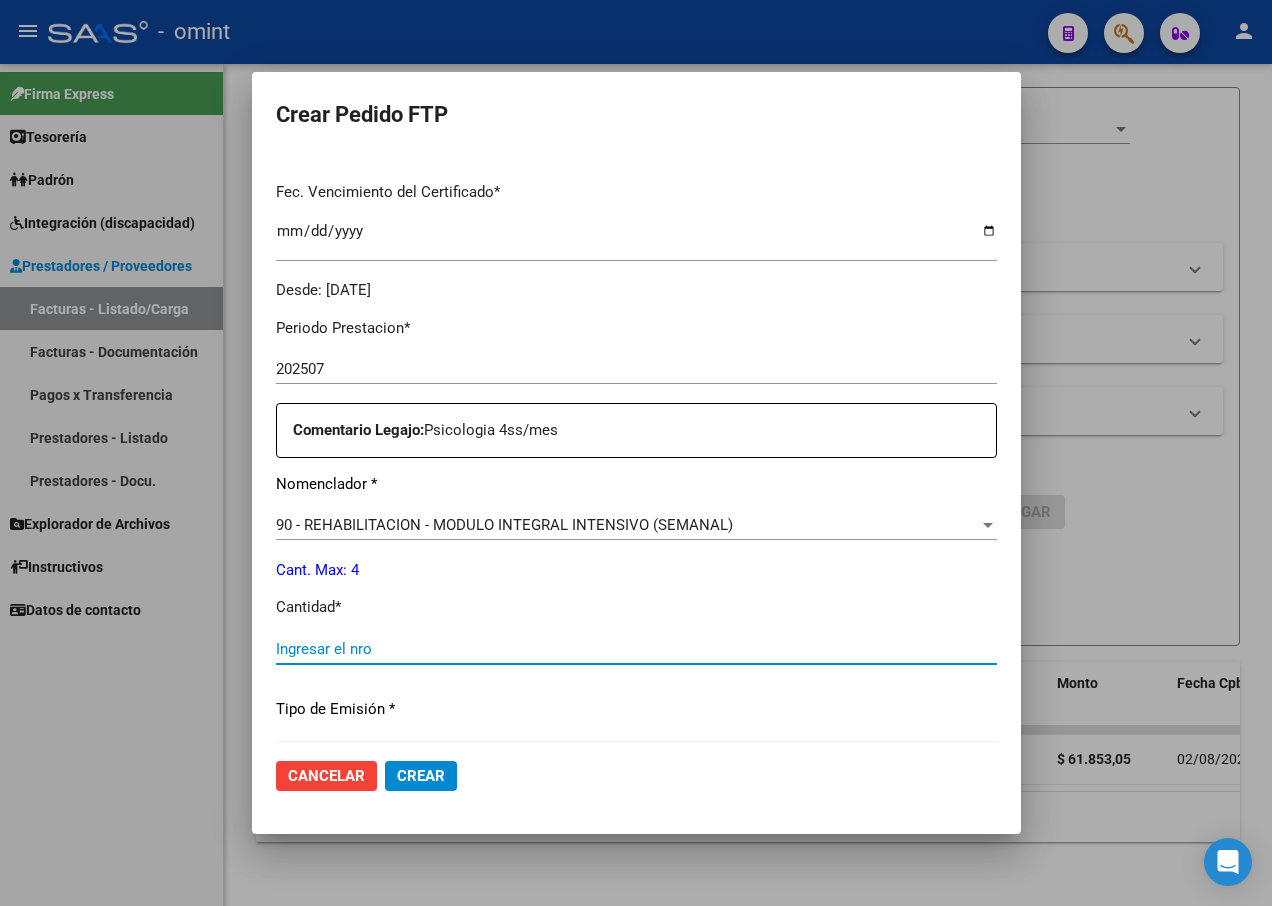 click on "Ingresar el nro" at bounding box center (636, 649) 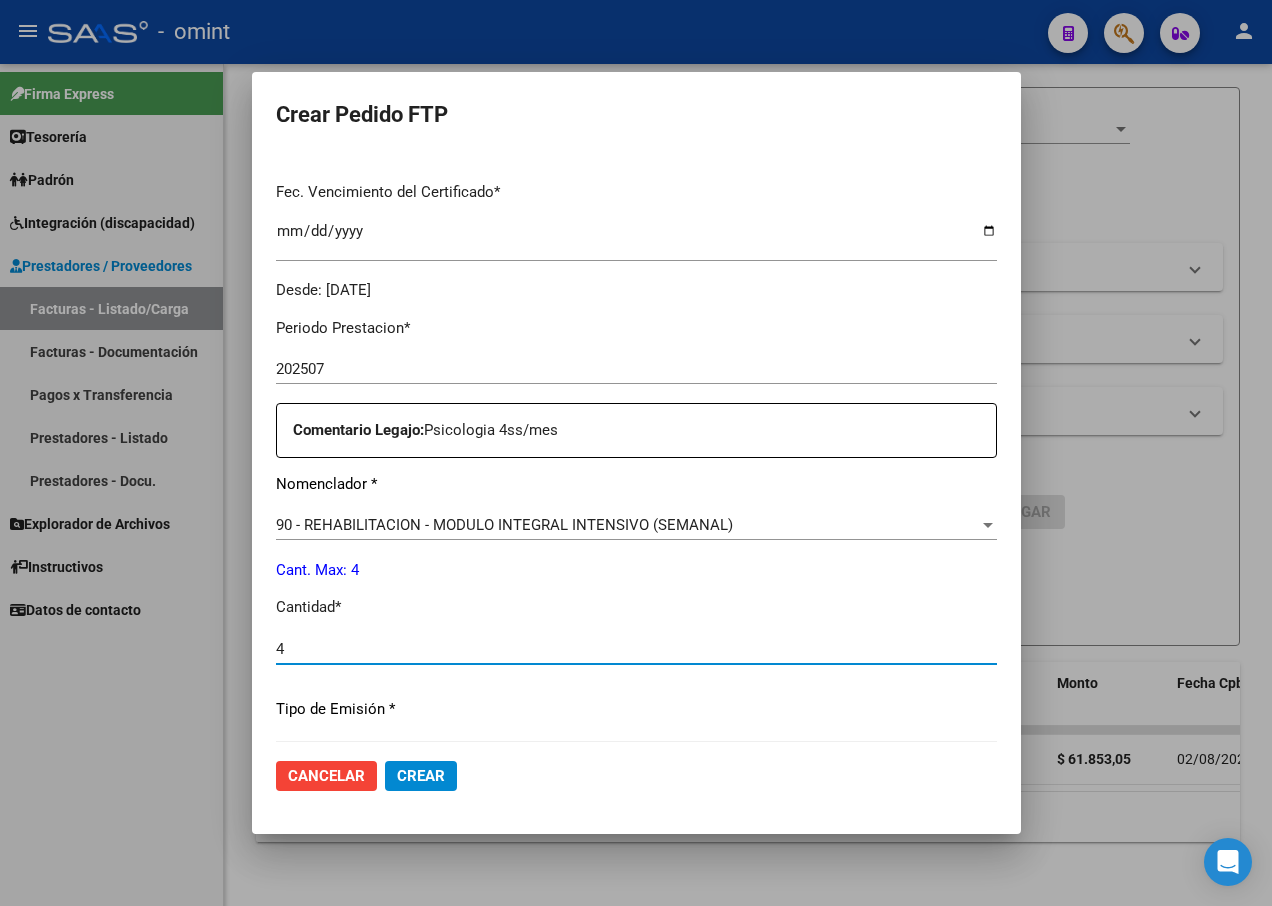 click on "4" at bounding box center (636, 649) 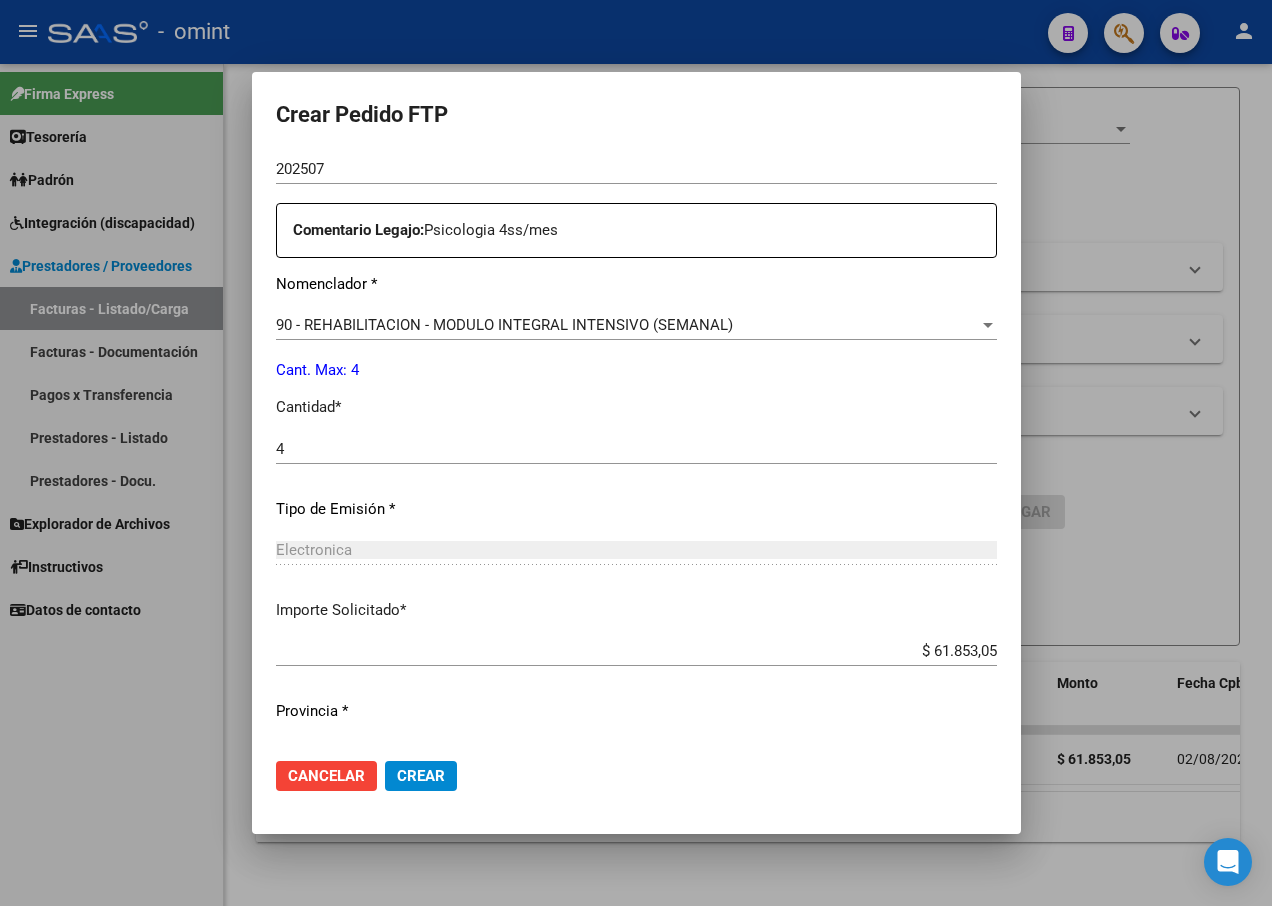 scroll, scrollTop: 744, scrollLeft: 0, axis: vertical 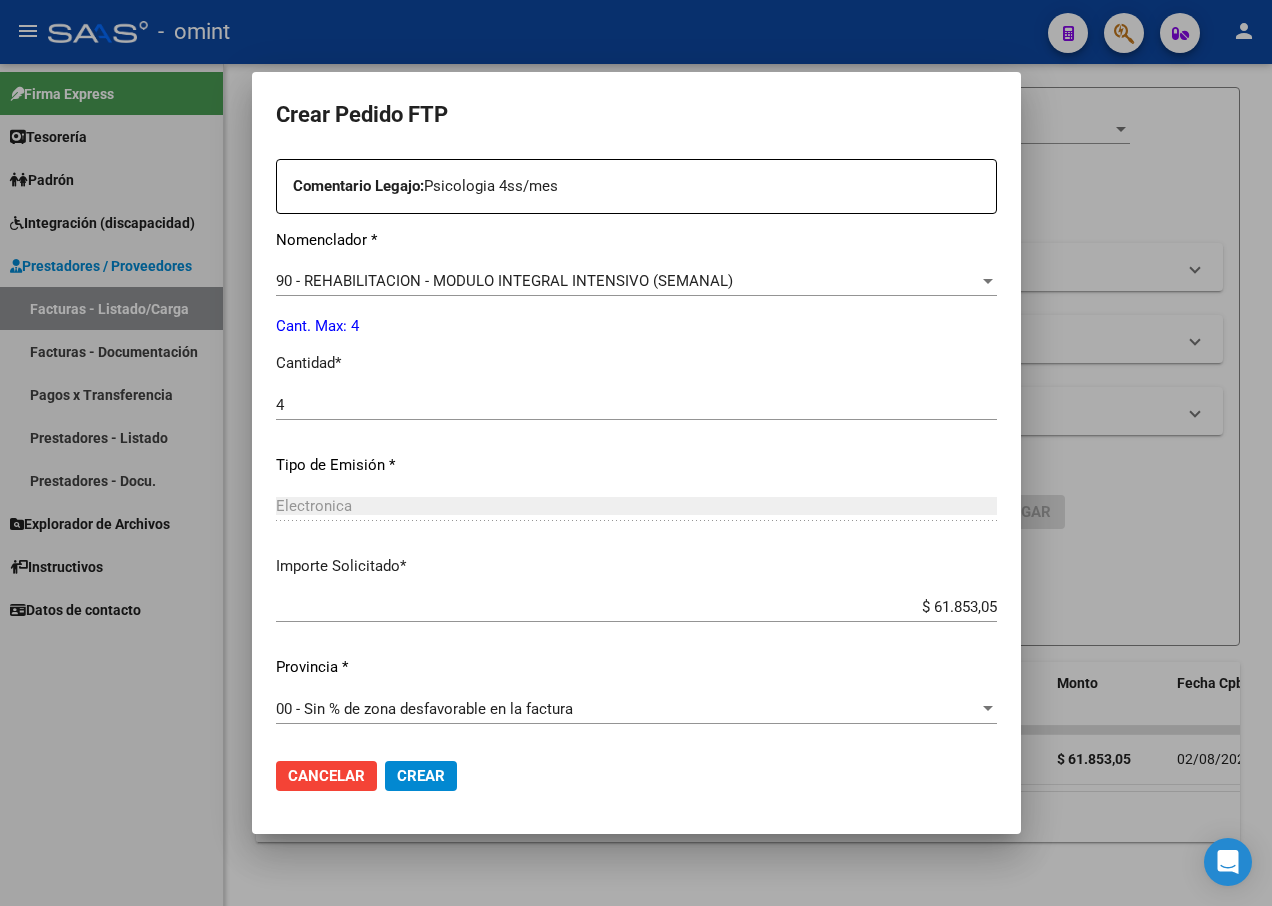 click on "Crear" 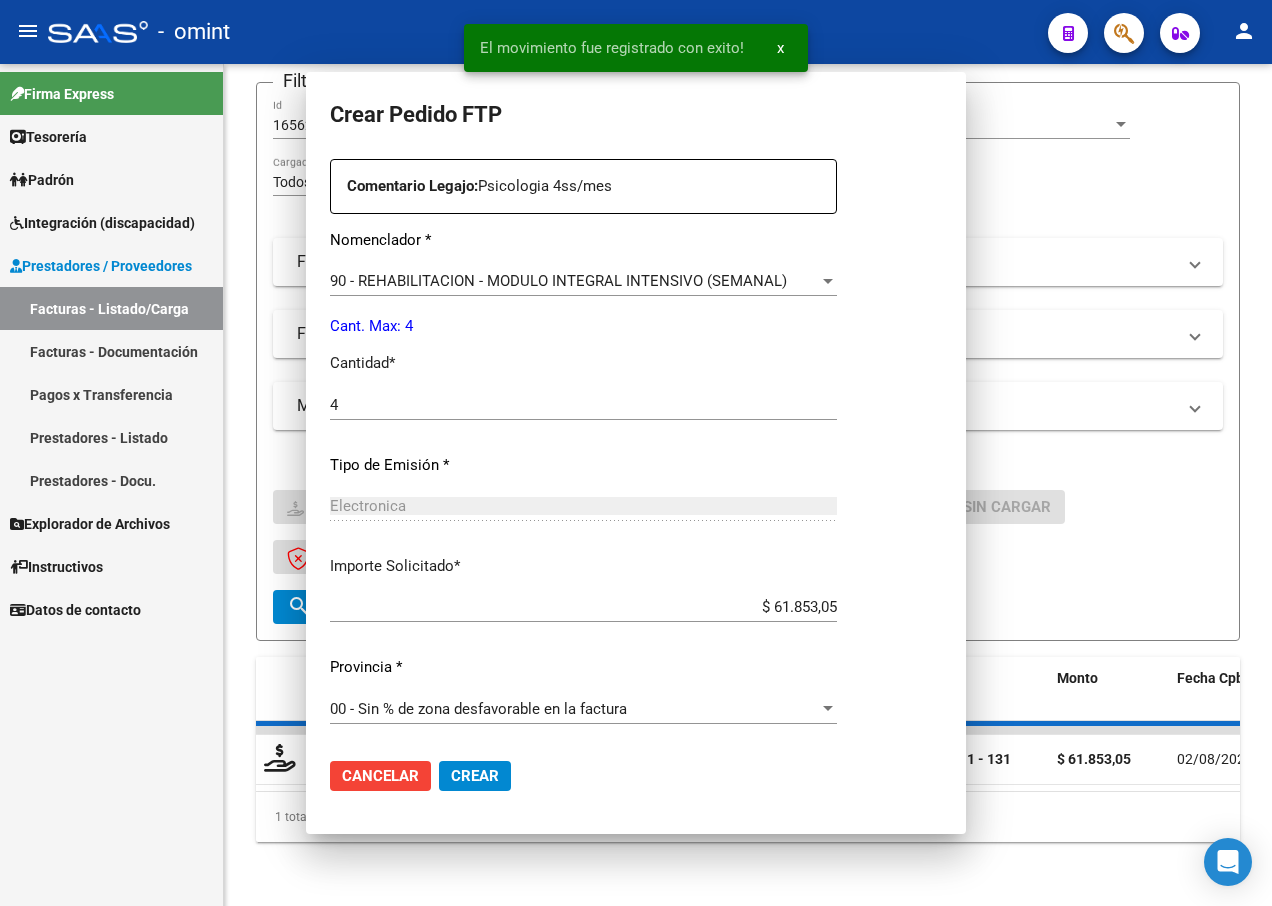 scroll, scrollTop: 0, scrollLeft: 0, axis: both 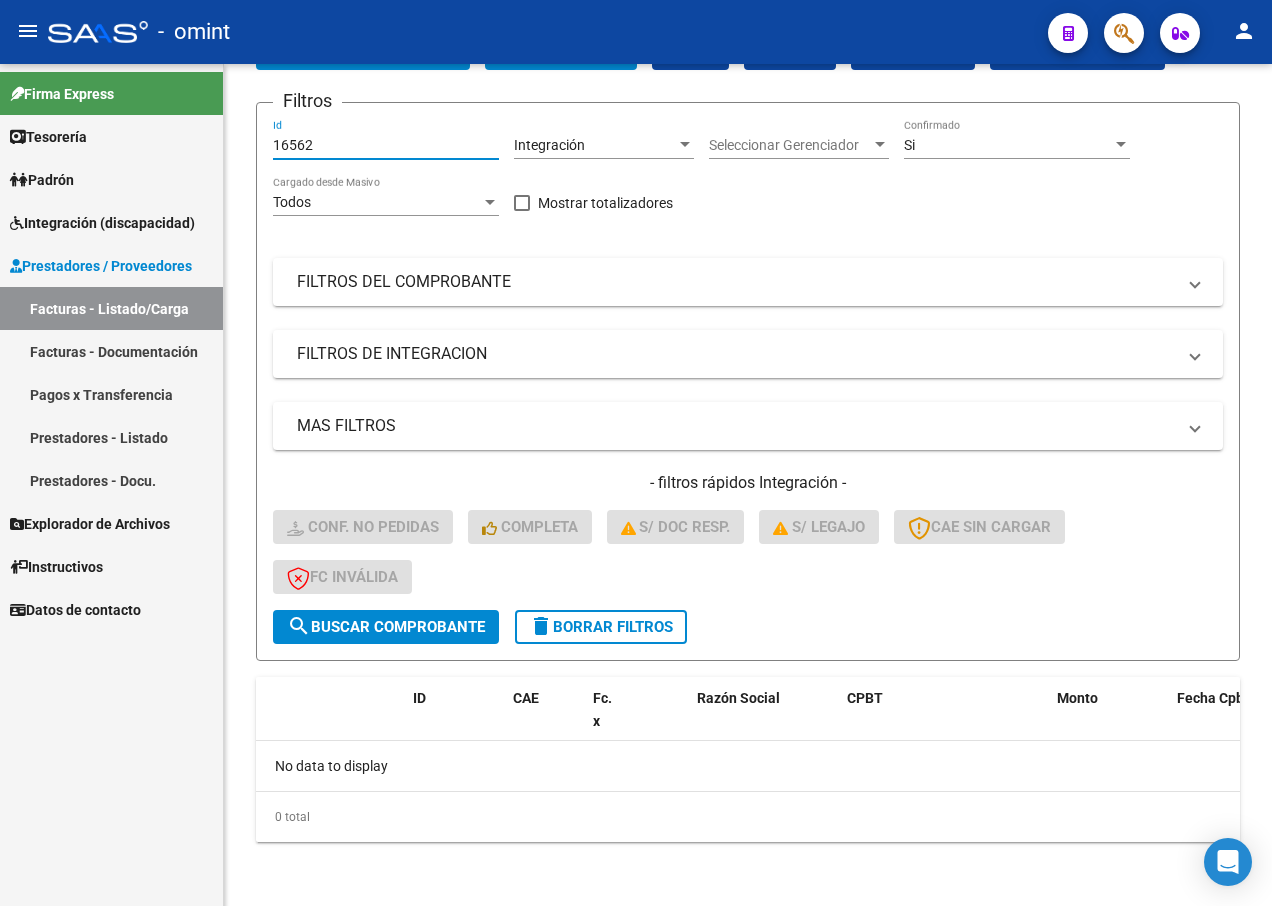drag, startPoint x: 341, startPoint y: 138, endPoint x: 169, endPoint y: 117, distance: 173.27724 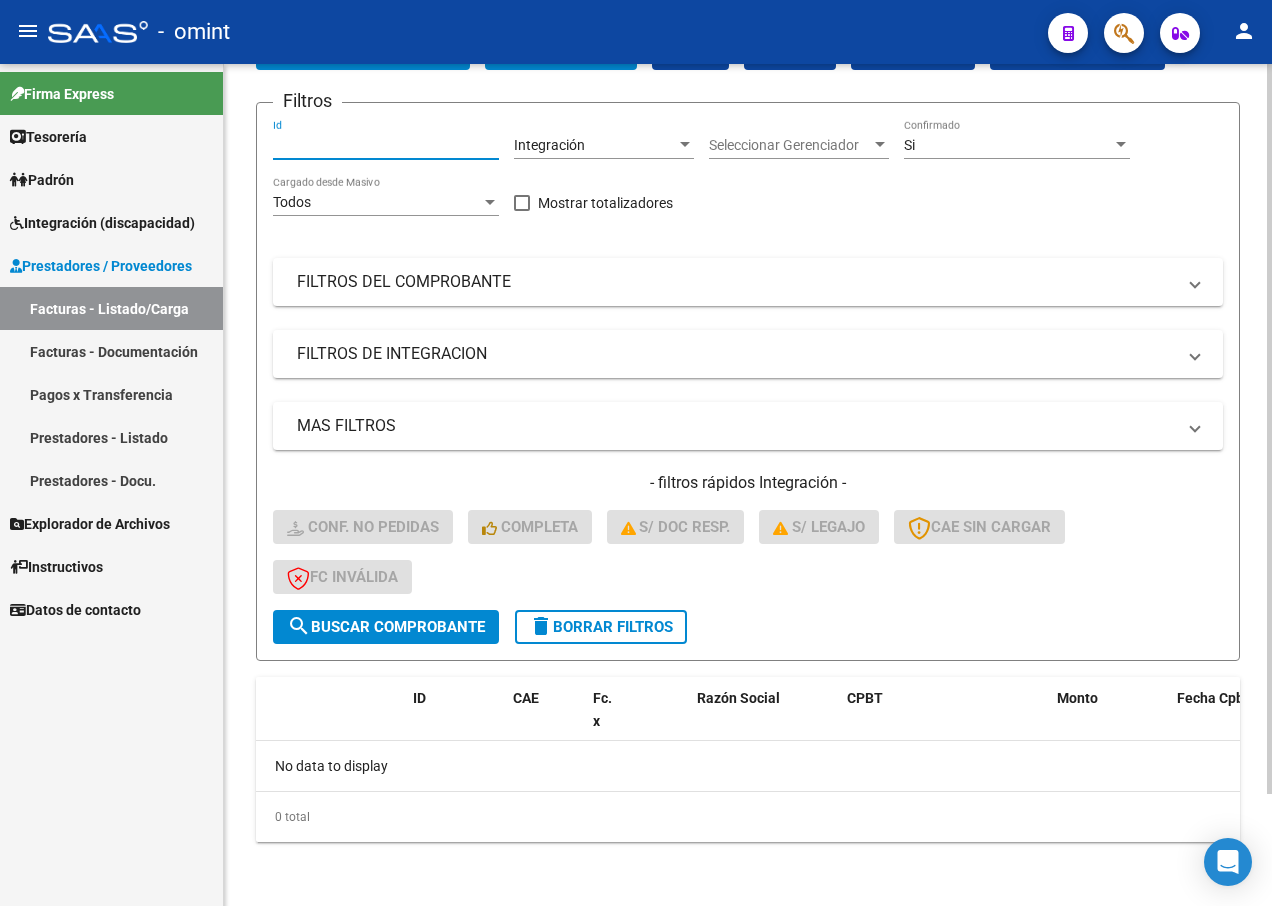 paste on "16562" 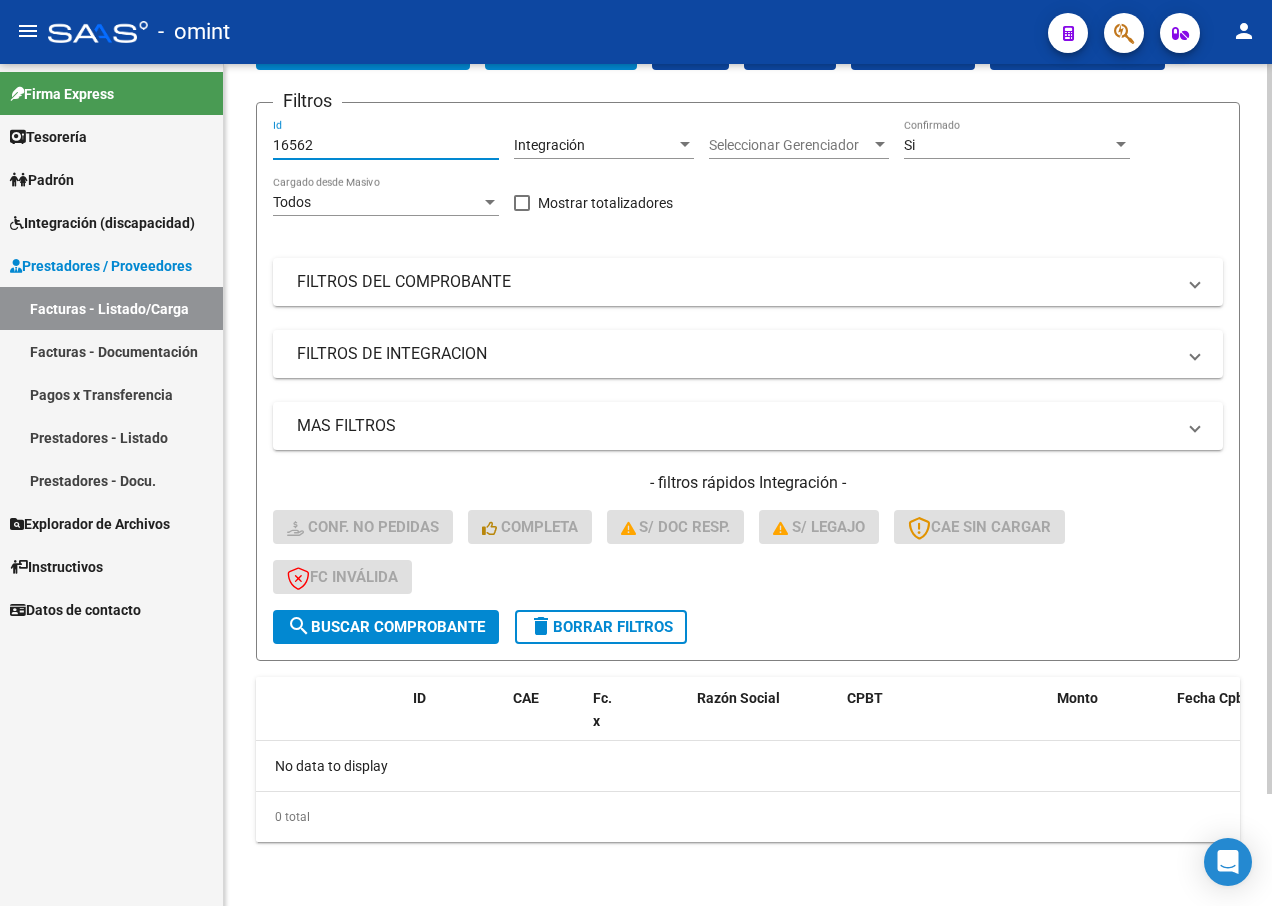 click on "search  Buscar Comprobante" 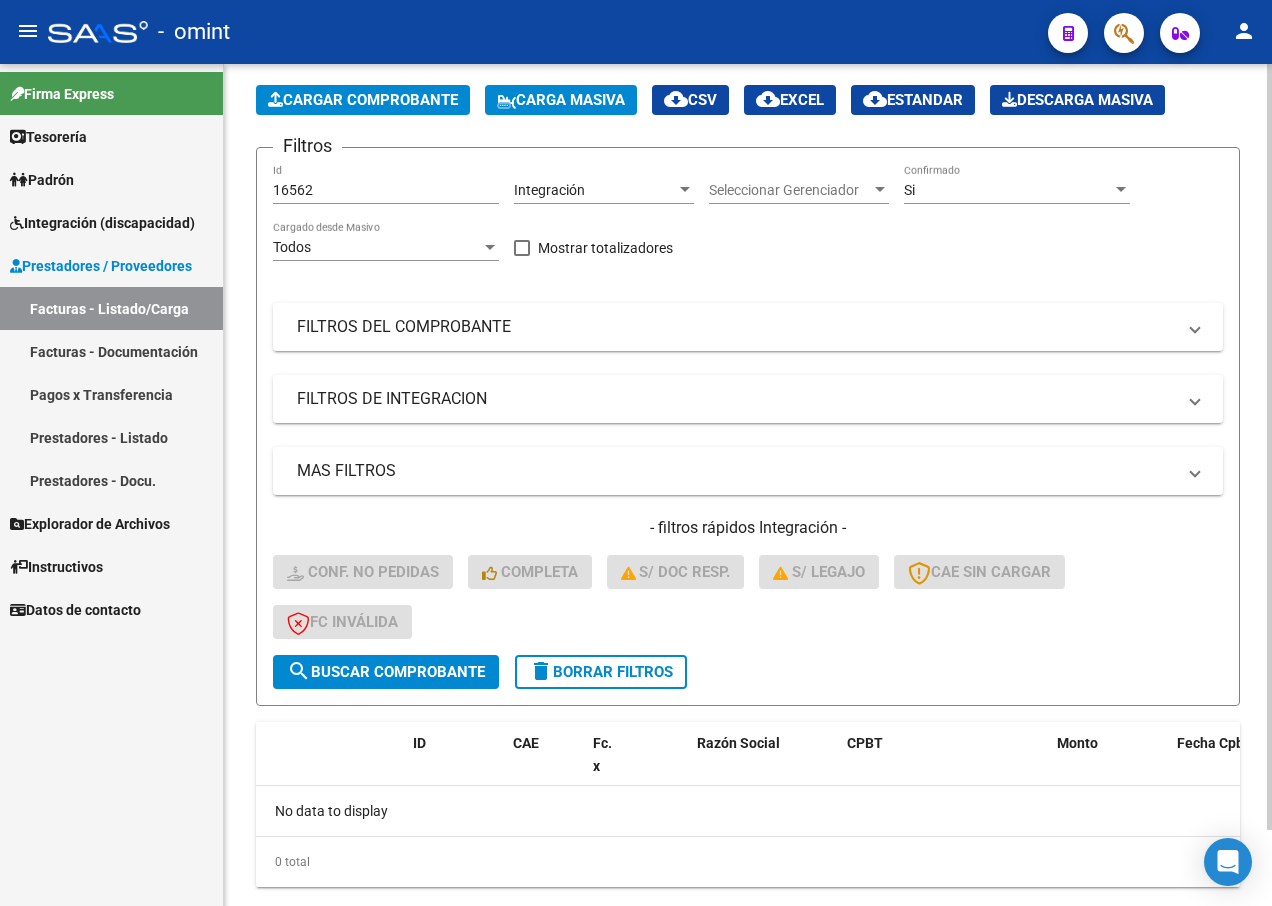 scroll, scrollTop: 129, scrollLeft: 0, axis: vertical 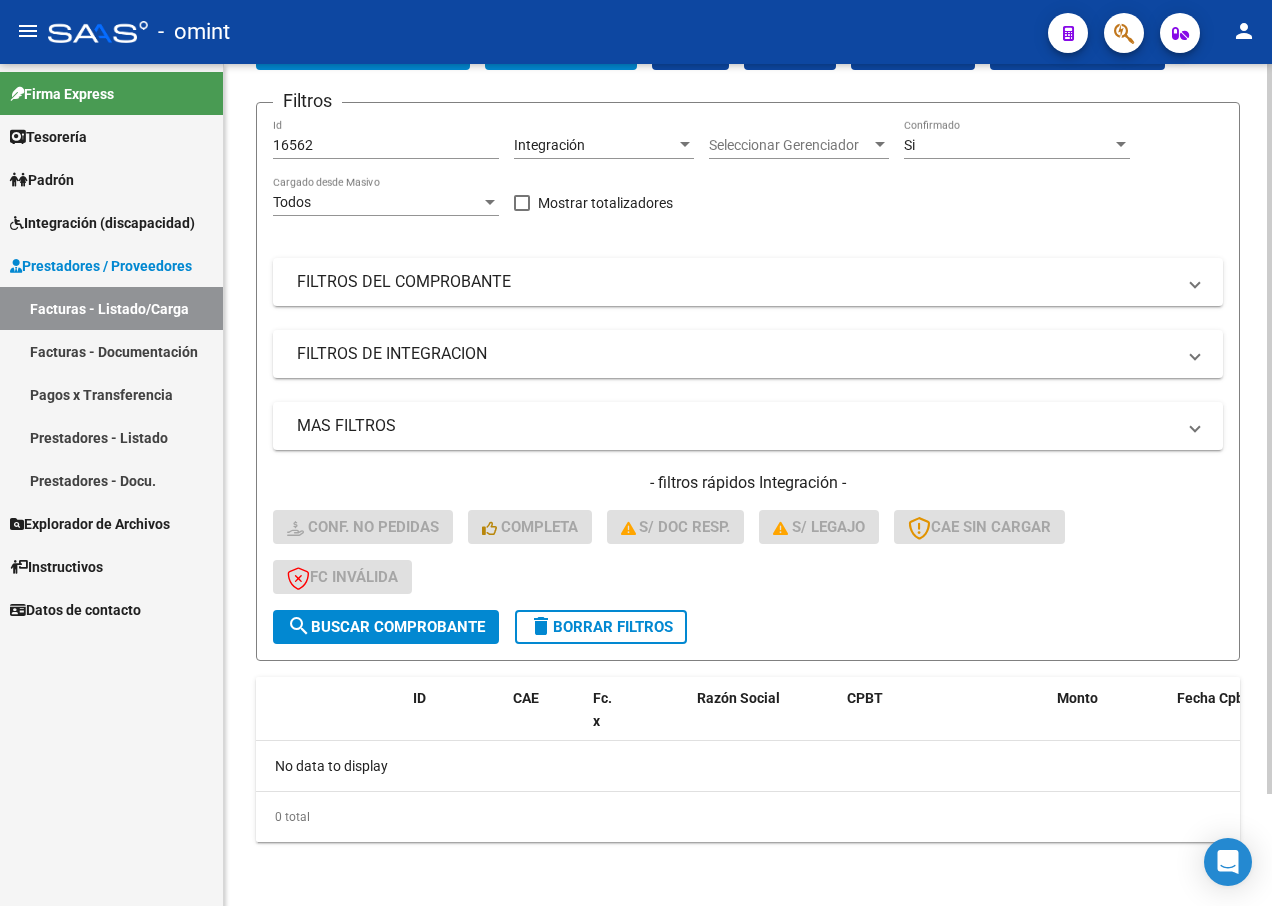 drag, startPoint x: 319, startPoint y: 133, endPoint x: 296, endPoint y: 135, distance: 23.086792 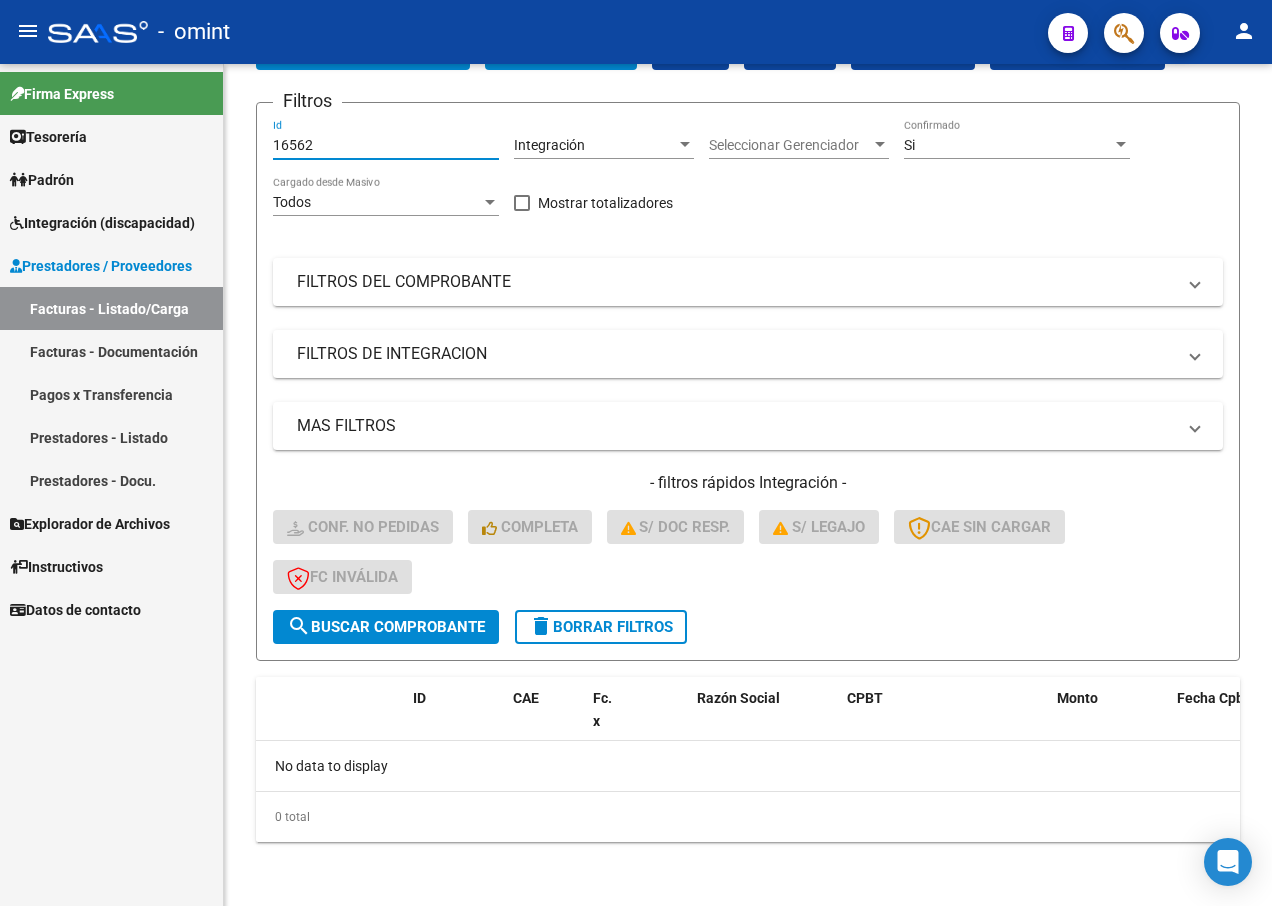 drag, startPoint x: 326, startPoint y: 149, endPoint x: 129, endPoint y: 129, distance: 198.01262 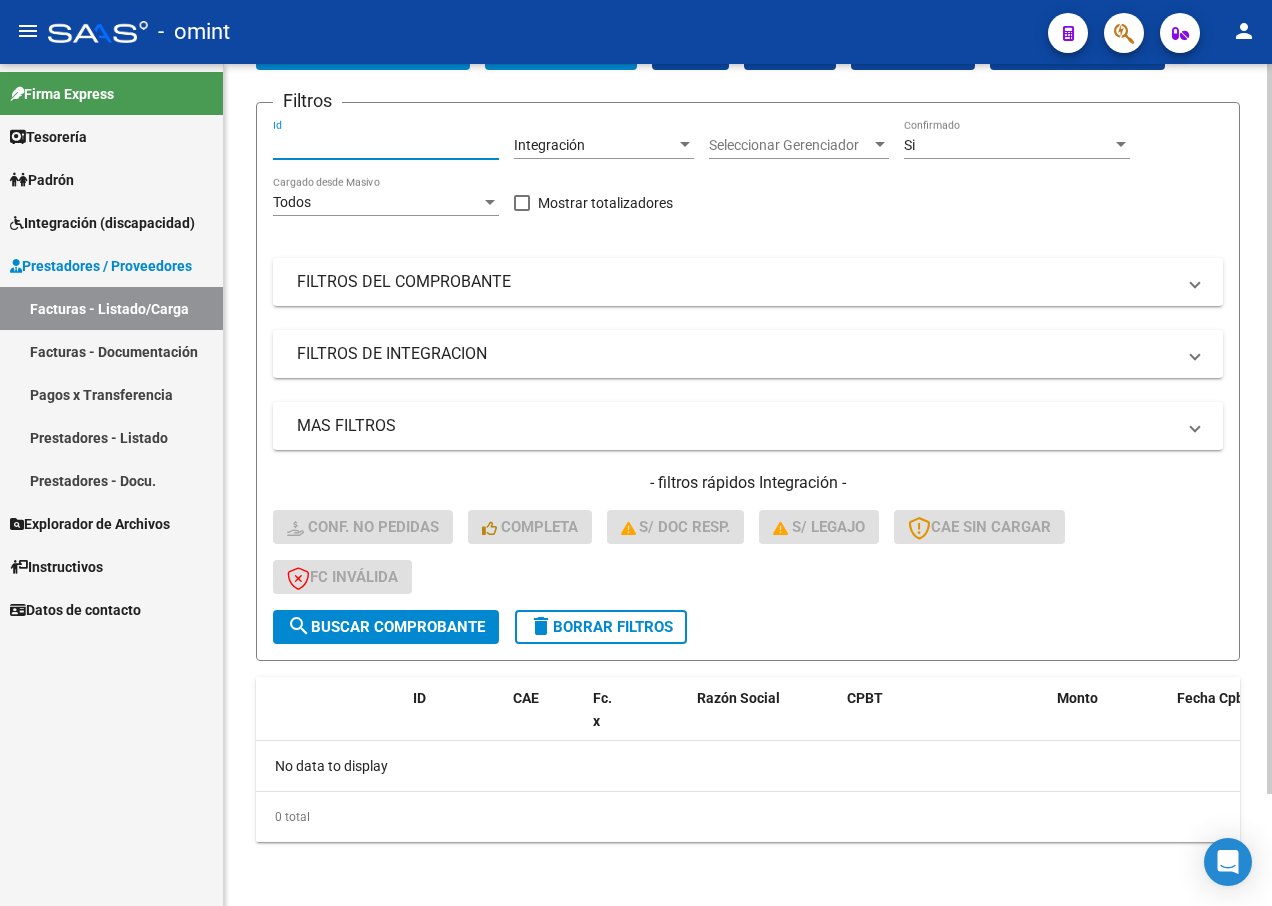 paste on "15923" 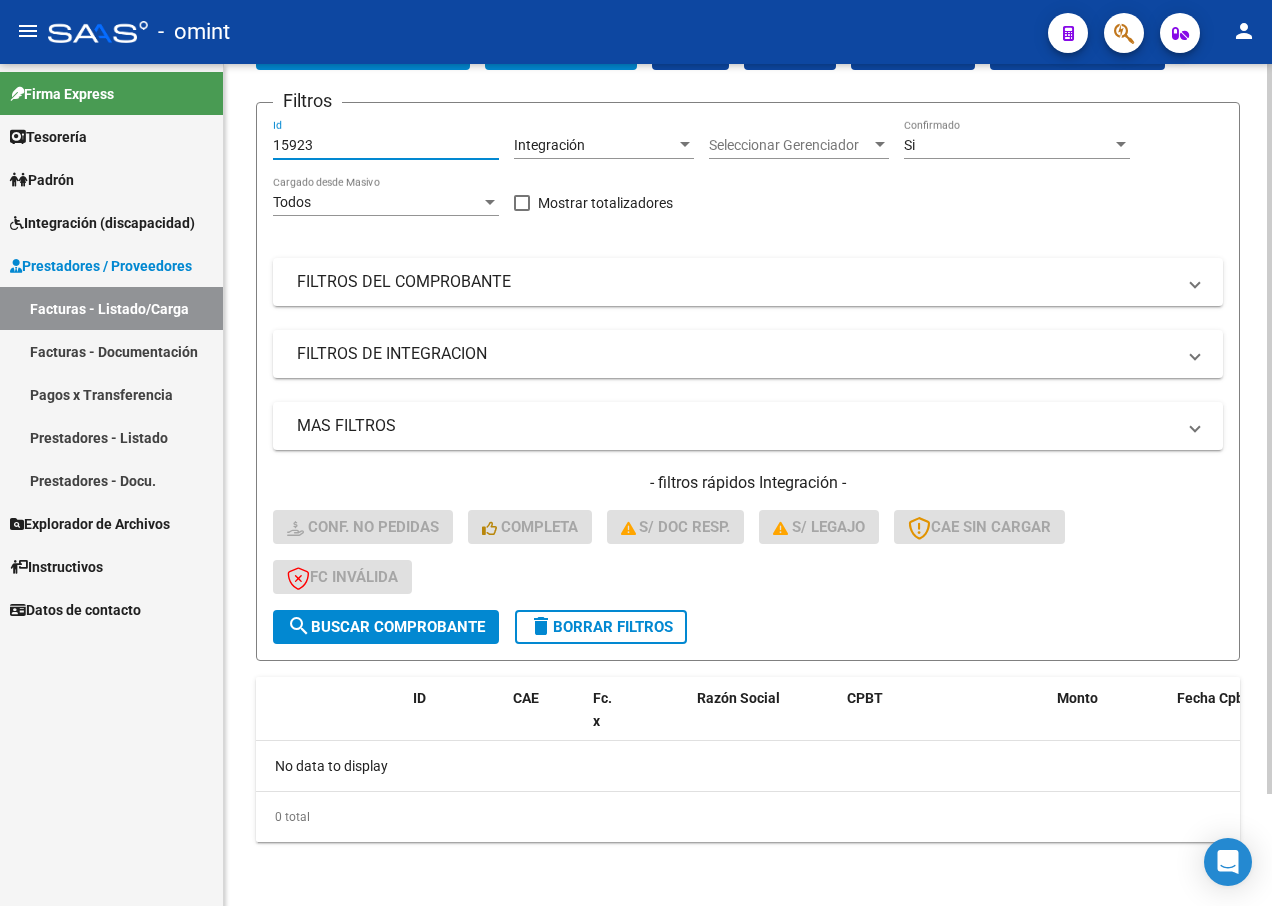 type on "15923" 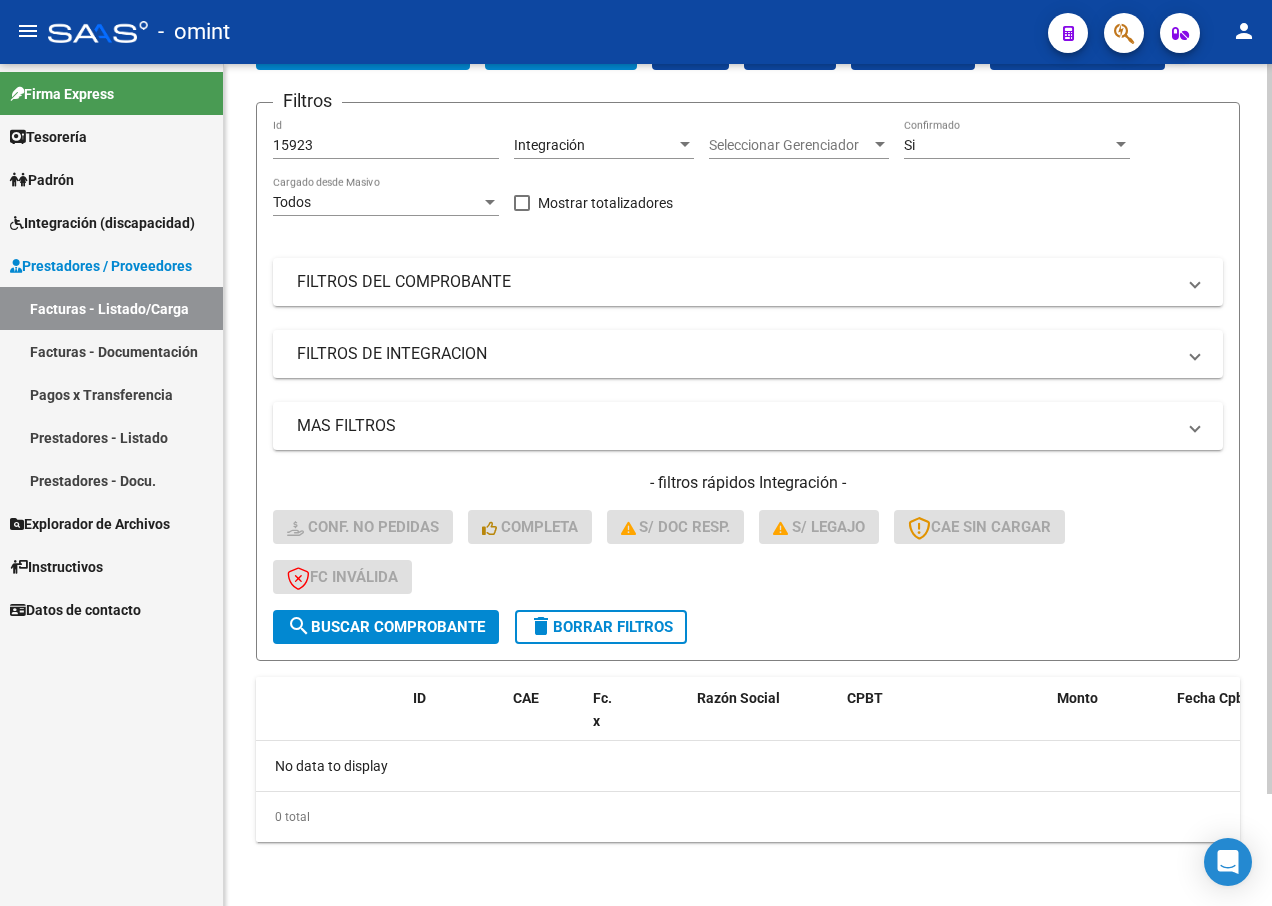 click on "Filtros 15923 Id Integración Area Seleccionar Gerenciador Seleccionar Gerenciador Si Confirmado Todos Cargado desde Masivo   Mostrar totalizadores   FILTROS DEL COMPROBANTE  Comprobante Tipo Comprobante Tipo Start date – End date Fec. Comprobante Desde / Hasta Días Emisión Desde(cant. días) Días Emisión Hasta(cant. días) CUIT / Razón Social Pto. Venta Nro. Comprobante Código SSS CAE Válido CAE Válido Todos Cargado Módulo Hosp. Todos Tiene facturacion Apócrifa Hospital Refes  FILTROS DE INTEGRACION  No Cargado en Para Enviar SSS Período De Prestación Campos del Archivo de Rendición Devuelto x SSS (dr_envio) No Rendido x SSS (dr_envio) Tipo de Registro Tipo de Registro Período Presentación Período Presentación Campos del Legajo Asociado (preaprobación) Afiliado Legajo (cuil/nombre) Si Solo facturas preaprobadas  MAS FILTROS  Todos Con Doc. Respaldatoria Todos Con Trazabilidad Todos Asociado a Expediente Sur Auditoría Auditoría Auditoría Id Start date – End date Start date – – Op" 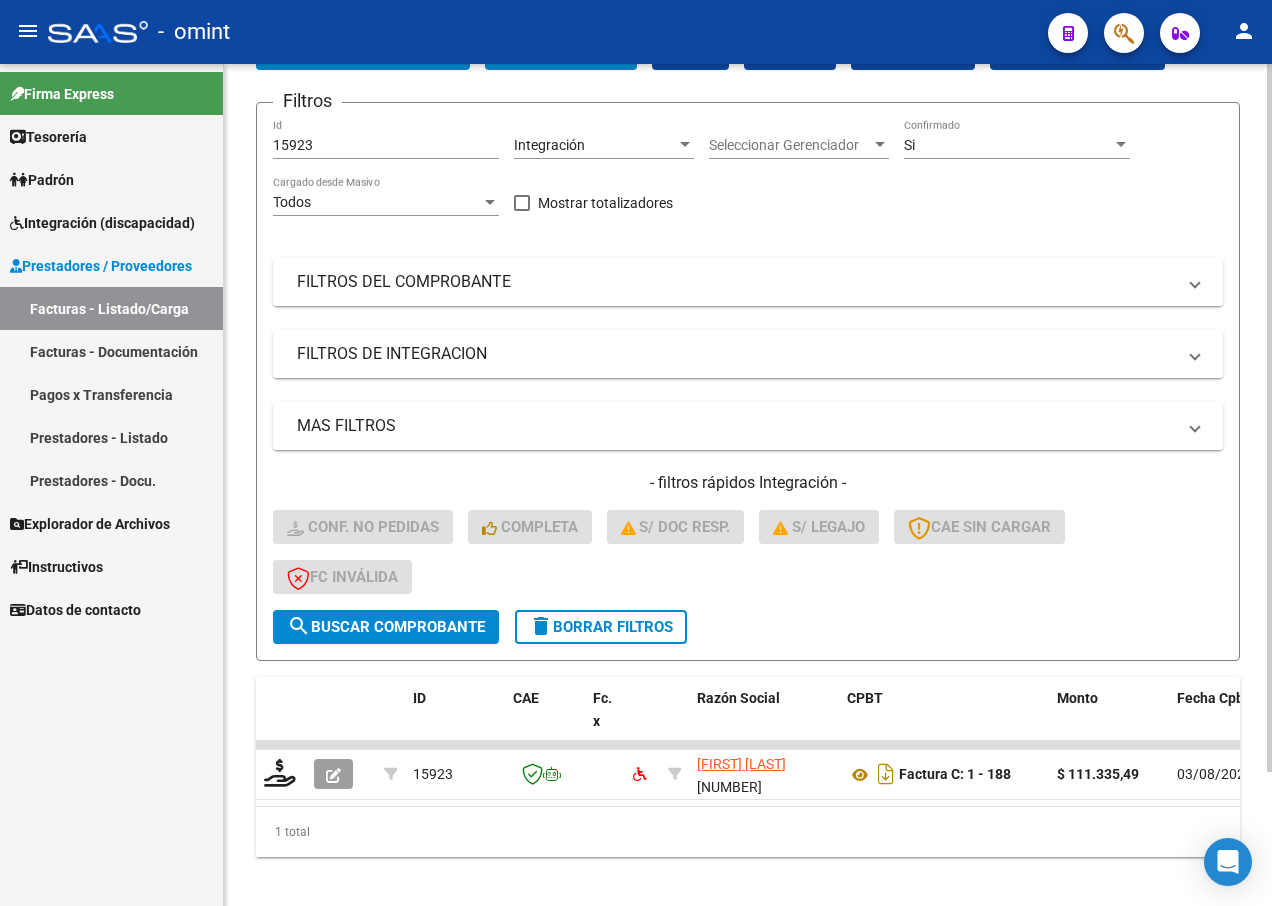 scroll, scrollTop: 159, scrollLeft: 0, axis: vertical 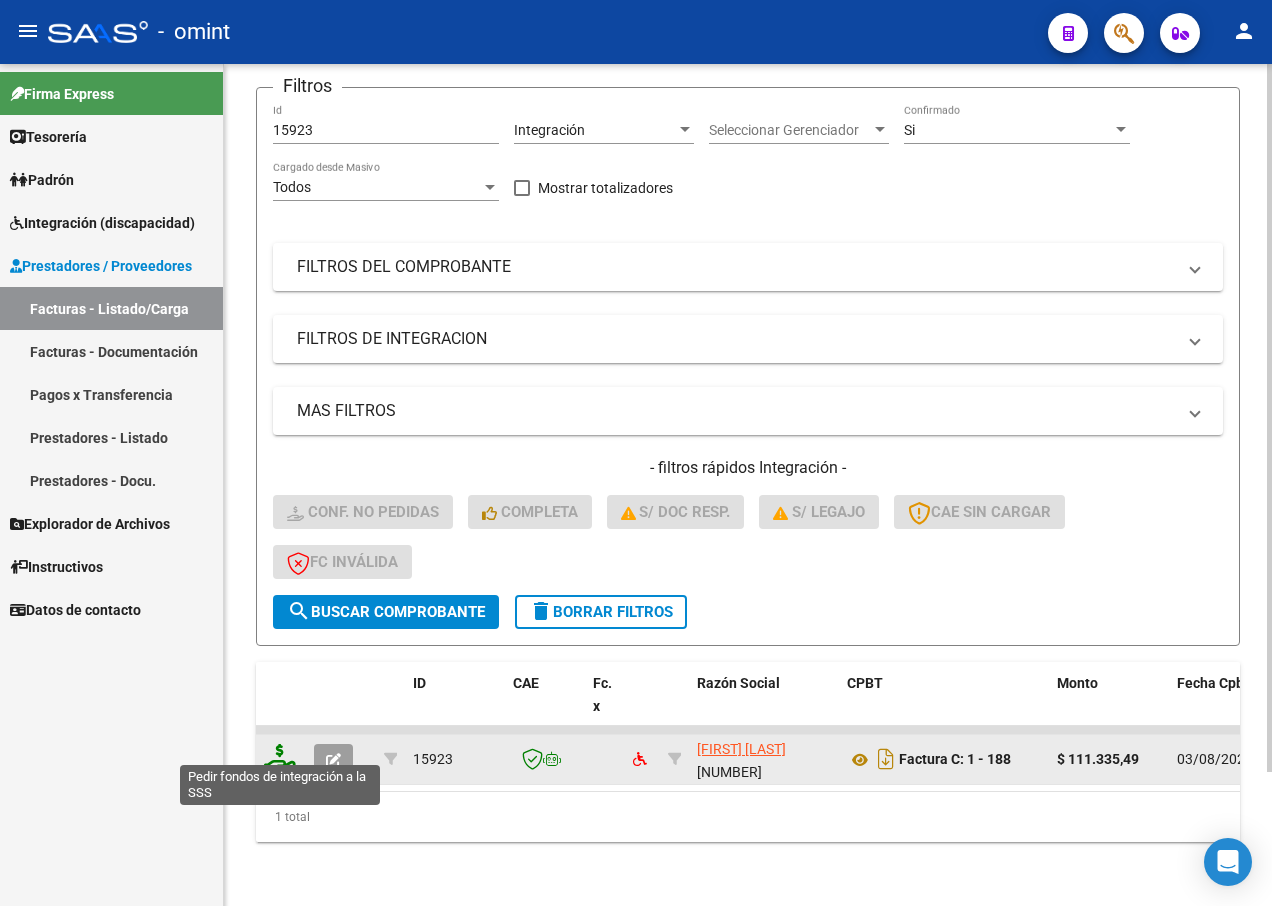 click 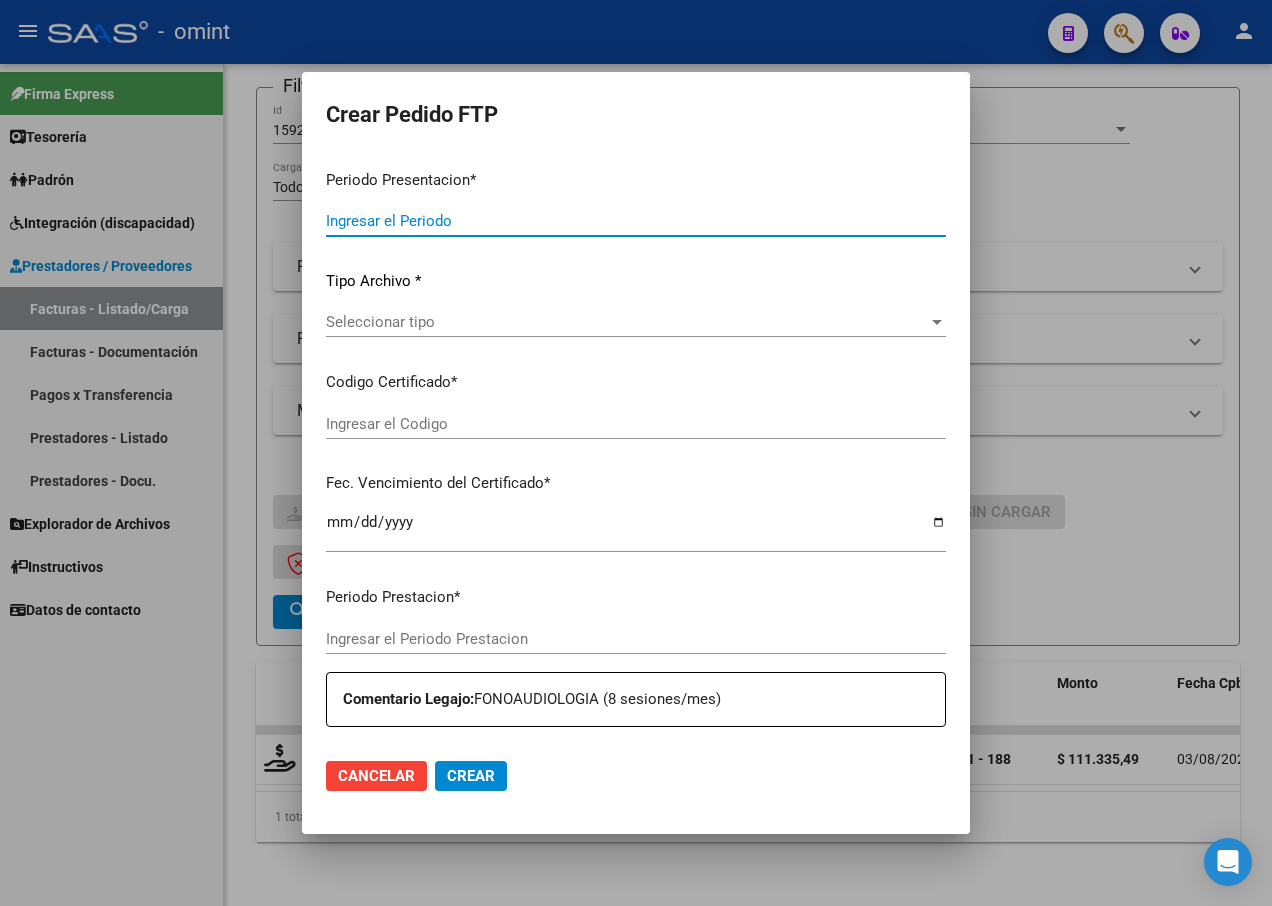 type on "202507" 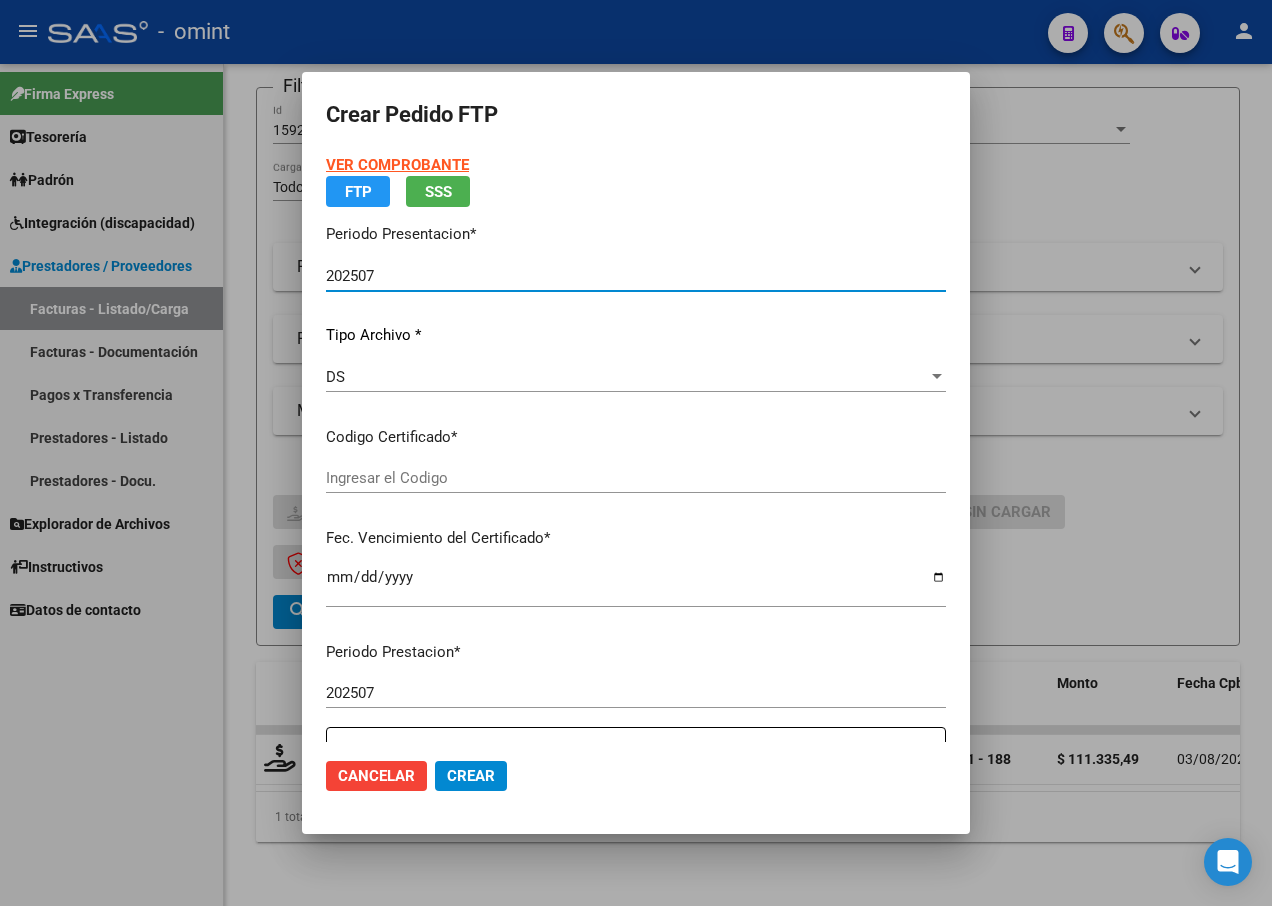 type on "3596988859" 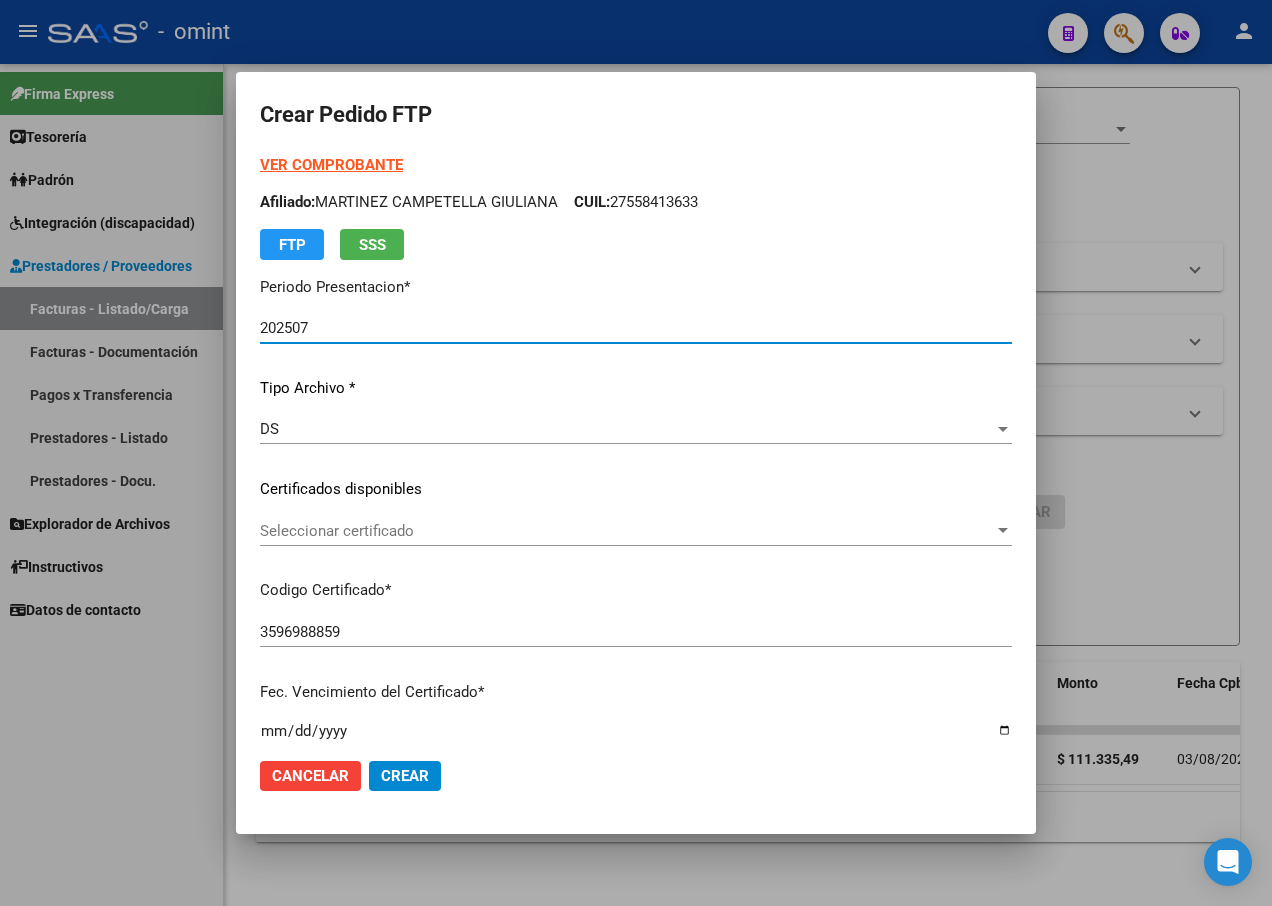 click at bounding box center (1003, 531) 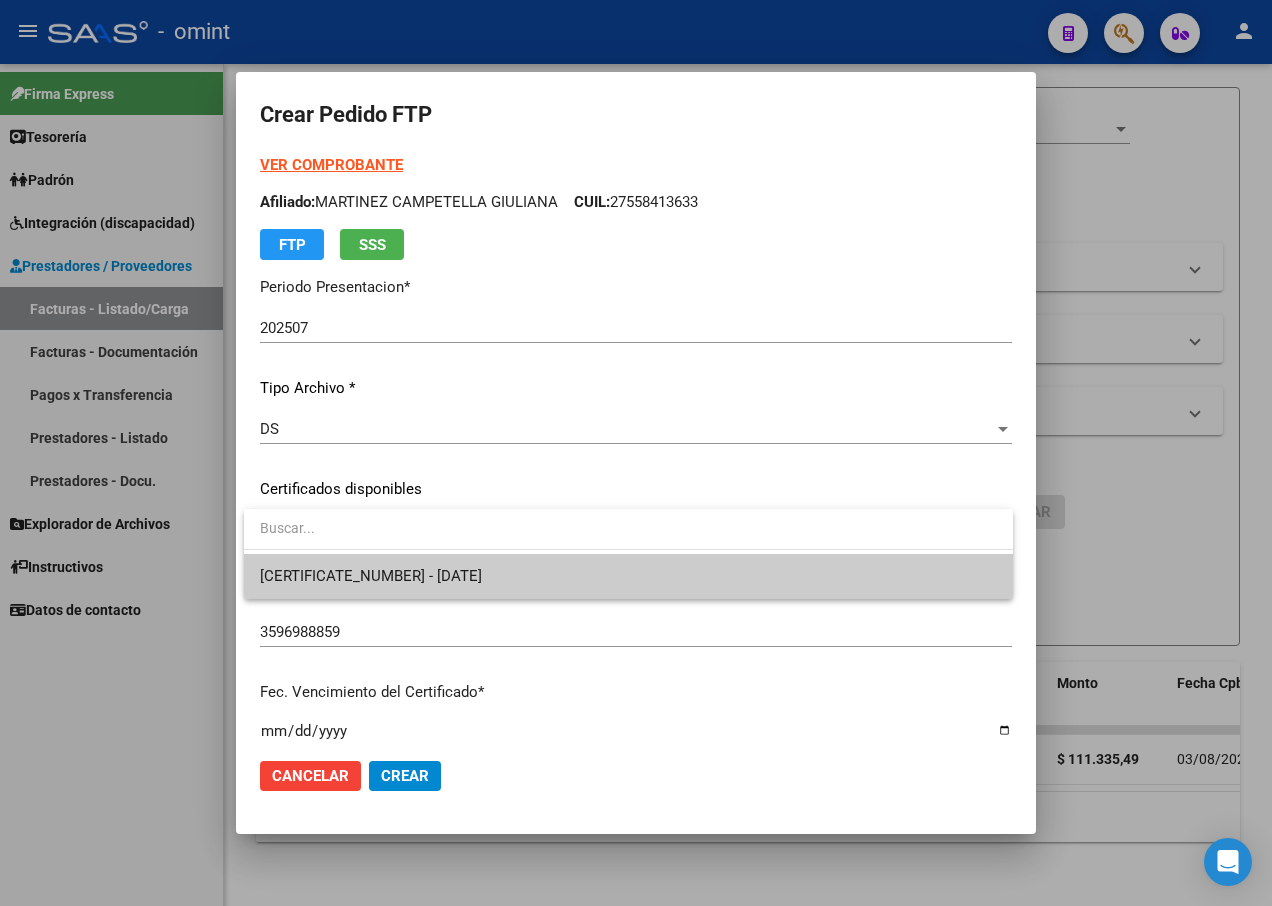 click on "3596988859 - 2028-04-26" at bounding box center [628, 576] 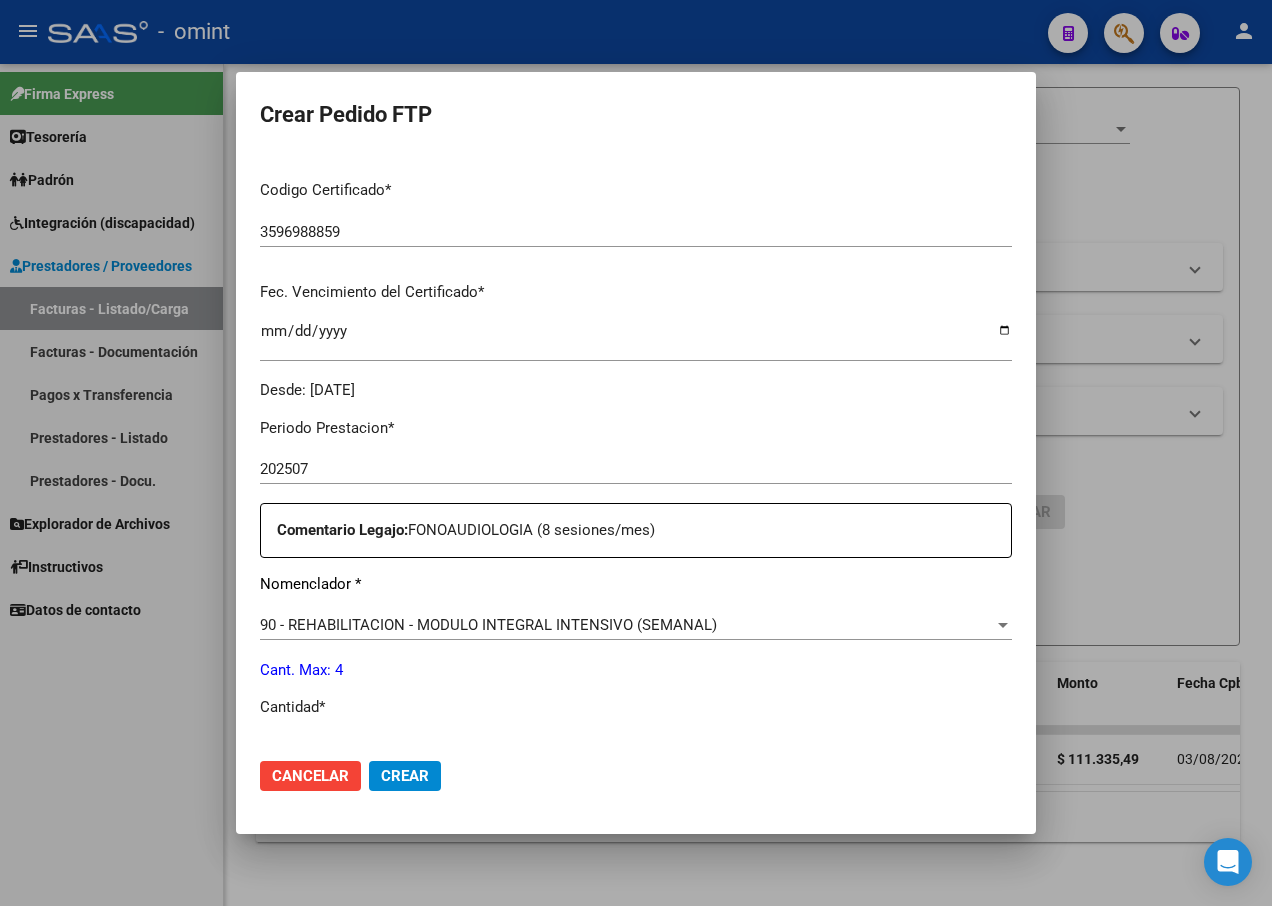 scroll, scrollTop: 500, scrollLeft: 0, axis: vertical 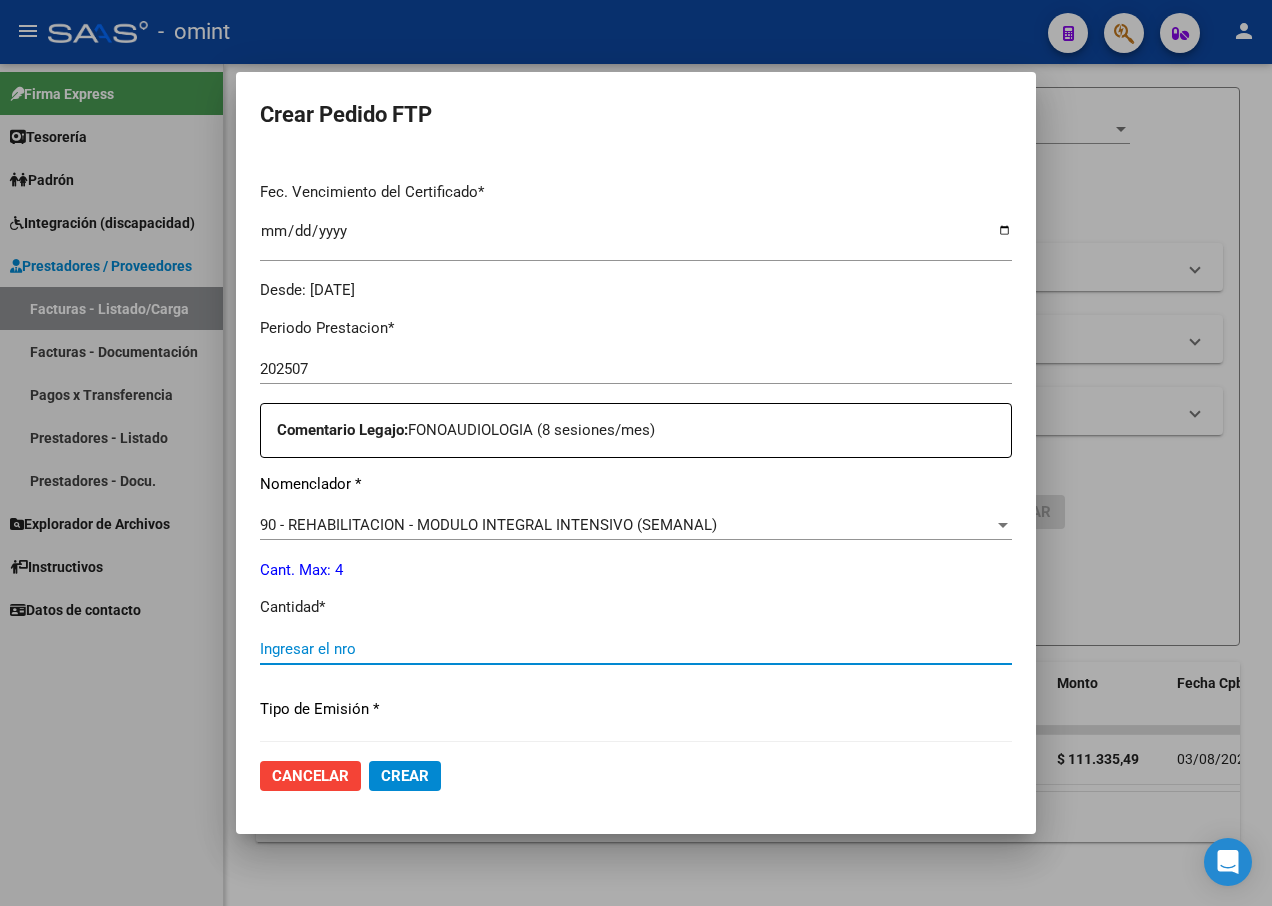 click on "Ingresar el nro" at bounding box center [636, 649] 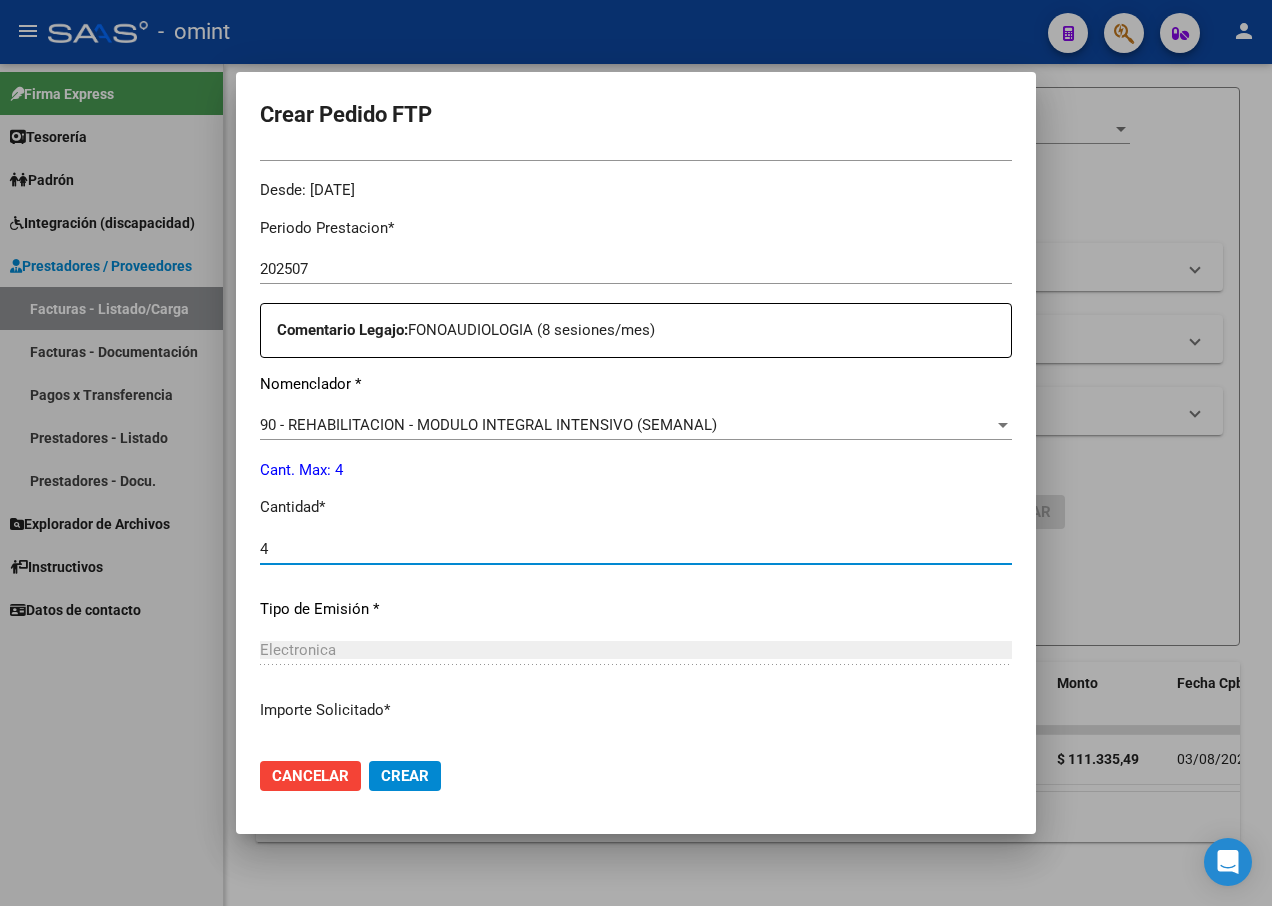 scroll, scrollTop: 744, scrollLeft: 0, axis: vertical 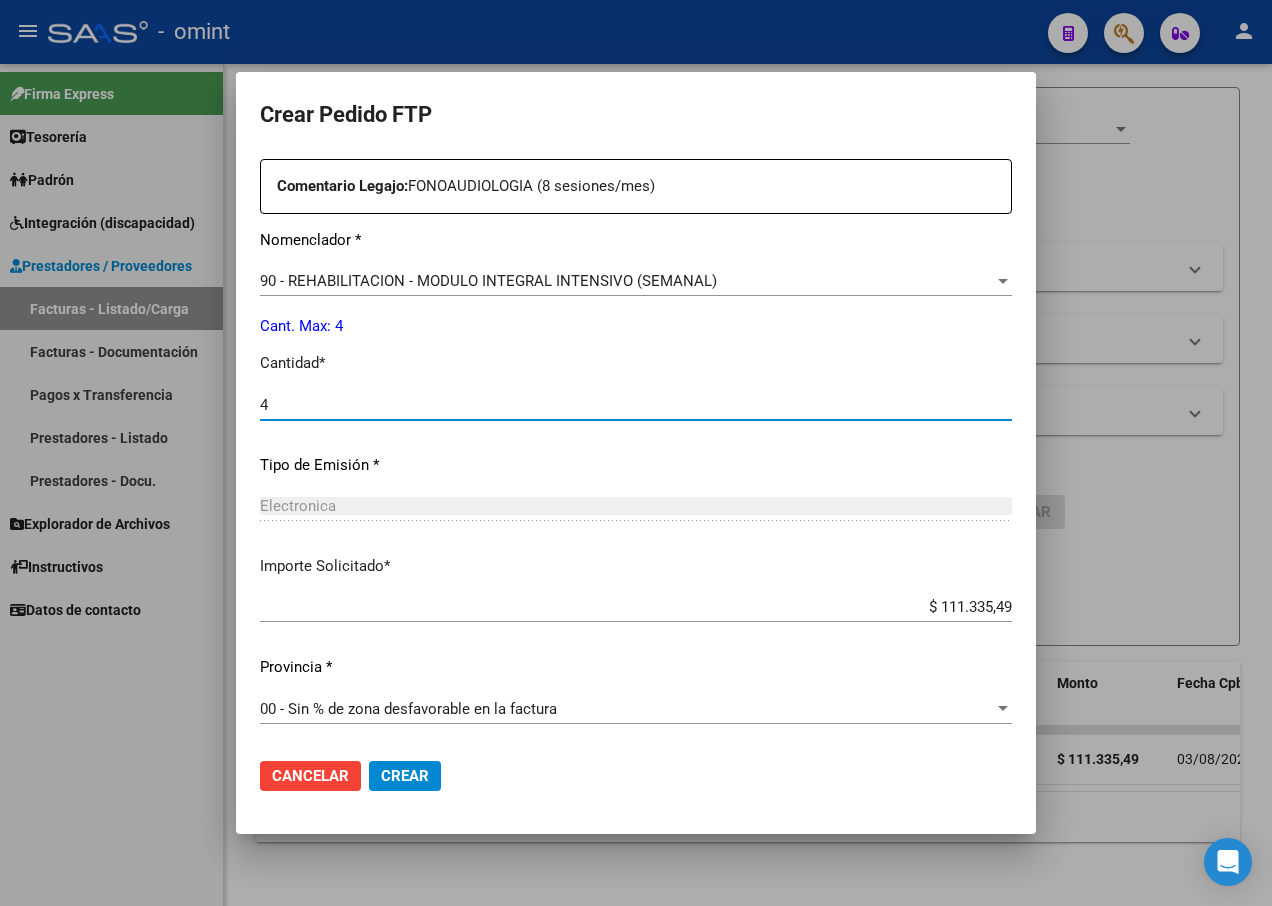 type on "4" 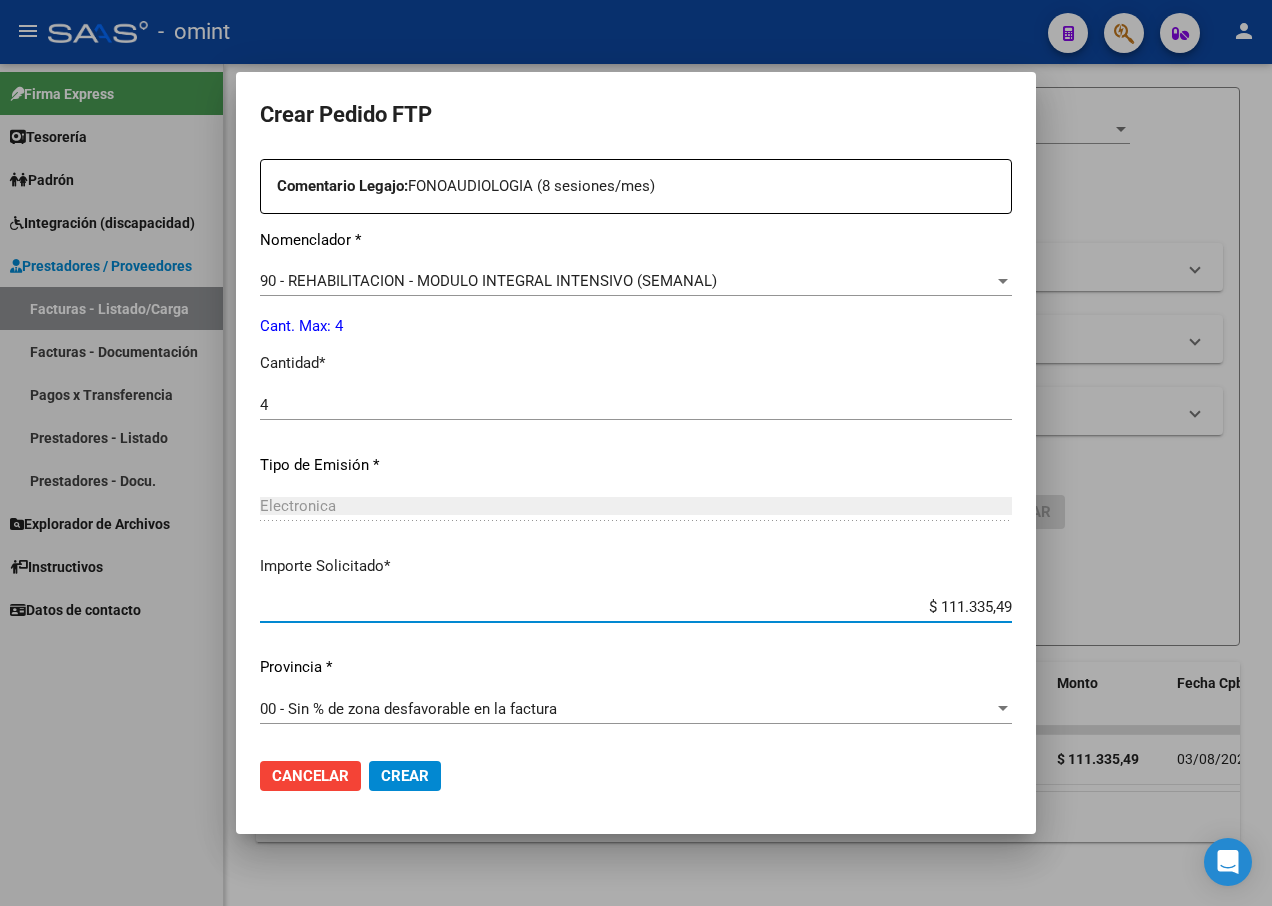 click on "$ 111.335,49" at bounding box center (636, 607) 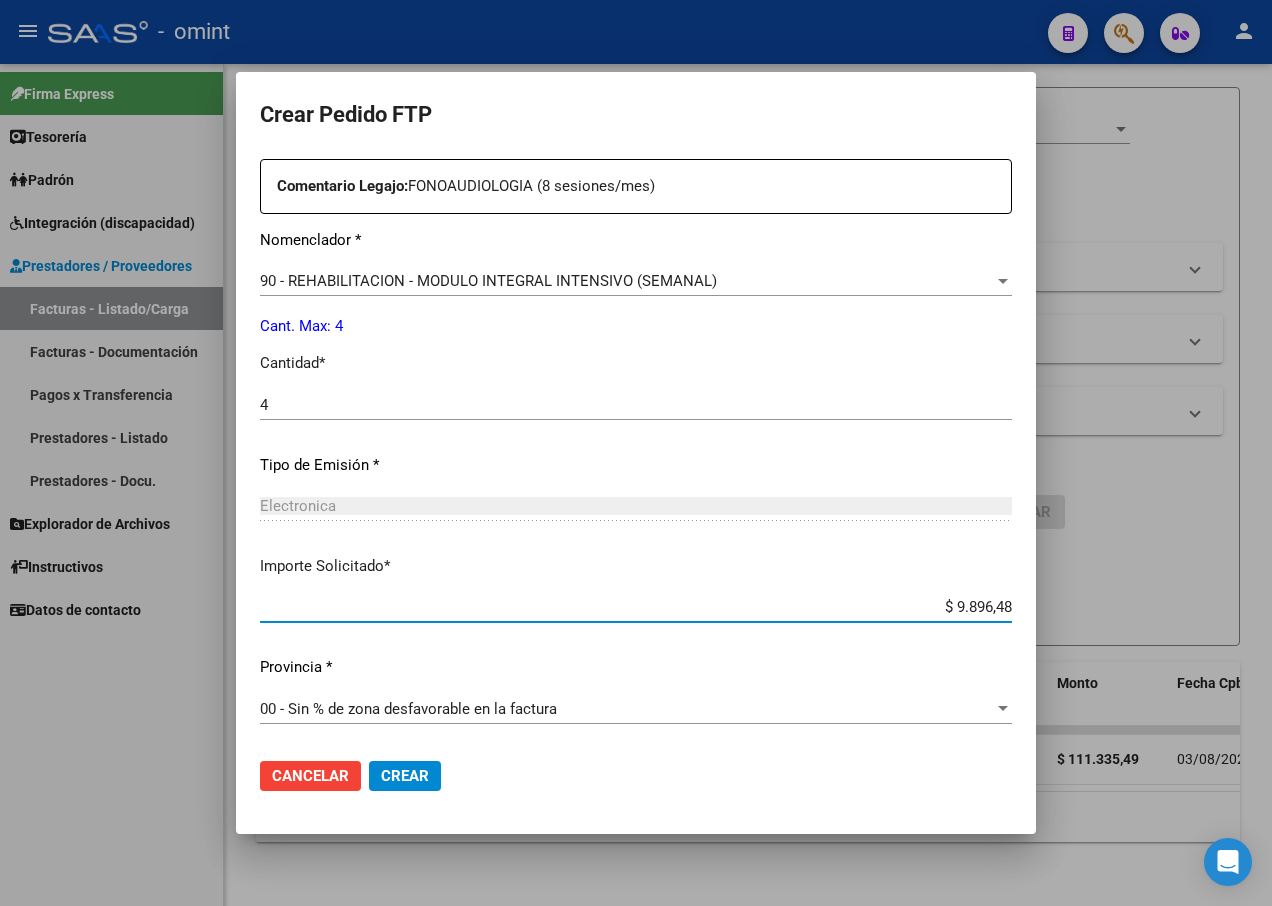 type on "$ 98.964,88" 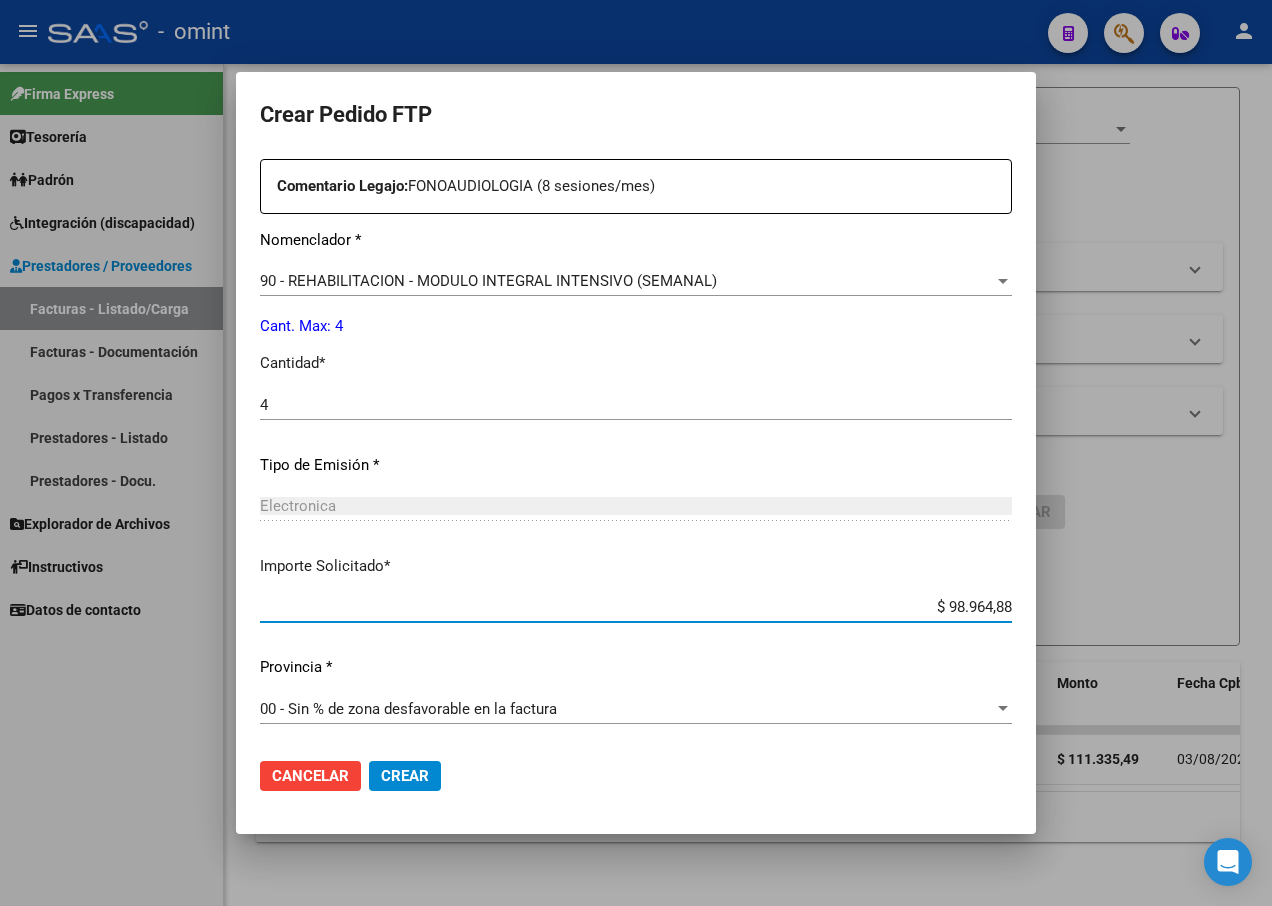 click on "Crear" 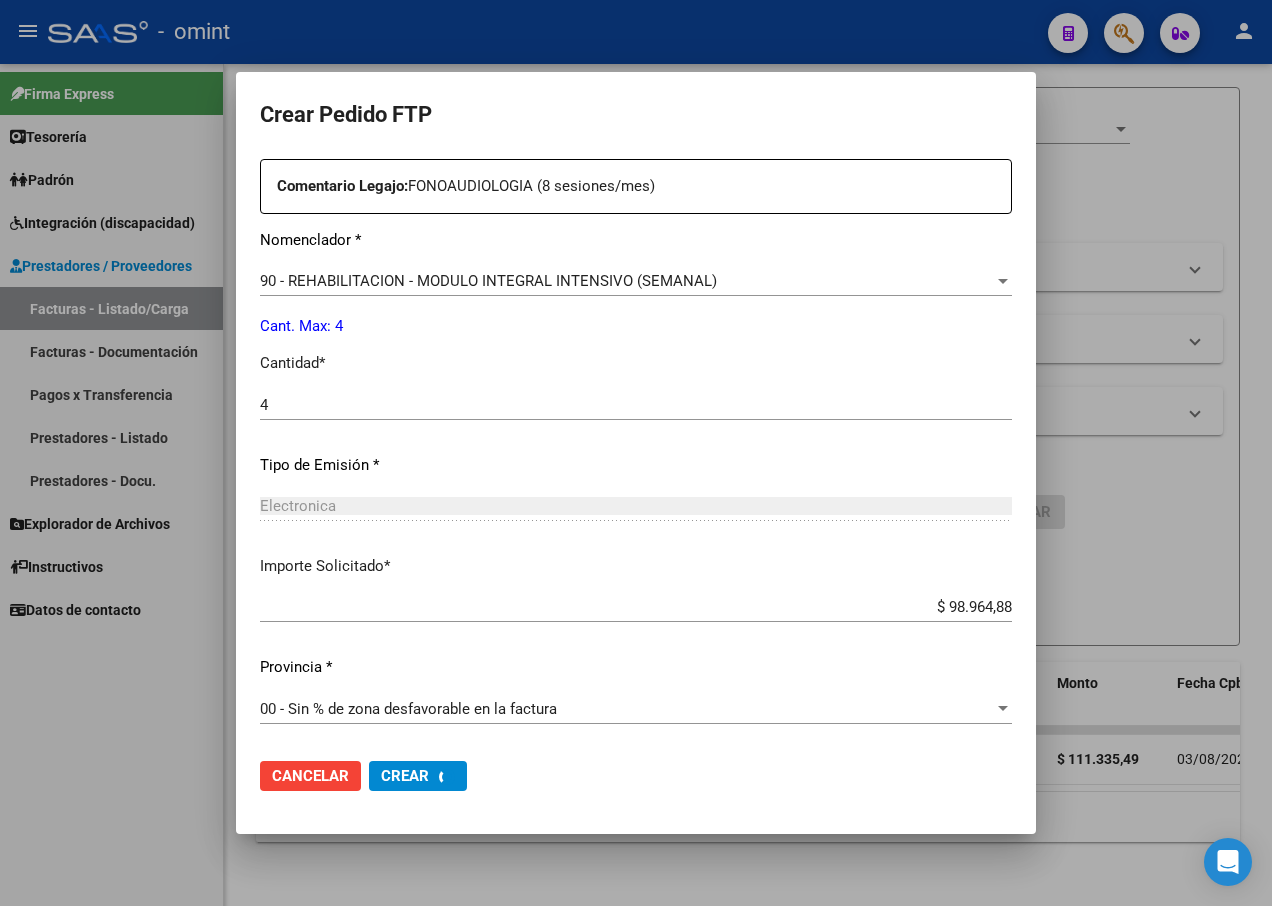 scroll, scrollTop: 0, scrollLeft: 0, axis: both 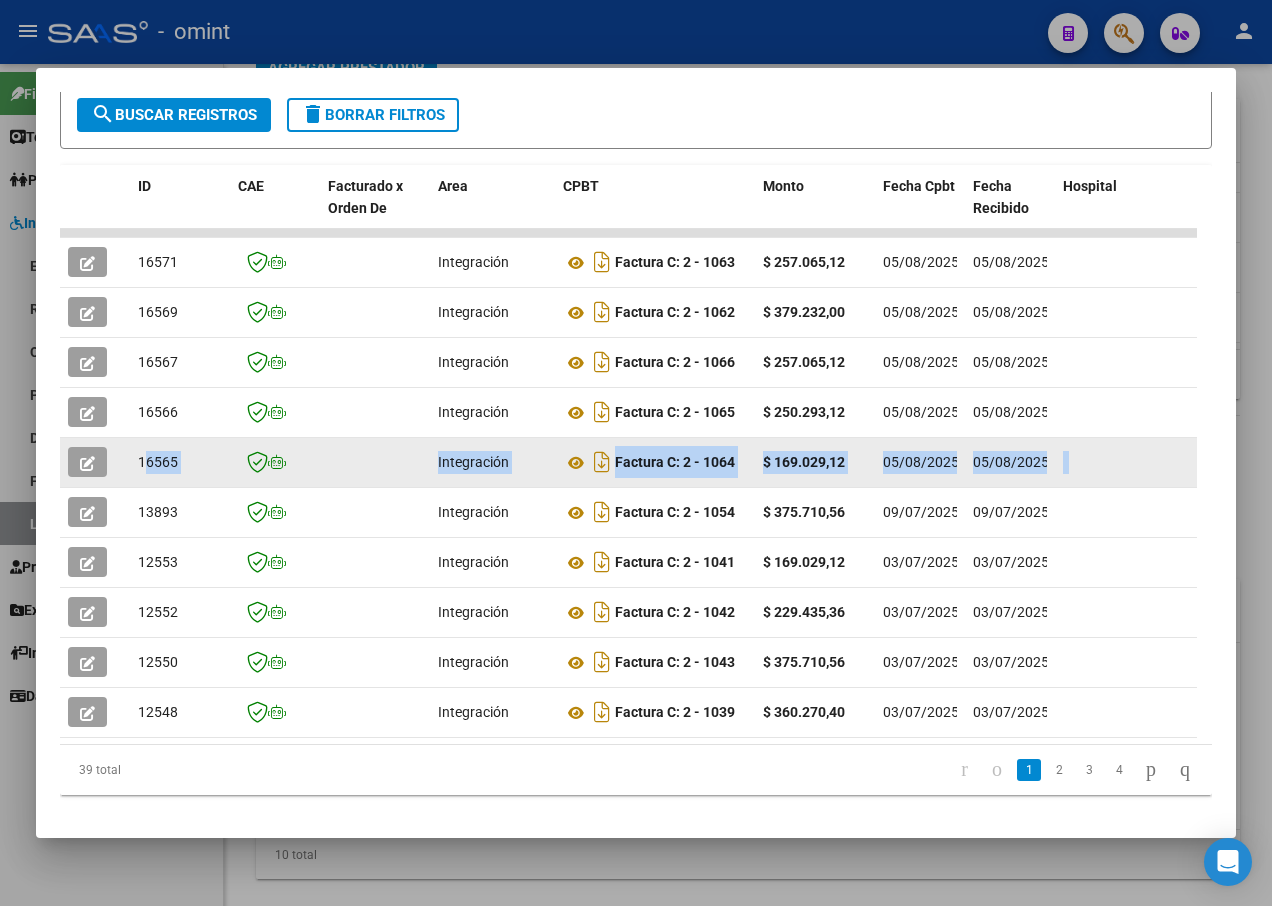 drag, startPoint x: 455, startPoint y: 471, endPoint x: 148, endPoint y: 473, distance: 307.0065 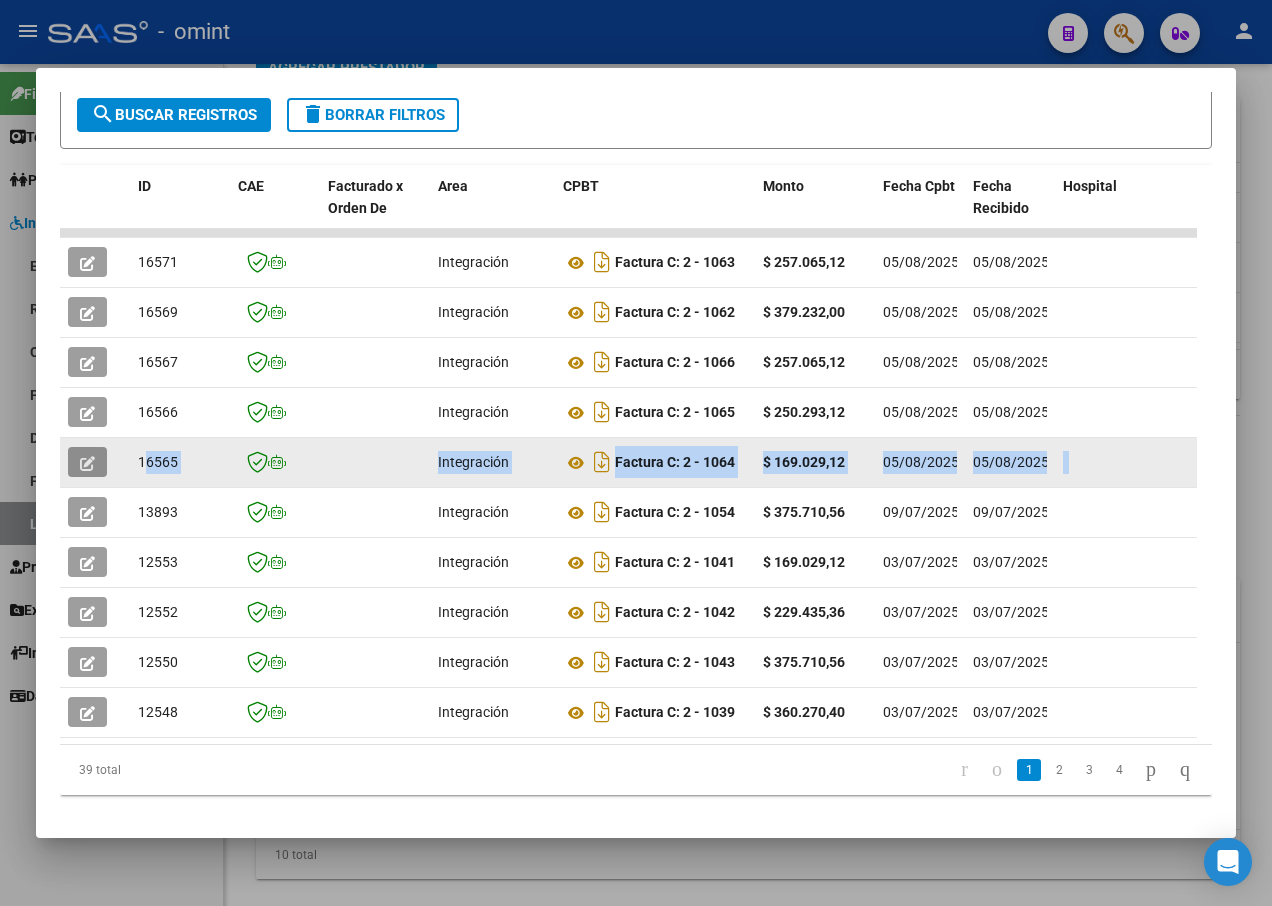 click 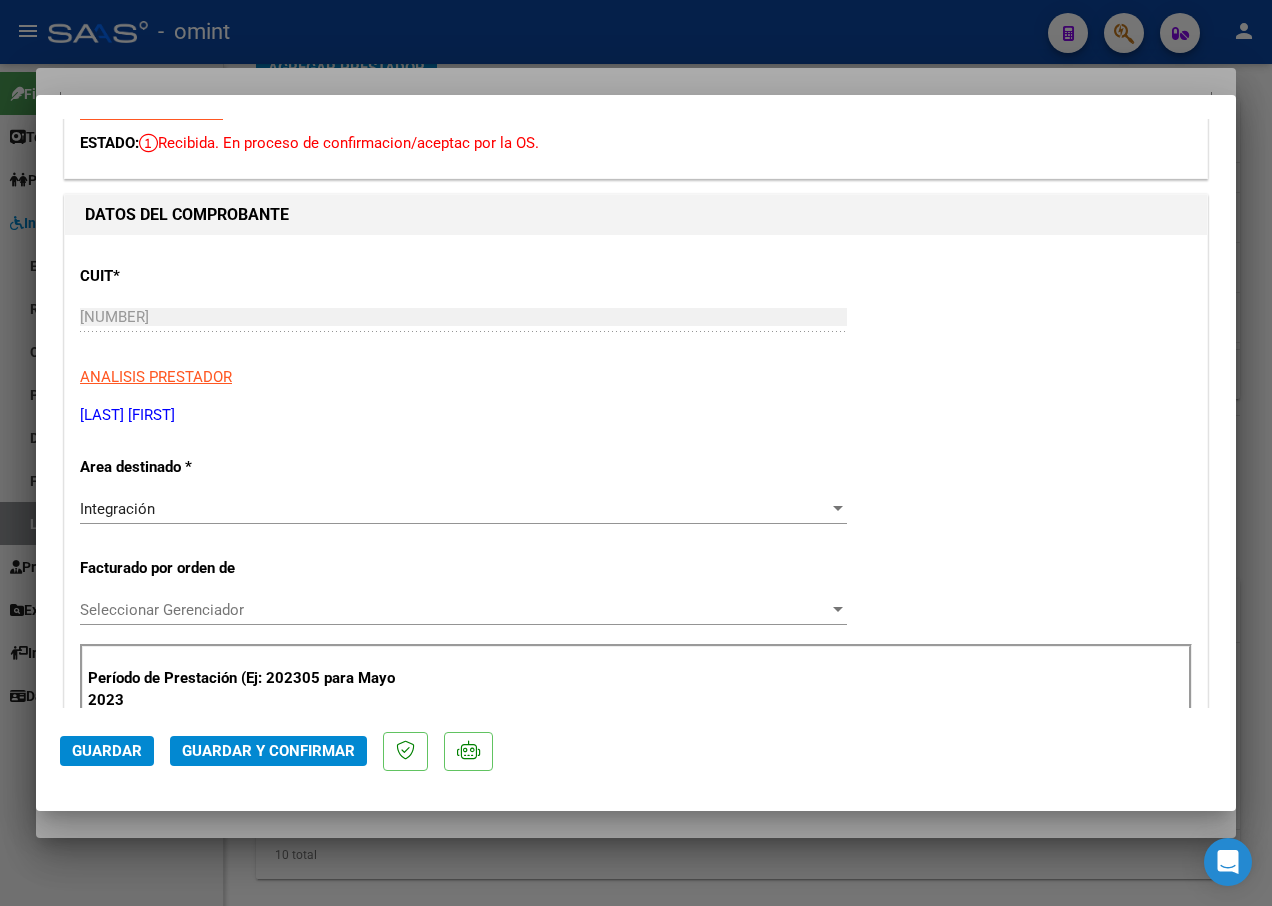 scroll, scrollTop: 0, scrollLeft: 0, axis: both 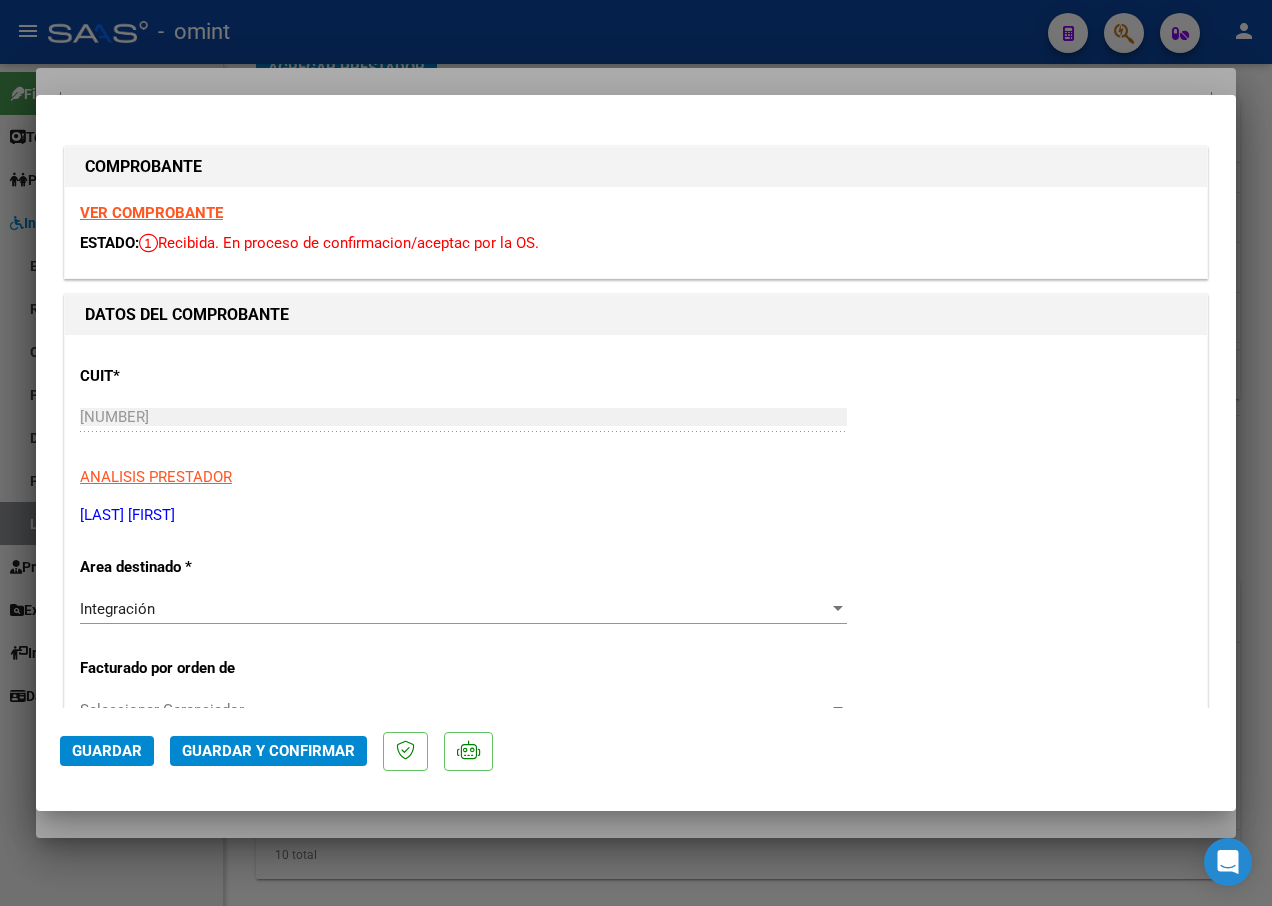 click on "VER COMPROBANTE" at bounding box center (151, 213) 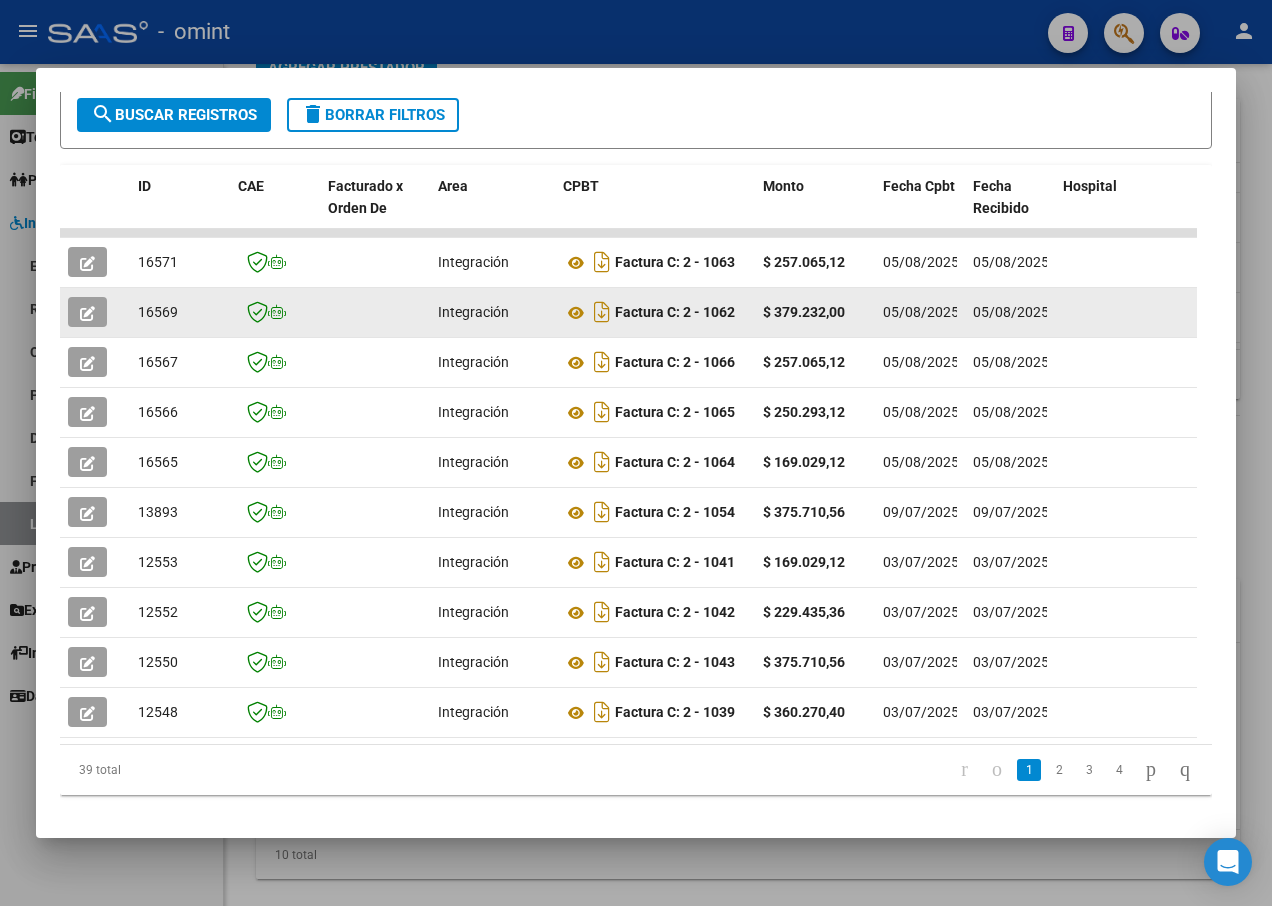 click 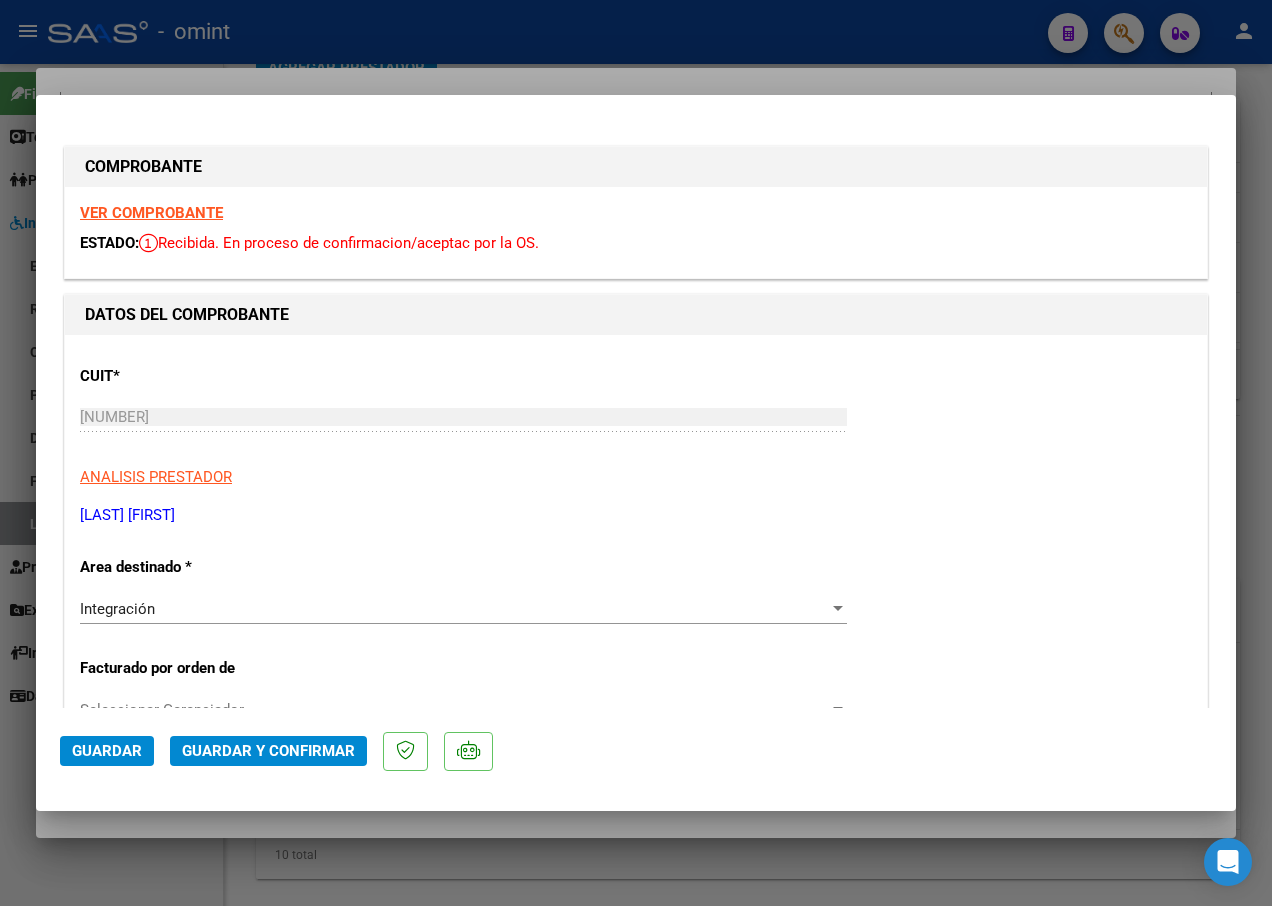 click on "VER COMPROBANTE" at bounding box center [151, 213] 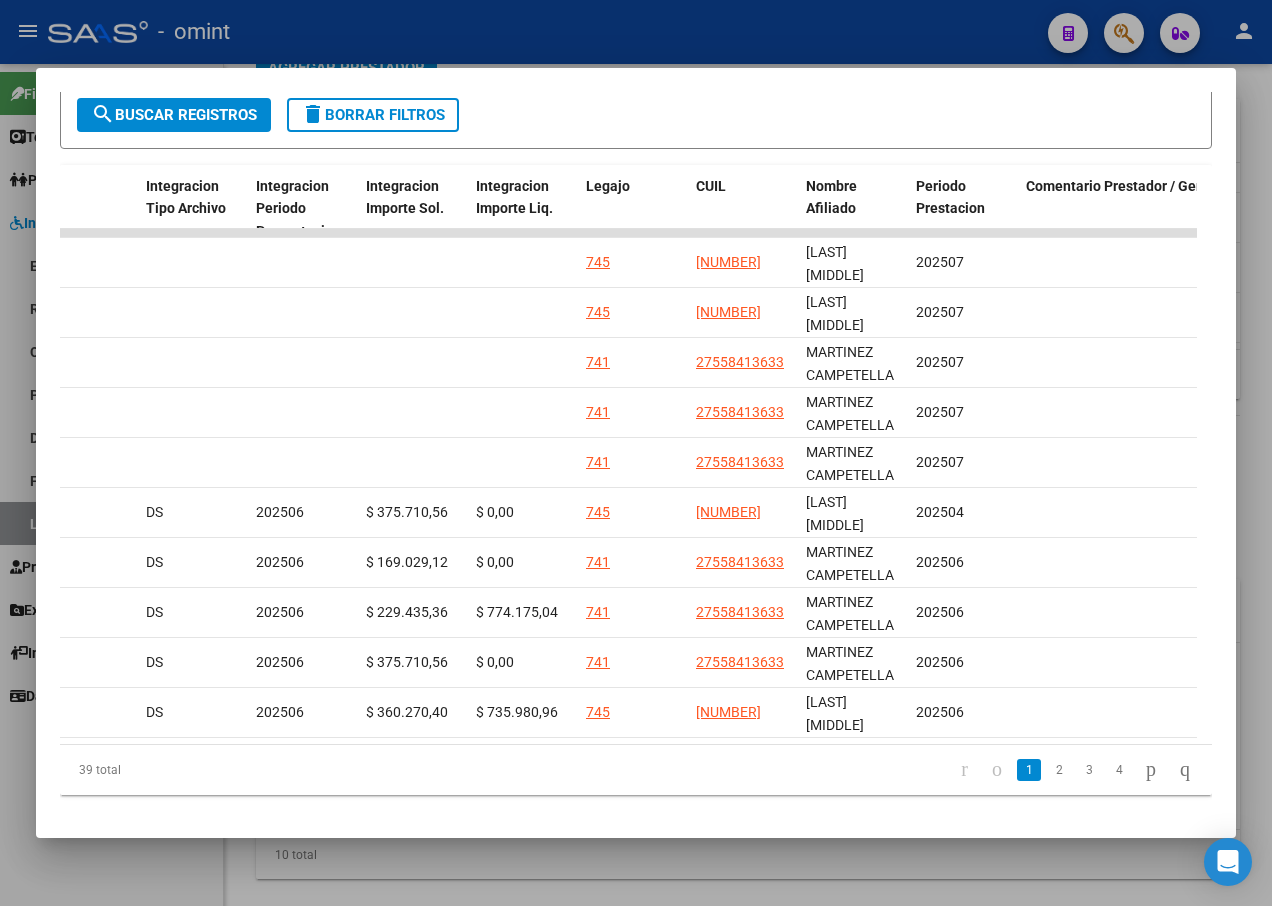 scroll, scrollTop: 0, scrollLeft: 2660, axis: horizontal 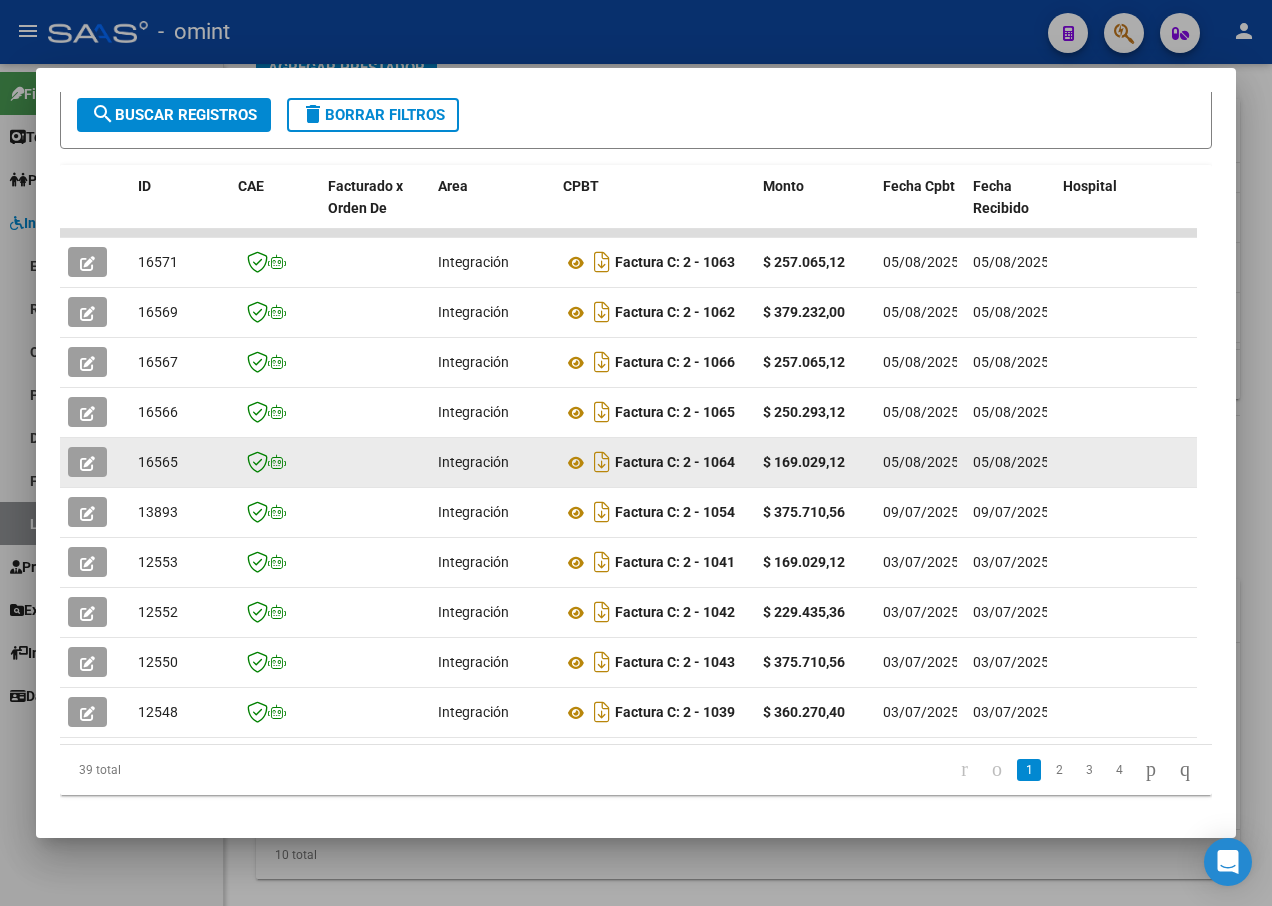 drag, startPoint x: 782, startPoint y: 467, endPoint x: 95, endPoint y: 464, distance: 687.00653 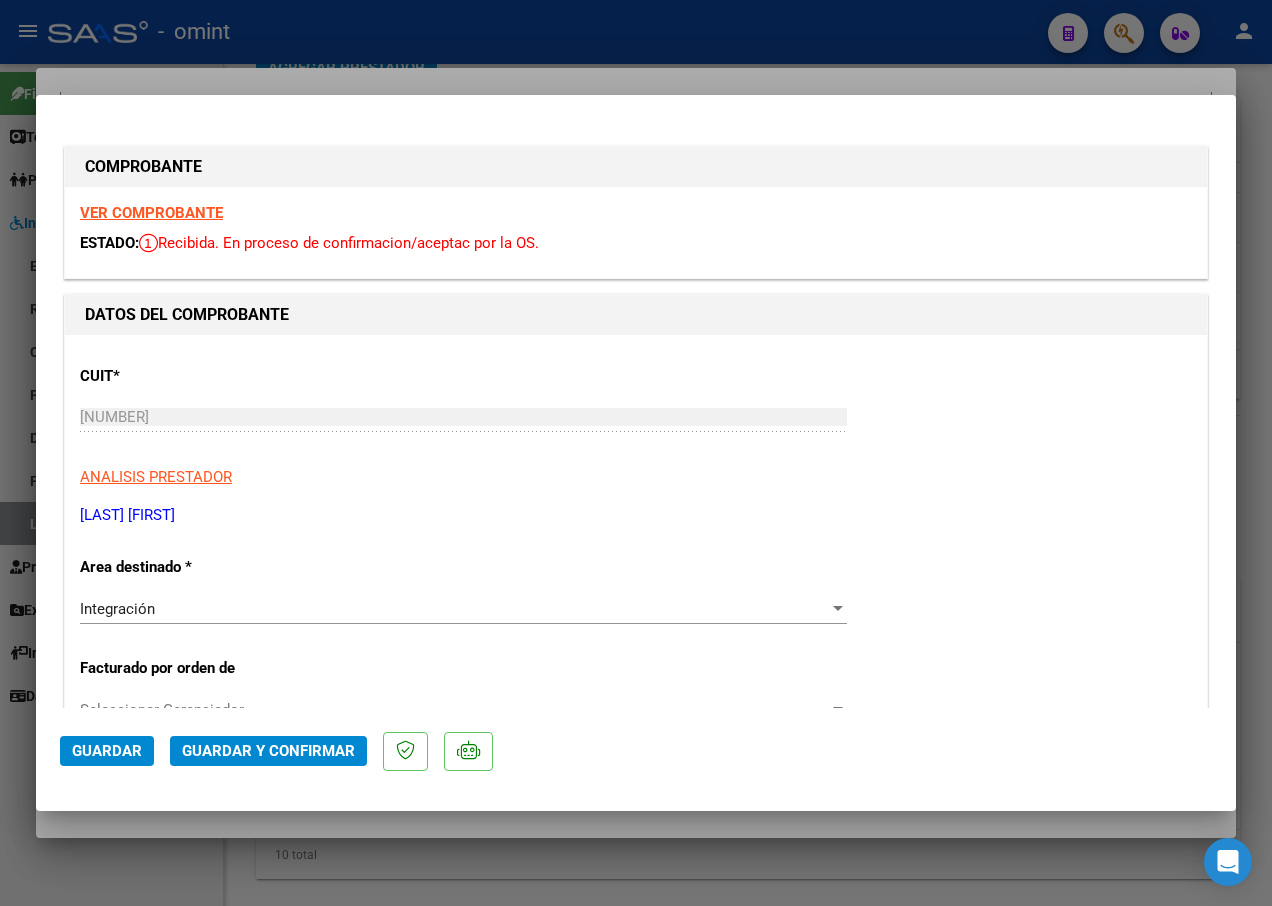 click on "VER COMPROBANTE" at bounding box center [151, 213] 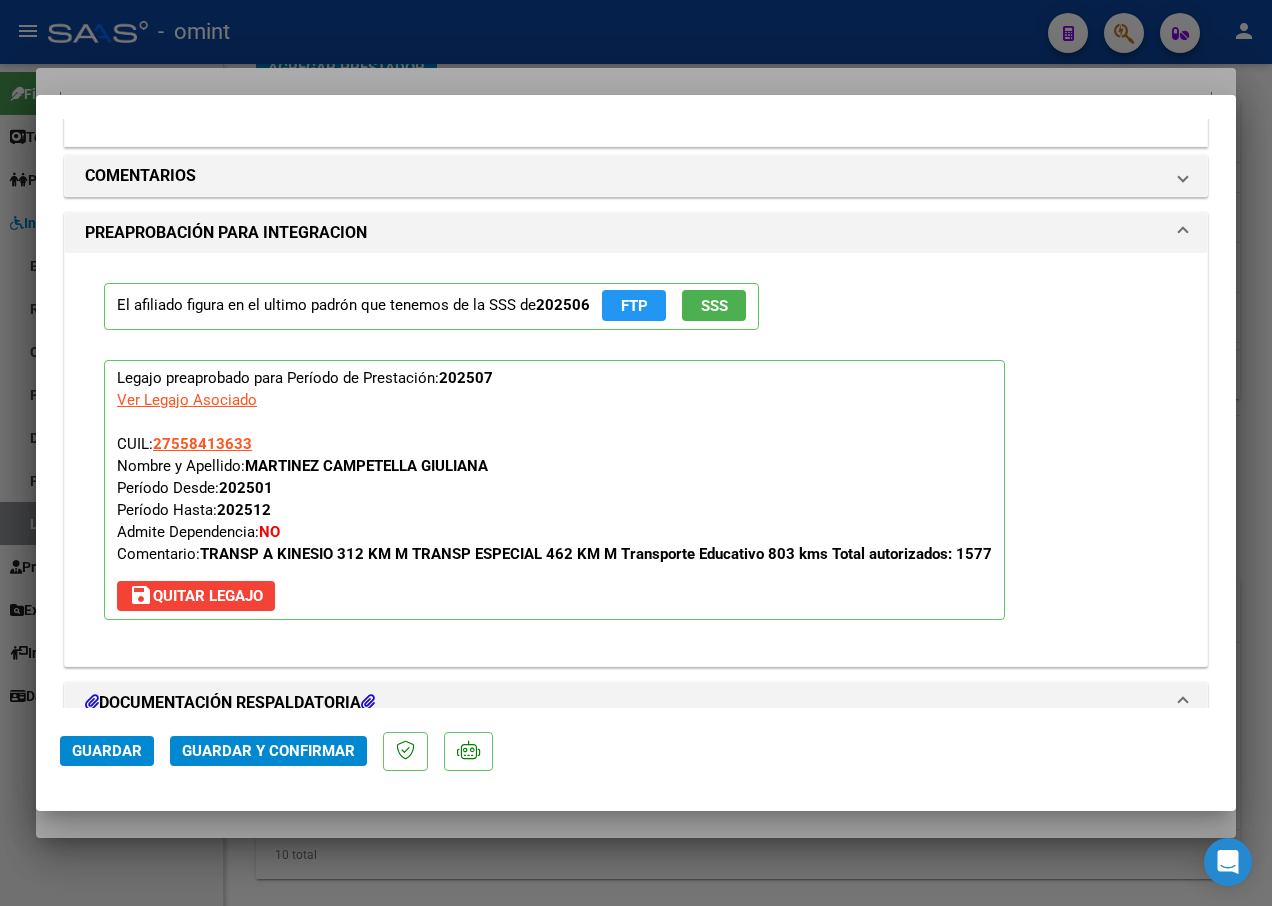 scroll, scrollTop: 2100, scrollLeft: 0, axis: vertical 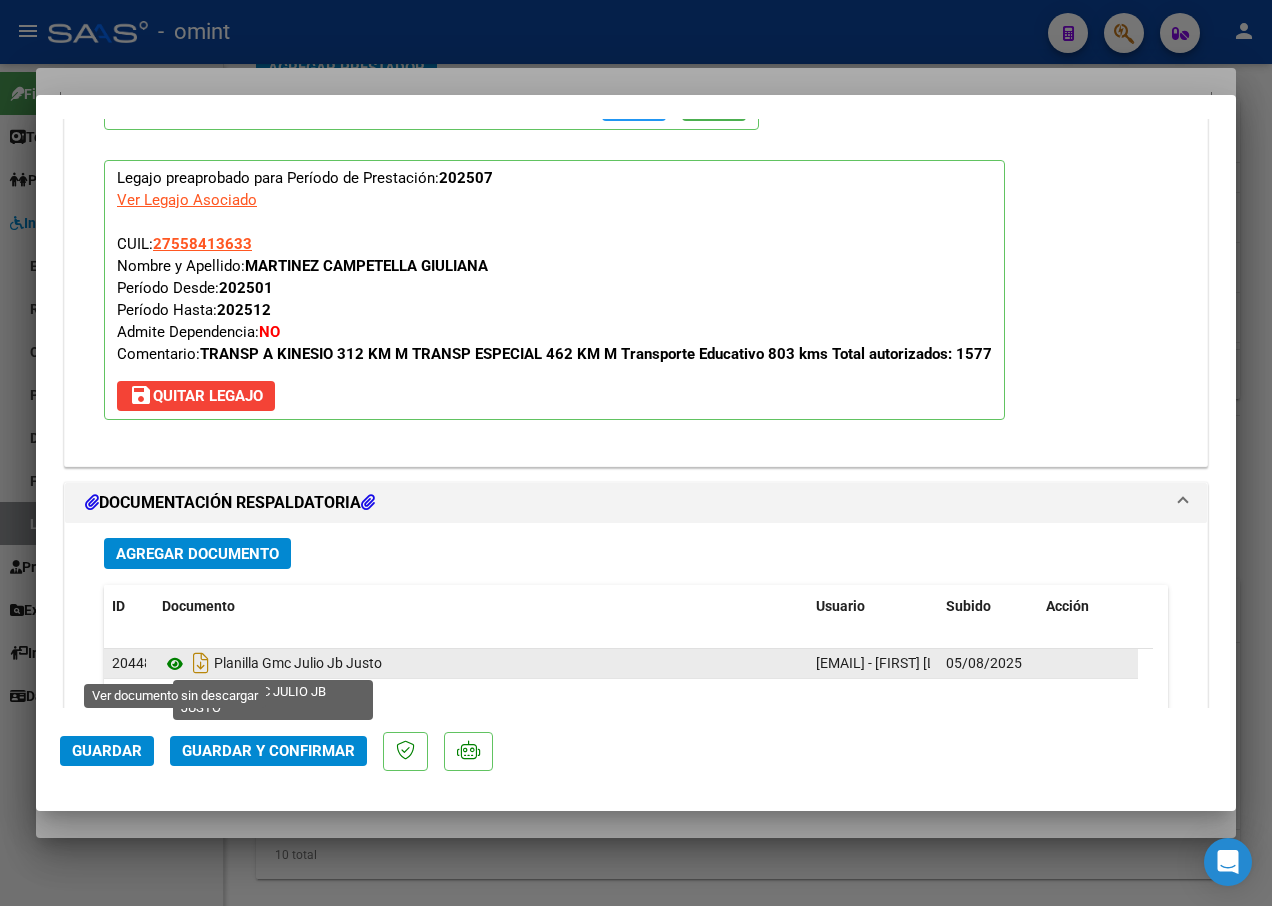 click 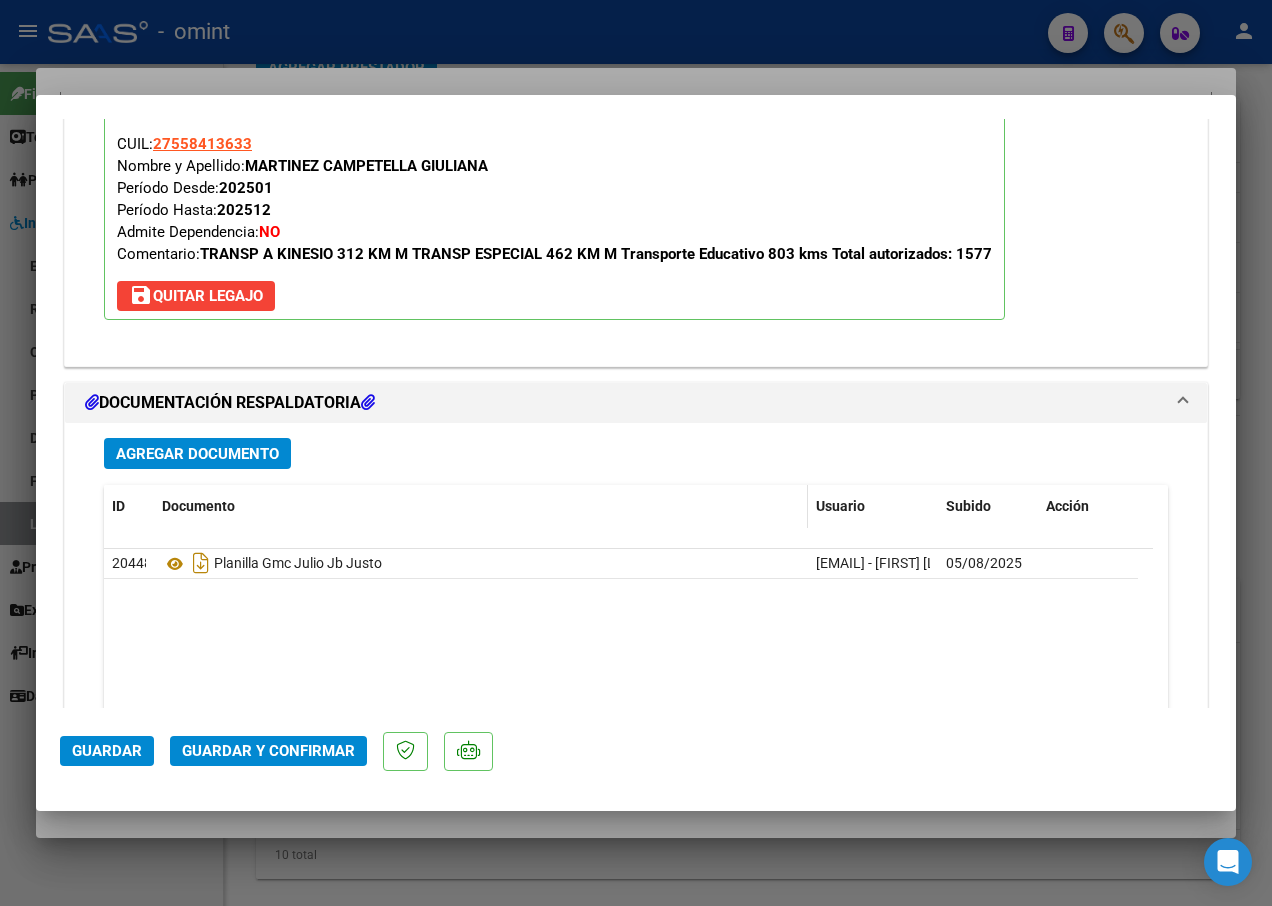 scroll, scrollTop: 2300, scrollLeft: 0, axis: vertical 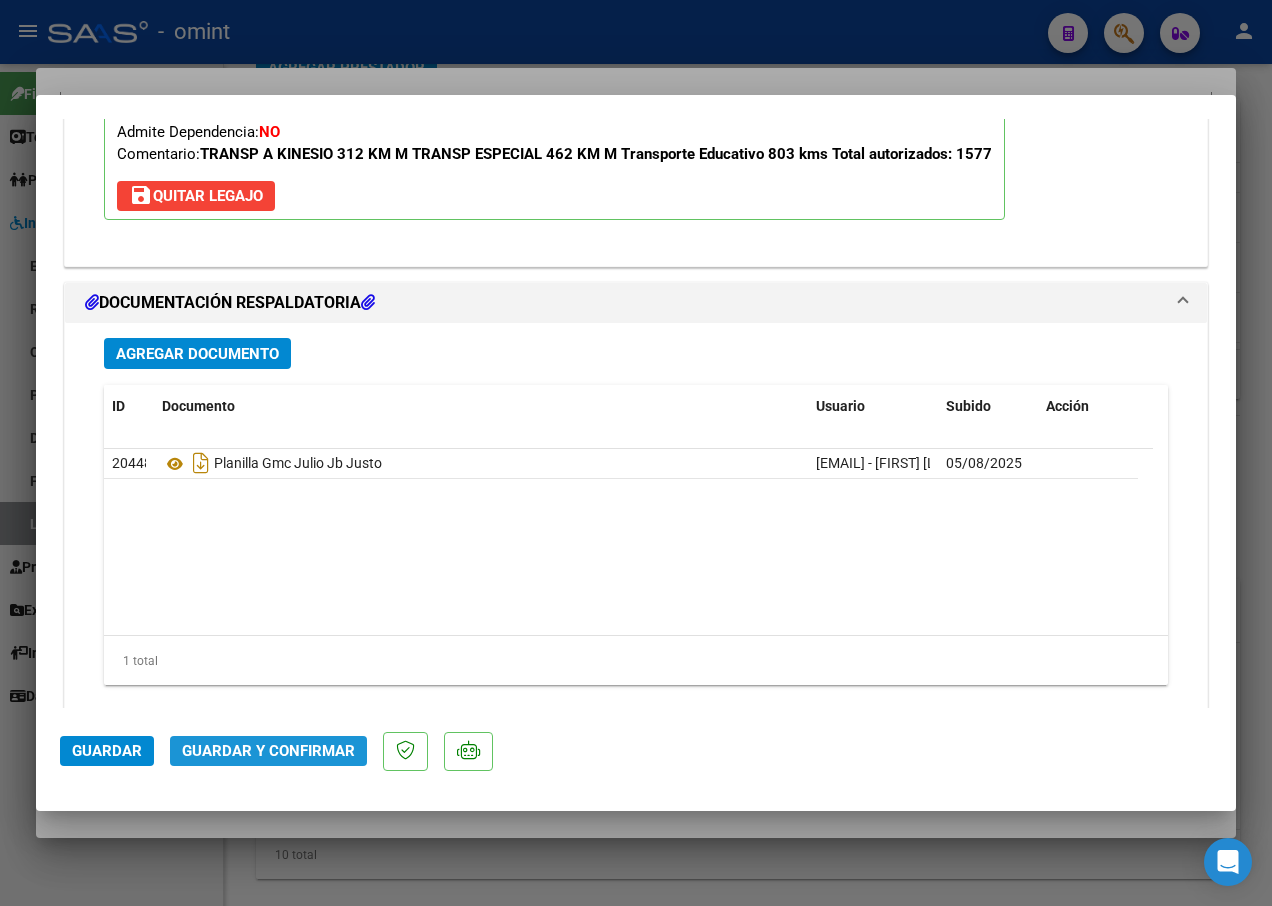 click on "Guardar y Confirmar" 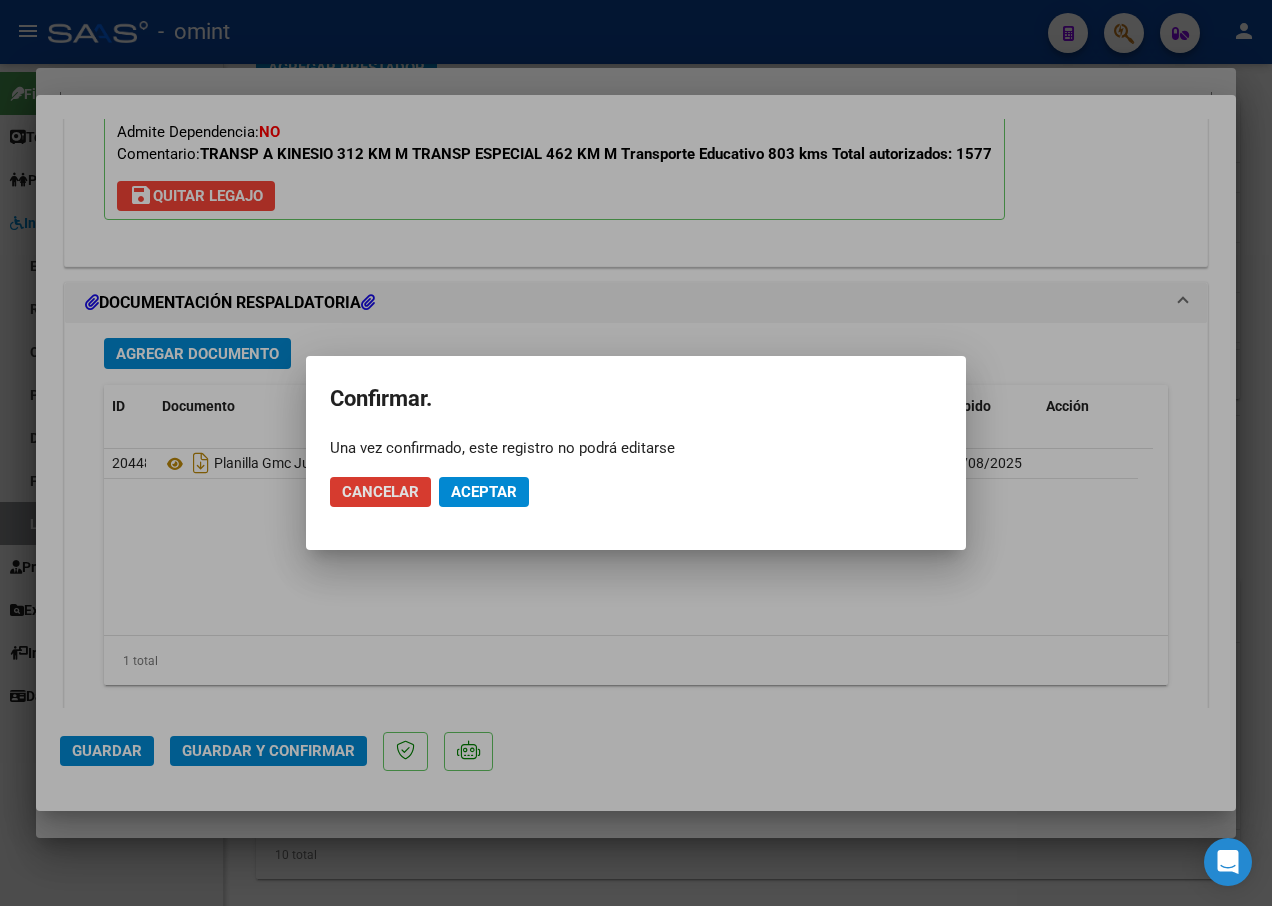 click on "Cancelar Aceptar" 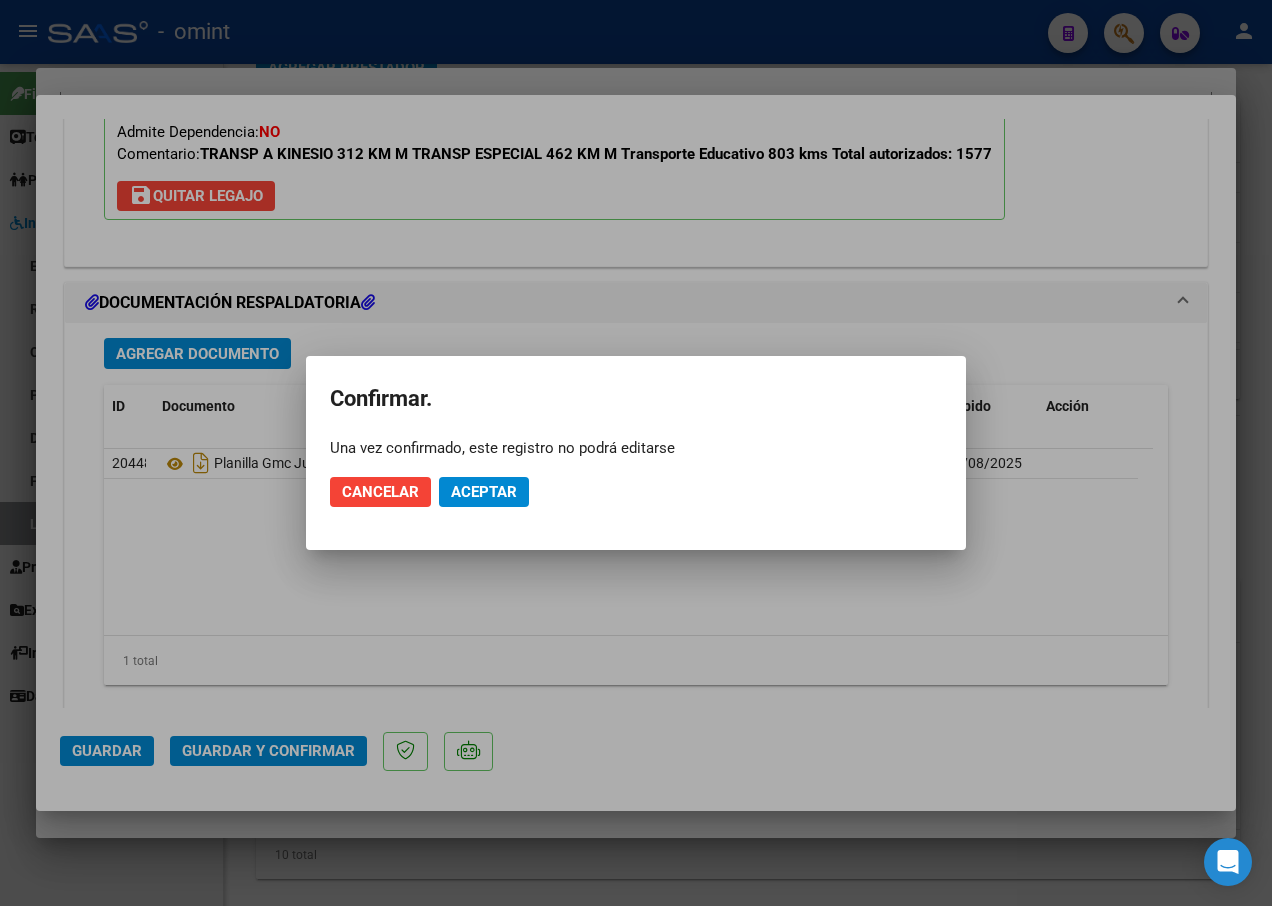 click on "Aceptar" 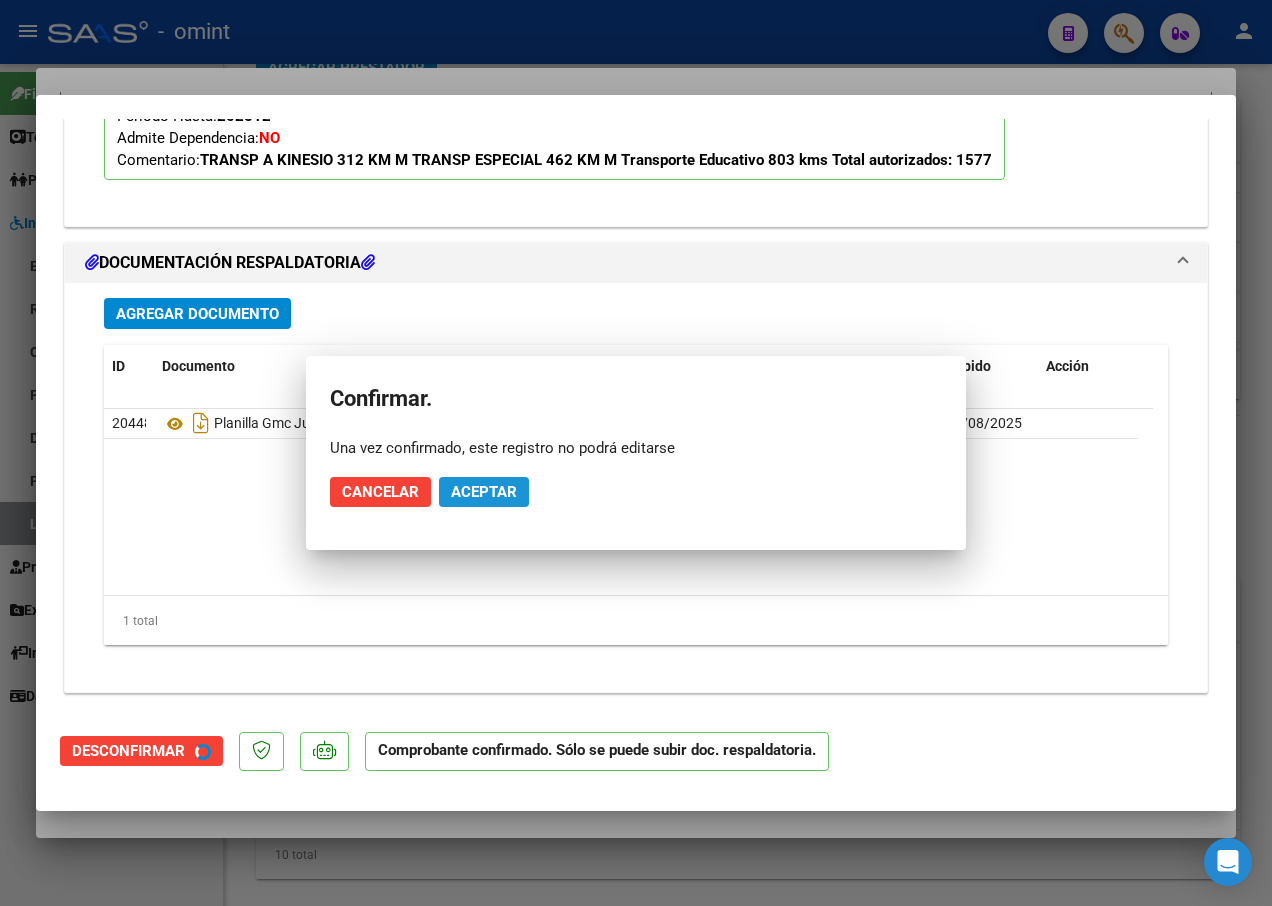 scroll, scrollTop: 2113, scrollLeft: 0, axis: vertical 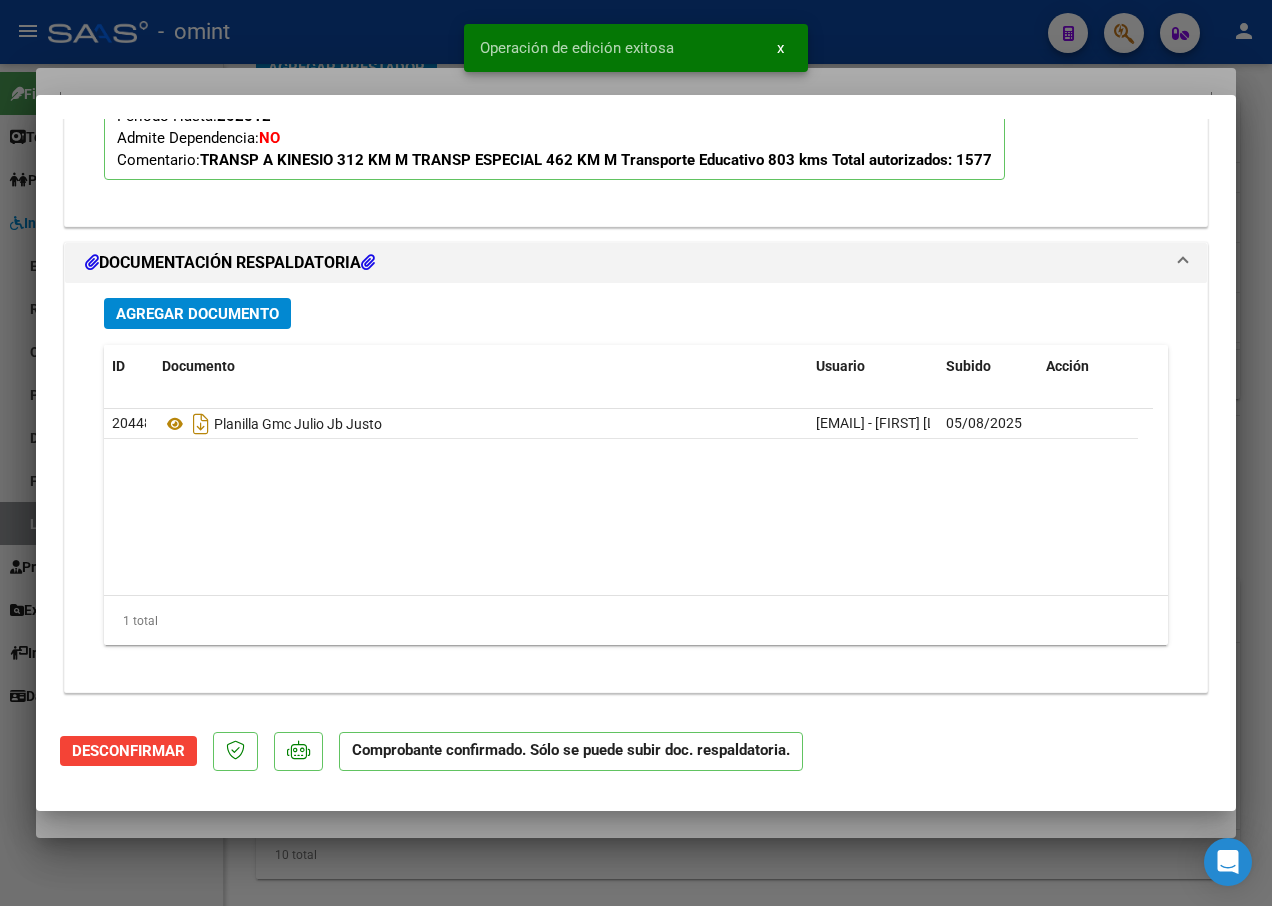 click at bounding box center (636, 453) 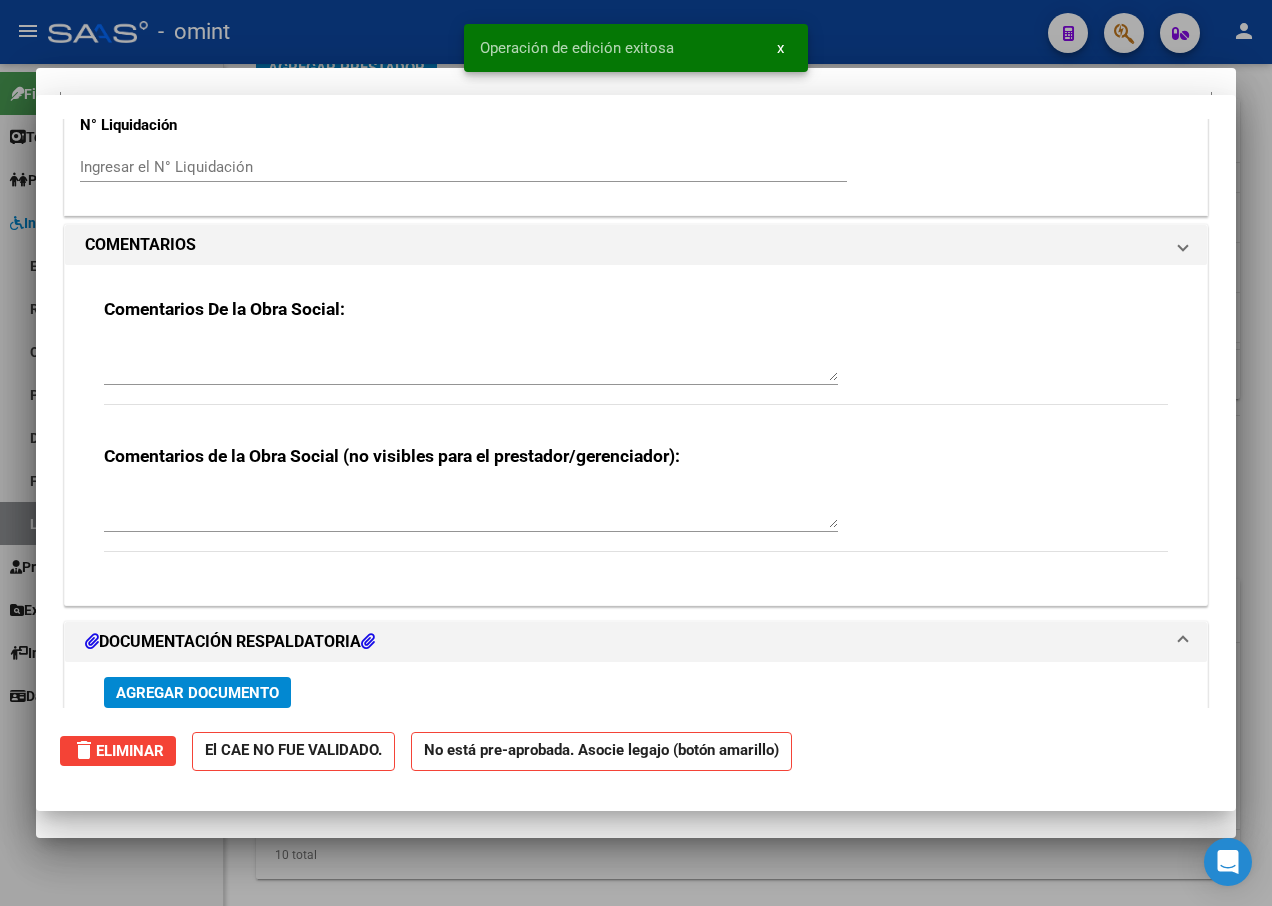 scroll, scrollTop: 2152, scrollLeft: 0, axis: vertical 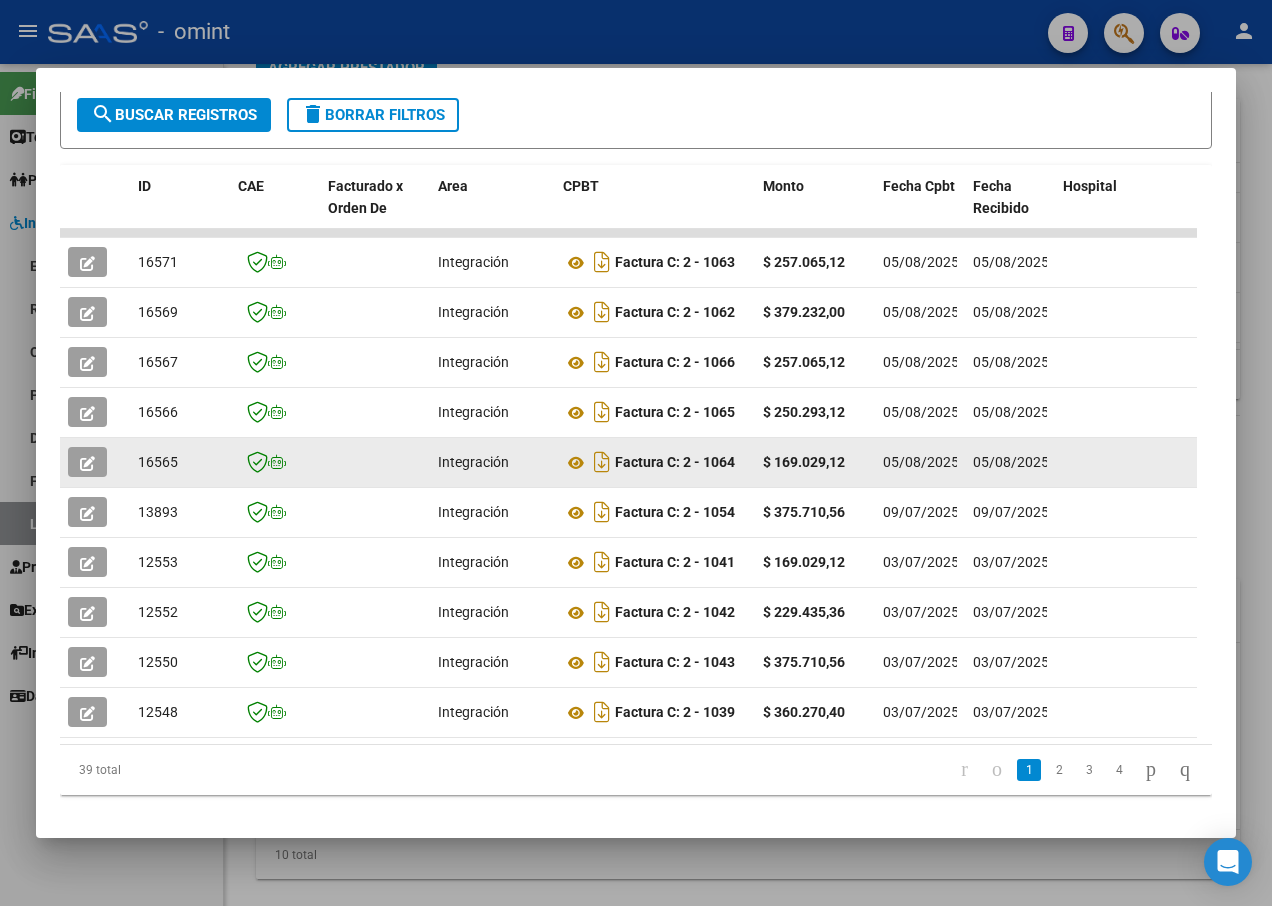drag, startPoint x: 750, startPoint y: 463, endPoint x: 137, endPoint y: 462, distance: 613.0008 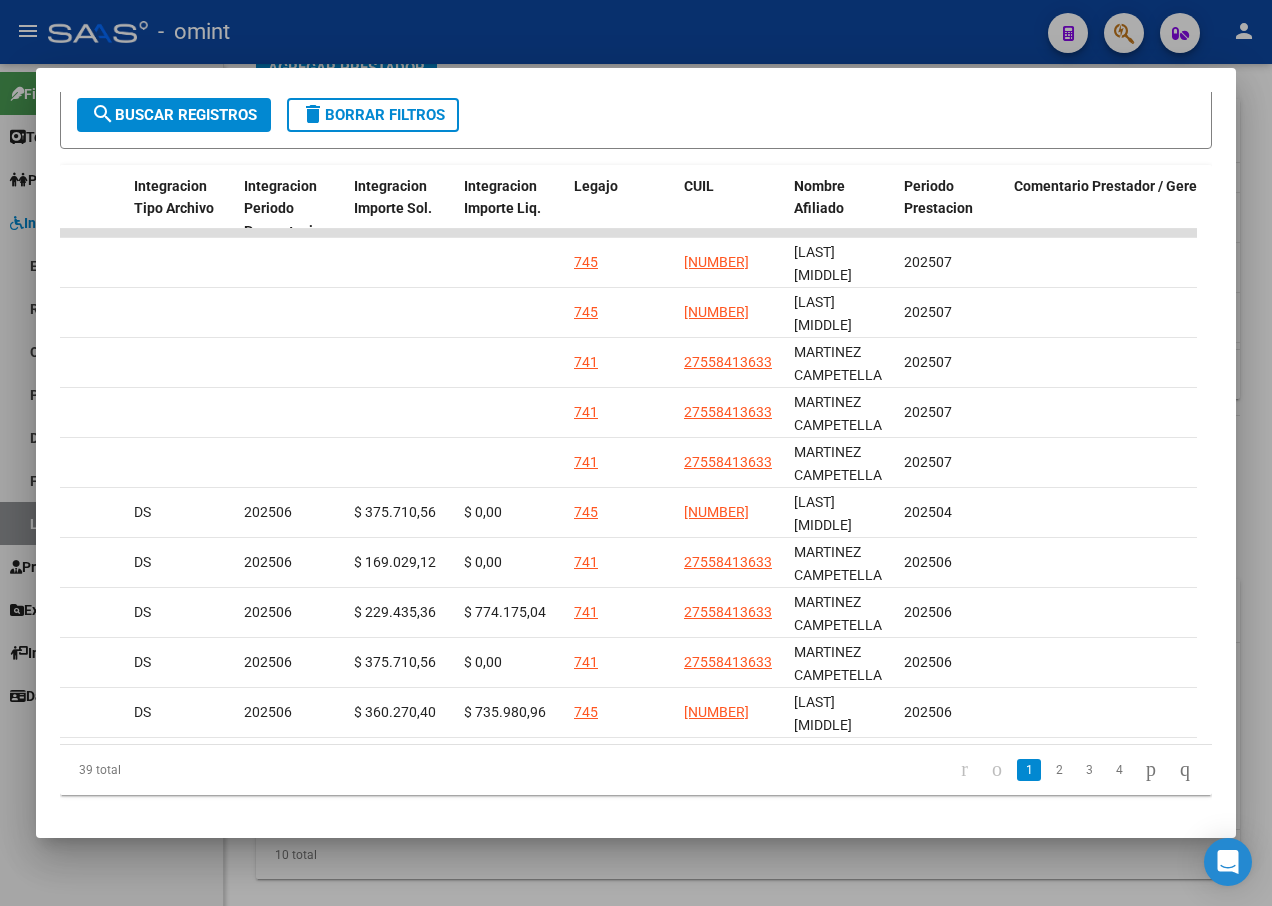 scroll, scrollTop: 0, scrollLeft: 2672, axis: horizontal 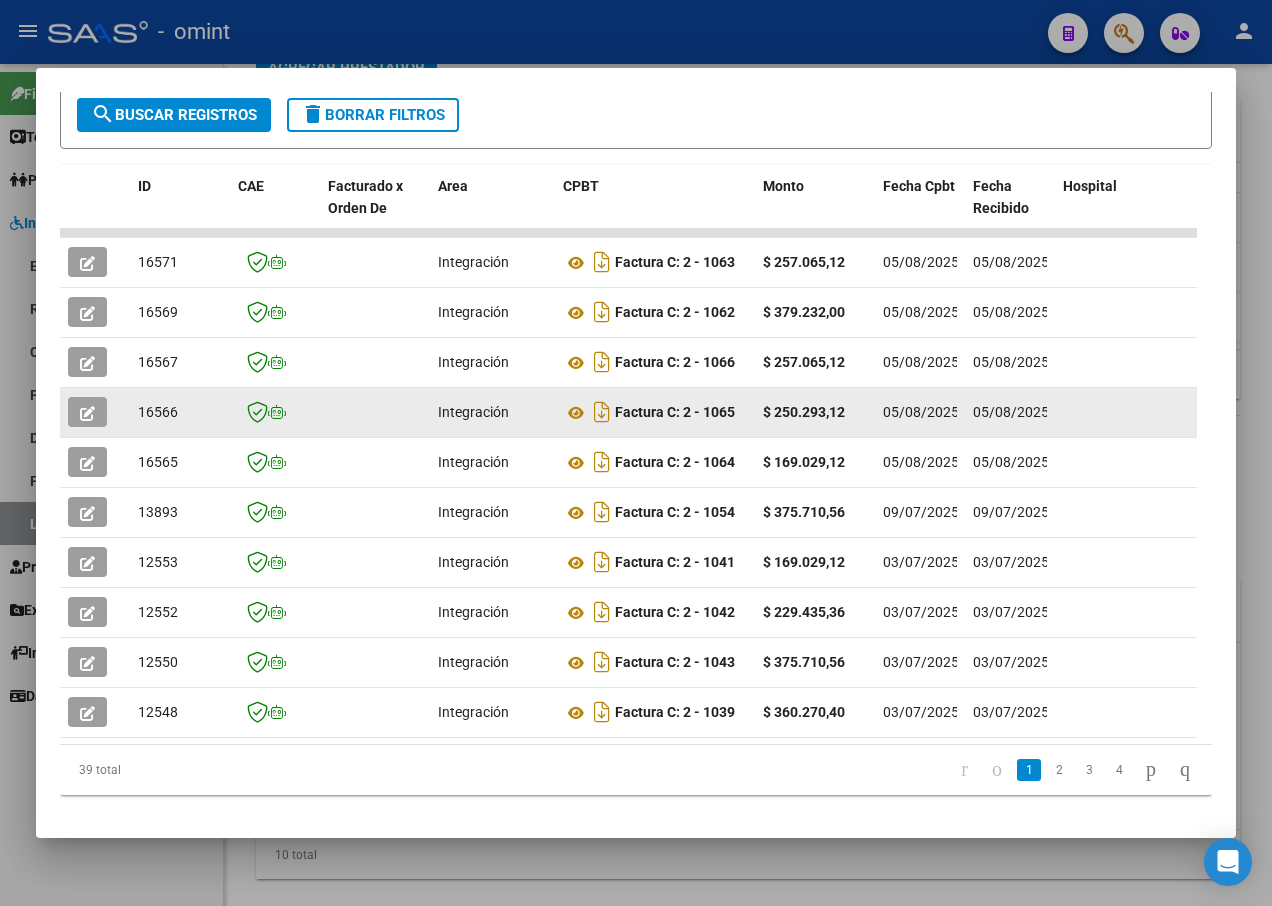 drag, startPoint x: 575, startPoint y: 415, endPoint x: 93, endPoint y: 412, distance: 482.00934 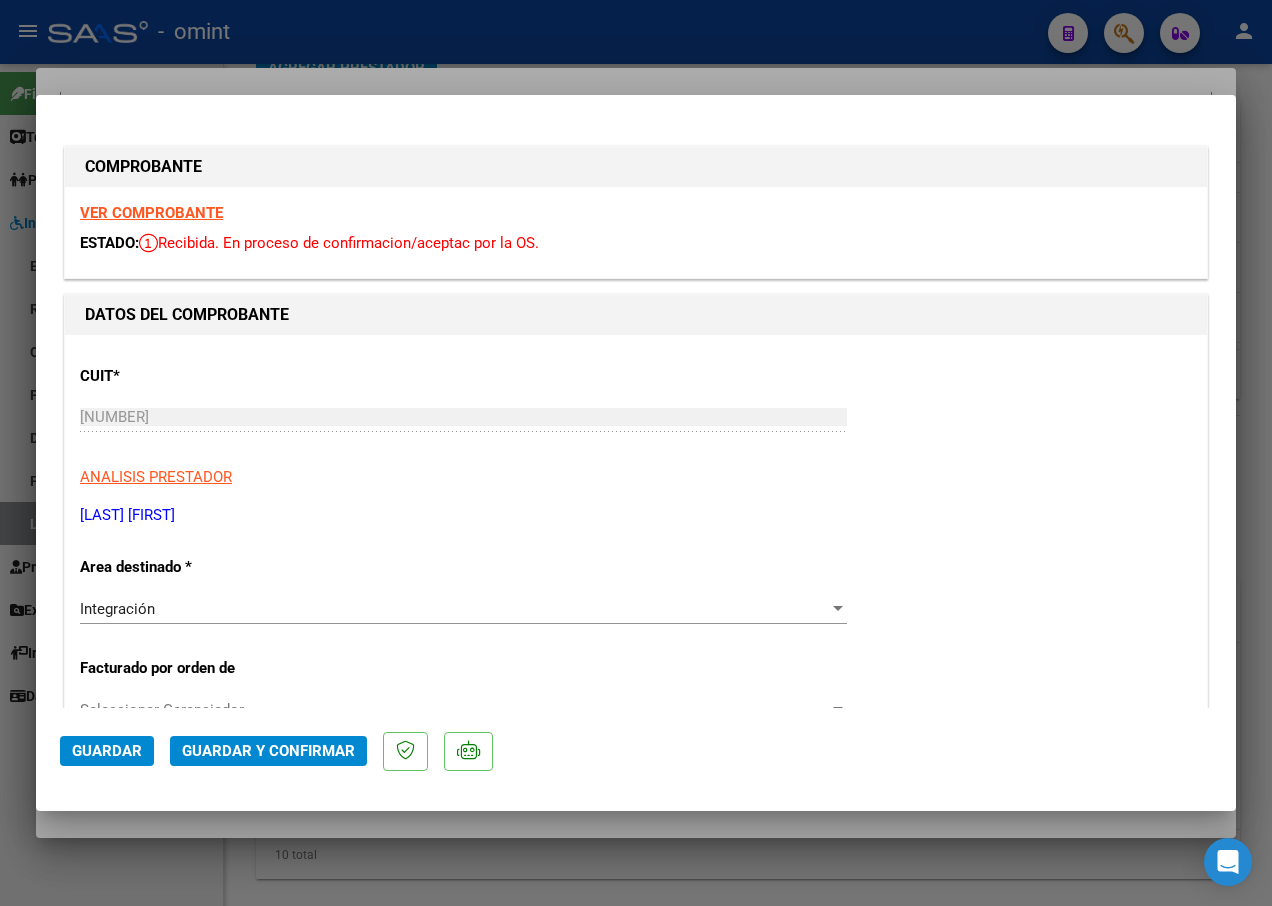 click on "VER COMPROBANTE" at bounding box center [151, 213] 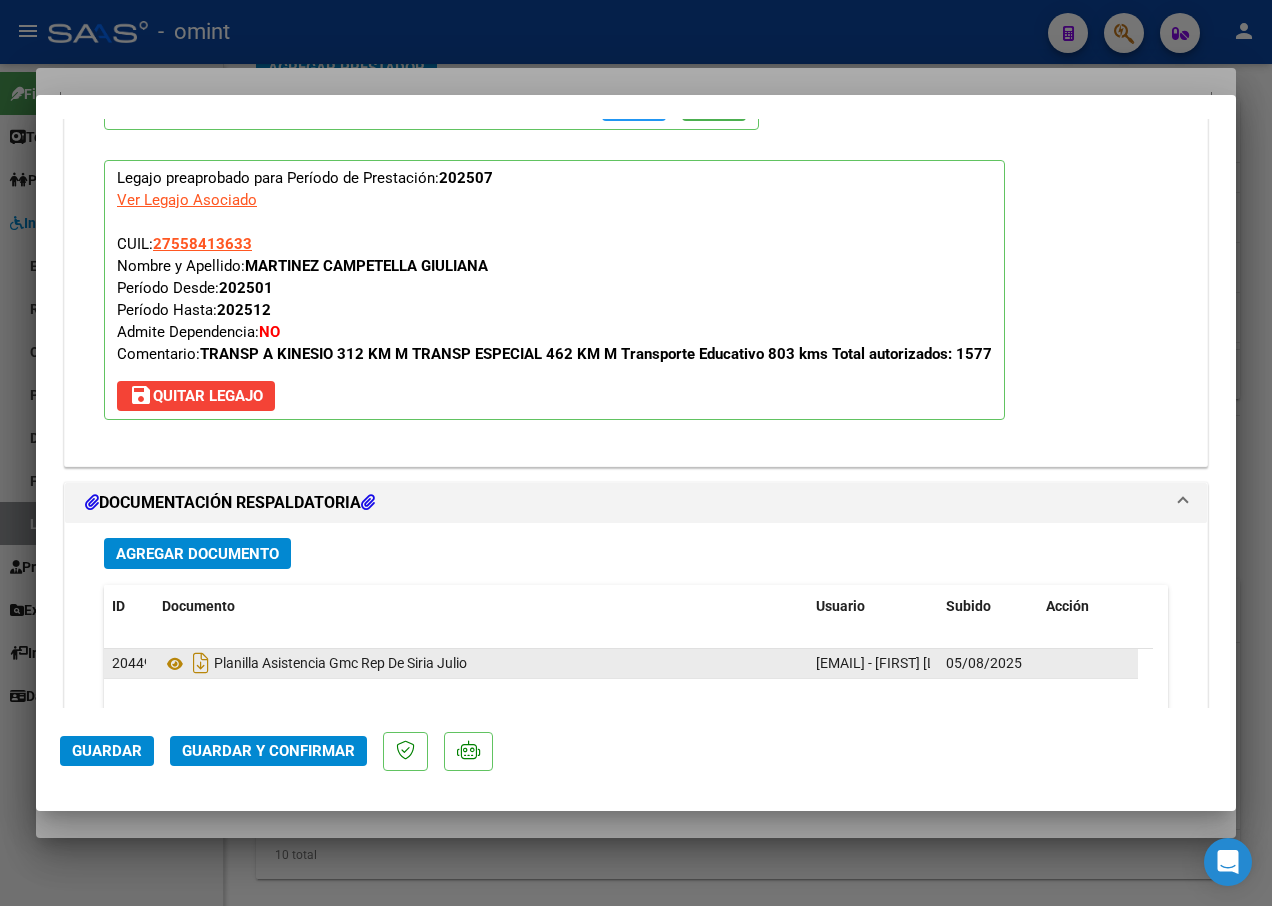 scroll, scrollTop: 2200, scrollLeft: 0, axis: vertical 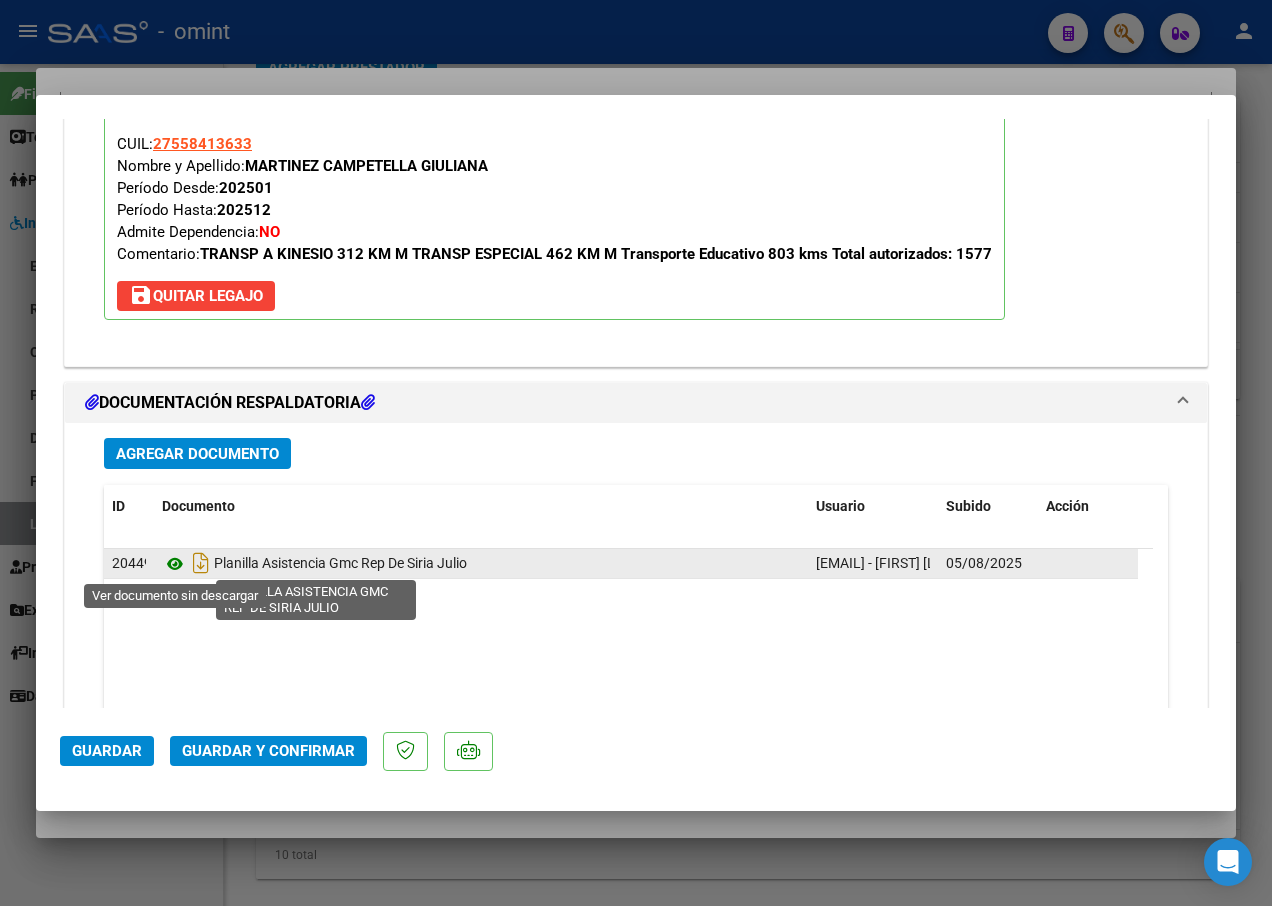 click 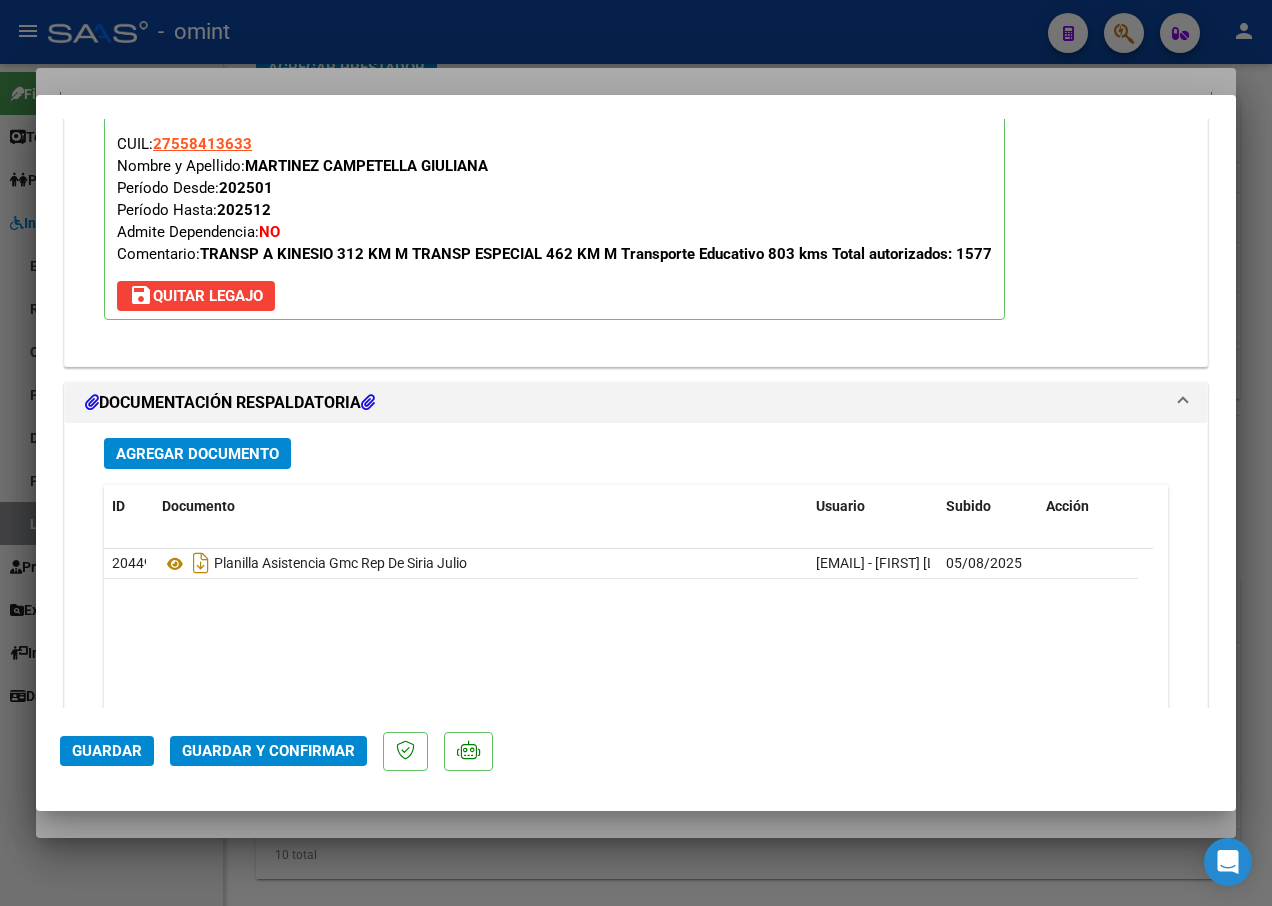 click on "Guardar y Confirmar" 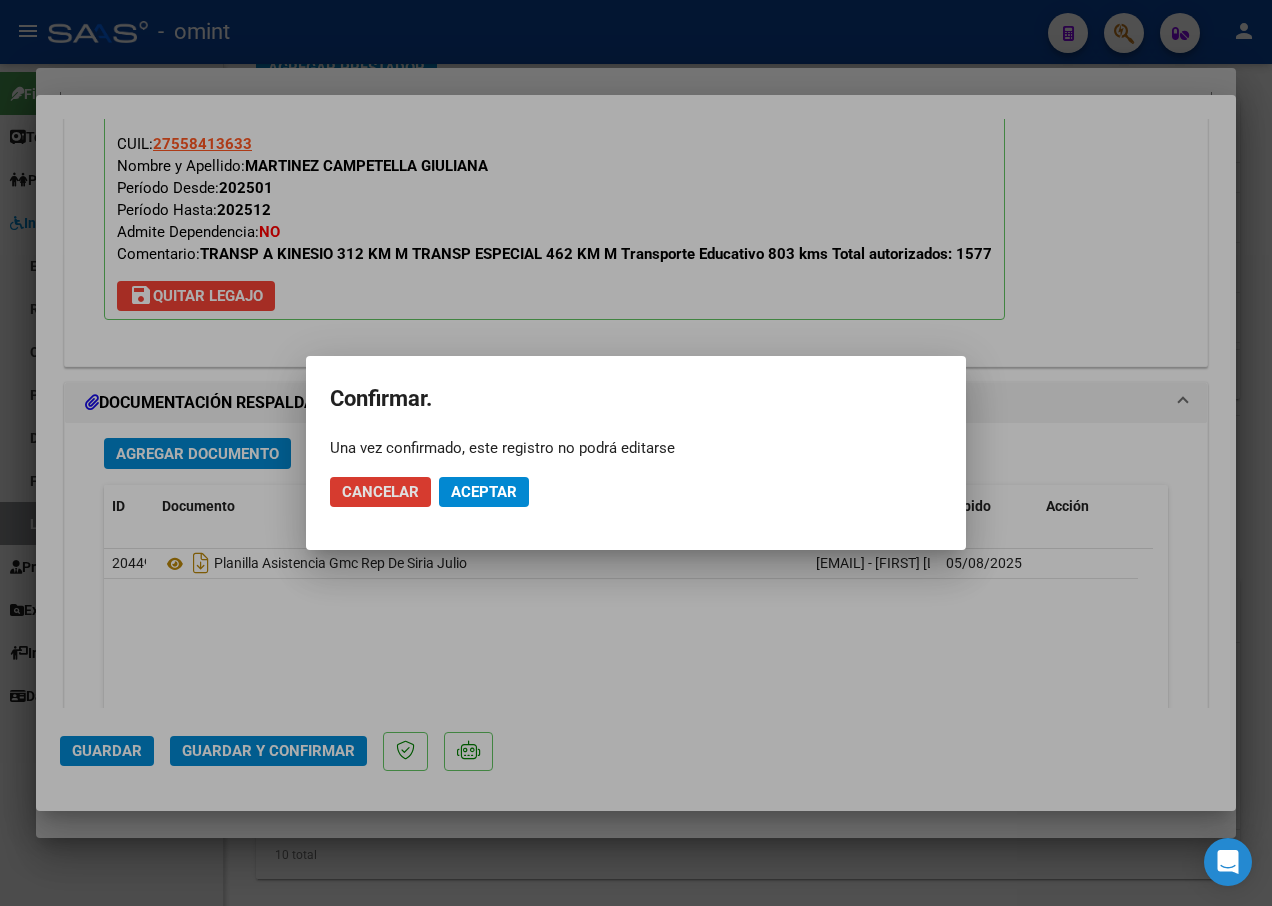 click on "Aceptar" 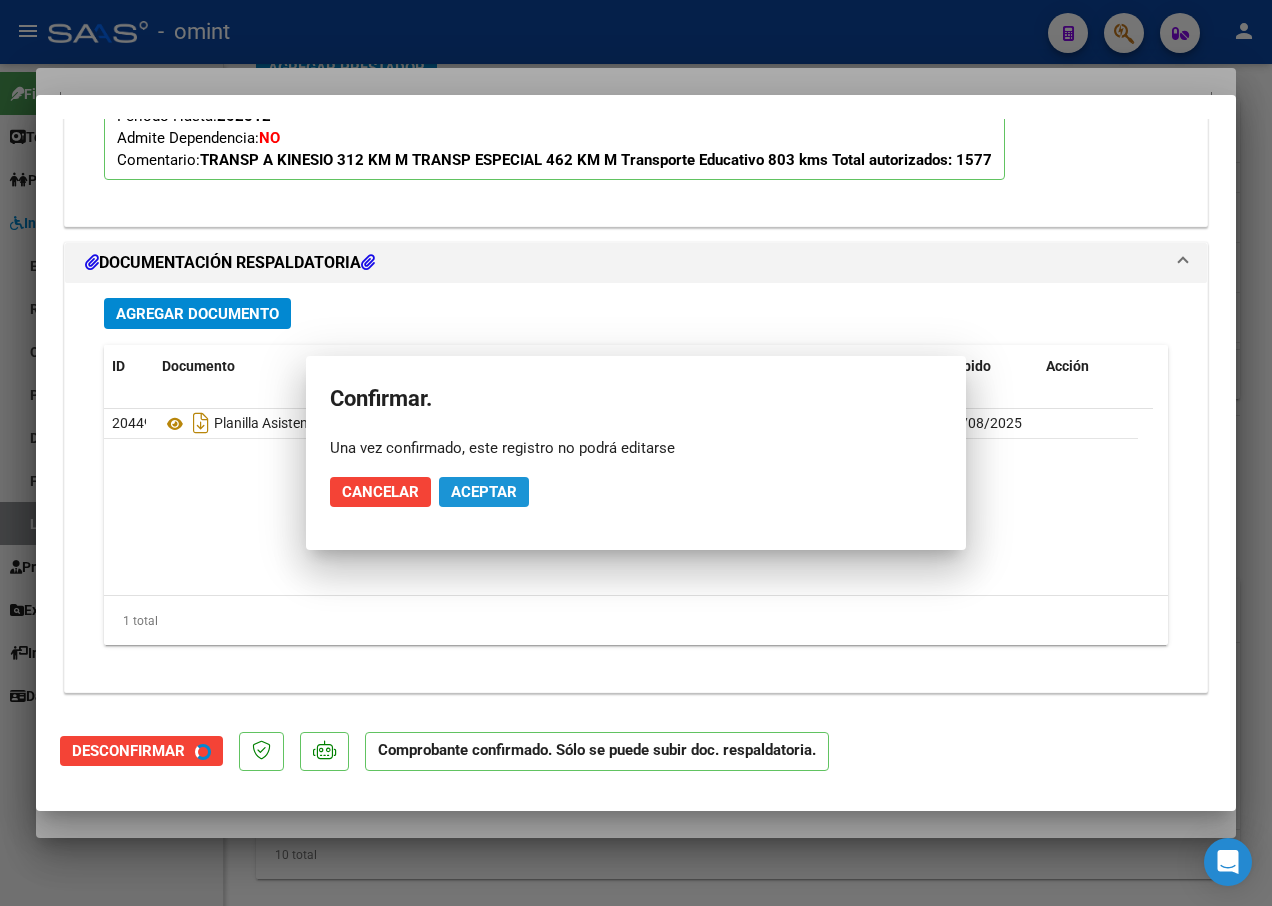 scroll, scrollTop: 2019, scrollLeft: 0, axis: vertical 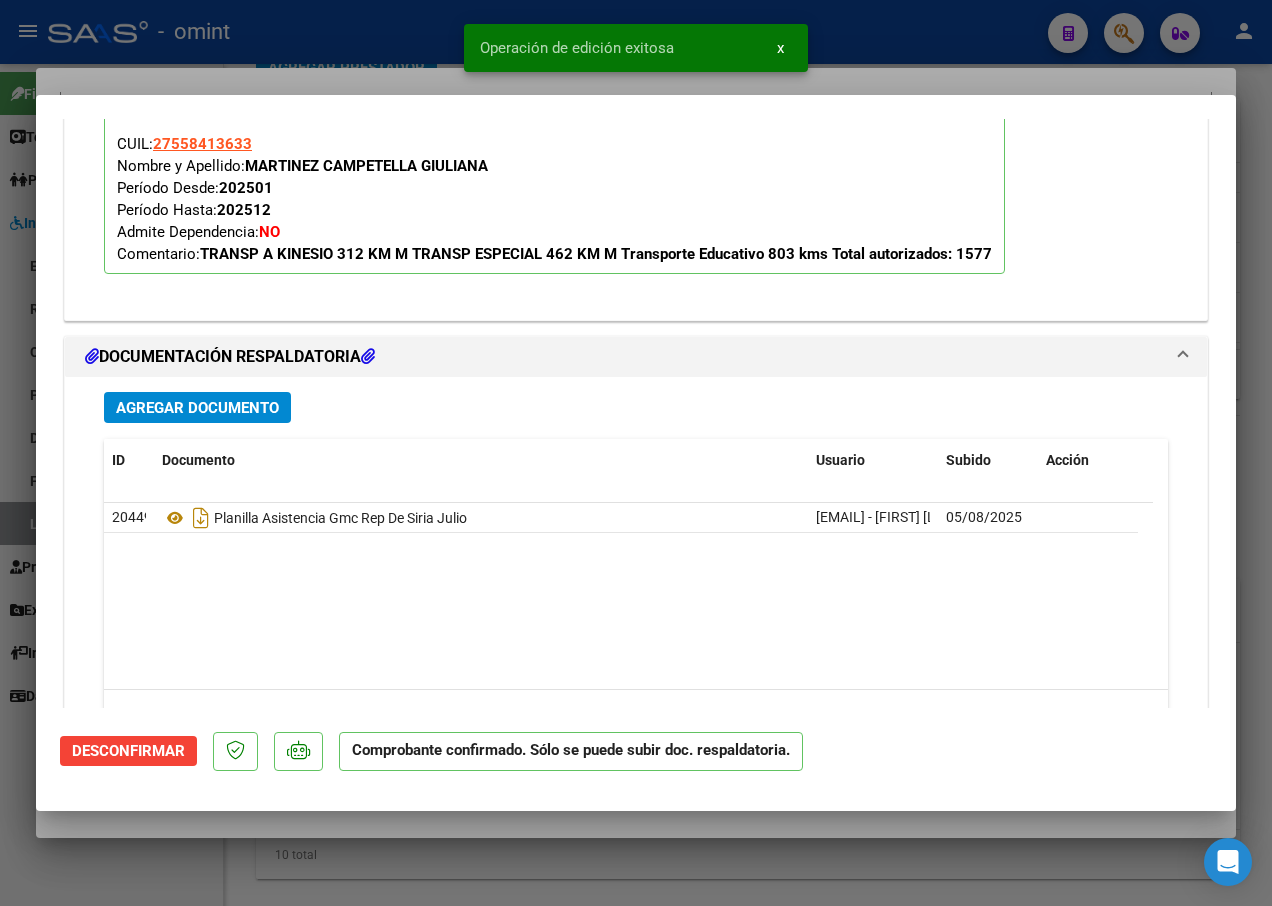 click at bounding box center (636, 453) 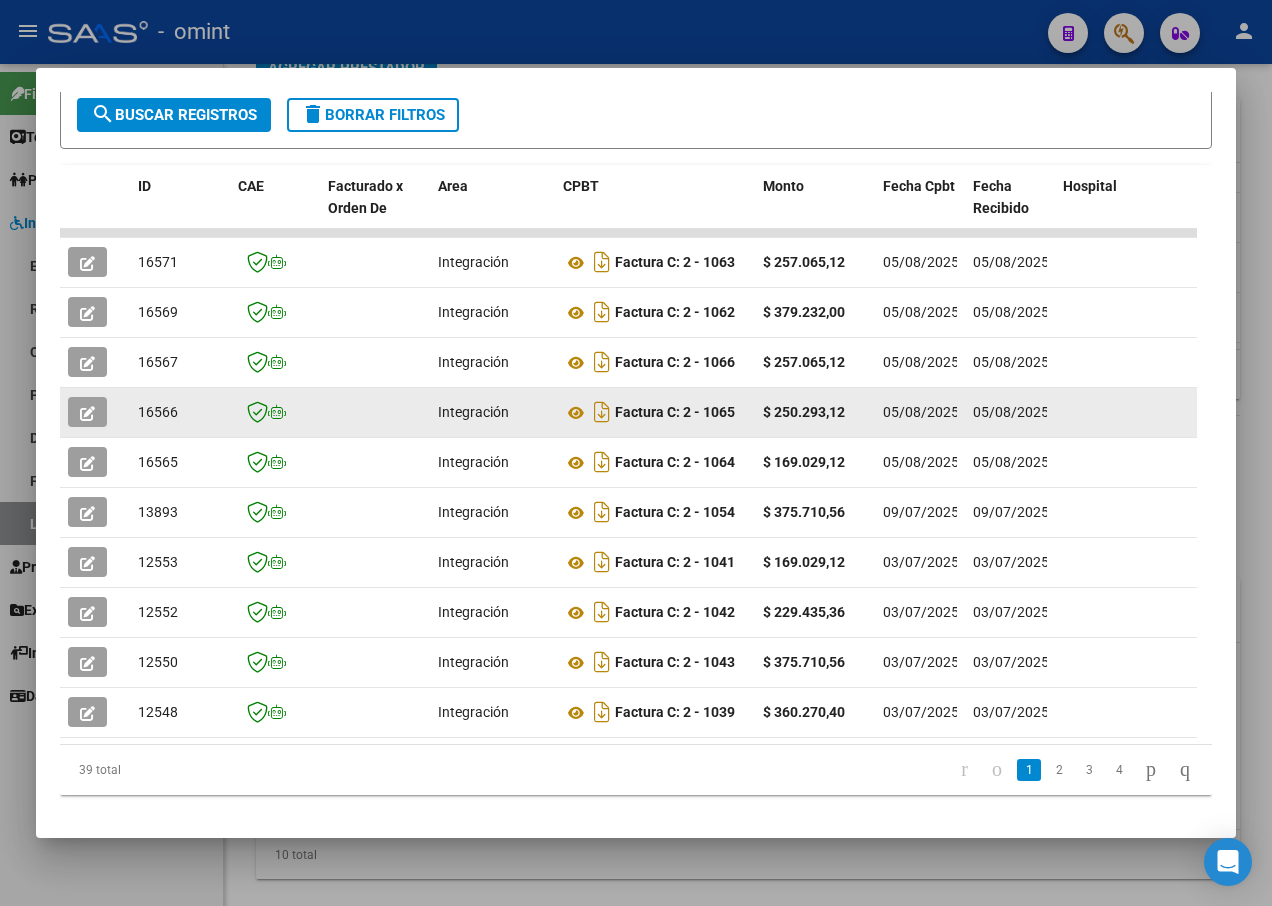 click on "16566" 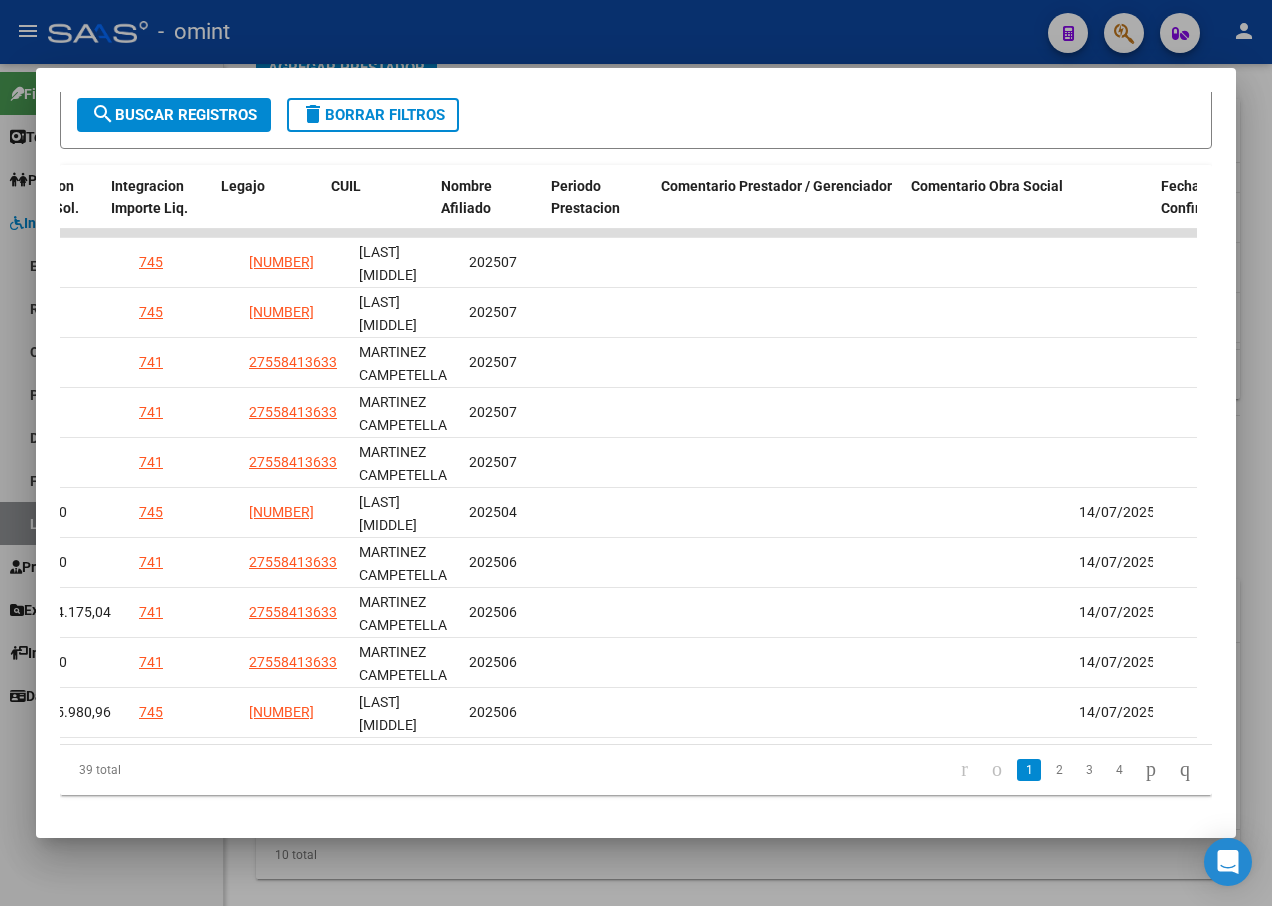 scroll, scrollTop: 0, scrollLeft: 3183, axis: horizontal 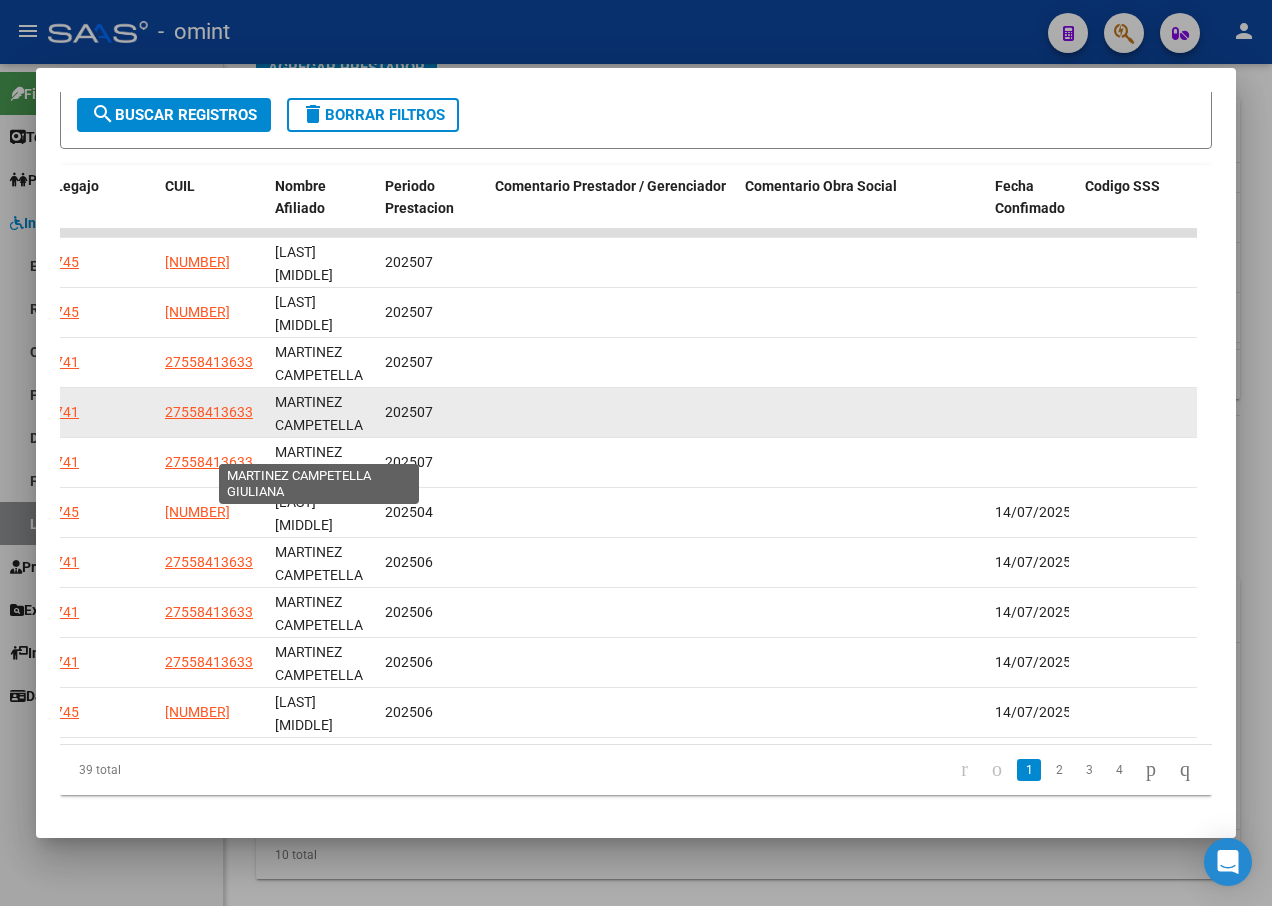 drag, startPoint x: 451, startPoint y: 410, endPoint x: 308, endPoint y: 410, distance: 143 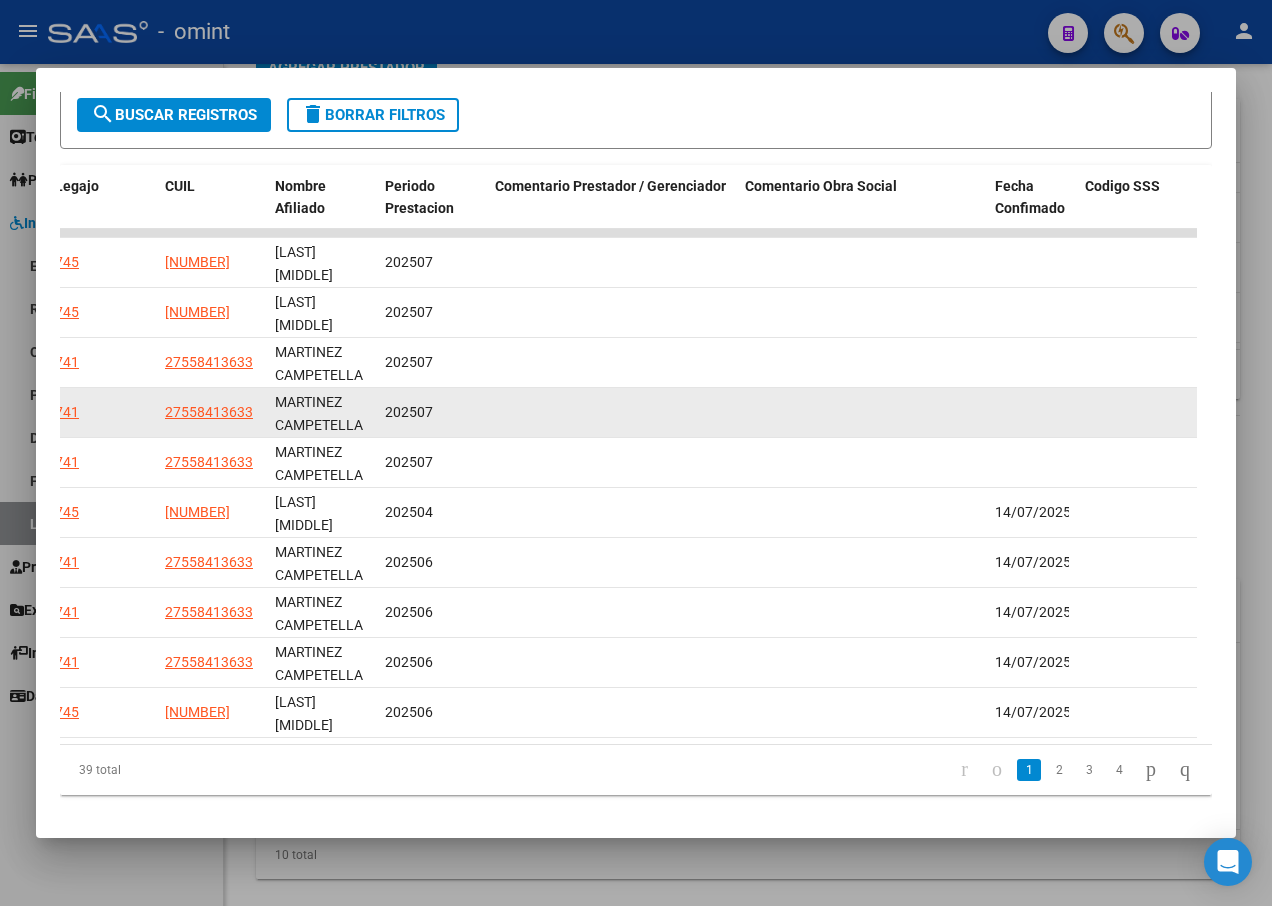 click on "741" 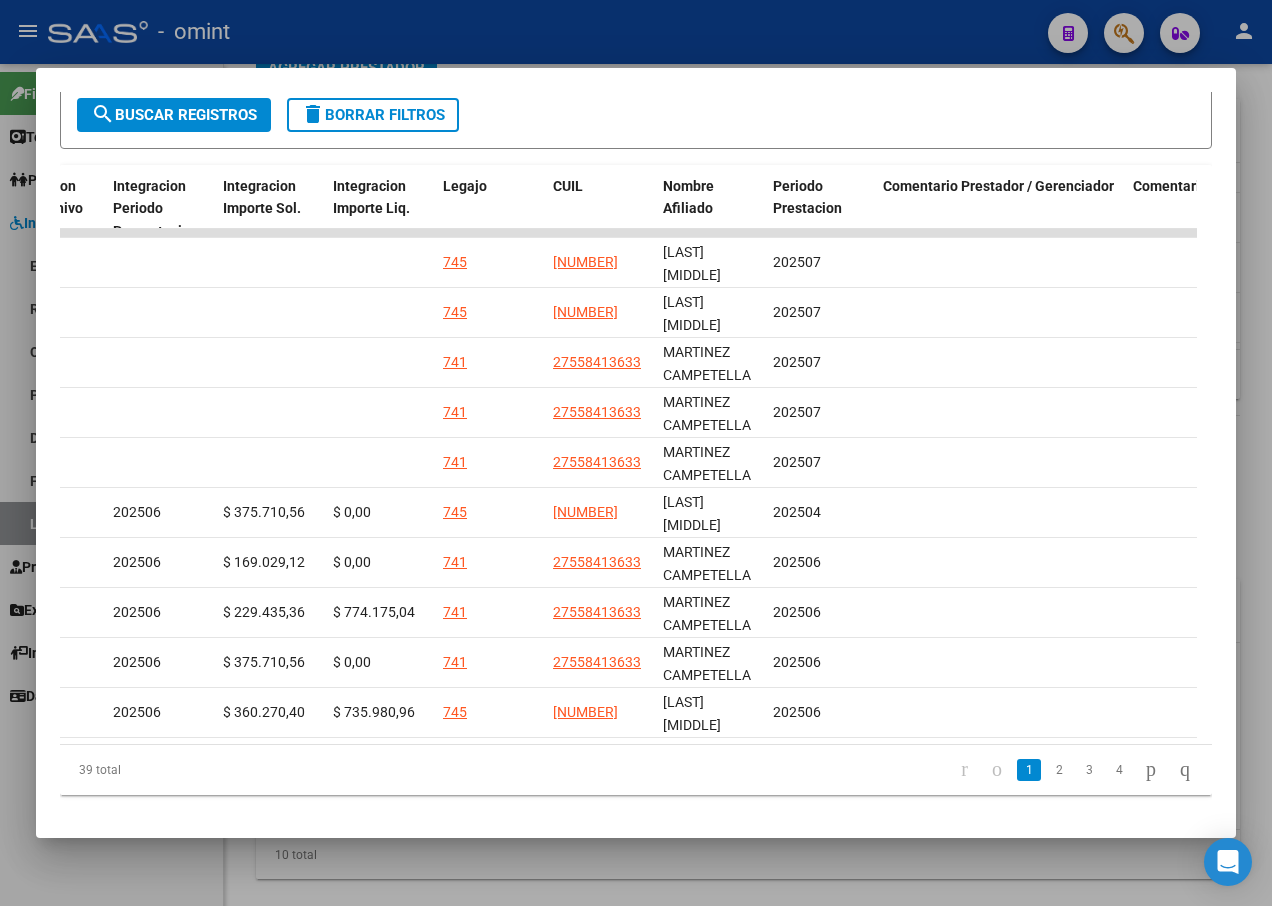 scroll, scrollTop: 0, scrollLeft: 2783, axis: horizontal 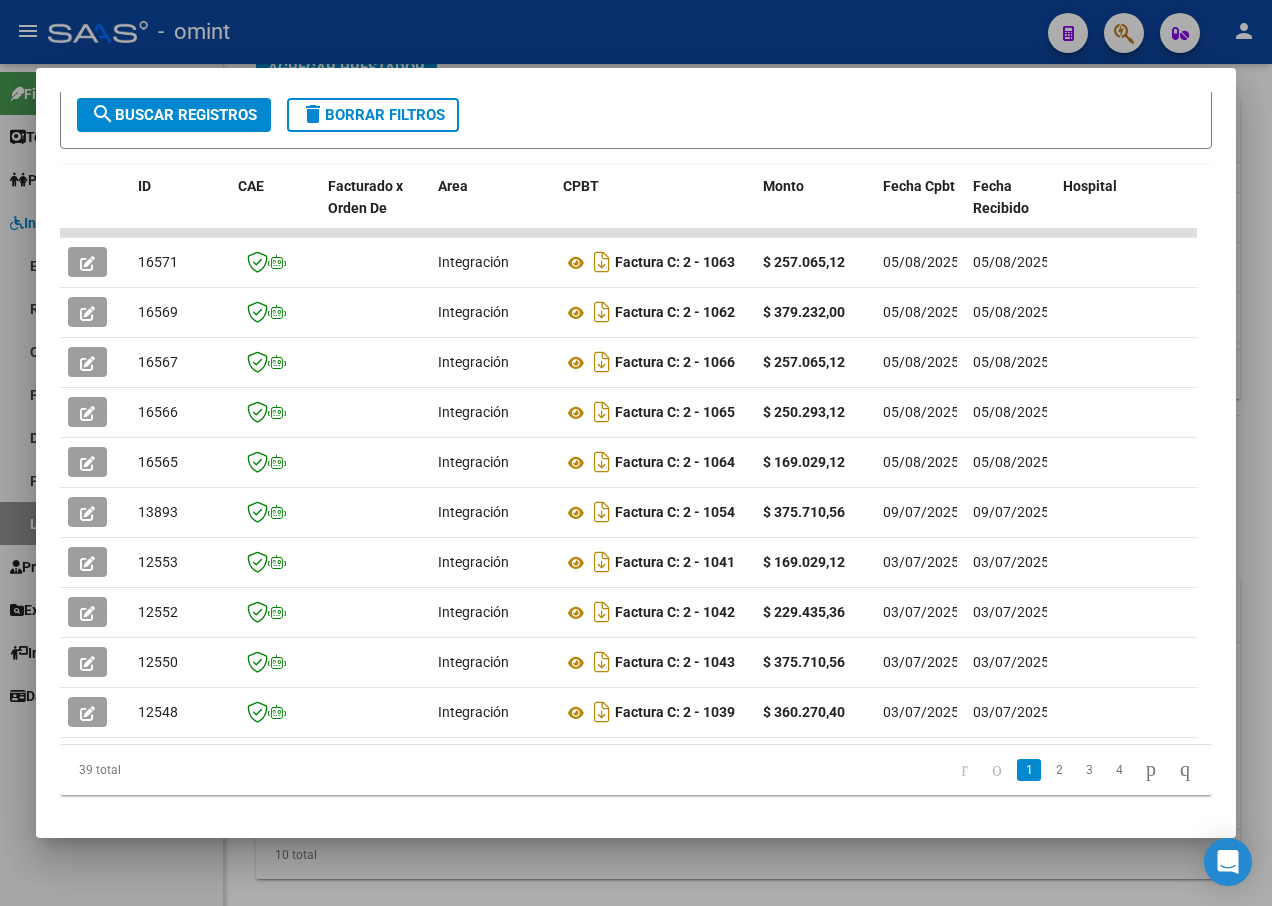 drag, startPoint x: 483, startPoint y: 412, endPoint x: 21, endPoint y: 400, distance: 462.15582 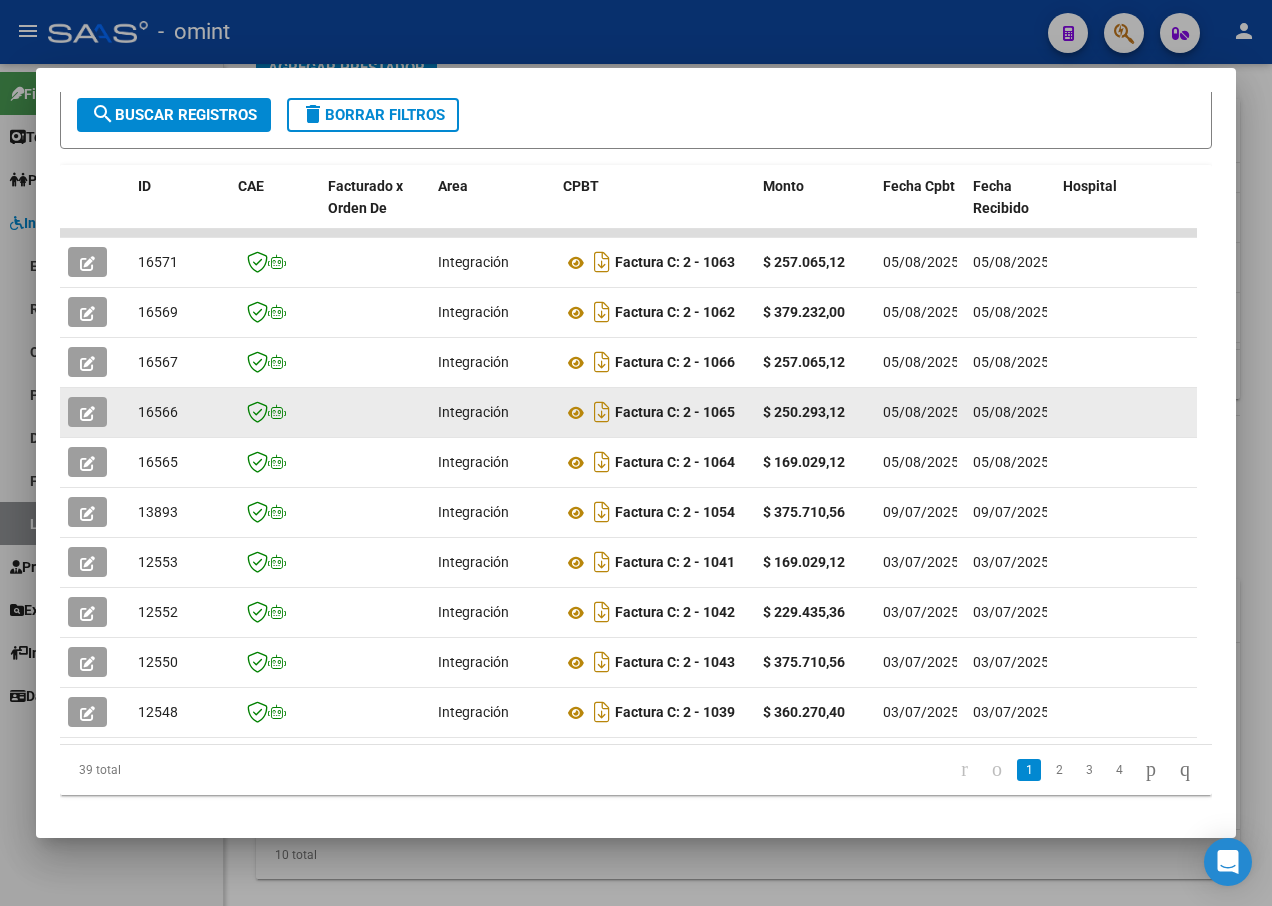 click on "16566" 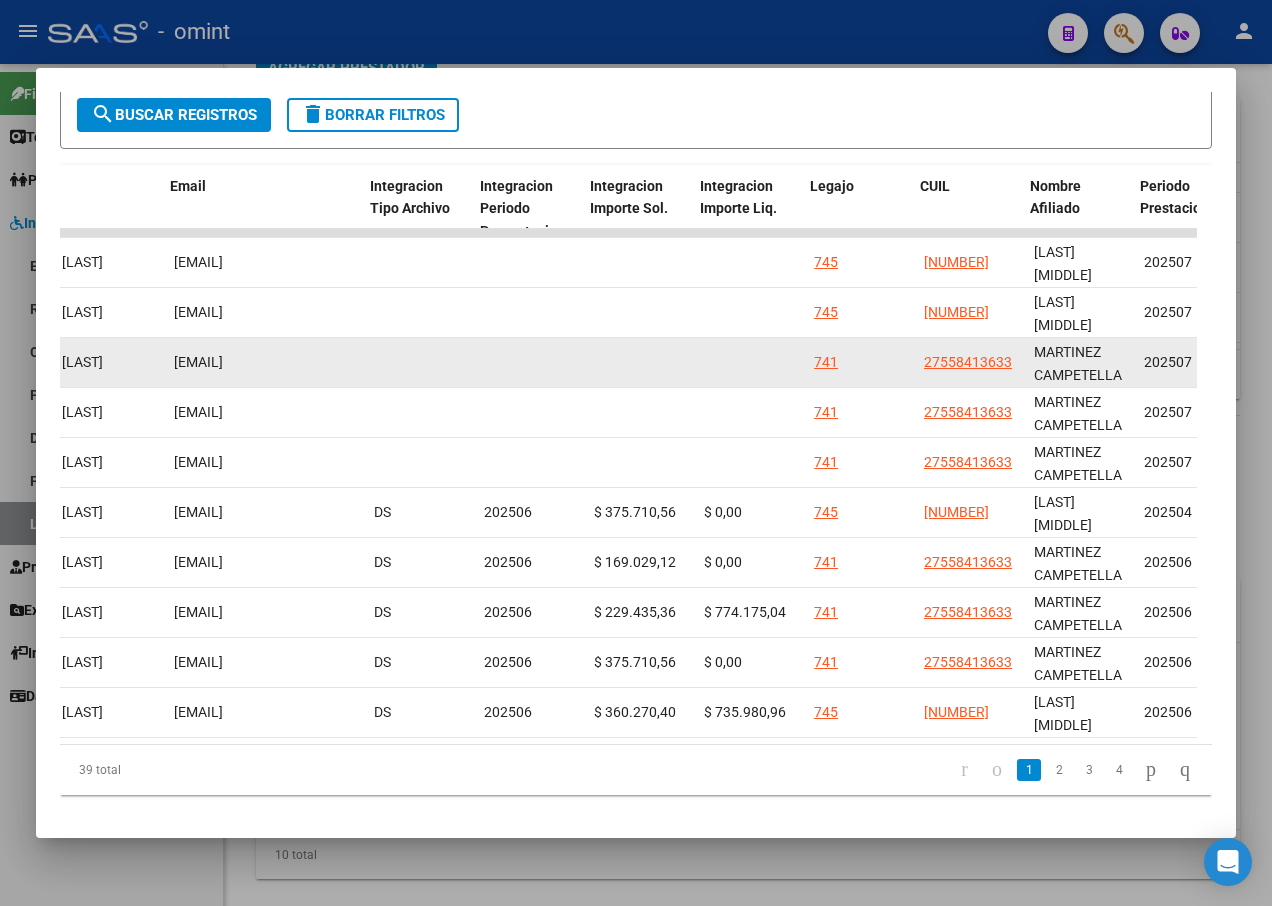 scroll, scrollTop: 0, scrollLeft: 2428, axis: horizontal 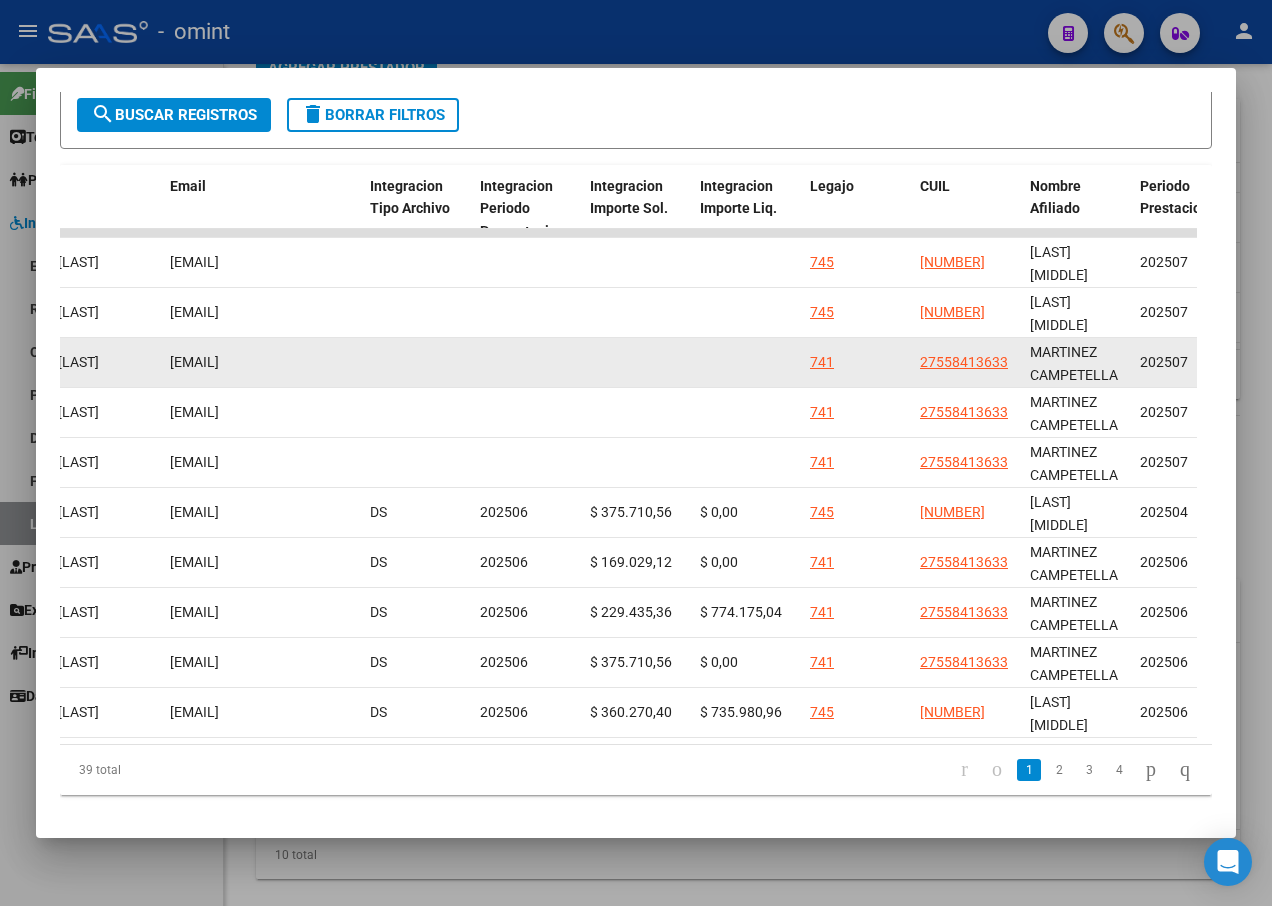 drag, startPoint x: 146, startPoint y: 360, endPoint x: 1133, endPoint y: 366, distance: 987.01825 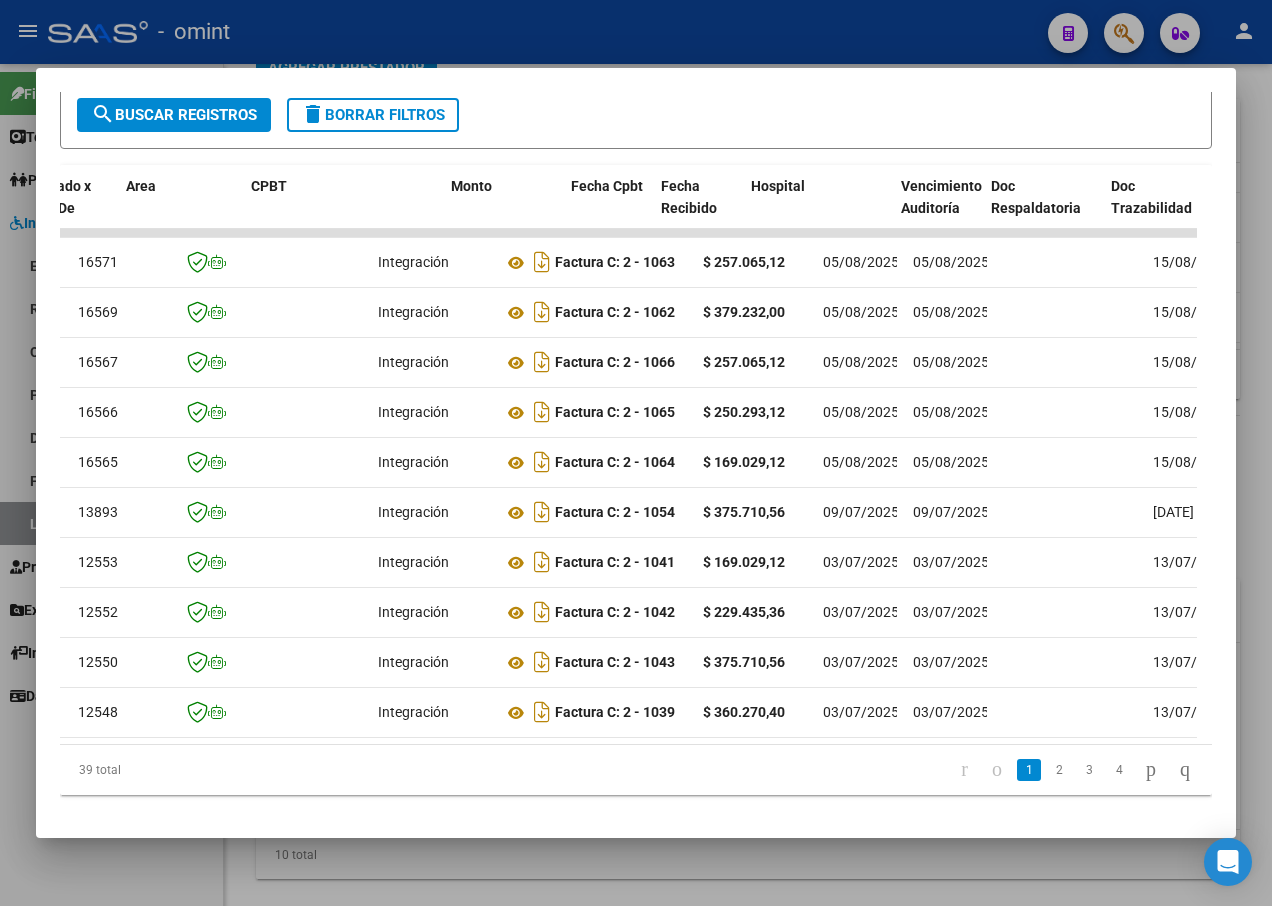 scroll, scrollTop: 0, scrollLeft: 0, axis: both 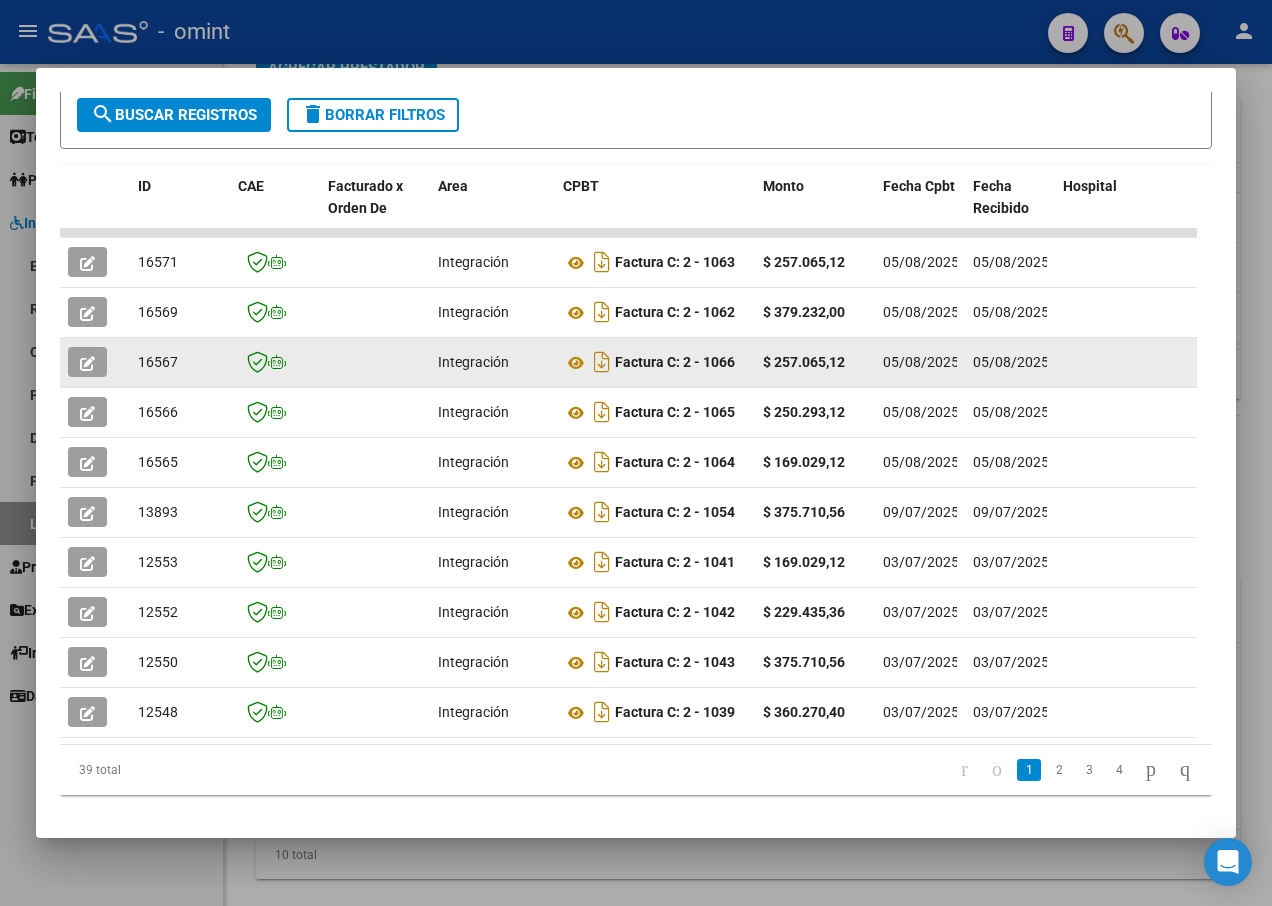 drag, startPoint x: 1011, startPoint y: 361, endPoint x: 149, endPoint y: 365, distance: 862.0093 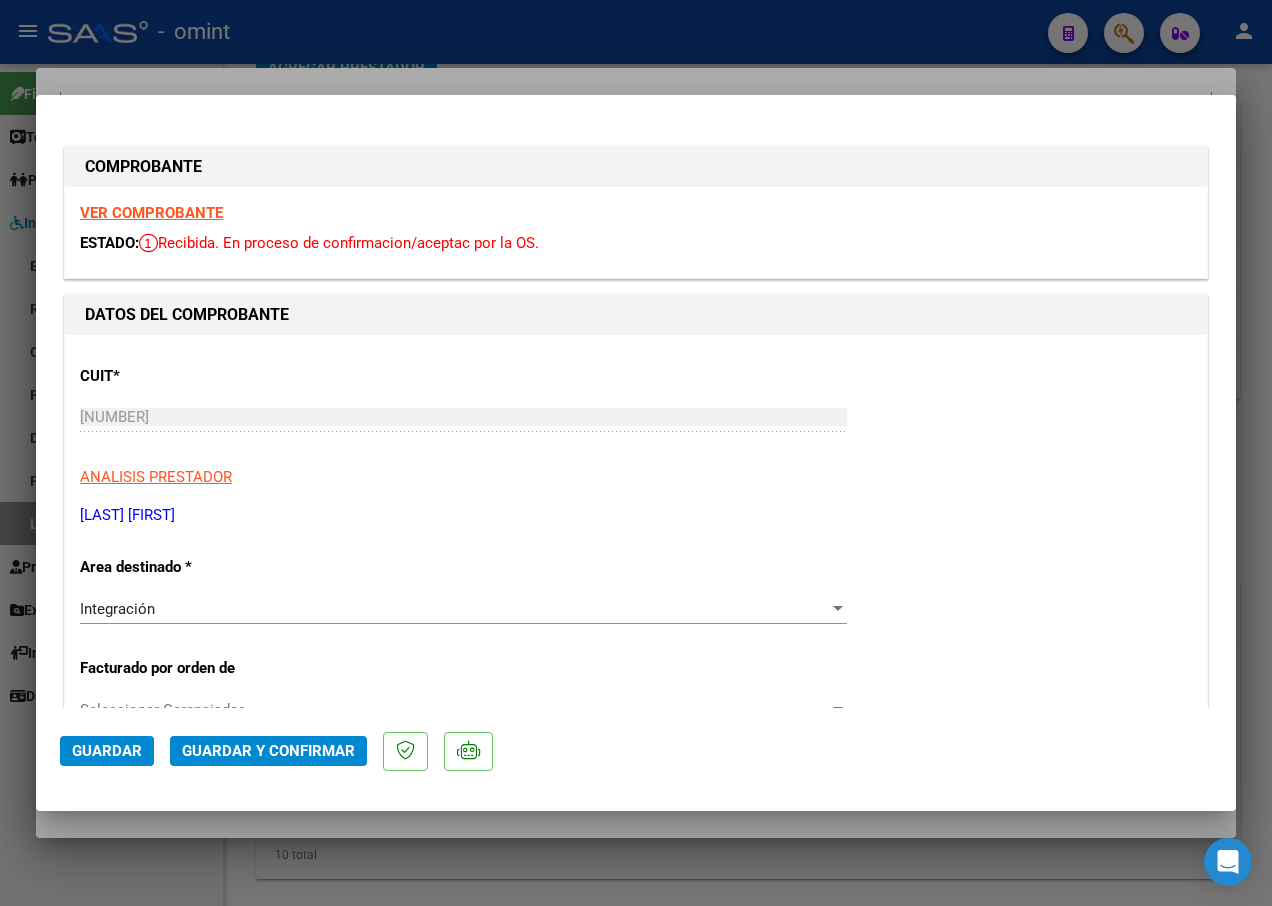 click on "VER COMPROBANTE" at bounding box center (151, 213) 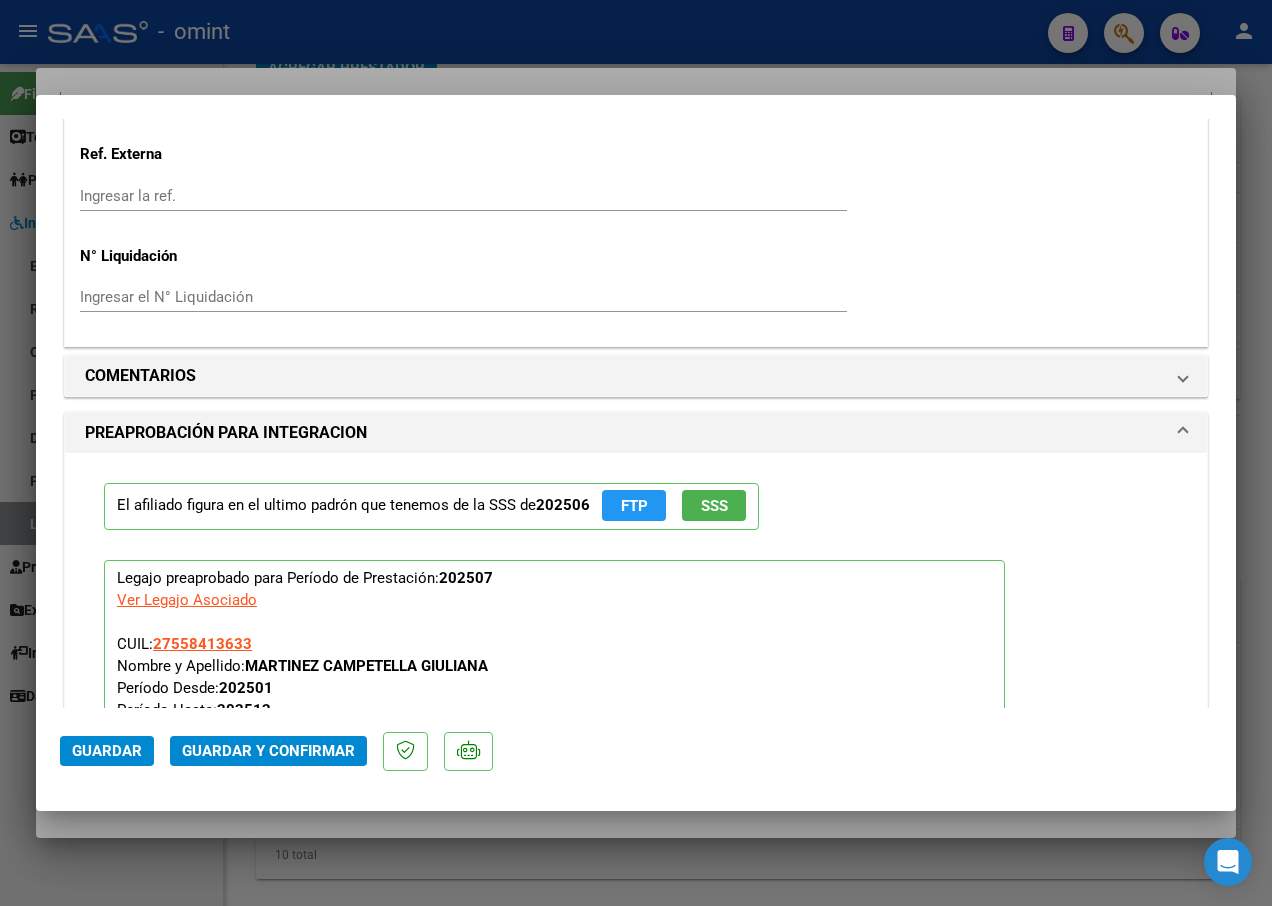 scroll, scrollTop: 2000, scrollLeft: 0, axis: vertical 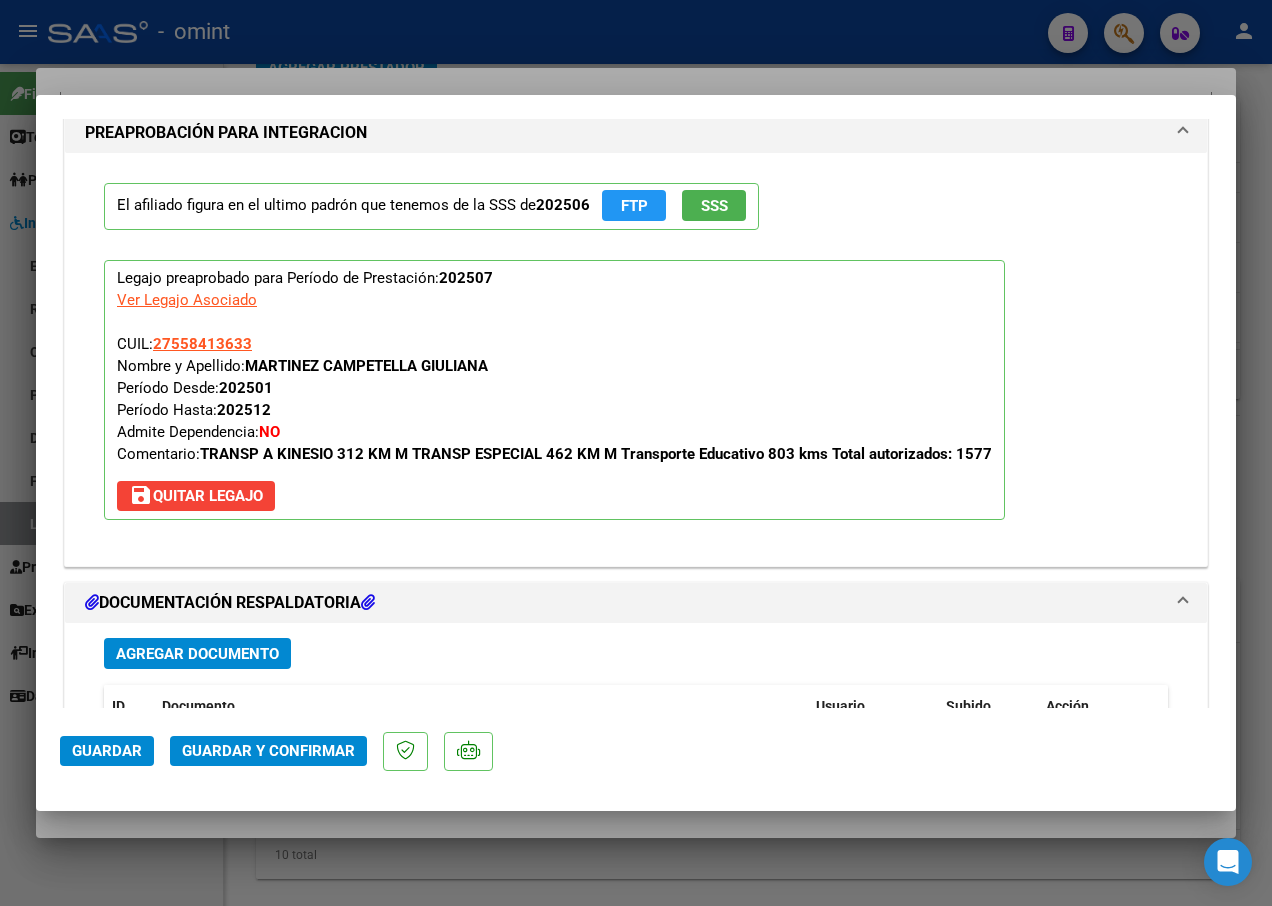 click at bounding box center (636, 453) 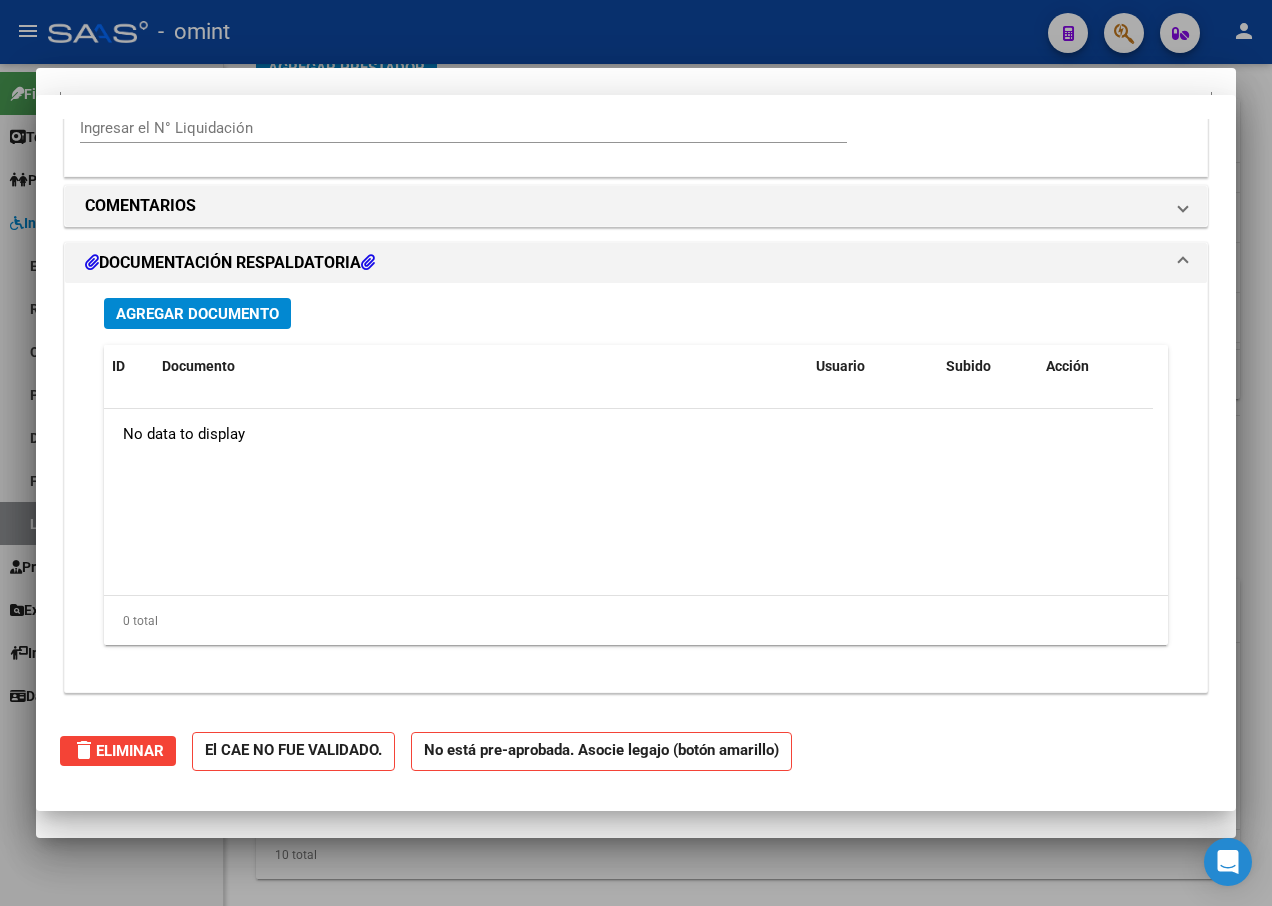 scroll, scrollTop: 0, scrollLeft: 0, axis: both 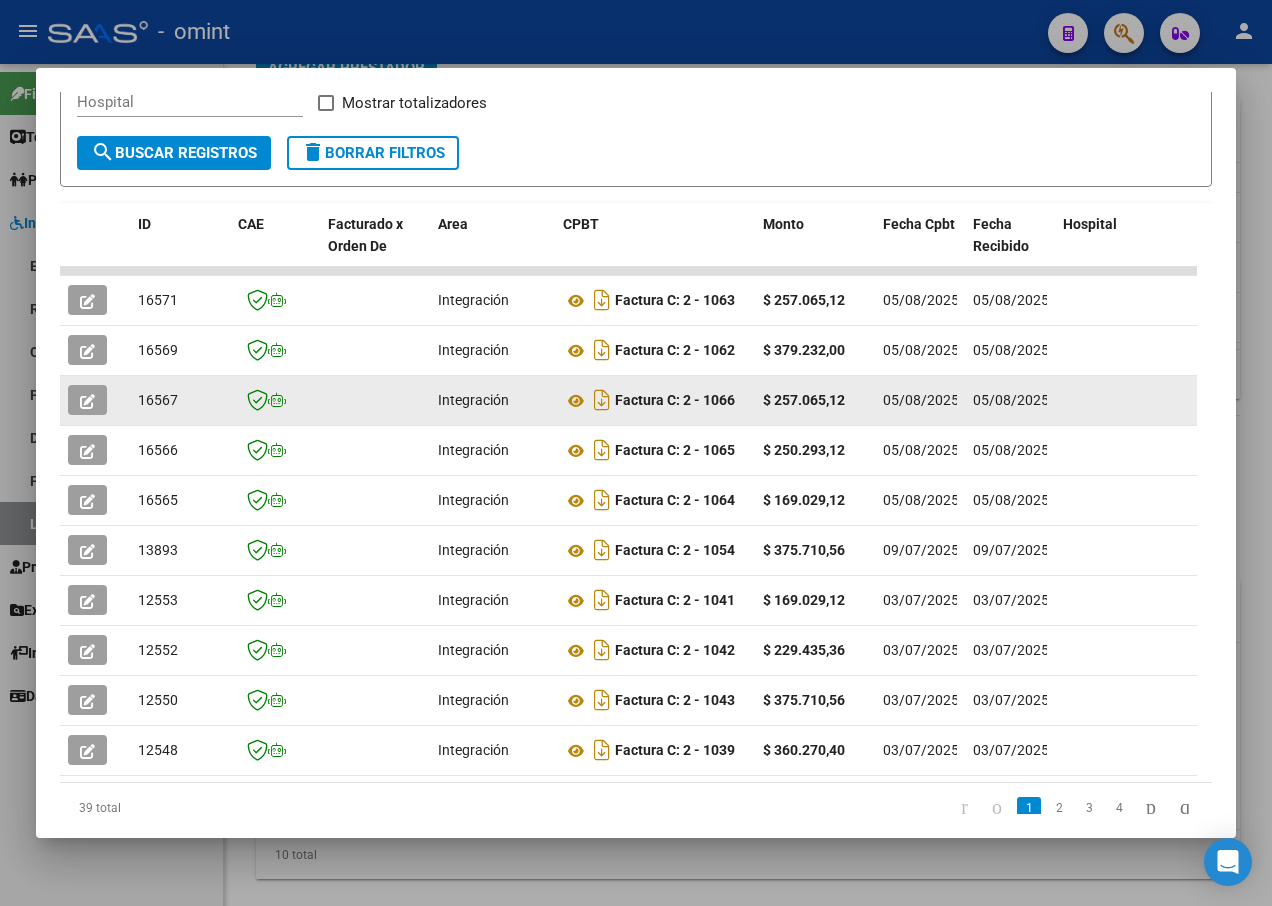 click 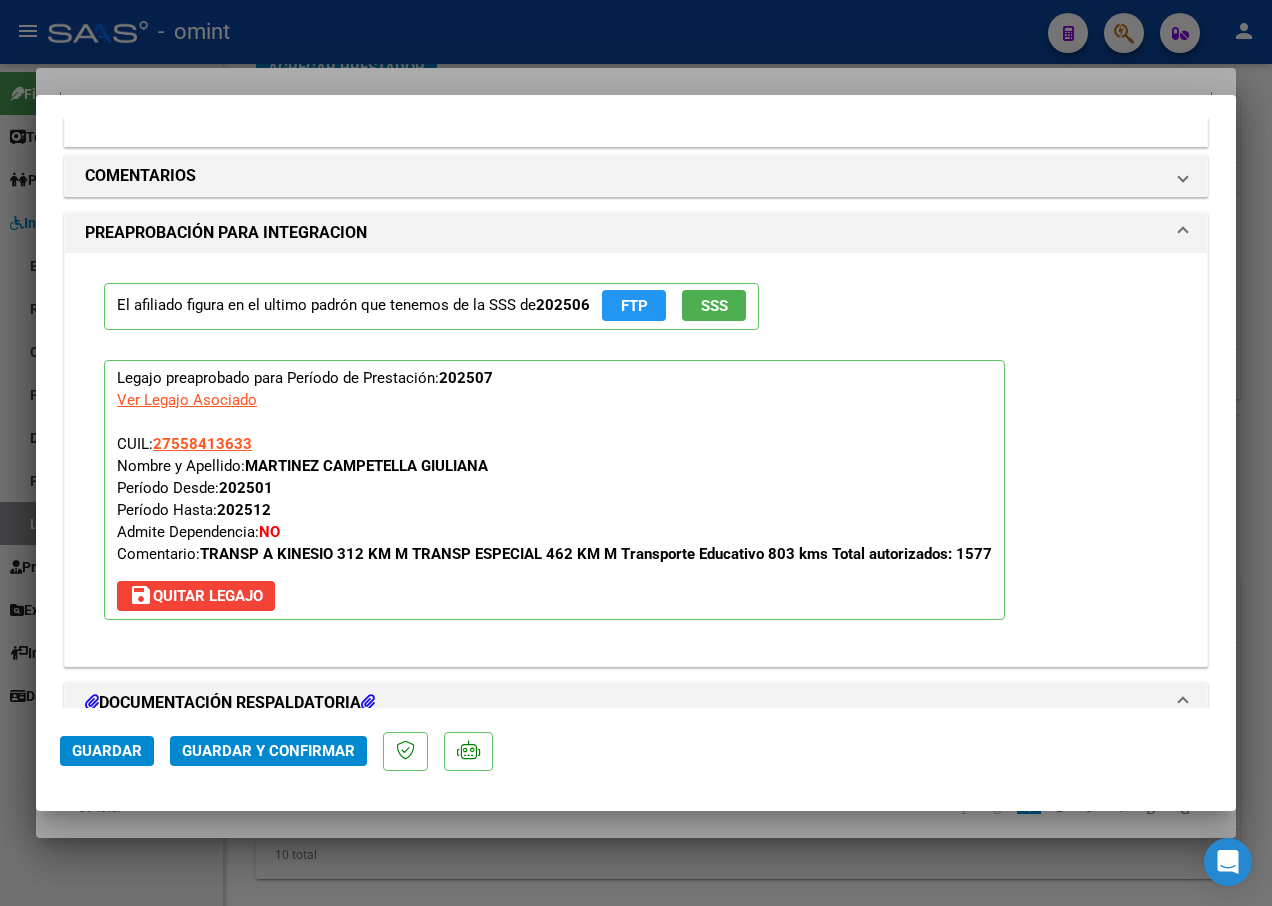 scroll, scrollTop: 2100, scrollLeft: 0, axis: vertical 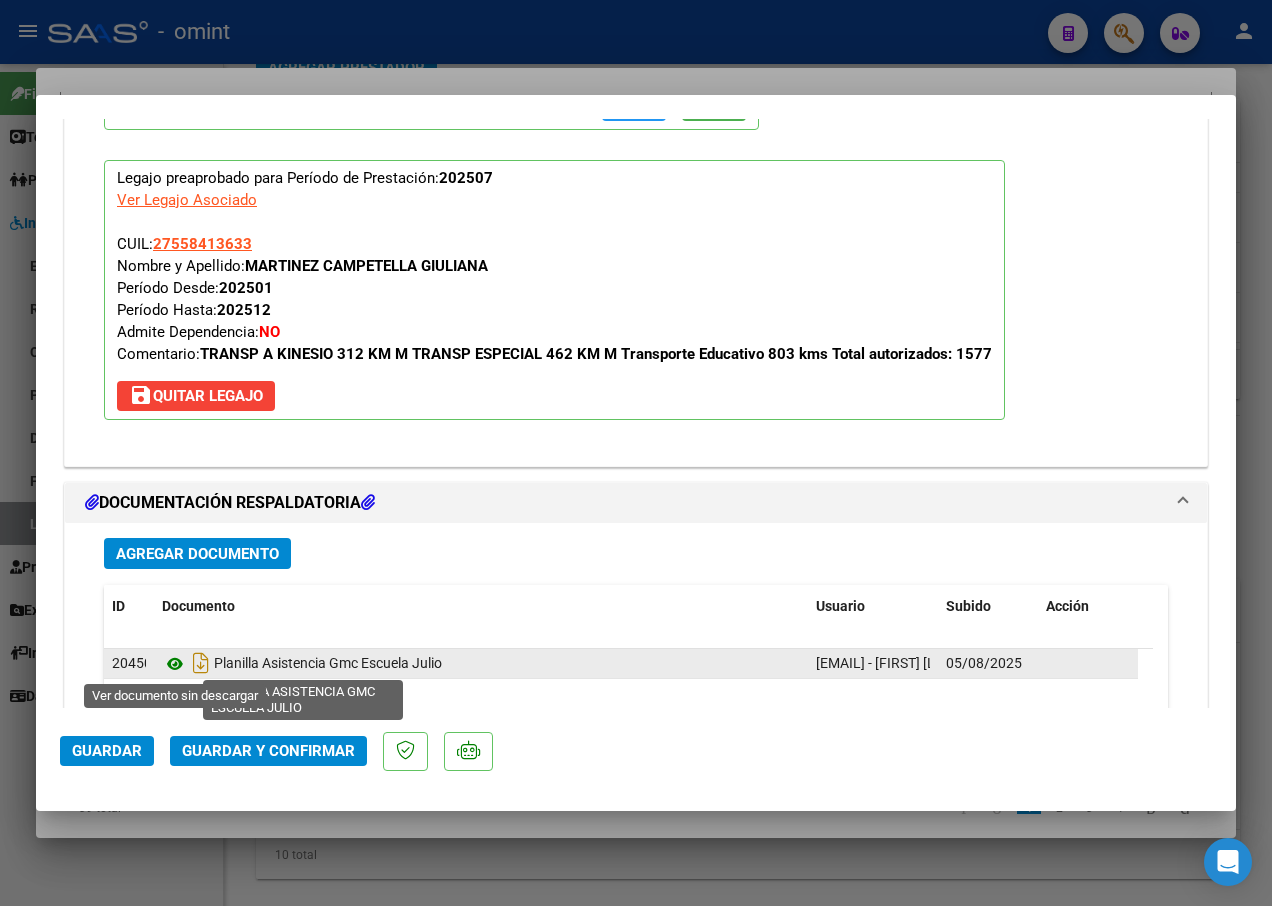 click 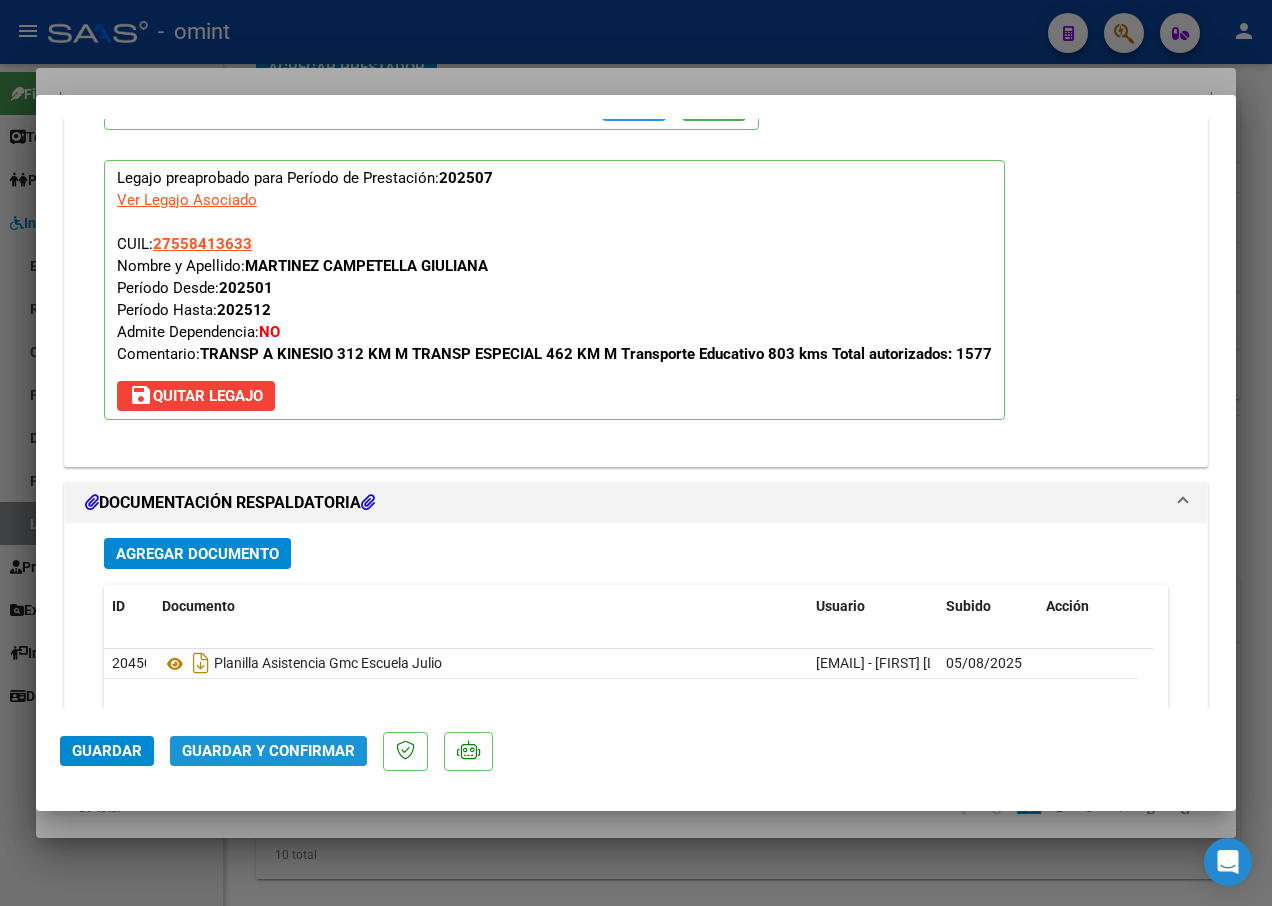 click on "Guardar y Confirmar" 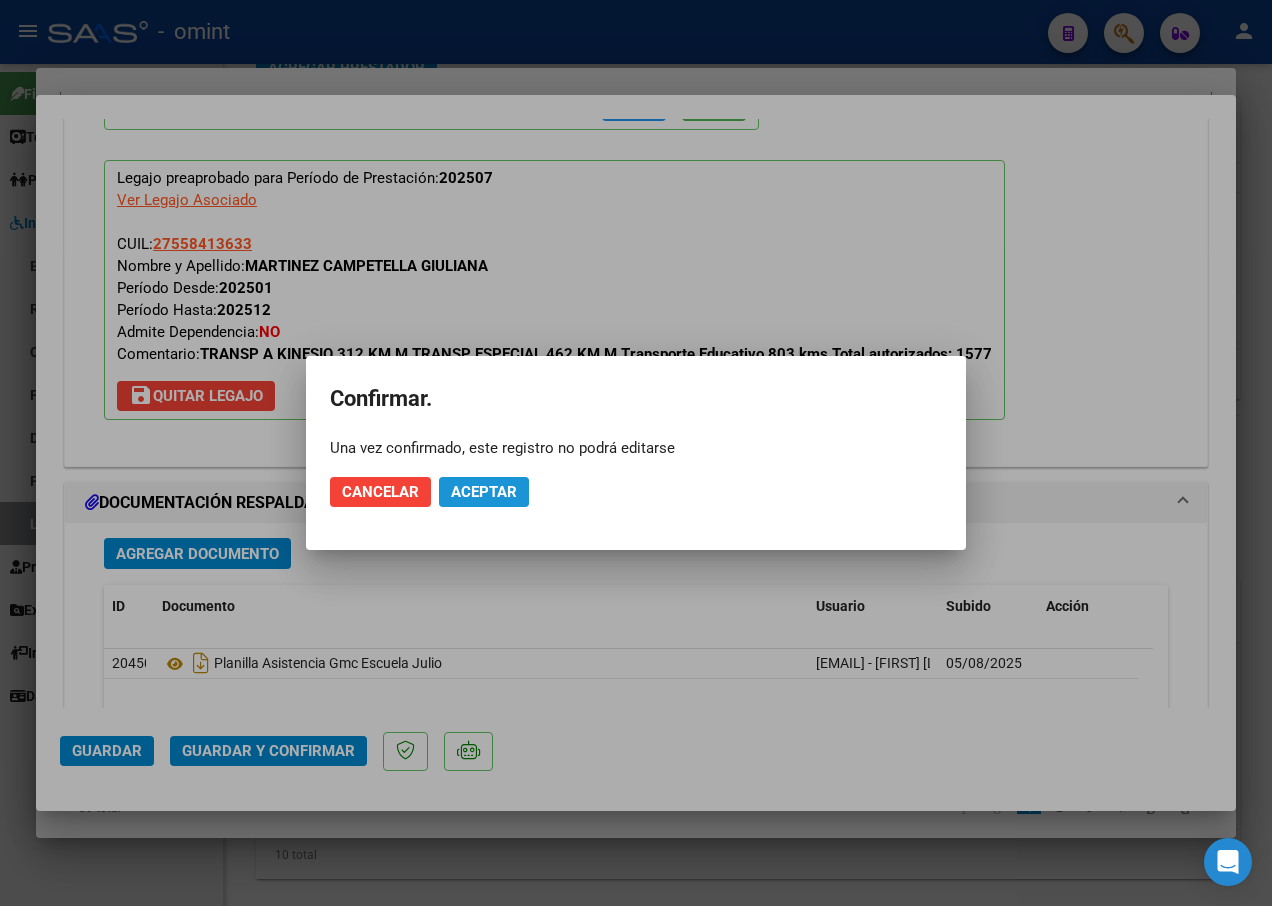 click on "Aceptar" 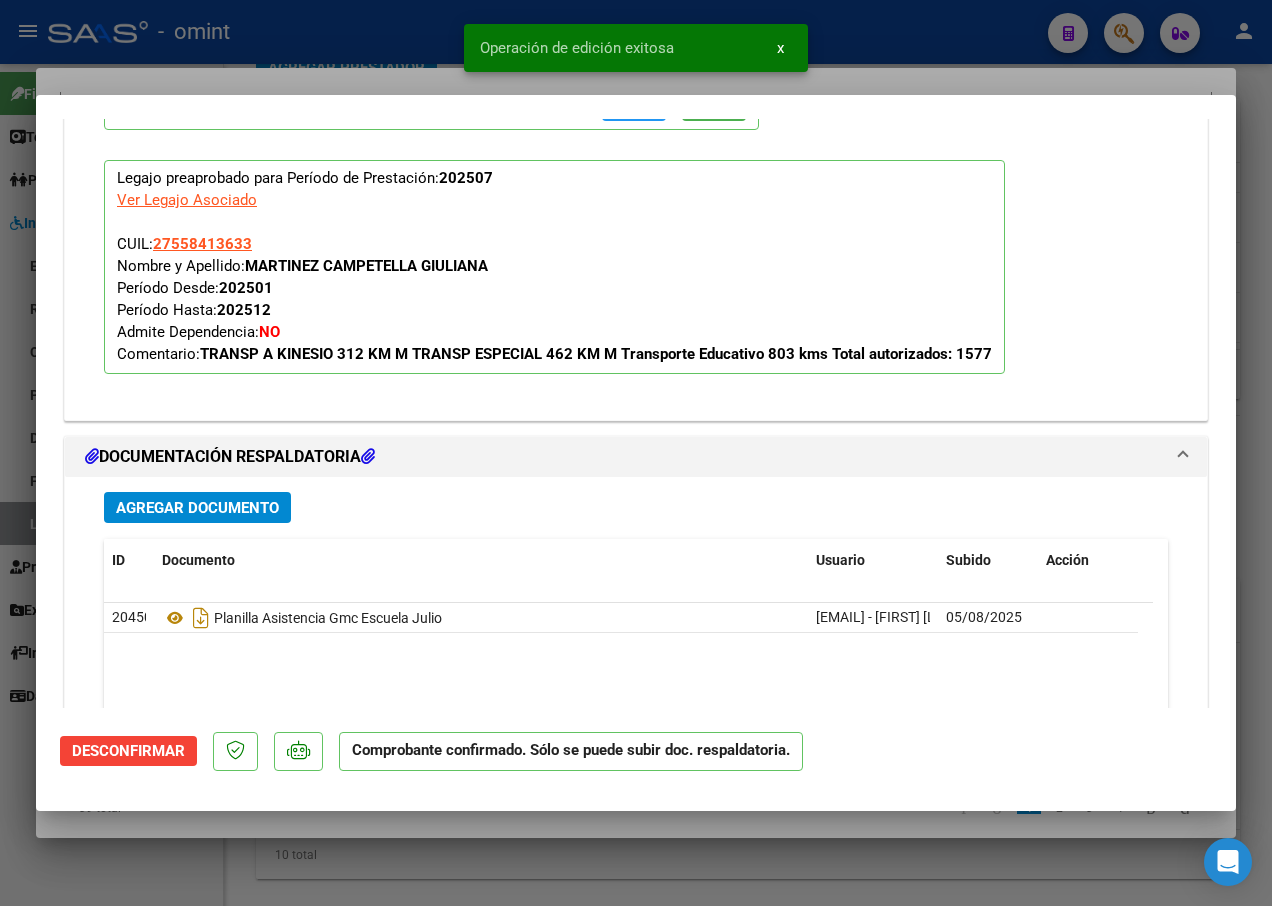 click at bounding box center [636, 453] 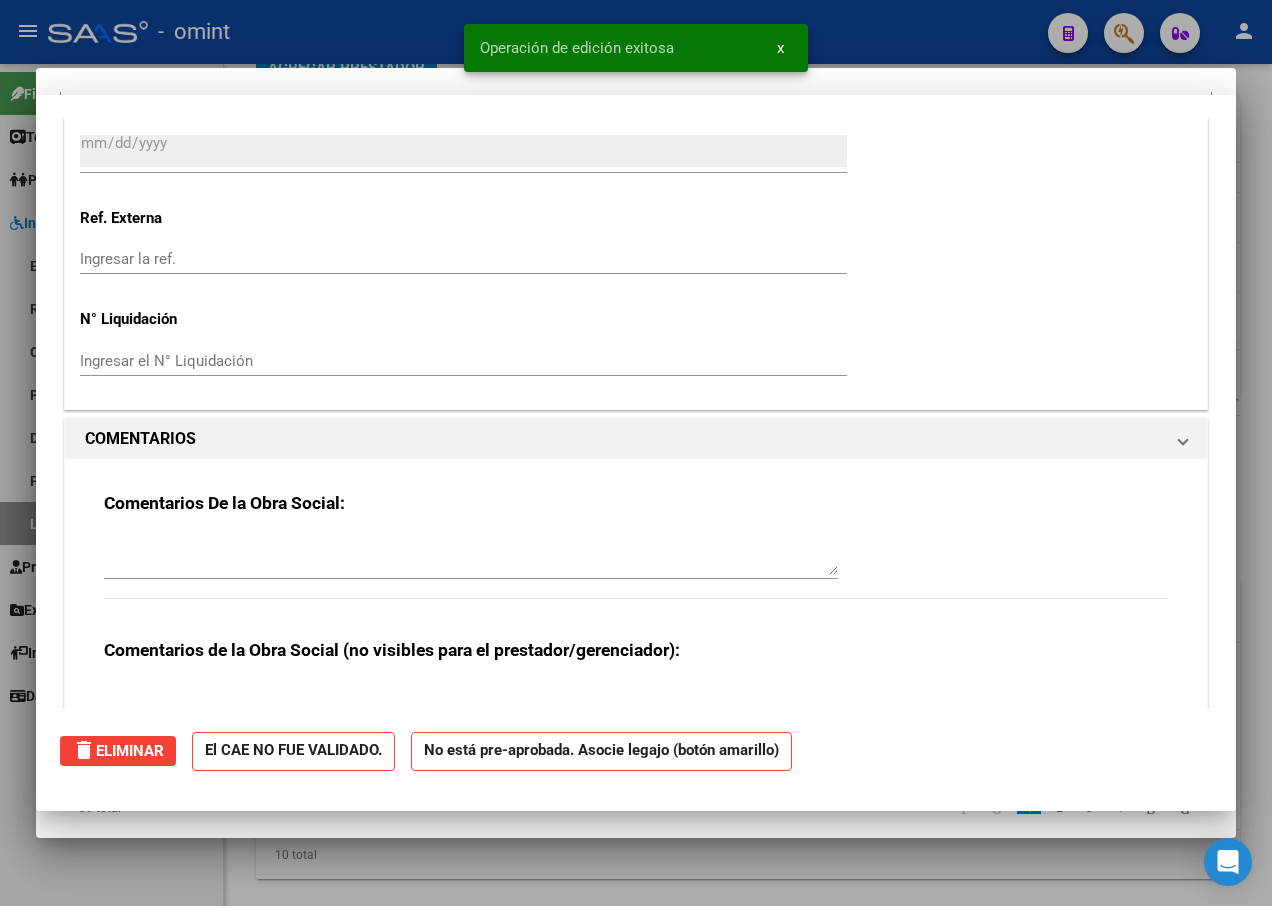scroll, scrollTop: 1958, scrollLeft: 0, axis: vertical 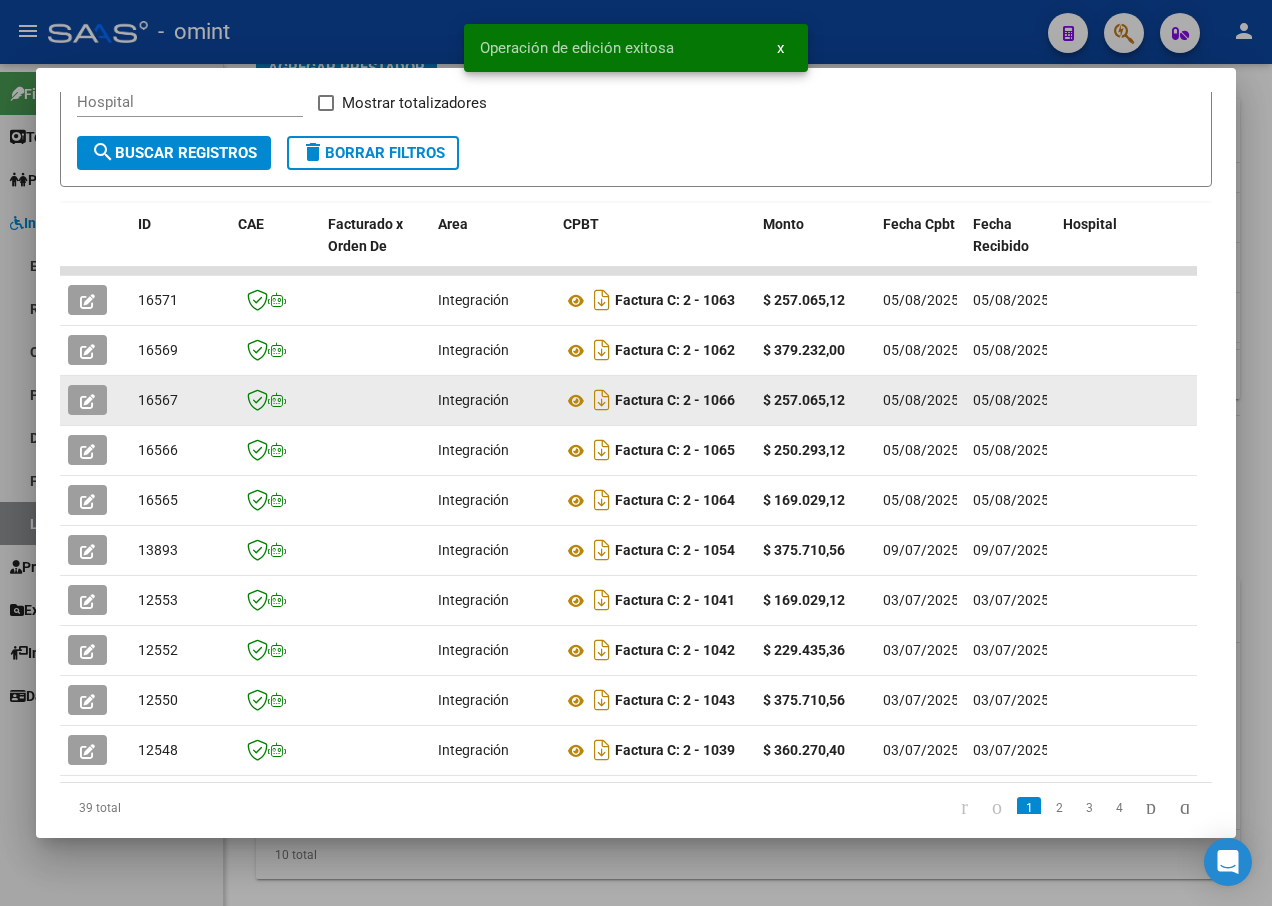 click on "16567" 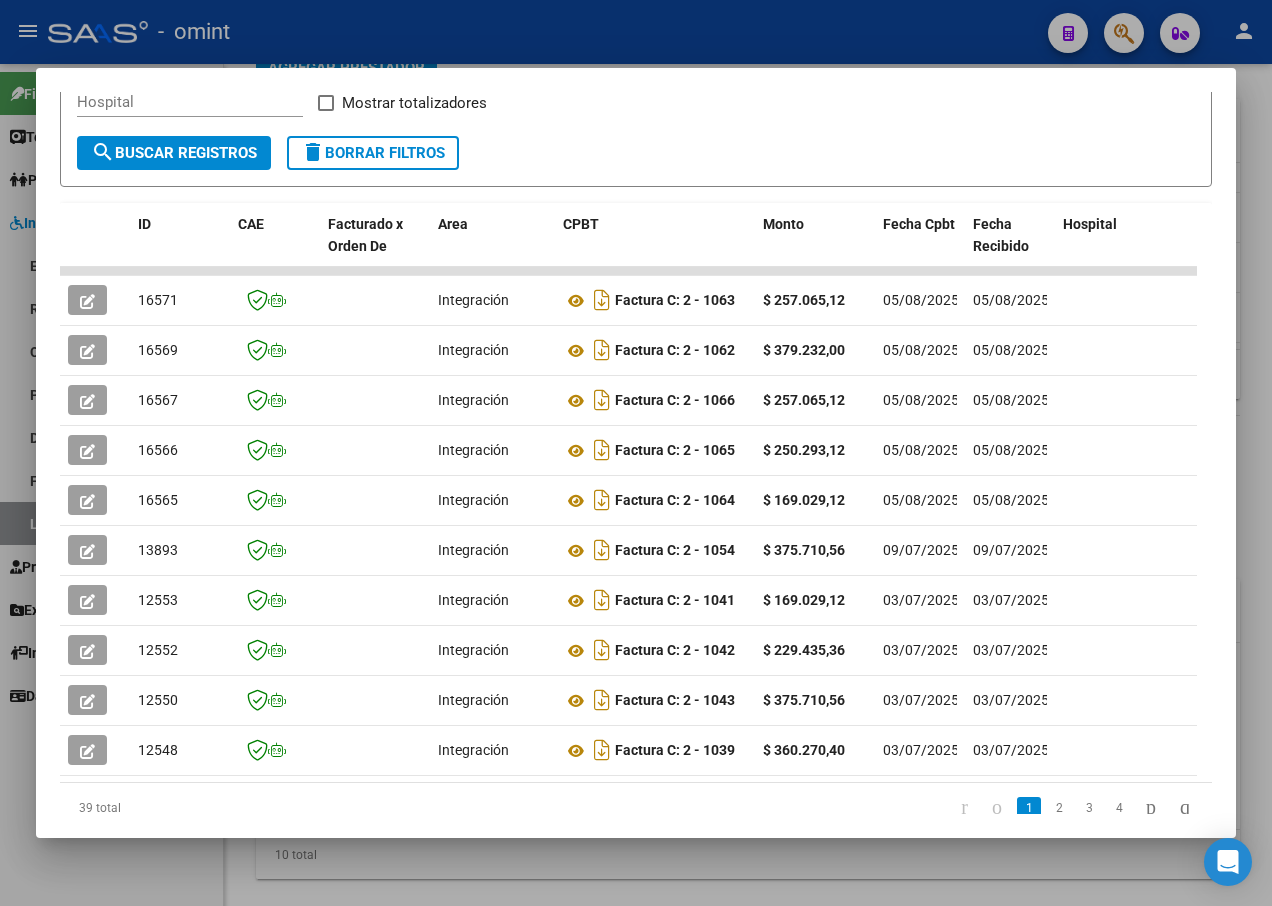 click at bounding box center [636, 453] 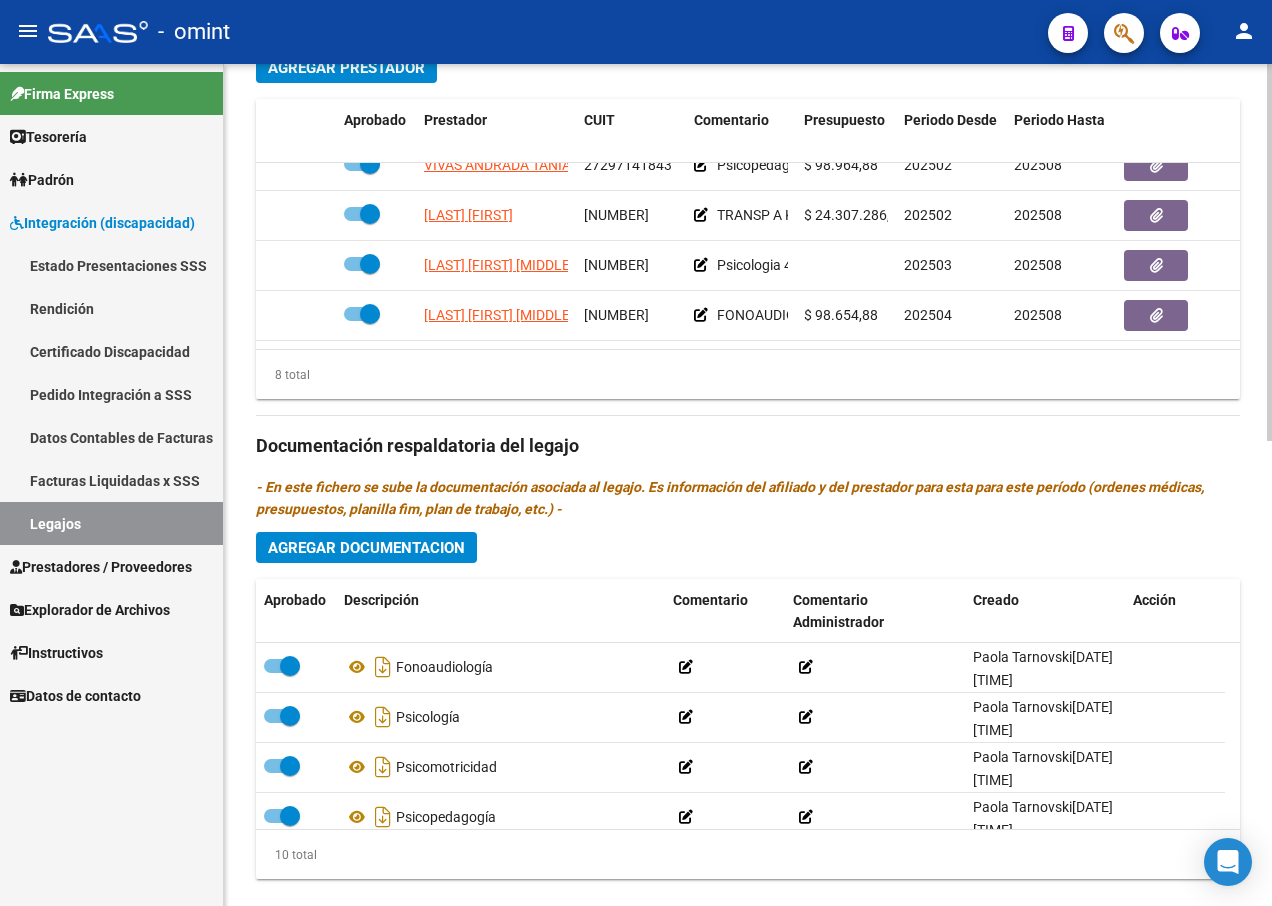 scroll, scrollTop: 154, scrollLeft: 0, axis: vertical 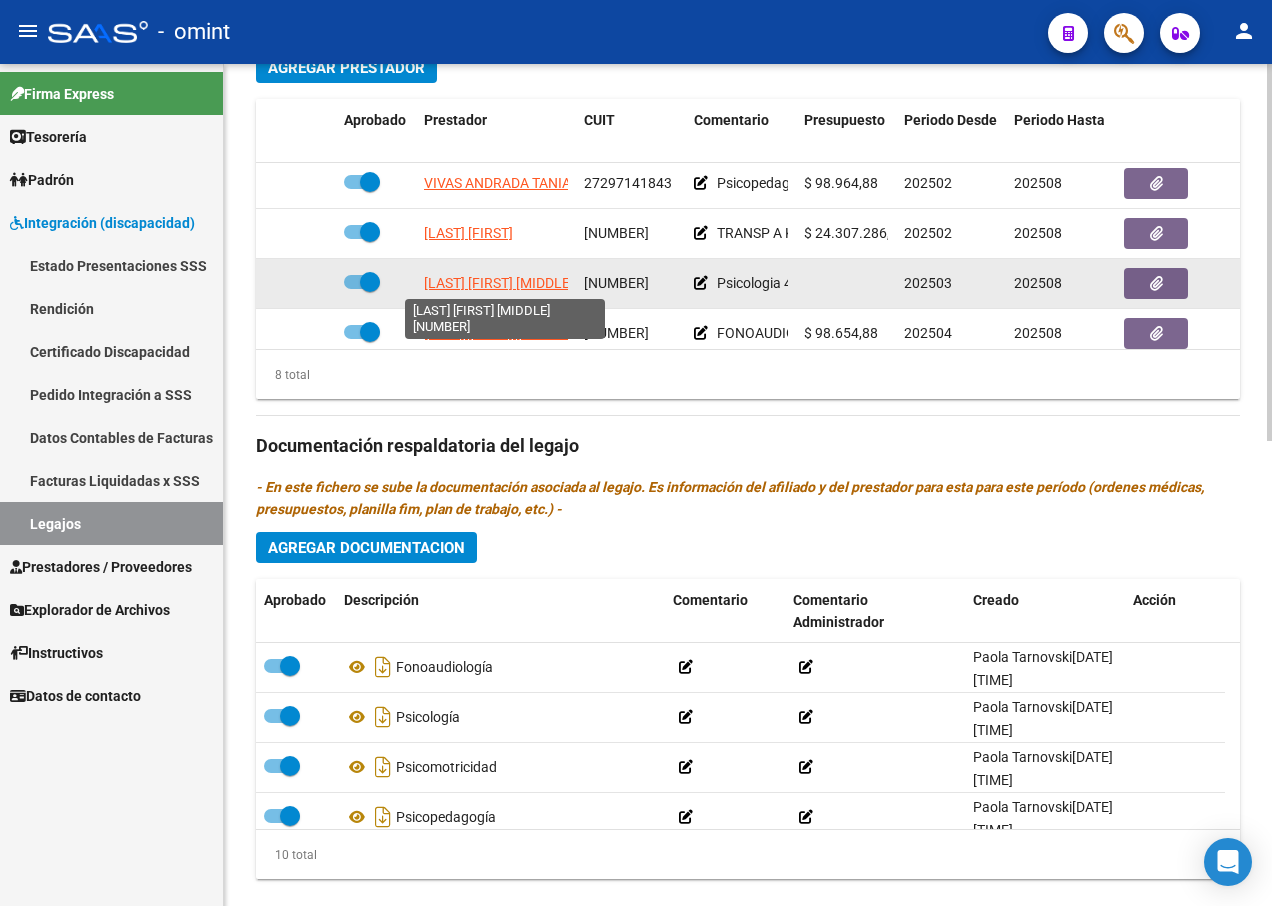 click on "[LAST] [FIRST] [MIDDLE]" 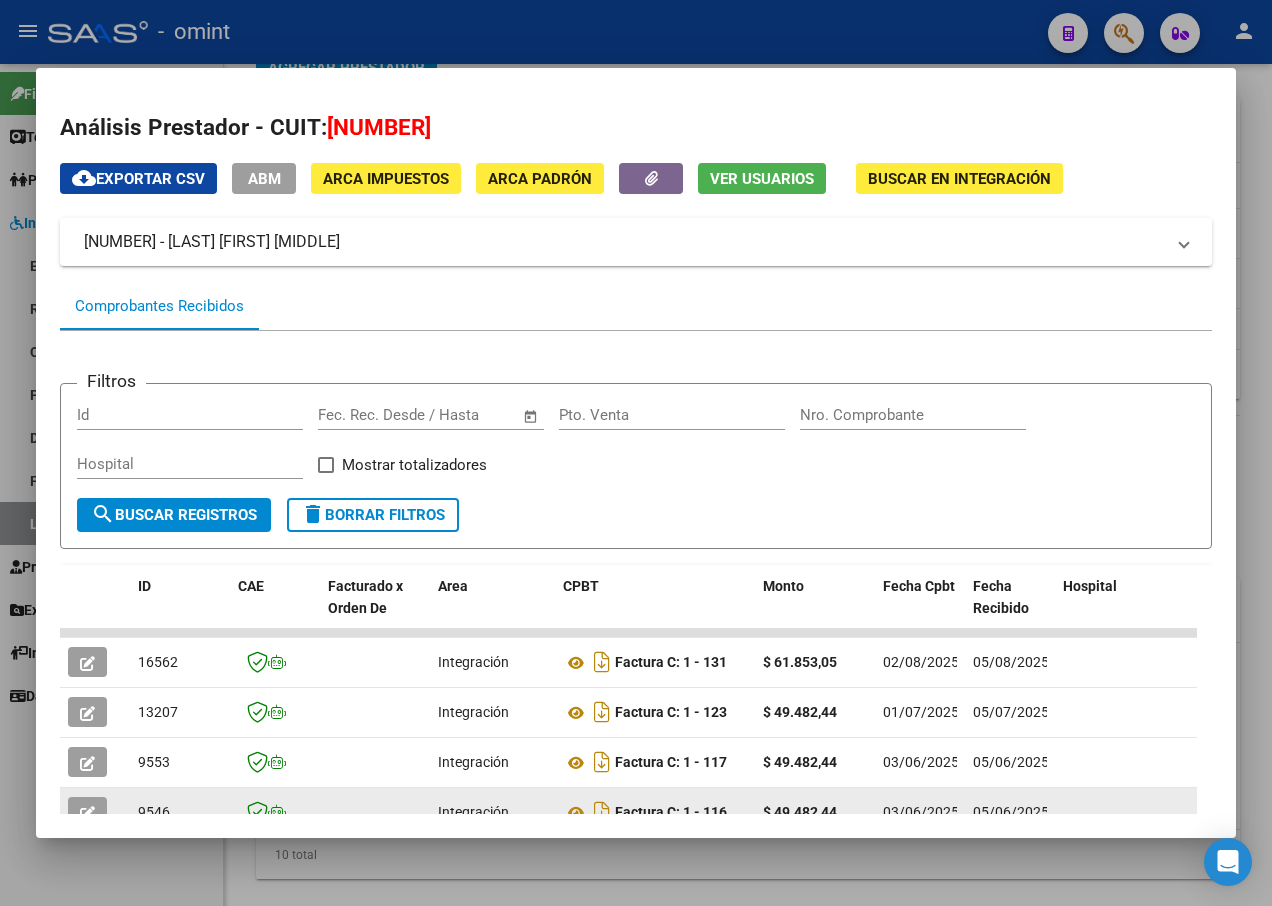 scroll, scrollTop: 235, scrollLeft: 0, axis: vertical 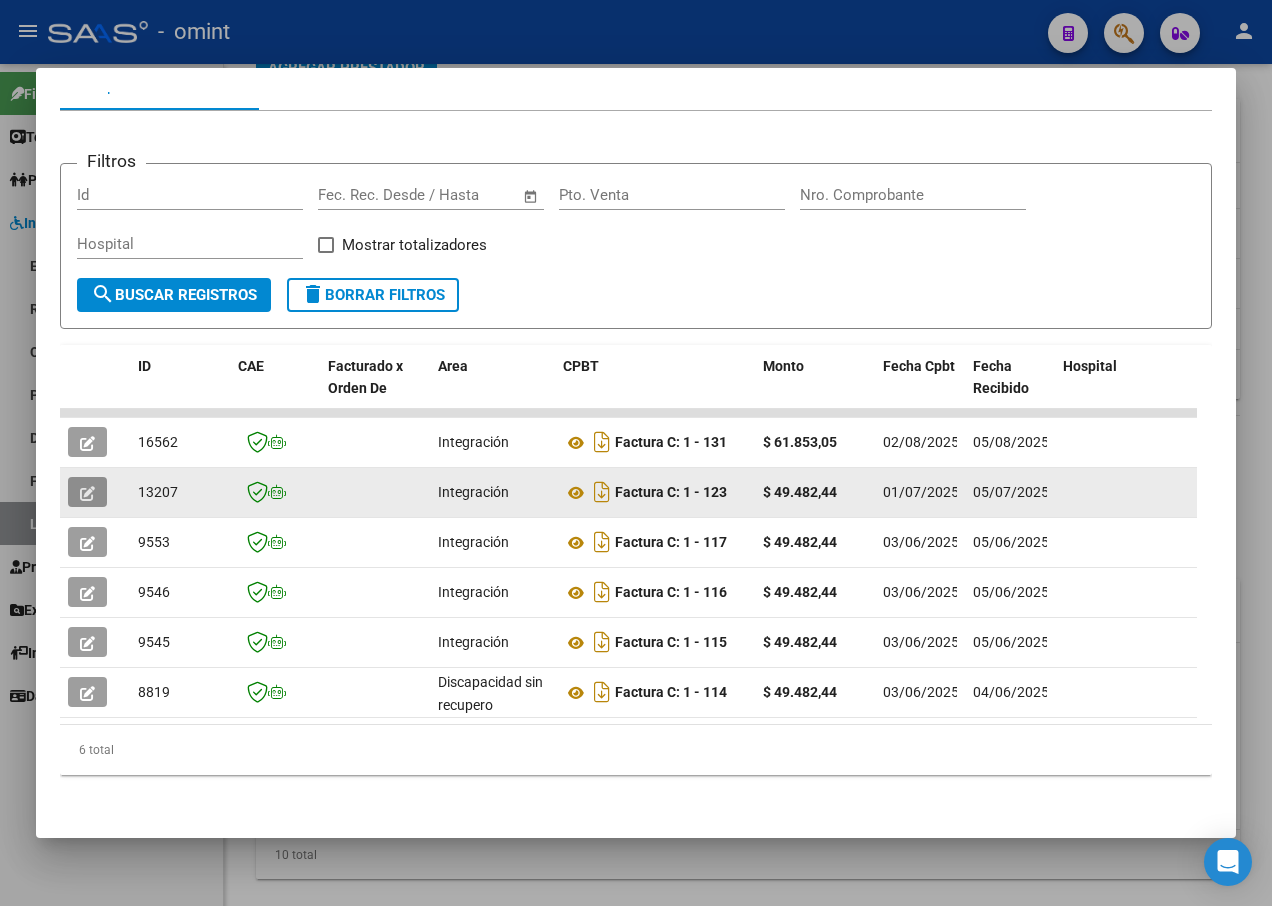 click 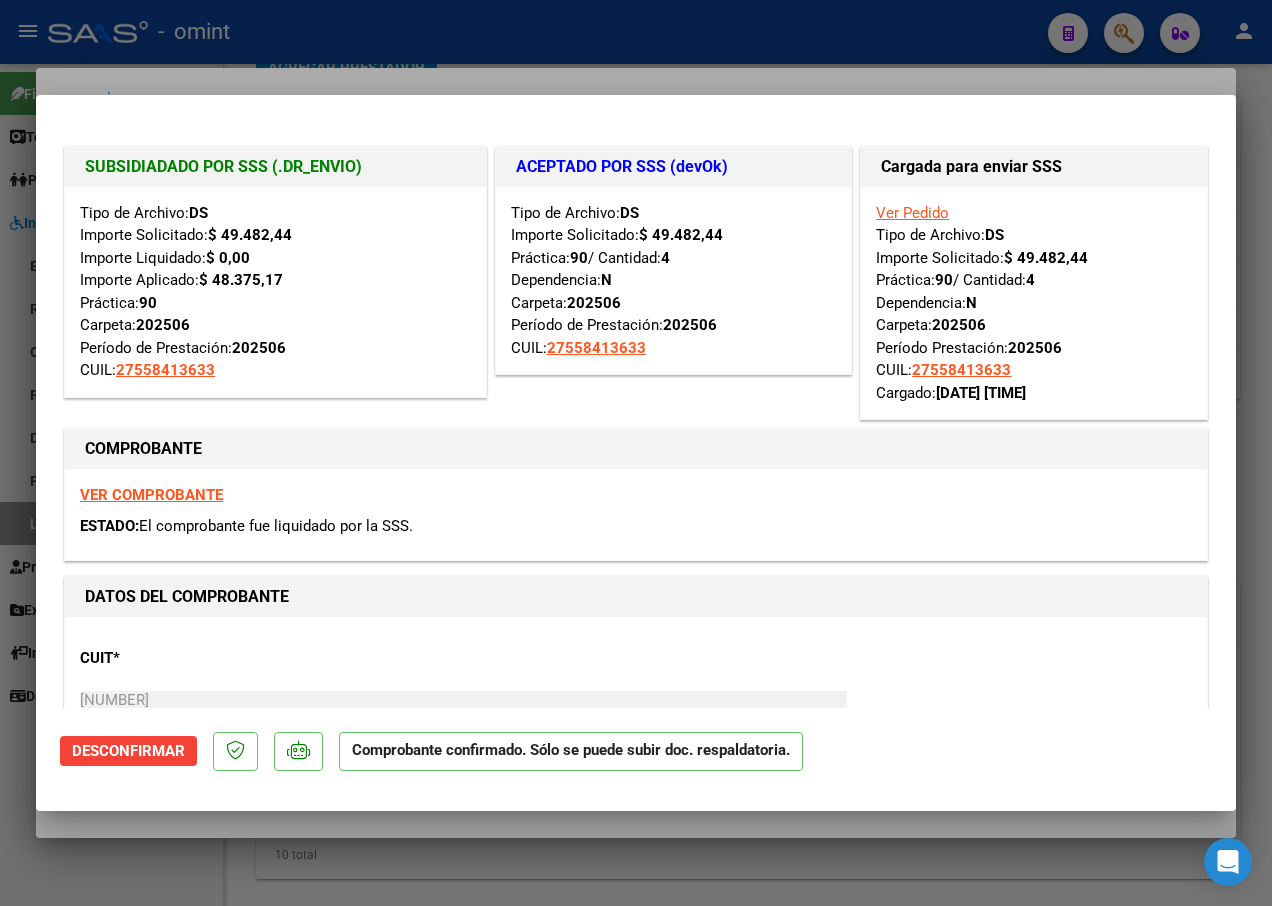 click at bounding box center [636, 453] 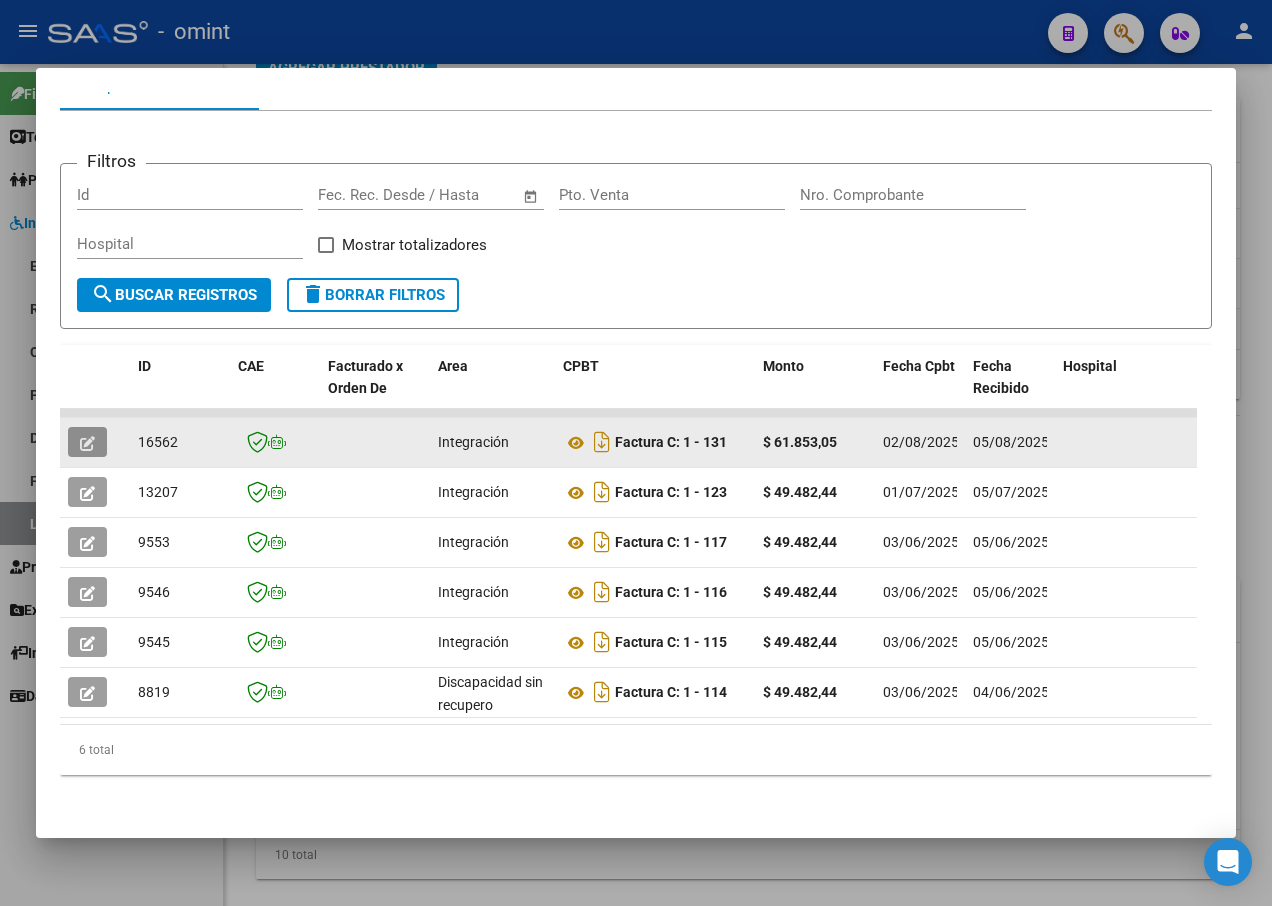 click 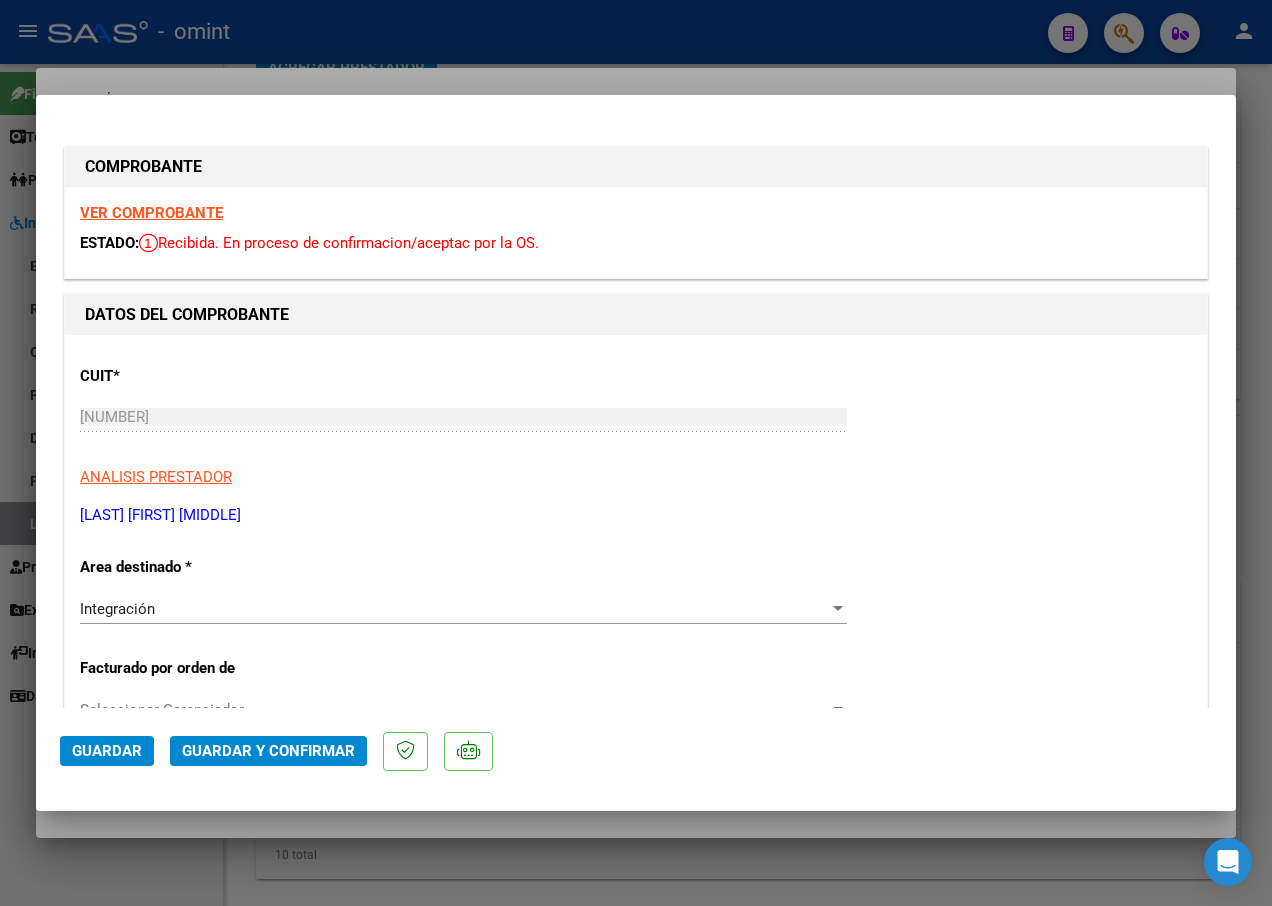 click on "VER COMPROBANTE" at bounding box center [151, 213] 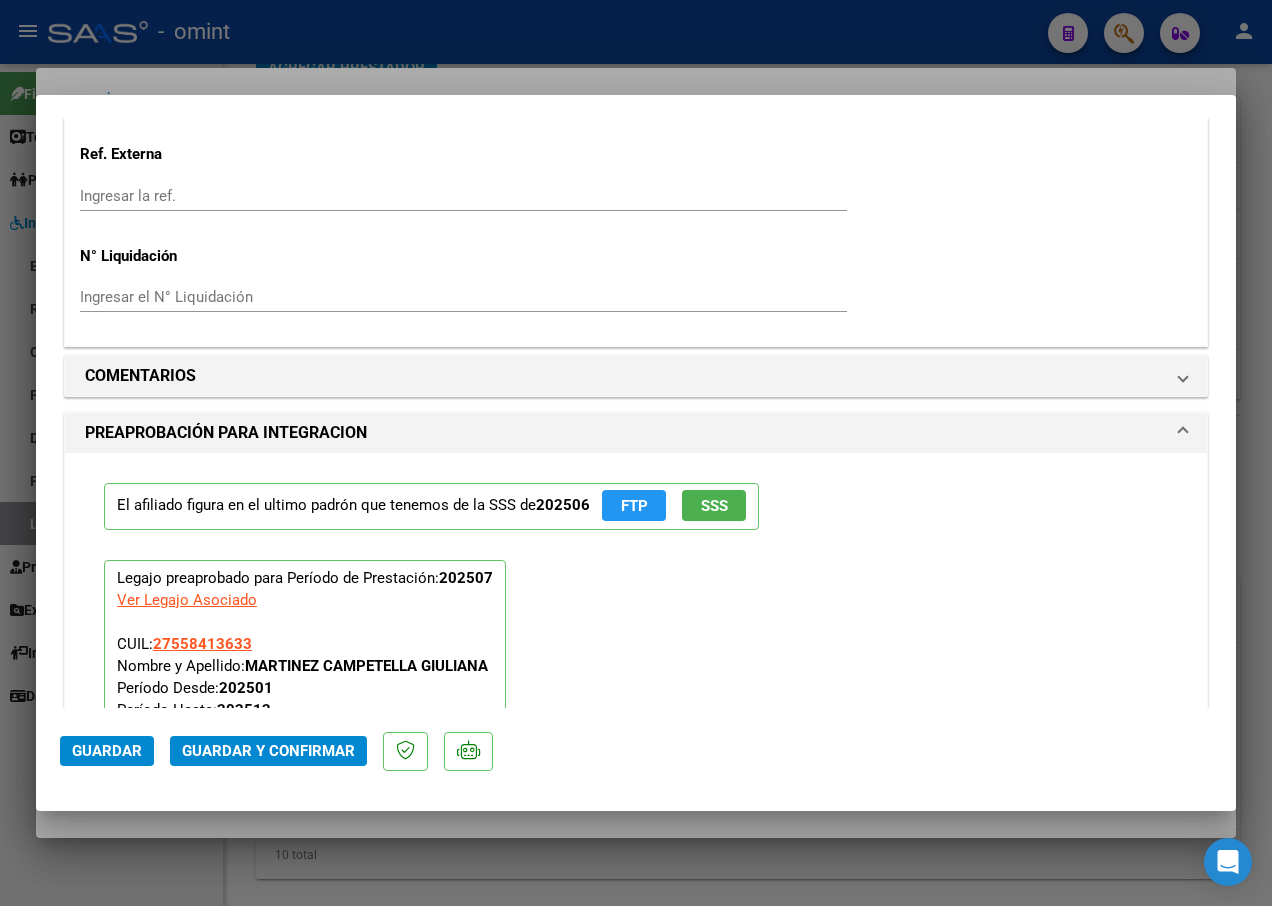 scroll, scrollTop: 1800, scrollLeft: 0, axis: vertical 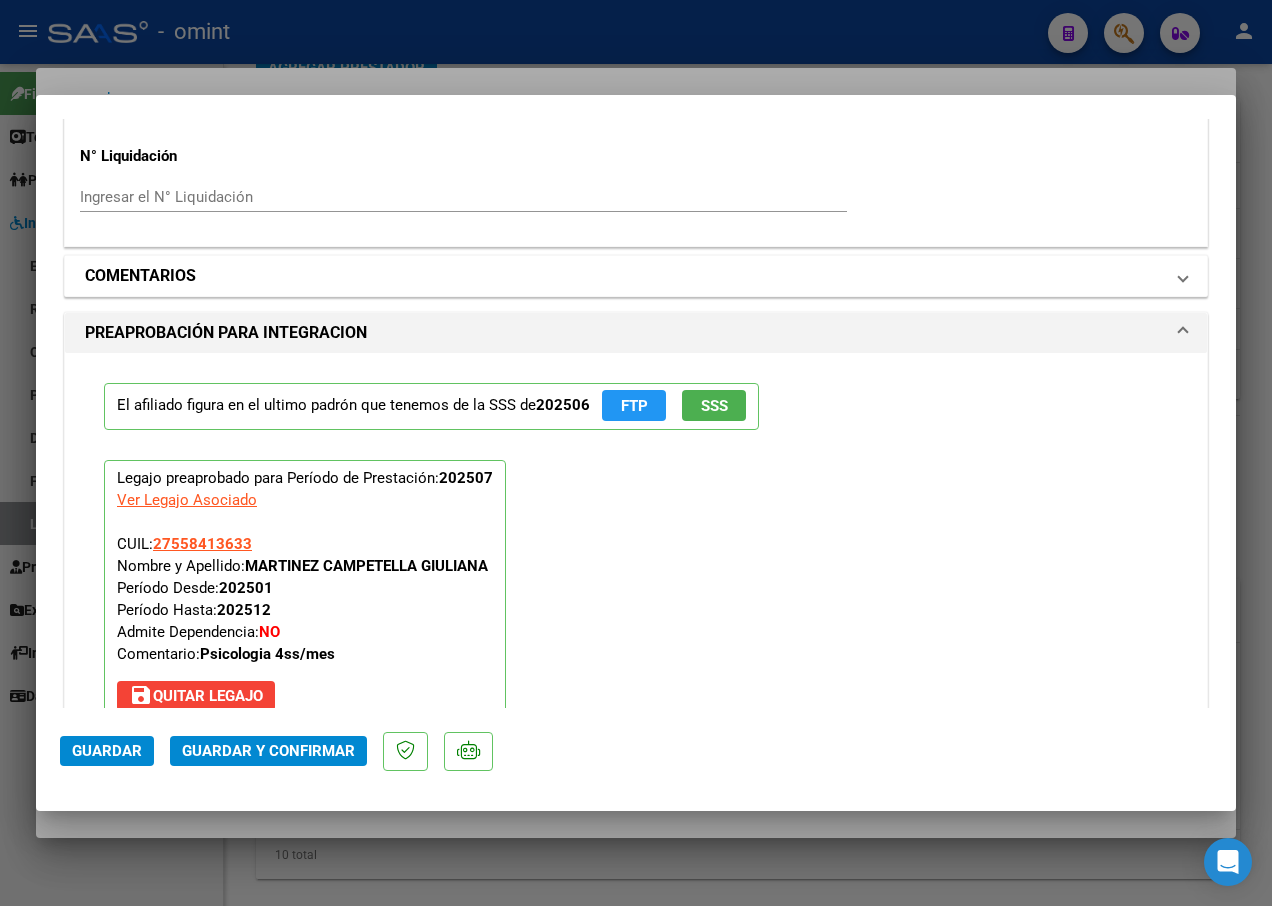 click on "COMENTARIOS" at bounding box center (632, 276) 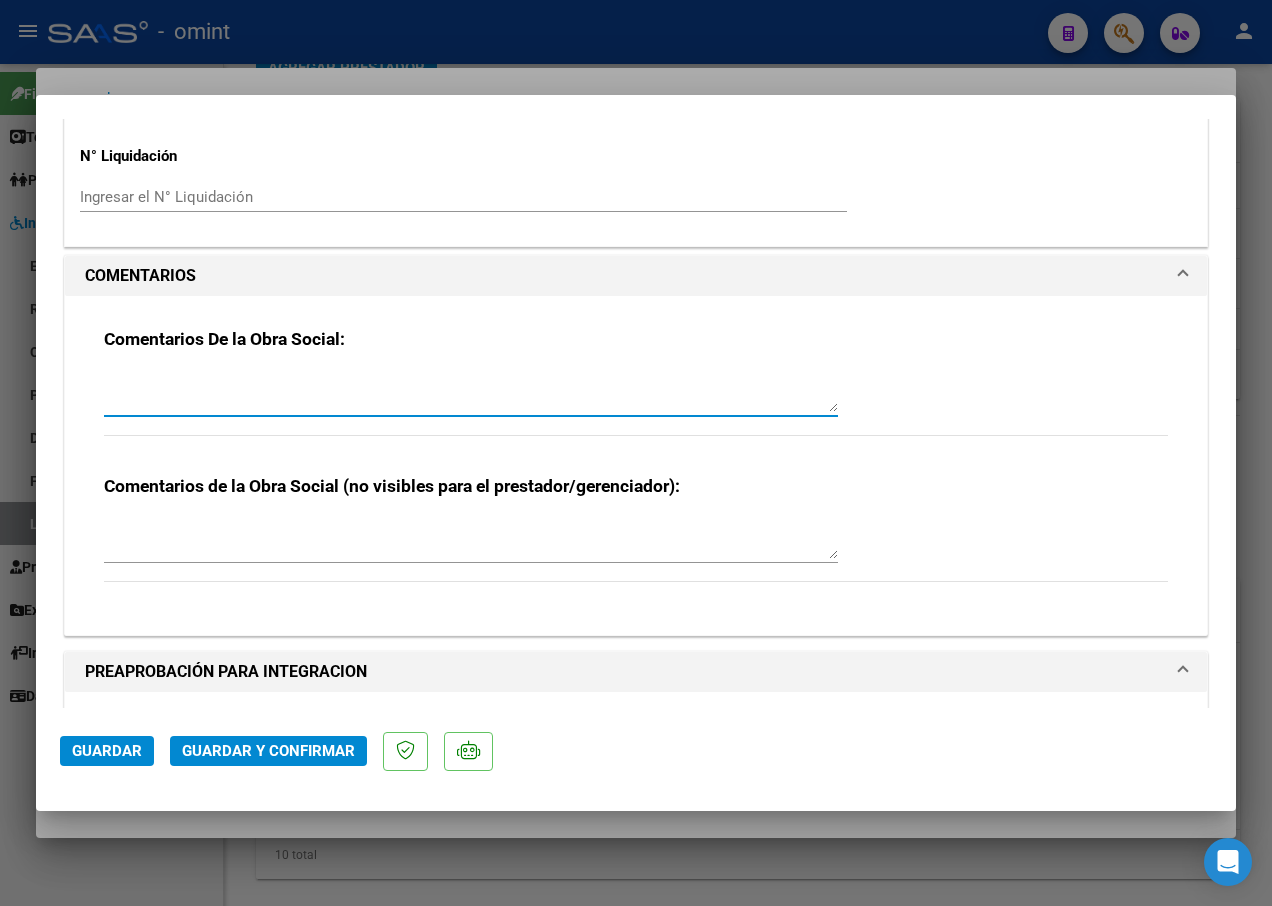 click at bounding box center [471, 392] 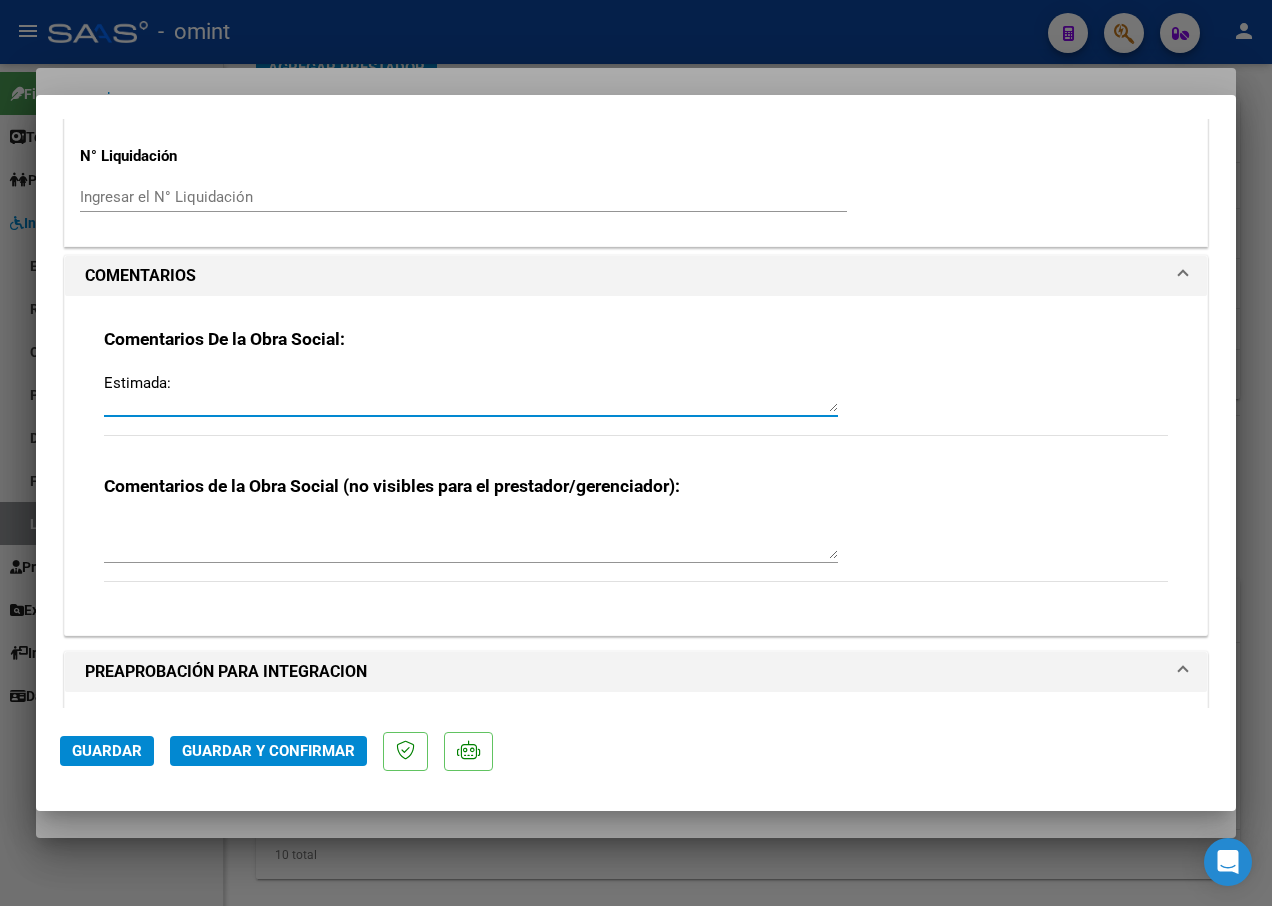 click on "Estimada:" at bounding box center (471, 392) 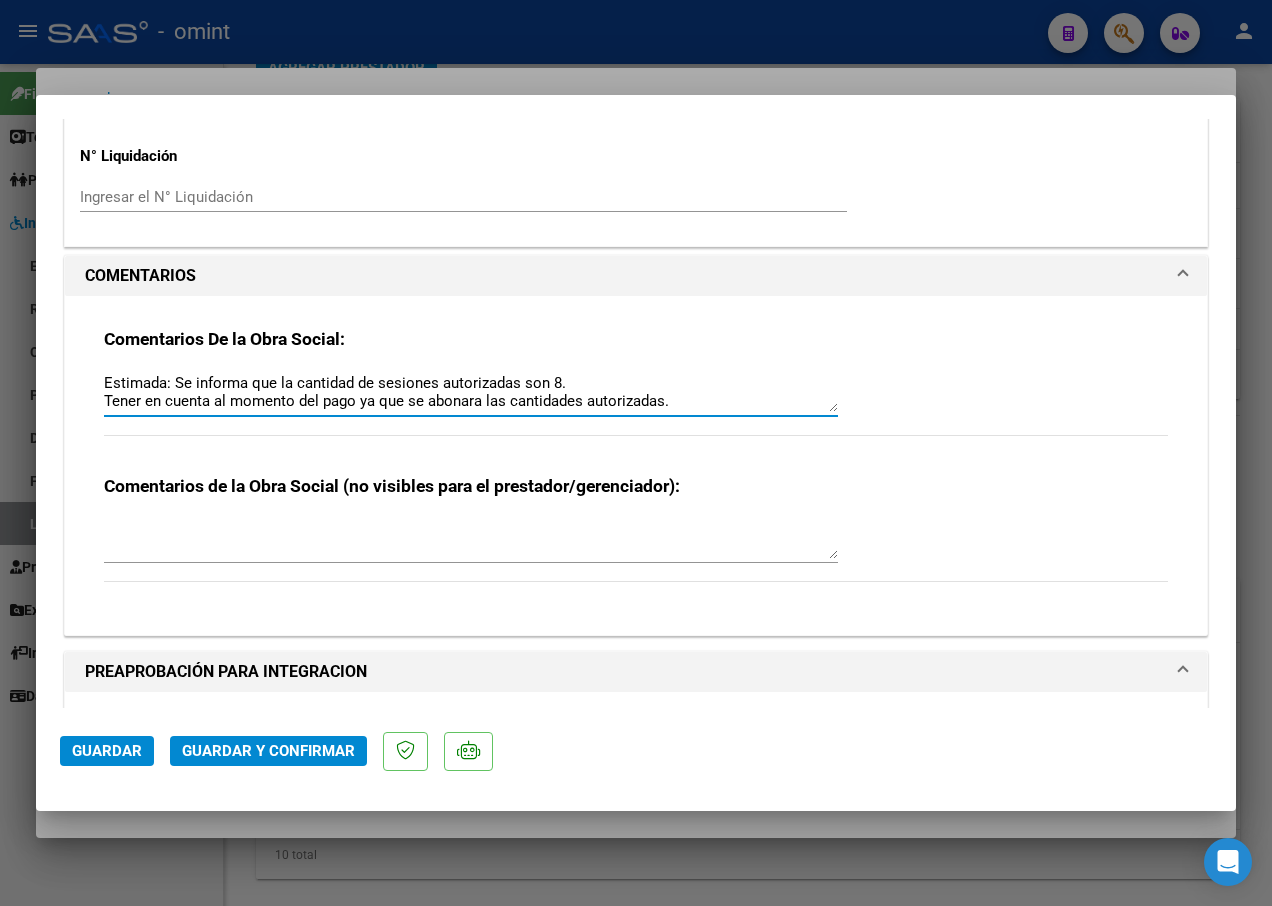 scroll, scrollTop: 0, scrollLeft: 0, axis: both 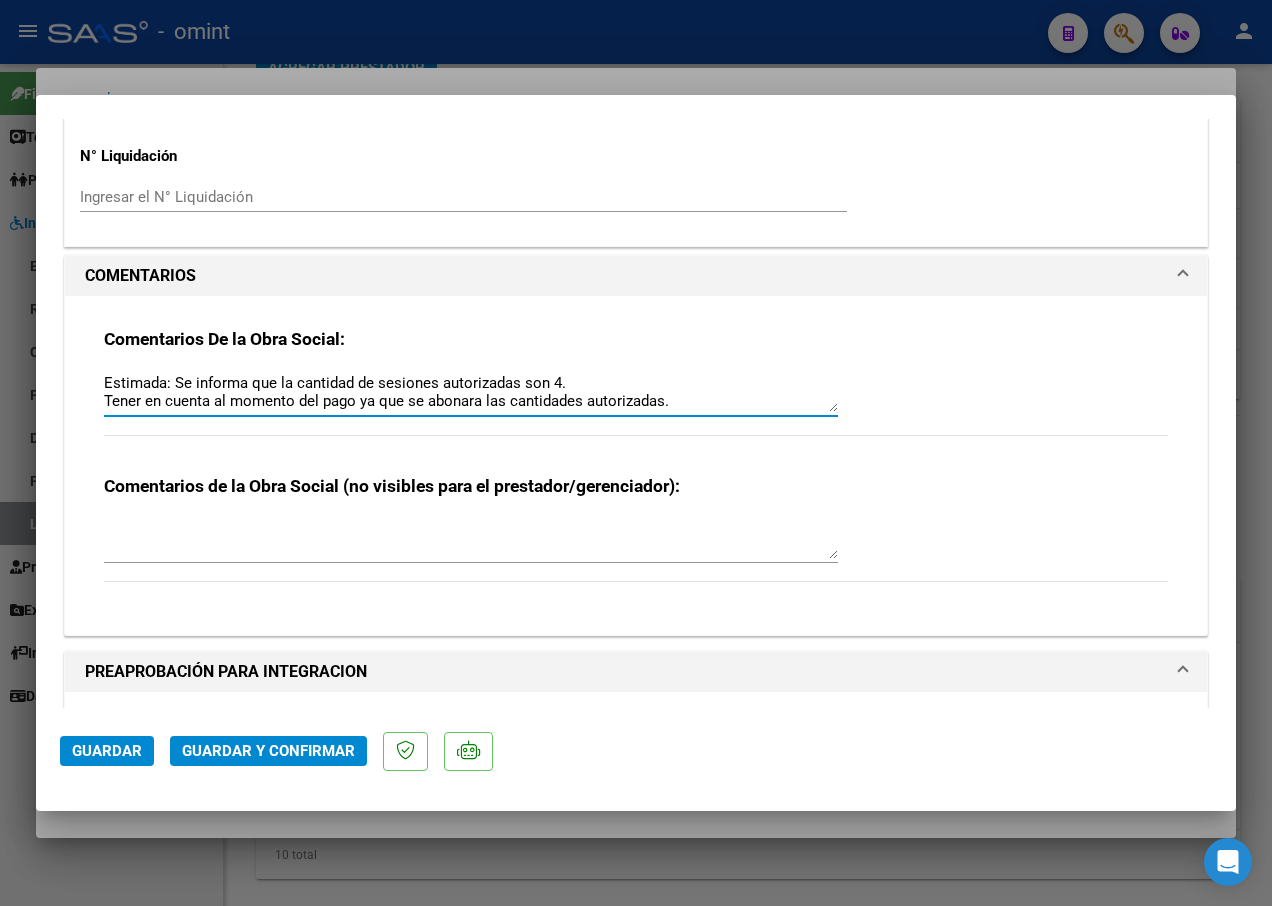 click on "Estimada: Se informa que la cantidad de sesiones autorizadas son 4.
Tener en cuenta al momento del pago ya que se abonara las cantidades autorizadas." at bounding box center [471, 392] 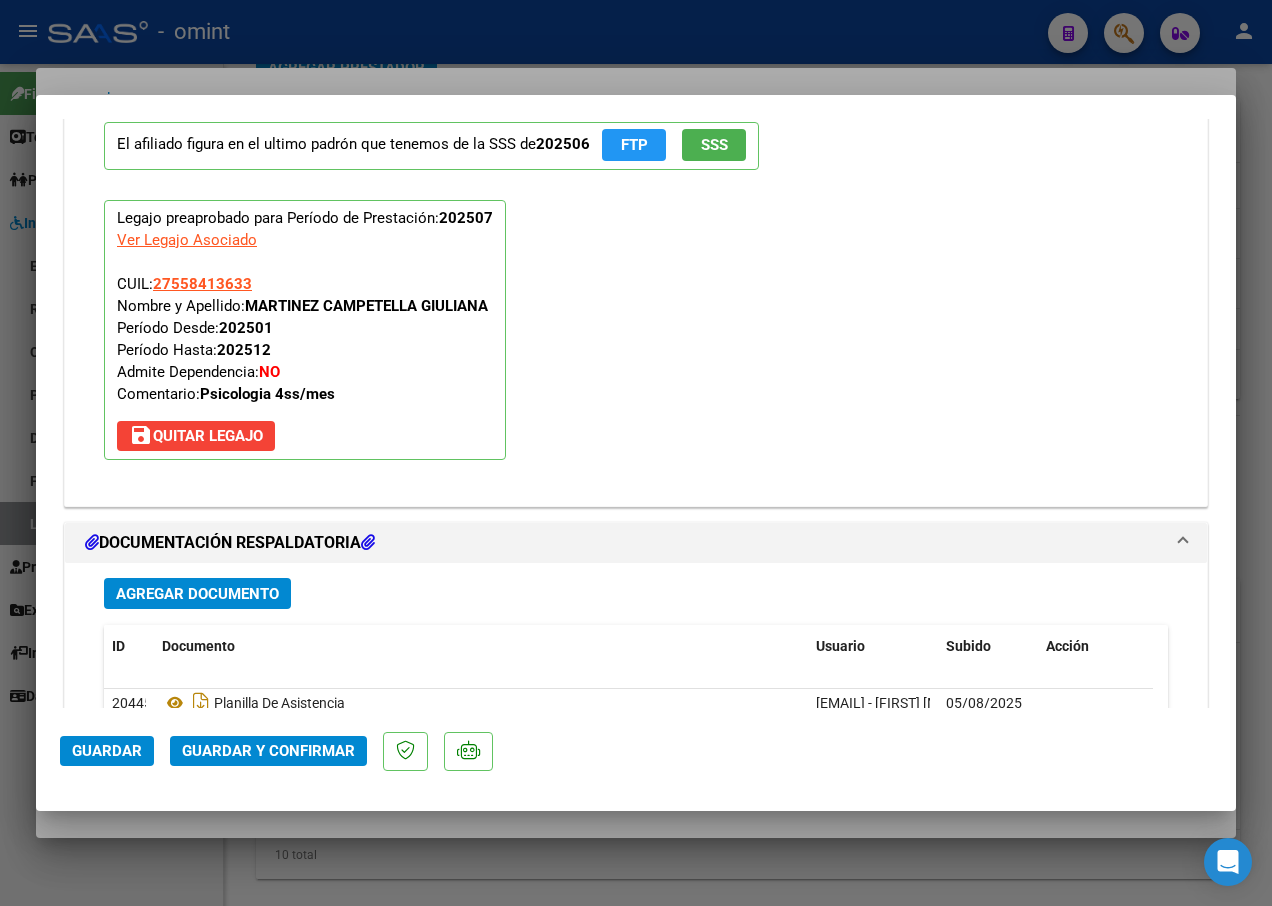 scroll, scrollTop: 2600, scrollLeft: 0, axis: vertical 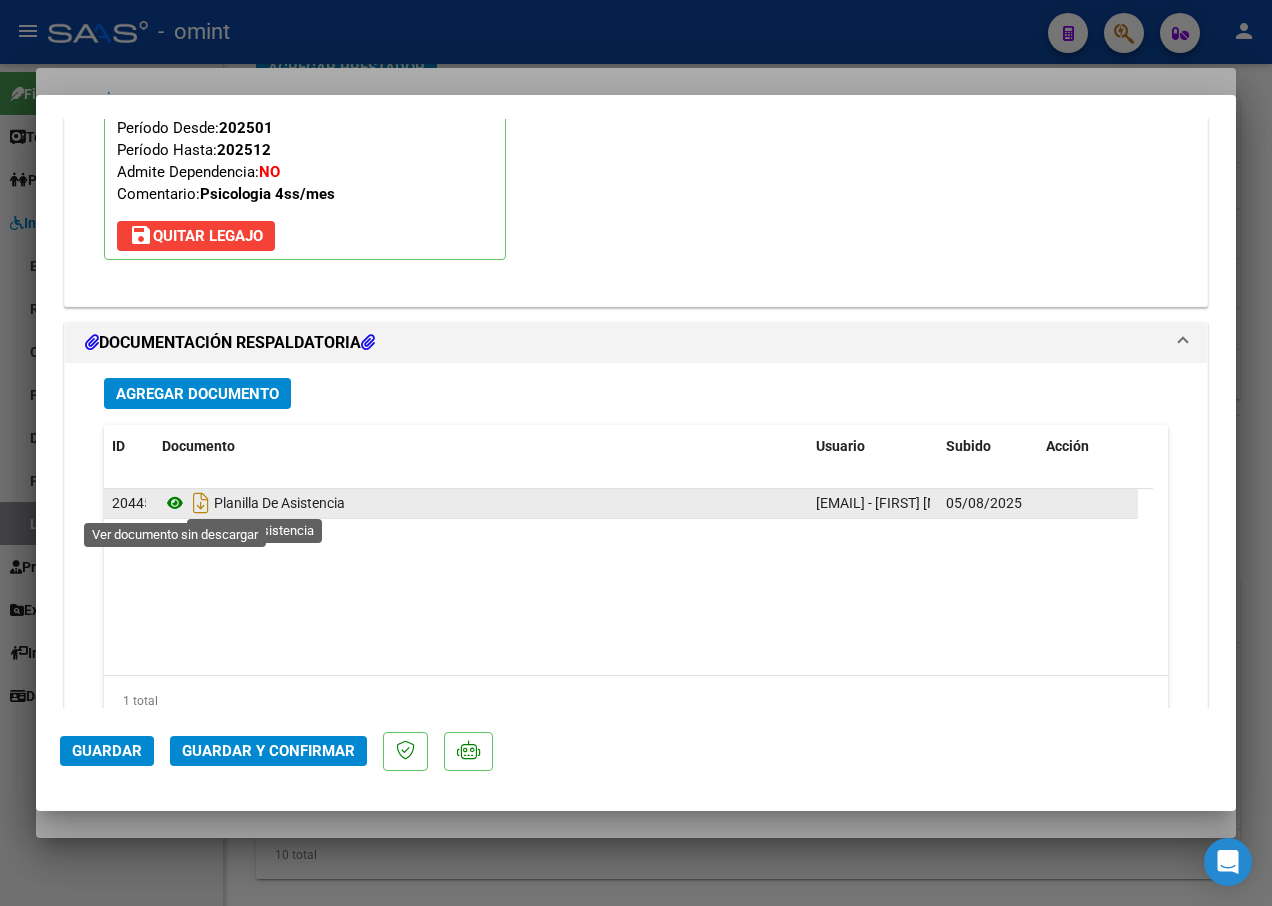 type on "Estimada: Se informa que la cantidad de sesiones autorizadas son 4.
Tener en cuenta al momento del pago ya que se abonara las cantidades autorizadas." 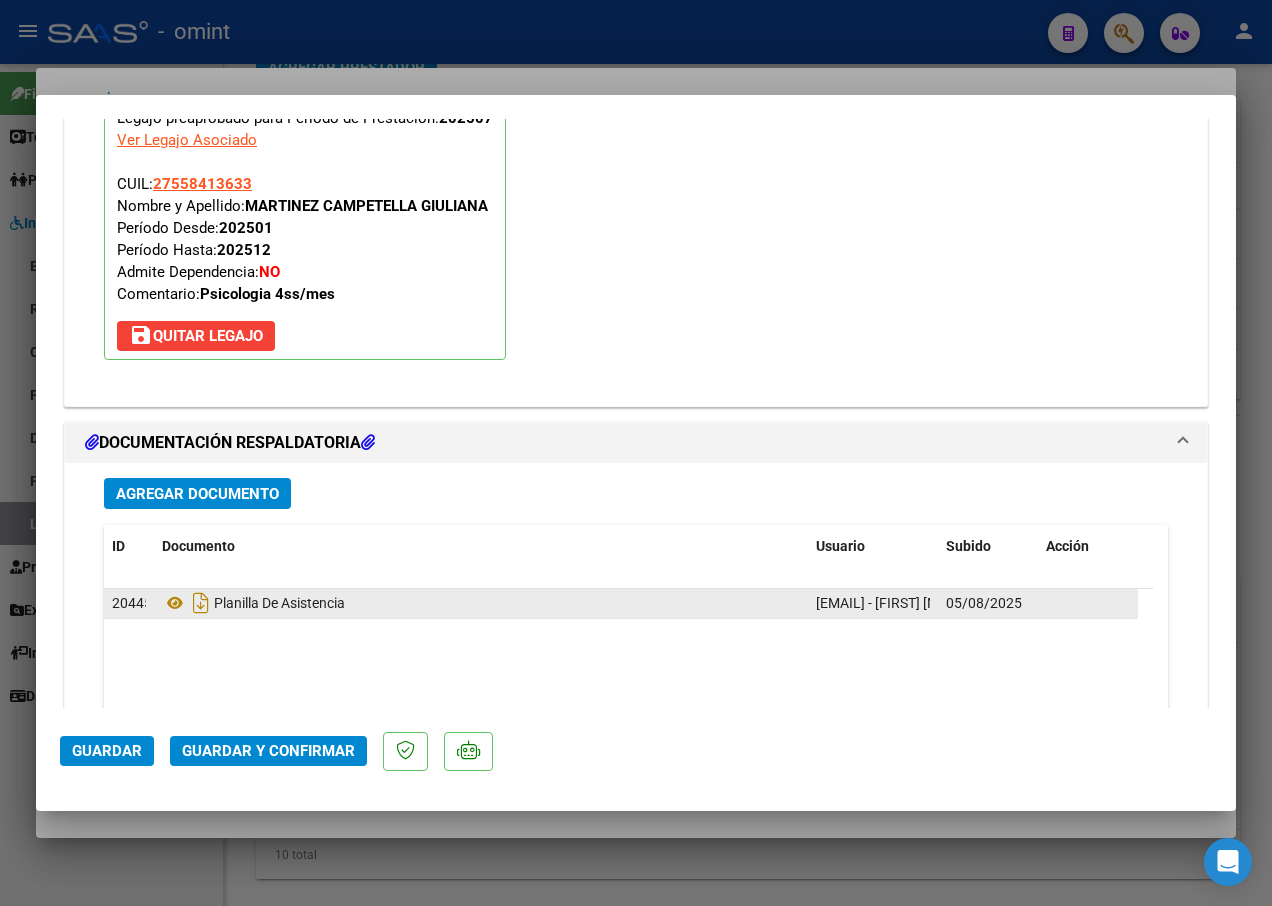 scroll, scrollTop: 2400, scrollLeft: 0, axis: vertical 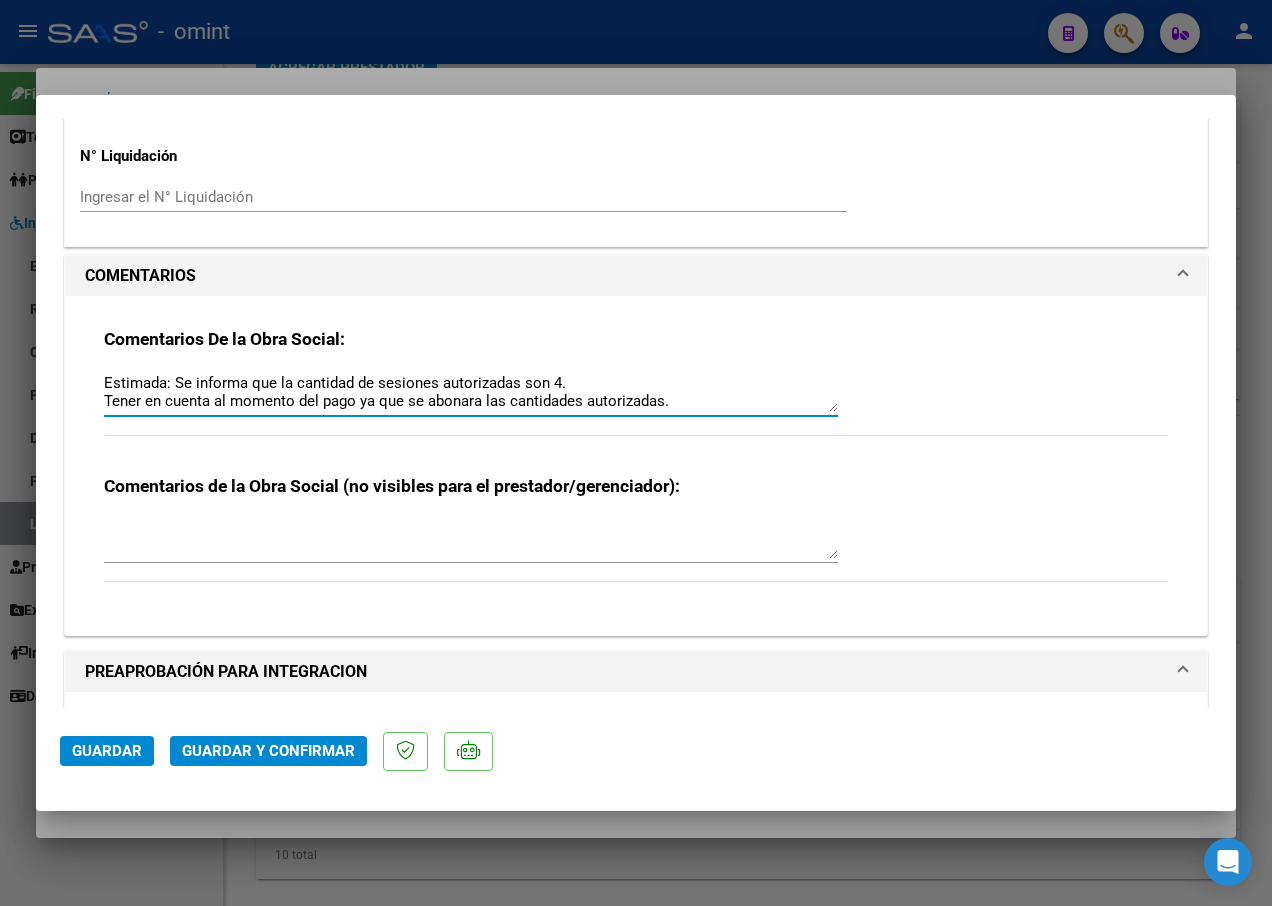 drag, startPoint x: 687, startPoint y: 404, endPoint x: 87, endPoint y: 364, distance: 601.33185 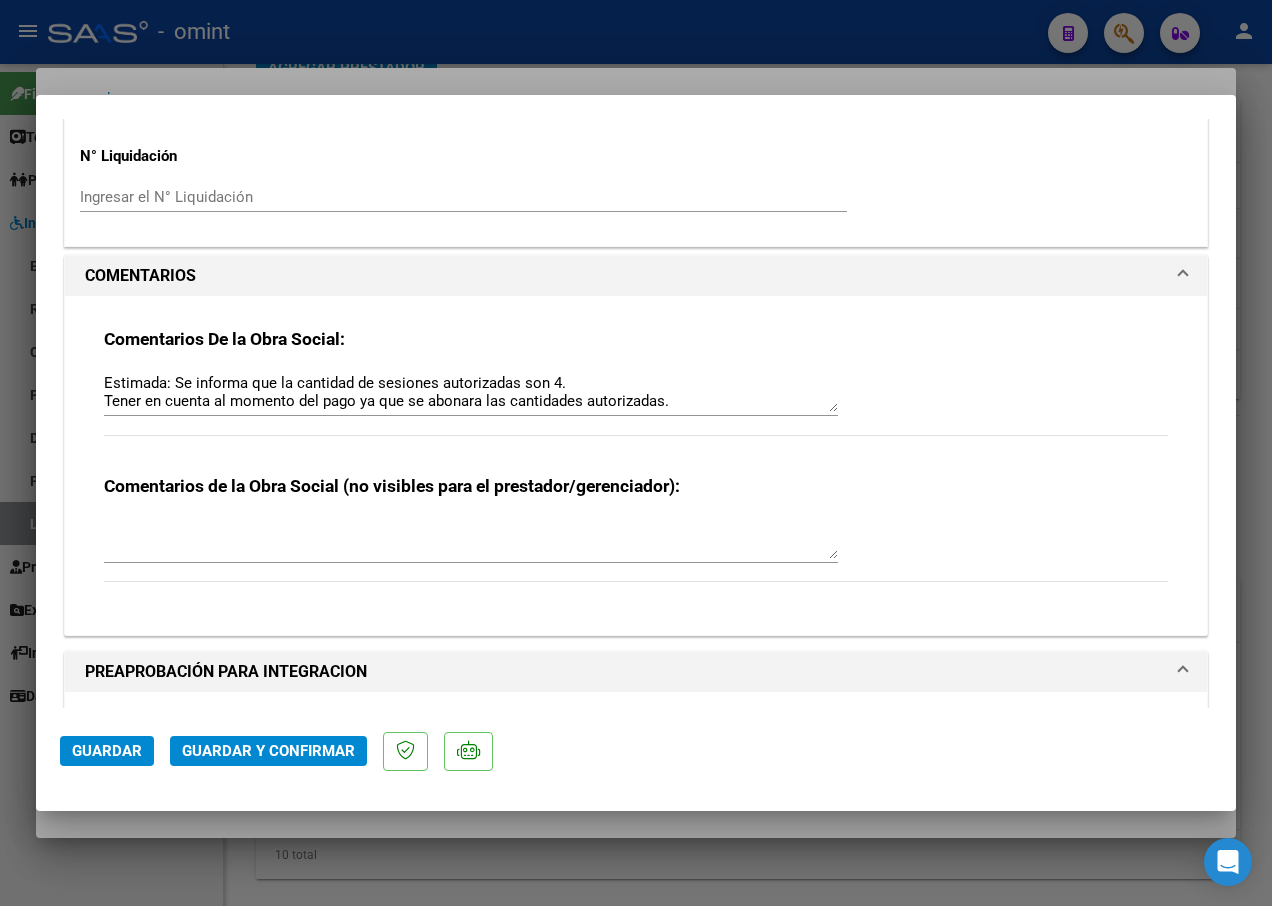 click on "Comentarios De la Obra Social: Estimada: Se informa que la cantidad de sesiones autorizadas son 4.
Tener en cuenta al momento del pago ya que se abonara las cantidades autorizadas. Comentarios de la Obra Social (no visibles para el prestador/gerenciador):" at bounding box center (636, 458) 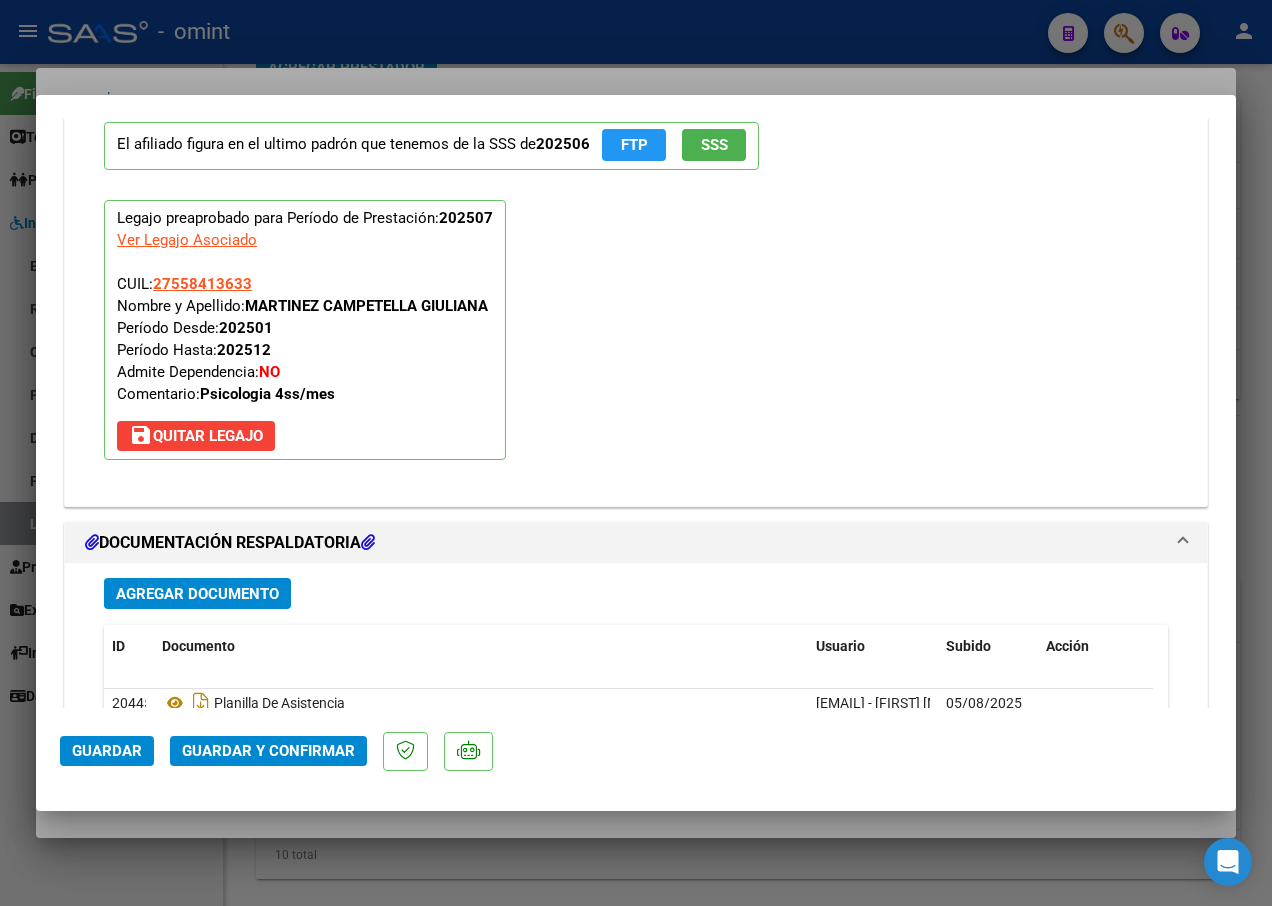 scroll, scrollTop: 2500, scrollLeft: 0, axis: vertical 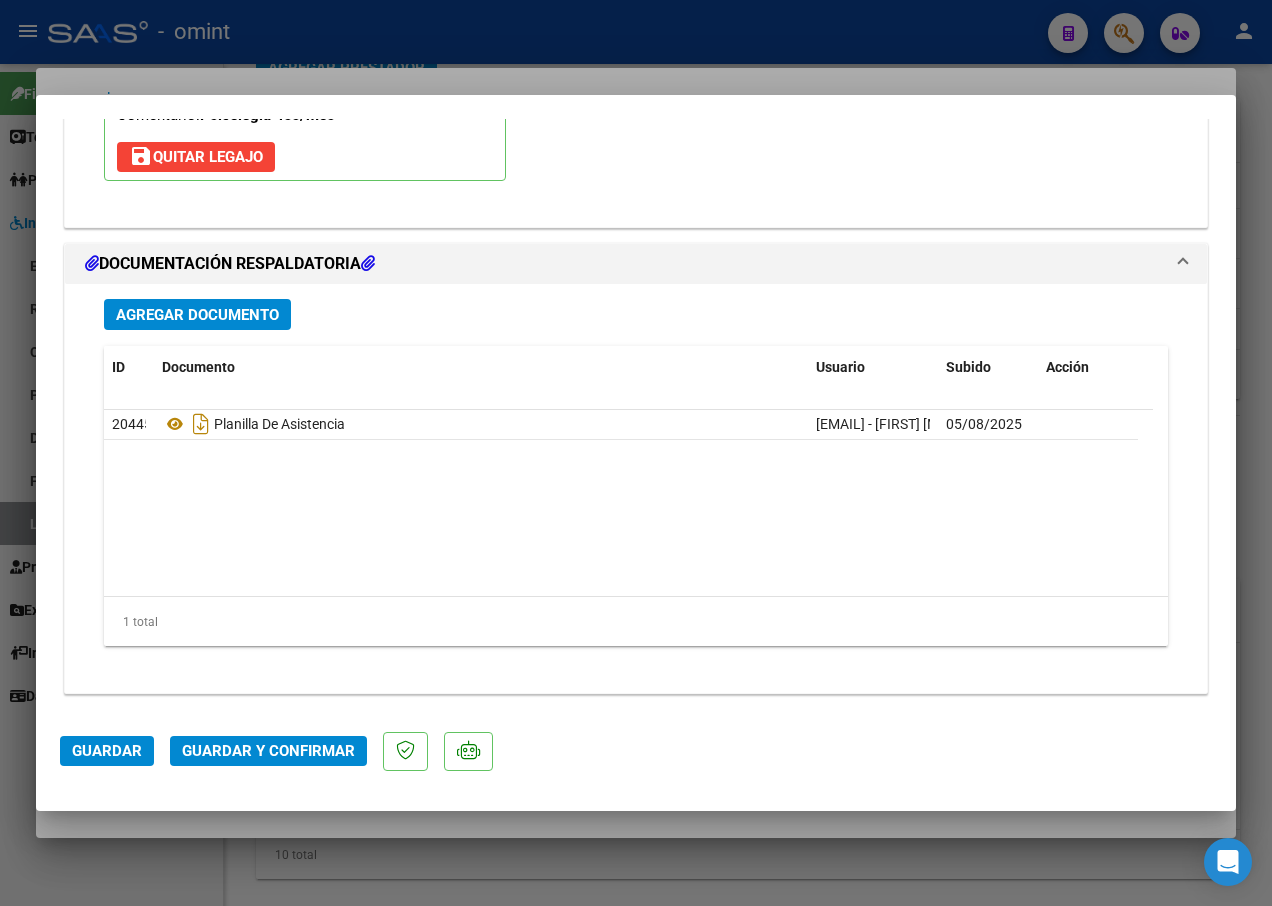 click on "Guardar y Confirmar" 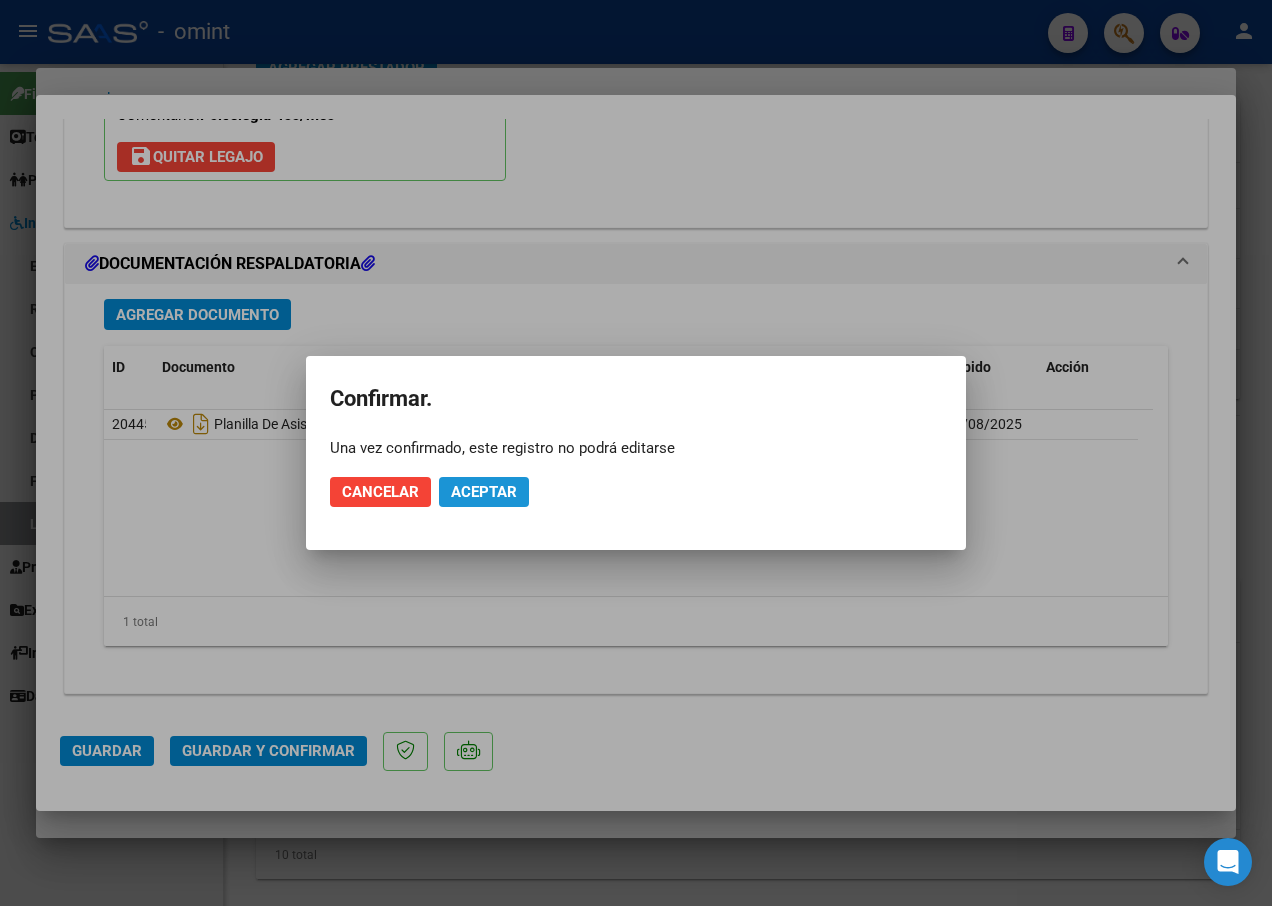 click on "Aceptar" 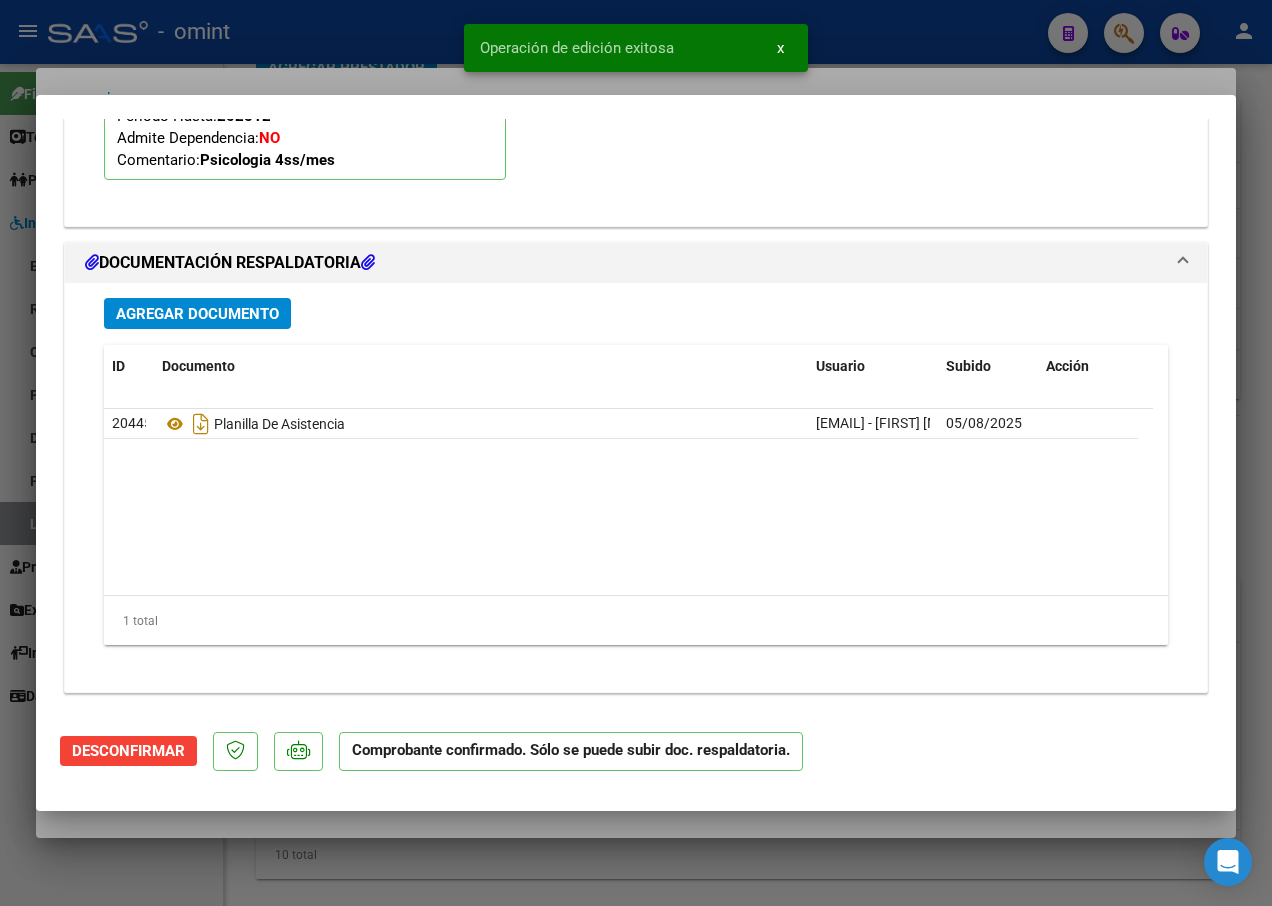 click at bounding box center [636, 453] 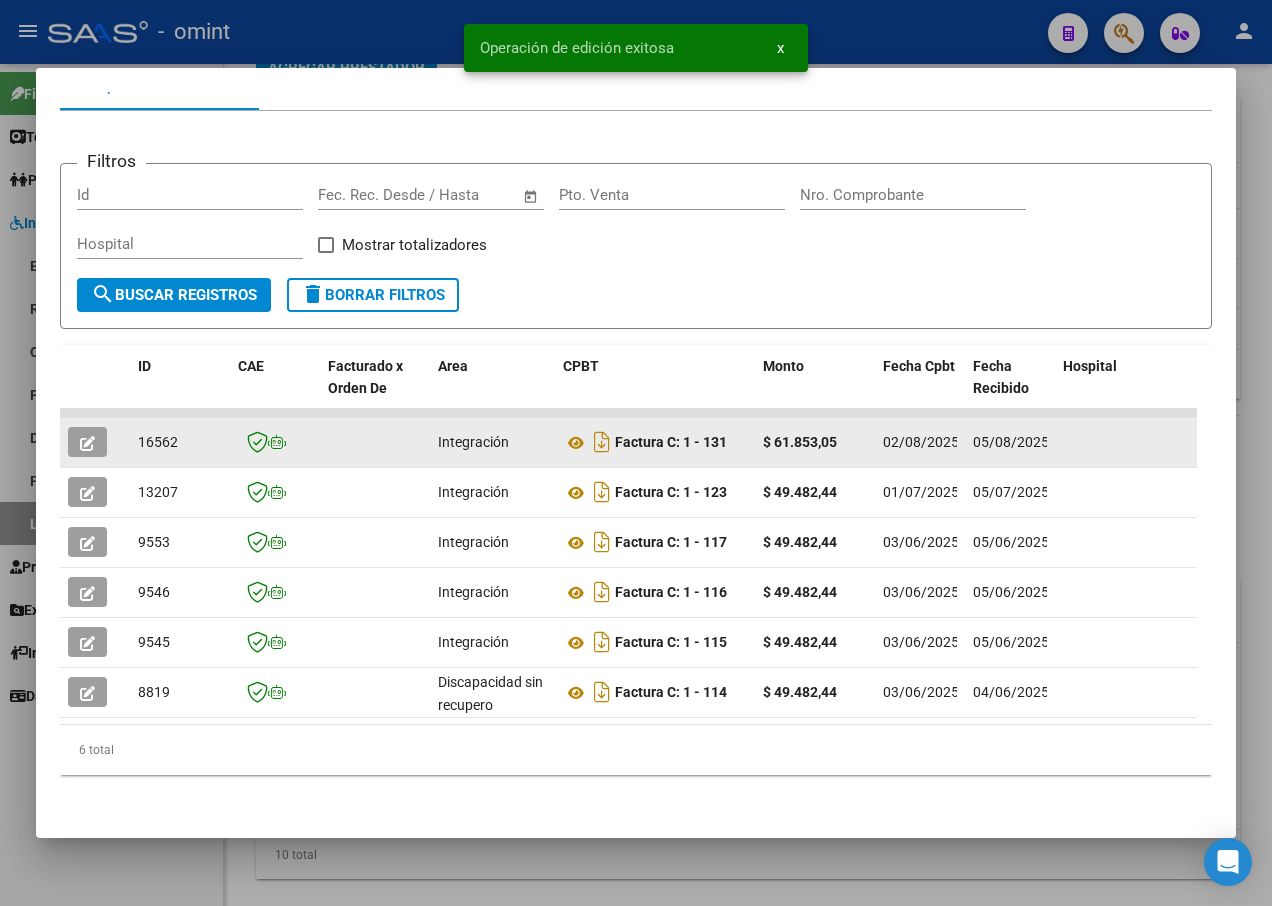 click on "16562" 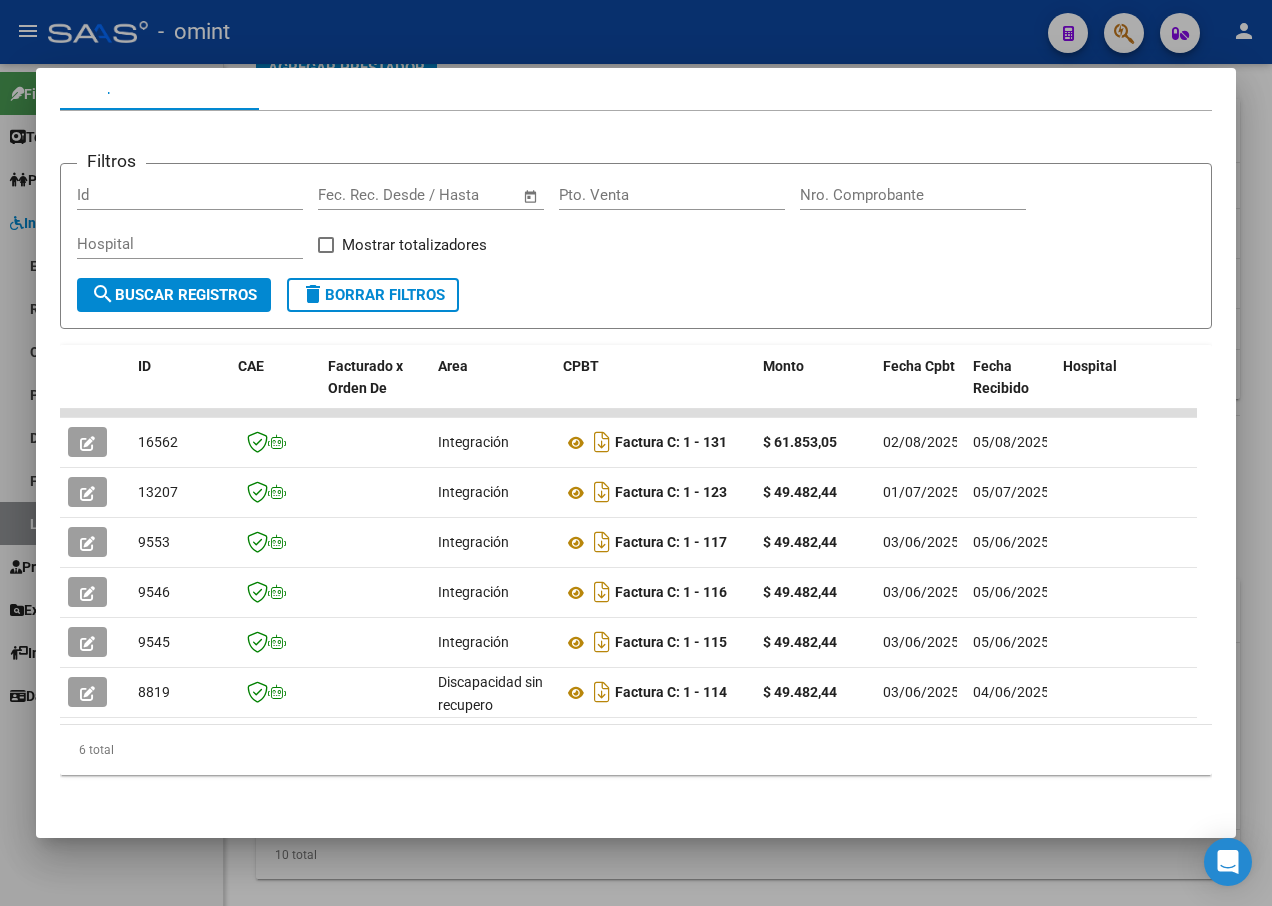click at bounding box center (636, 453) 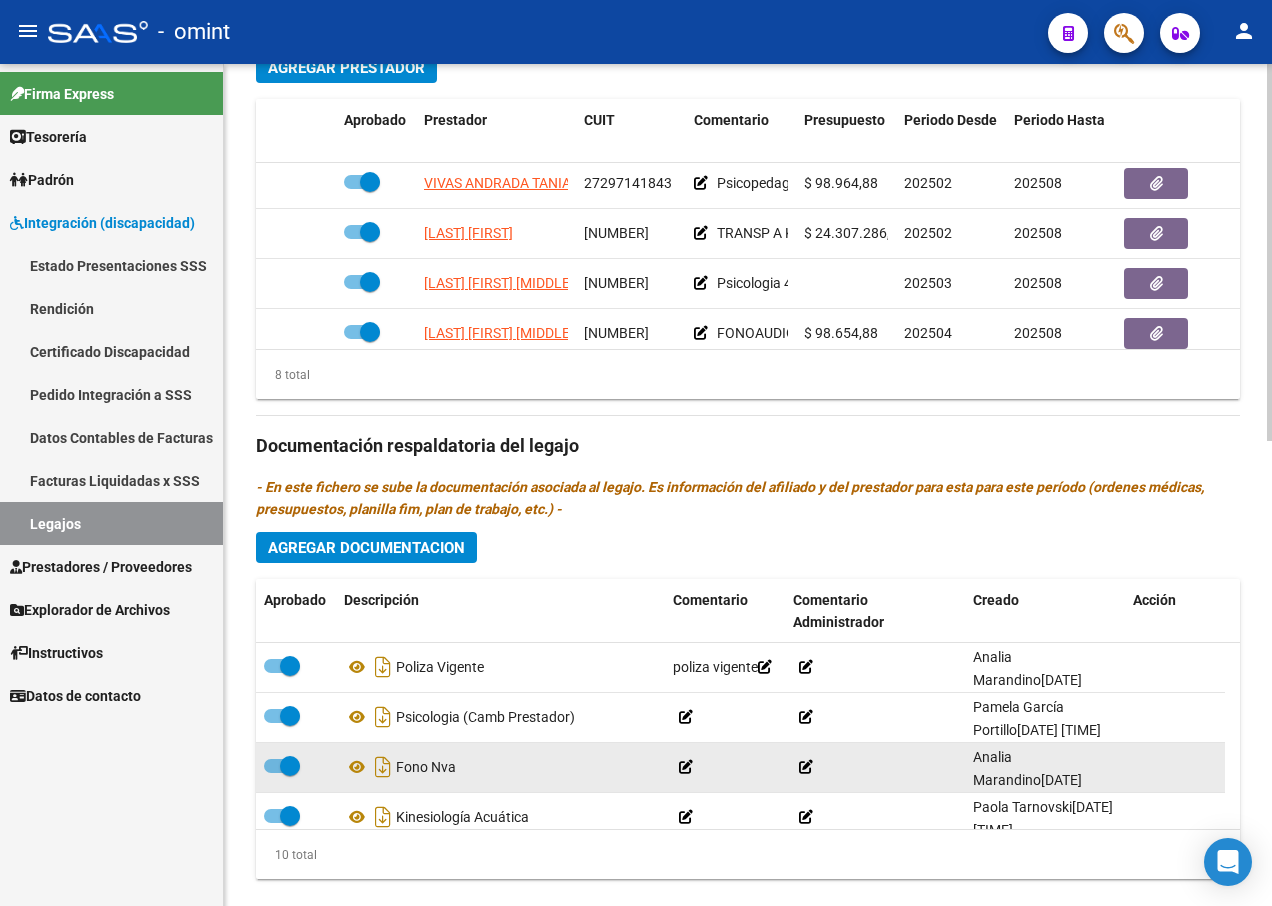 scroll, scrollTop: 320, scrollLeft: 0, axis: vertical 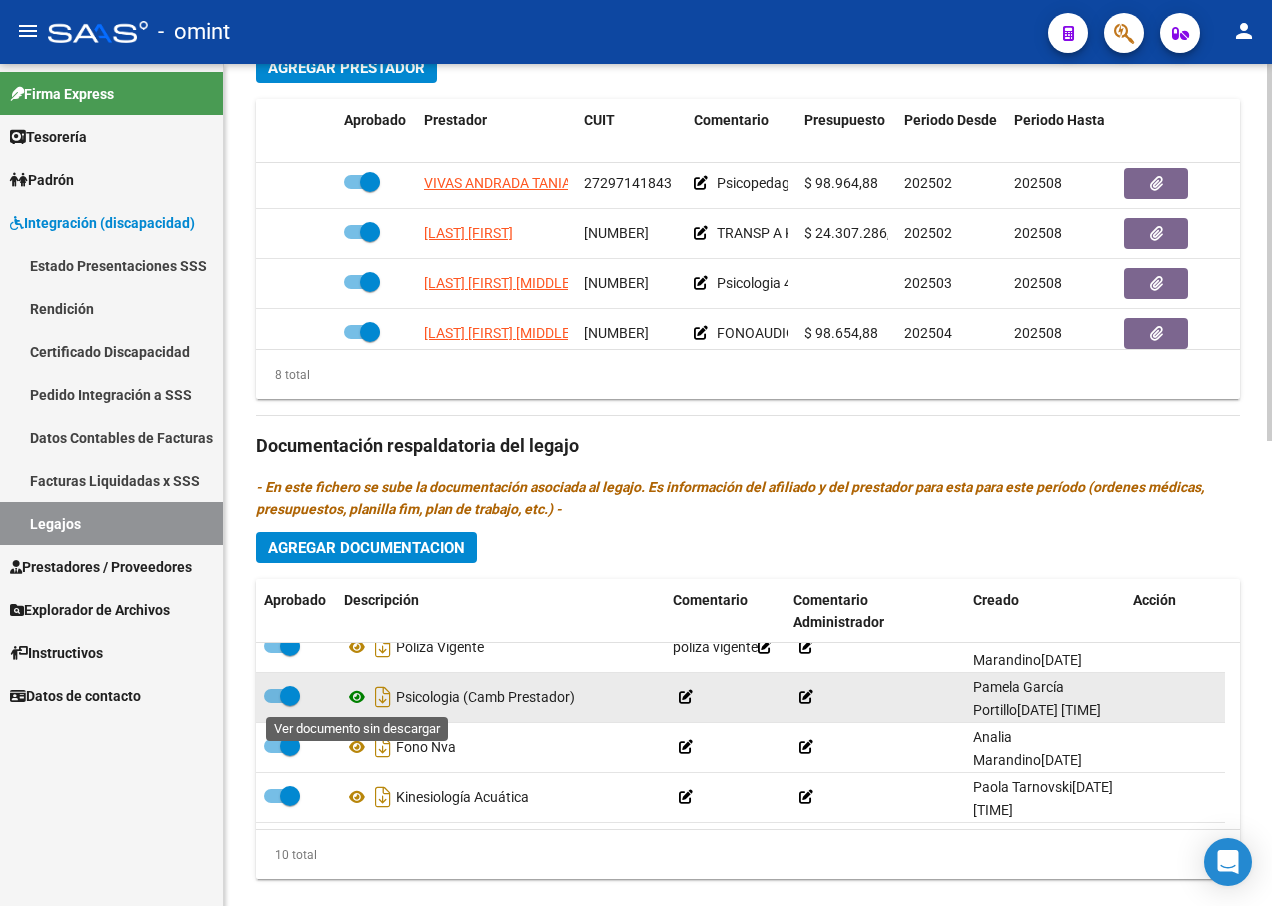 click 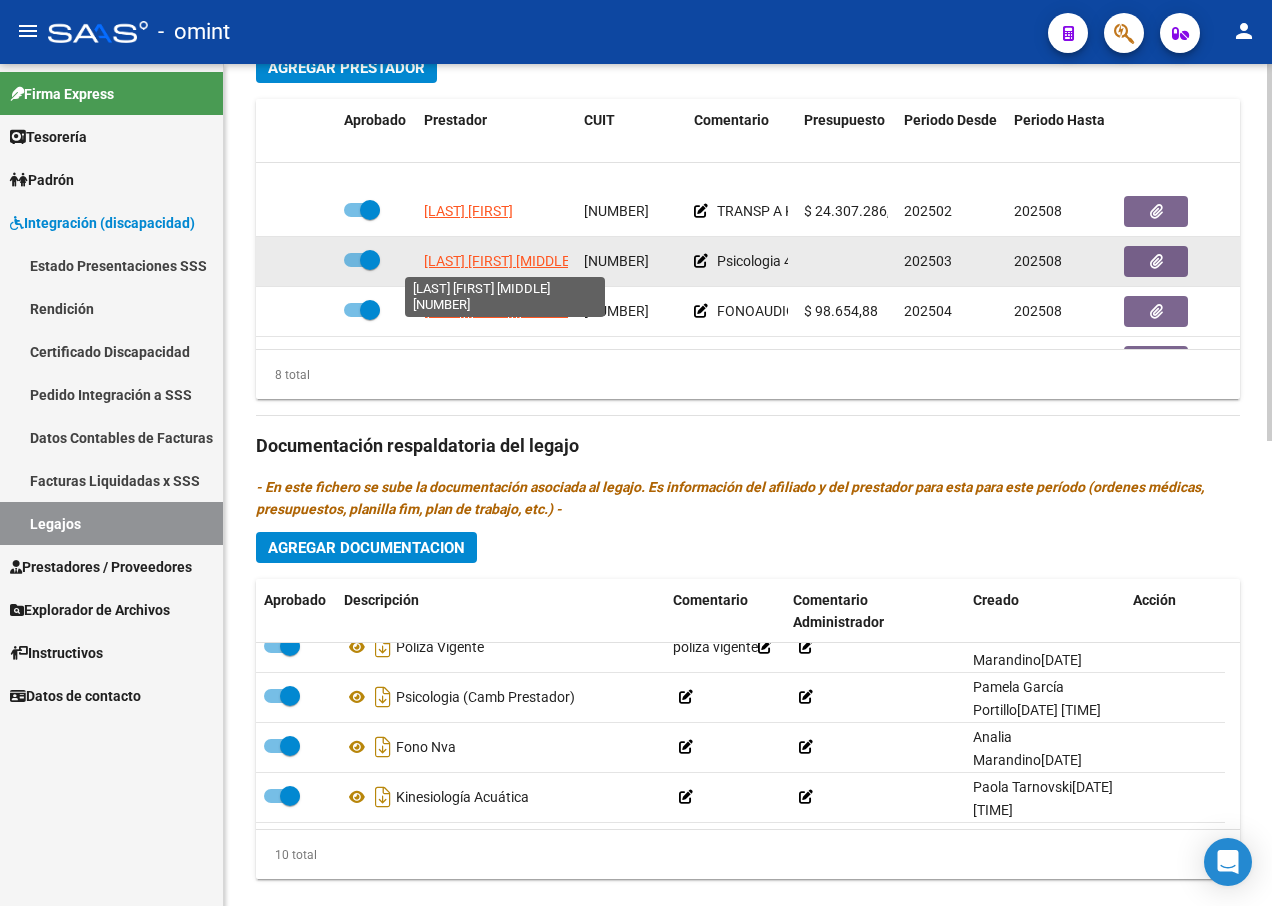 scroll, scrollTop: 235, scrollLeft: 0, axis: vertical 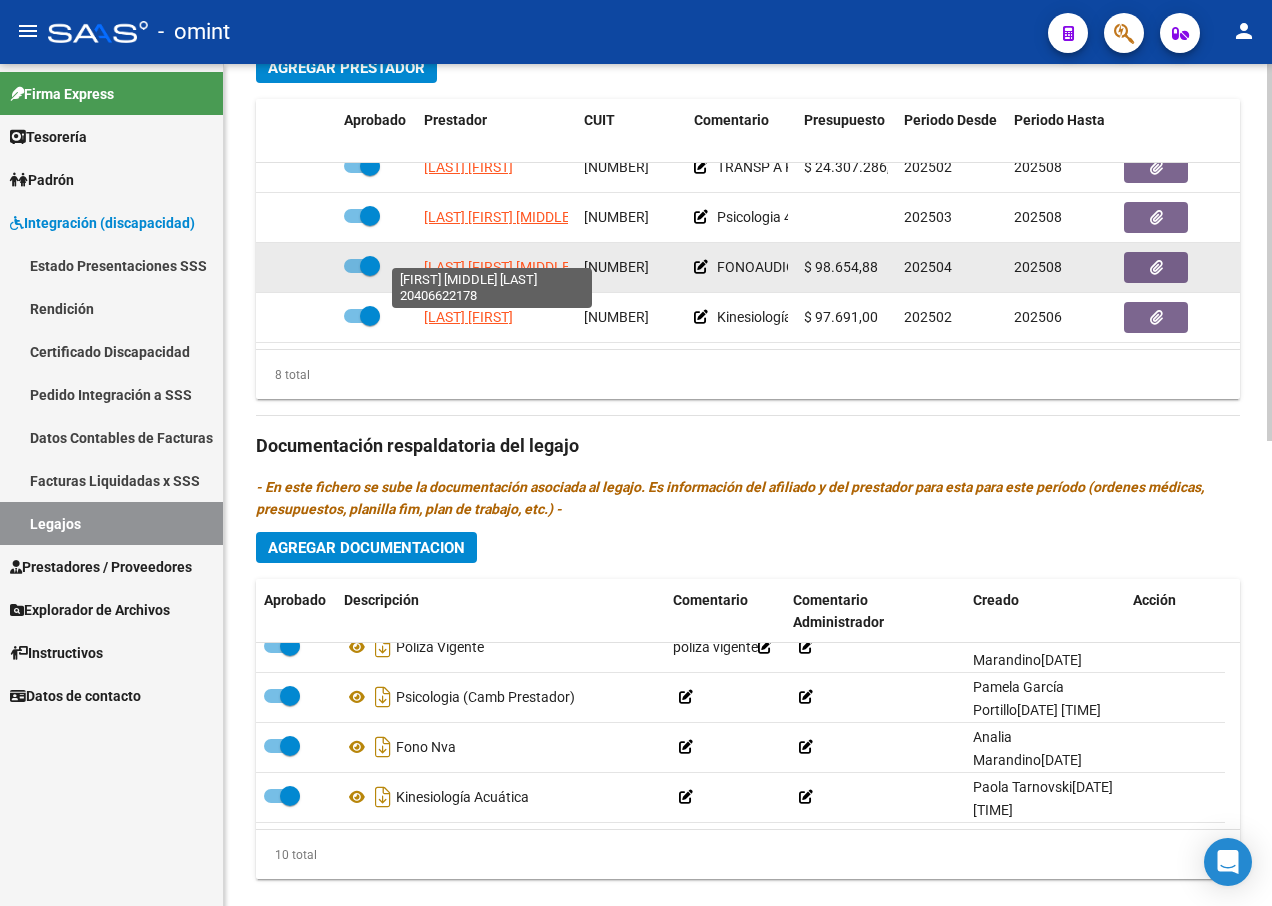 click on "[LAST] [LAST] [LAST]" 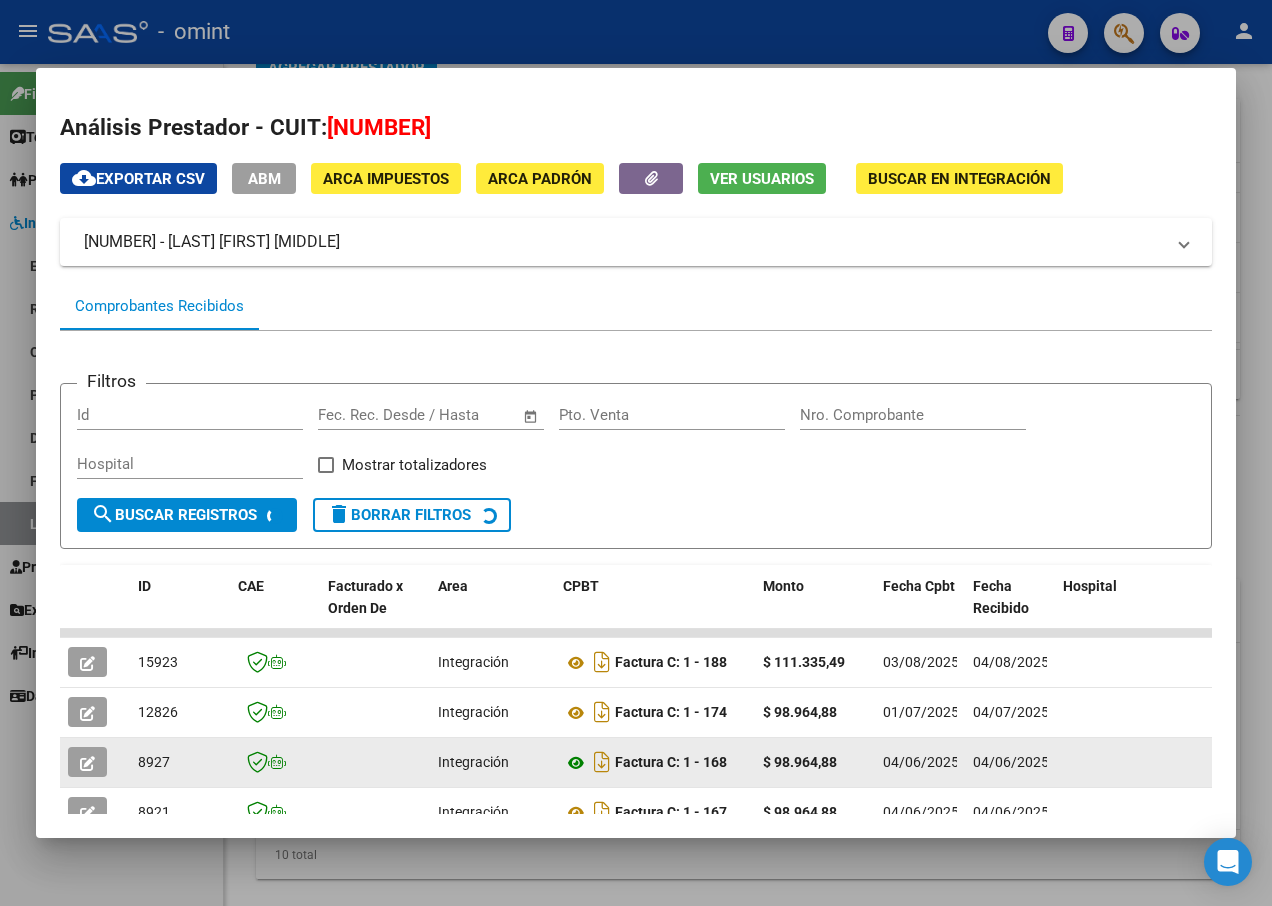 scroll, scrollTop: 135, scrollLeft: 0, axis: vertical 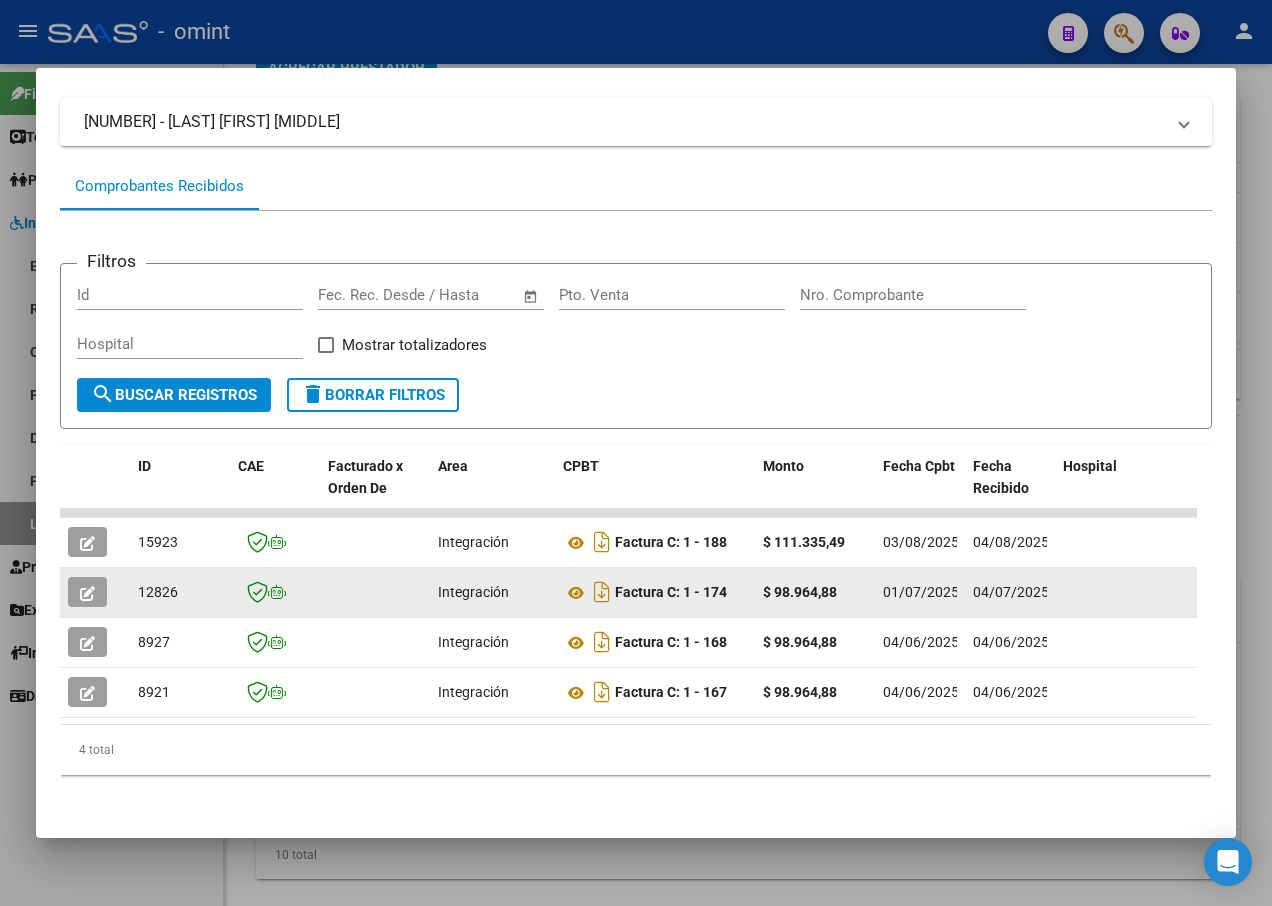 click 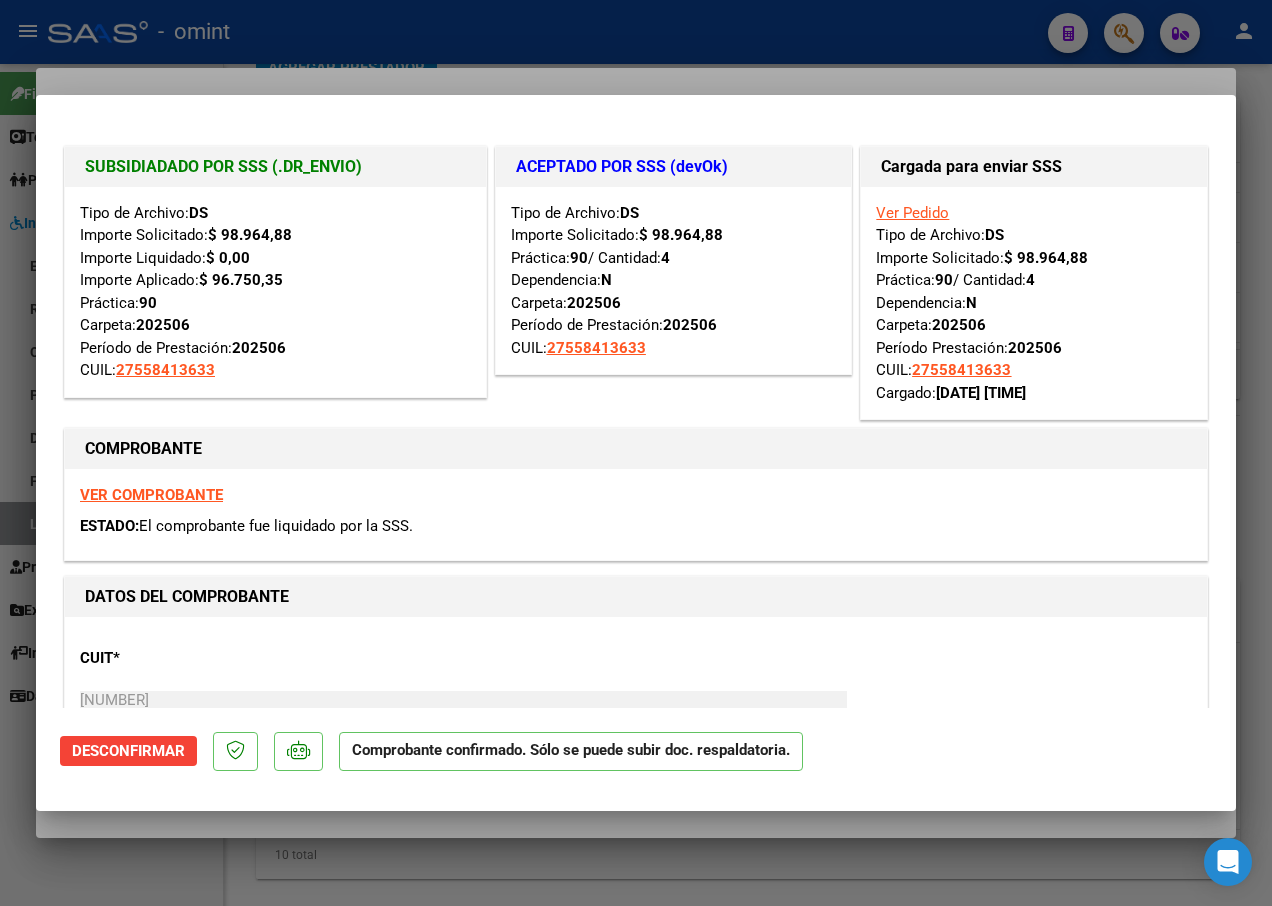 click at bounding box center (636, 453) 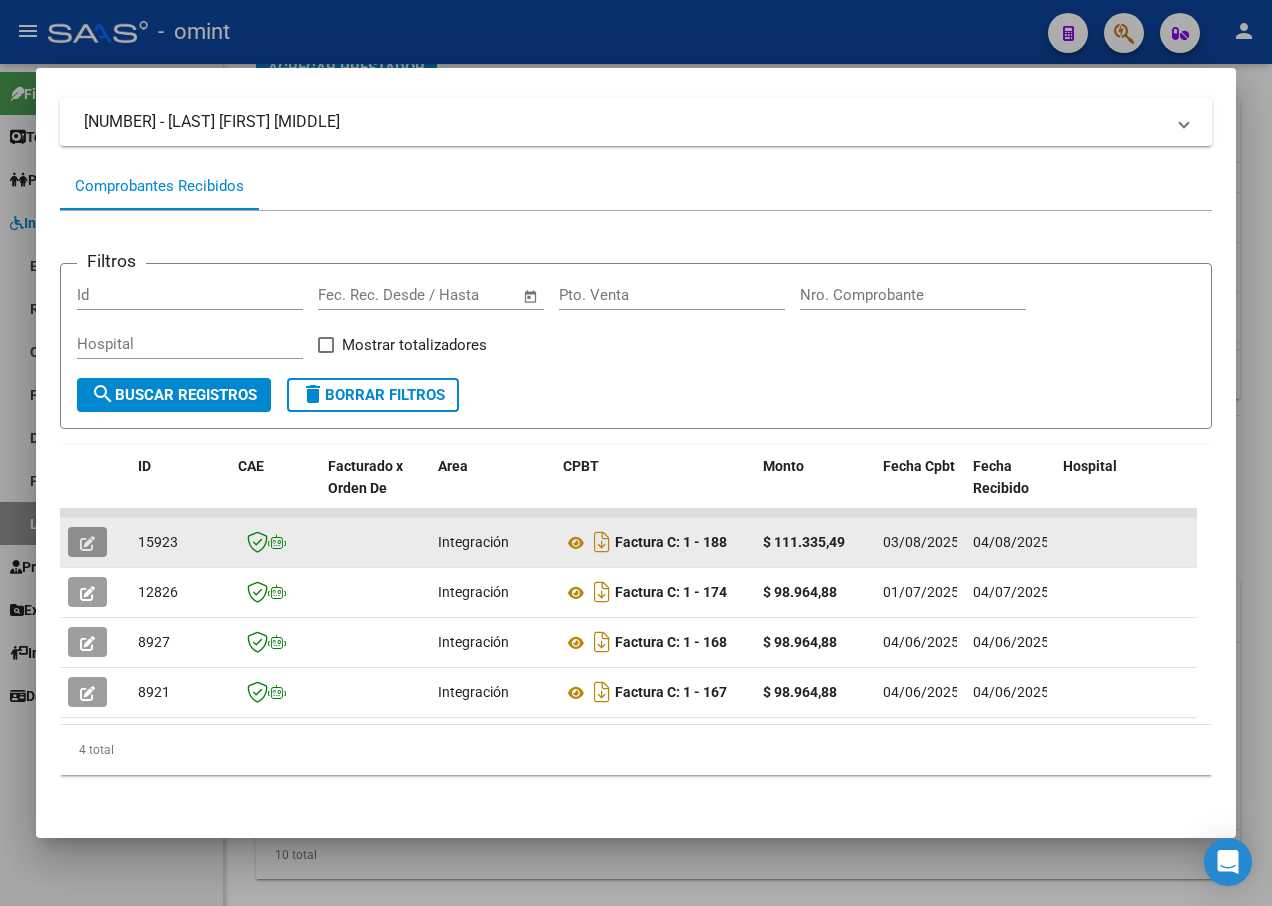 click 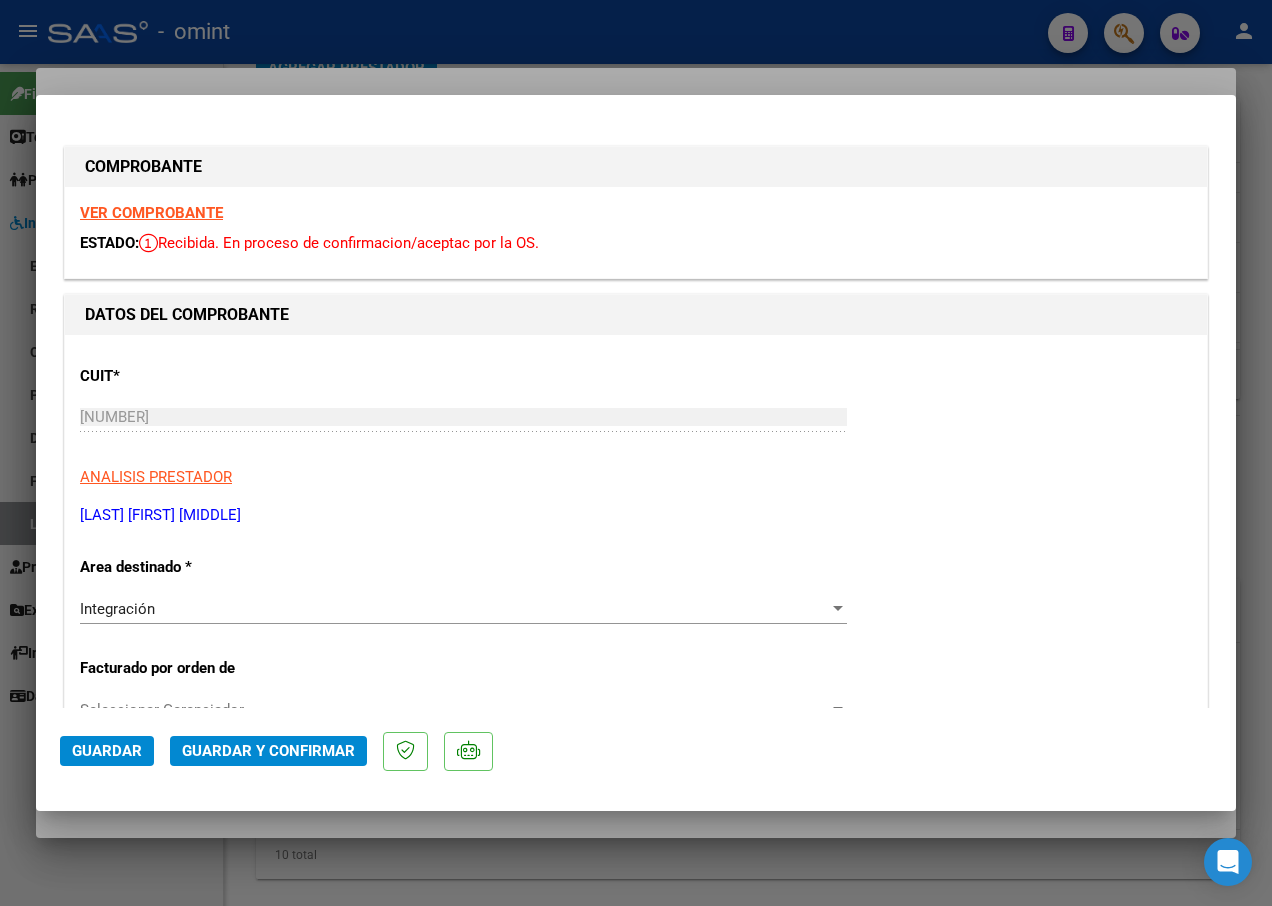 click on "VER COMPROBANTE" at bounding box center (151, 213) 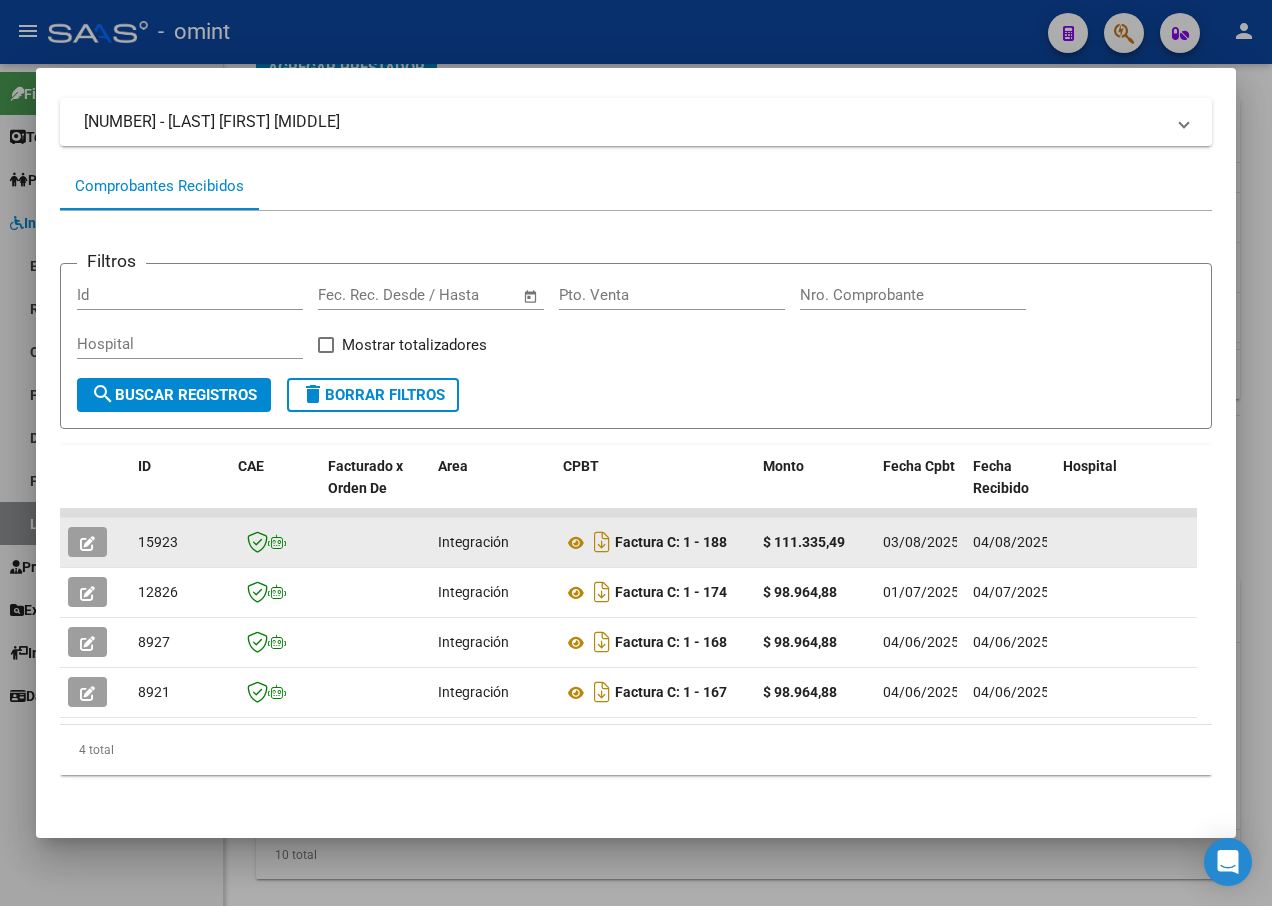 scroll, scrollTop: 35, scrollLeft: 0, axis: vertical 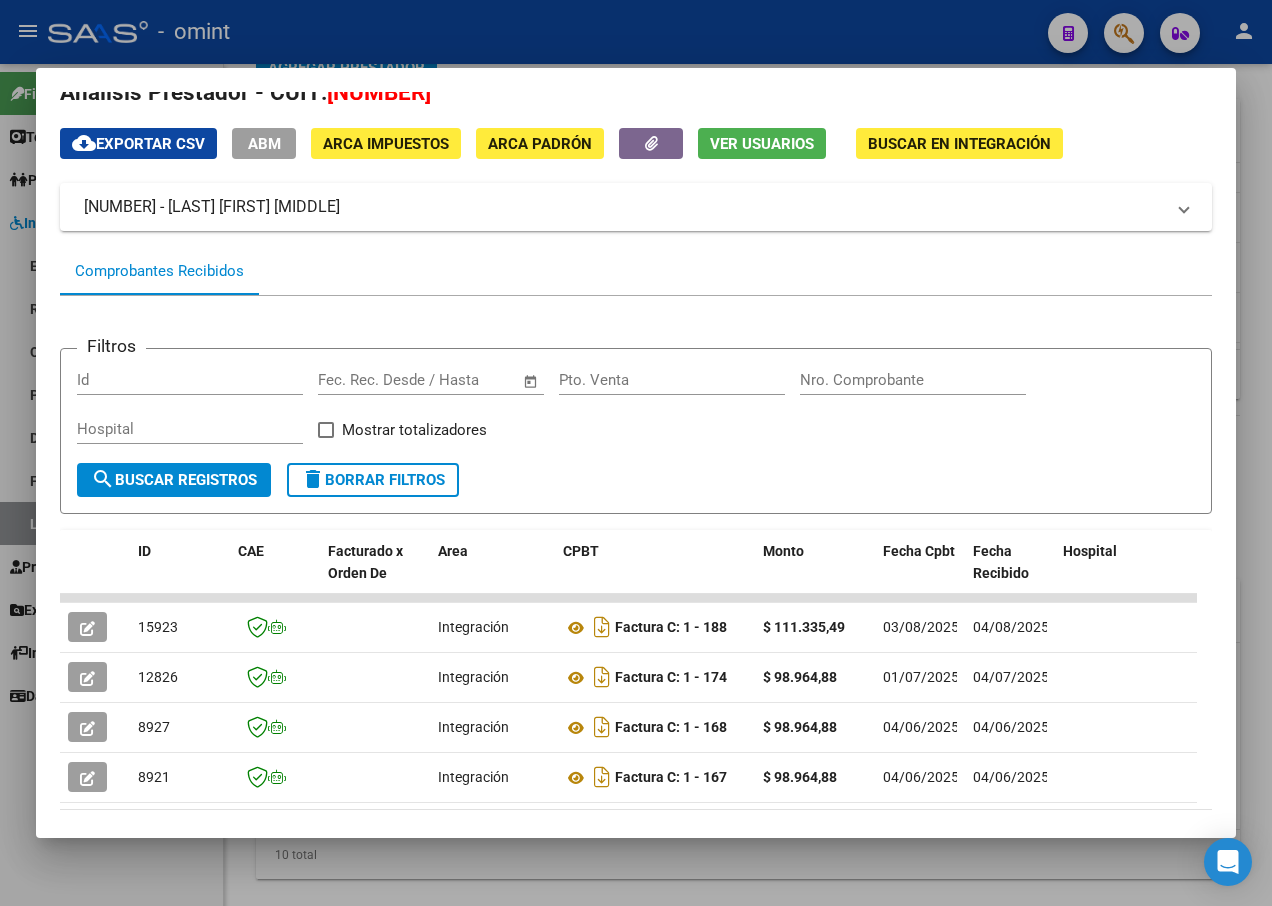 click at bounding box center (636, 453) 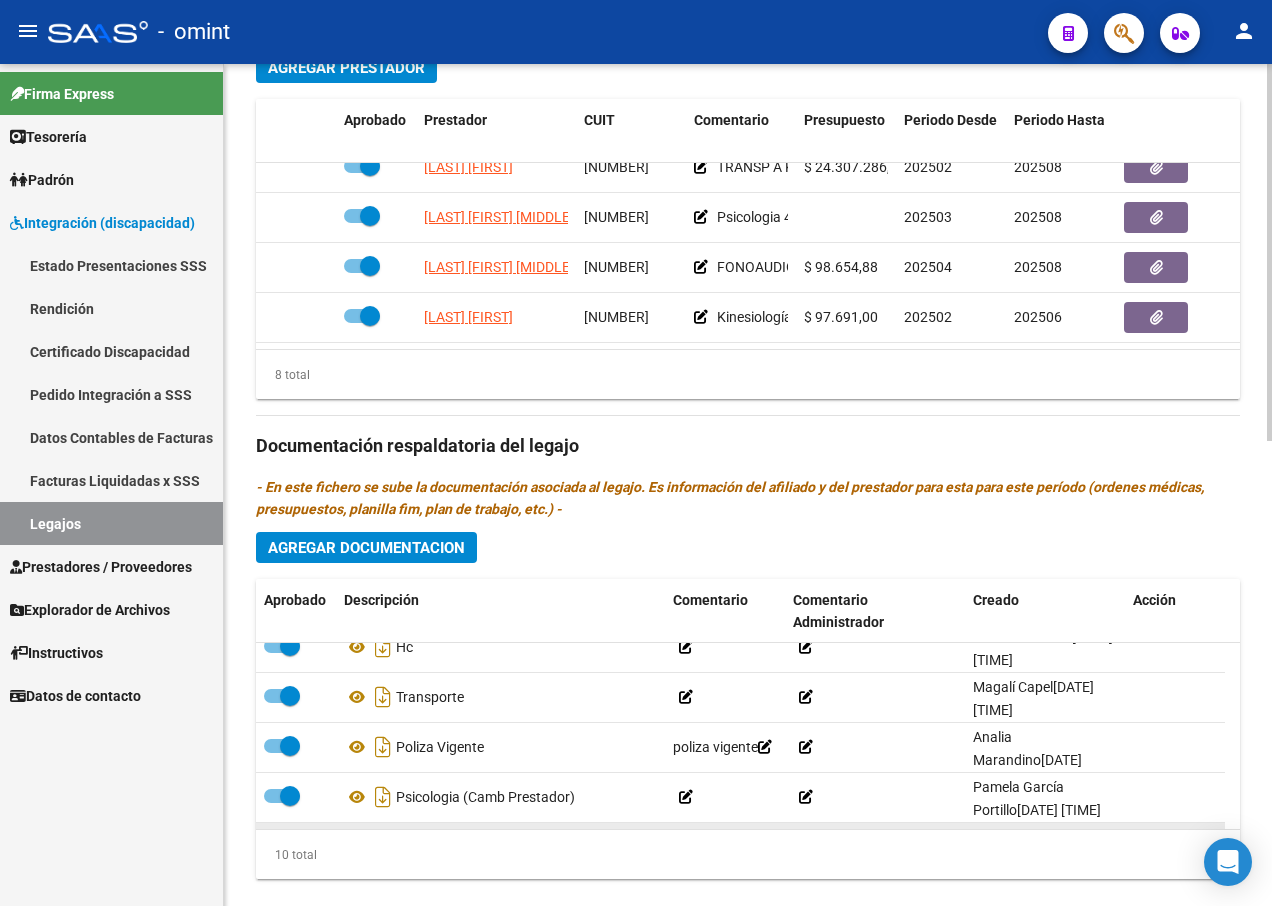 scroll, scrollTop: 320, scrollLeft: 0, axis: vertical 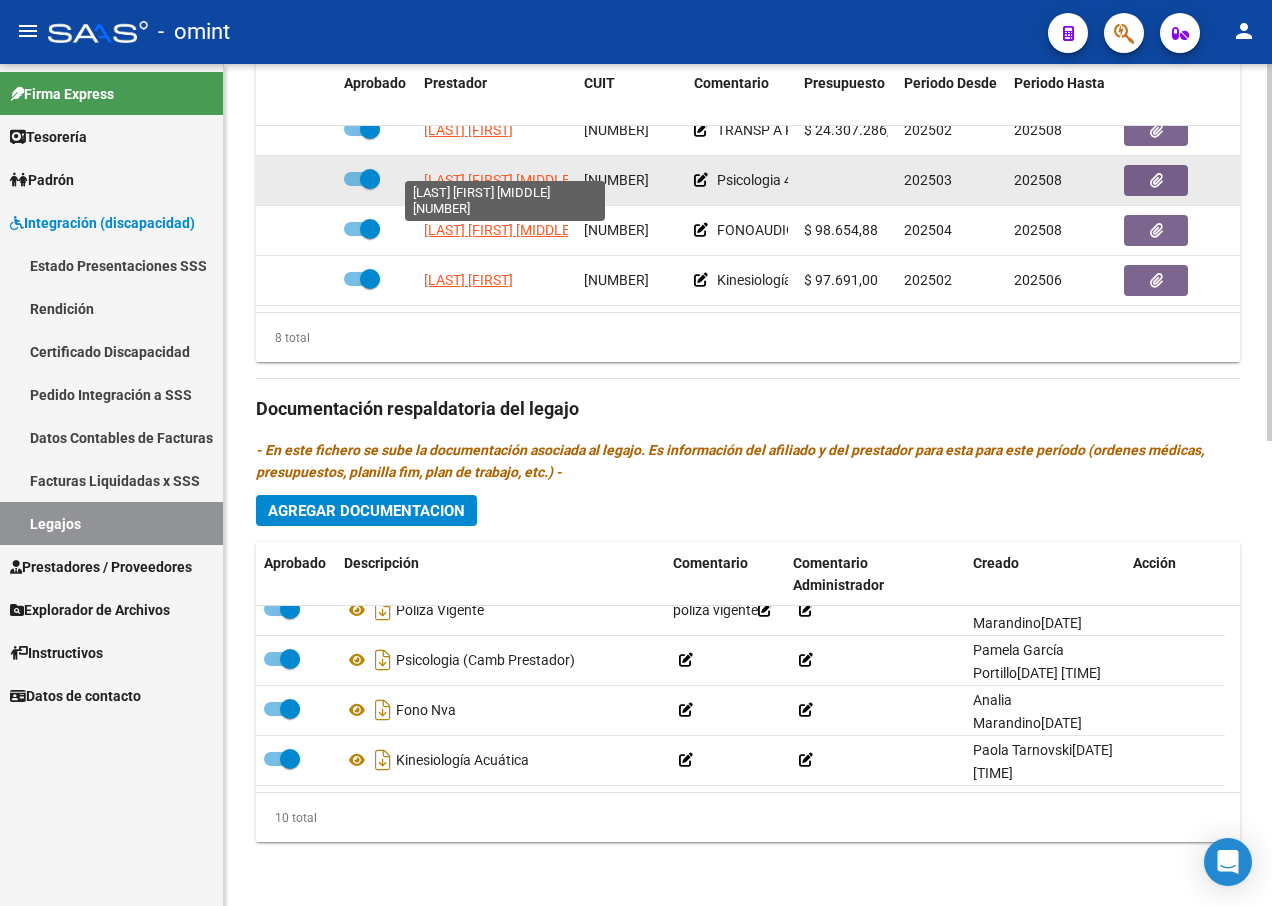 click on "[LAST] [FIRST] [MIDDLE]" 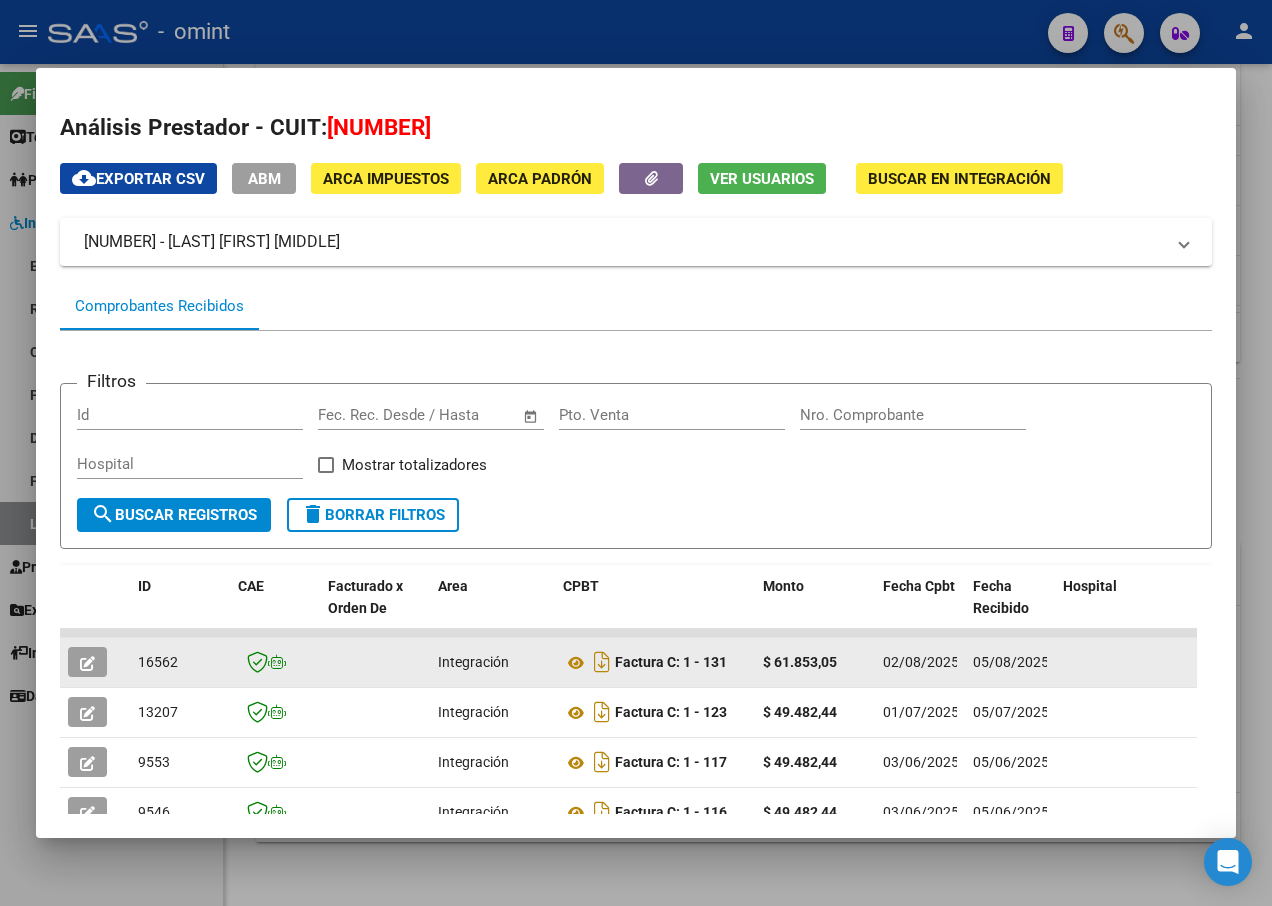 scroll, scrollTop: 100, scrollLeft: 0, axis: vertical 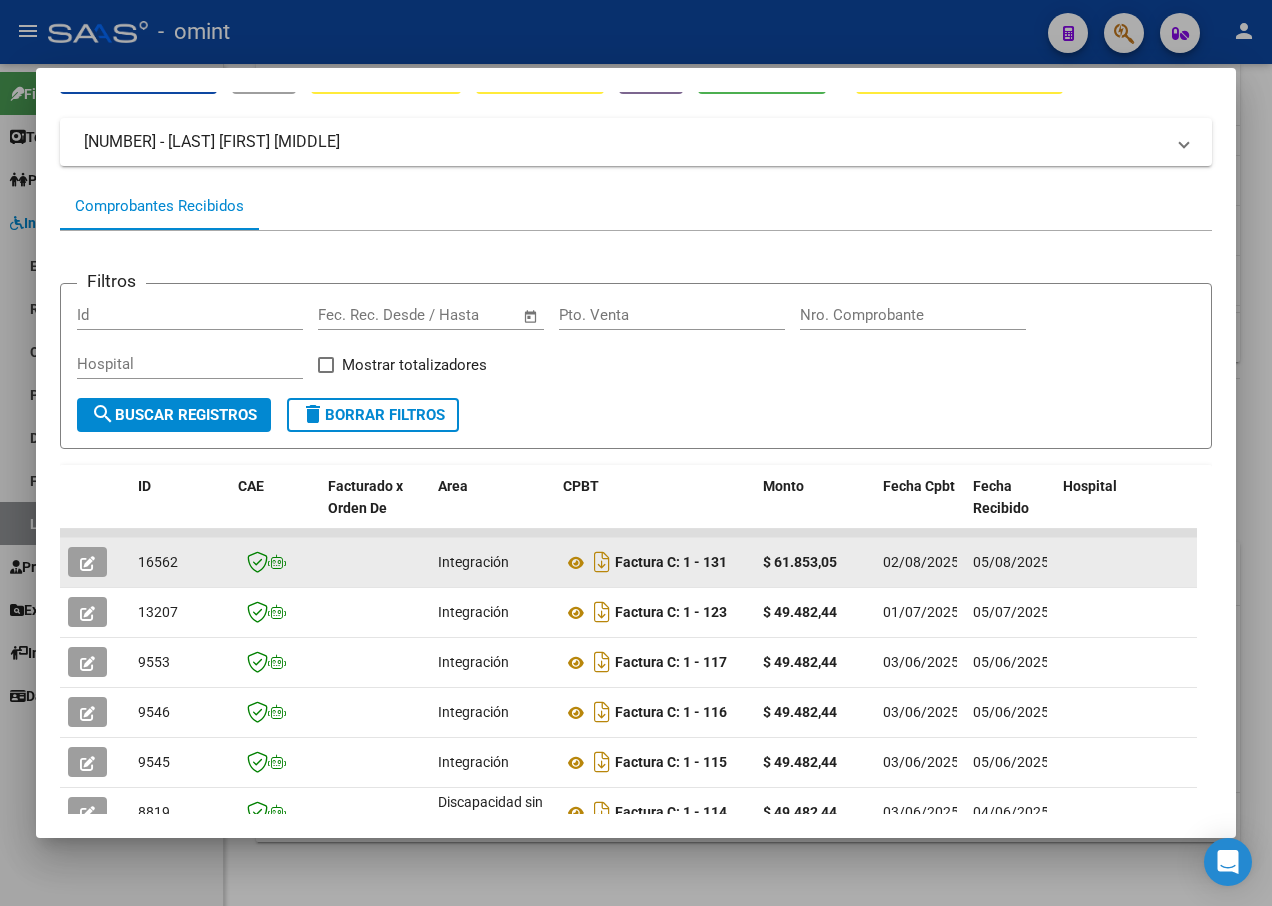 click on "16562" 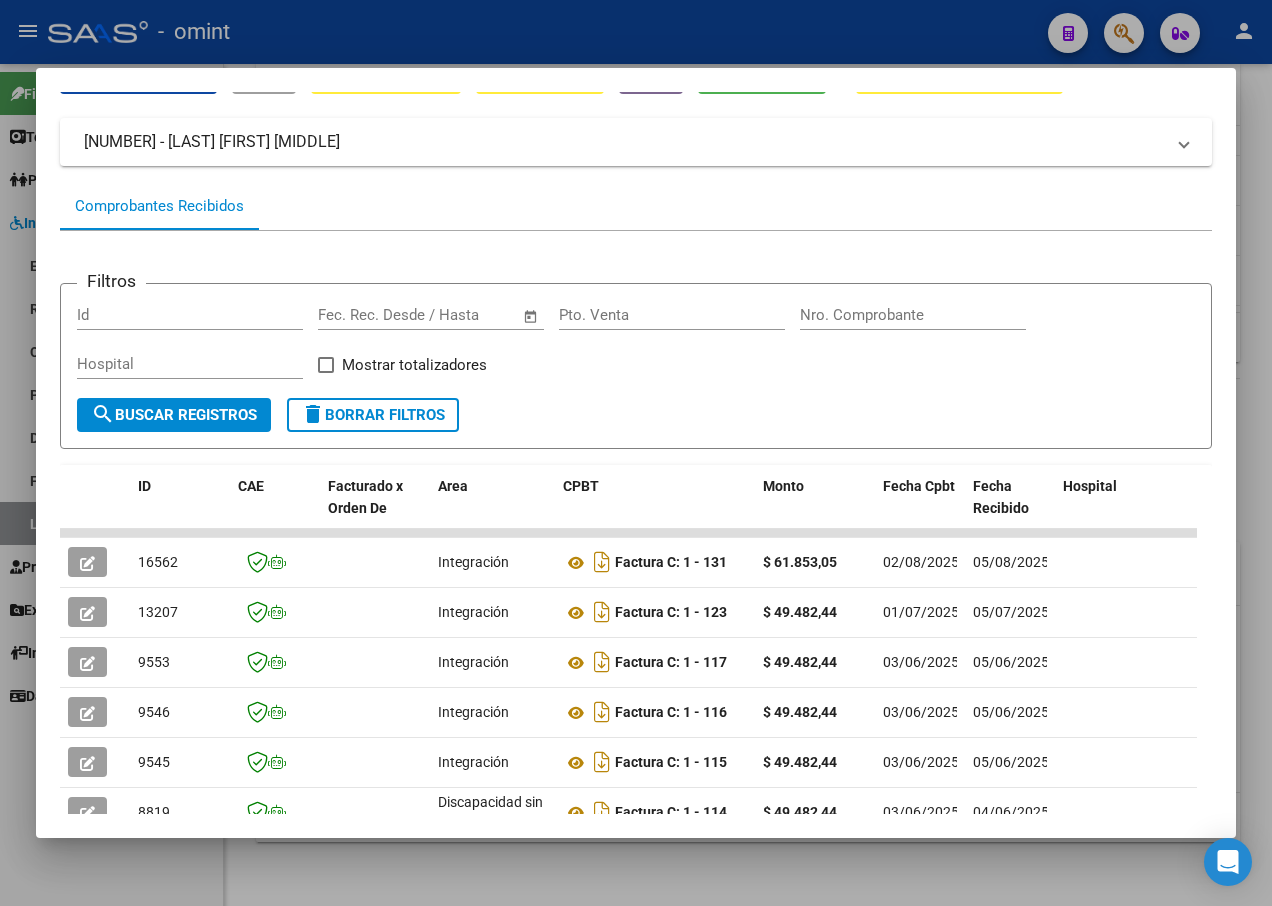 click at bounding box center [636, 453] 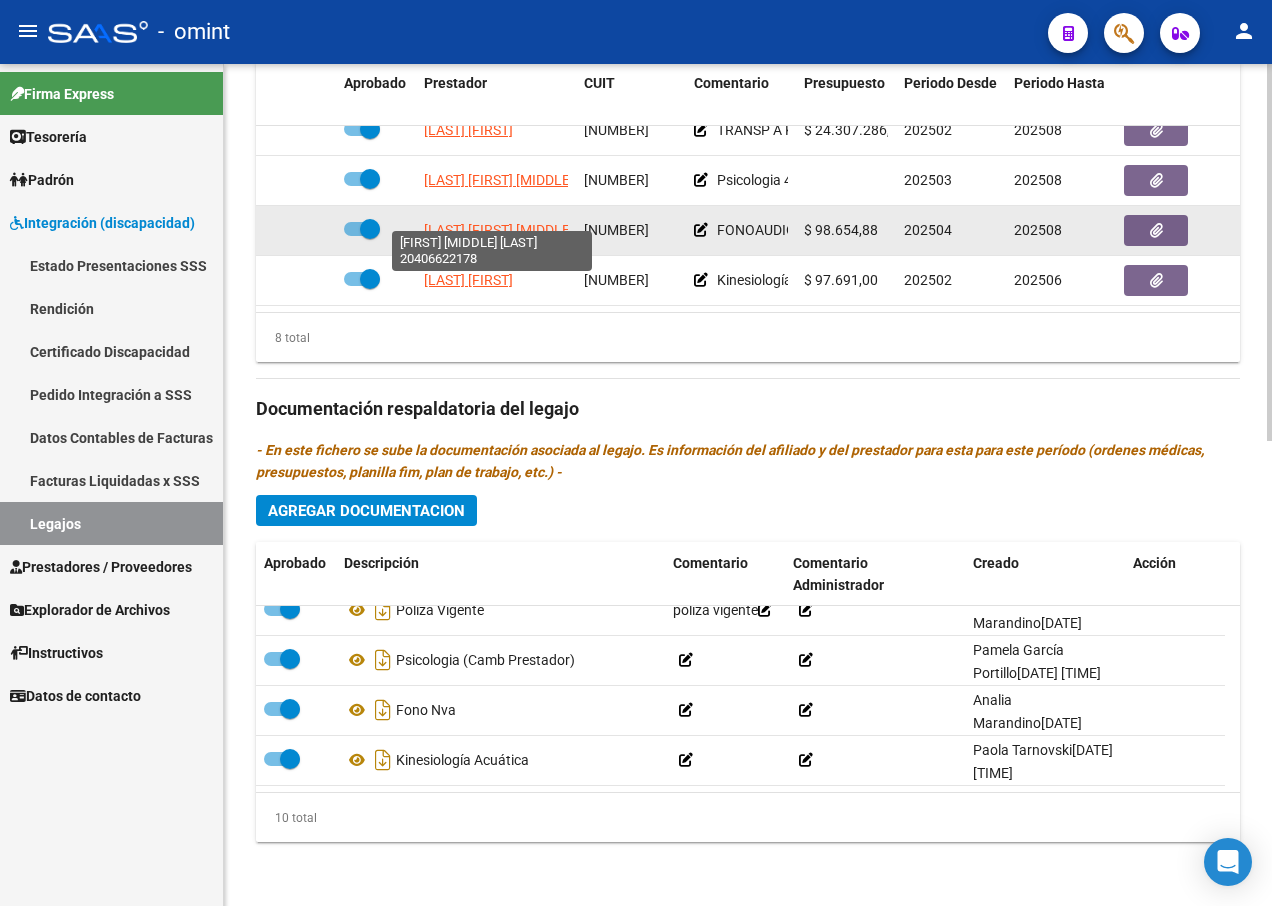 click on "[LAST] [LAST] [LAST]" 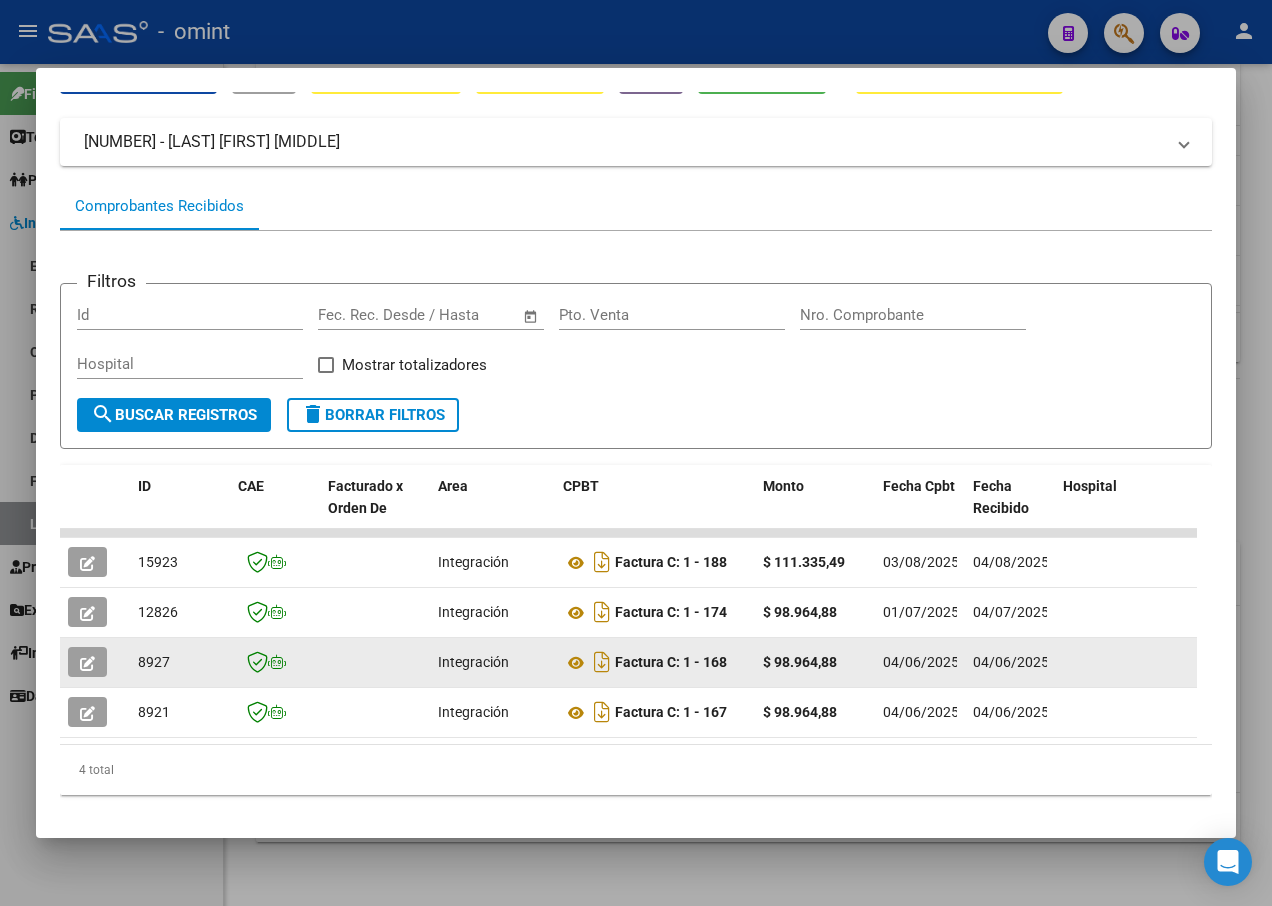 scroll, scrollTop: 135, scrollLeft: 0, axis: vertical 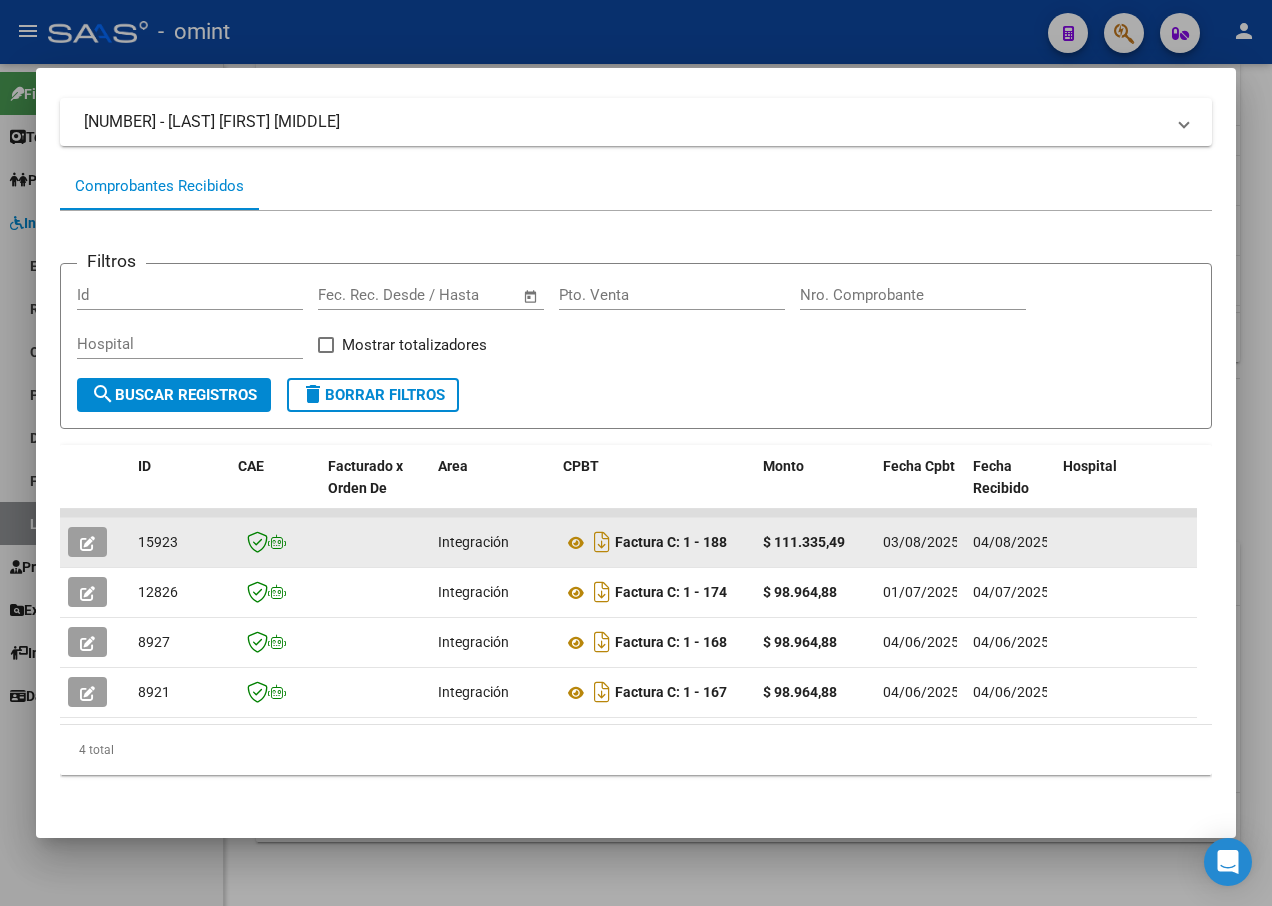 click 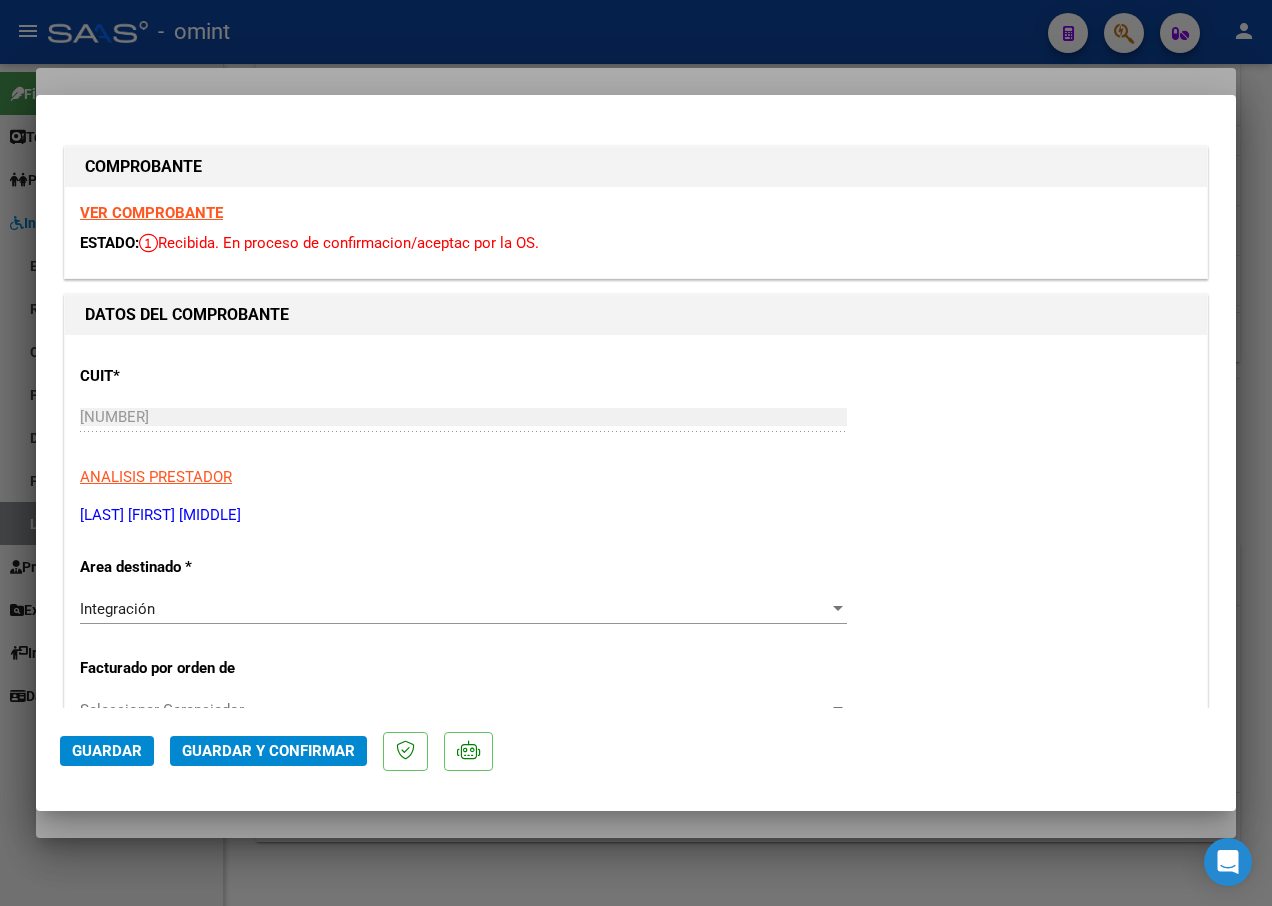 click on "VER COMPROBANTE" at bounding box center (151, 213) 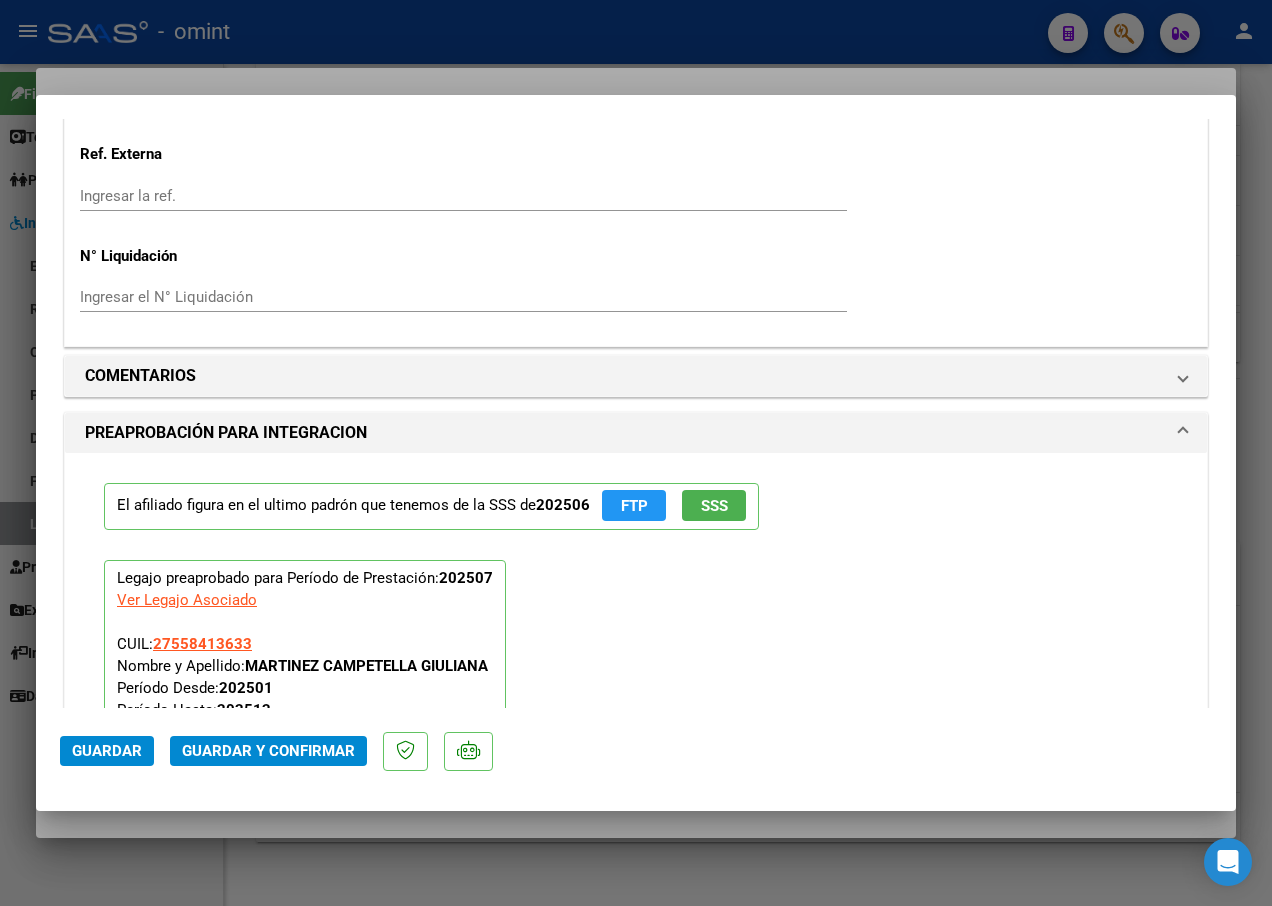 scroll, scrollTop: 1800, scrollLeft: 0, axis: vertical 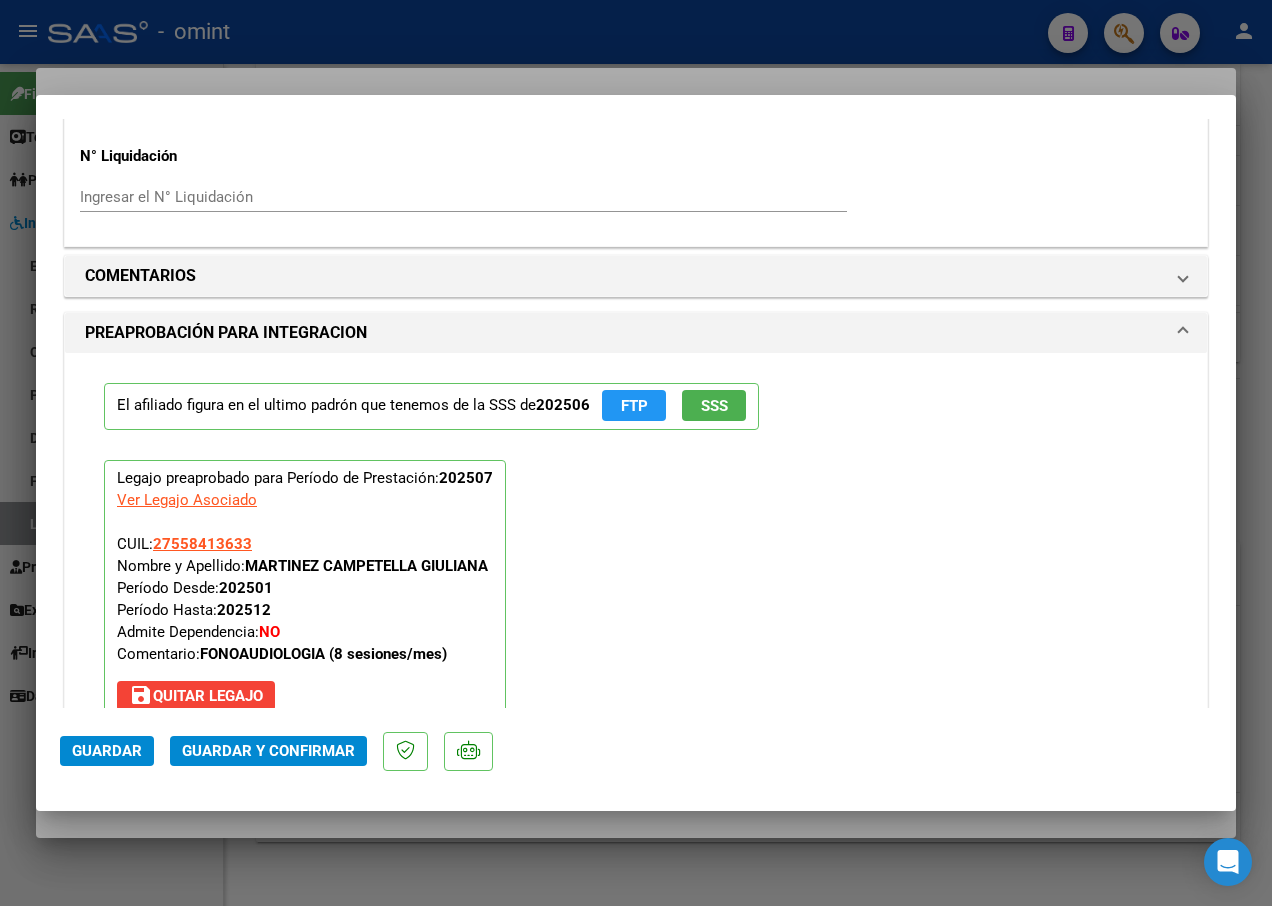 click on "El afiliado figura en el ultimo padrón que tenemos de la SSS de  202506     FTP SSS" at bounding box center (431, 406) 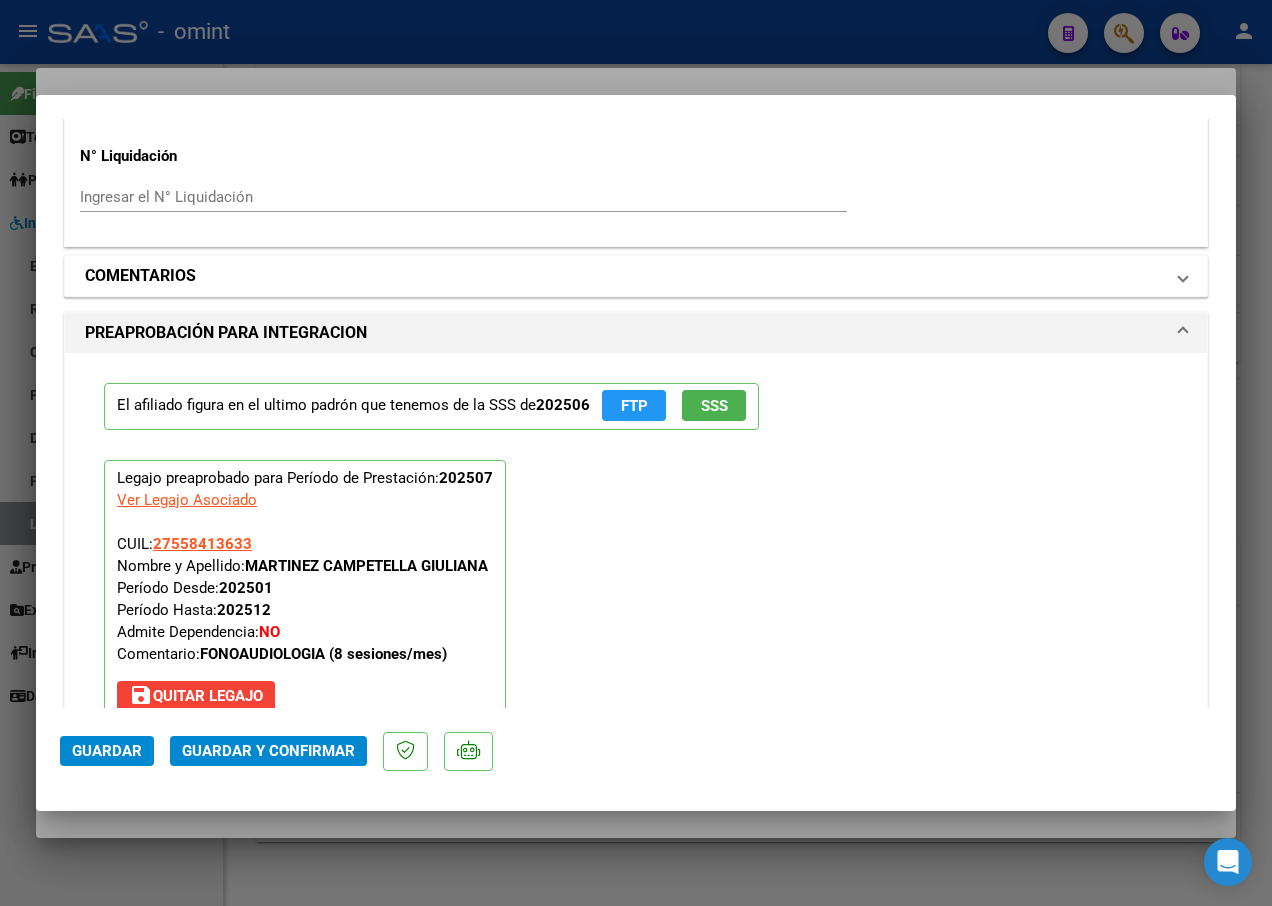 click on "COMENTARIOS" at bounding box center [140, 276] 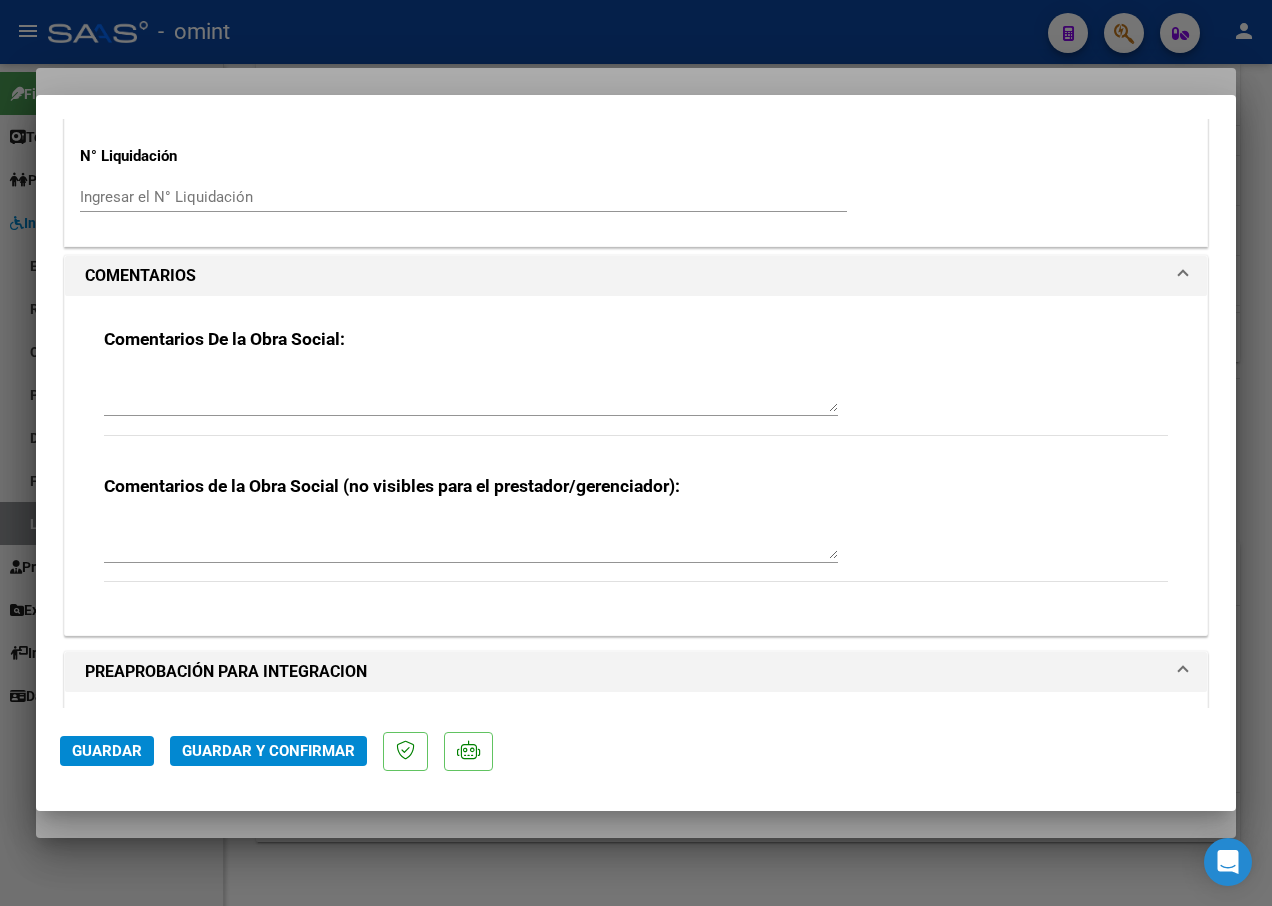 click at bounding box center [471, 392] 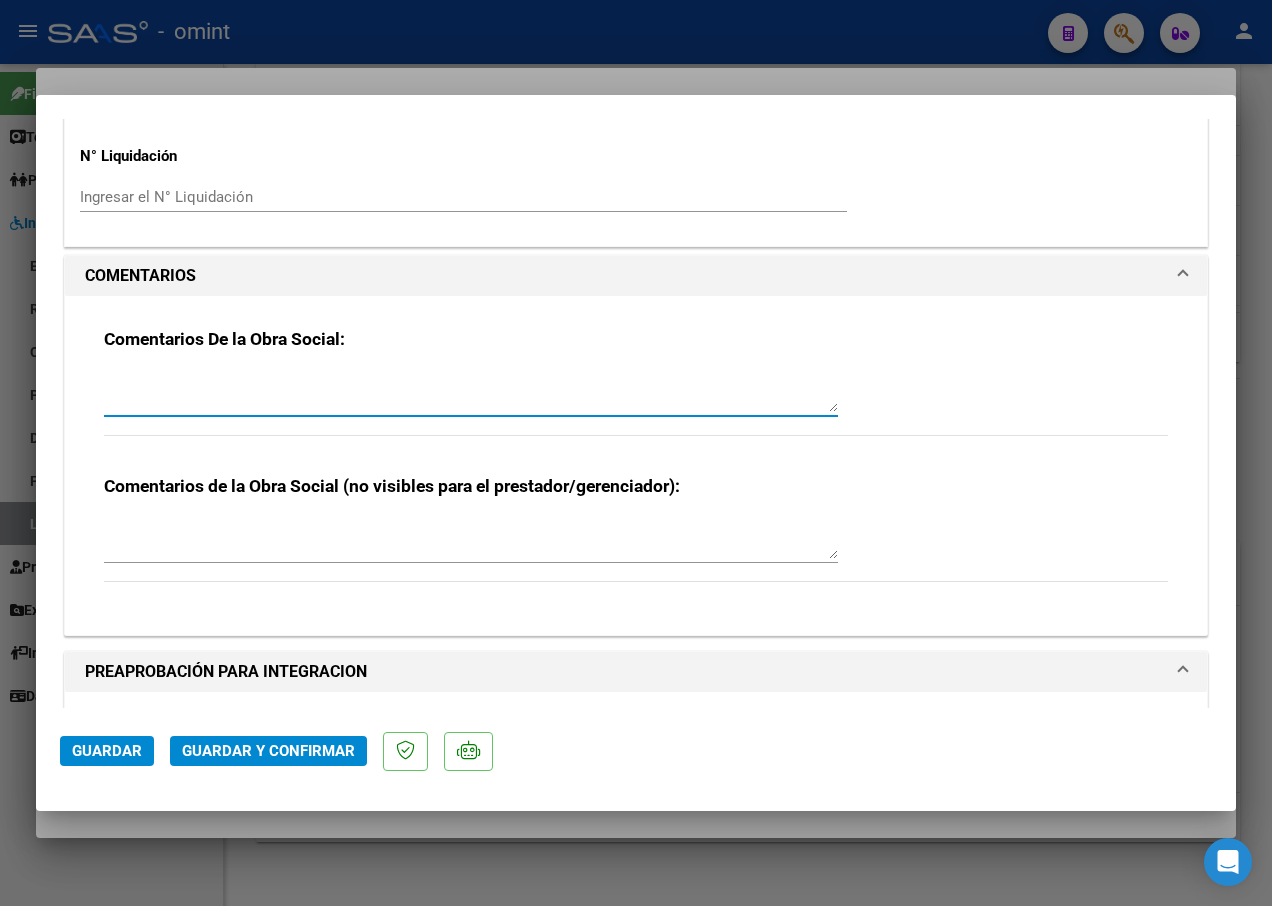 drag, startPoint x: 132, startPoint y: 374, endPoint x: 118, endPoint y: 393, distance: 23.600847 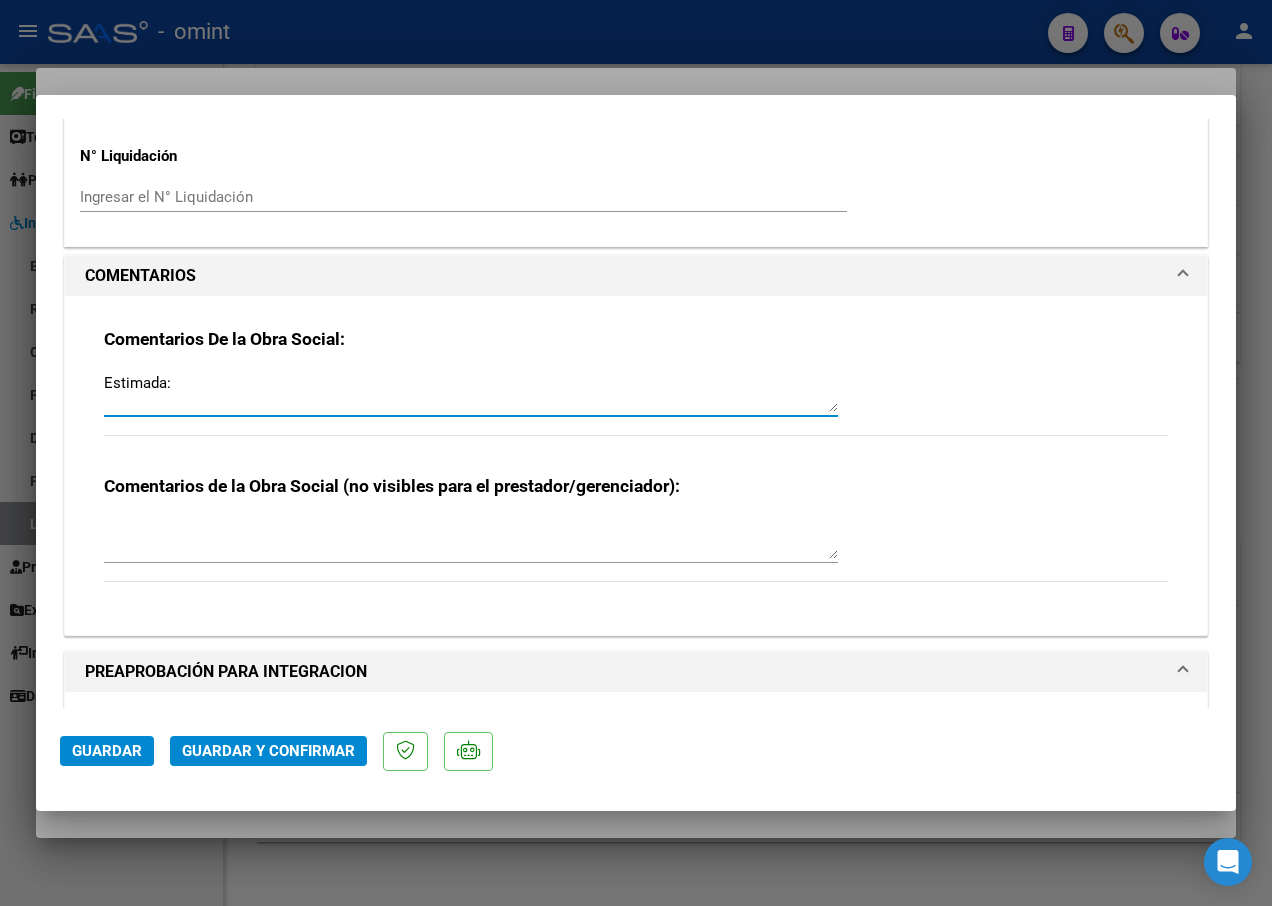 paste on "Se informa que la cantidad de sesiones autorizadas son 8.
Tener en cuenta al momento del pago ya que se abonara las cantidades autorizadas." 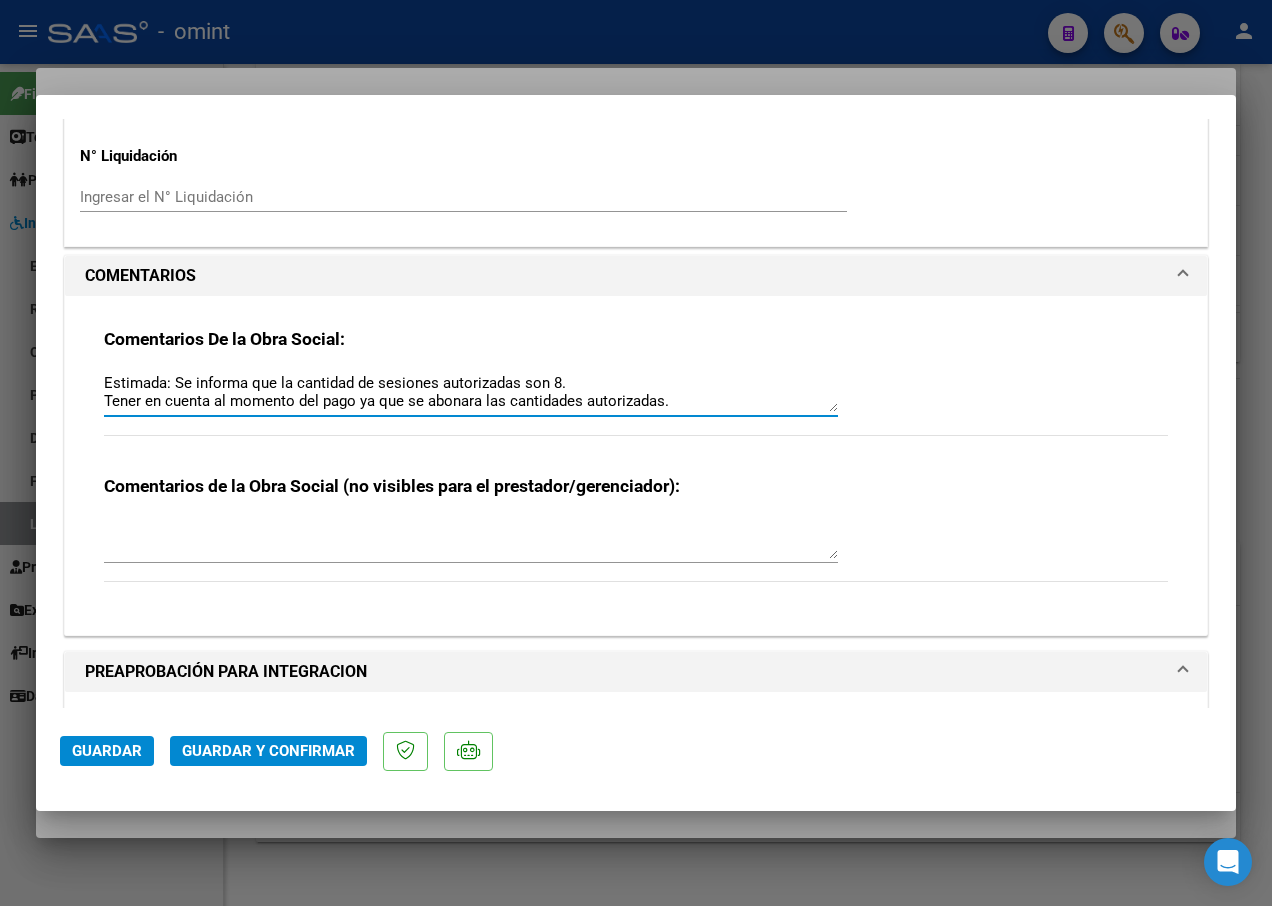 scroll, scrollTop: 16, scrollLeft: 0, axis: vertical 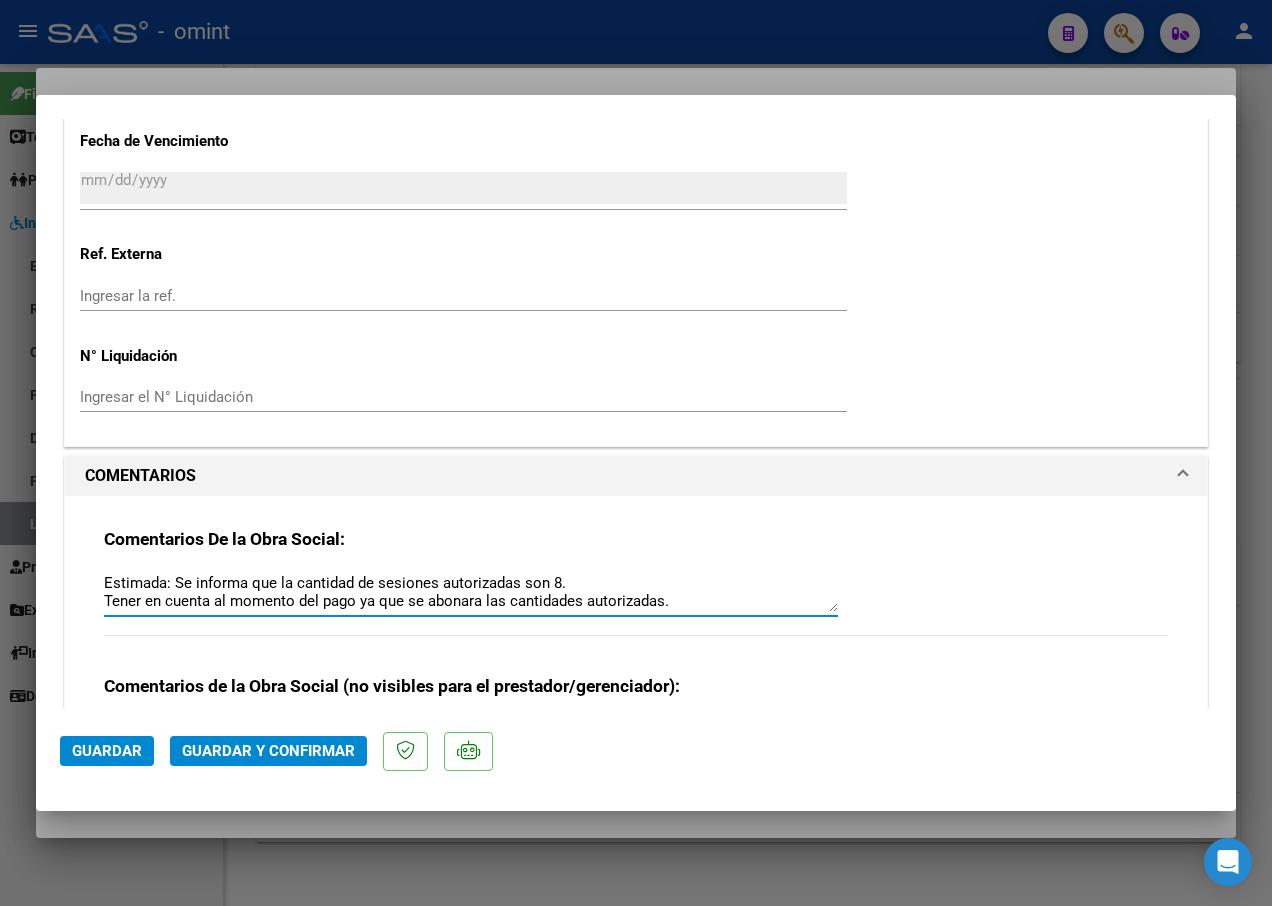 type on "Estimada: Se informa que la cantidad de sesiones autorizadas son 8.
Tener en cuenta al momento del pago ya que se abonara las cantidades autorizadas." 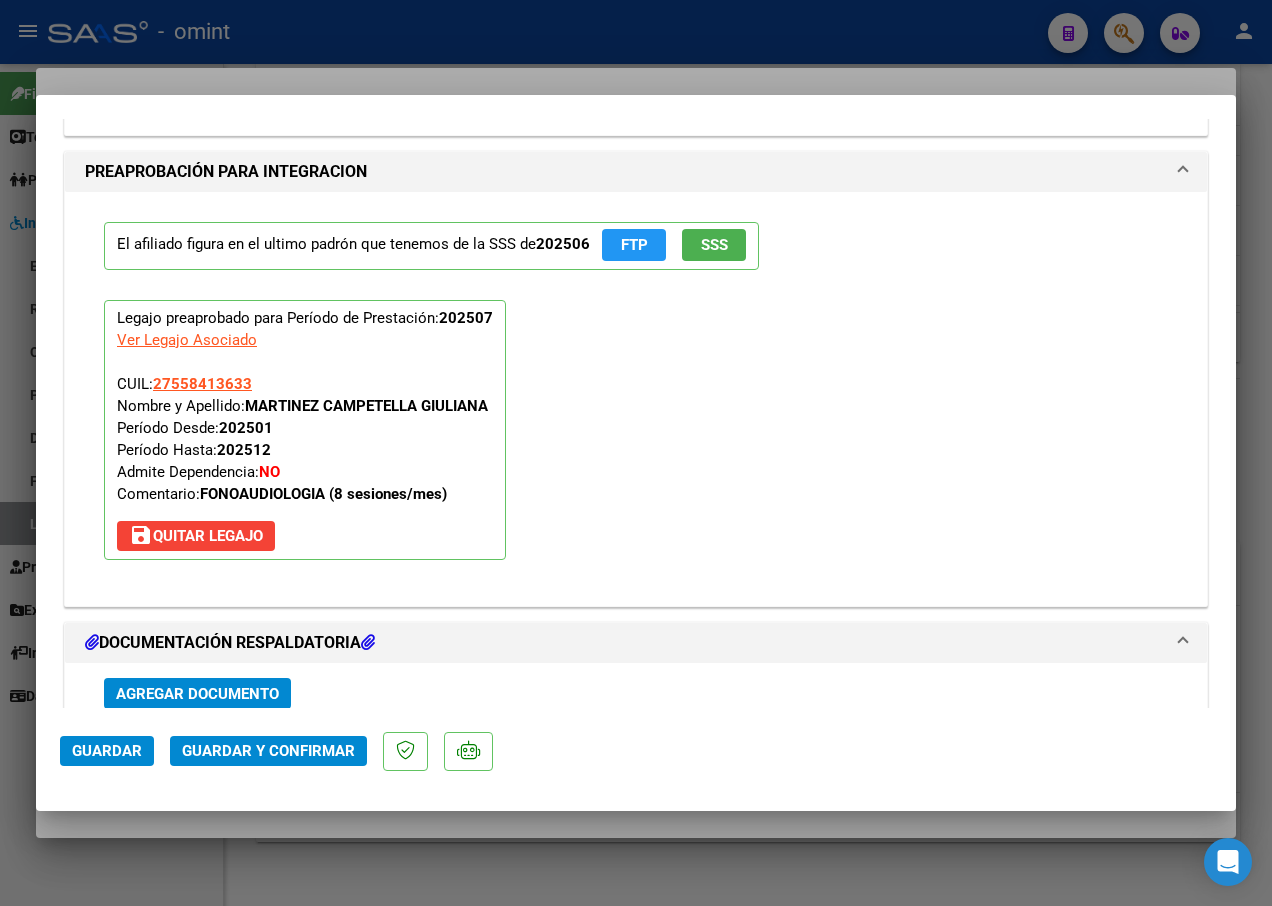 scroll, scrollTop: 2500, scrollLeft: 0, axis: vertical 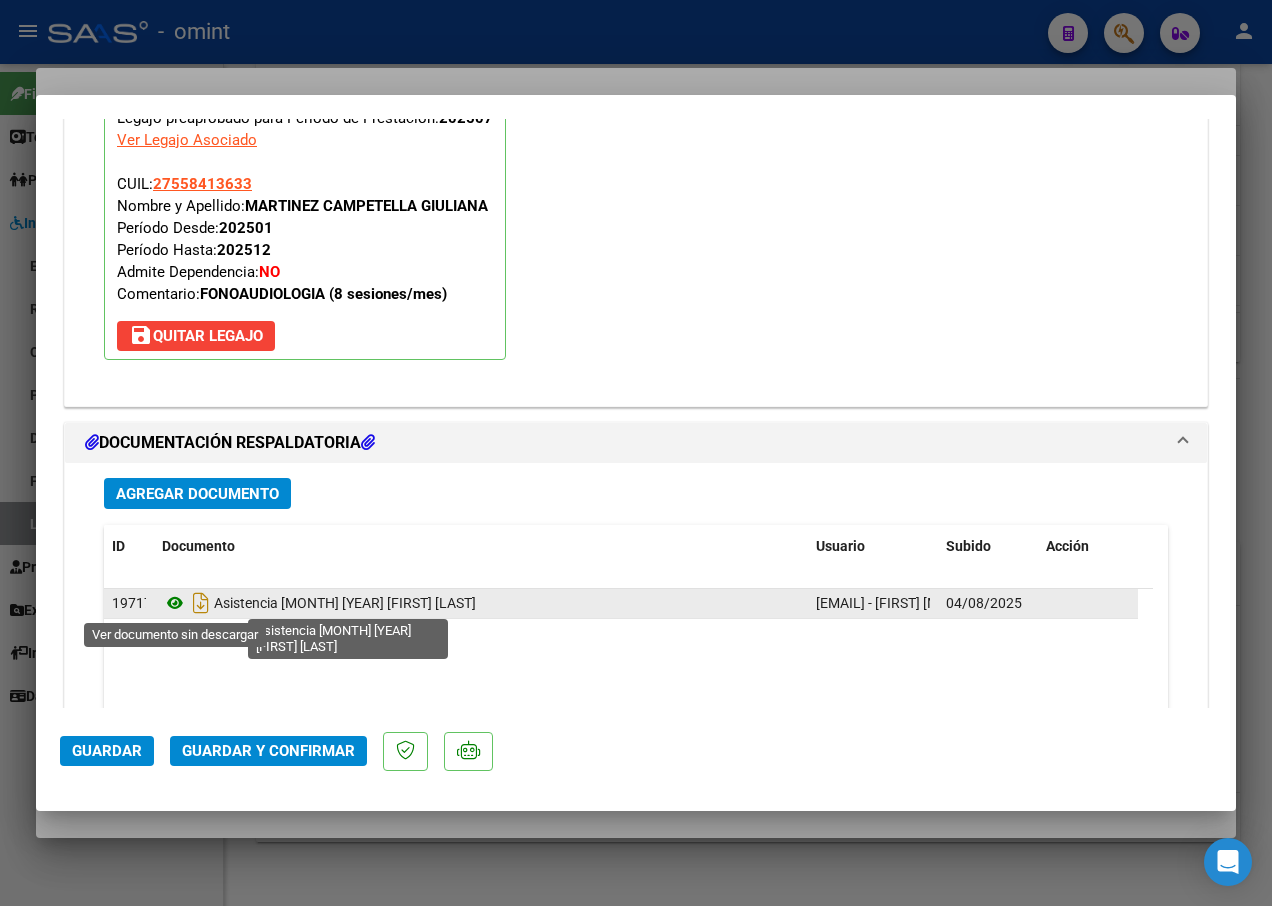 click 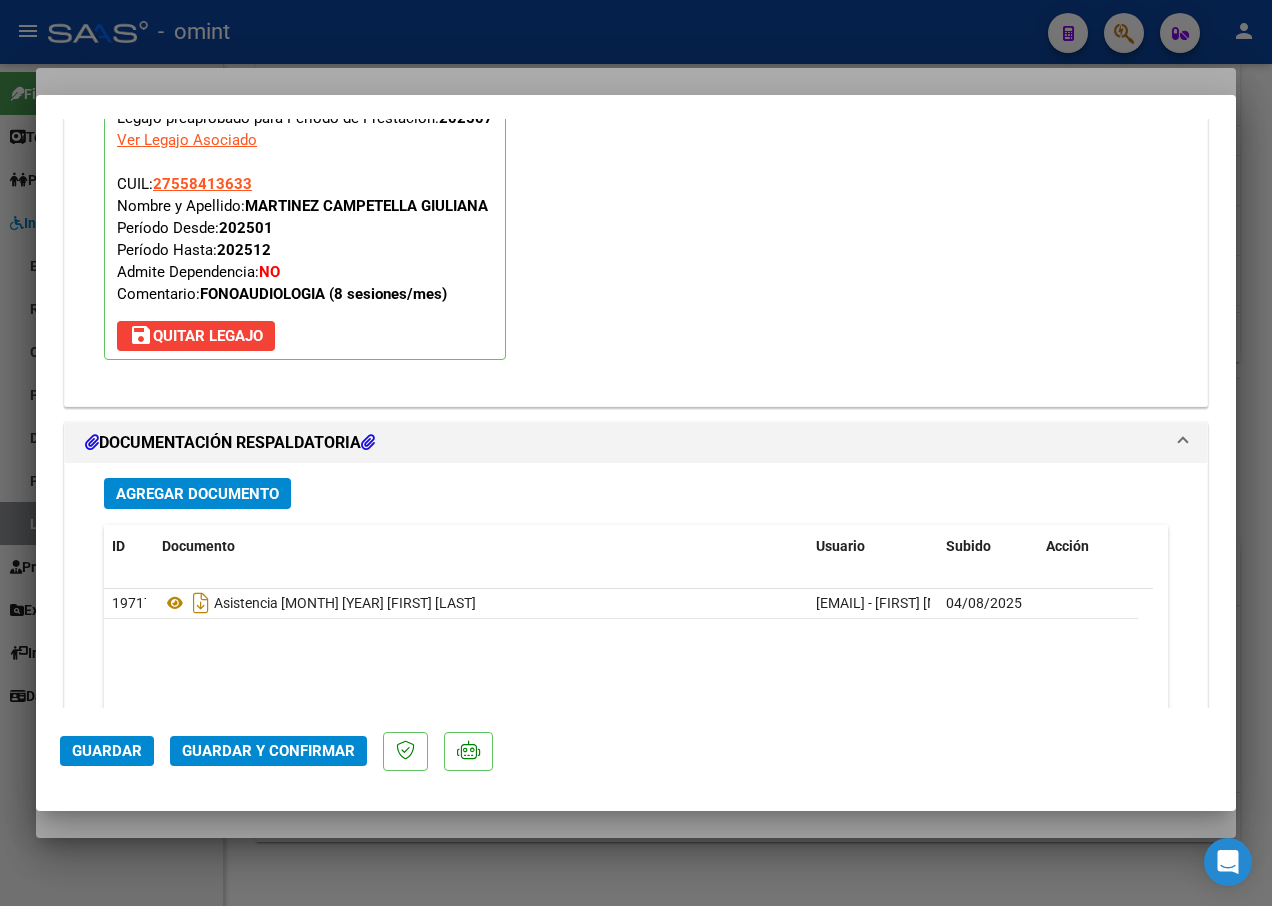scroll, scrollTop: 2679, scrollLeft: 0, axis: vertical 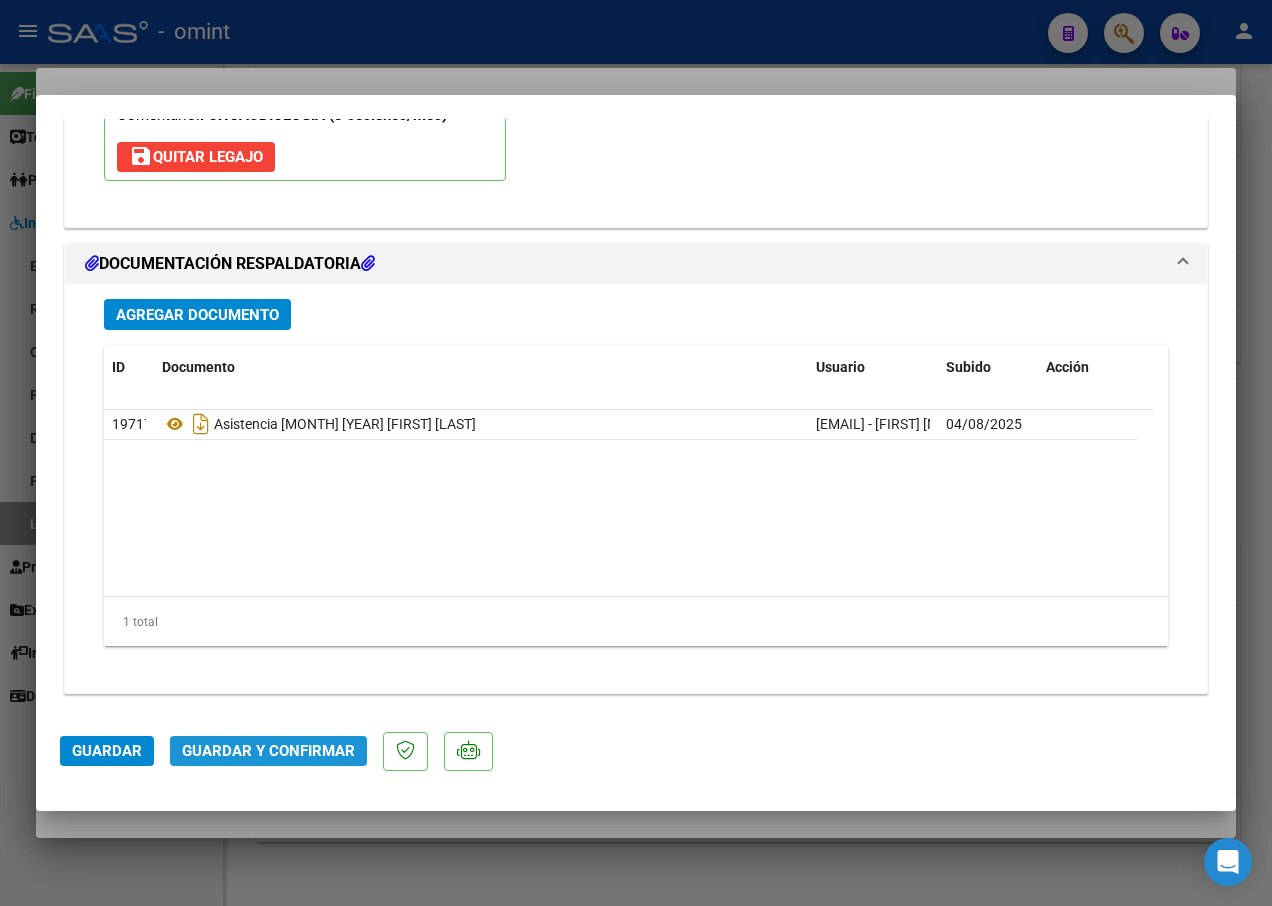 click on "Guardar y Confirmar" 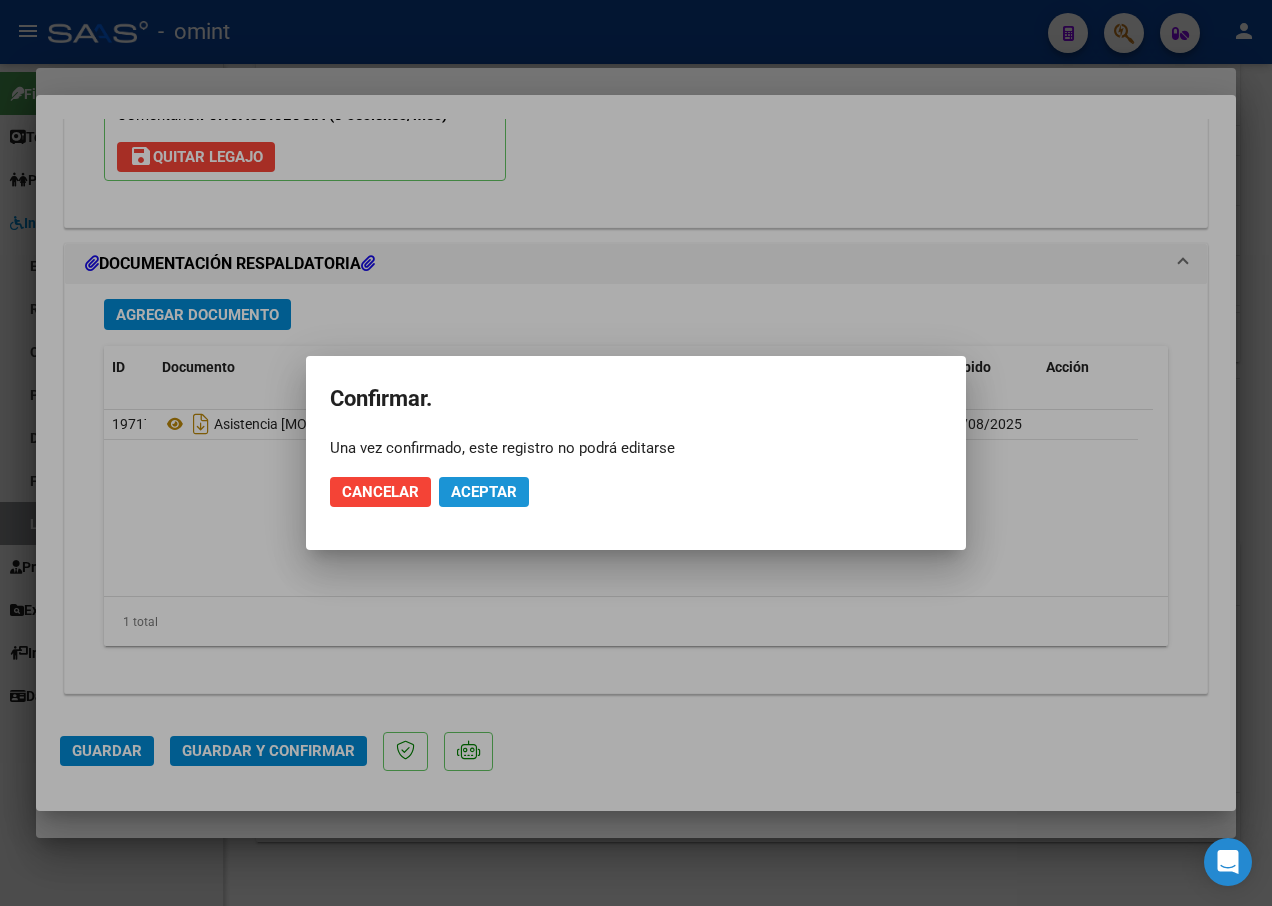 click on "Aceptar" 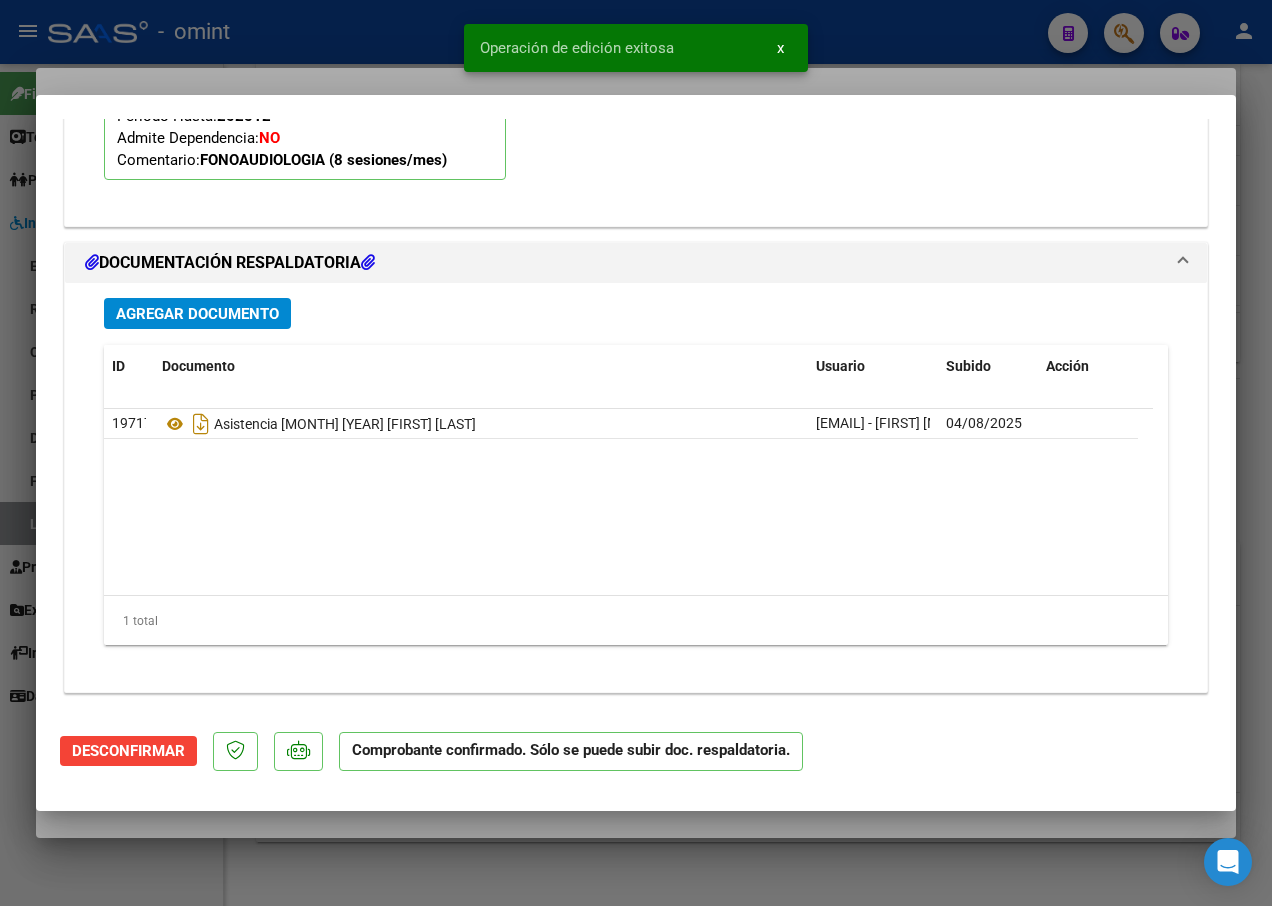click at bounding box center (636, 453) 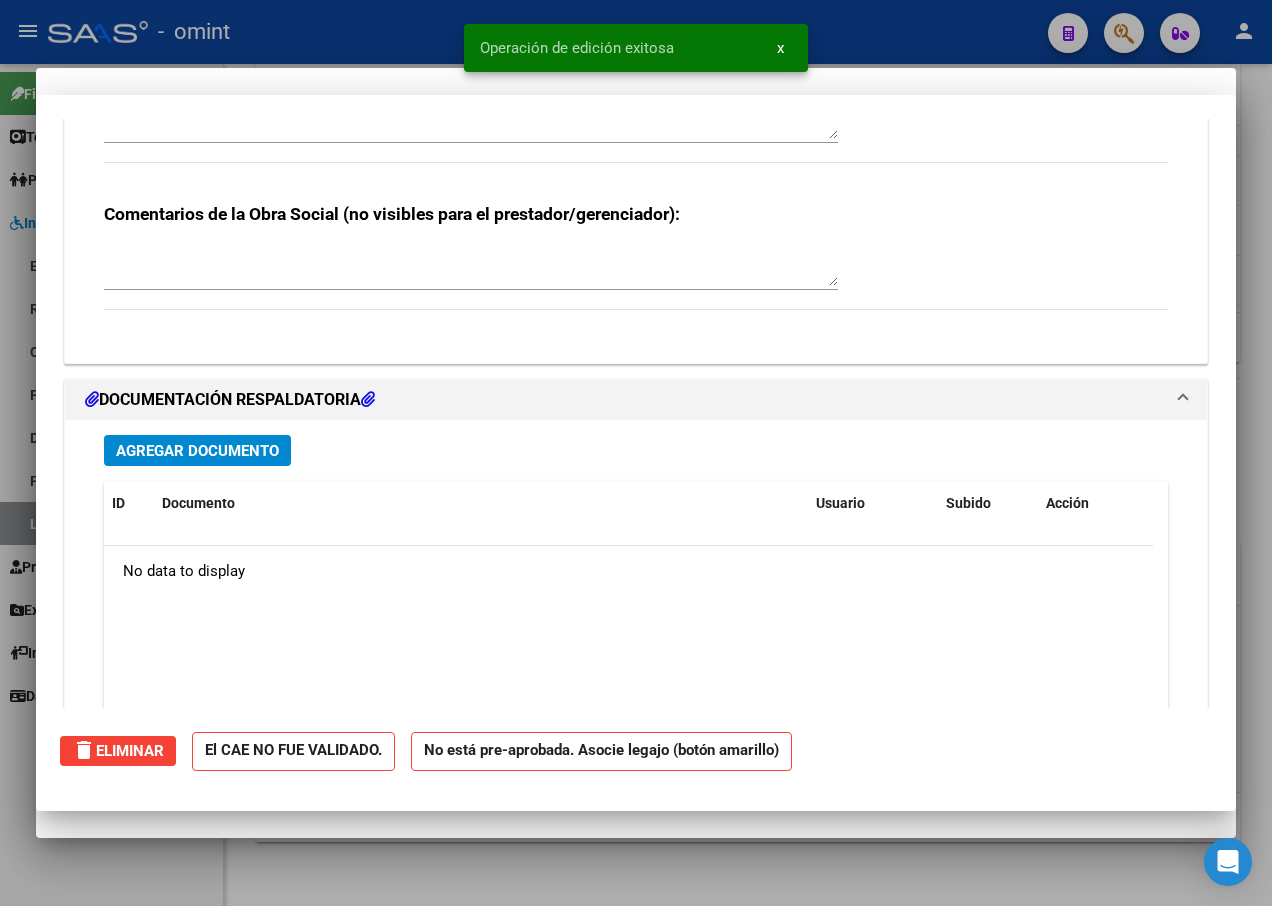 scroll, scrollTop: 0, scrollLeft: 0, axis: both 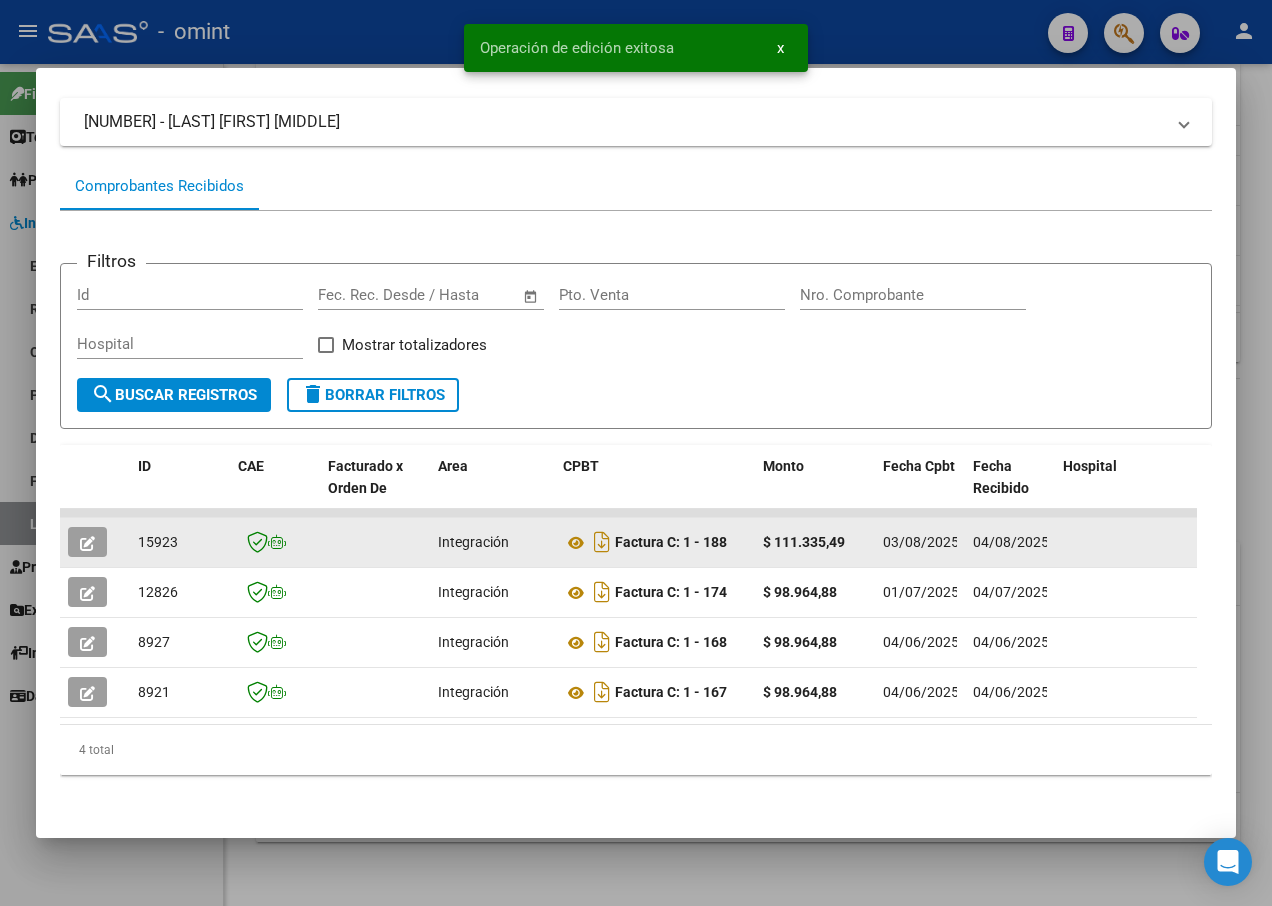 click on "15923" 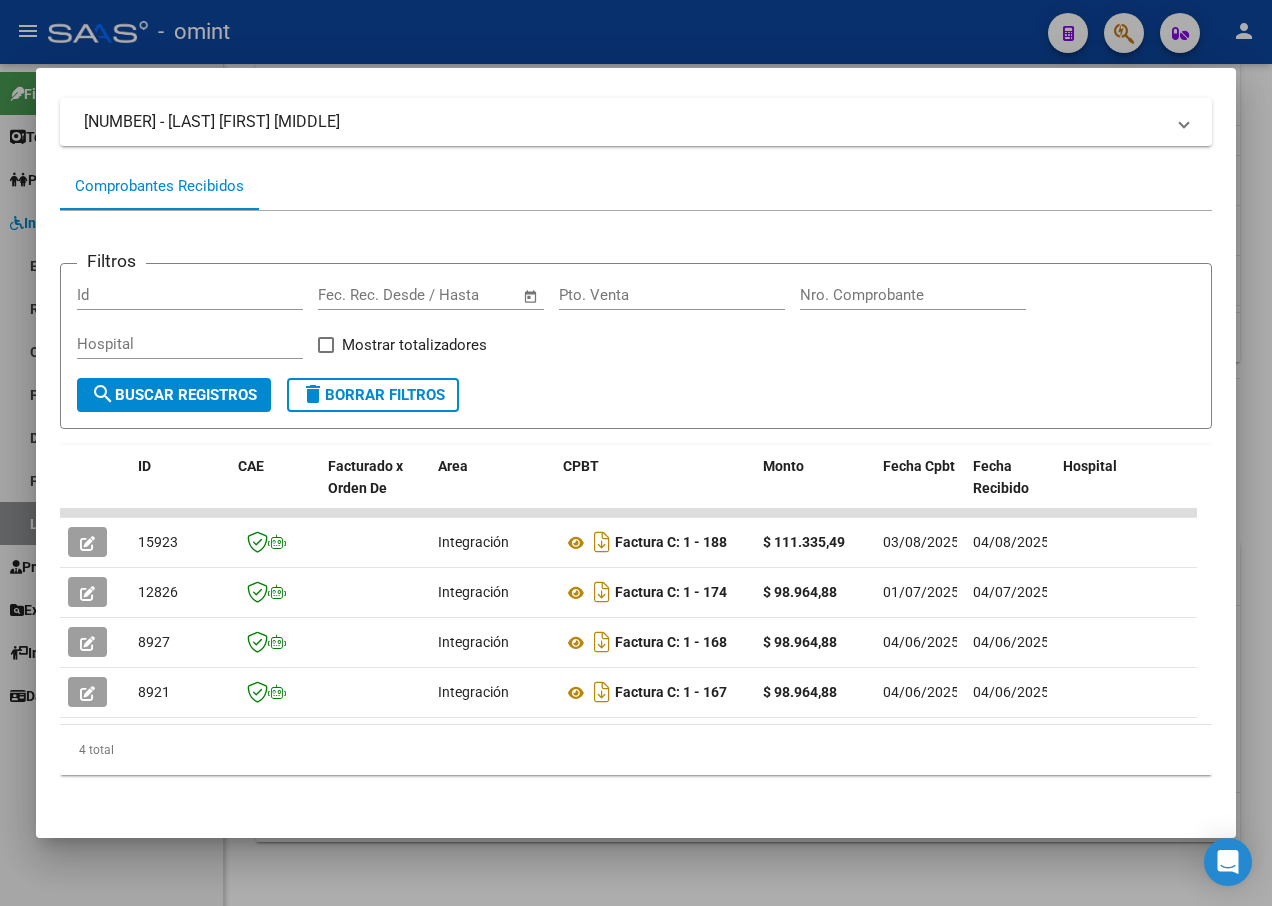 click at bounding box center (636, 453) 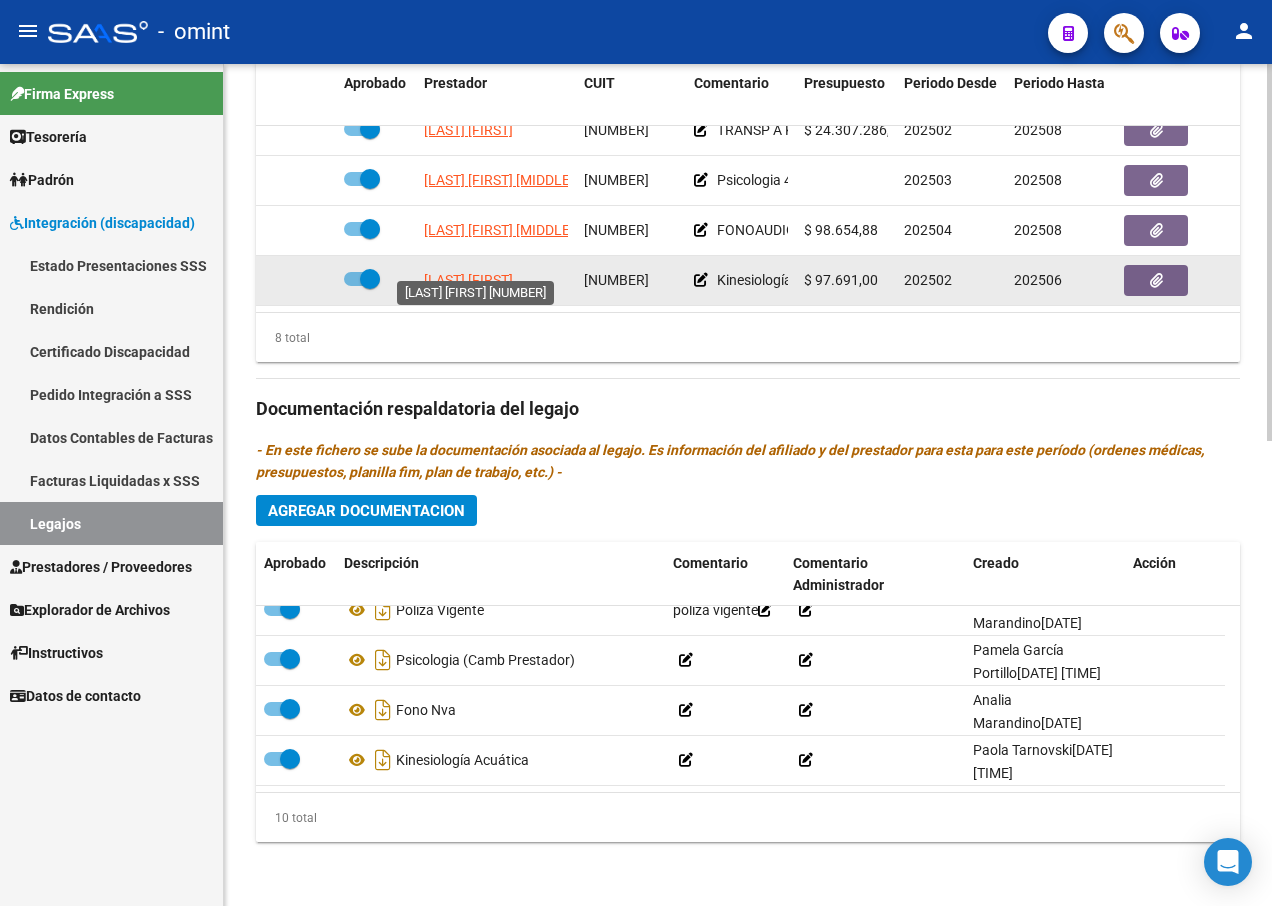 click on "[FIRST] [LAST]" 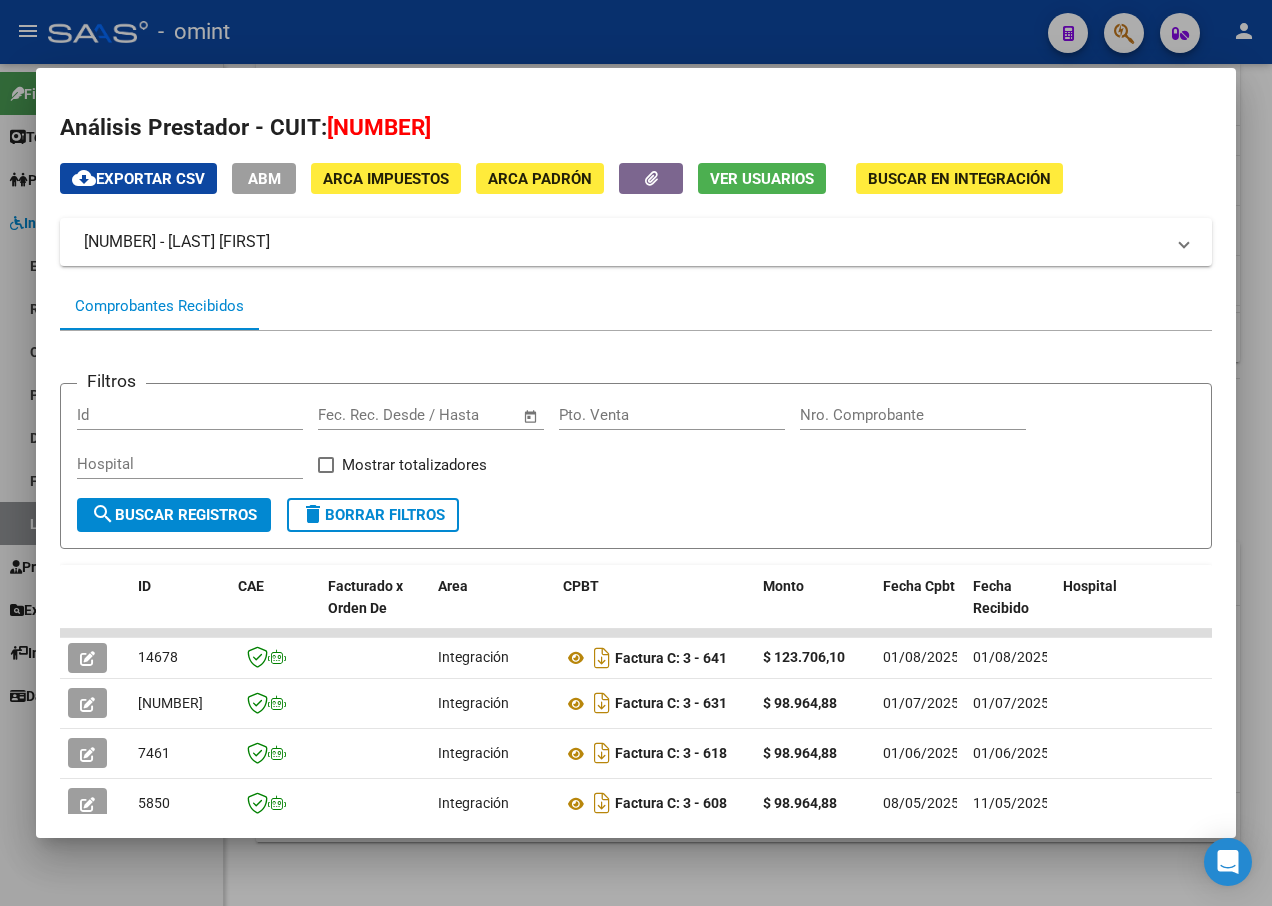 scroll, scrollTop: 200, scrollLeft: 0, axis: vertical 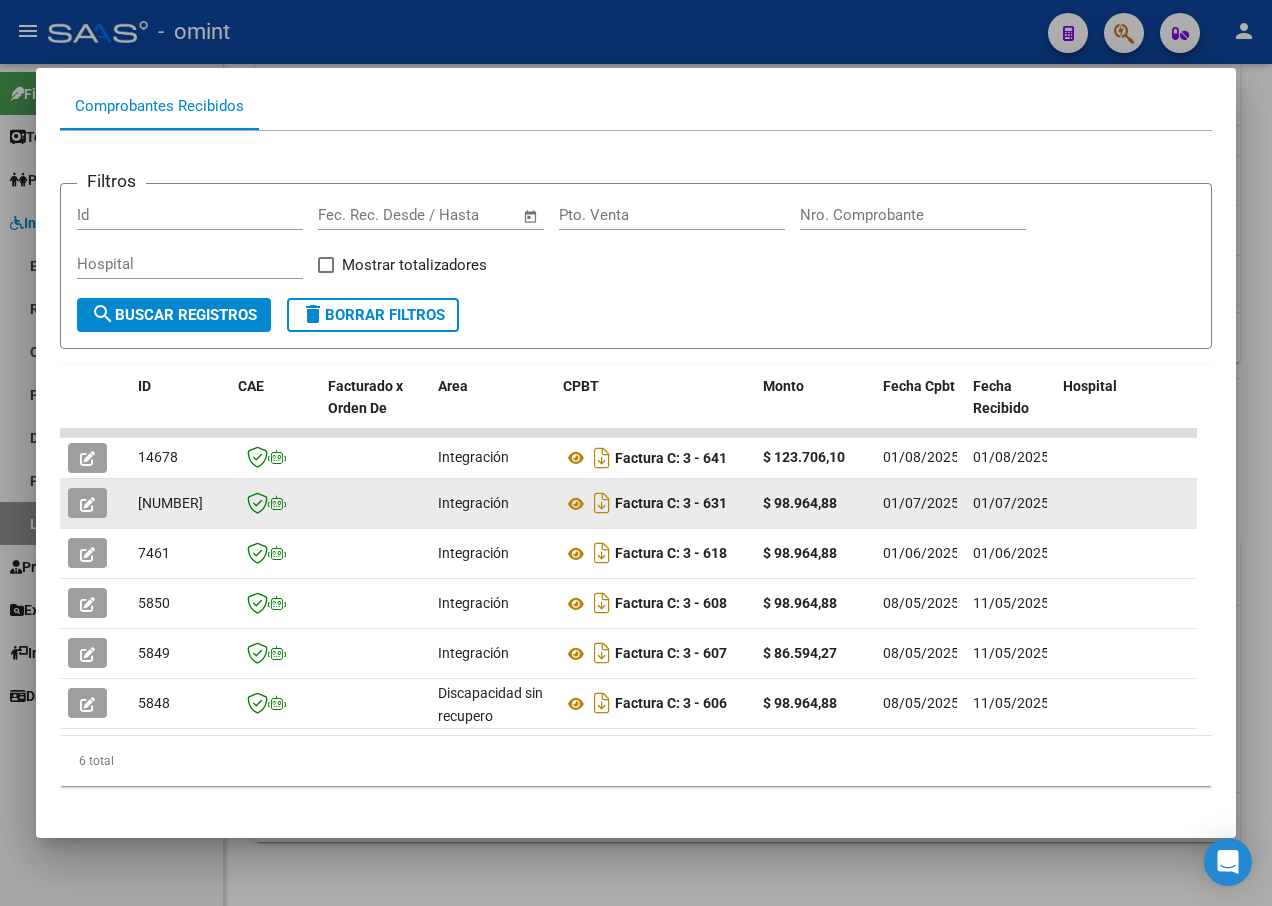 click 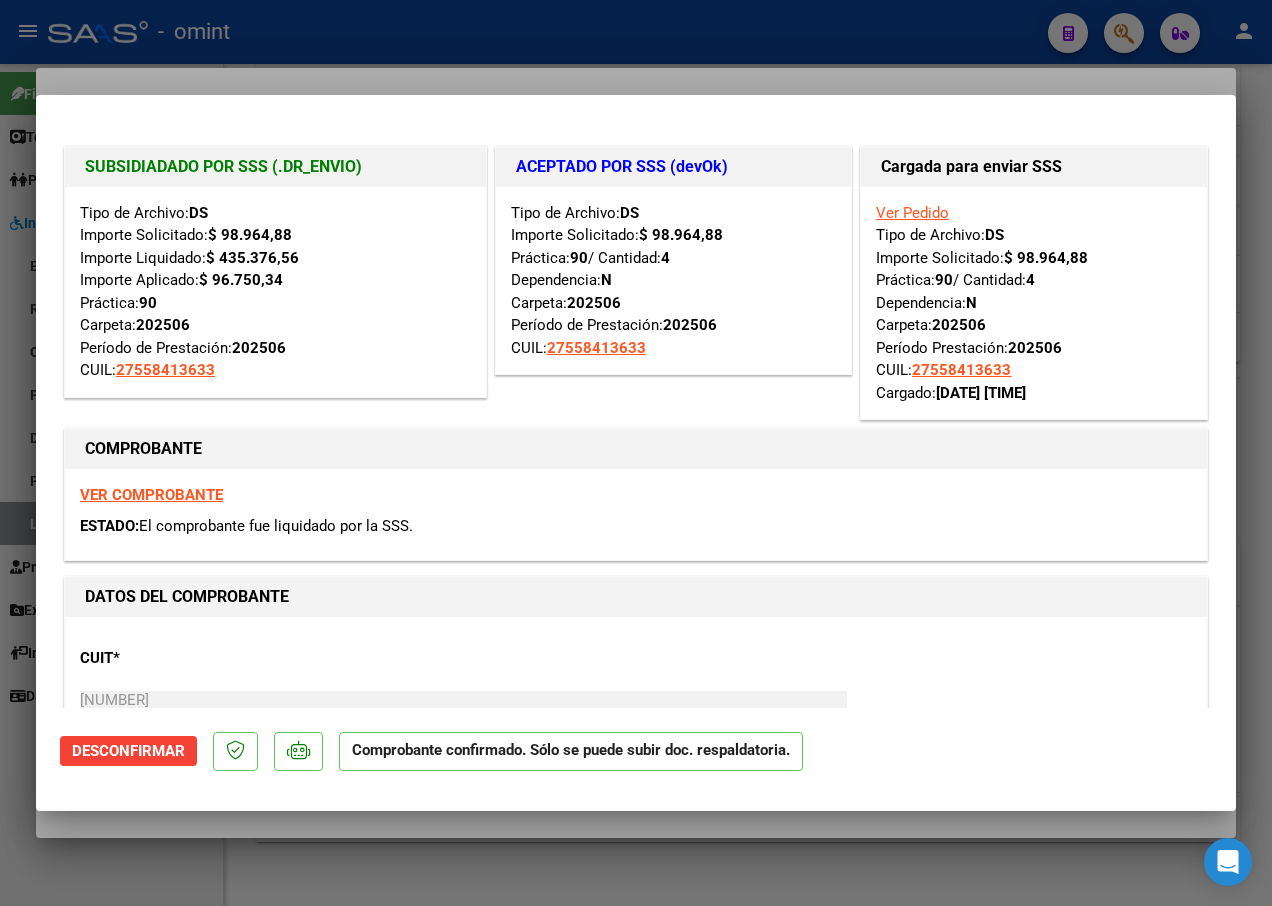 click at bounding box center (636, 453) 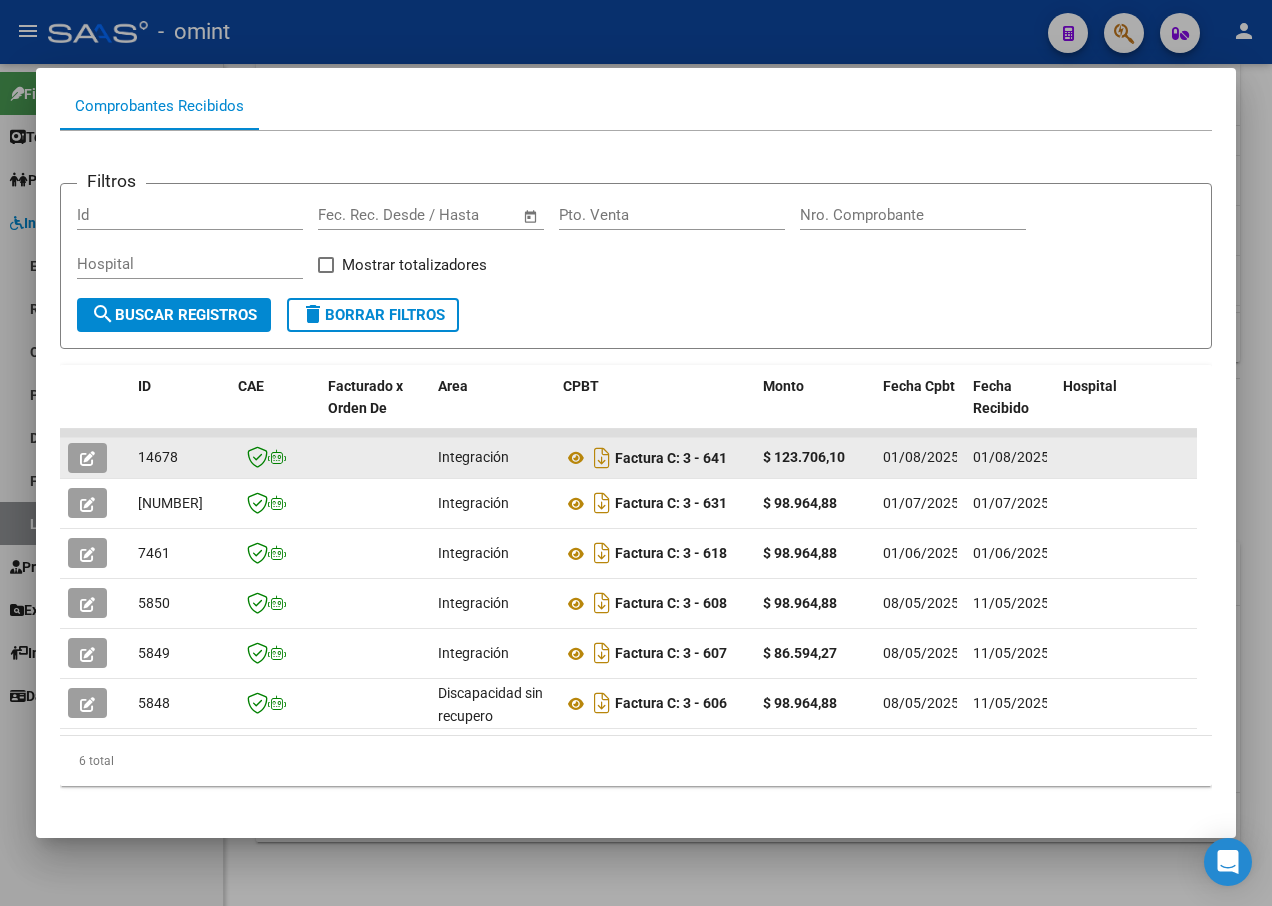 click 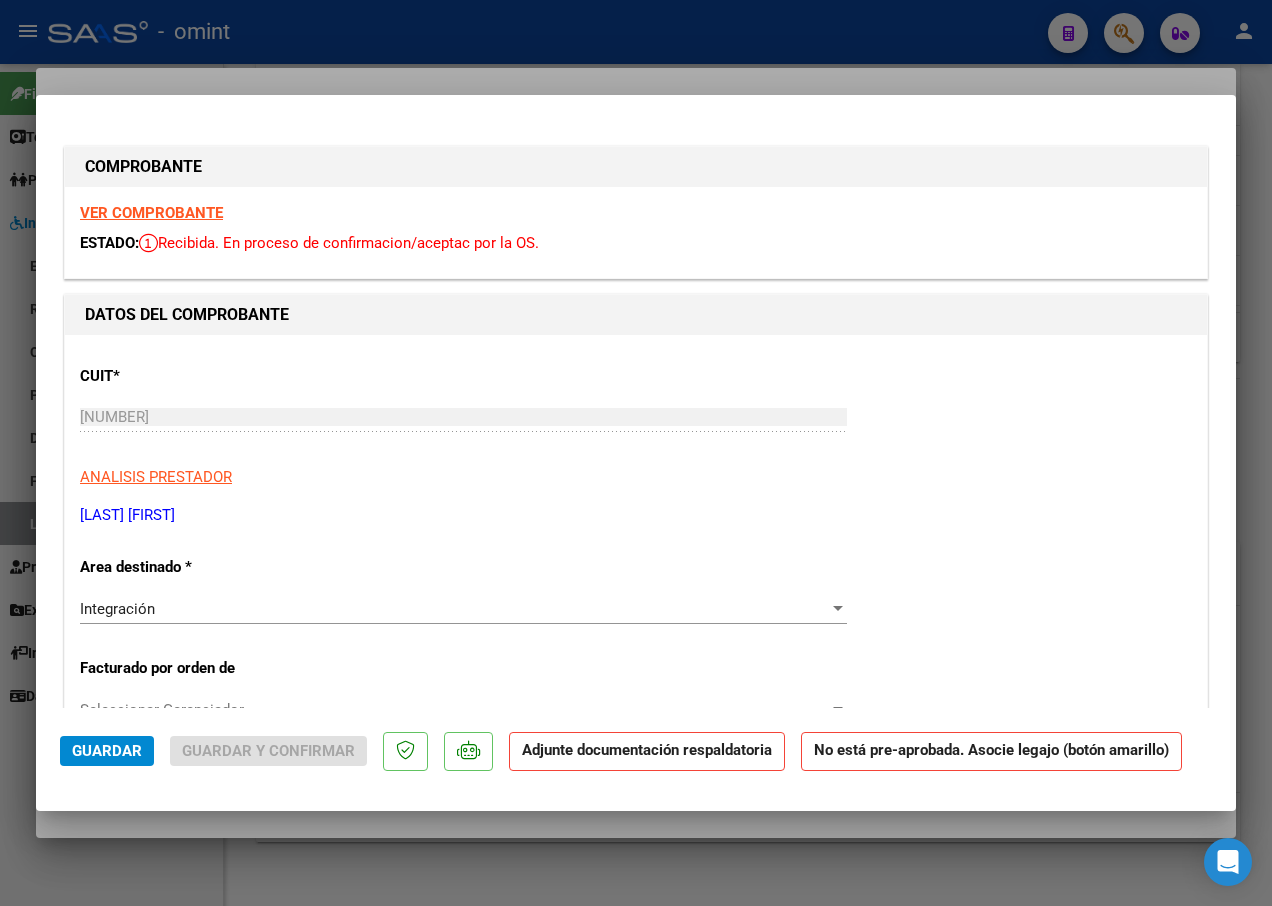 click on "VER COMPROBANTE" at bounding box center (151, 213) 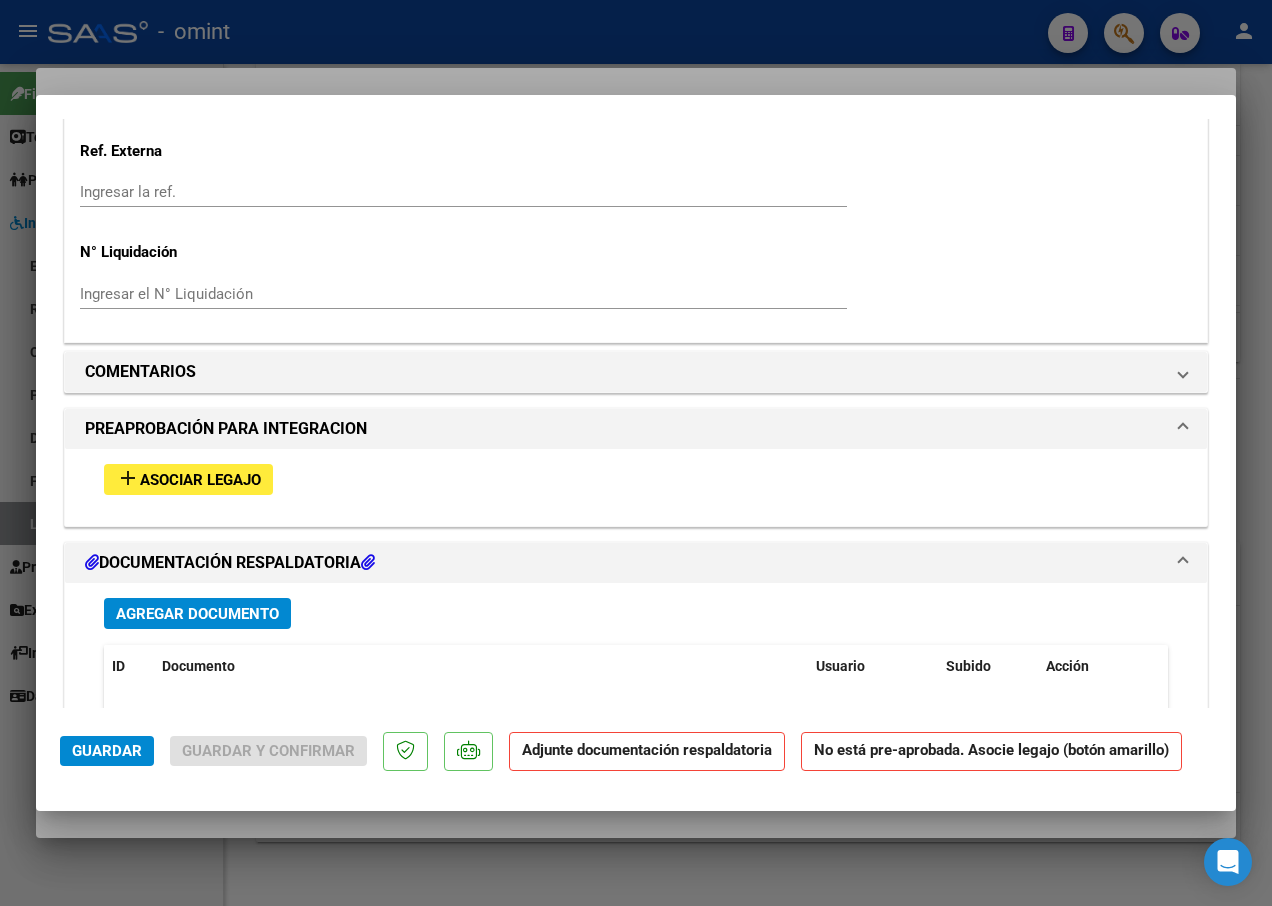 scroll, scrollTop: 1451, scrollLeft: 0, axis: vertical 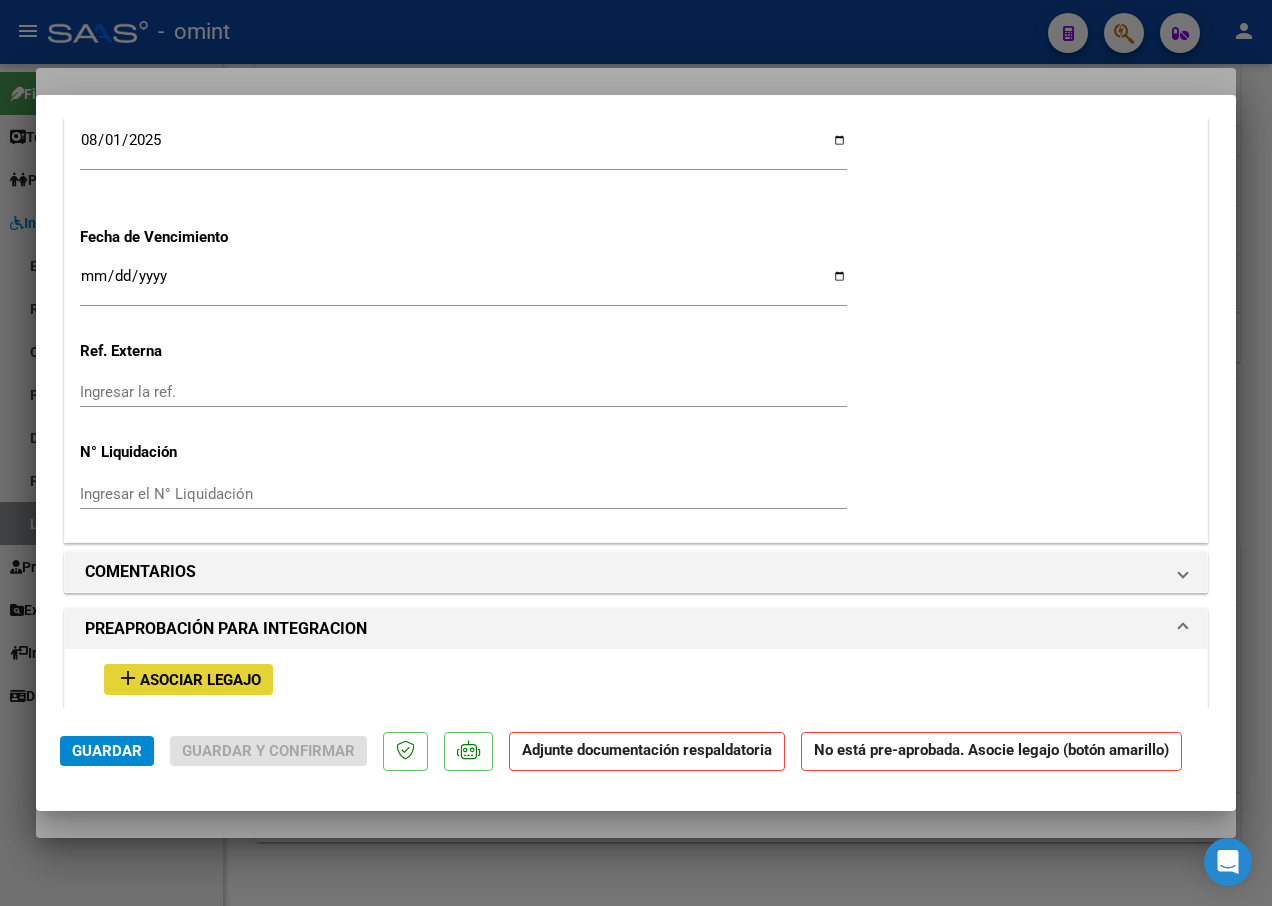 click on "Asociar Legajo" at bounding box center (200, 680) 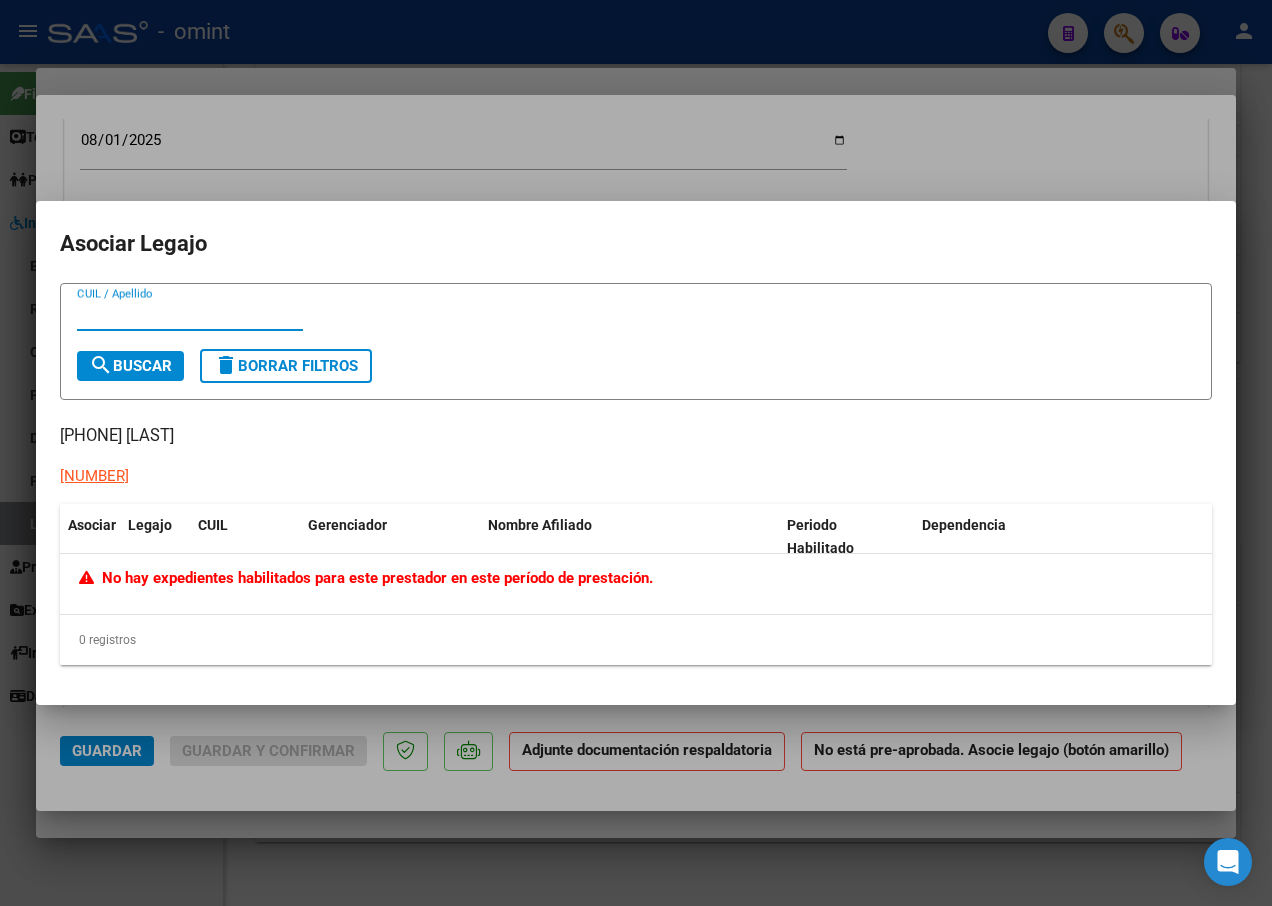 click at bounding box center (636, 453) 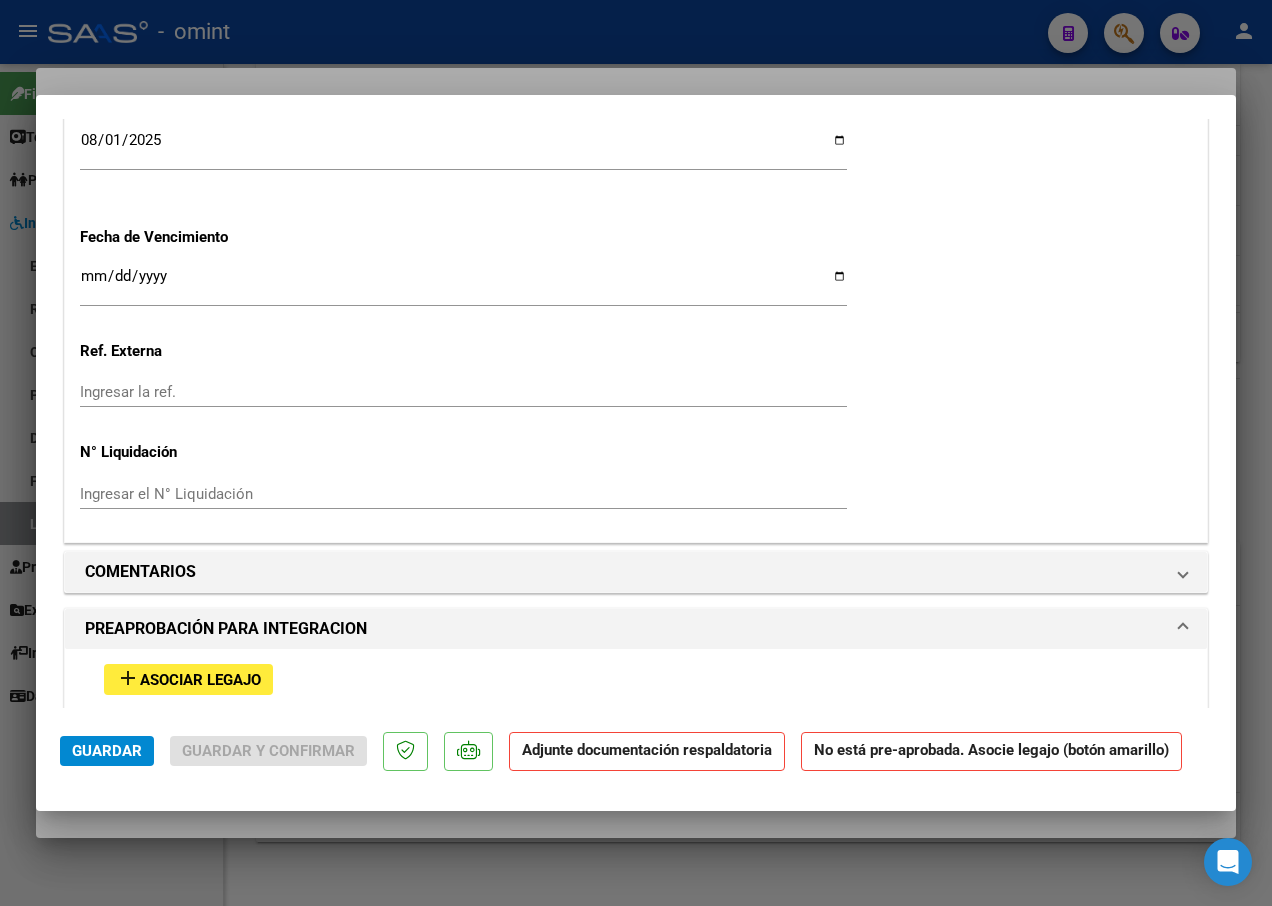 click at bounding box center (636, 453) 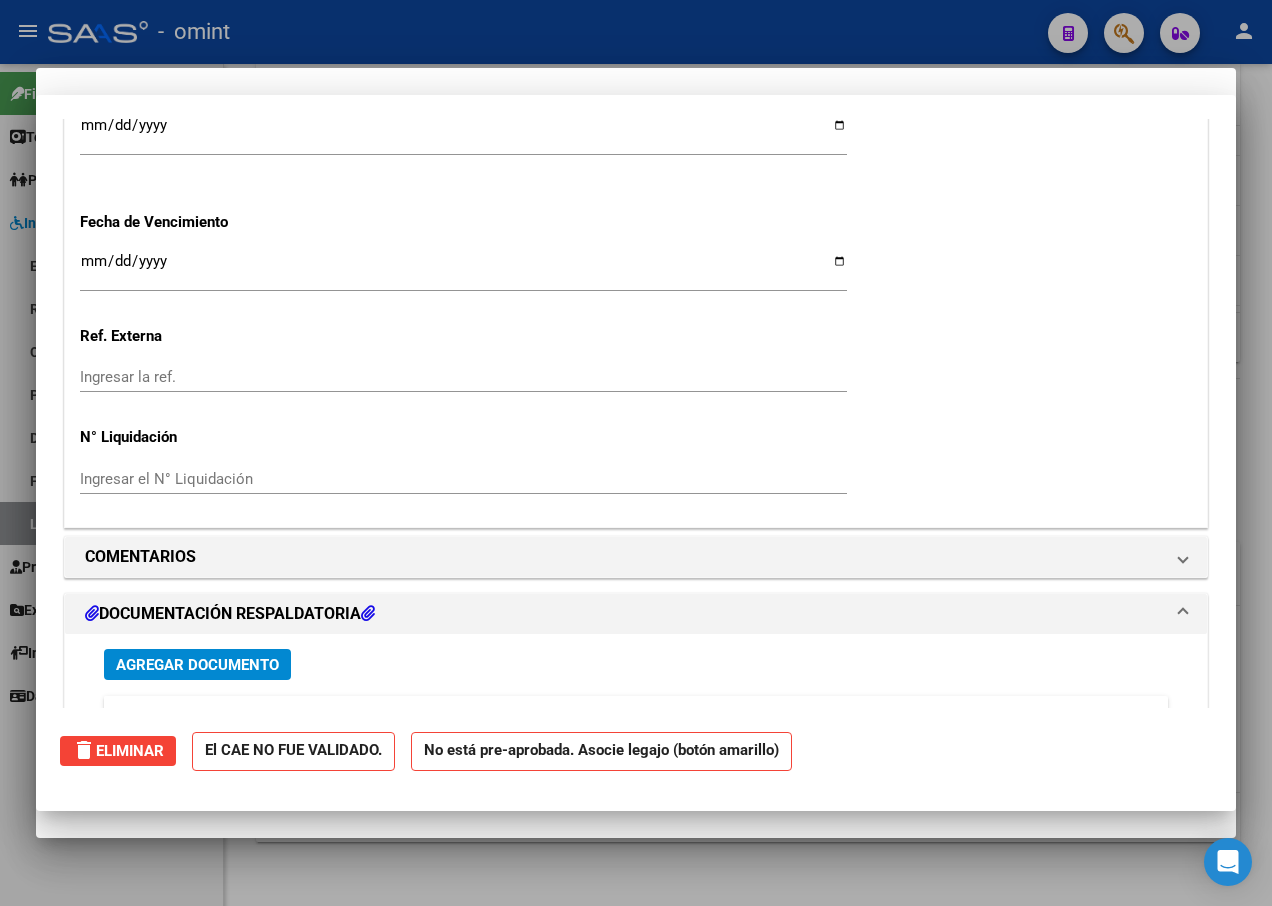 scroll, scrollTop: 0, scrollLeft: 0, axis: both 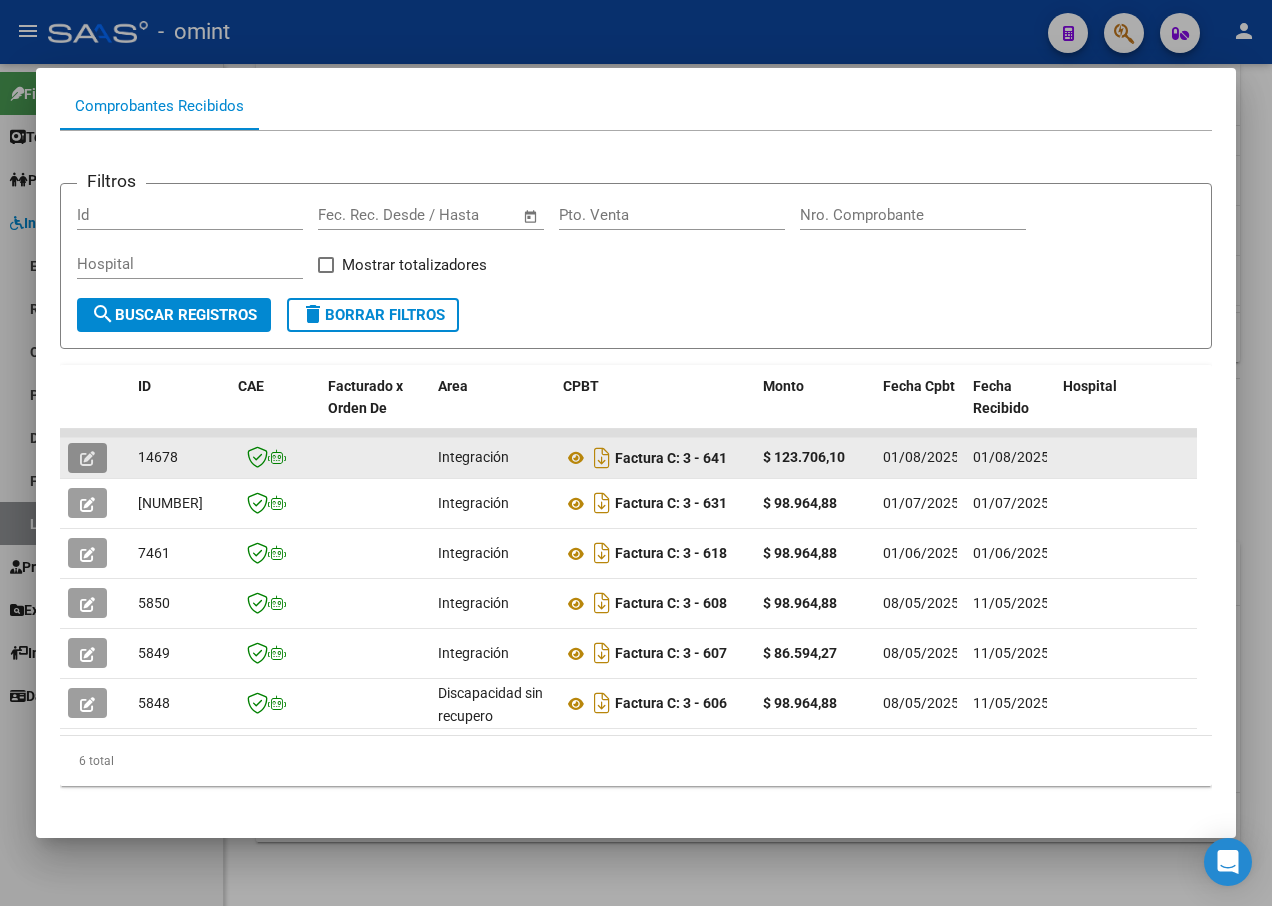 click 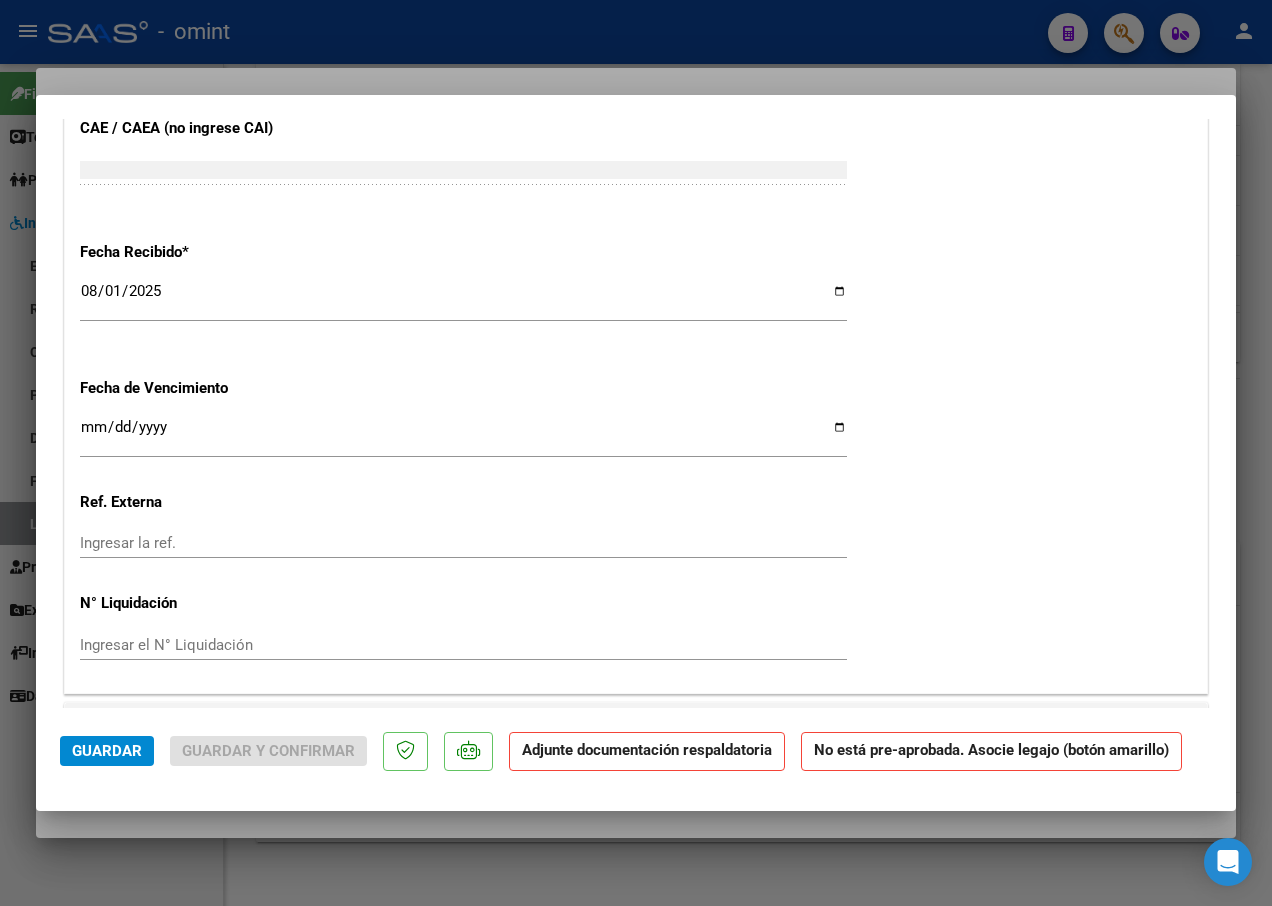 scroll, scrollTop: 1700, scrollLeft: 0, axis: vertical 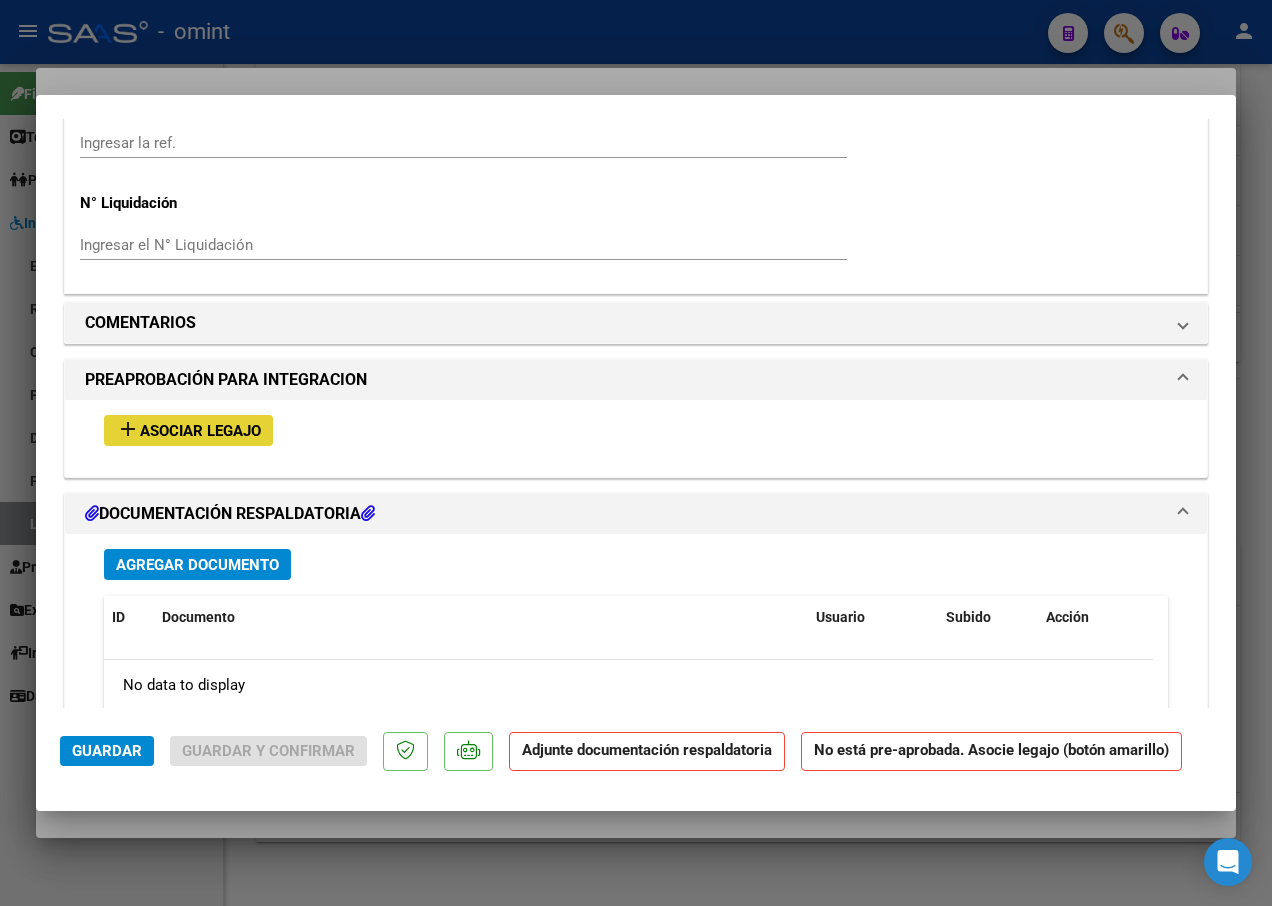 click on "Asociar Legajo" at bounding box center (200, 431) 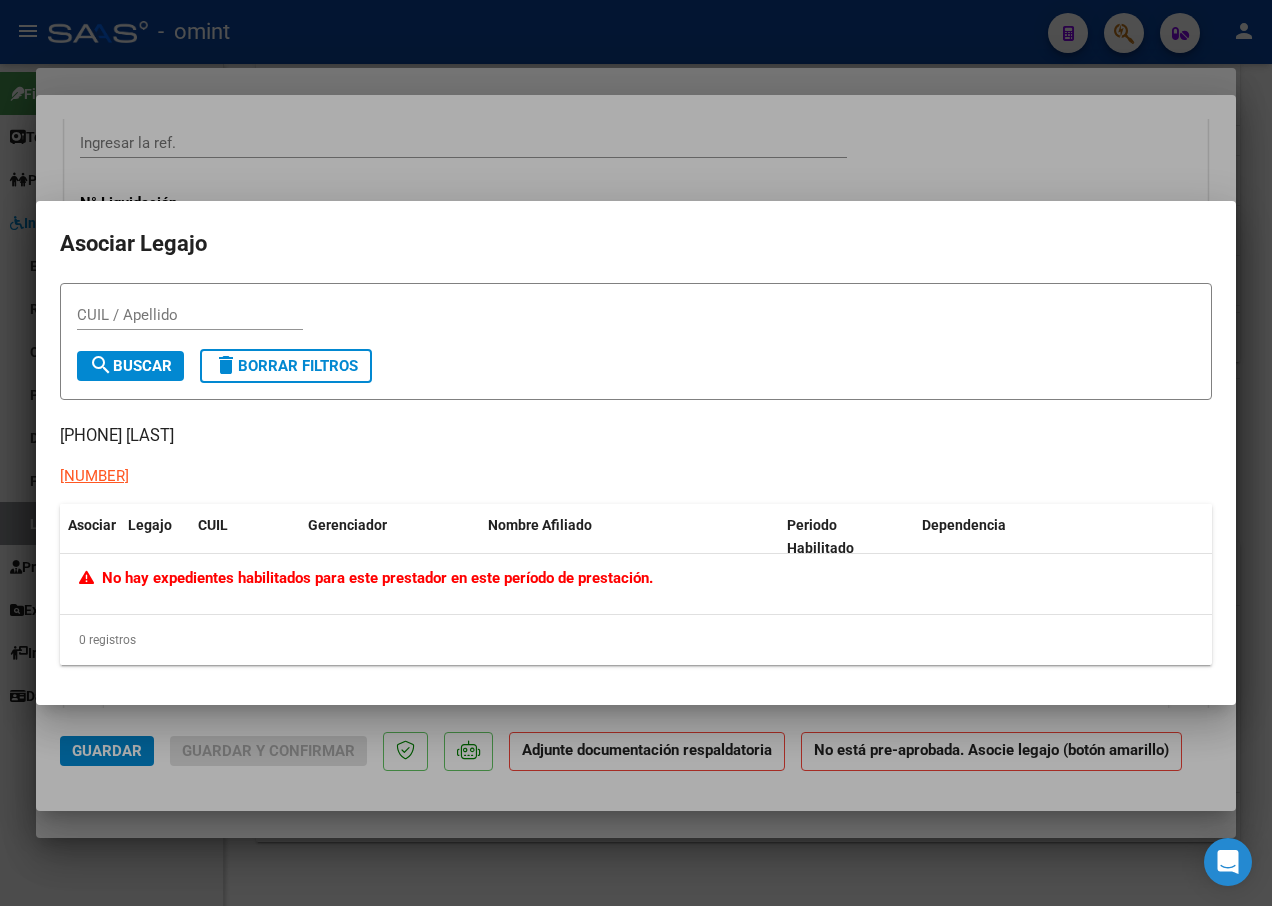 click at bounding box center (636, 453) 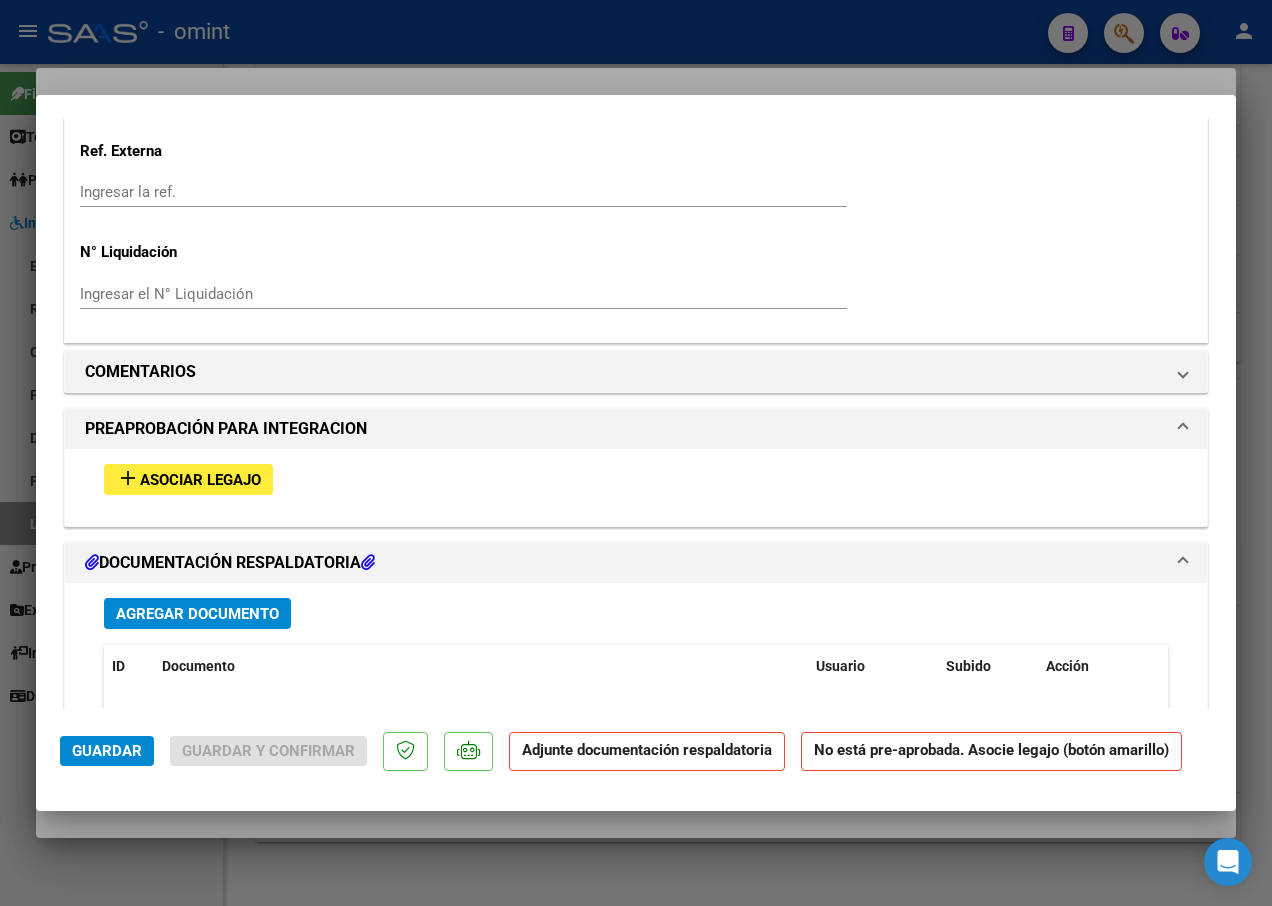 scroll, scrollTop: 1551, scrollLeft: 0, axis: vertical 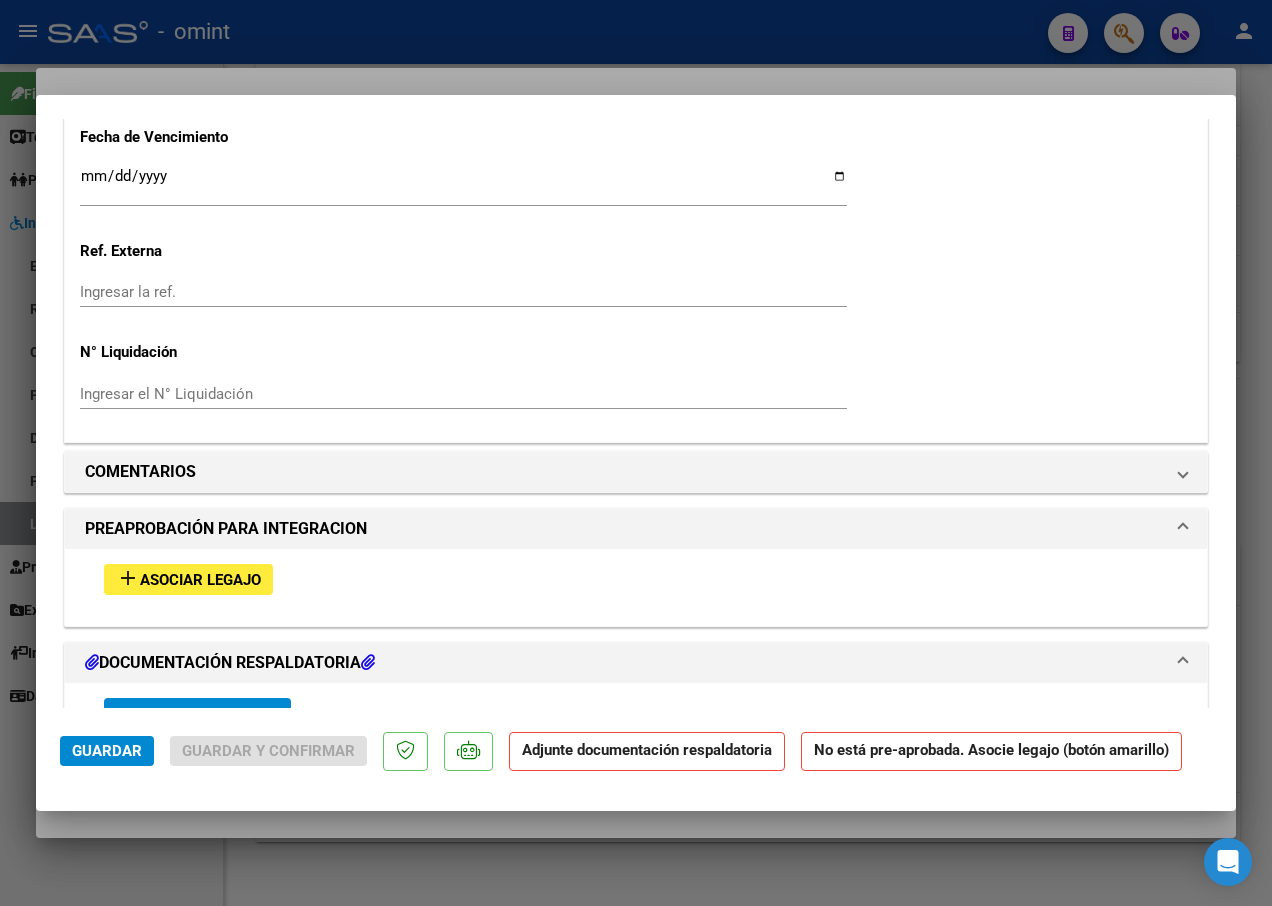 click at bounding box center [636, 453] 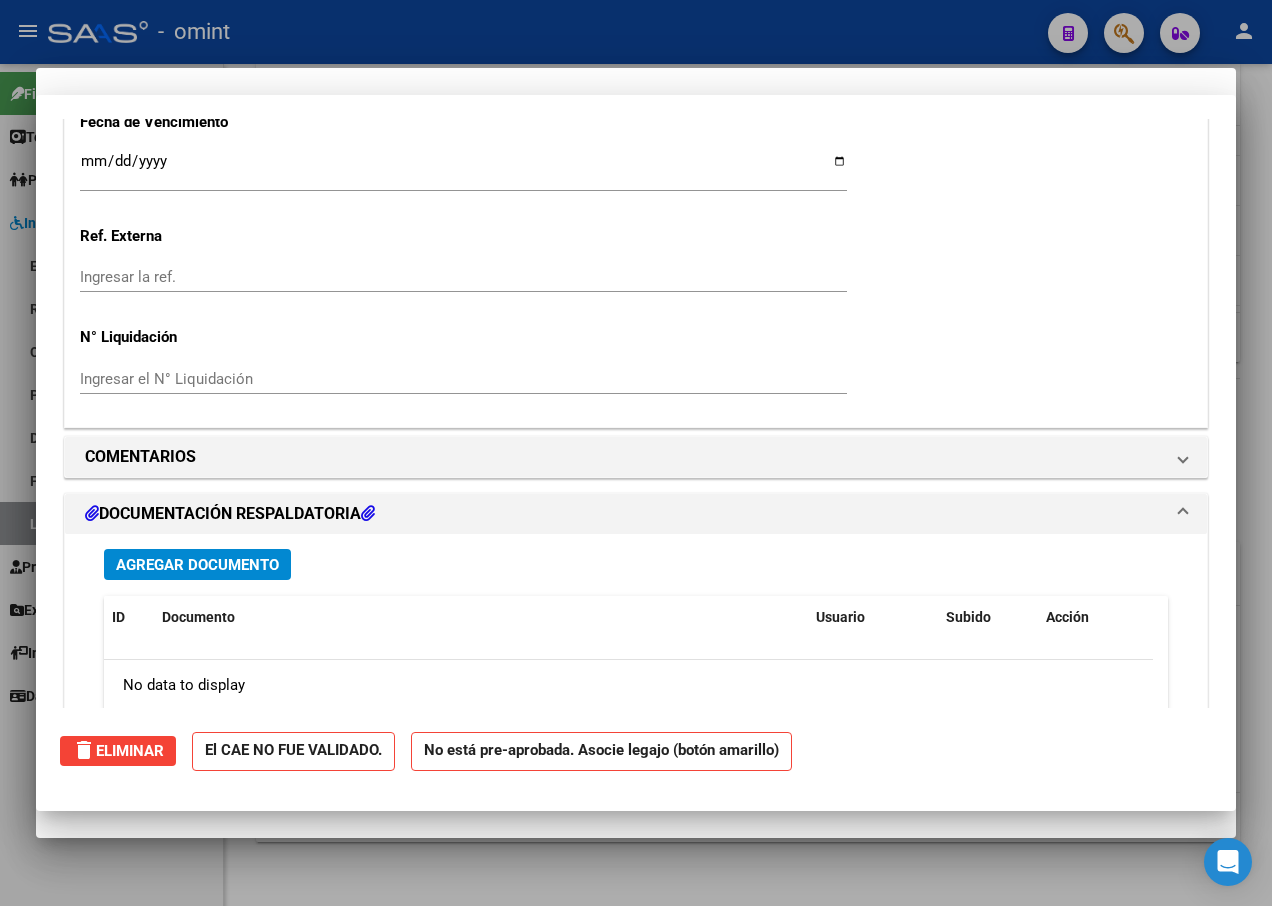 scroll, scrollTop: 1536, scrollLeft: 0, axis: vertical 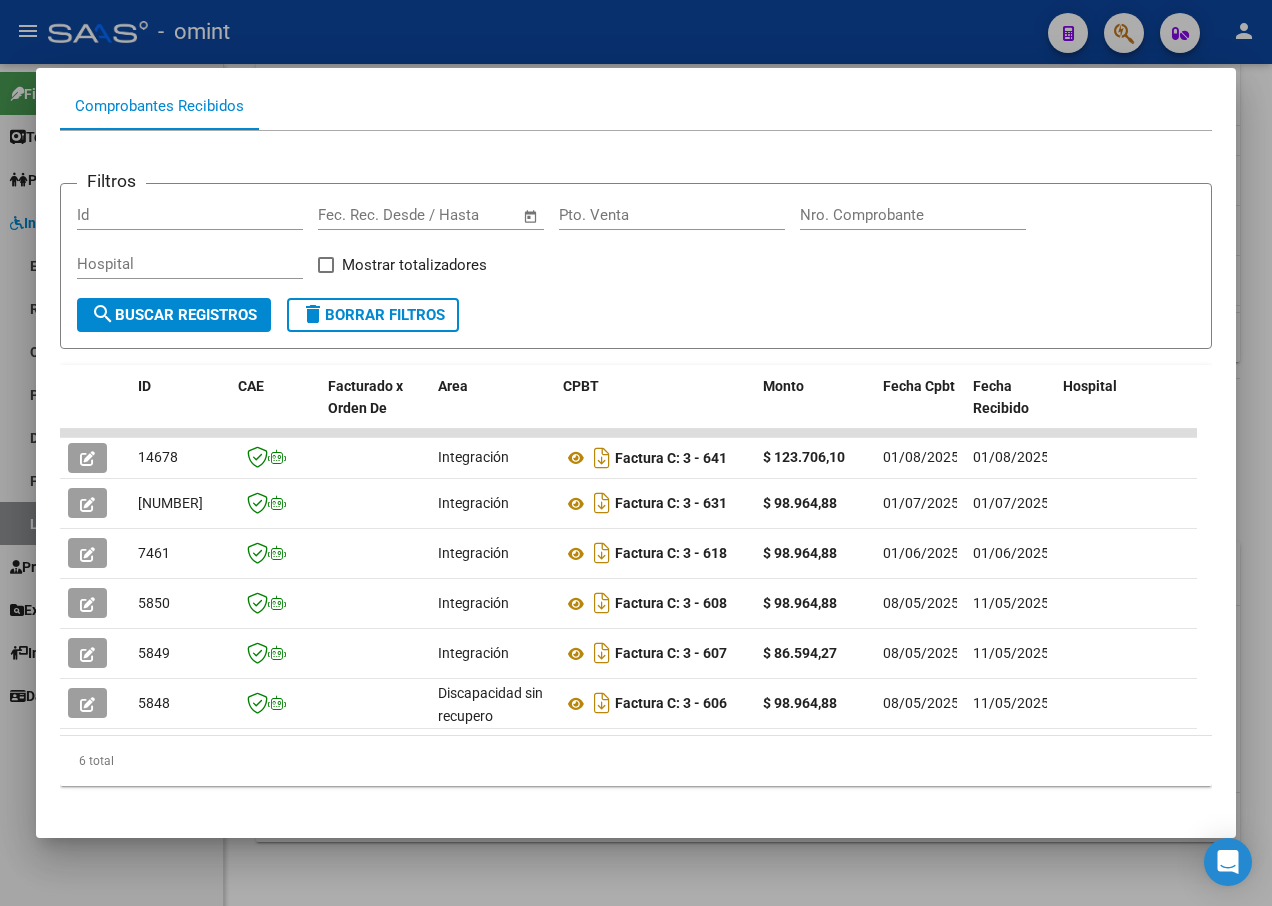 click at bounding box center [636, 453] 